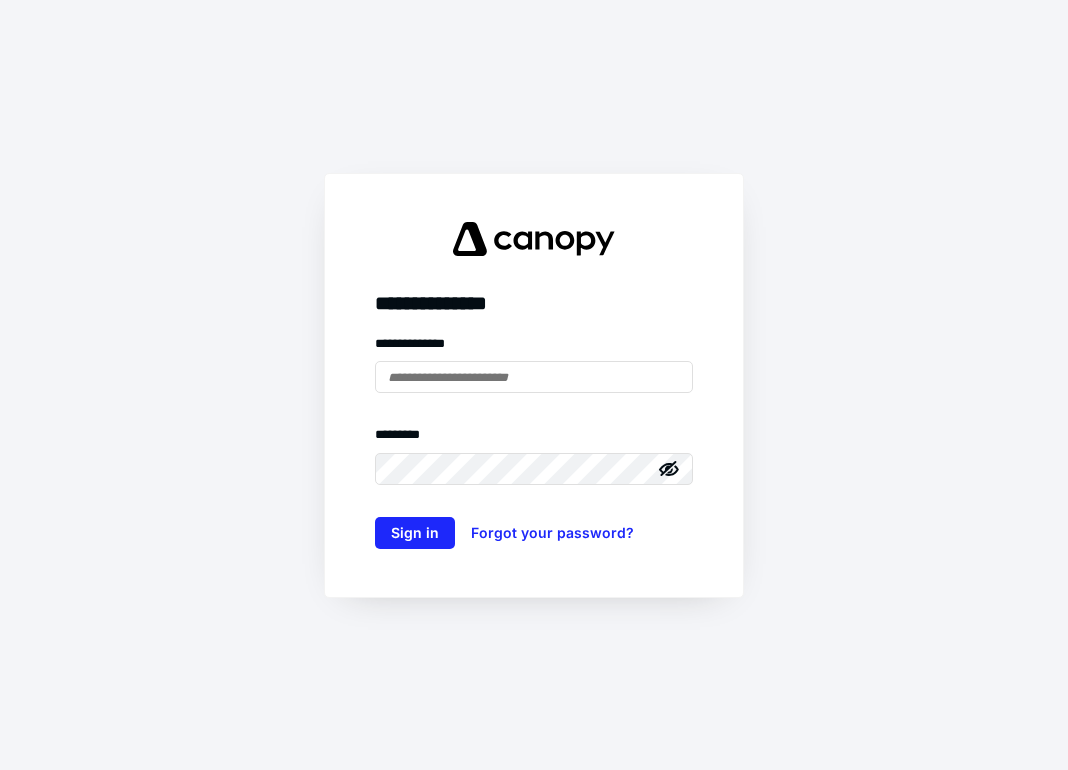 scroll, scrollTop: 0, scrollLeft: 0, axis: both 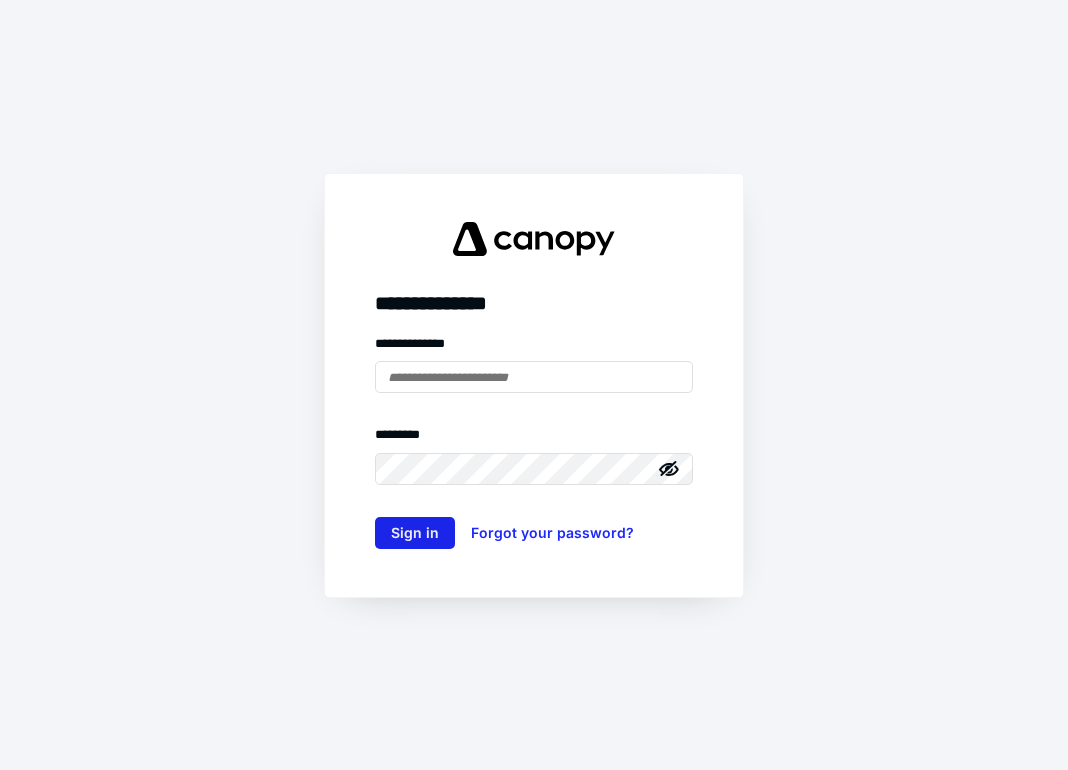 type on "**********" 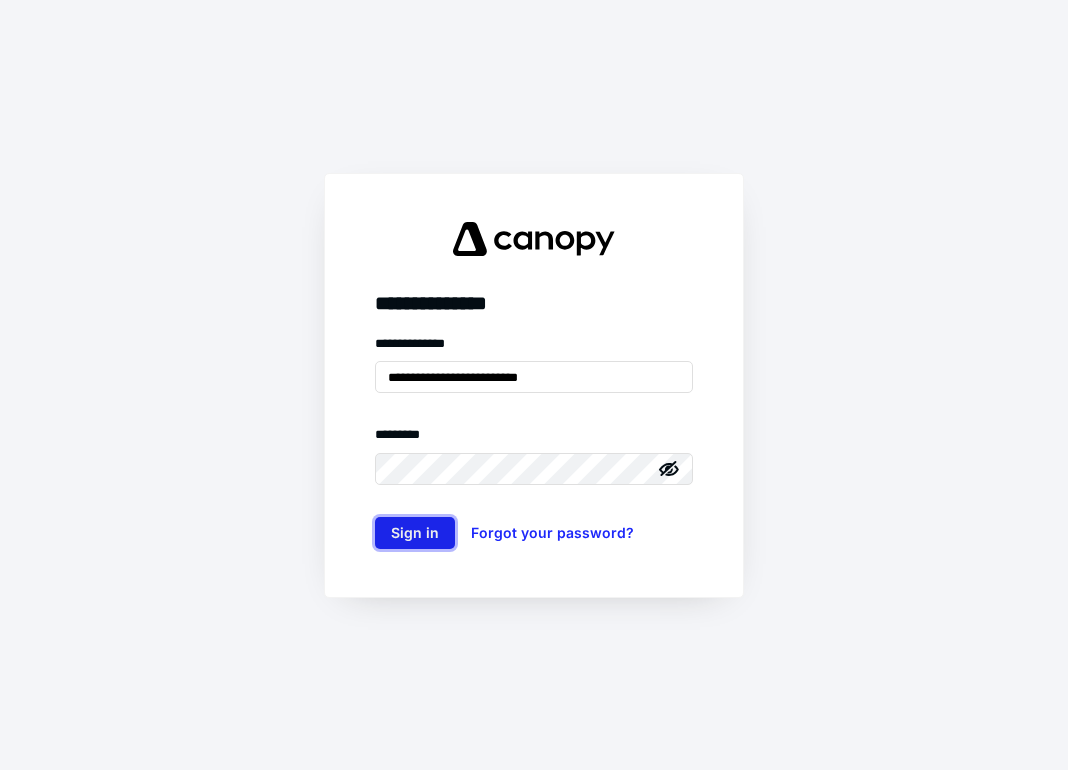click on "Sign in" at bounding box center [415, 533] 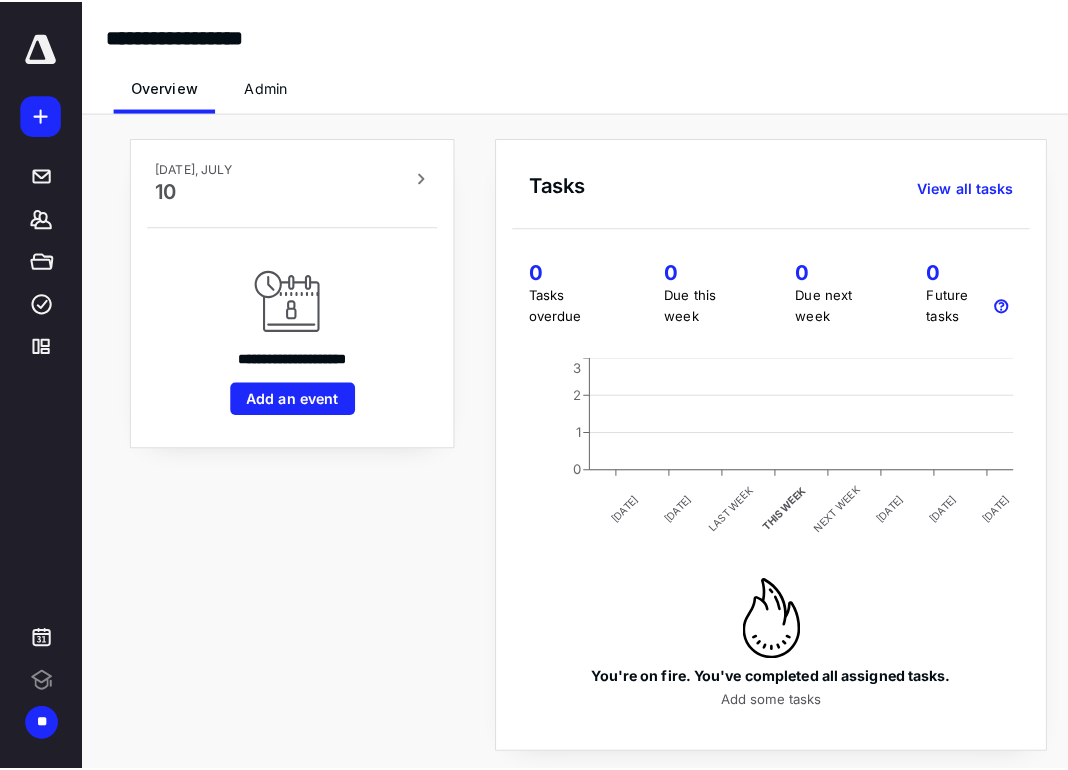 scroll, scrollTop: 0, scrollLeft: 0, axis: both 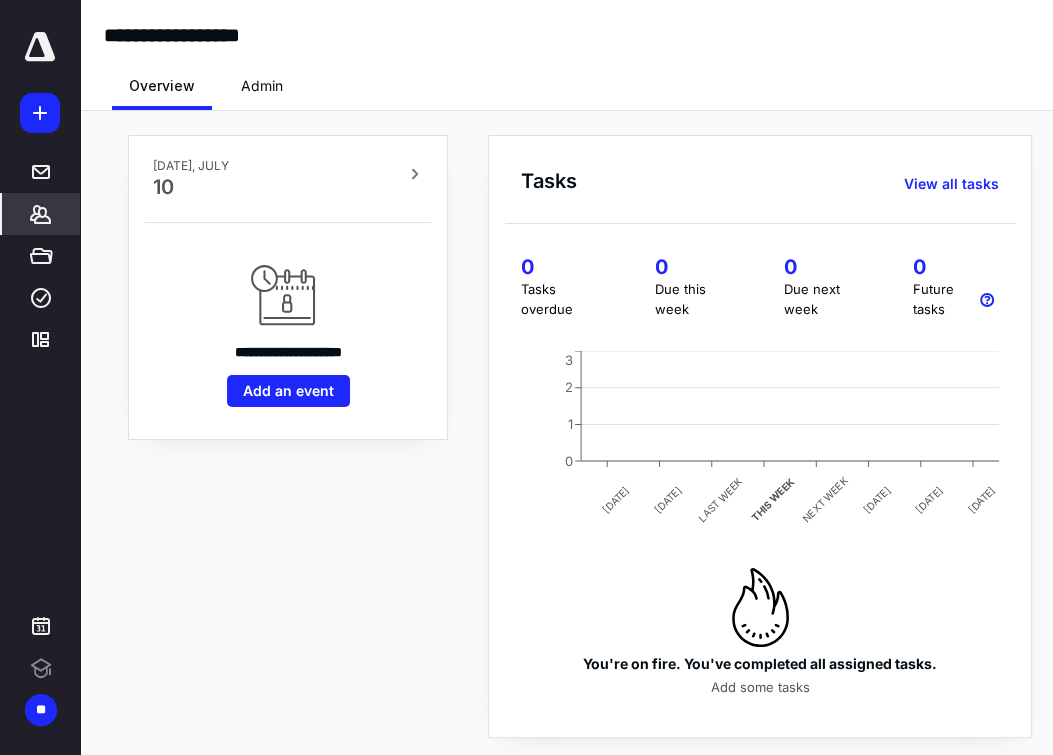 click on "*******" at bounding box center (41, 214) 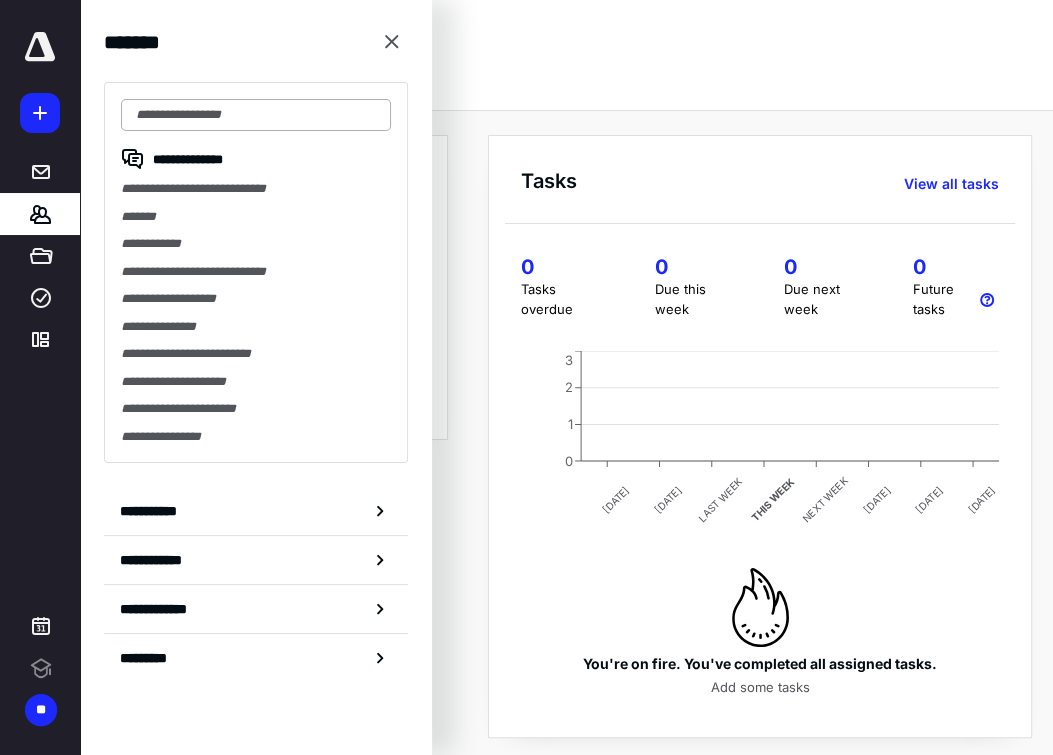 click at bounding box center [256, 115] 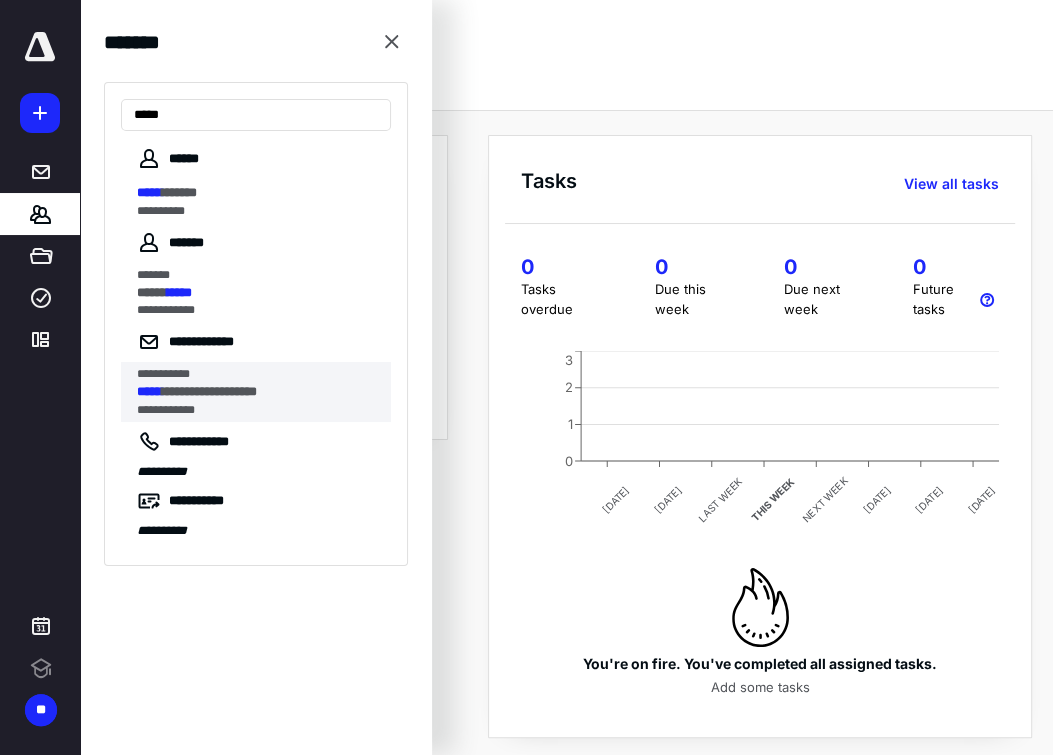type on "*****" 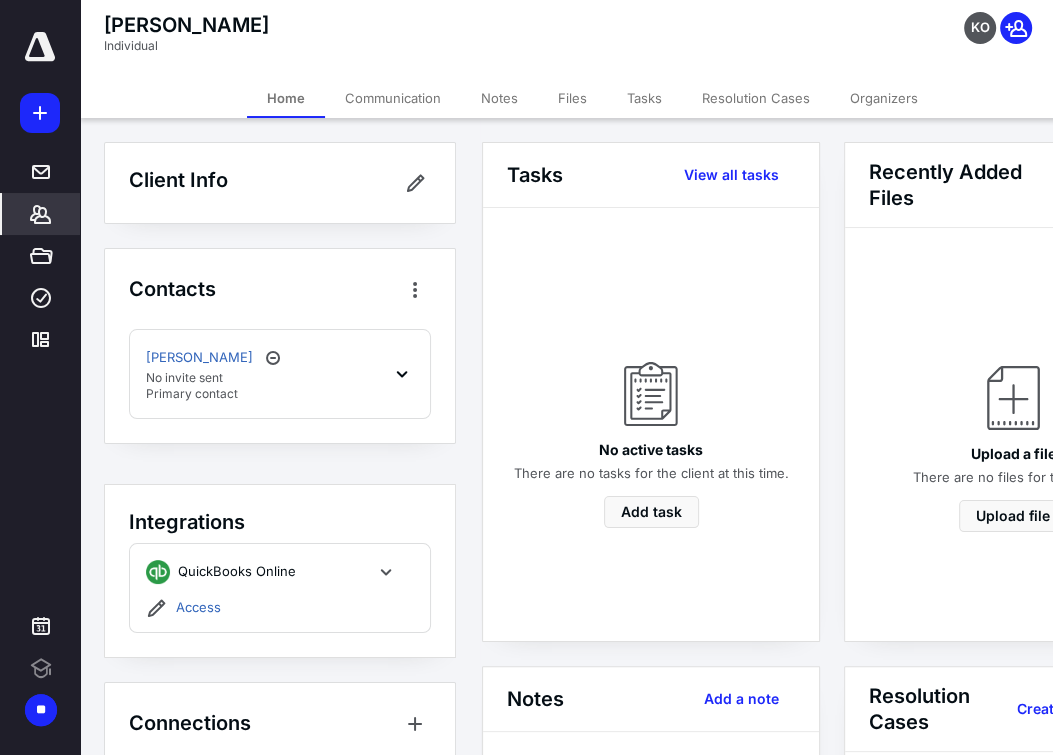 click on "[PERSON_NAME] Individual KO" at bounding box center [592, 39] 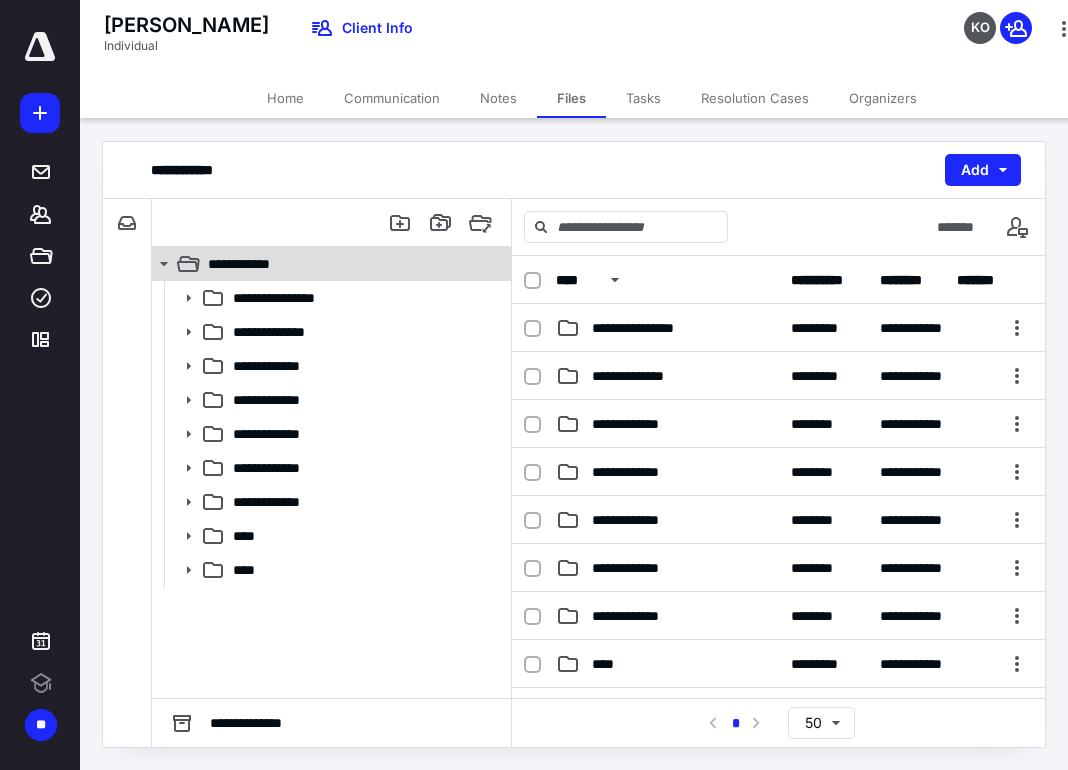 scroll, scrollTop: 0, scrollLeft: 0, axis: both 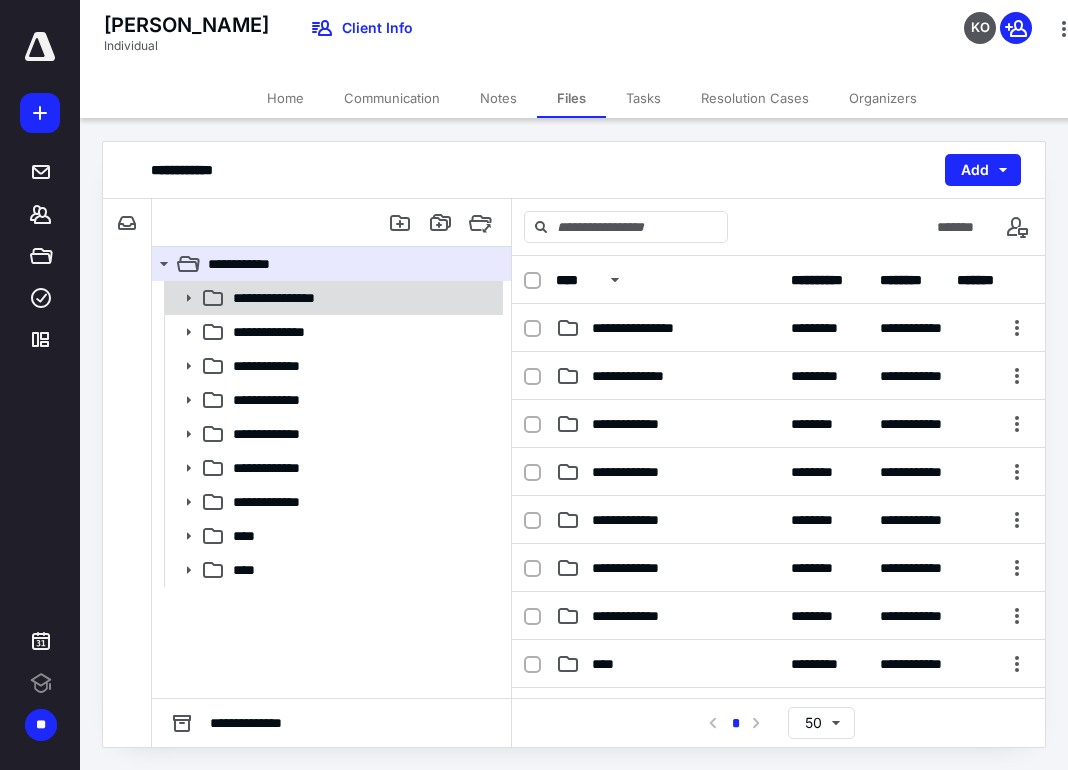 click 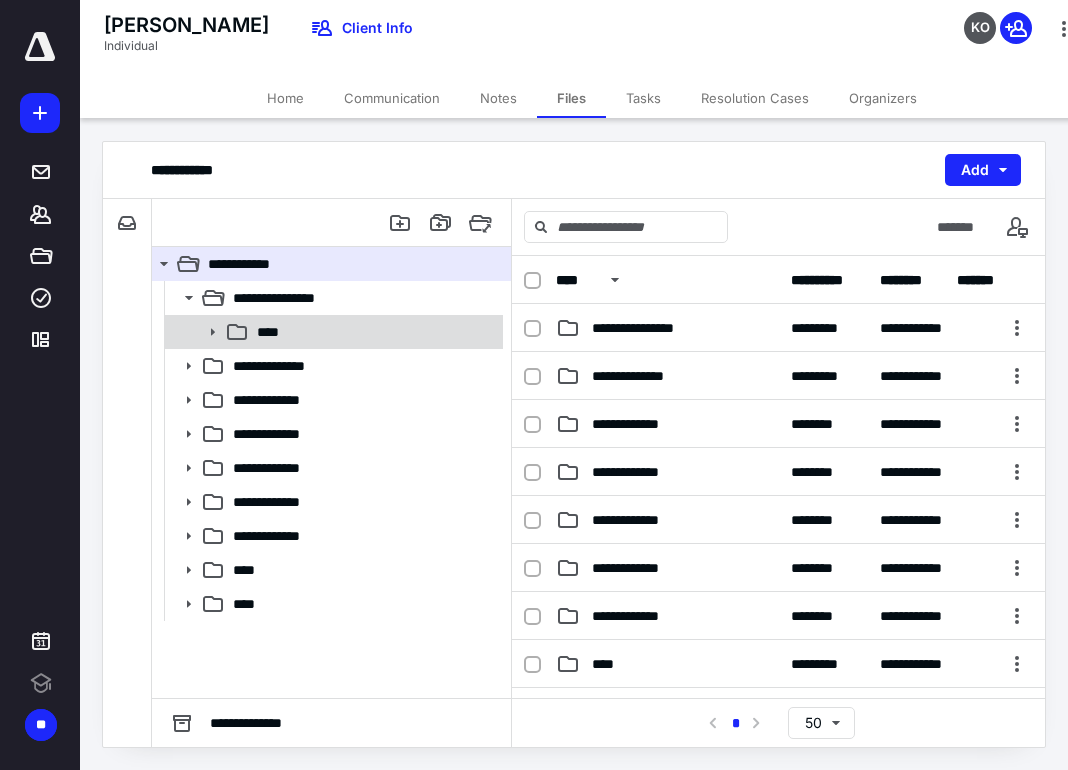 click at bounding box center (206, 332) 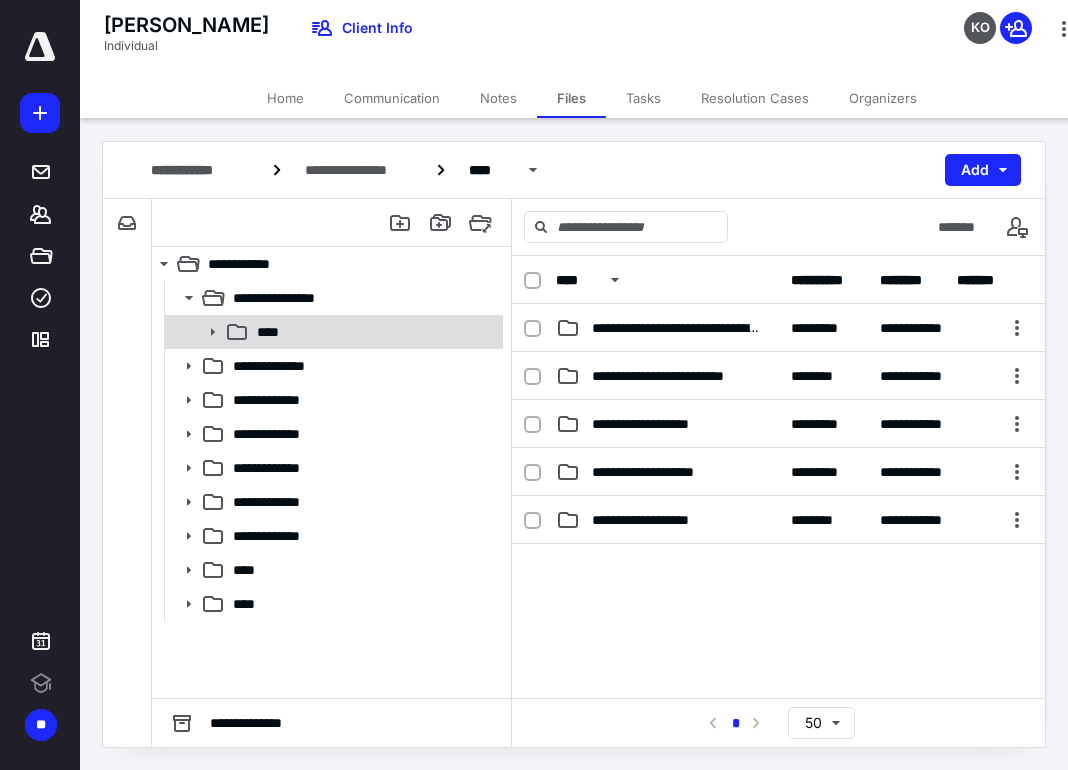click 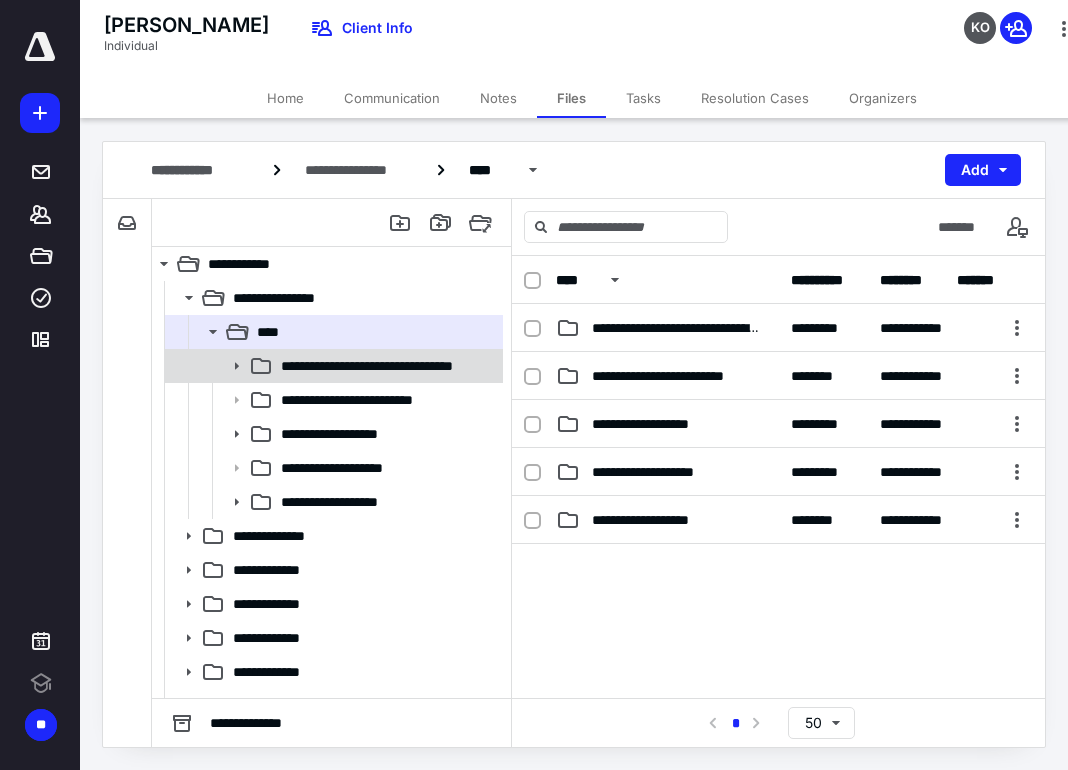 click 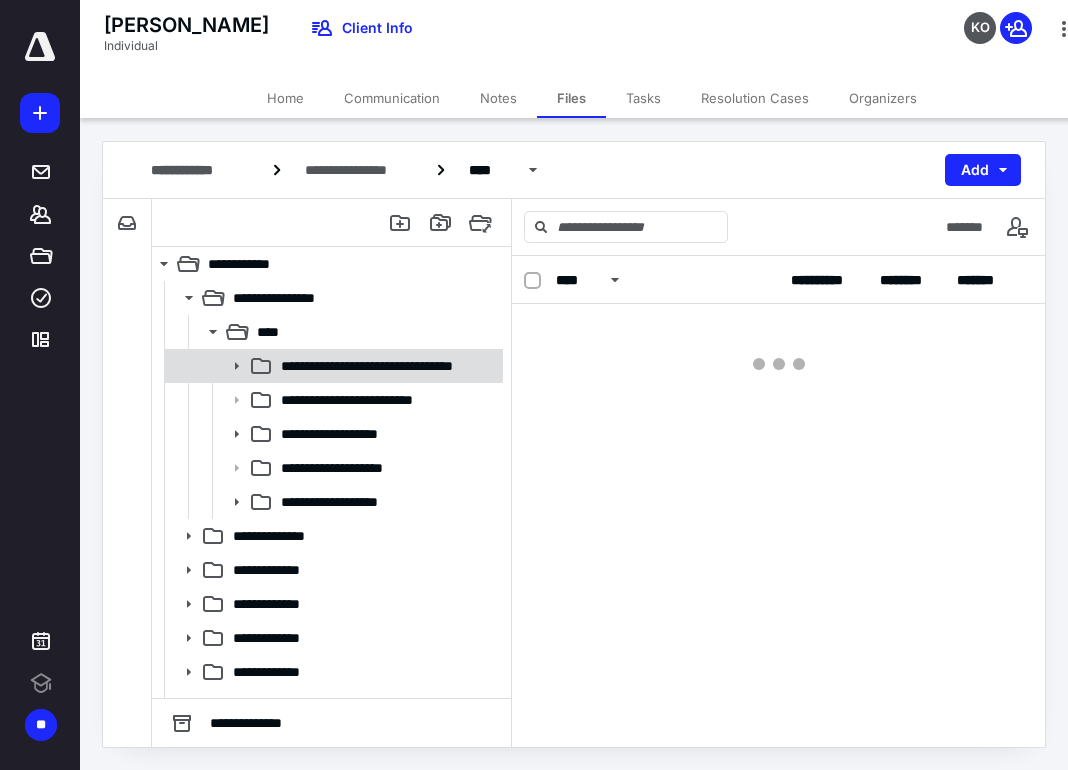 click 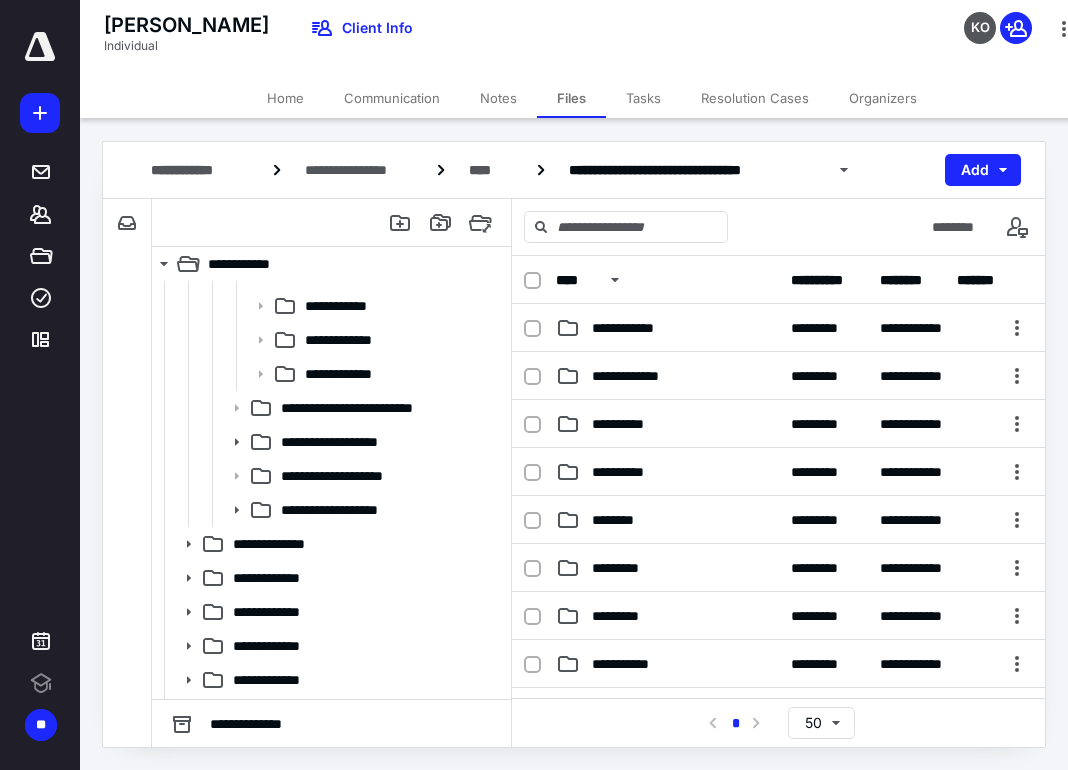 scroll, scrollTop: 499, scrollLeft: 0, axis: vertical 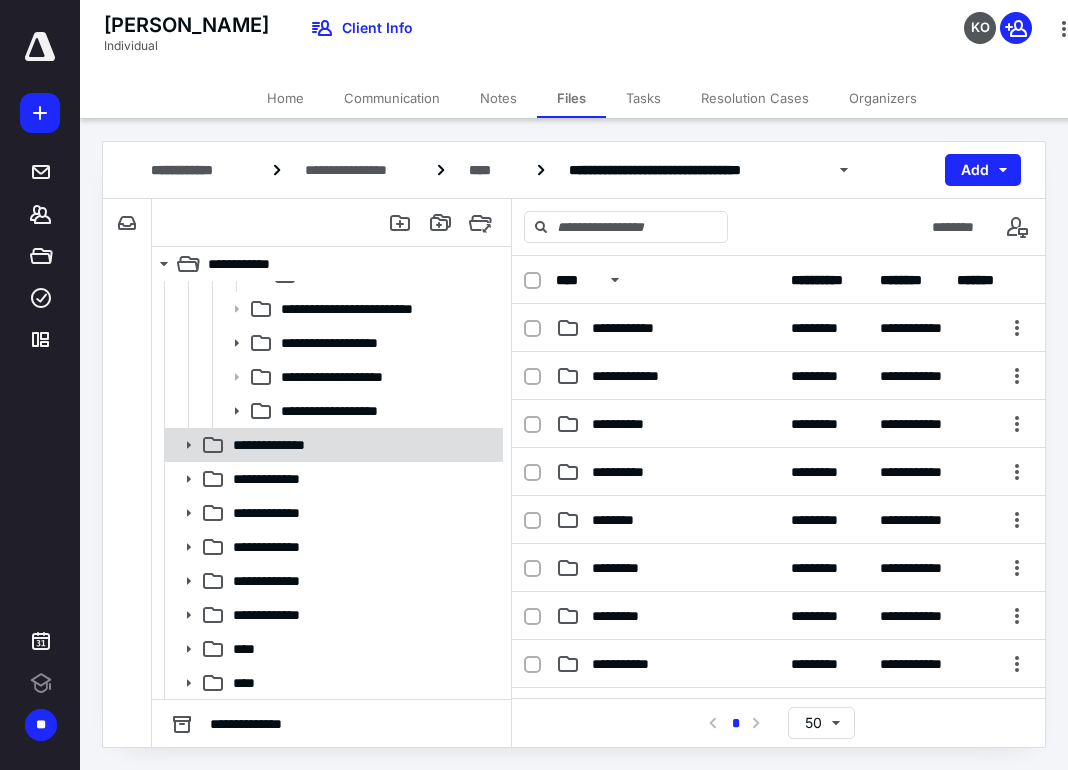click on "**********" at bounding box center (293, 445) 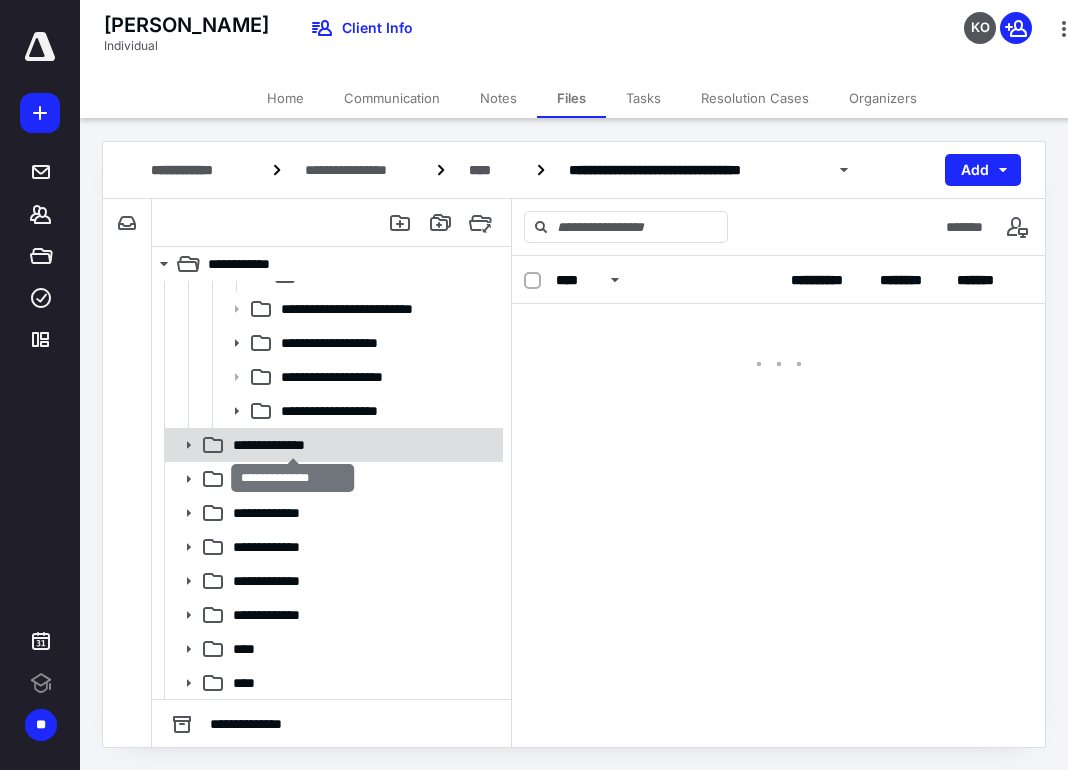 click on "**********" at bounding box center (293, 445) 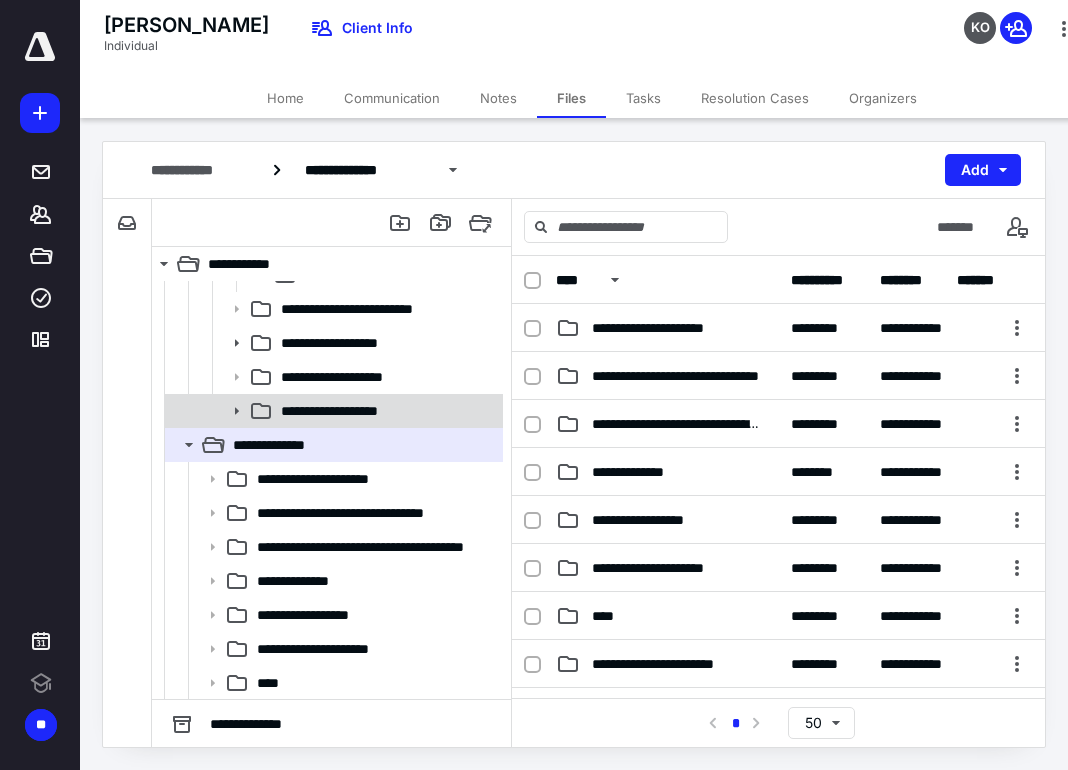 scroll, scrollTop: 0, scrollLeft: 0, axis: both 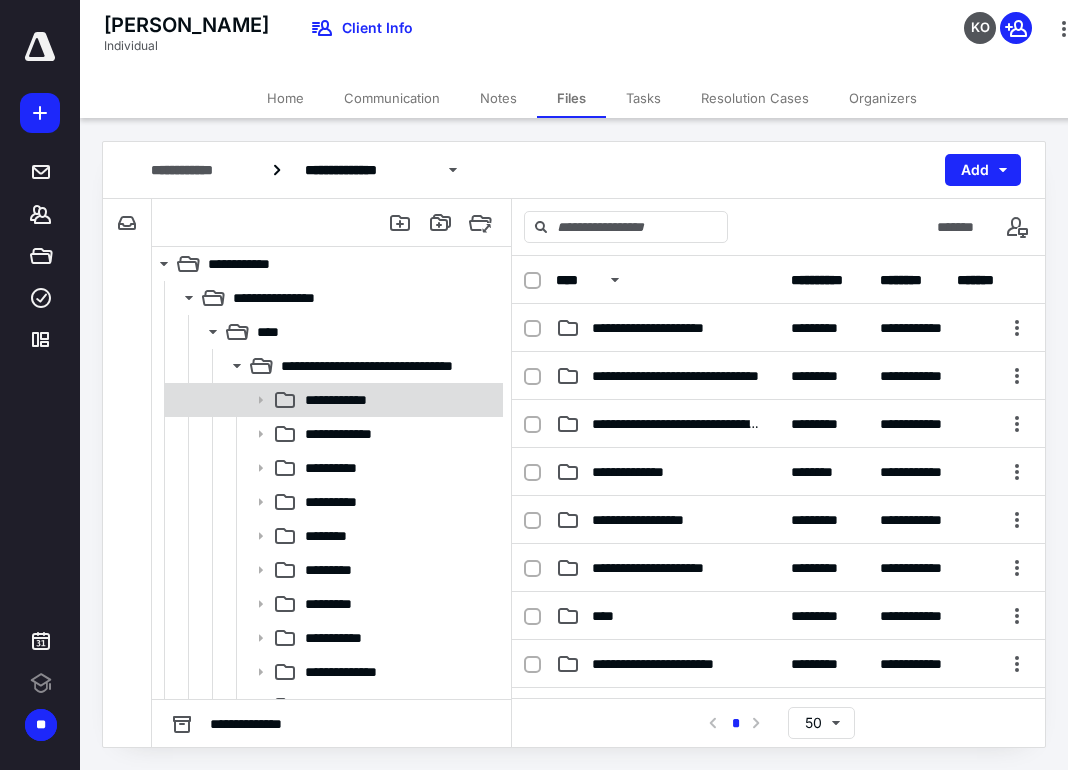 click on "**********" at bounding box center [346, 400] 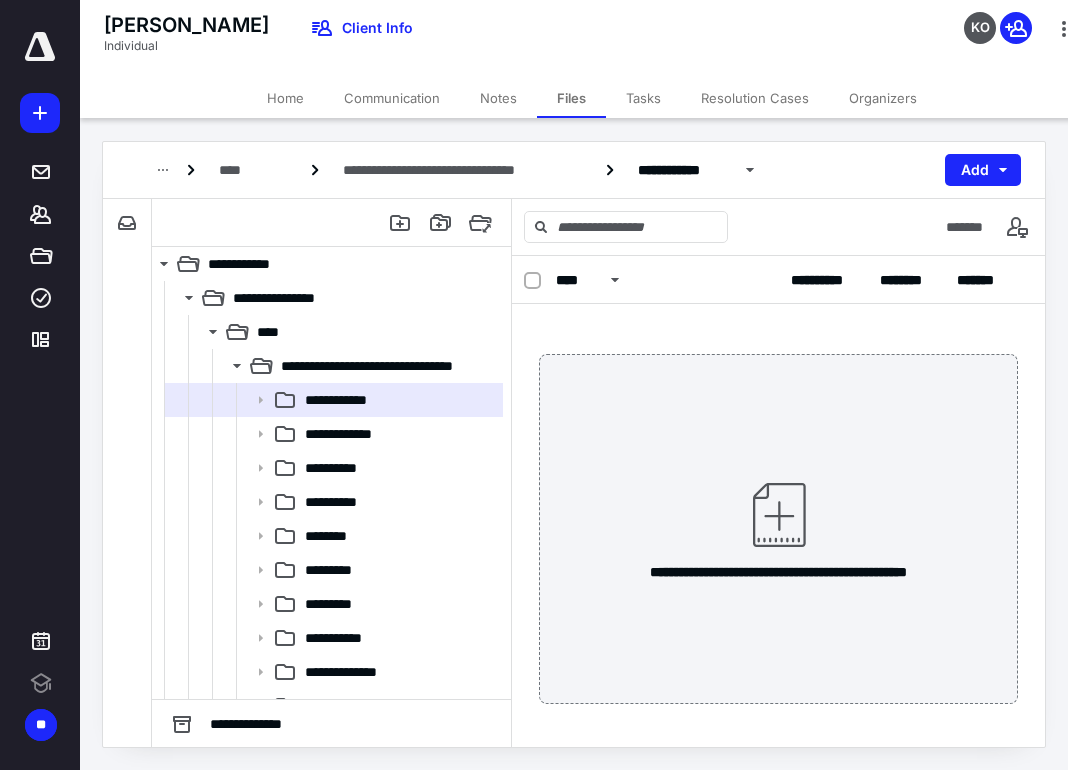 click on "[PERSON_NAME] Individual Client Info KO" at bounding box center (592, 39) 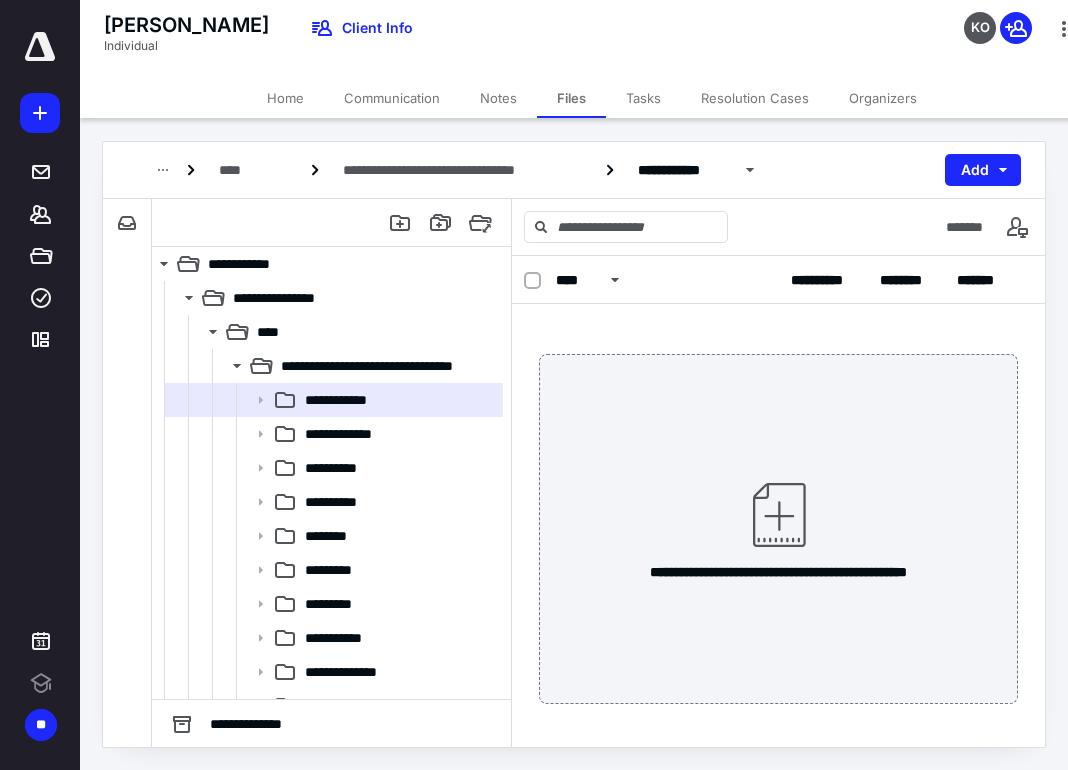 click 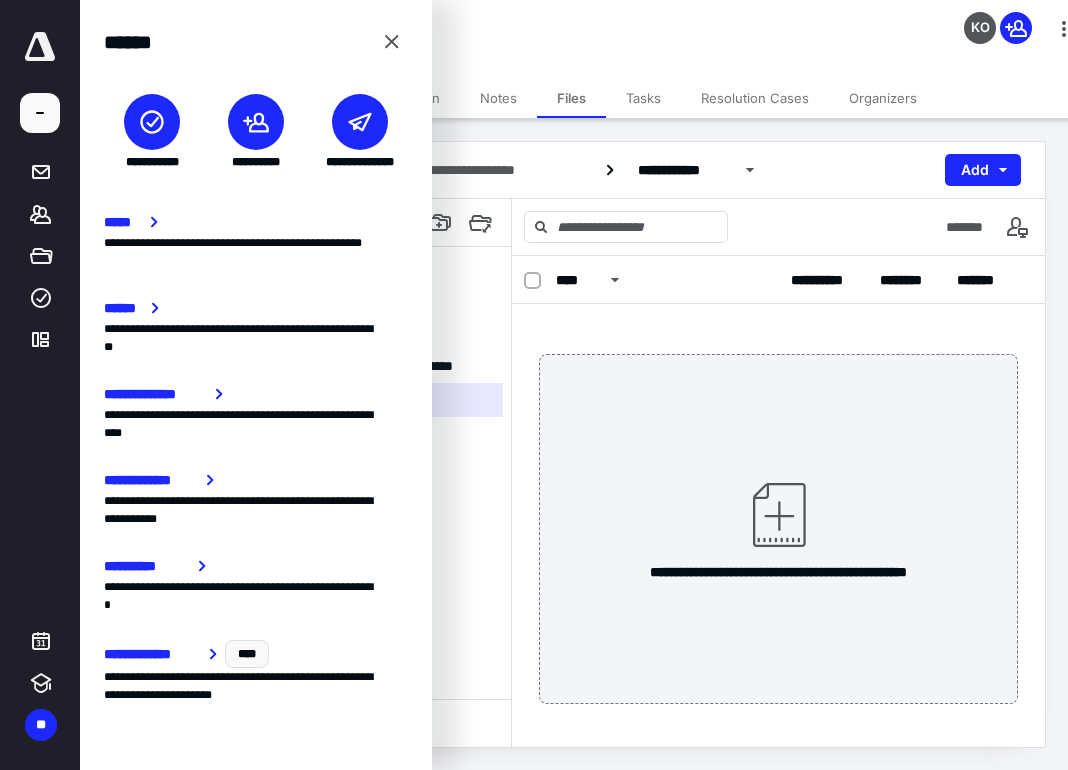 click at bounding box center (256, 122) 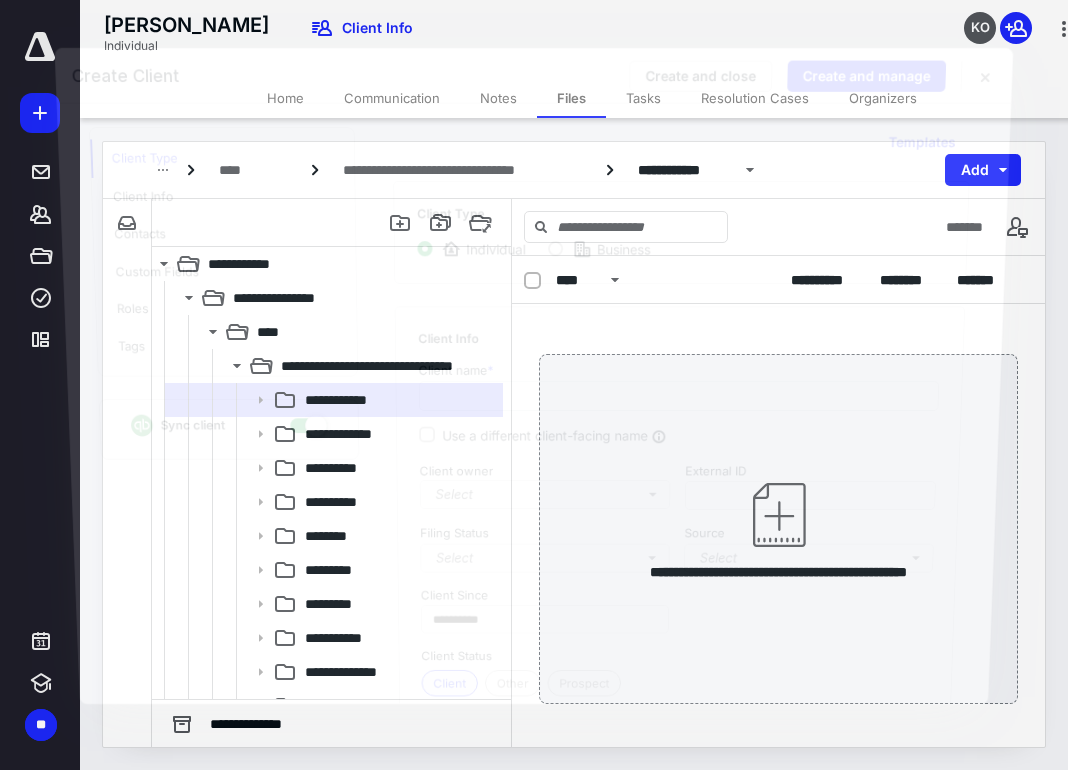 checkbox on "true" 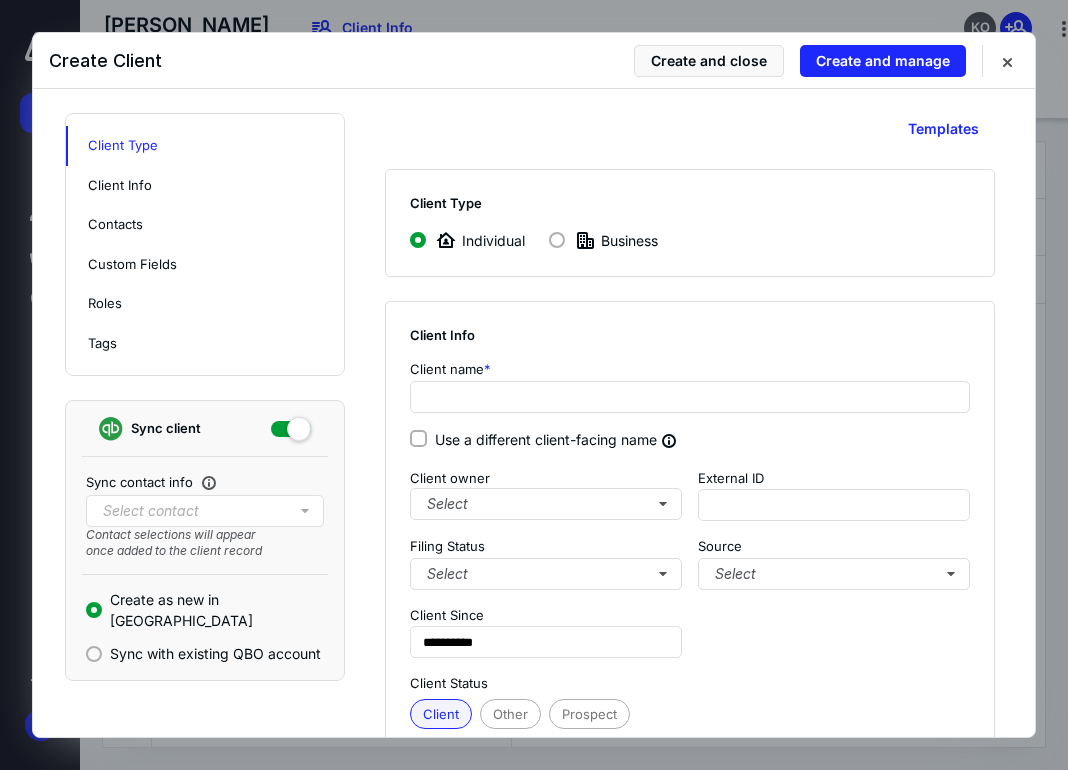 click at bounding box center [557, 240] 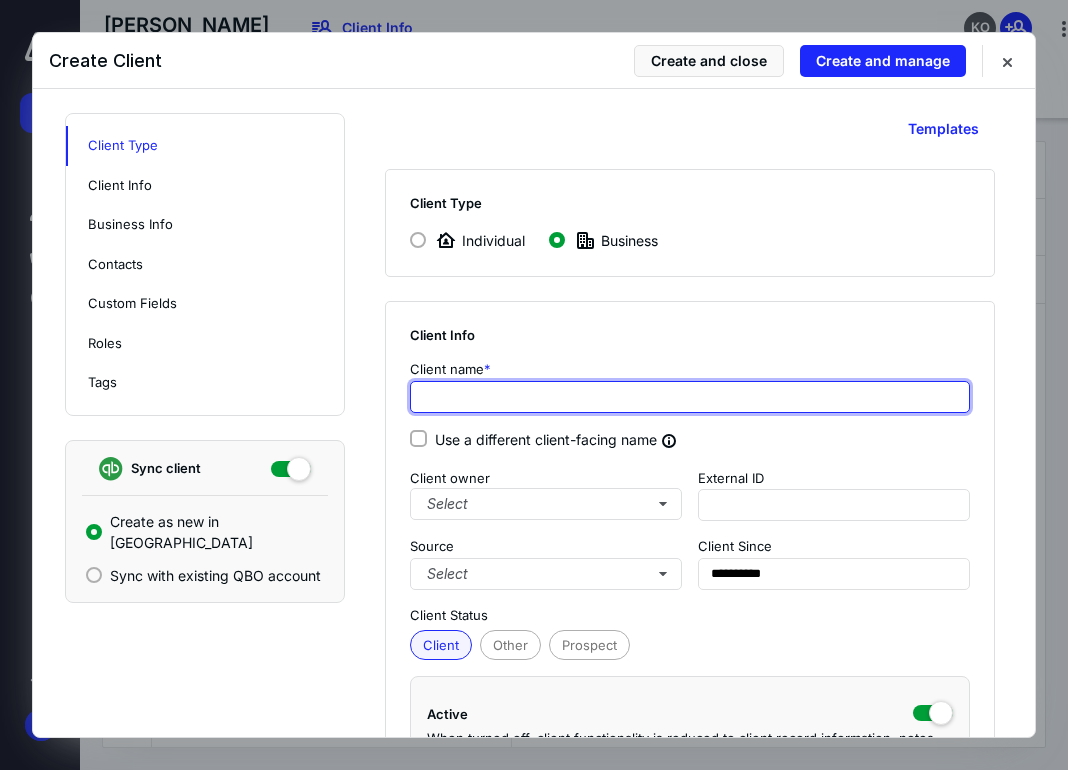 click at bounding box center (690, 397) 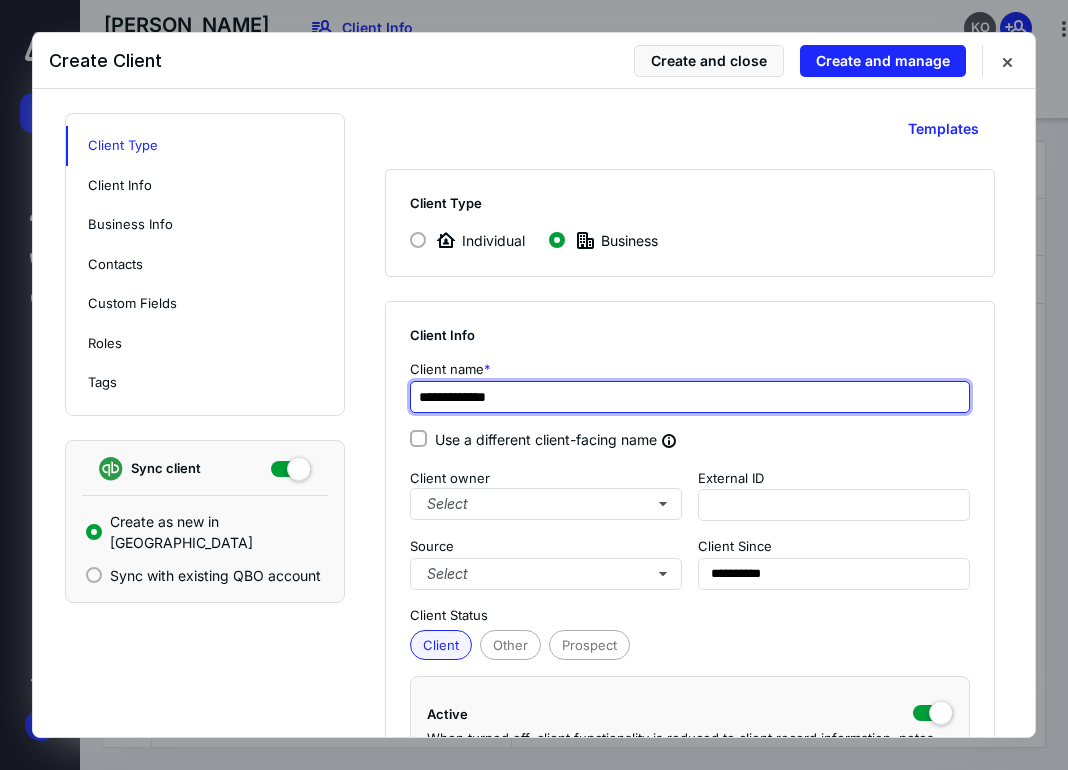 type on "**********" 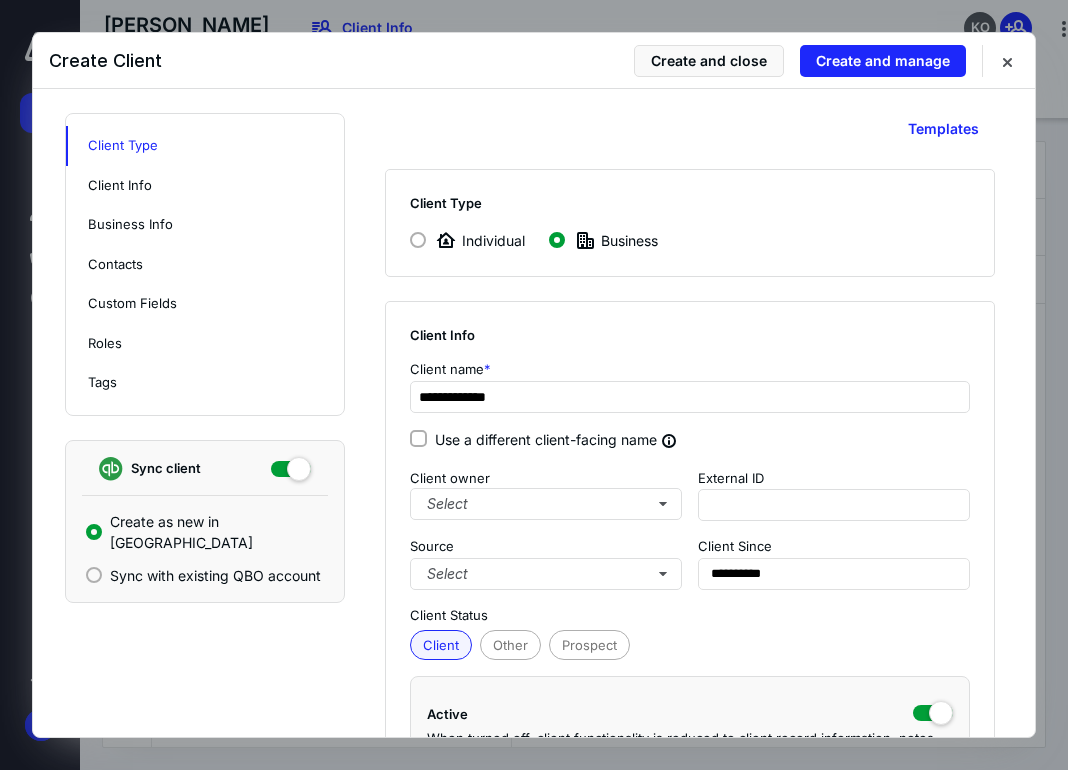 type on "**********" 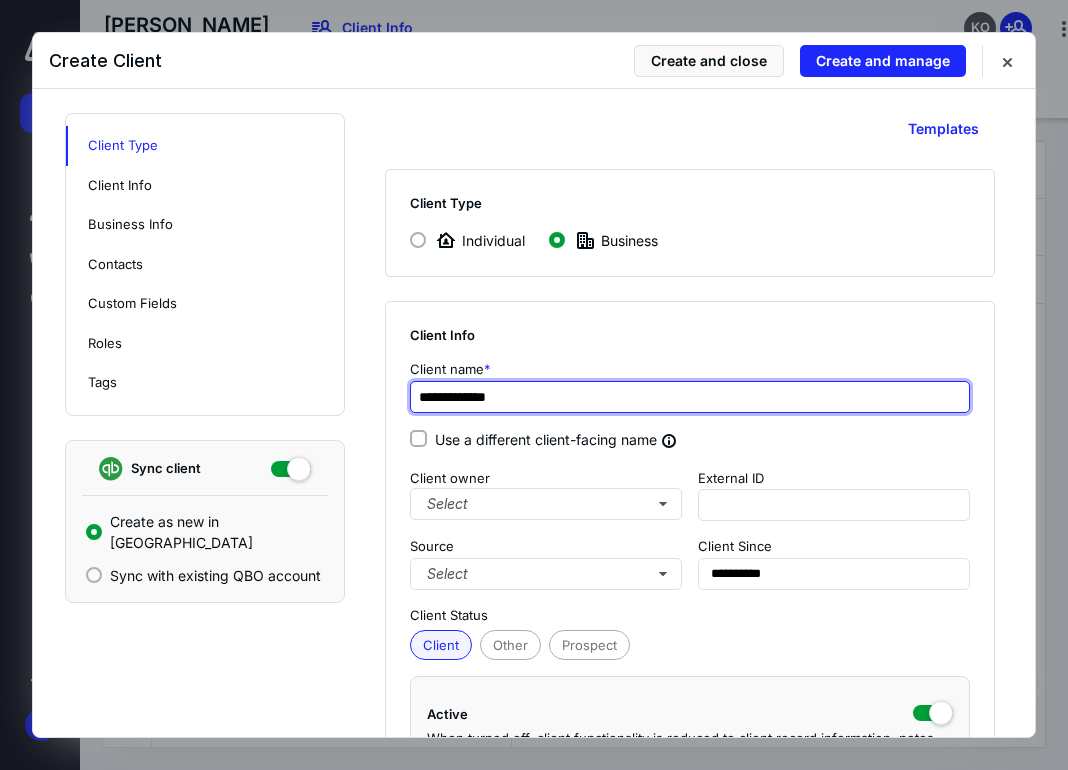 click on "**********" at bounding box center [690, 397] 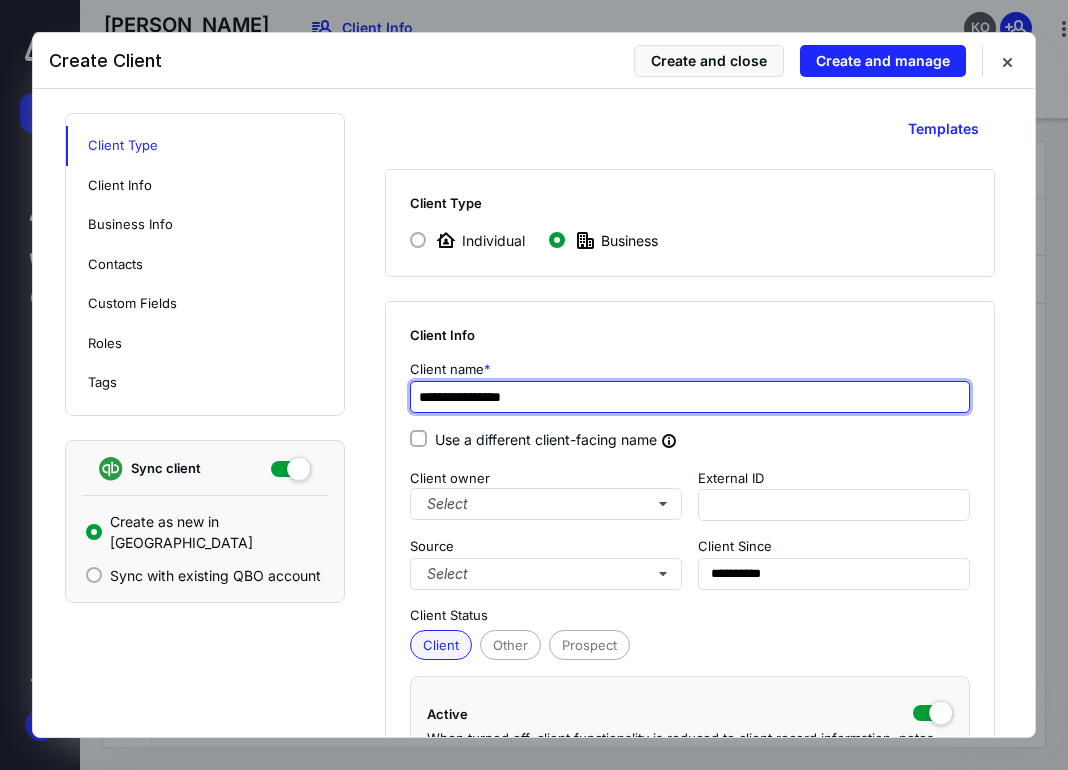 click on "**********" at bounding box center [690, 397] 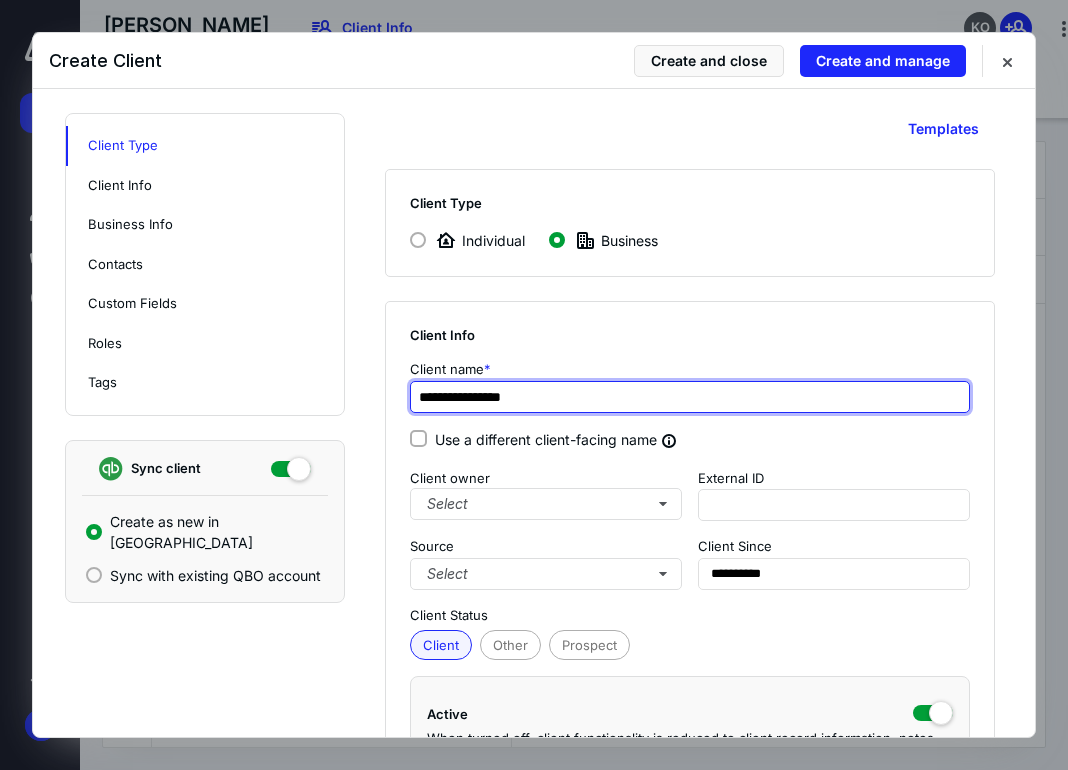 type on "**********" 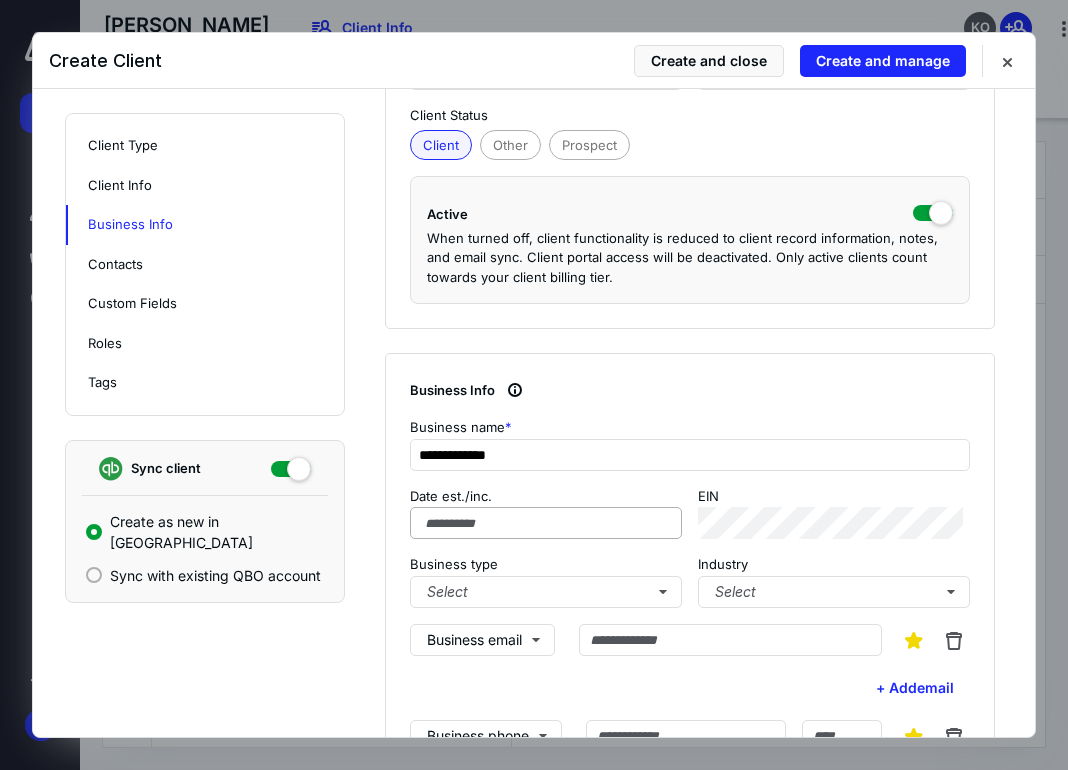scroll, scrollTop: 600, scrollLeft: 0, axis: vertical 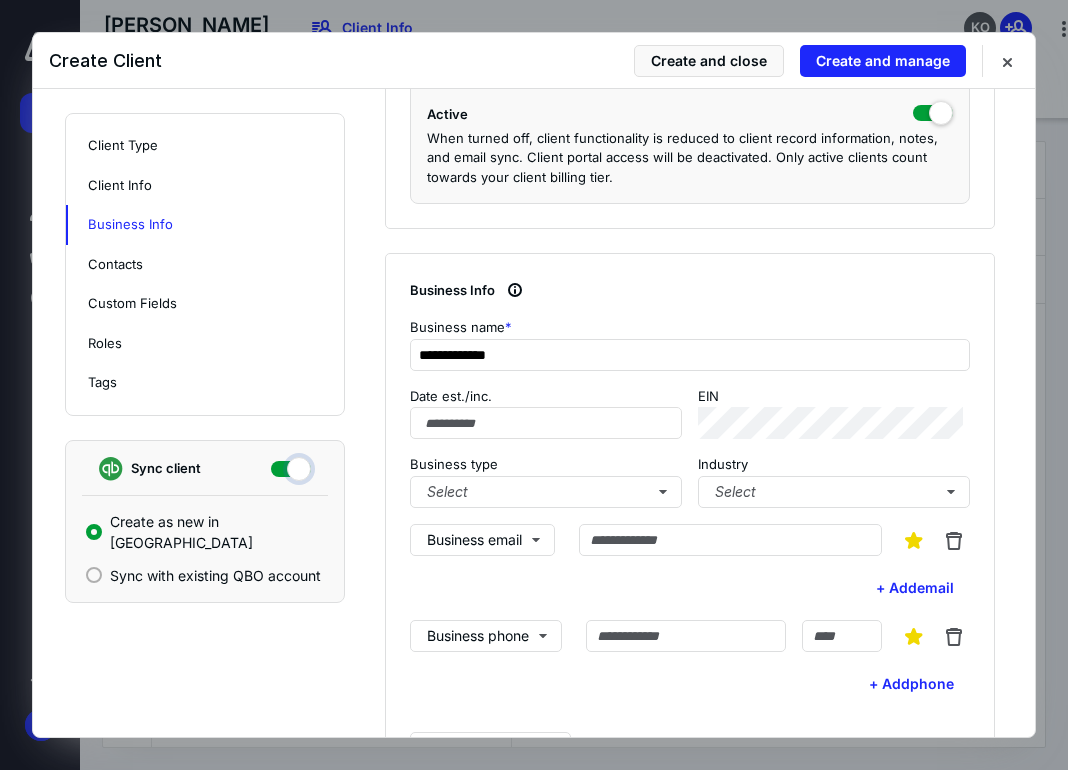 click at bounding box center (291, 466) 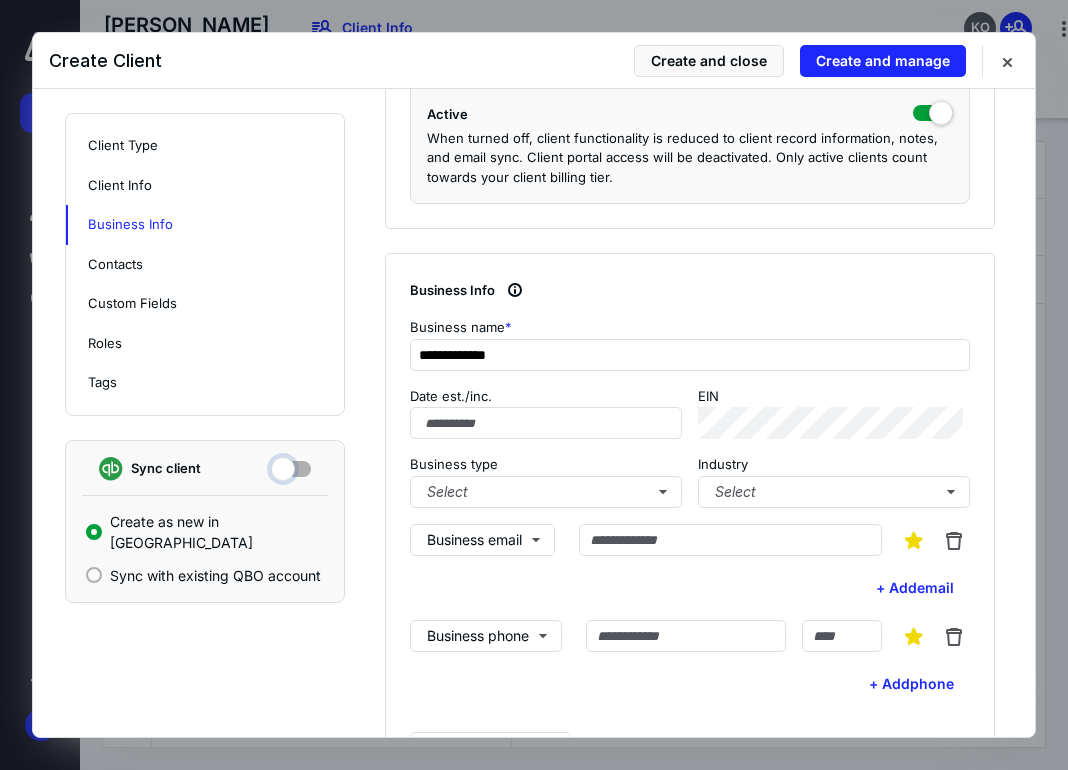 checkbox on "false" 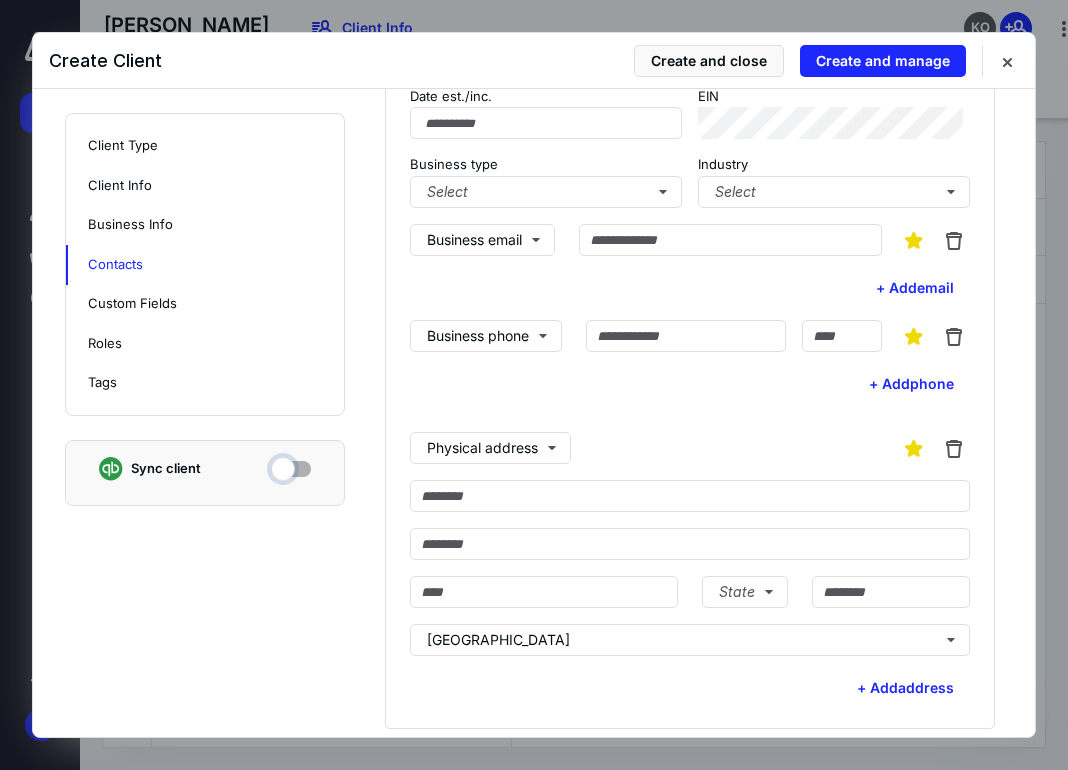 scroll, scrollTop: 1200, scrollLeft: 0, axis: vertical 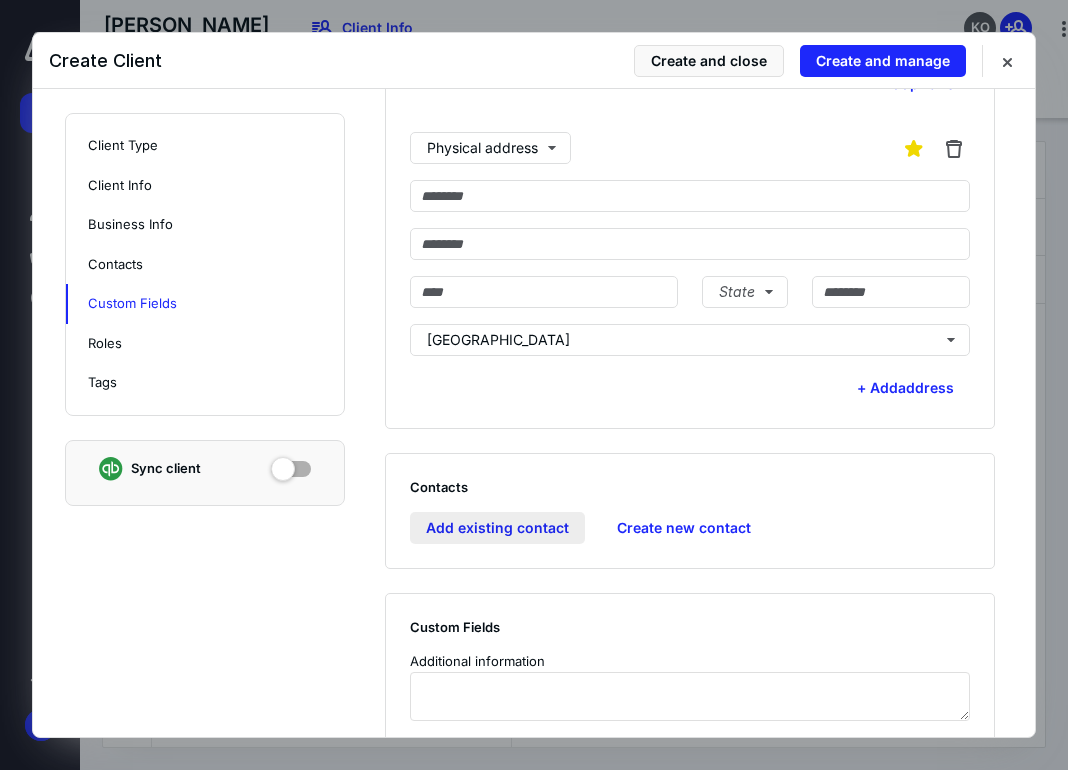 click on "Add existing contact" at bounding box center [497, 528] 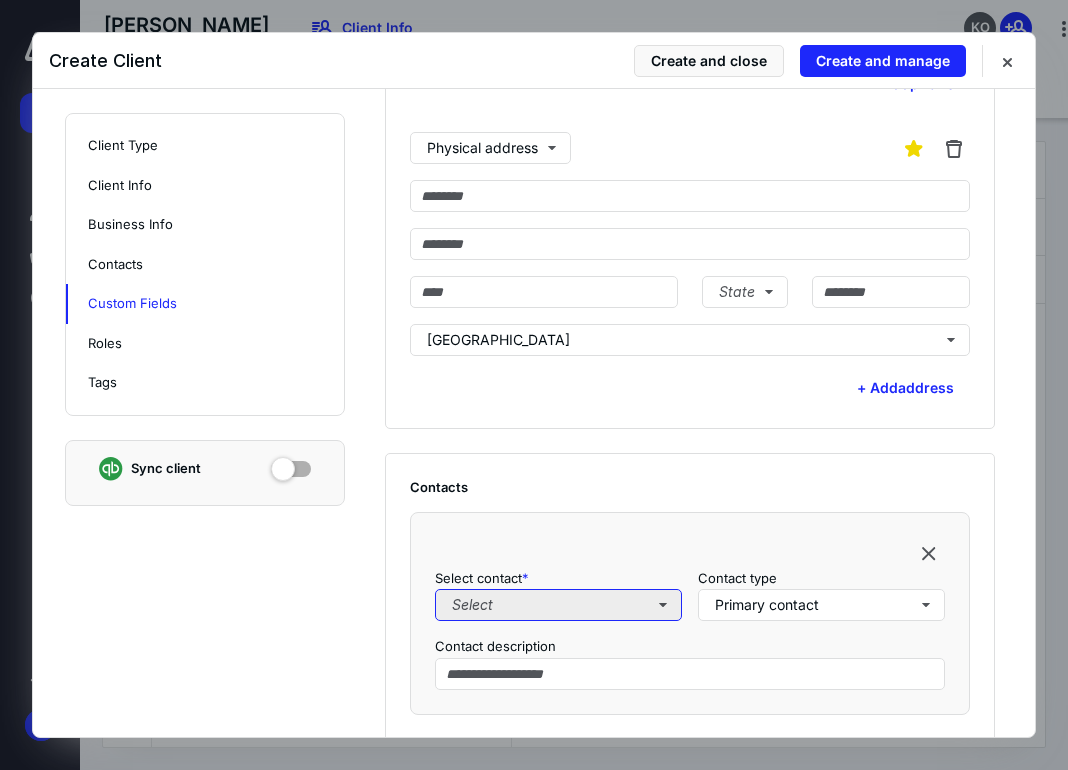 click on "Select" at bounding box center (558, 605) 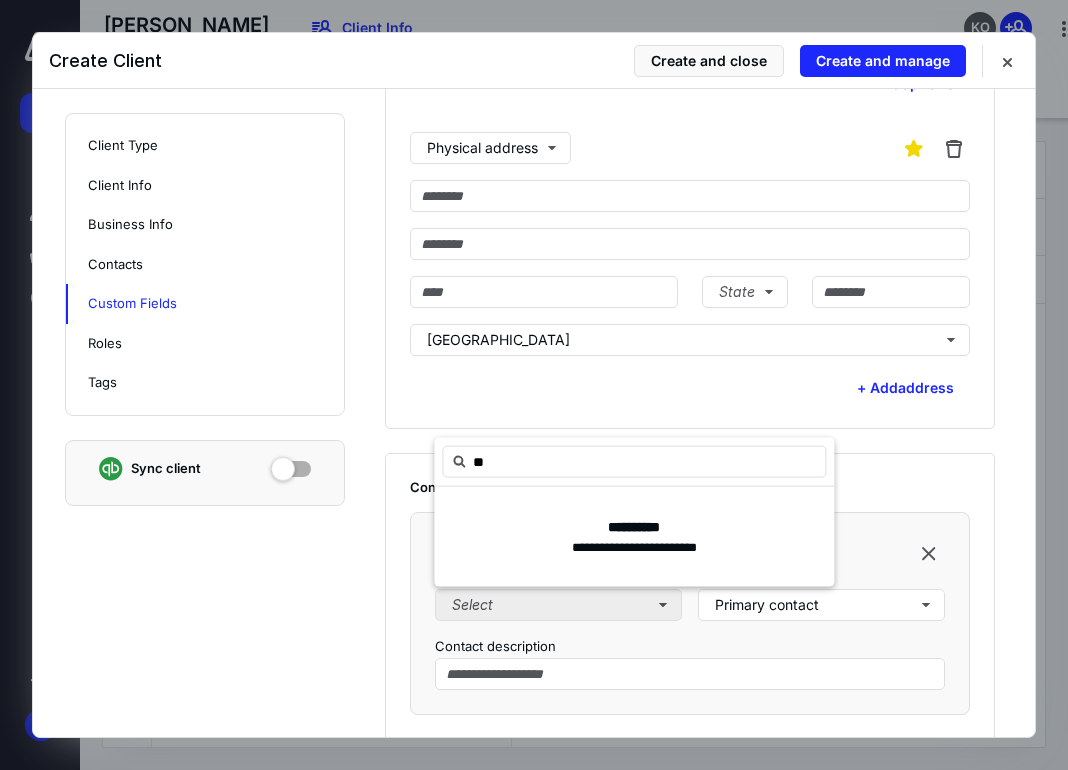 type on "***" 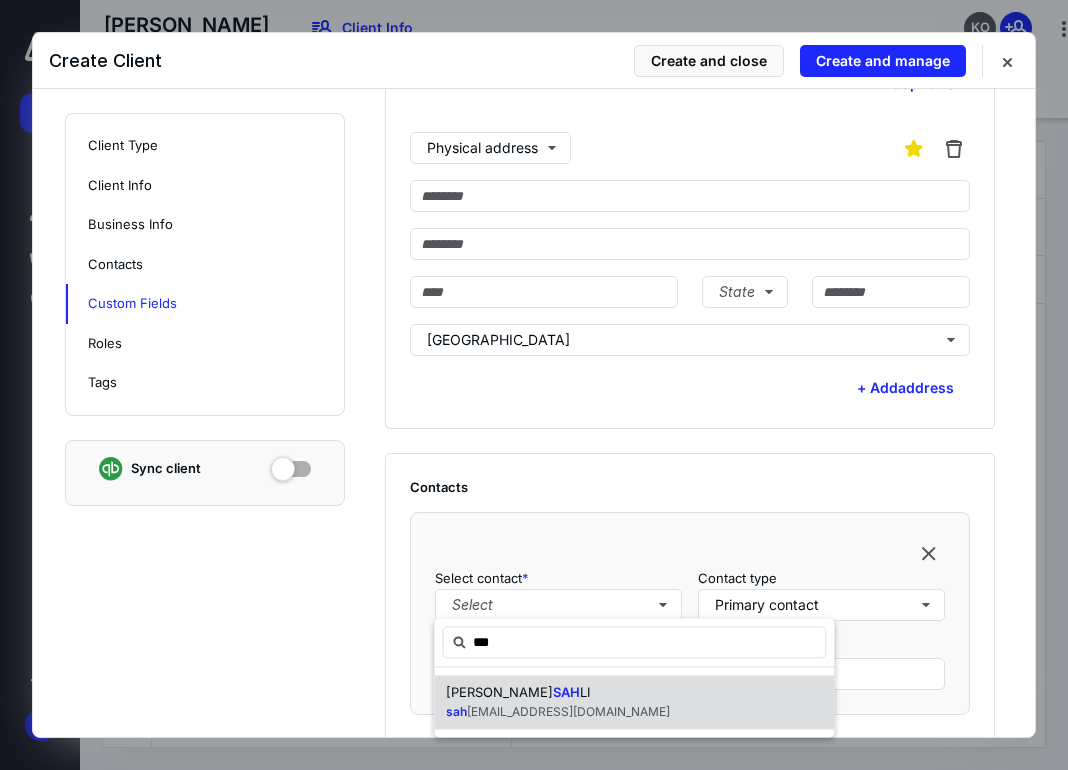 click on "LI" at bounding box center [585, 692] 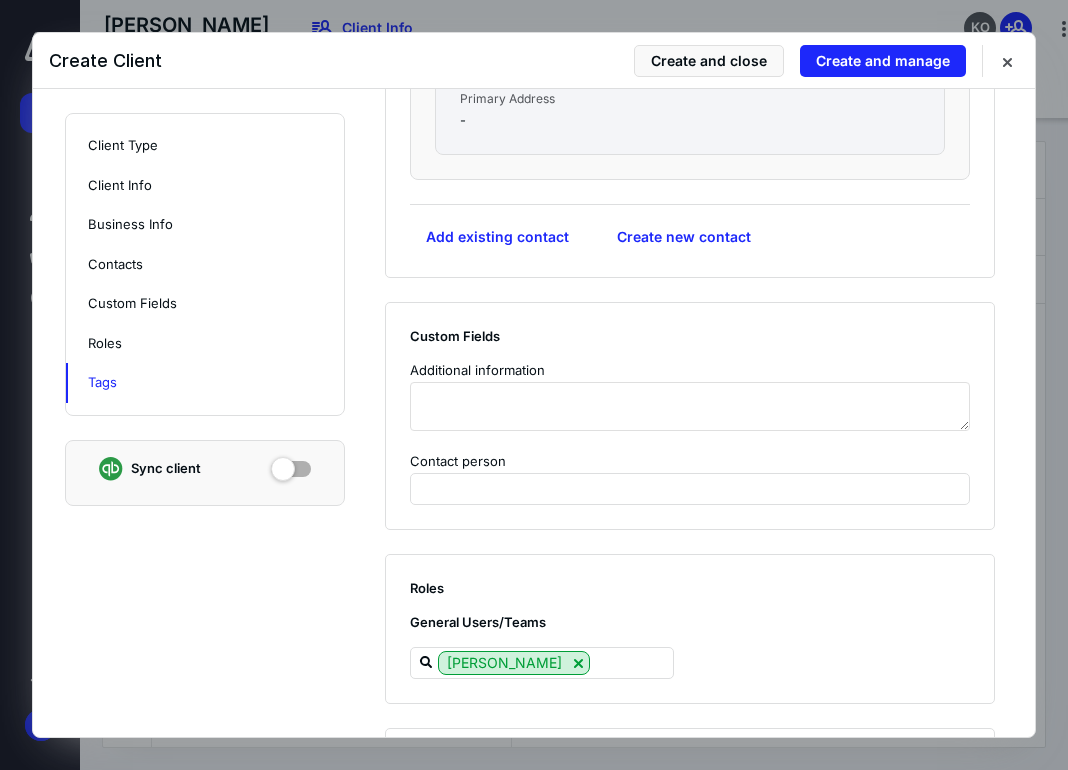 scroll, scrollTop: 2116, scrollLeft: 0, axis: vertical 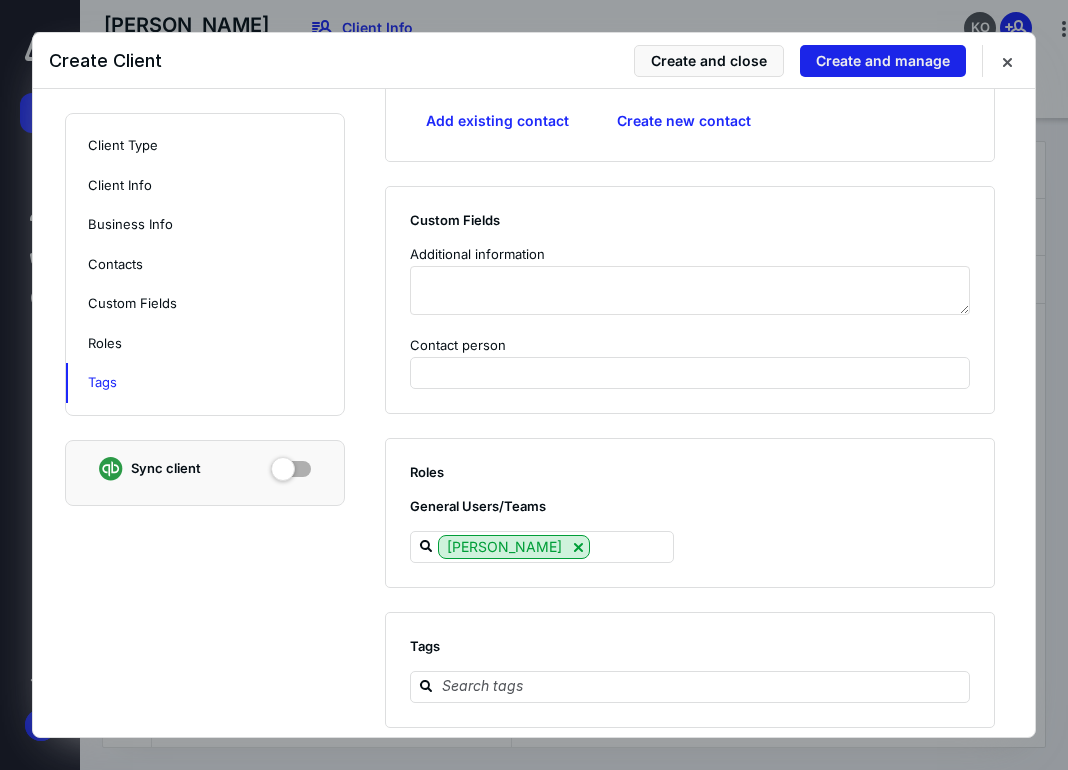 click on "Create and manage" at bounding box center (883, 61) 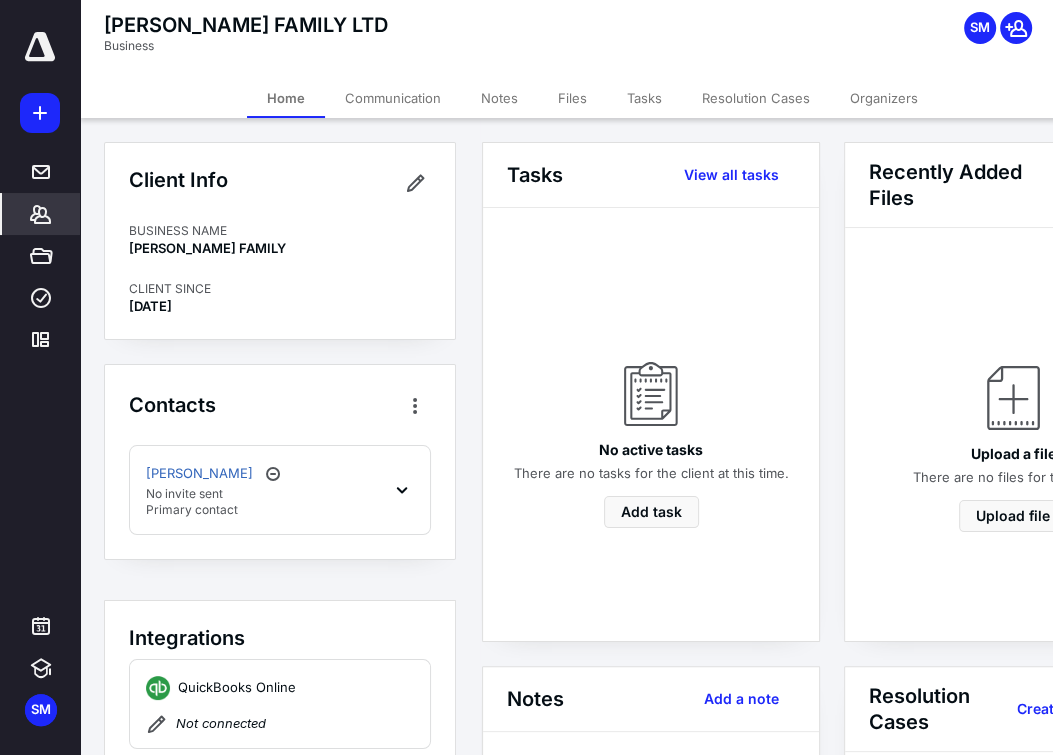 click on "Files" at bounding box center [572, 98] 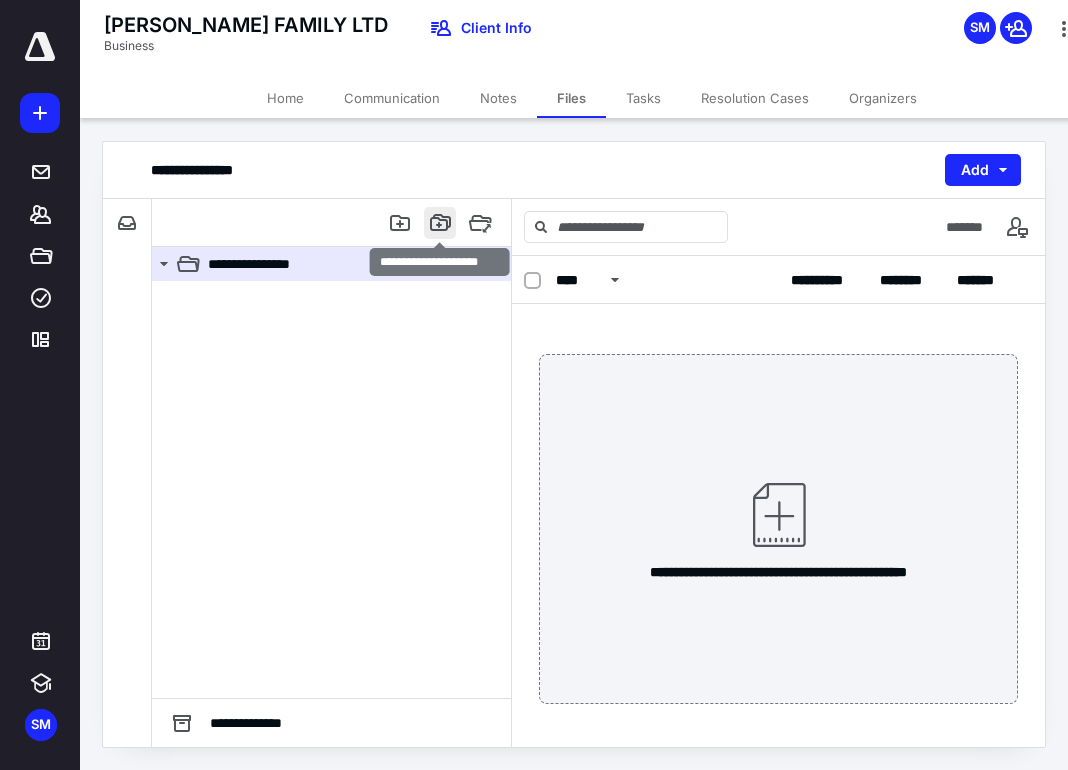 click at bounding box center (440, 223) 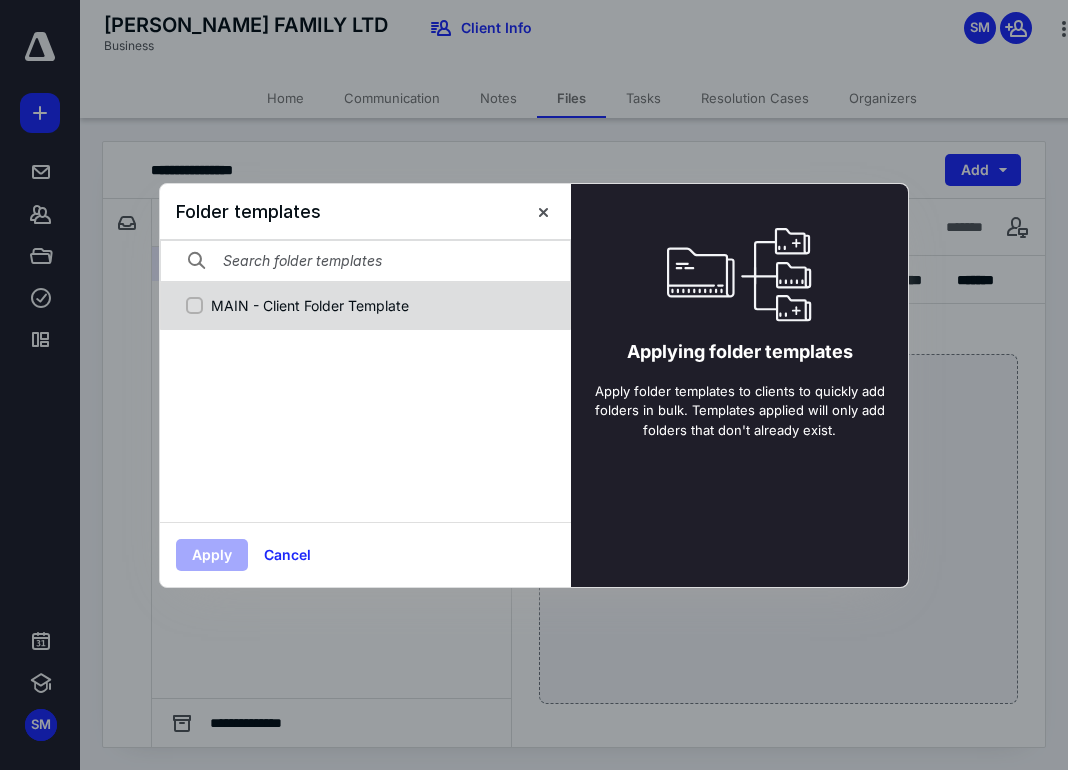 click on "MAIN - Client Folder Template" at bounding box center (376, 305) 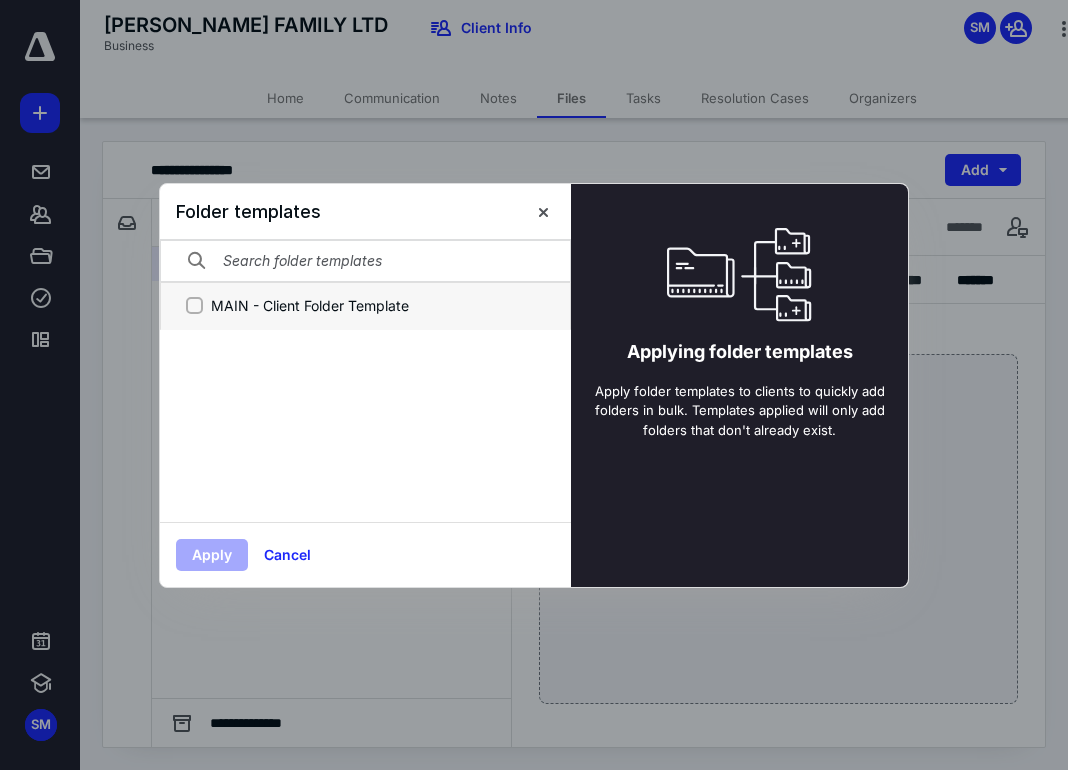 click on "MAIN - Client Folder Template" at bounding box center [194, 305] 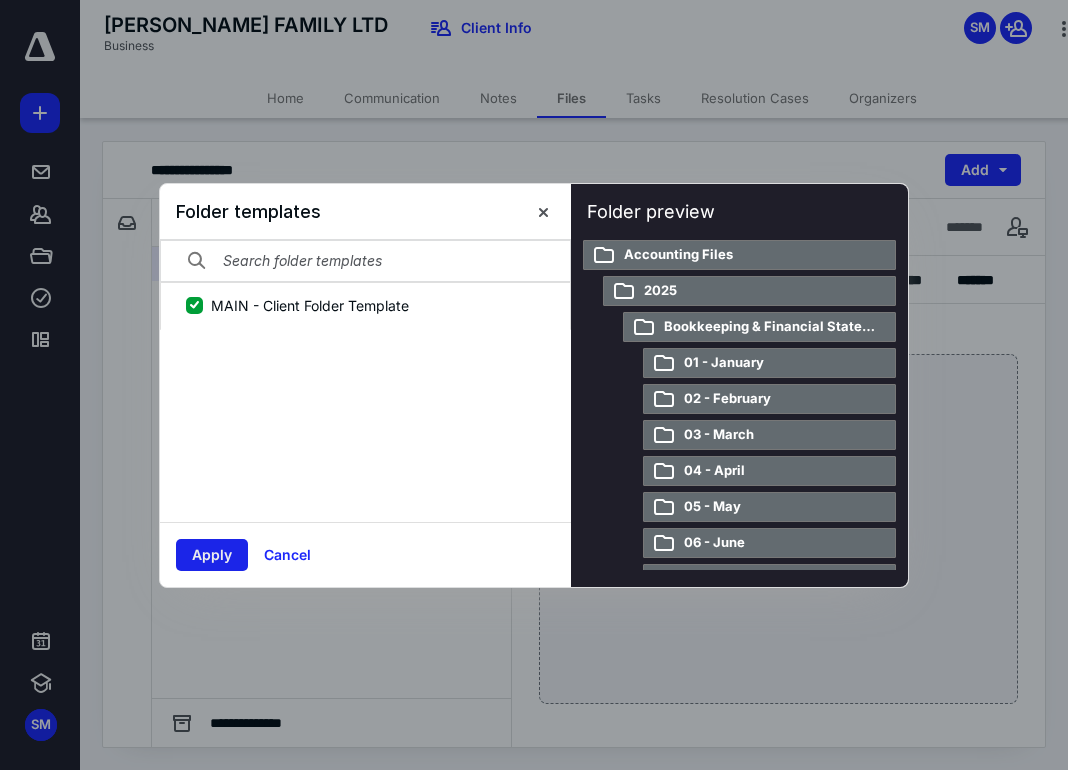 click on "Apply" at bounding box center (212, 555) 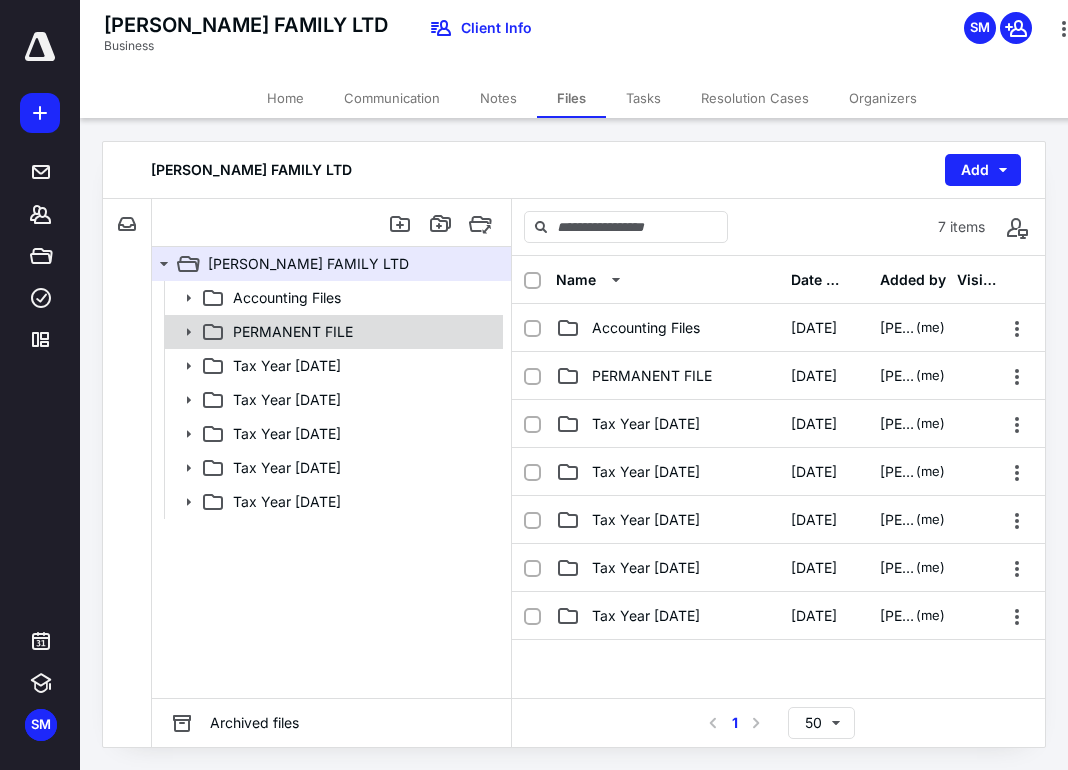 click 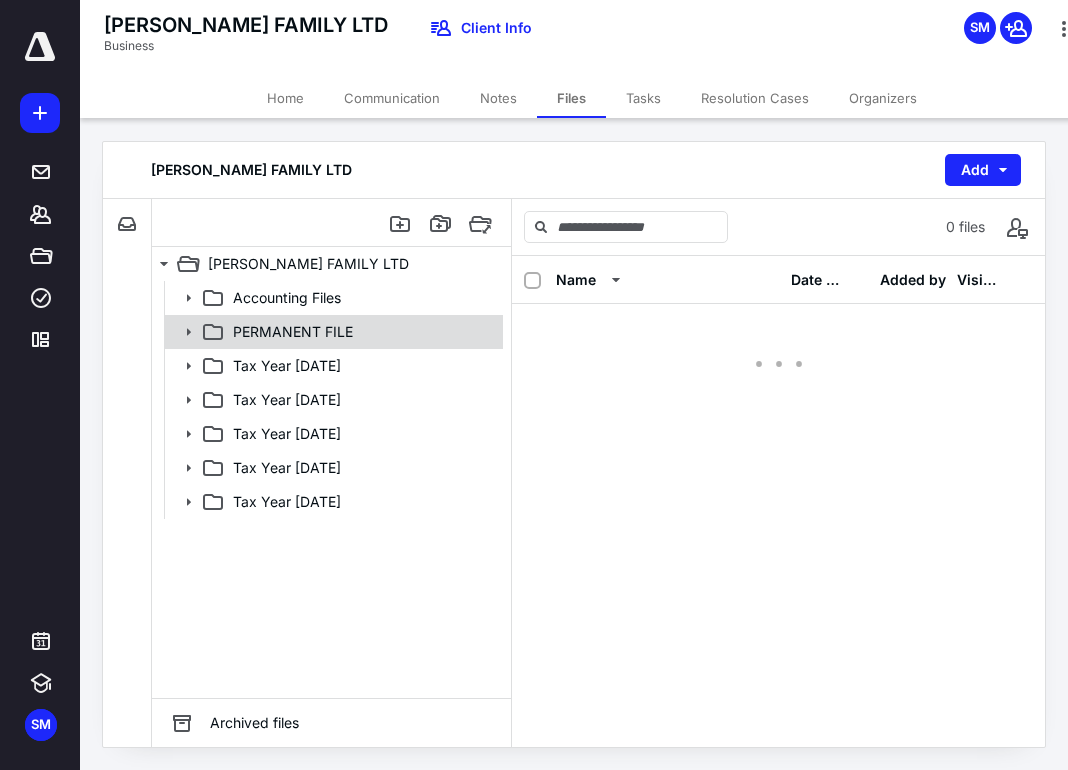 click 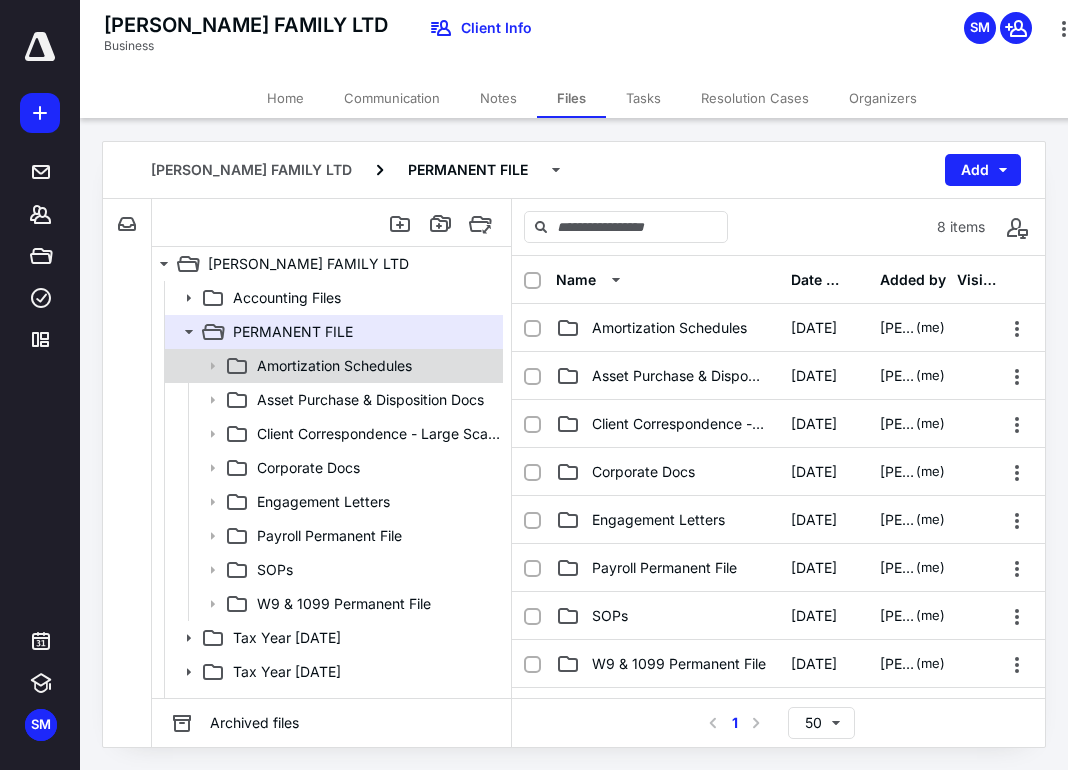 click 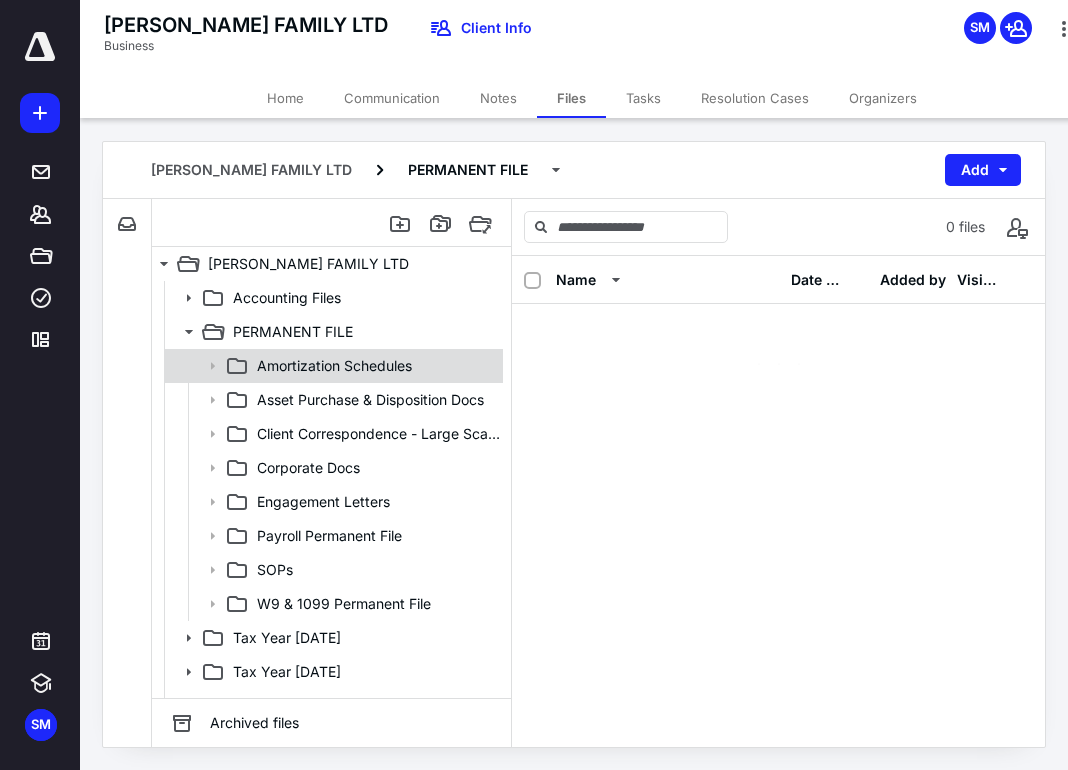 click 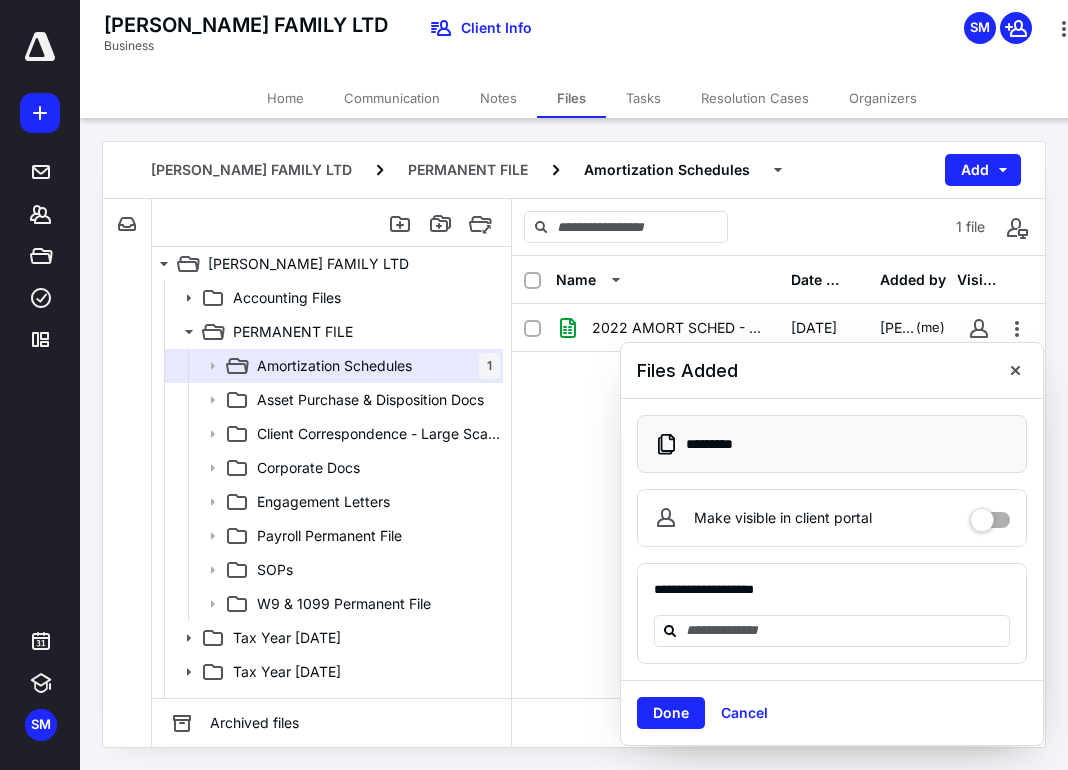 click on "Done" at bounding box center (671, 713) 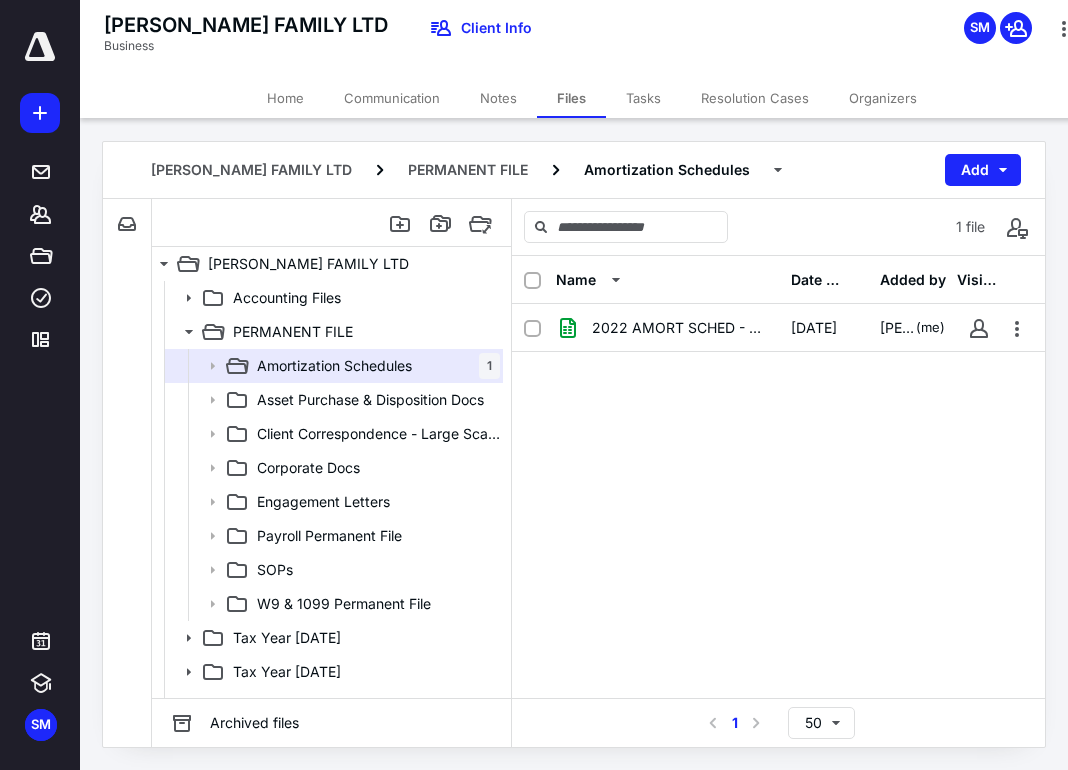 click on "2022 AMORT SCHED - Celtic Bank$10100.50.xlsx [DATE] [PERSON_NAME]  (me)" at bounding box center [778, 454] 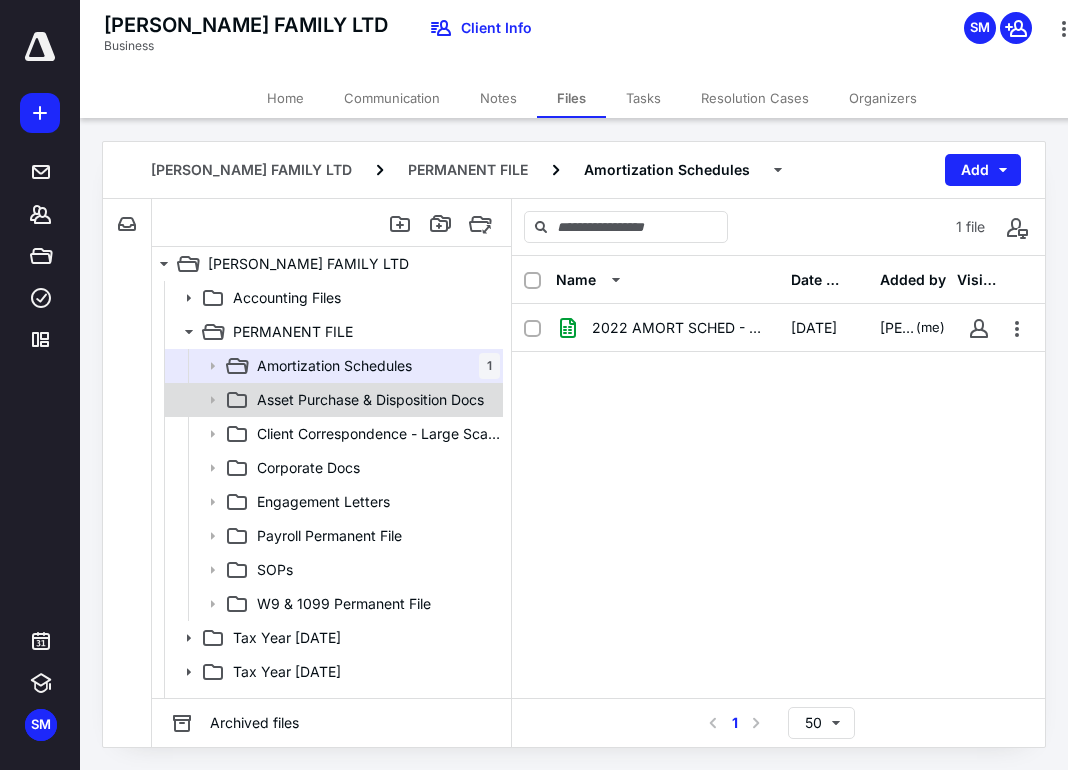 click on "Asset Purchase & Disposition Docs" at bounding box center [370, 400] 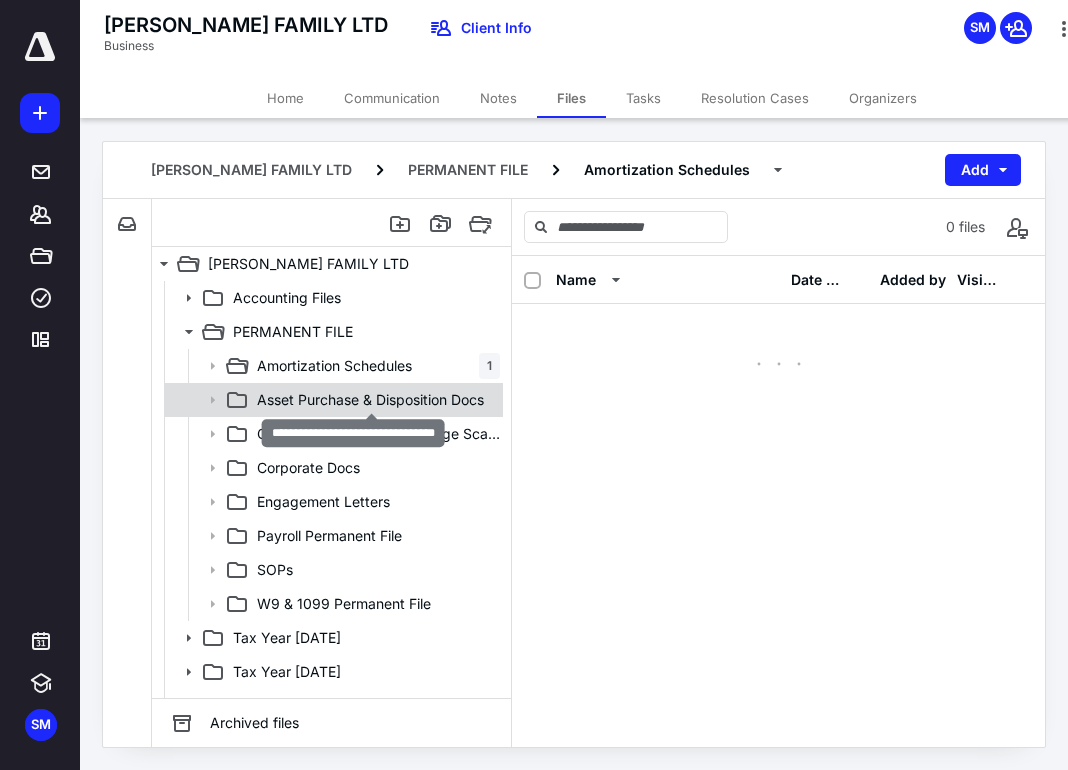 click on "Asset Purchase & Disposition Docs" at bounding box center [370, 400] 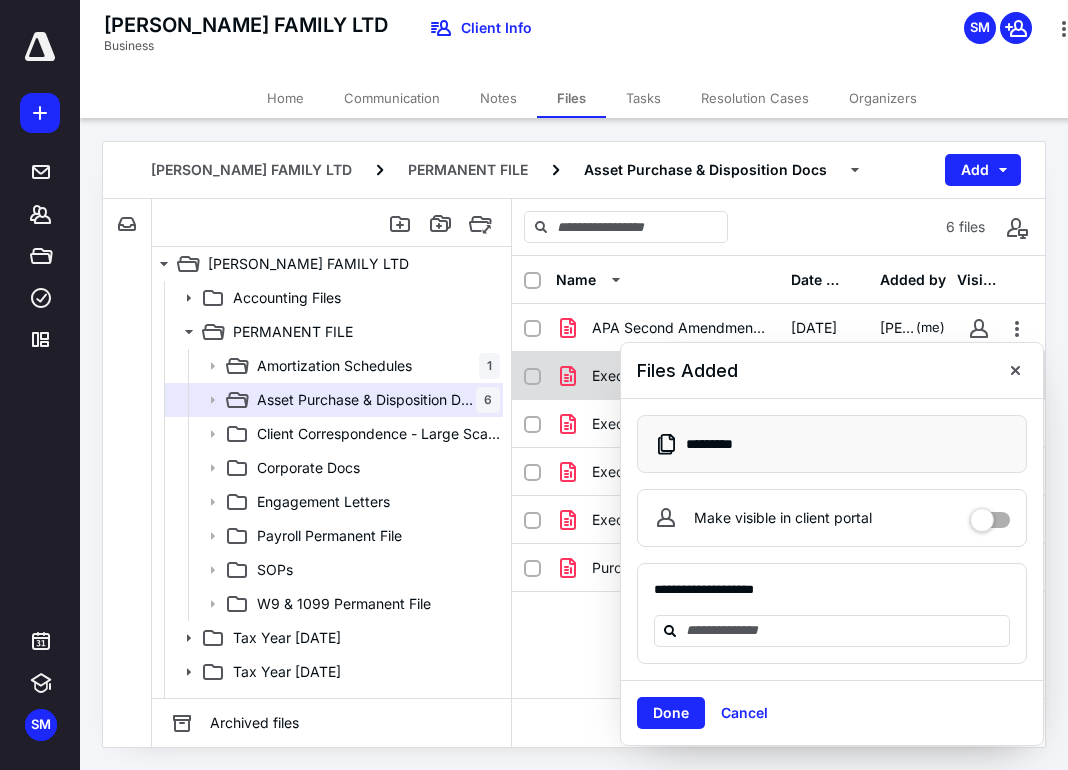click at bounding box center [1015, 370] 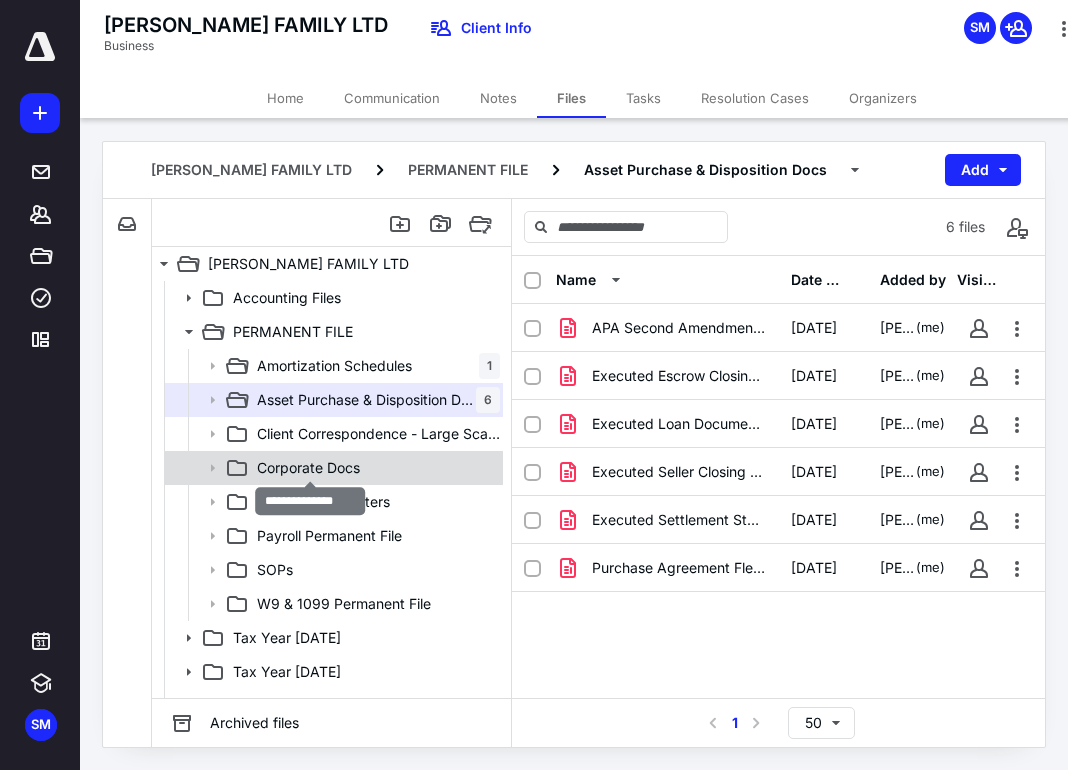 click on "Corporate Docs" at bounding box center [308, 468] 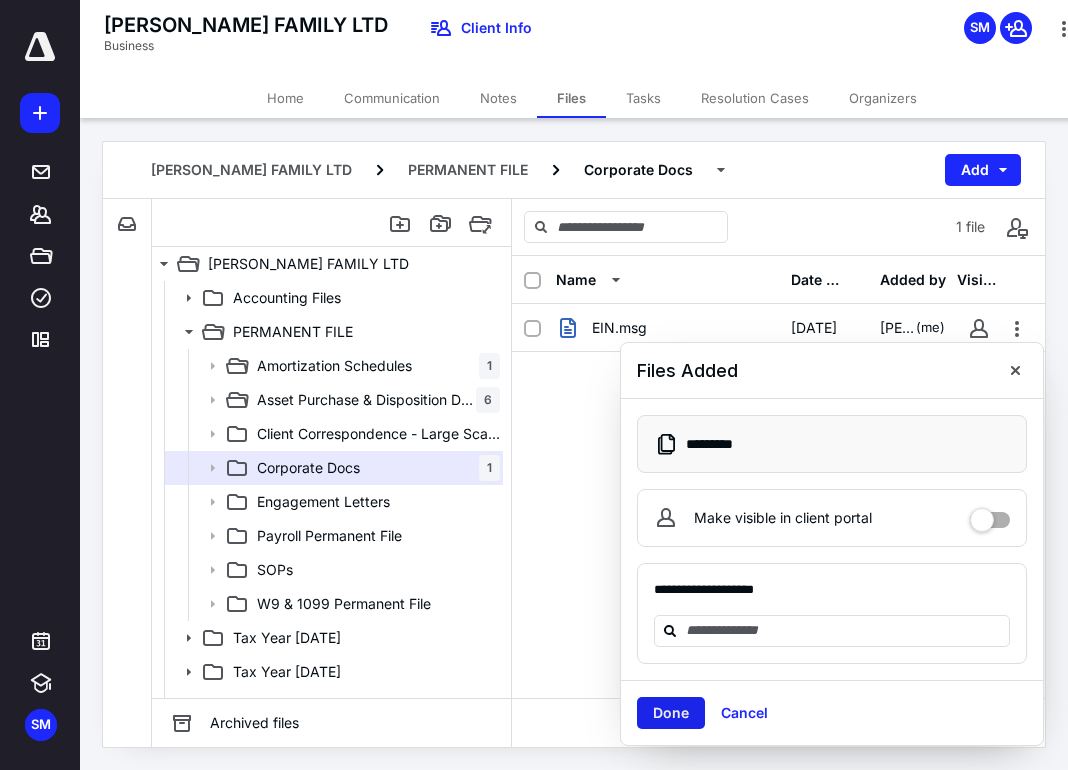 click on "Done" at bounding box center [671, 713] 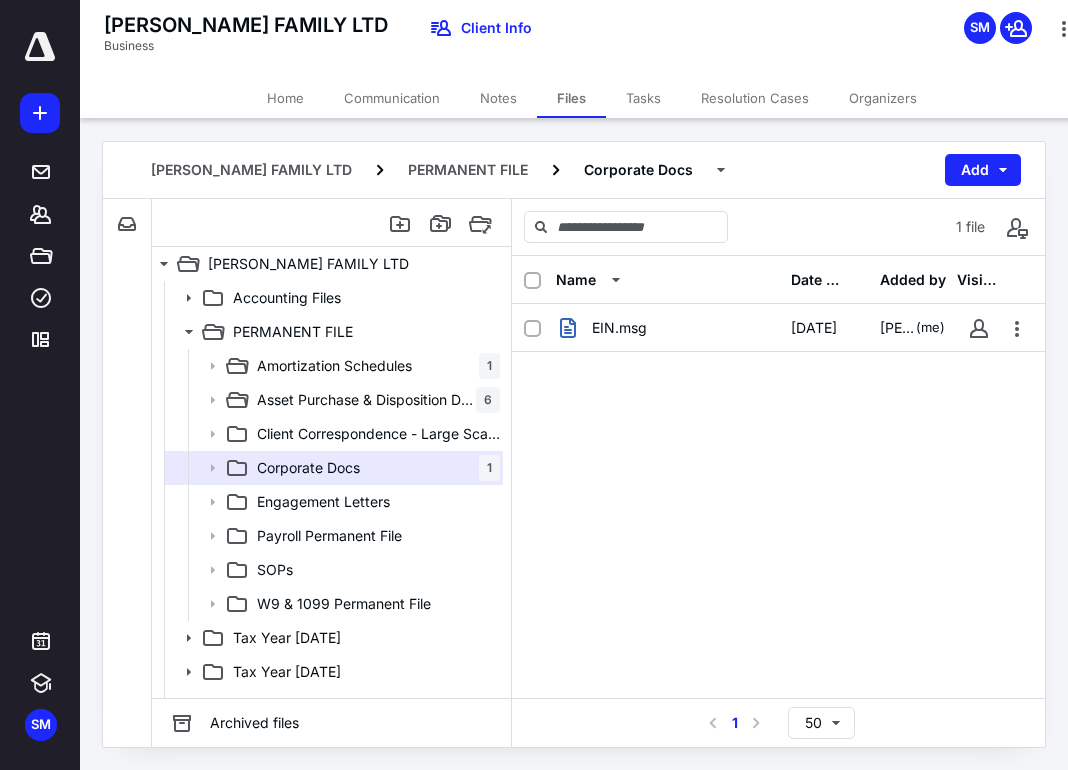 click on "EIN.msg [DATE] [PERSON_NAME]  (me)" at bounding box center [778, 454] 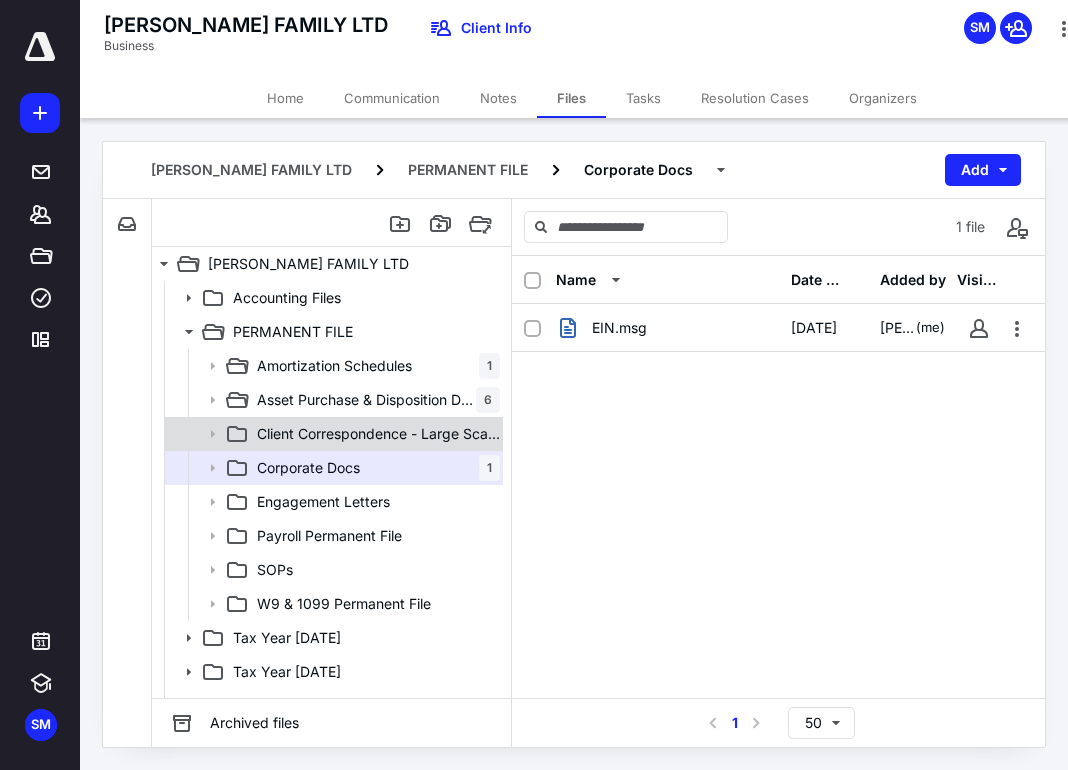 click on "Client Correspondence - Large Scale Items" at bounding box center [378, 434] 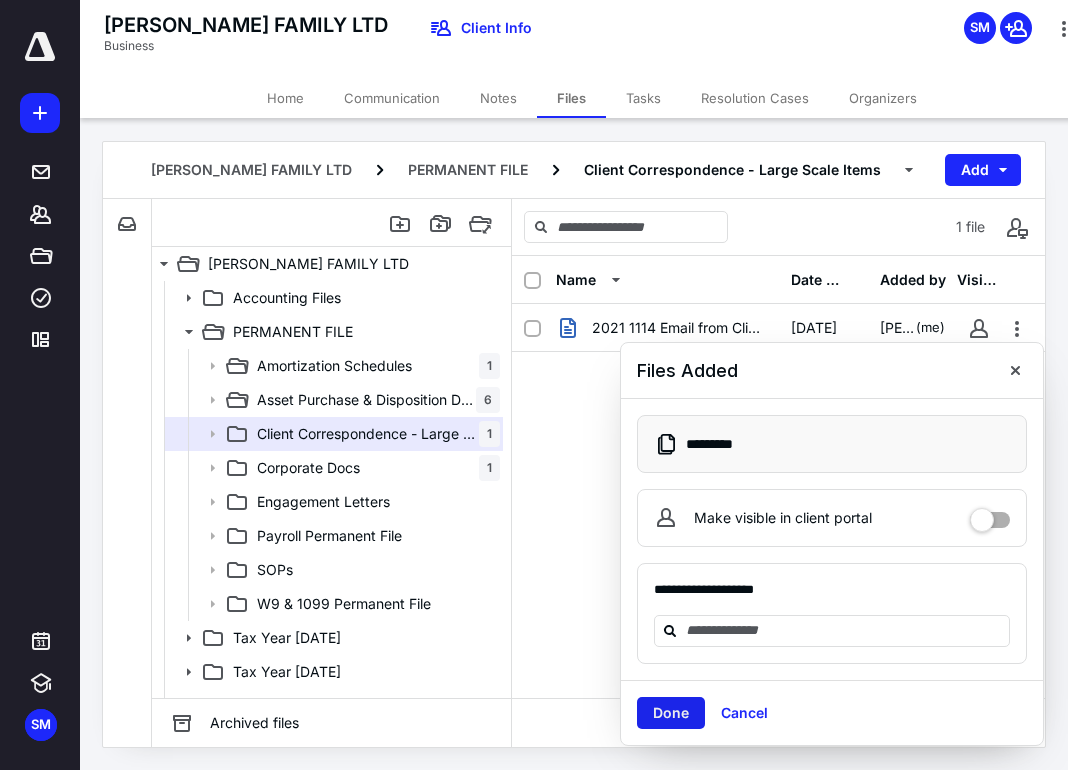 click on "Done" at bounding box center [671, 713] 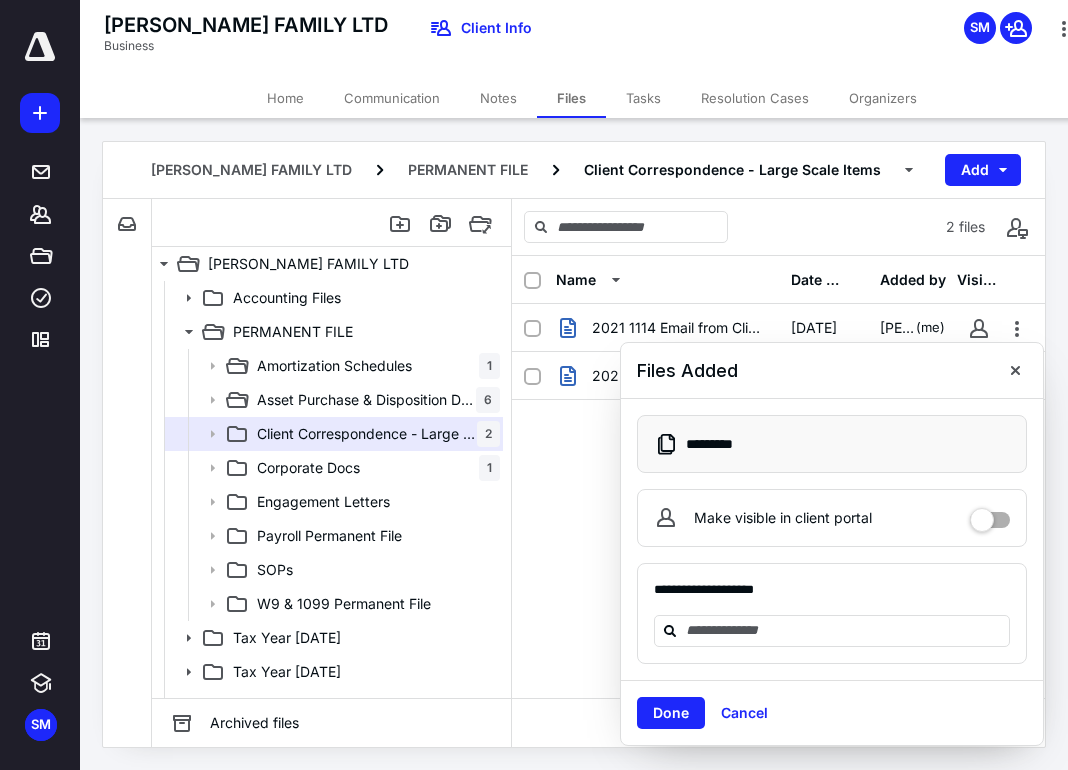 click on "Done" at bounding box center (671, 713) 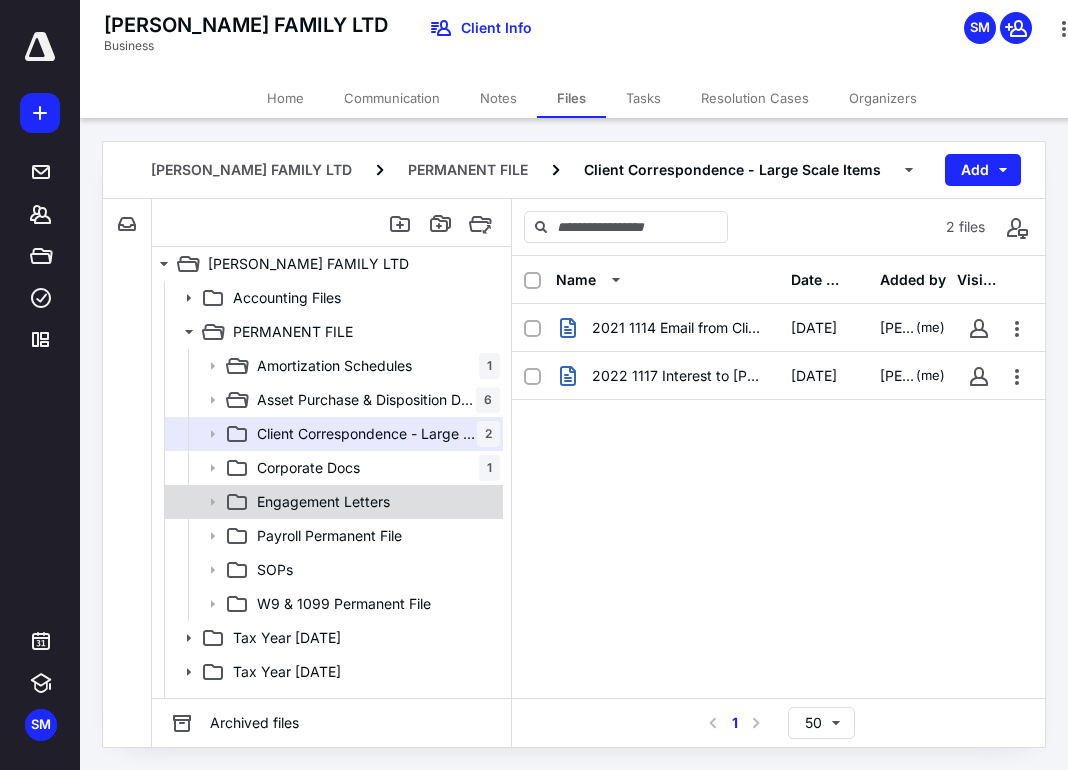click on "Engagement Letters" at bounding box center [332, 502] 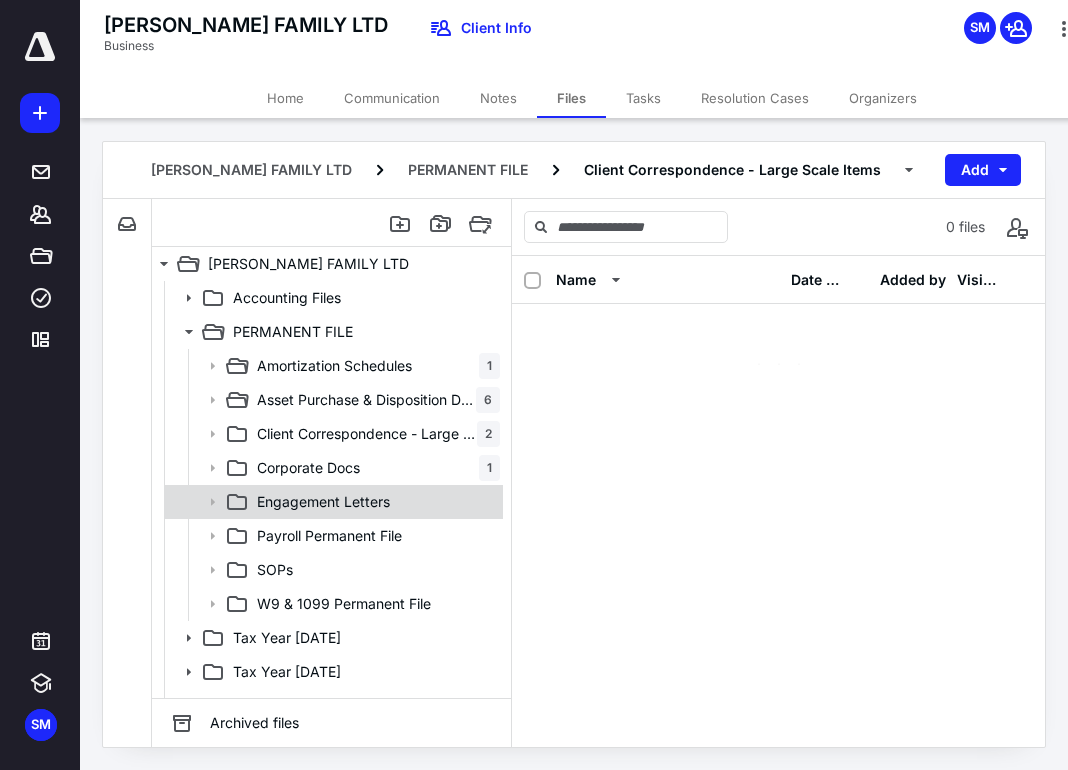 click on "Engagement Letters" at bounding box center (332, 502) 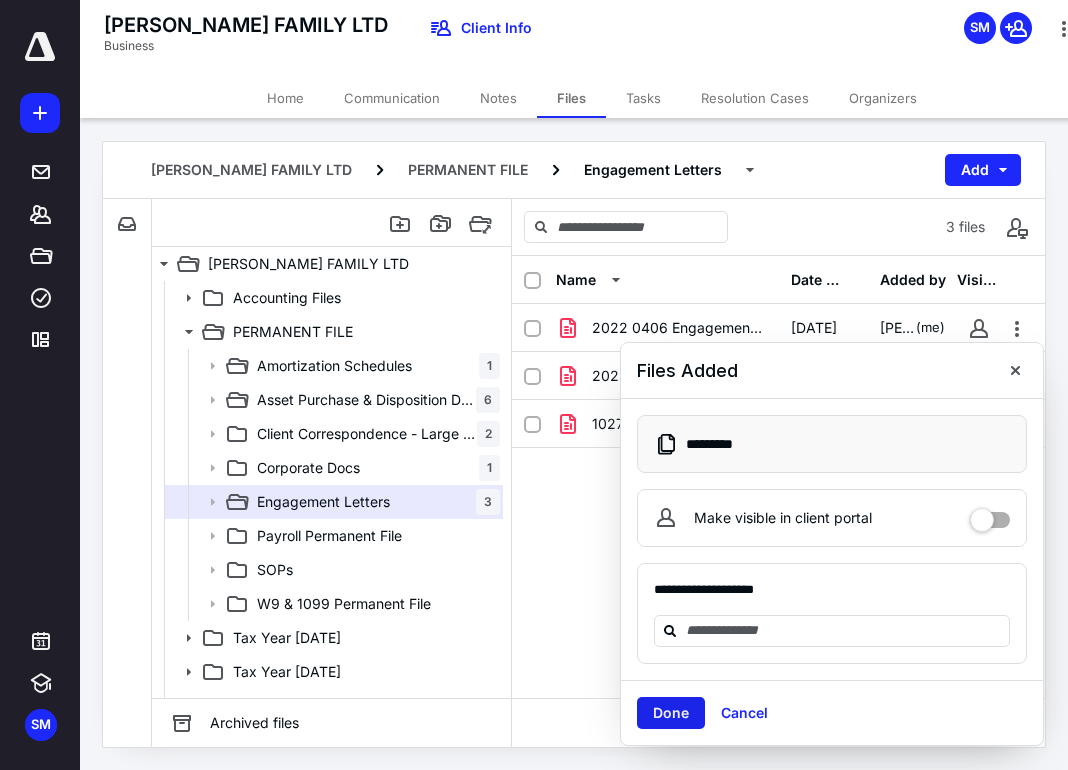 click on "Done" at bounding box center [671, 713] 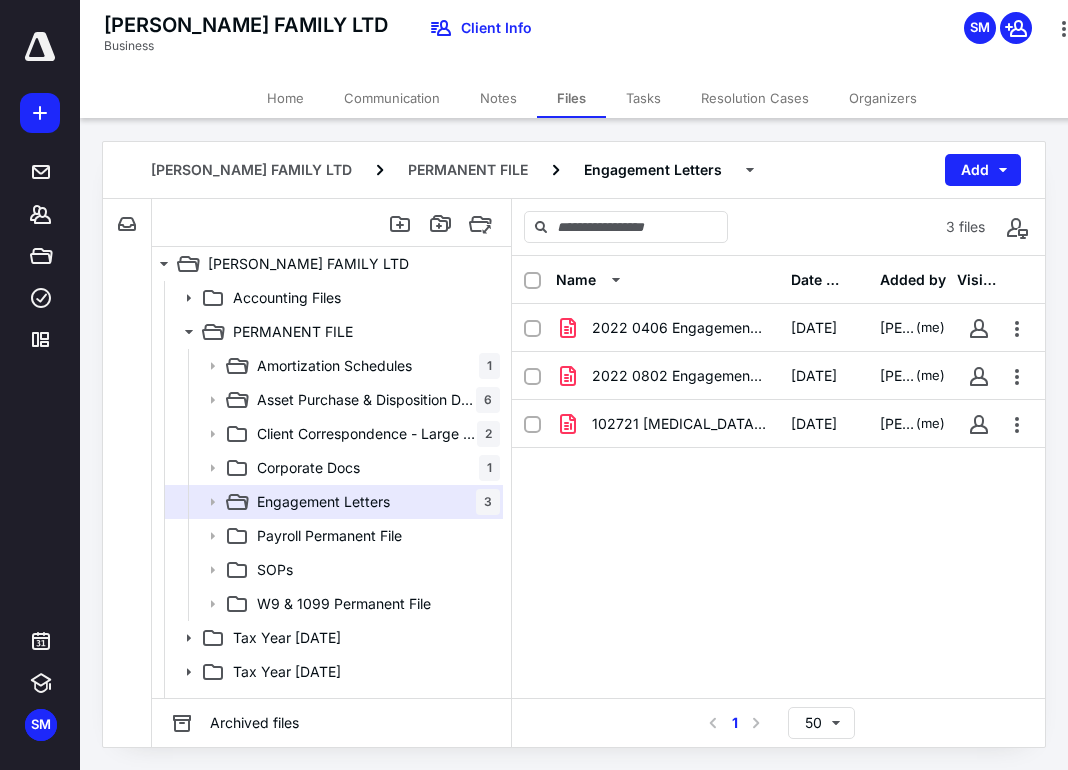 click on "2022 0406 Engagement Letter - [PERSON_NAME] Family LTD - signed.pdf [DATE] [PERSON_NAME]  (me) 2022 0802 Engagement Letter - [PERSON_NAME] Family LTD - signed.pdf [DATE] [PERSON_NAME]  (me) 102721 [MEDICAL_DATA] Engagement Letter - [PERSON_NAME] Family LTD - sig.pdf [DATE] [PERSON_NAME]  (me)" at bounding box center (778, 454) 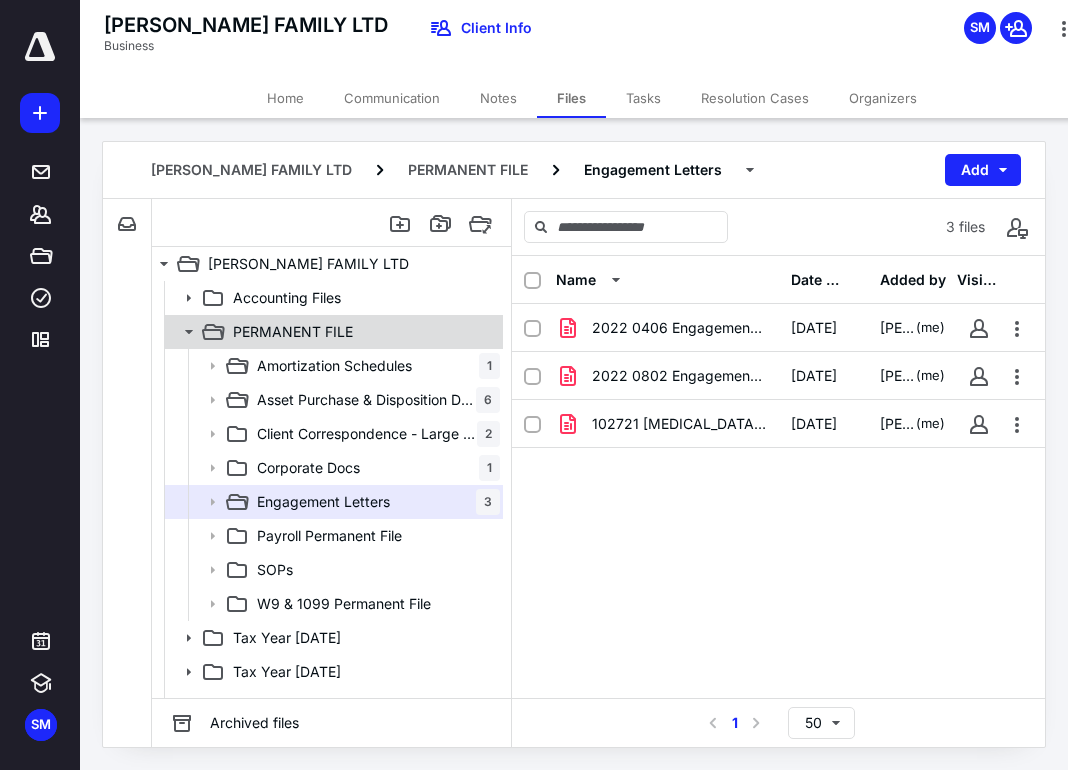 click on "PERMANENT FILE" at bounding box center [332, 332] 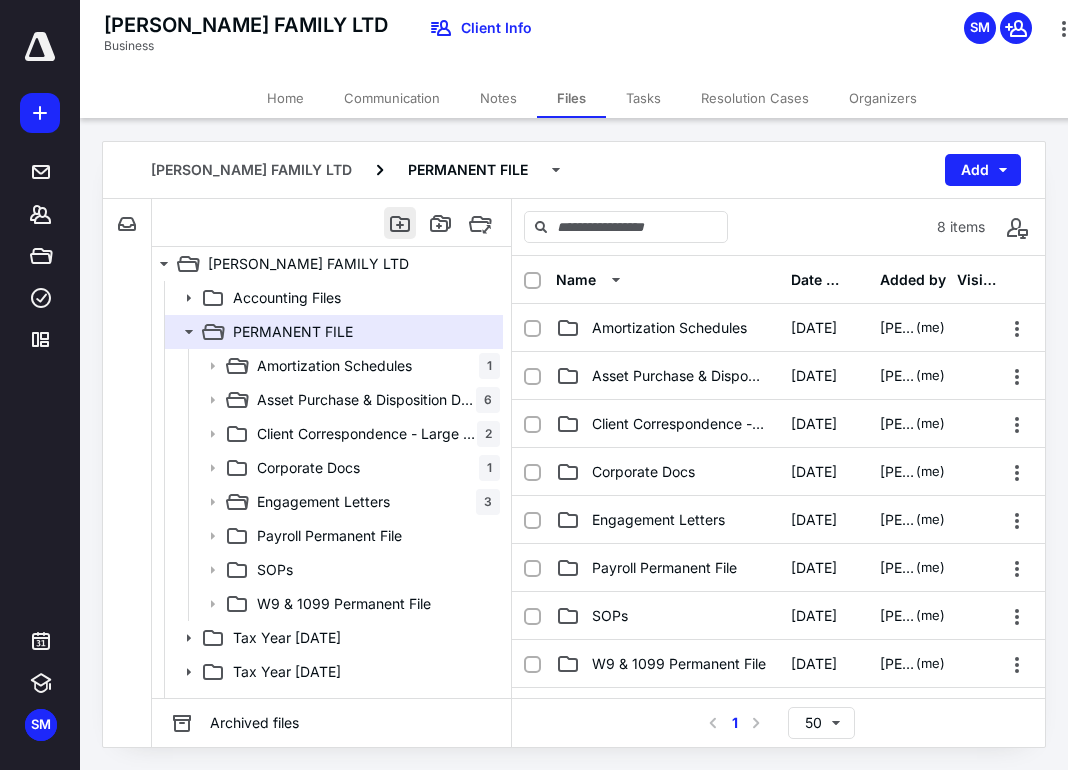 click at bounding box center [400, 223] 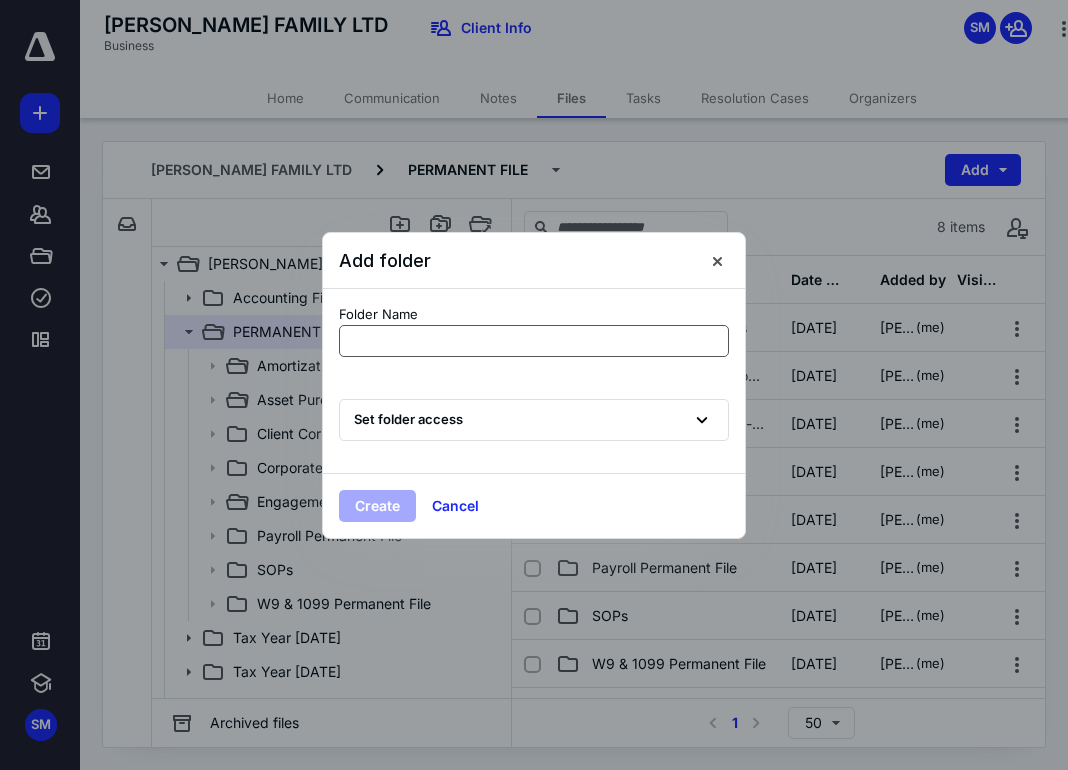 click at bounding box center (534, 341) 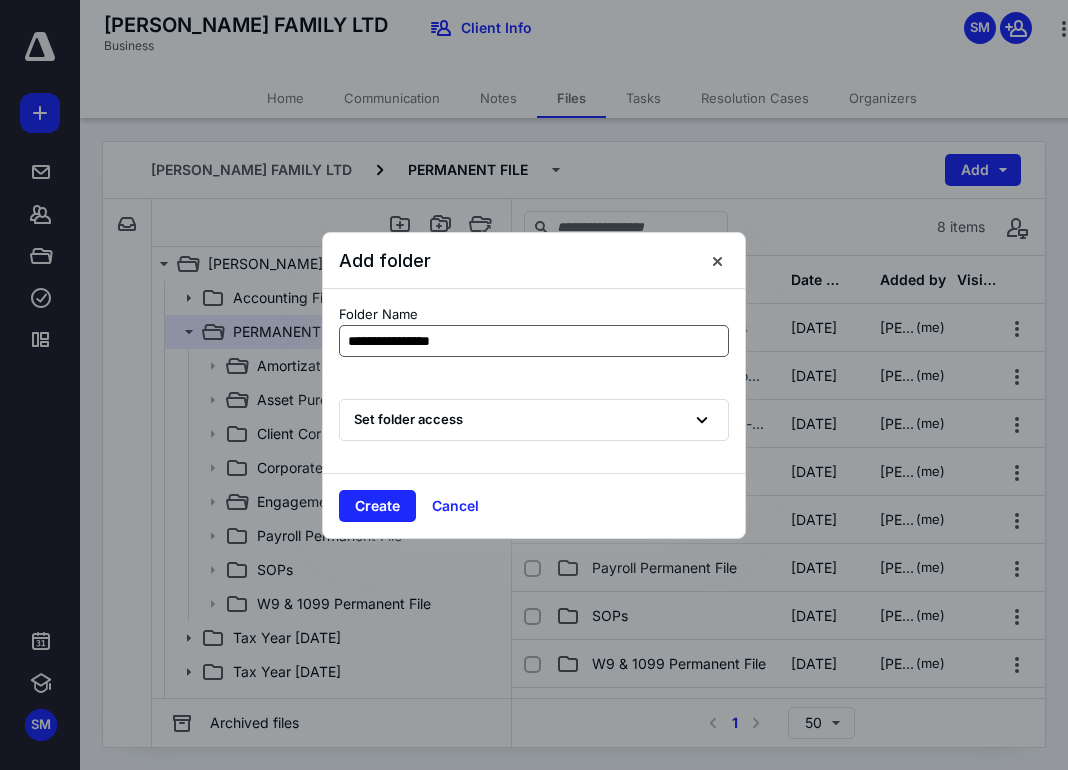 type on "**********" 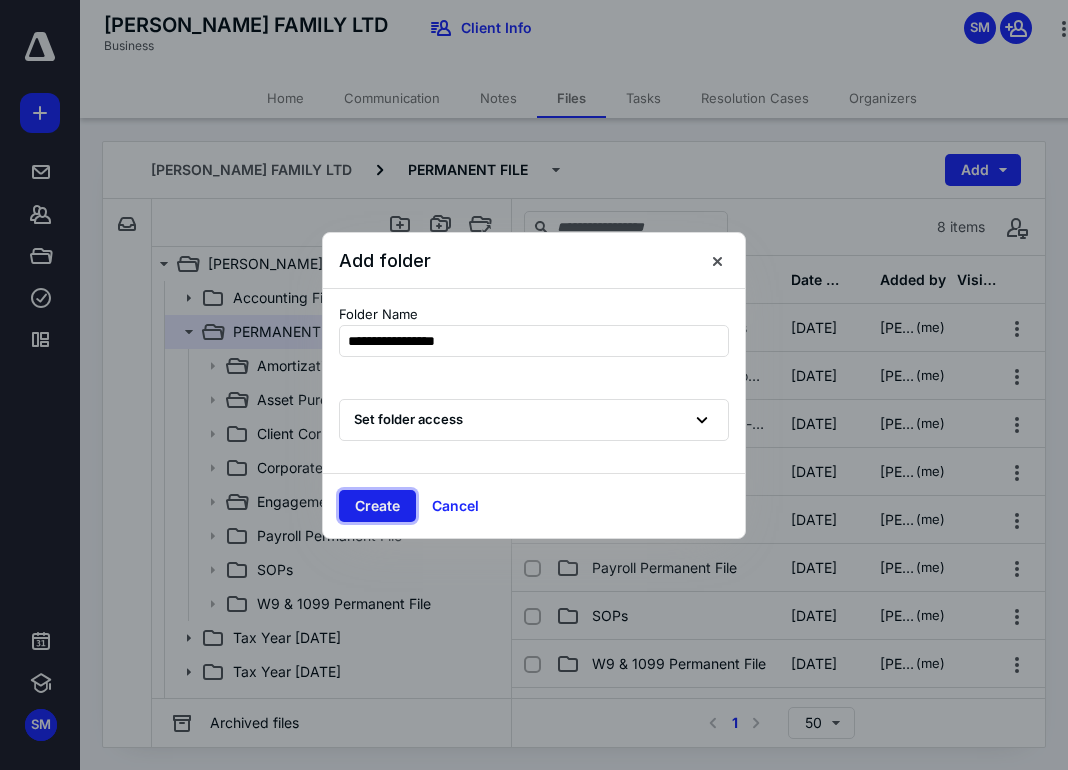click on "Create" at bounding box center [377, 506] 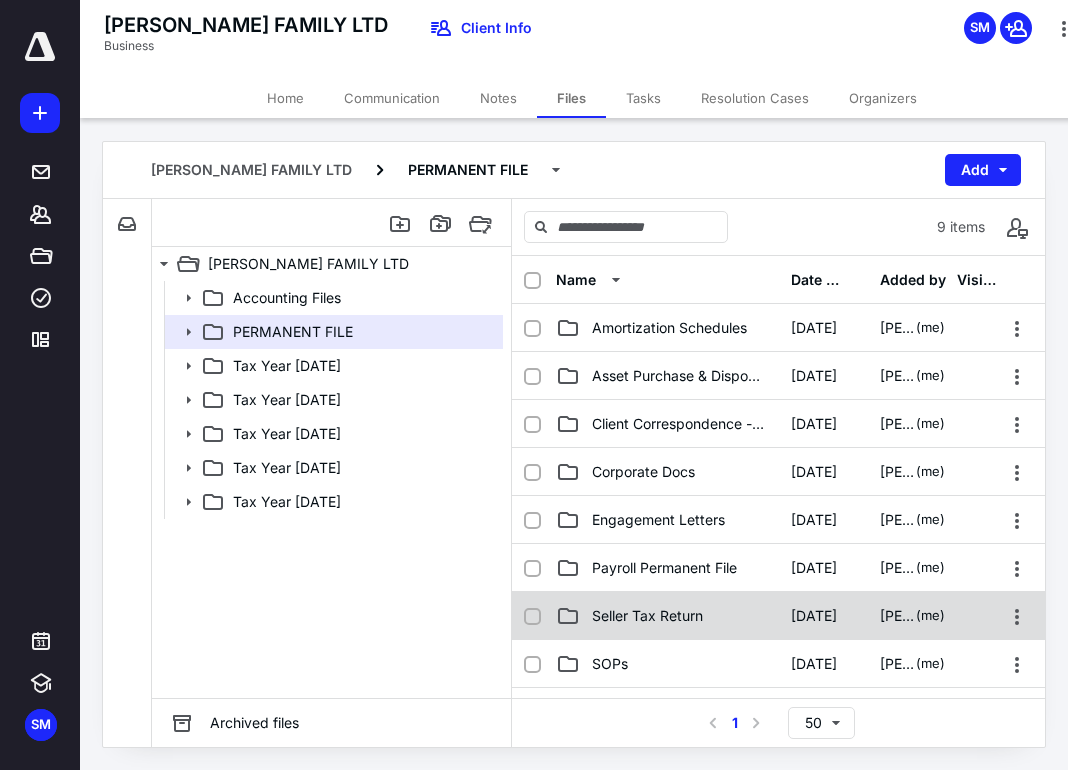 click on "Seller Tax Return [DATE] [PERSON_NAME]  (me)" at bounding box center [778, 616] 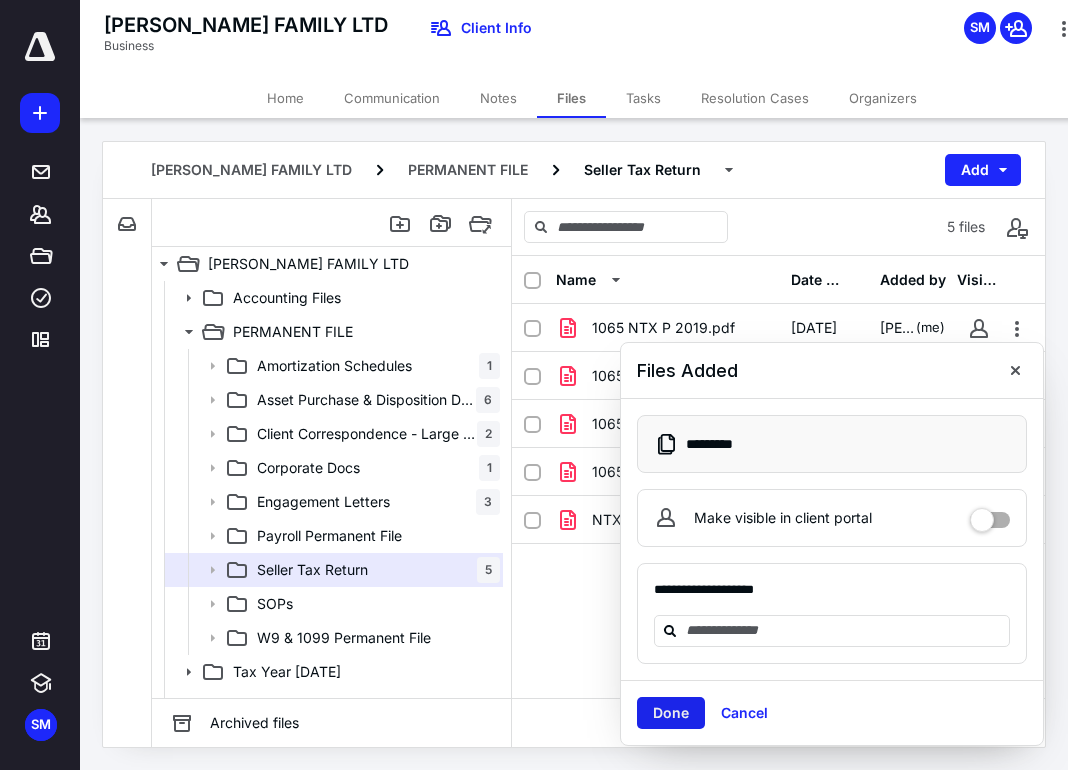 click on "Done" at bounding box center (671, 713) 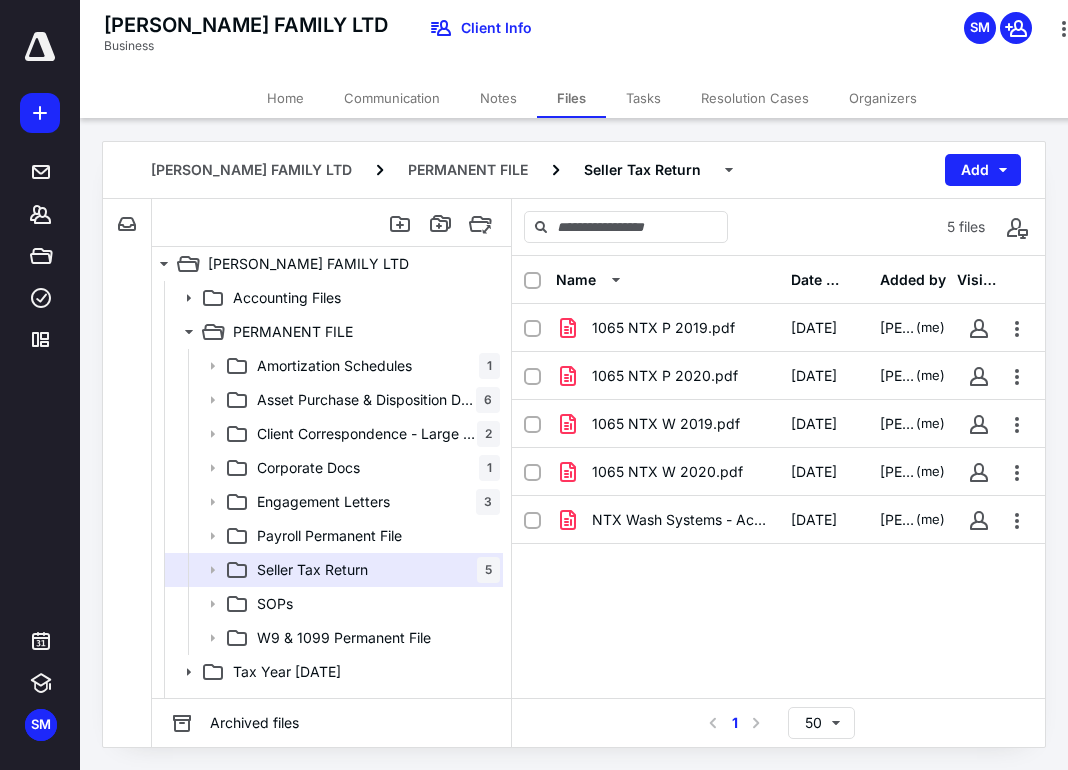 click on "Name Date added Added by Visible 1065 NTX P 2019.pdf [DATE] [PERSON_NAME]  (me) 1065 NTX P 2020.pdf [DATE] [PERSON_NAME]  (me) 1065 NTX W 2019.pdf [DATE] [PERSON_NAME]  (me) 1065 NTX W 2020.pdf [DATE] [PERSON_NAME]  (me) NTX Wash Systems - Acquisition Profile 08-2021.pdf [DATE] [PERSON_NAME]  (me)" at bounding box center [778, 477] 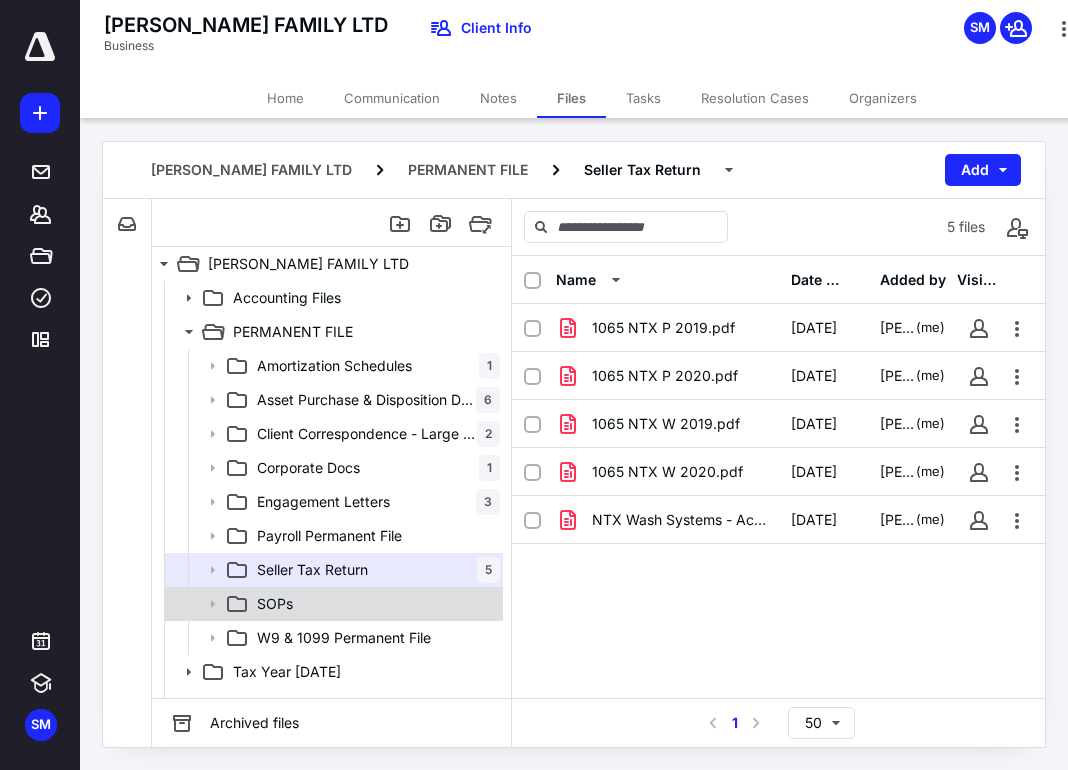 click on "SOPs" at bounding box center [374, 604] 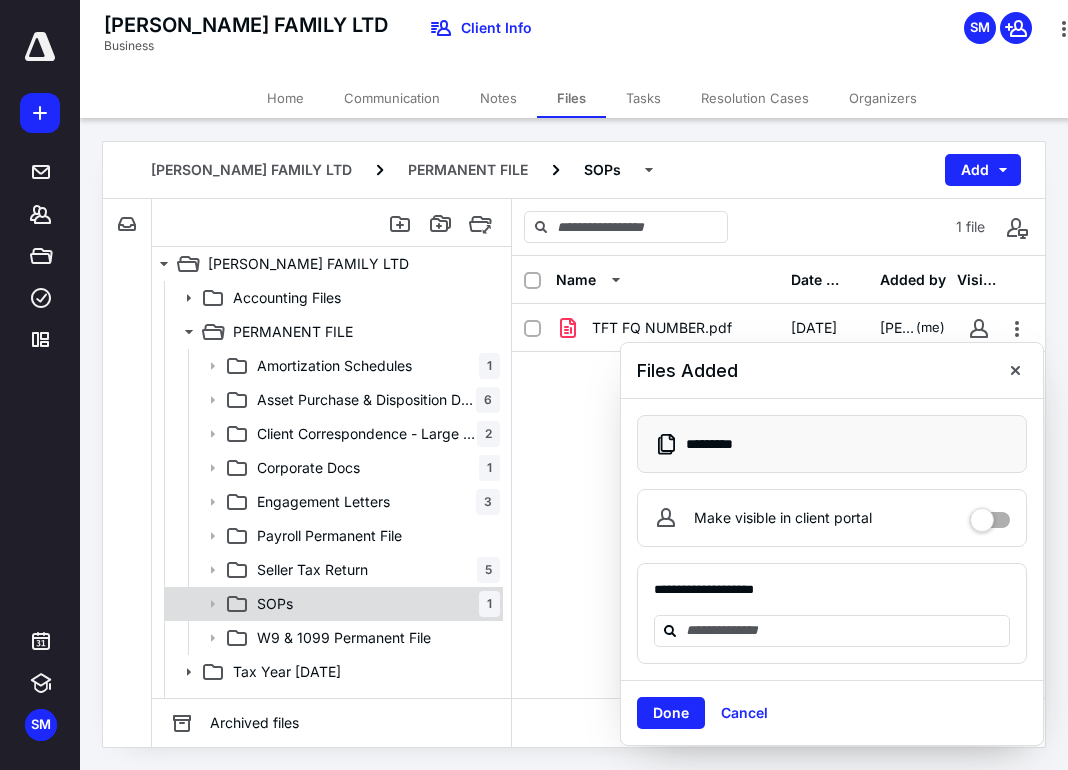 scroll, scrollTop: 125, scrollLeft: 0, axis: vertical 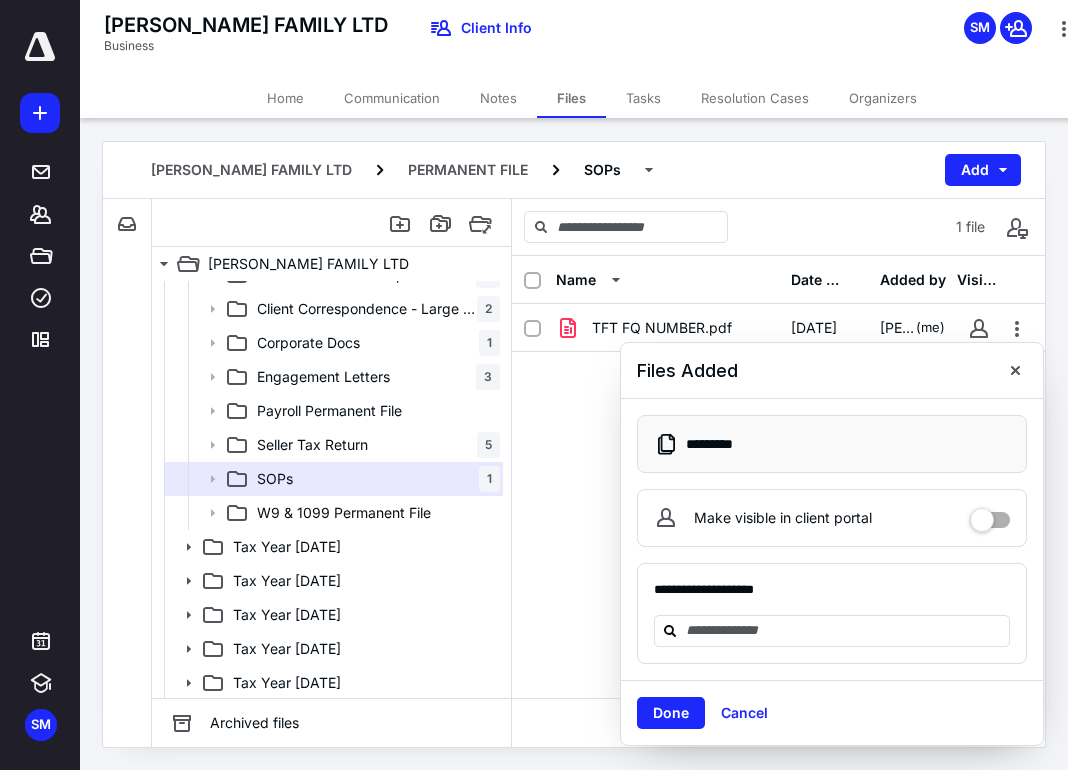 click on "Done" at bounding box center [671, 713] 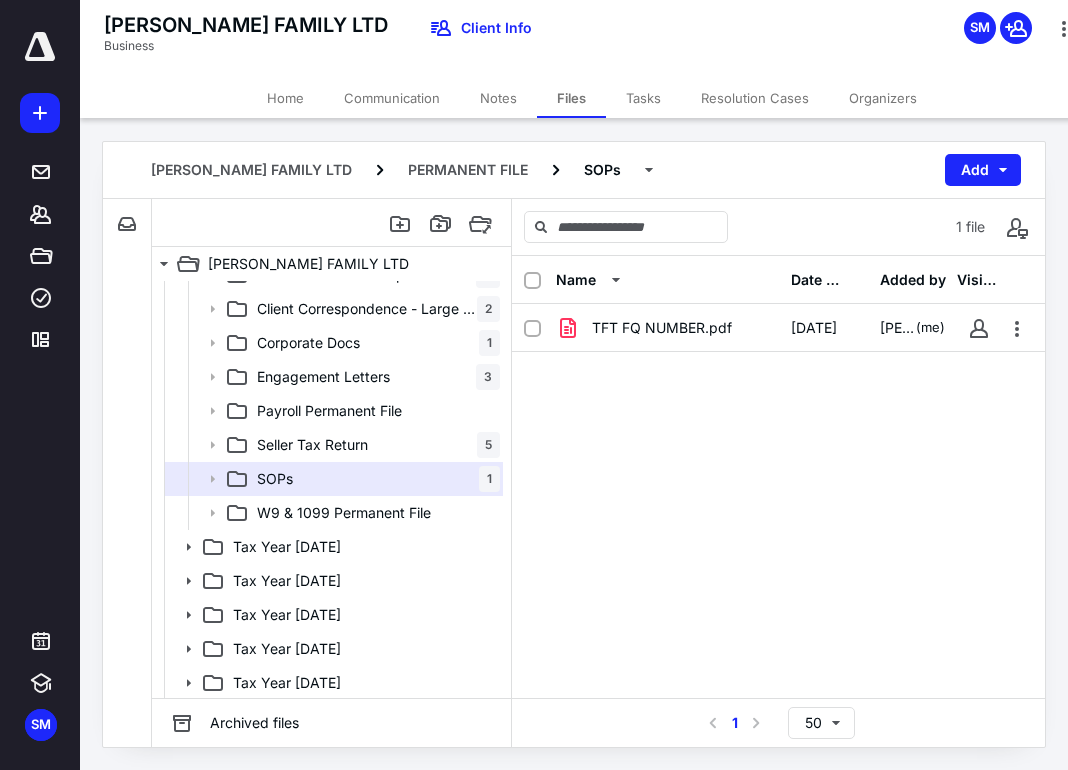 click on "TFT FQ NUMBER.pdf [DATE] [PERSON_NAME]  (me)" at bounding box center [778, 454] 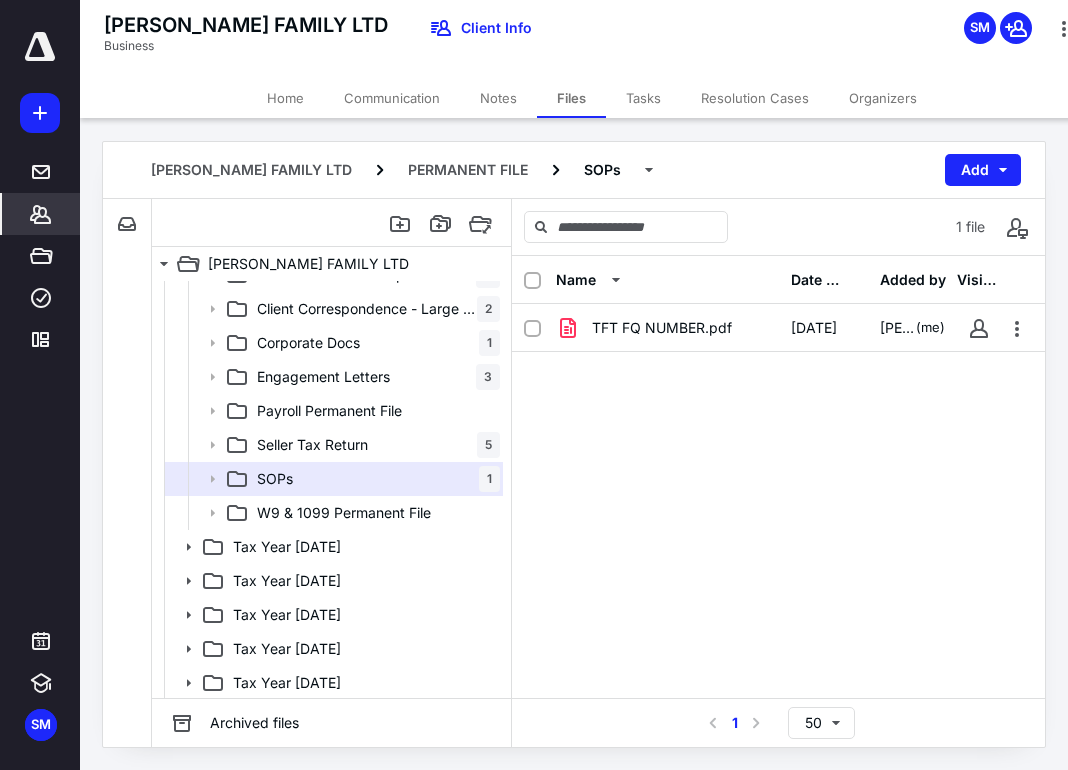 click 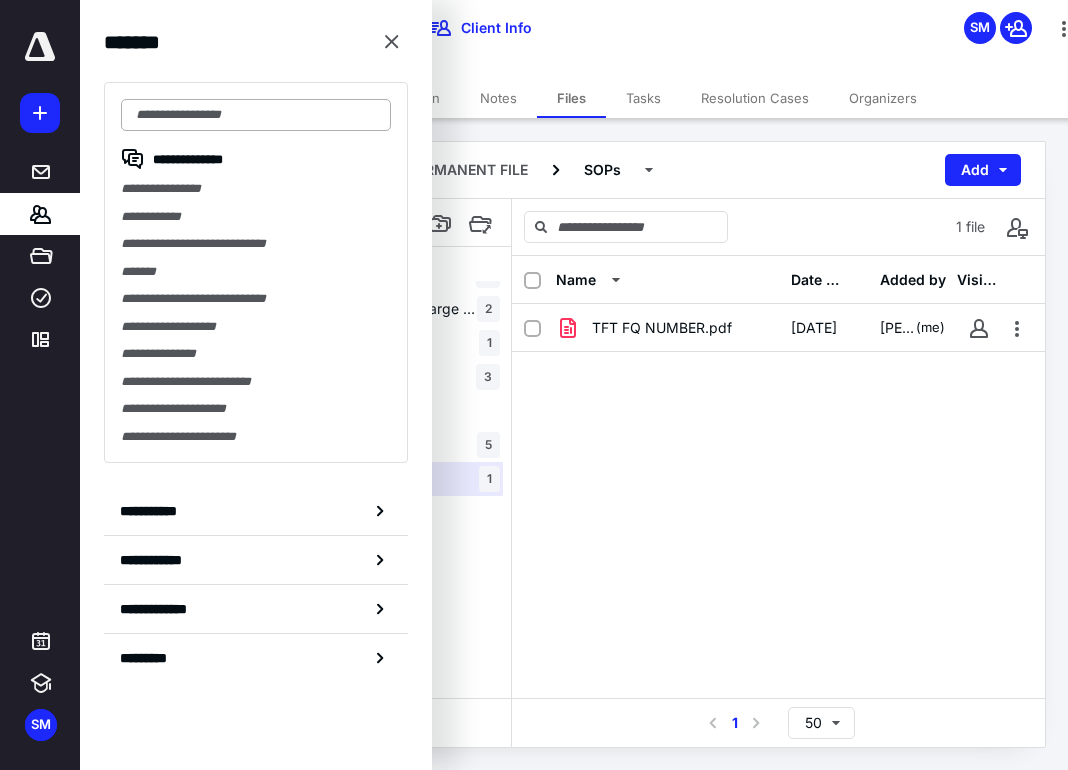 click at bounding box center (256, 115) 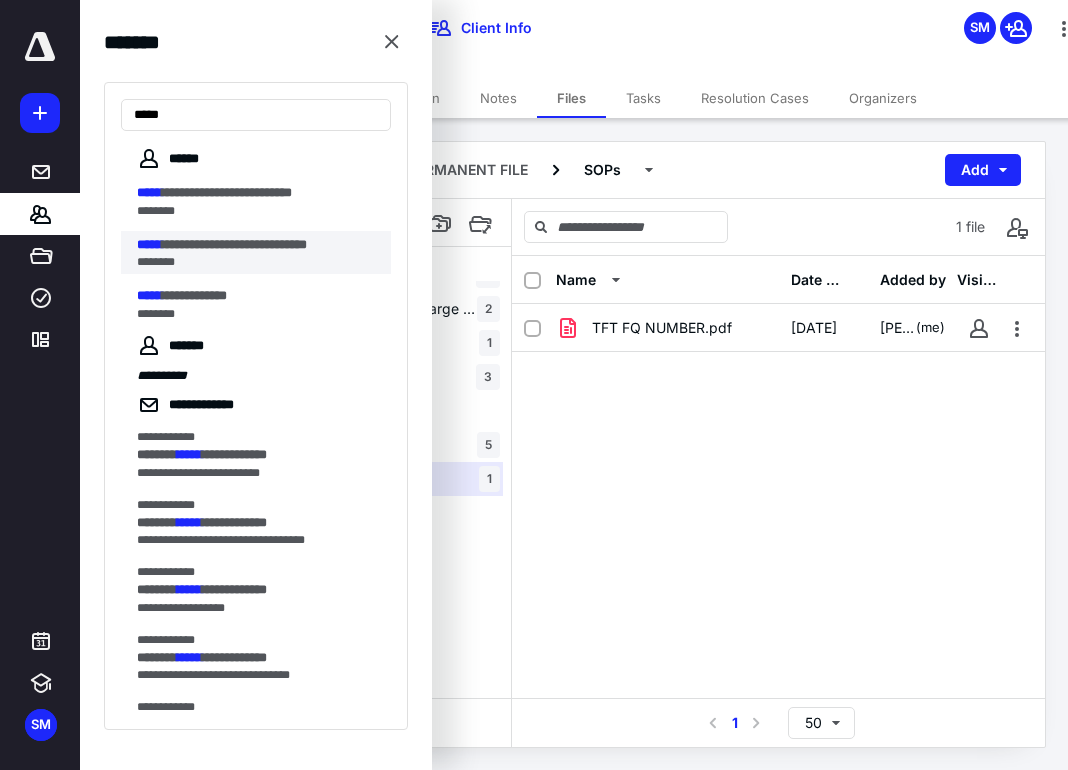 type on "*****" 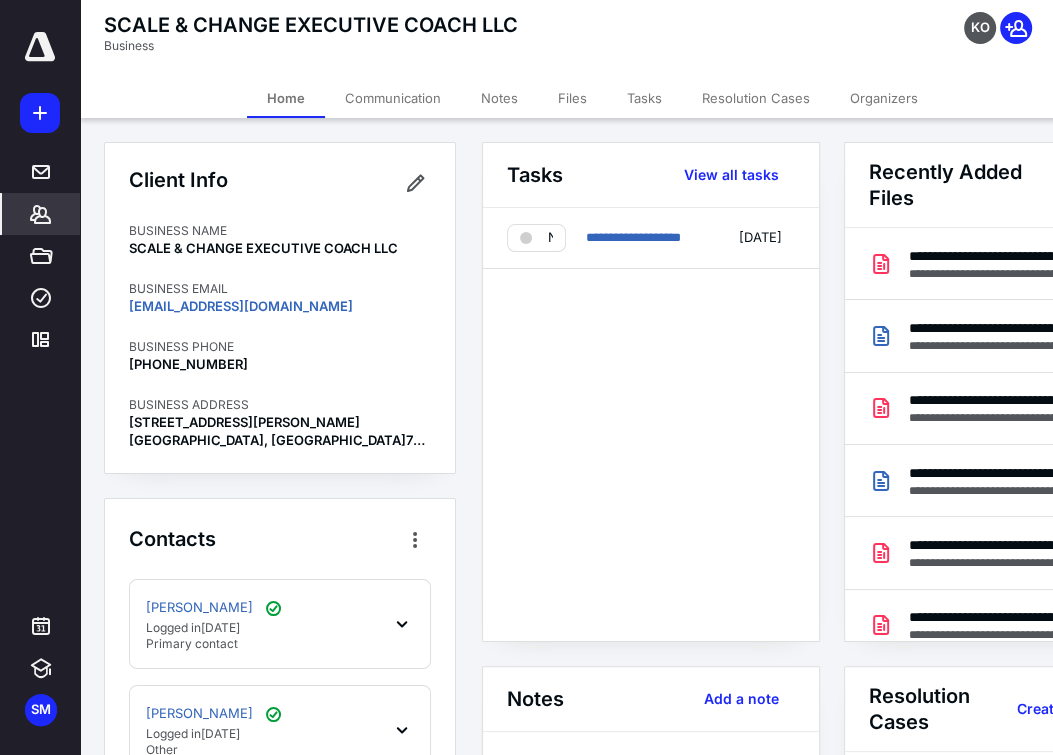 click on "Files" at bounding box center [572, 98] 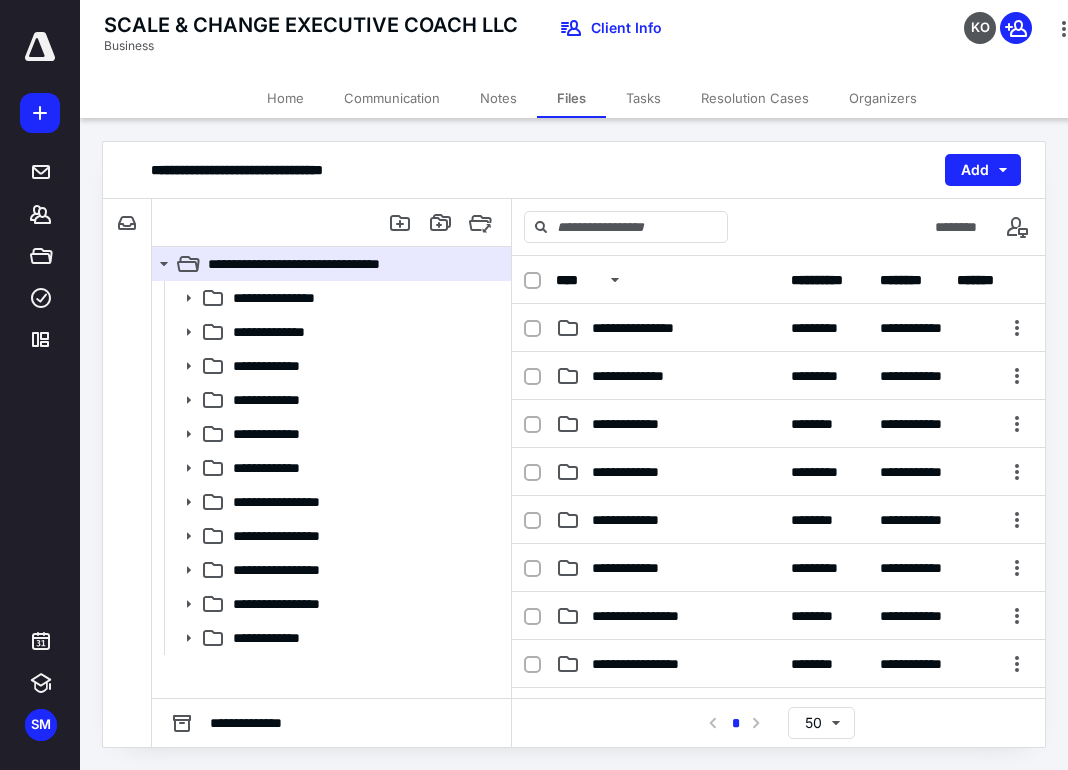 click on "**********" at bounding box center [574, 170] 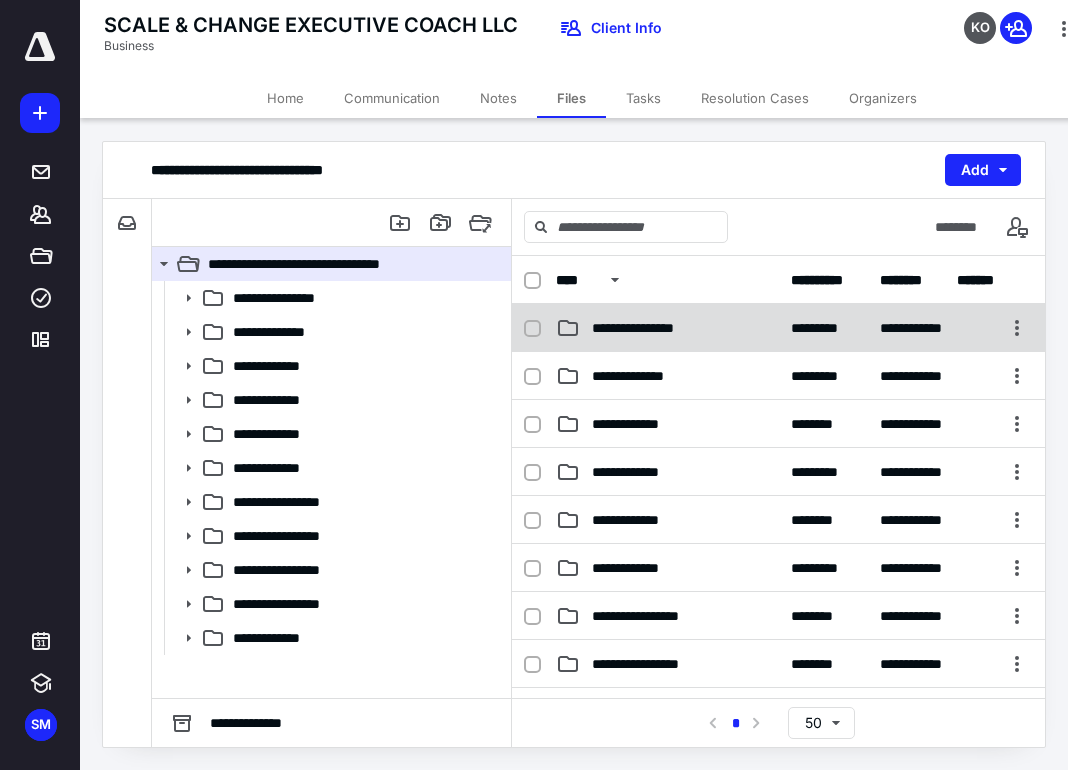click on "**********" at bounding box center (646, 328) 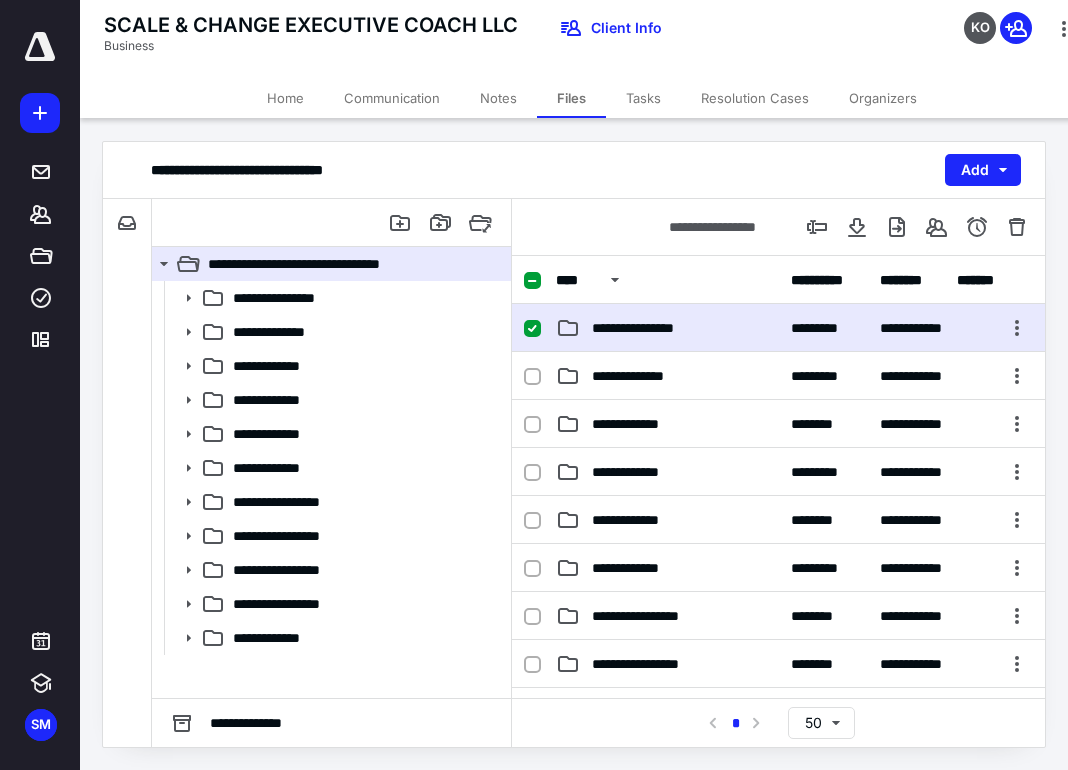 click on "**********" at bounding box center [646, 328] 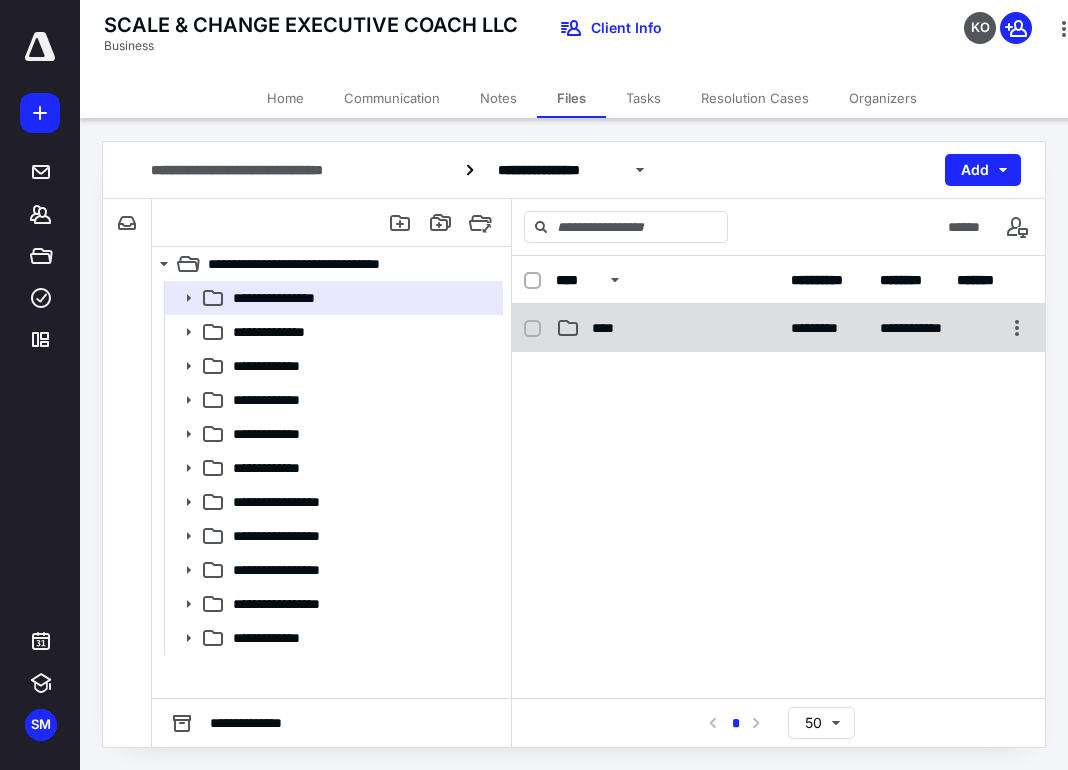 click on "**********" at bounding box center (778, 328) 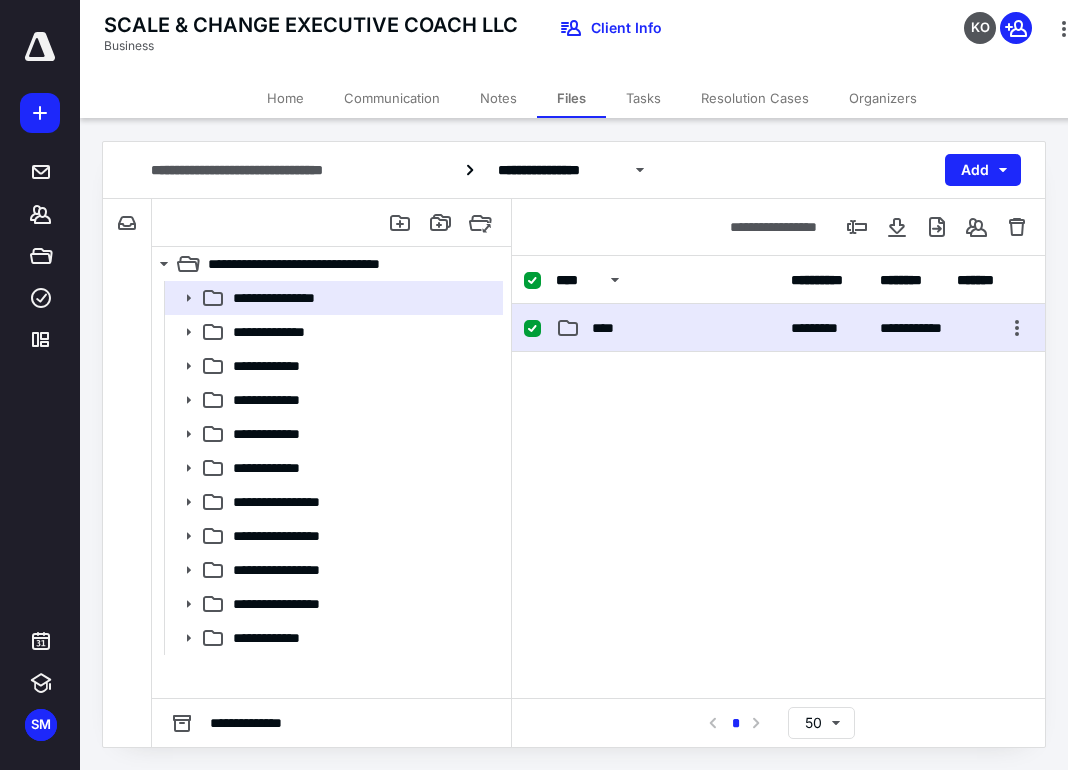 click on "**********" at bounding box center [778, 328] 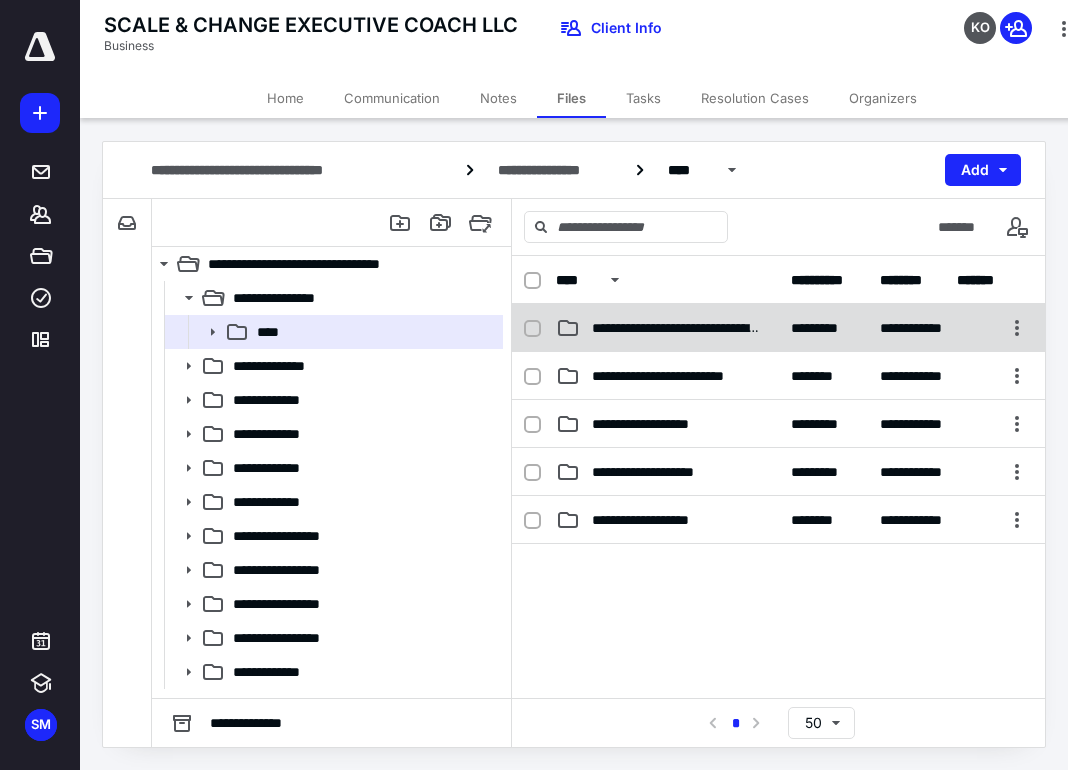 click on "**********" at bounding box center (667, 328) 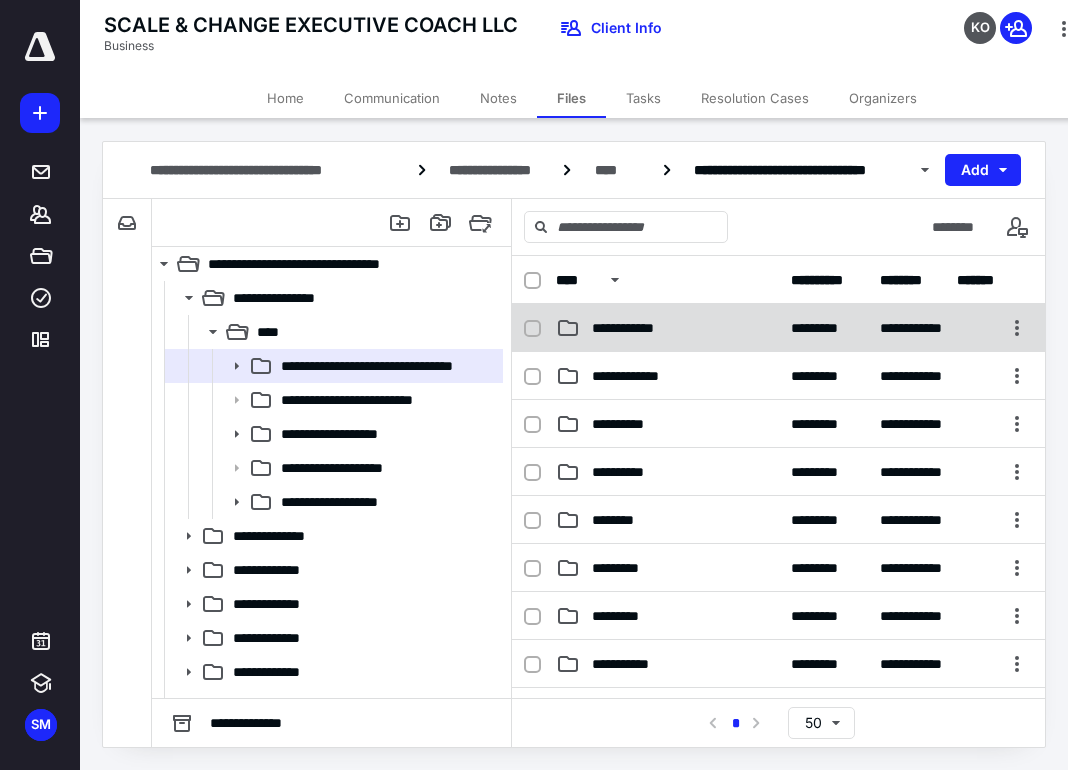 click on "**********" at bounding box center [633, 328] 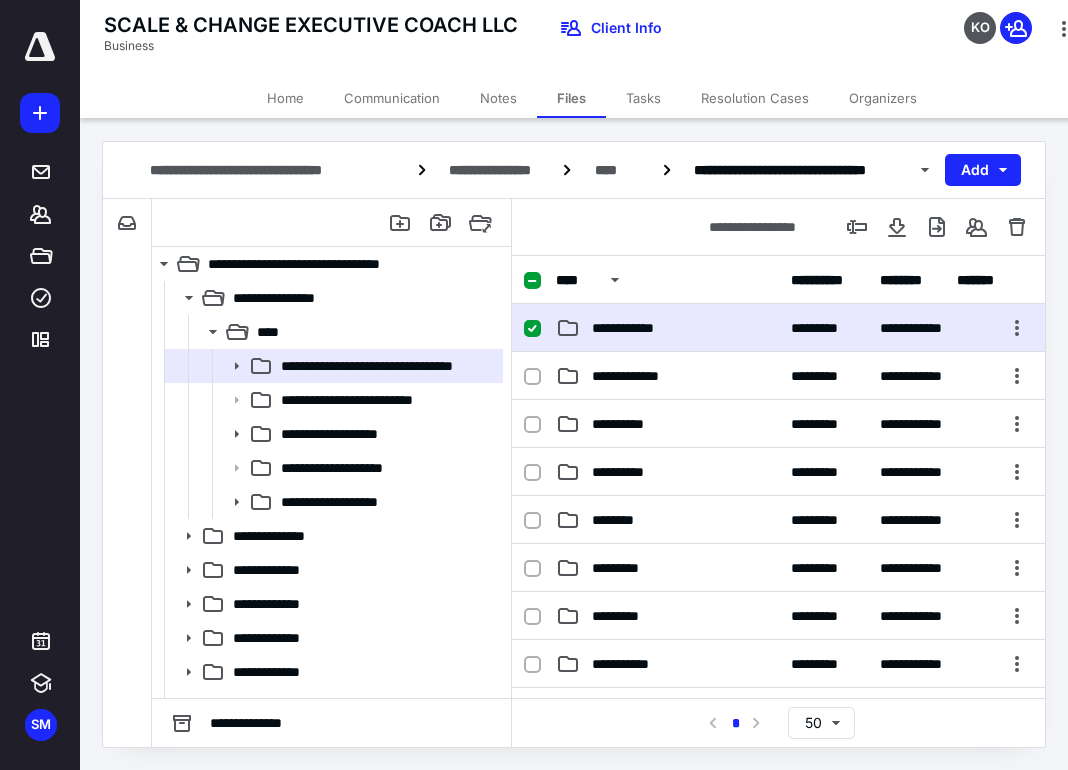 click on "**********" at bounding box center [633, 328] 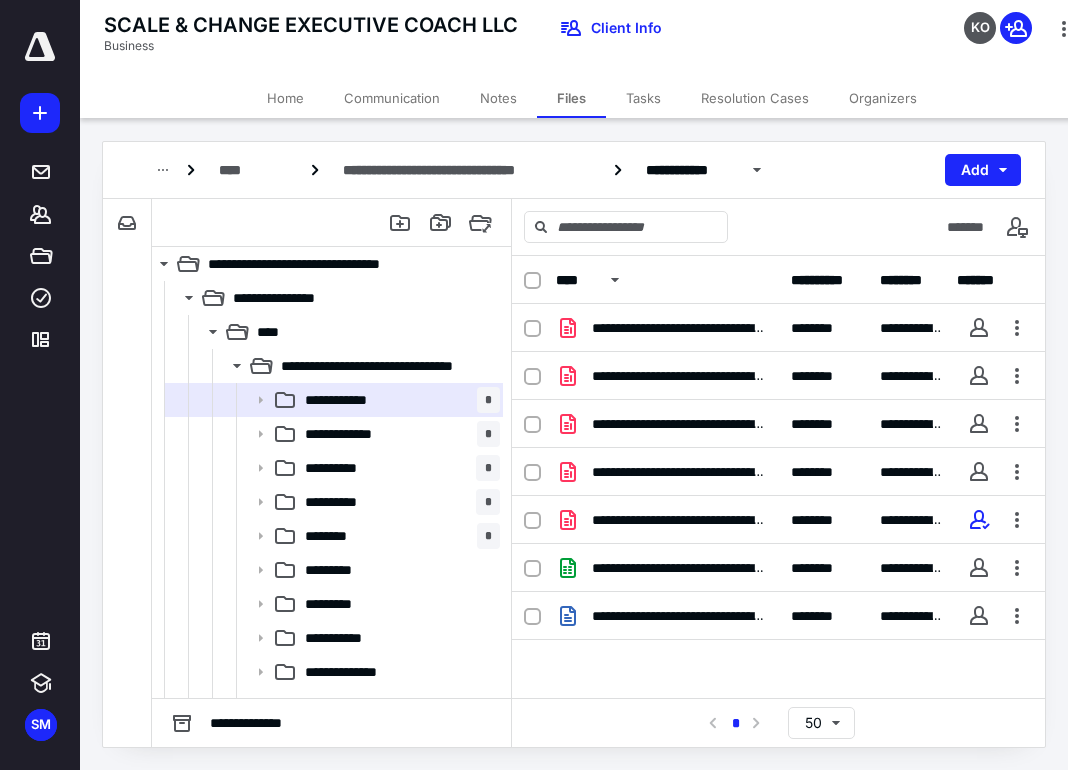 click on "SCALE & CHANGE EXECUTIVE COACH LLC Business Client Info KO" at bounding box center (592, 39) 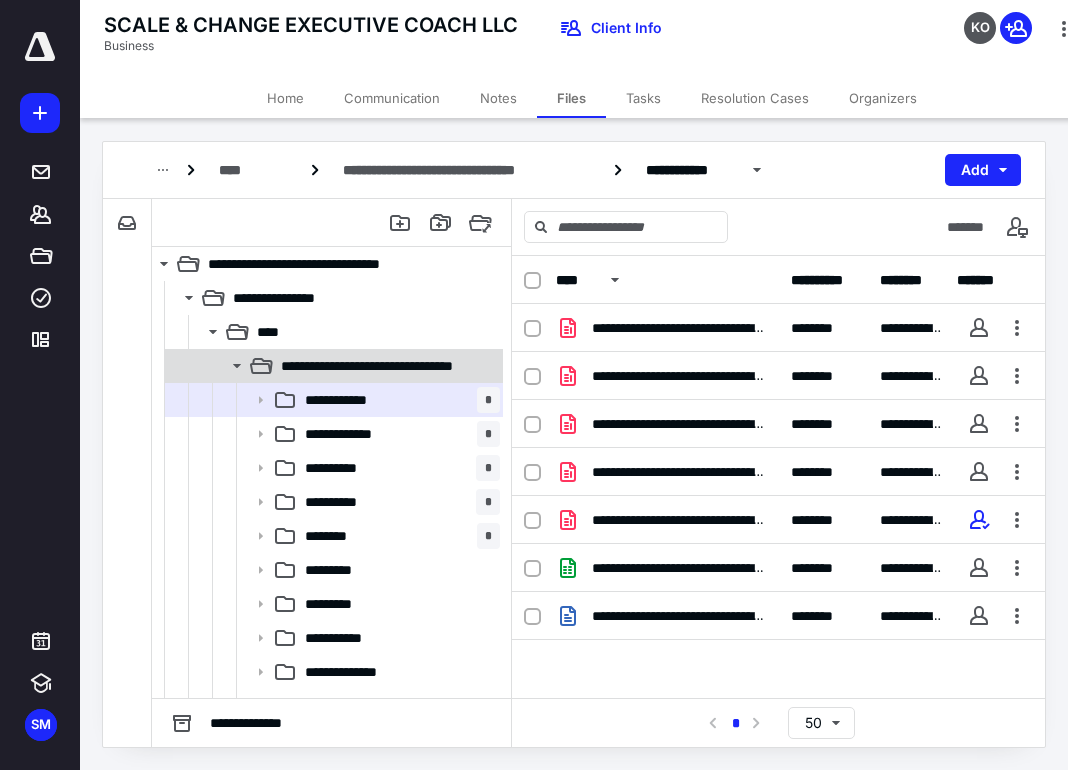 click 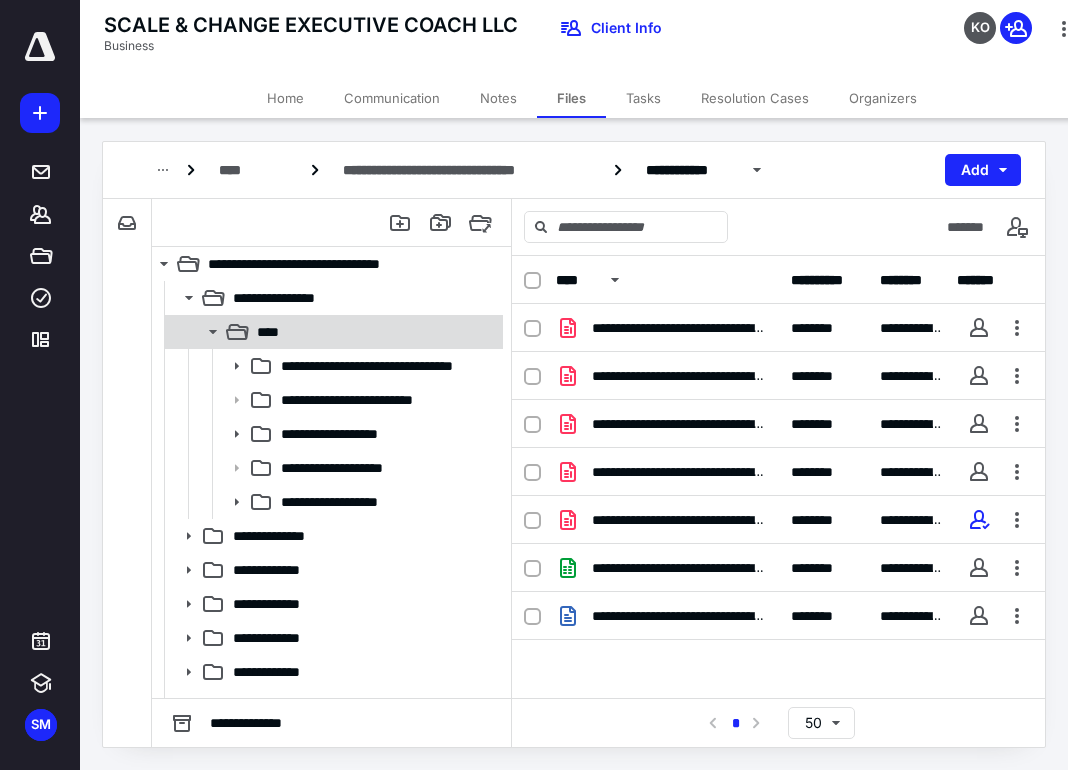 click 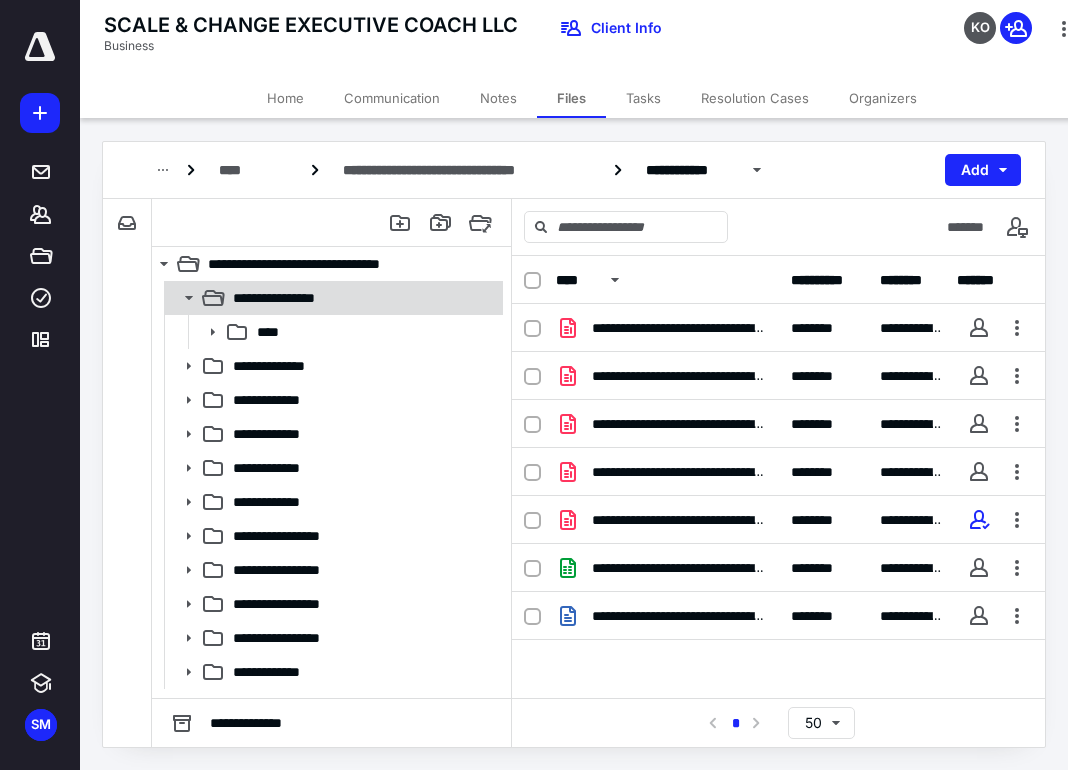 click 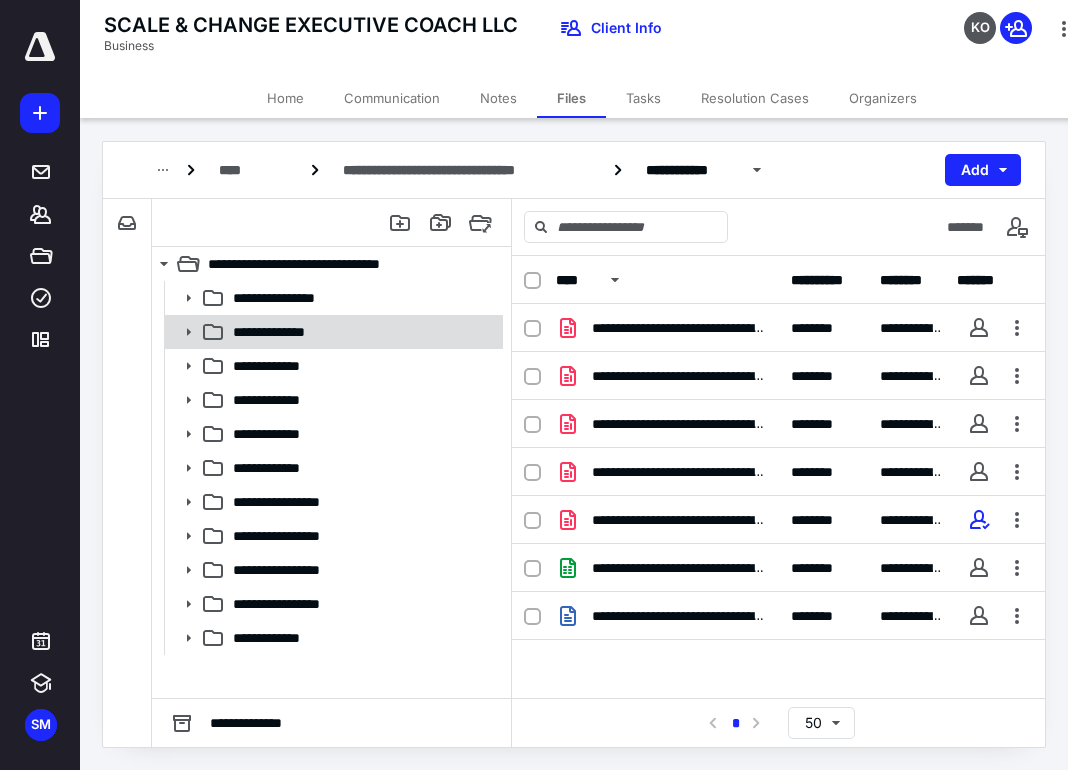 click 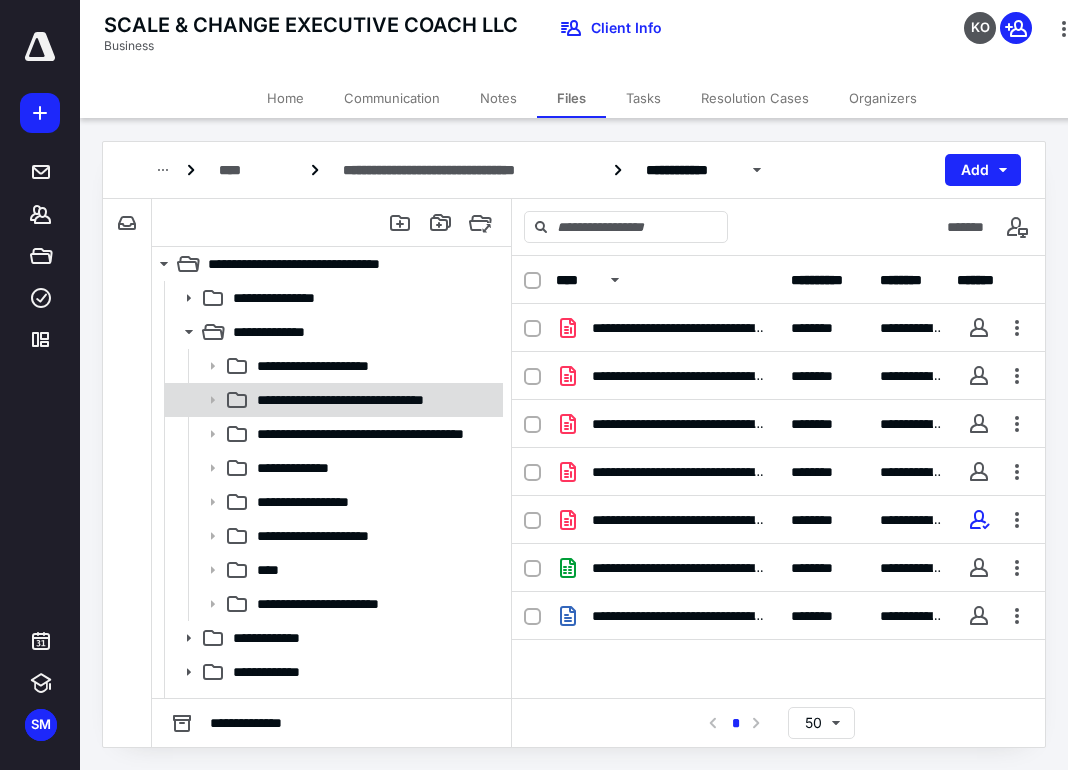 click 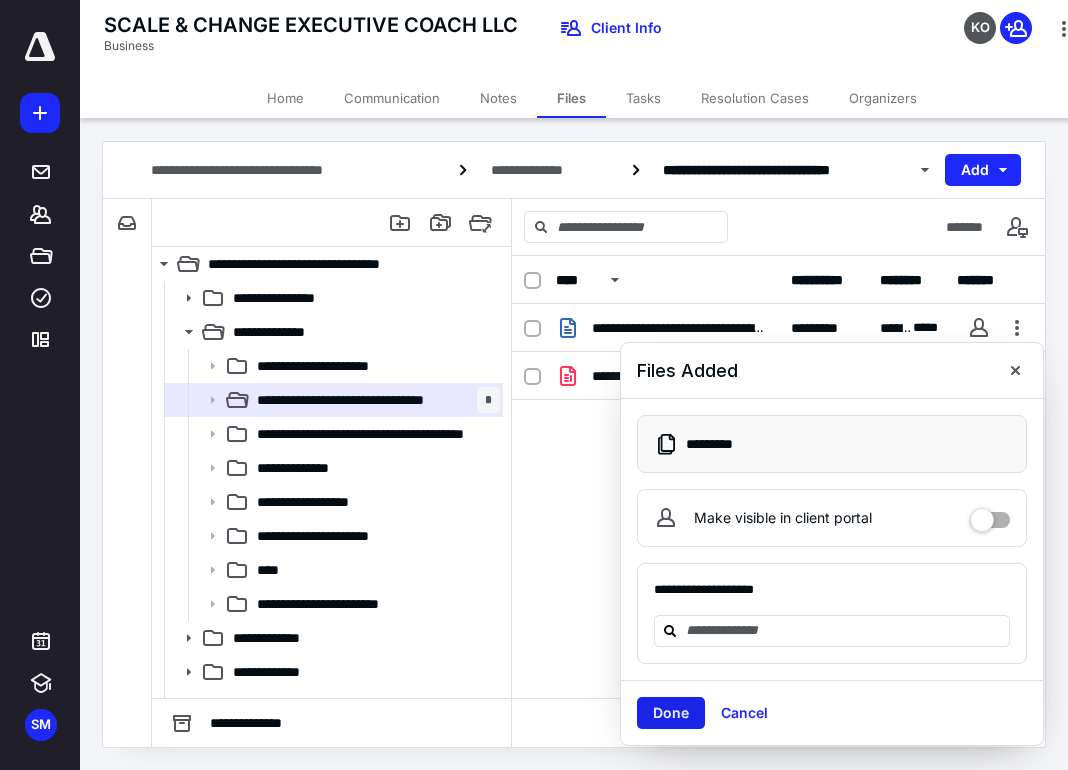 click on "Done" at bounding box center [671, 713] 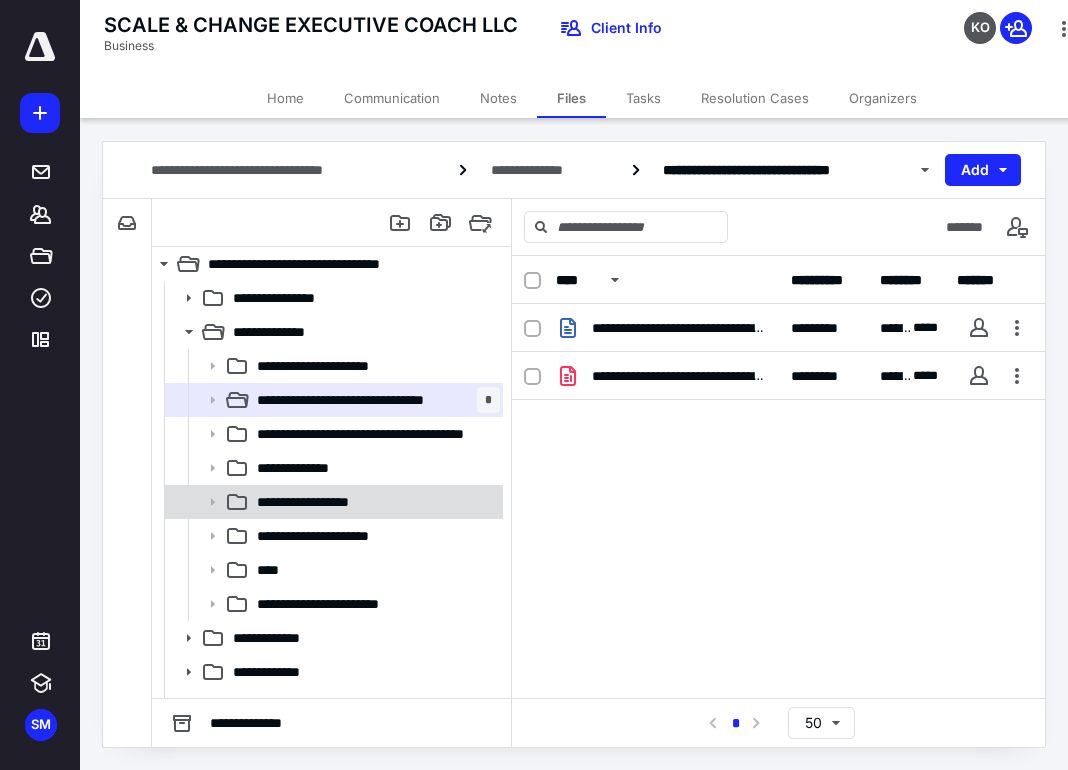 click on "**********" at bounding box center (323, 502) 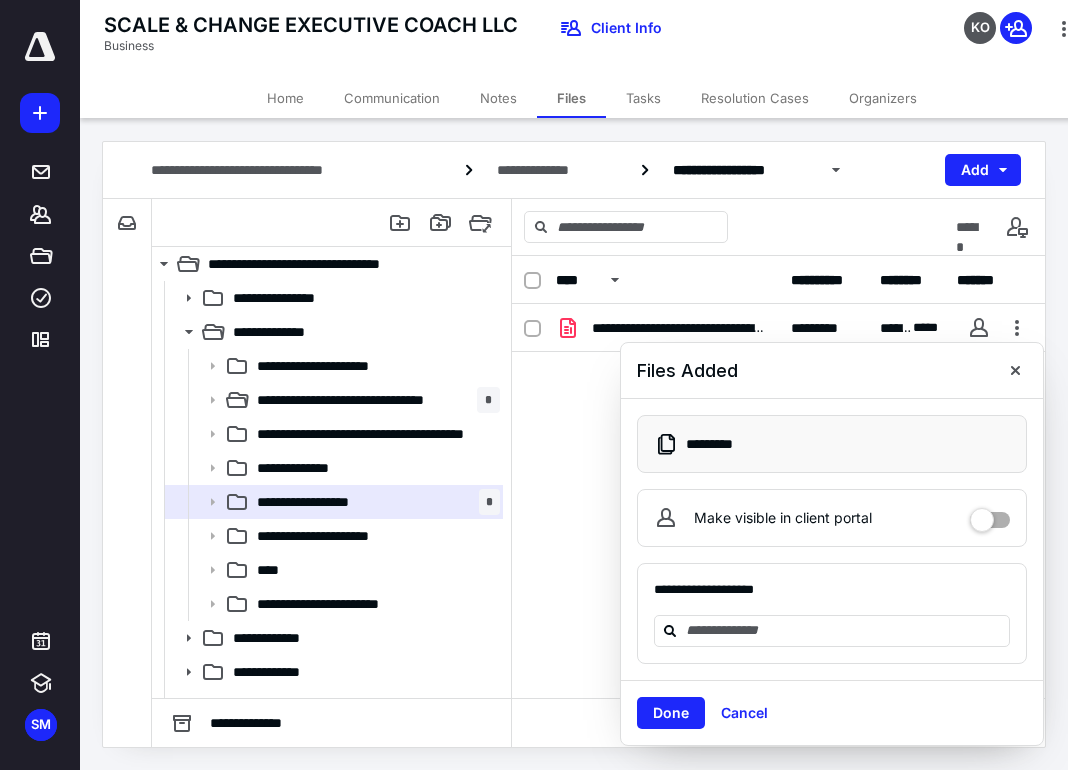 click on "Done" at bounding box center (671, 713) 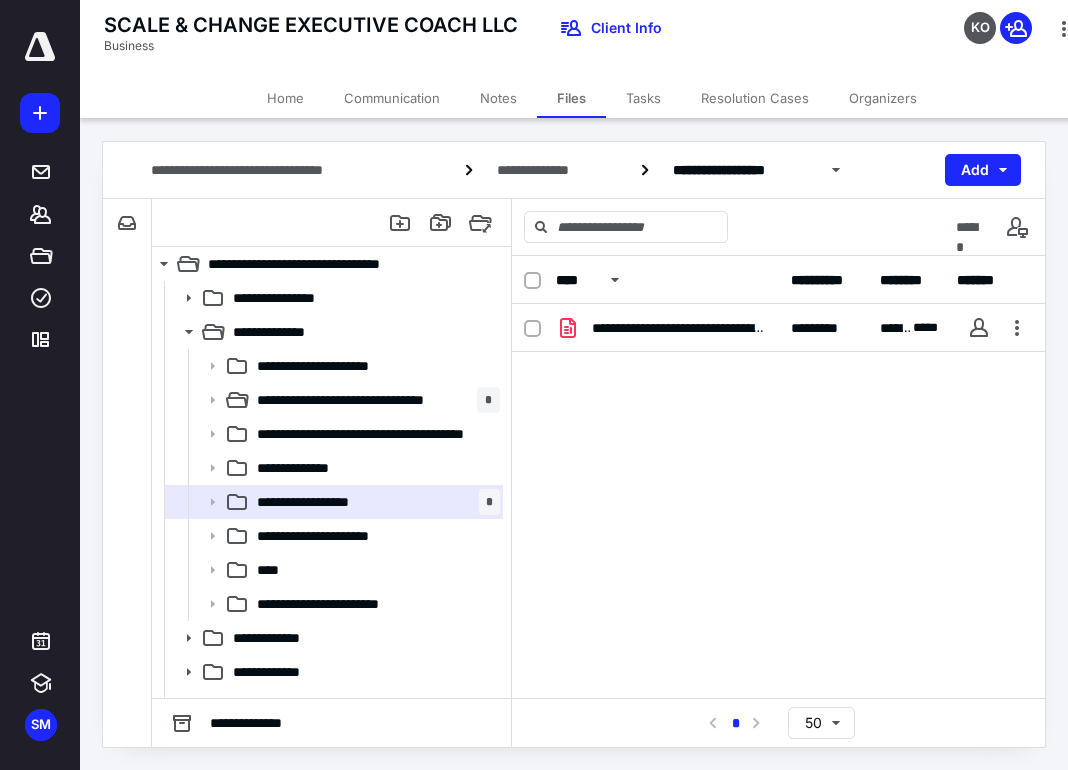 click on "**********" at bounding box center [778, 454] 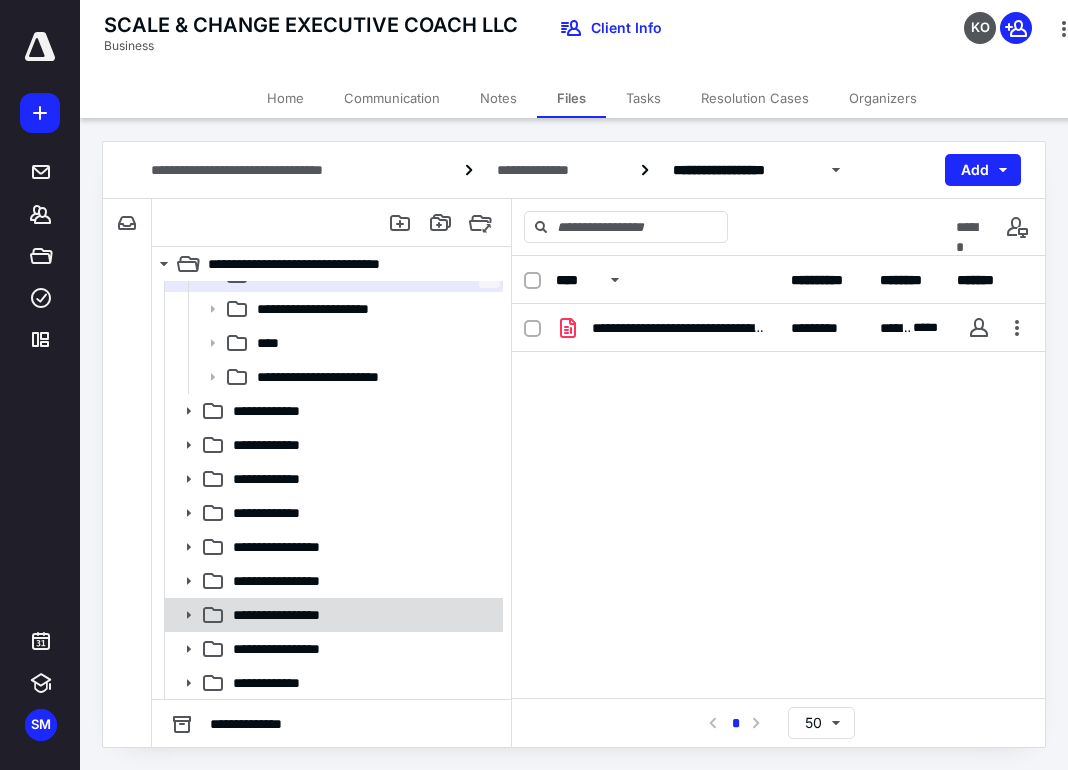 click on "**********" at bounding box center (292, 615) 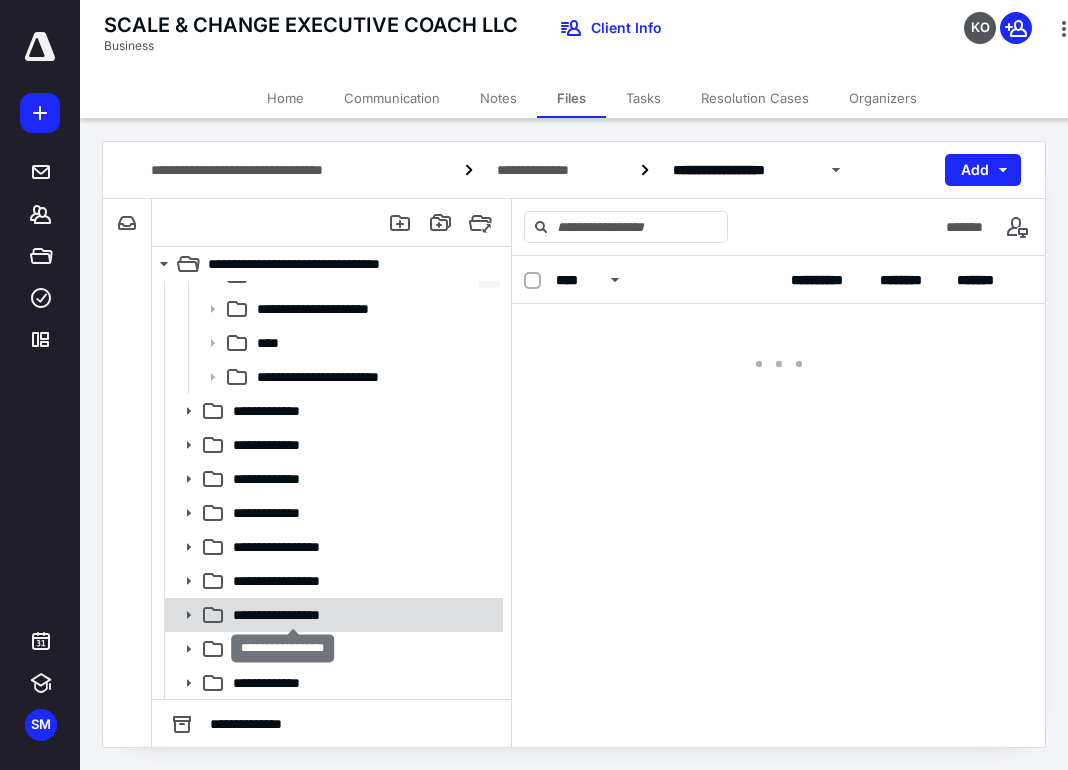 click on "**********" at bounding box center (292, 615) 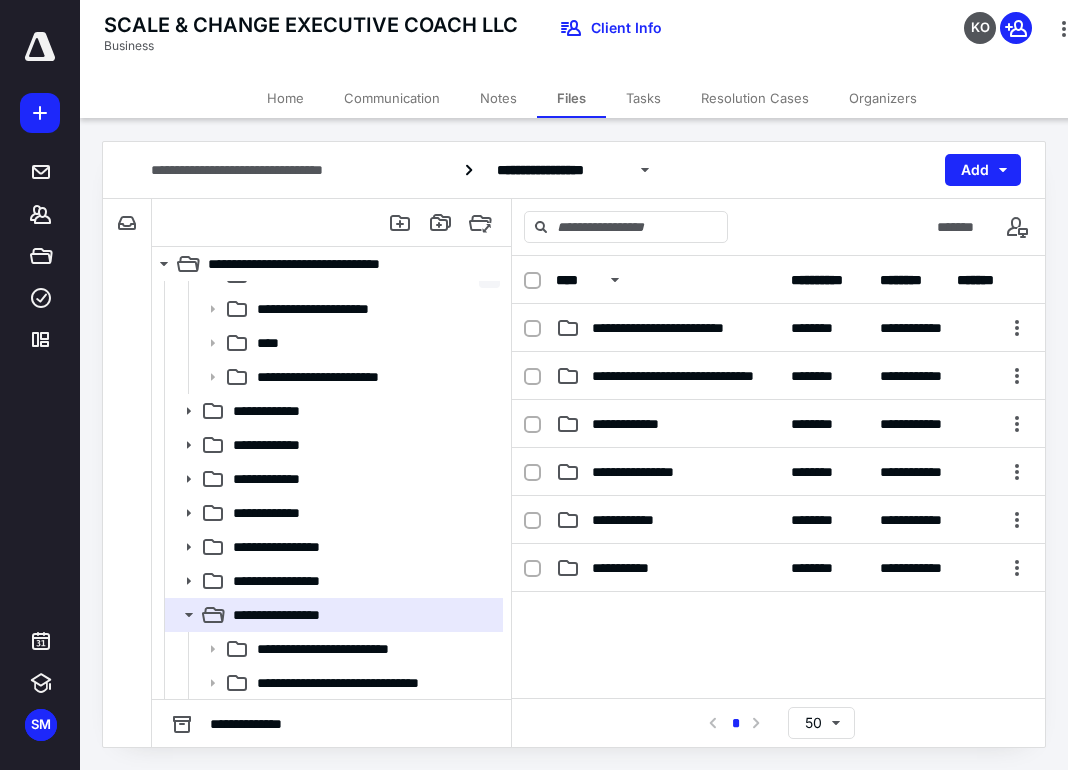 scroll, scrollTop: 431, scrollLeft: 0, axis: vertical 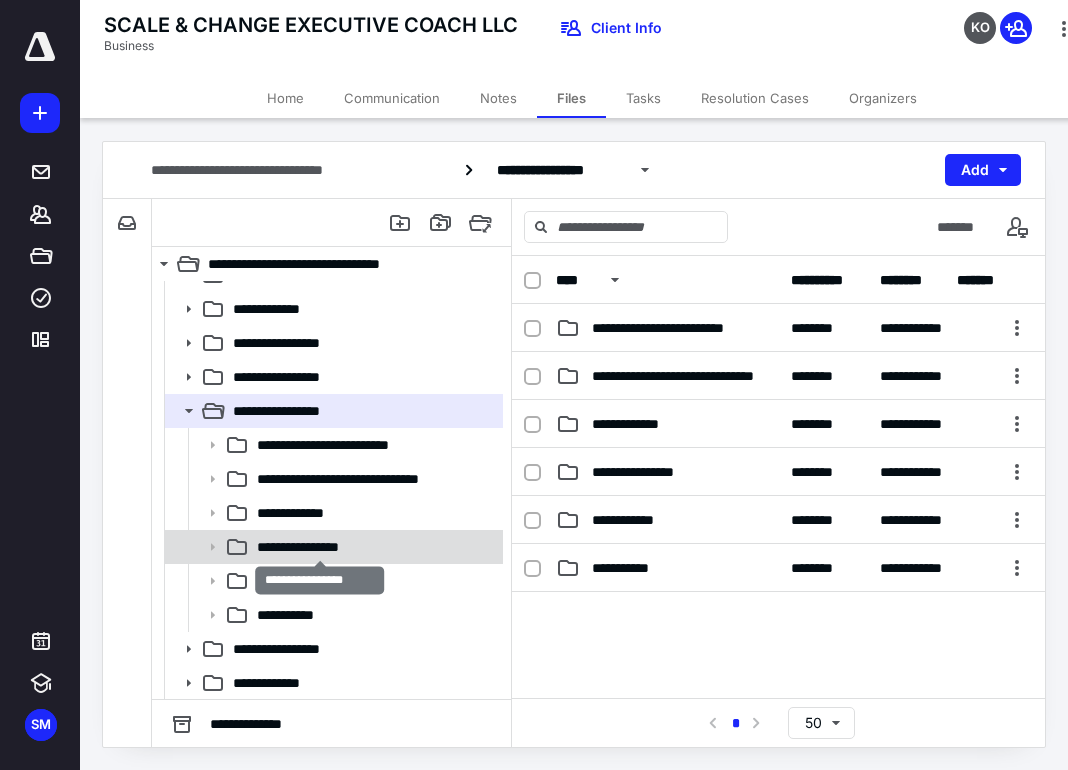 click on "**********" at bounding box center (320, 547) 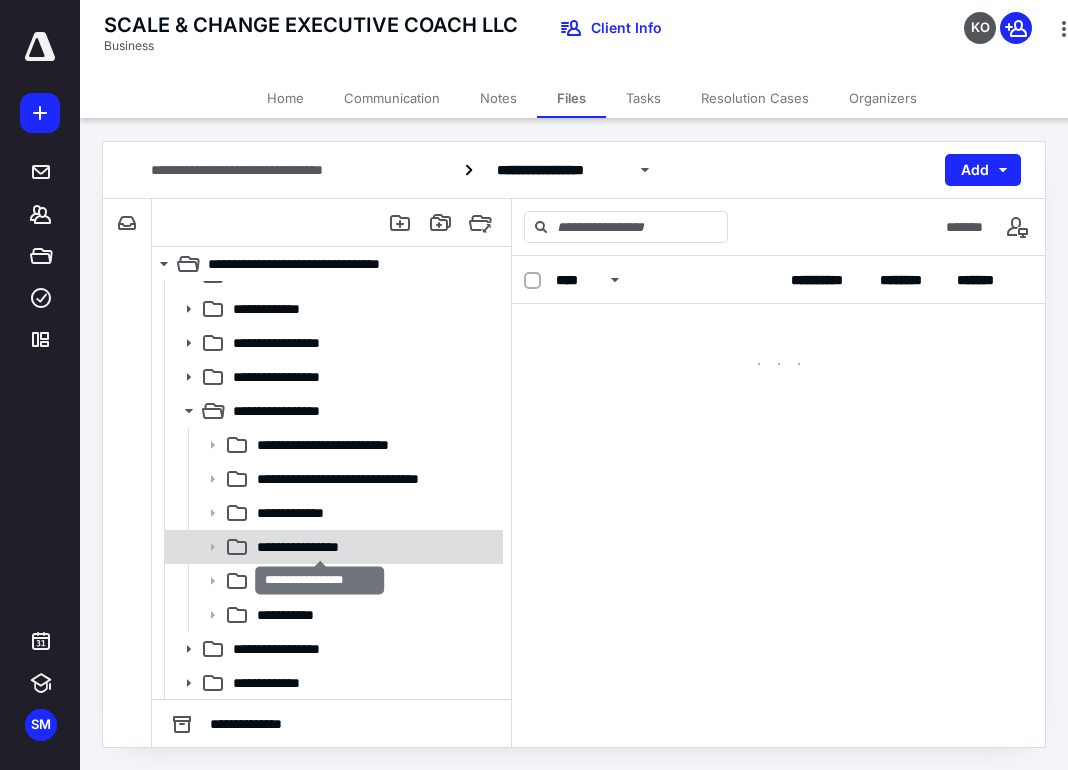 click on "**********" at bounding box center (320, 547) 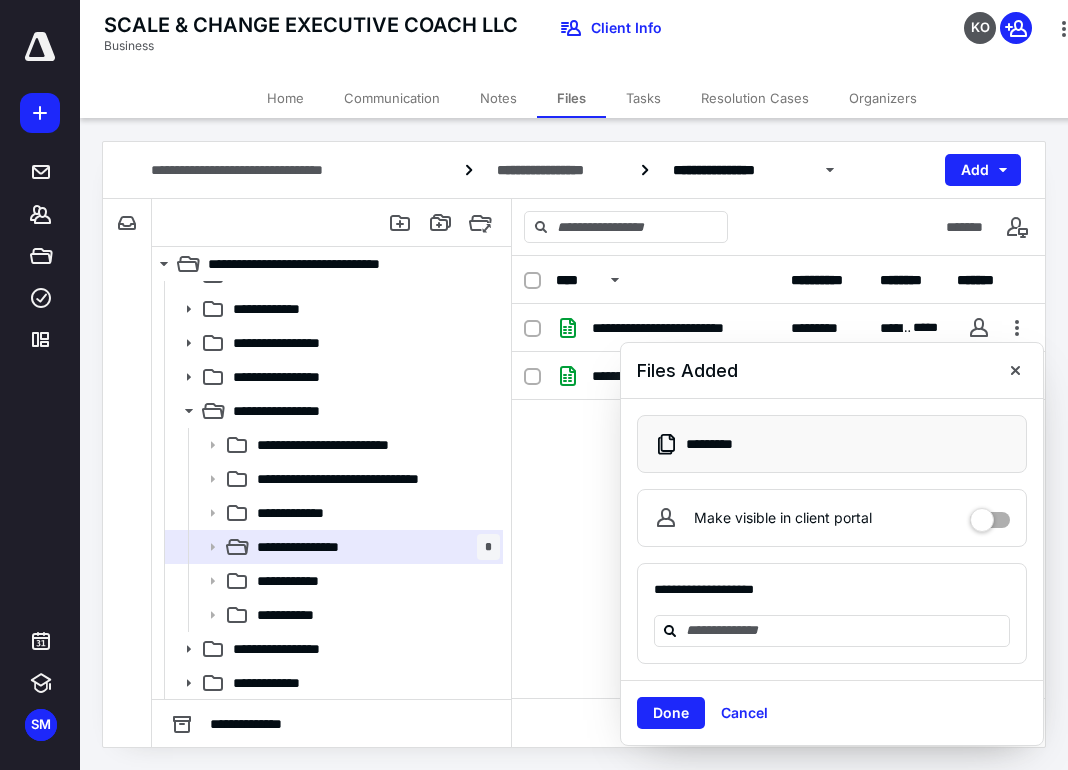 click on "**********" at bounding box center (778, 454) 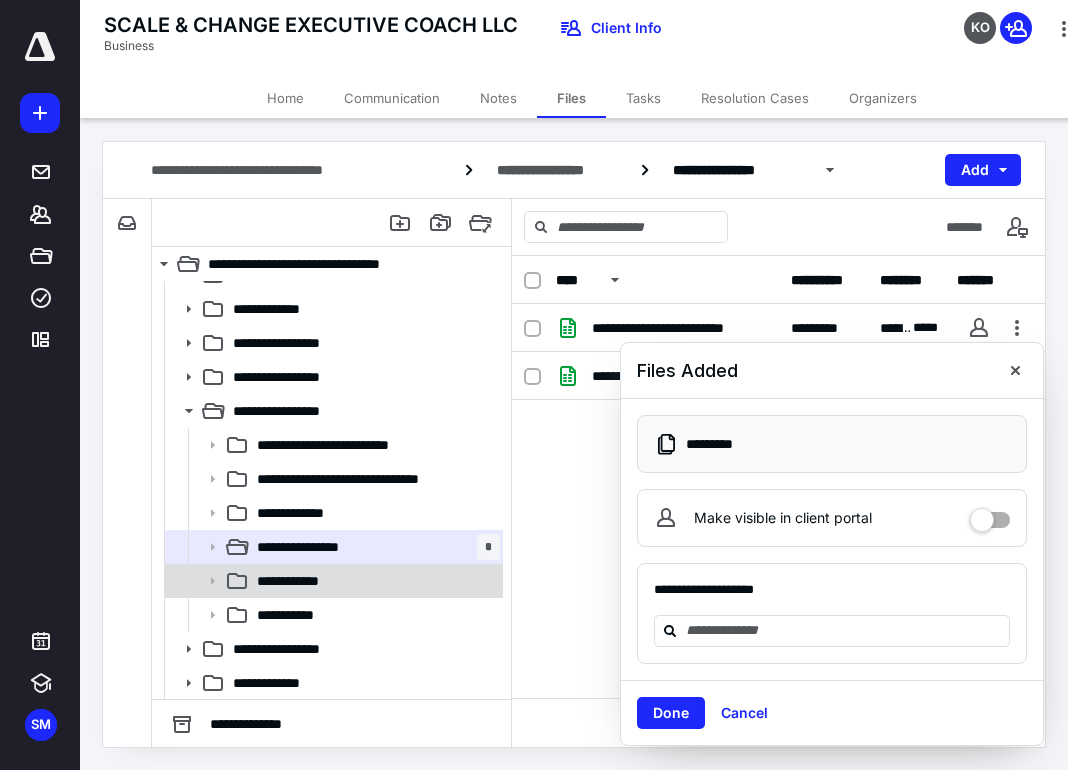click on "**********" at bounding box center (374, 581) 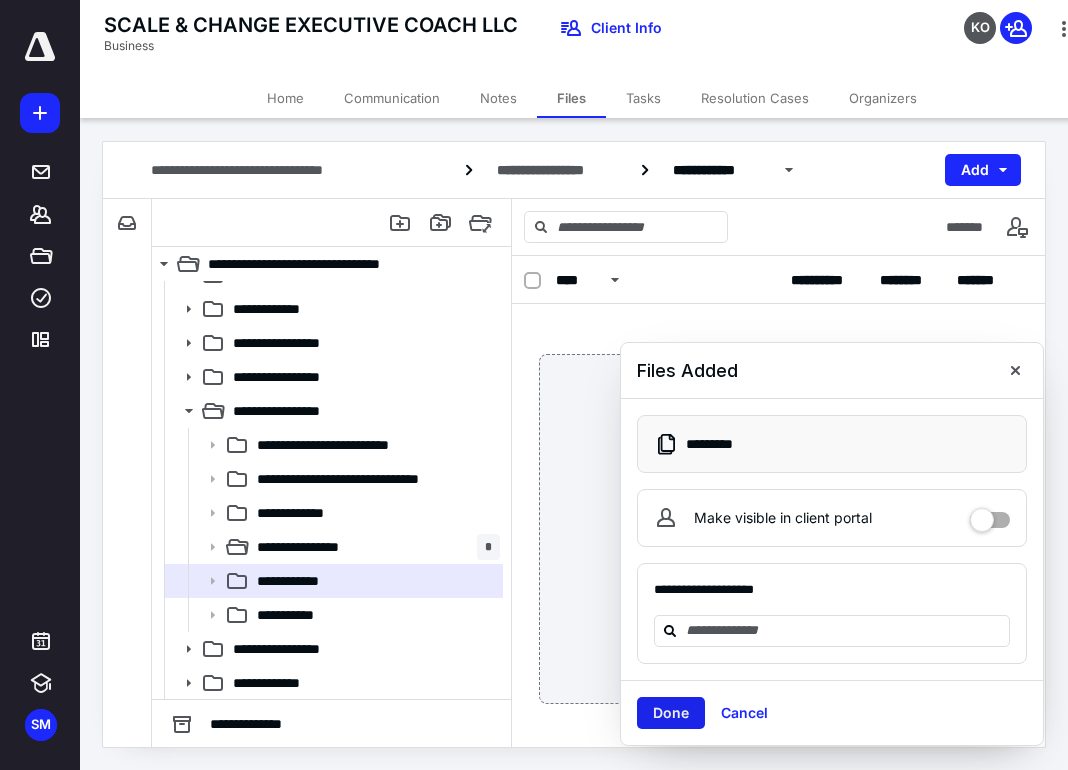 drag, startPoint x: 660, startPoint y: 723, endPoint x: 654, endPoint y: 709, distance: 15.231546 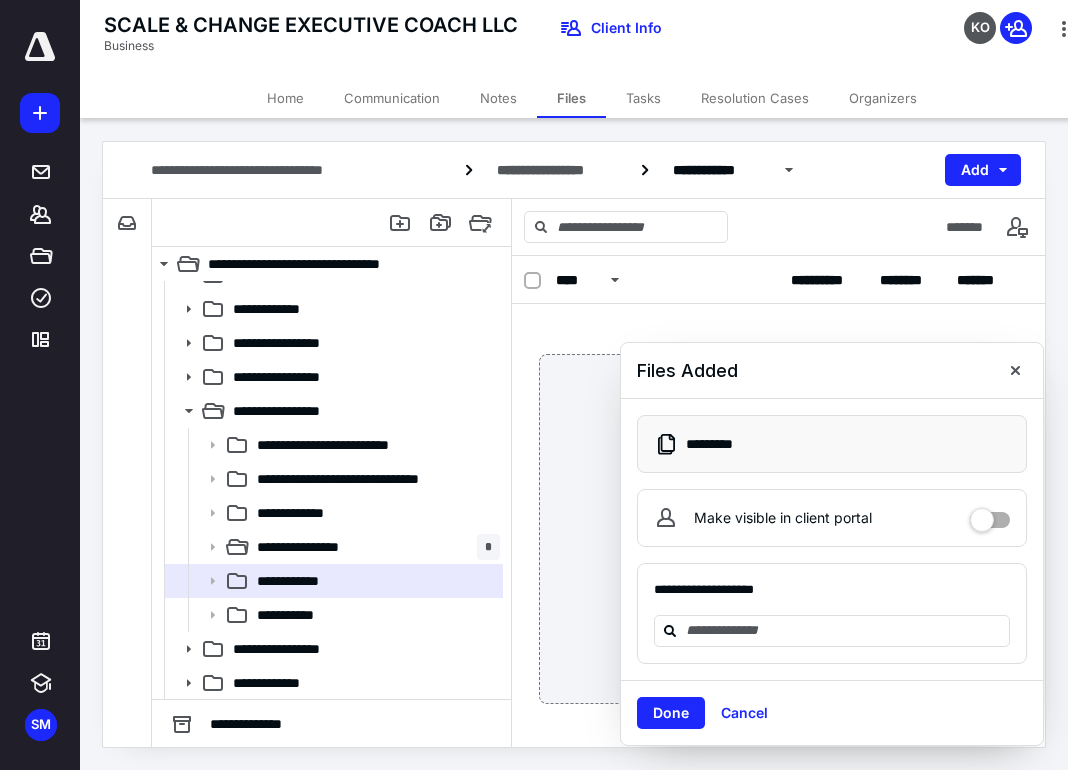 click on "Done" at bounding box center [671, 713] 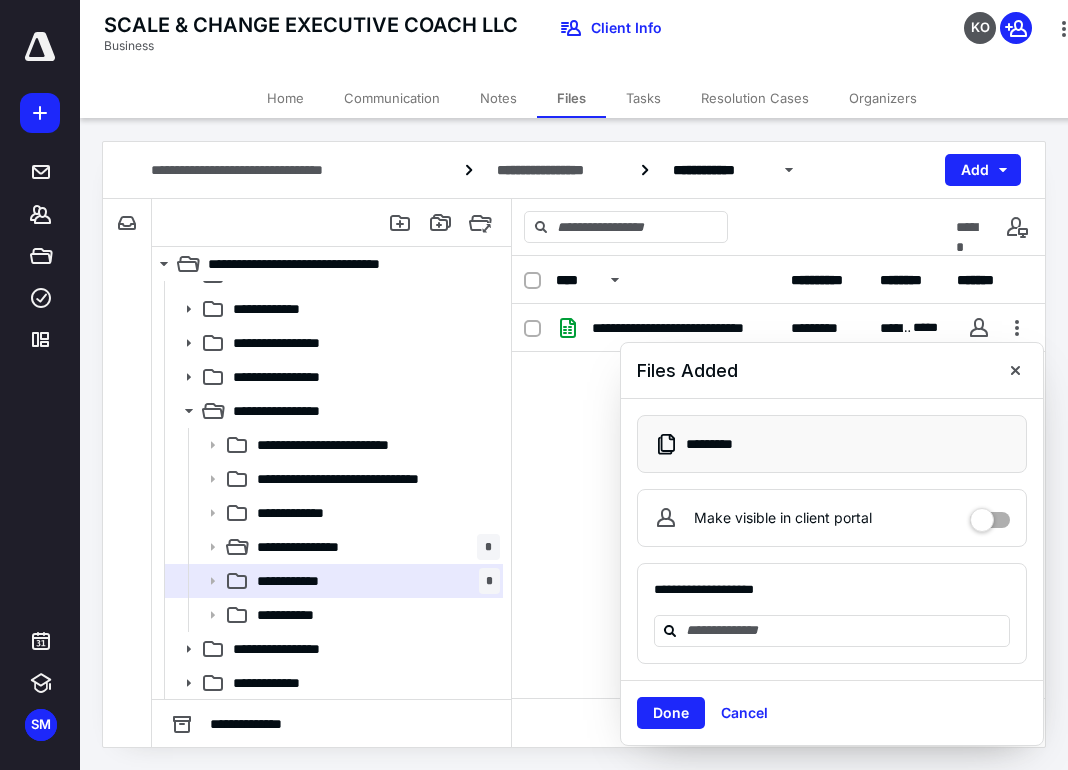 click on "Done" at bounding box center [671, 713] 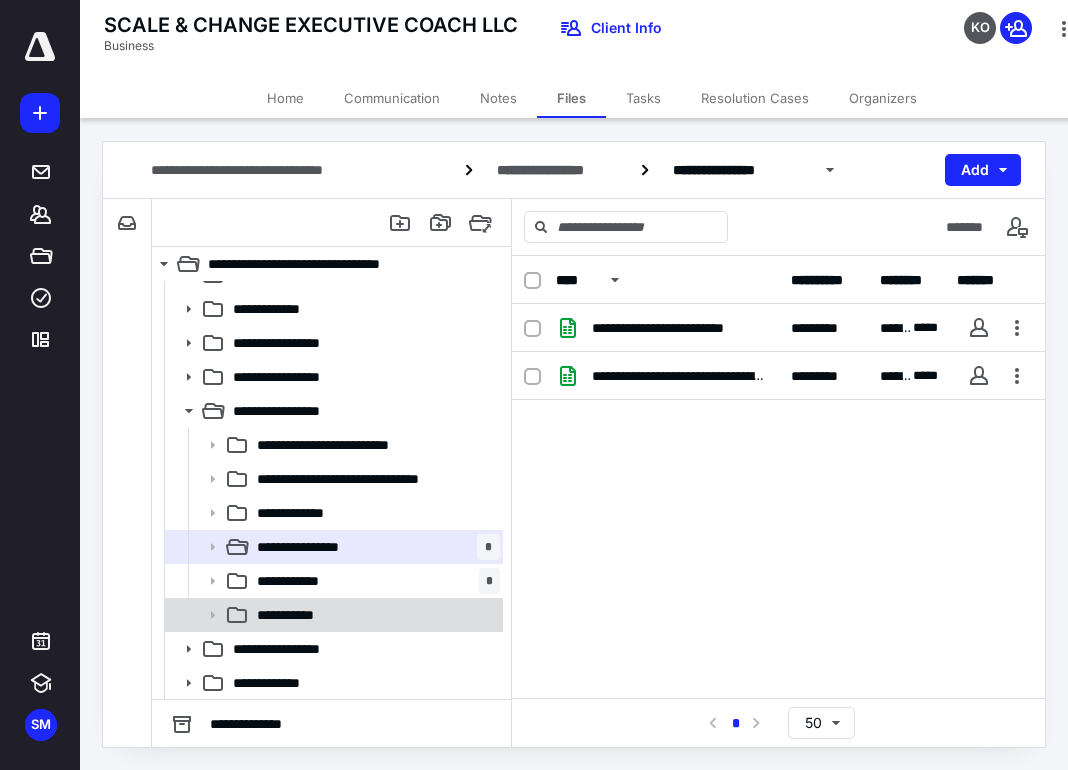 click on "**********" at bounding box center (374, 615) 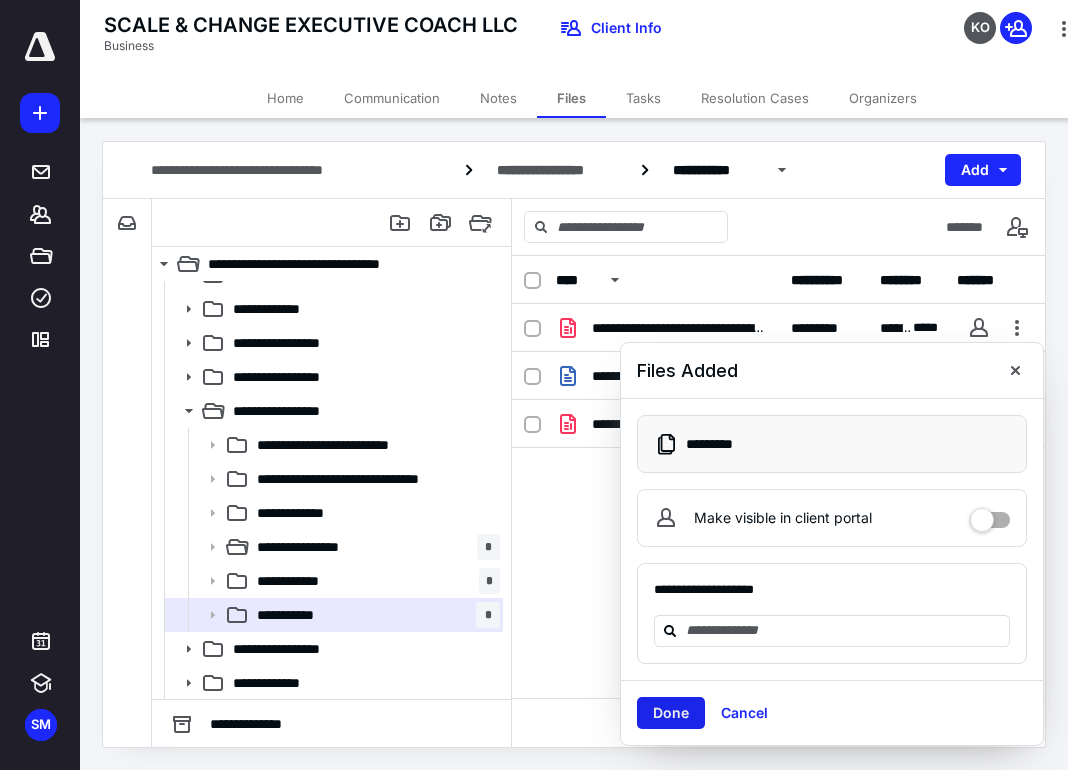 click on "Done" at bounding box center [671, 713] 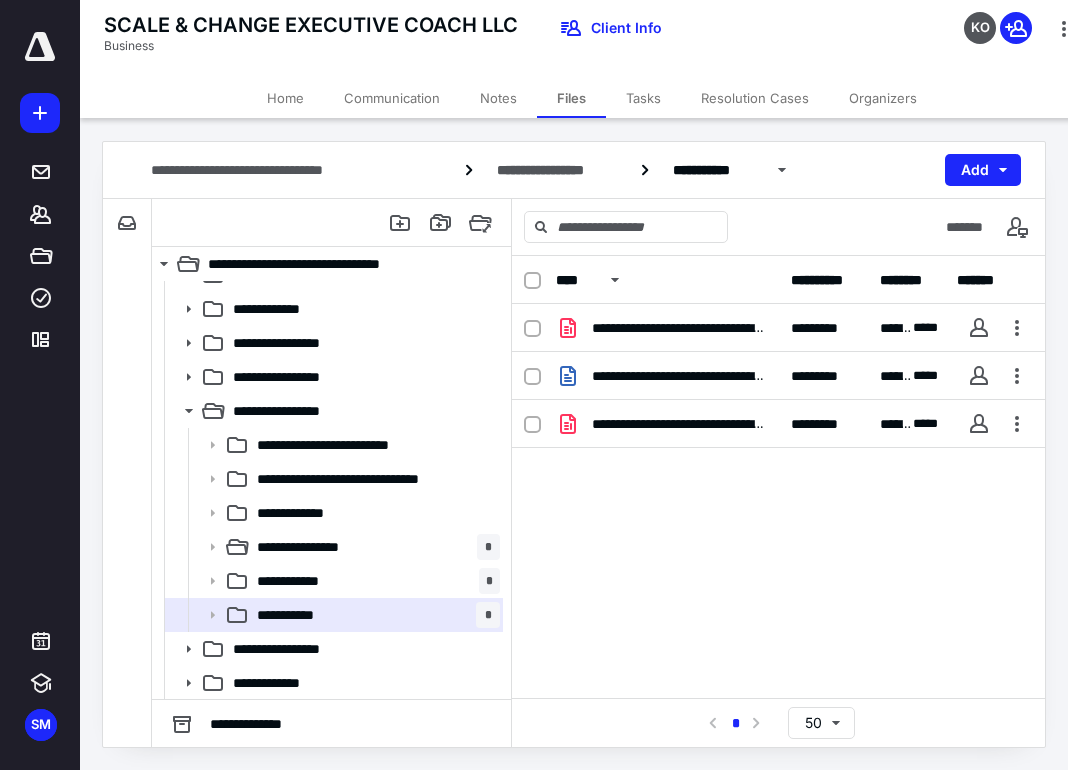 click on "**********" at bounding box center [778, 454] 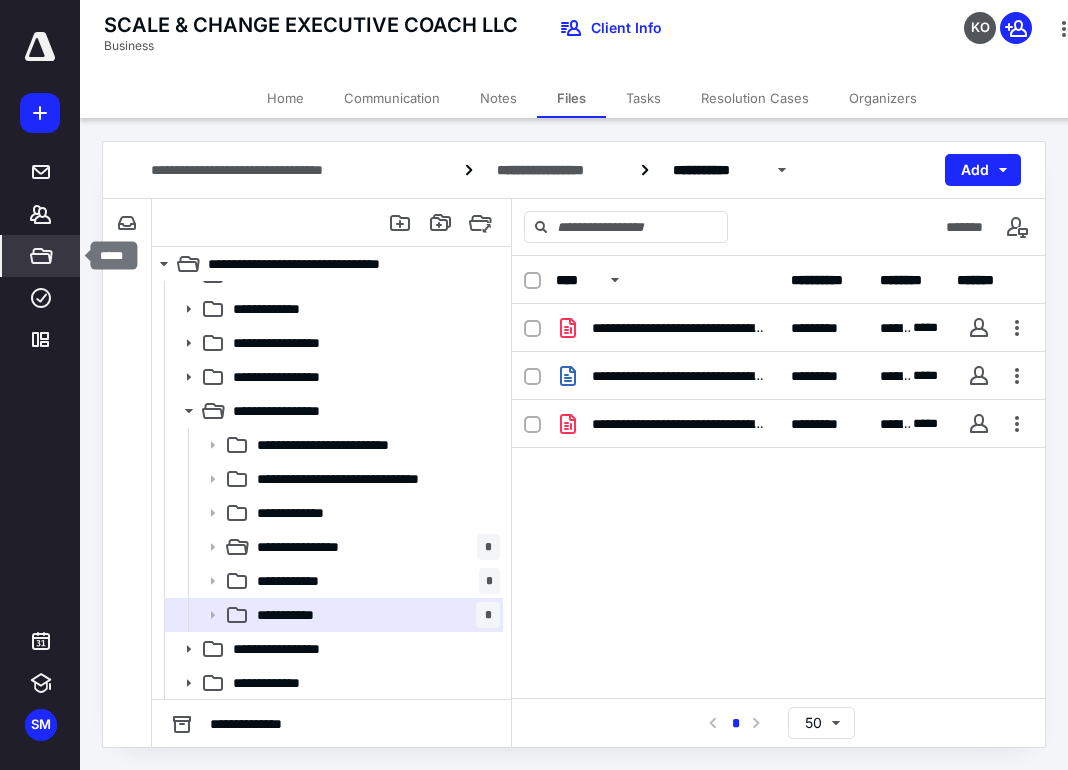 click 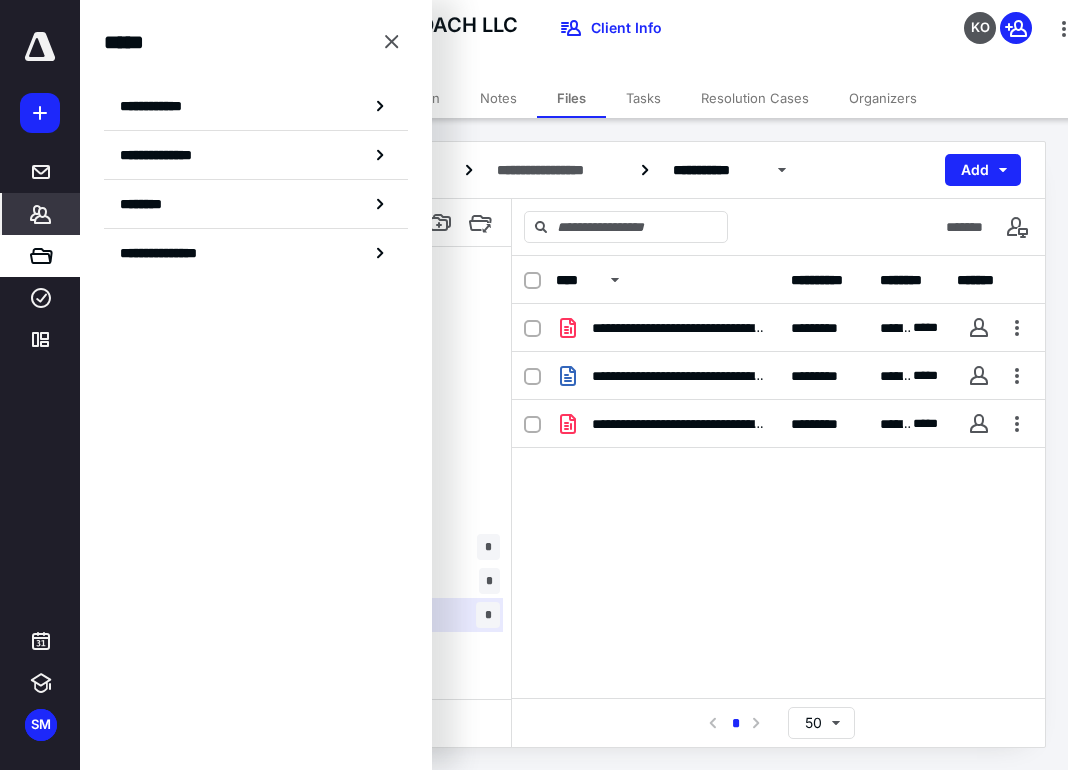 click 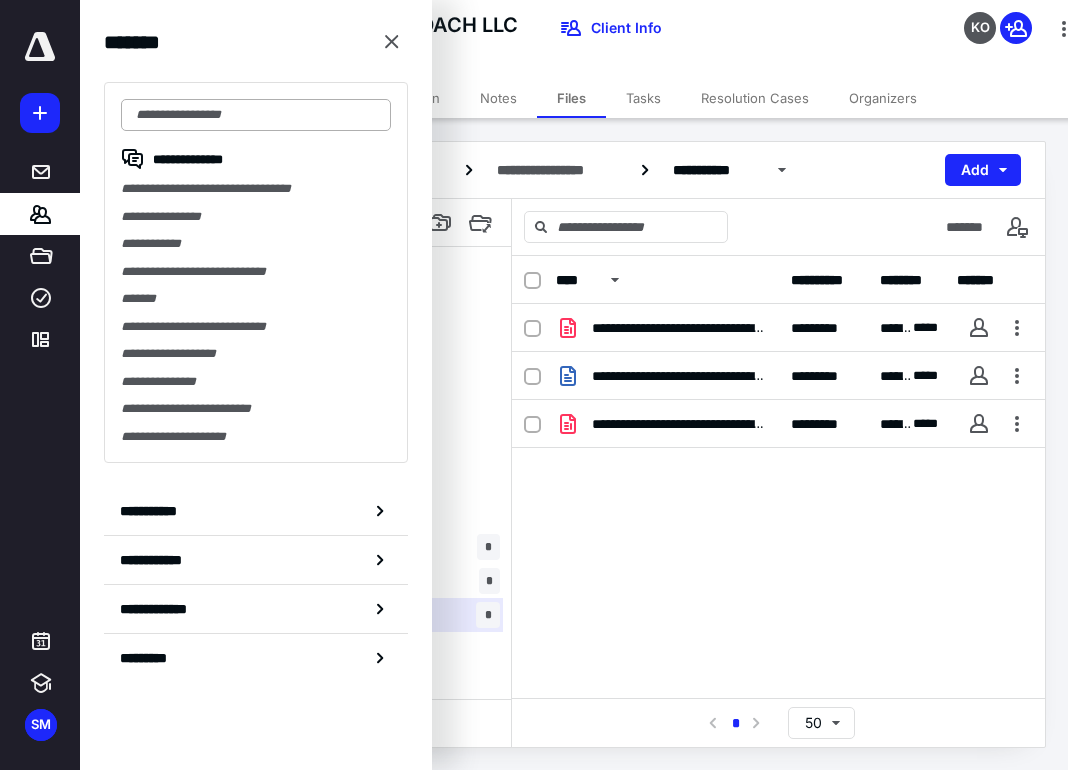 click at bounding box center (256, 115) 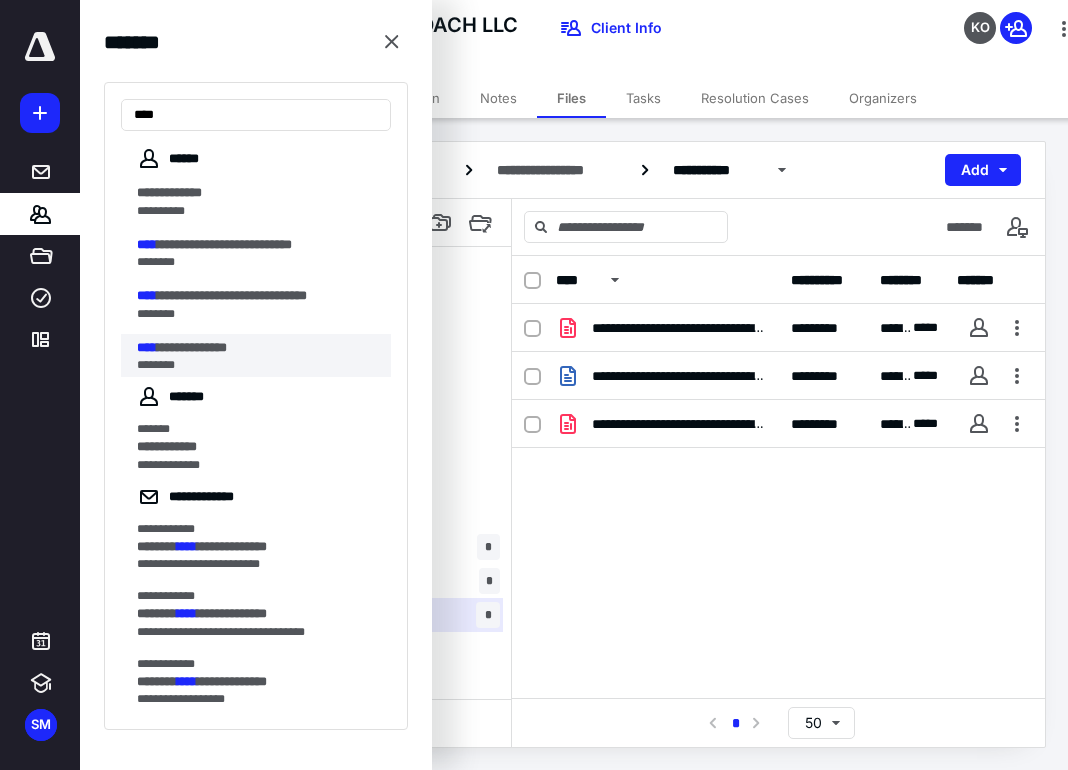 type on "****" 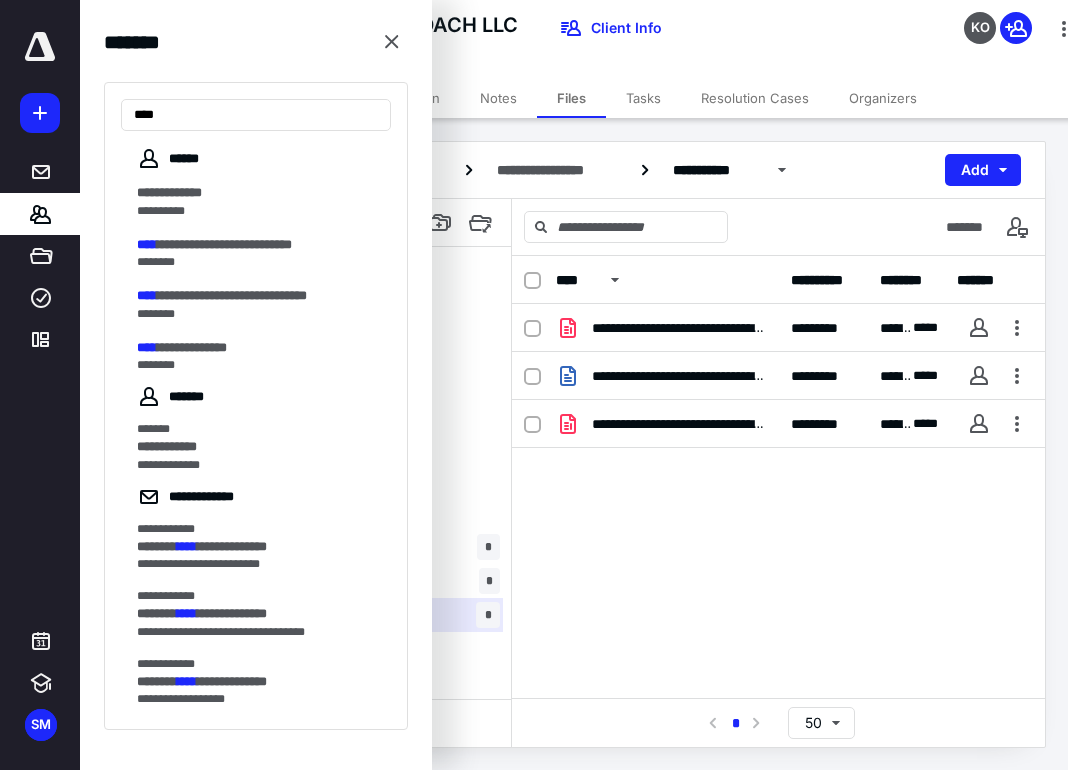 click on "****" at bounding box center [147, 347] 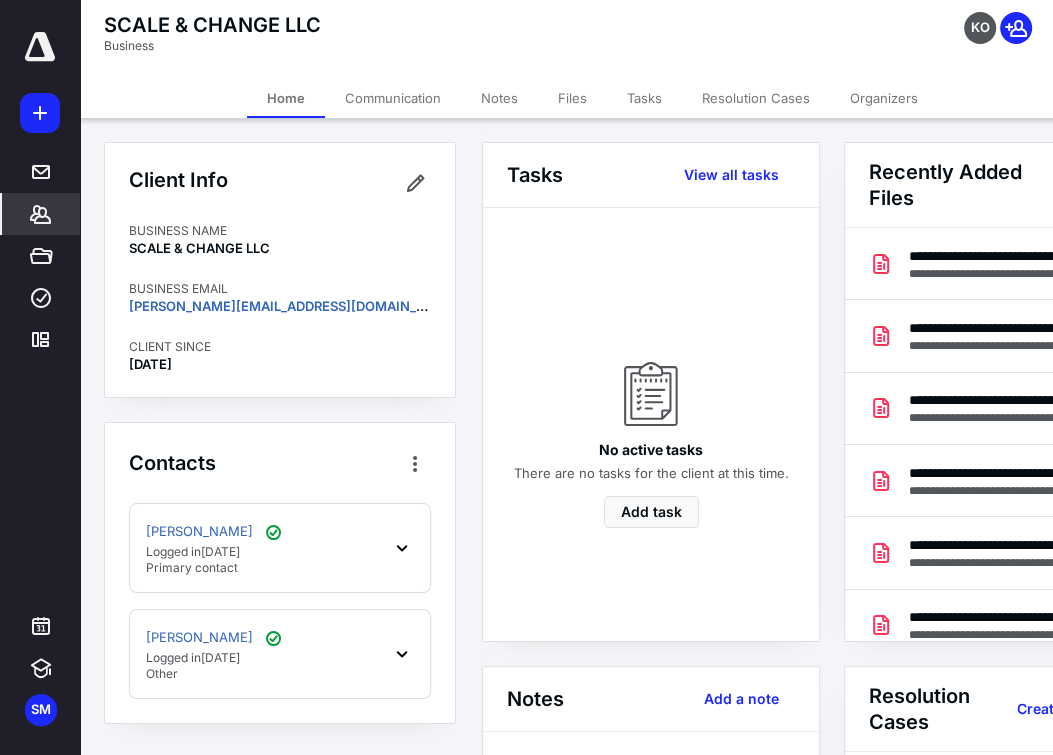click on "Files" at bounding box center [572, 98] 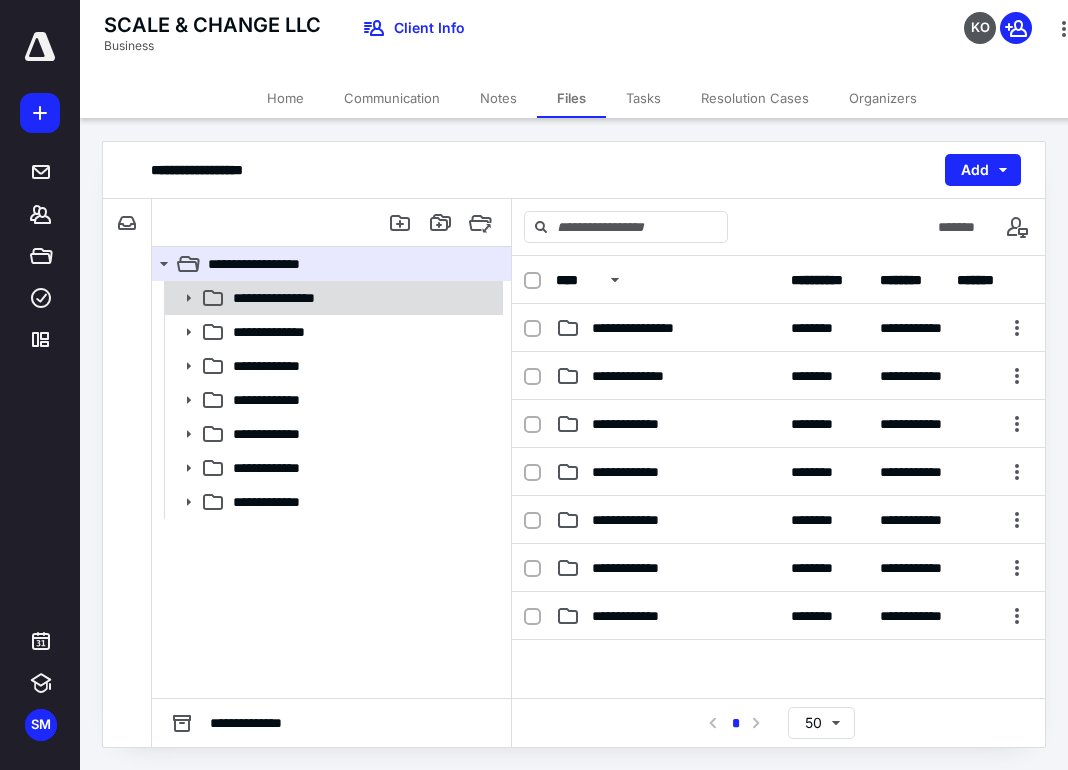 click on "**********" at bounding box center (287, 298) 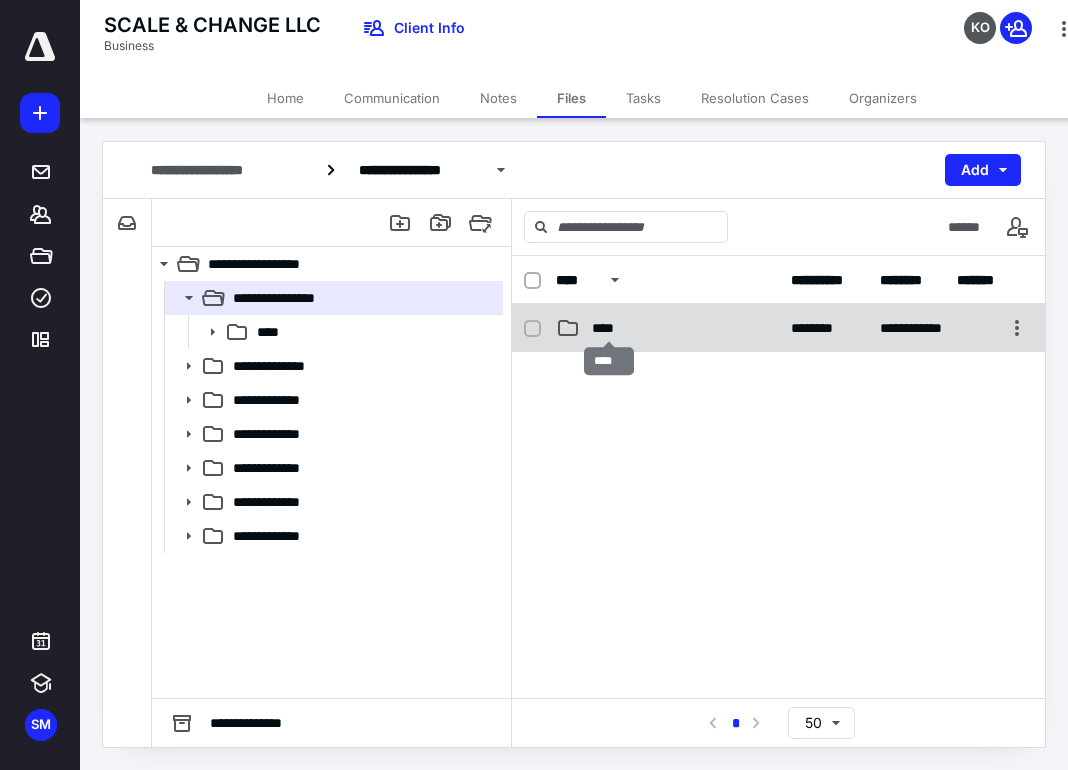 click on "****" at bounding box center [609, 328] 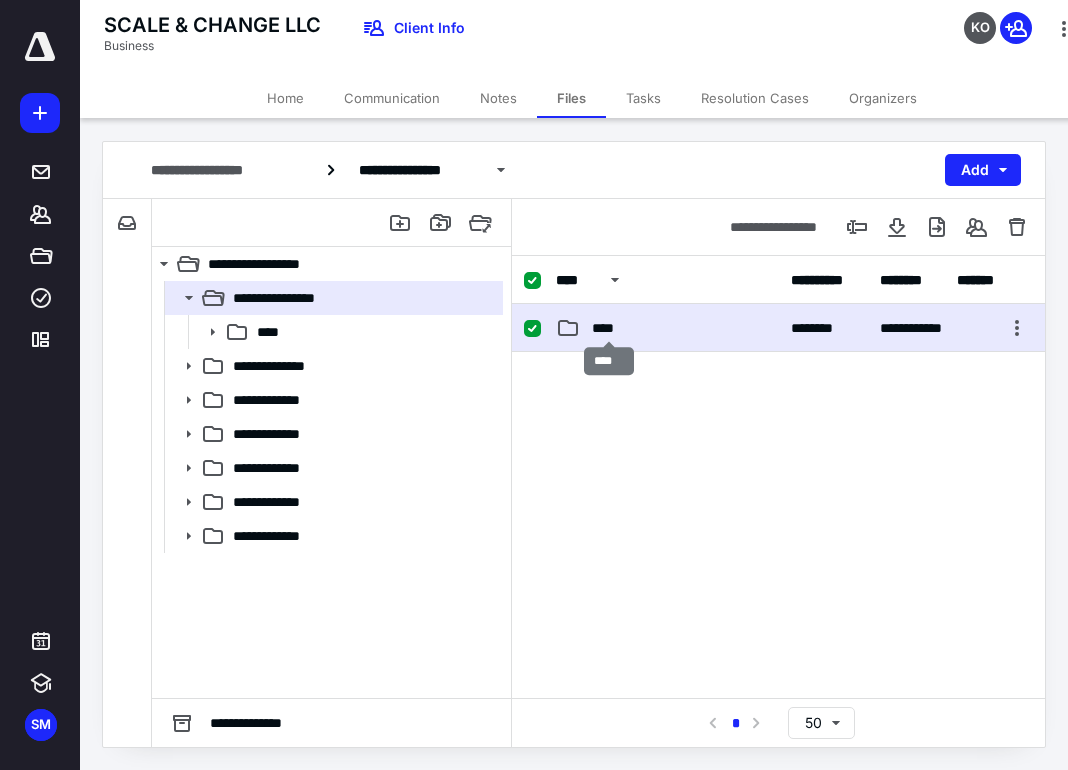 click on "****" at bounding box center (609, 328) 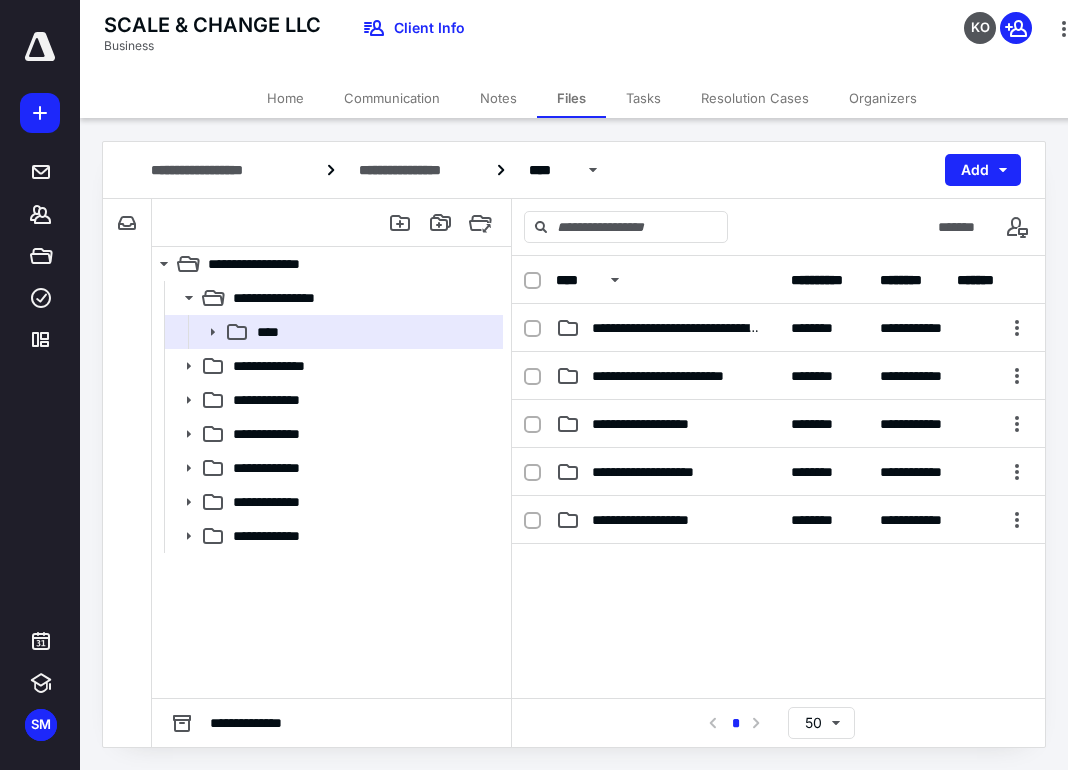 click on "**********" at bounding box center (574, 170) 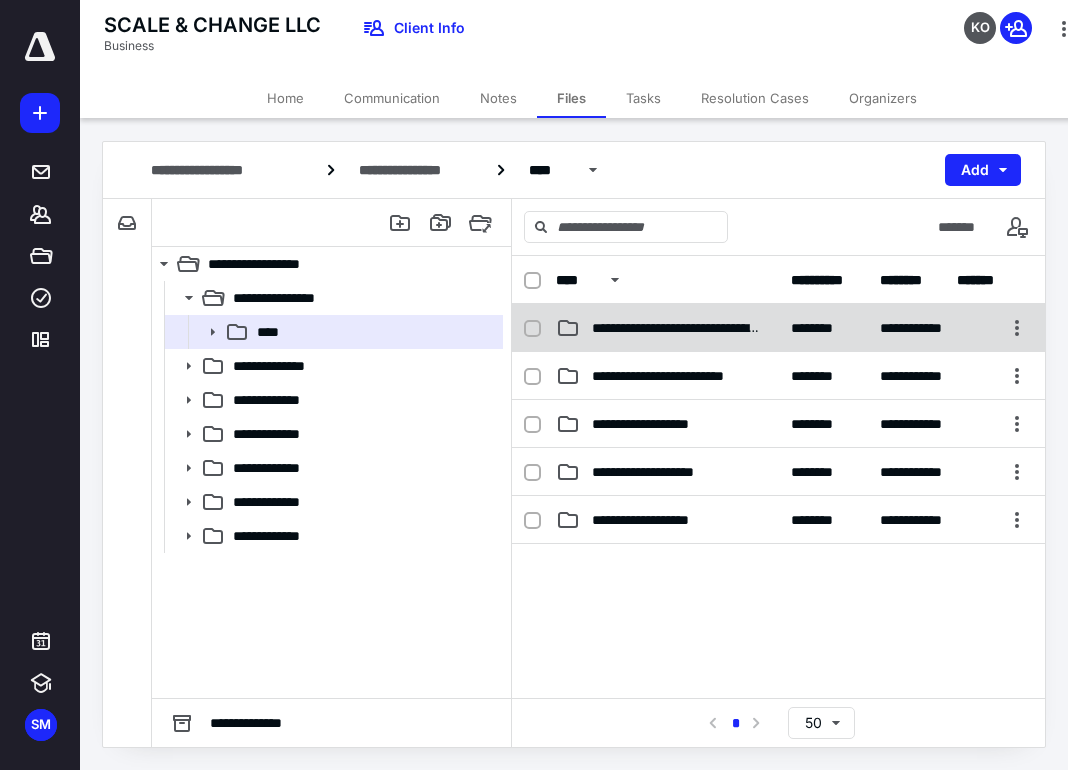click on "**********" at bounding box center [675, 328] 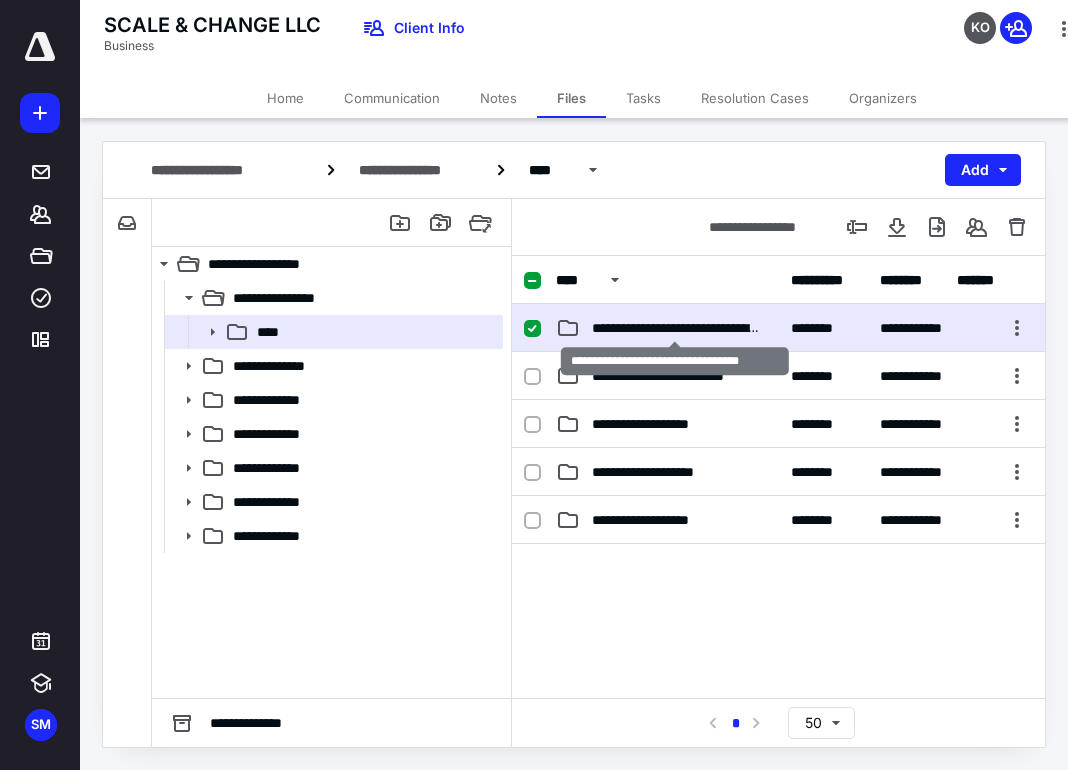 click on "**********" at bounding box center [675, 328] 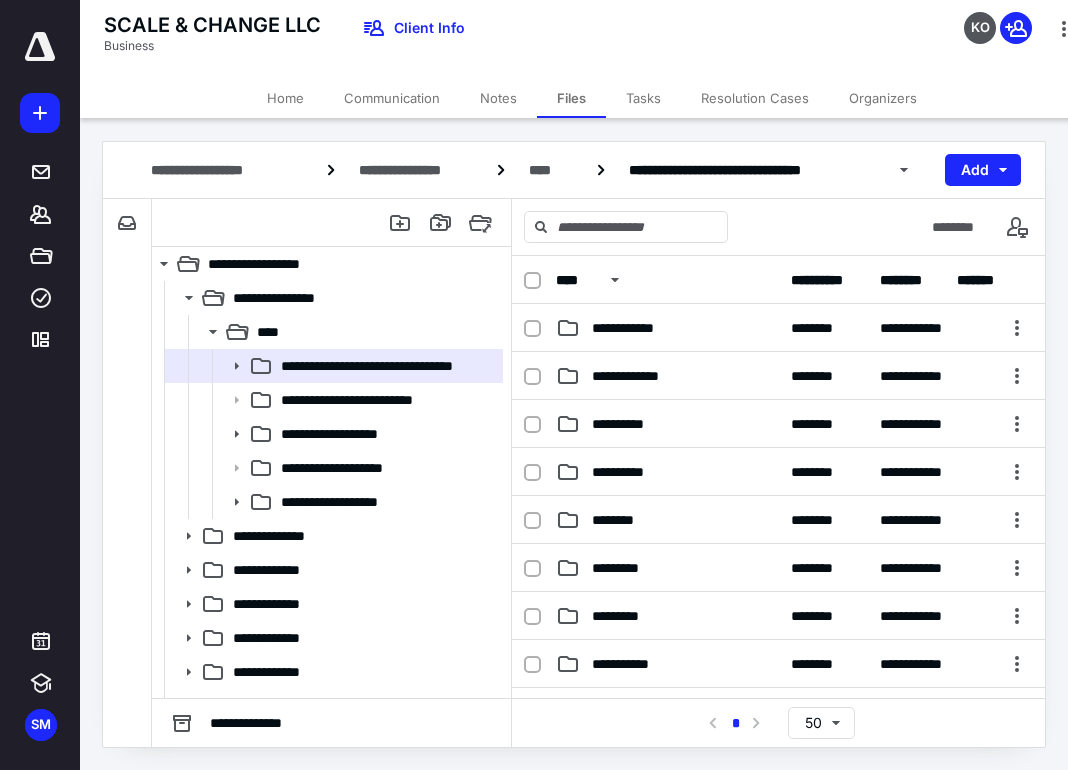 click on "**********" at bounding box center [667, 328] 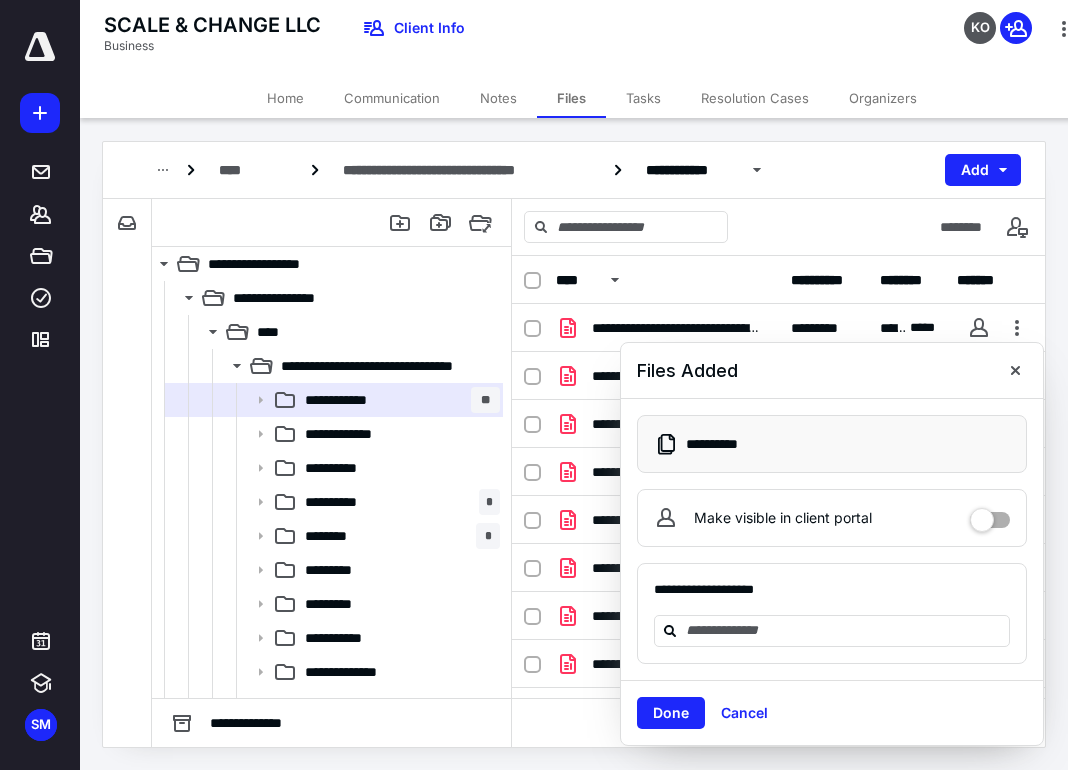 click on "SCALE & CHANGE LLC Business Client Info KO" at bounding box center (592, 39) 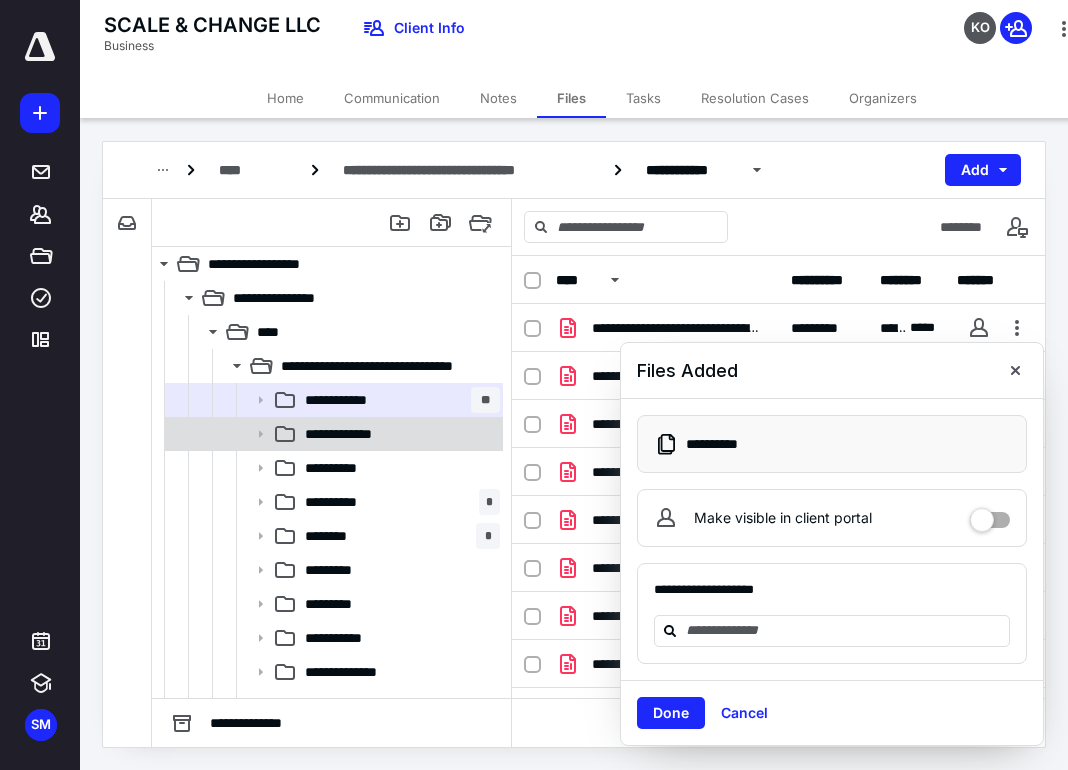 click on "**********" at bounding box center (351, 434) 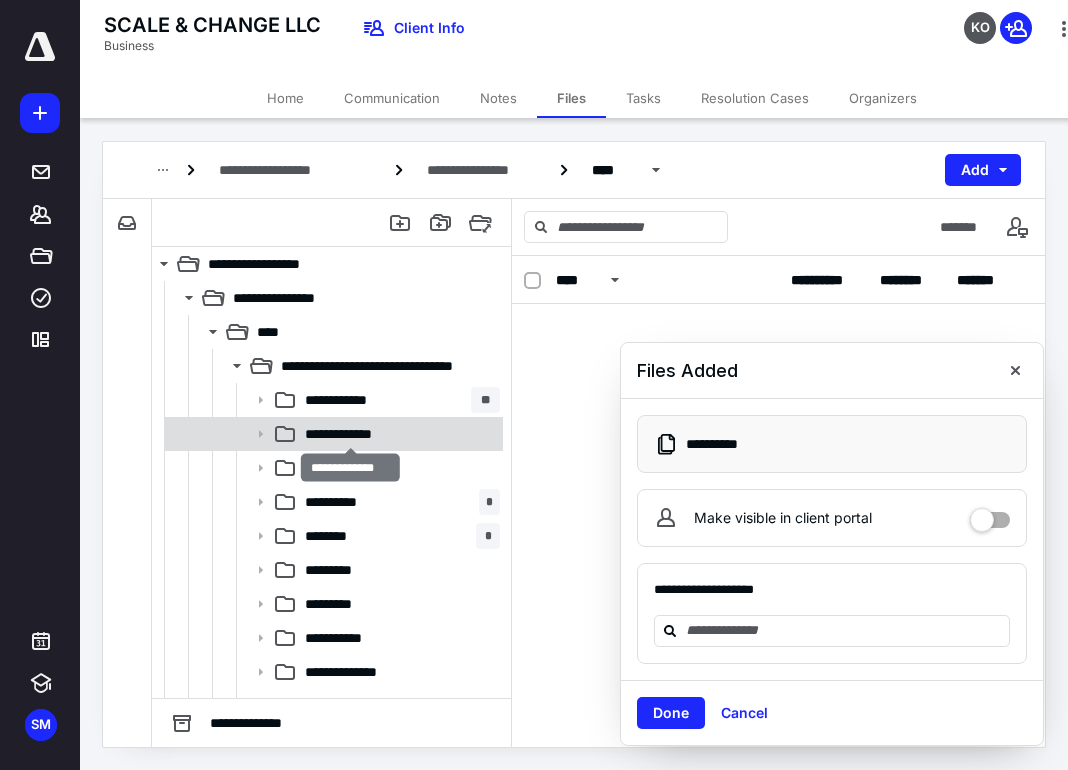 click on "**********" at bounding box center [351, 434] 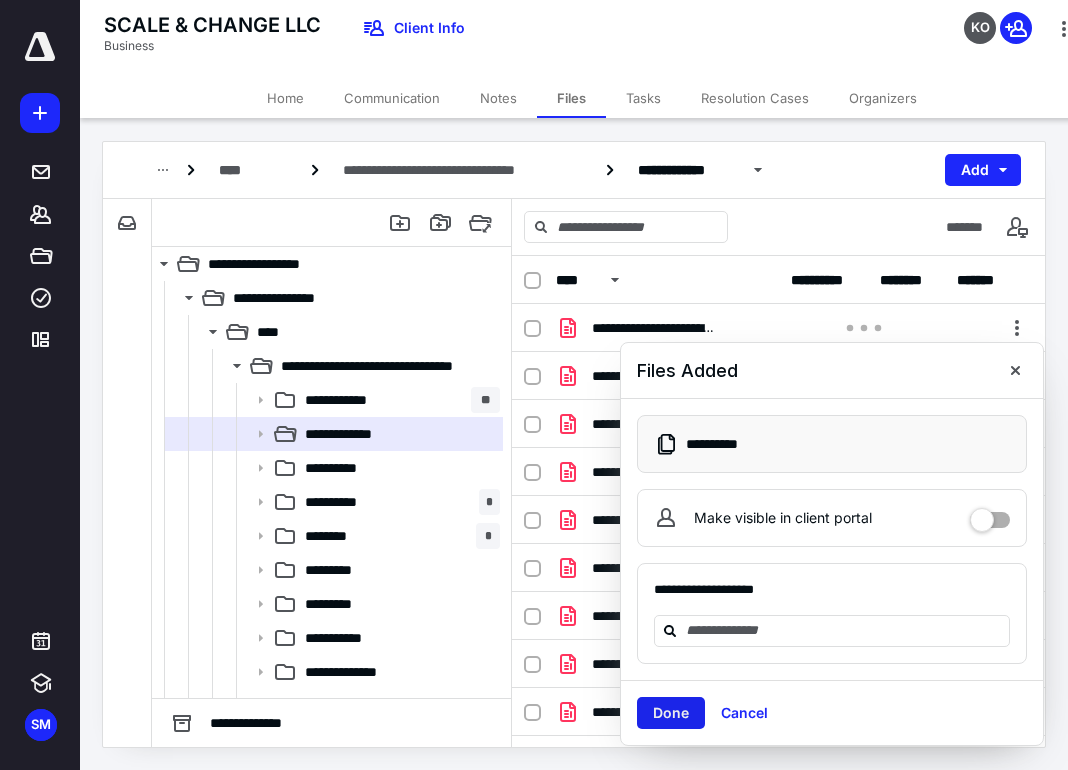 click on "Done" at bounding box center [671, 713] 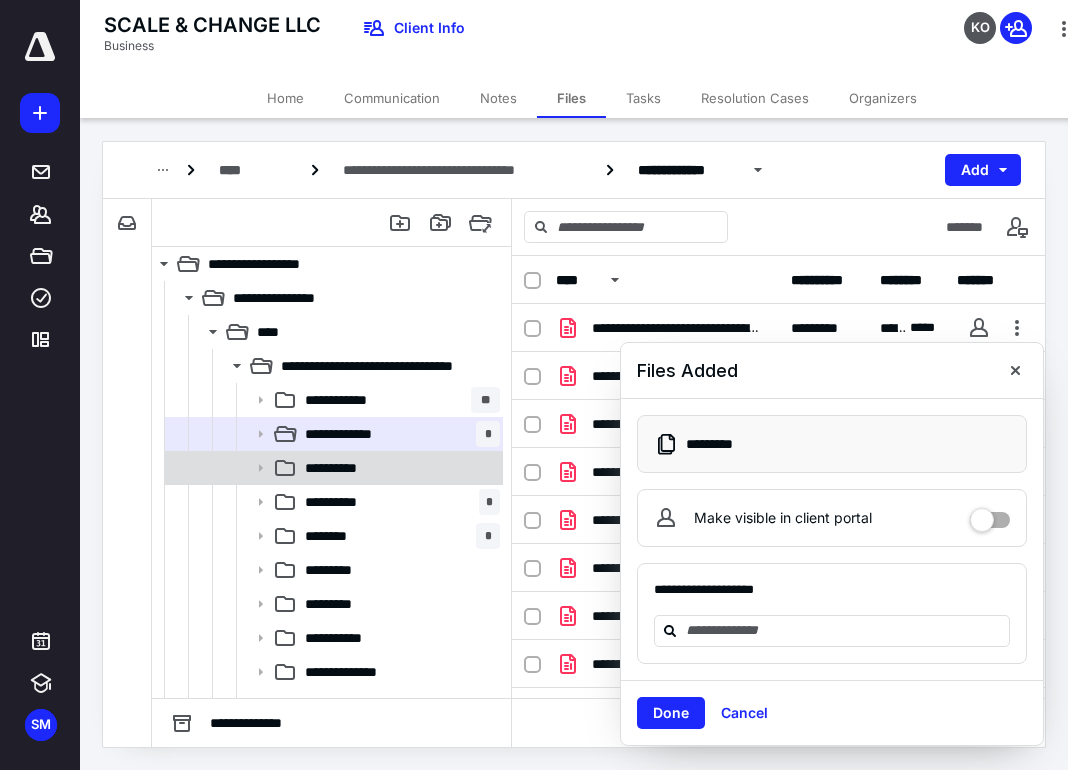 click on "**********" at bounding box center (332, 468) 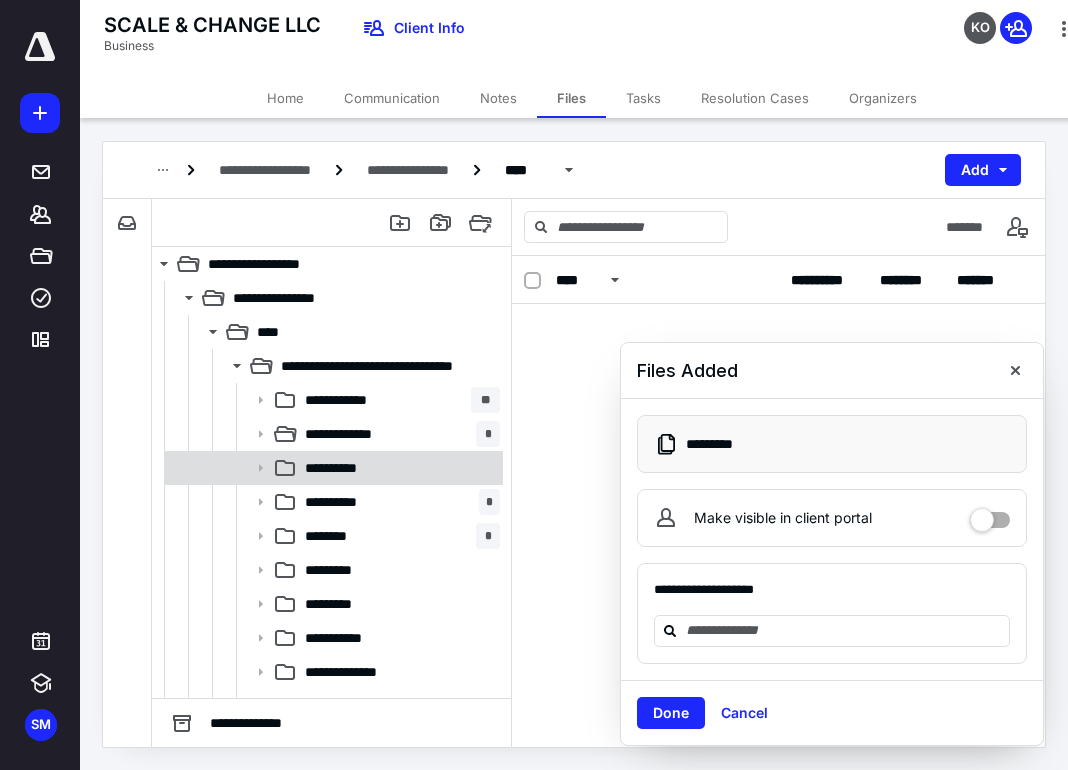 click on "**********" at bounding box center [332, 468] 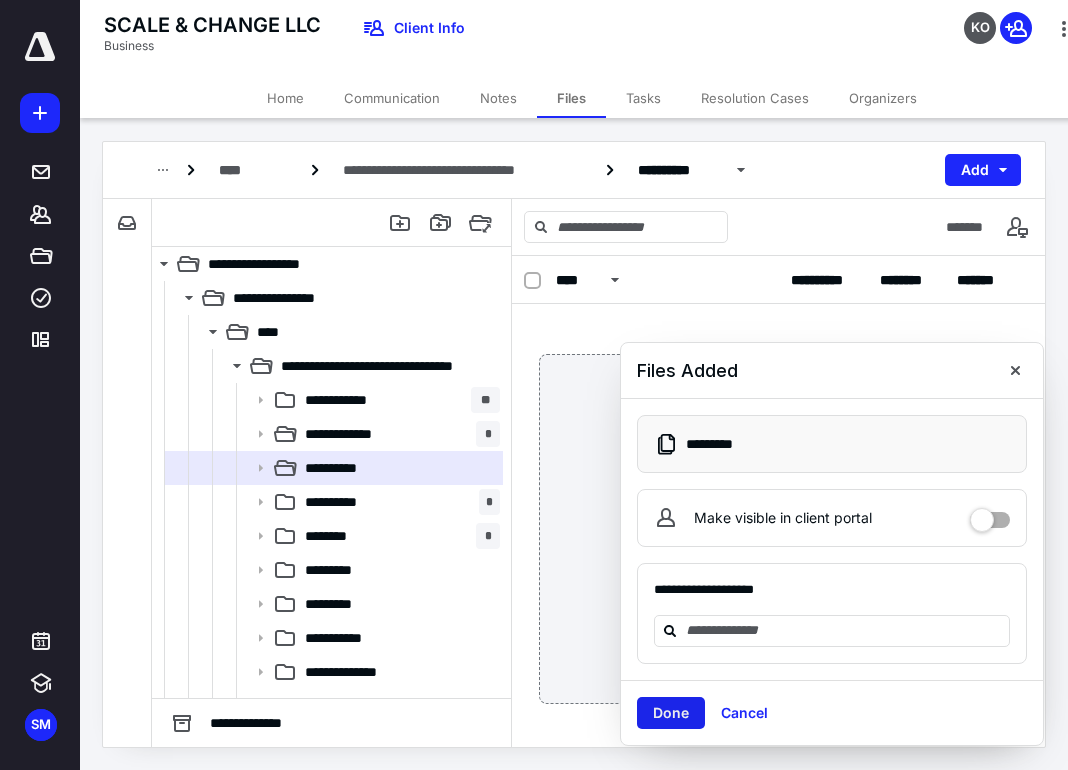 click on "Done" at bounding box center (671, 713) 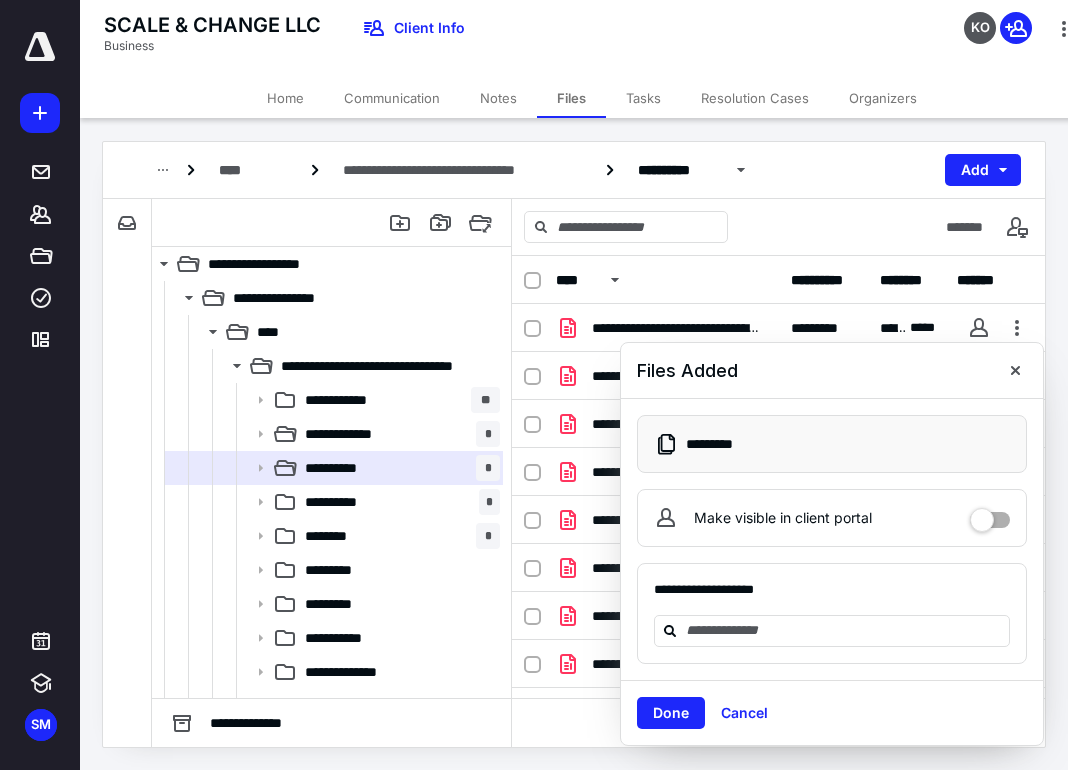 click on "**********" at bounding box center [574, 170] 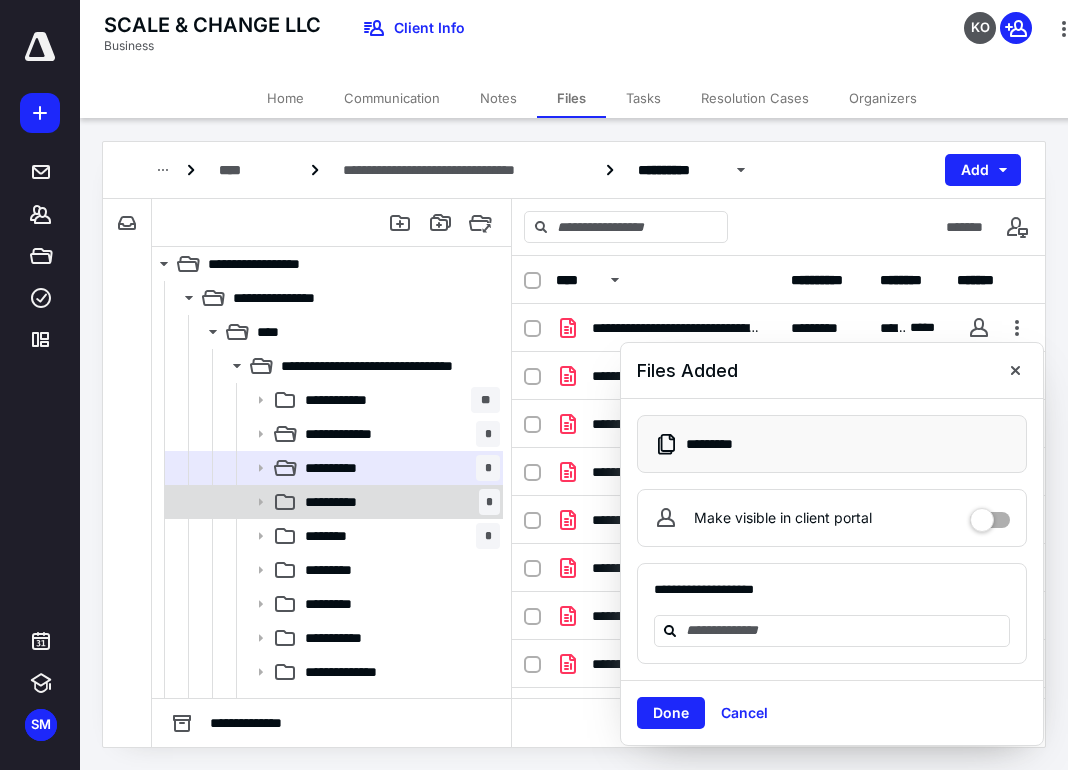 click on "**********" at bounding box center (336, 502) 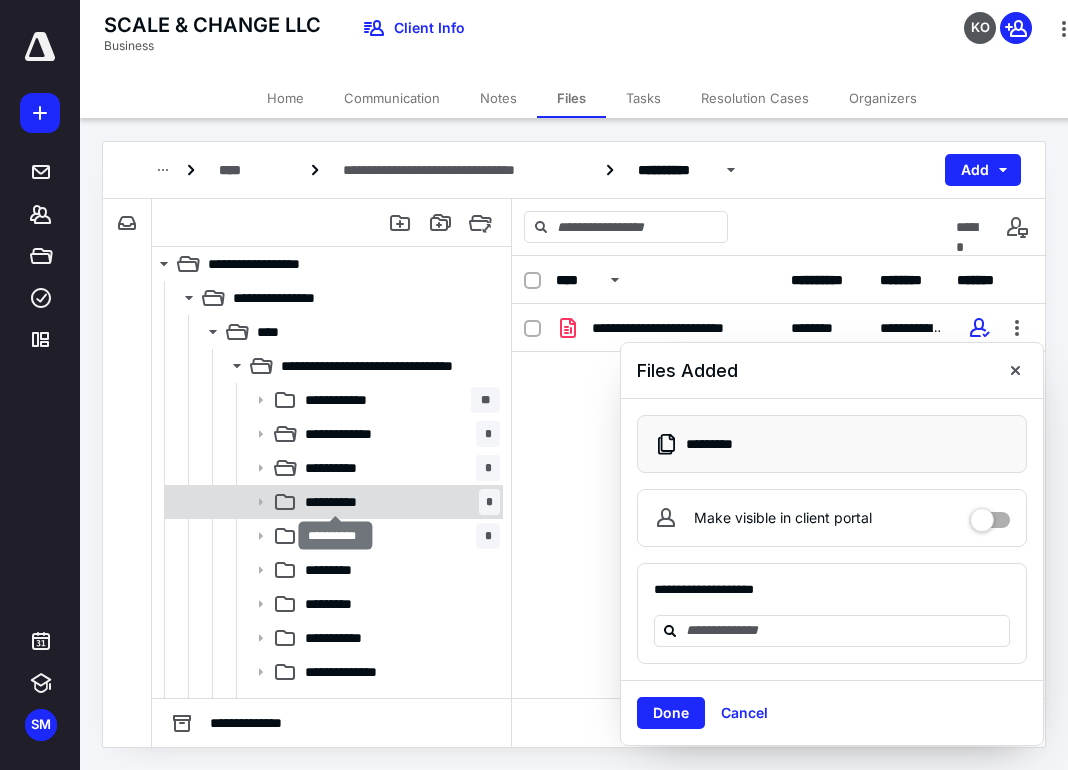 click on "**********" at bounding box center [336, 502] 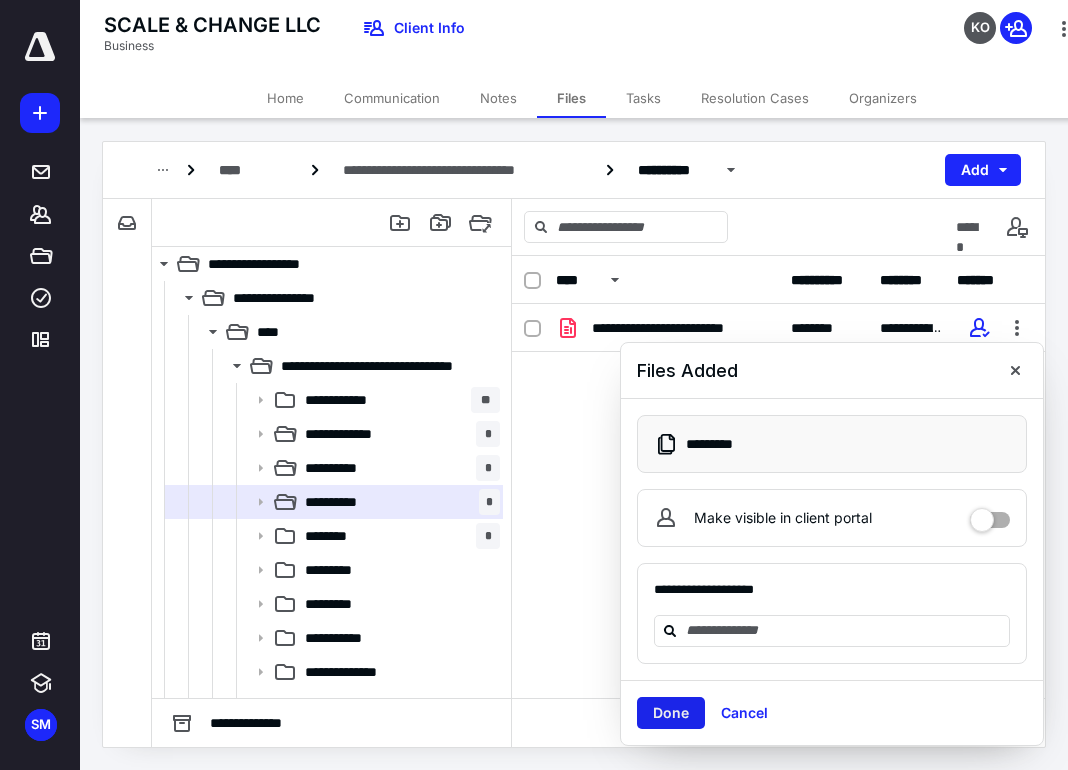 click on "Done" at bounding box center [671, 713] 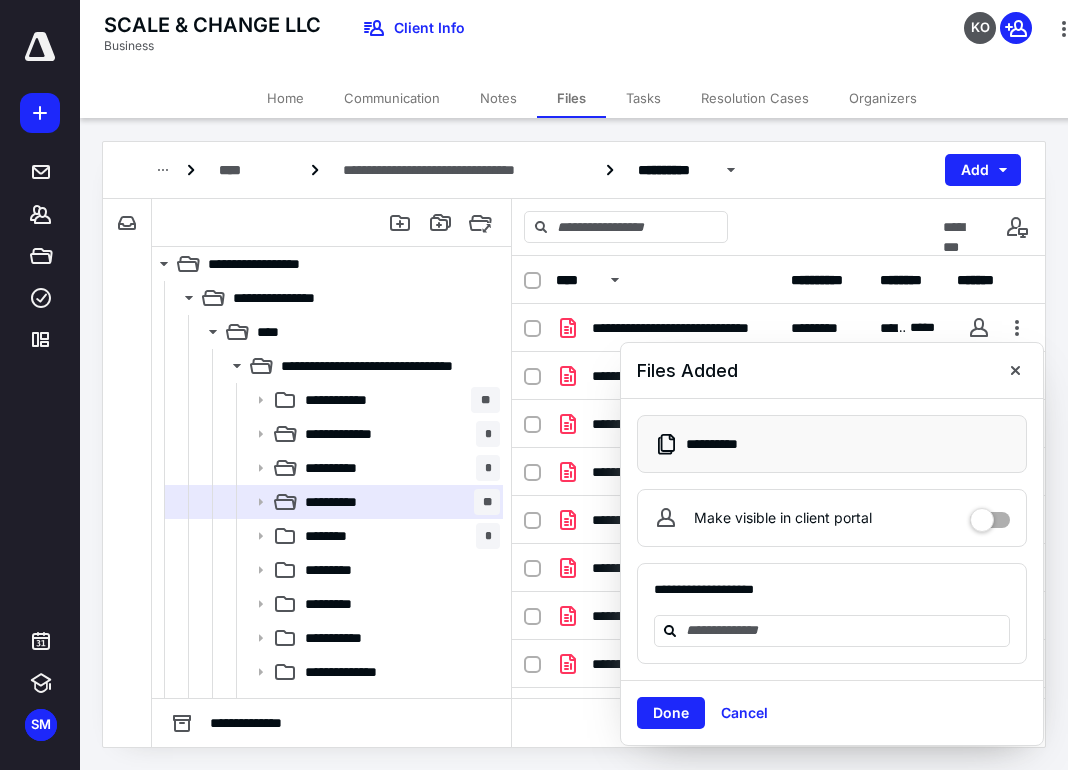 click on "Done" at bounding box center (671, 713) 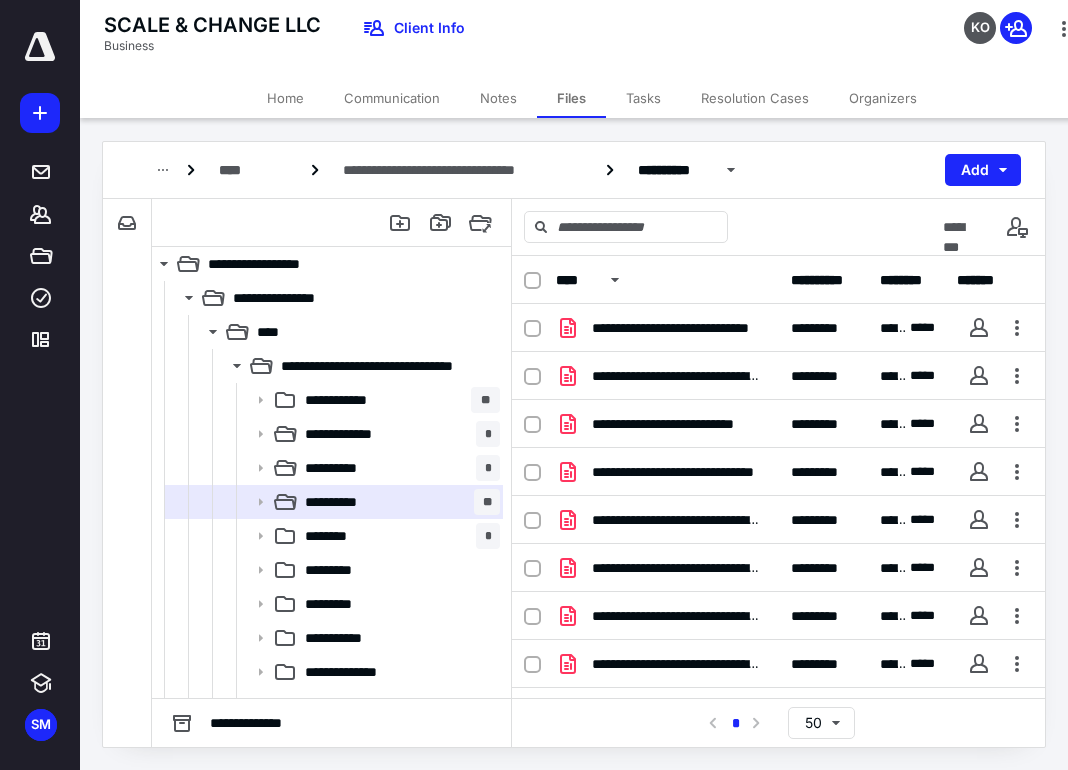 click on "SCALE & CHANGE LLC Business Client Info KO" at bounding box center (592, 39) 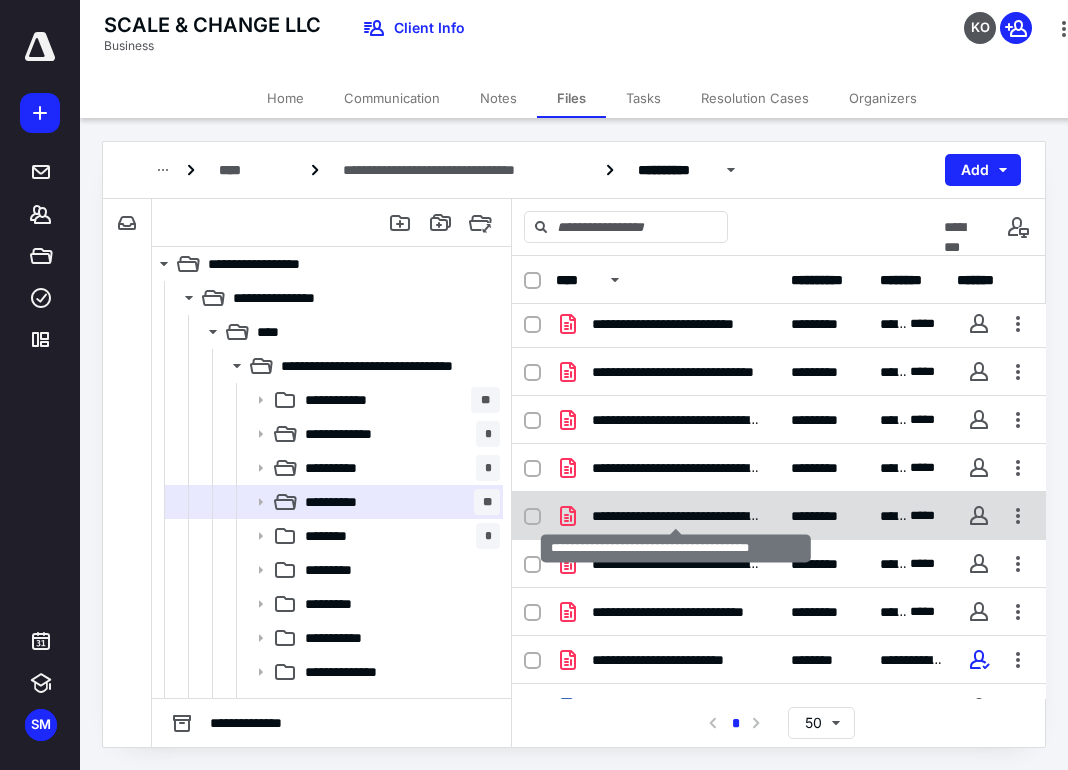 scroll, scrollTop: 130, scrollLeft: 0, axis: vertical 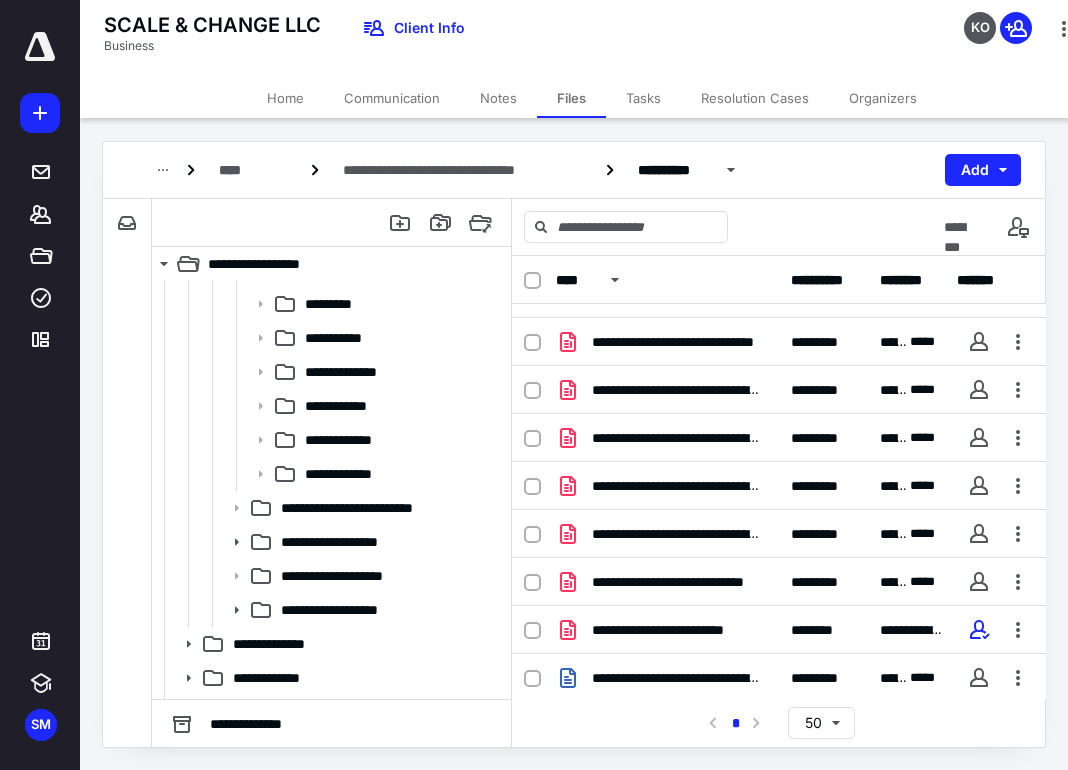 click on "SCALE & CHANGE LLC Business Client Info KO" at bounding box center [592, 39] 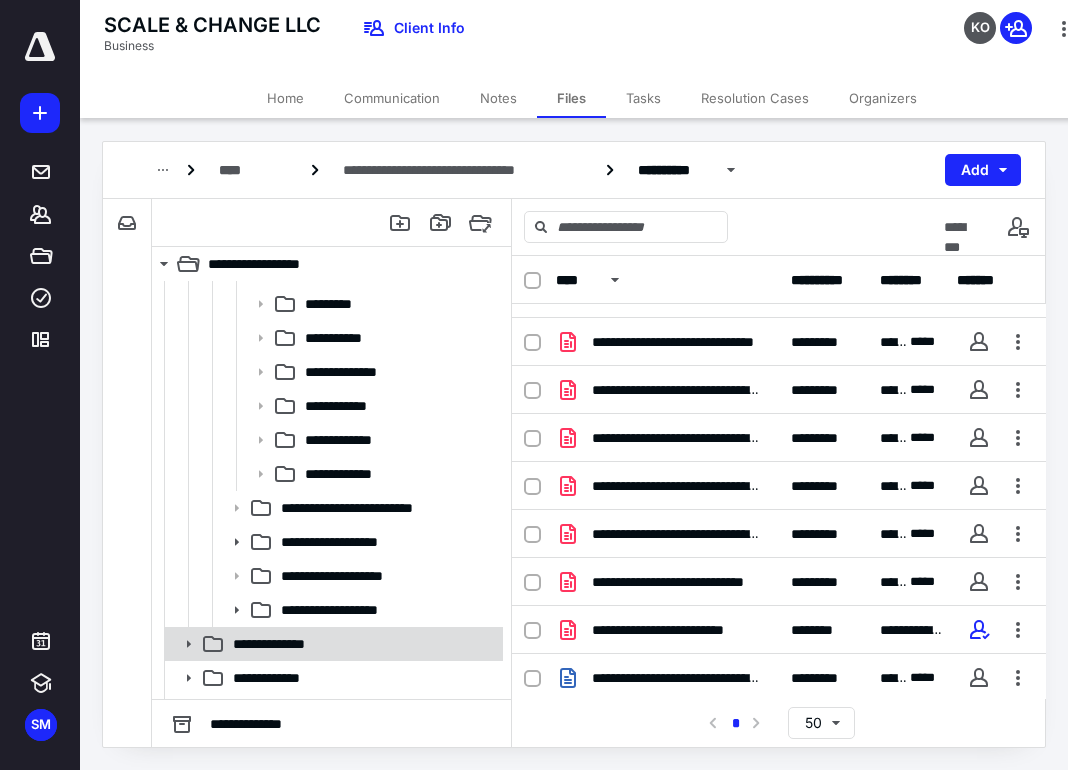 click 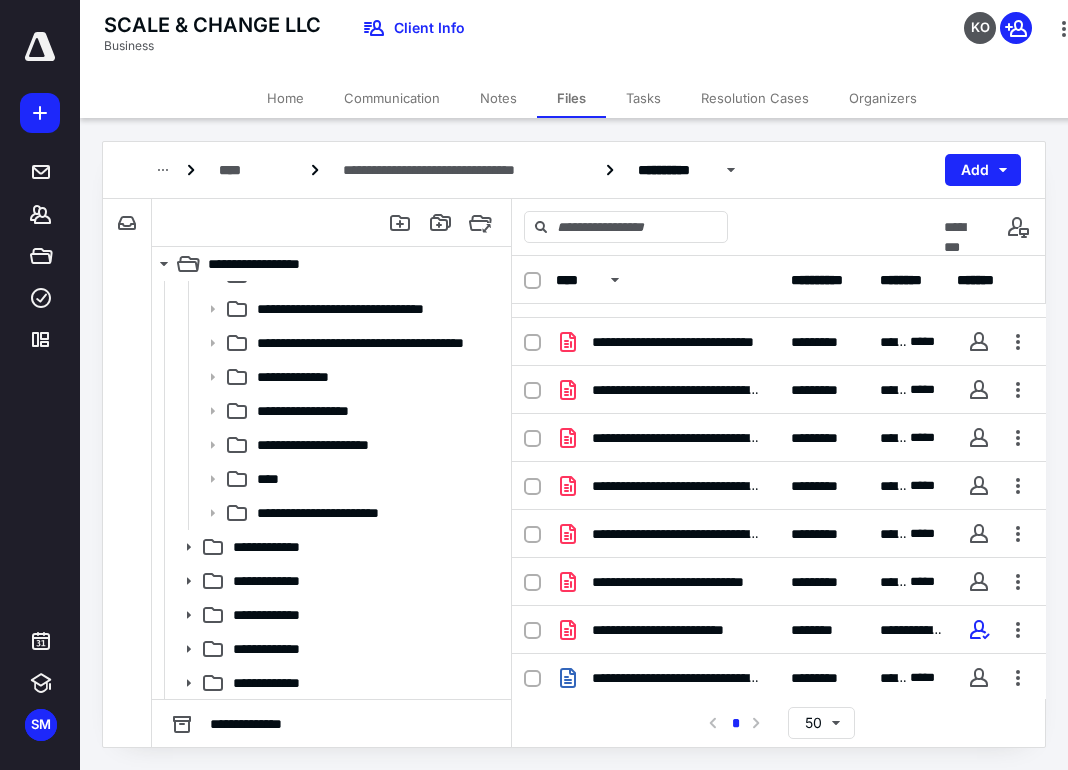 scroll, scrollTop: 603, scrollLeft: 0, axis: vertical 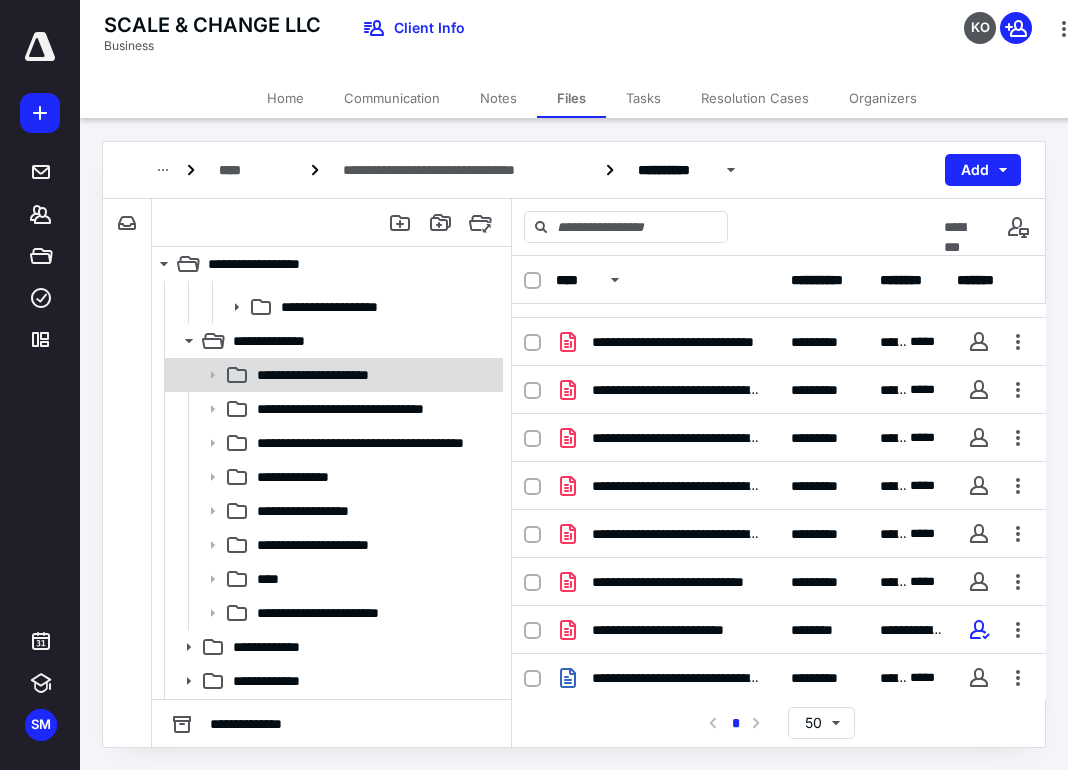 click on "**********" at bounding box center (332, 375) 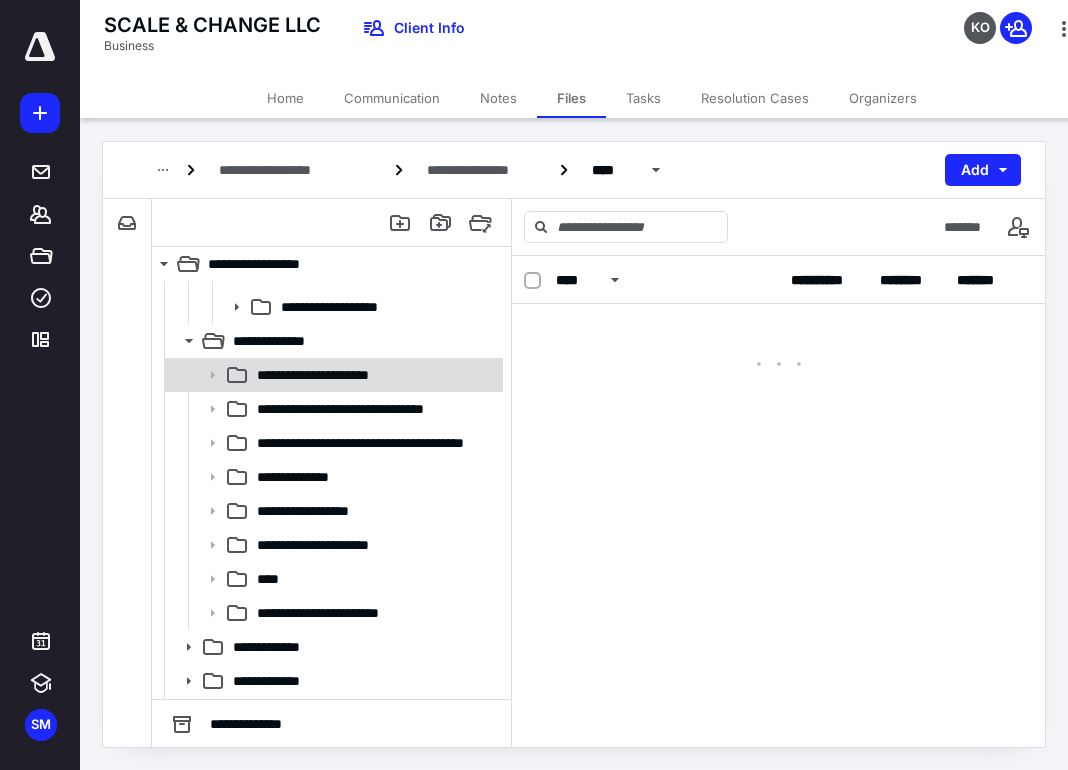 scroll, scrollTop: 0, scrollLeft: 0, axis: both 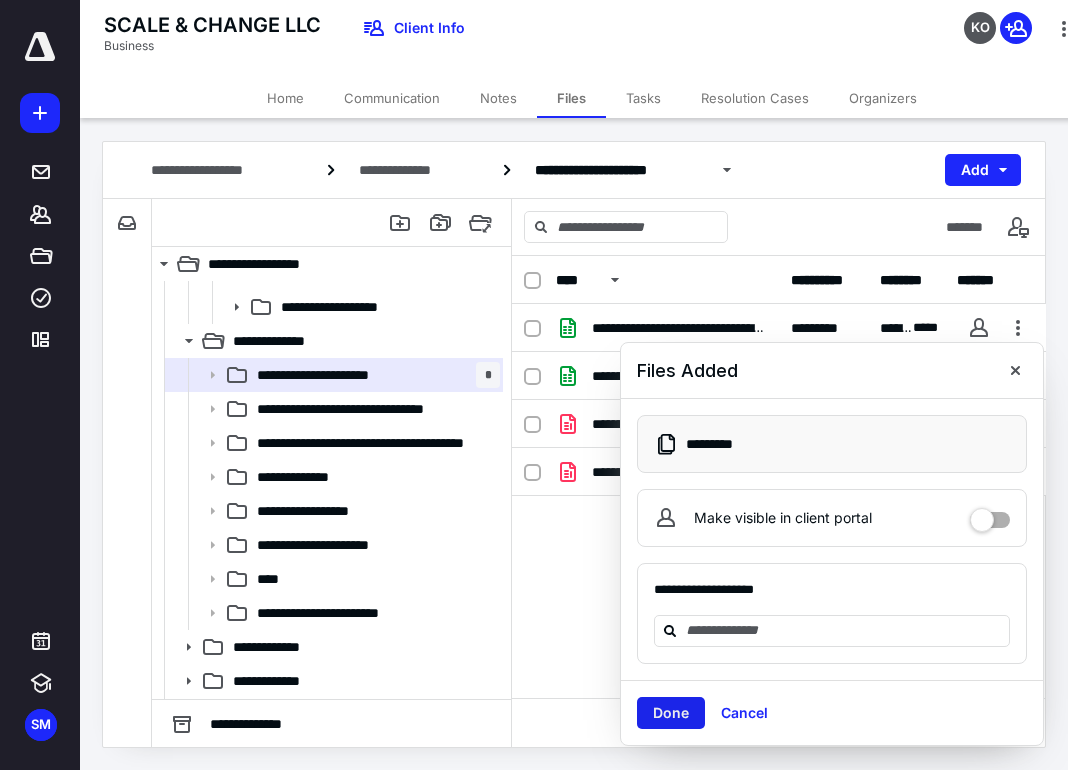 click on "Done" at bounding box center (671, 713) 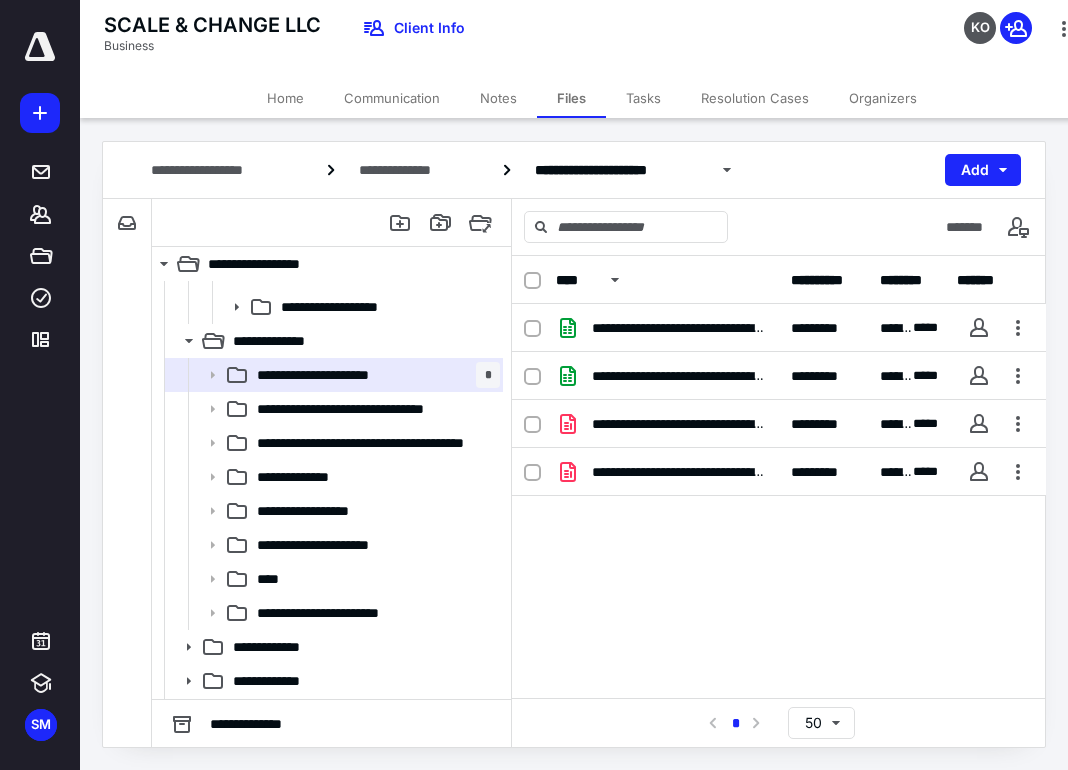 click on "**********" at bounding box center [779, 454] 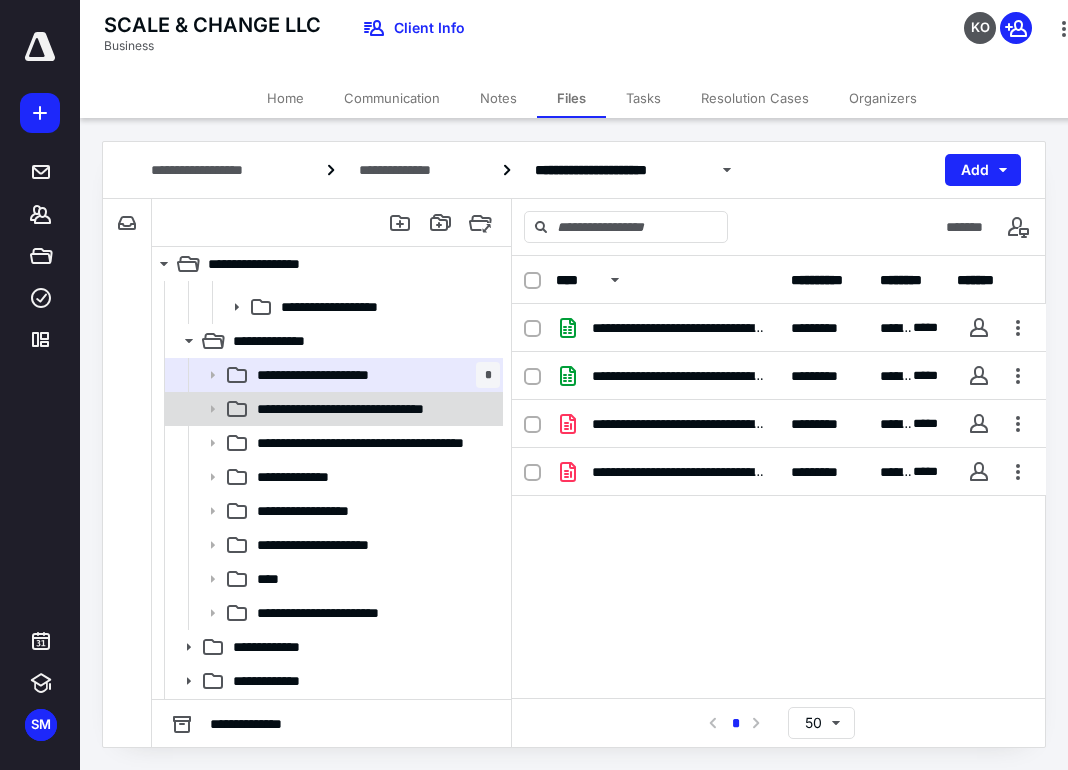 click on "**********" at bounding box center (372, 409) 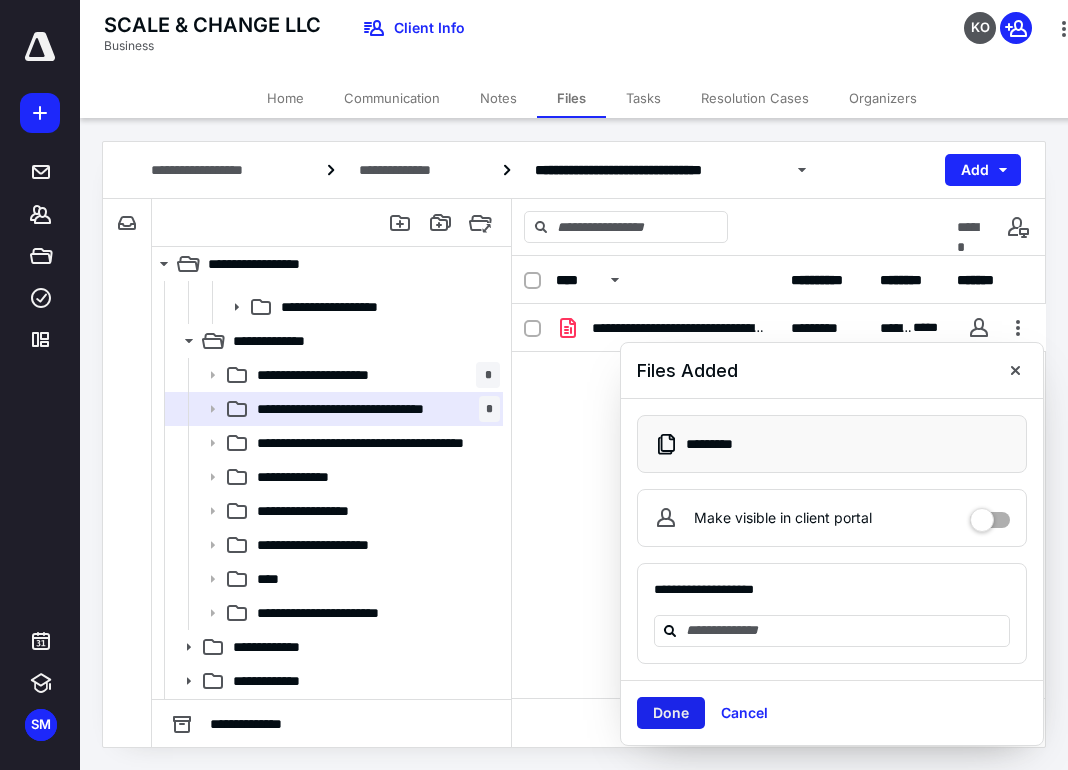 click on "Done" at bounding box center (671, 713) 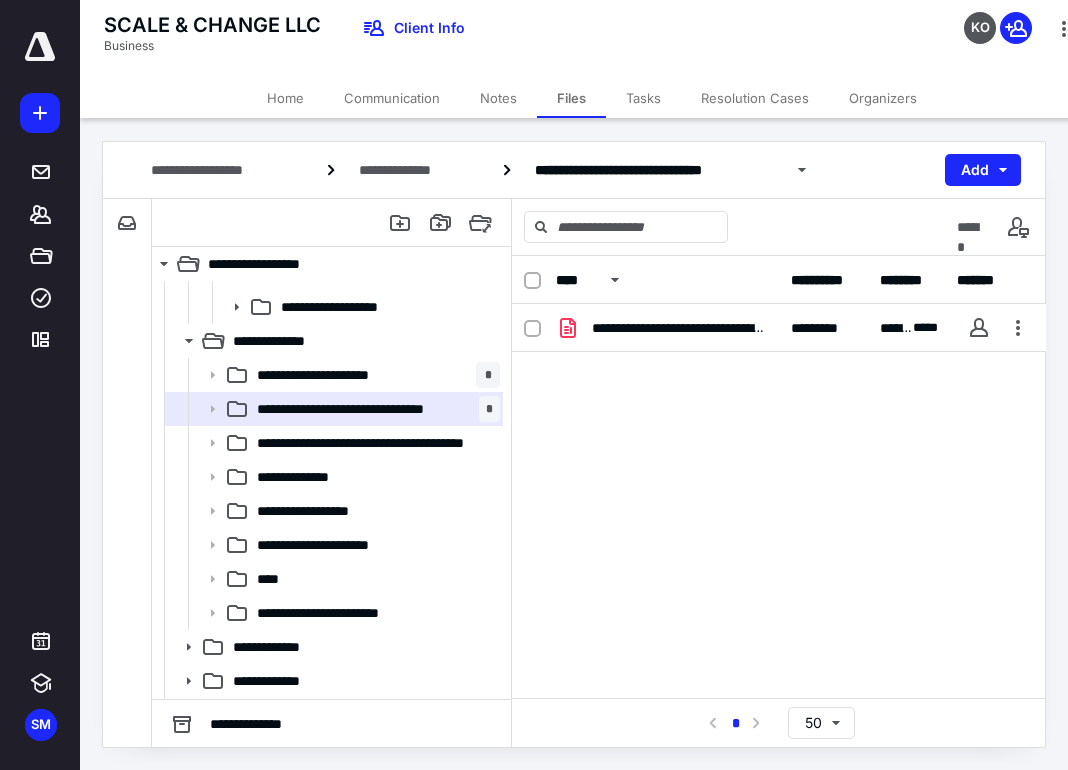click on "**********" at bounding box center [779, 454] 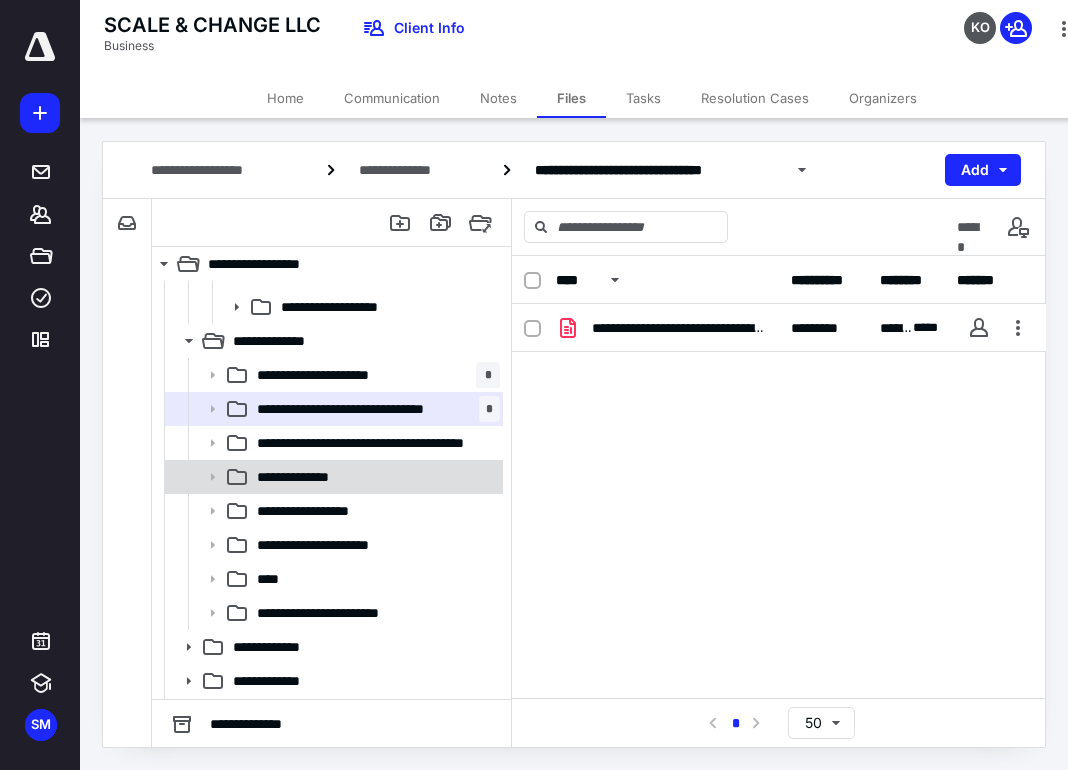 click on "**********" at bounding box center [332, 477] 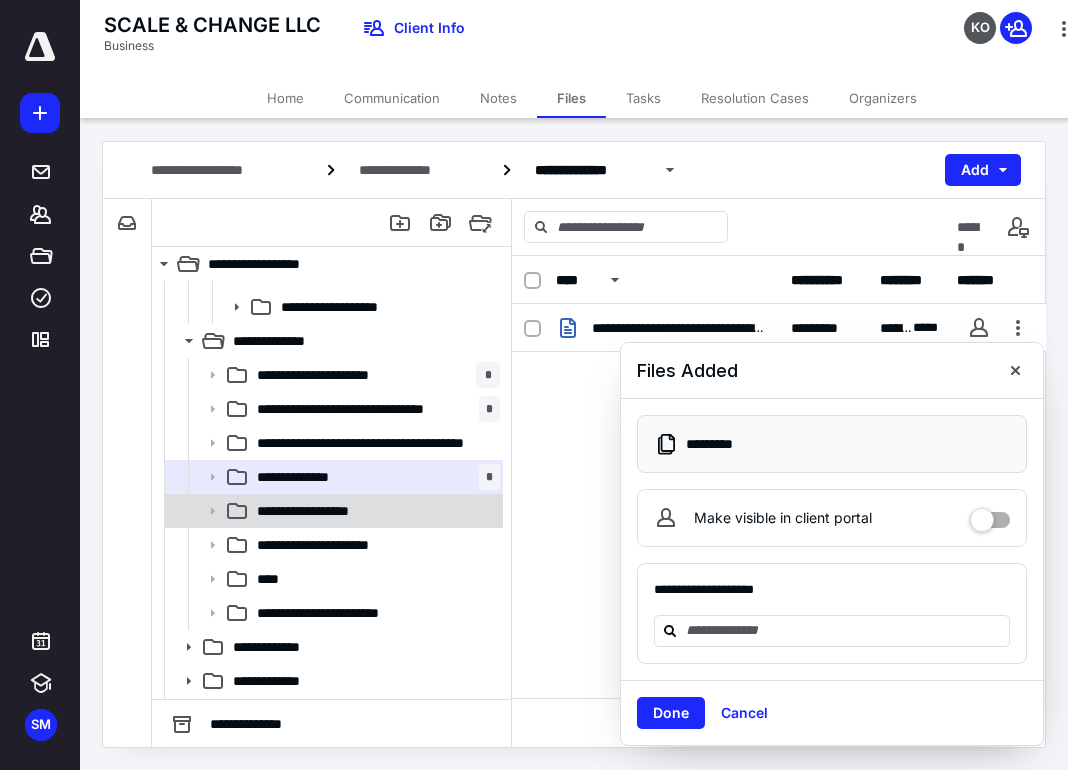 click on "**********" at bounding box center [332, 511] 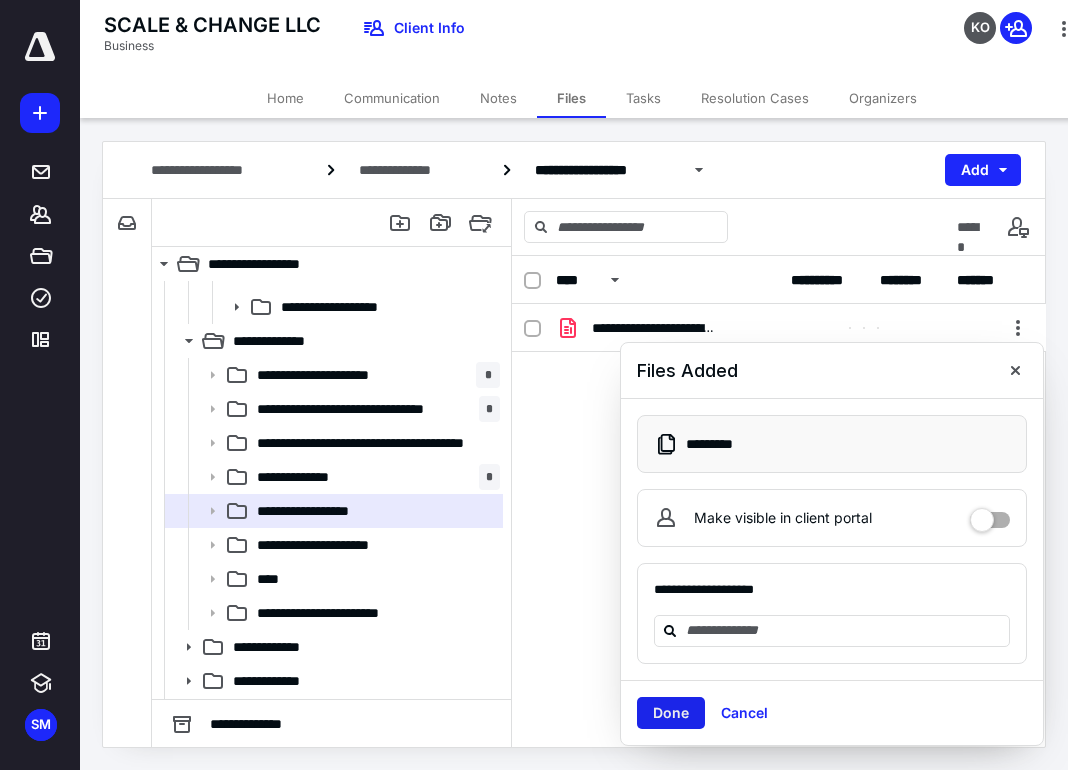 click on "Done" at bounding box center (671, 713) 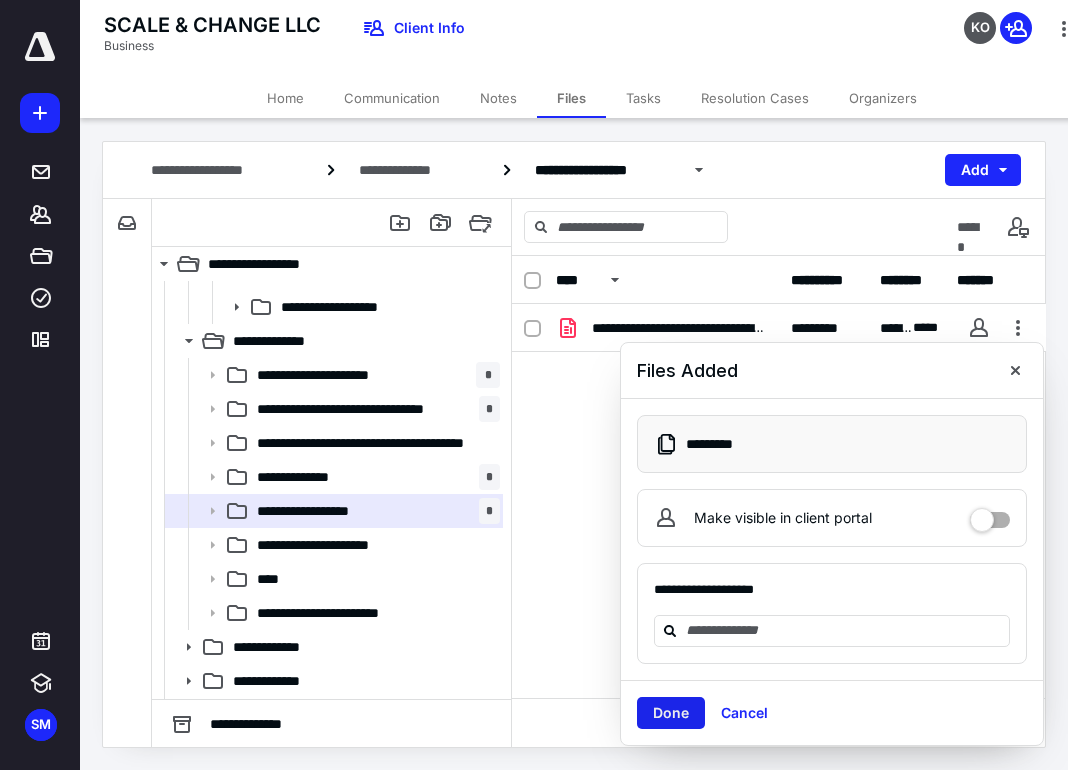 click on "Done" at bounding box center [671, 713] 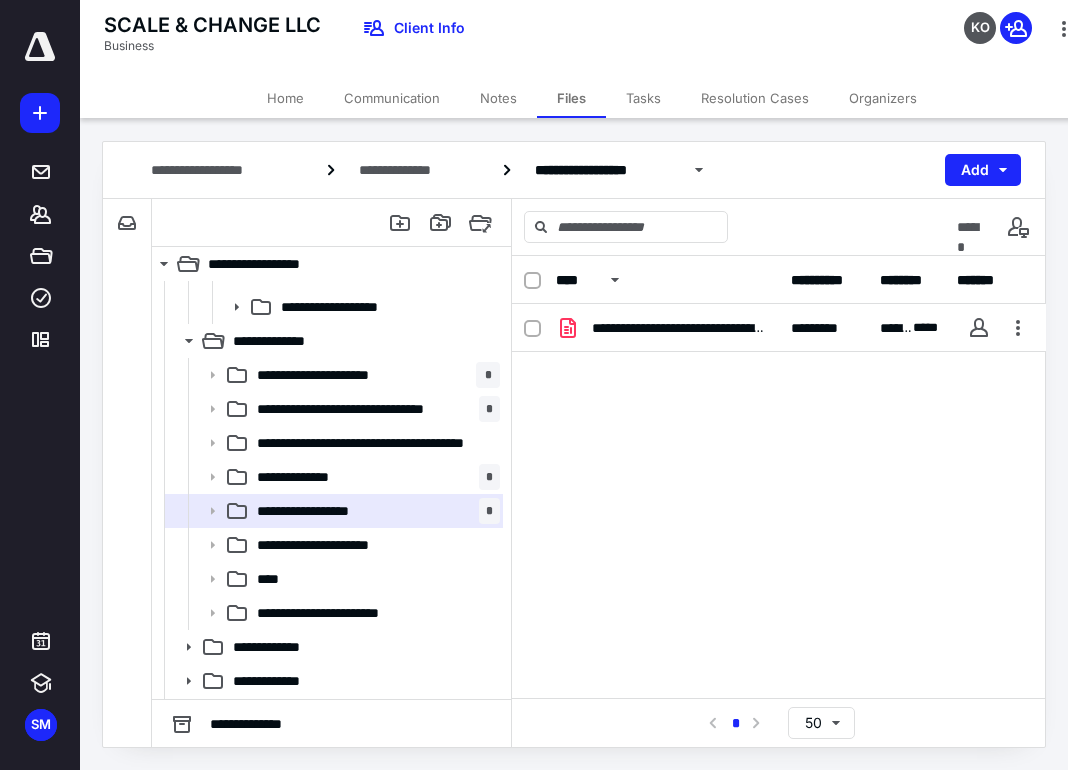 click on "**********" at bounding box center (779, 454) 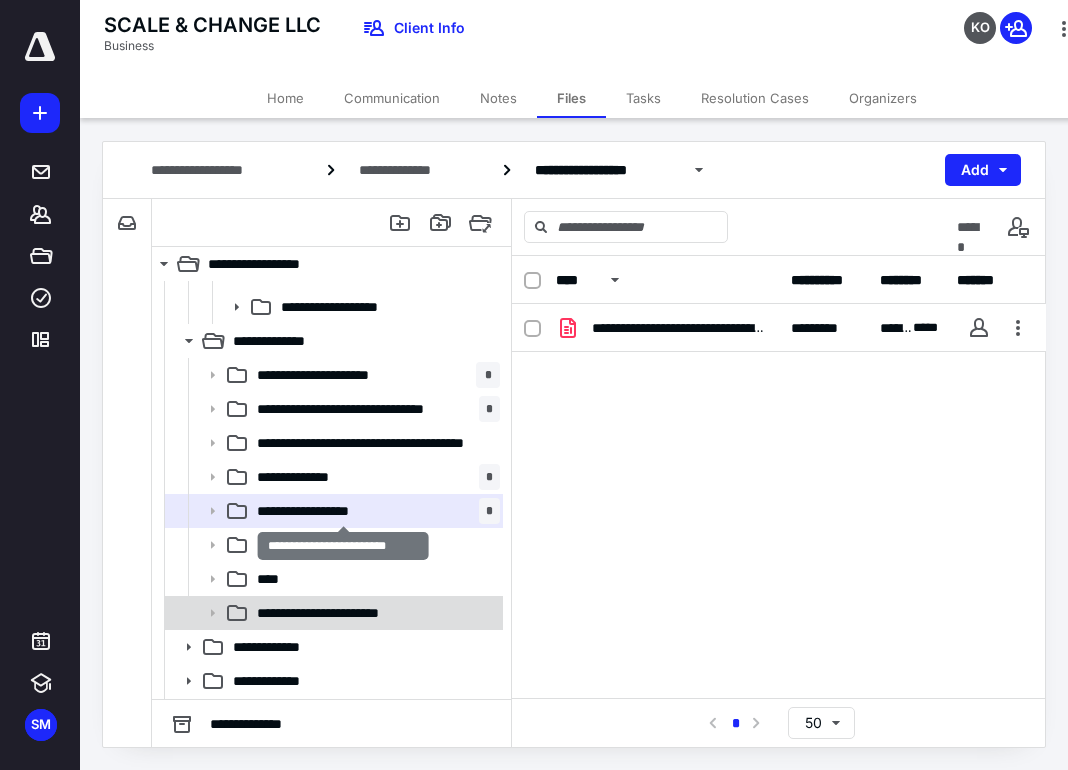 scroll, scrollTop: 703, scrollLeft: 0, axis: vertical 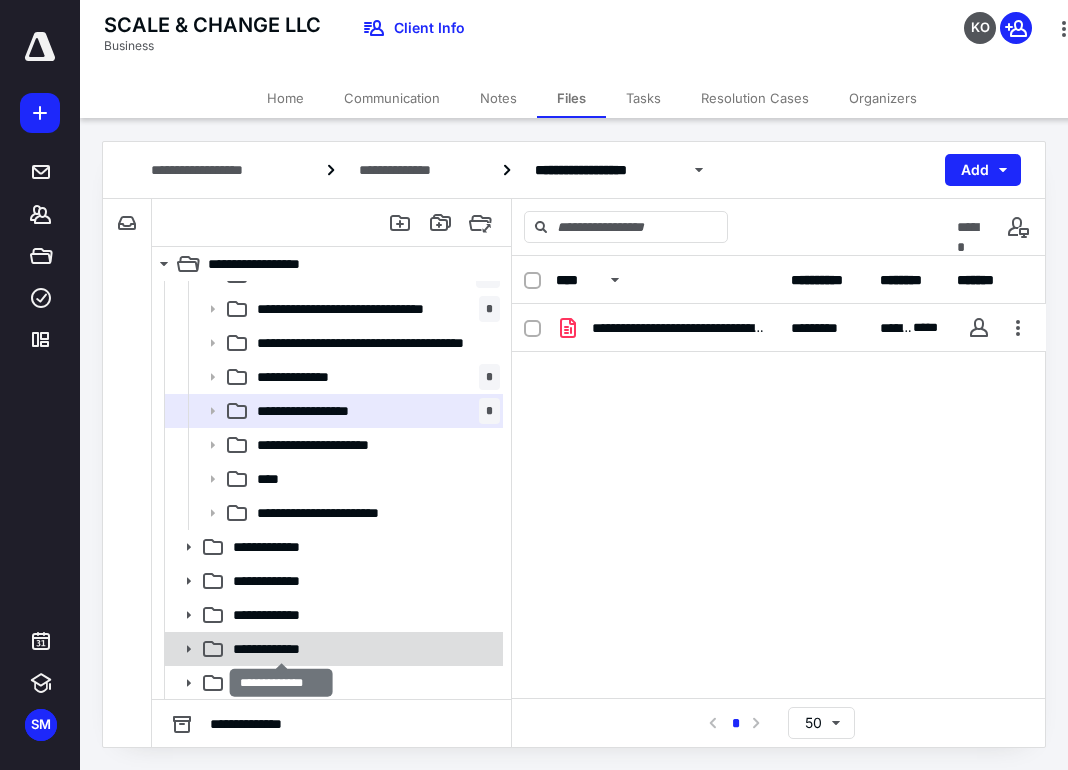 click on "**********" at bounding box center (281, 649) 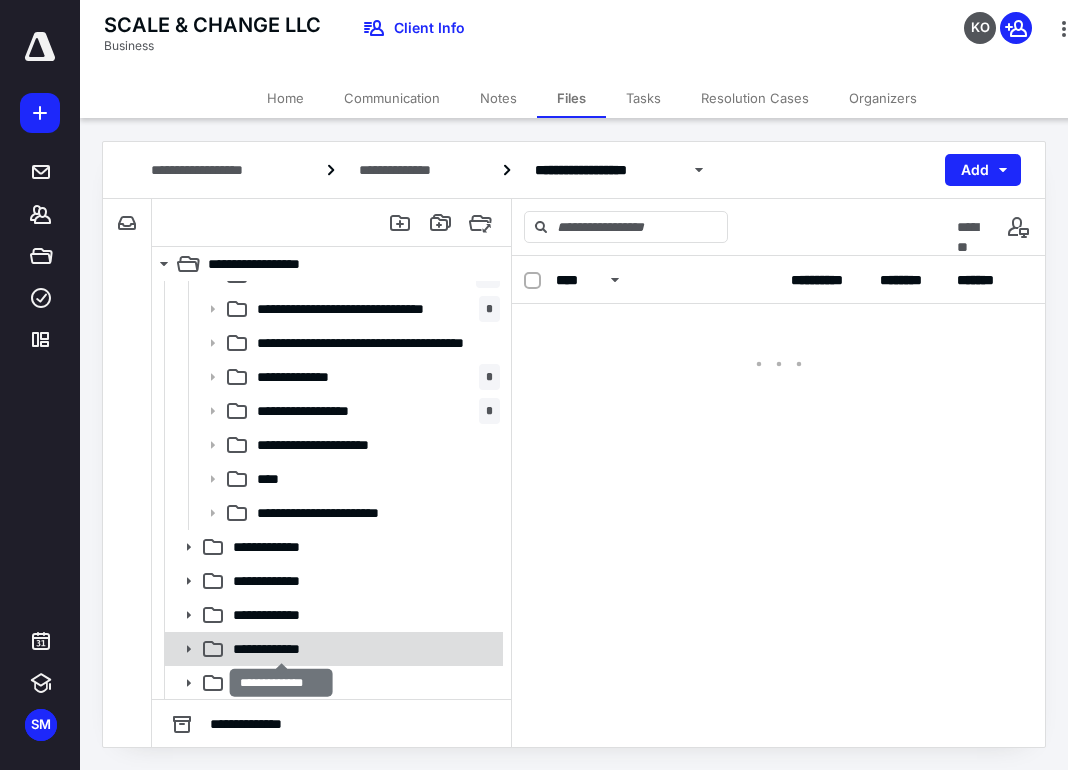 click on "**********" at bounding box center (281, 649) 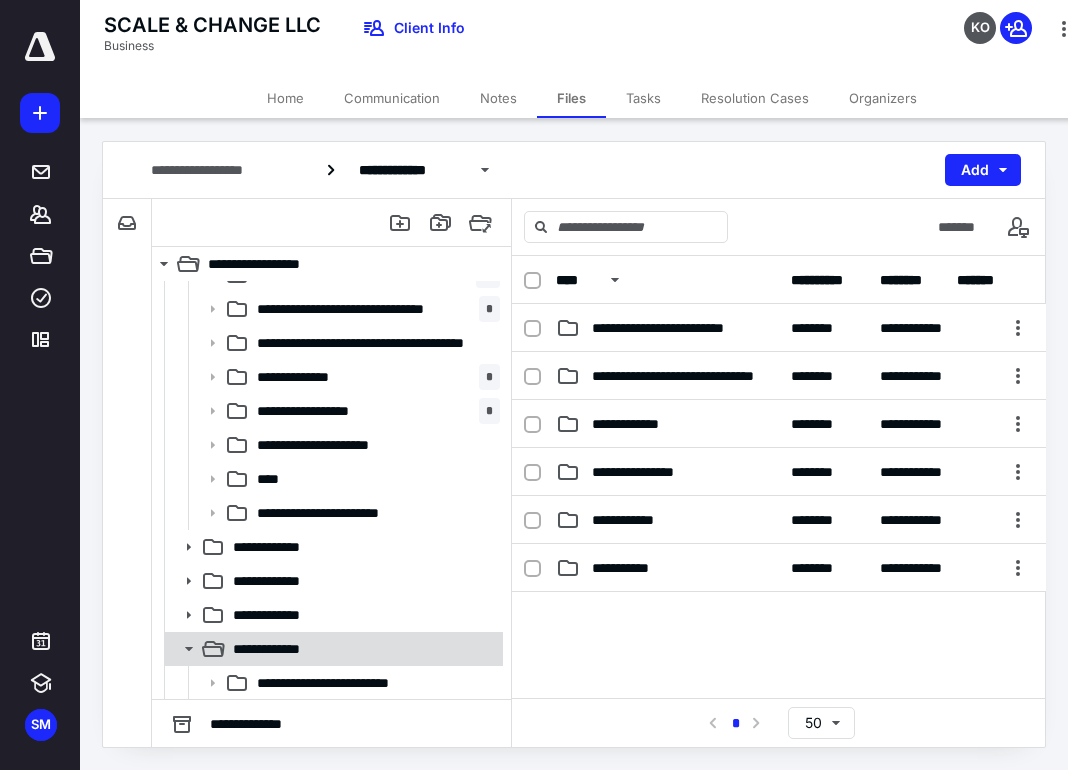scroll, scrollTop: 903, scrollLeft: 0, axis: vertical 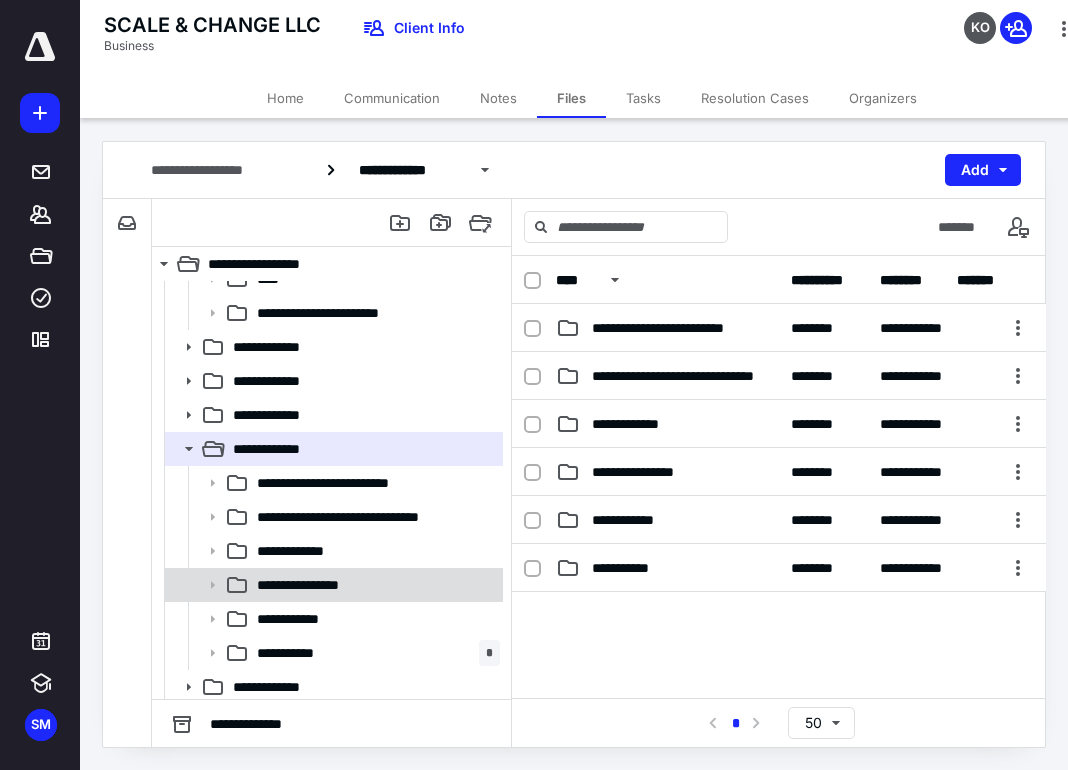 click on "**********" at bounding box center (320, 585) 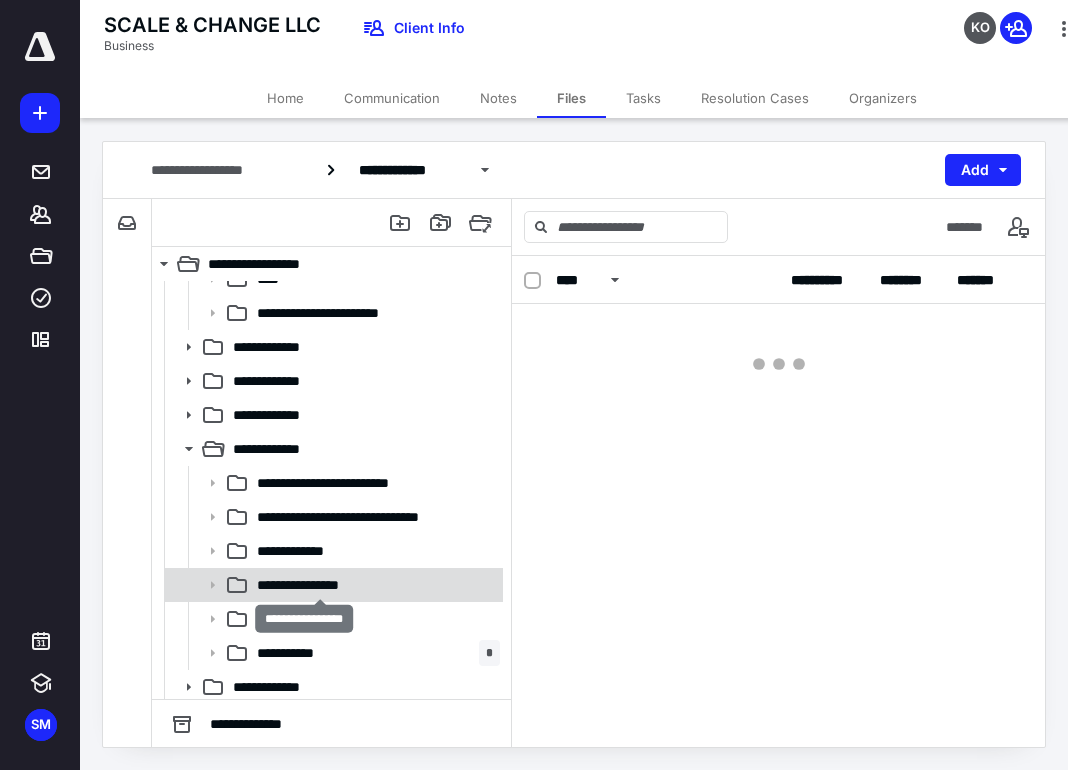 click on "**********" at bounding box center [320, 585] 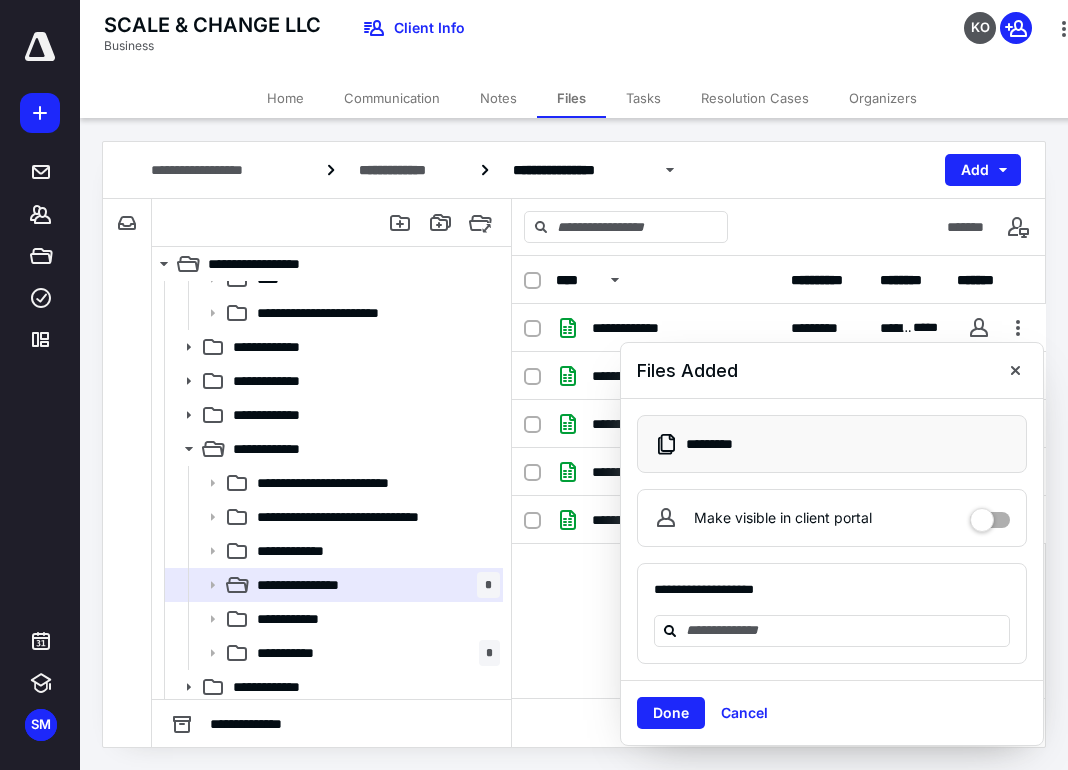 click on "Done" at bounding box center [671, 713] 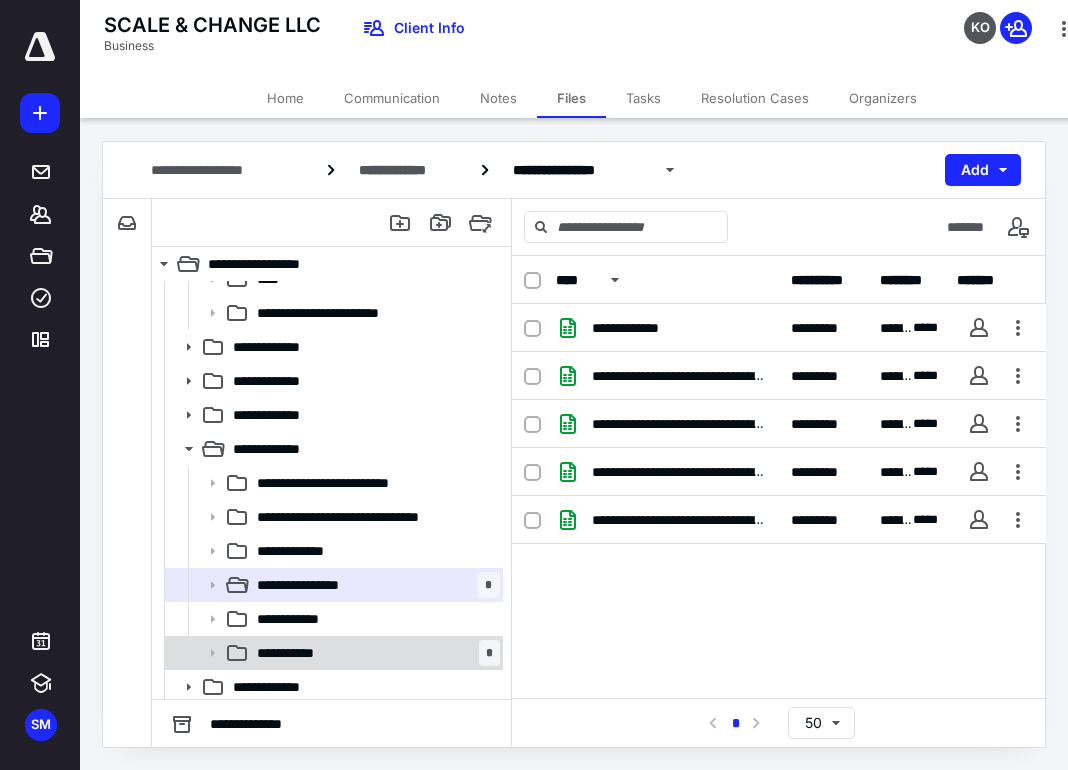 click on "**********" at bounding box center (296, 653) 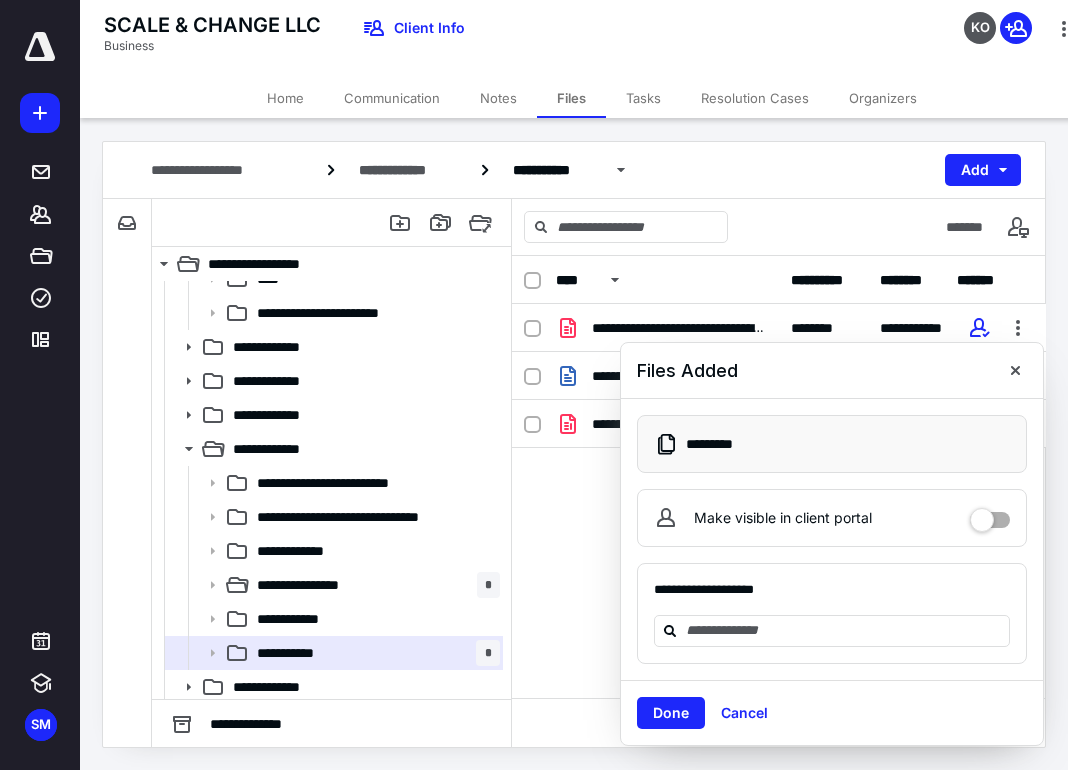 click on "Done" at bounding box center [671, 713] 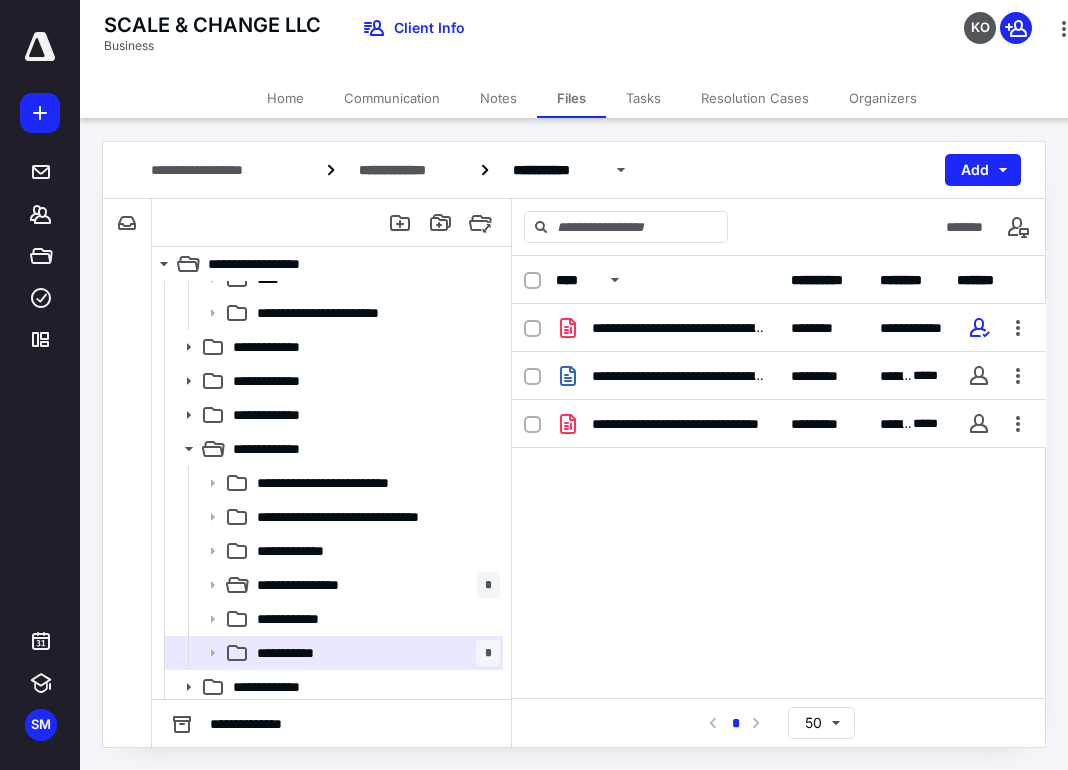 click on "**********" at bounding box center (779, 454) 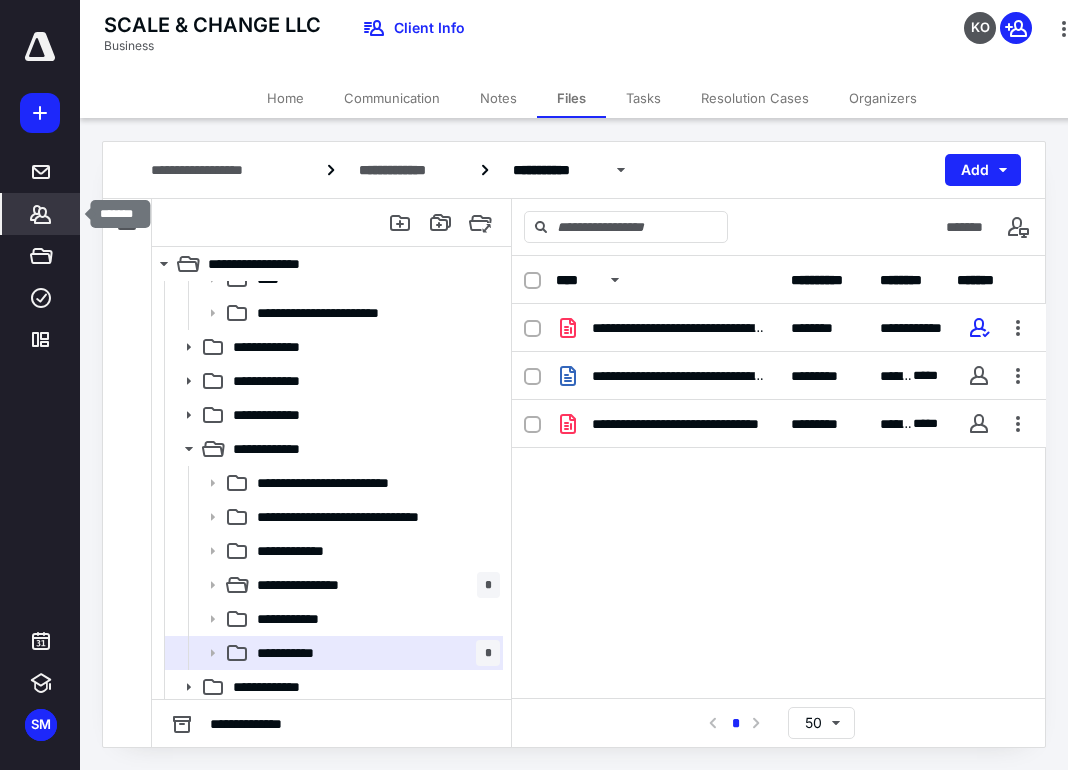 click on "*******" at bounding box center [41, 214] 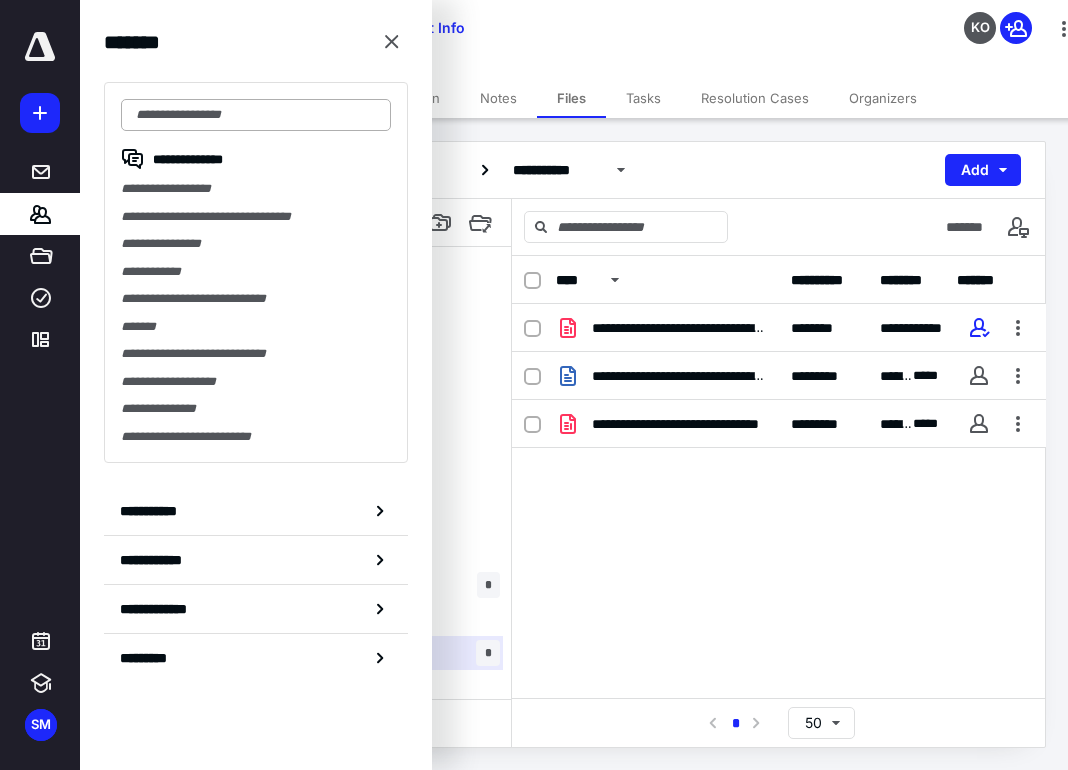 click at bounding box center (256, 115) 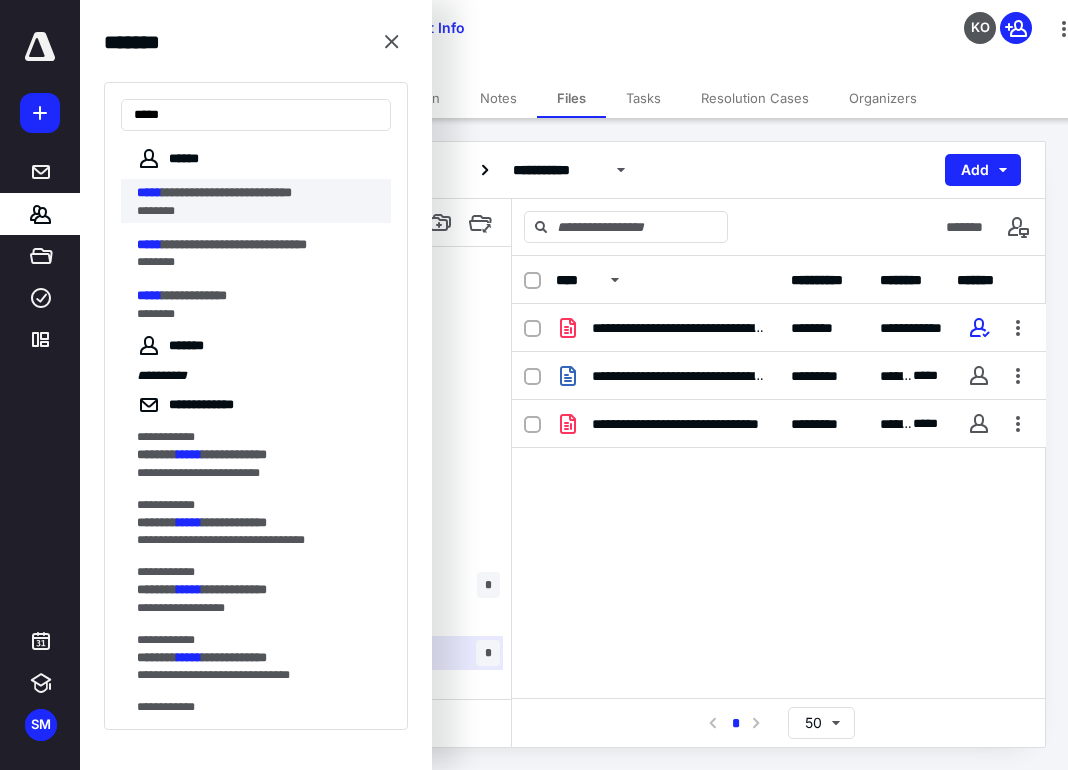 type on "*****" 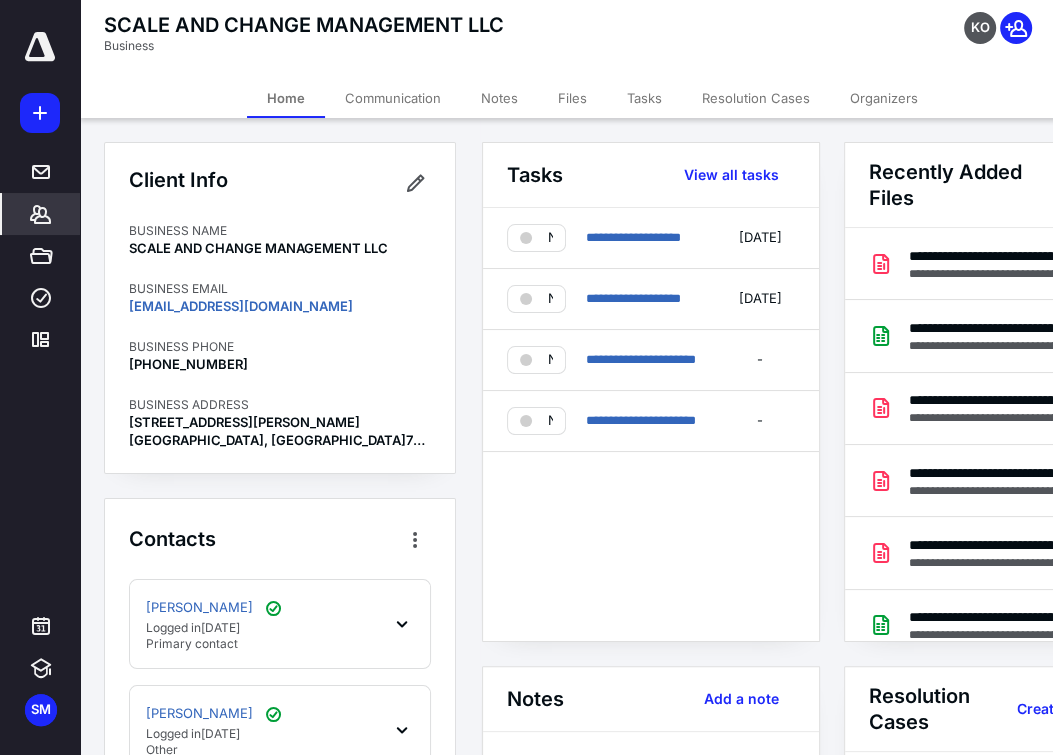 click on "SCALE AND CHANGE MANAGEMENT LLC Business KO" at bounding box center (592, 39) 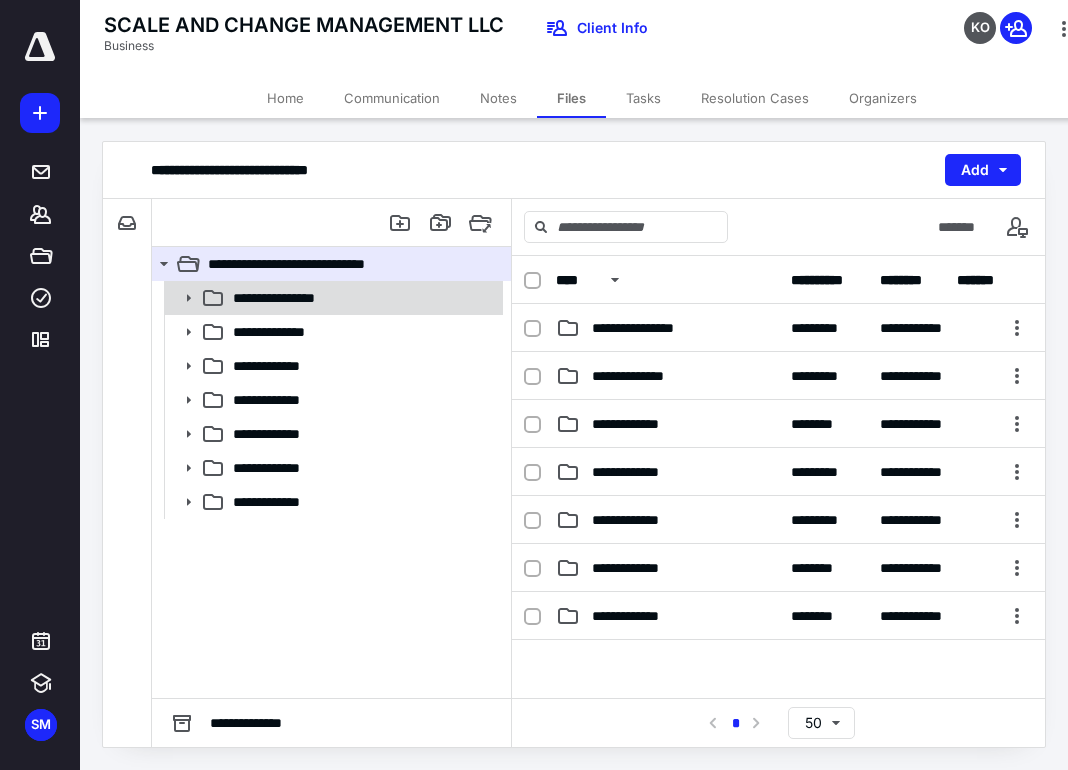 click on "**********" at bounding box center (362, 298) 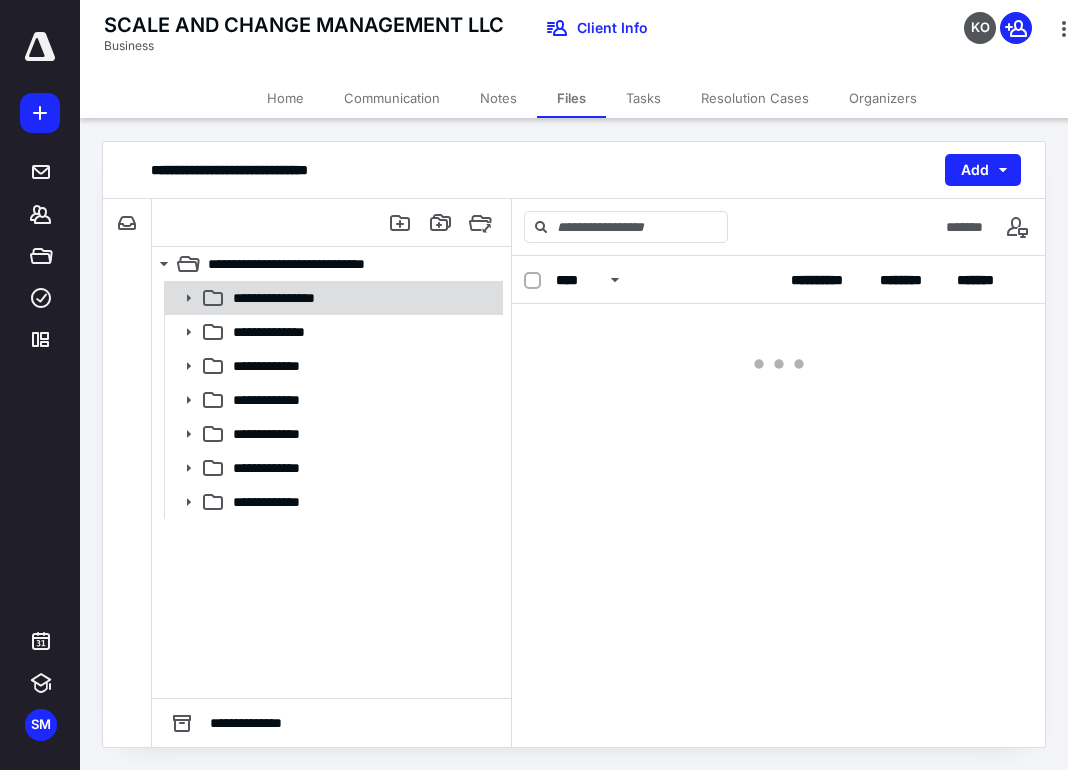 click on "**********" at bounding box center [362, 298] 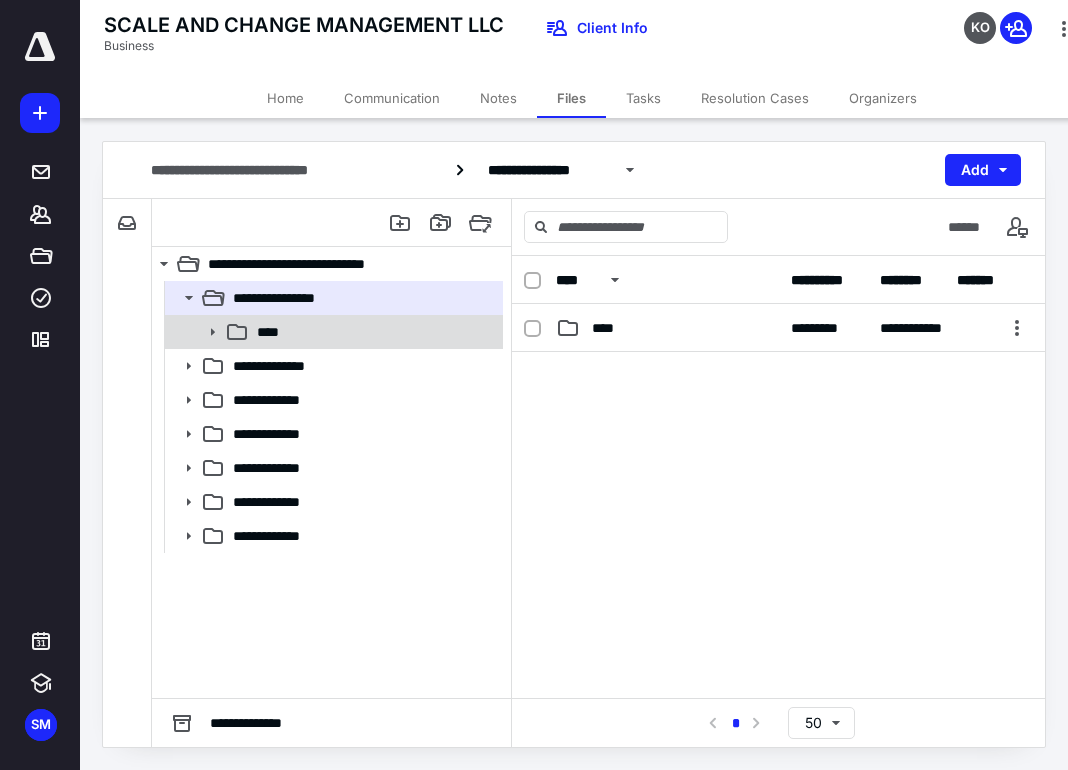 click on "****" at bounding box center (374, 332) 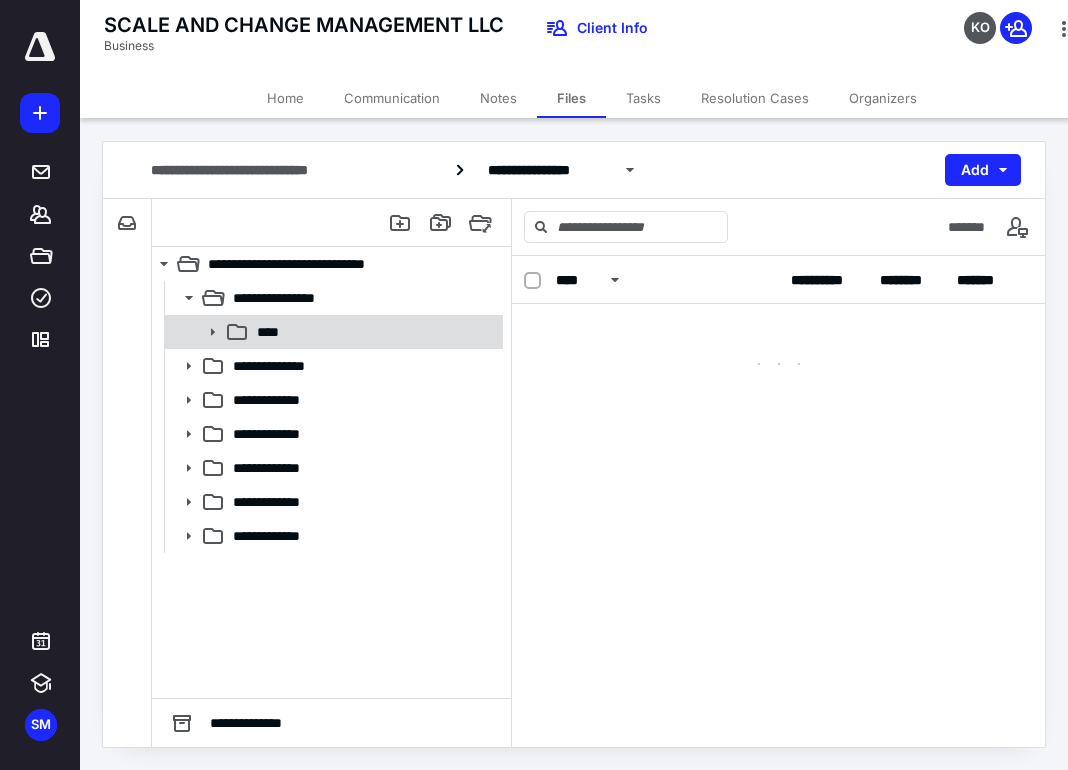 click on "****" at bounding box center [374, 332] 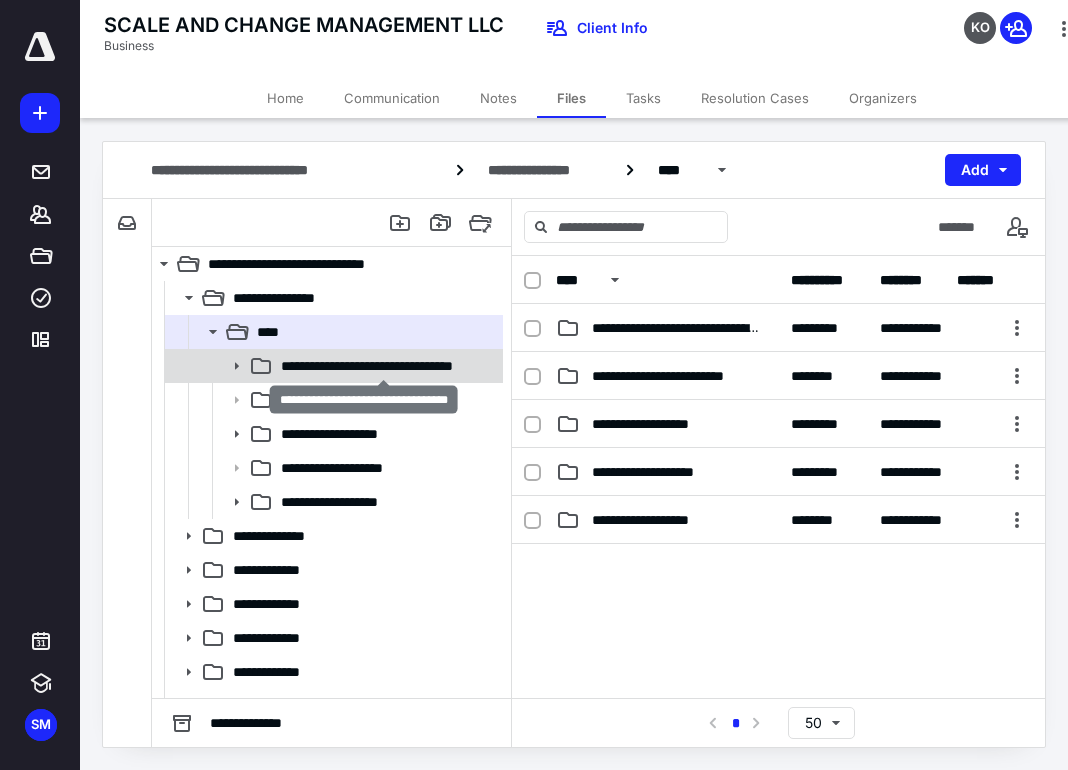 click on "**********" at bounding box center [384, 366] 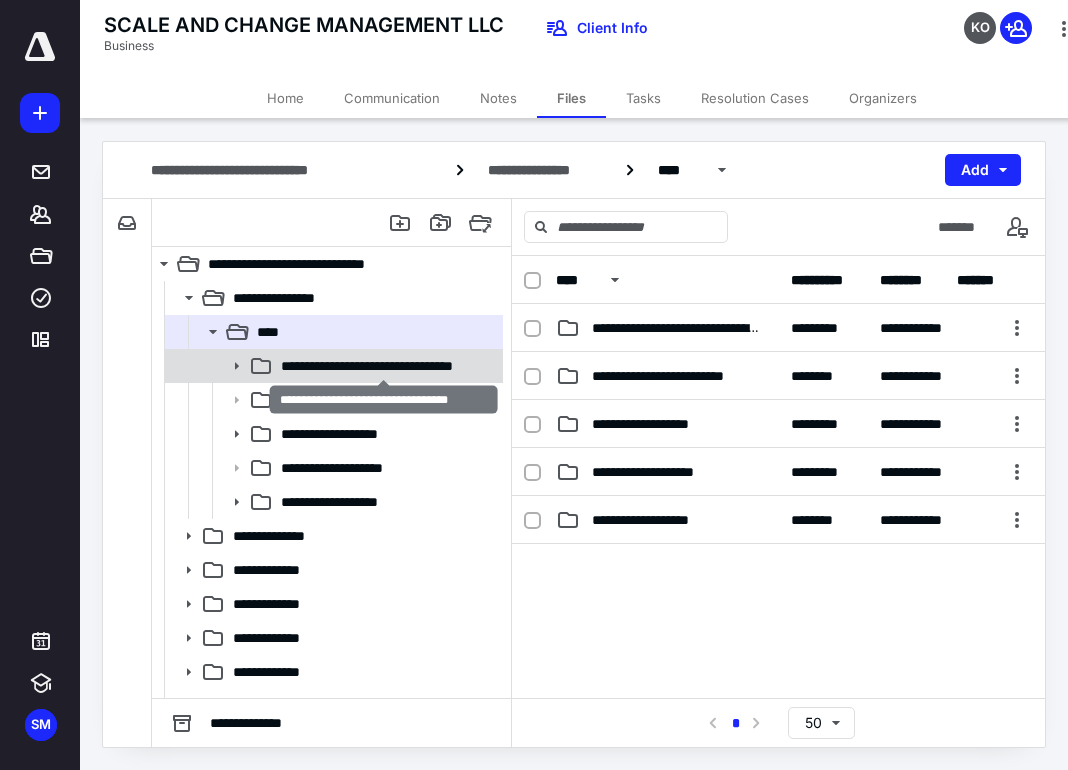 click on "**********" at bounding box center (384, 366) 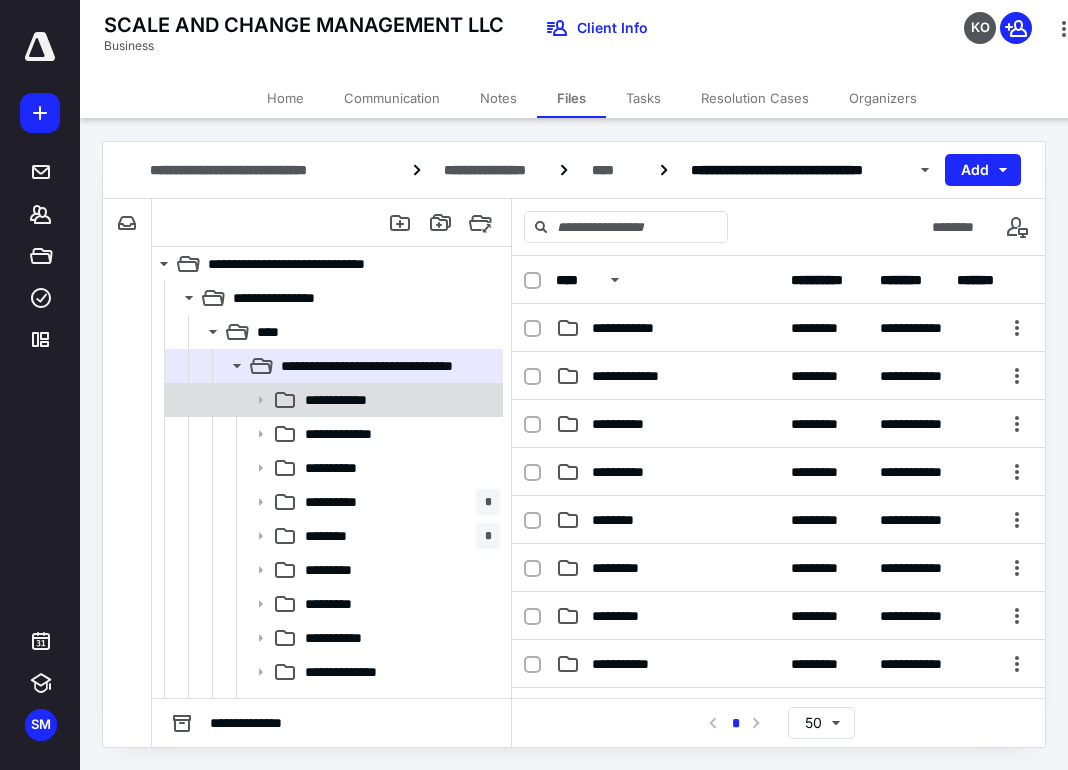 click on "**********" at bounding box center (398, 400) 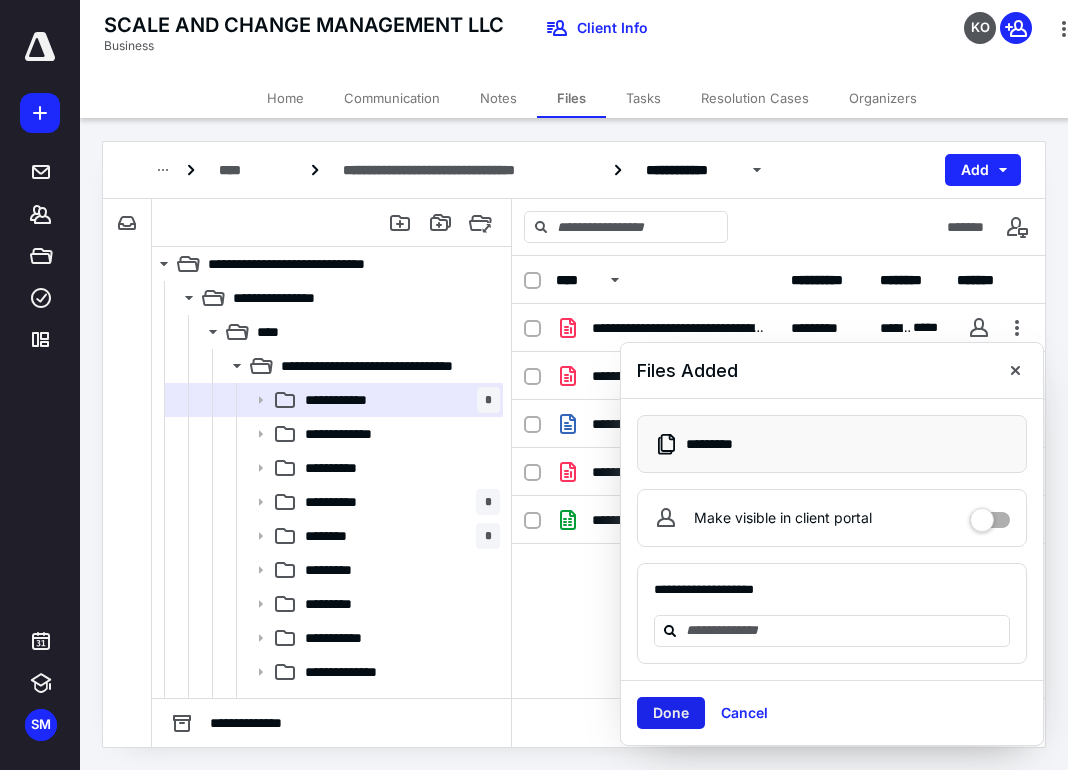 click on "Done" at bounding box center [671, 713] 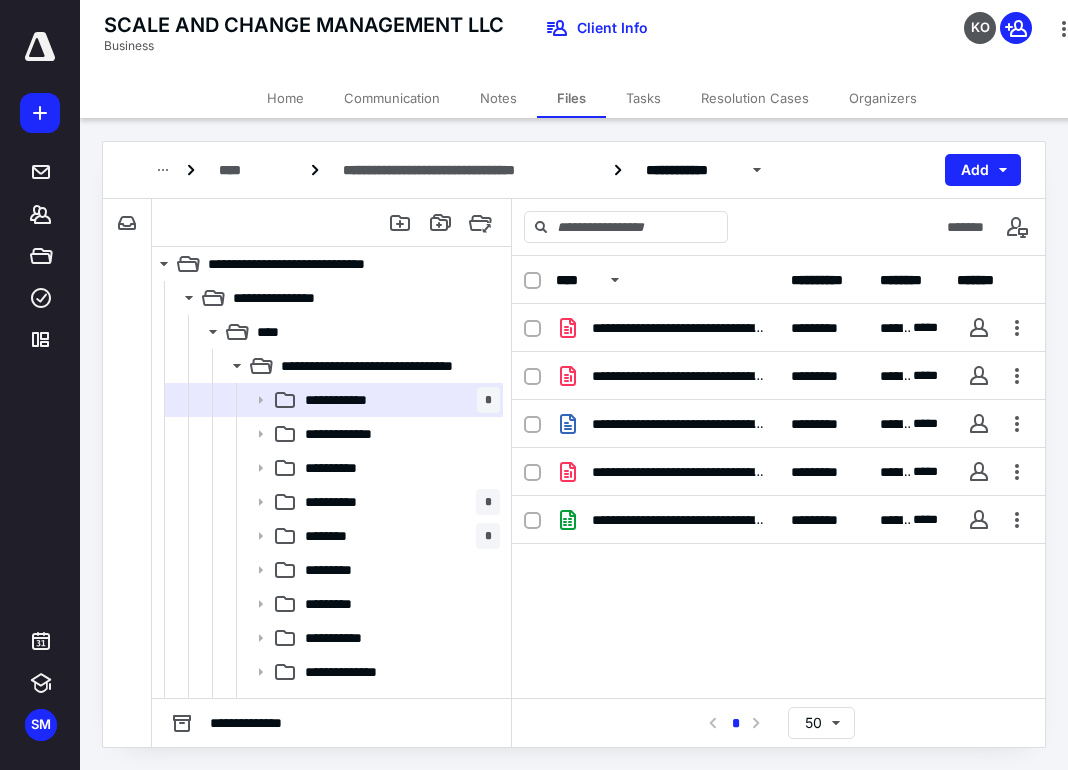 click on "**********" at bounding box center [778, 722] 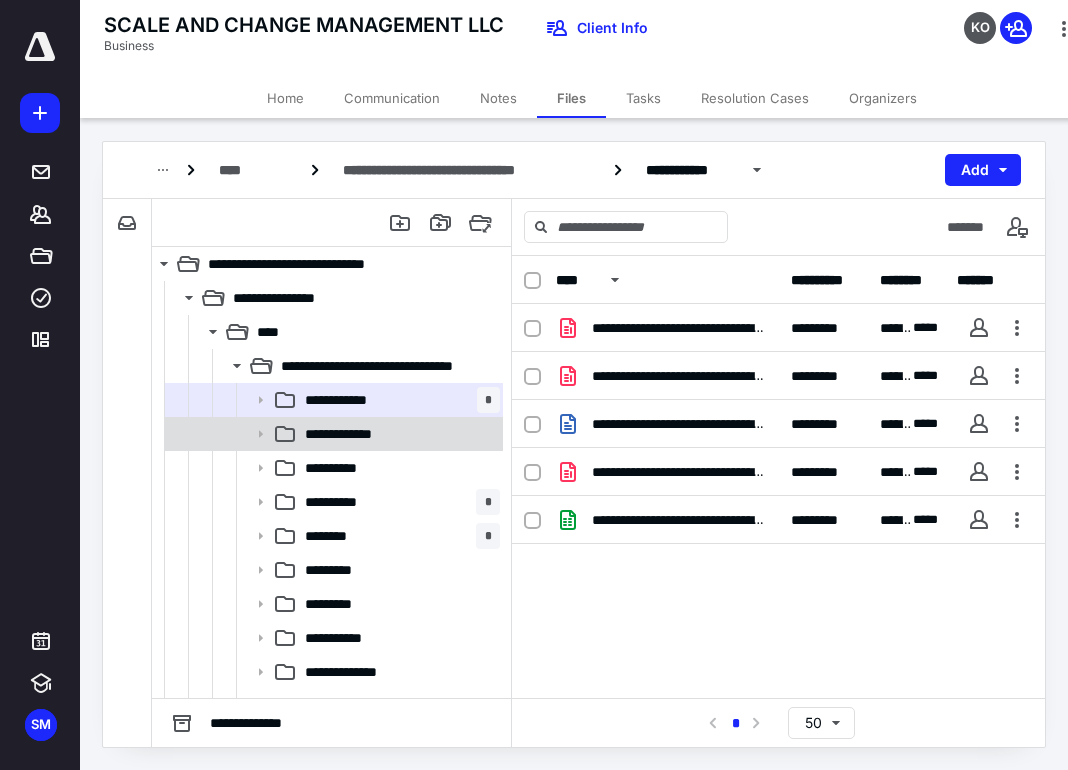click on "**********" at bounding box center (398, 434) 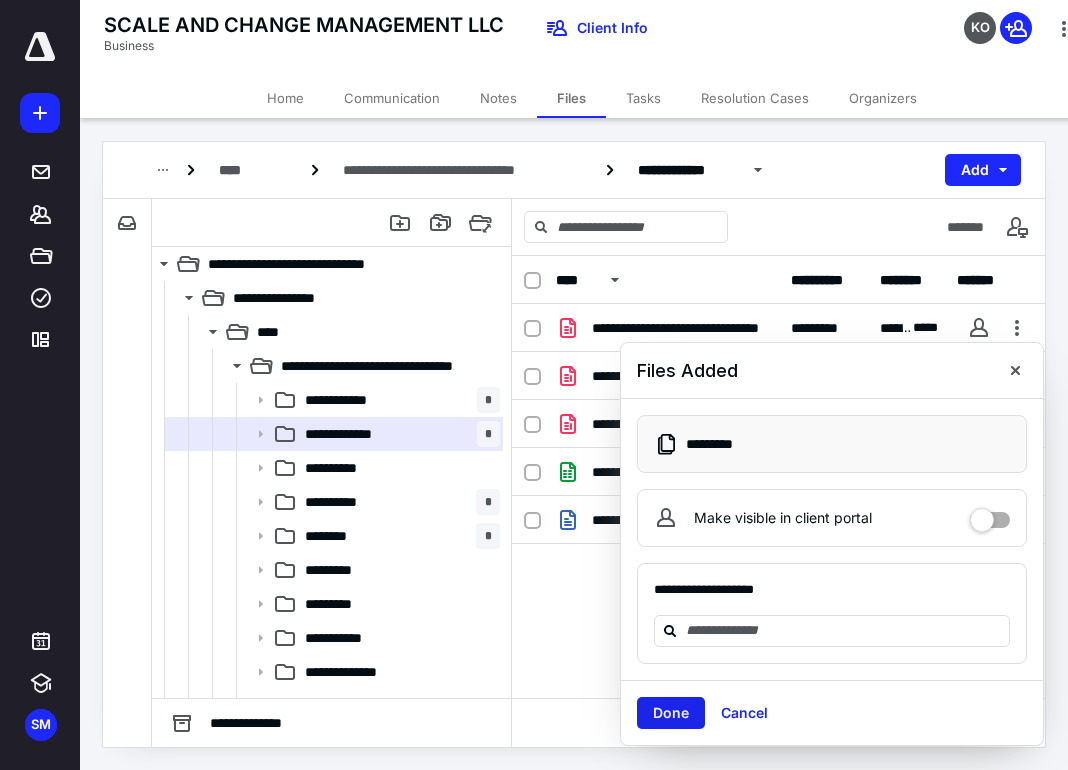 click on "Done" at bounding box center (671, 713) 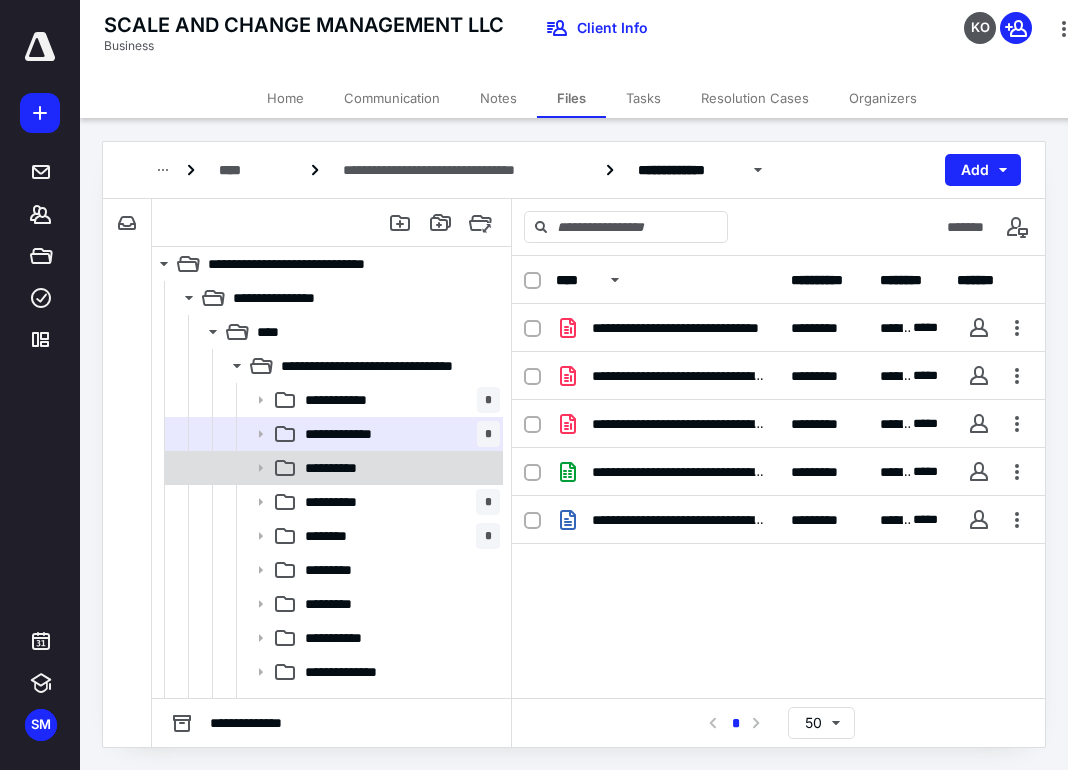 click on "**********" at bounding box center (342, 468) 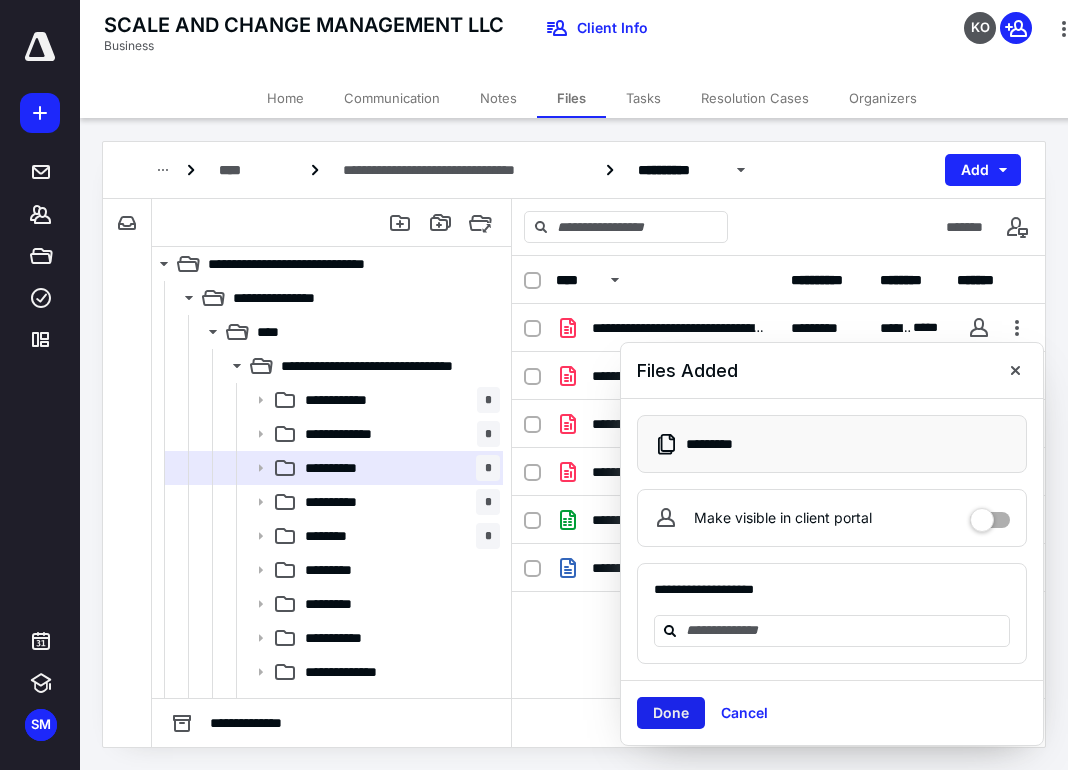 click on "Done" at bounding box center (671, 713) 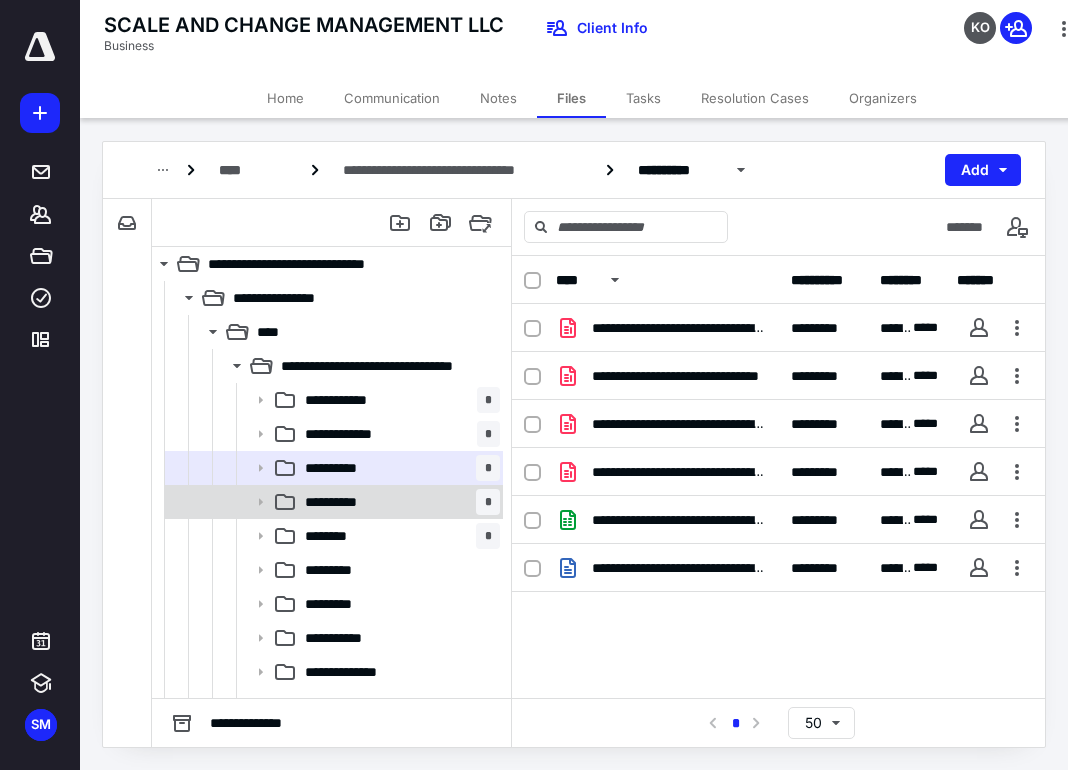 click on "**********" at bounding box center [332, 502] 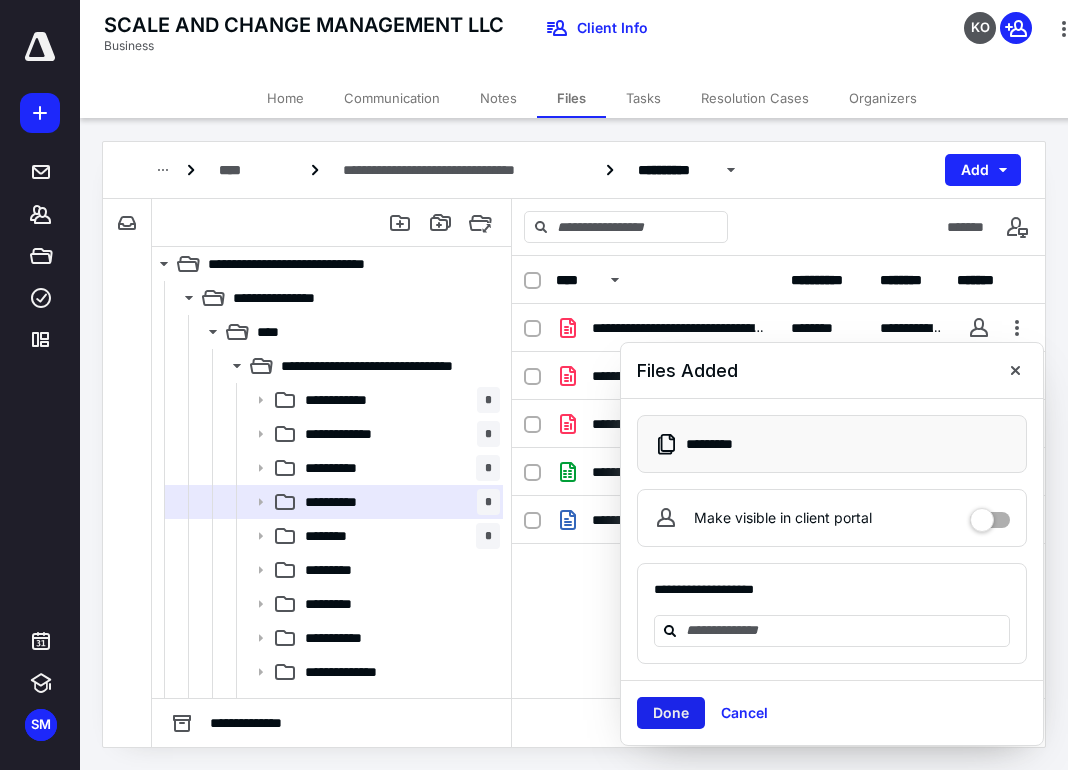 click on "Done" at bounding box center (671, 713) 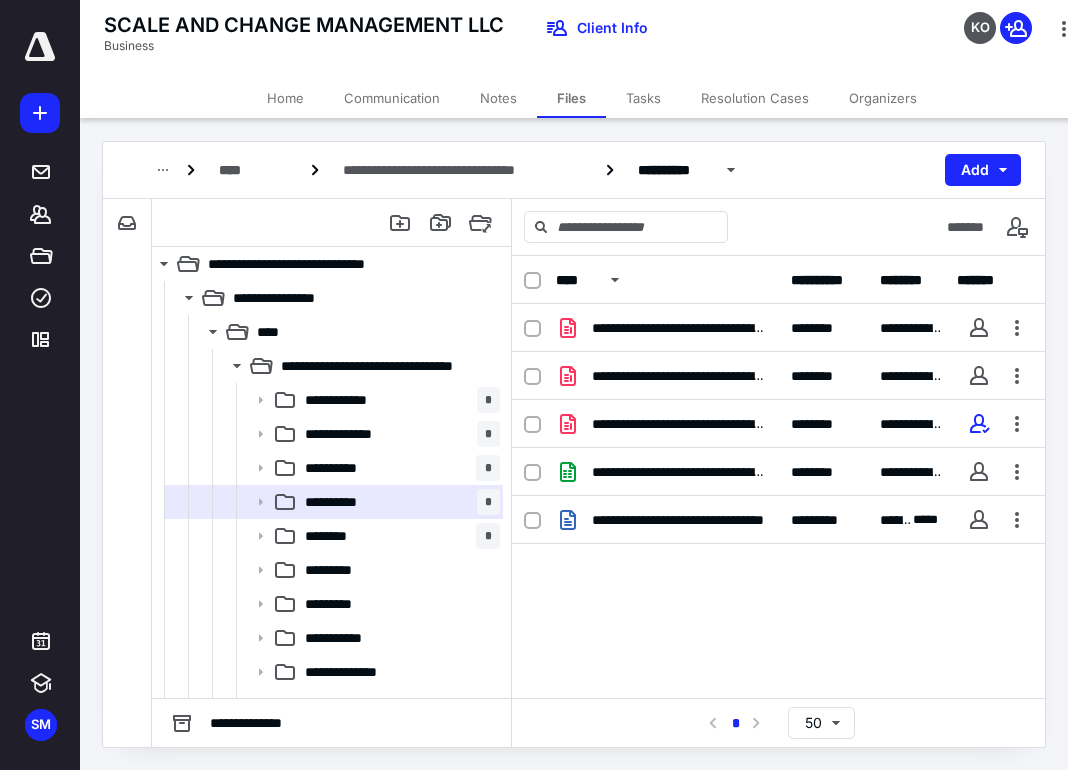 click on "**********" at bounding box center [778, 454] 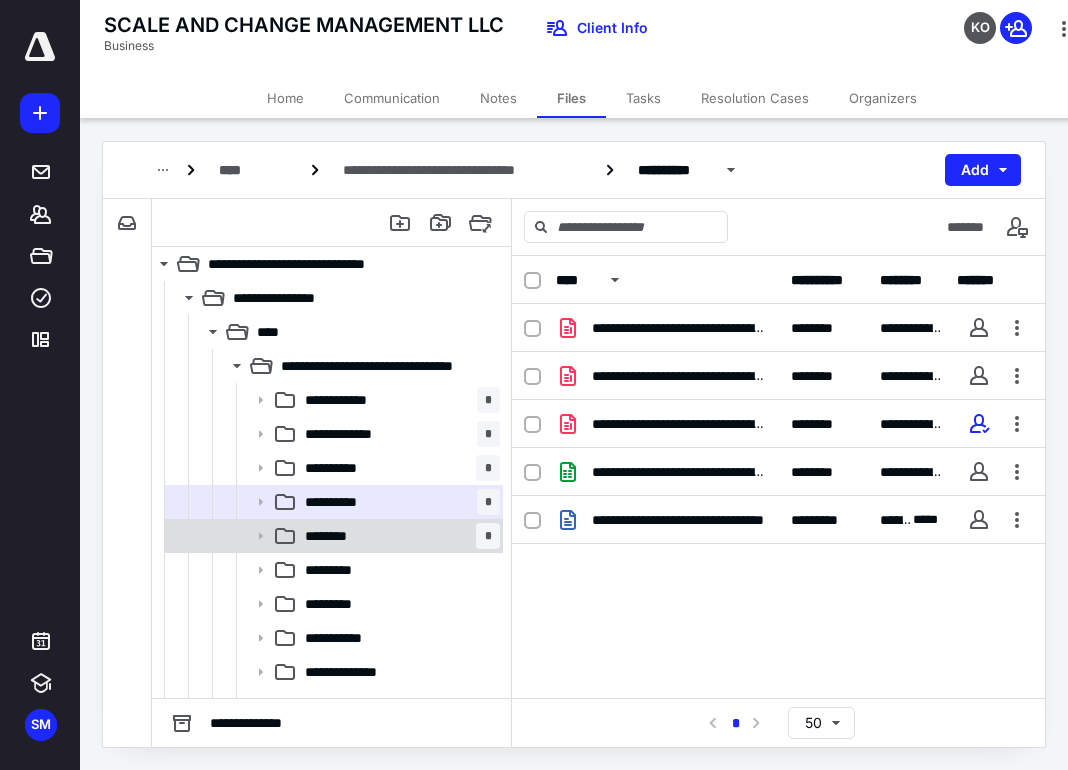 click on "******** *" at bounding box center (398, 536) 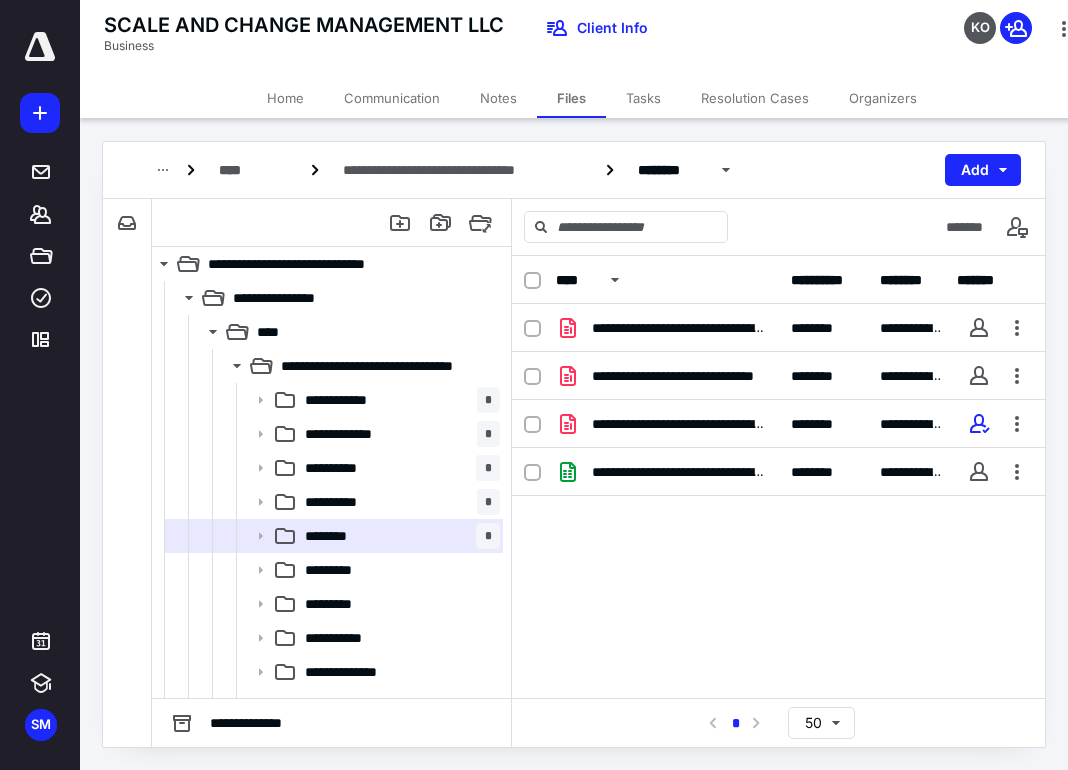 click on "**********" at bounding box center (778, 454) 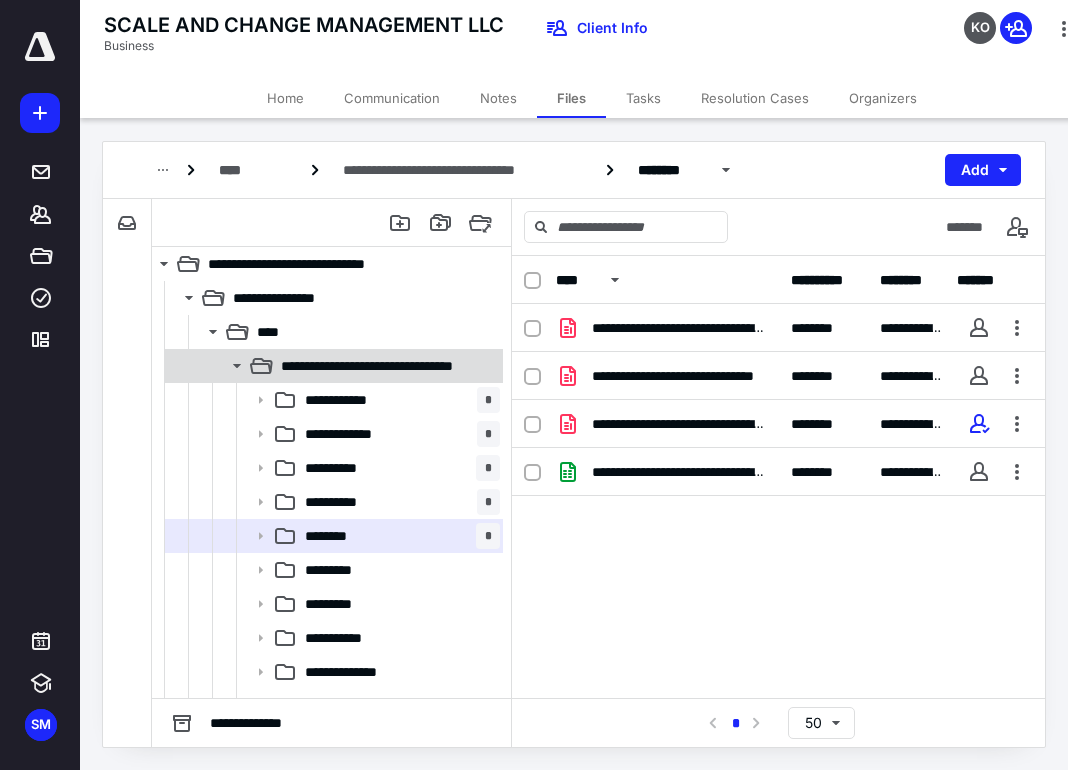 click 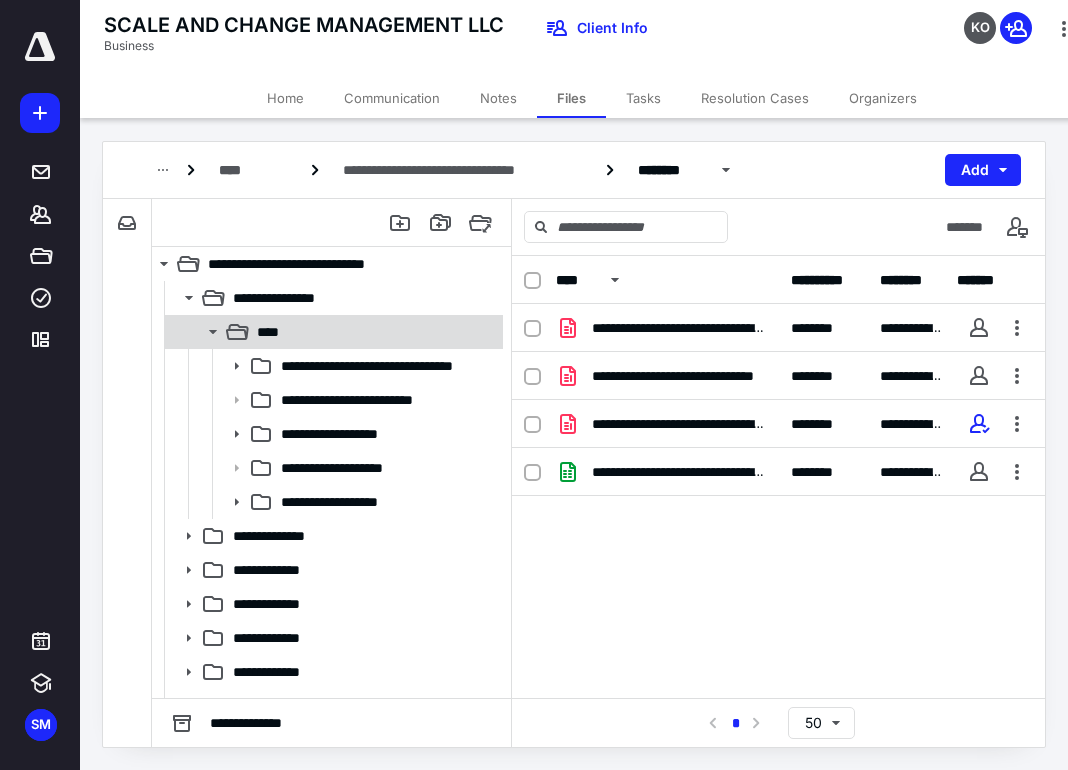 click 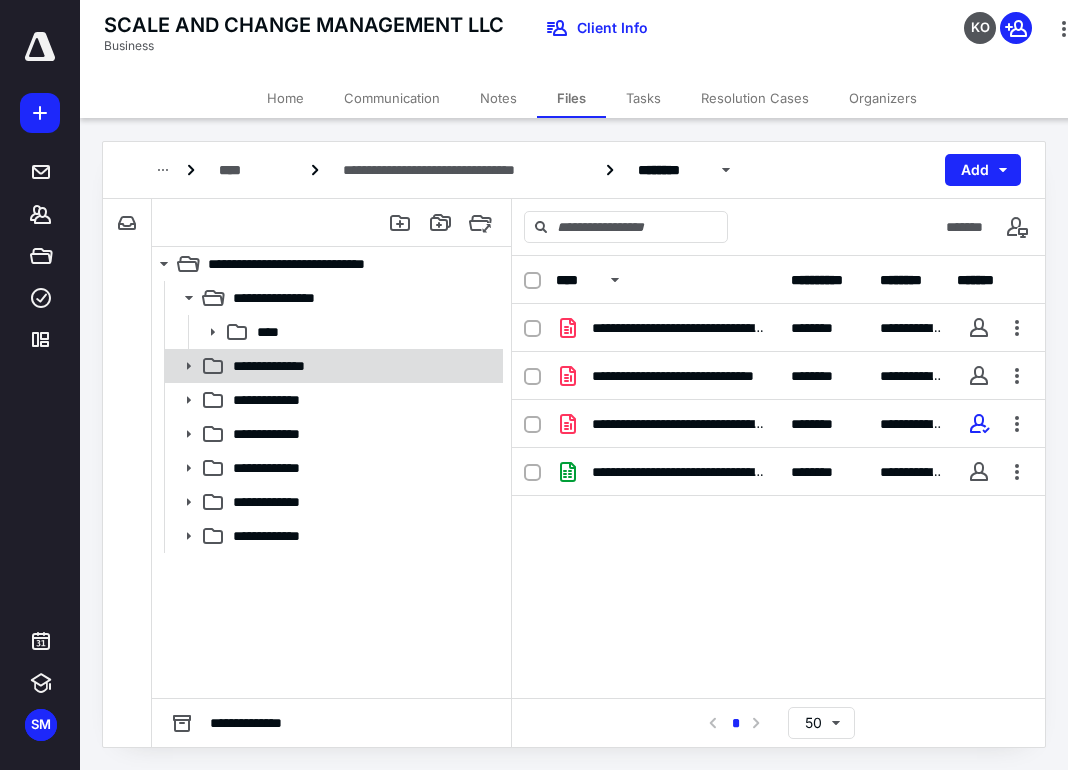 click 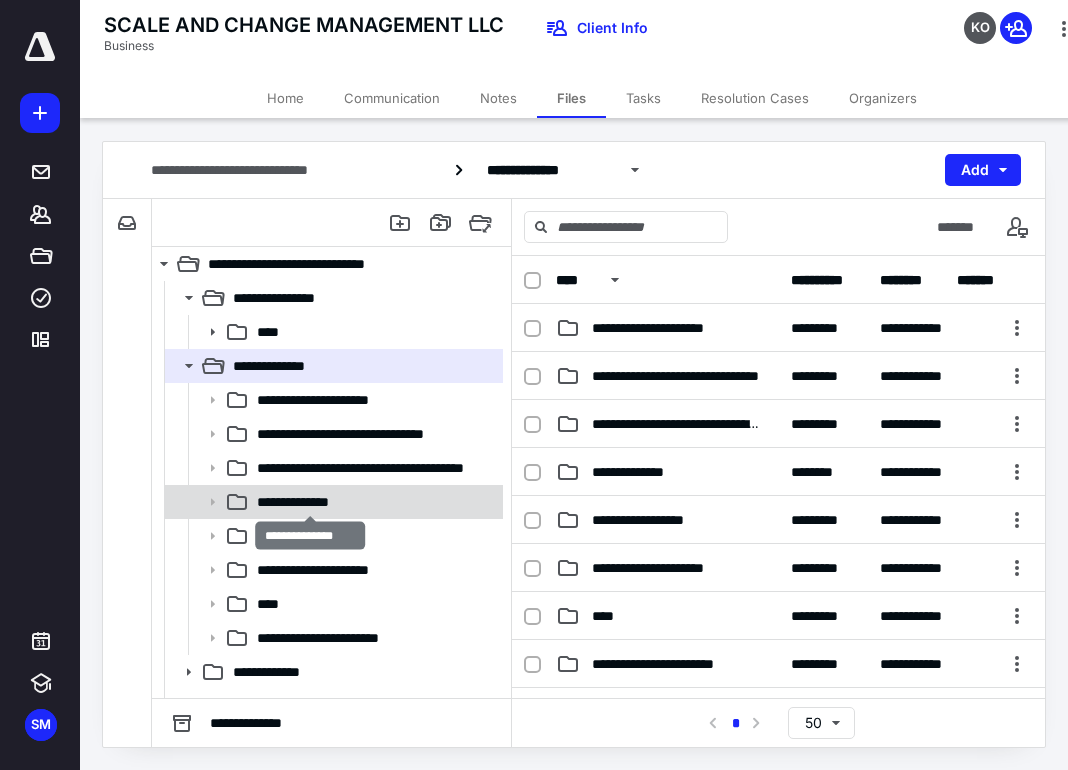 click on "**********" at bounding box center [310, 502] 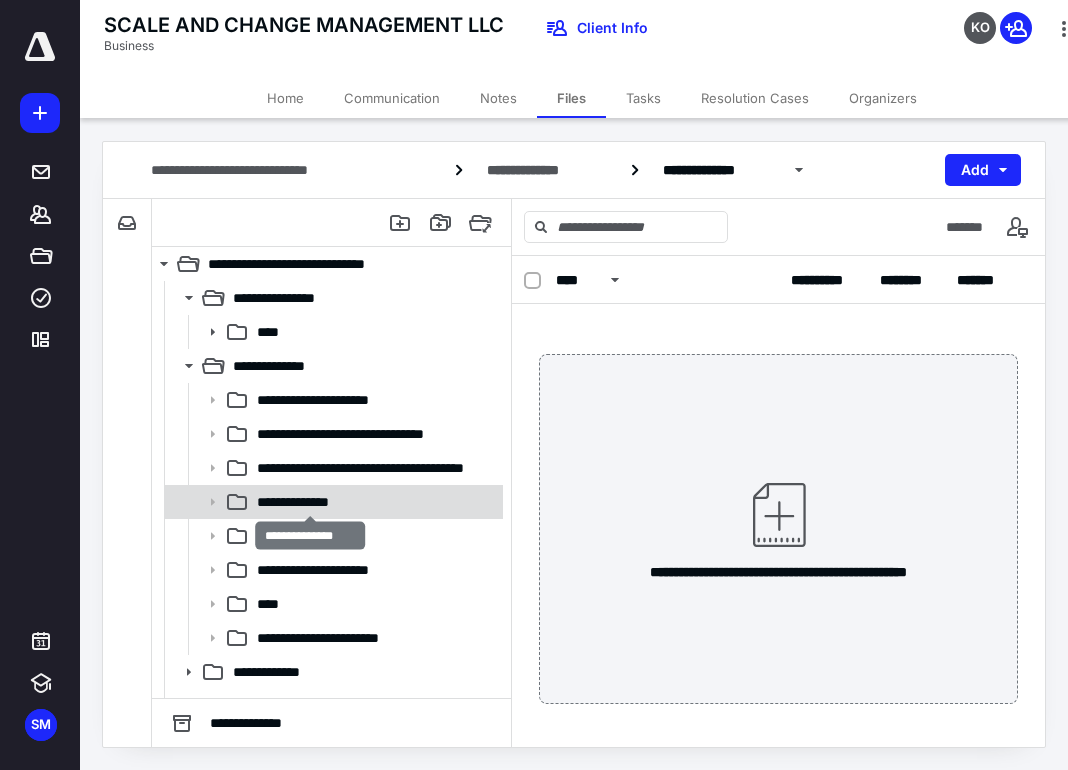 click on "**********" at bounding box center [310, 502] 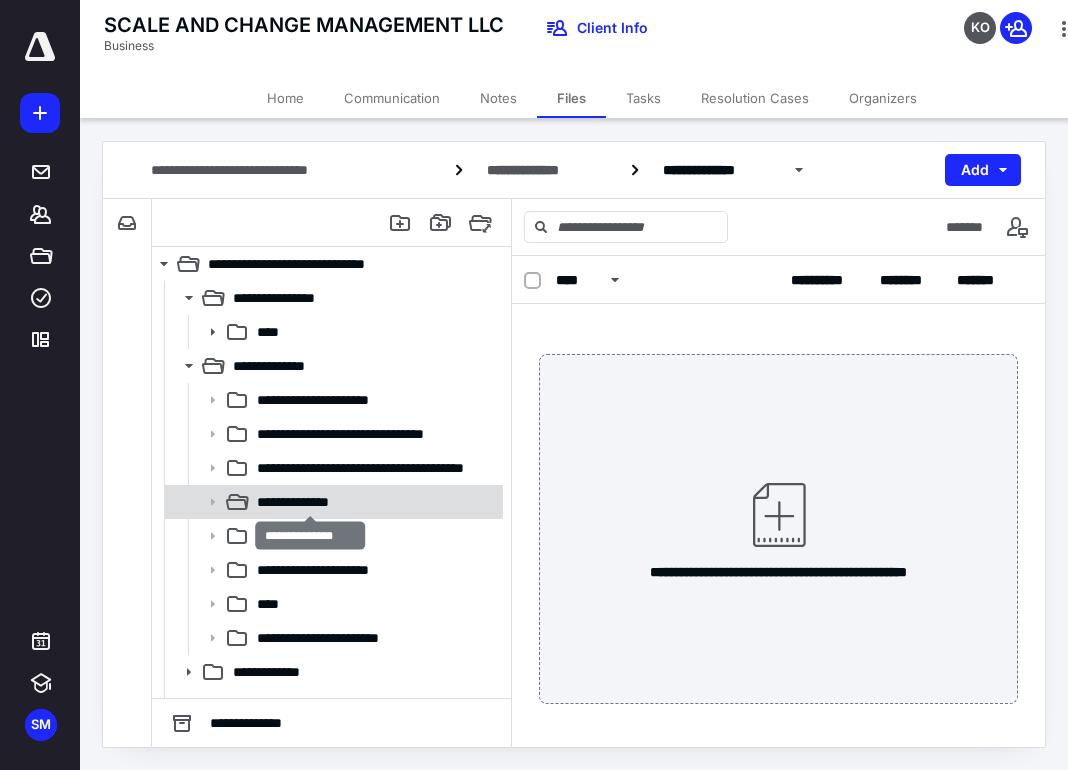 click on "**********" at bounding box center [310, 502] 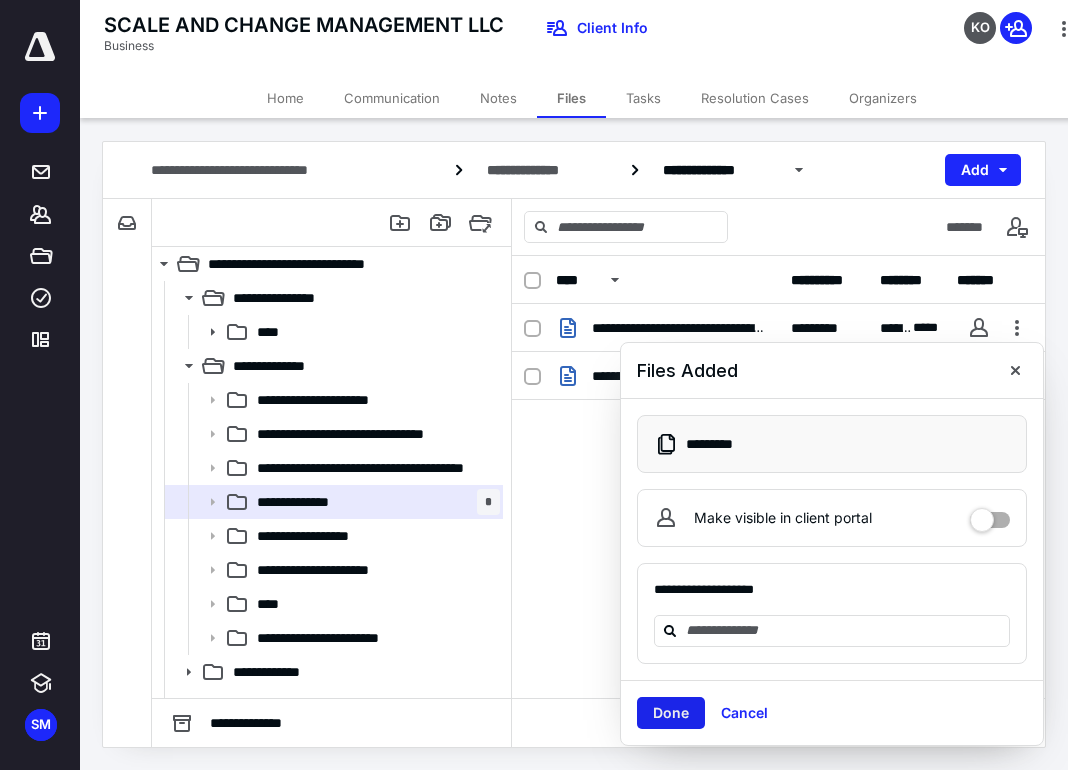 click on "Done" at bounding box center (671, 713) 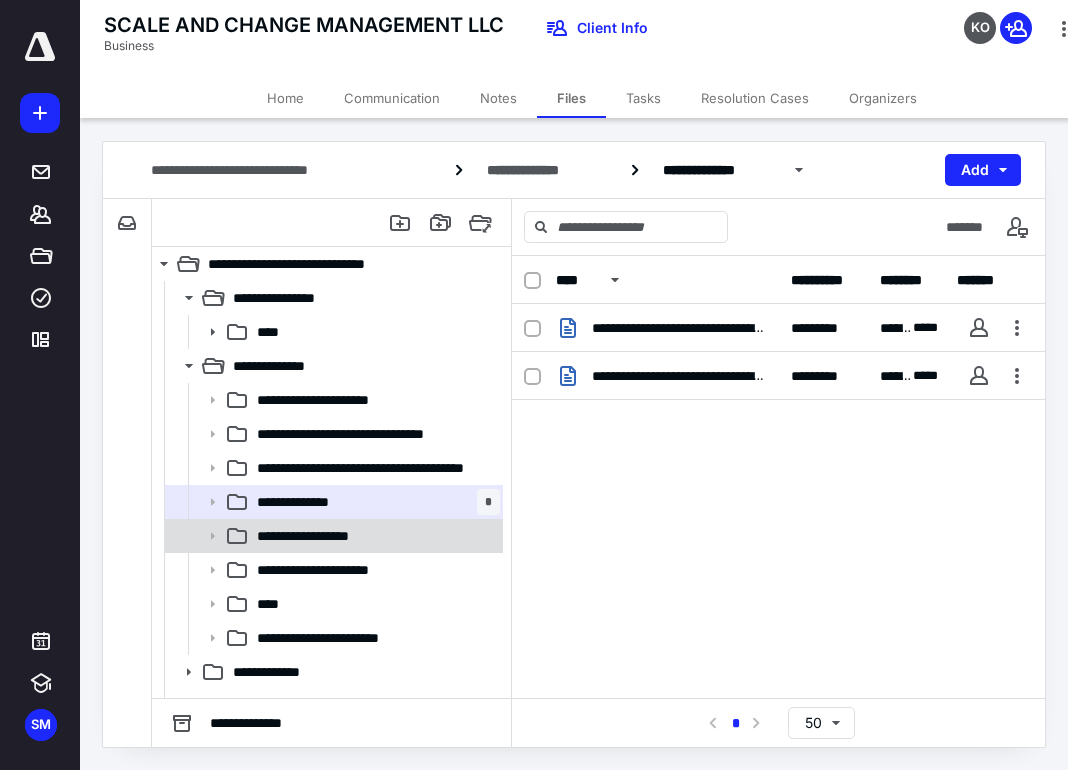 click on "**********" at bounding box center (323, 536) 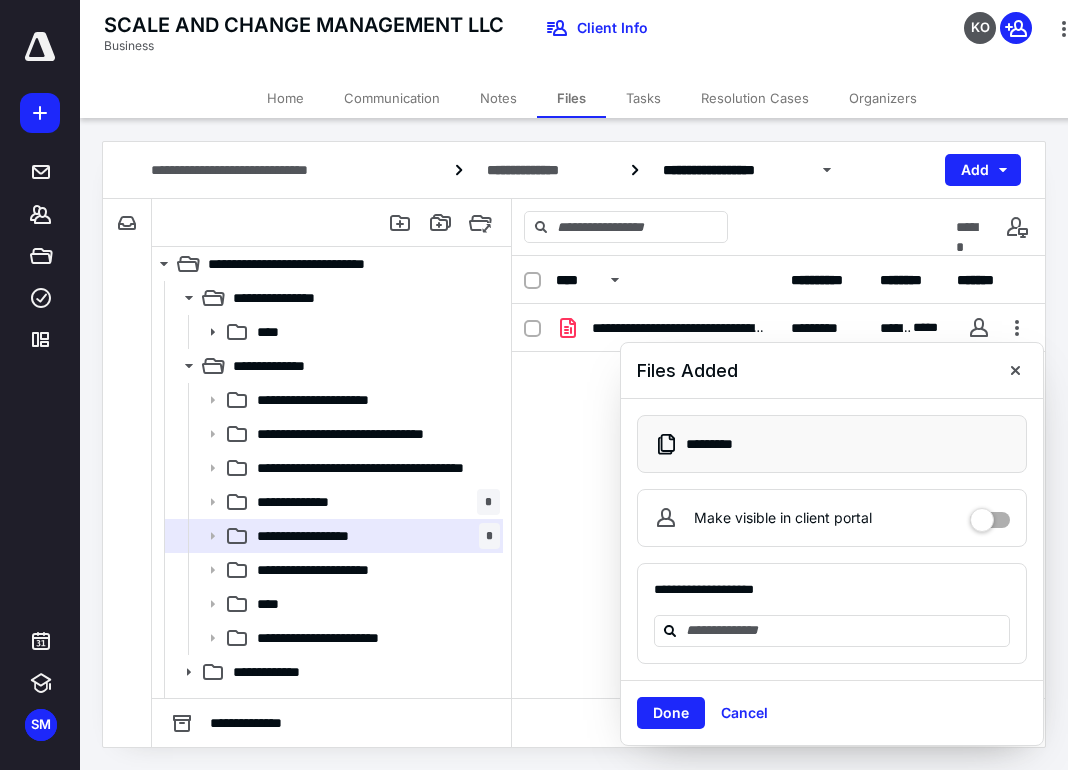click on "Done Cancel" at bounding box center (832, 712) 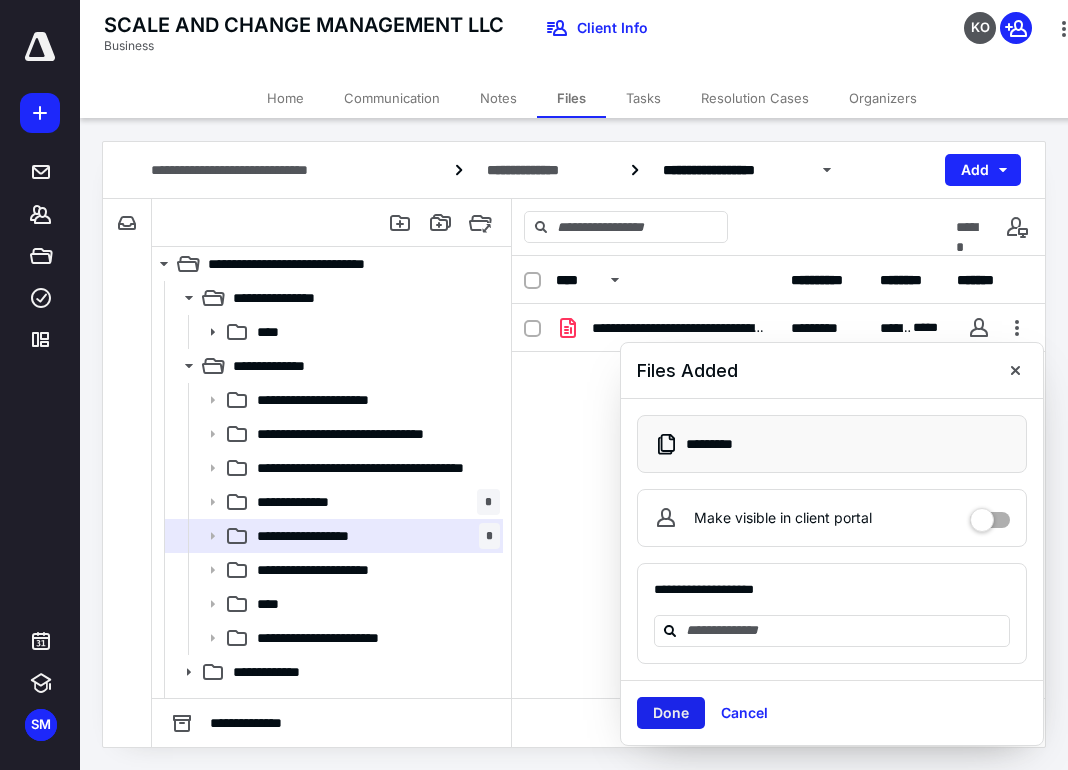 click on "Done" at bounding box center (671, 713) 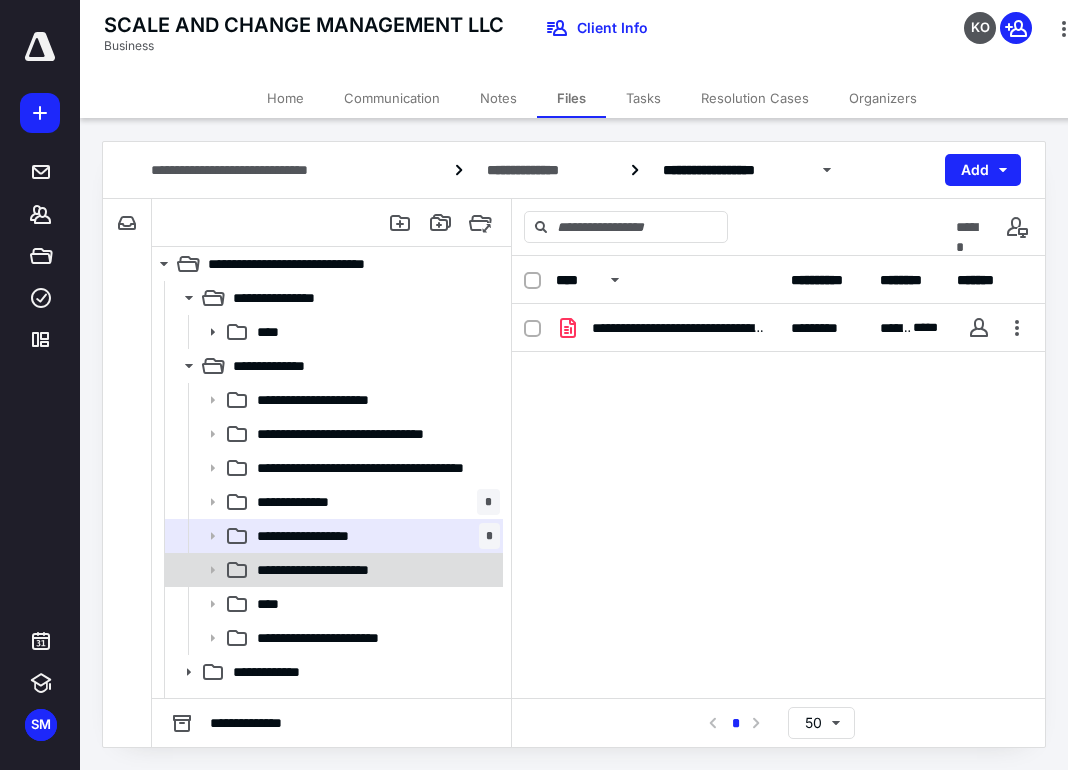 click on "**********" at bounding box center (332, 570) 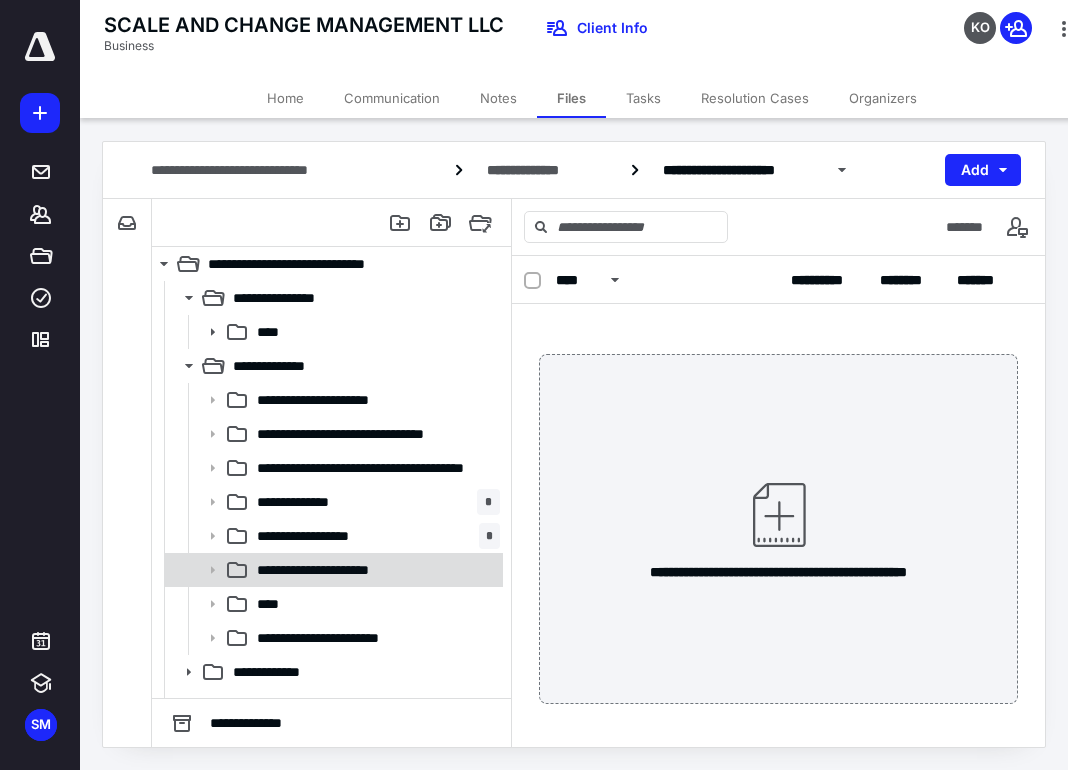 scroll, scrollTop: 125, scrollLeft: 0, axis: vertical 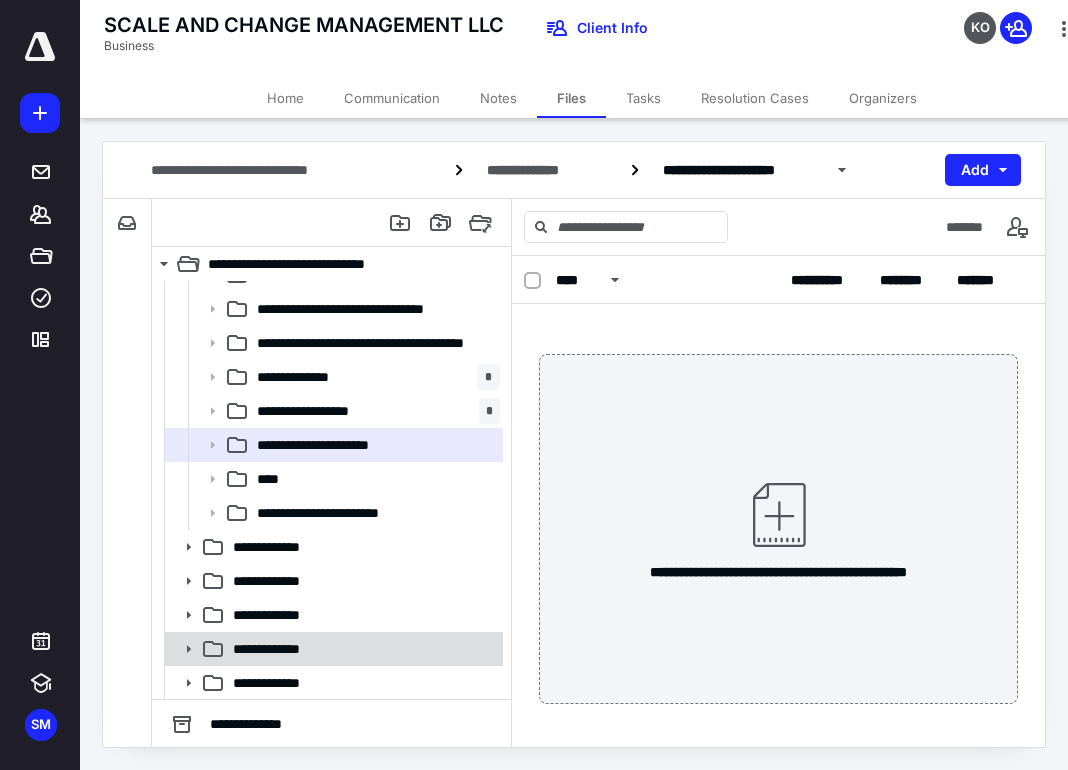 click on "**********" at bounding box center [281, 649] 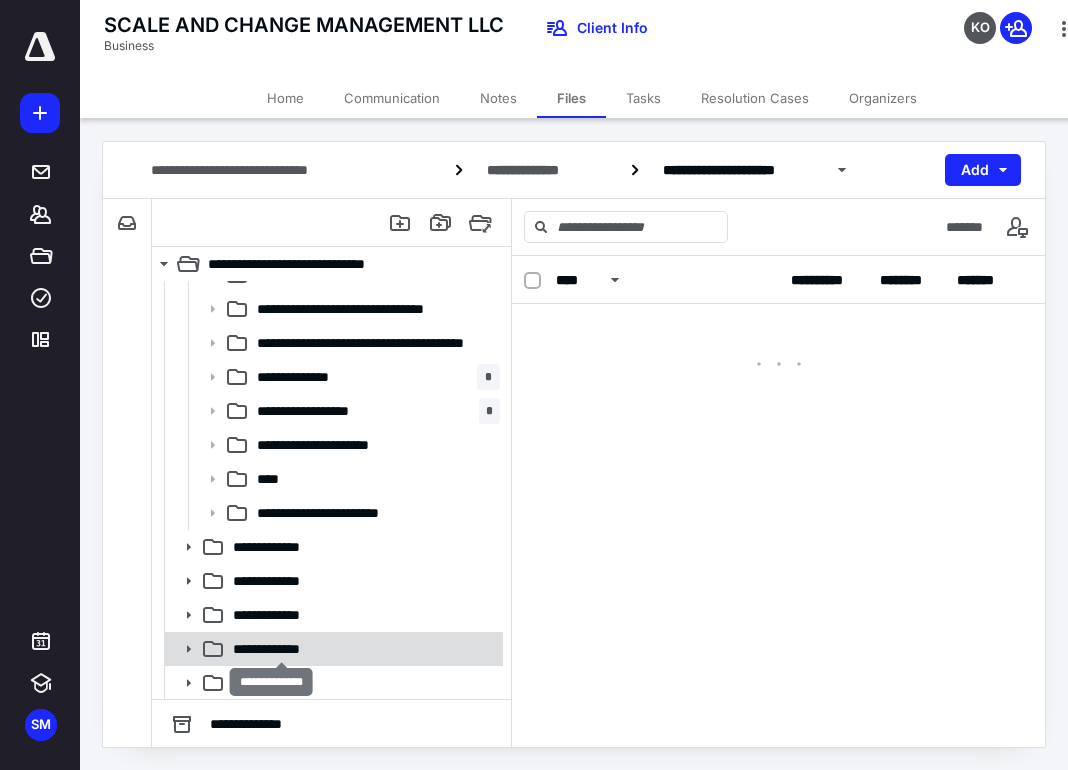 click on "**********" at bounding box center (281, 649) 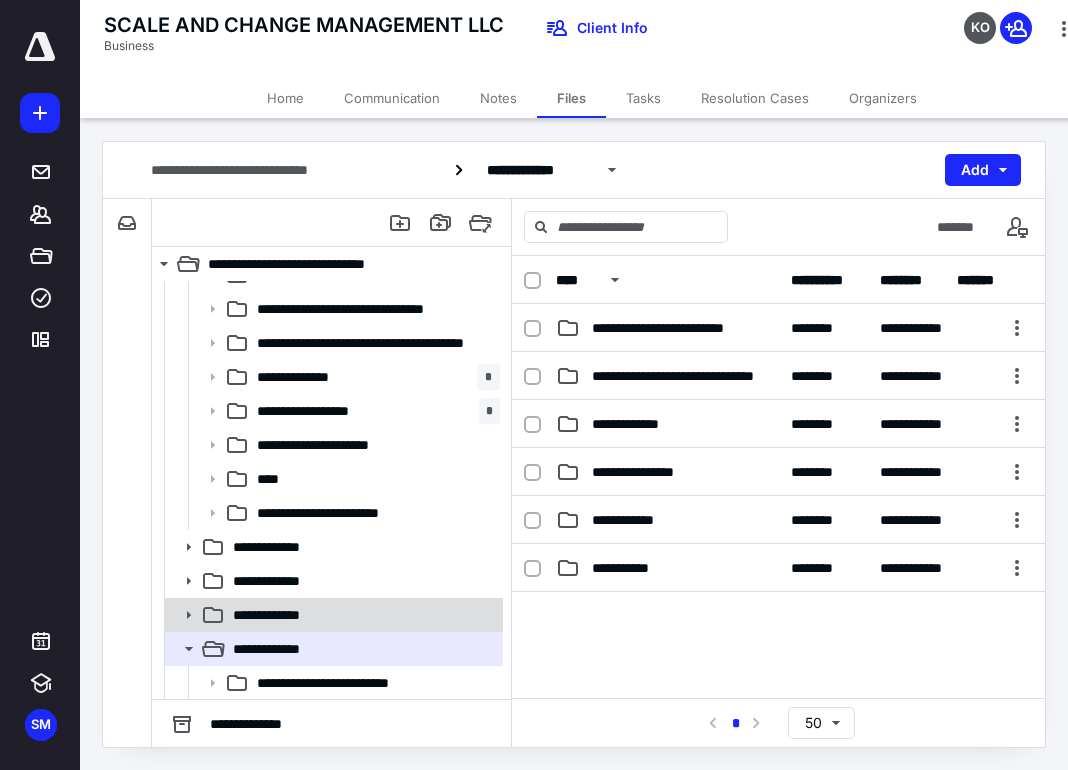 scroll, scrollTop: 329, scrollLeft: 0, axis: vertical 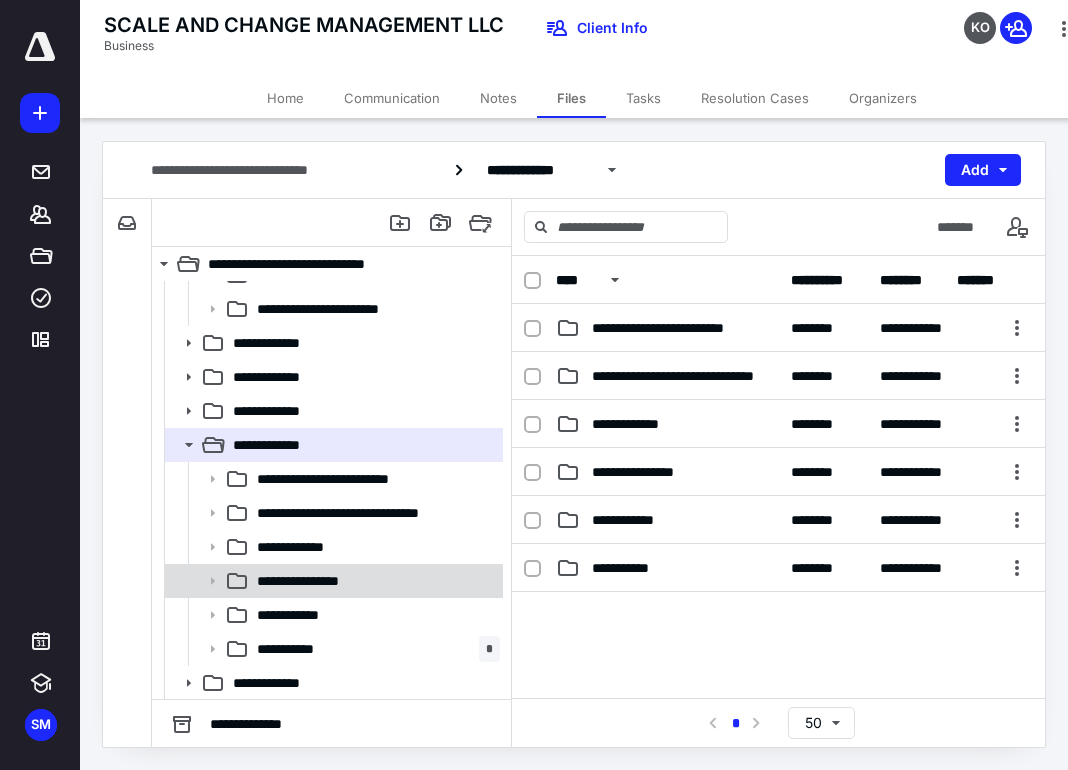 click on "**********" at bounding box center (332, 581) 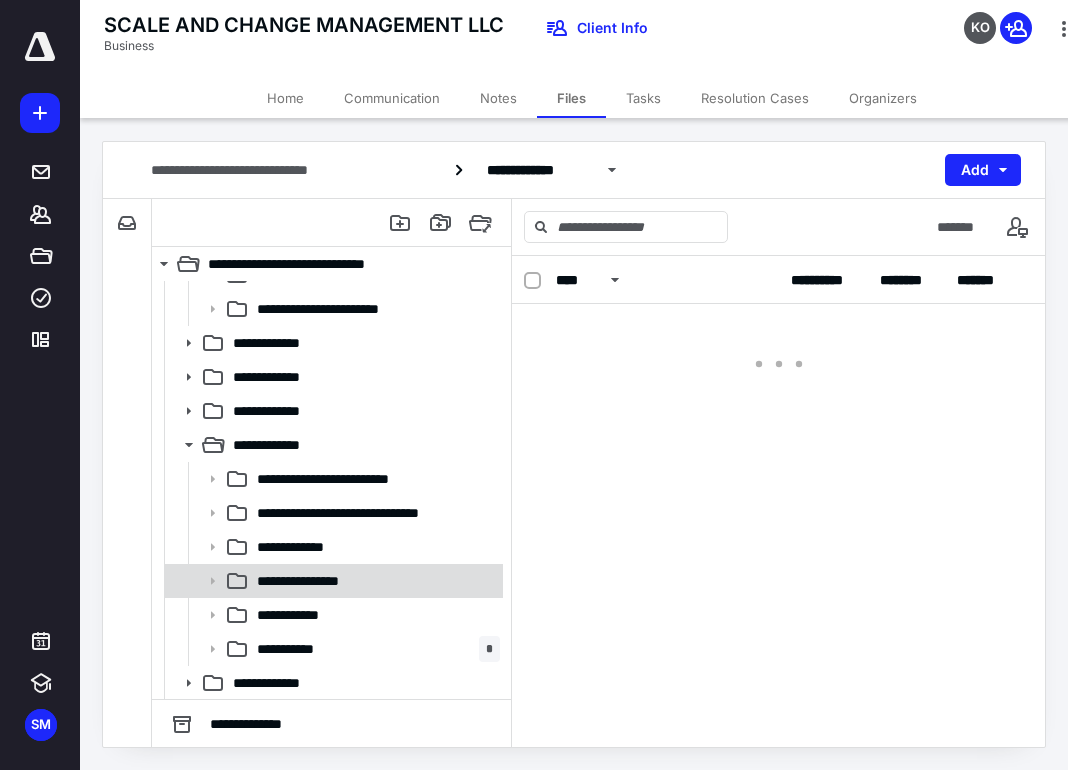 click on "**********" at bounding box center [332, 581] 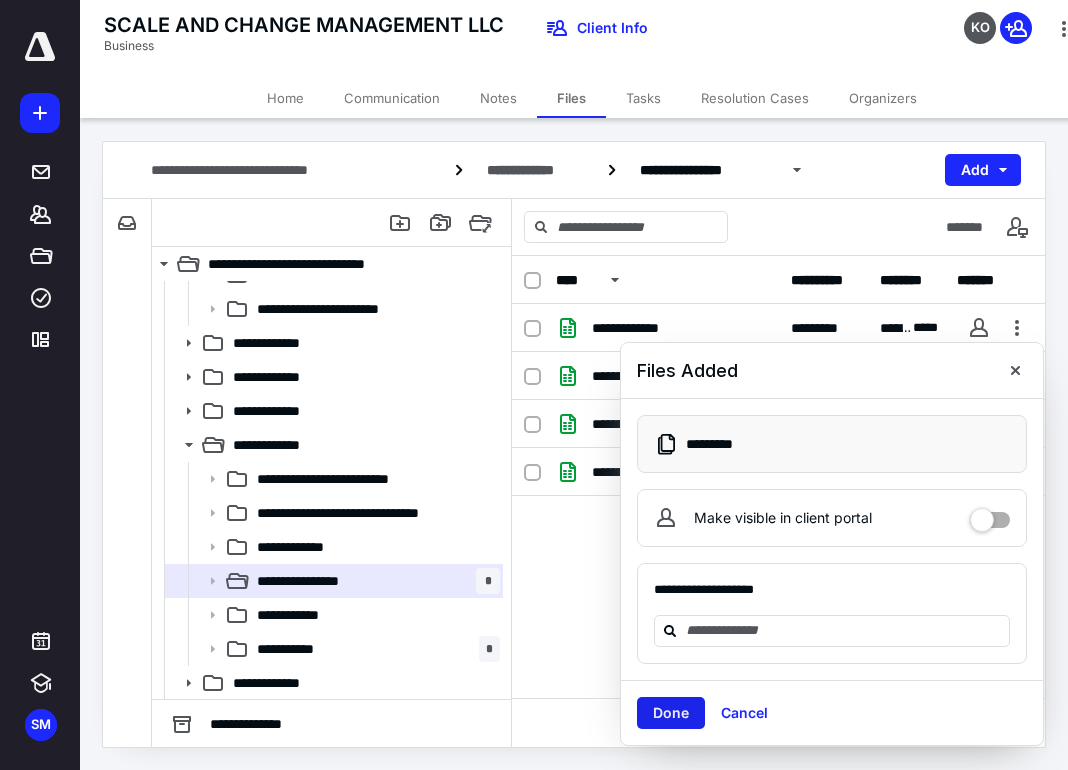 click on "Done" at bounding box center [671, 713] 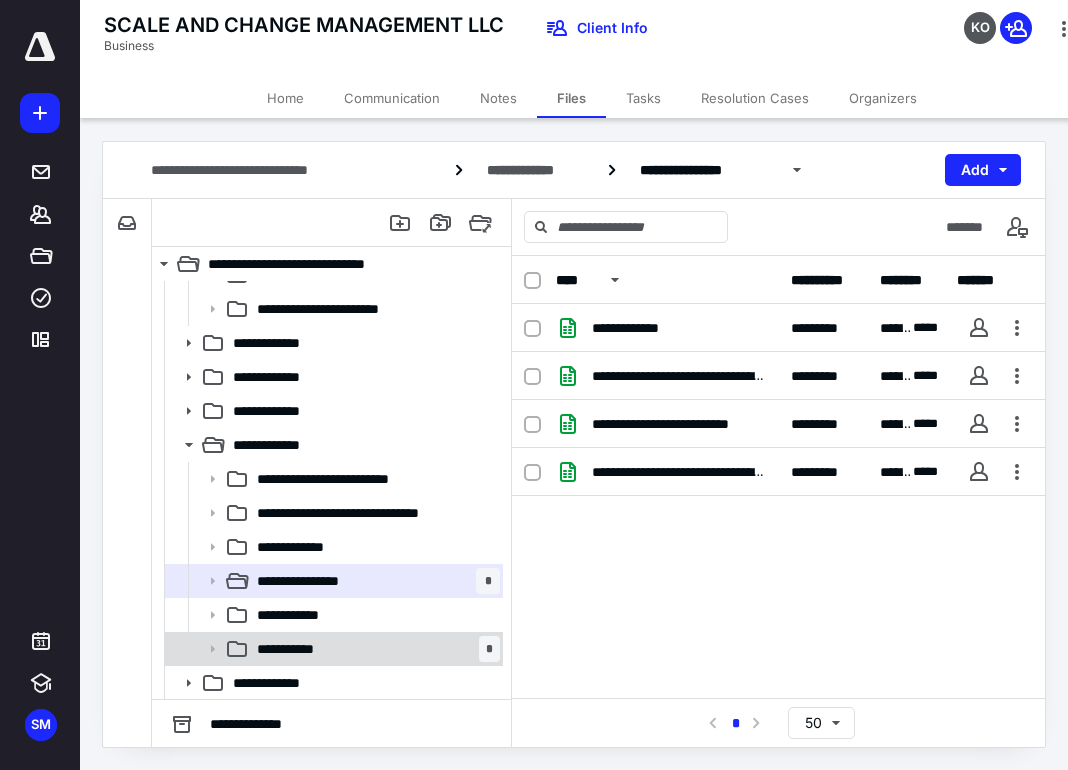 click on "**********" at bounding box center (374, 649) 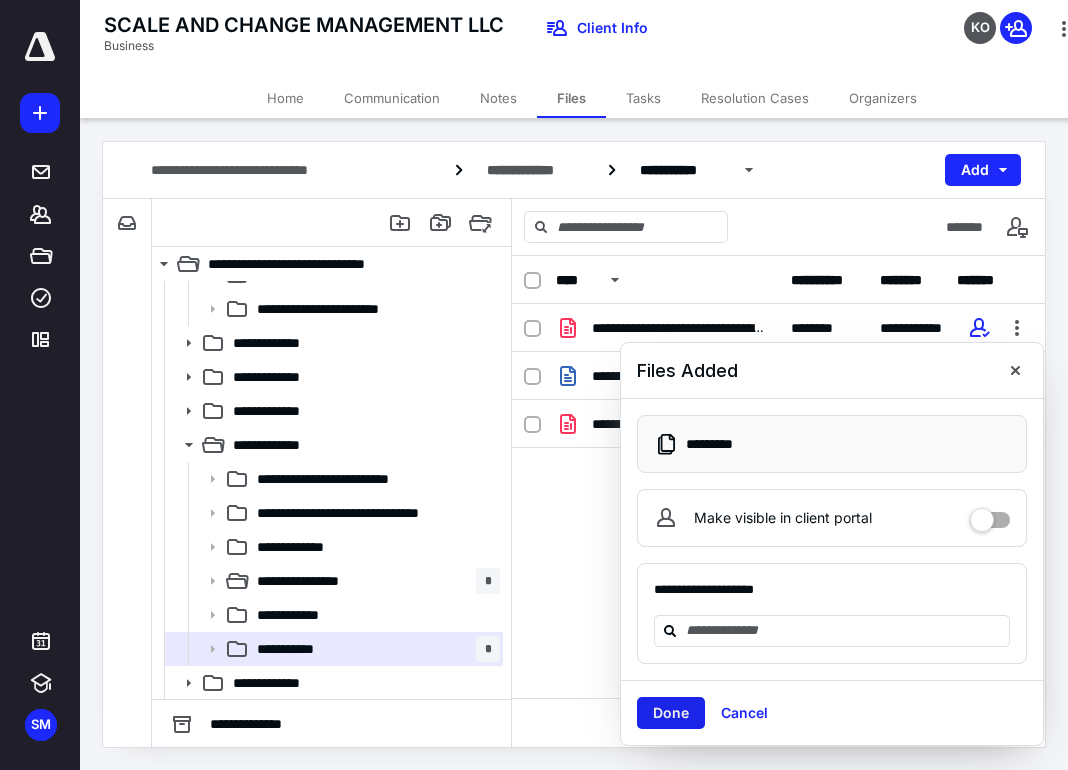 click on "Done" at bounding box center (671, 713) 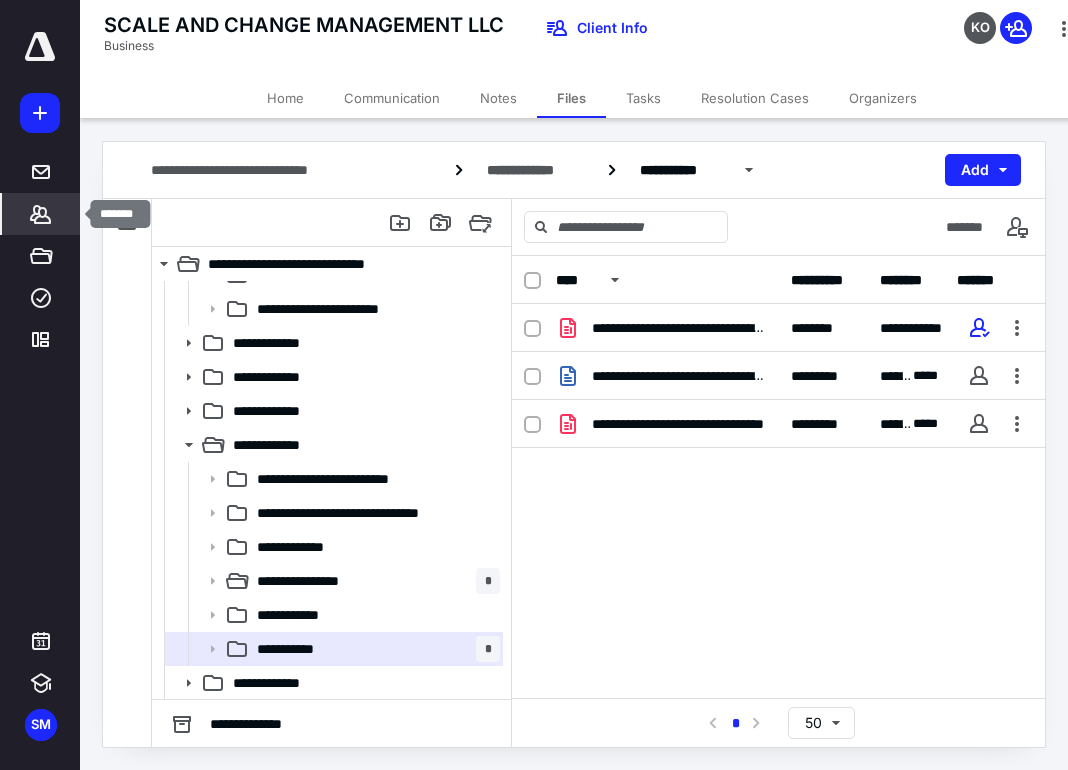 click 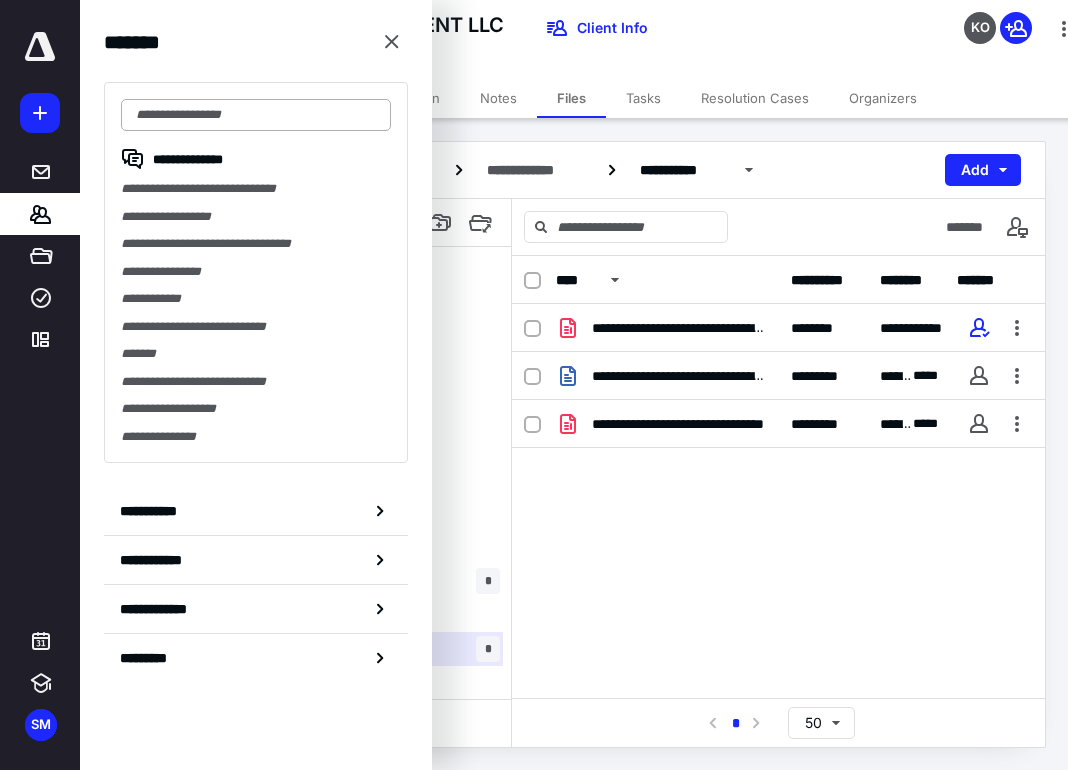 click at bounding box center [256, 115] 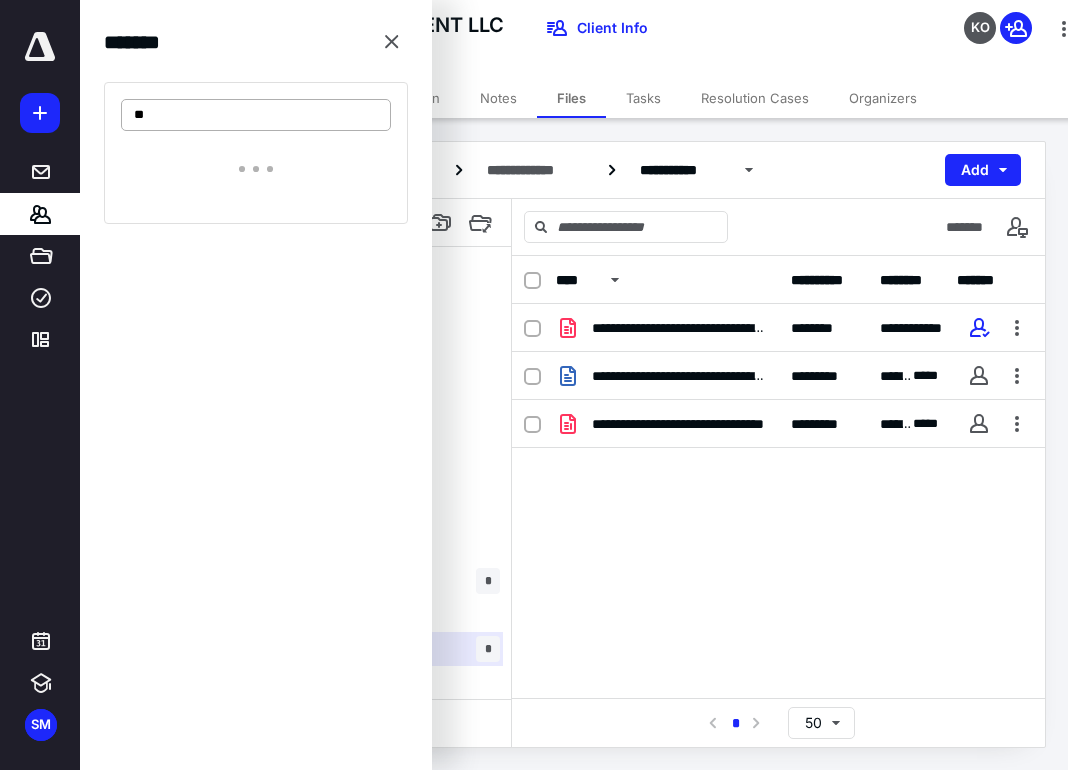 type on "*" 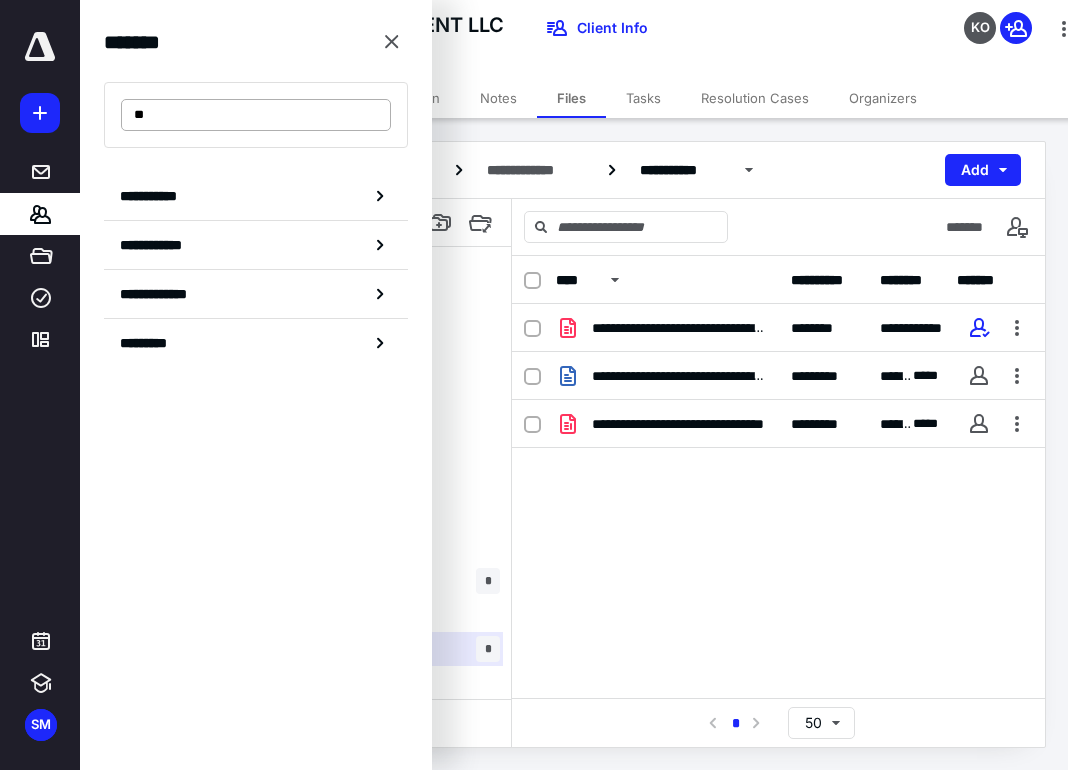 type on "*" 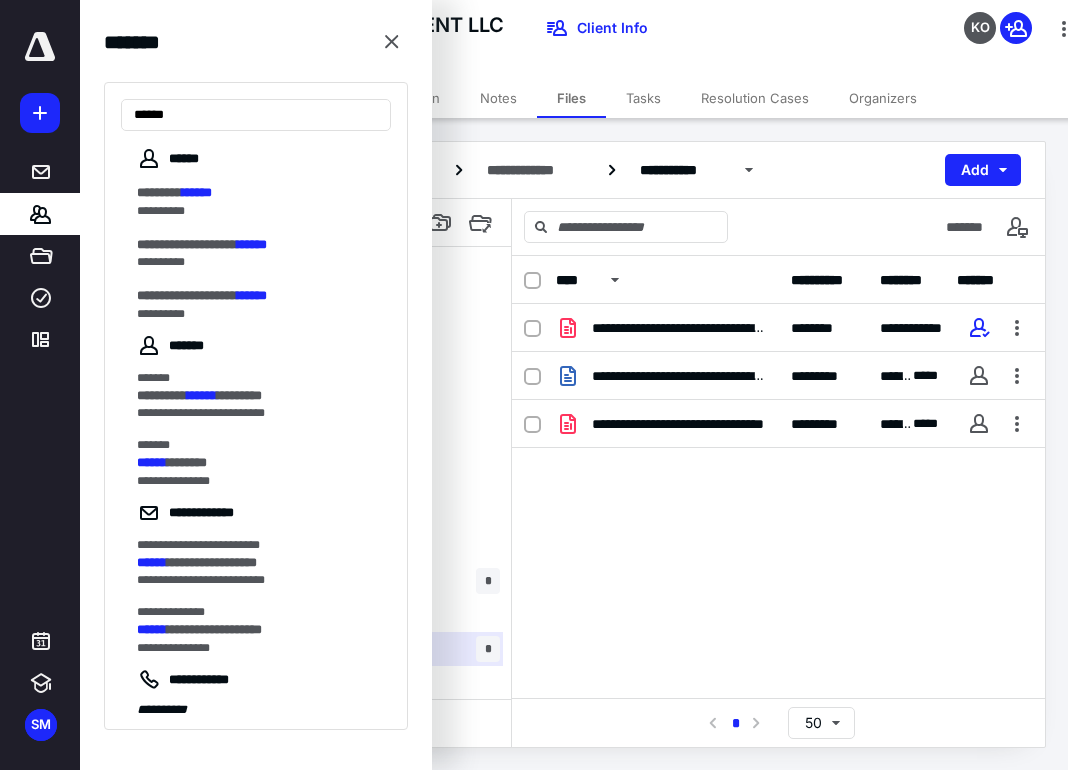 type on "******" 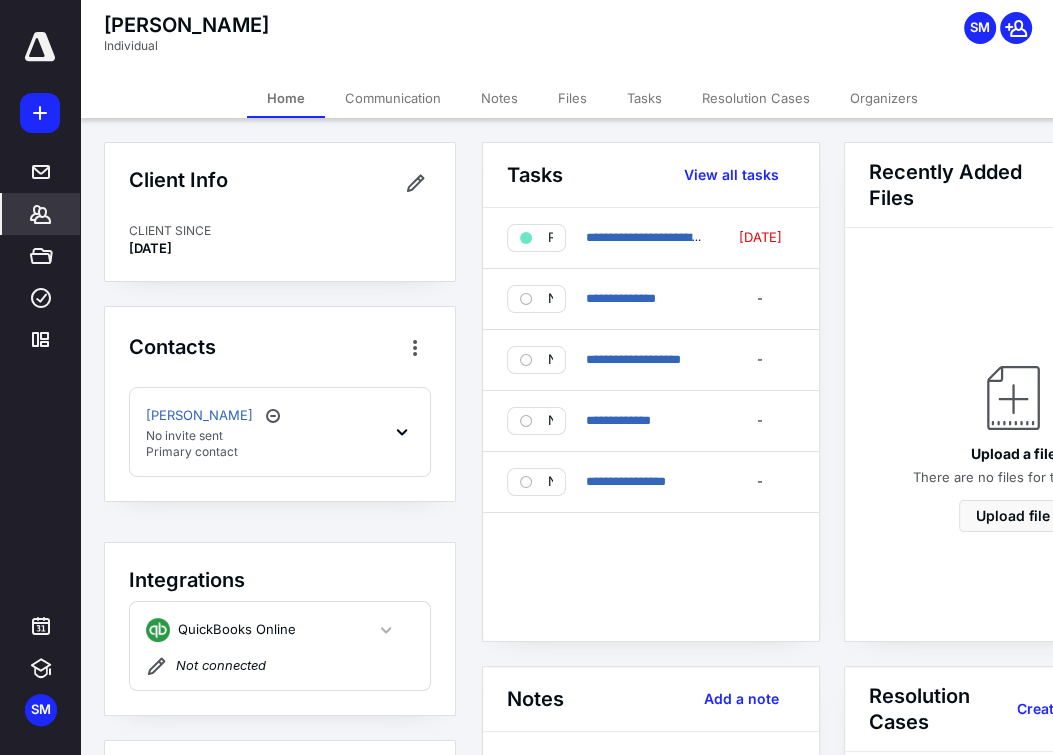 click on "Files" at bounding box center (572, 98) 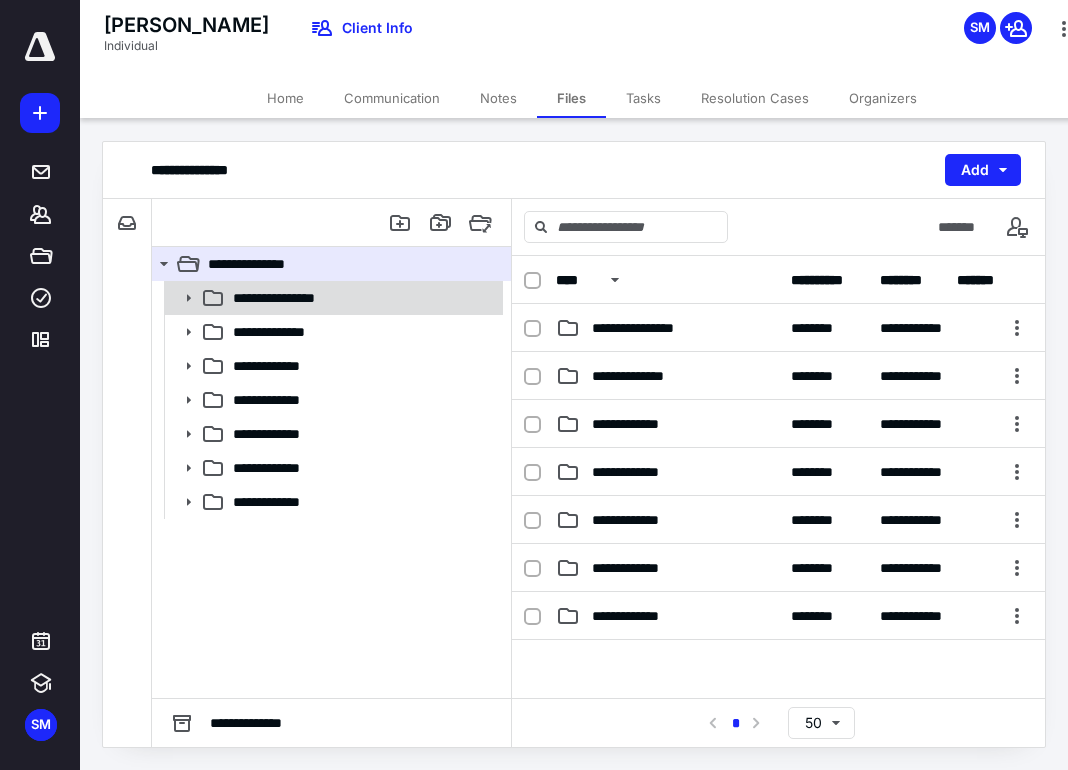 click on "**********" at bounding box center [287, 298] 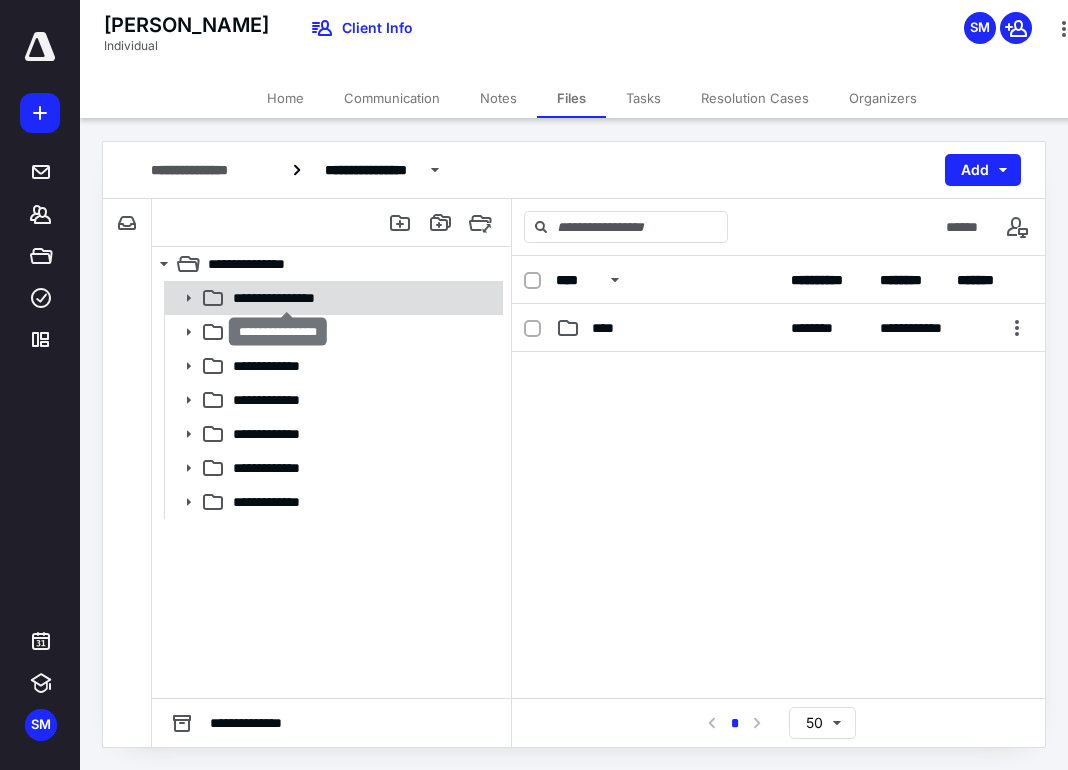 click on "**********" at bounding box center [287, 298] 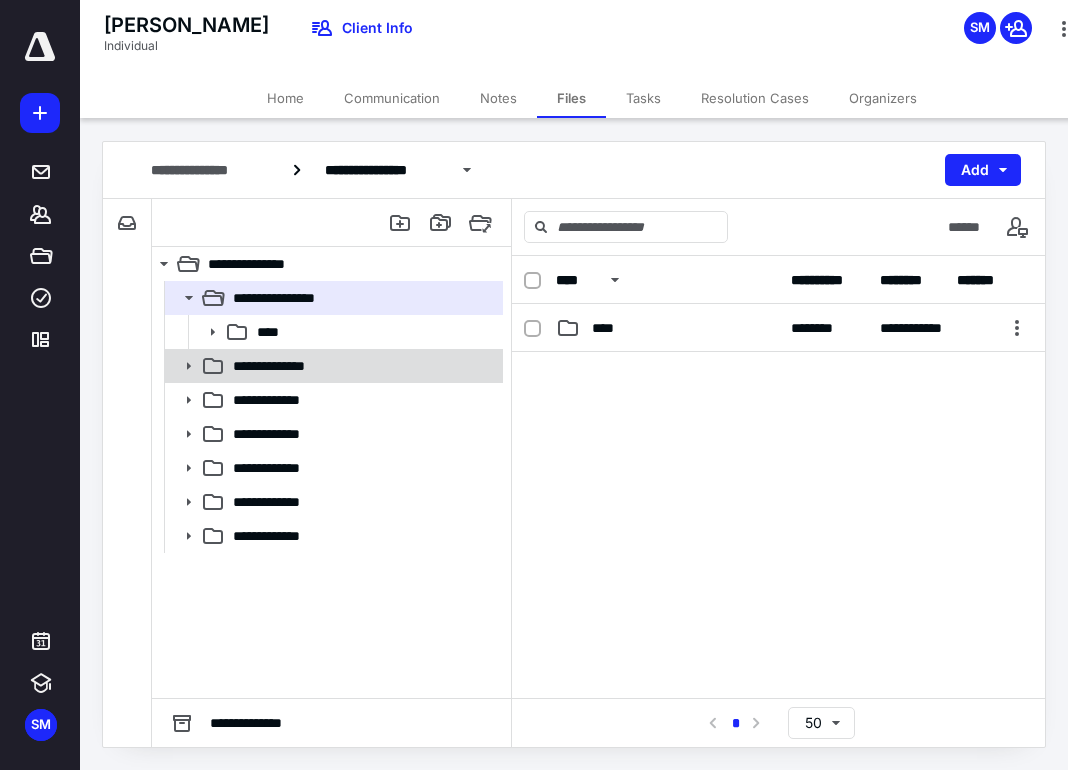 click on "**********" at bounding box center (332, 366) 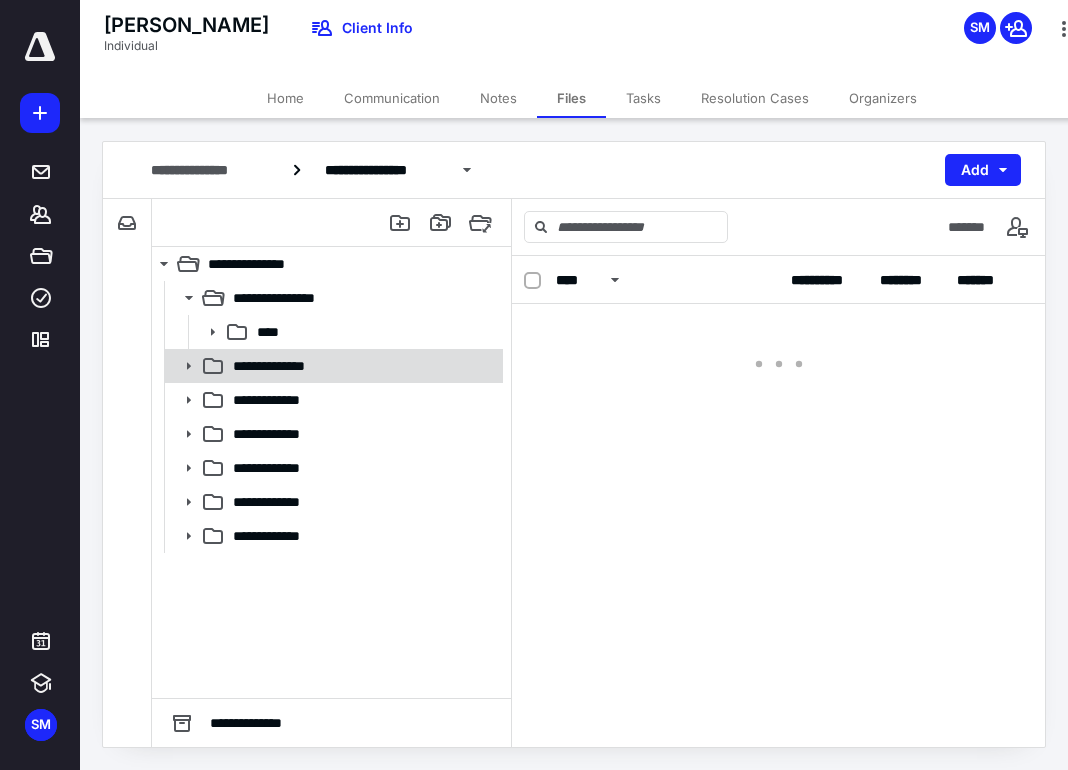 click on "**********" at bounding box center (332, 366) 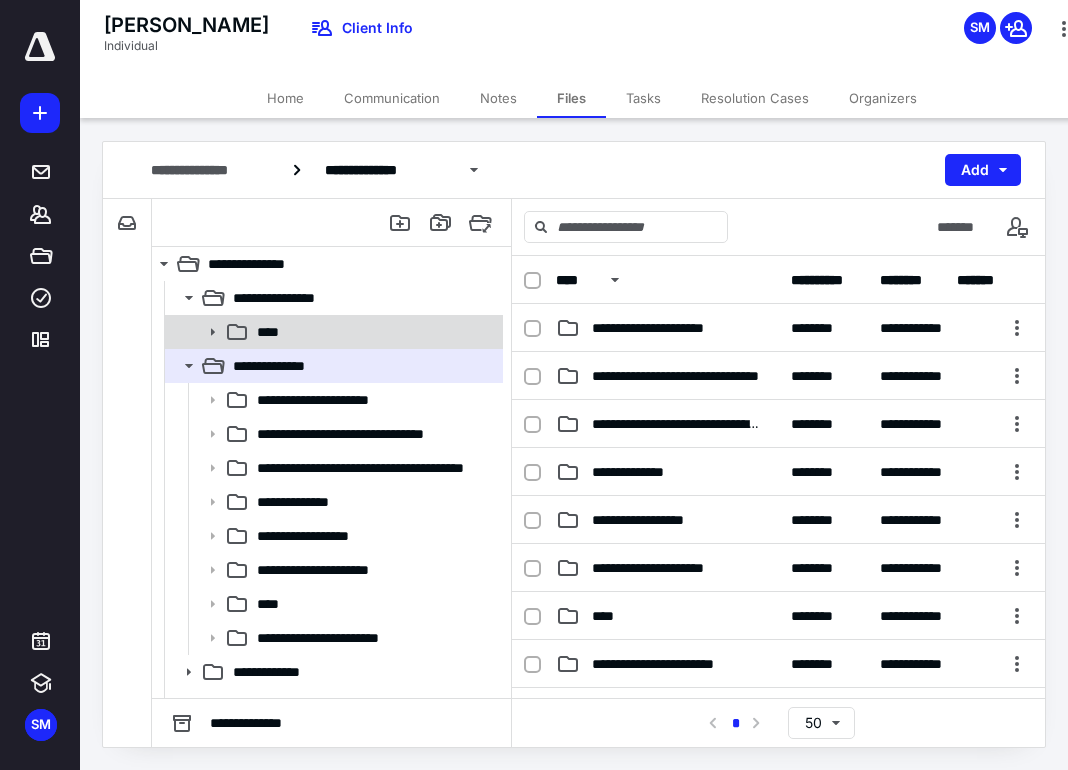 click on "****" at bounding box center (374, 332) 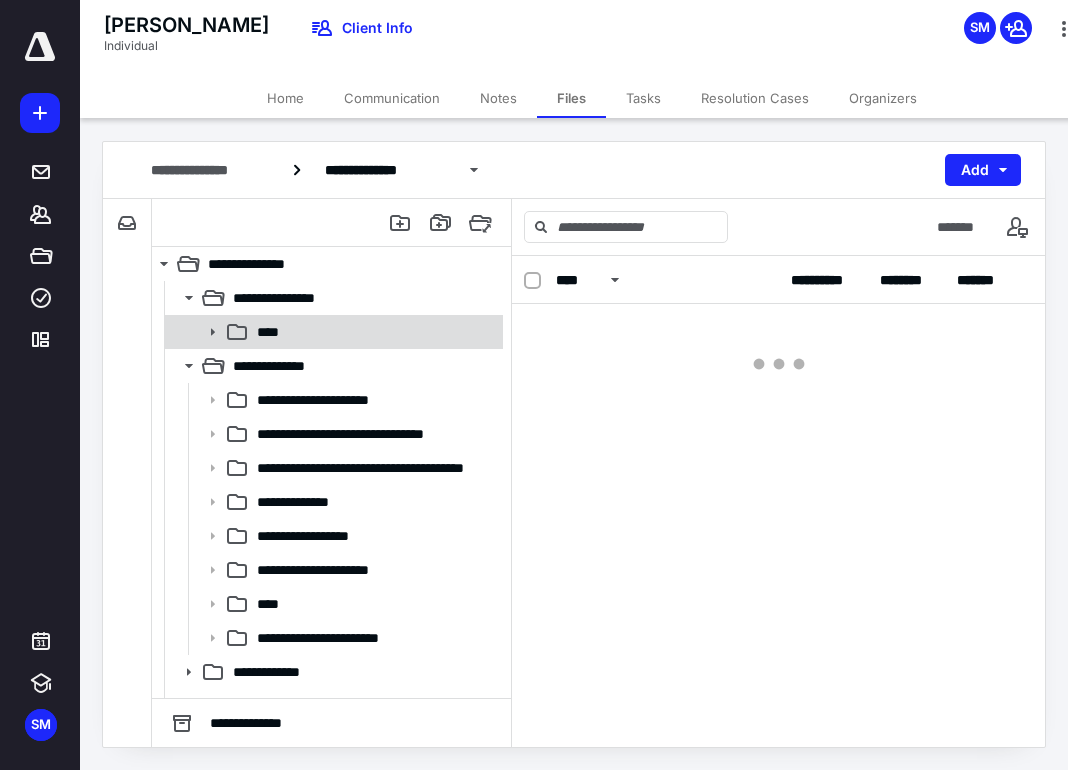 click on "****" at bounding box center [374, 332] 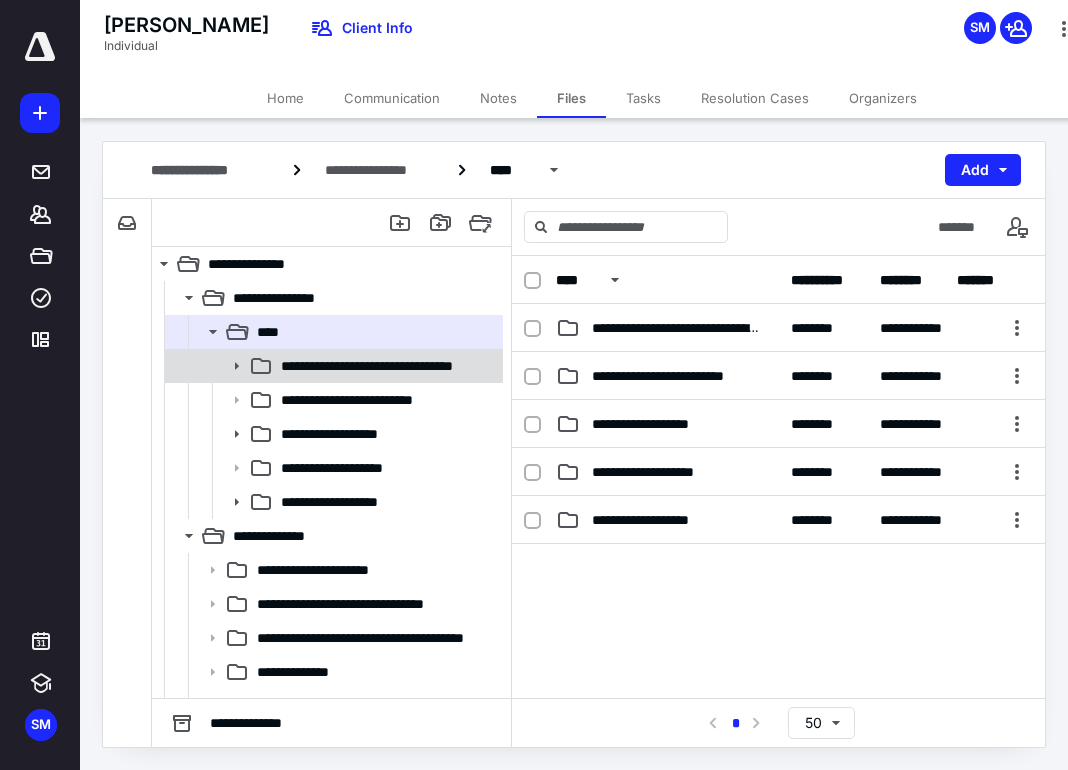 click on "**********" at bounding box center [384, 366] 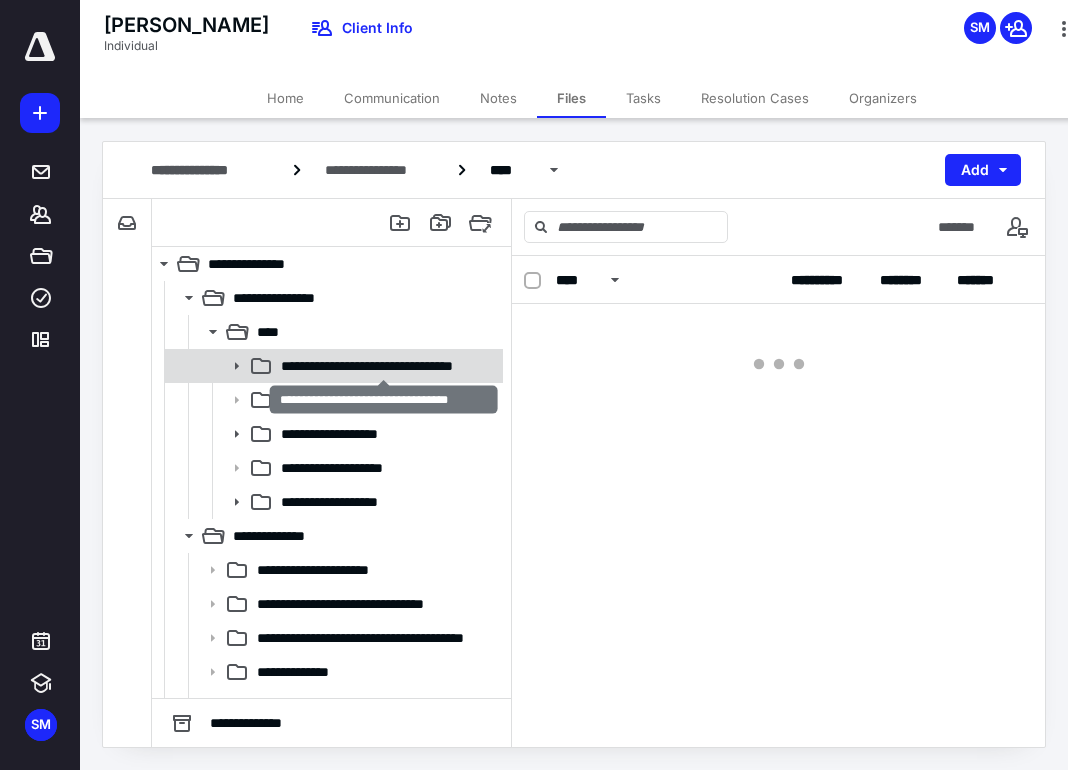 click on "**********" at bounding box center [384, 366] 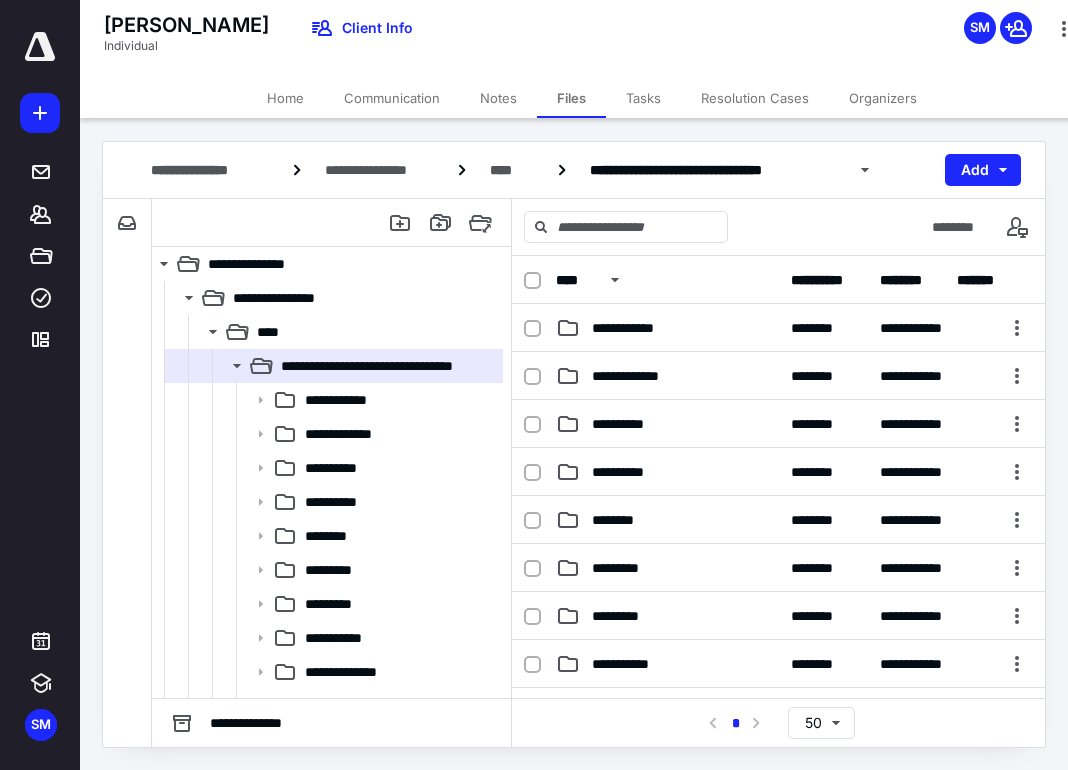 click on "[PERSON_NAME] Individual Client Info SM" at bounding box center (592, 39) 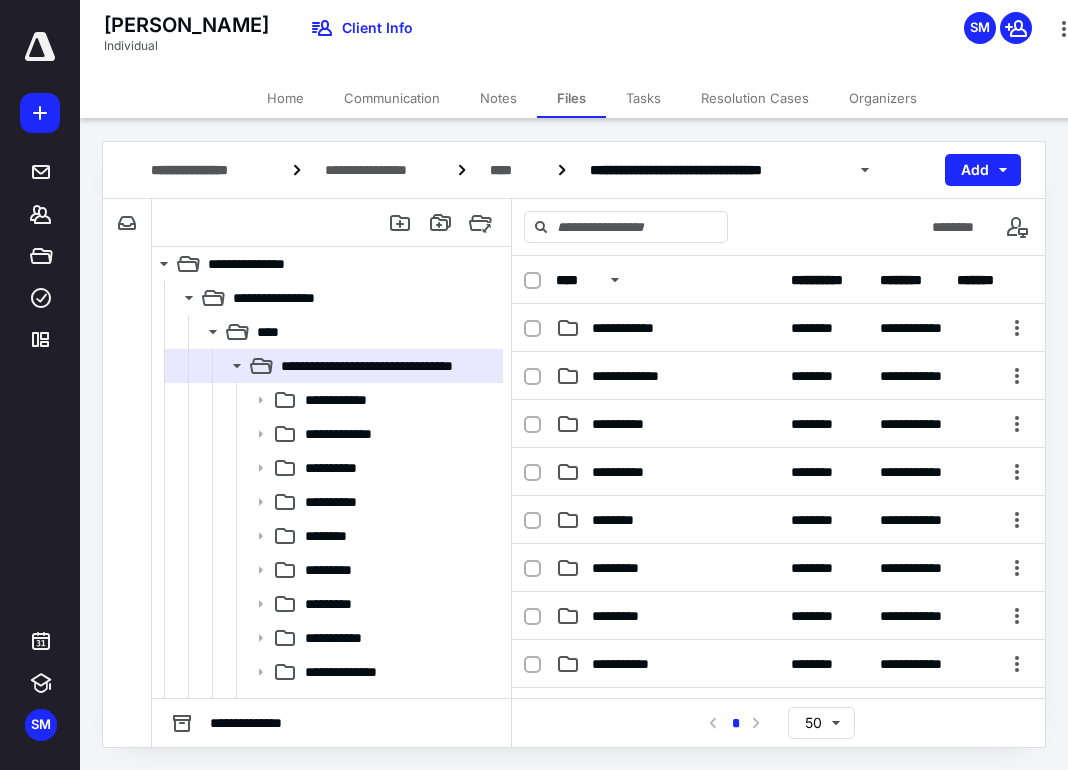 click at bounding box center (40, 113) 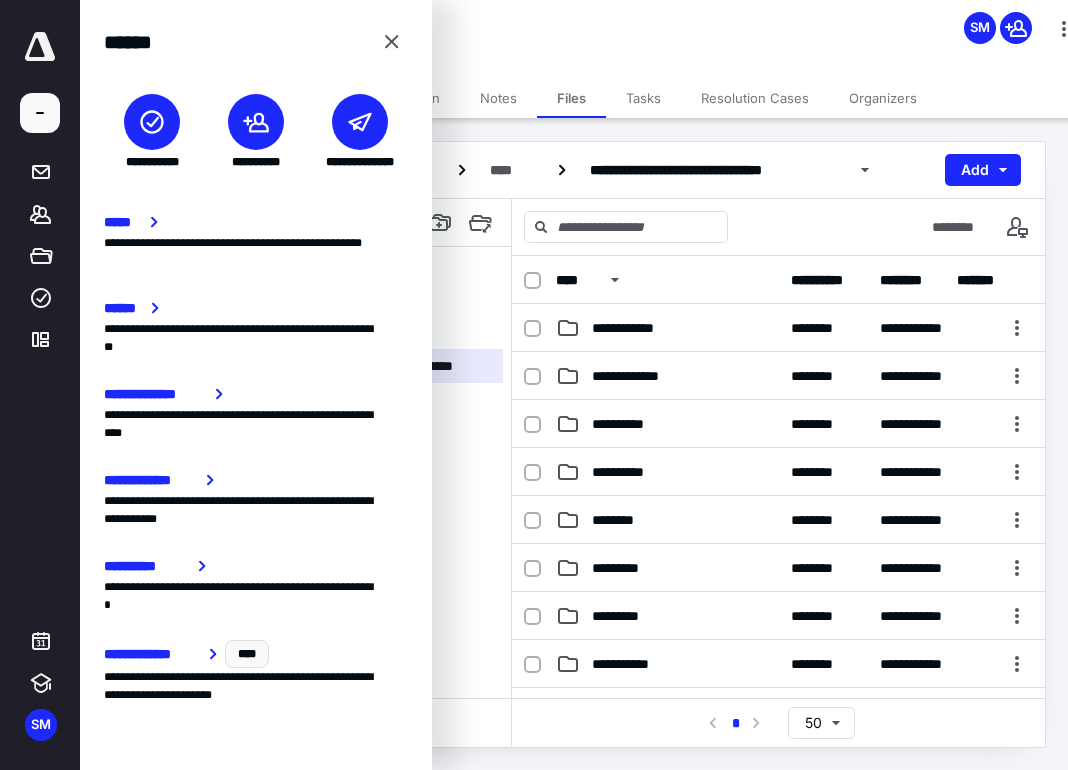 click 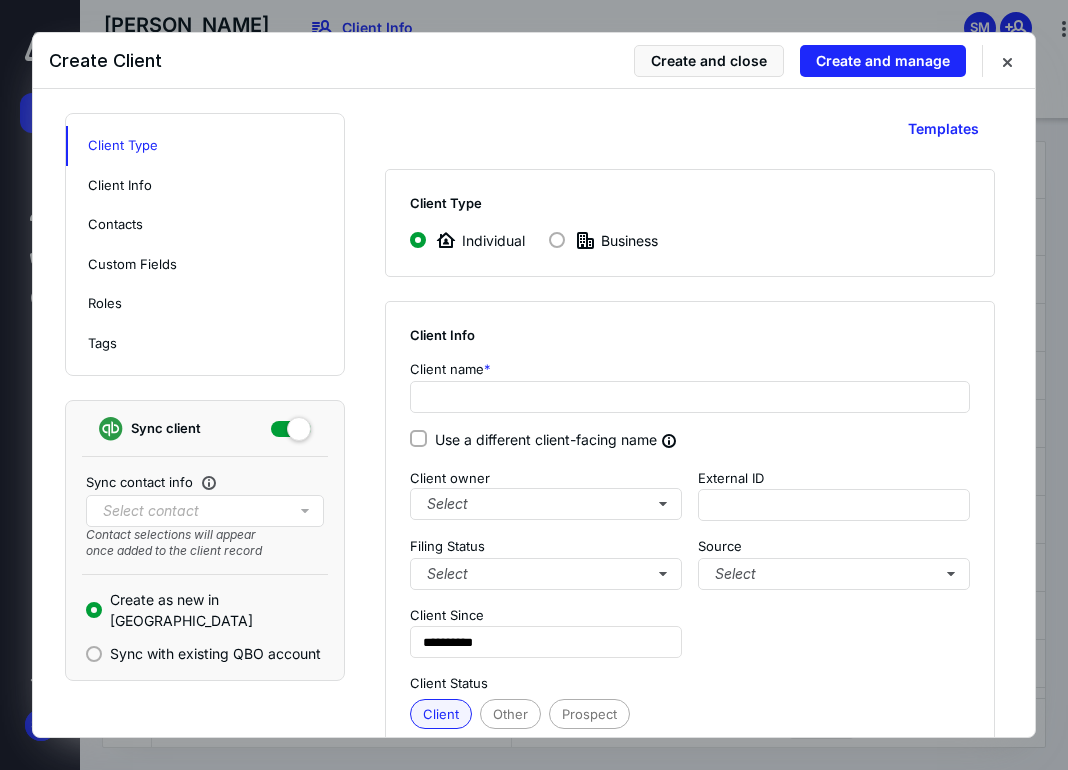click on "Business" at bounding box center [615, 240] 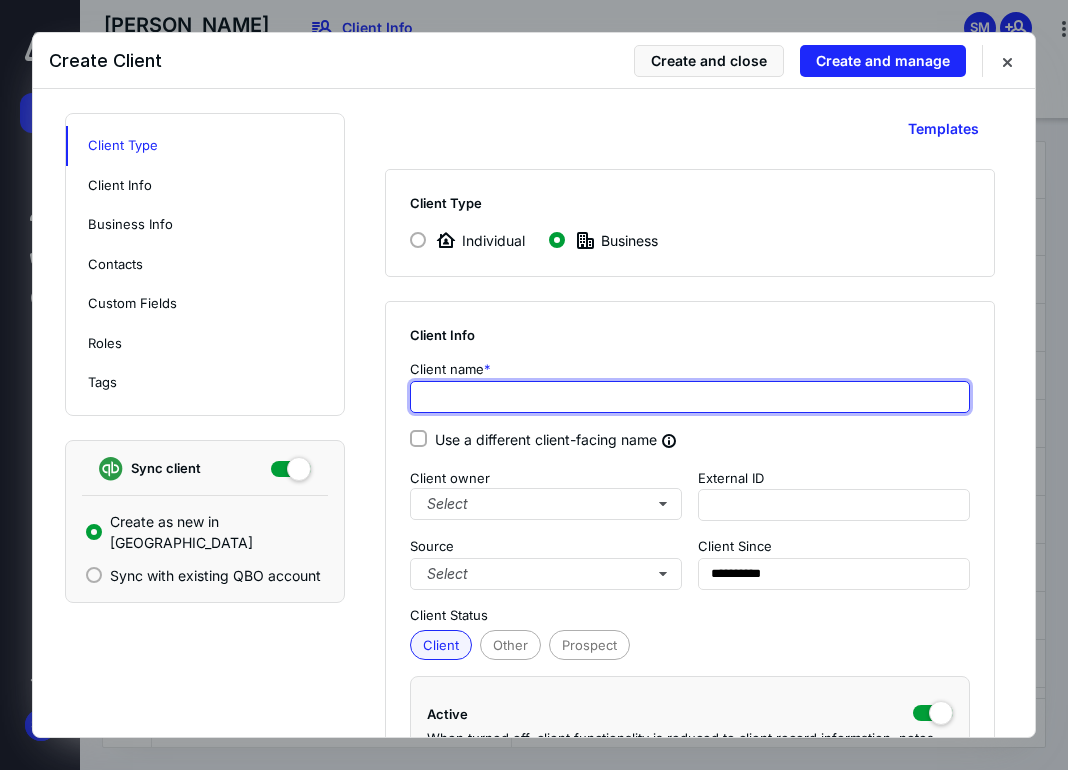 click at bounding box center [690, 397] 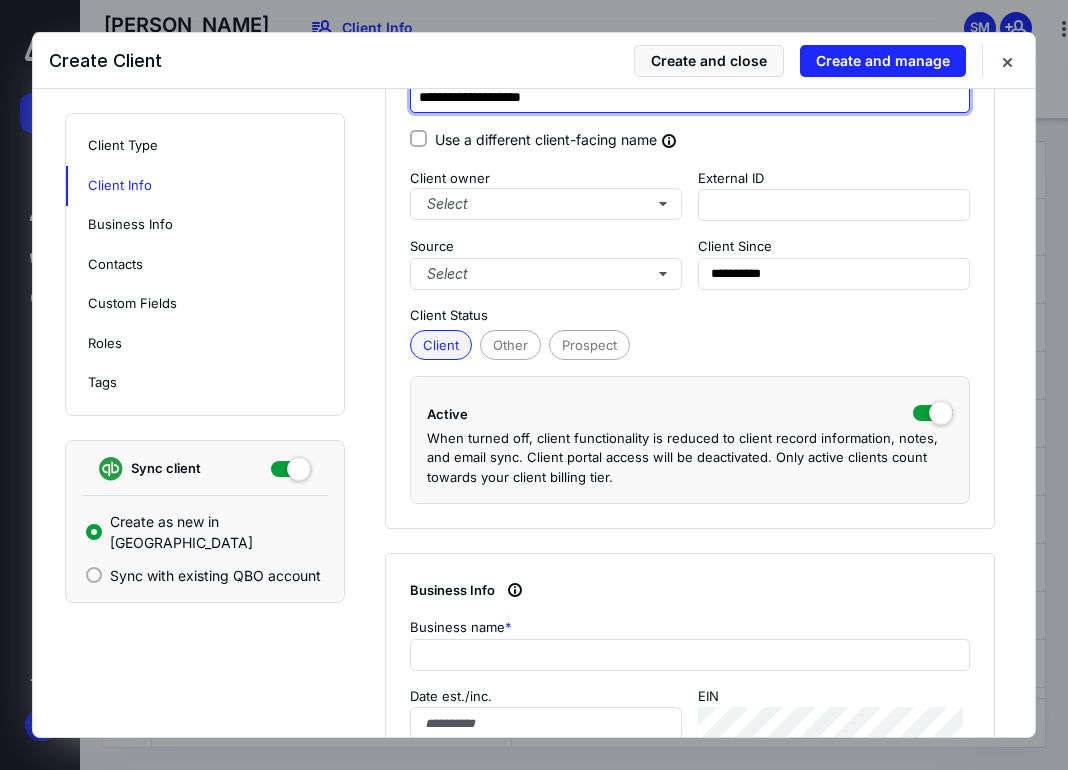 scroll, scrollTop: 500, scrollLeft: 0, axis: vertical 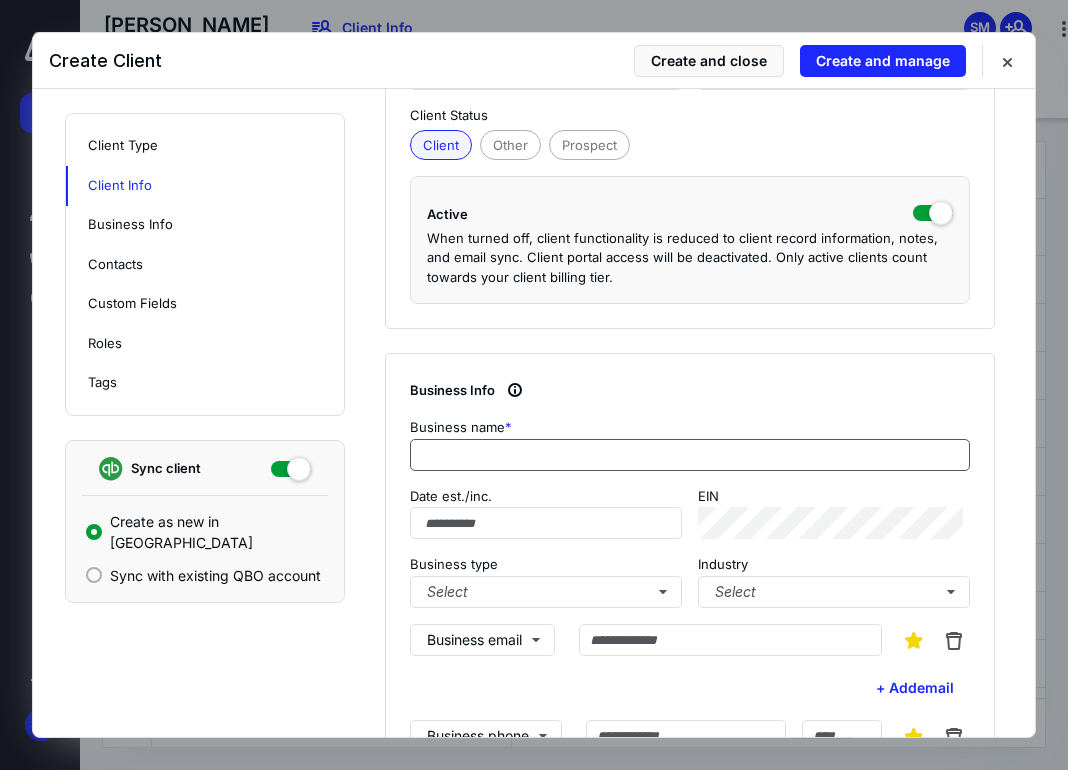 type on "**********" 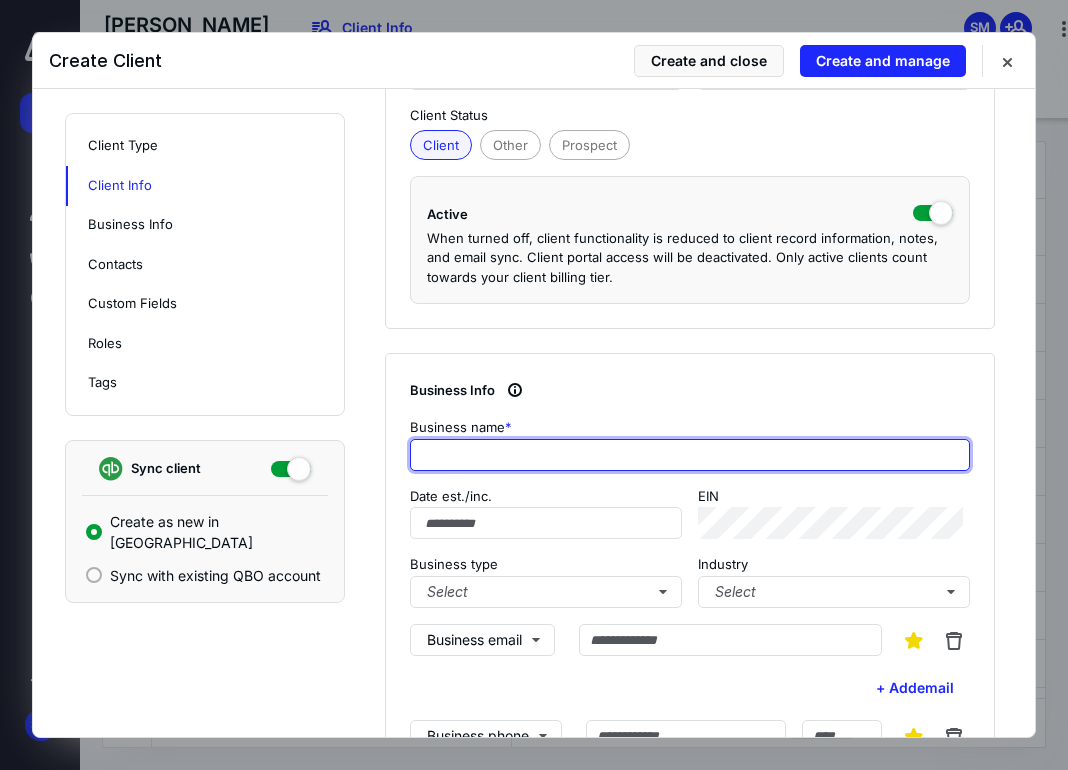 type on "**********" 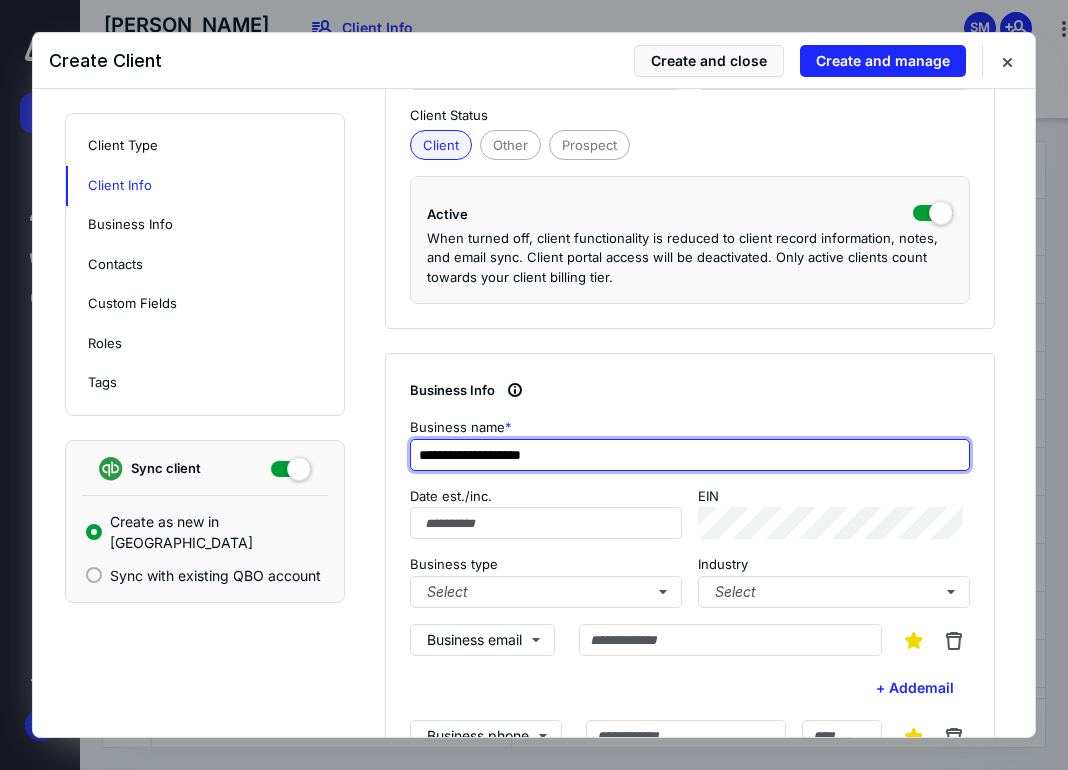 click on "**********" at bounding box center [690, 455] 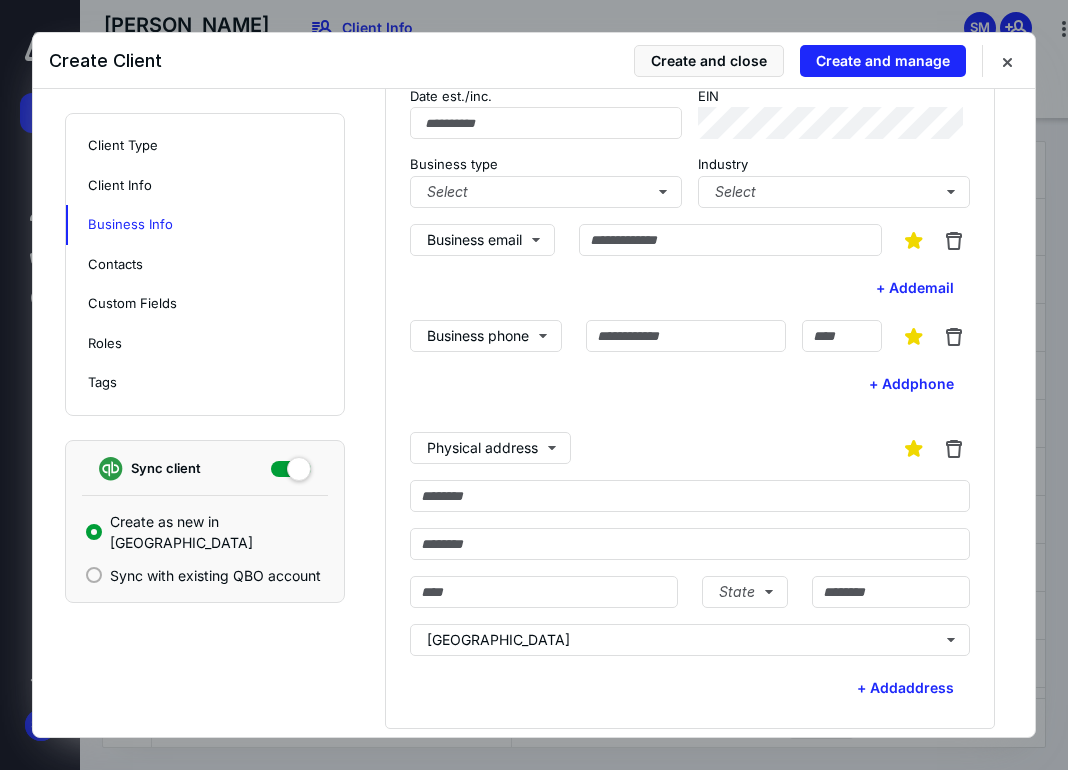 scroll, scrollTop: 1000, scrollLeft: 0, axis: vertical 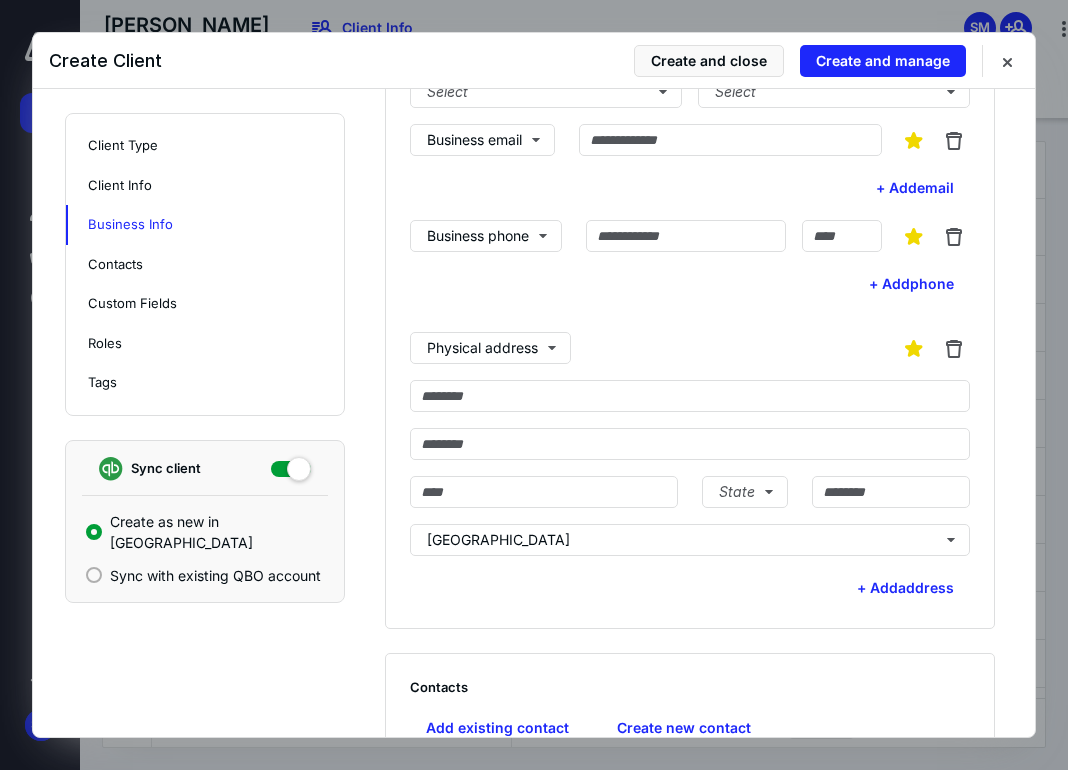 click at bounding box center (291, 469) 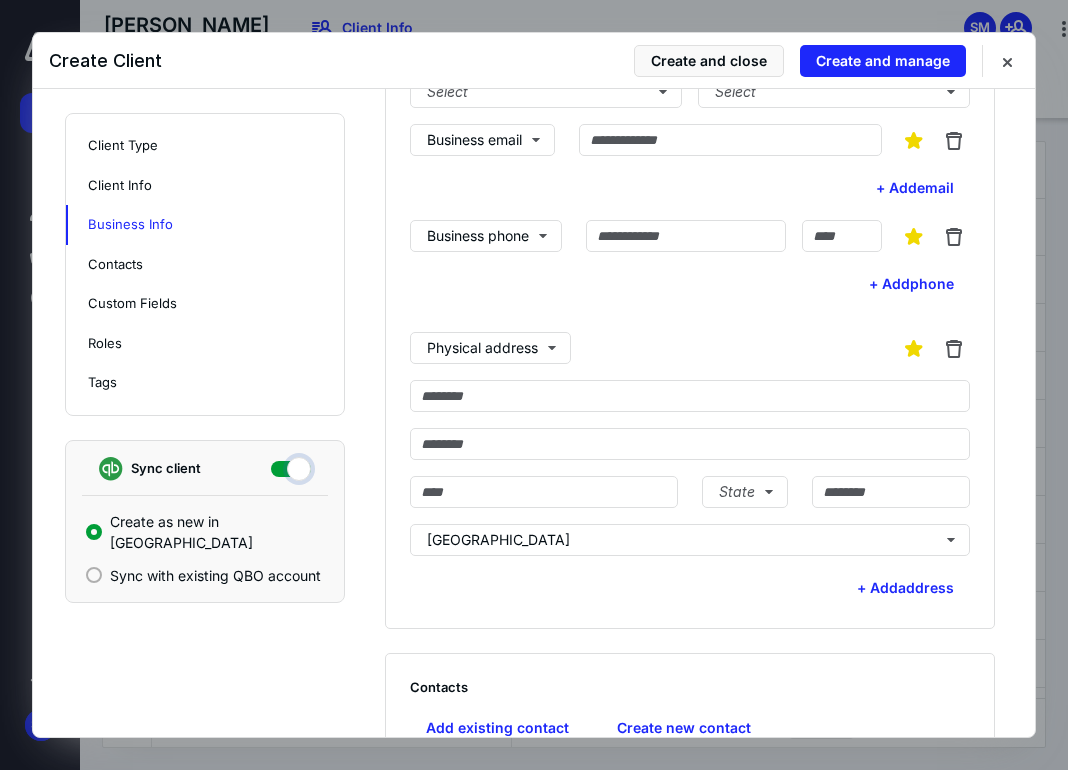 click at bounding box center (291, 466) 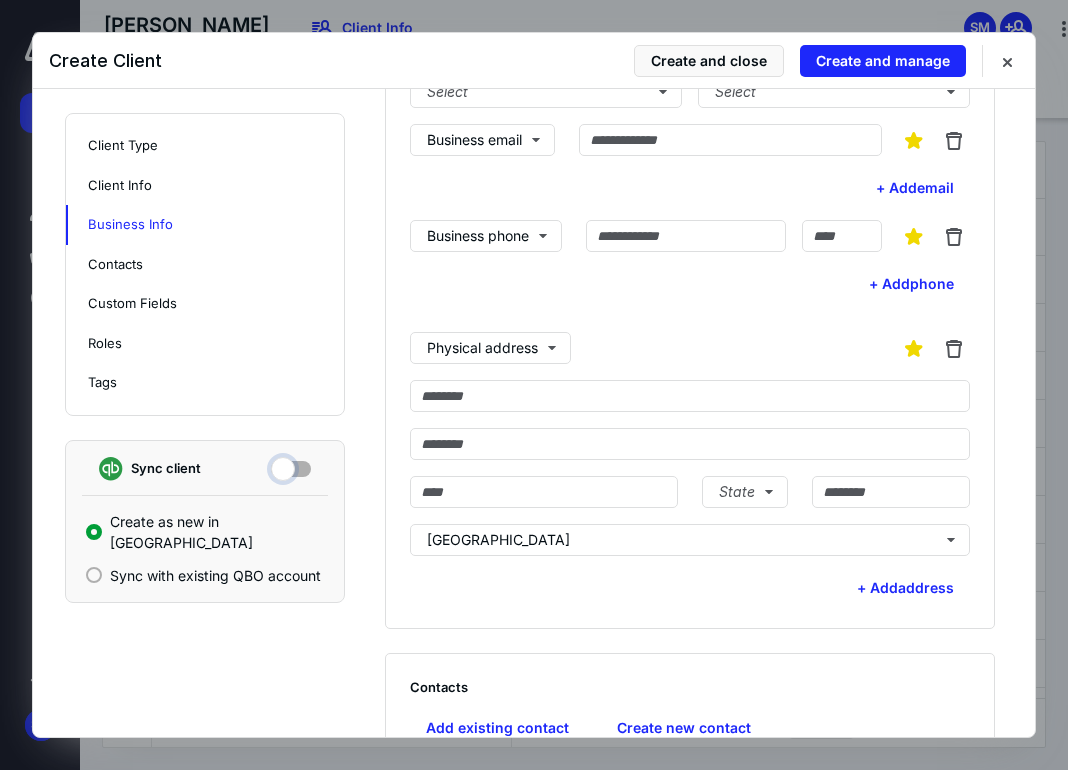checkbox on "false" 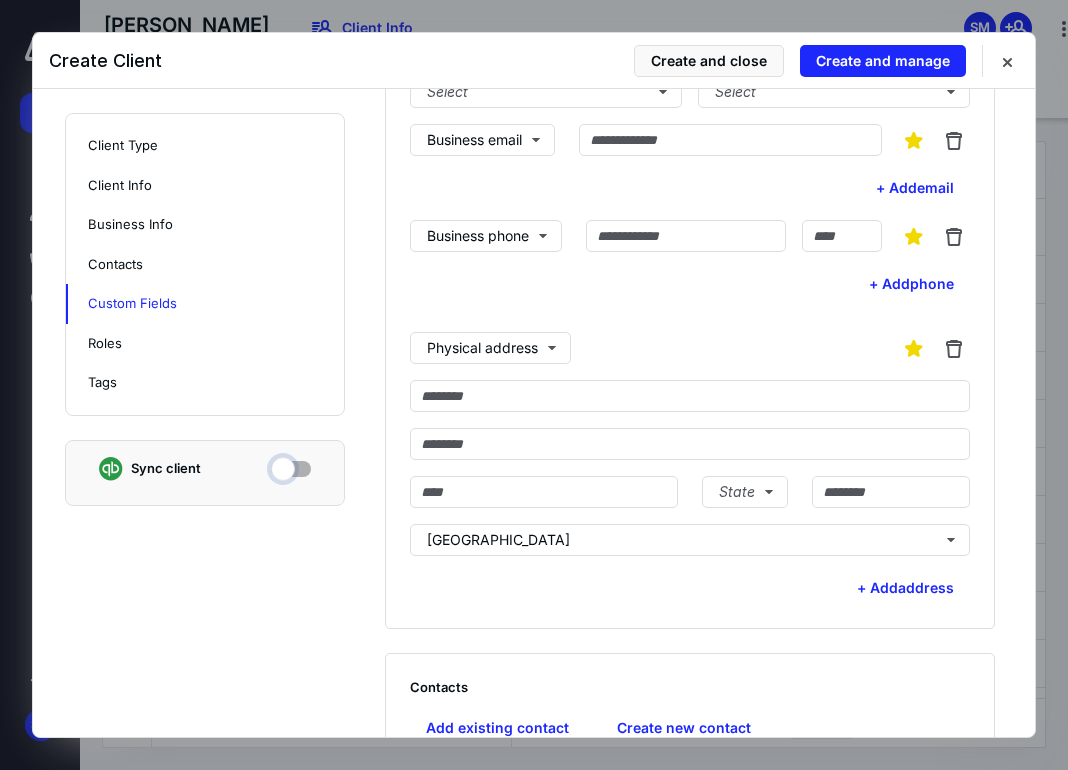 scroll, scrollTop: 1200, scrollLeft: 0, axis: vertical 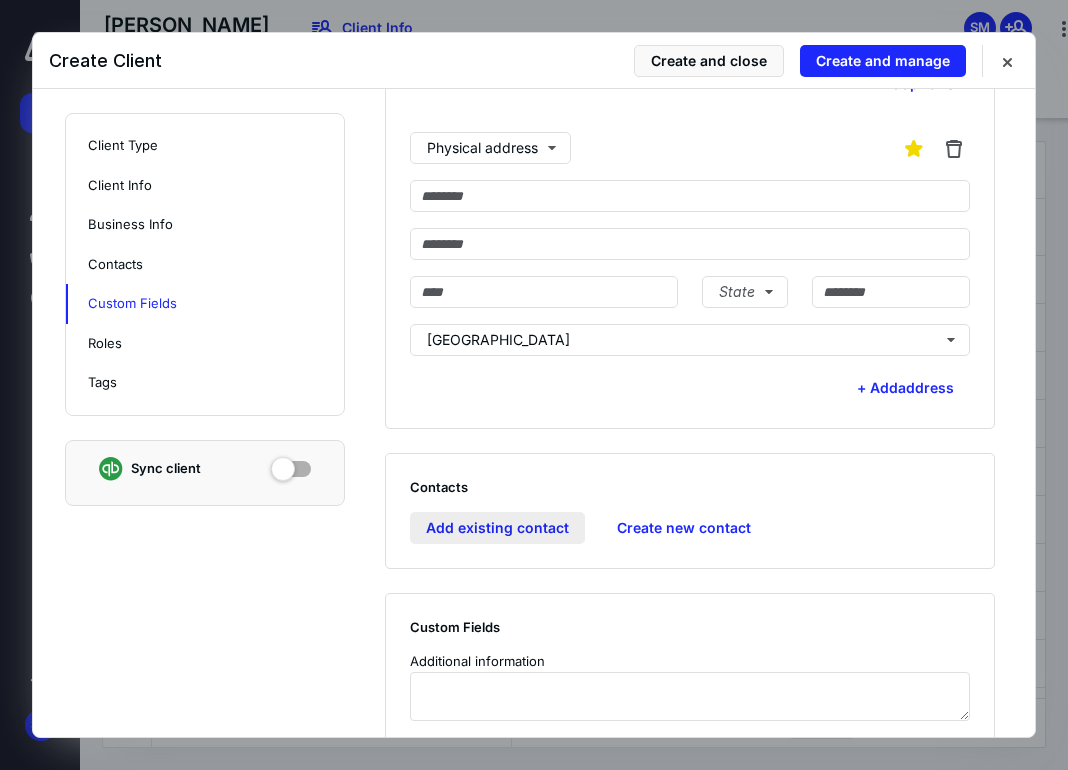 click on "Add existing contact" at bounding box center [497, 528] 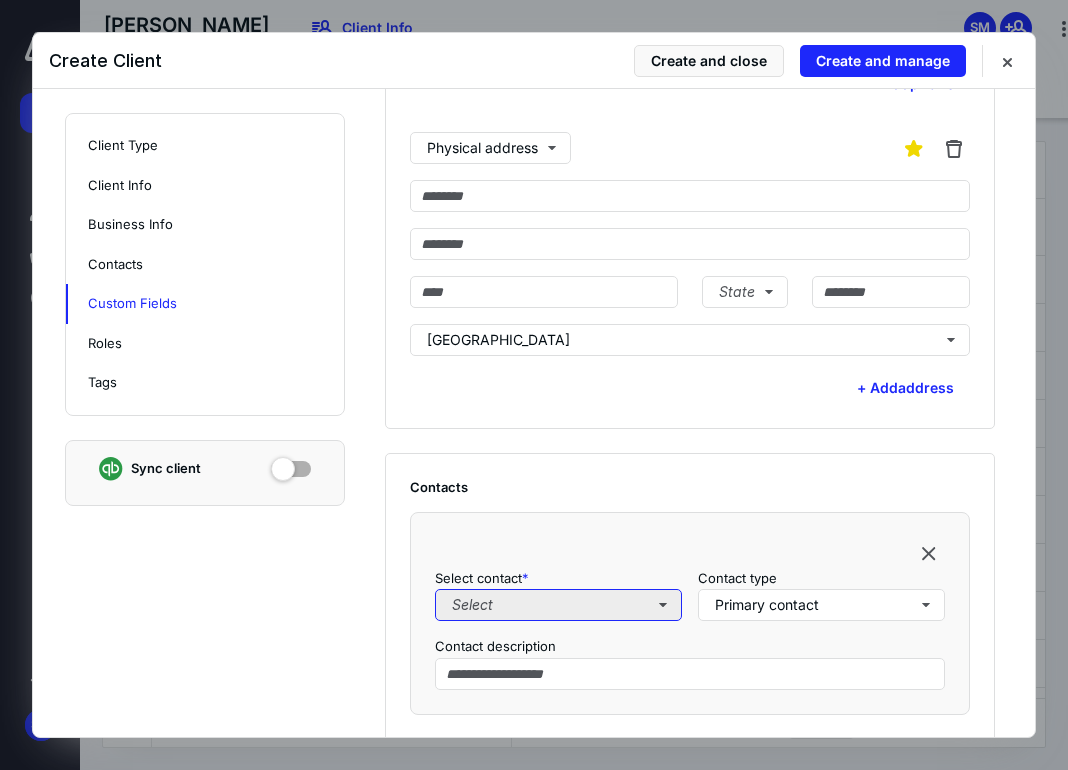 click on "Select" at bounding box center (558, 605) 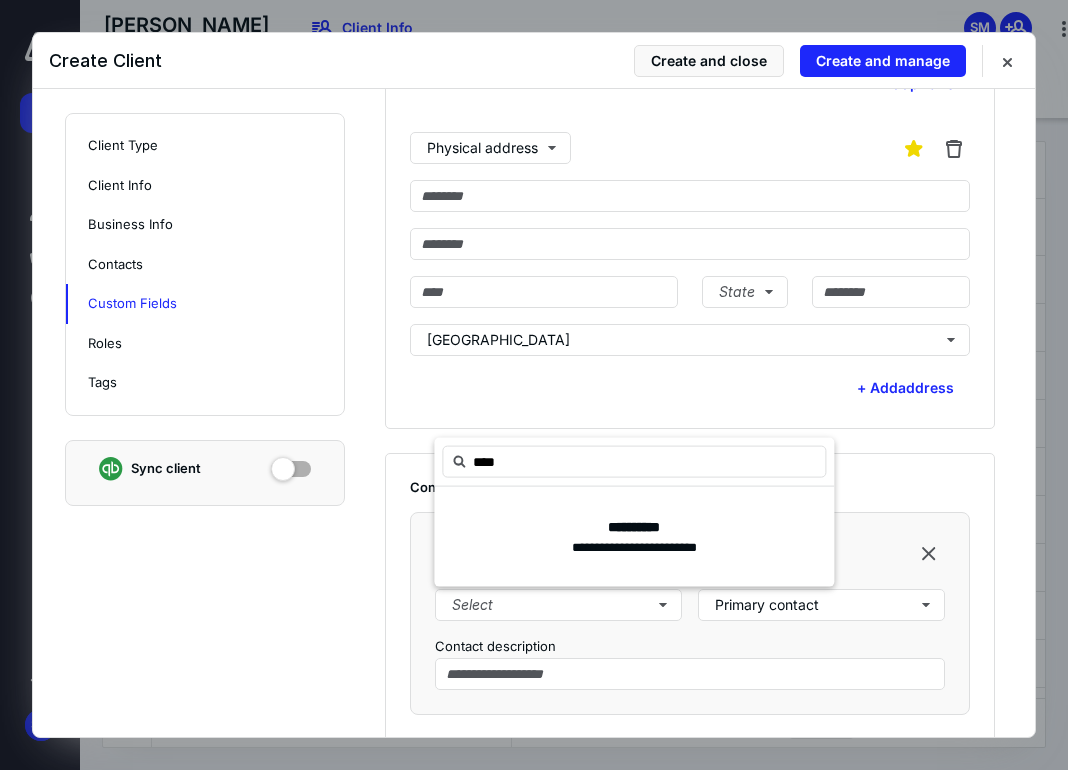 type on "*****" 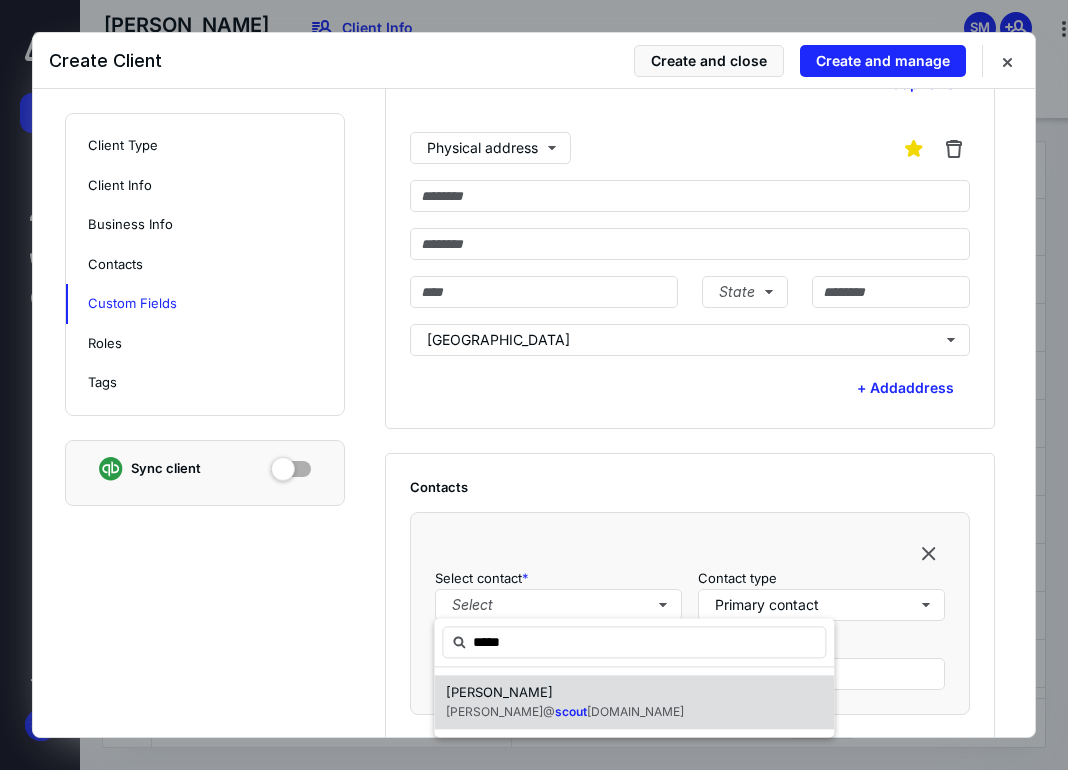 click on "[DOMAIN_NAME]" at bounding box center [635, 711] 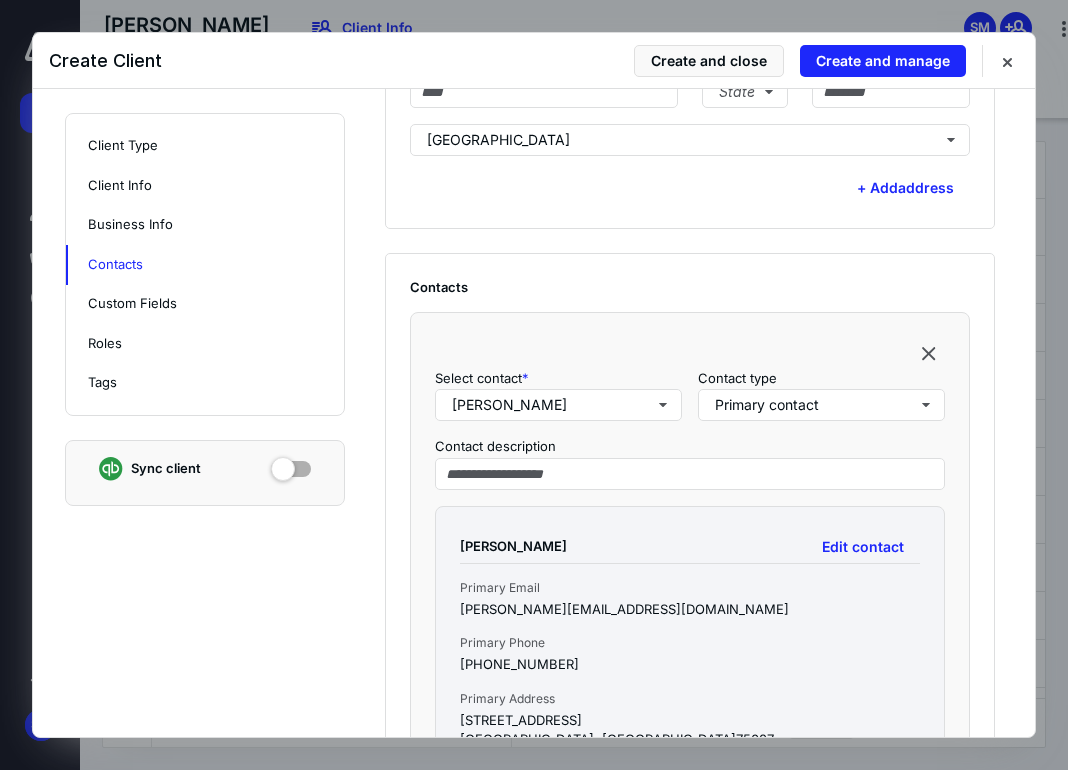 scroll, scrollTop: 1700, scrollLeft: 0, axis: vertical 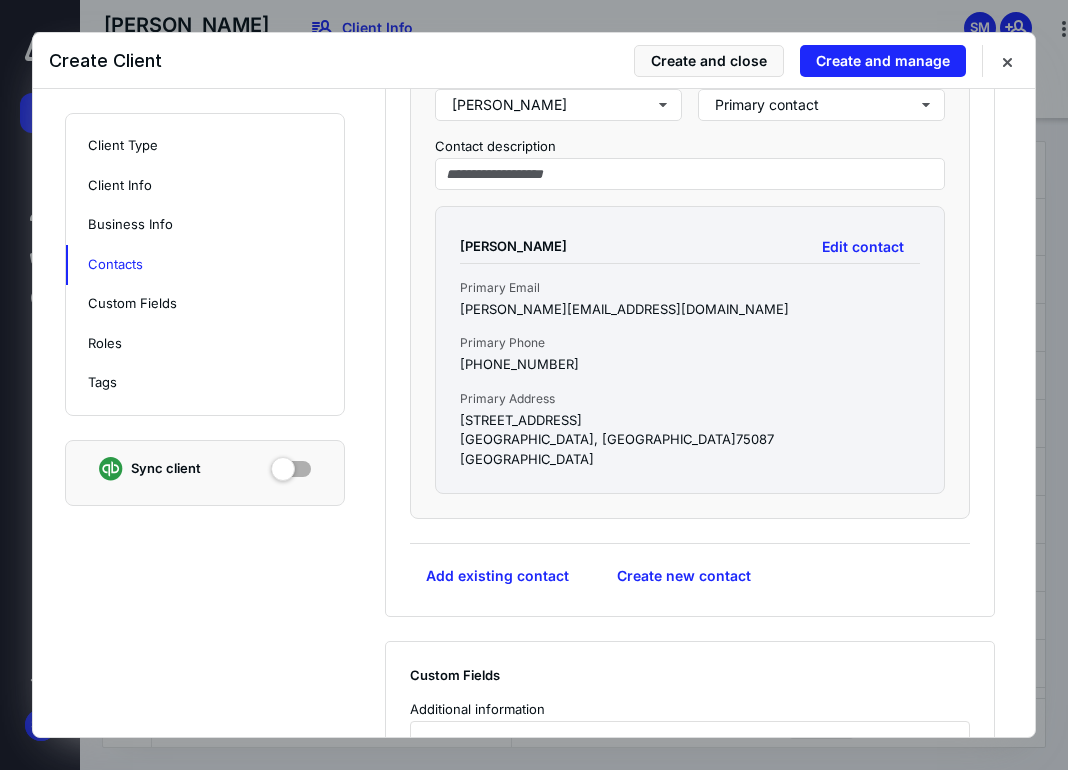 drag, startPoint x: 863, startPoint y: 67, endPoint x: 856, endPoint y: 77, distance: 12.206555 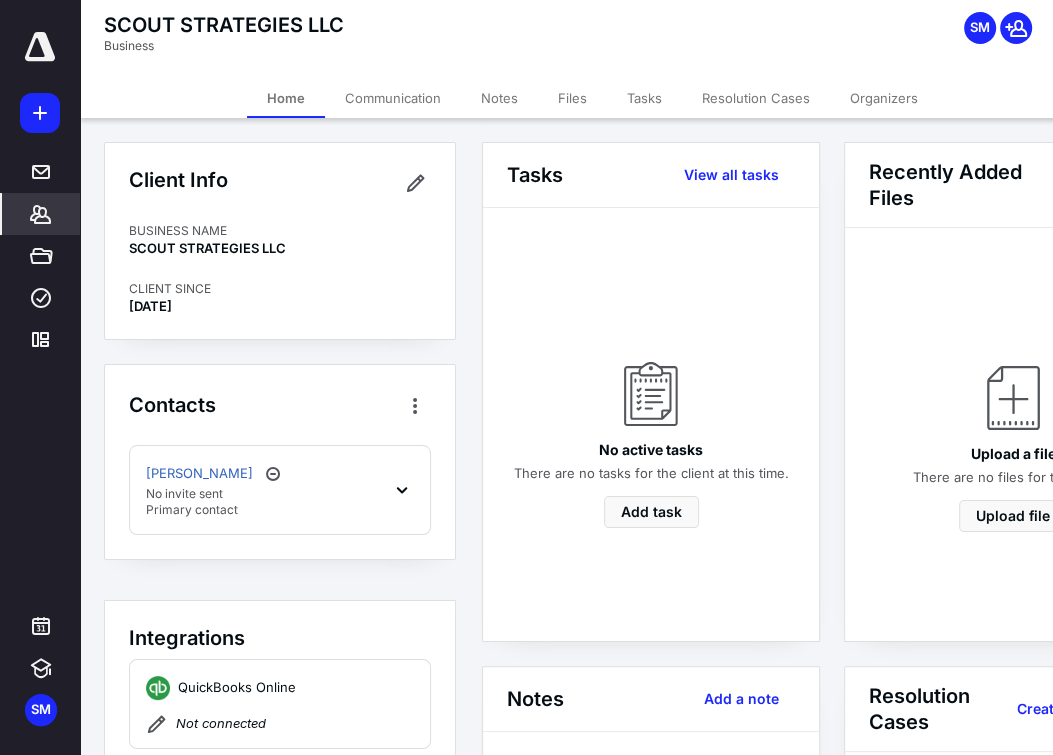 click on "Files" at bounding box center [572, 98] 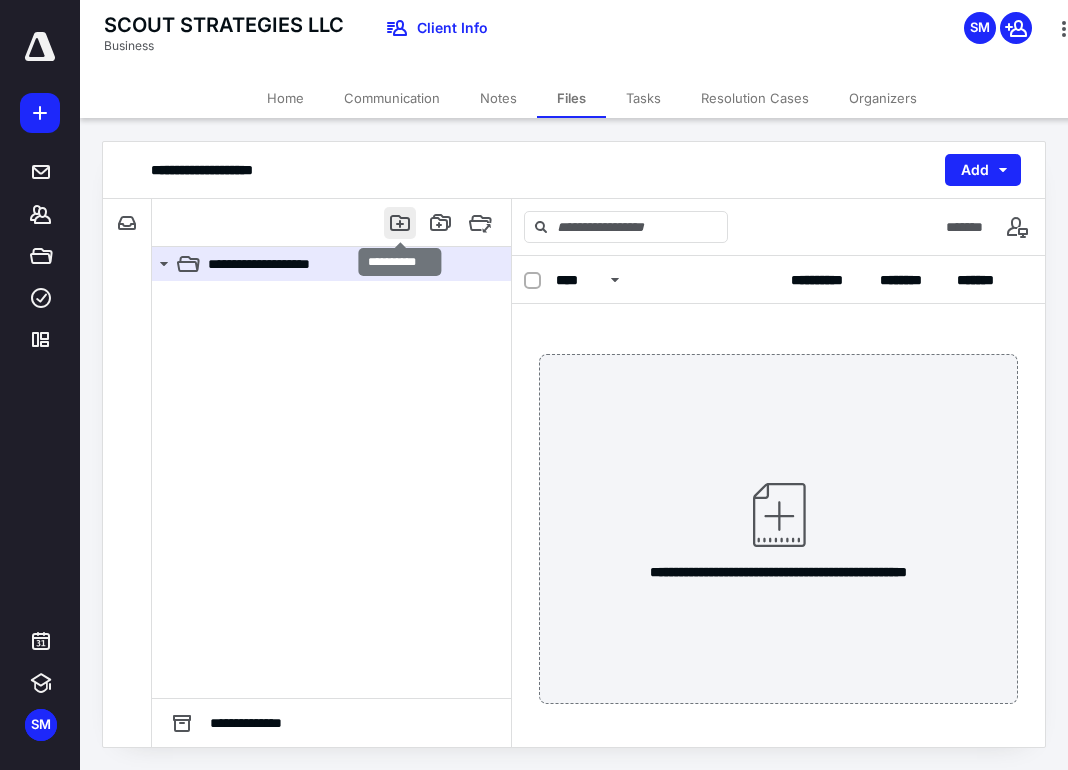 click at bounding box center [400, 223] 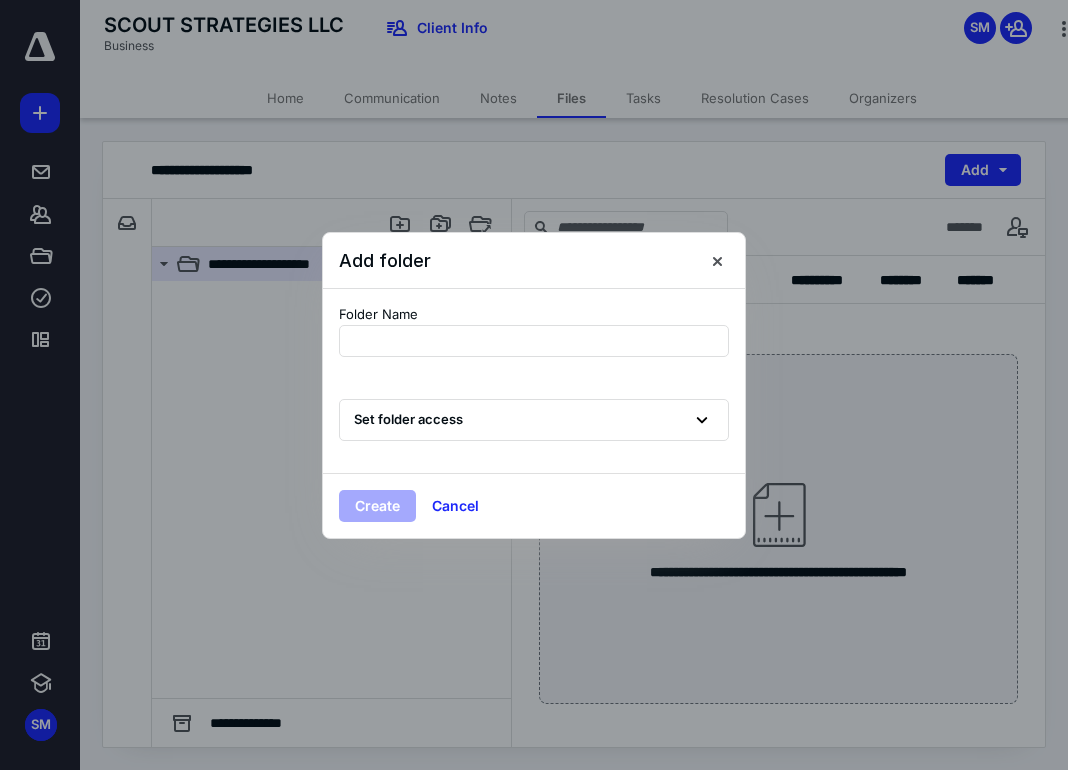 click on "Set folder access" at bounding box center [408, 420] 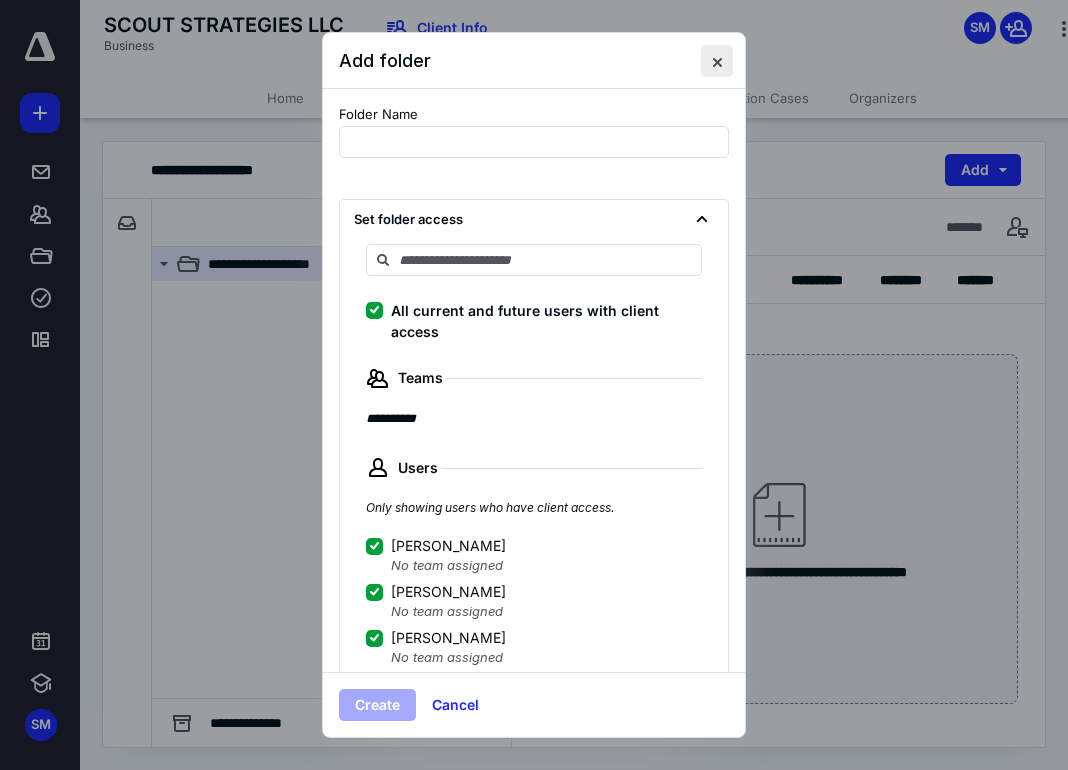 click at bounding box center (717, 61) 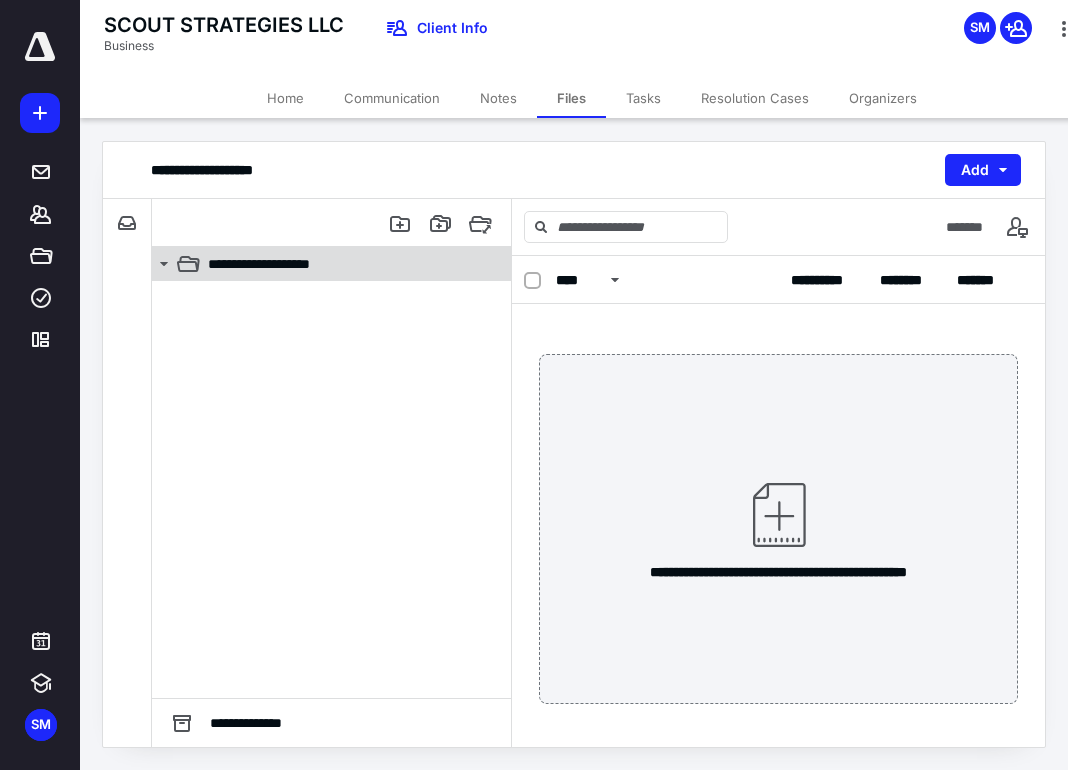 click on "**********" at bounding box center (291, 264) 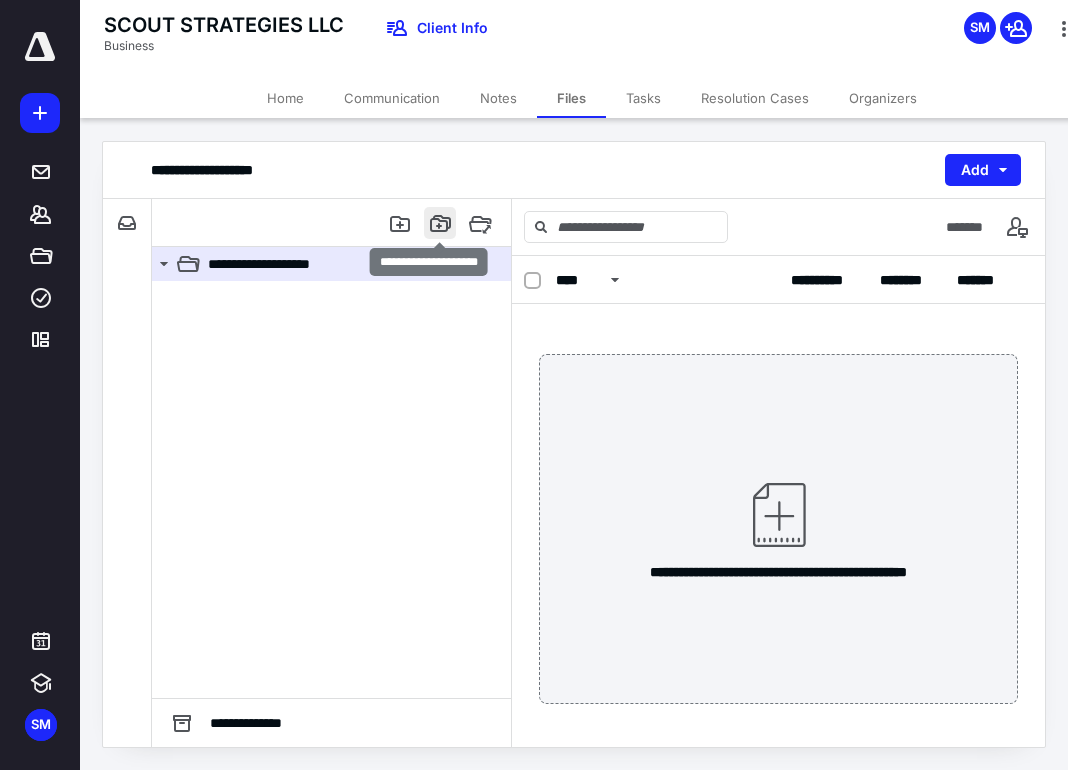 click at bounding box center (440, 223) 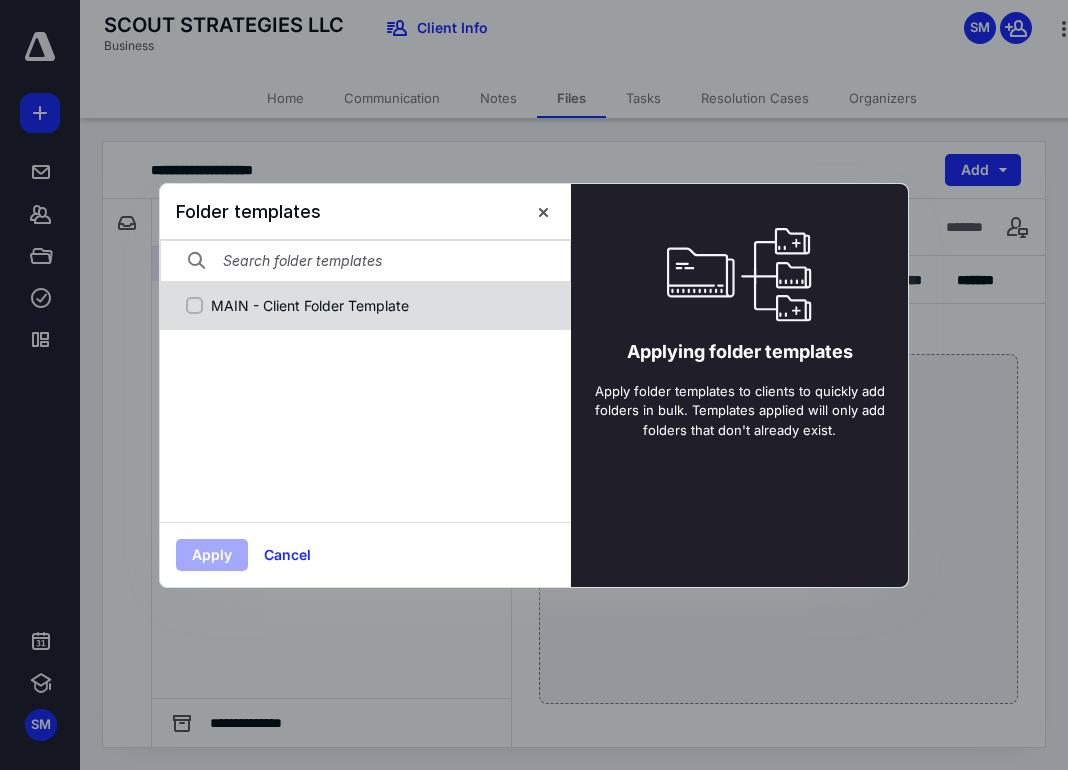 click on "MAIN - Client Folder Template" at bounding box center (376, 305) 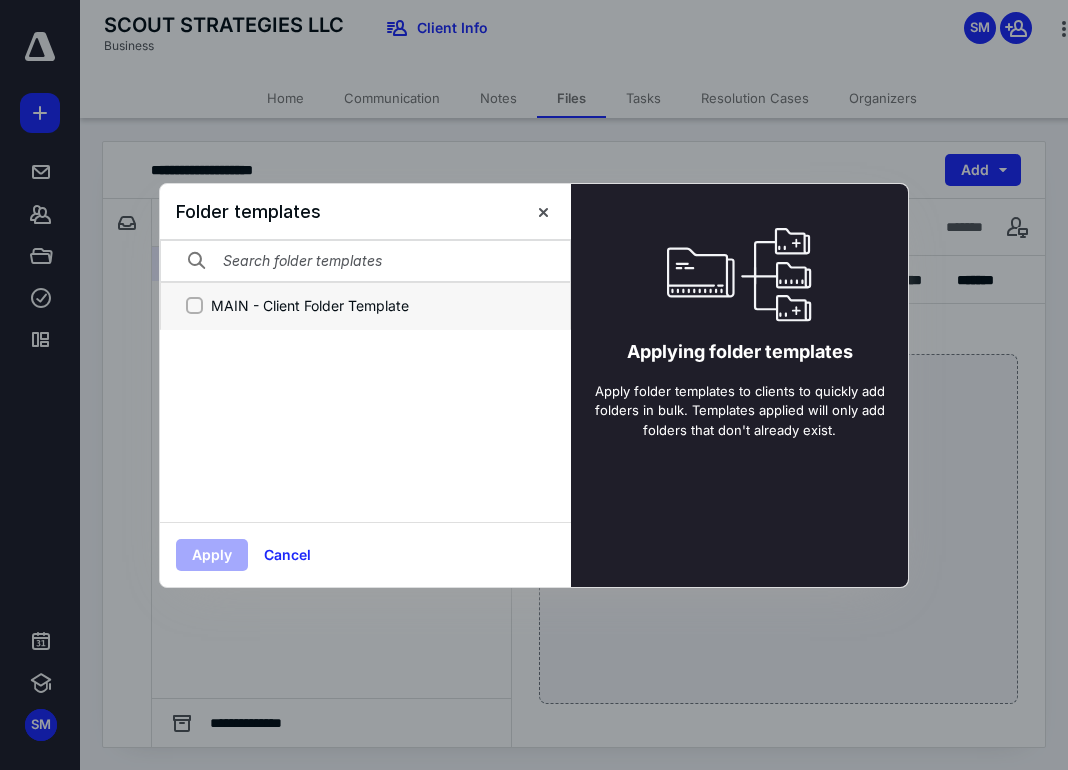 click on "MAIN - Client Folder Template" at bounding box center (194, 305) 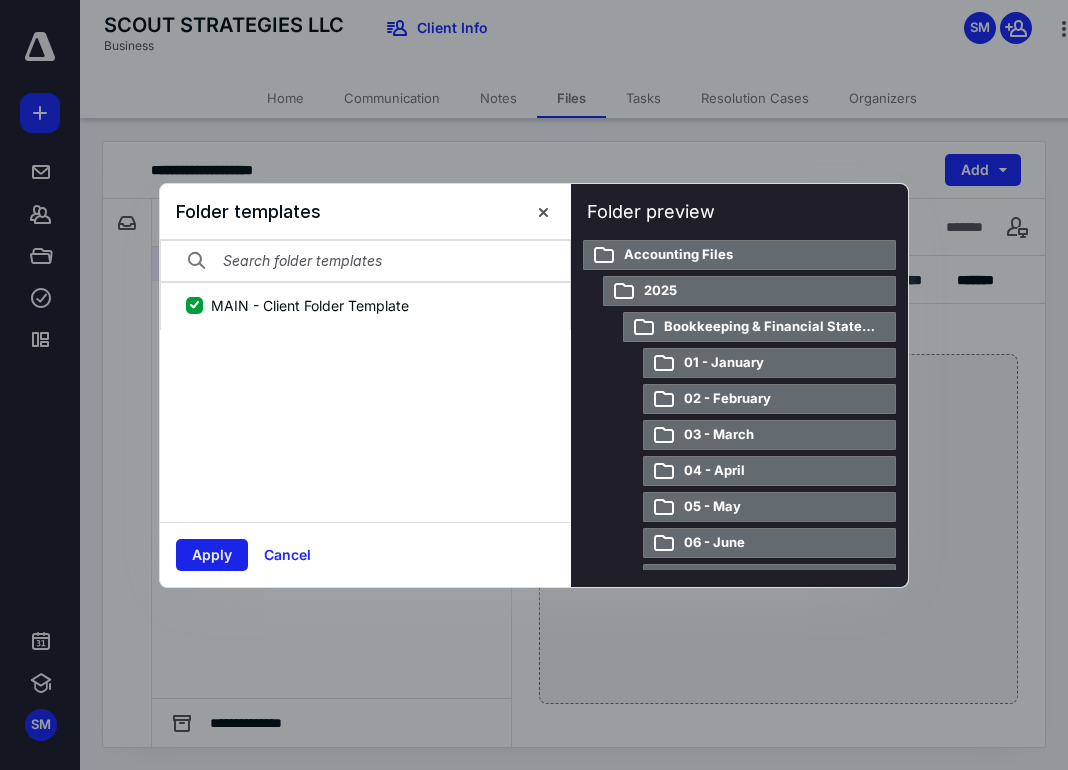 click on "Apply" at bounding box center [212, 555] 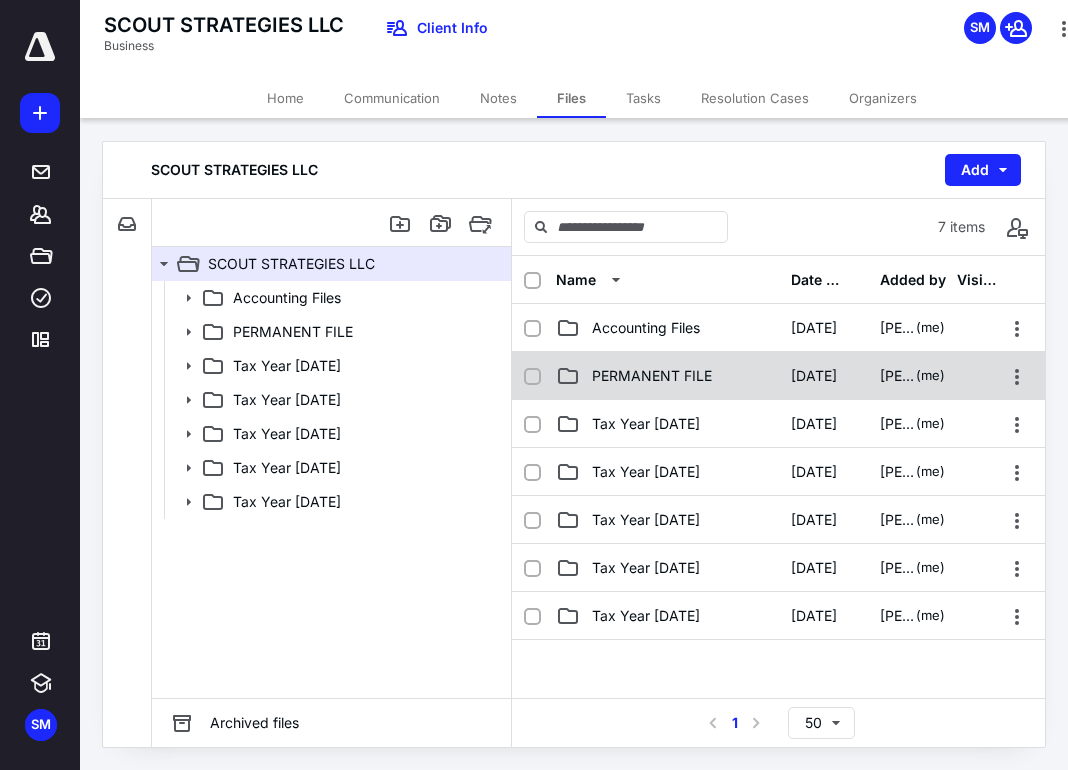 click on "PERMANENT FILE" at bounding box center [652, 376] 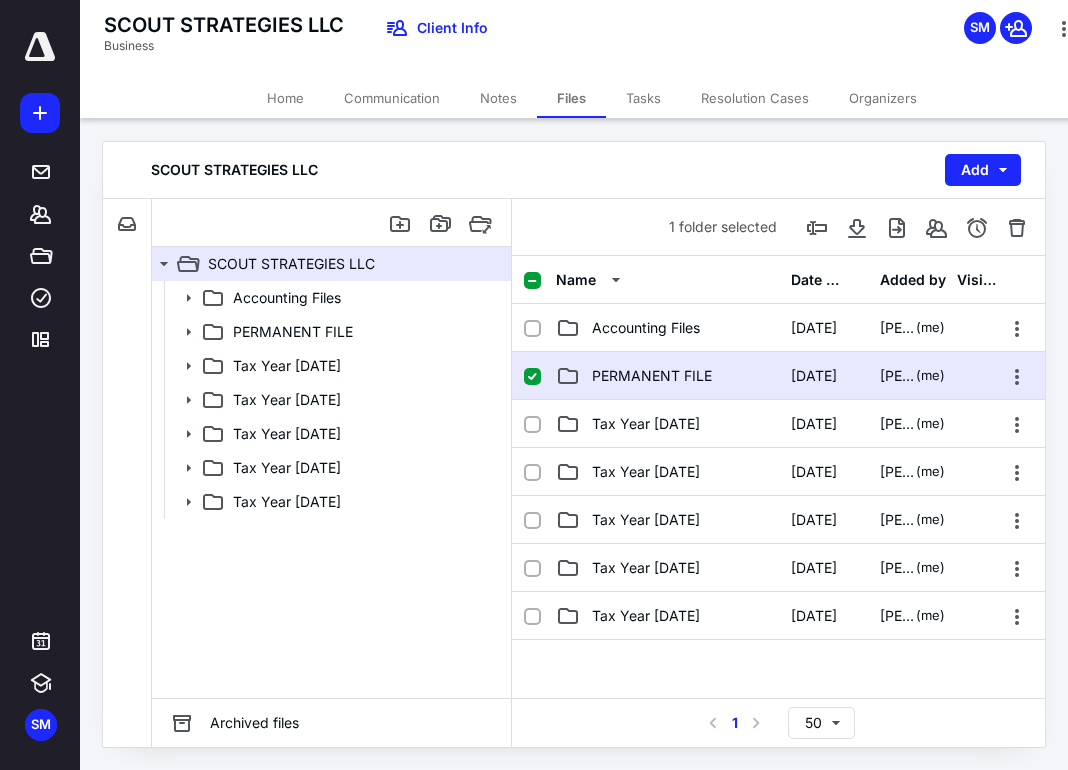 click on "PERMANENT FILE" at bounding box center [652, 376] 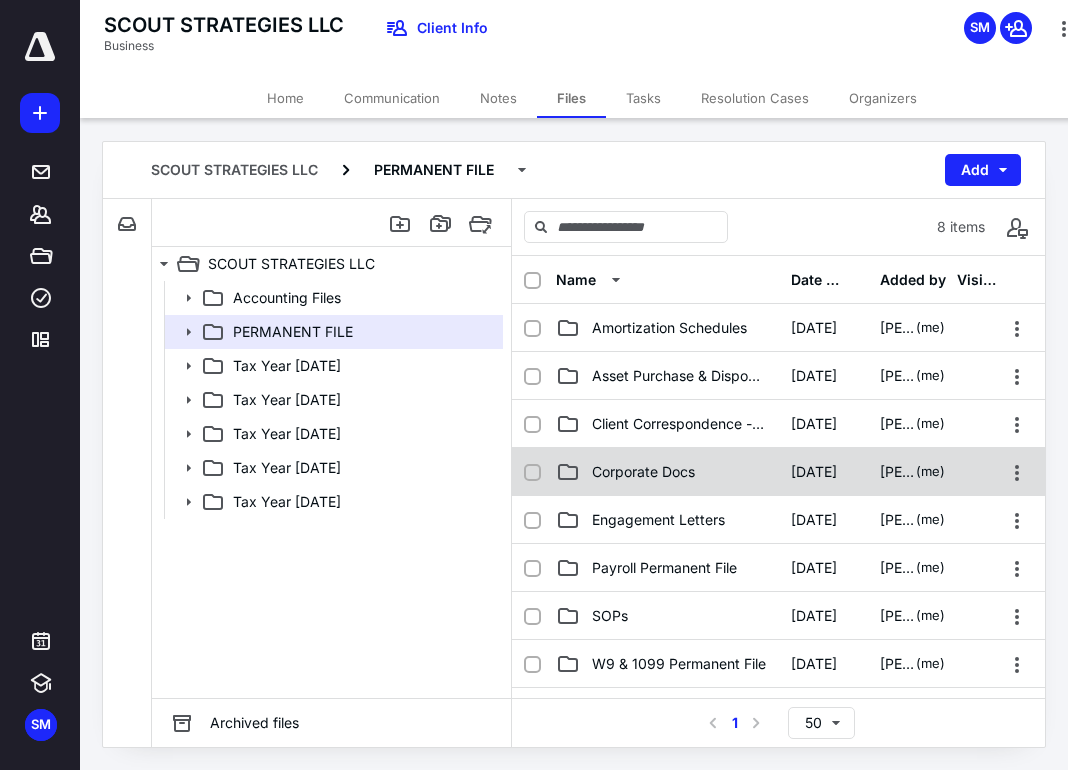 click on "Corporate Docs" at bounding box center [667, 472] 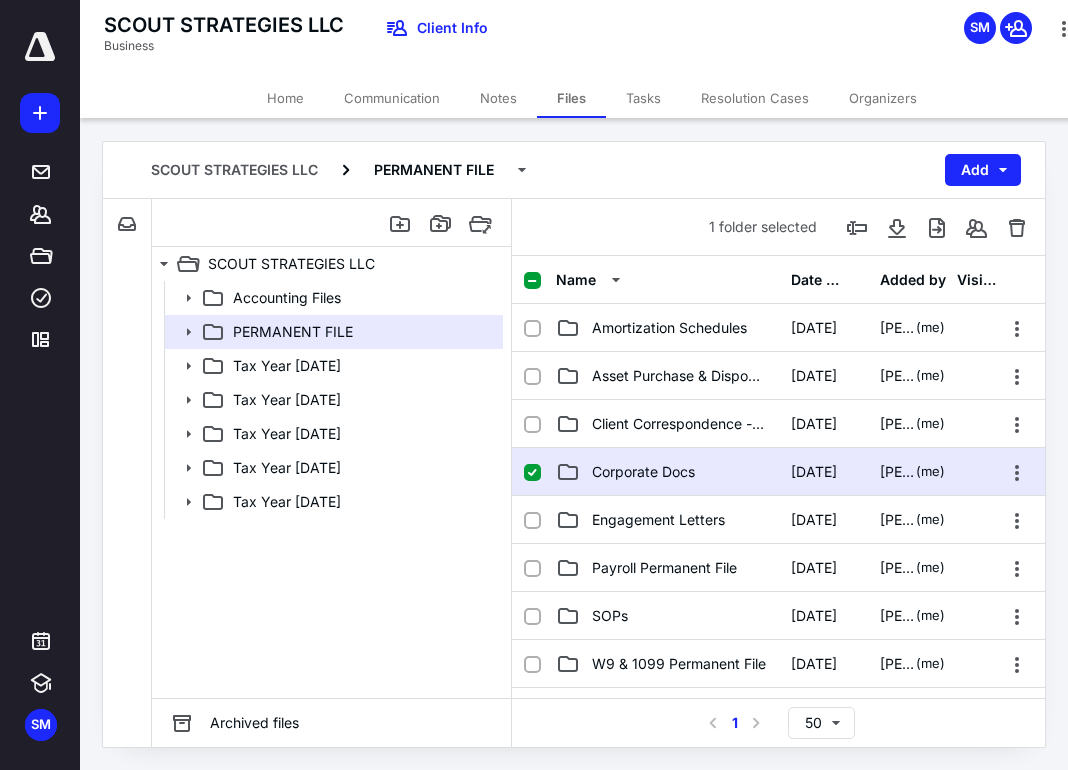 click on "Corporate Docs" at bounding box center (667, 472) 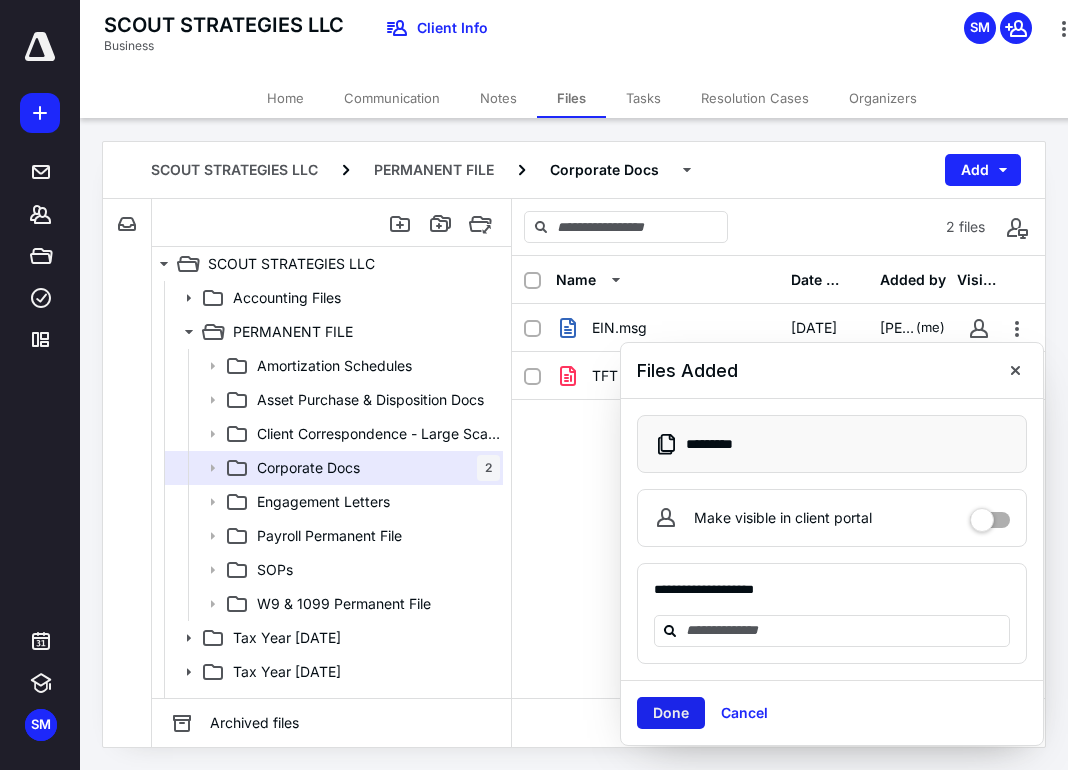 click on "Done" at bounding box center [671, 713] 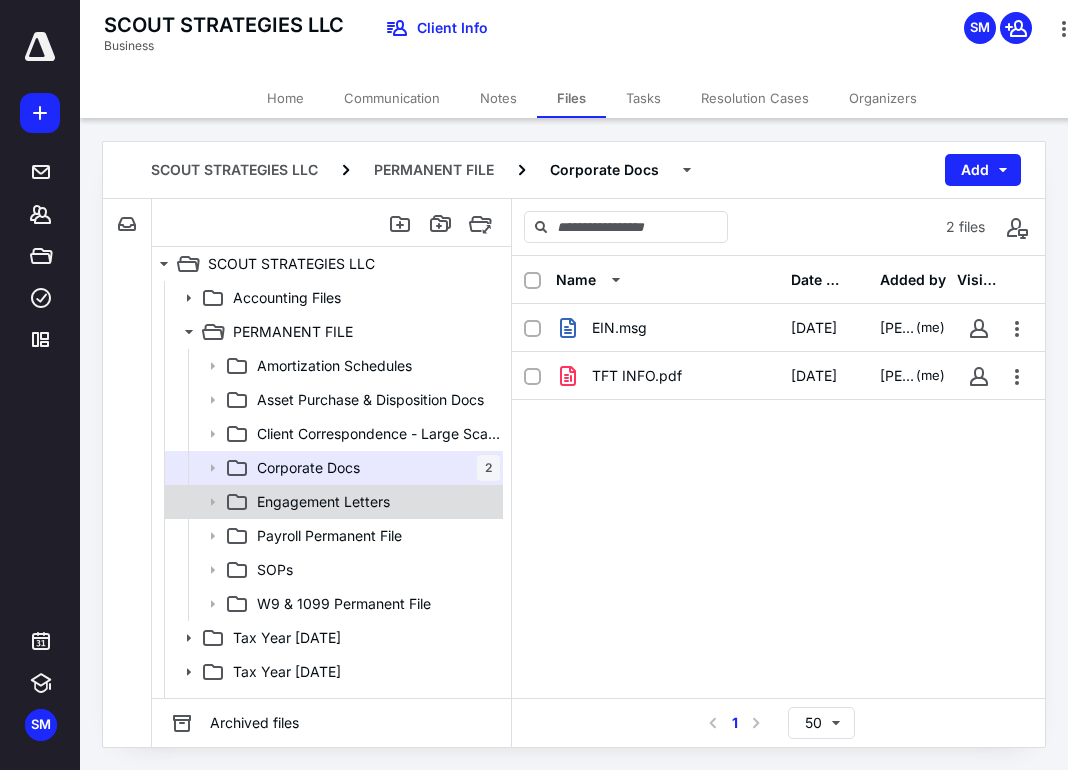 click on "Engagement Letters" at bounding box center (323, 502) 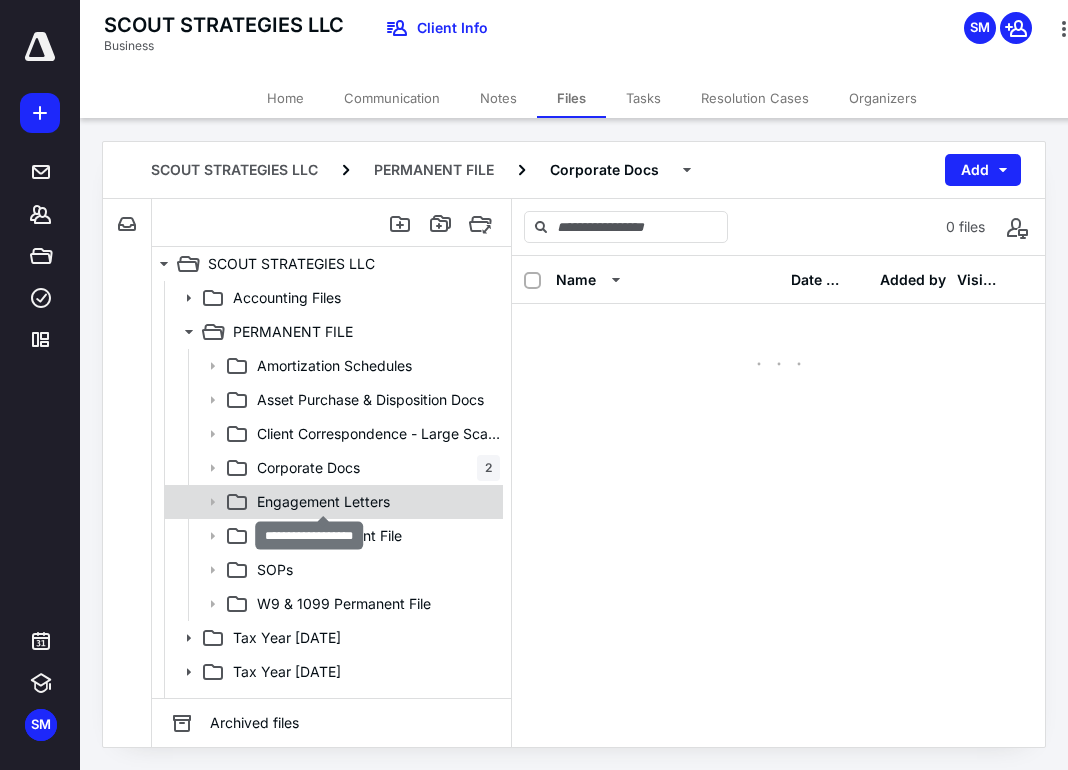 click on "Engagement Letters" at bounding box center [323, 502] 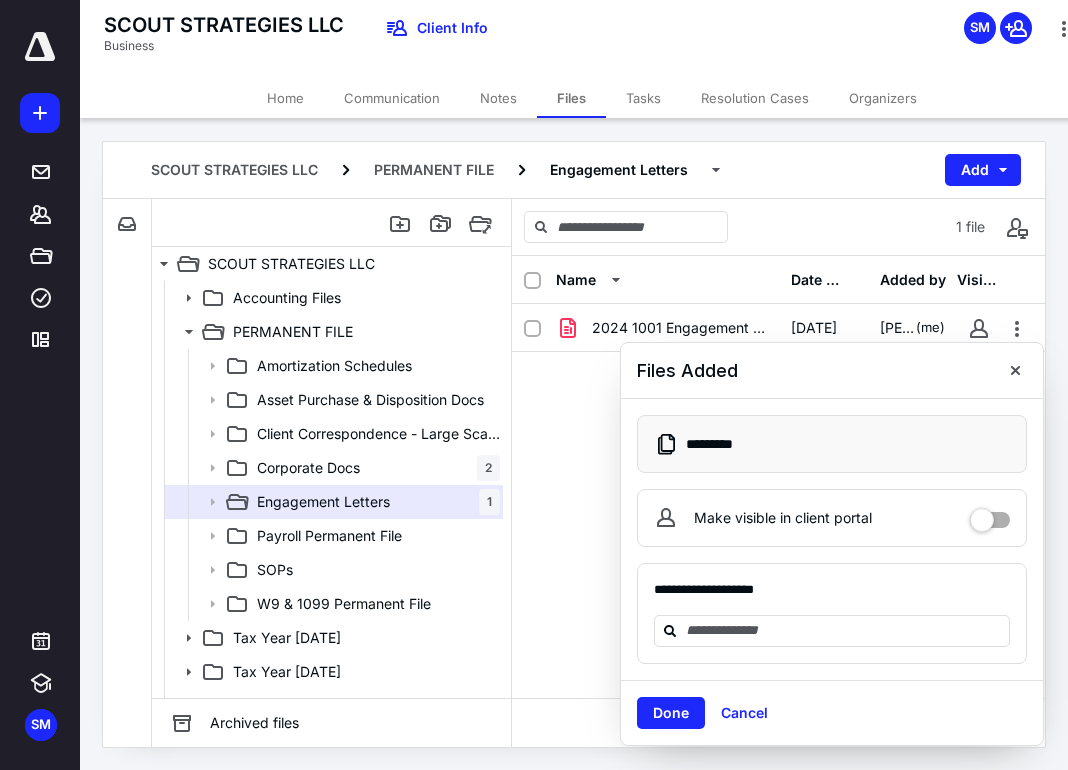 click on "2024 1001 Engagement Letter - SCOUT STRATEGIES LLC Signed .pdf [DATE] [PERSON_NAME]  (me)" at bounding box center [778, 454] 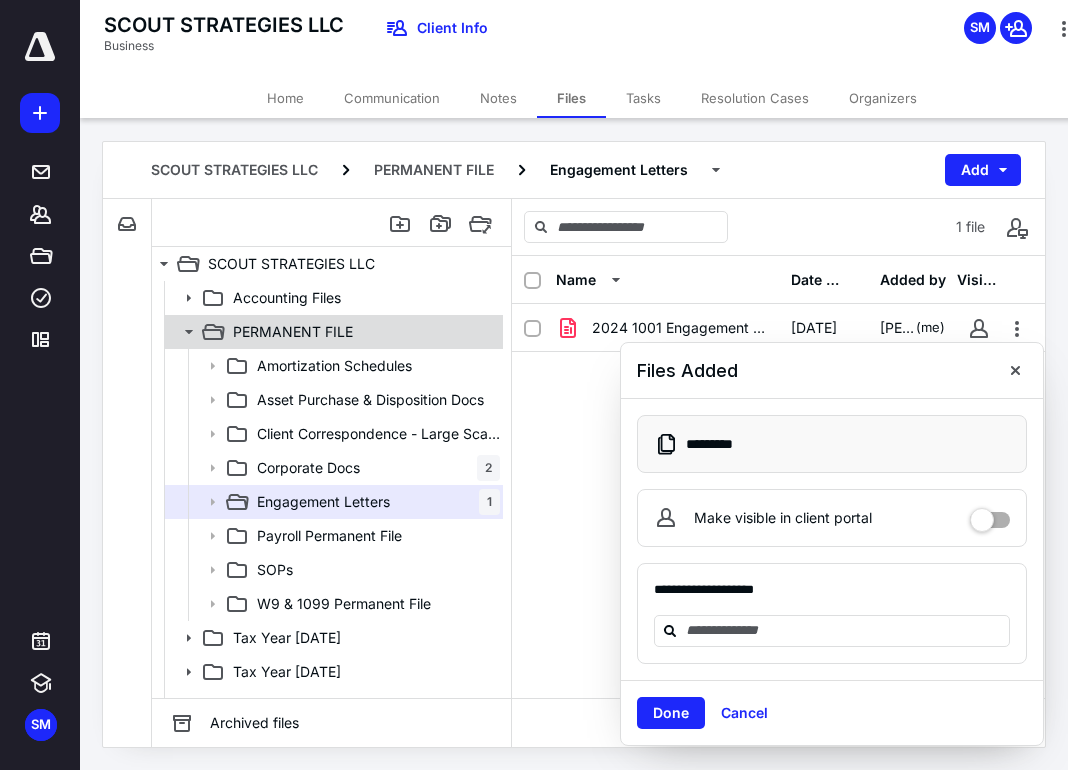 click on "PERMANENT FILE" at bounding box center [293, 332] 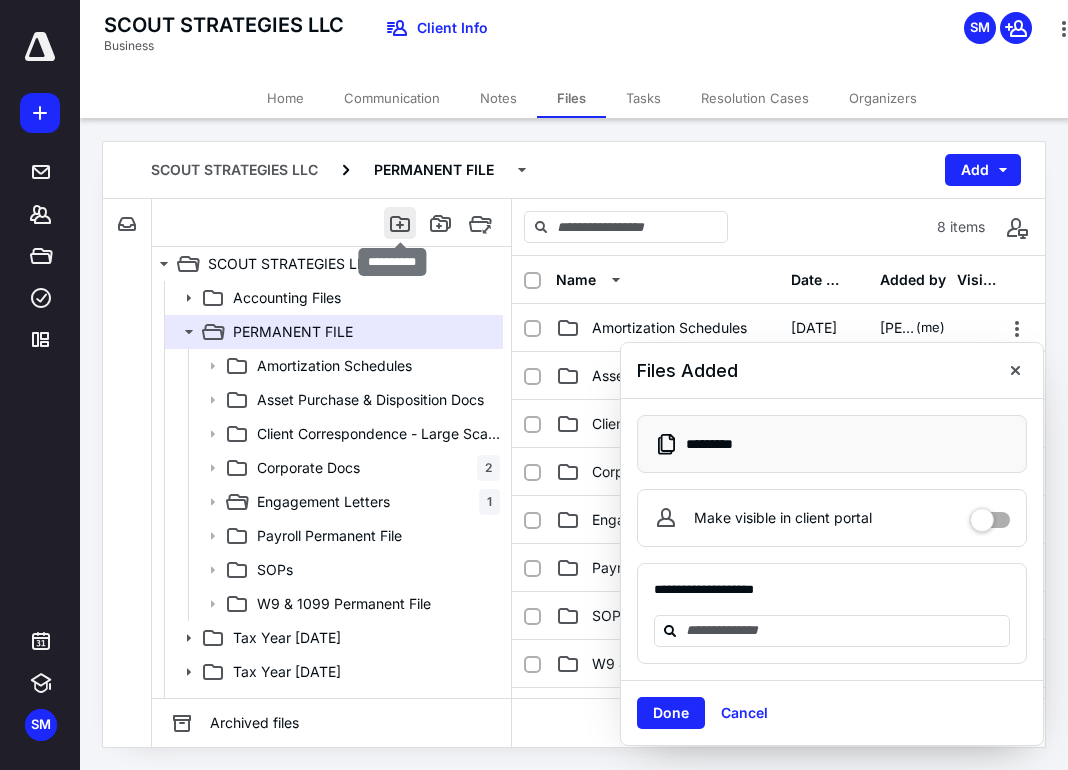 click at bounding box center (400, 223) 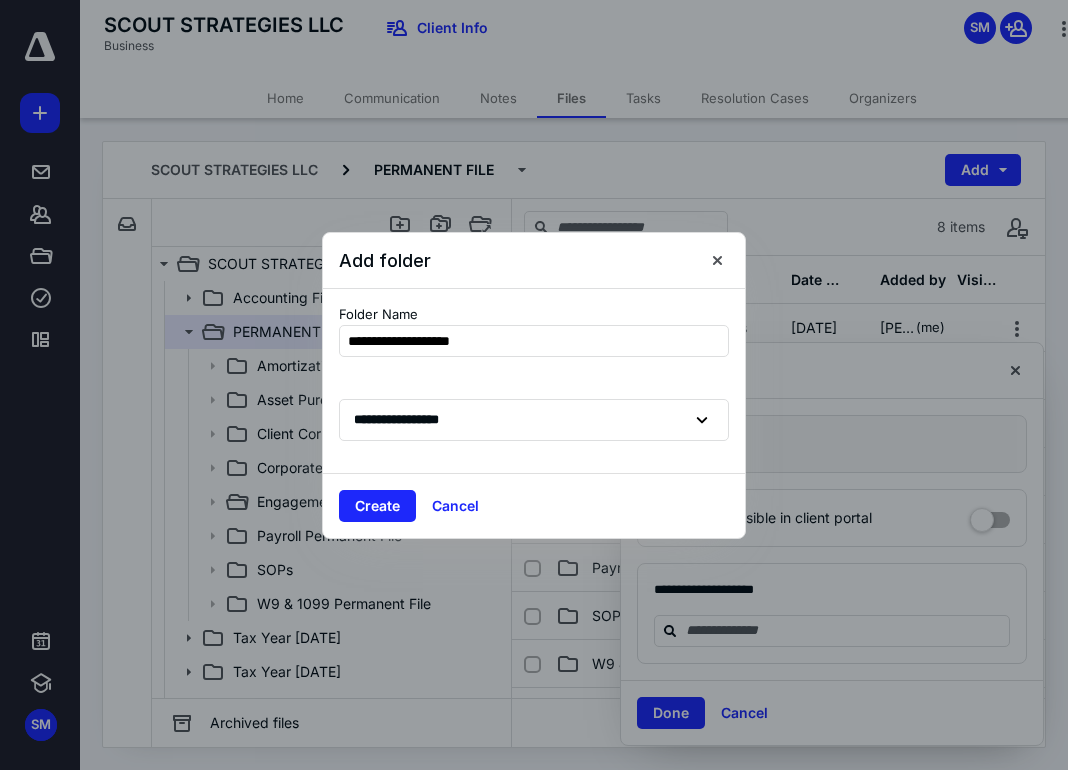 type on "**********" 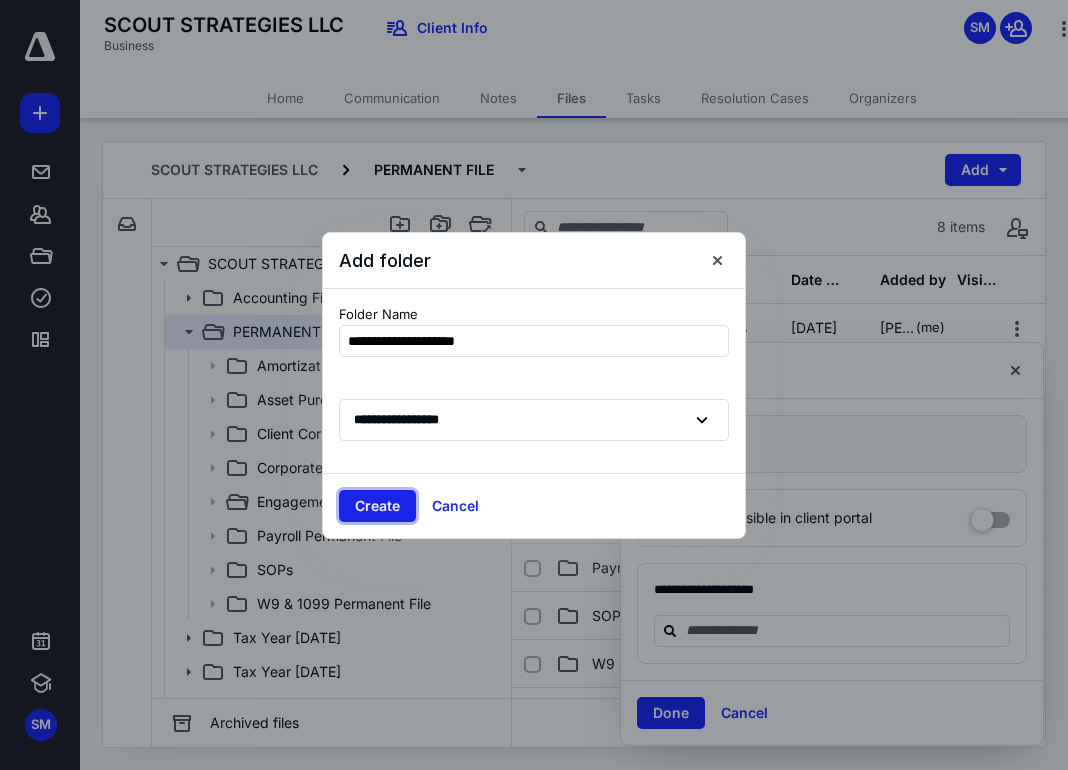 click on "Create" at bounding box center [377, 506] 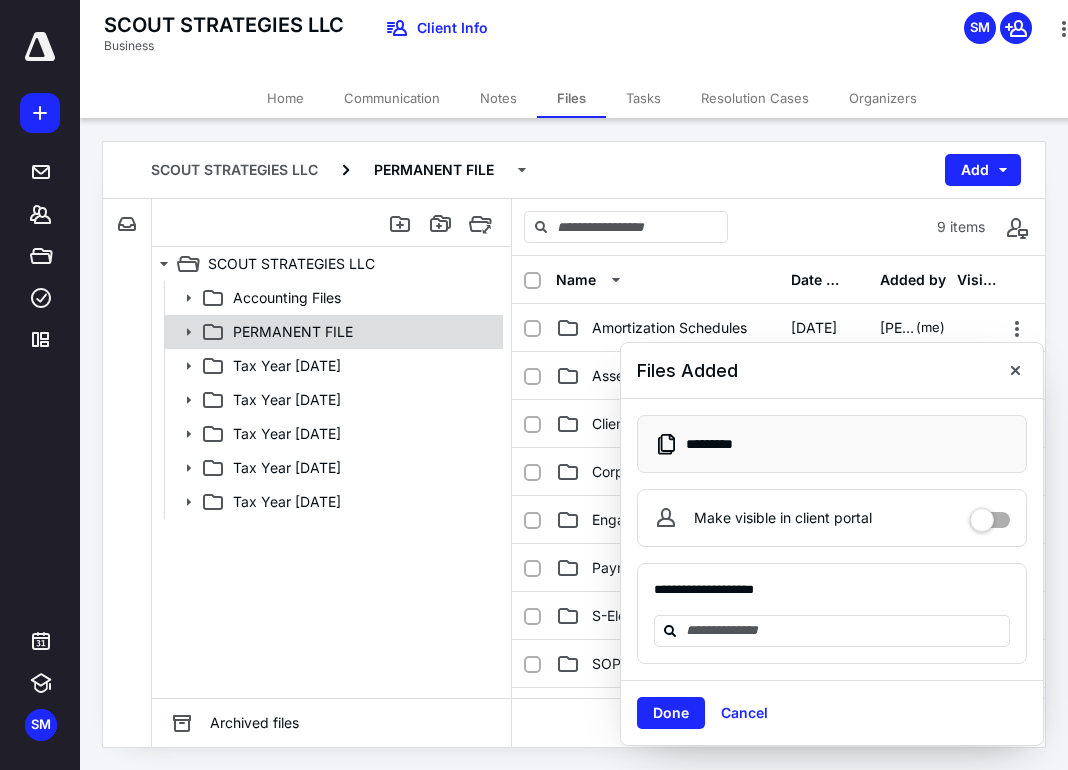 click on "PERMANENT FILE" at bounding box center (293, 332) 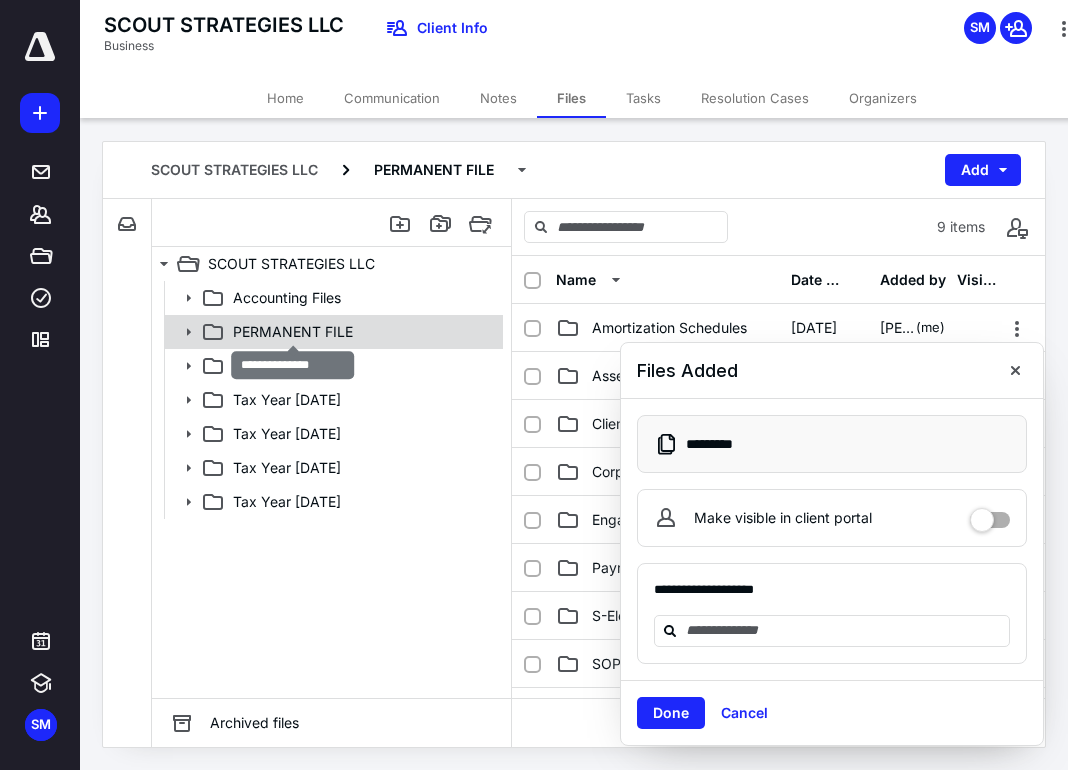 click on "PERMANENT FILE" at bounding box center (293, 332) 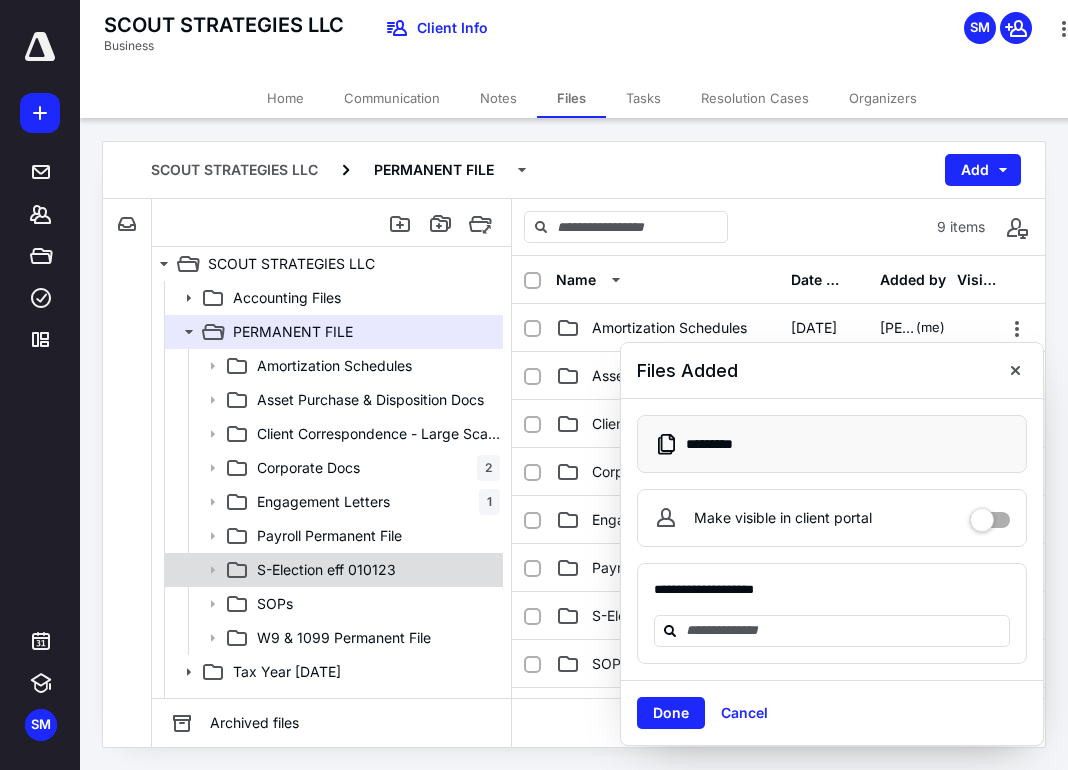 click on "S-Election eff 010123" at bounding box center [326, 570] 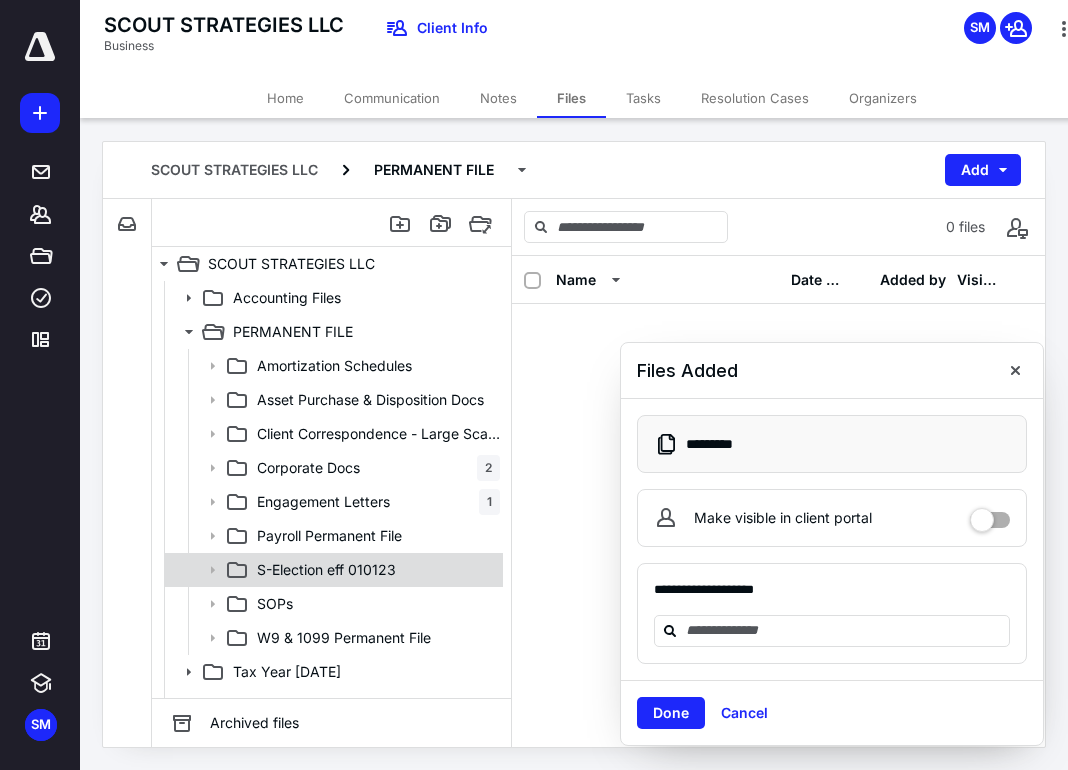 click on "S-Election eff 010123" at bounding box center [326, 570] 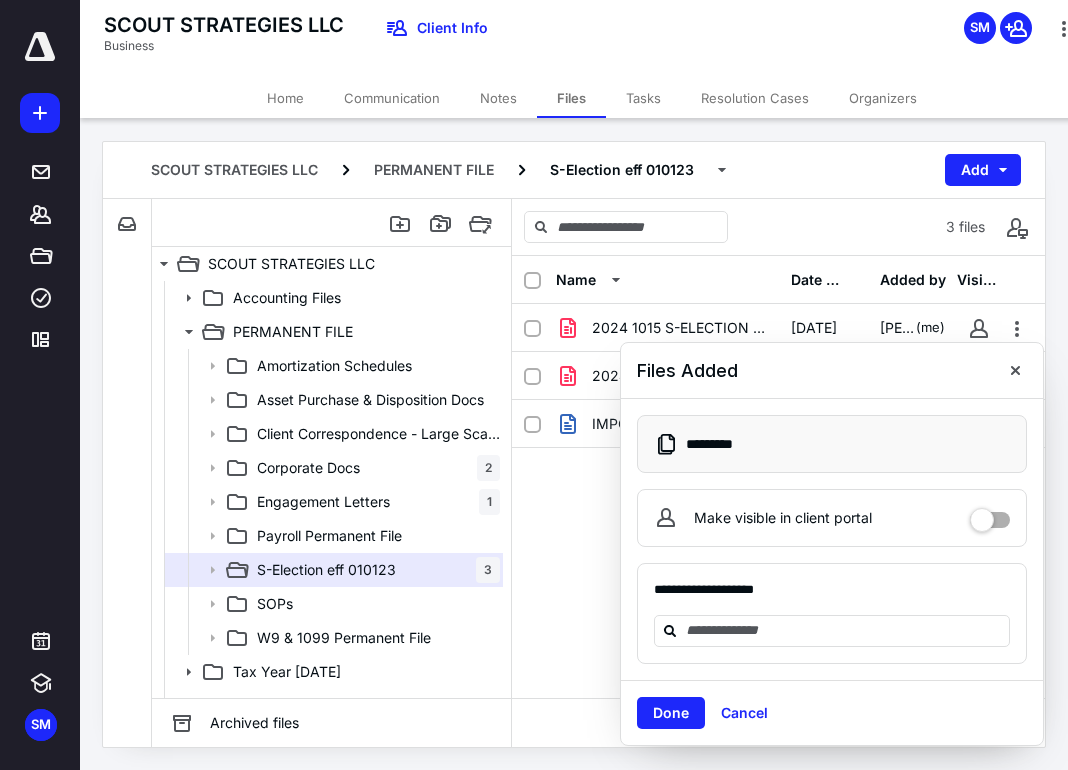 click on "Done" at bounding box center (671, 713) 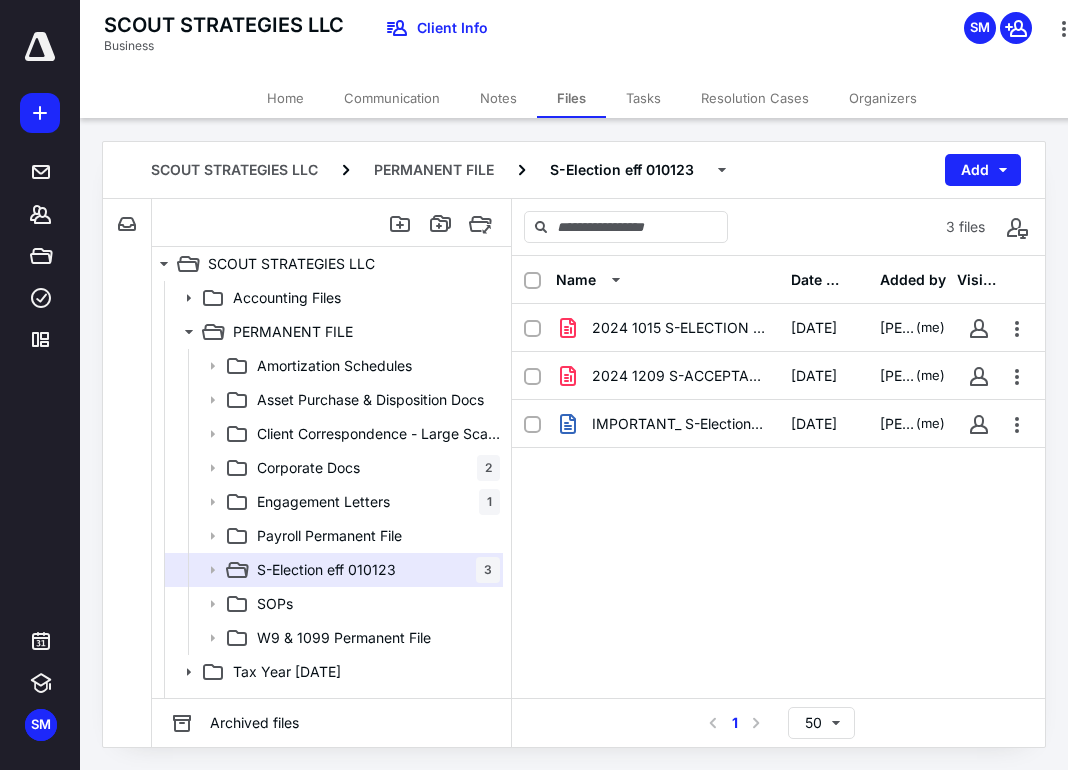 click on "SCOUT STRATEGIES LLC Business Client Info SM" at bounding box center (592, 39) 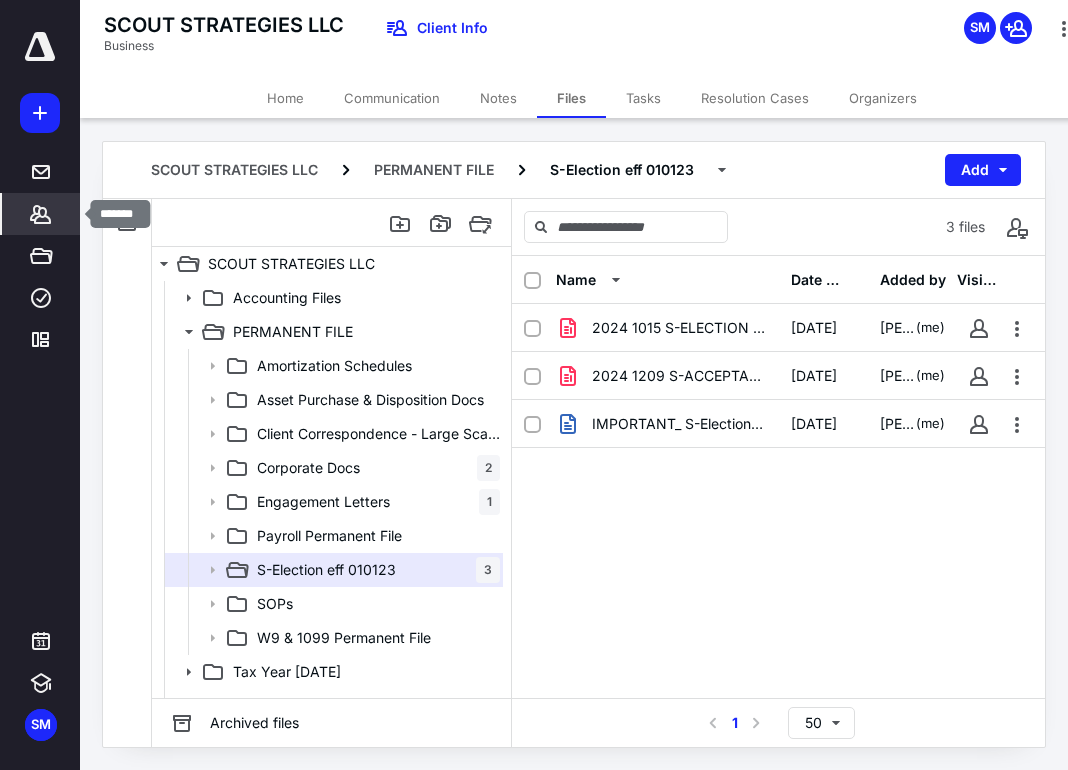 click on "*******" at bounding box center [41, 214] 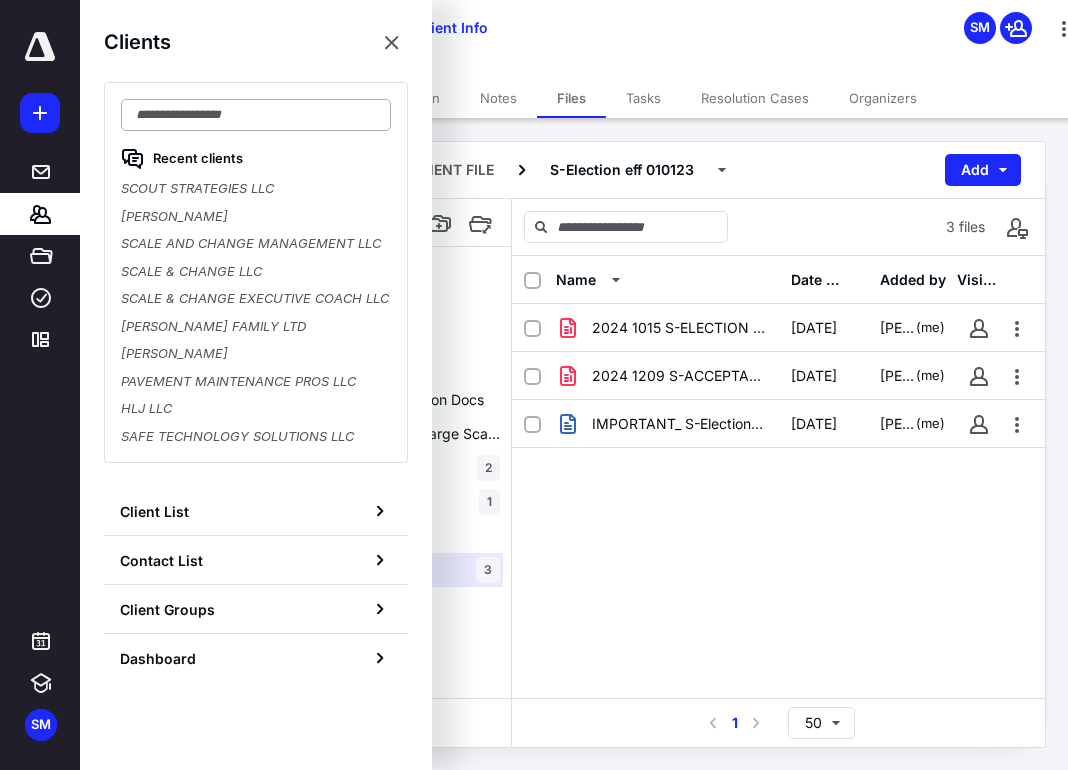 click at bounding box center [256, 115] 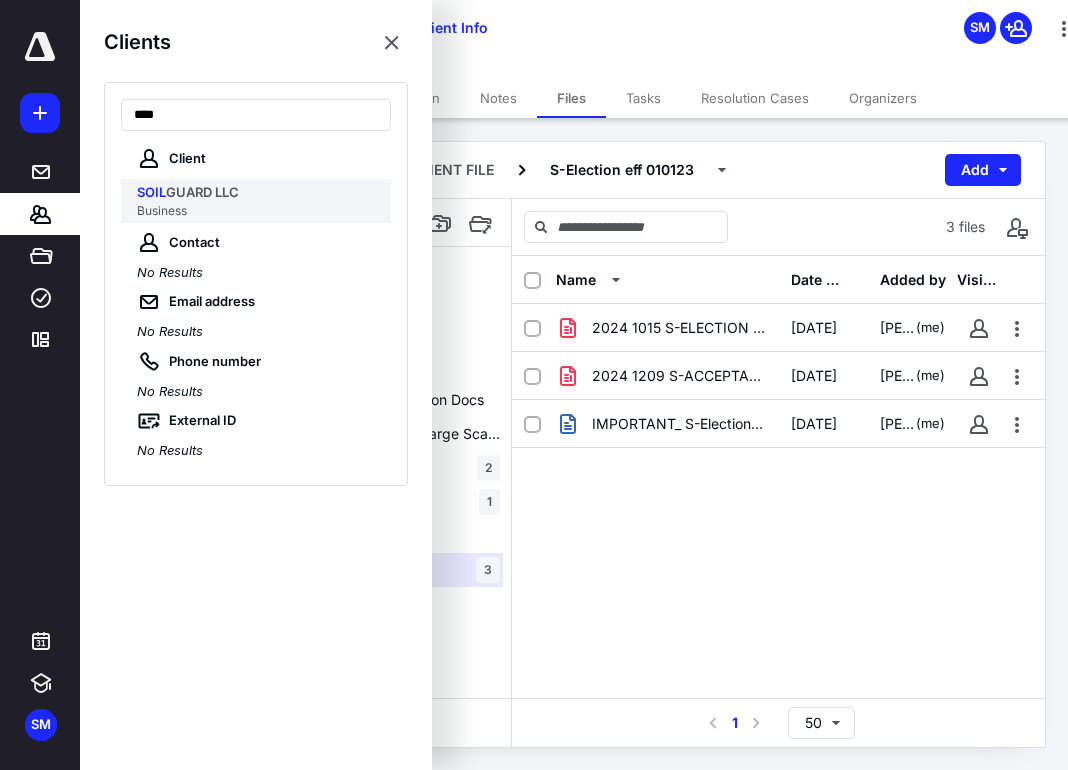 type on "****" 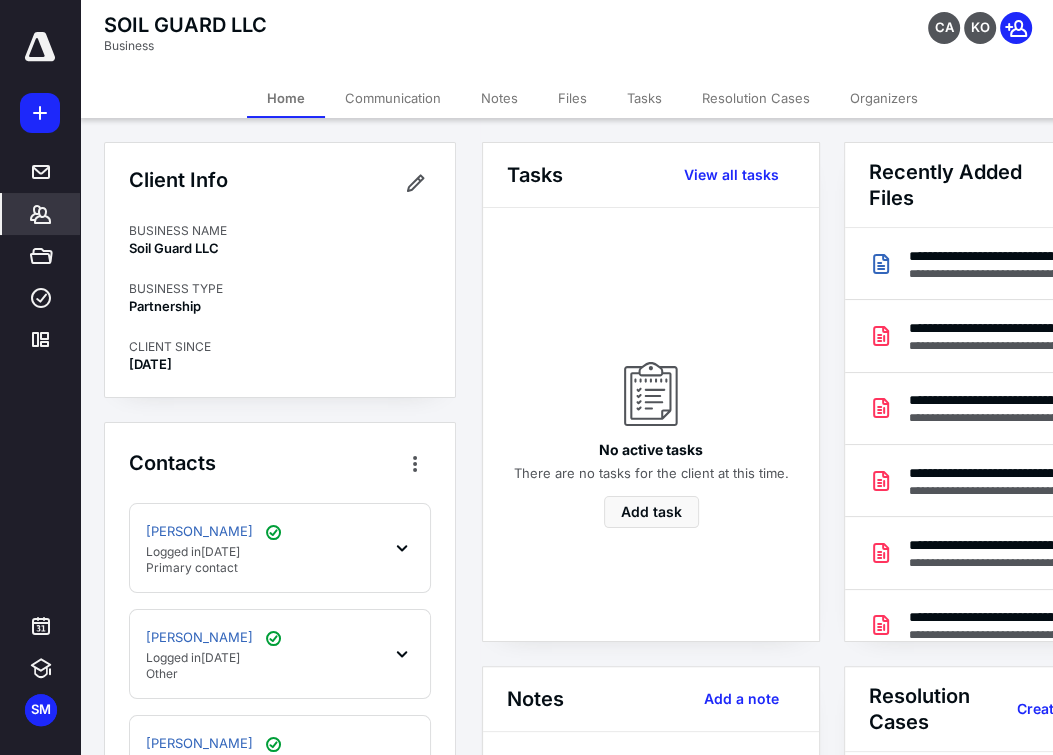 click on "Files" at bounding box center [572, 98] 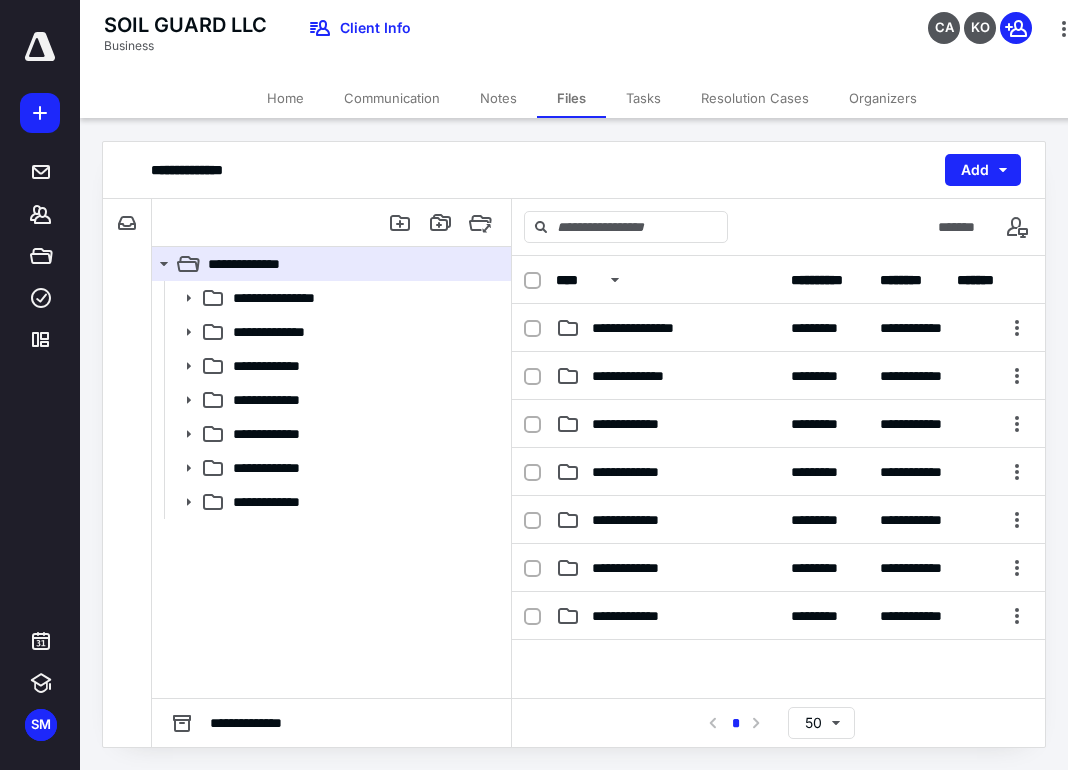 click on "**********" at bounding box center (574, 444) 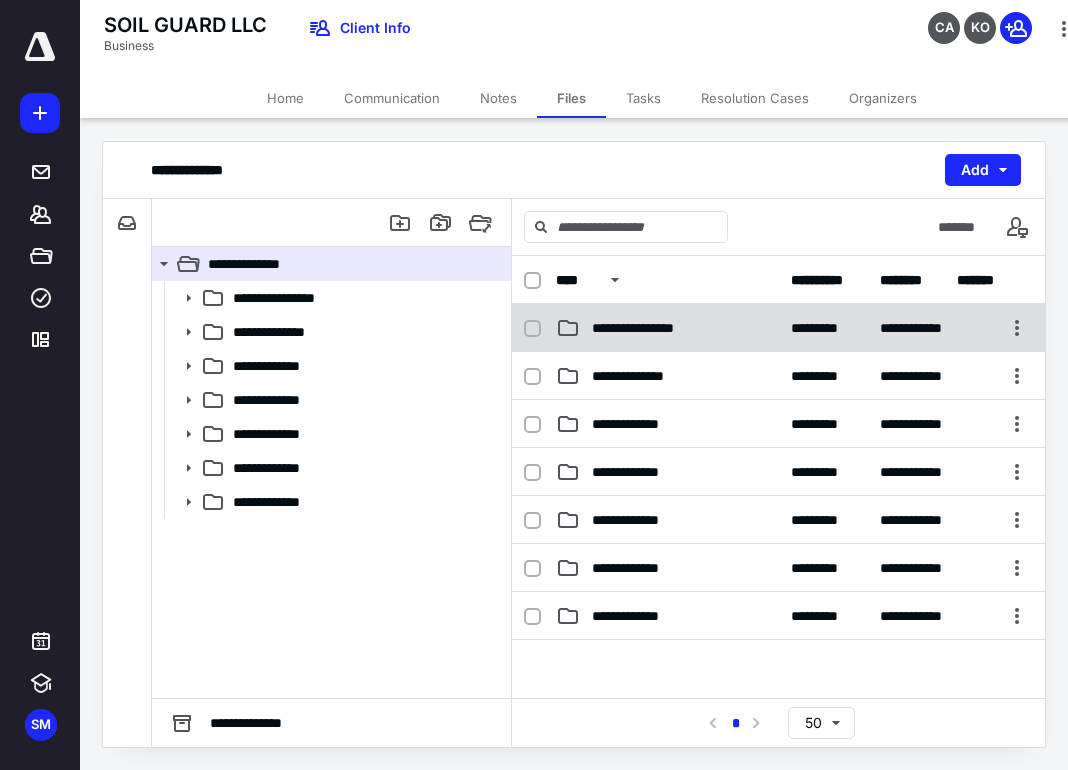 click on "**********" at bounding box center [667, 328] 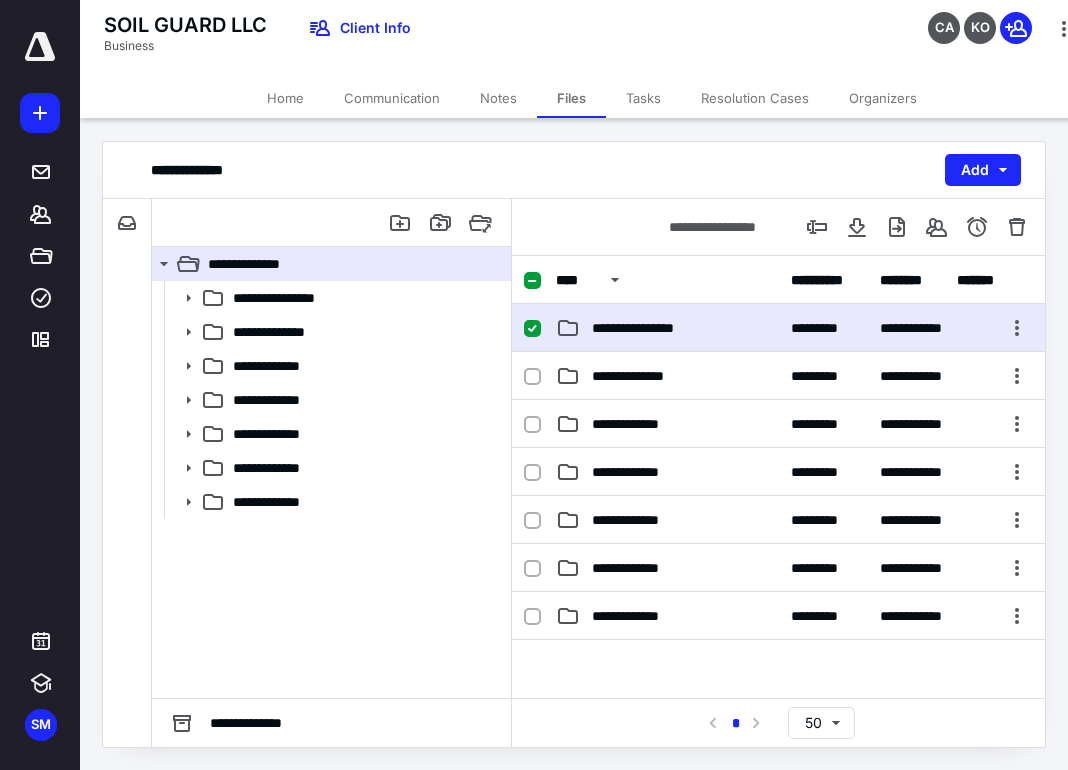 click on "**********" at bounding box center [667, 328] 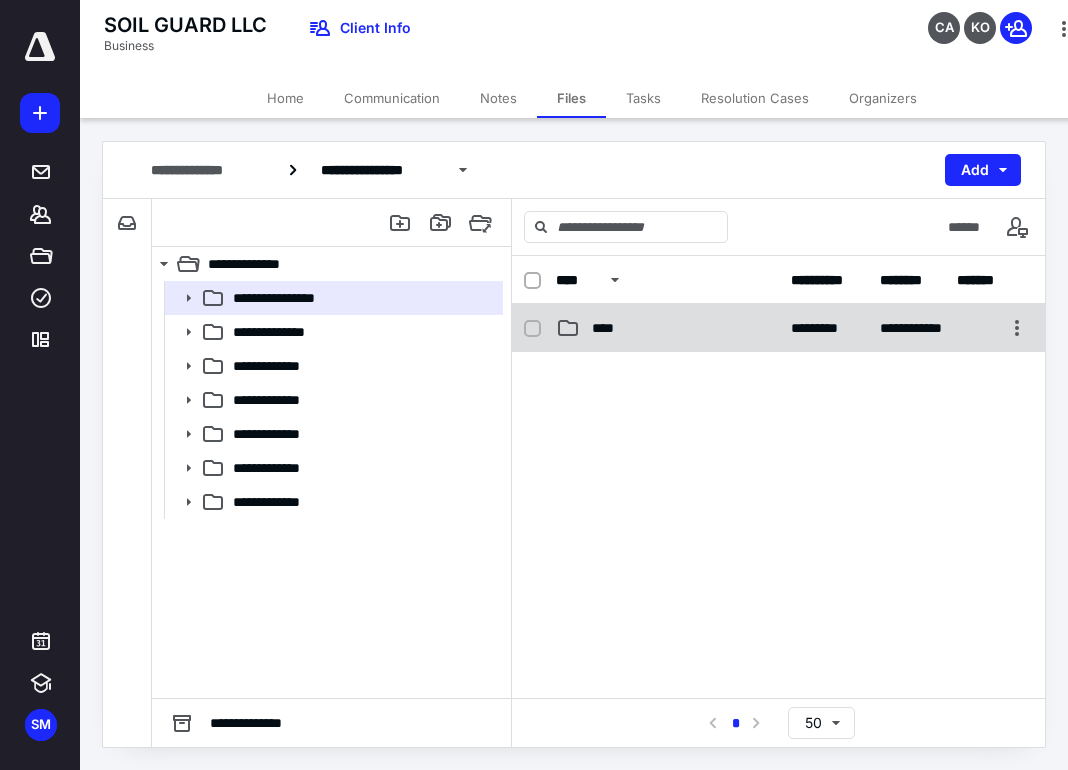 click on "****" at bounding box center (609, 328) 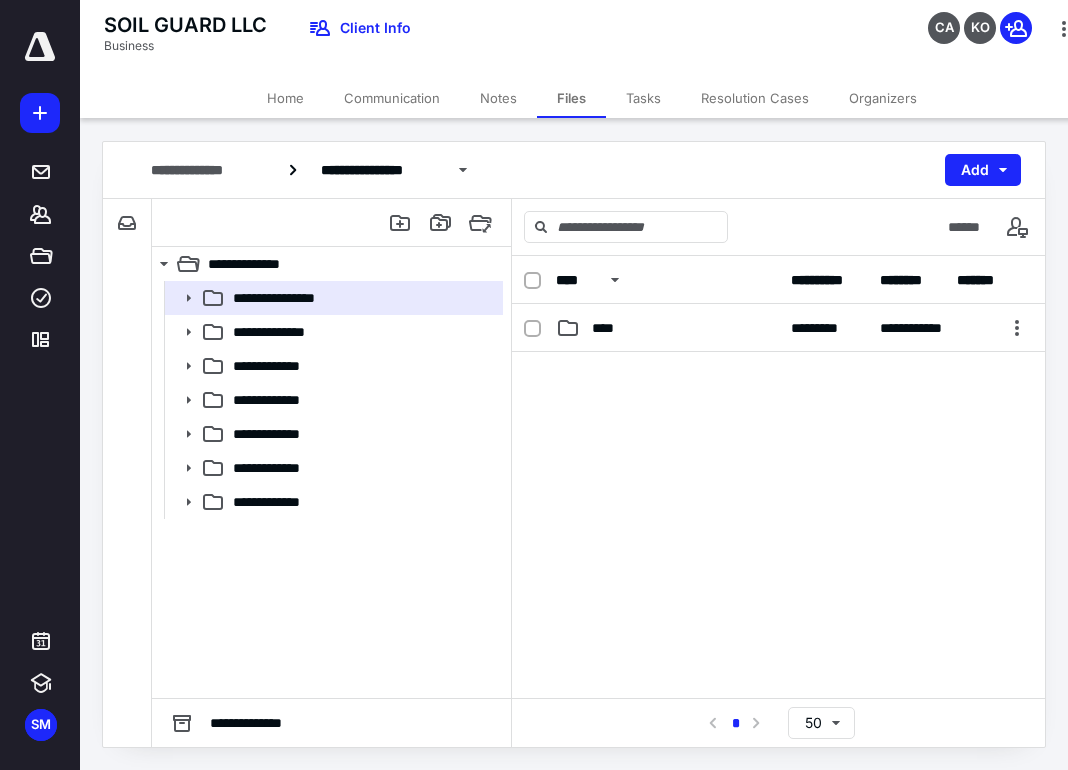 click on "****" at bounding box center (609, 328) 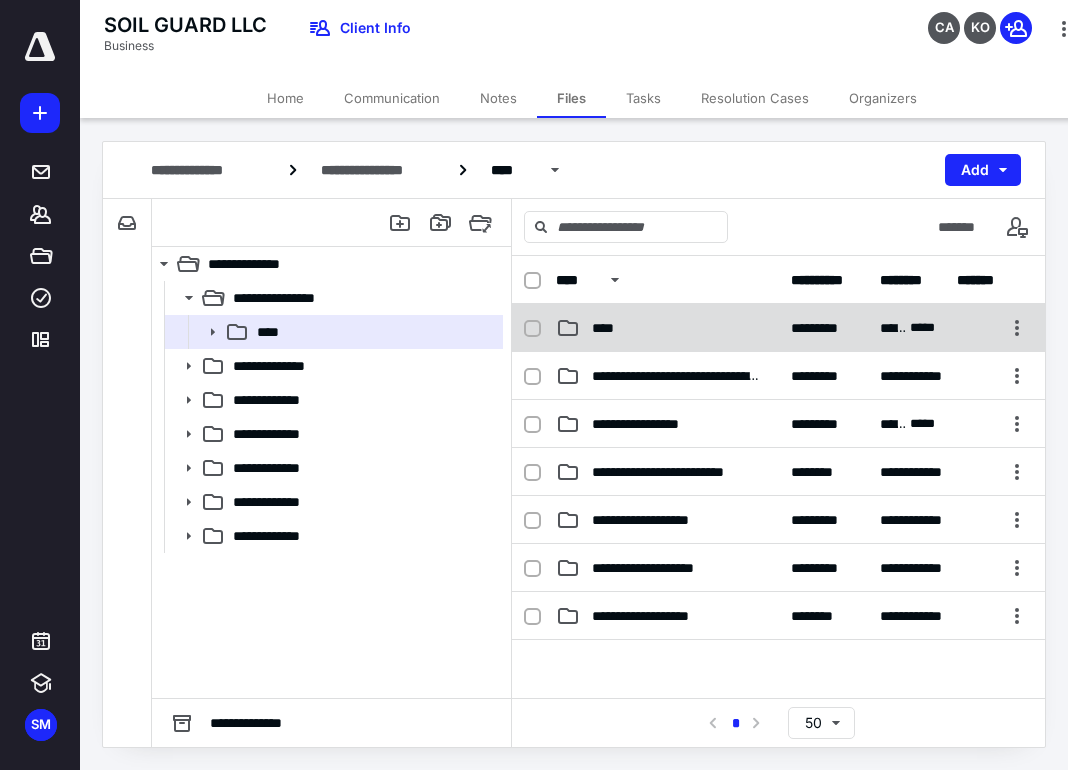 click on "****" at bounding box center (608, 328) 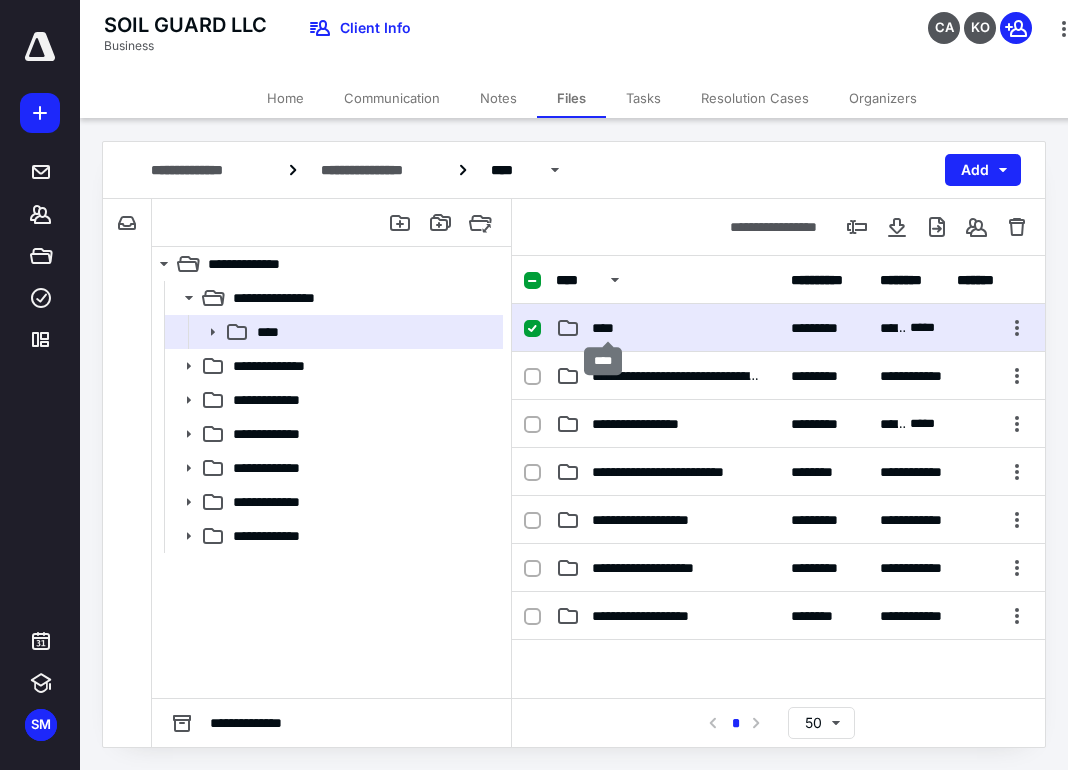 click on "****" at bounding box center [608, 328] 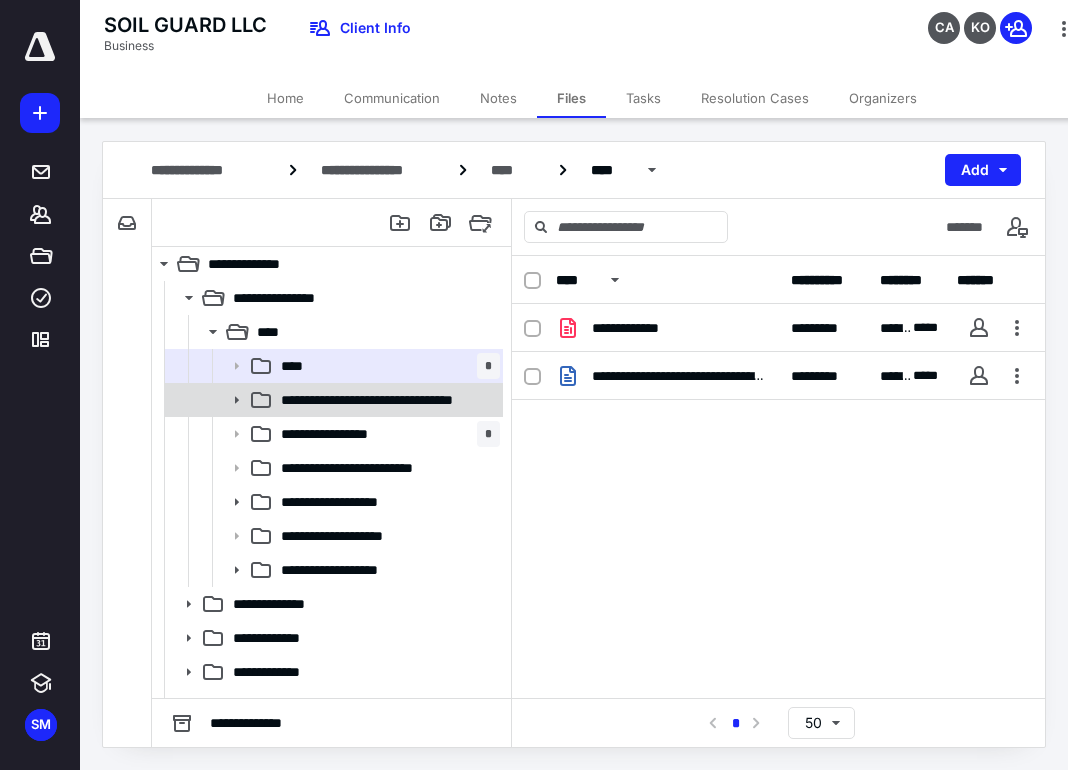 click on "**********" at bounding box center (384, 400) 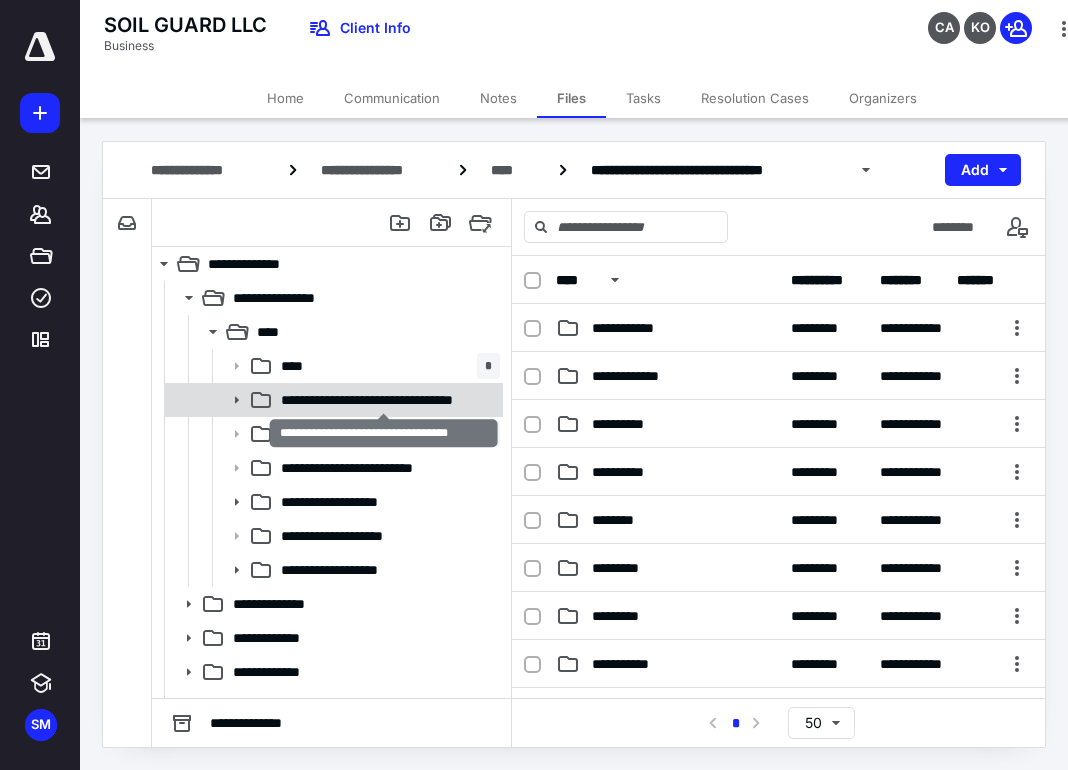 click on "**********" at bounding box center (384, 400) 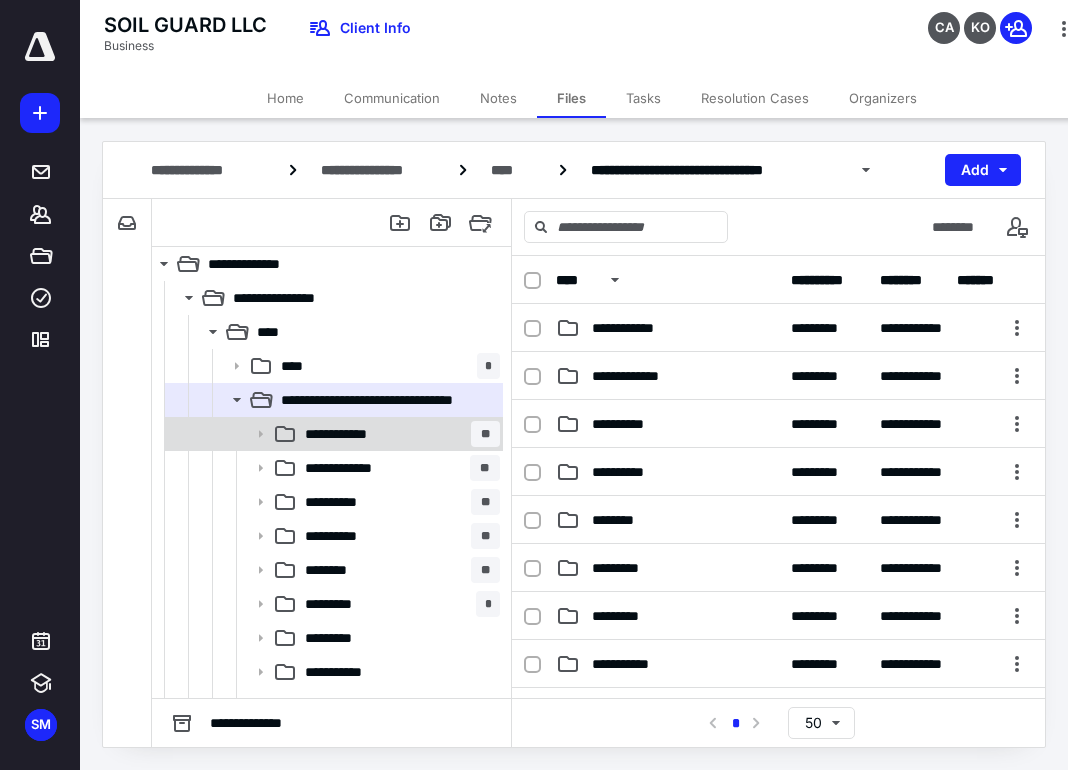 click on "**********" at bounding box center [346, 434] 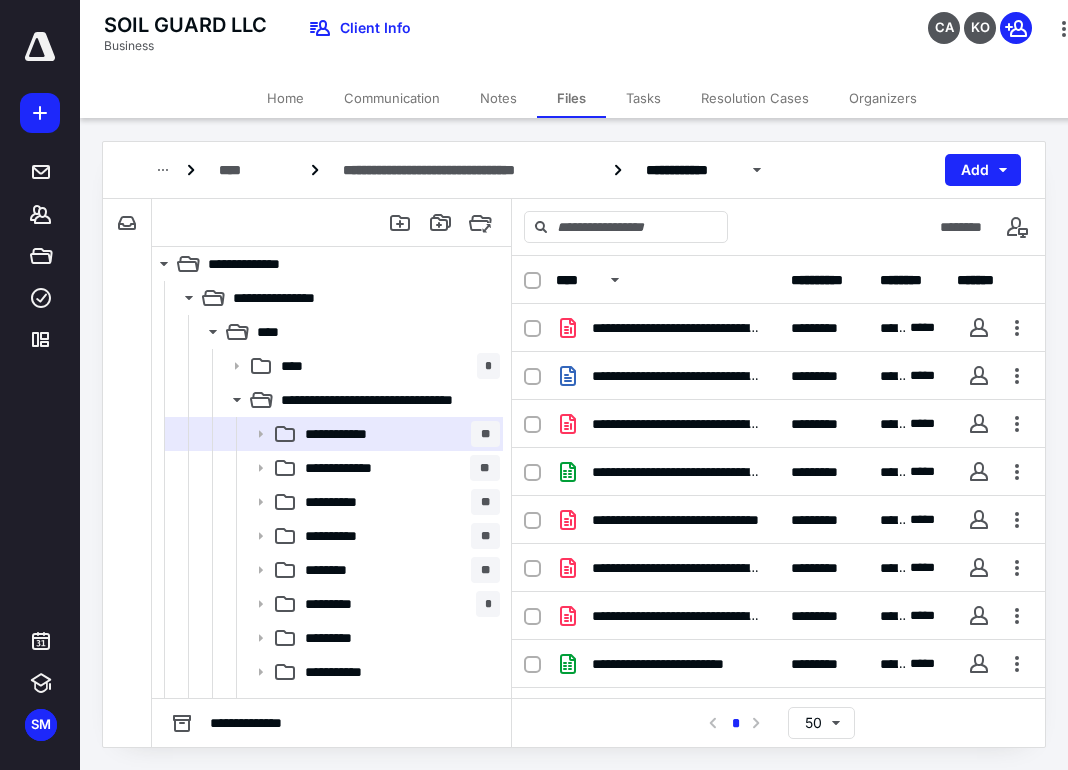 click on "**********" at bounding box center [574, 170] 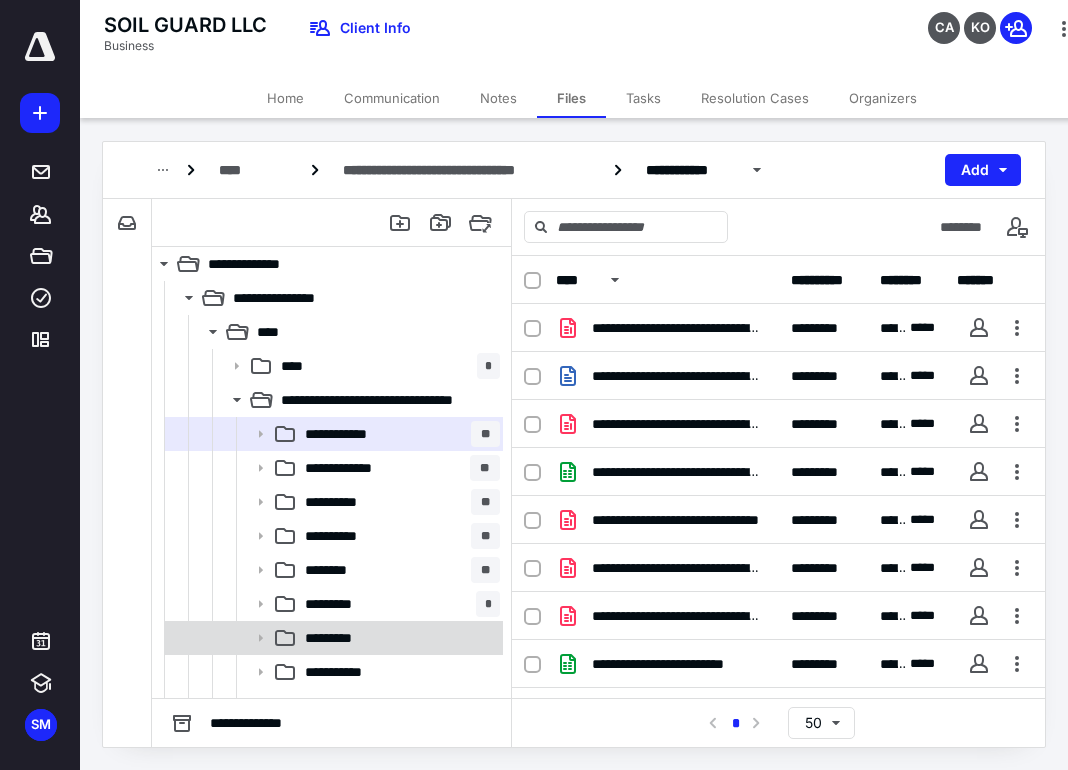 scroll, scrollTop: 100, scrollLeft: 0, axis: vertical 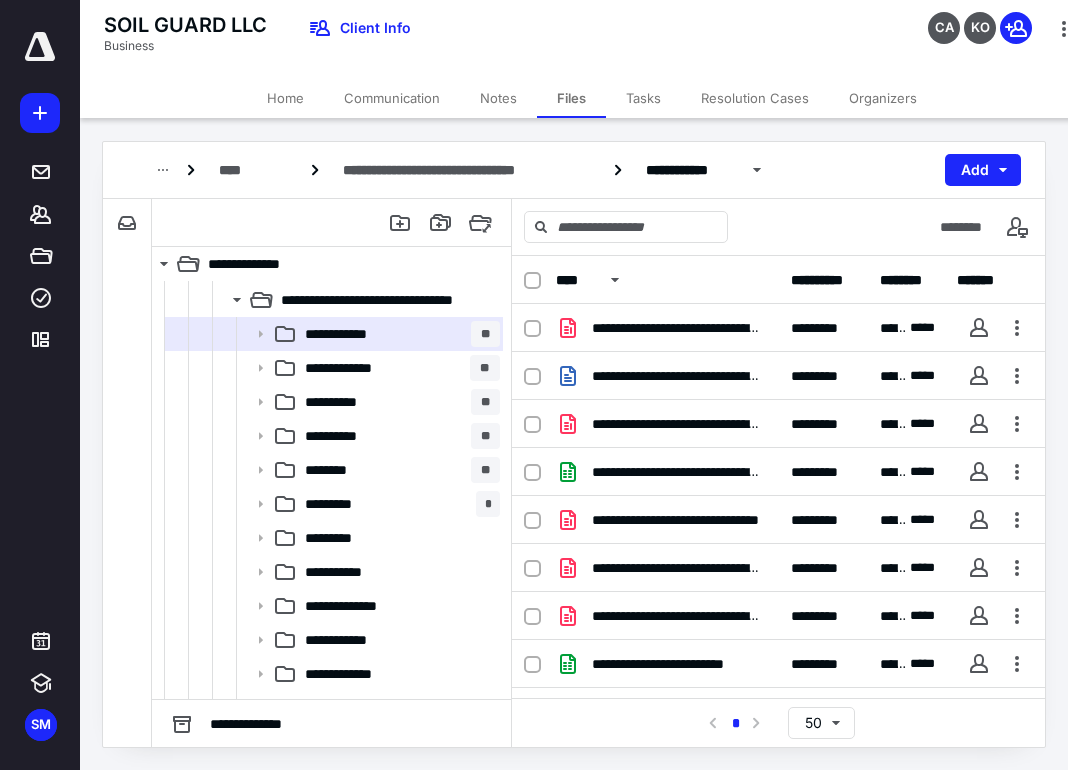 click on "SOIL GUARD LLC Business Client Info CA KO" at bounding box center [592, 39] 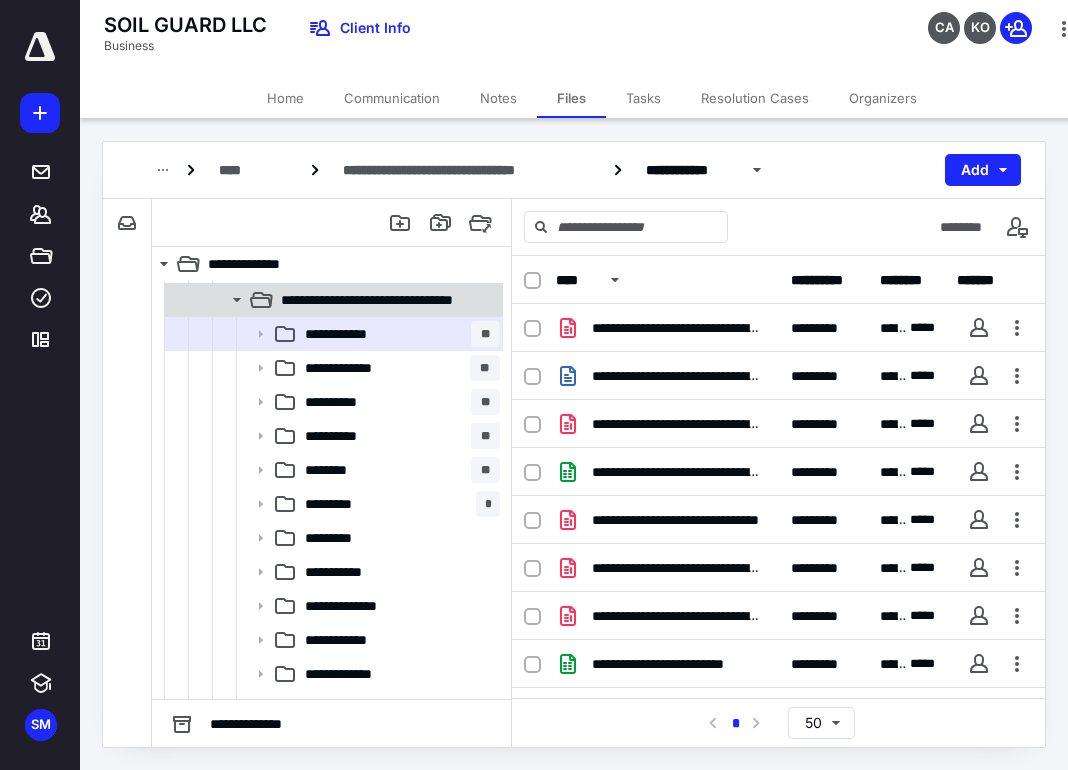 click 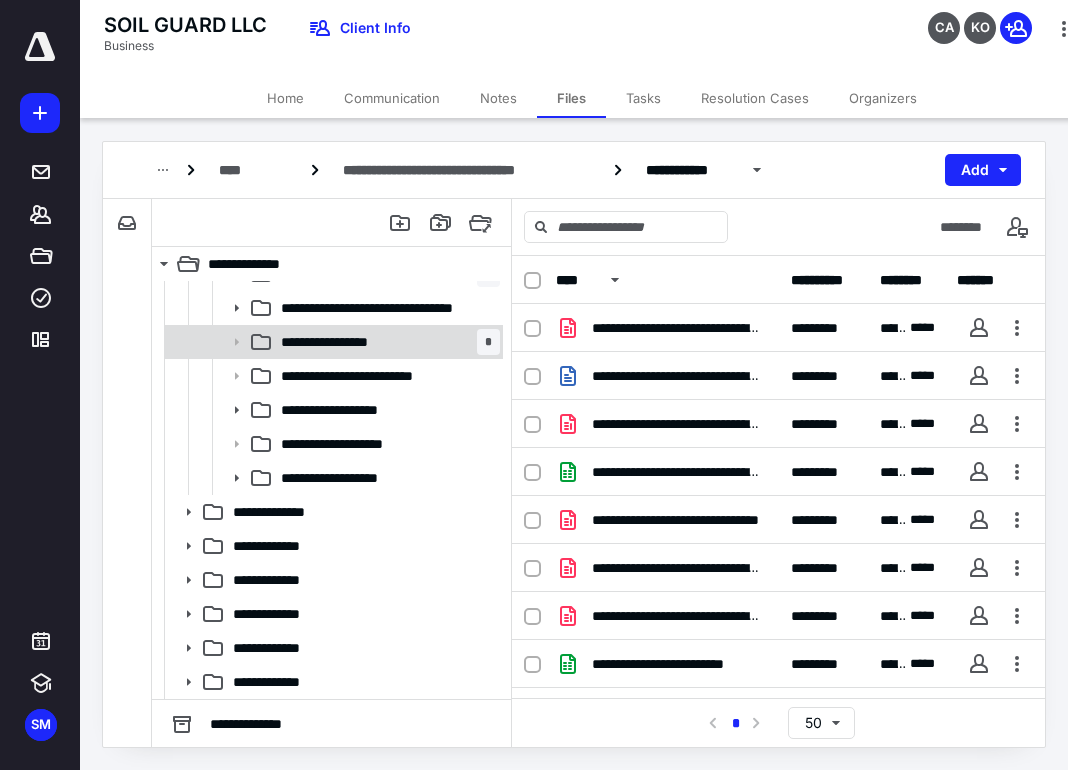 click on "**********" at bounding box center (386, 342) 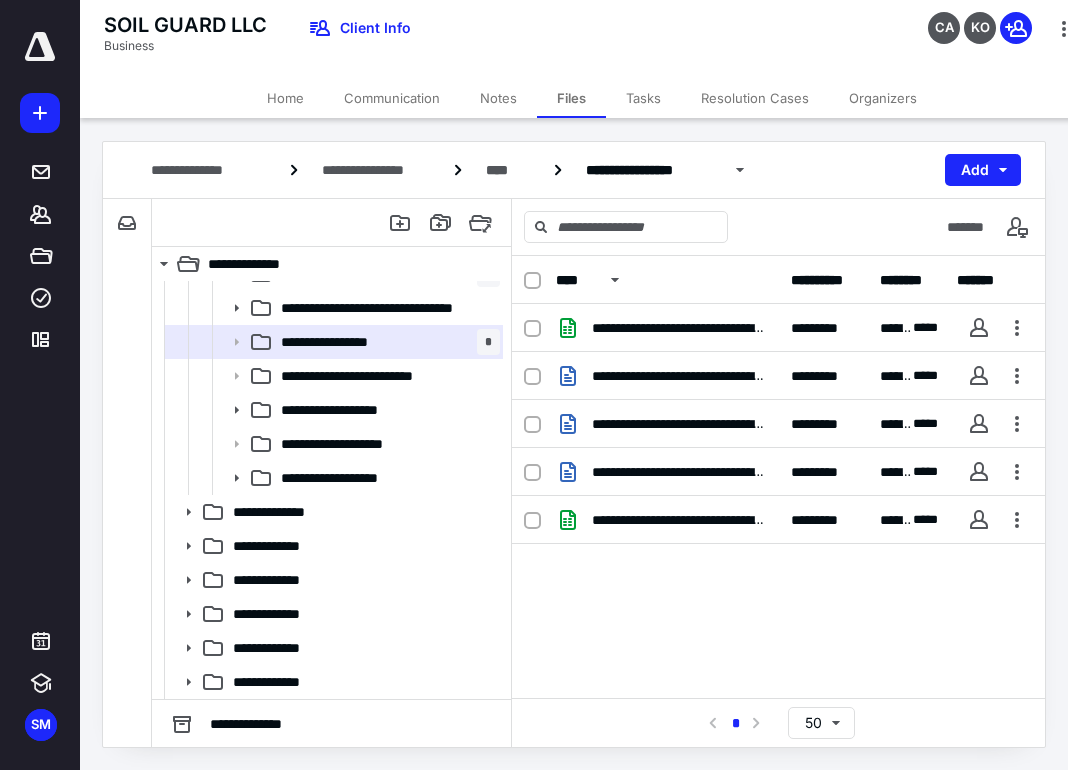 click on "SOIL GUARD LLC Business Client Info CA KO" at bounding box center [592, 39] 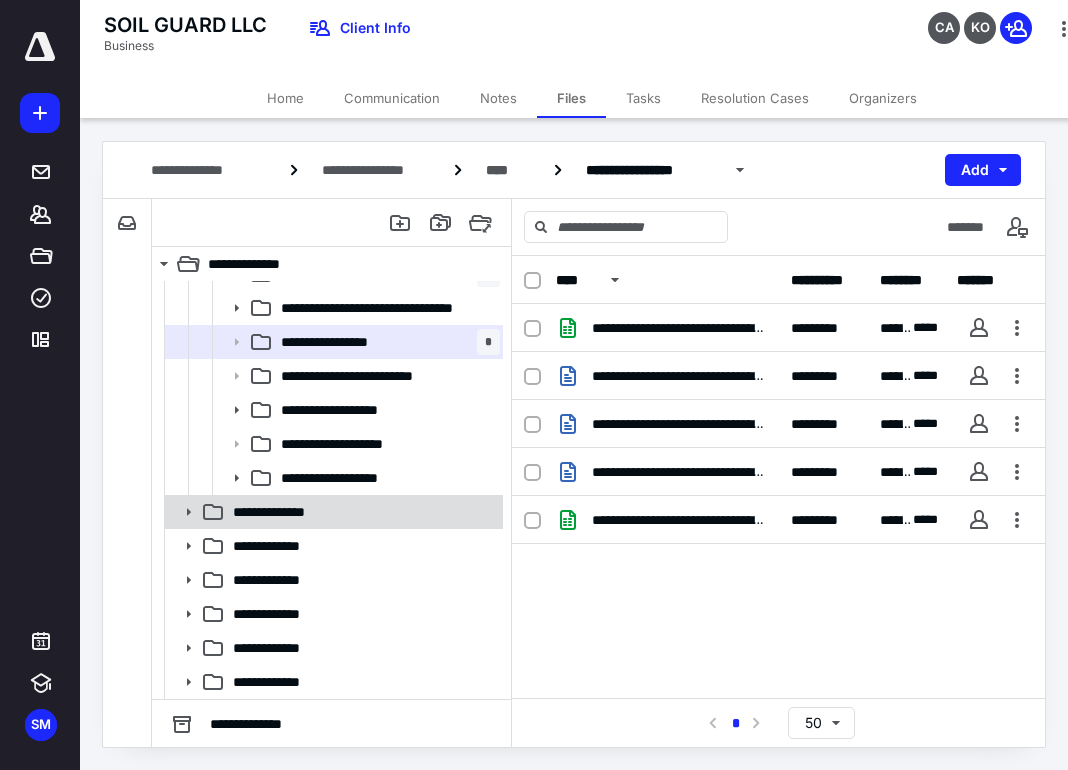 click on "**********" at bounding box center (362, 512) 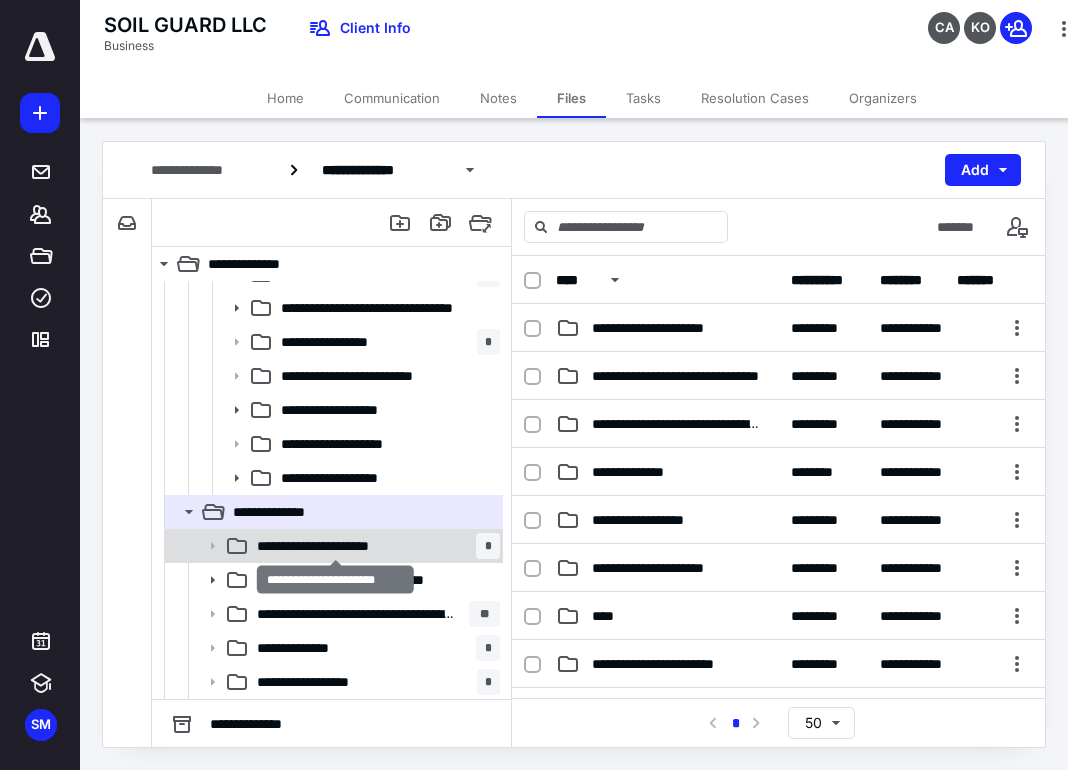 scroll, scrollTop: 292, scrollLeft: 0, axis: vertical 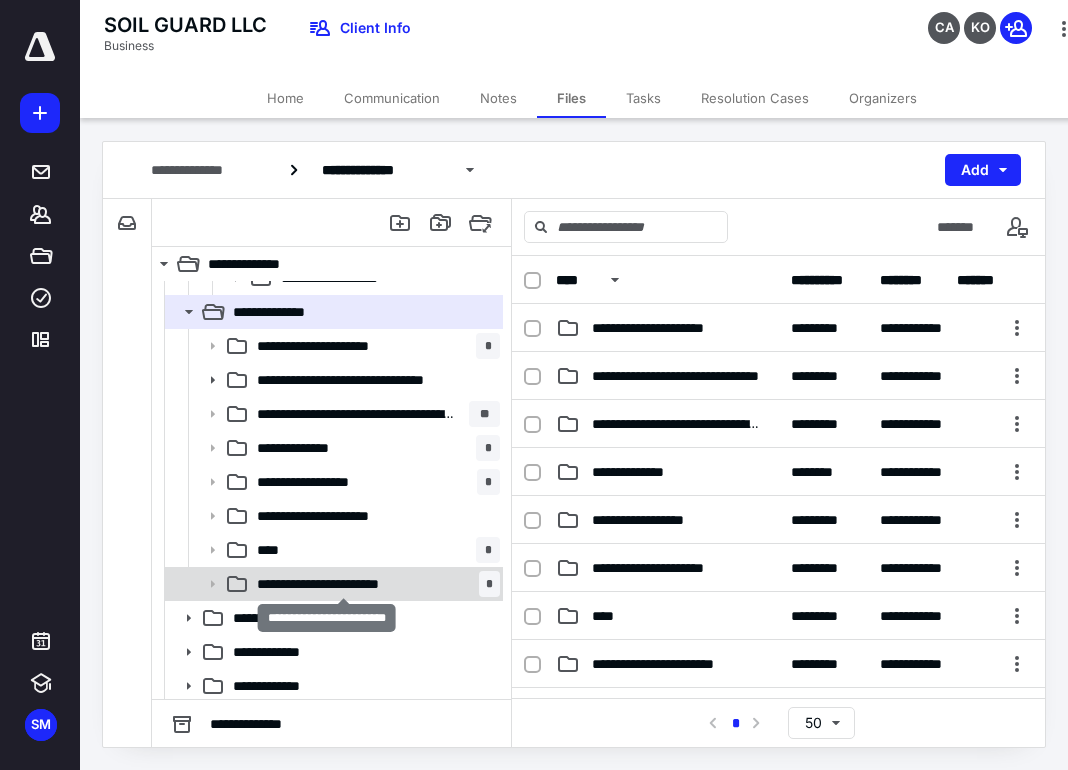 click on "**********" at bounding box center (343, 584) 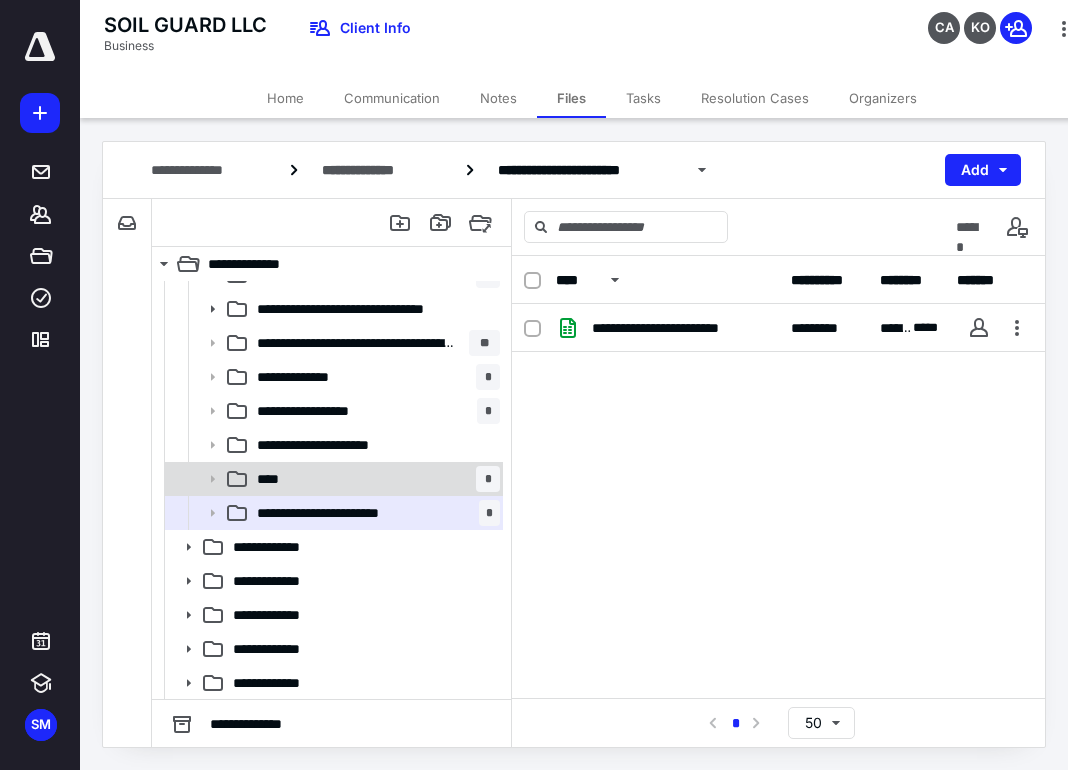 scroll, scrollTop: 263, scrollLeft: 0, axis: vertical 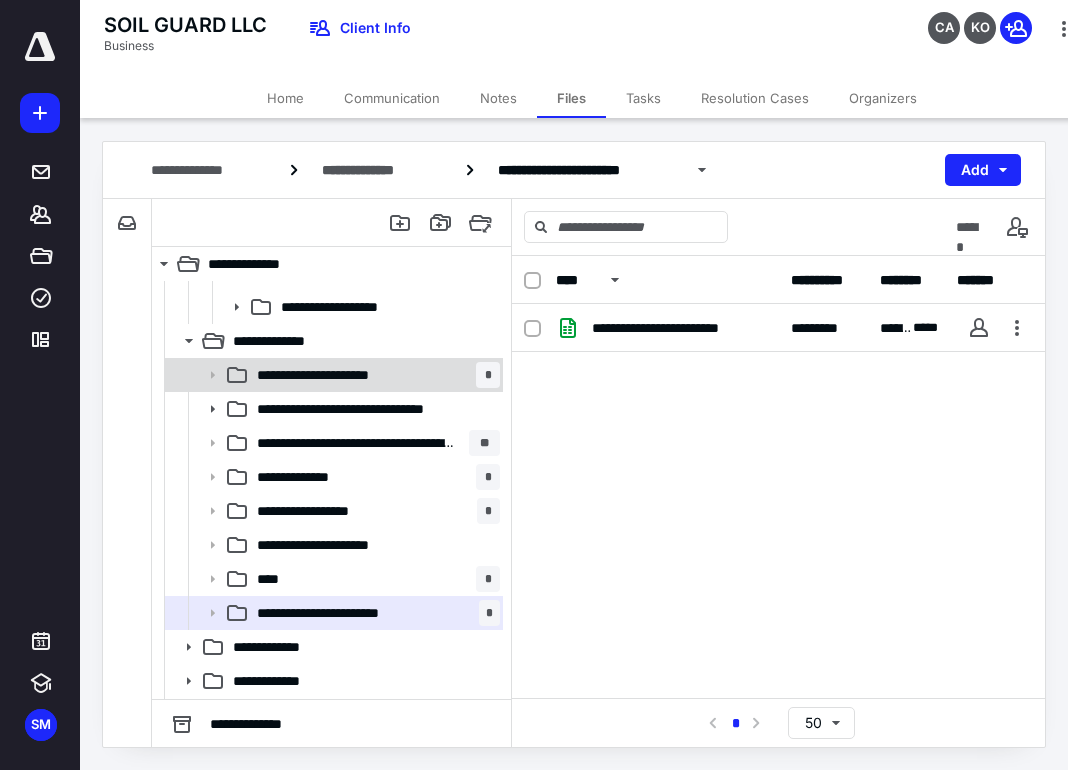 click on "**********" at bounding box center (335, 375) 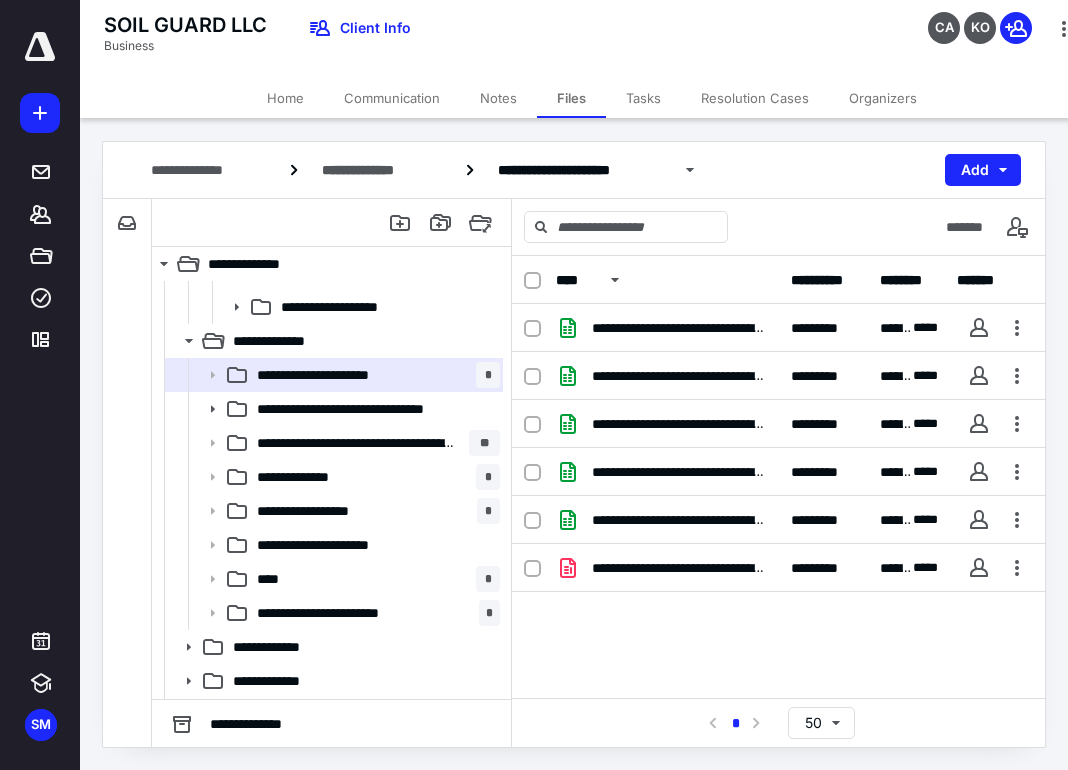 click on "**********" at bounding box center (778, 477) 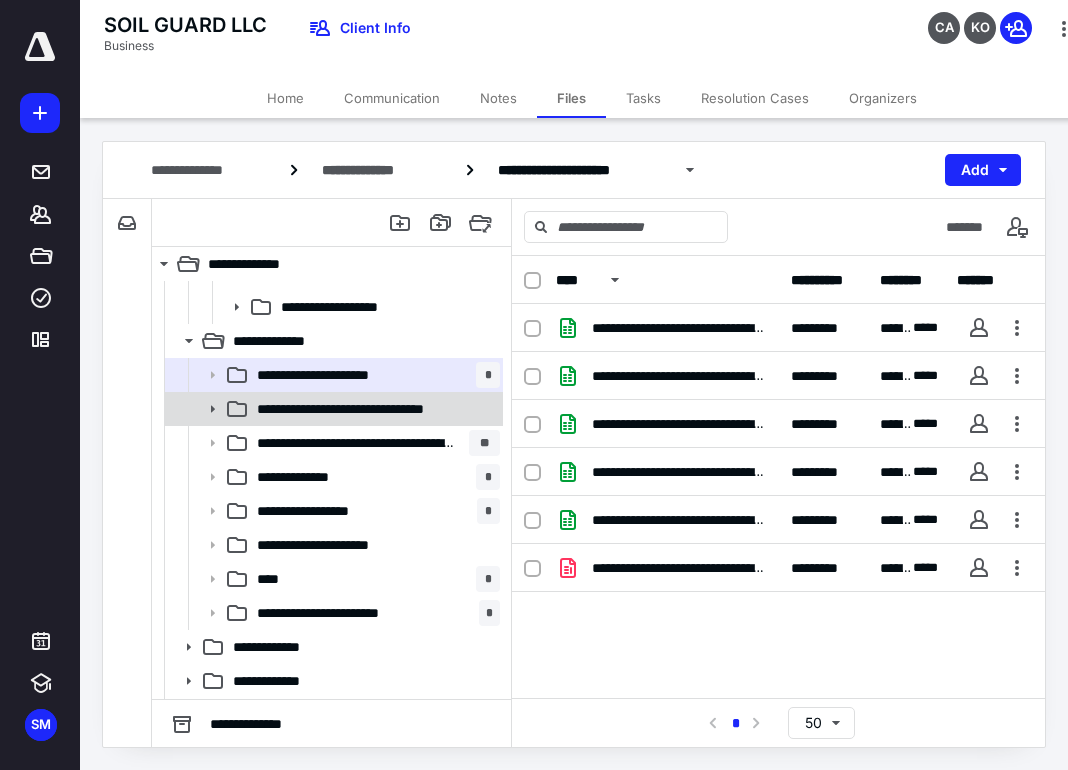 click on "**********" at bounding box center (372, 409) 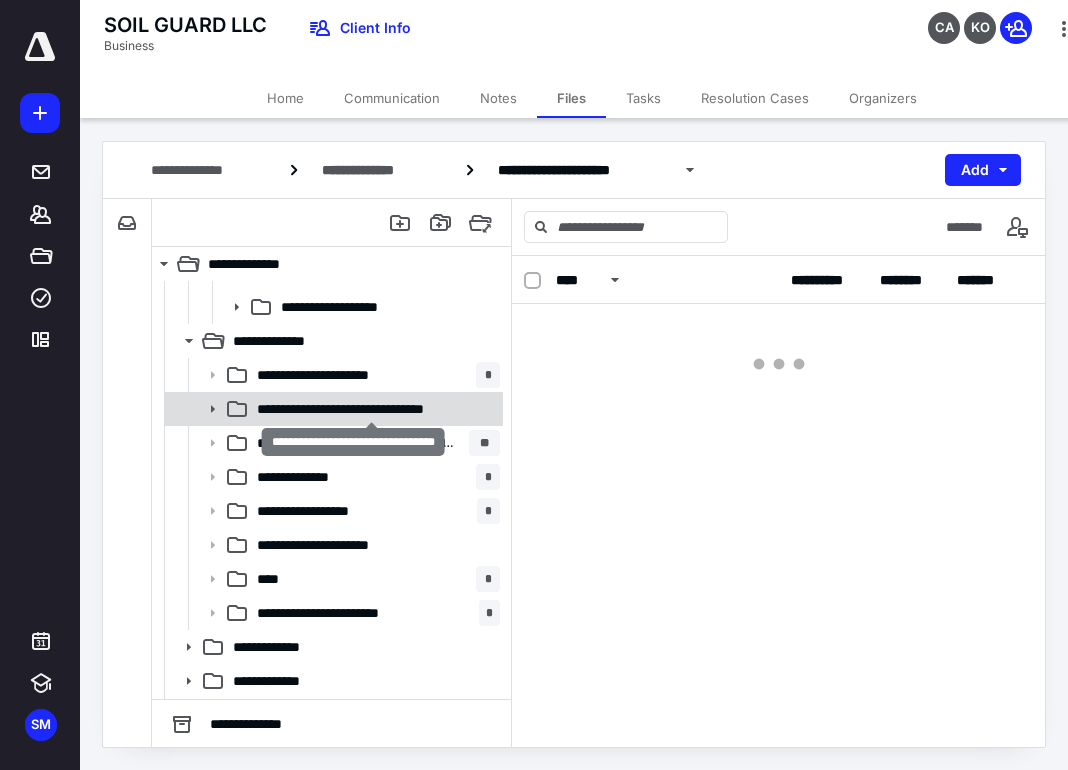 click on "**********" at bounding box center (372, 409) 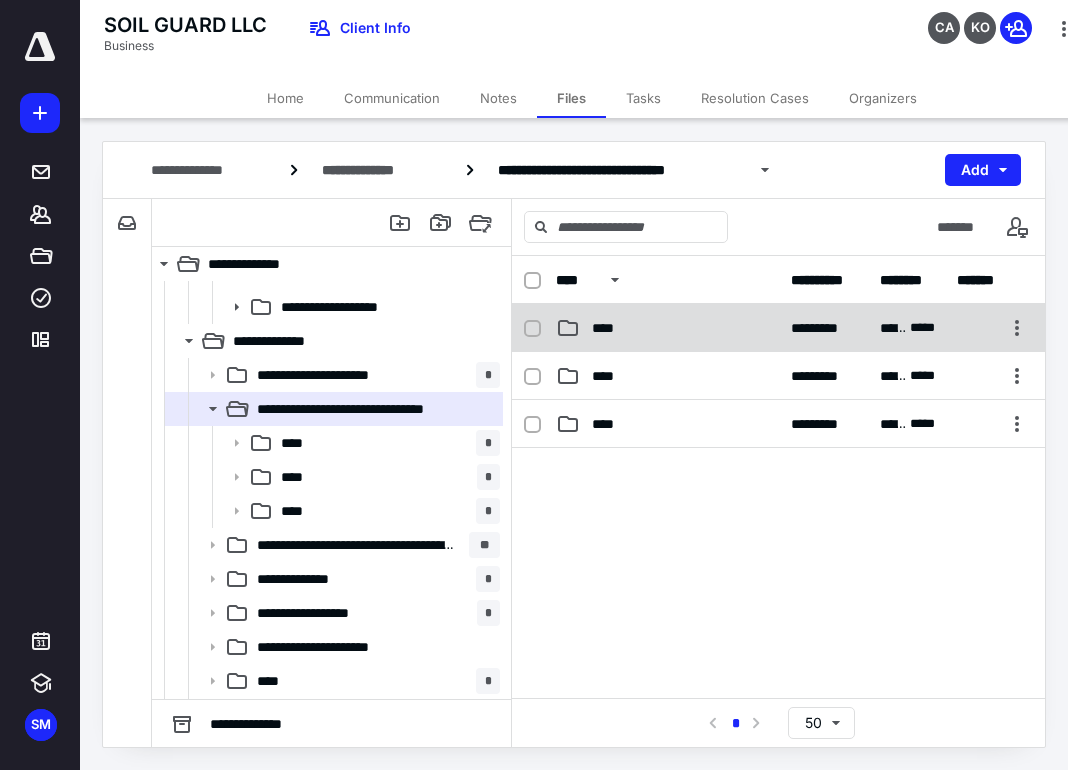 click on "****" at bounding box center [667, 328] 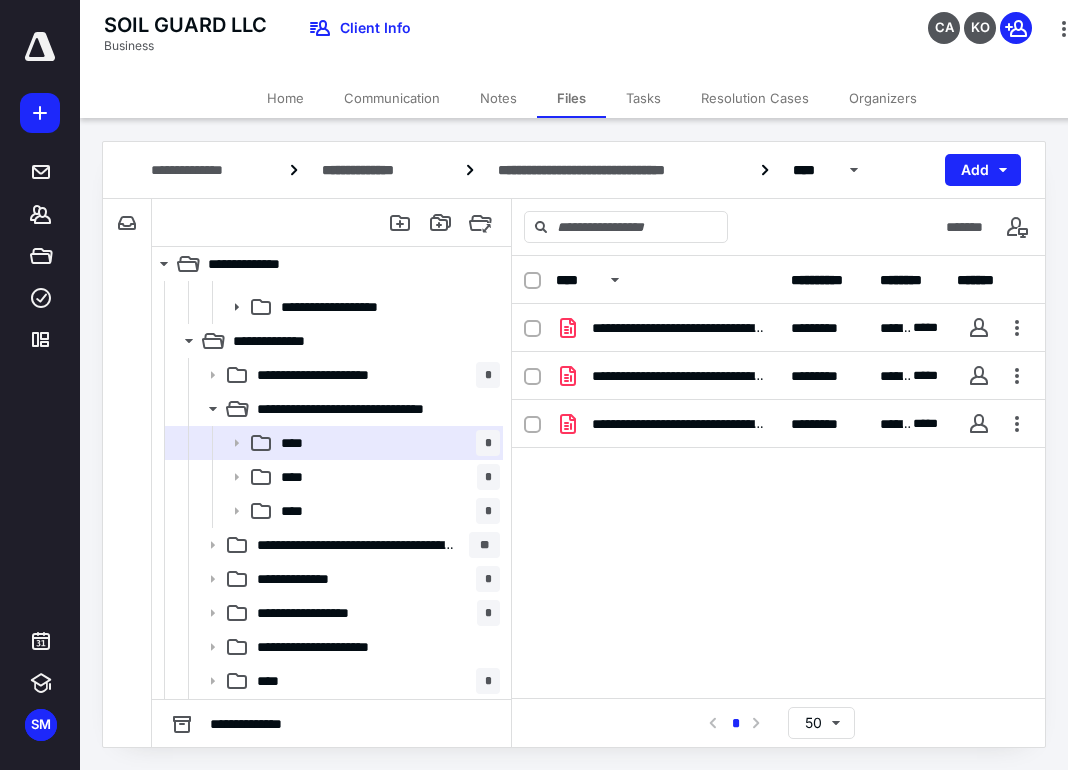 click on "**********" at bounding box center [778, 454] 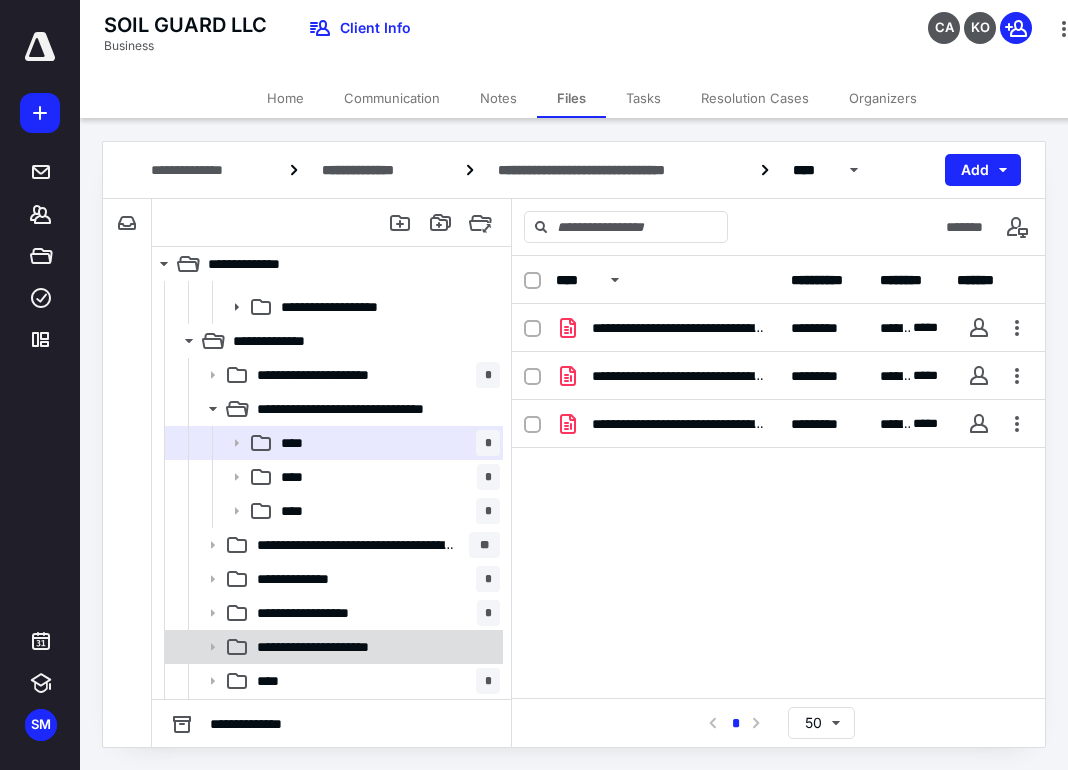 scroll, scrollTop: 465, scrollLeft: 0, axis: vertical 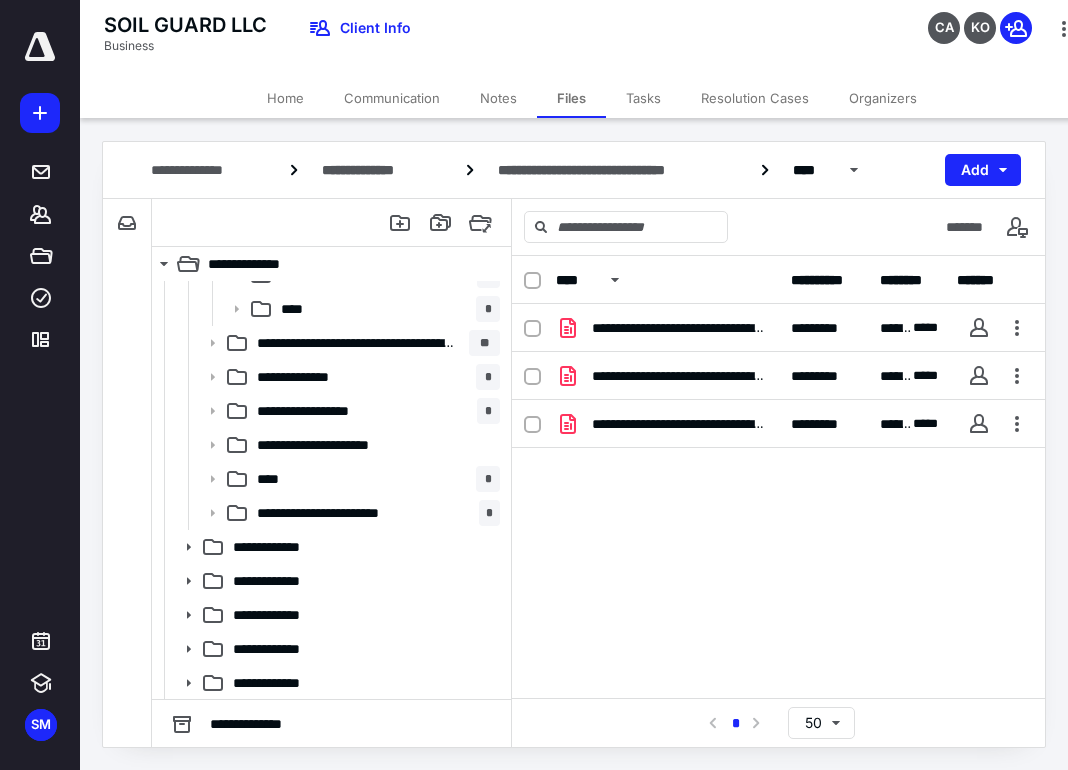 click on "**********" at bounding box center (778, 454) 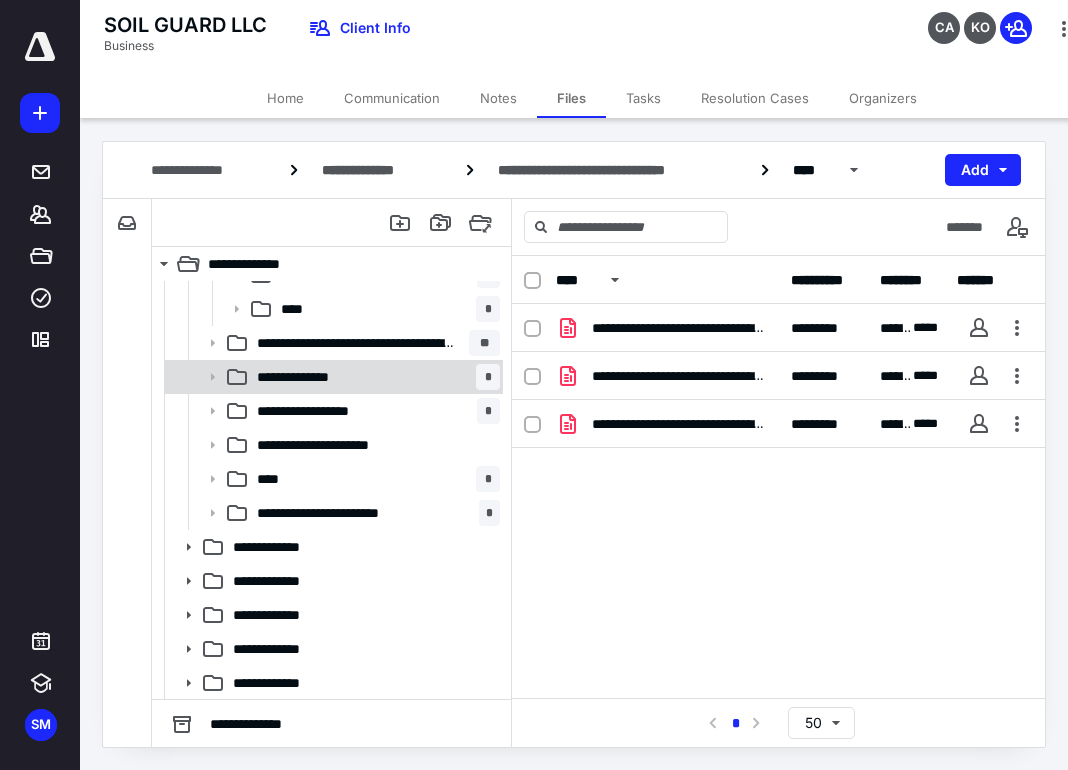 click on "**********" at bounding box center (310, 377) 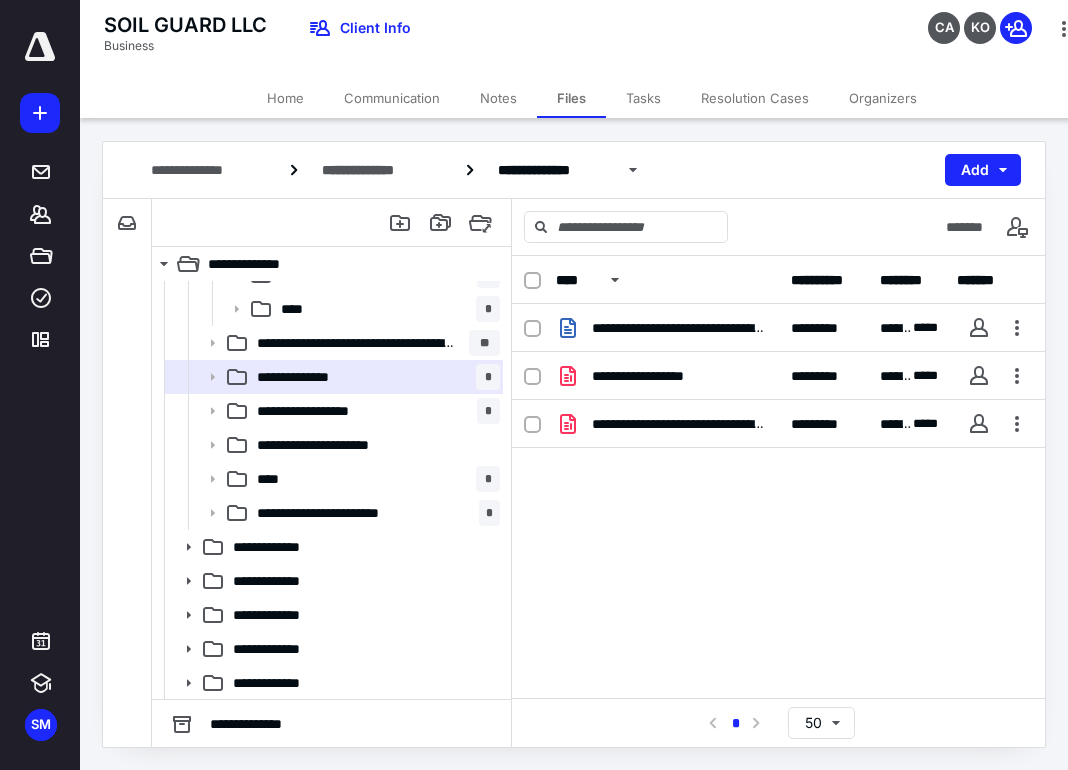 click on "**********" at bounding box center [778, 477] 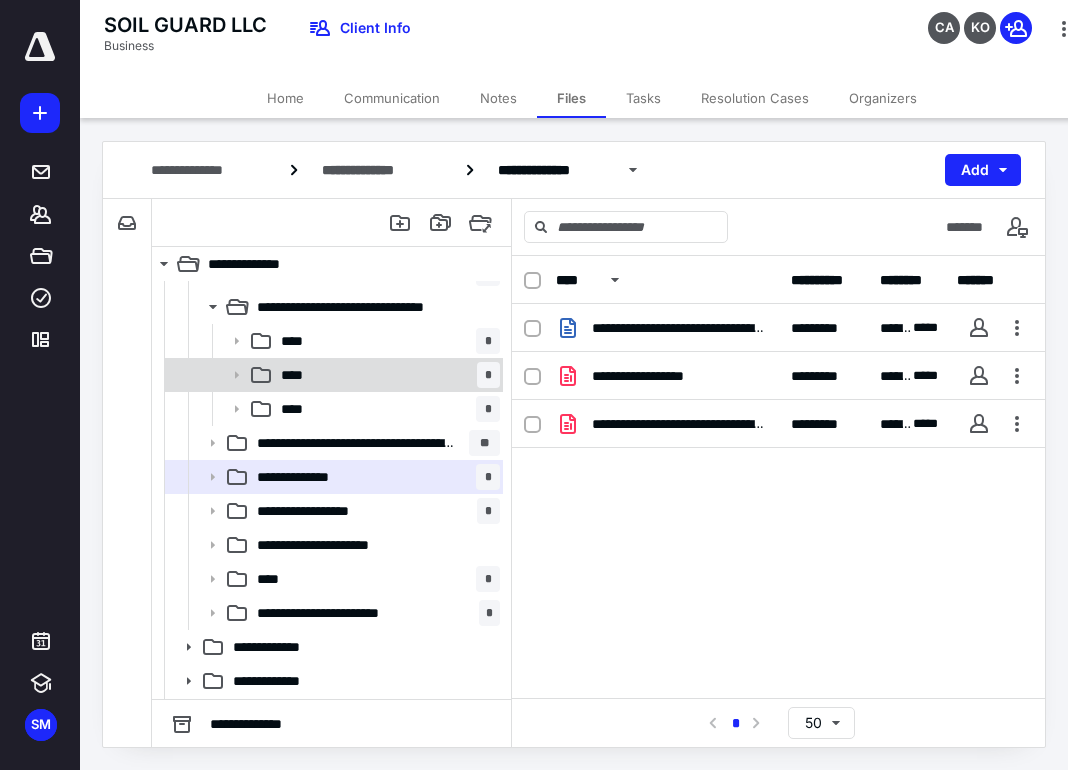 scroll, scrollTop: 265, scrollLeft: 0, axis: vertical 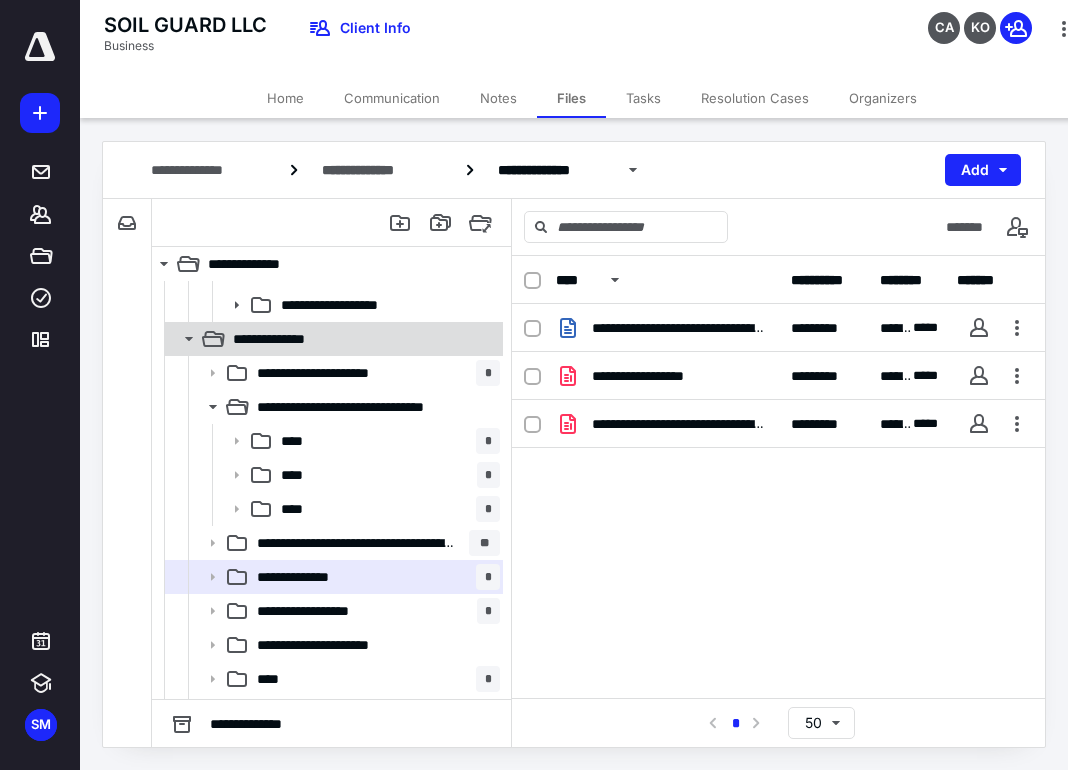 click on "**********" at bounding box center (293, 339) 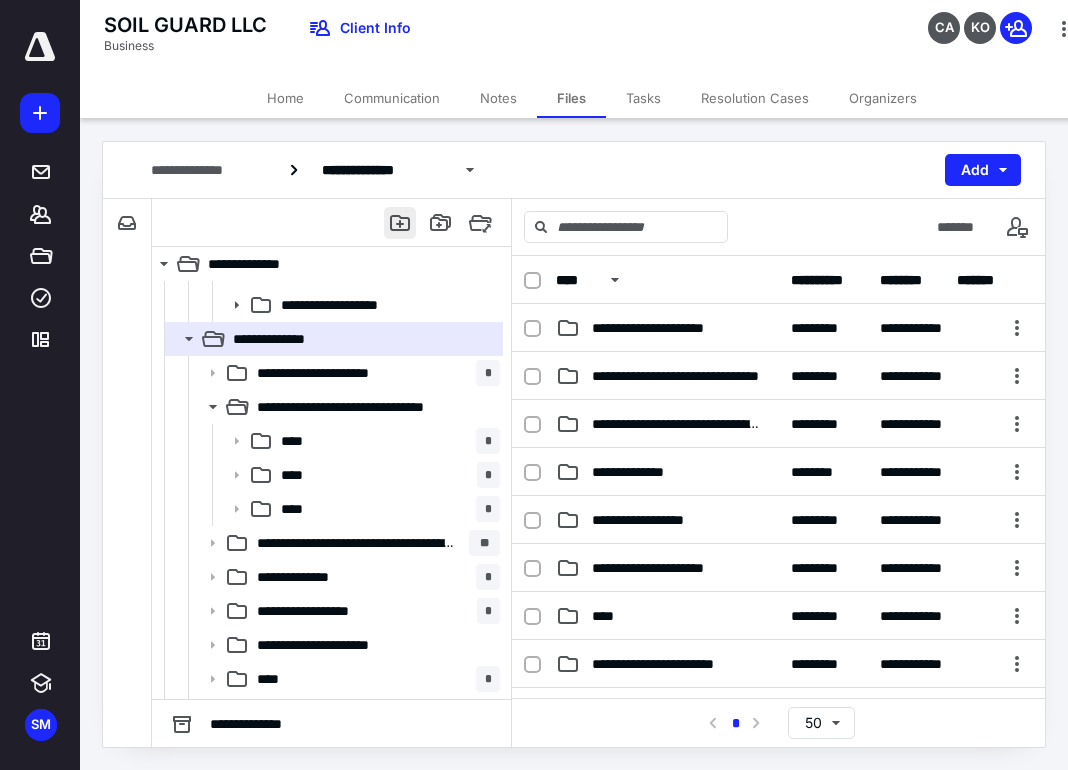 click at bounding box center (400, 223) 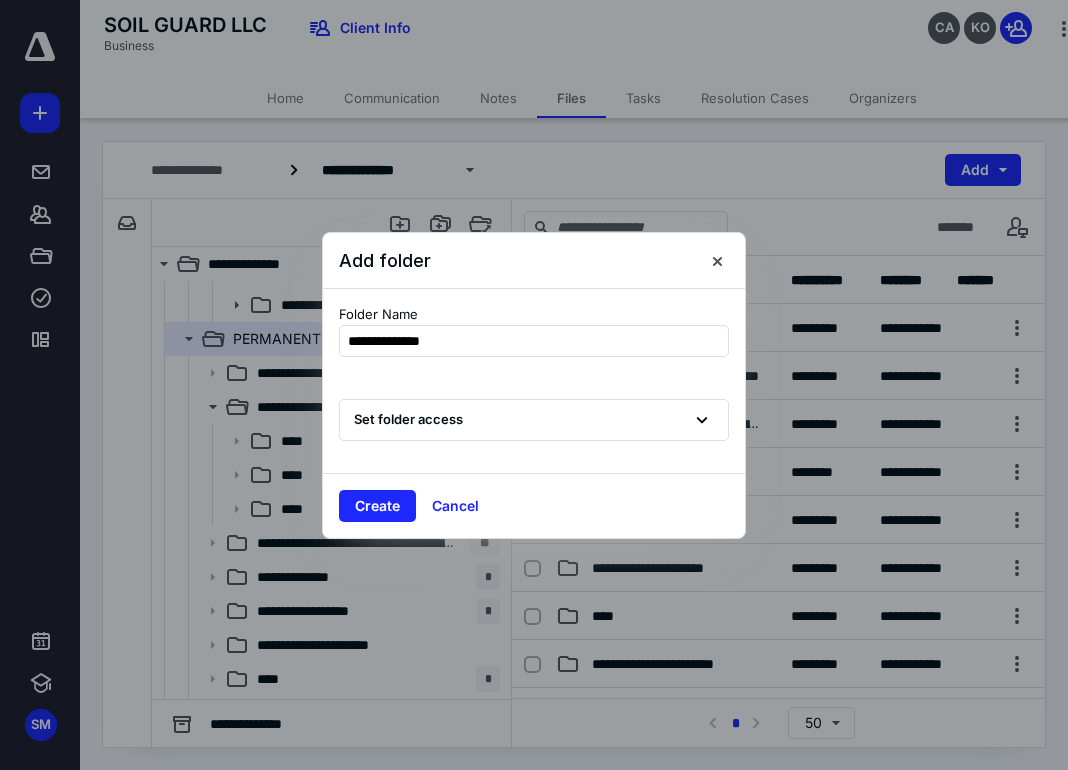 type on "**********" 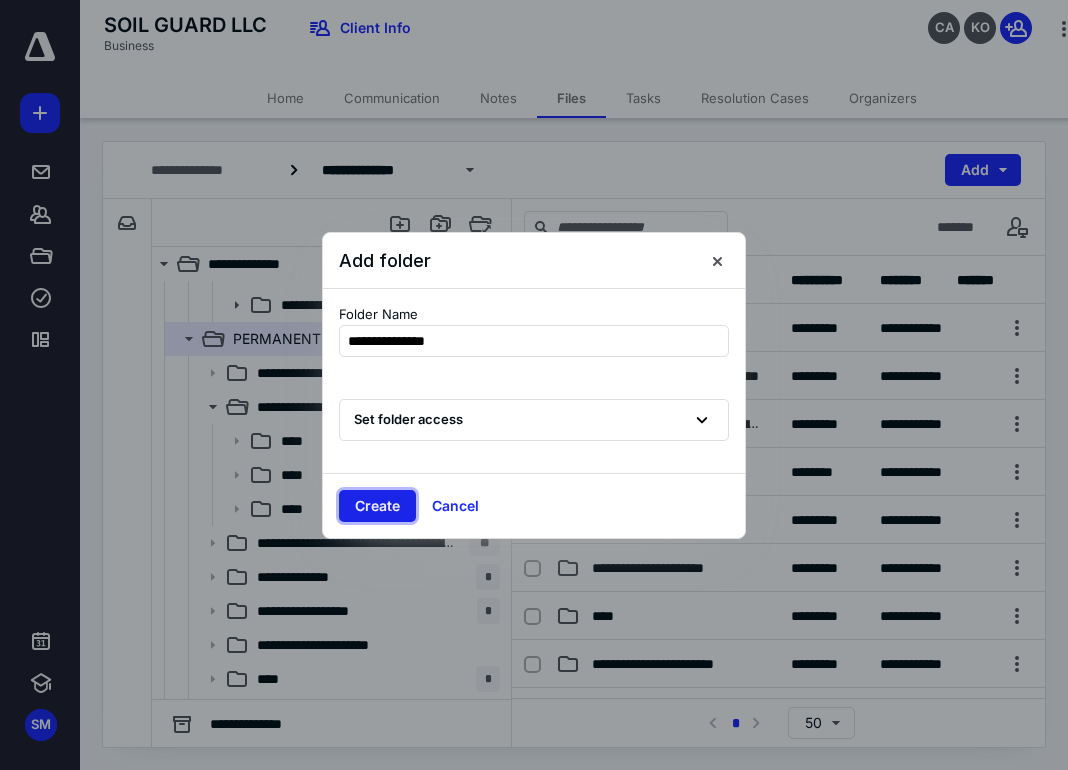 click on "Create" at bounding box center (377, 506) 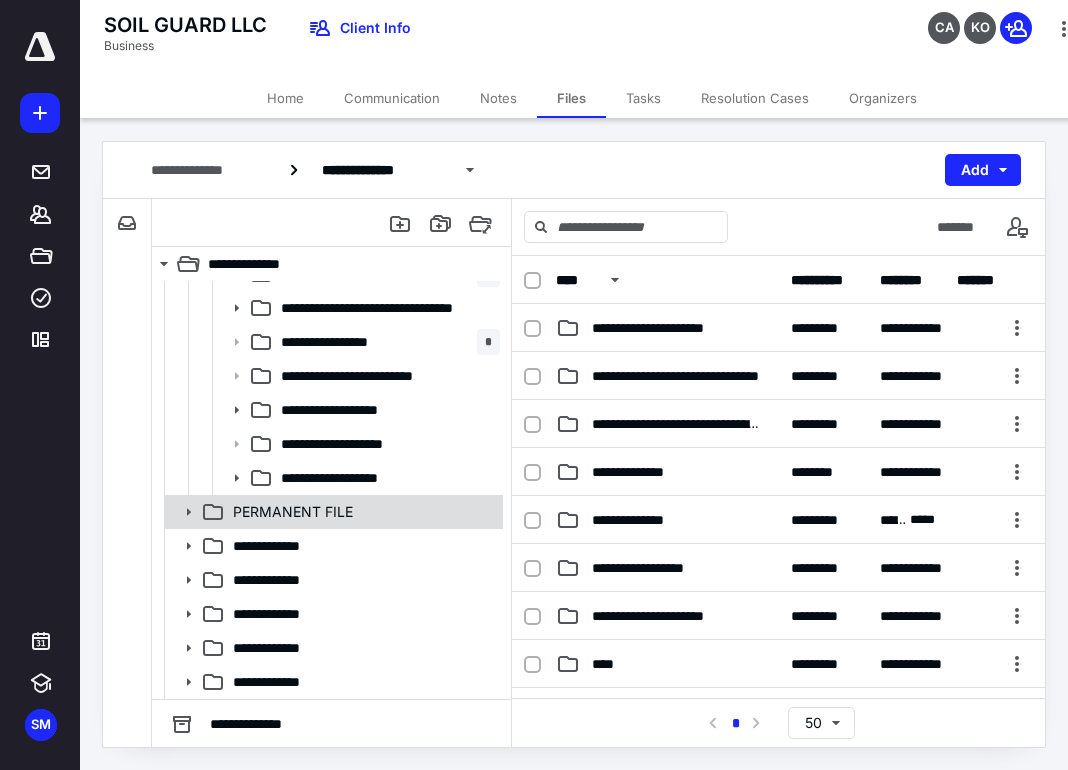scroll, scrollTop: 92, scrollLeft: 0, axis: vertical 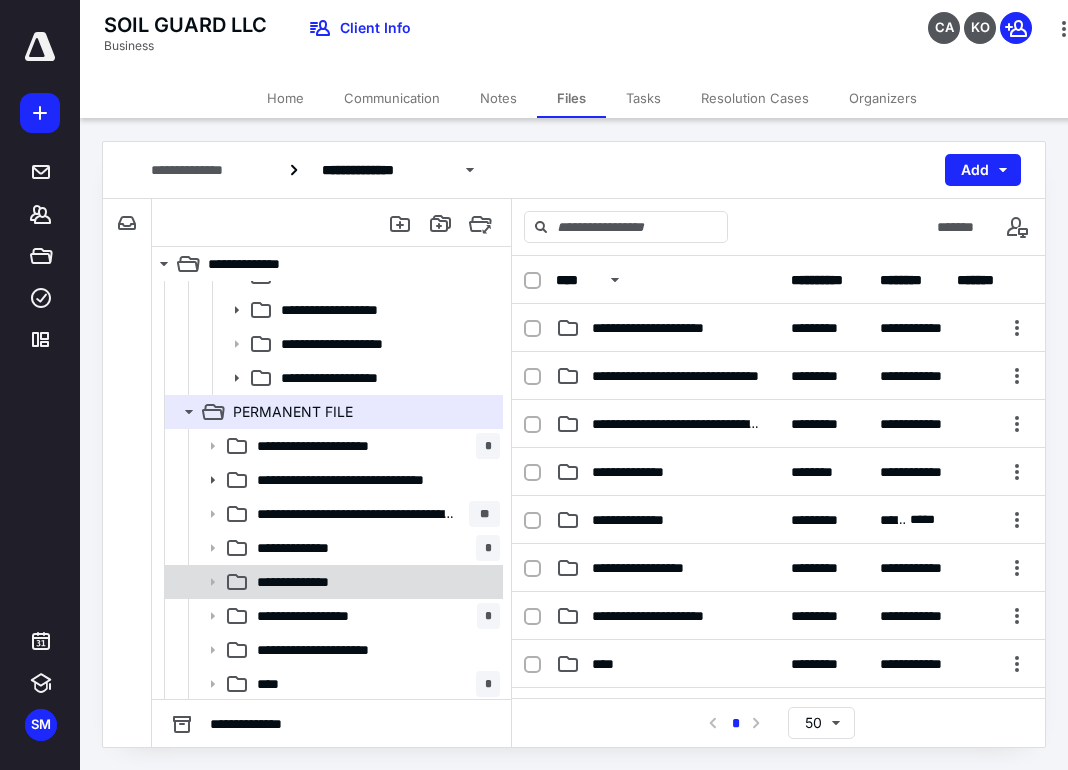 click on "**********" at bounding box center (374, 582) 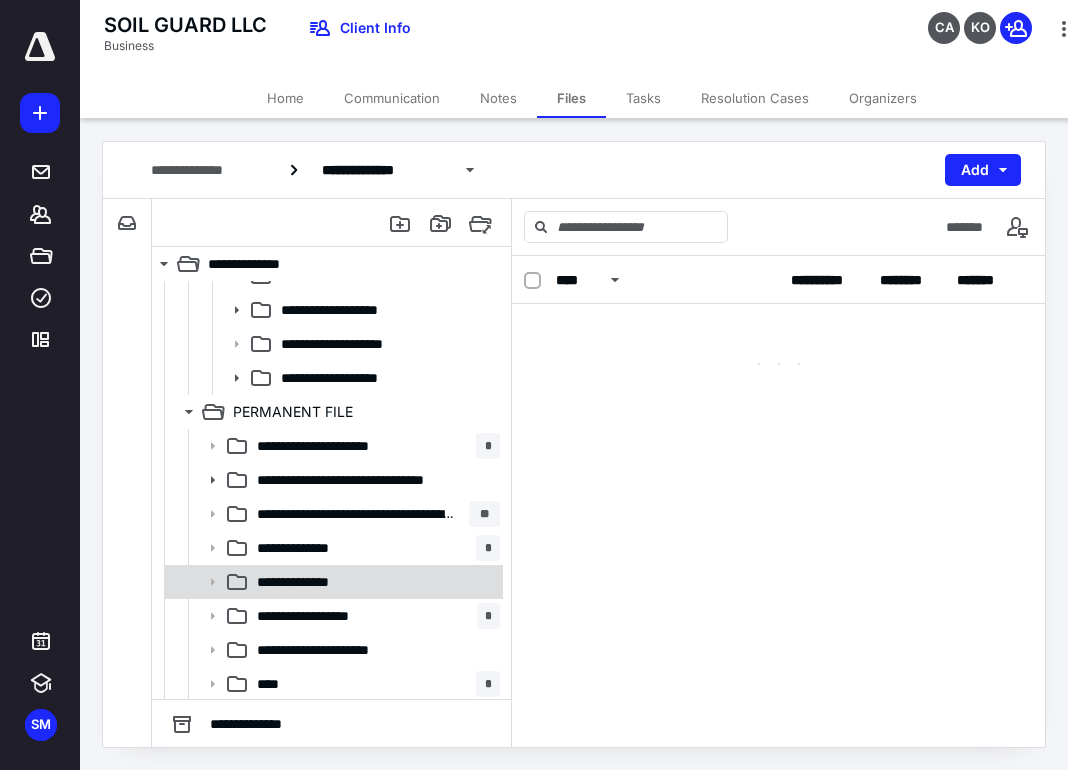 click on "**********" at bounding box center (374, 582) 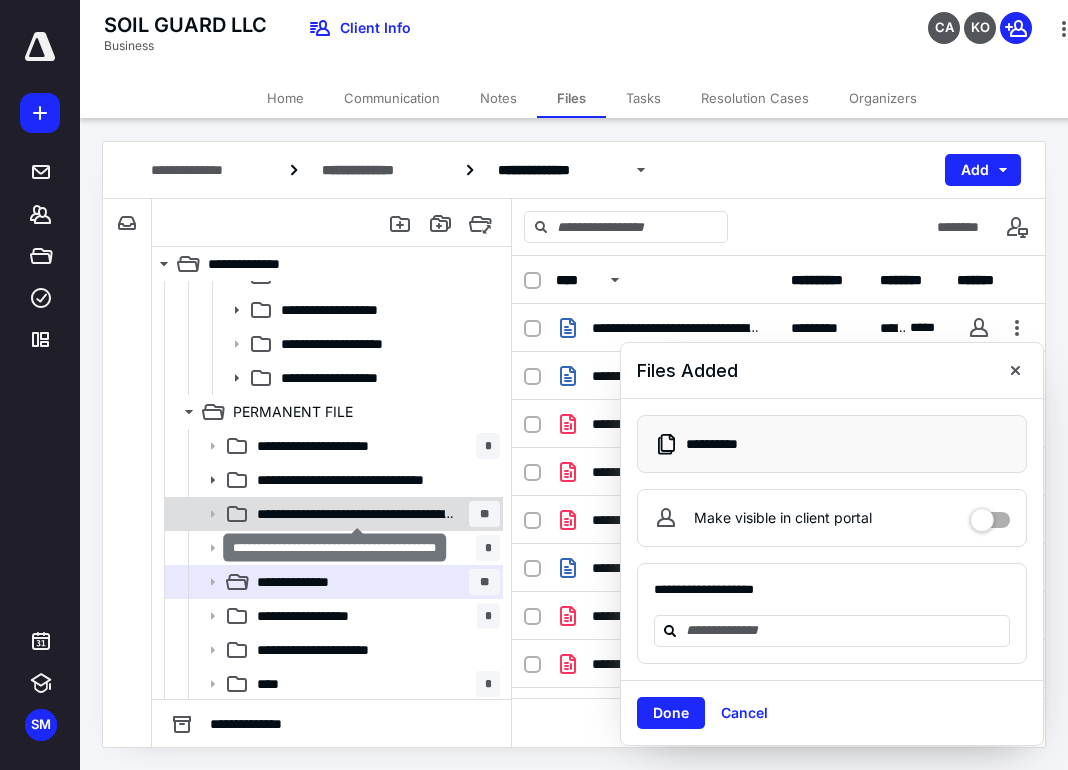 click on "**********" at bounding box center [357, 514] 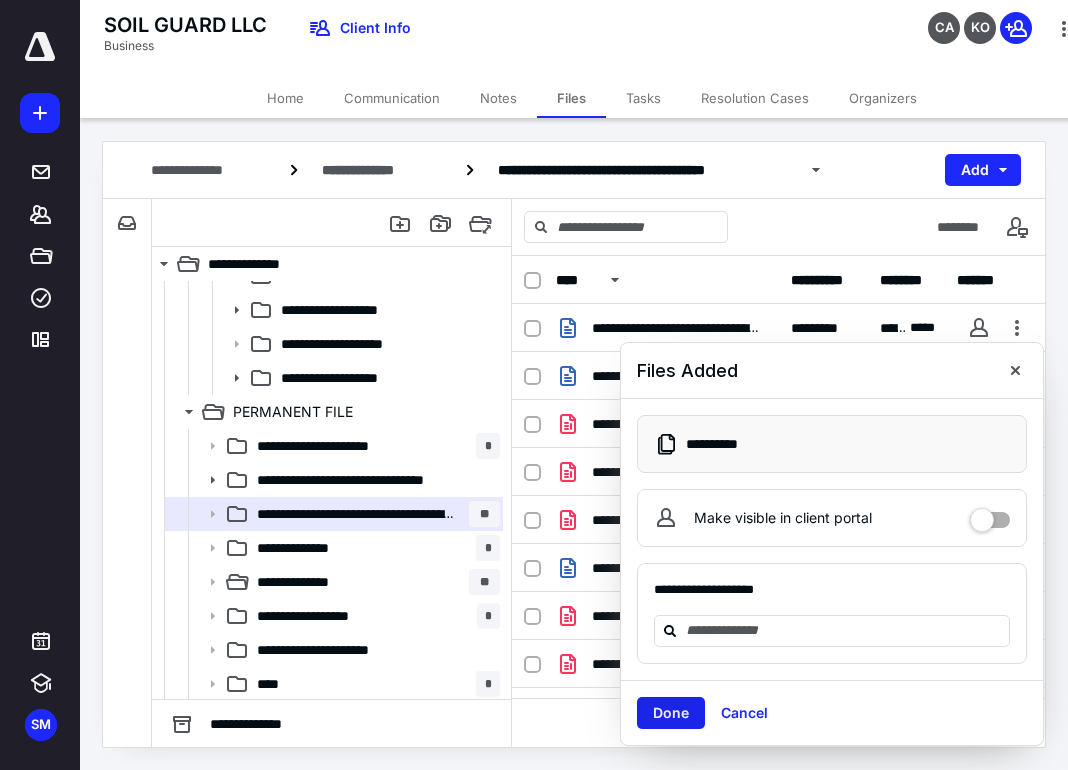 click on "Done" at bounding box center (671, 713) 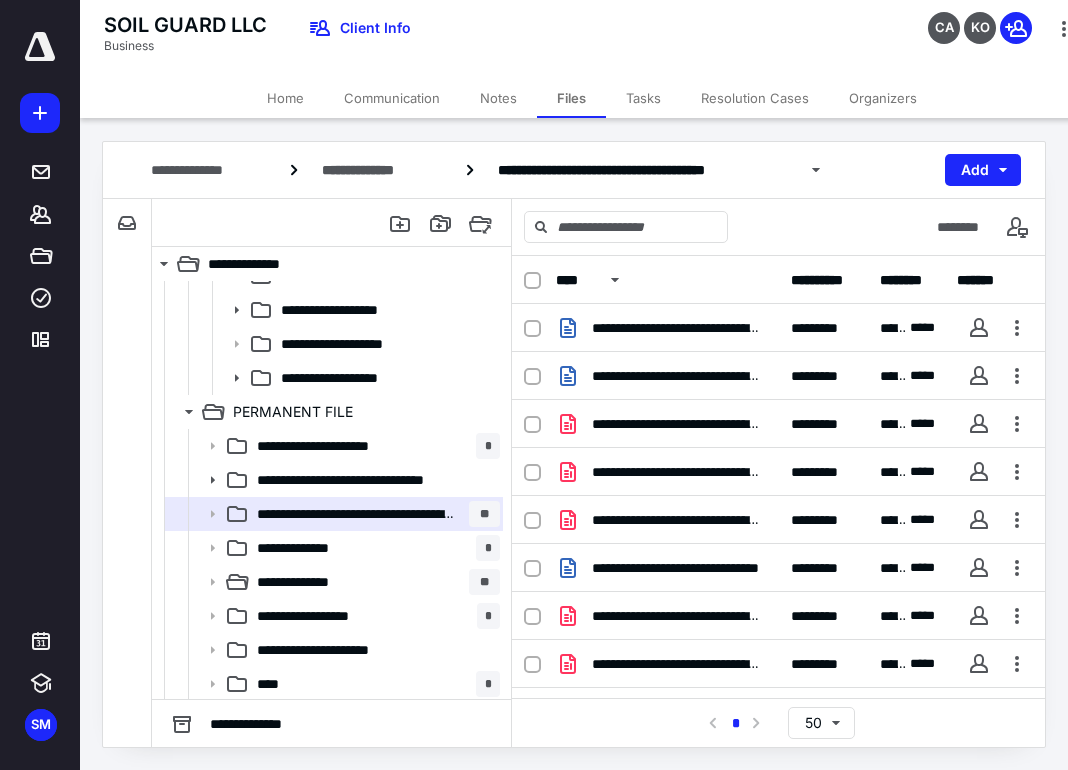 click at bounding box center [532, 281] 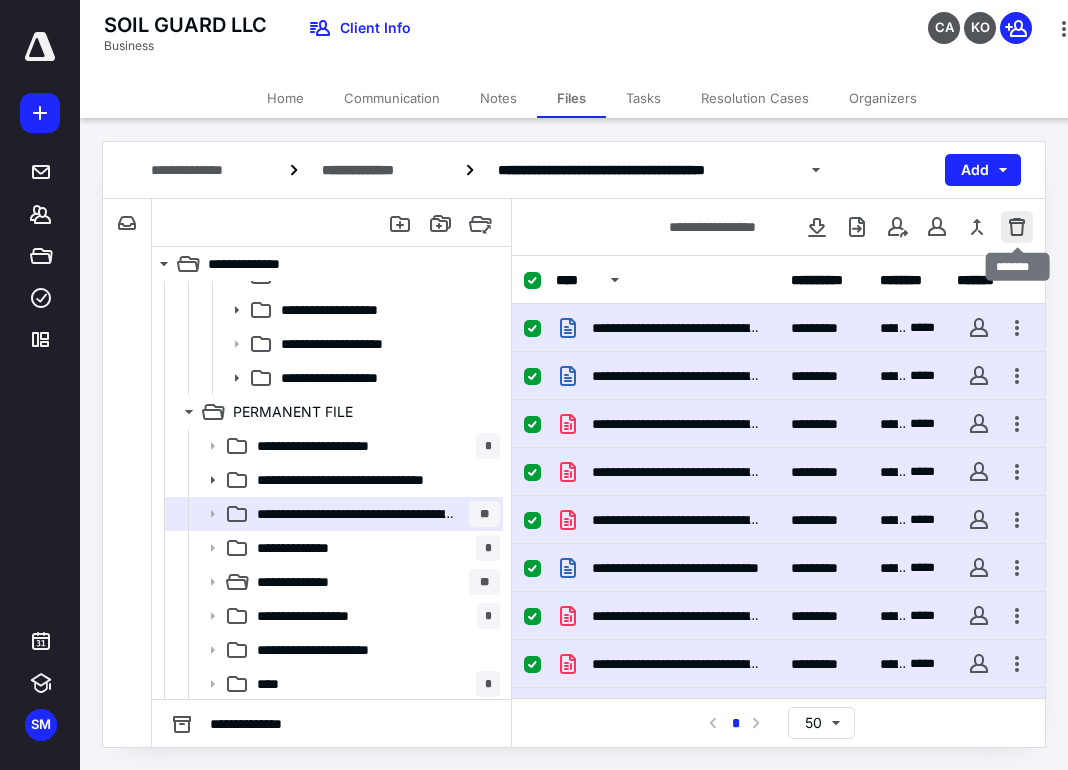 click at bounding box center [1017, 227] 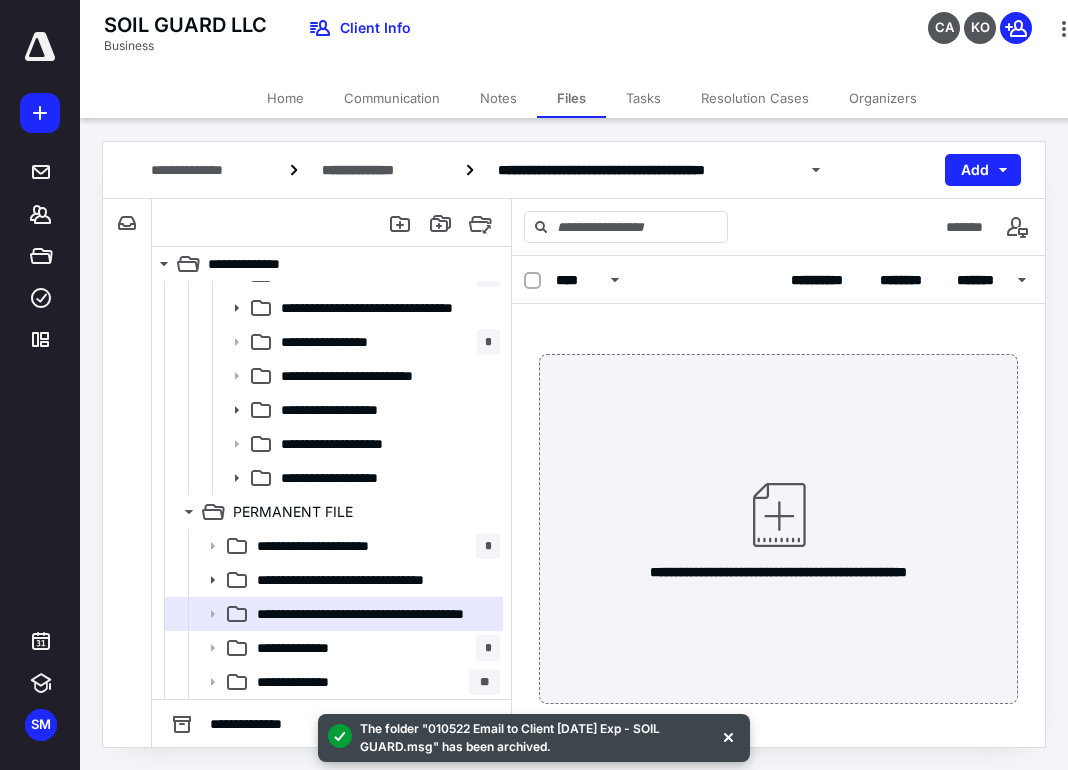 scroll, scrollTop: 192, scrollLeft: 0, axis: vertical 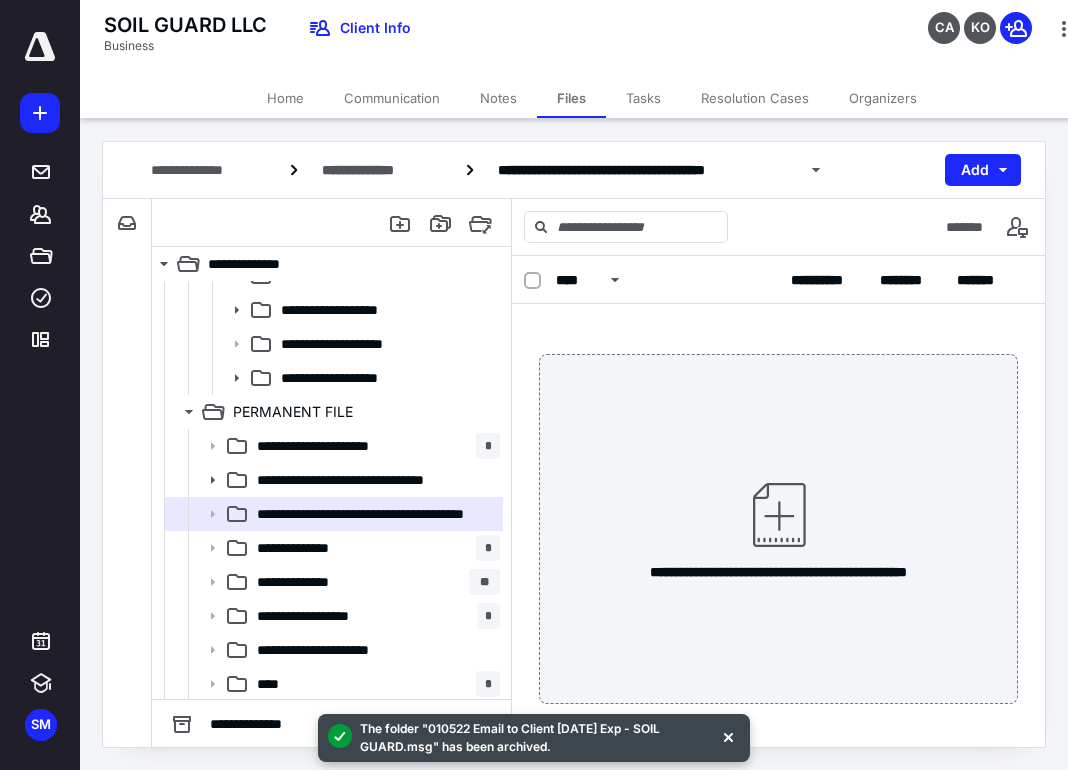 click on "**********" at bounding box center (778, 525) 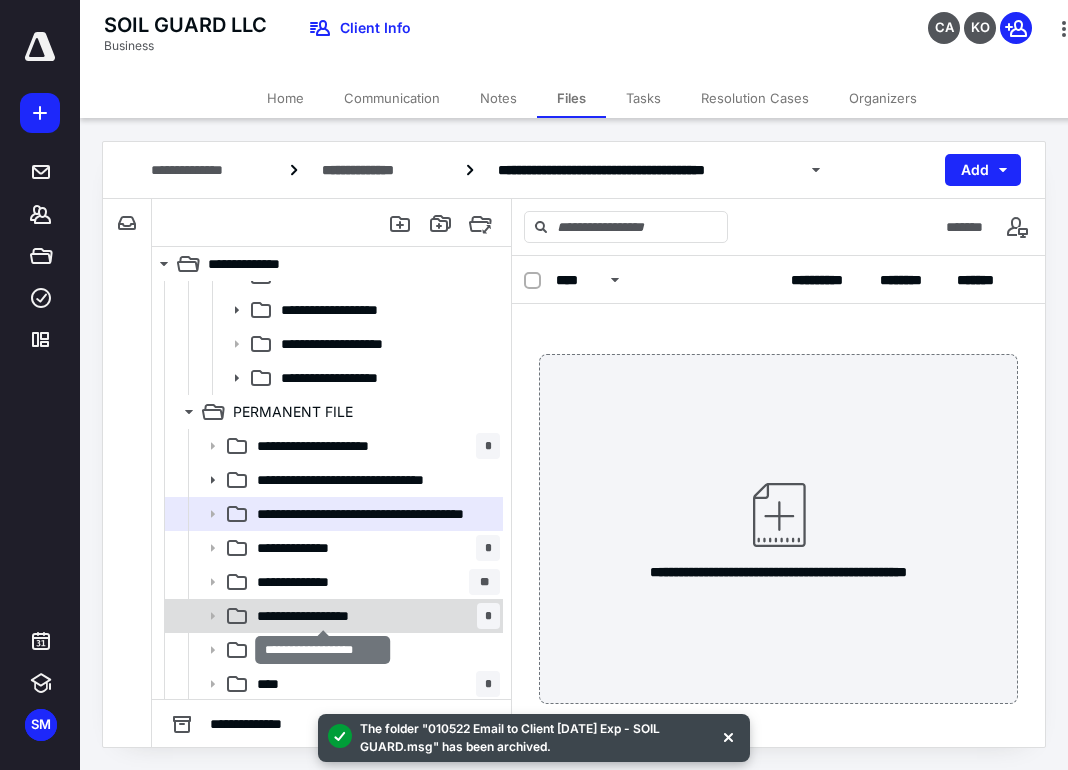 click on "**********" at bounding box center (323, 616) 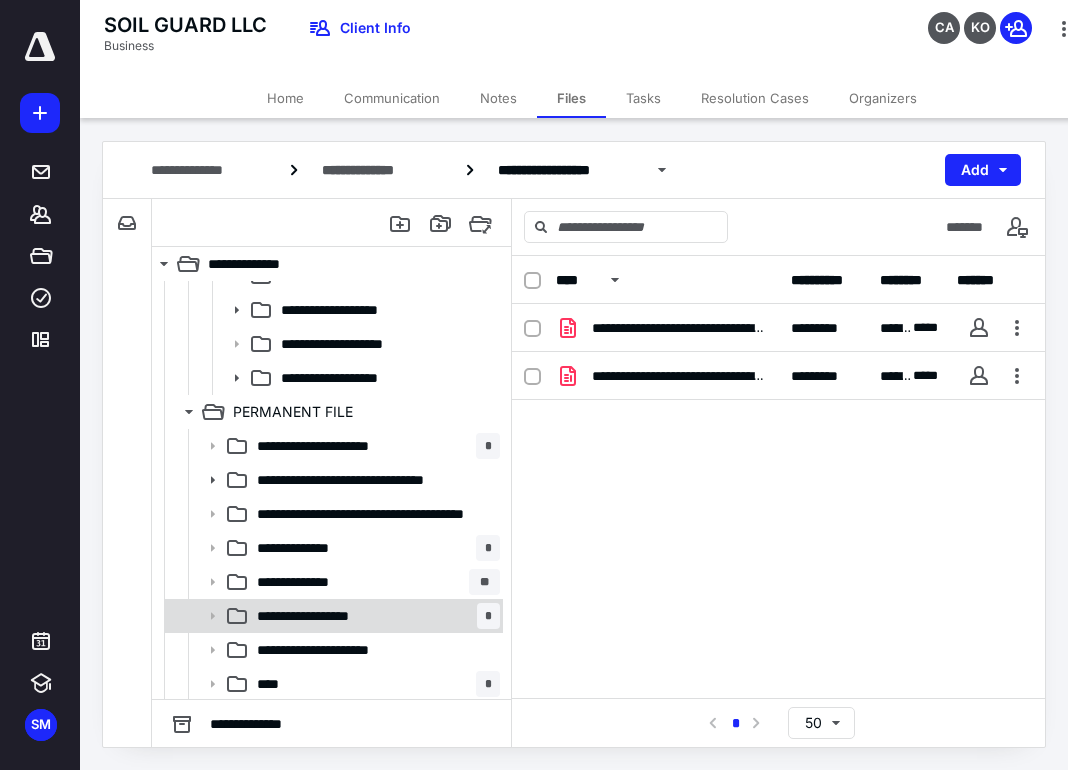 scroll, scrollTop: 397, scrollLeft: 0, axis: vertical 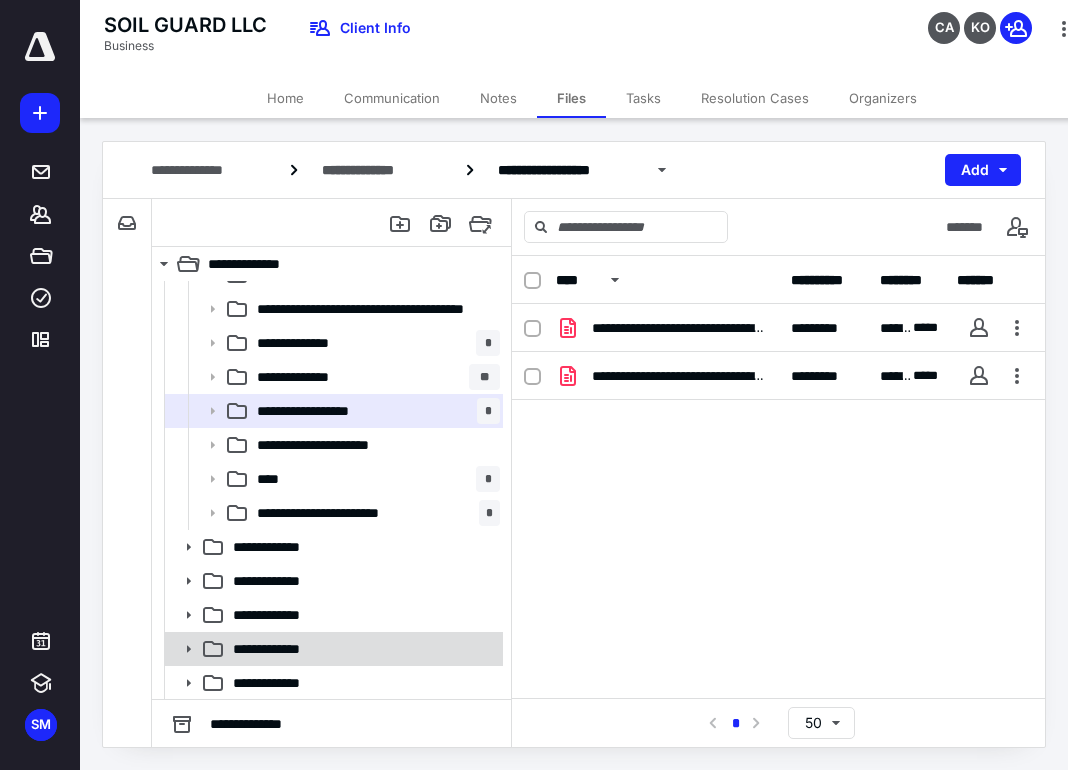 click on "**********" at bounding box center (281, 649) 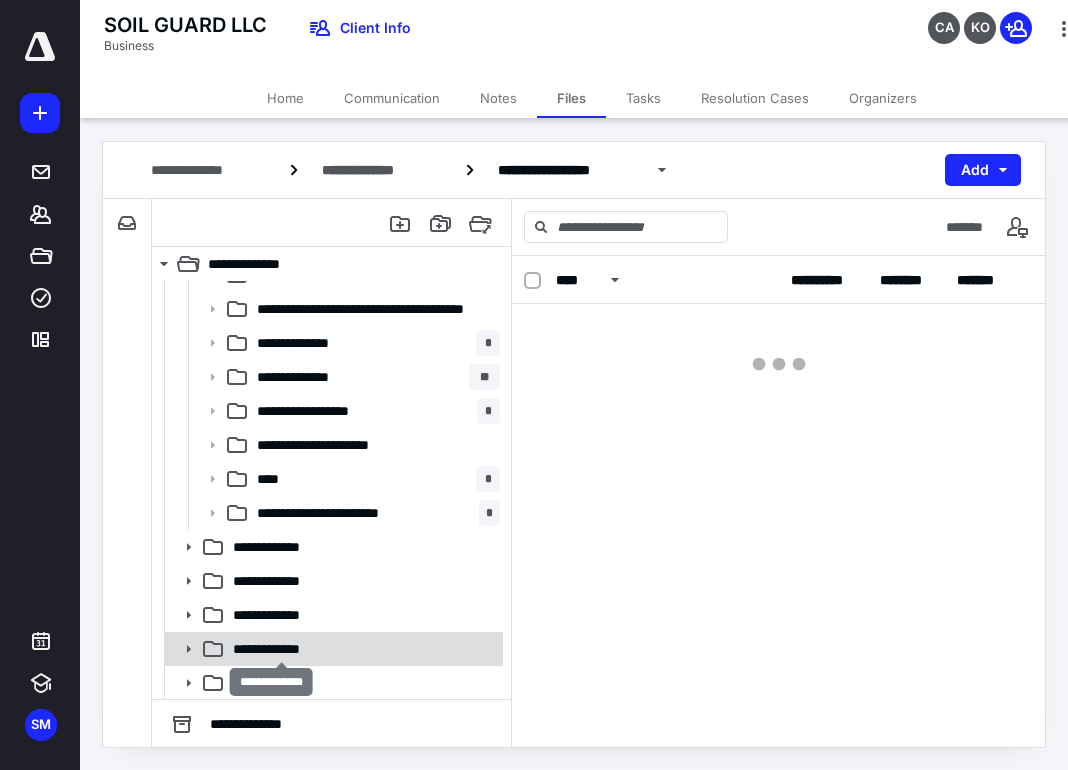 click on "**********" at bounding box center (281, 649) 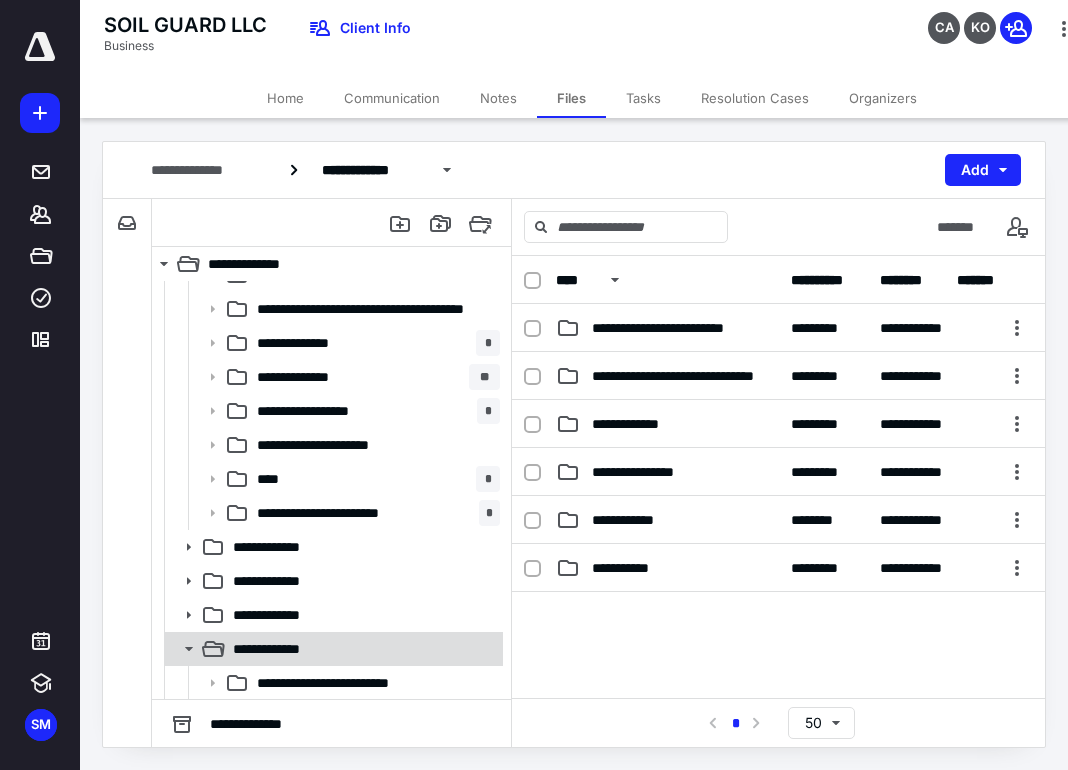 scroll, scrollTop: 601, scrollLeft: 0, axis: vertical 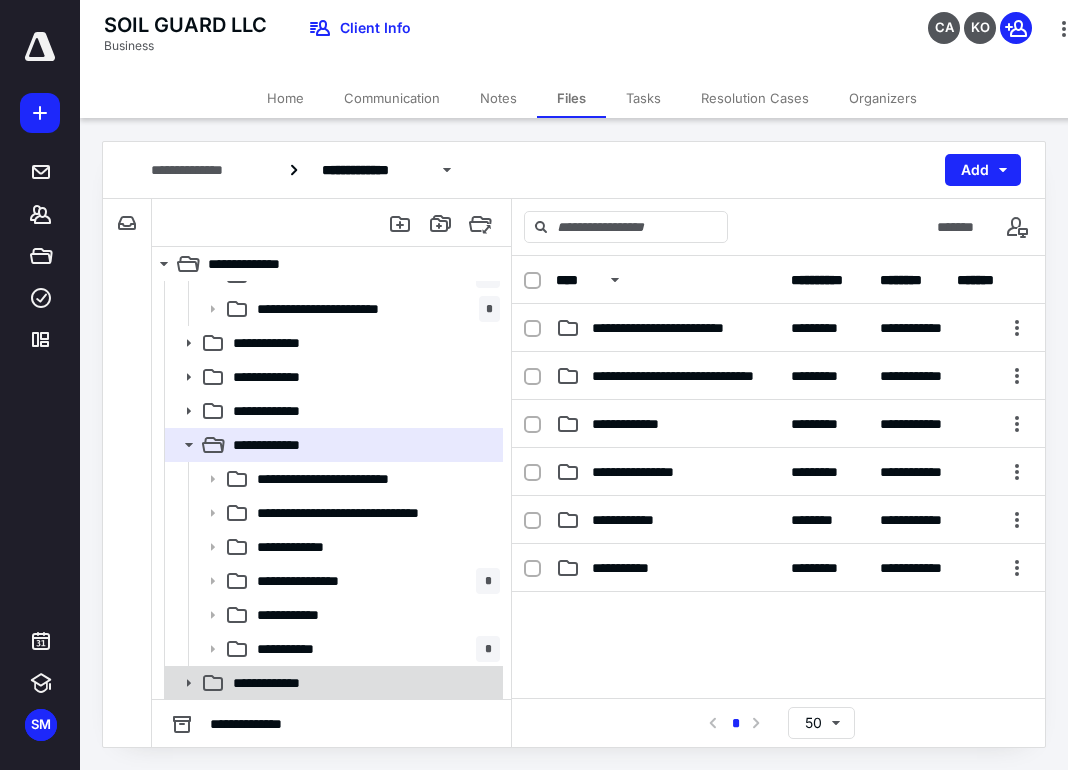 click 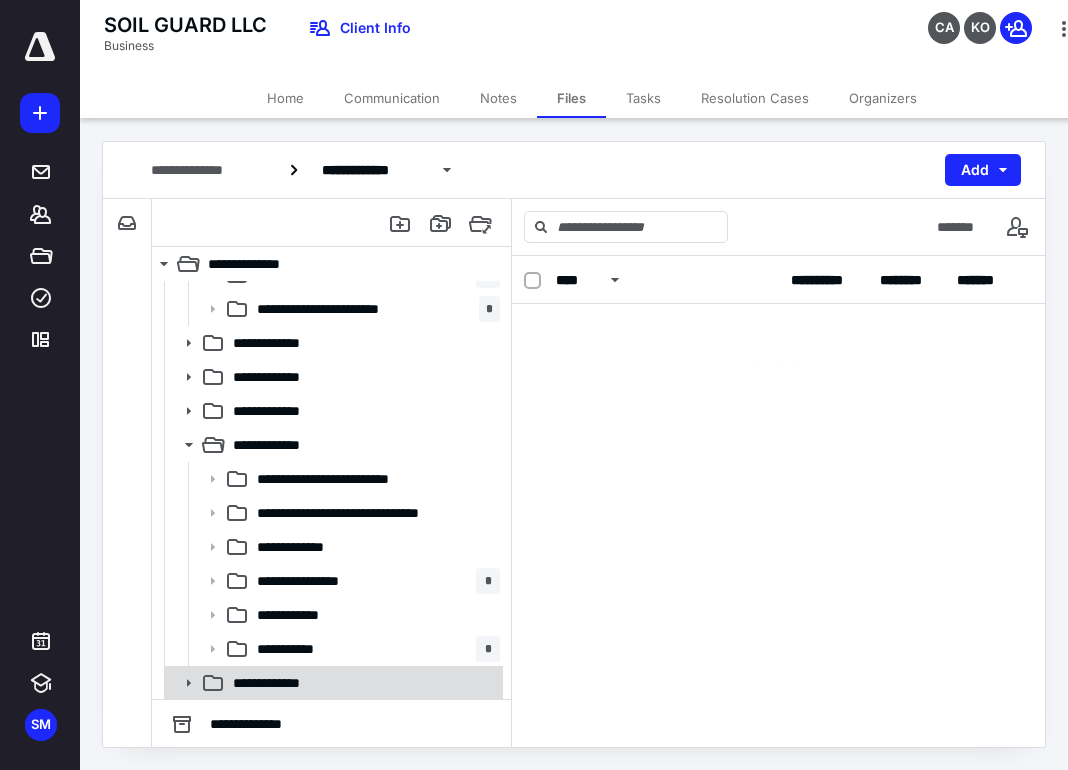 click 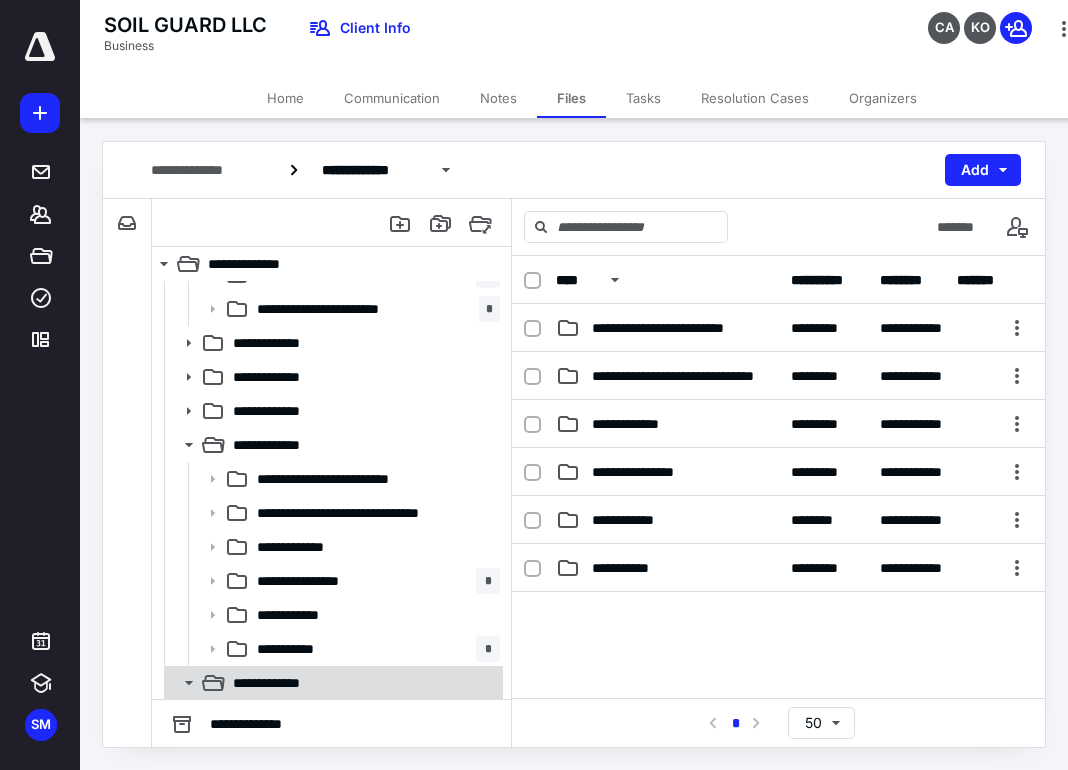 scroll, scrollTop: 805, scrollLeft: 0, axis: vertical 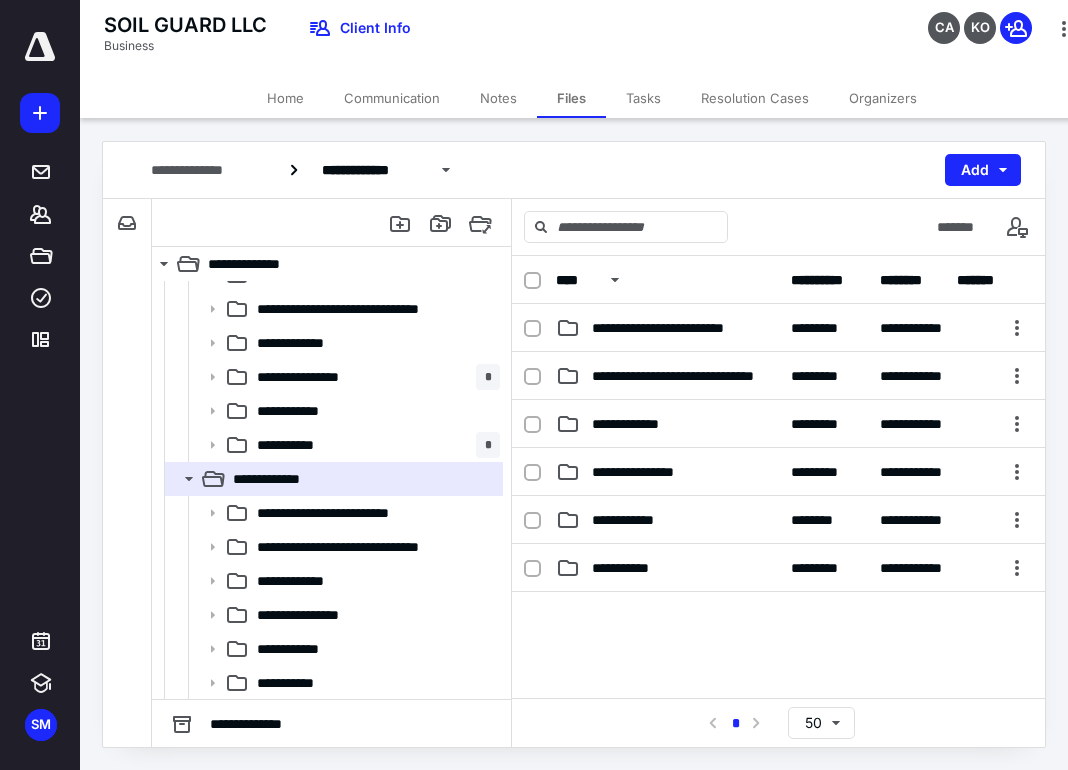 click at bounding box center (778, 742) 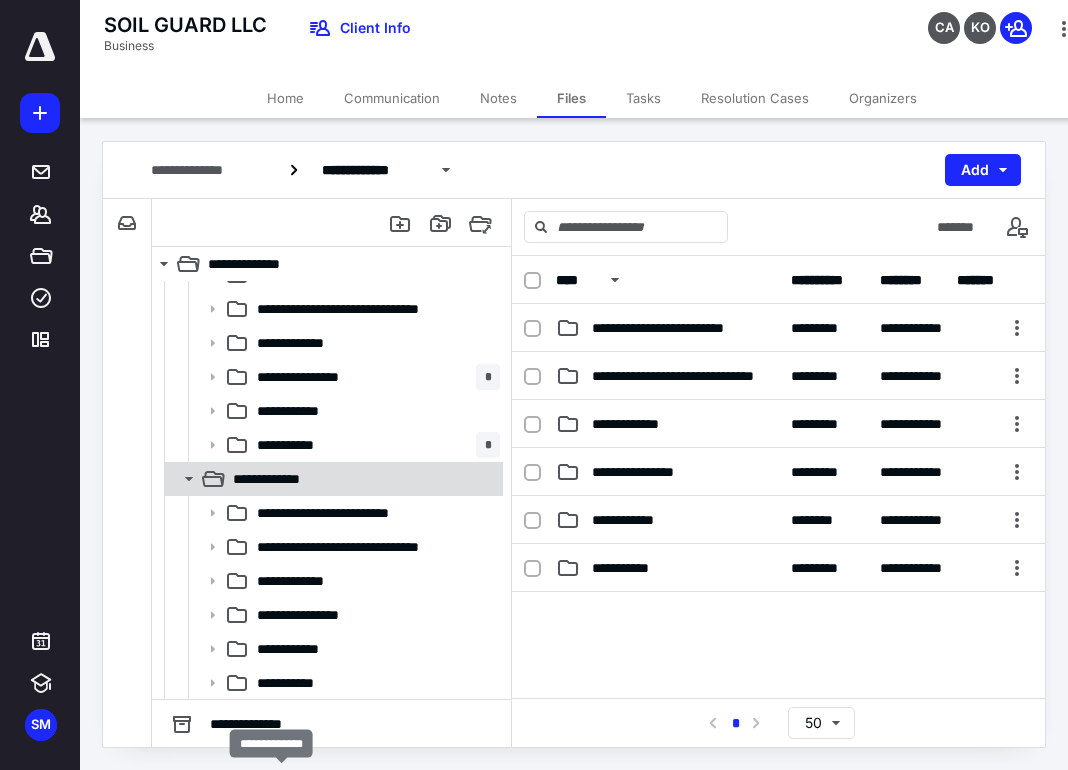 scroll, scrollTop: 505, scrollLeft: 0, axis: vertical 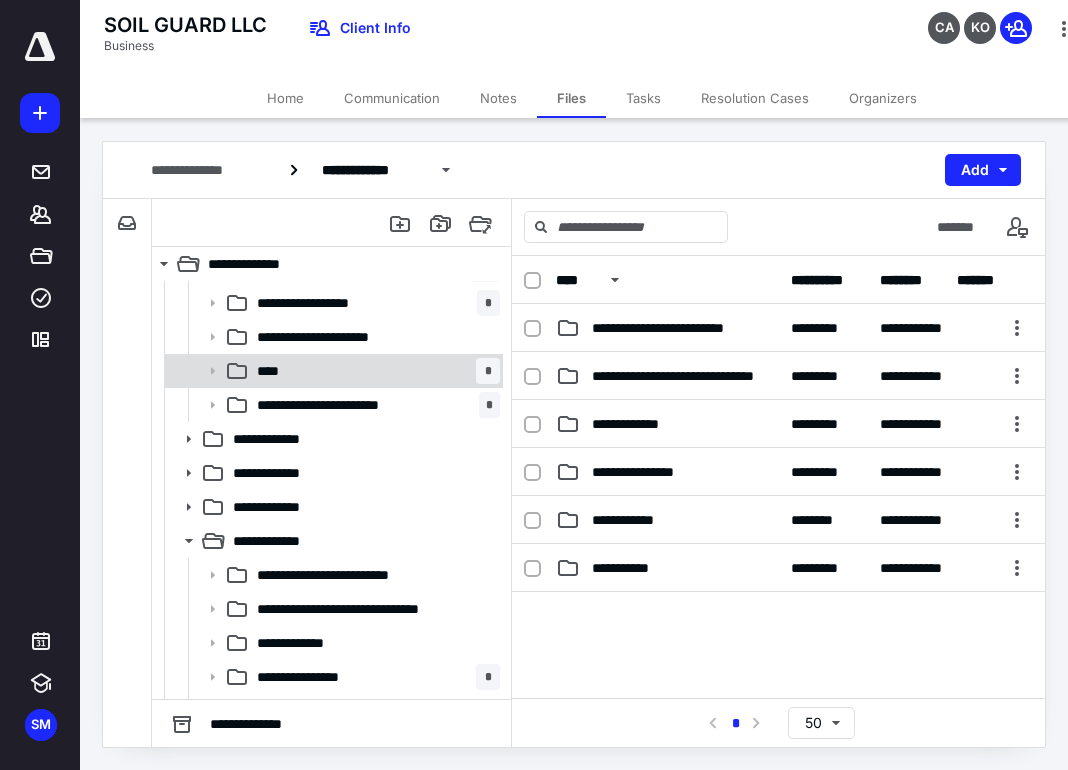 click on "****" at bounding box center [274, 371] 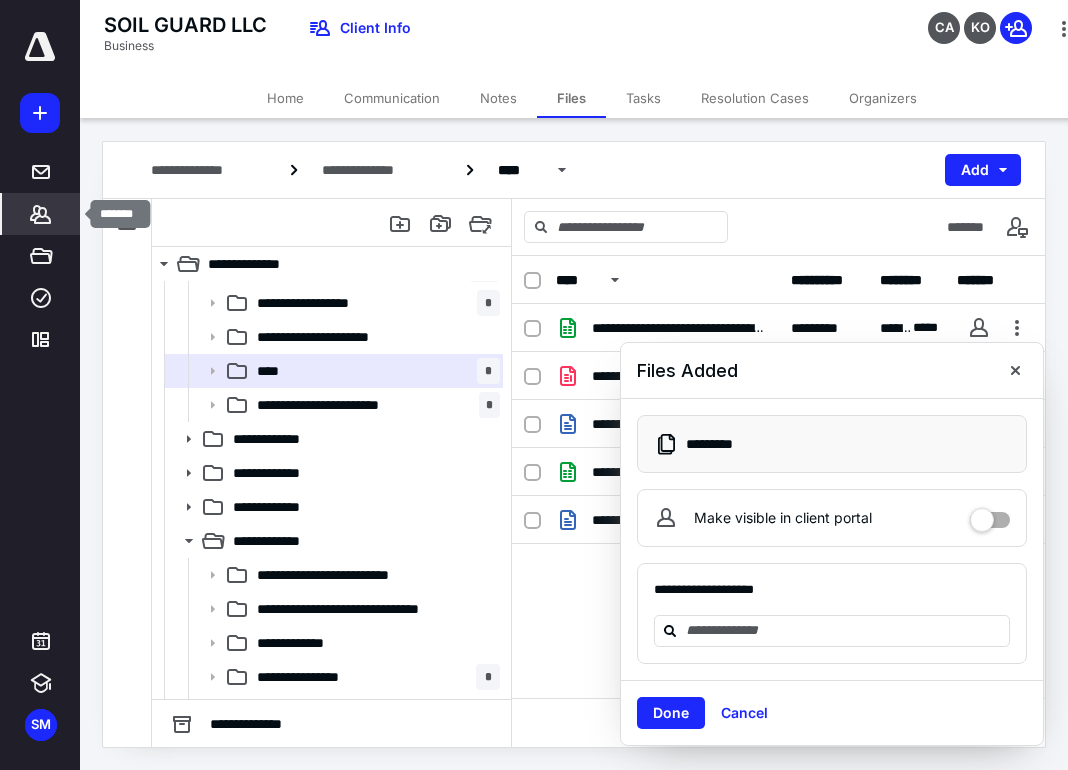 click on "*******" at bounding box center (41, 214) 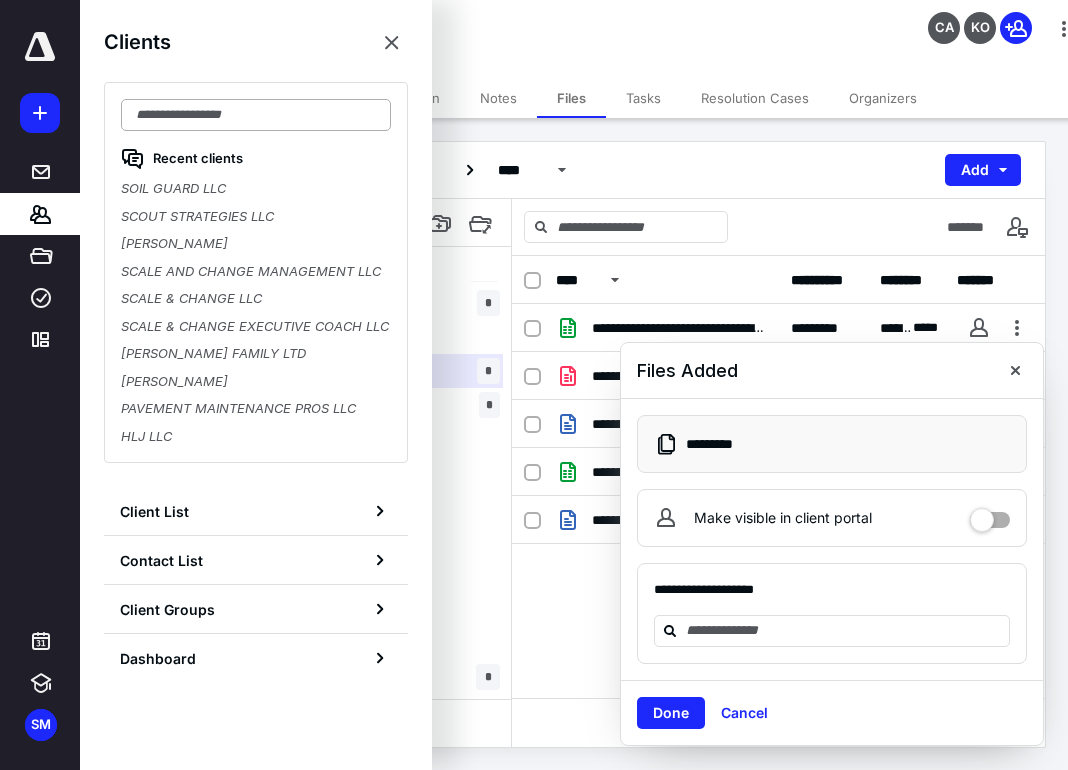 click at bounding box center [256, 115] 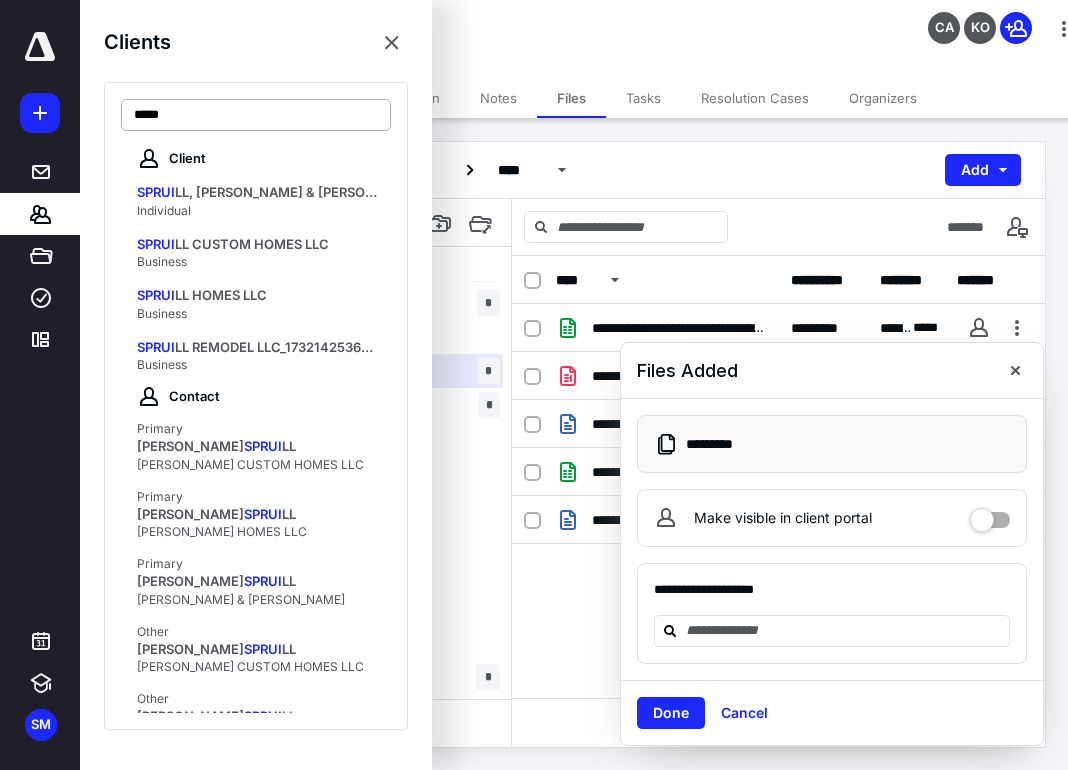 type on "******" 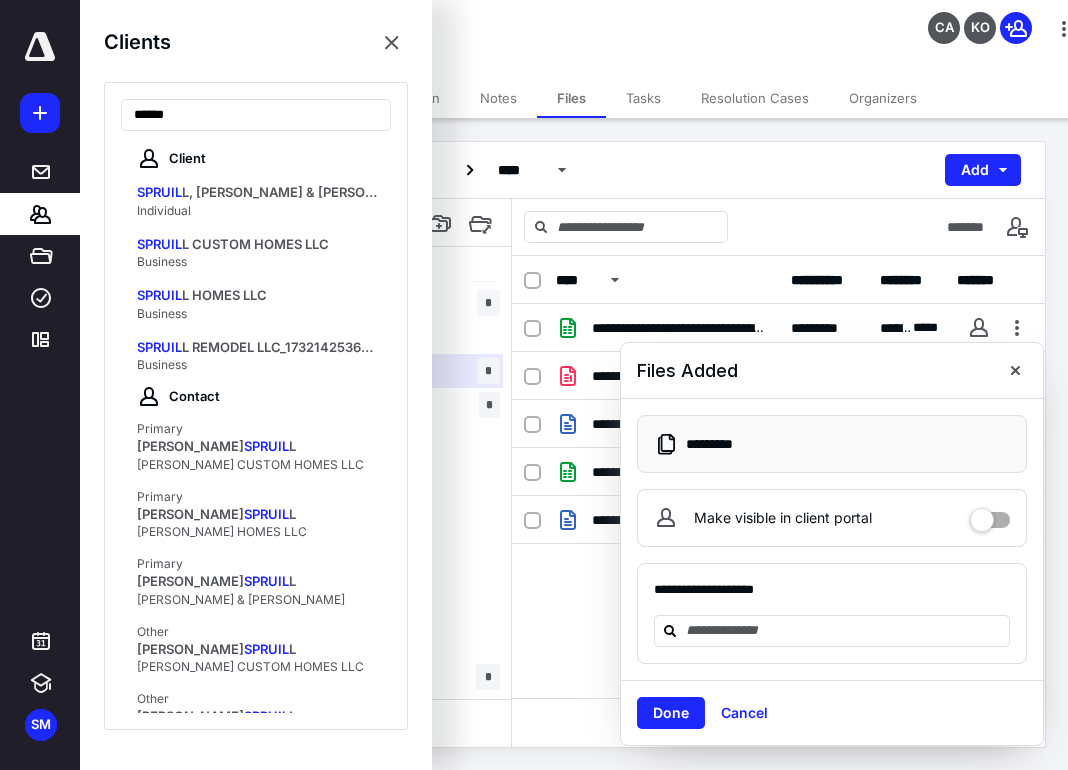 click on "Business" at bounding box center [258, 365] 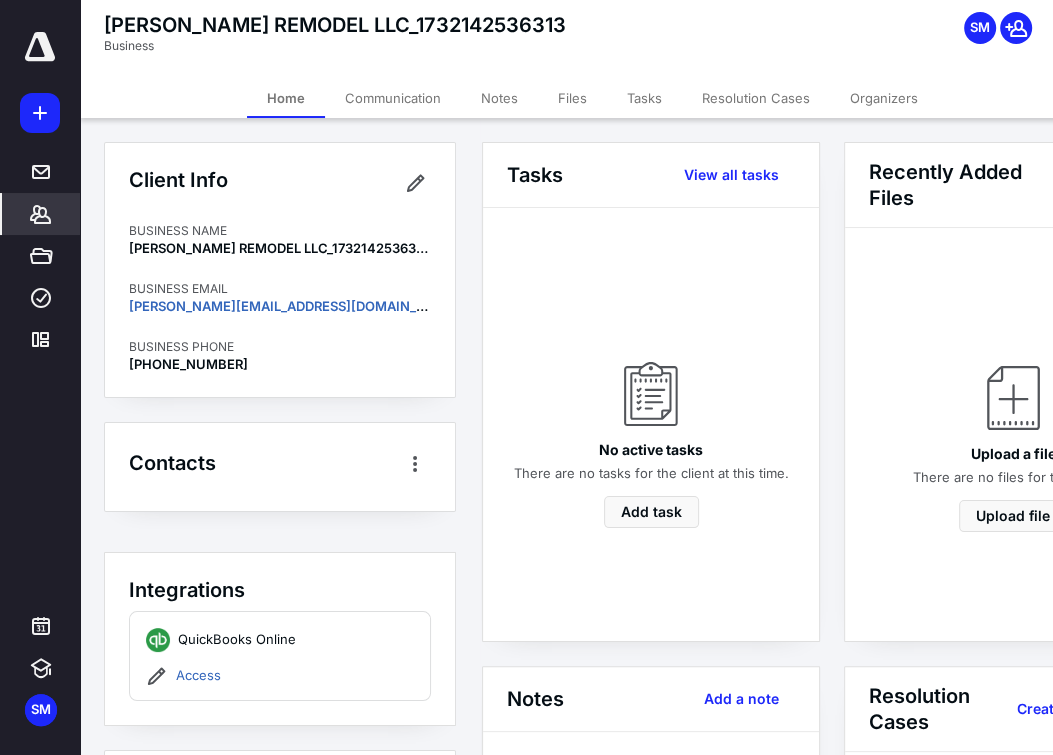 click on "[PERSON_NAME] REMODEL LLC_1732142536313 Business SM" at bounding box center (592, 39) 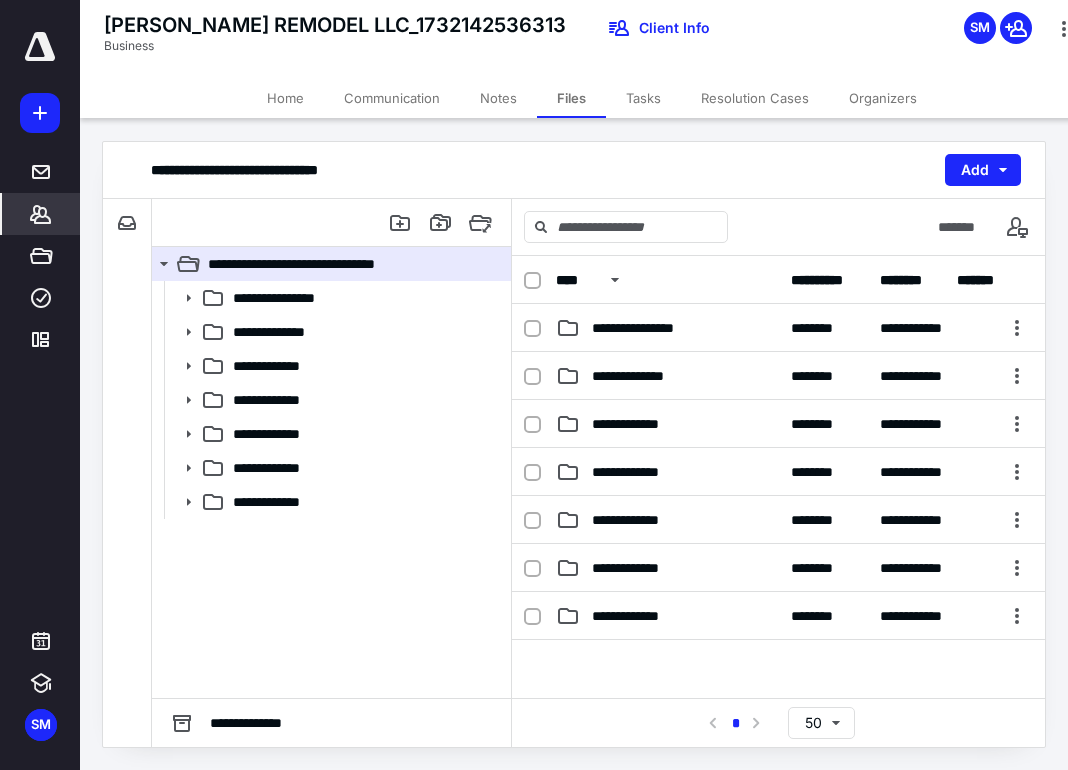 click 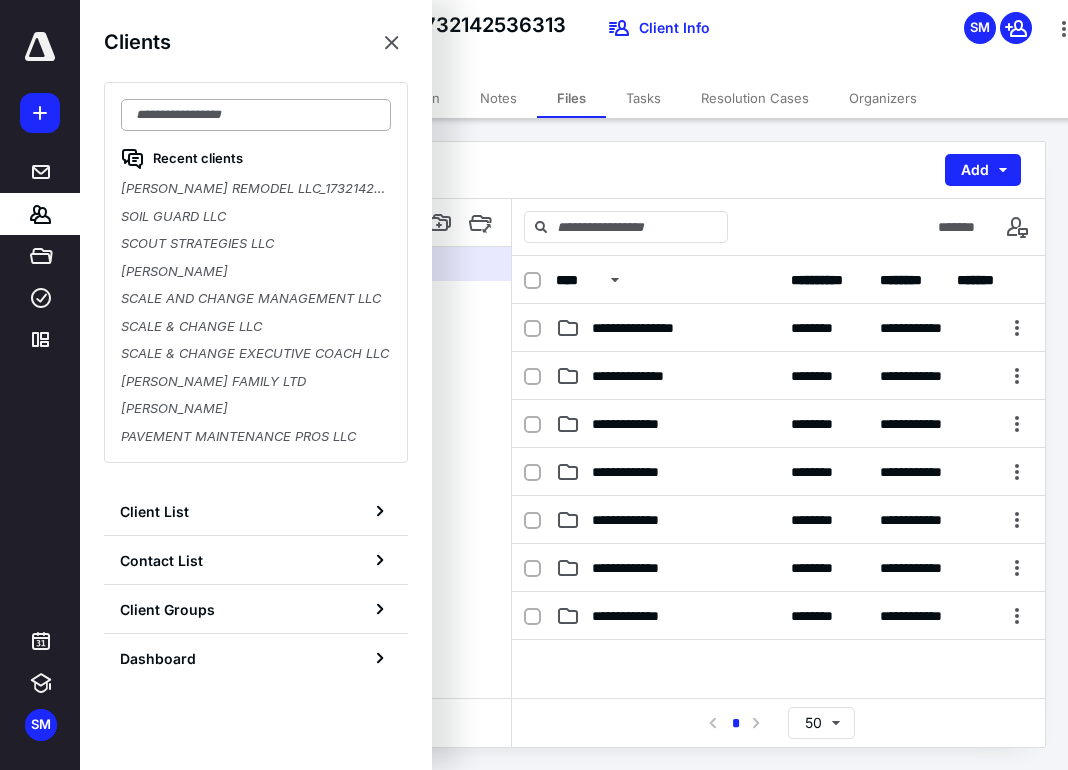 click at bounding box center [256, 115] 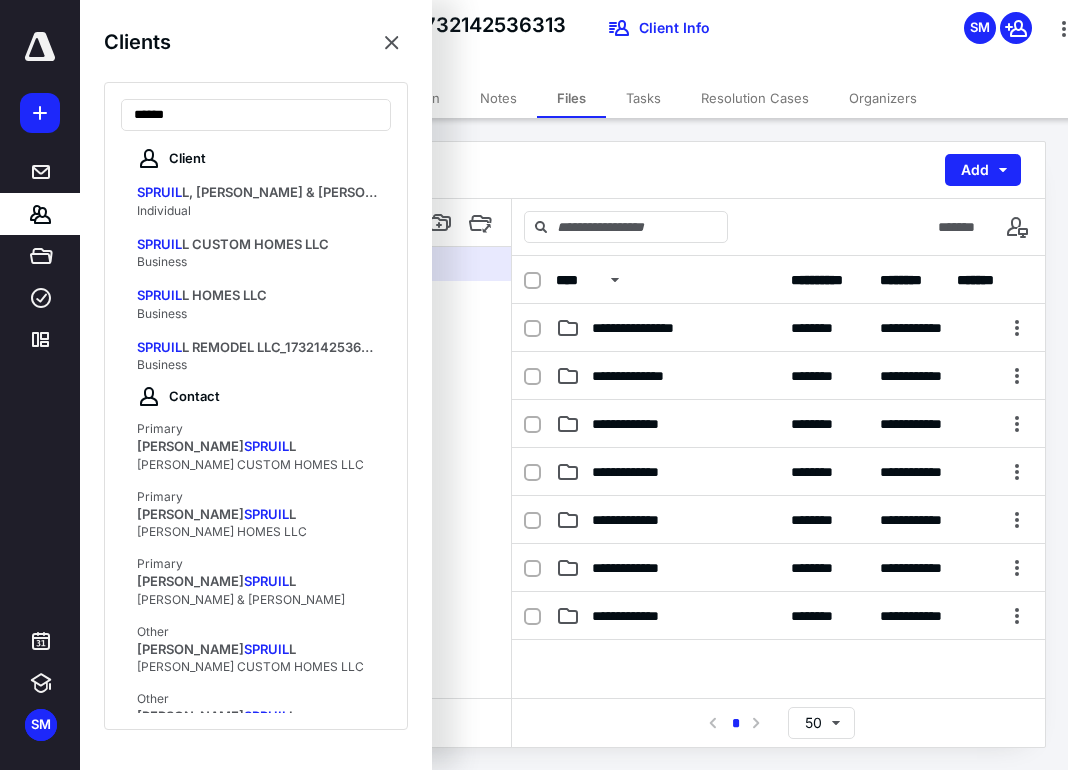 type on "******" 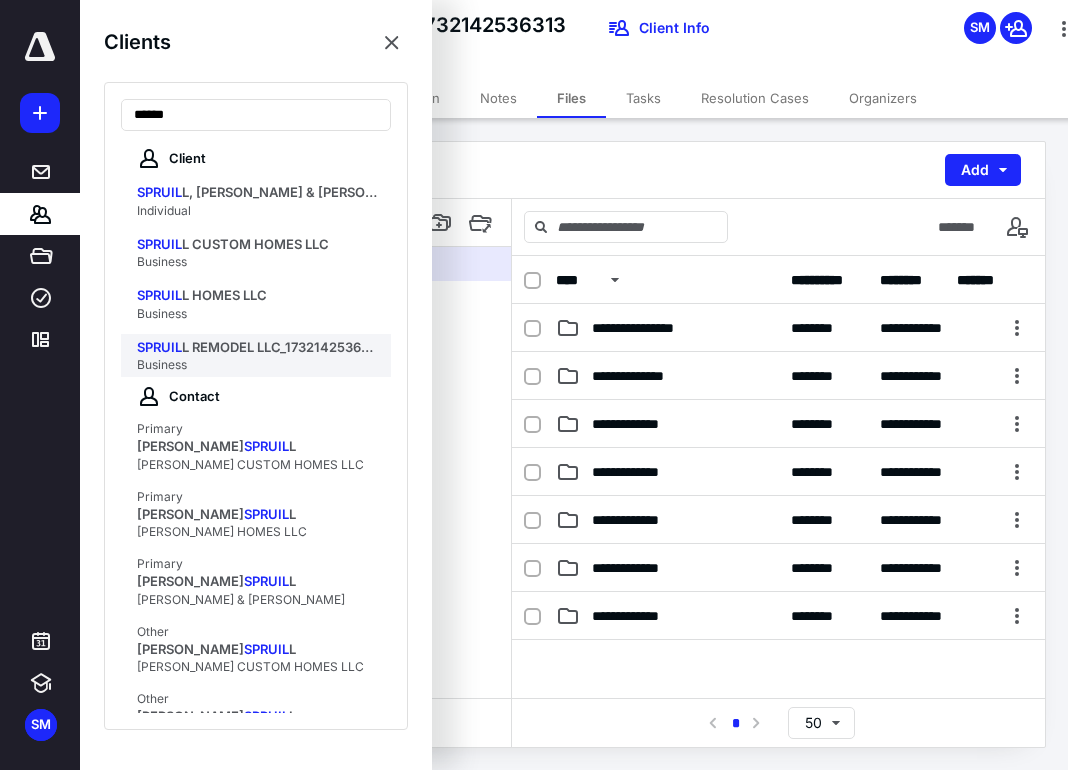 click on "Business" at bounding box center [258, 365] 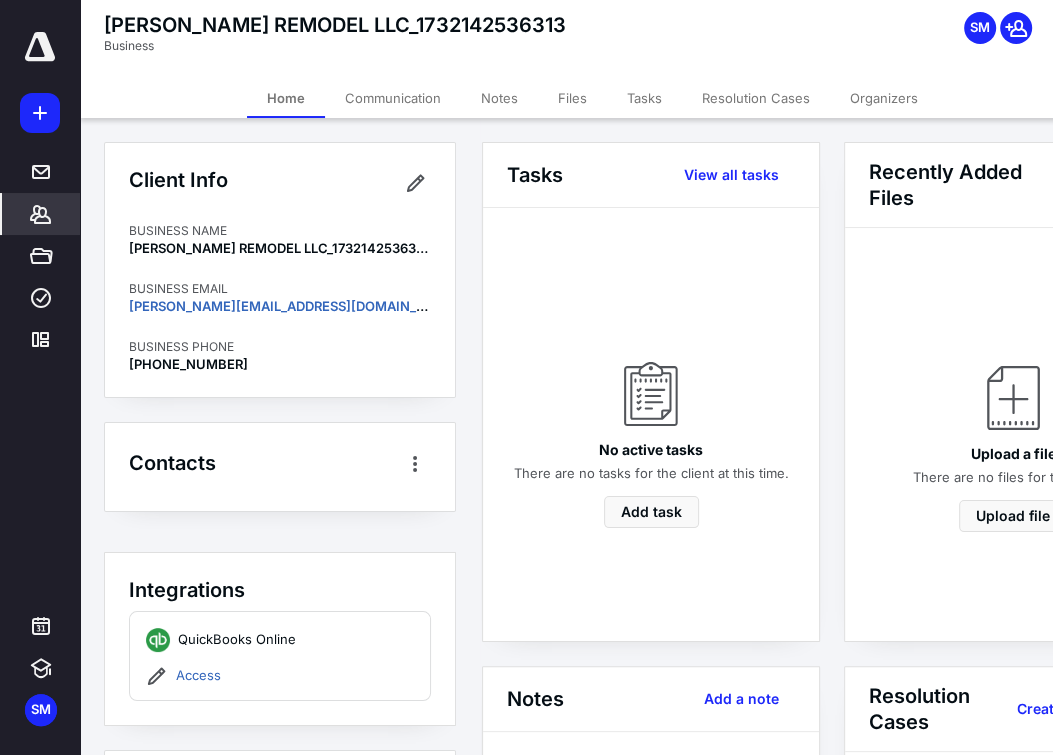 click on "Files" at bounding box center (572, 98) 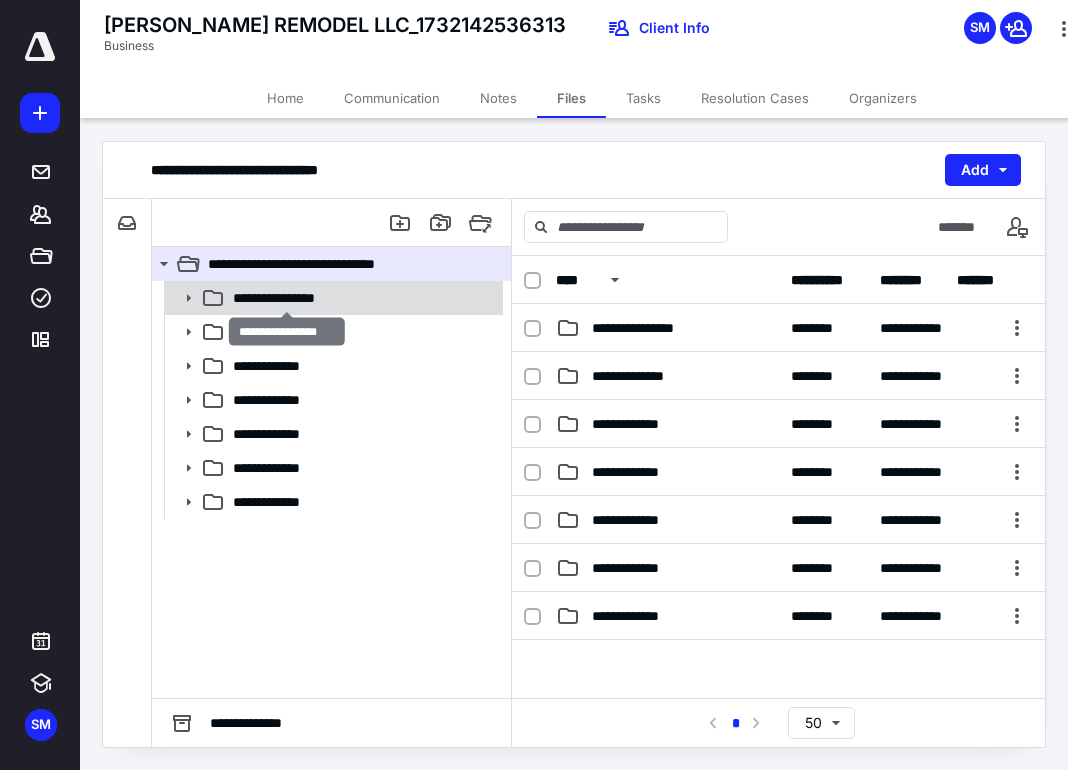 click on "**********" at bounding box center [287, 298] 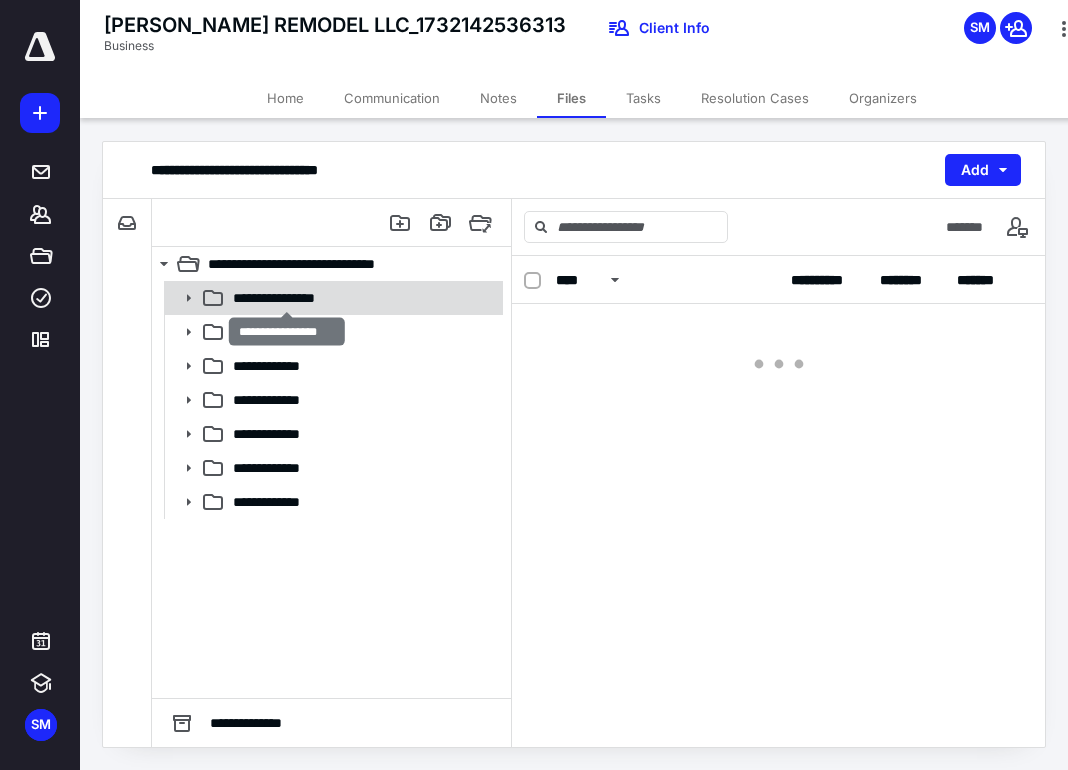 click on "**********" at bounding box center [287, 298] 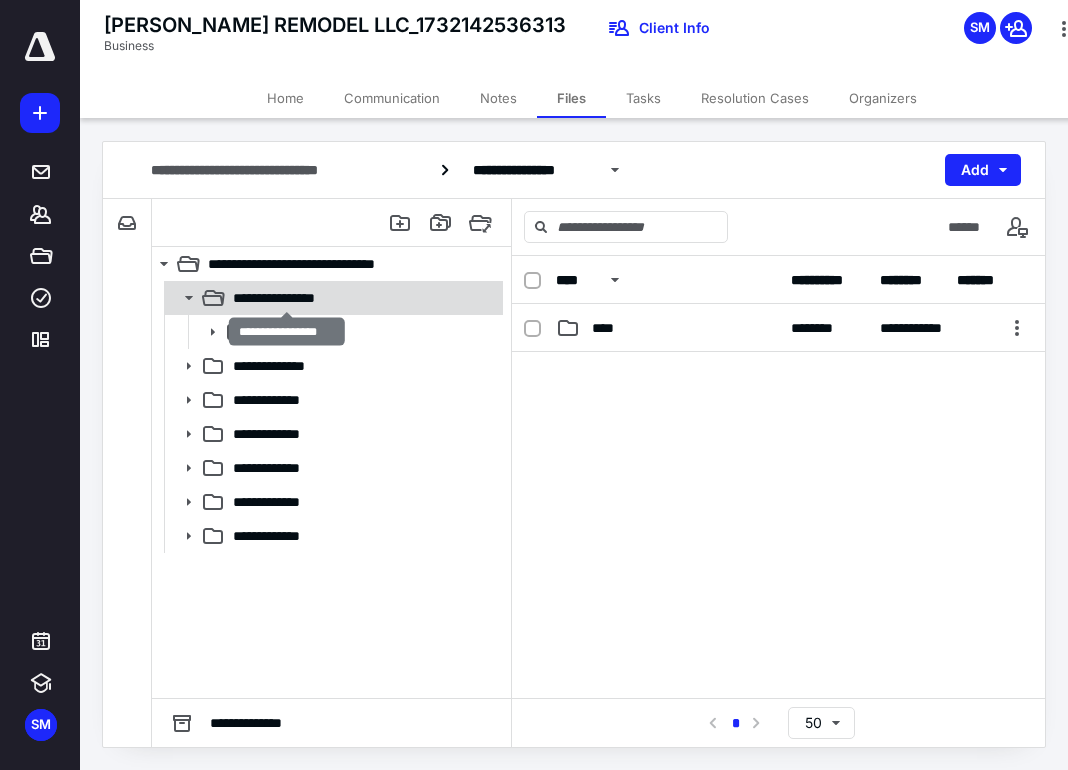 click on "**********" at bounding box center [287, 298] 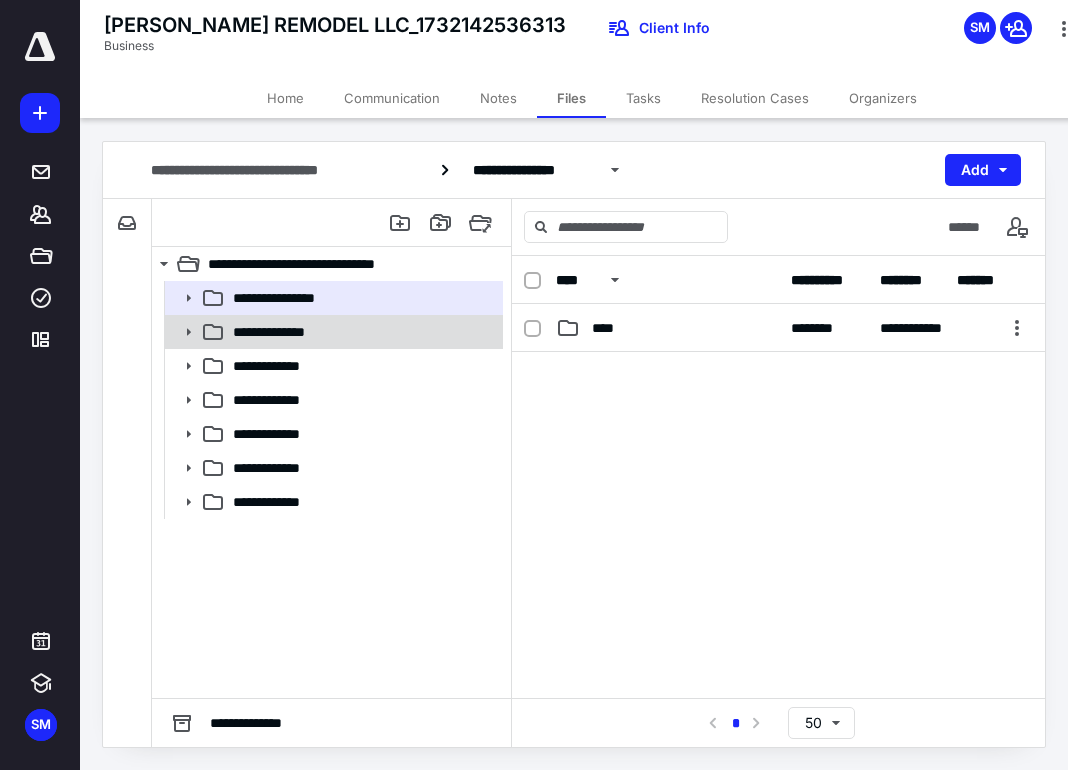 click 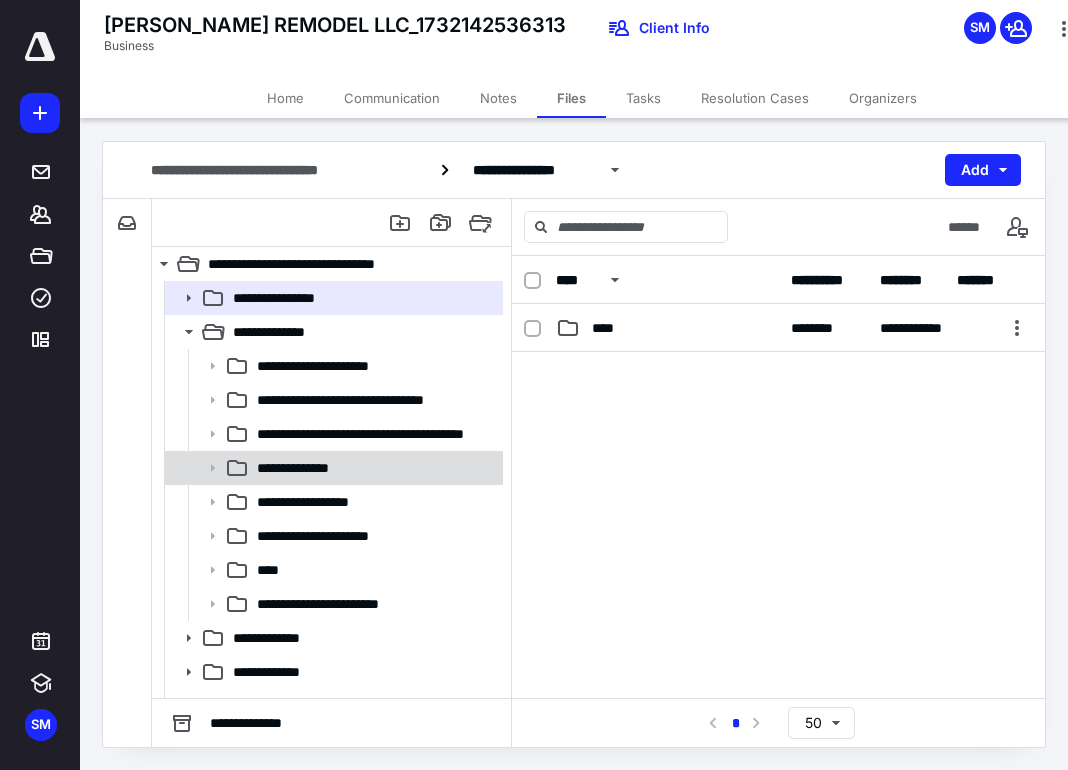 click 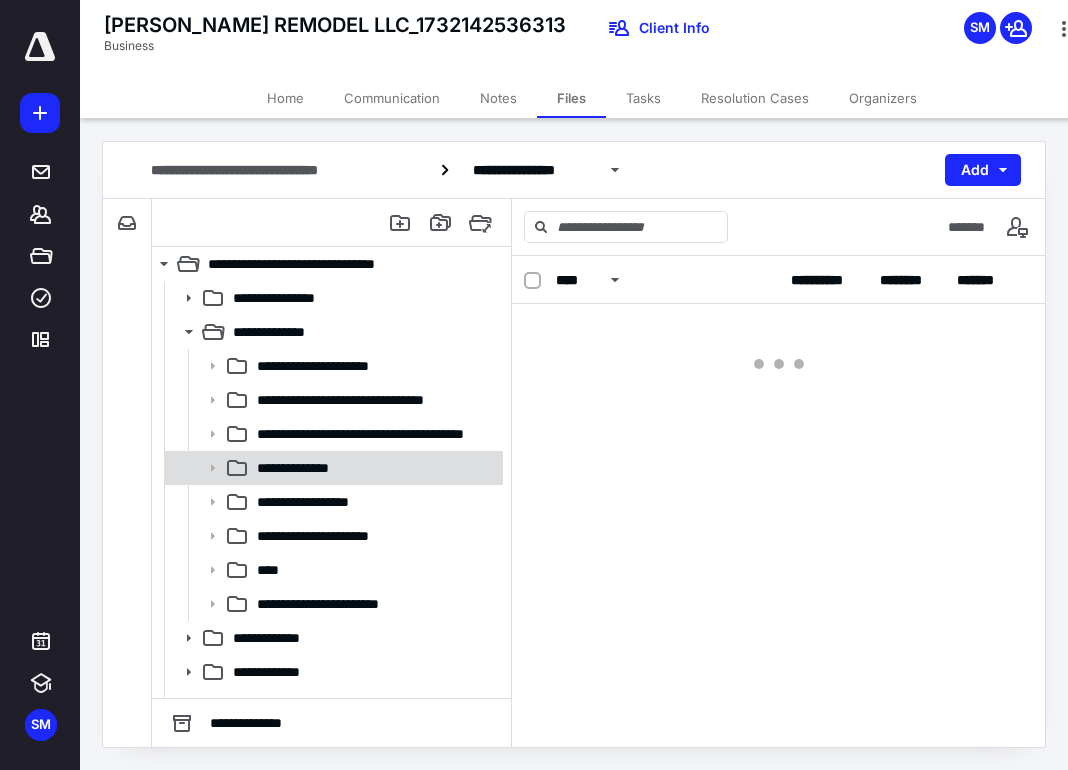 click 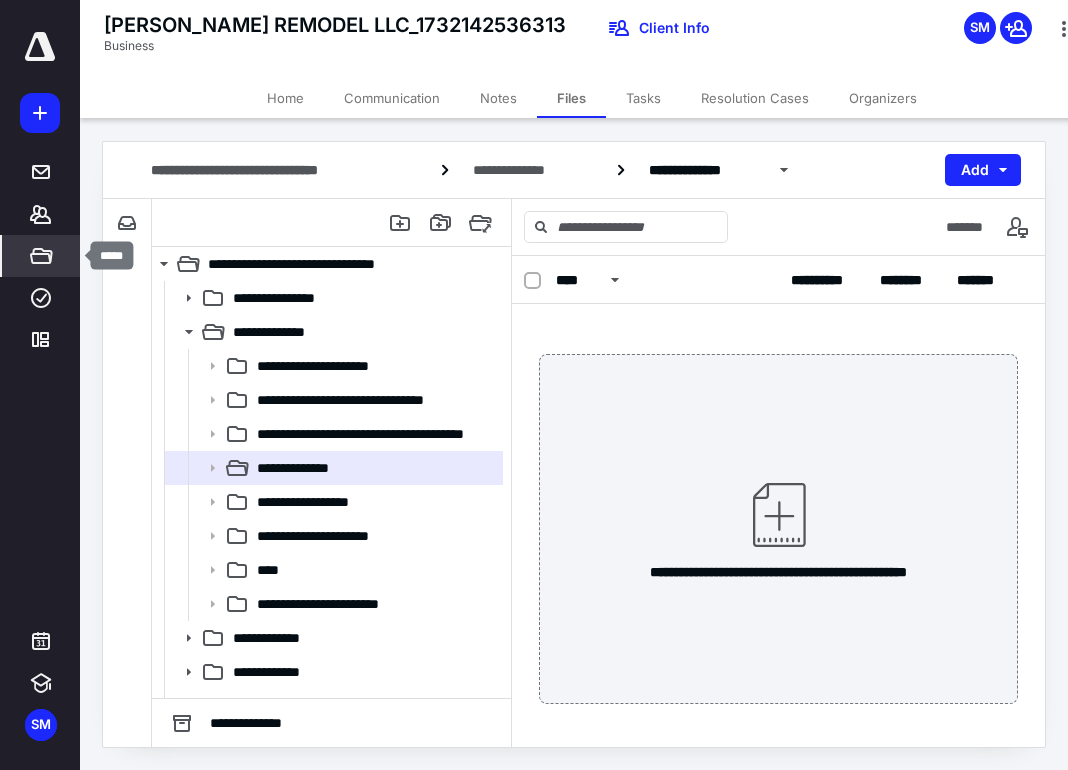 click 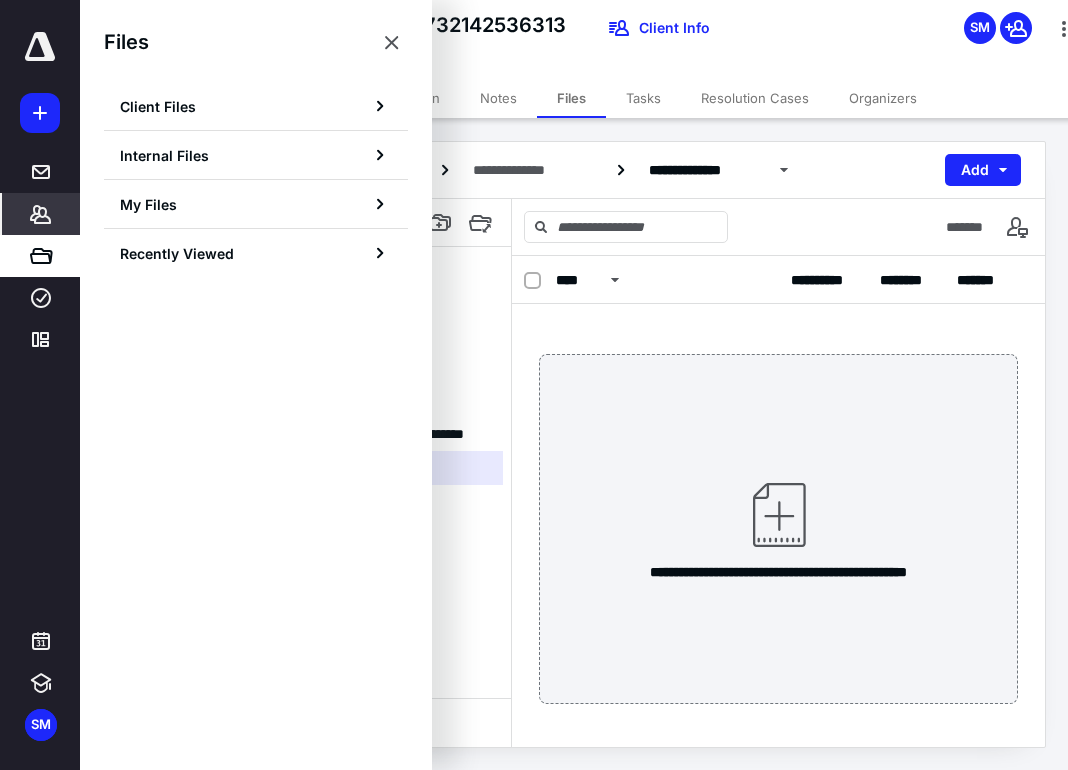 click 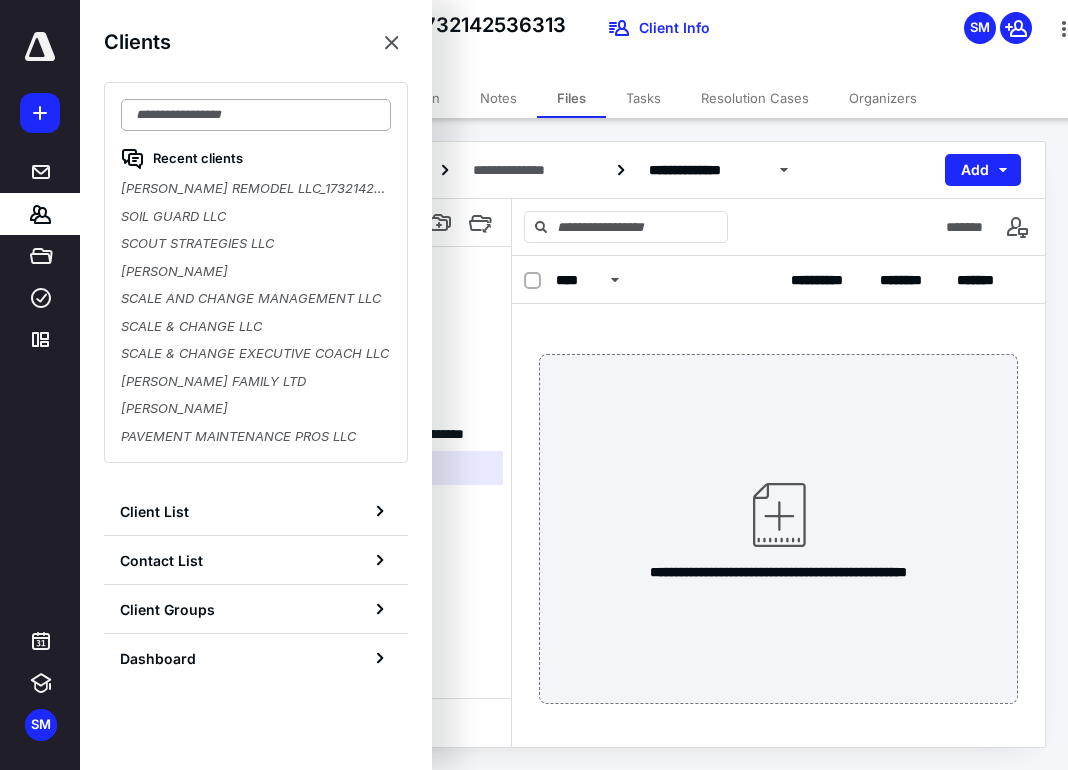 click at bounding box center (256, 115) 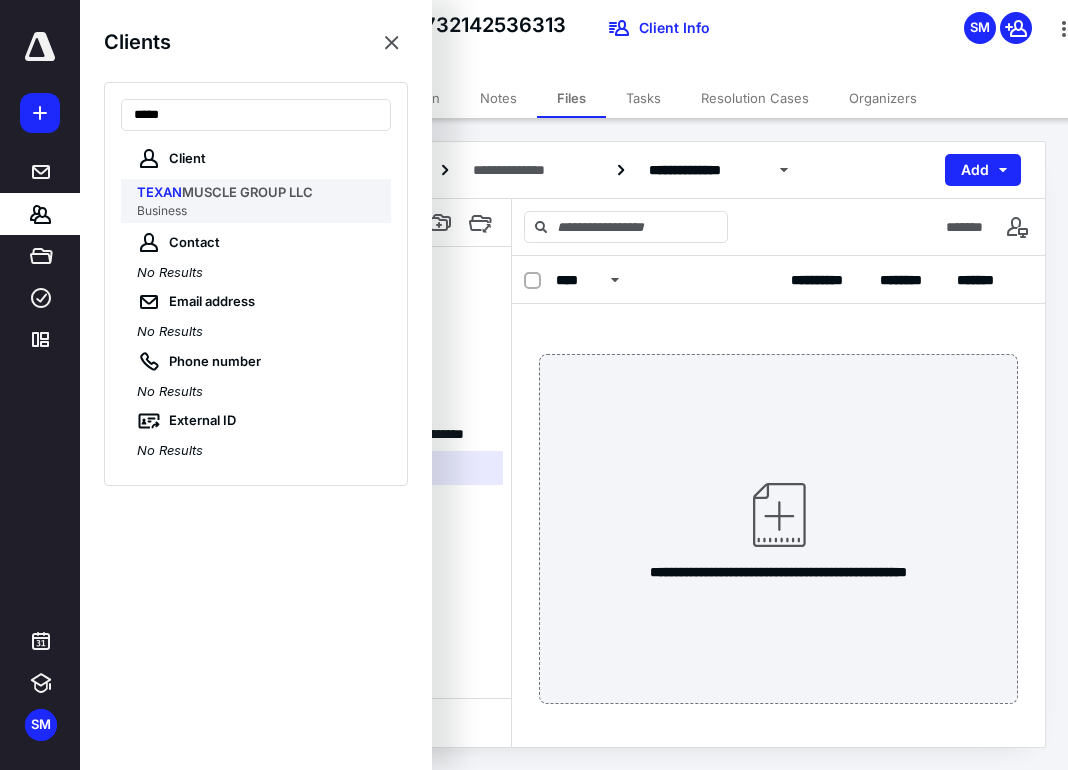 type on "*****" 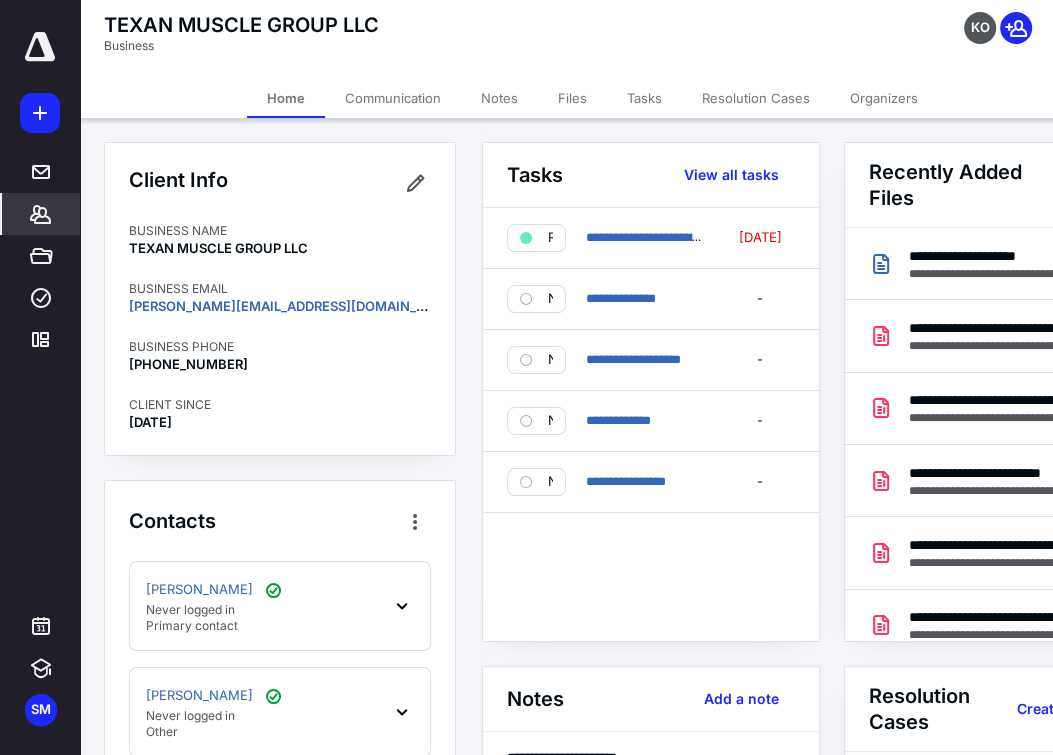 click on "Files" at bounding box center (572, 98) 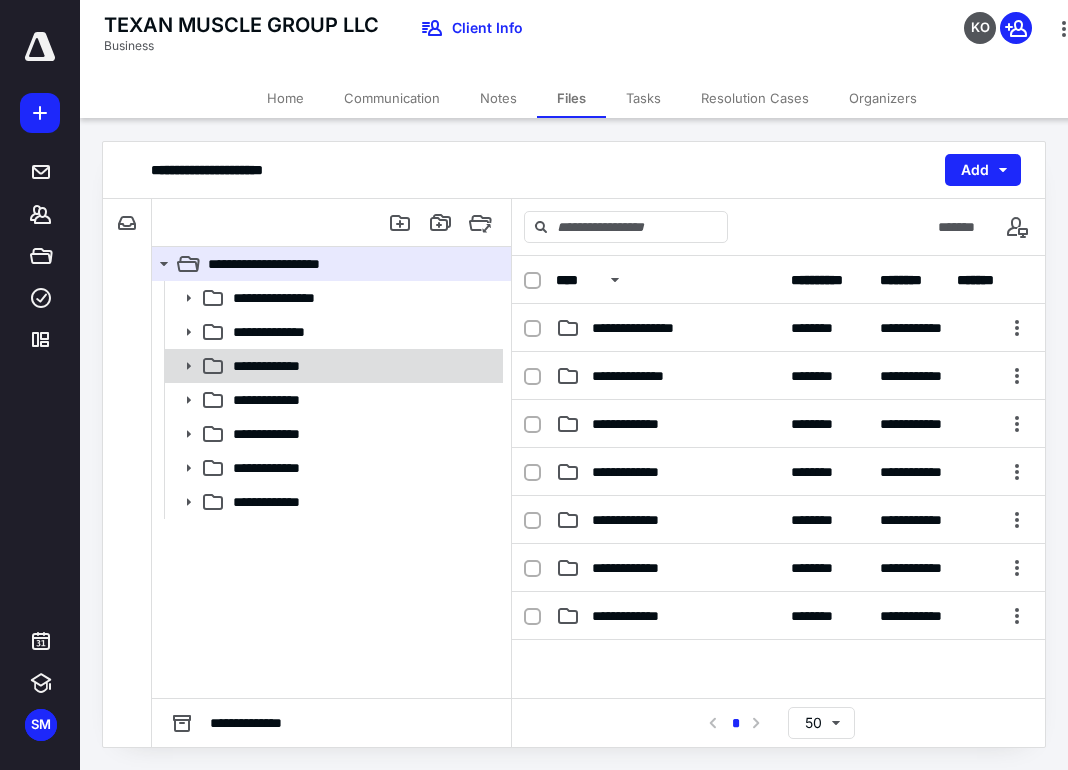 click on "**********" at bounding box center [332, 366] 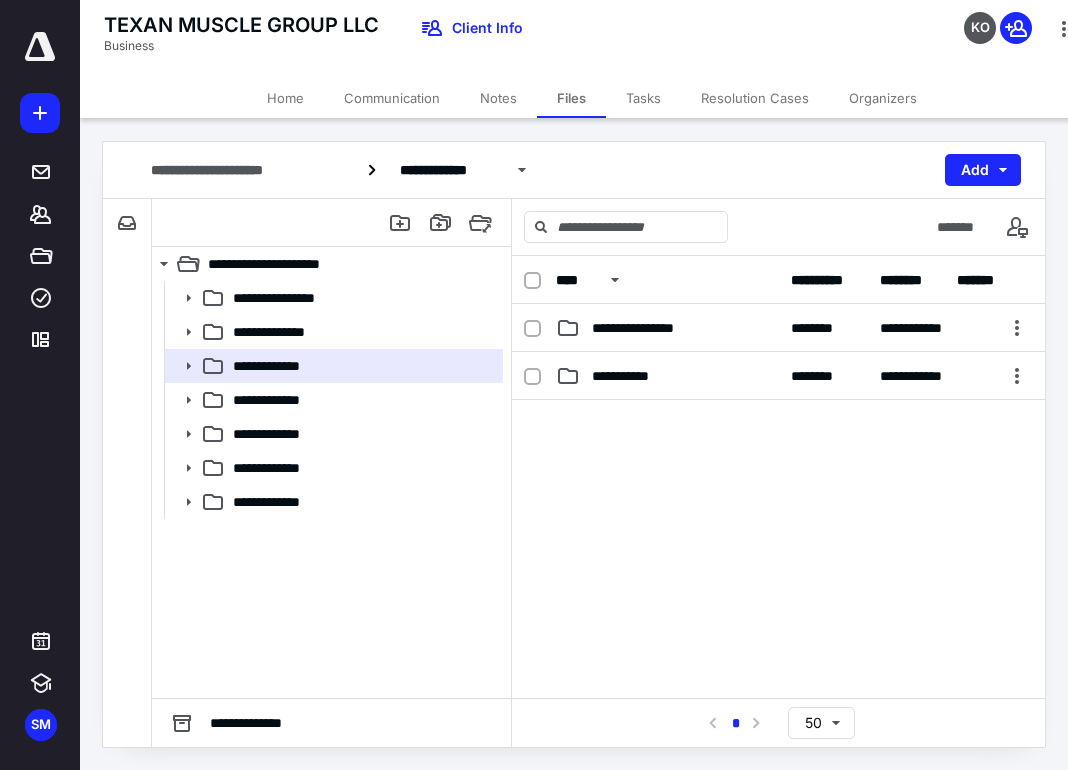 click on "**********" at bounding box center (574, 170) 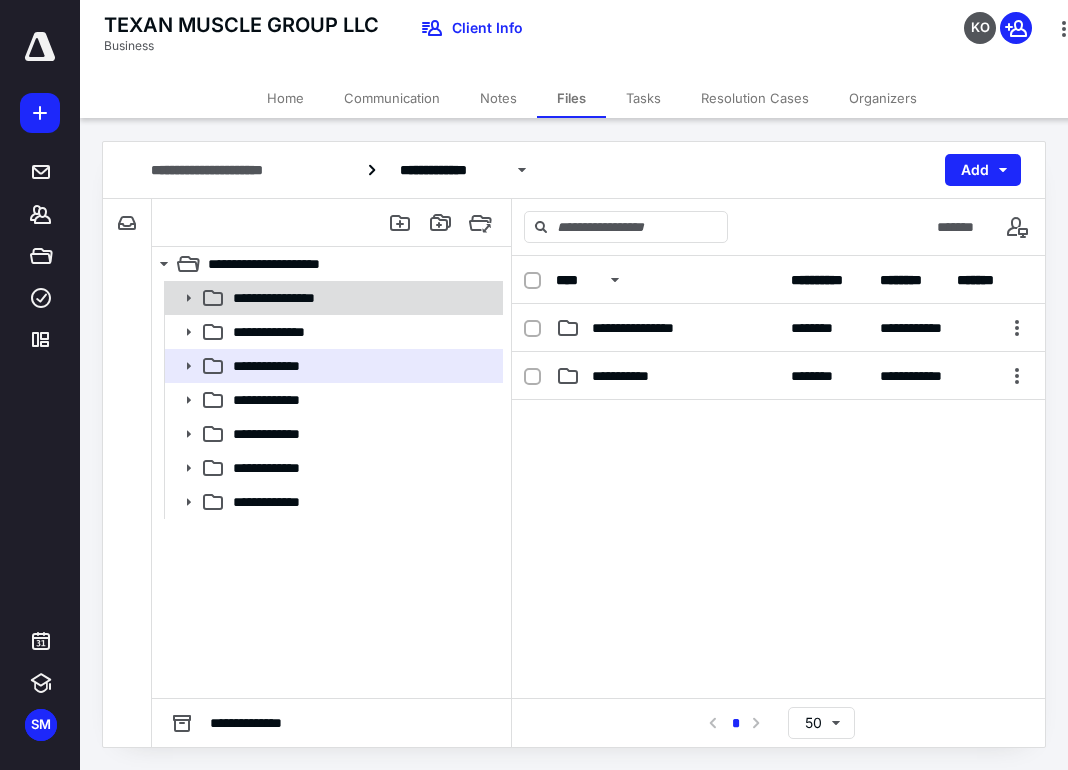 click on "**********" at bounding box center (287, 298) 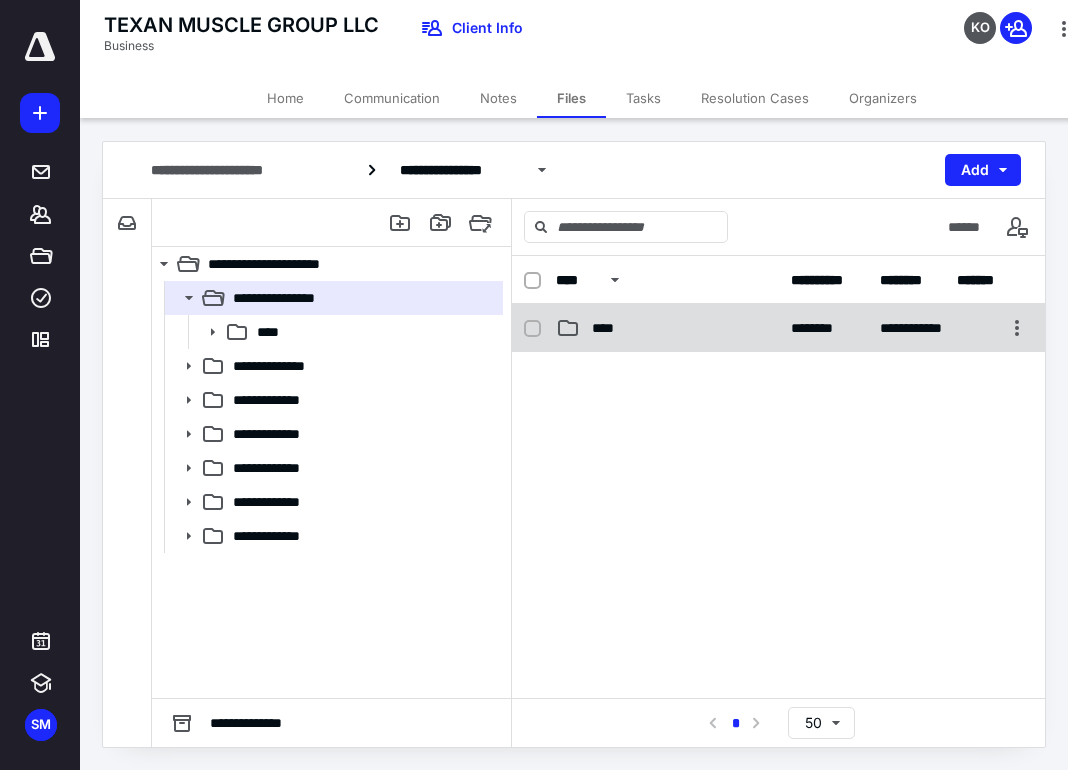 click on "**********" at bounding box center (778, 328) 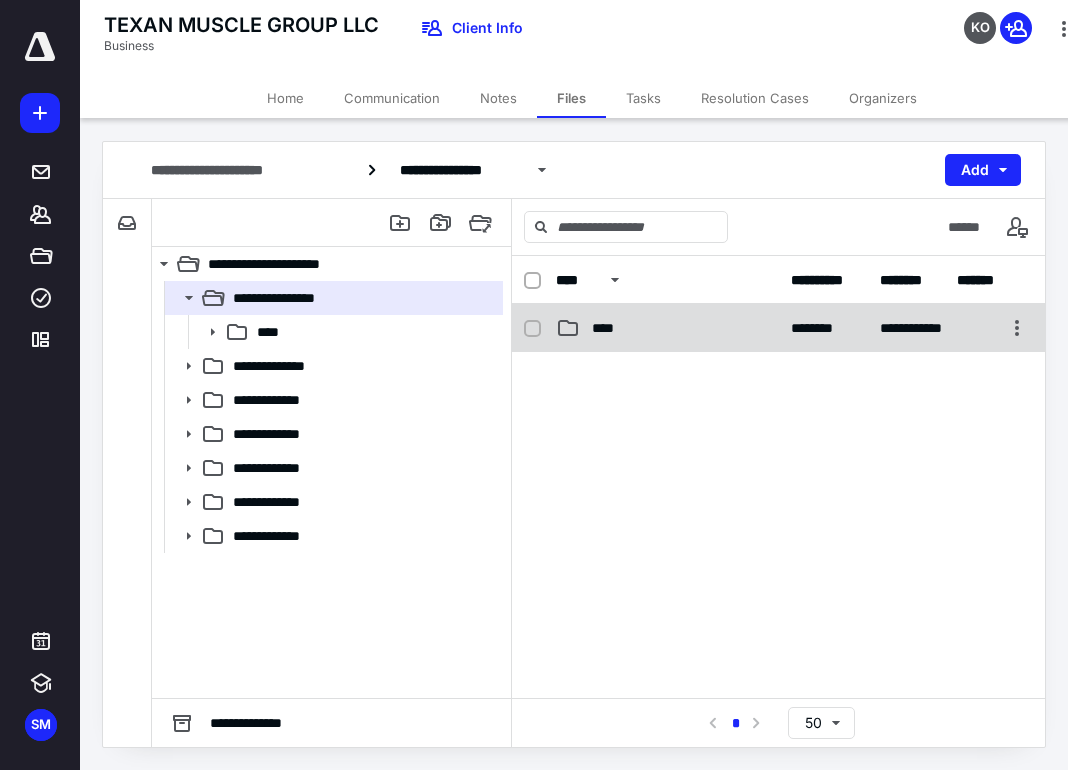 checkbox on "false" 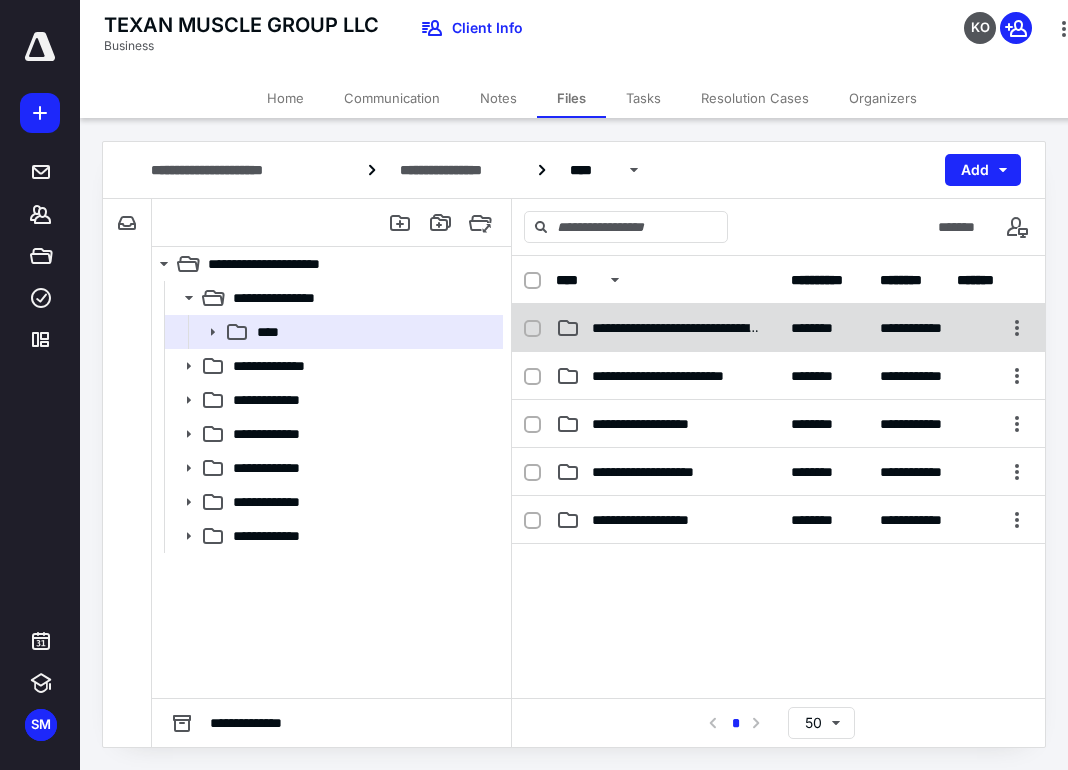 click on "**********" at bounding box center [675, 328] 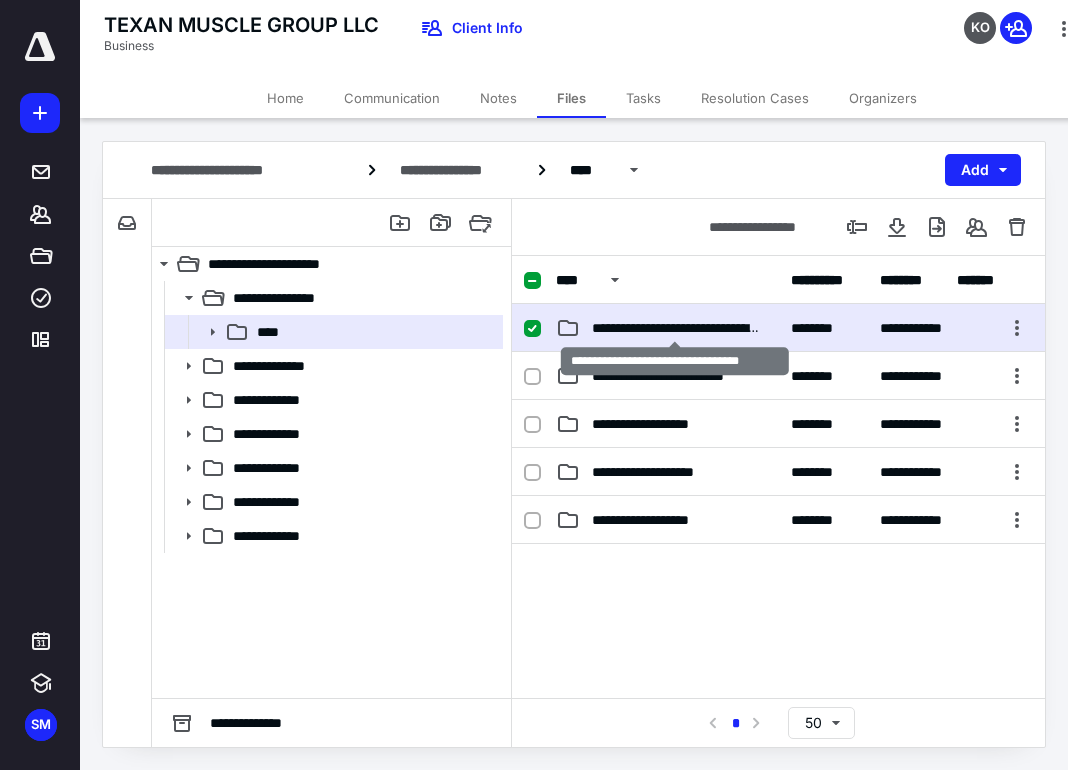 click on "**********" at bounding box center [675, 328] 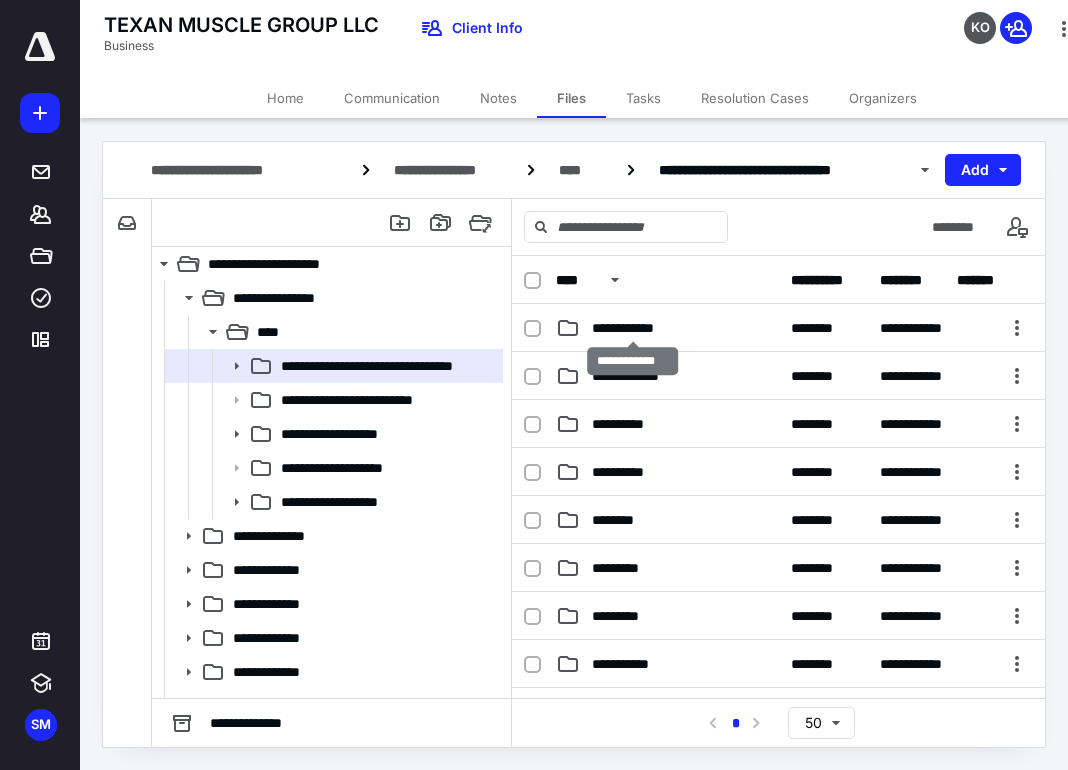 click on "**********" at bounding box center [633, 328] 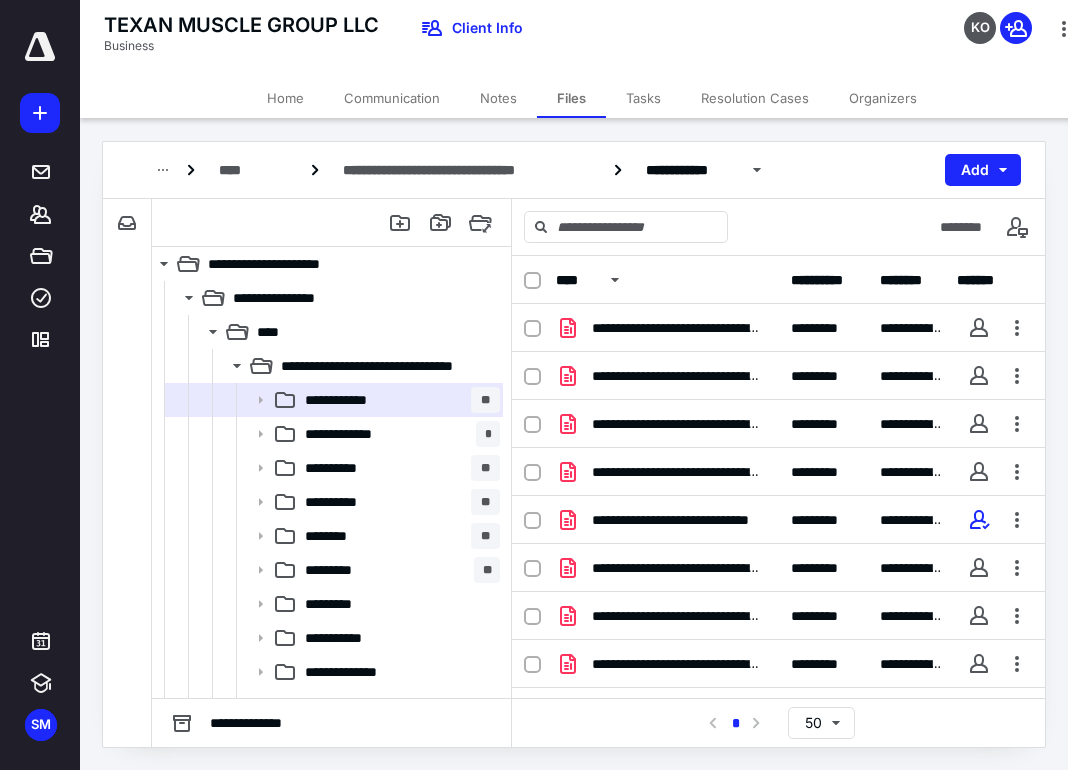 click on "TEXAN MUSCLE GROUP LLC Business Client Info KO" at bounding box center [592, 39] 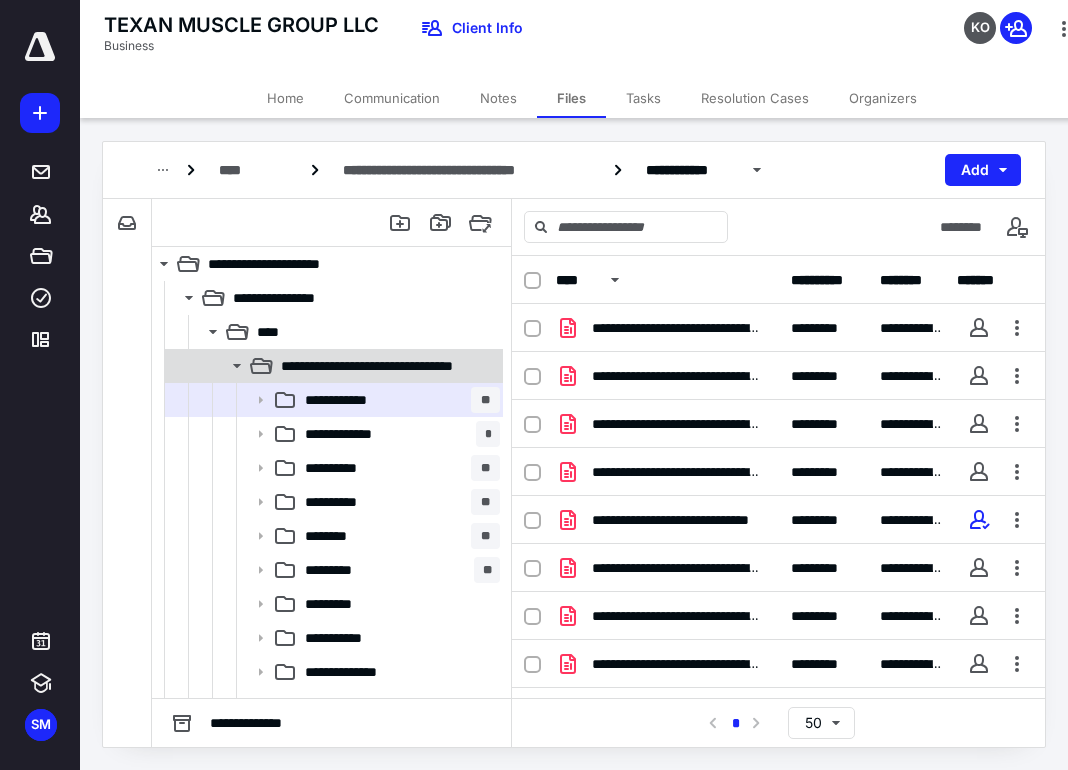 click 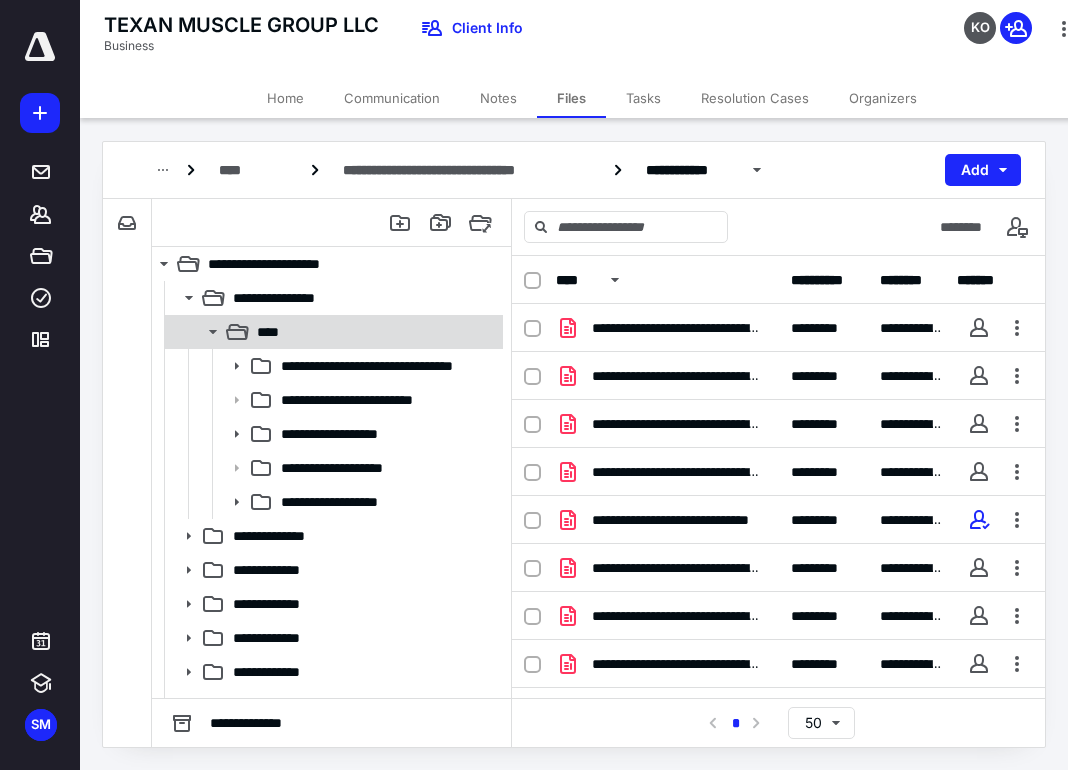 click 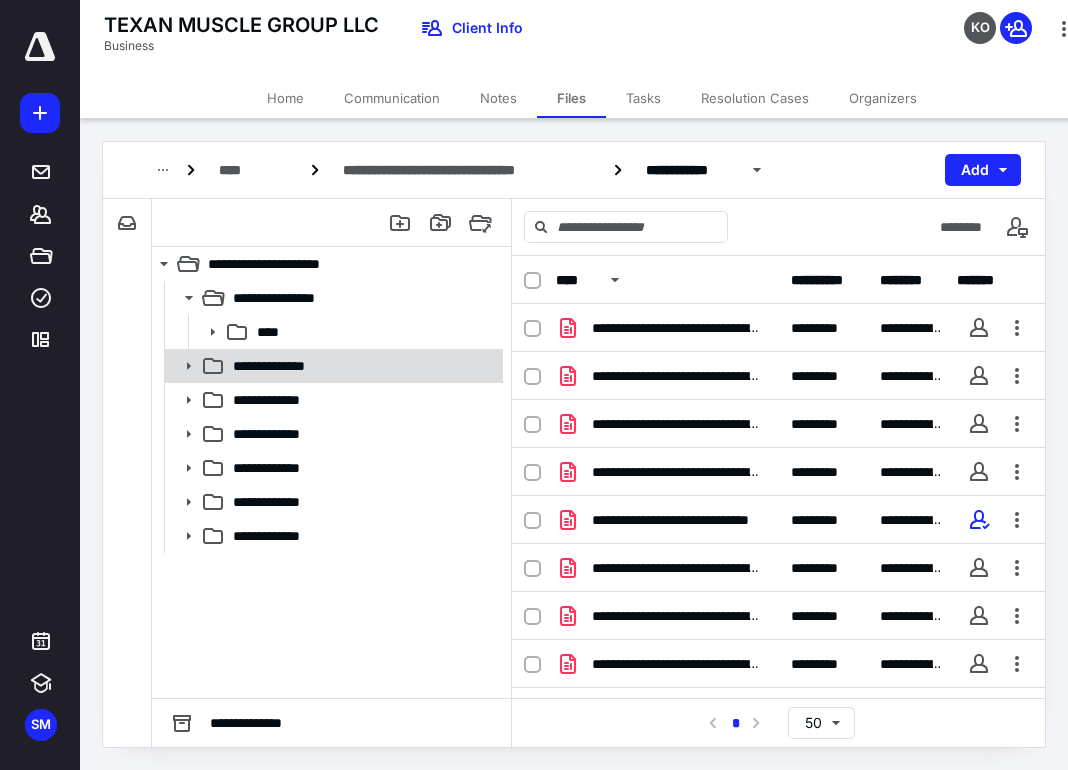 click on "**********" at bounding box center (293, 366) 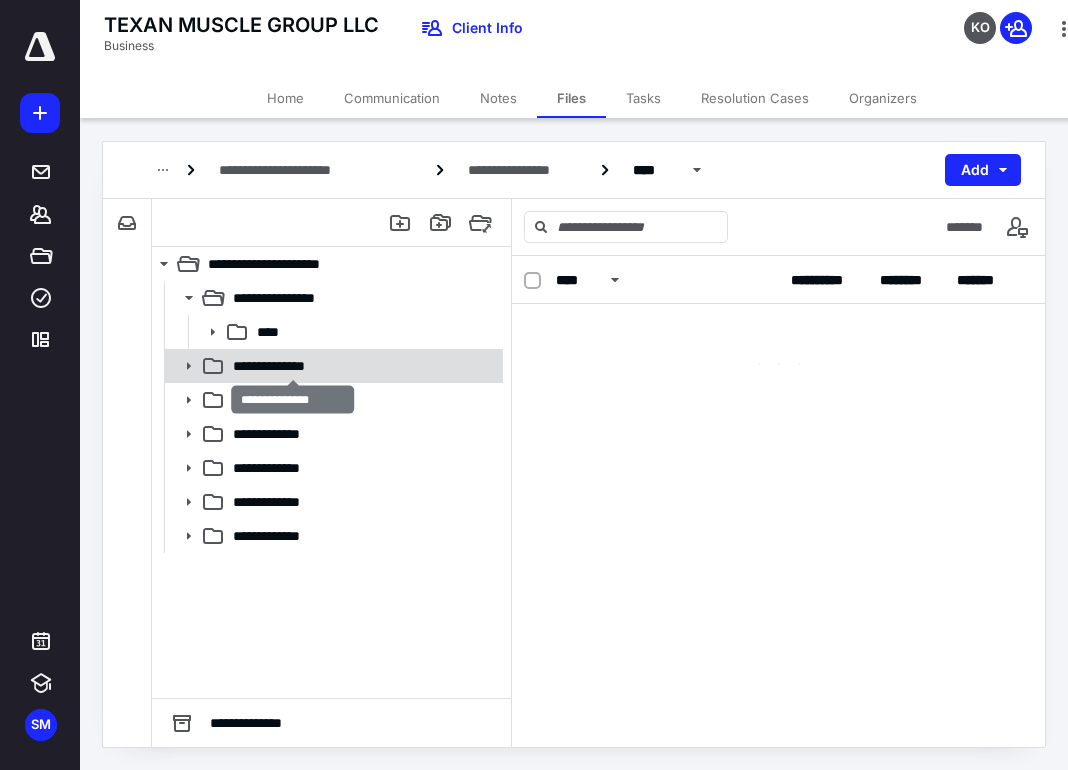 click on "**********" at bounding box center (293, 366) 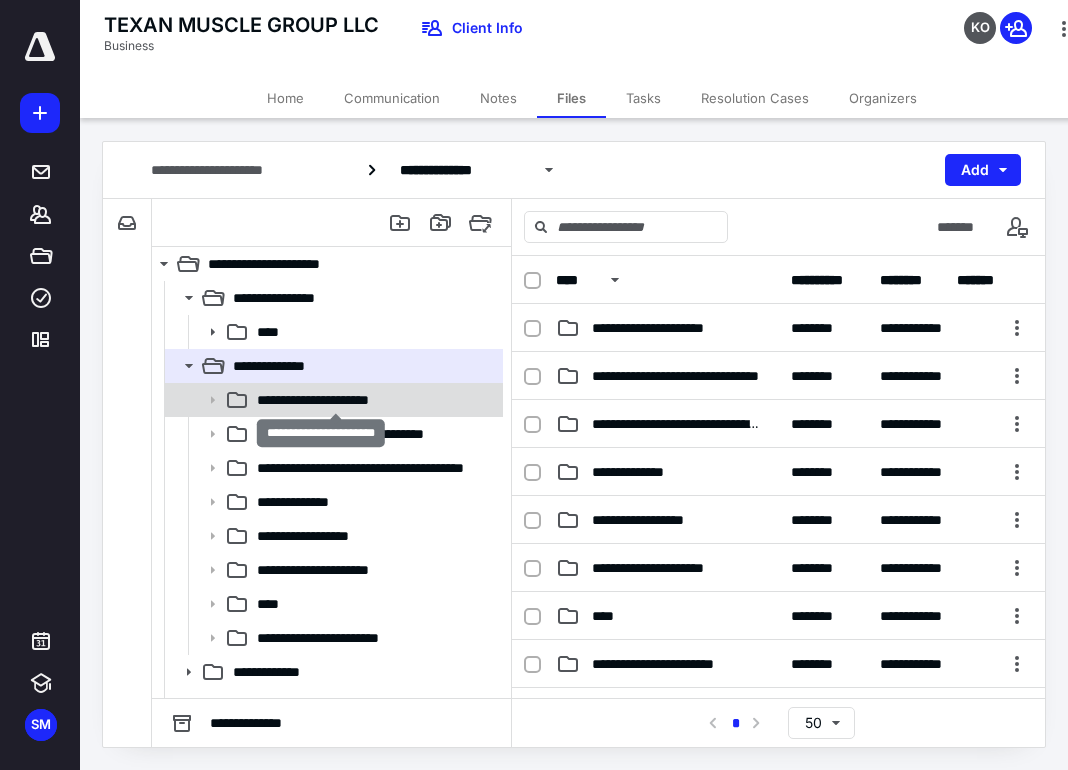 click on "**********" at bounding box center (335, 400) 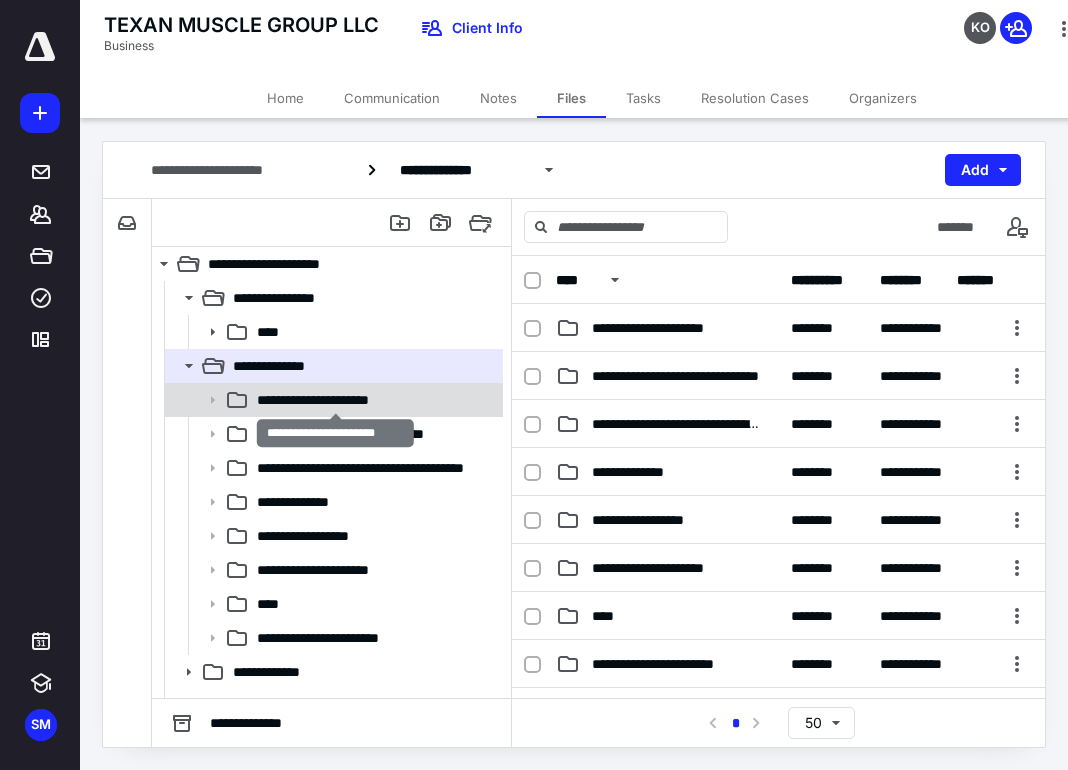 click on "**********" at bounding box center [335, 400] 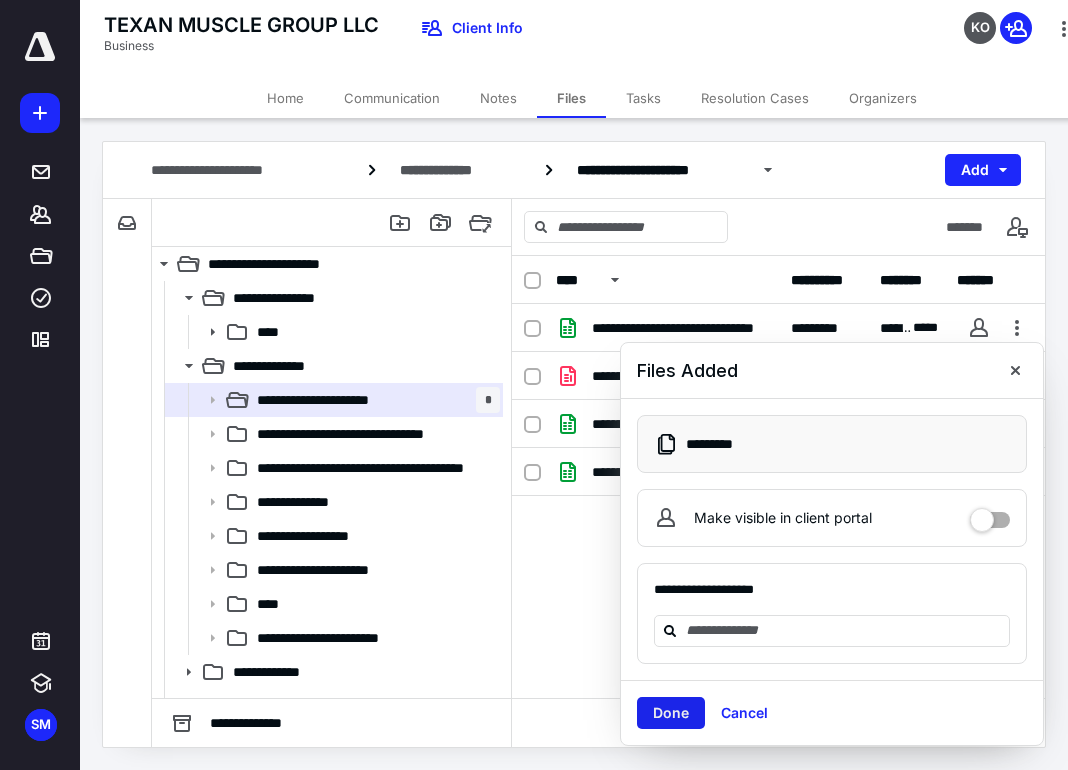 click on "Done" at bounding box center (671, 713) 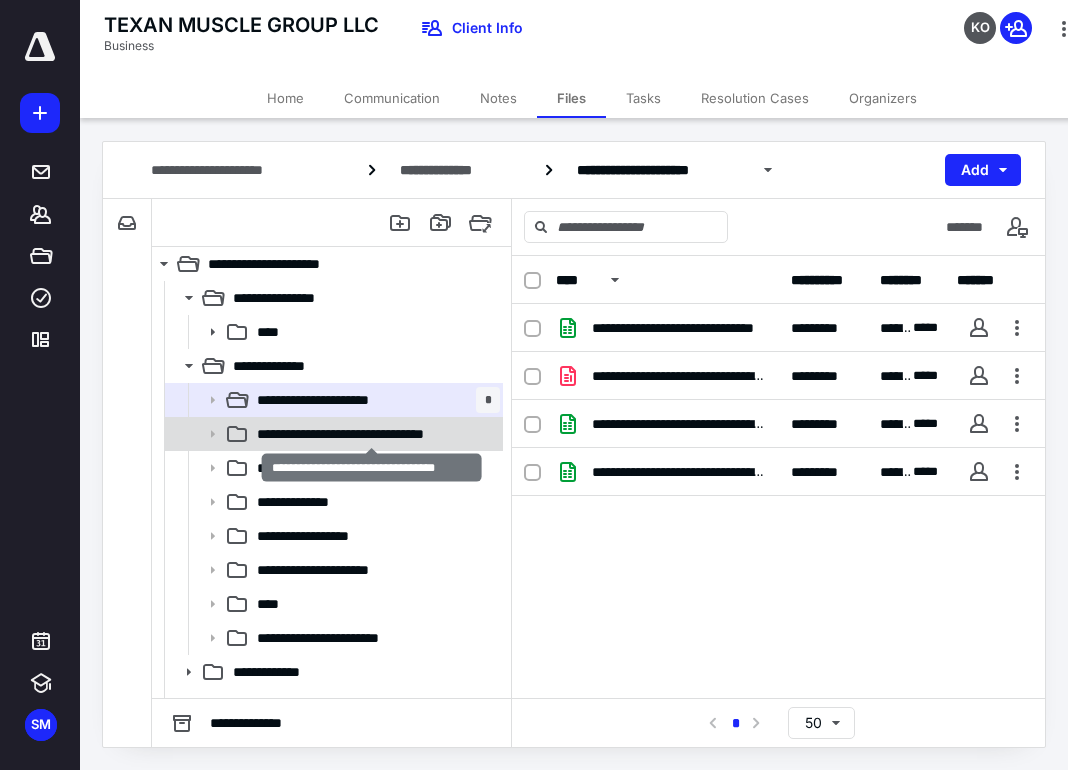 click on "**********" at bounding box center (372, 434) 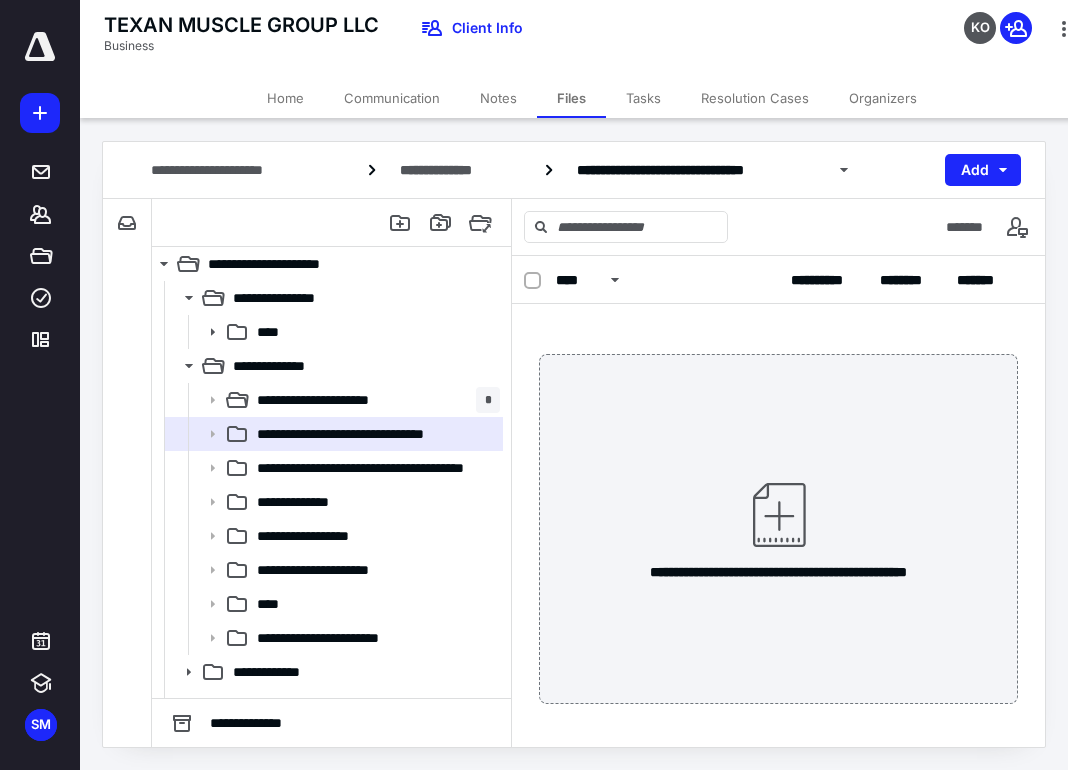 click on "**********" at bounding box center [778, 525] 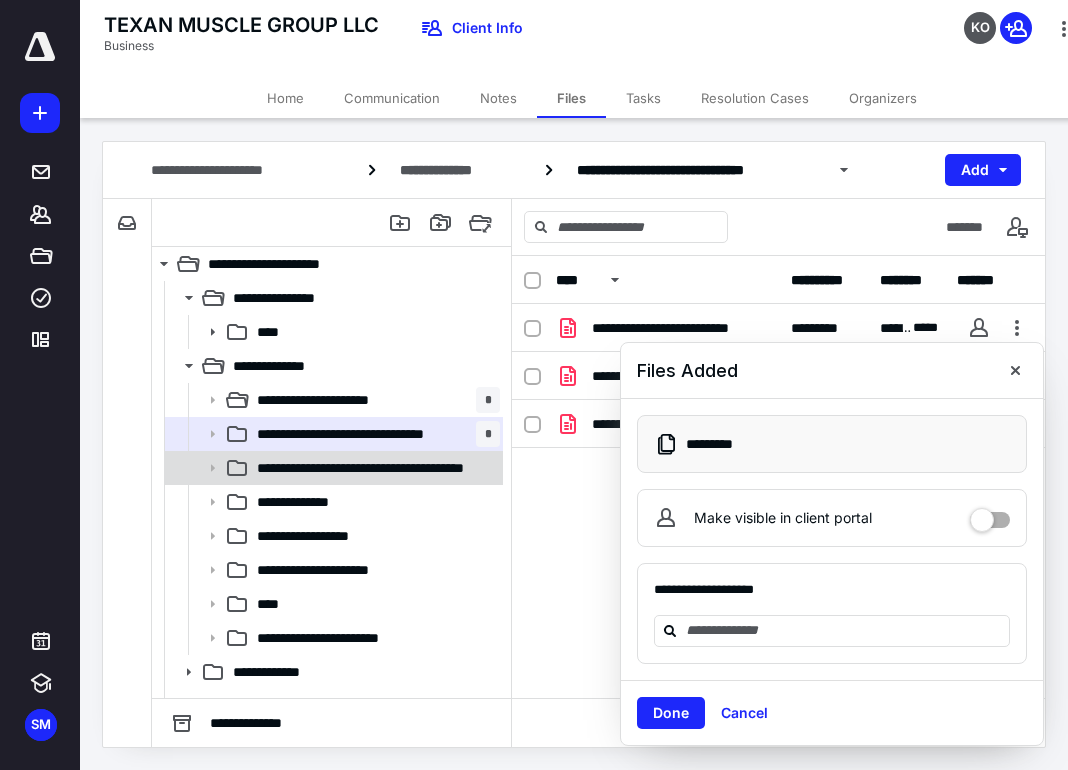 click on "**********" at bounding box center [372, 468] 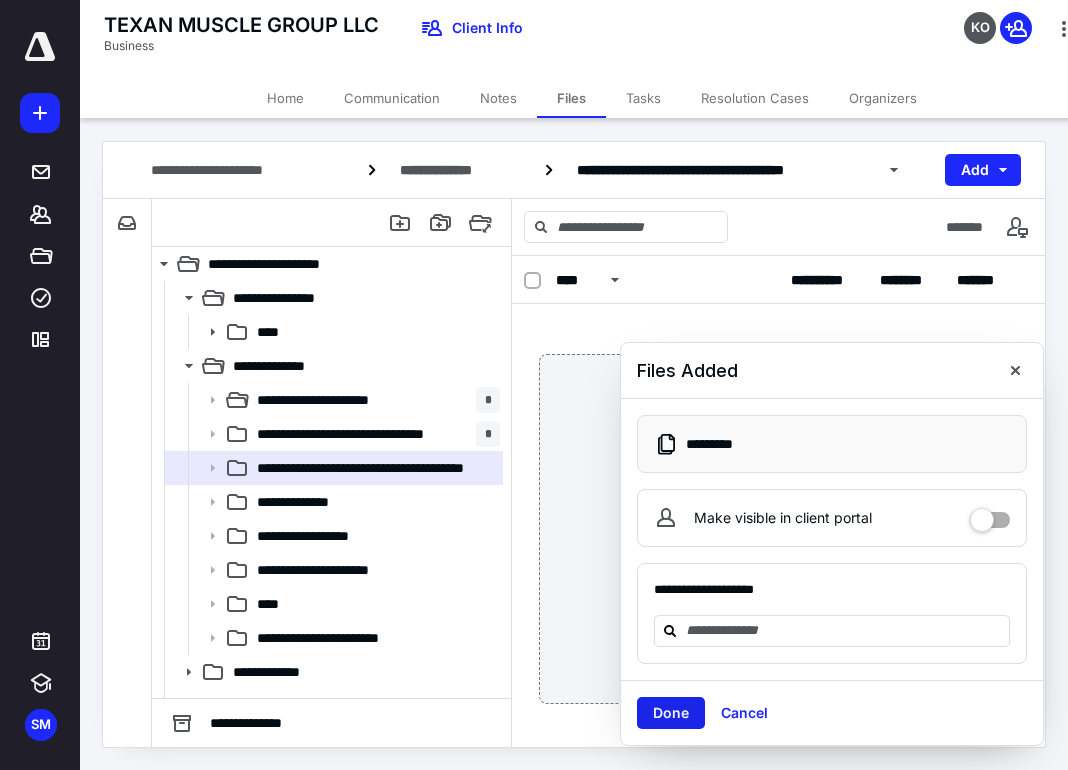 click on "Done" at bounding box center [671, 713] 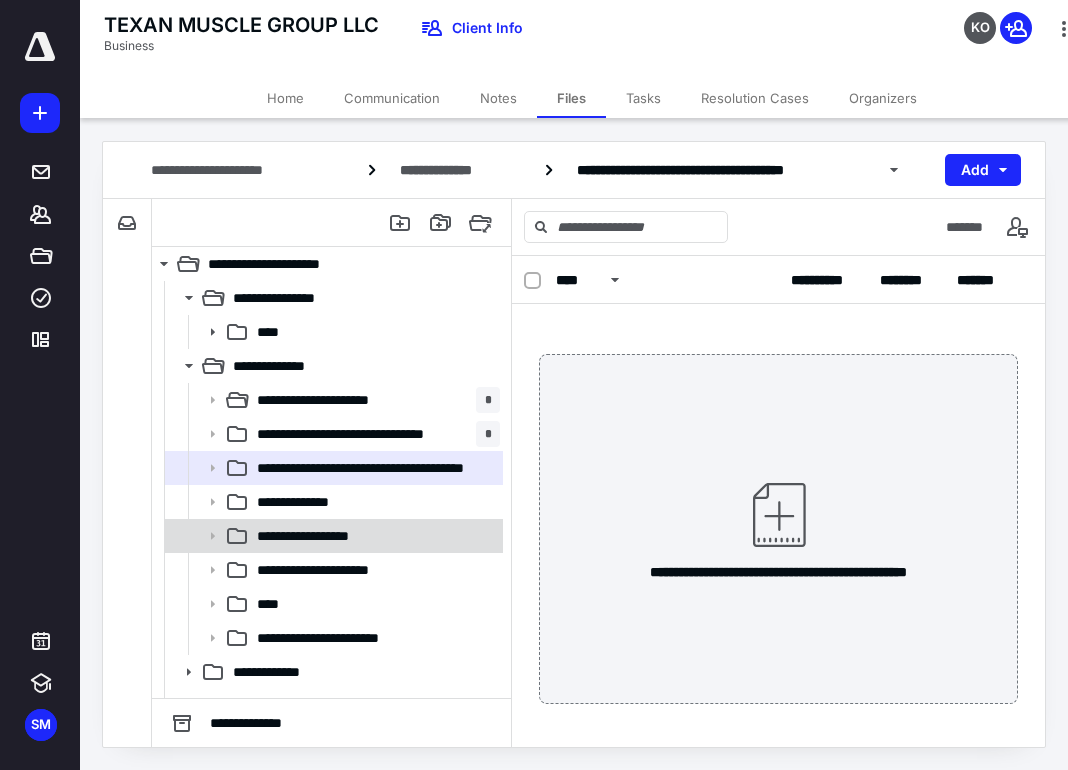 click on "**********" at bounding box center [332, 536] 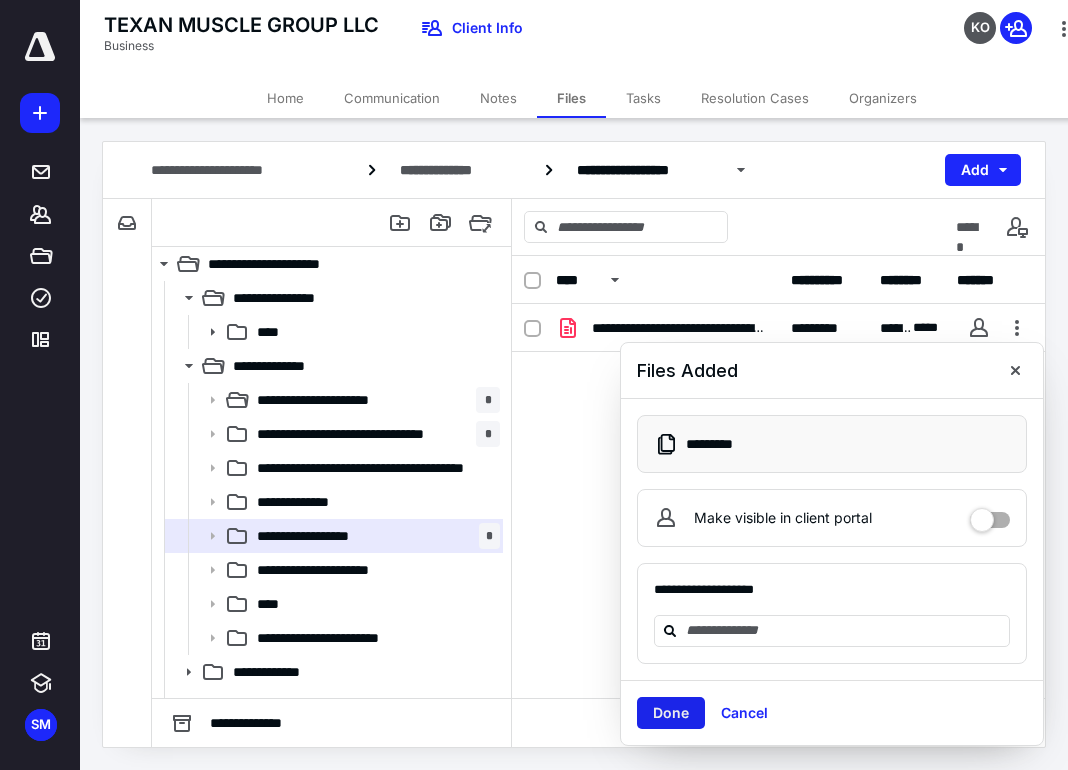 click on "Done" at bounding box center [671, 713] 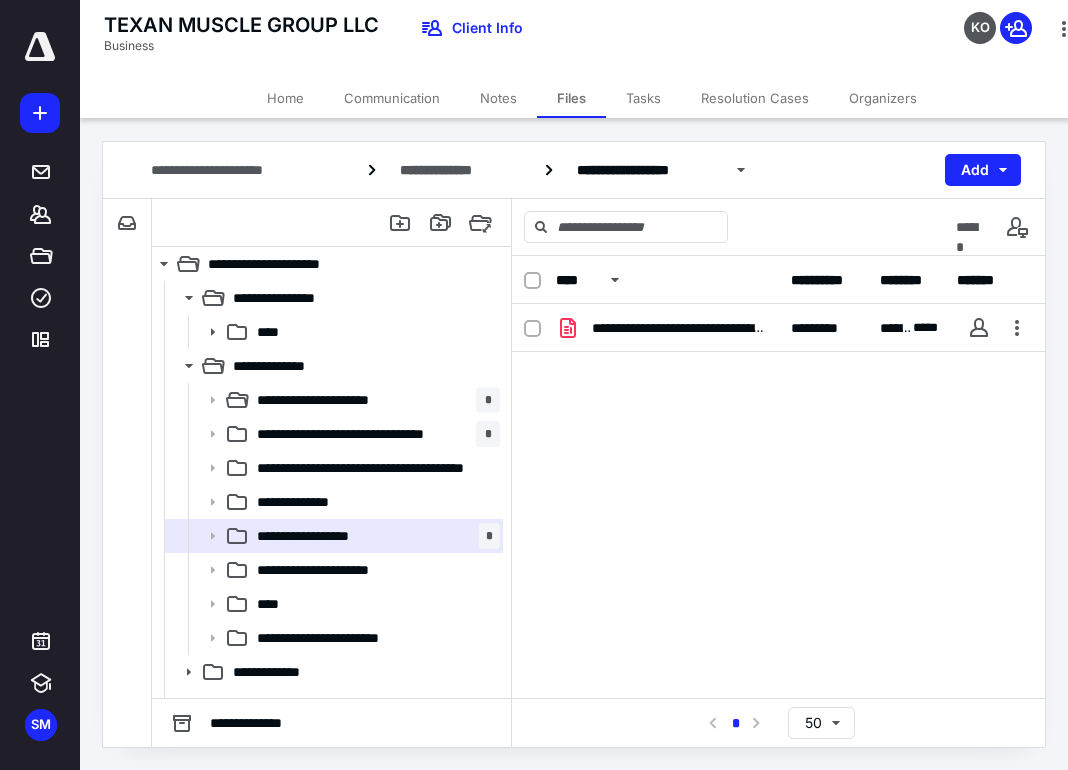 scroll, scrollTop: 125, scrollLeft: 0, axis: vertical 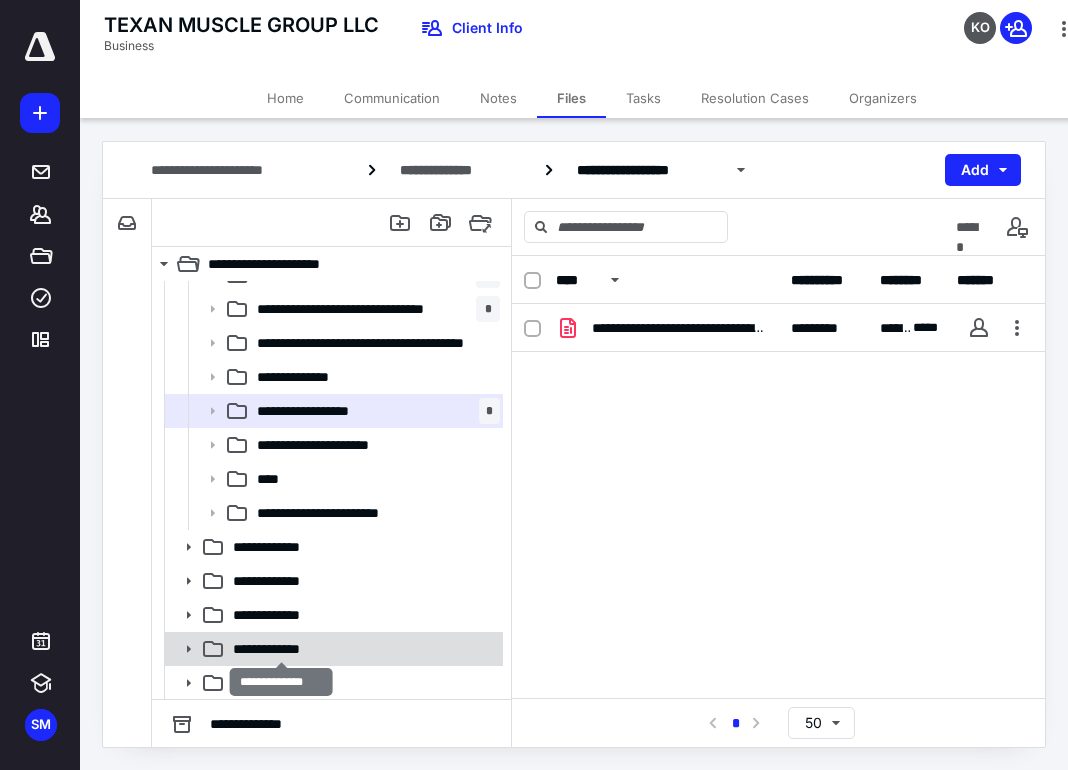 click on "**********" at bounding box center [332, 649] 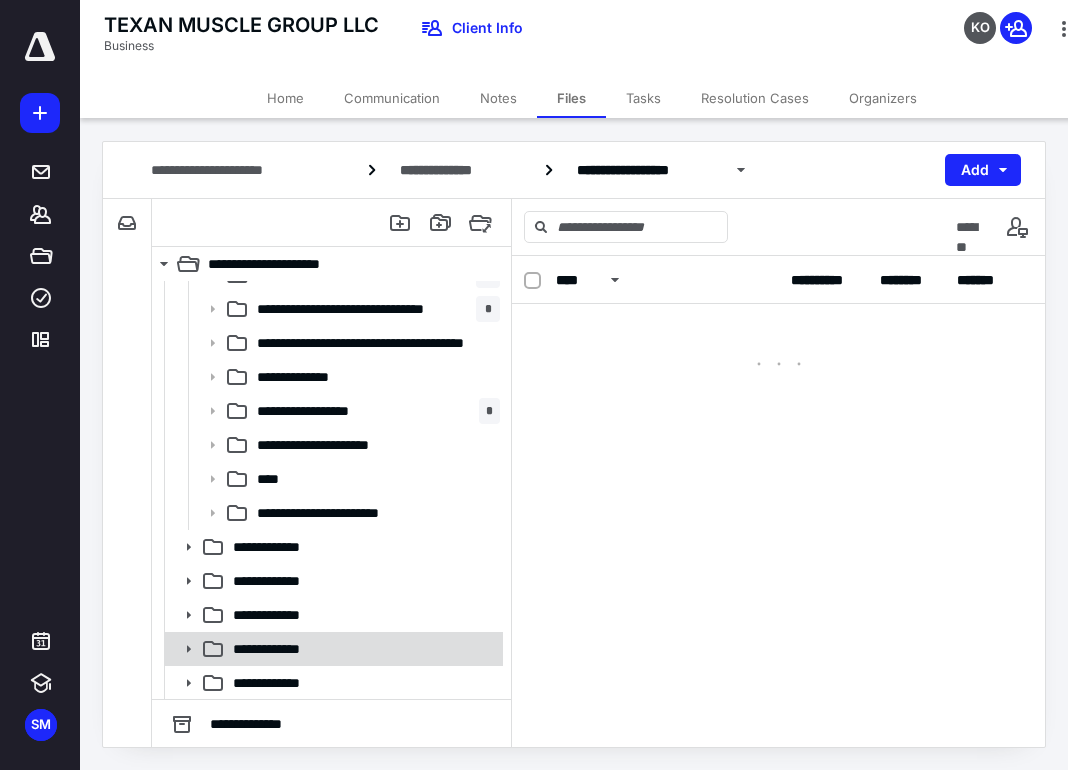 click on "**********" at bounding box center [332, 649] 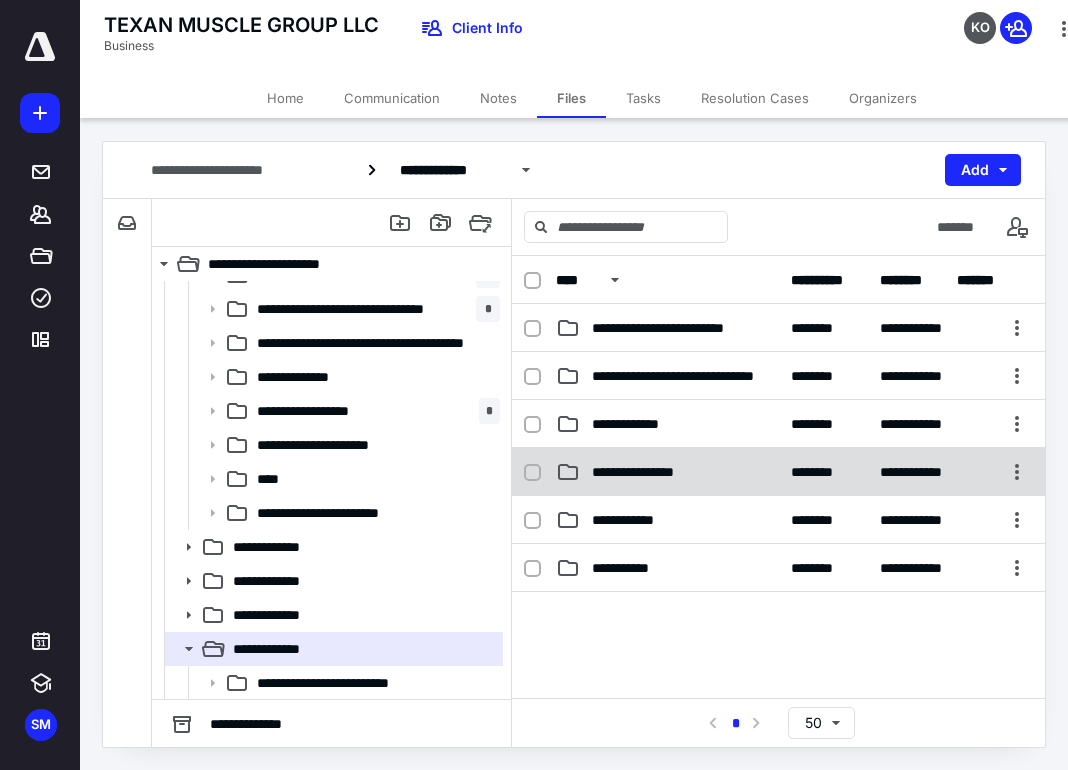 click on "**********" at bounding box center [655, 472] 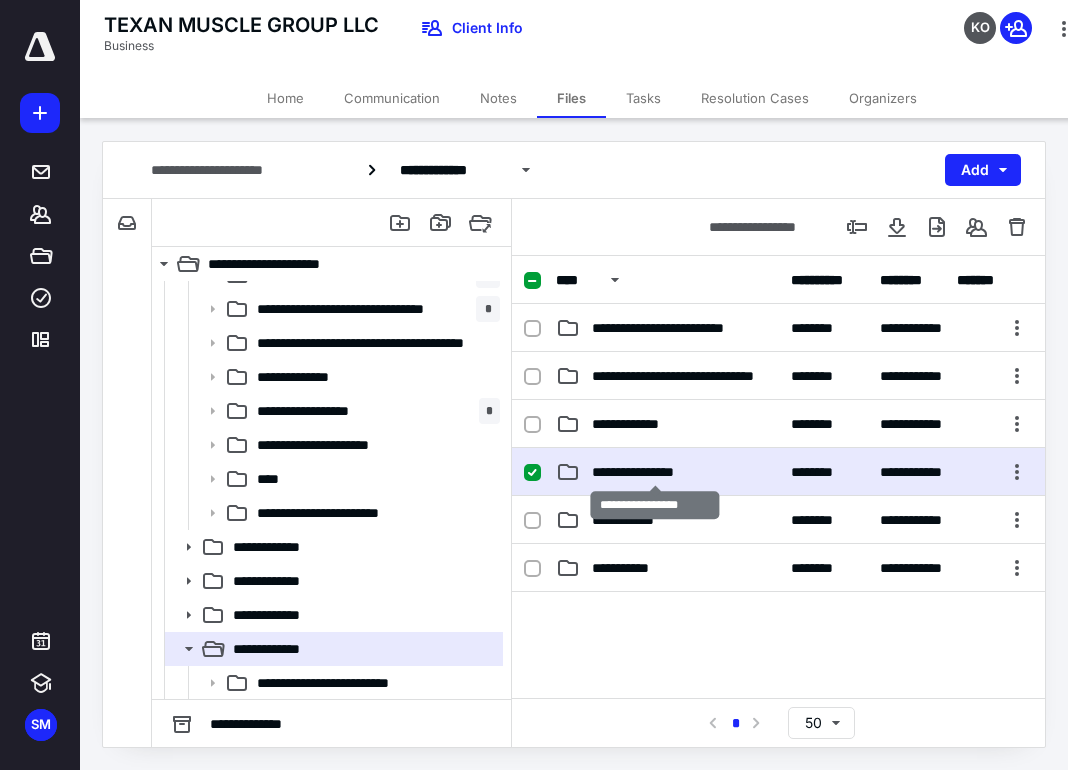 click on "**********" at bounding box center (655, 472) 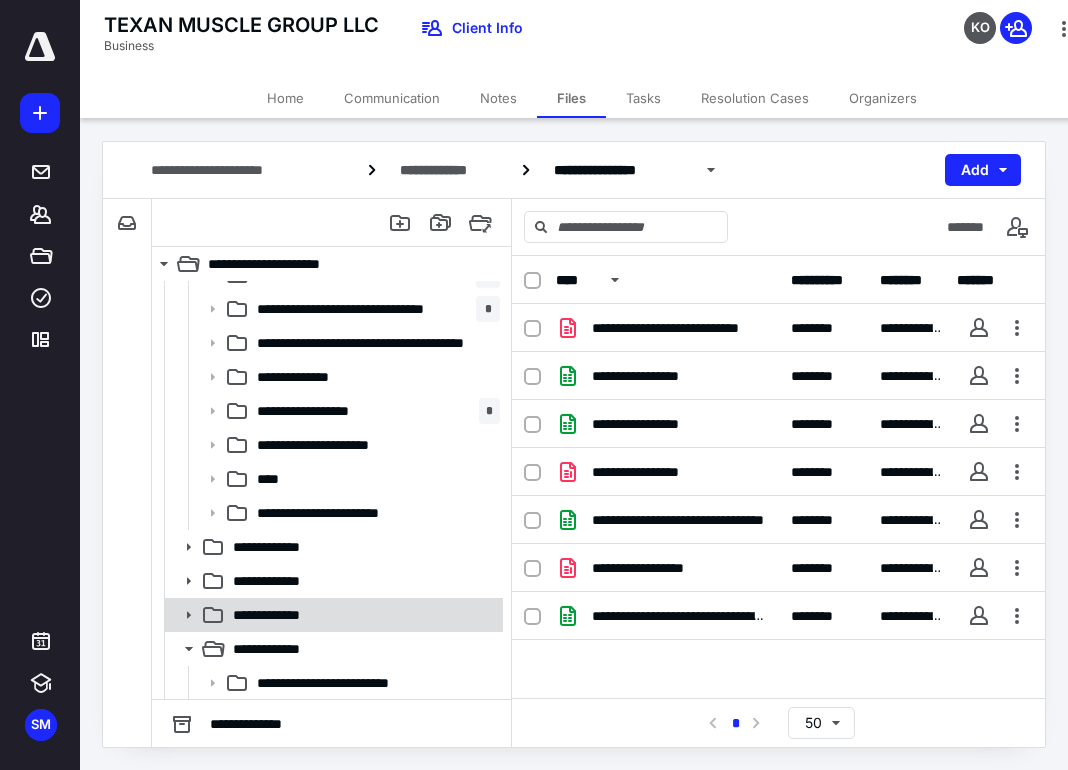 scroll, scrollTop: 329, scrollLeft: 0, axis: vertical 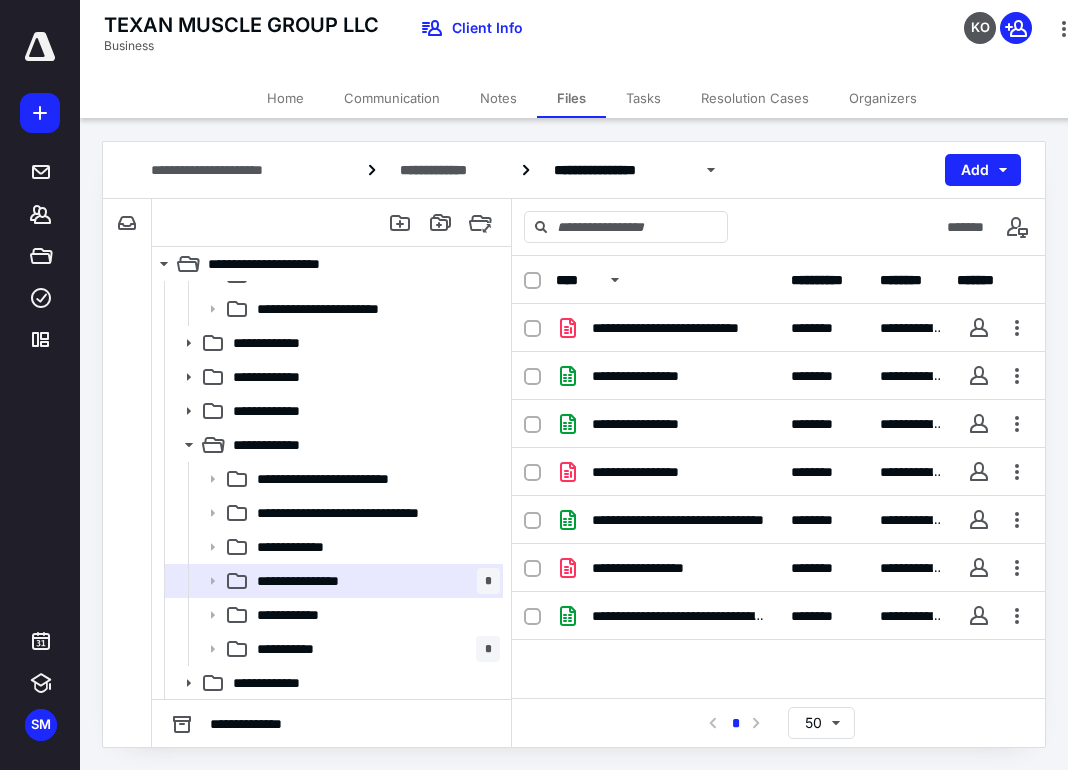 click on "TEXAN MUSCLE GROUP LLC Business Client Info KO" at bounding box center [592, 39] 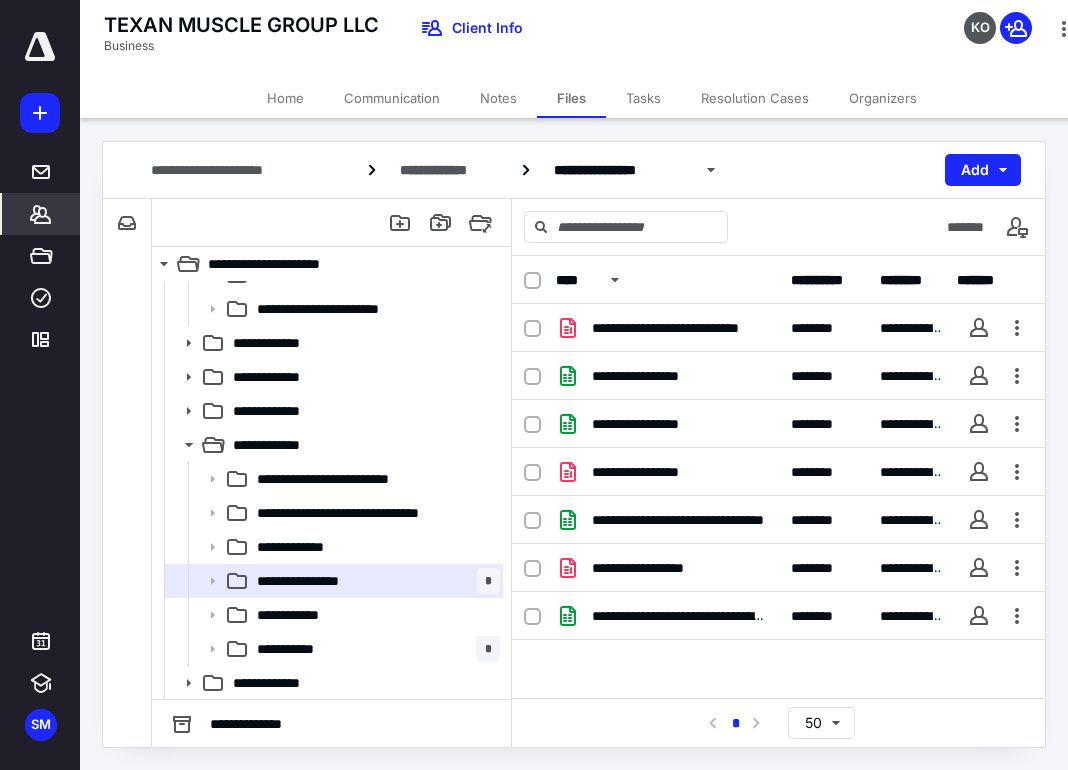 click on "*******" at bounding box center [41, 214] 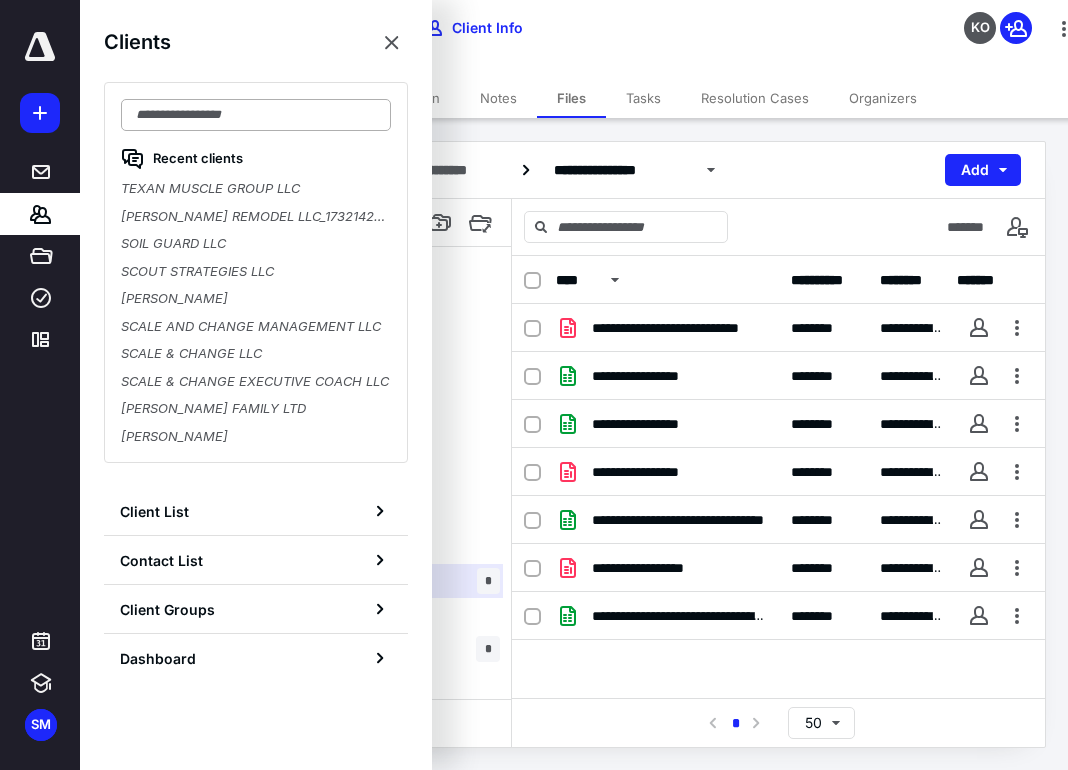 click at bounding box center (256, 115) 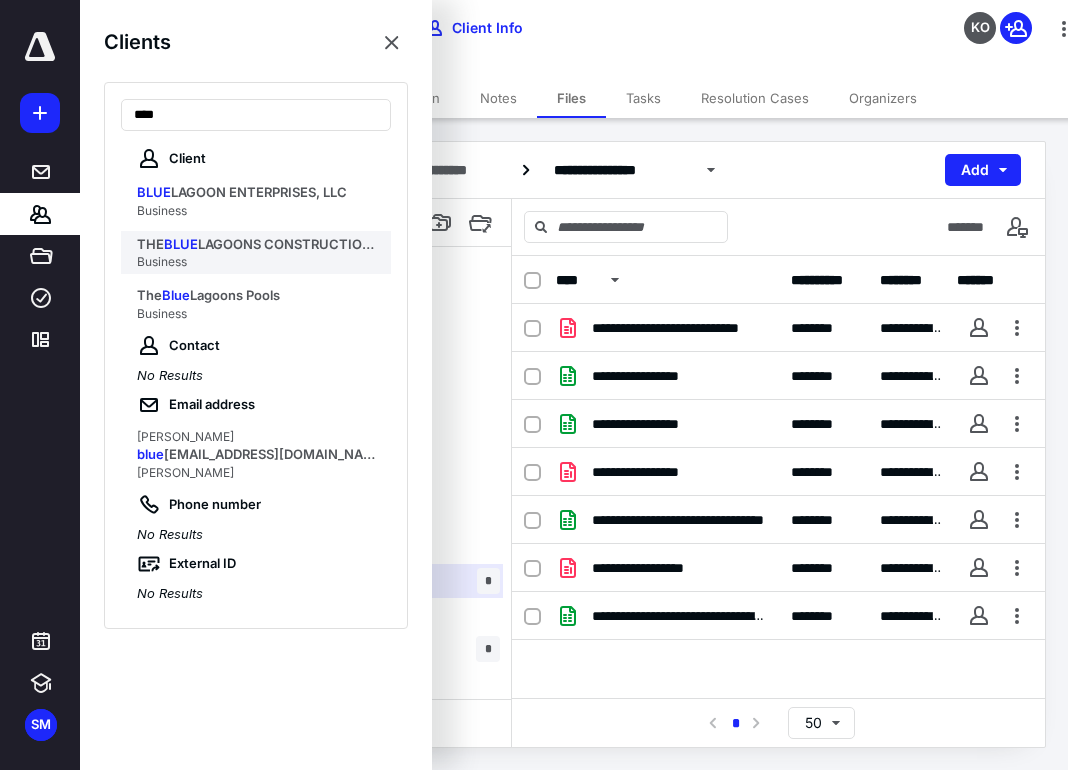 type on "****" 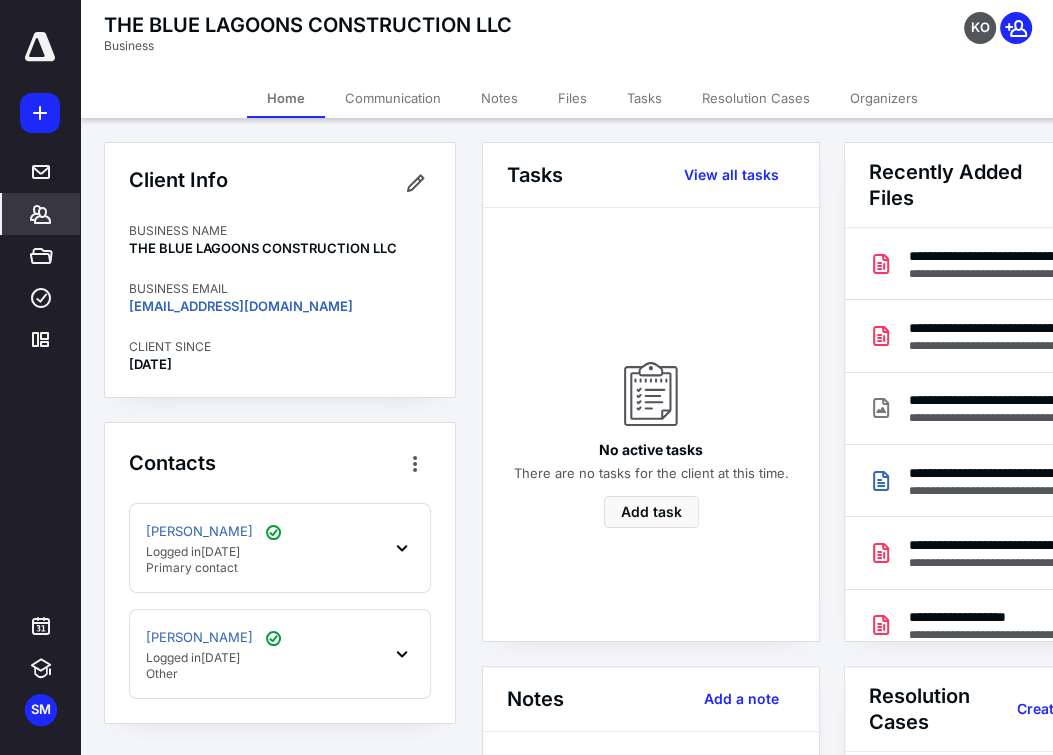 click on "Files" at bounding box center (572, 98) 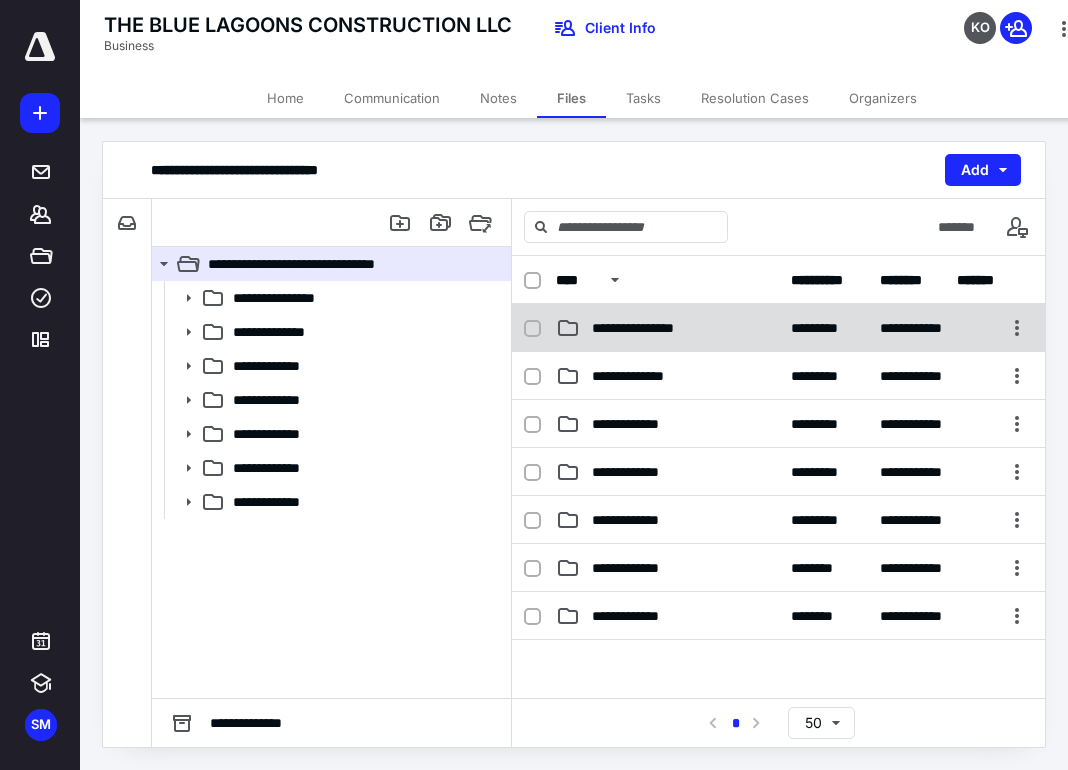 click on "**********" at bounding box center [778, 328] 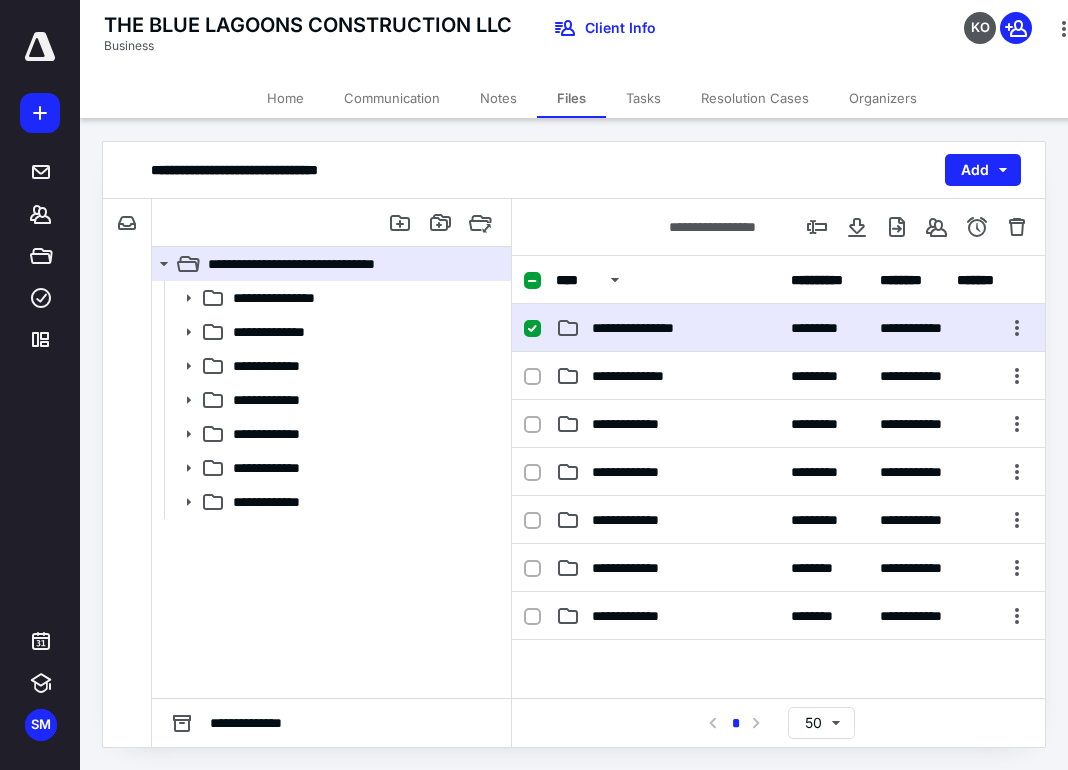 click on "**********" at bounding box center [778, 328] 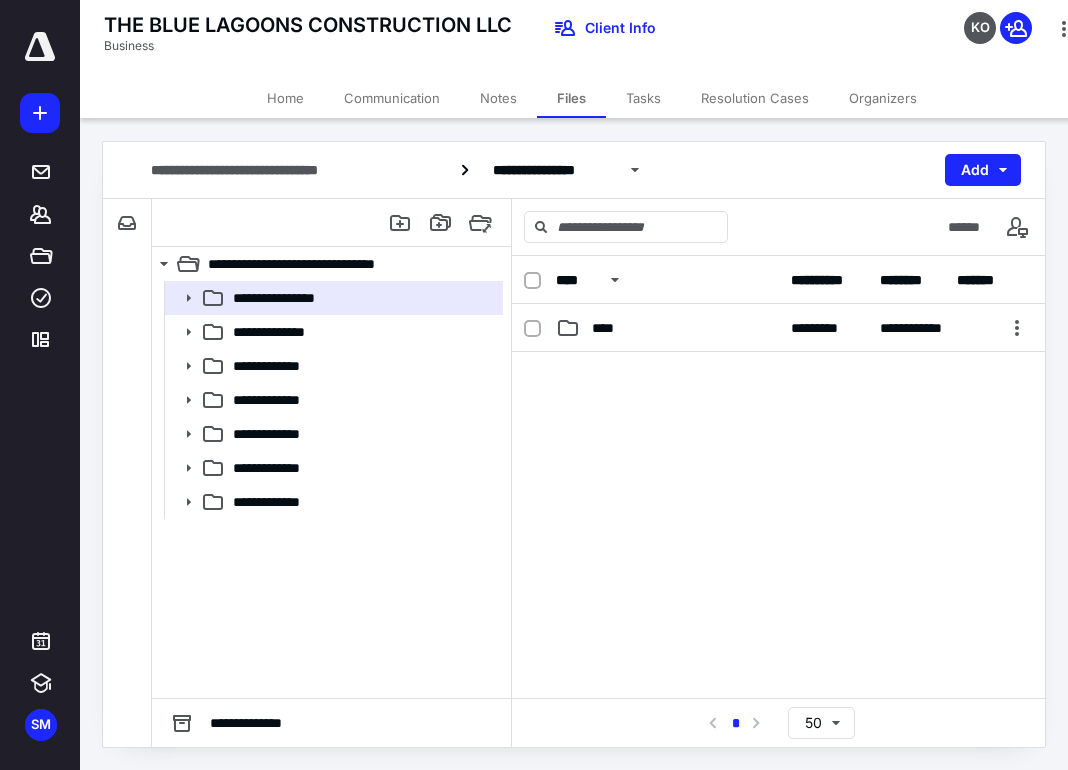 click on "**********" at bounding box center (778, 328) 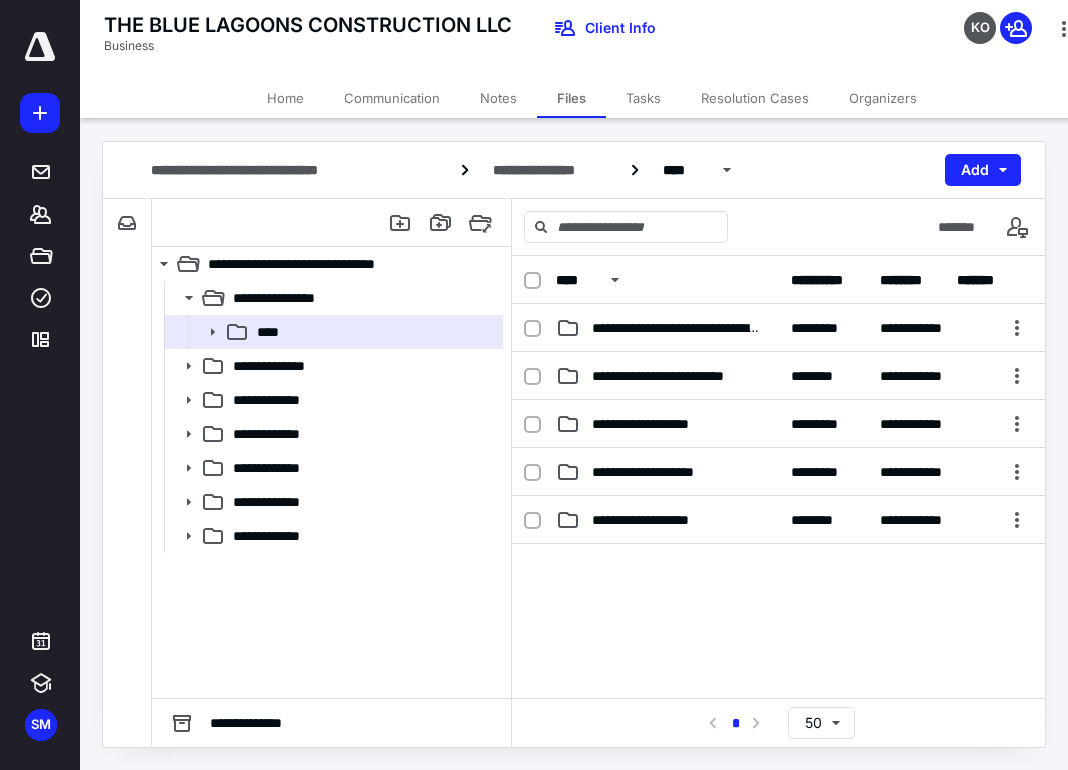 click at bounding box center [778, 694] 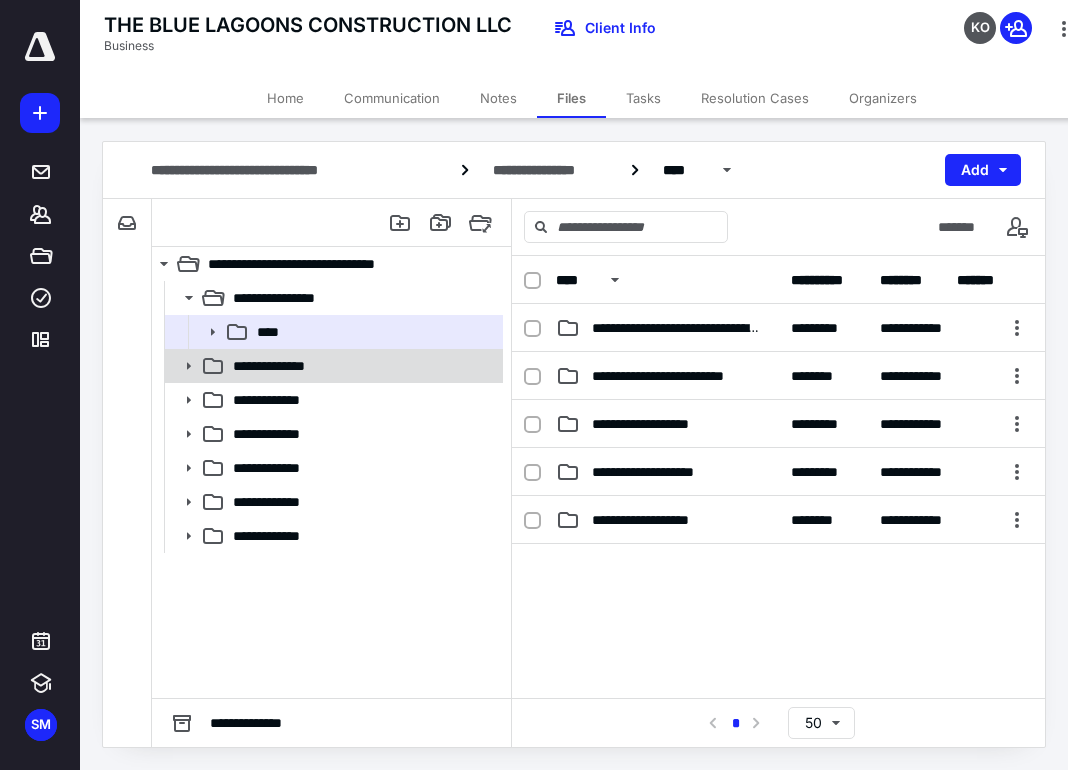 click on "**********" at bounding box center (293, 366) 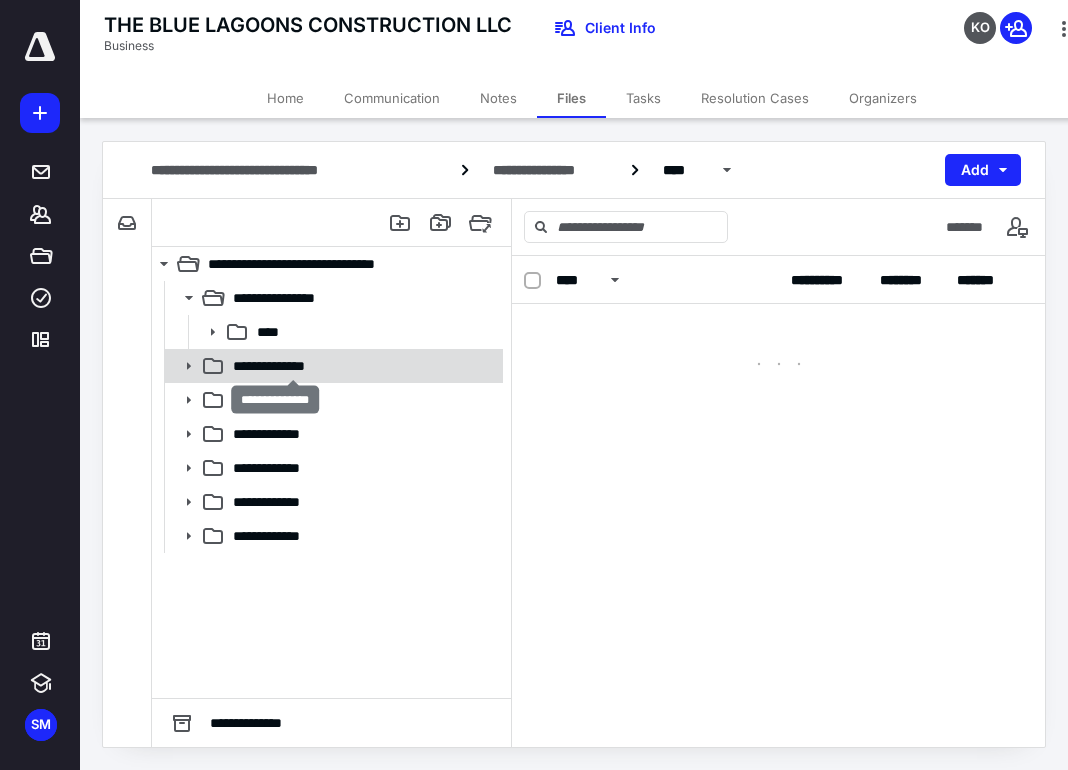 click on "**********" at bounding box center [293, 366] 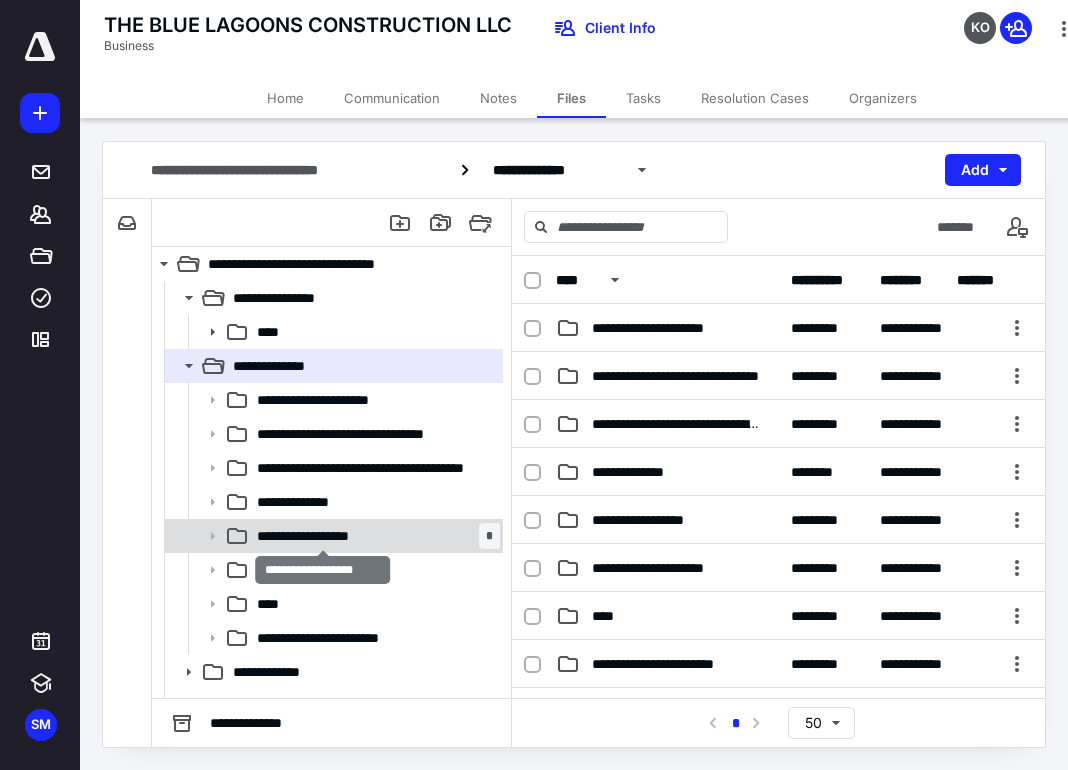 click on "**********" at bounding box center (323, 536) 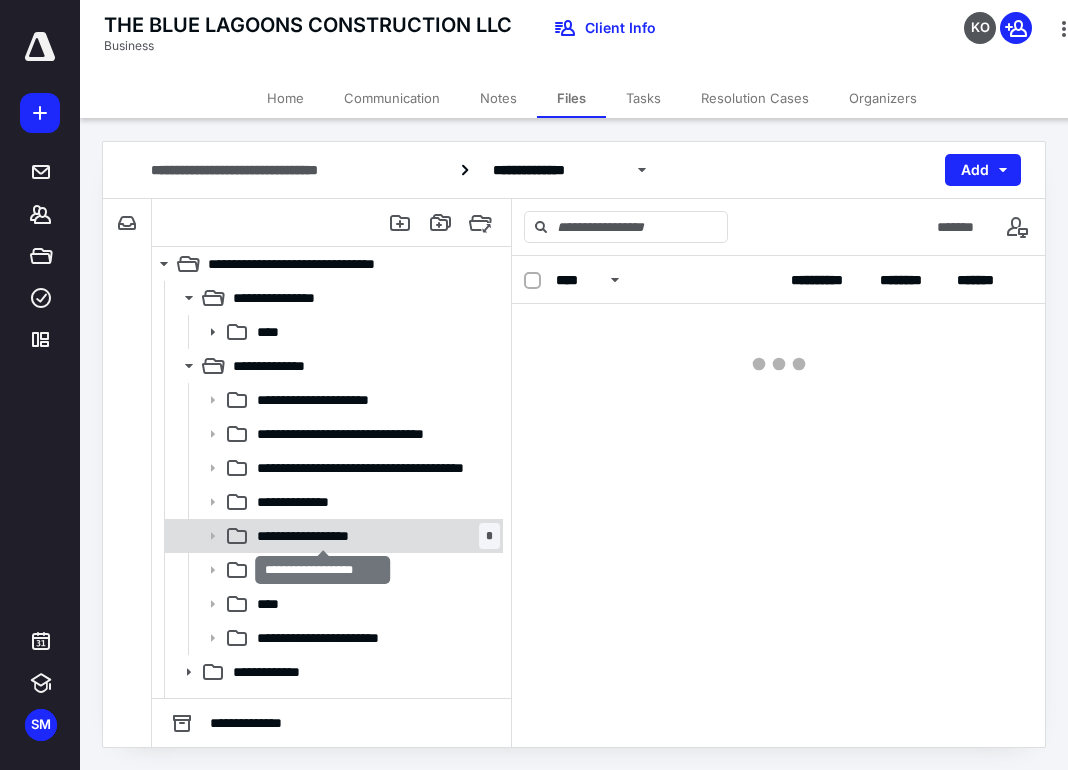 click on "**********" at bounding box center (323, 536) 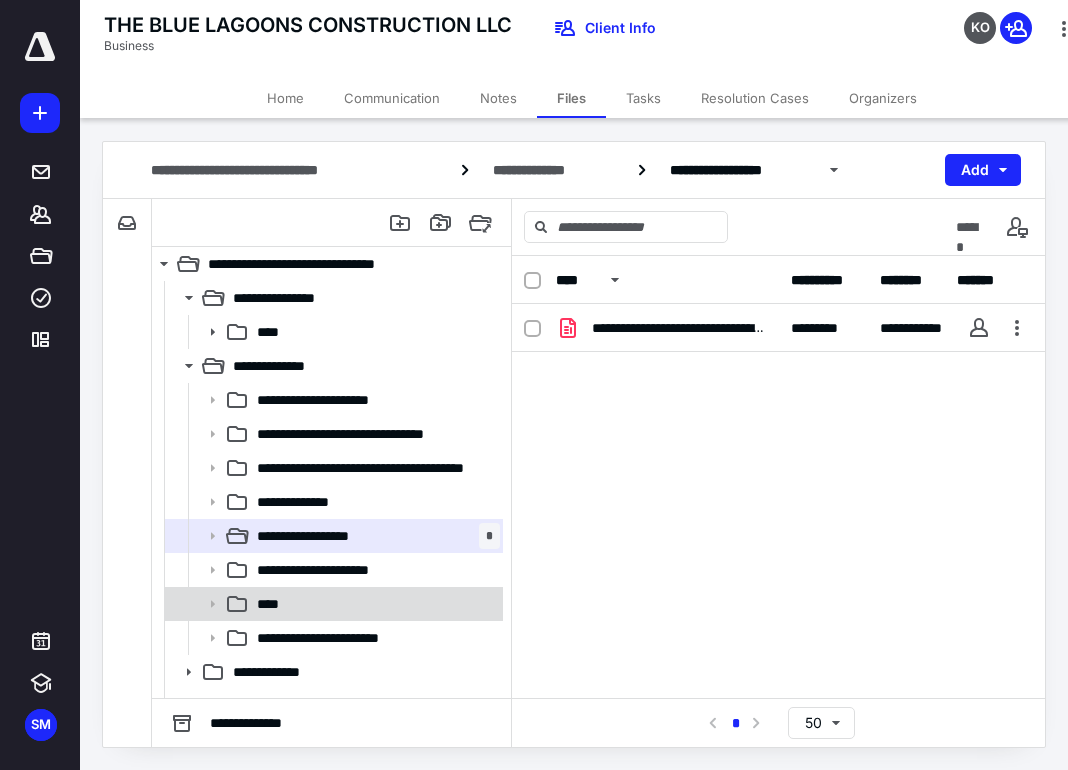 click on "****" at bounding box center (374, 604) 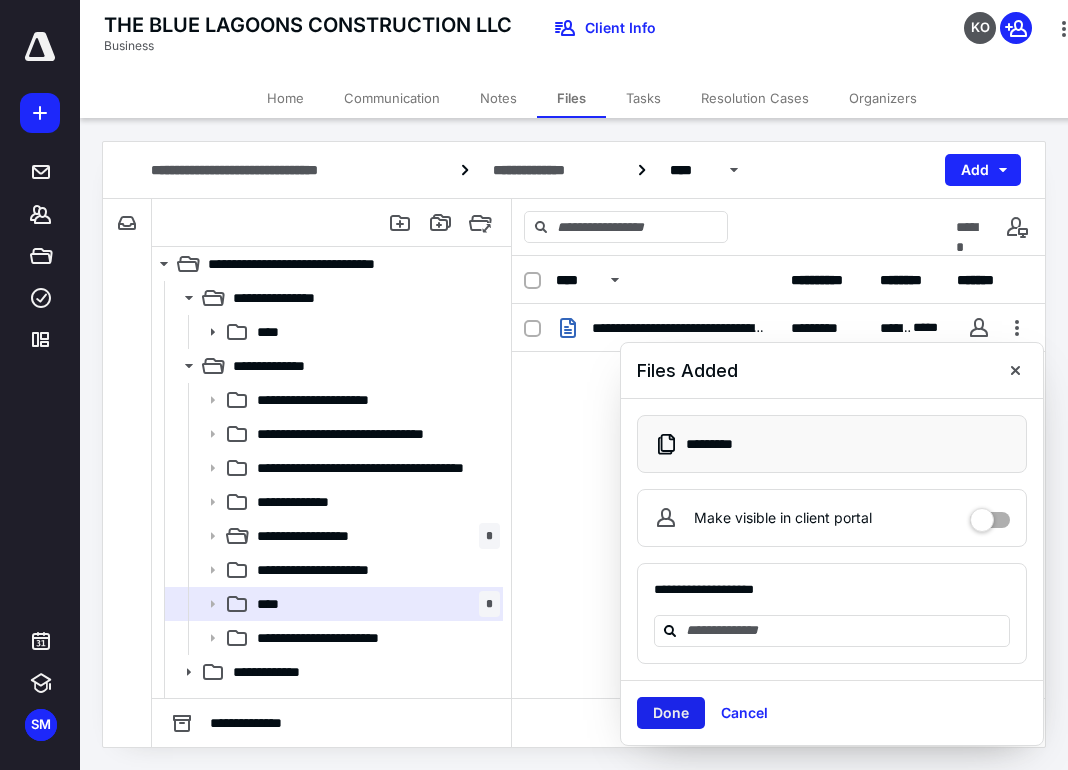 click on "Done" at bounding box center [671, 713] 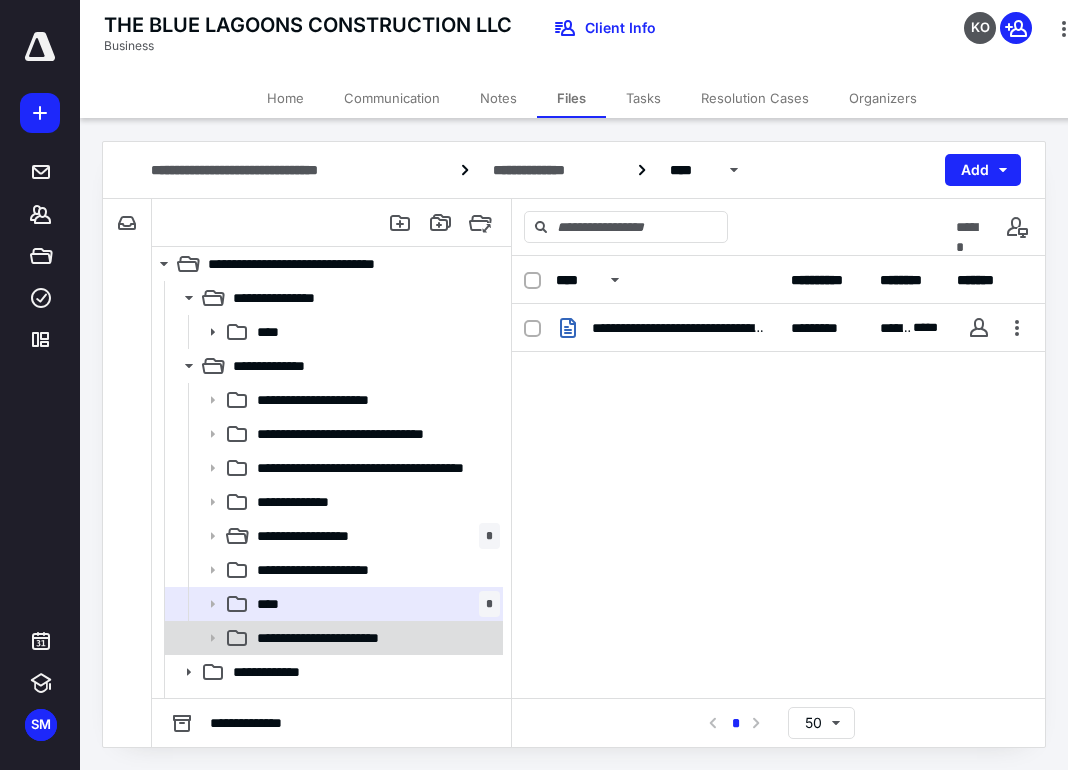 scroll, scrollTop: 125, scrollLeft: 0, axis: vertical 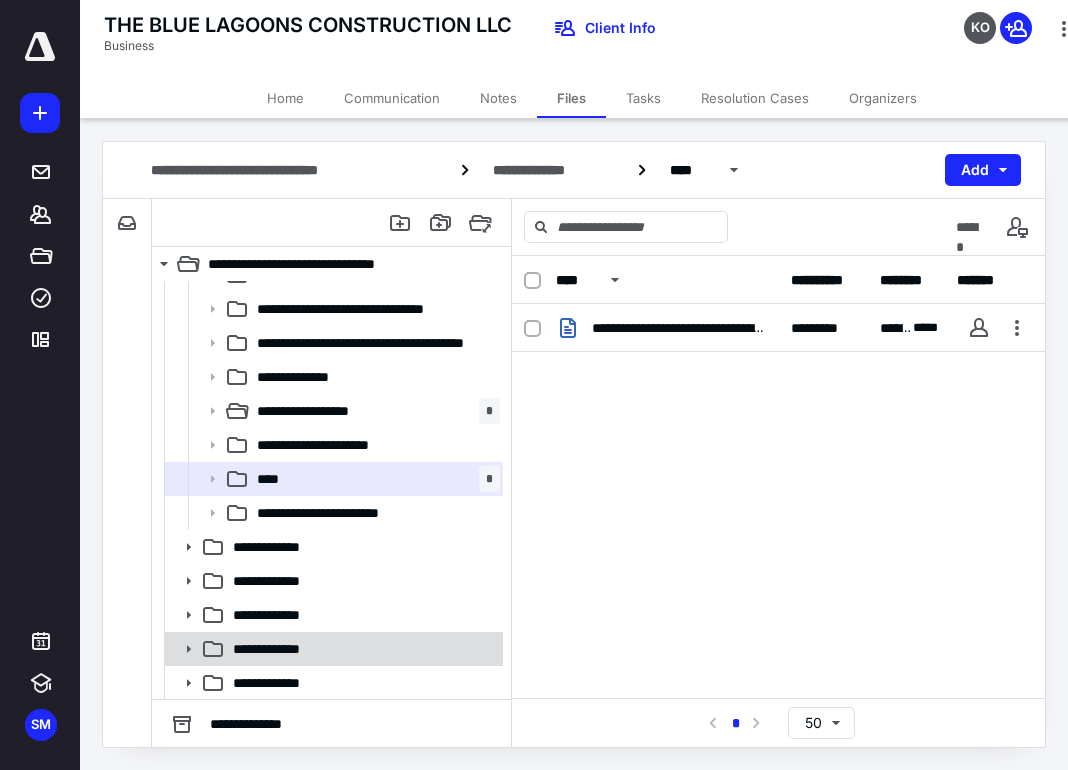 click on "**********" at bounding box center (281, 649) 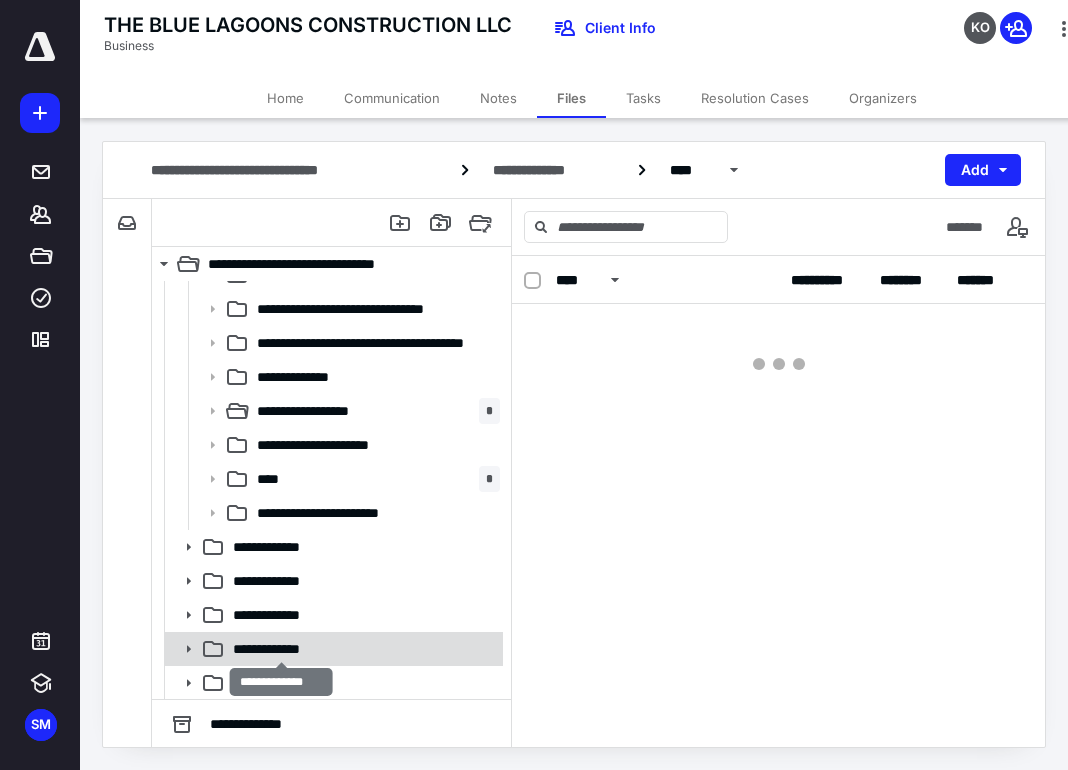 click on "**********" at bounding box center (281, 649) 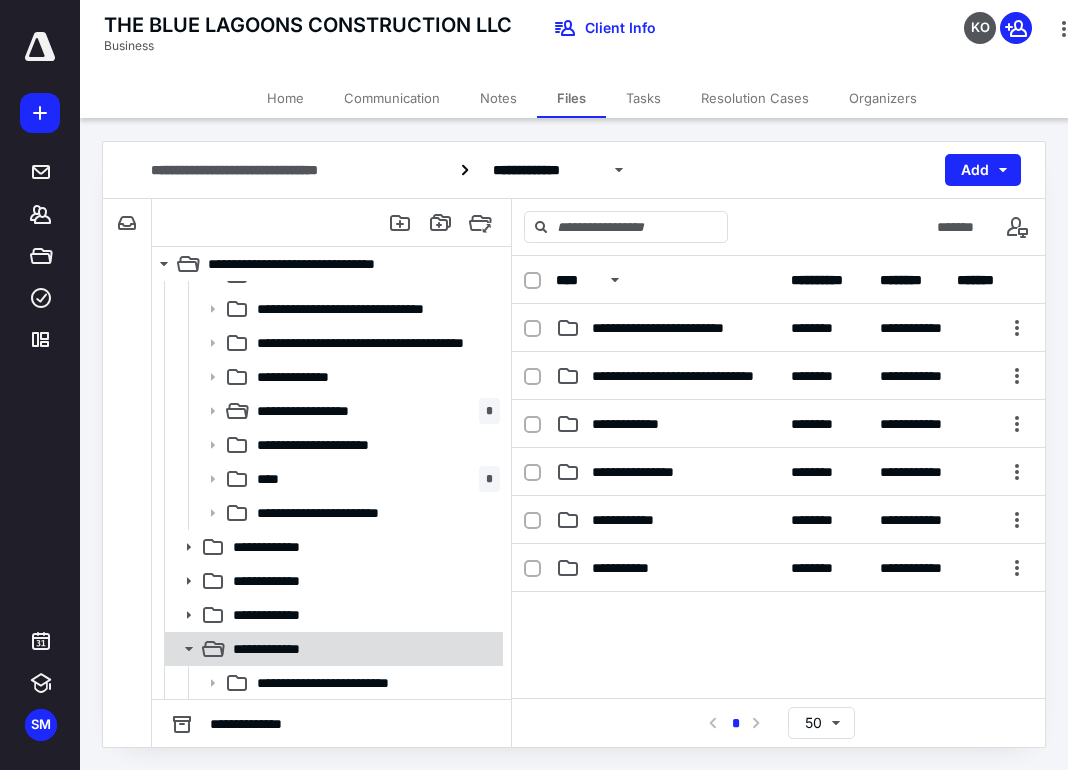 scroll, scrollTop: 329, scrollLeft: 0, axis: vertical 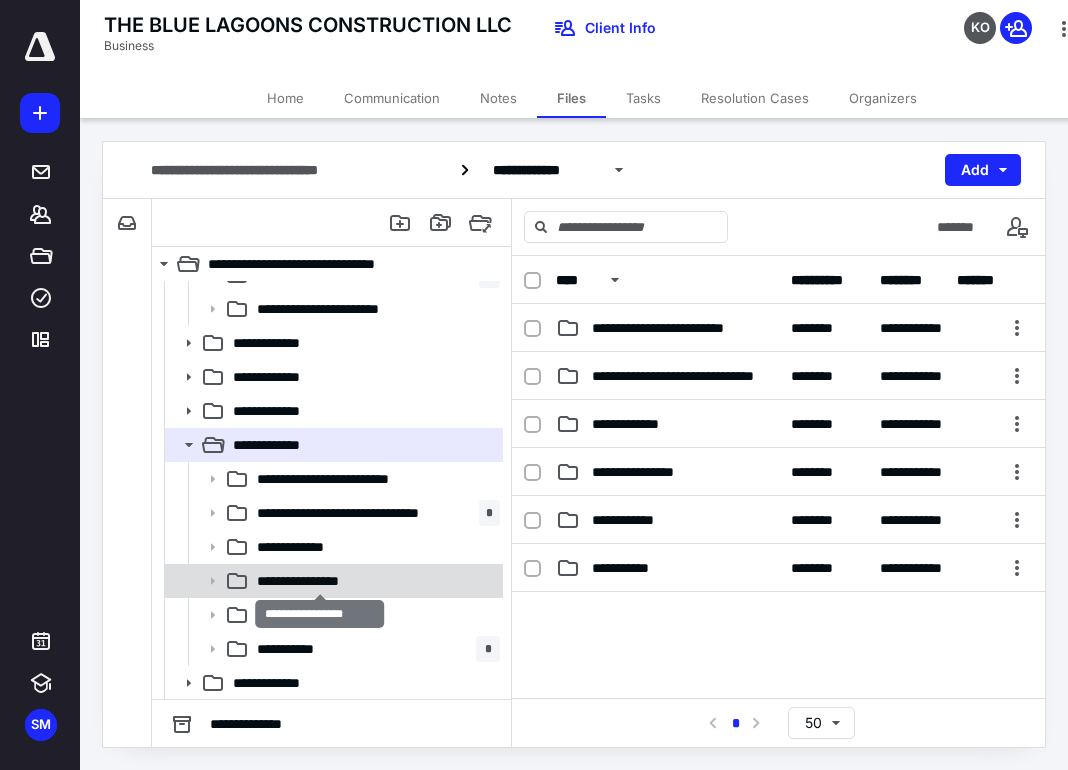 click on "**********" at bounding box center [320, 581] 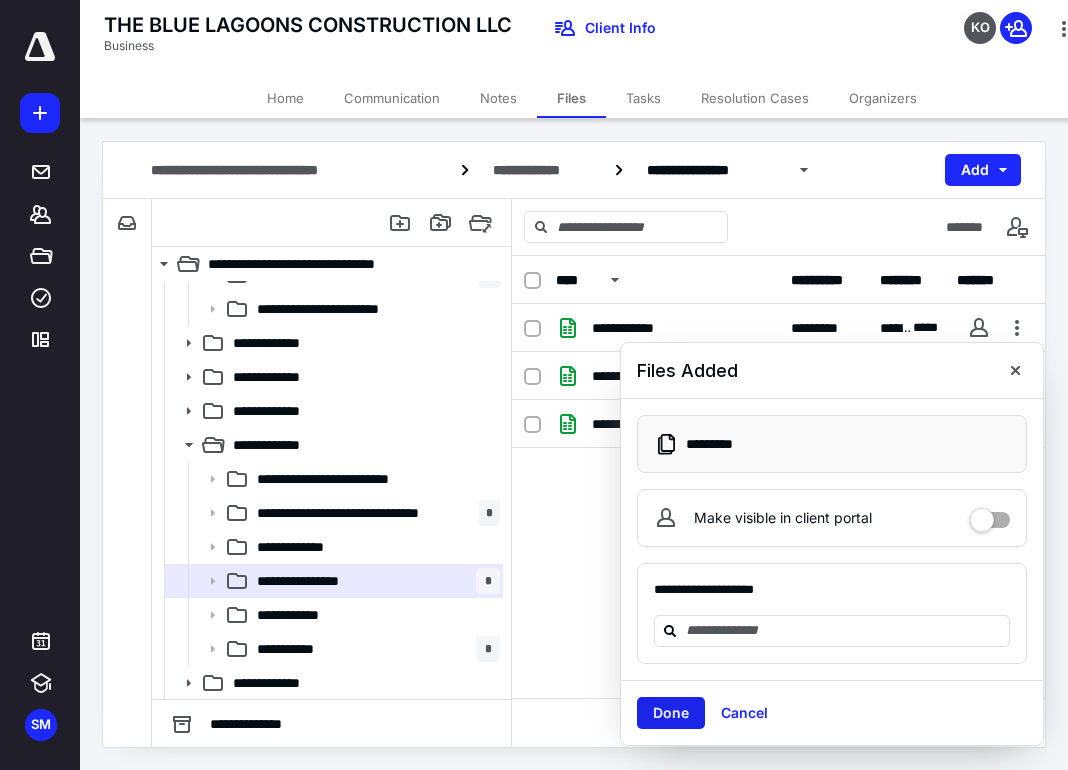 drag, startPoint x: 674, startPoint y: 719, endPoint x: 647, endPoint y: 712, distance: 27.89265 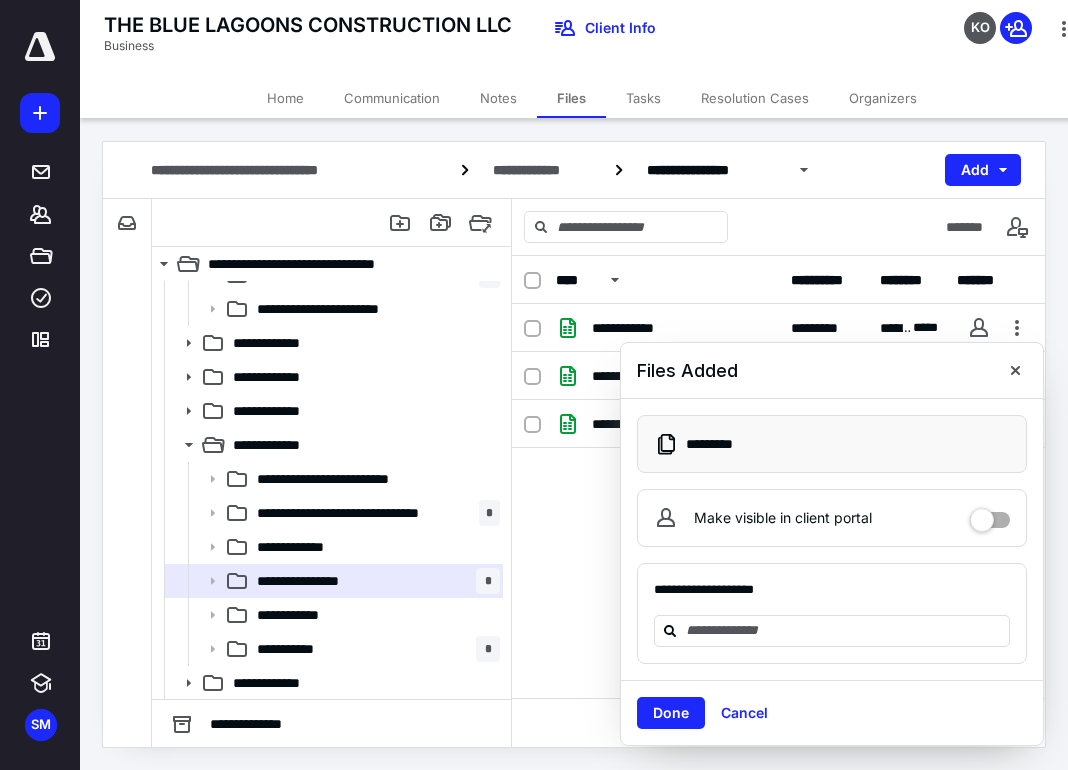 click on "Done" at bounding box center [671, 713] 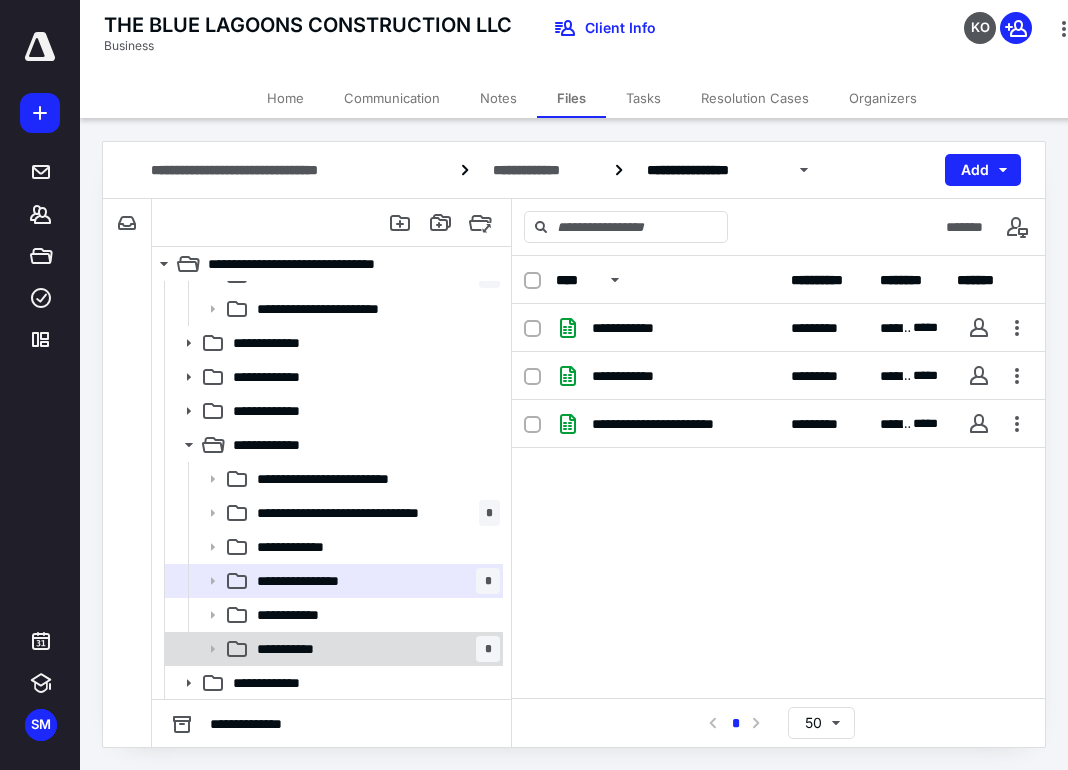 click on "**********" at bounding box center (374, 649) 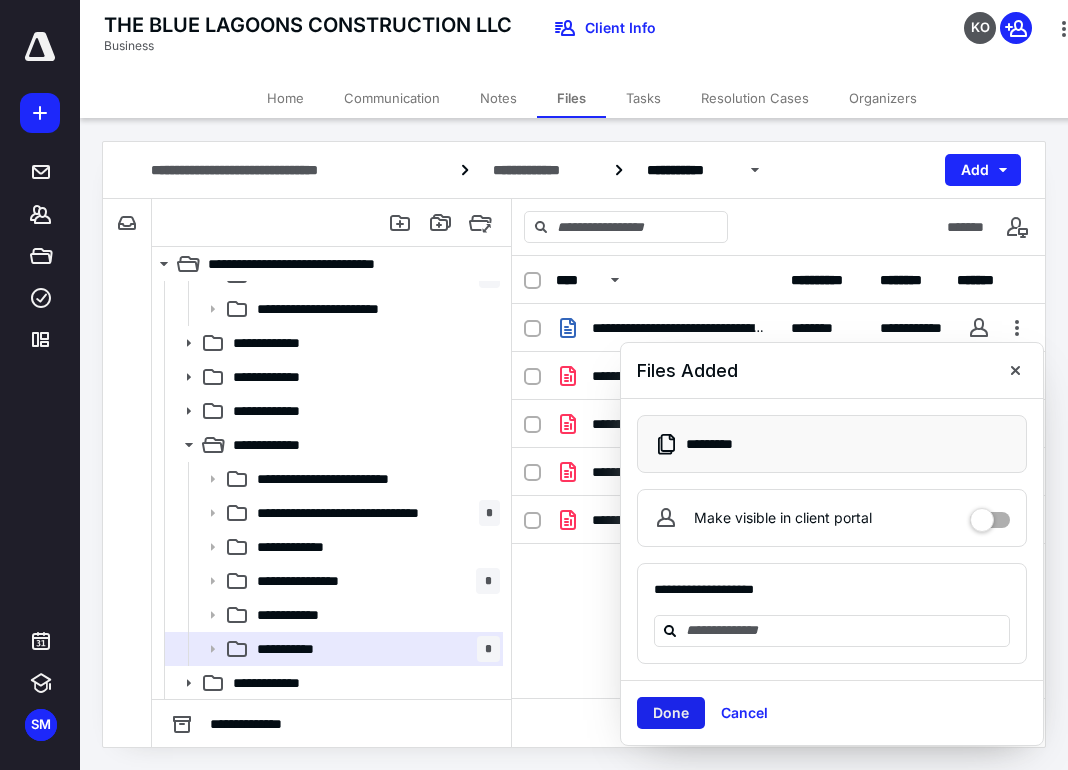 click on "Done" at bounding box center (671, 713) 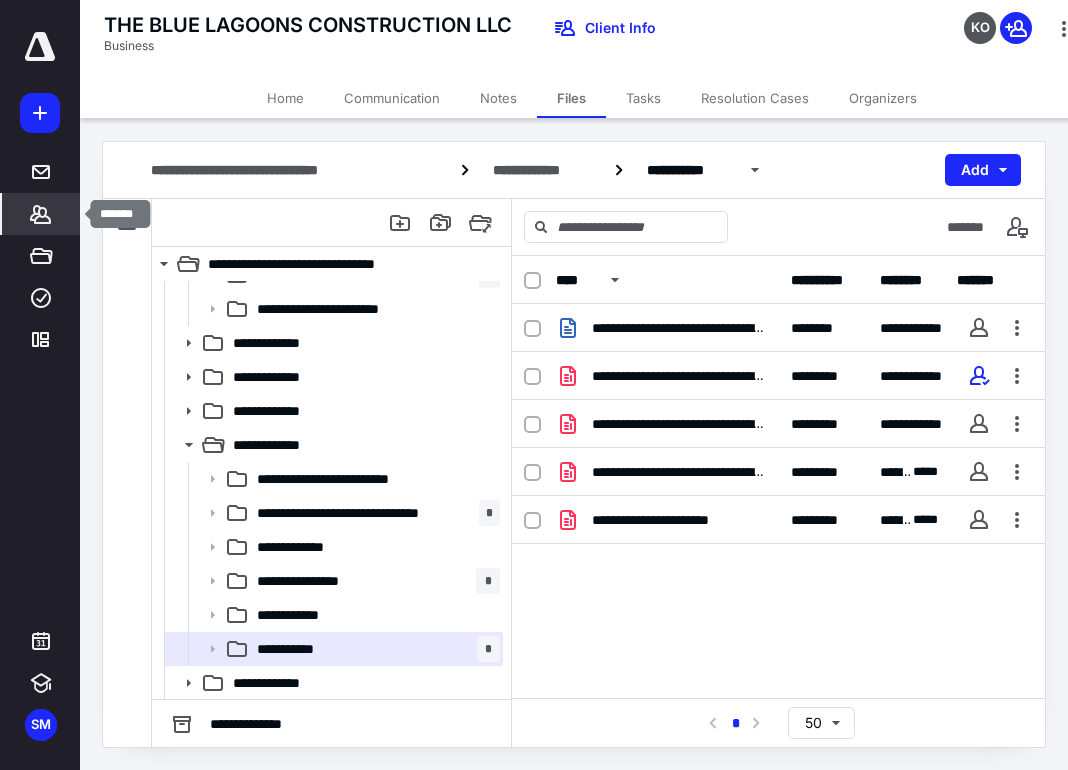 click 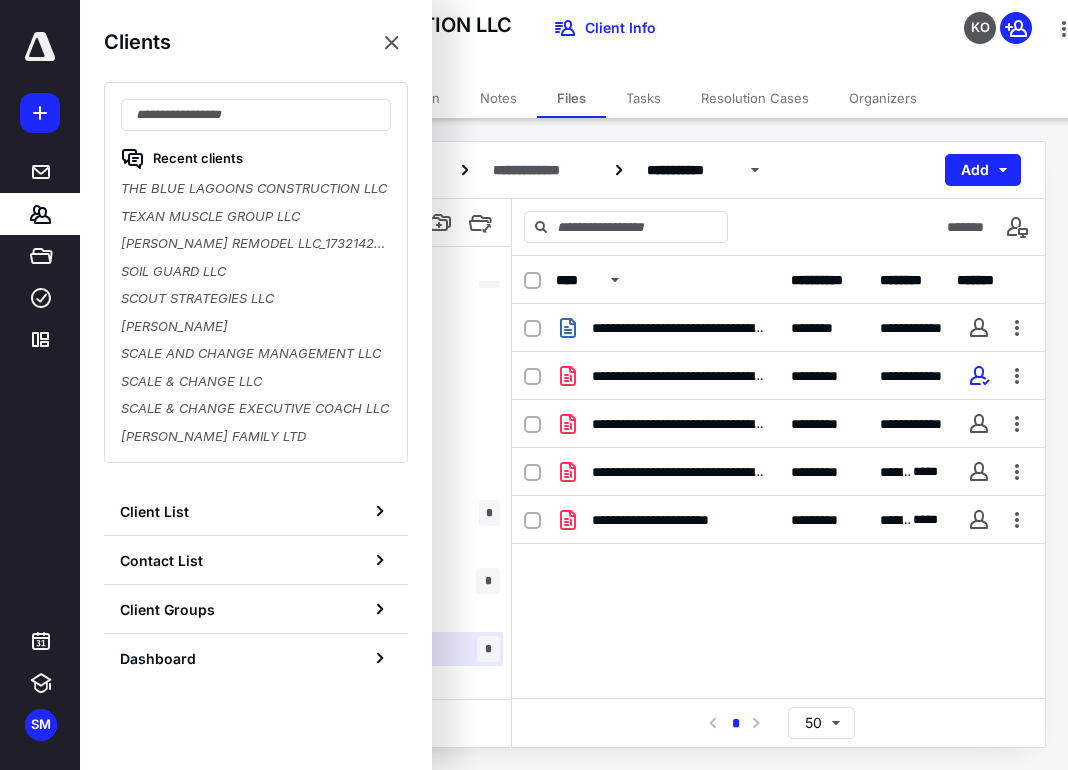 click on "Recent clients THE BLUE LAGOONS CONSTRUCTION LLC TEXAN MUSCLE GROUP LLC [PERSON_NAME] REMODEL LLC_1732142536313 SOIL GUARD LLC SCOUT STRATEGIES LLC [PERSON_NAME] SCALE AND CHANGE MANAGEMENT LLC SCALE & CHANGE LLC SCALE & CHANGE EXECUTIVE COACH LLC [PERSON_NAME] FAMILY LTD" at bounding box center (256, 272) 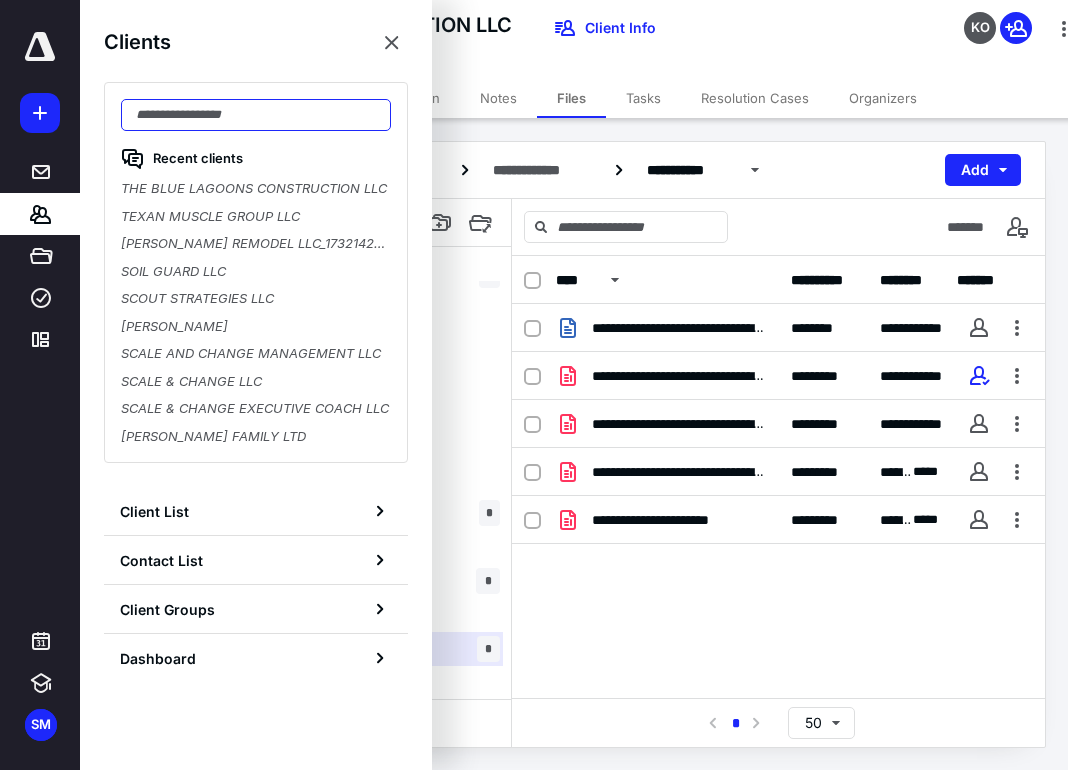 click at bounding box center [256, 115] 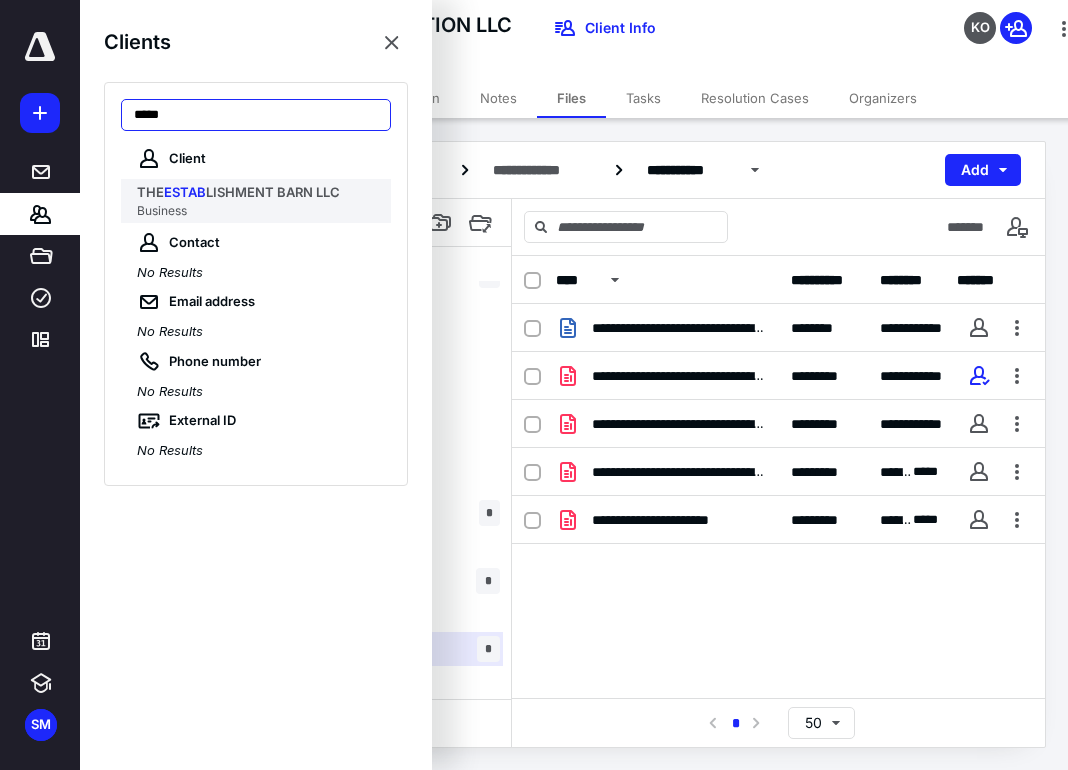type on "*****" 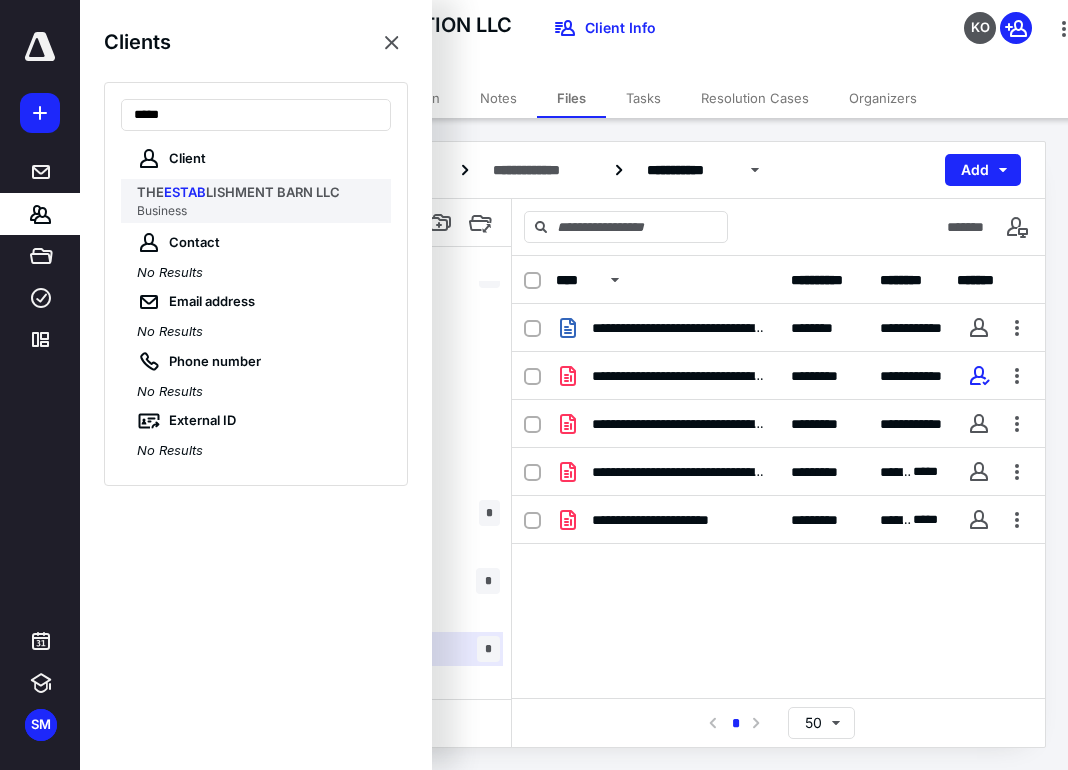 click on "Business" at bounding box center [258, 211] 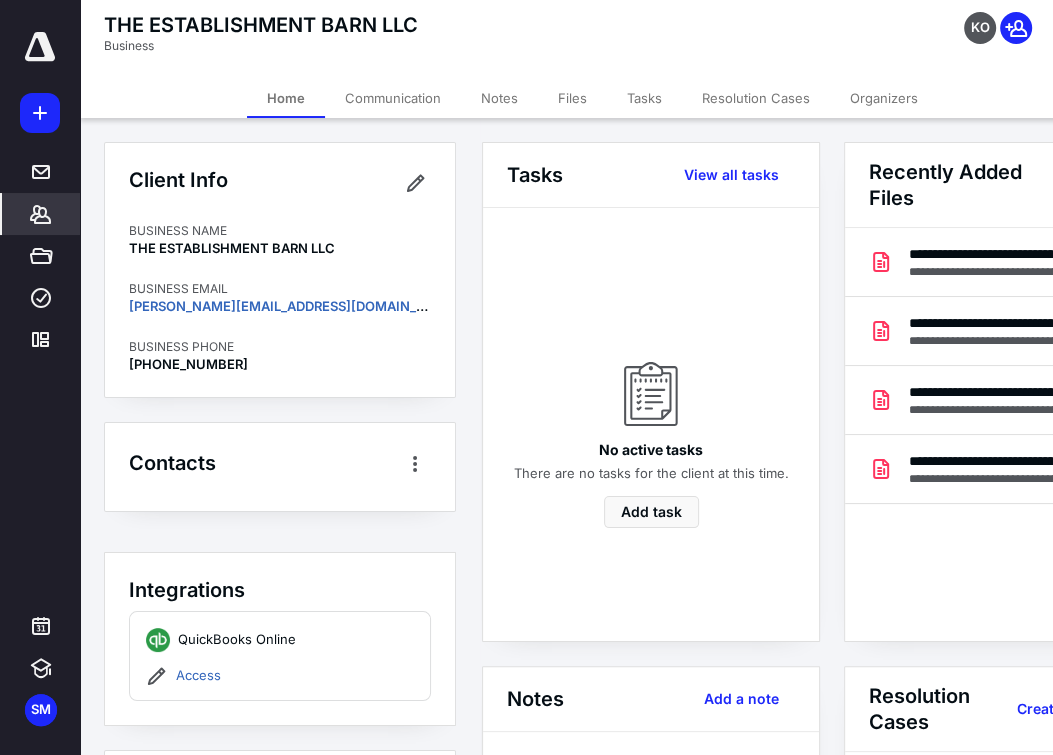 click on "Files" at bounding box center (572, 98) 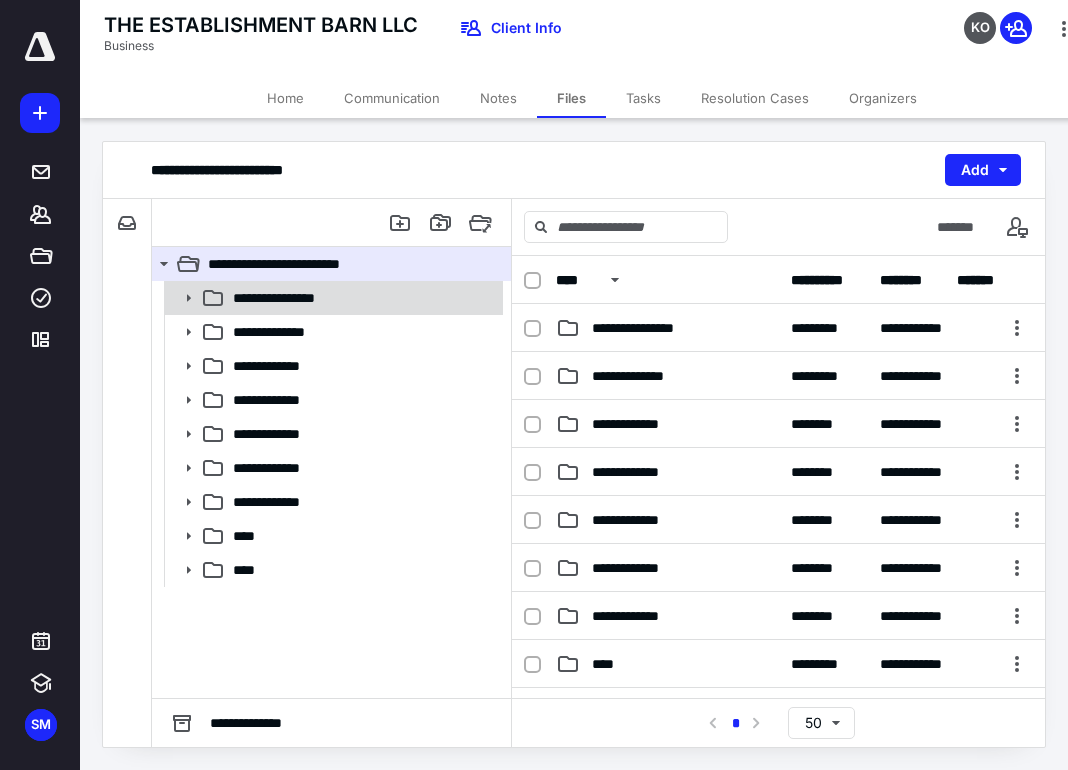 click on "**********" at bounding box center [332, 298] 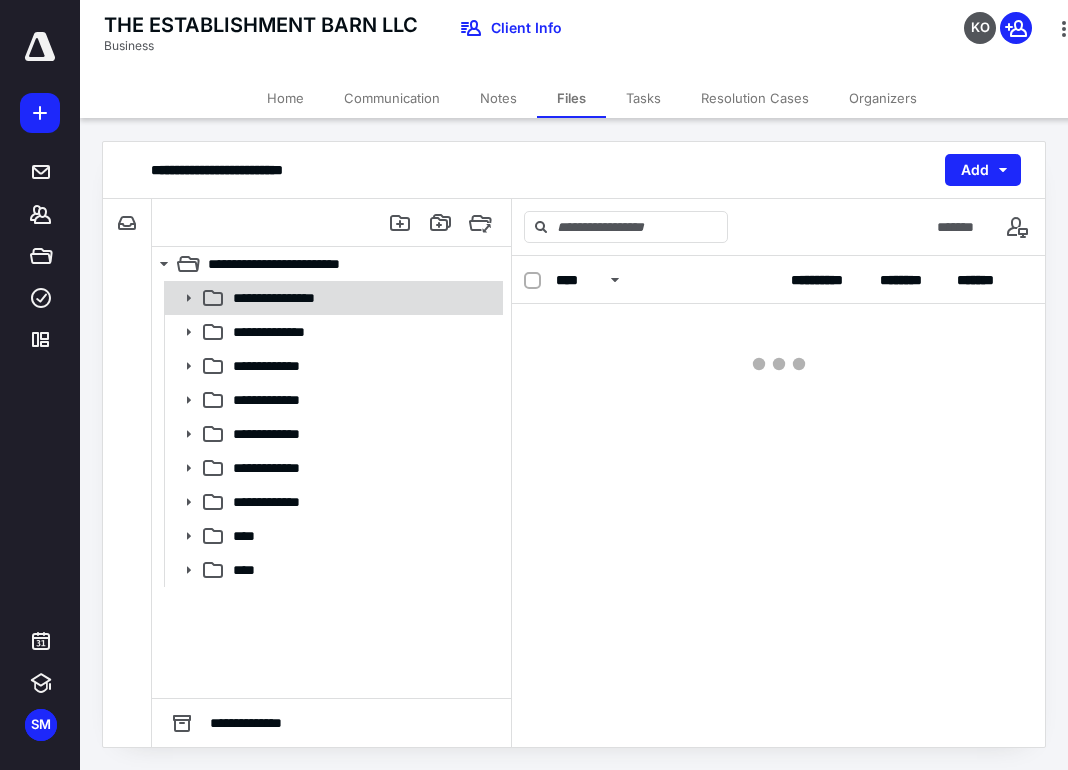 click on "**********" at bounding box center [332, 298] 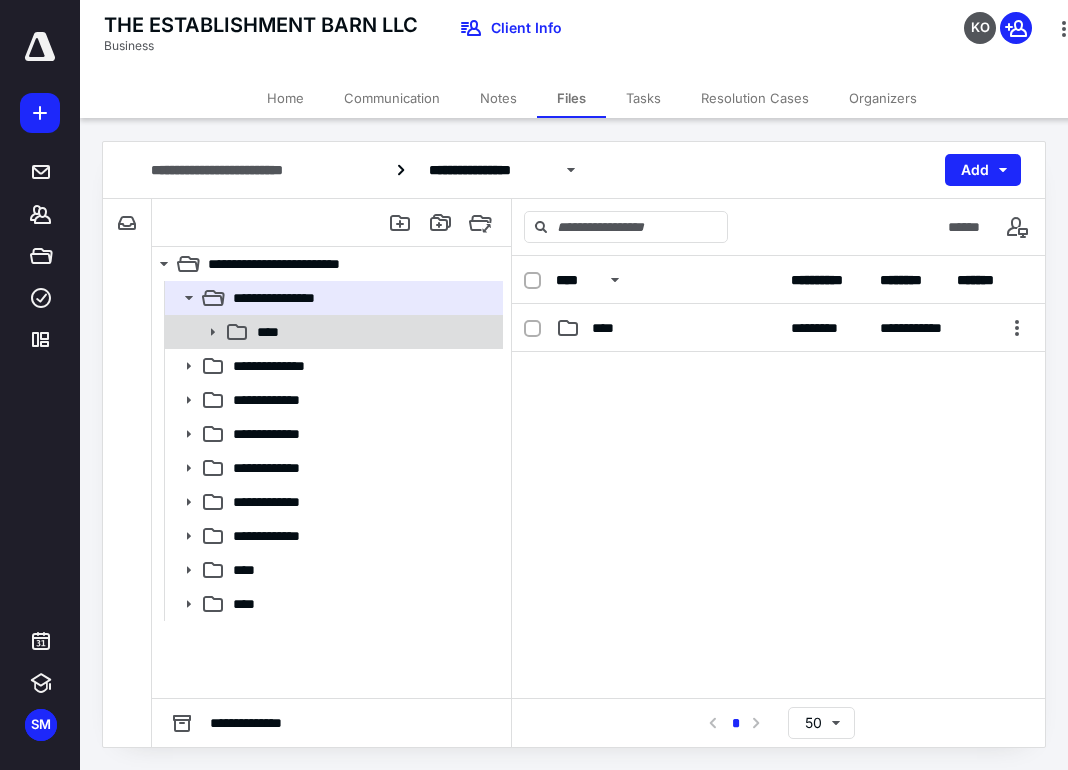 click on "****" at bounding box center [374, 332] 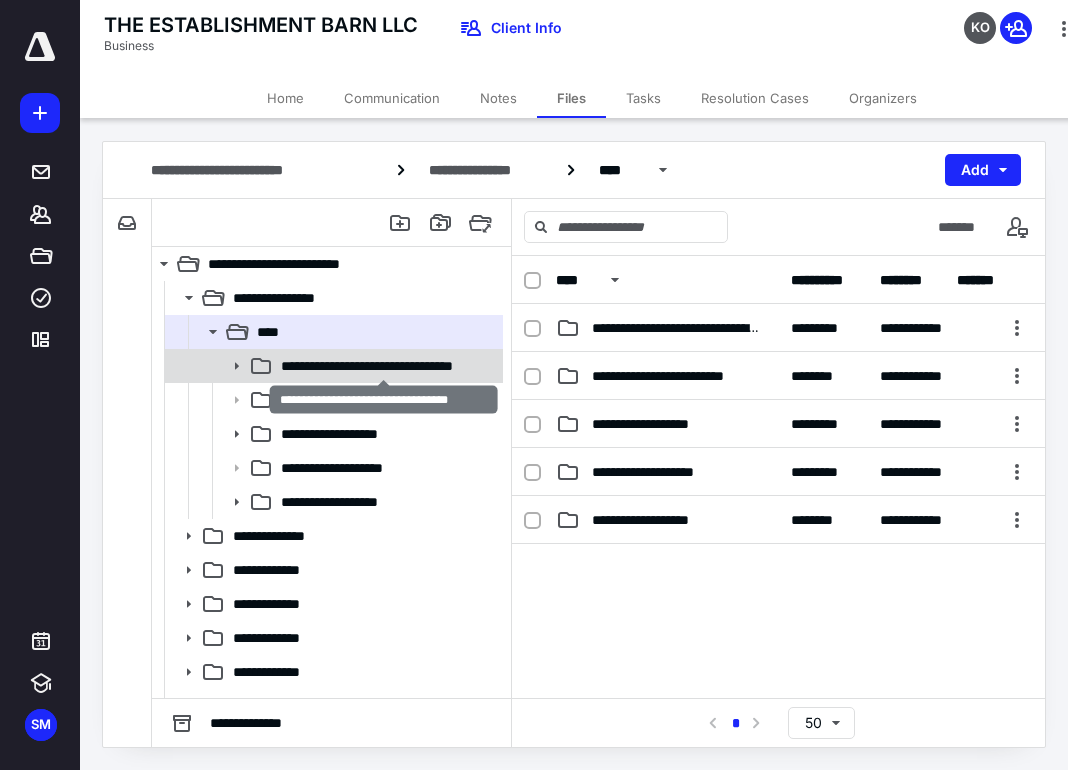 click on "**********" at bounding box center (384, 366) 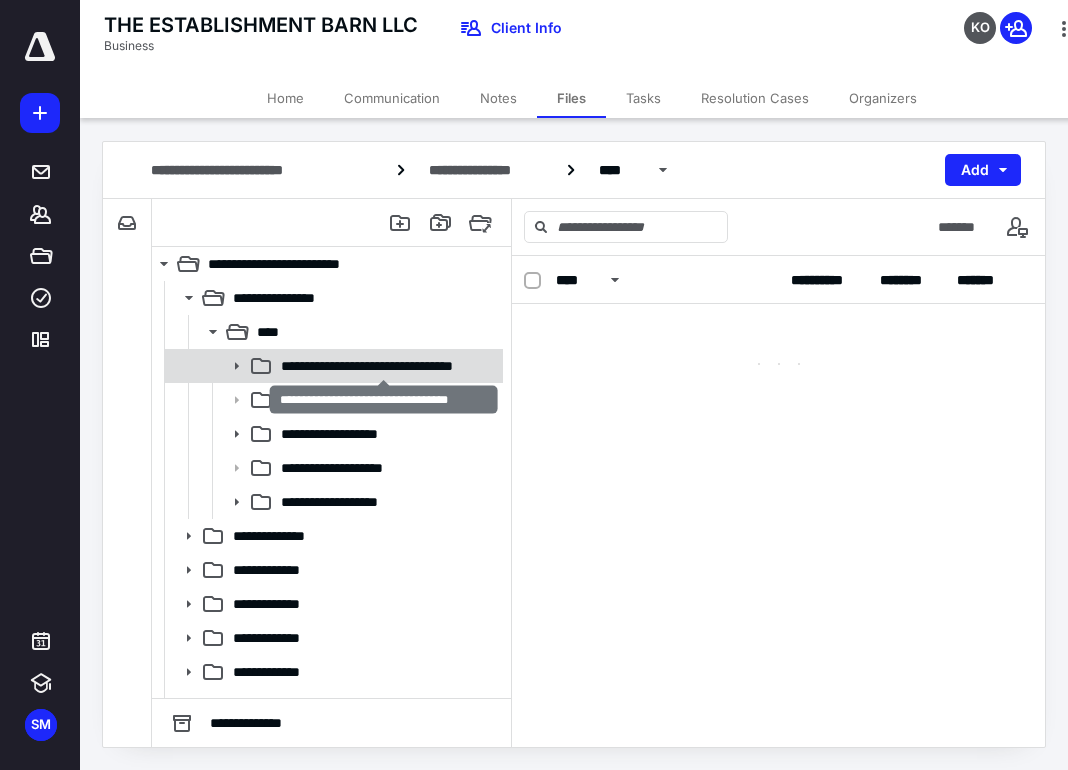 click on "**********" at bounding box center (384, 366) 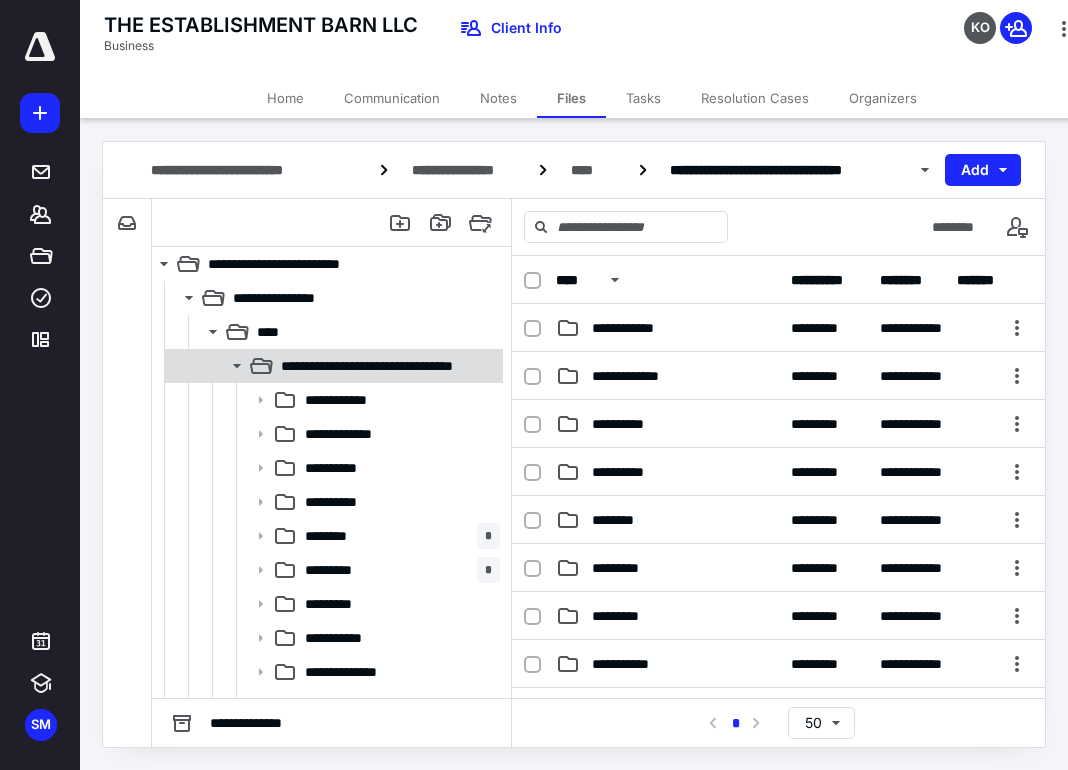 click on "**********" at bounding box center [384, 366] 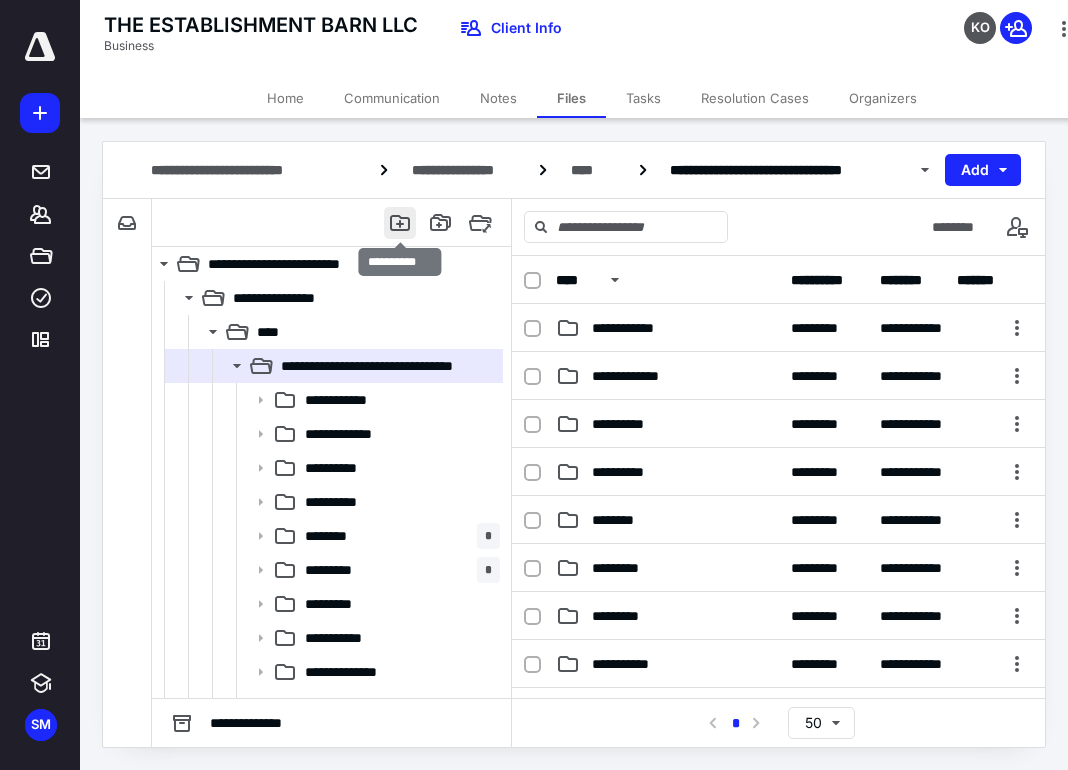 click at bounding box center [400, 223] 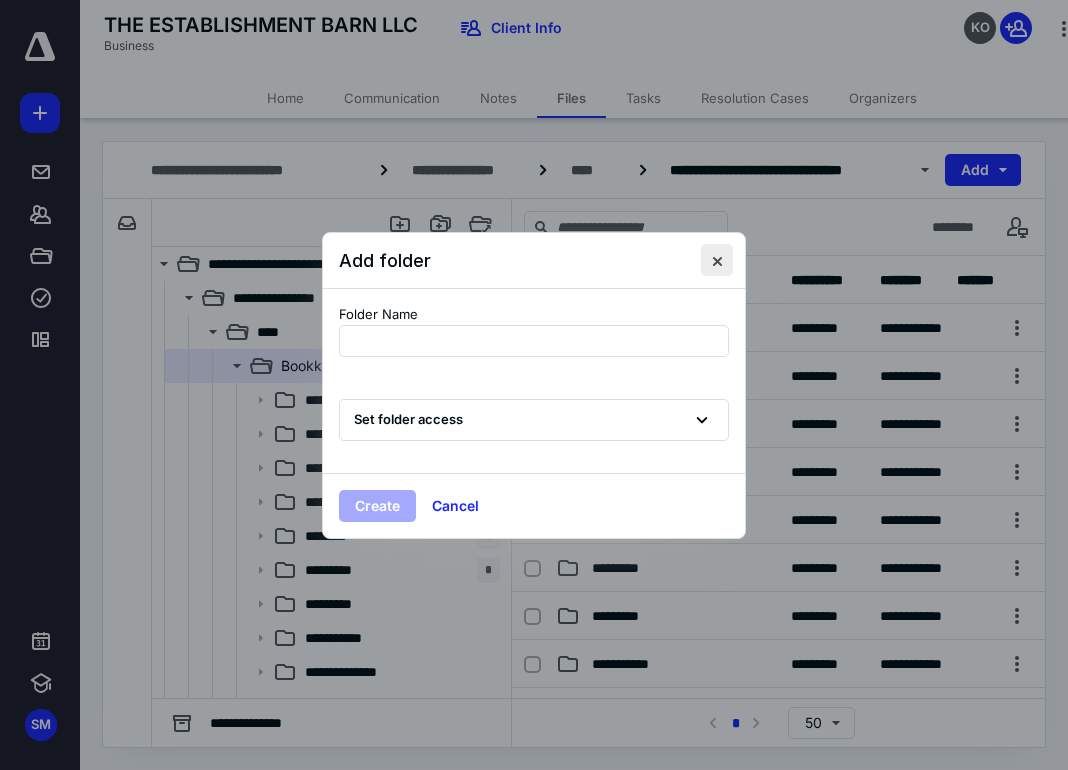 click at bounding box center (717, 260) 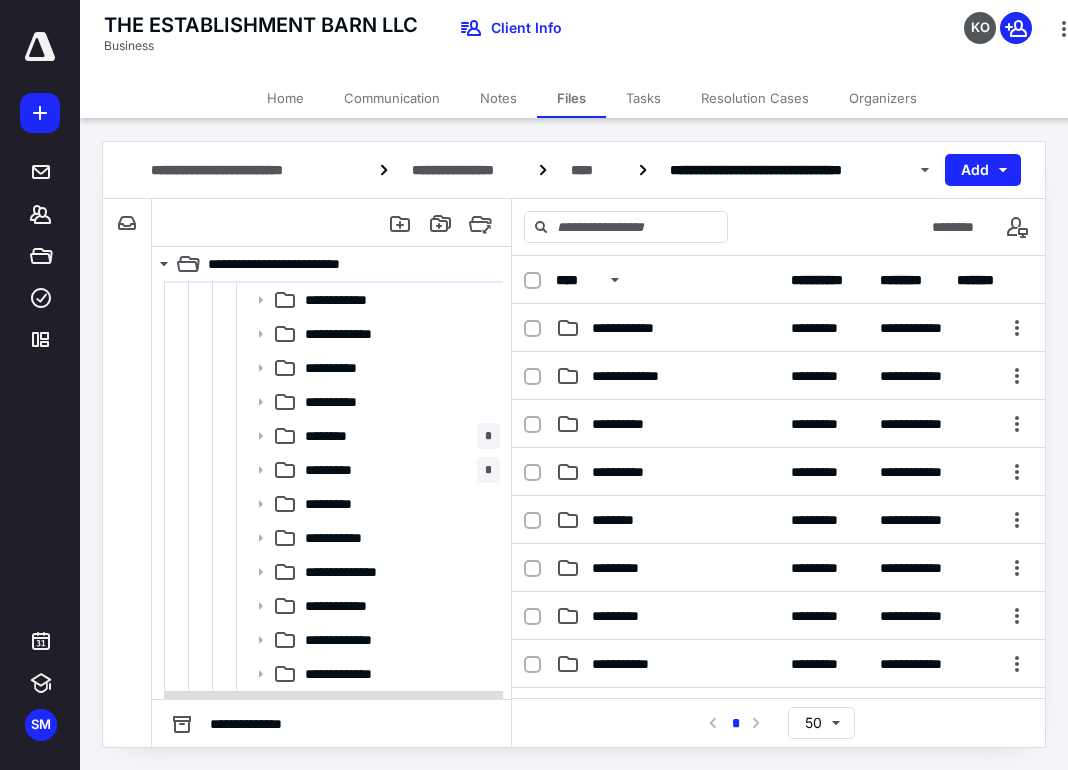 scroll, scrollTop: 0, scrollLeft: 0, axis: both 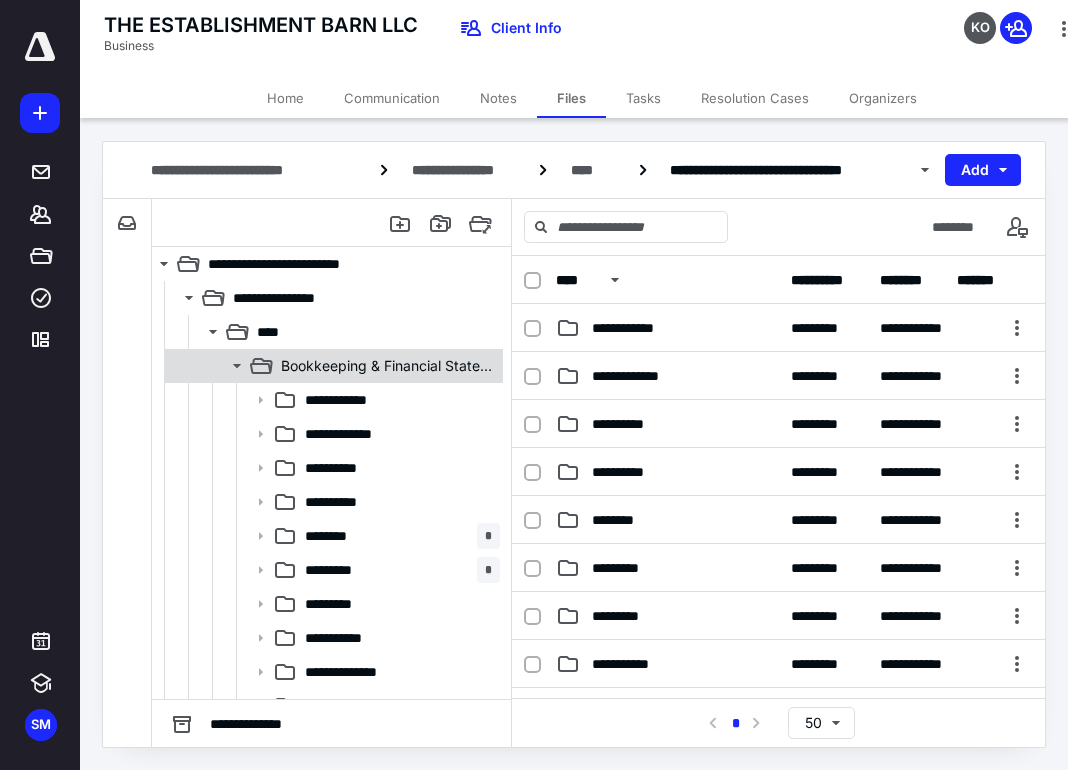 click on "Bookkeeping & Financial Statements" at bounding box center [390, 366] 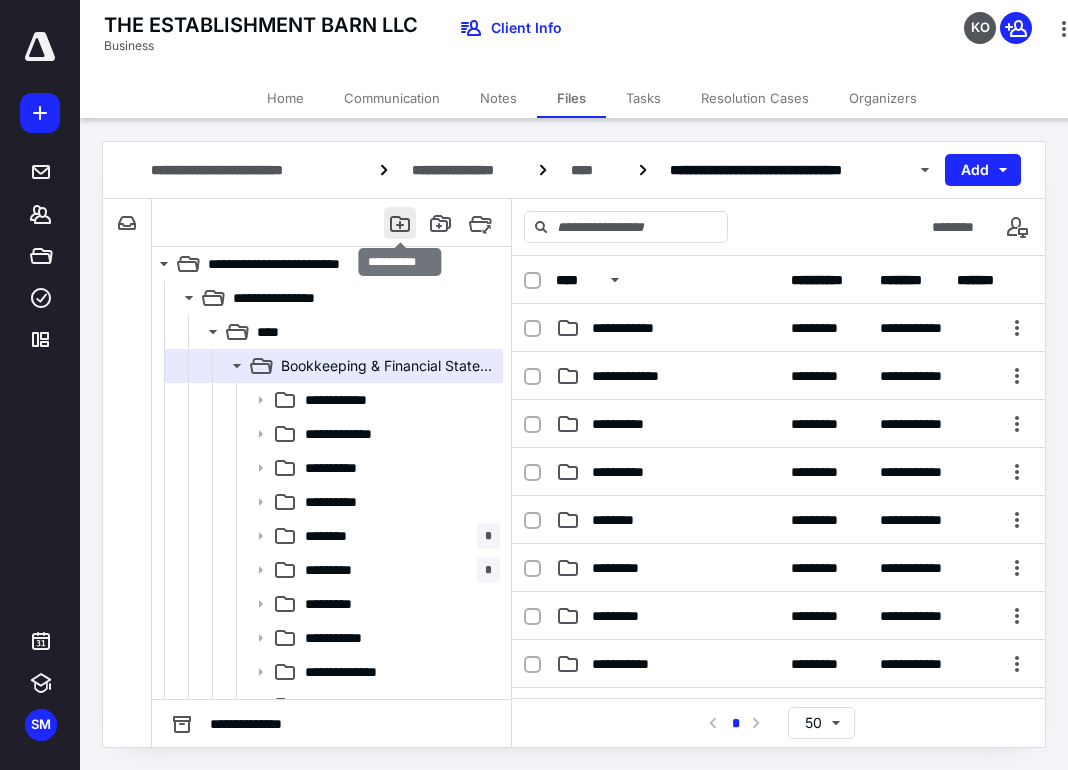 click at bounding box center [400, 223] 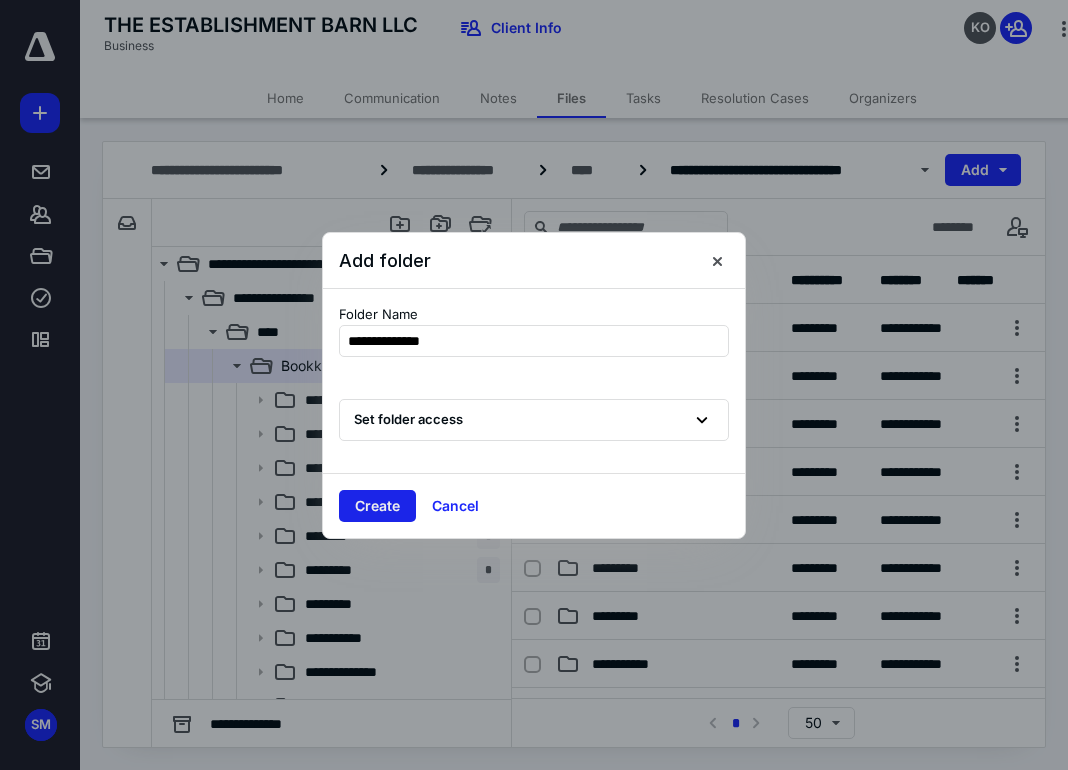 type on "**********" 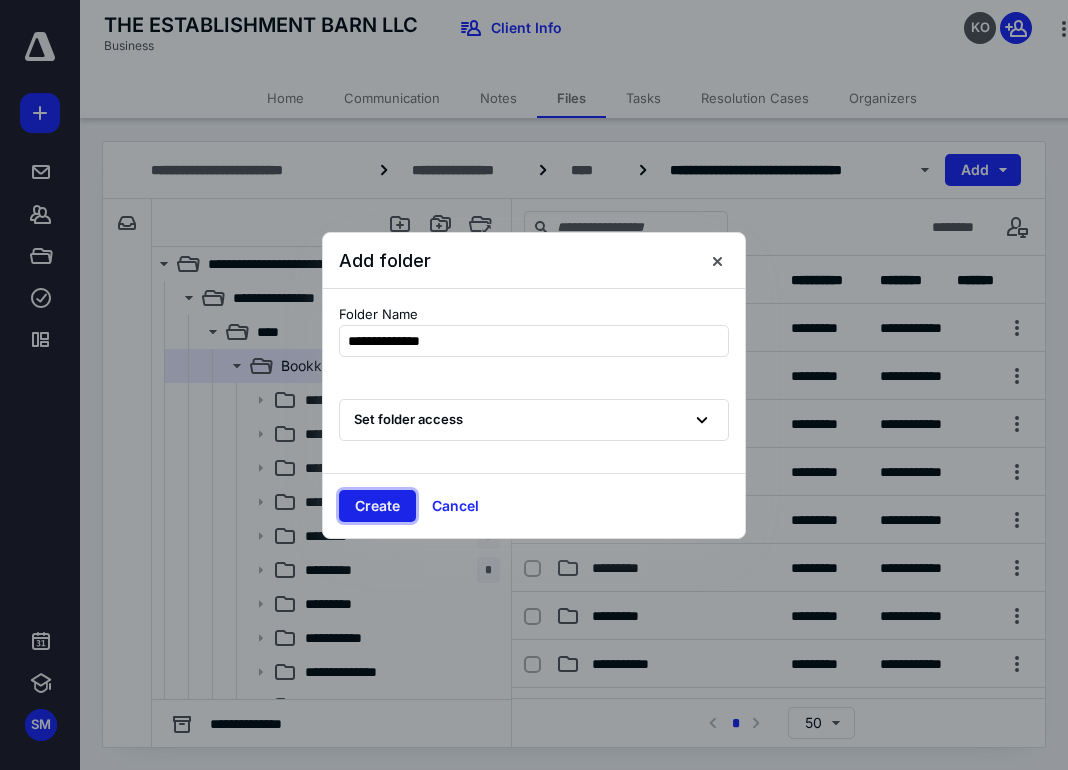 click on "Create" at bounding box center [377, 506] 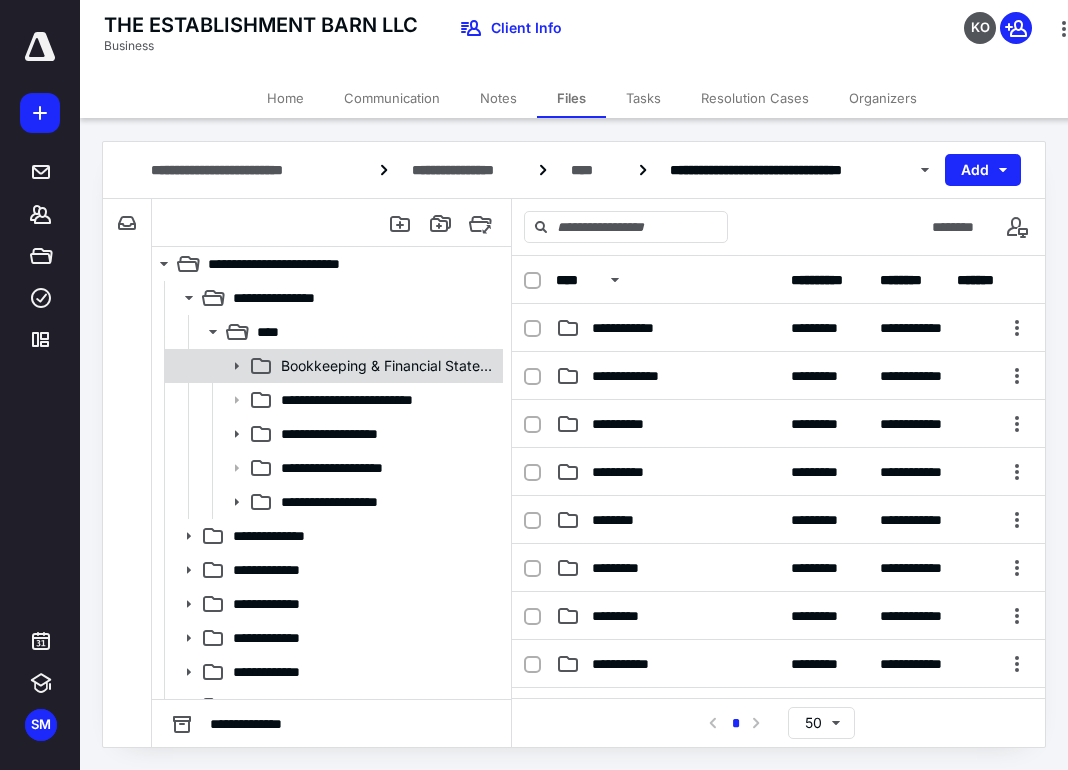 click 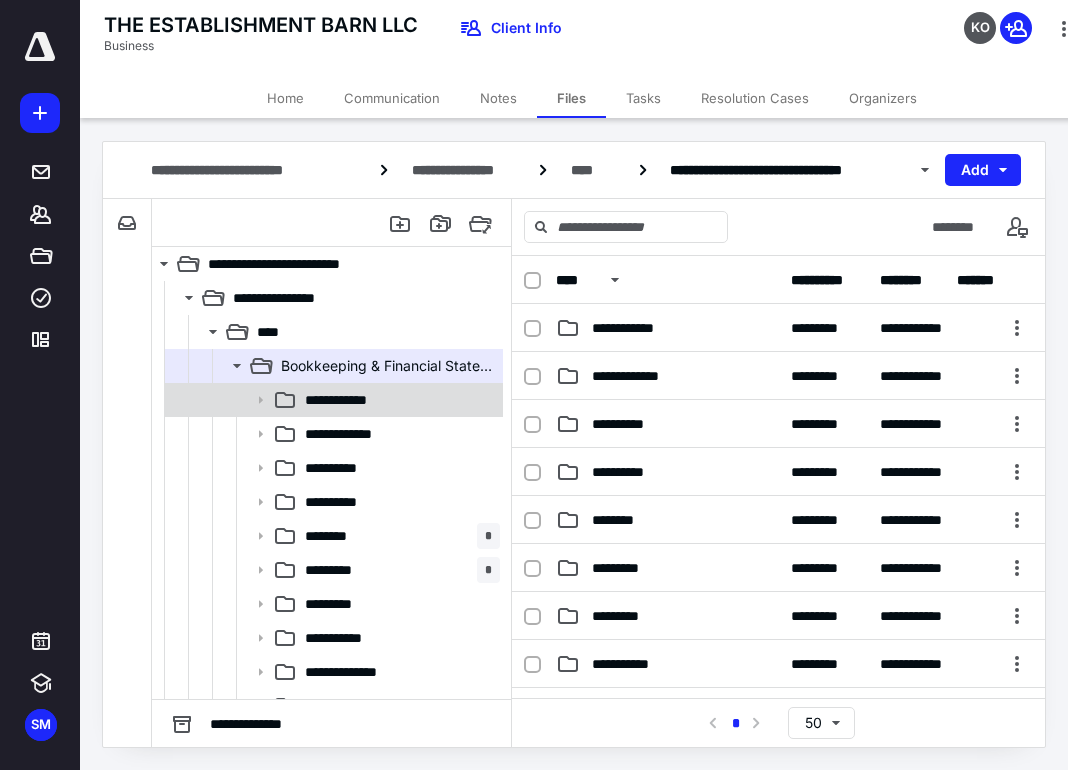 click on "**********" at bounding box center [398, 400] 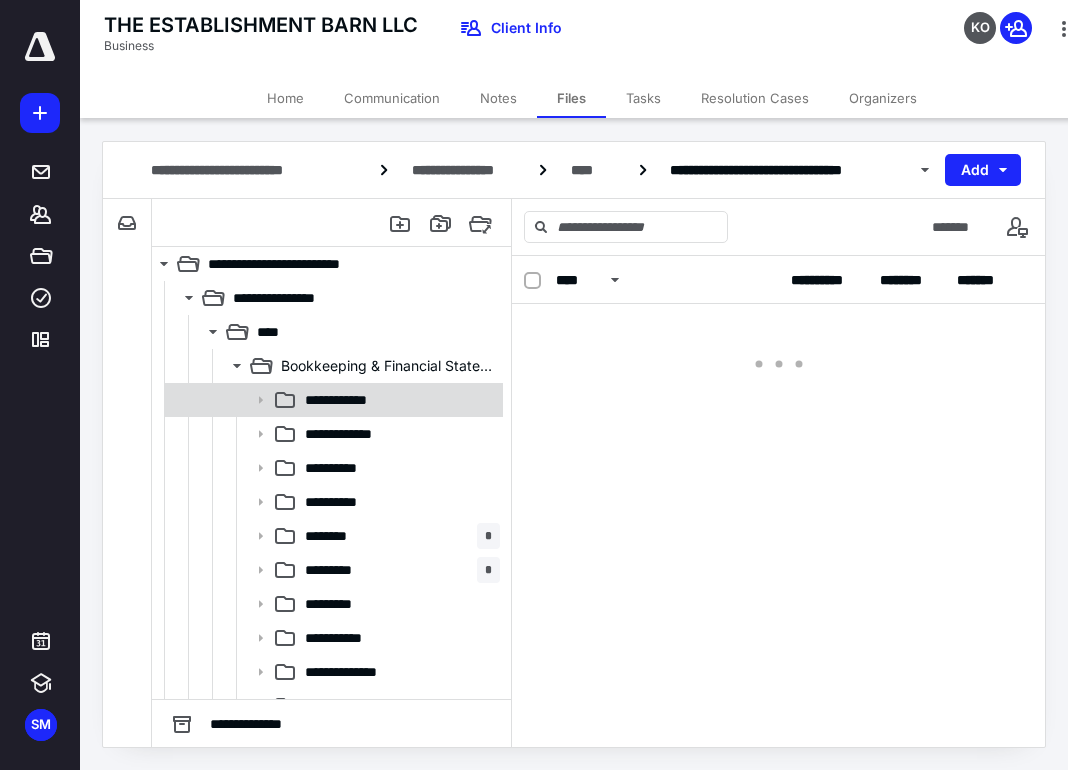 click on "**********" at bounding box center [398, 400] 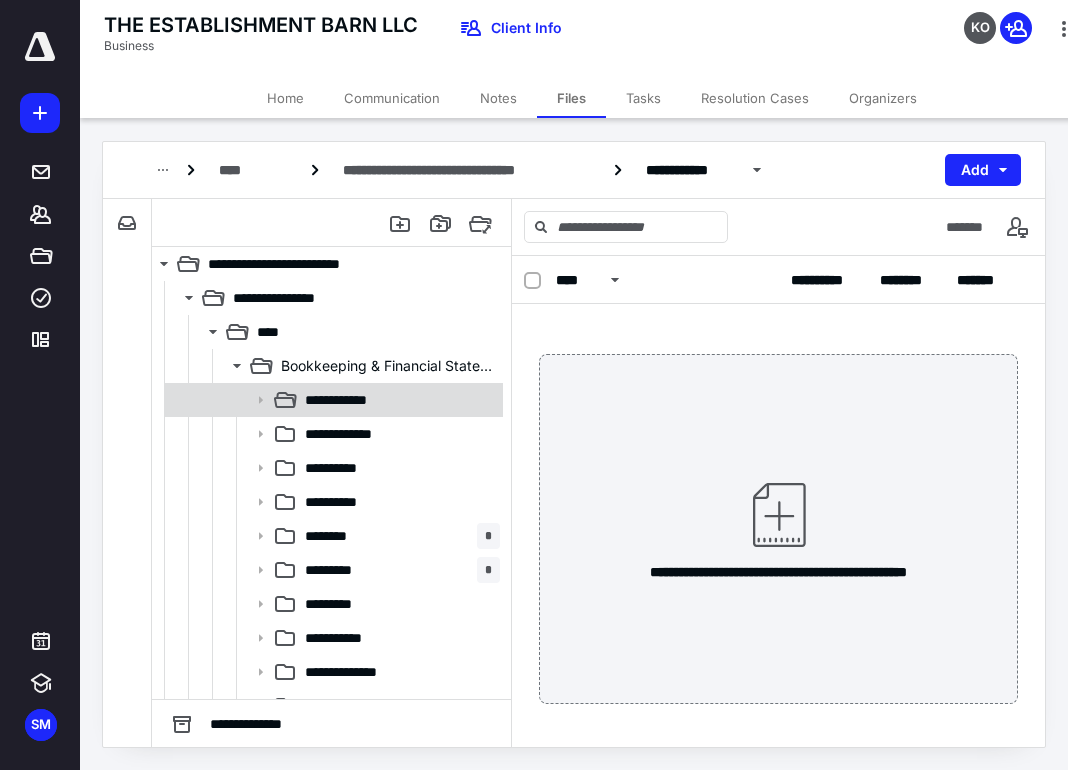 click on "**********" at bounding box center (398, 400) 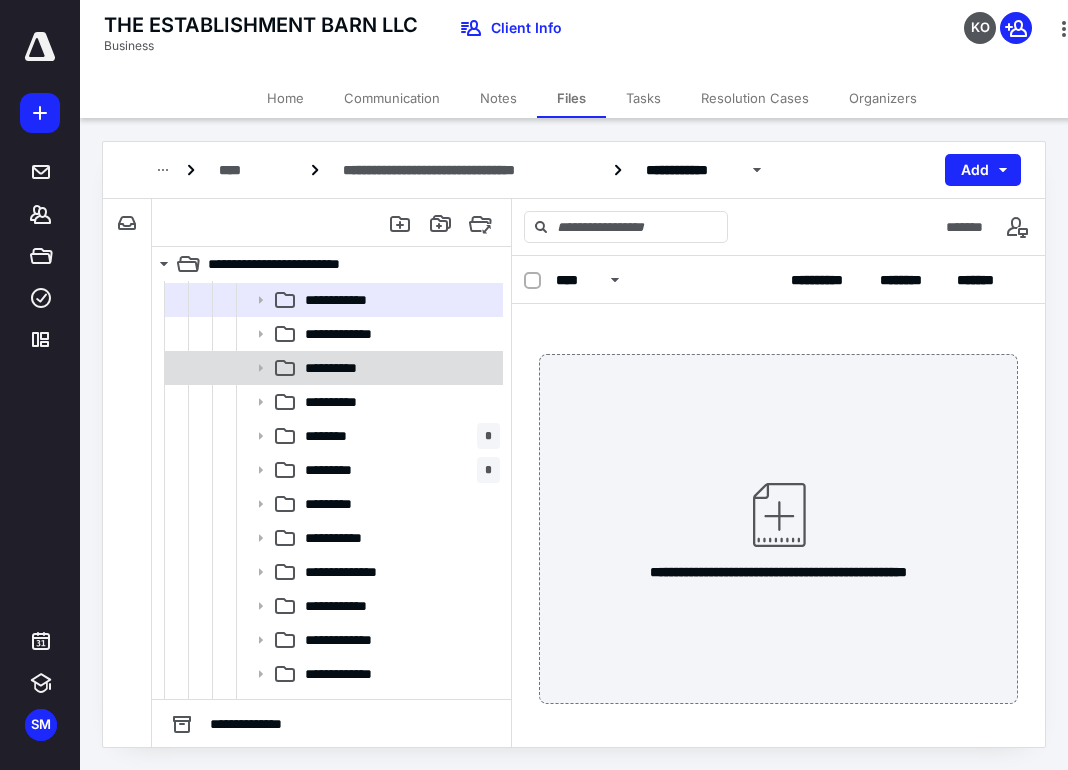 scroll, scrollTop: 200, scrollLeft: 0, axis: vertical 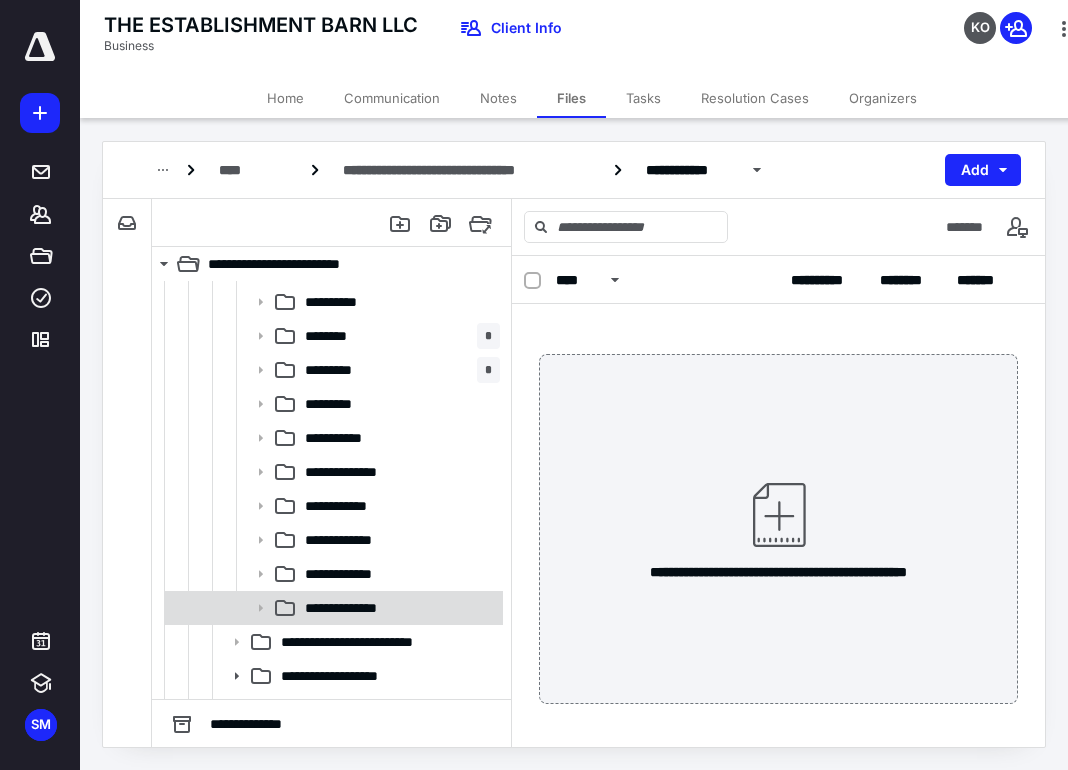 click on "**********" at bounding box center (361, 608) 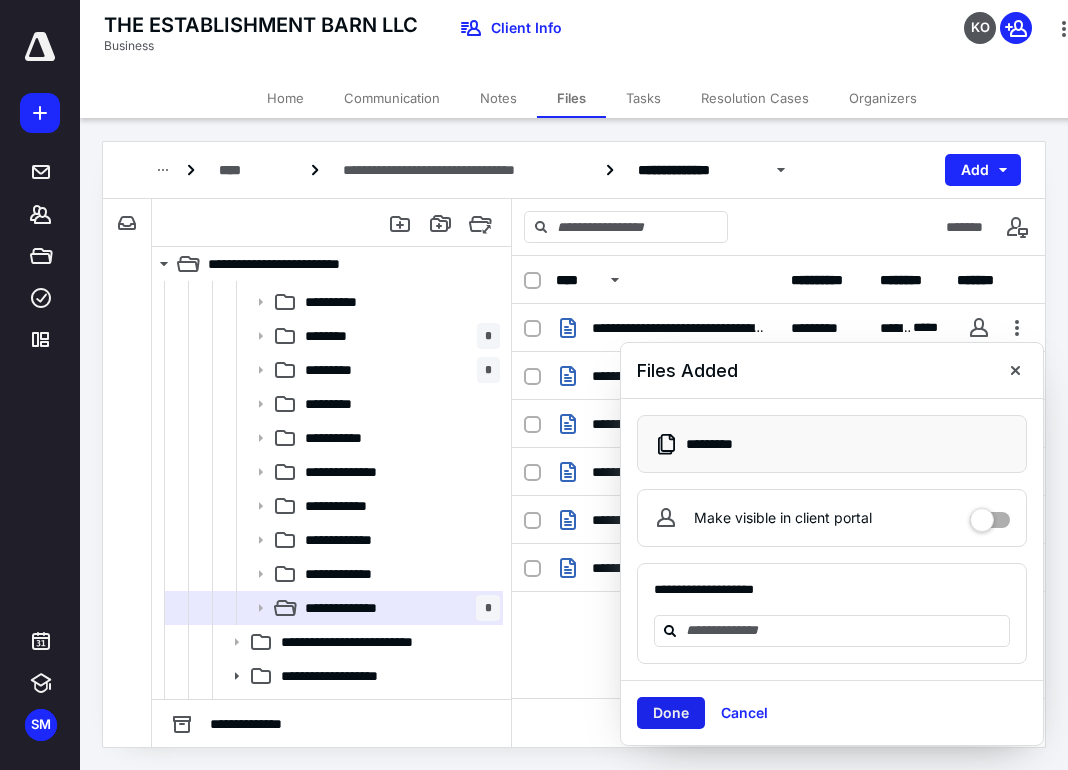 click on "Done" at bounding box center [671, 713] 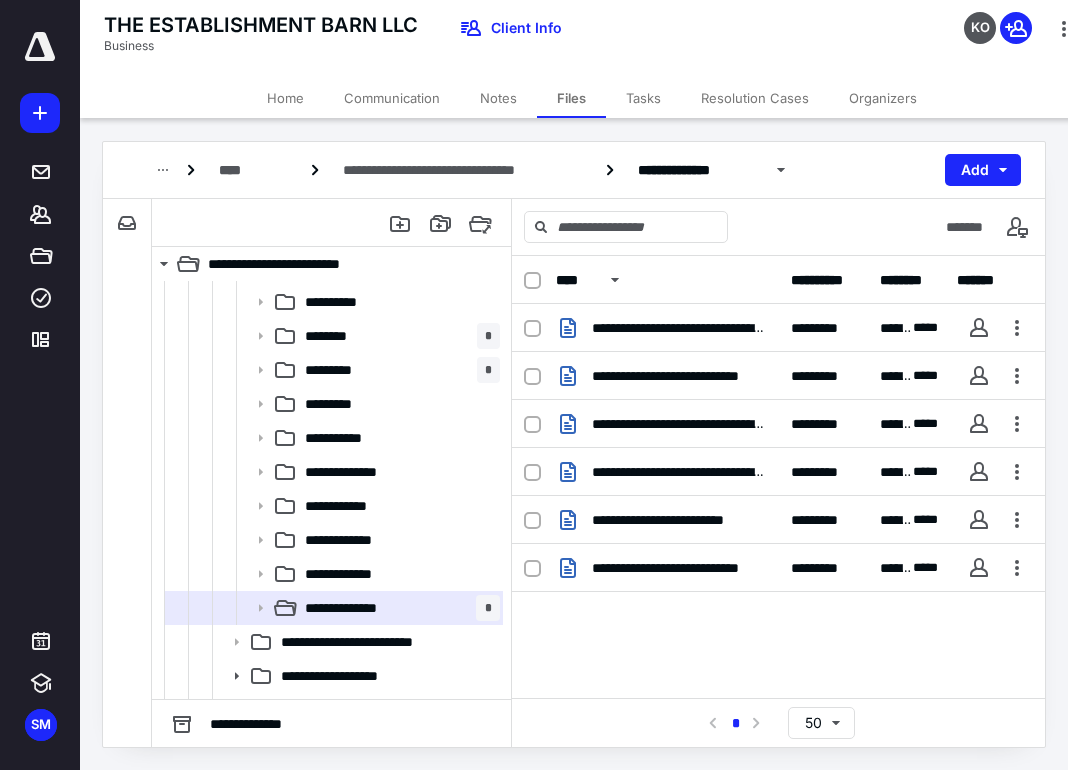 click at bounding box center (332, 223) 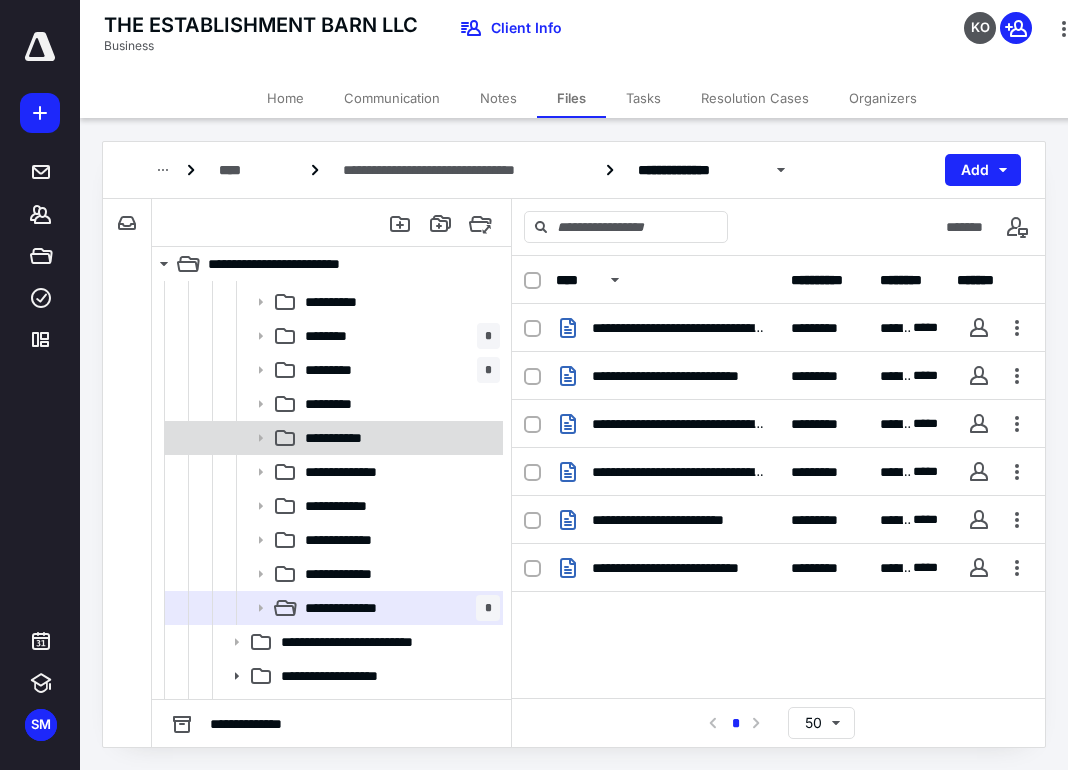 scroll, scrollTop: 0, scrollLeft: 0, axis: both 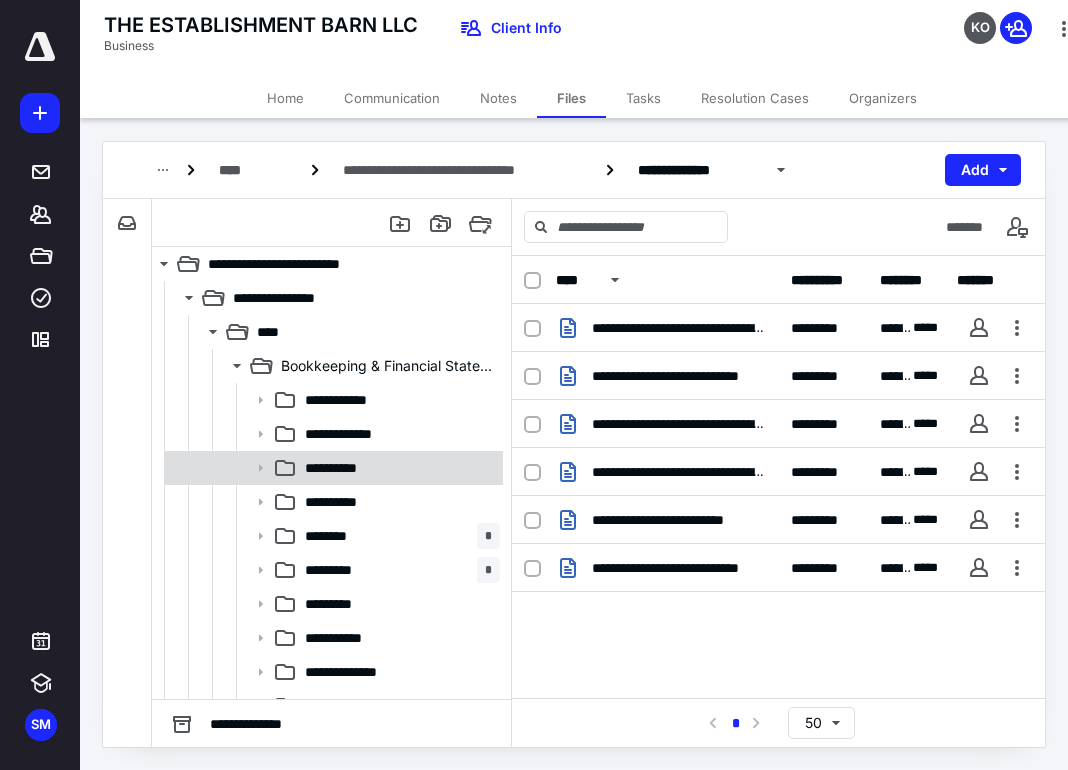 click on "**********" at bounding box center (342, 468) 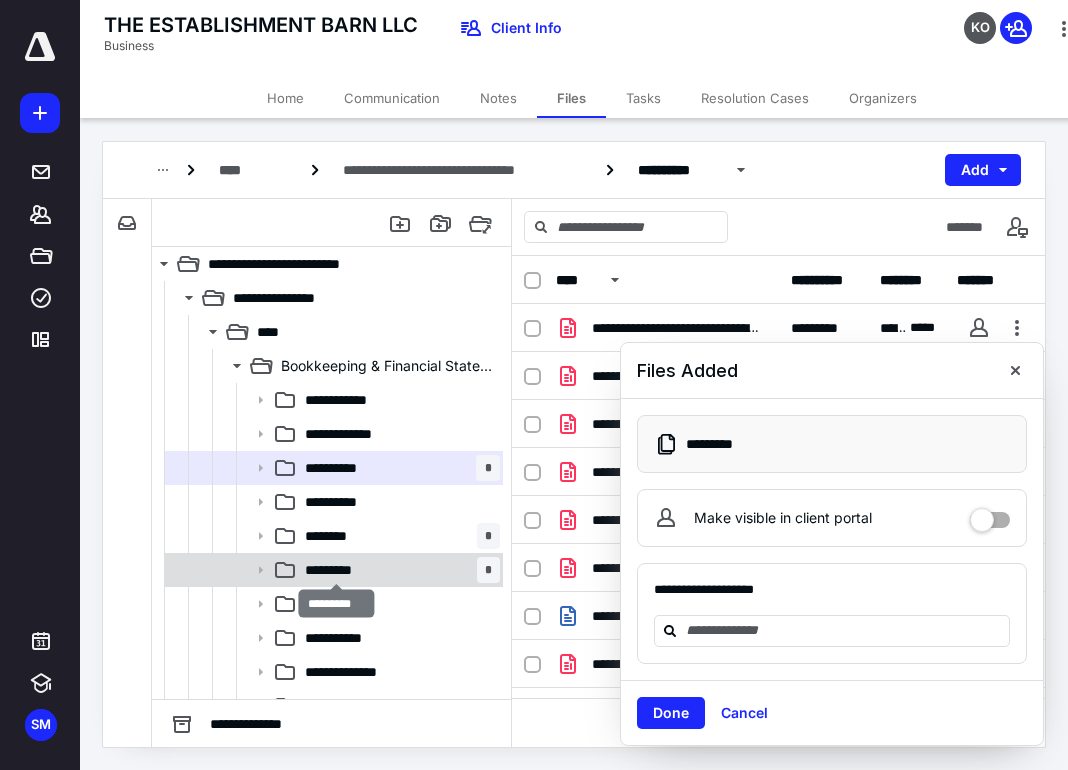 click on "*********" at bounding box center (337, 570) 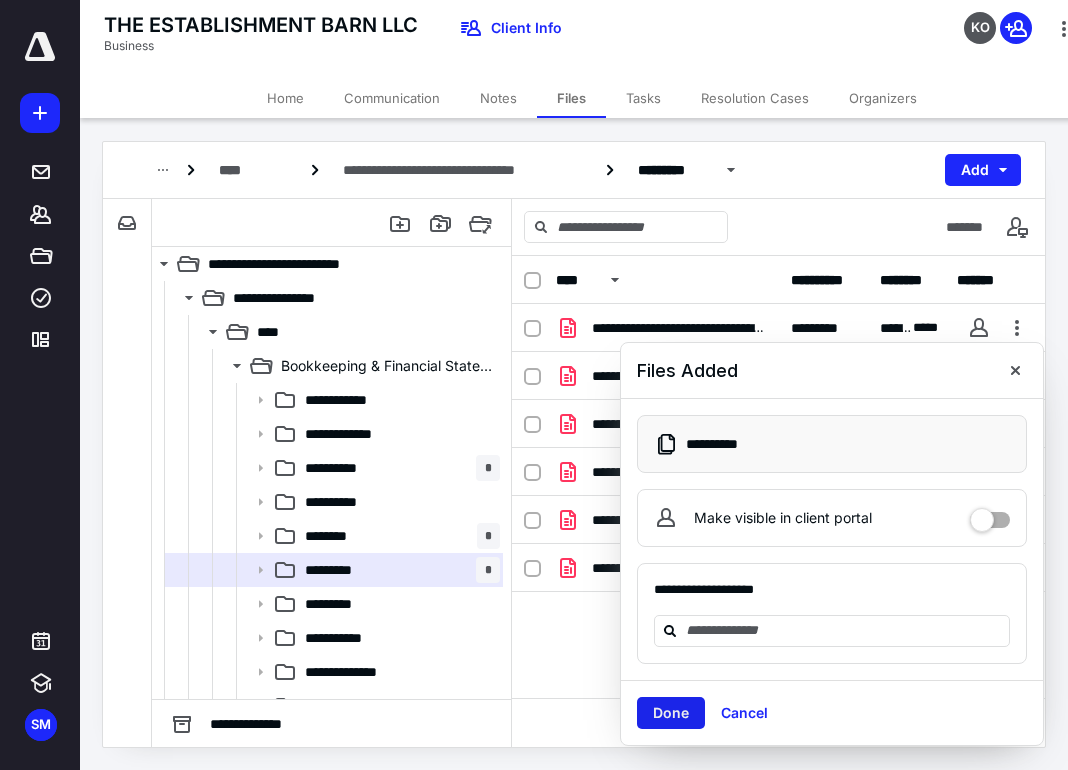 click on "Done" at bounding box center [671, 713] 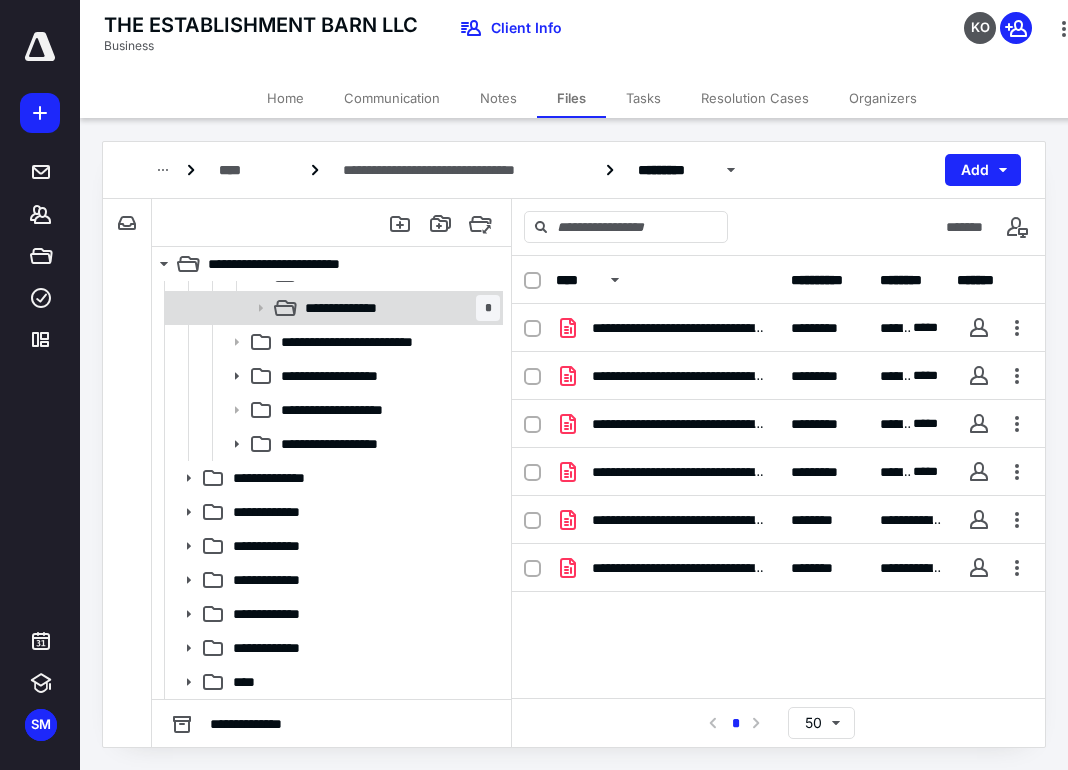 scroll, scrollTop: 0, scrollLeft: 0, axis: both 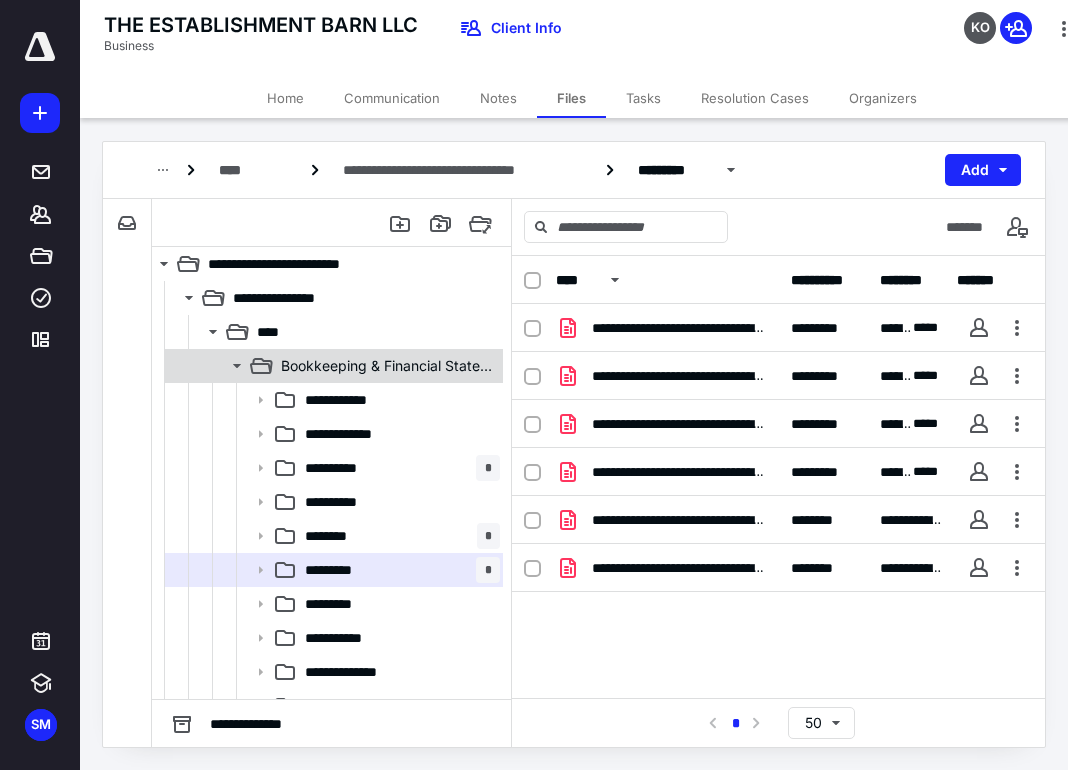 click 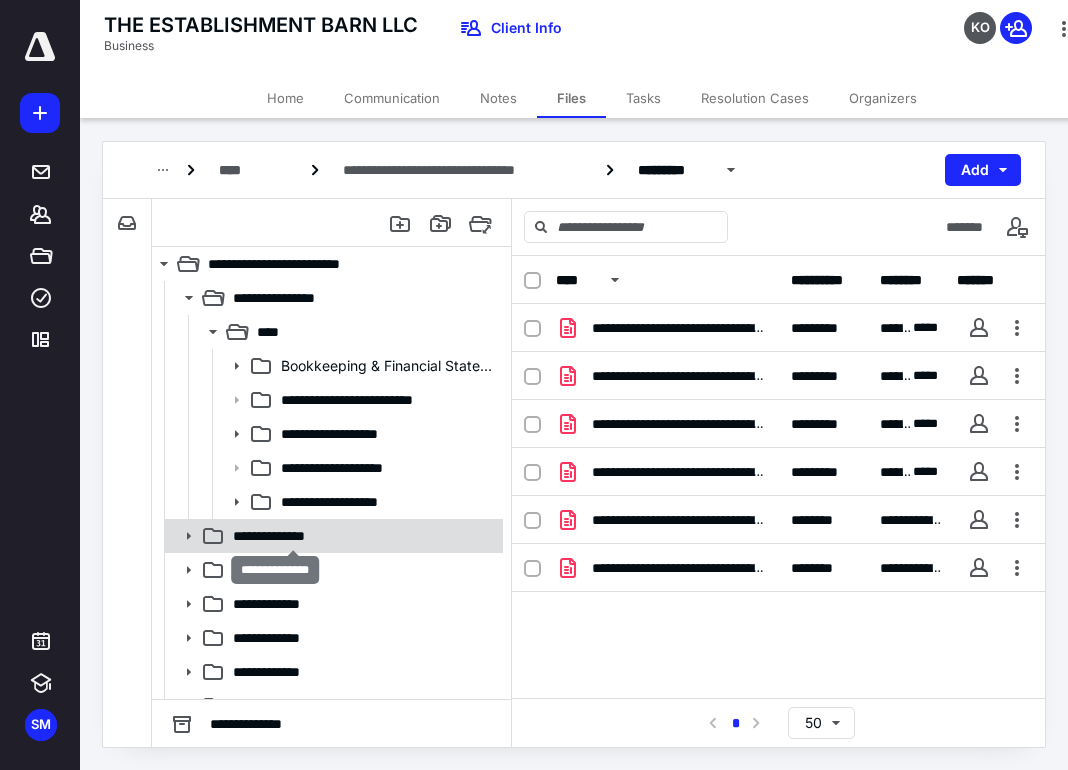 click on "**********" at bounding box center [293, 536] 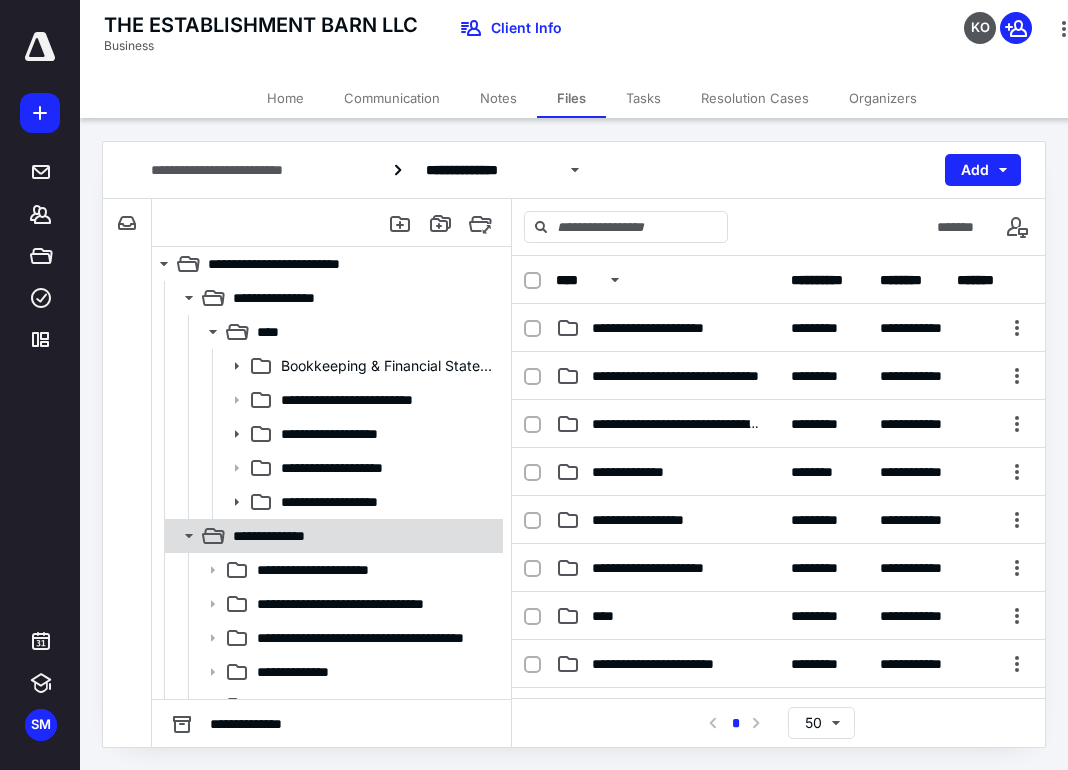 scroll, scrollTop: 200, scrollLeft: 0, axis: vertical 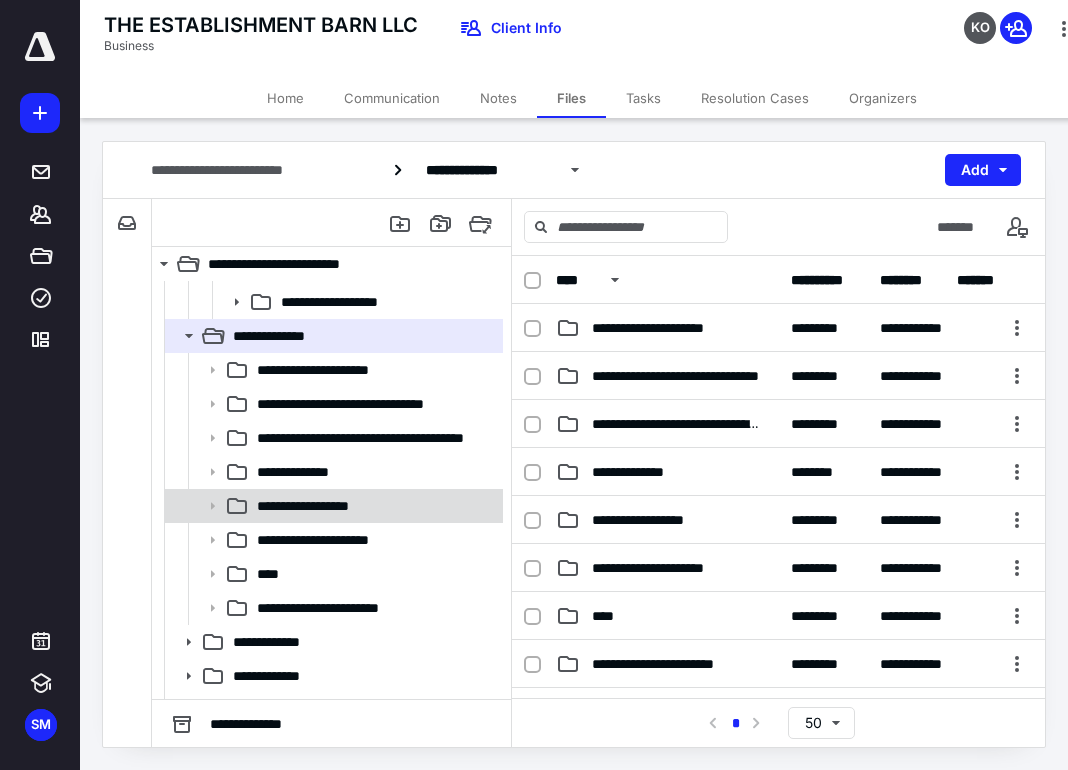 click on "**********" at bounding box center [332, 506] 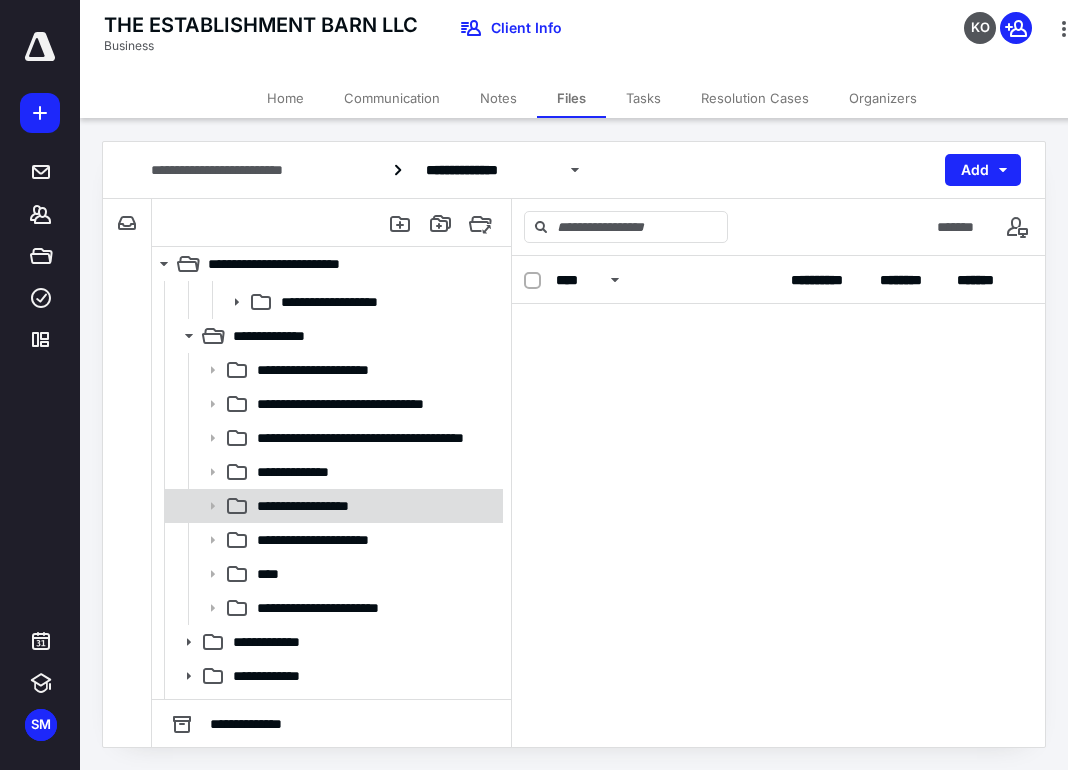 click on "**********" at bounding box center (332, 506) 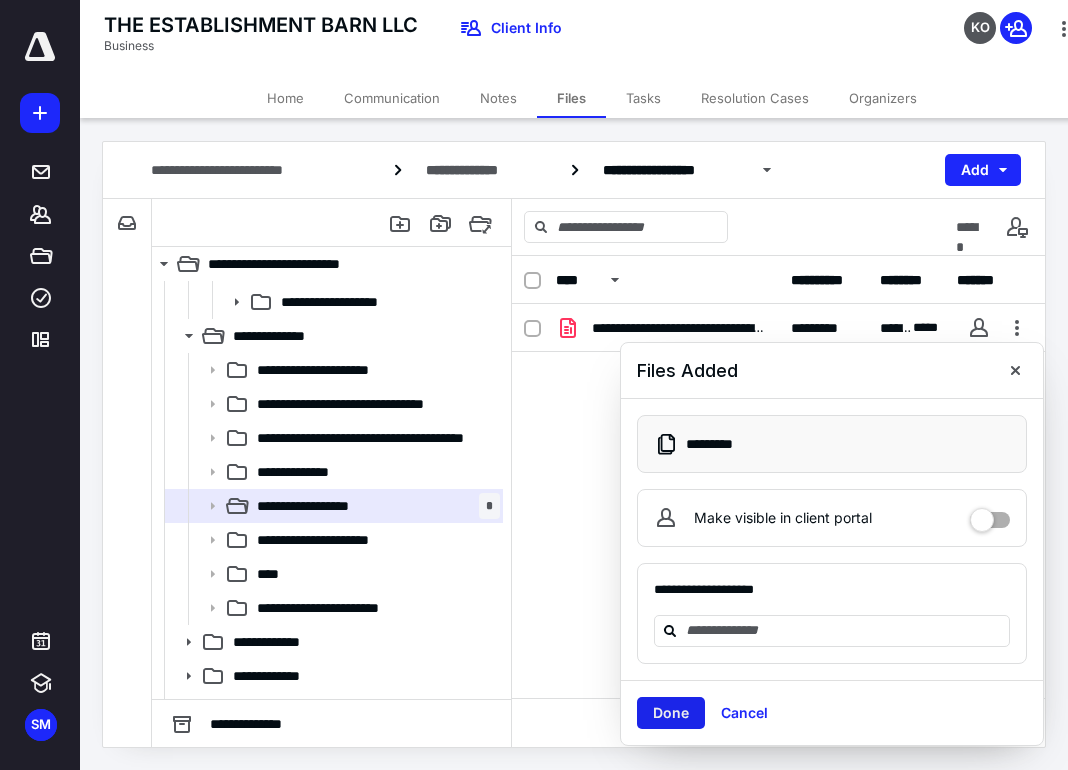 click on "Done" at bounding box center [671, 713] 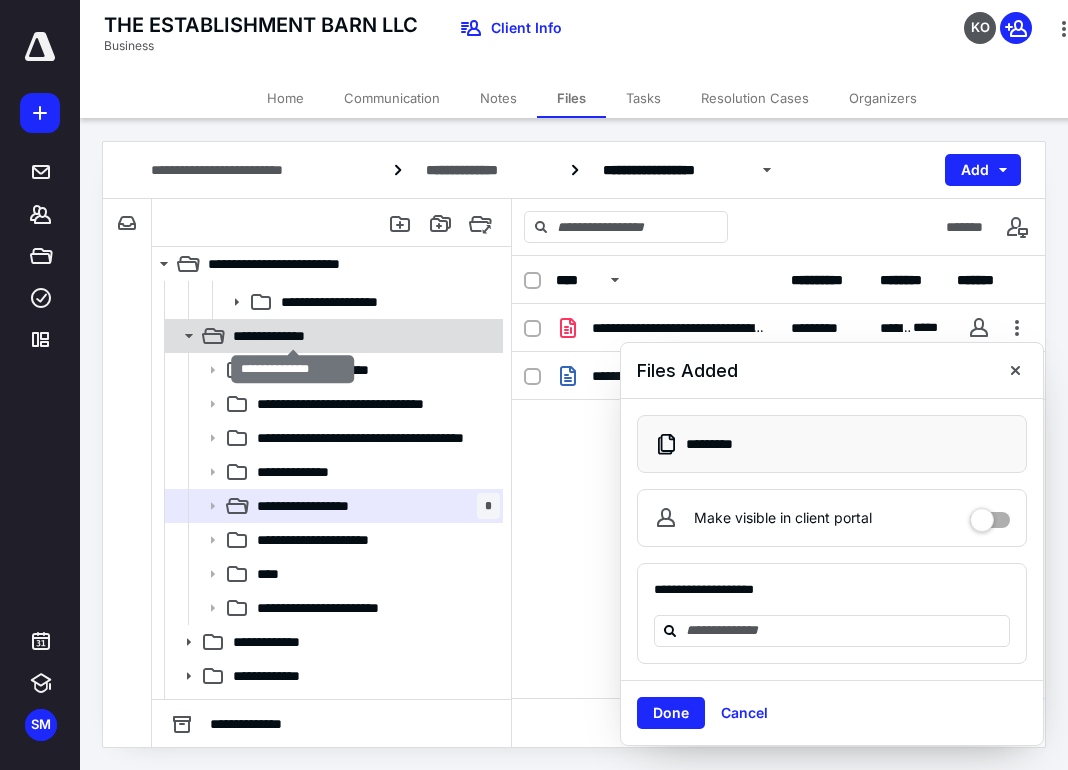 click on "**********" at bounding box center (293, 336) 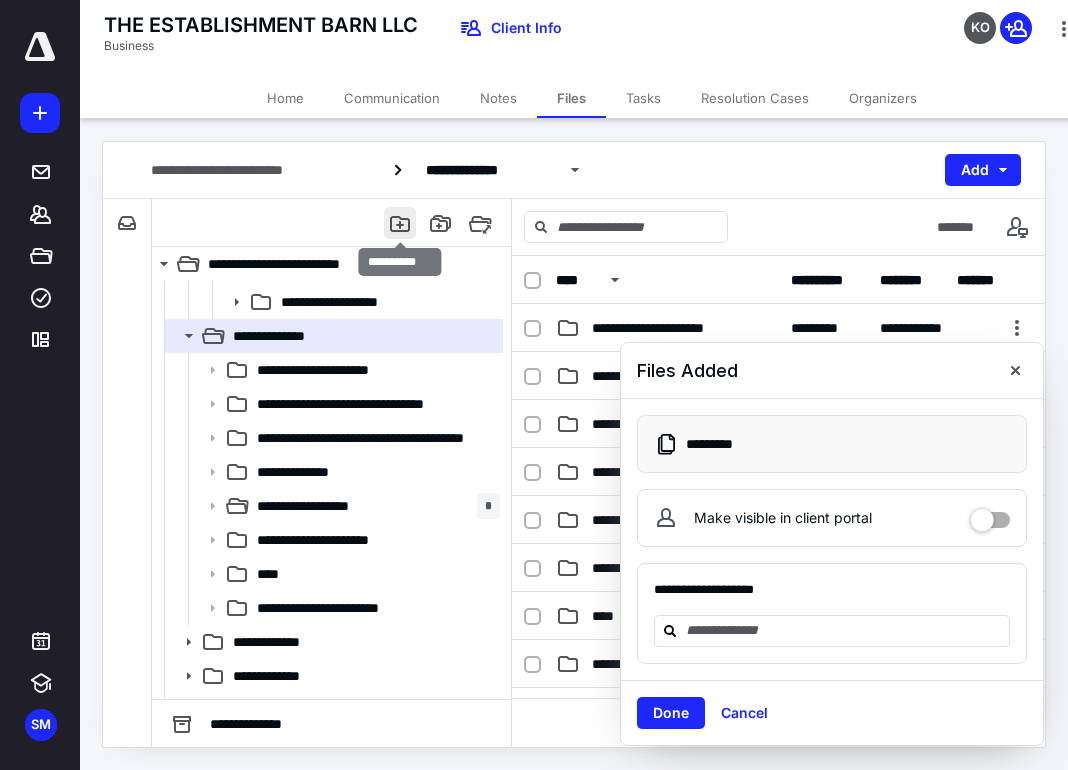click at bounding box center [400, 223] 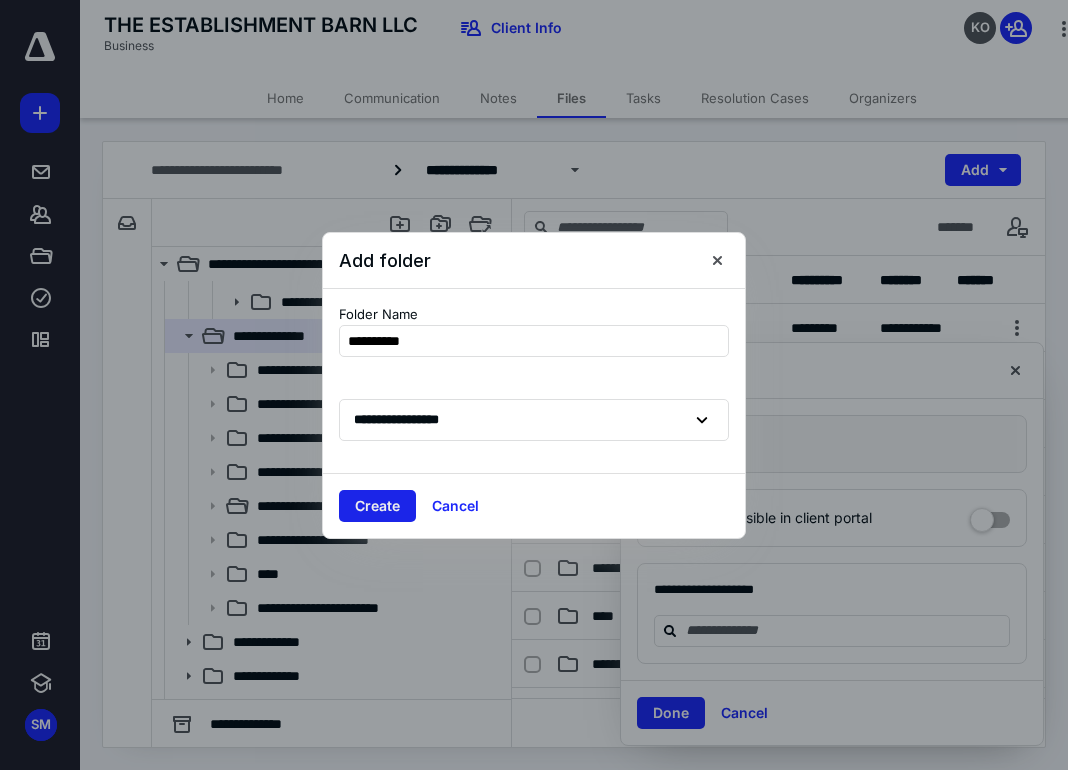 type on "**********" 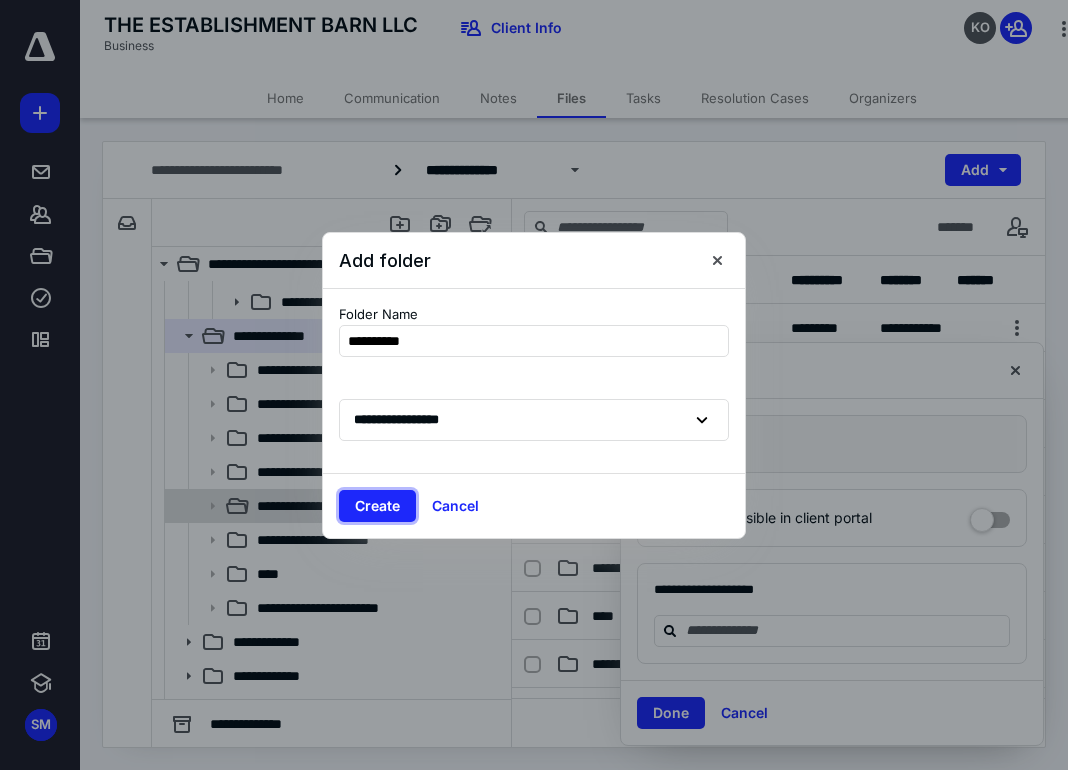 click on "Create" at bounding box center [377, 506] 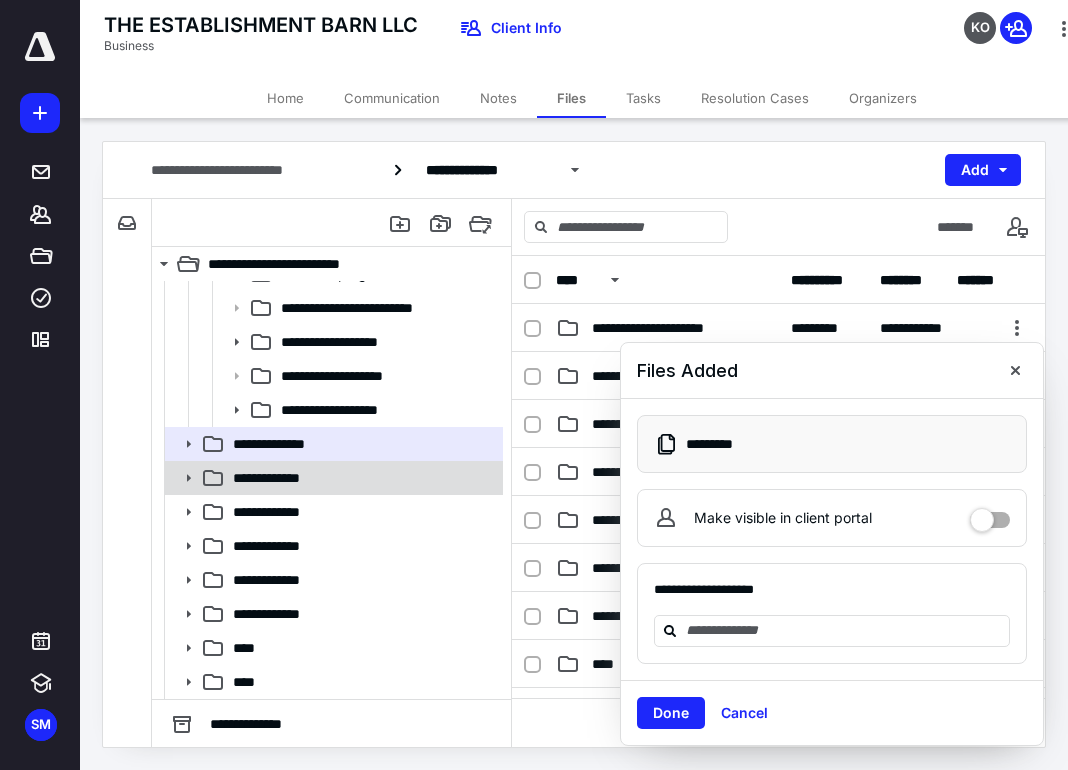 scroll, scrollTop: 92, scrollLeft: 0, axis: vertical 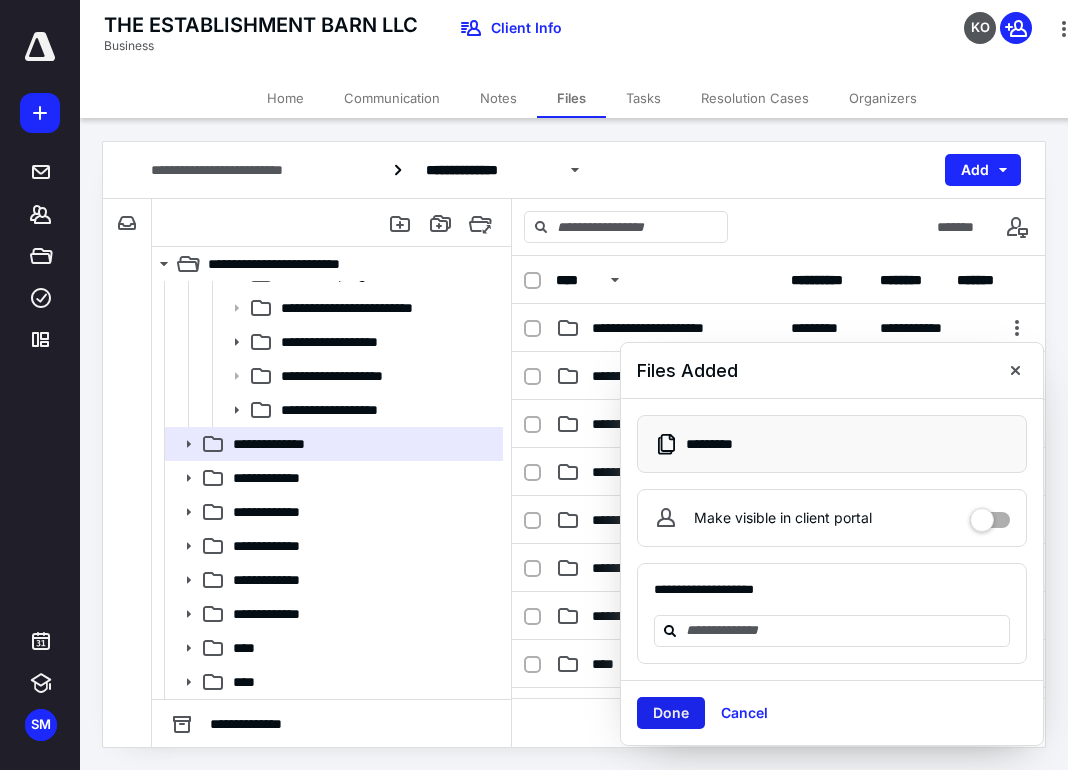 click on "Done" at bounding box center (671, 713) 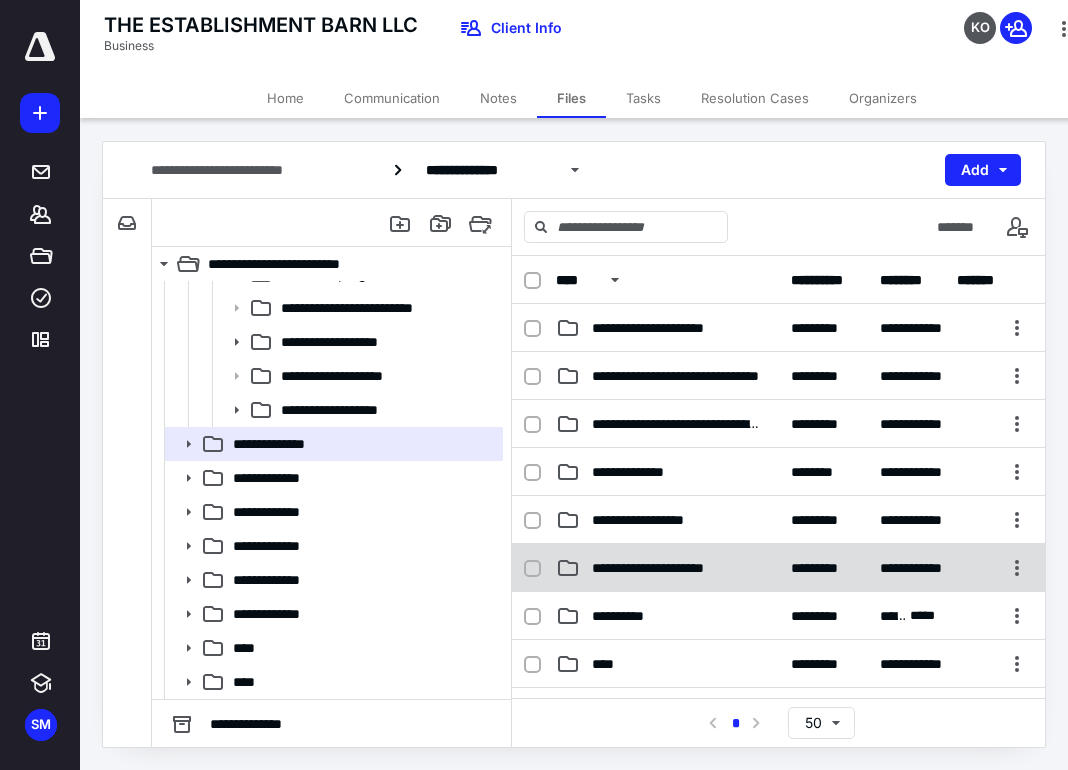 click on "**********" at bounding box center (778, 568) 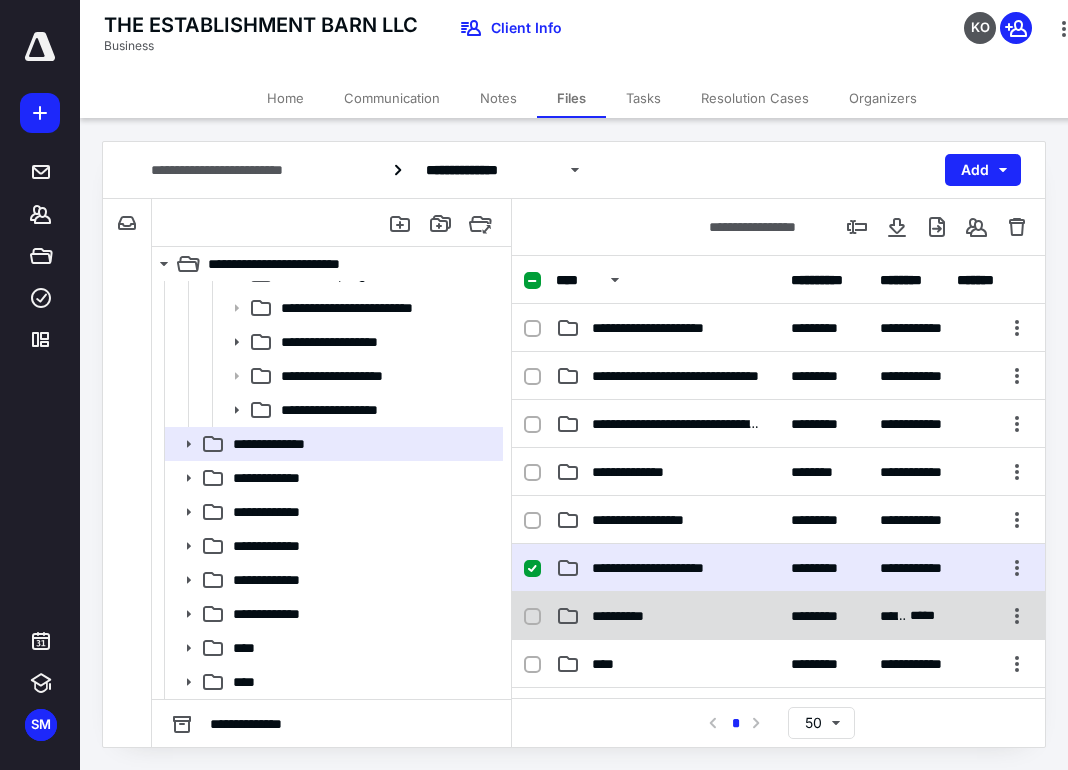 click on "**********" at bounding box center [626, 616] 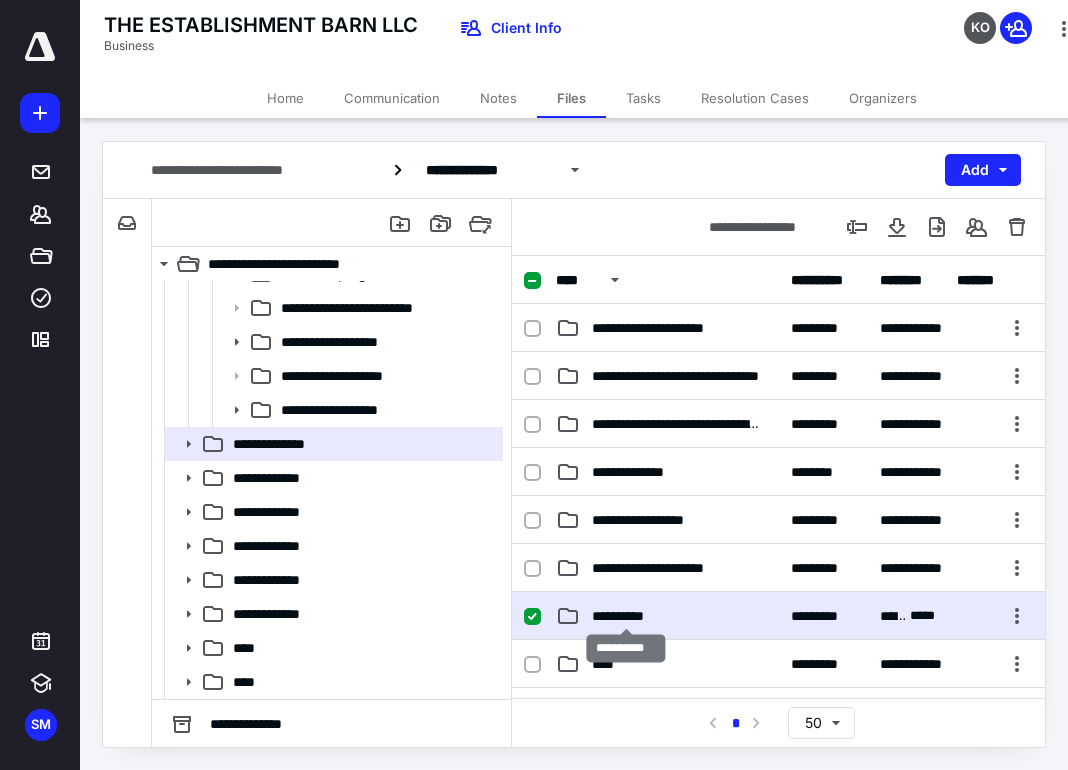 click on "**********" at bounding box center (626, 616) 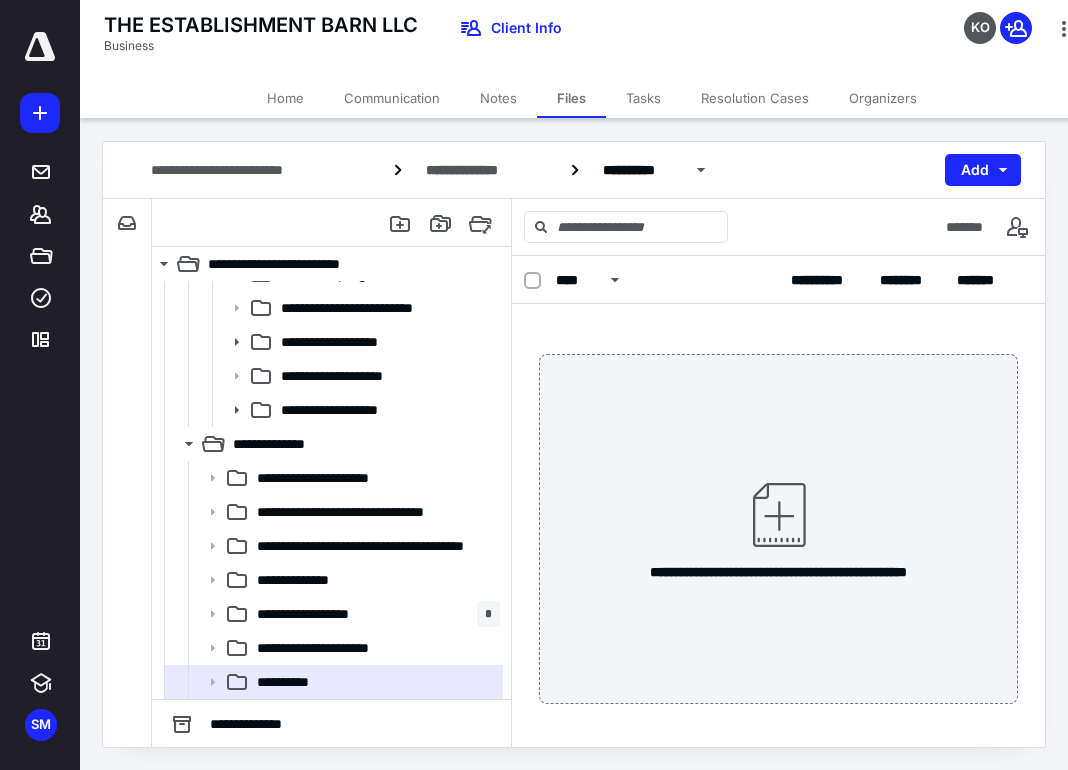 scroll, scrollTop: 200, scrollLeft: 0, axis: vertical 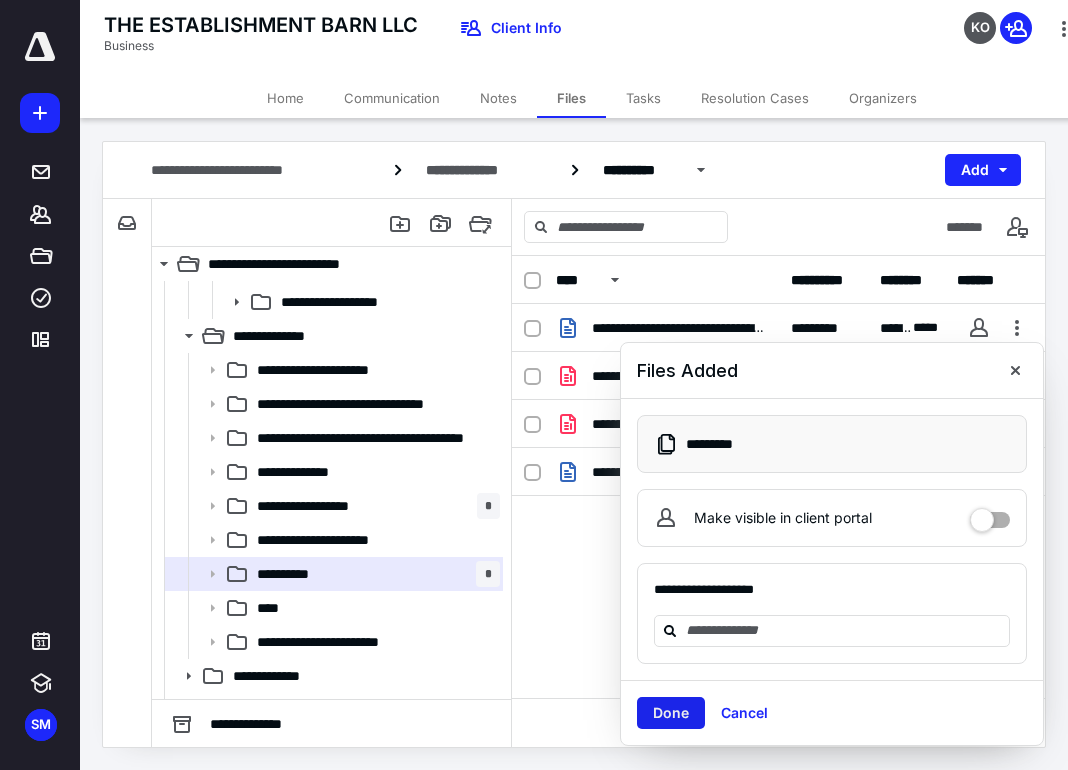 click on "Done" at bounding box center [671, 713] 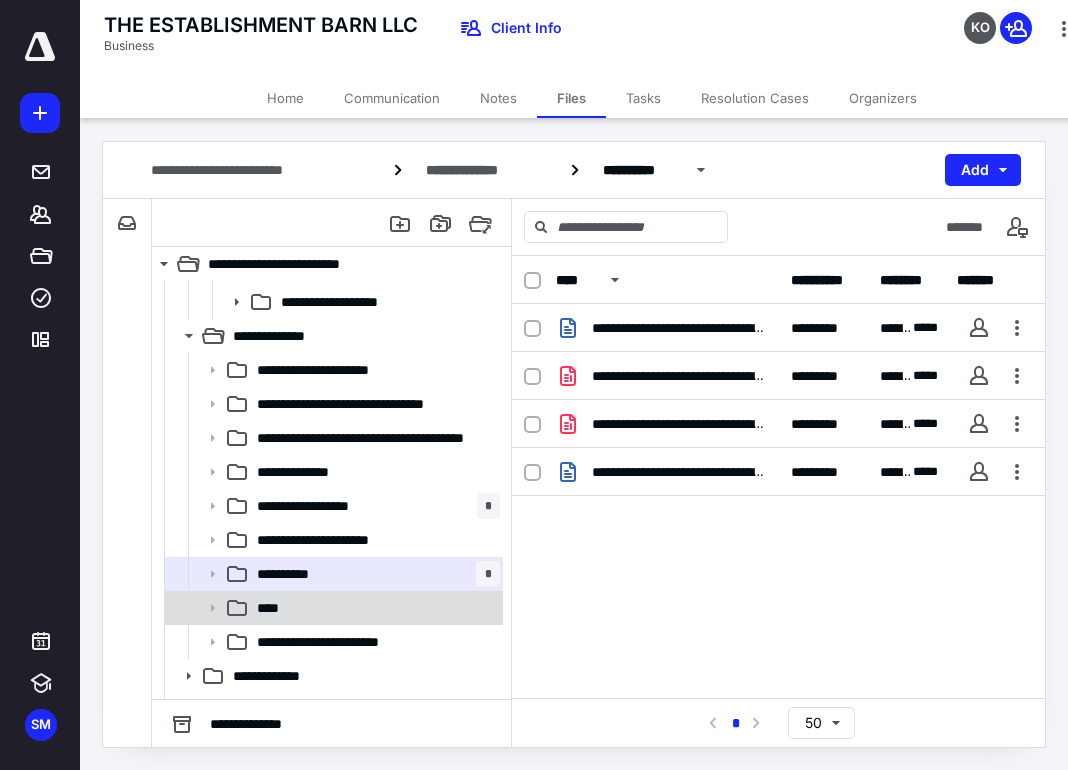 click on "****" at bounding box center [274, 608] 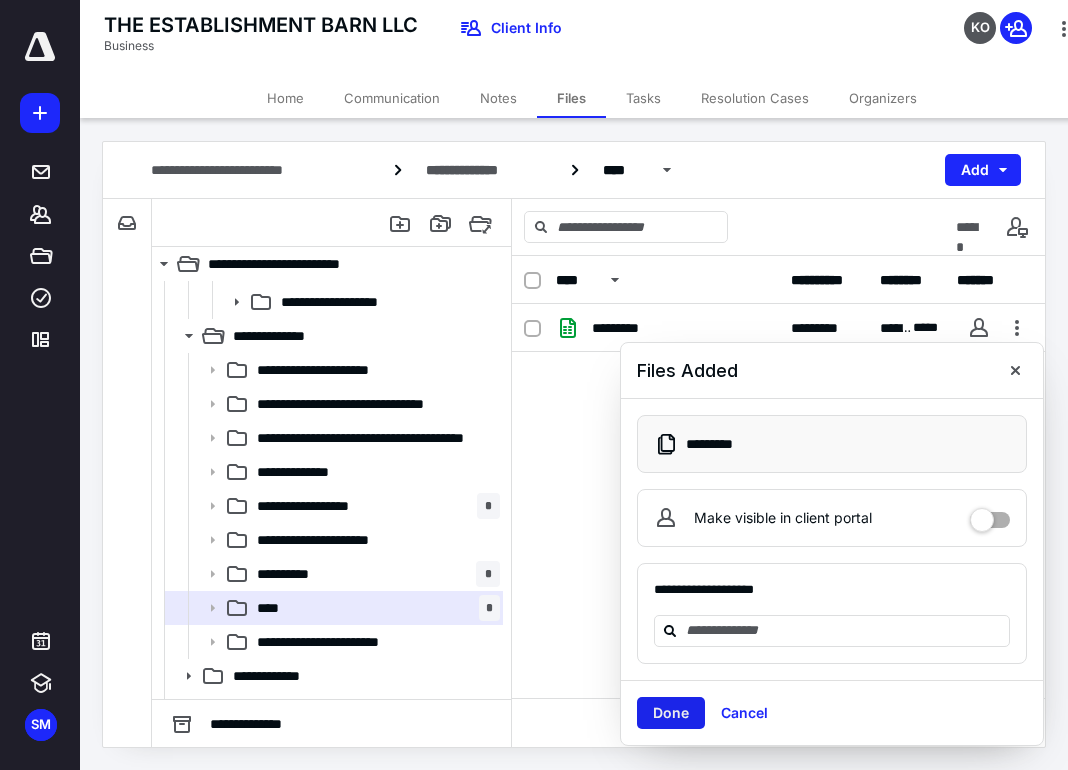 click on "Done" at bounding box center (671, 713) 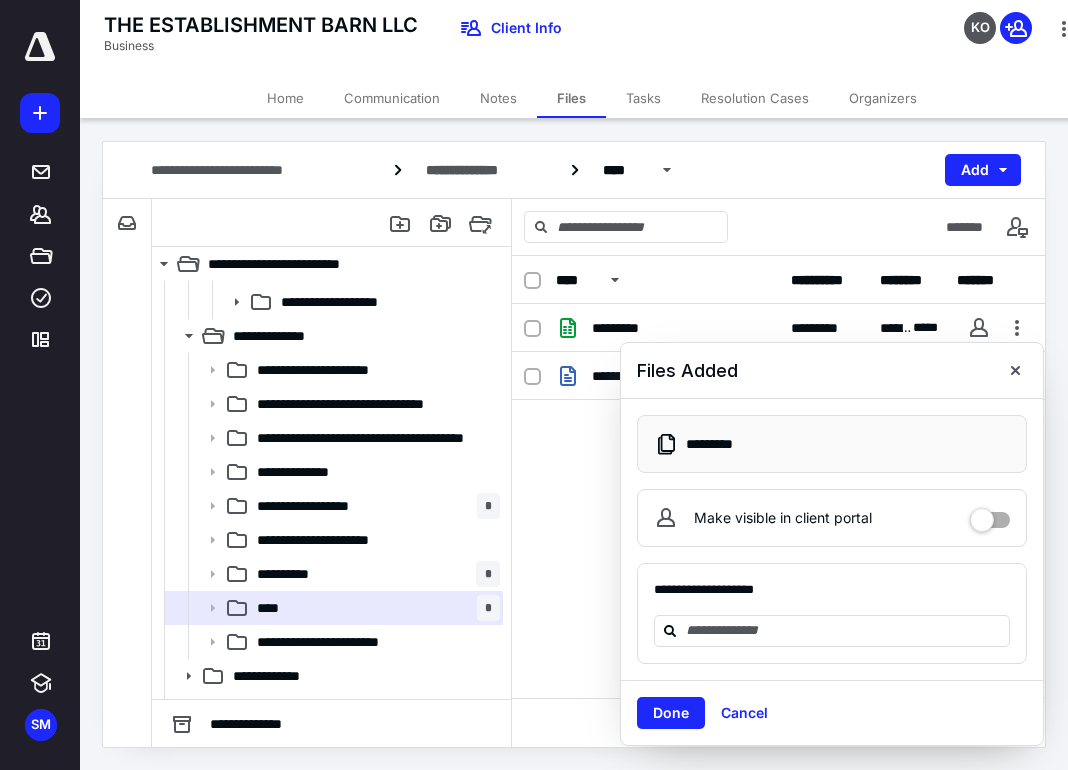scroll, scrollTop: 397, scrollLeft: 0, axis: vertical 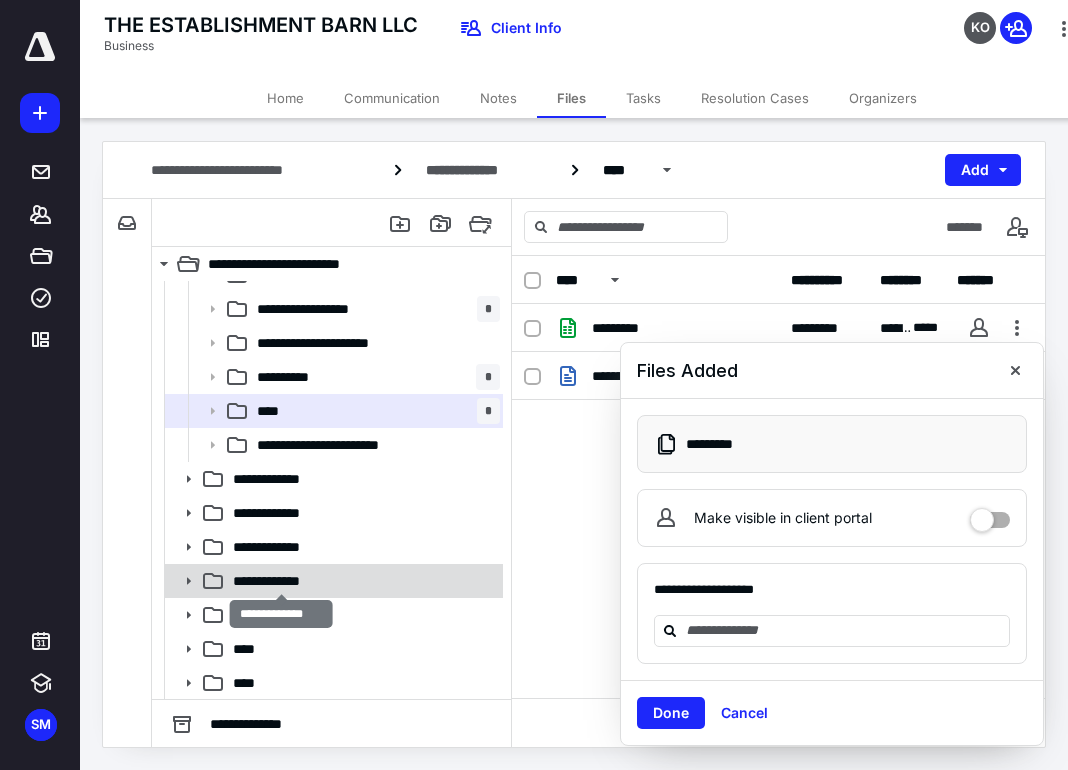 click on "**********" at bounding box center (281, 581) 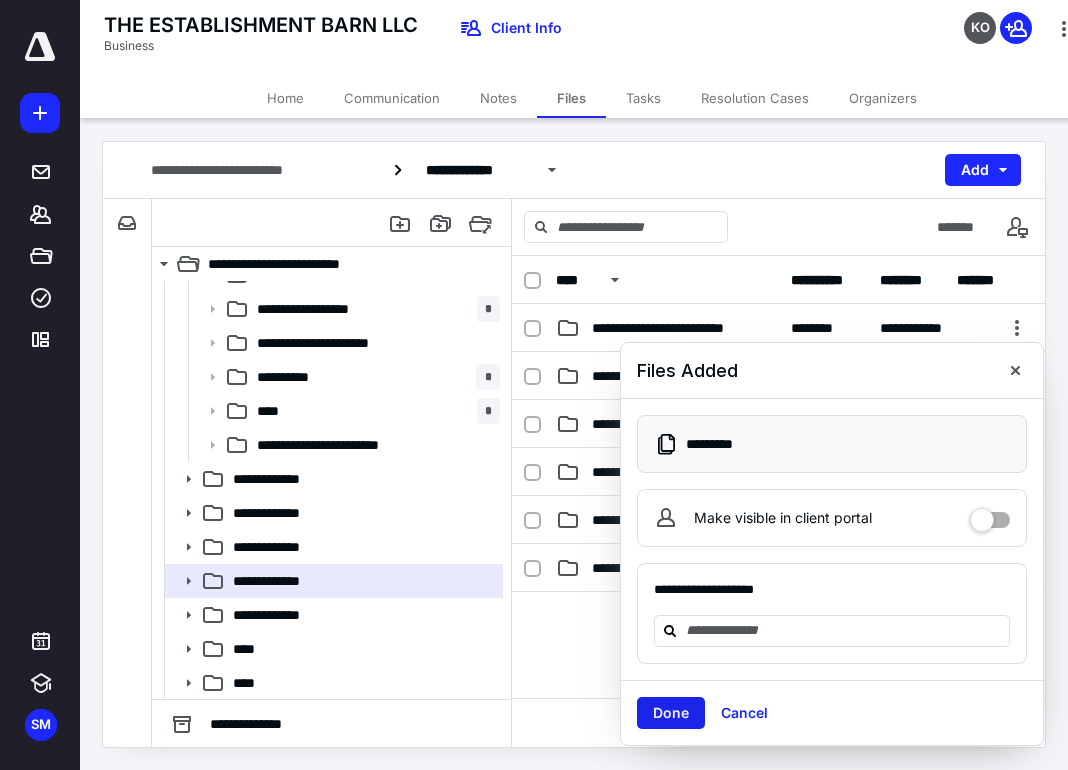 click on "Done" at bounding box center [671, 713] 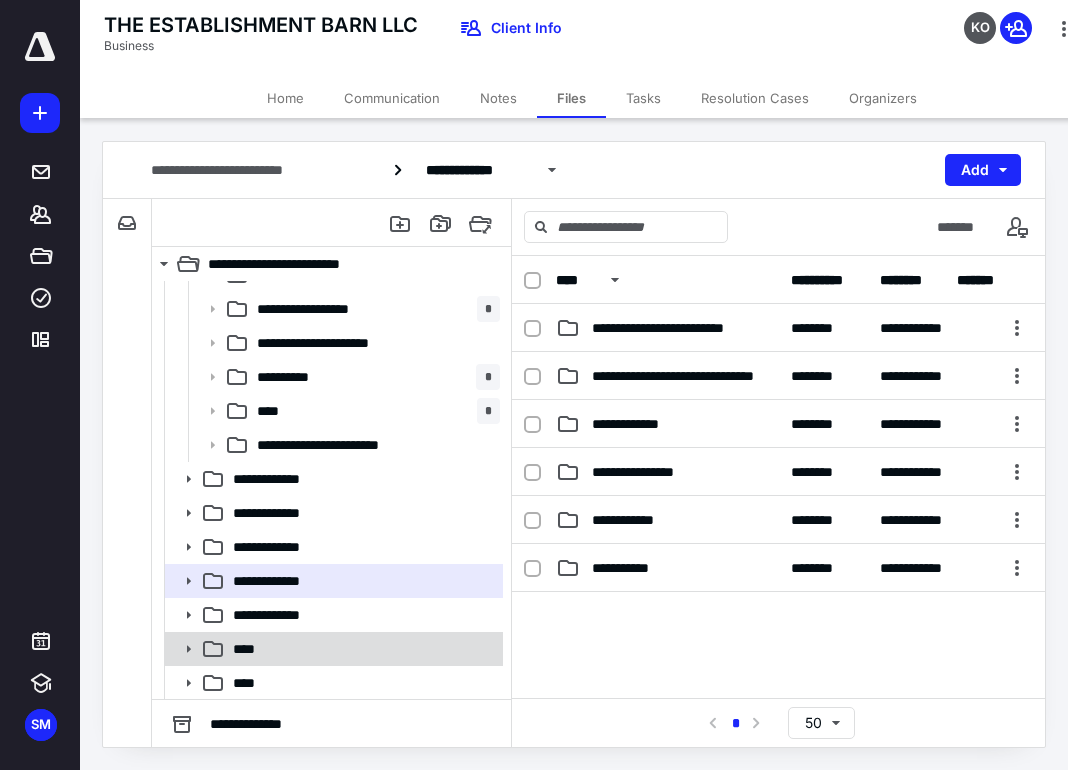 click on "****" at bounding box center [362, 649] 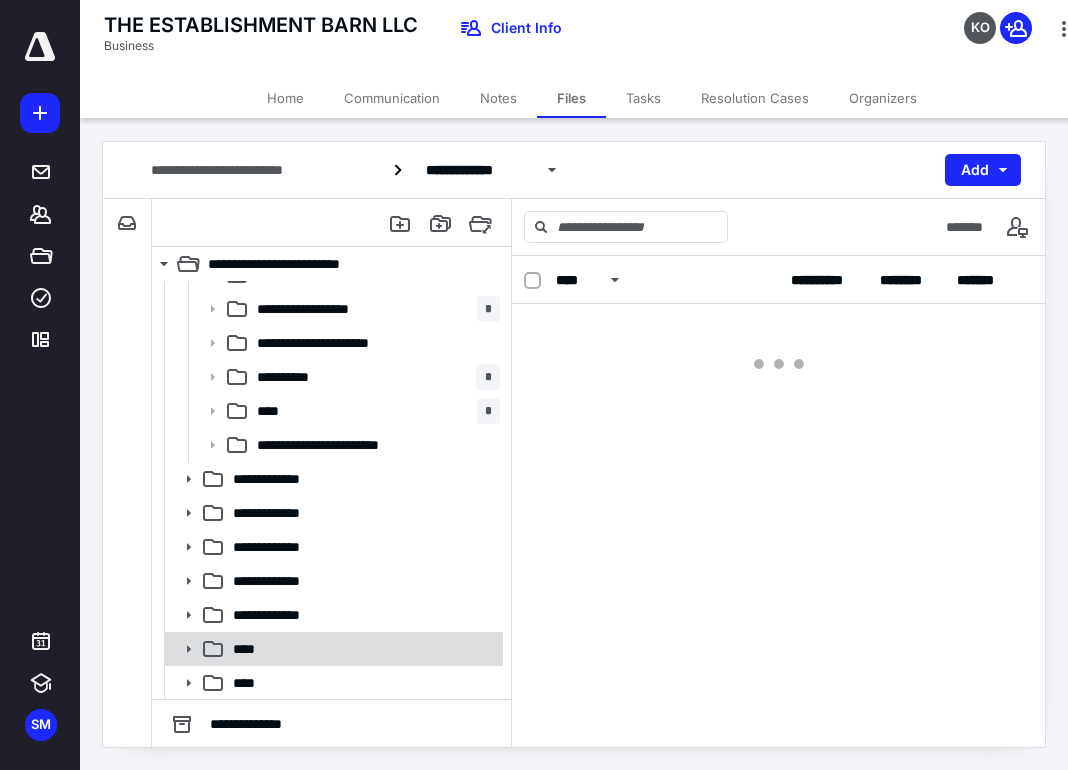 click on "****" at bounding box center [362, 649] 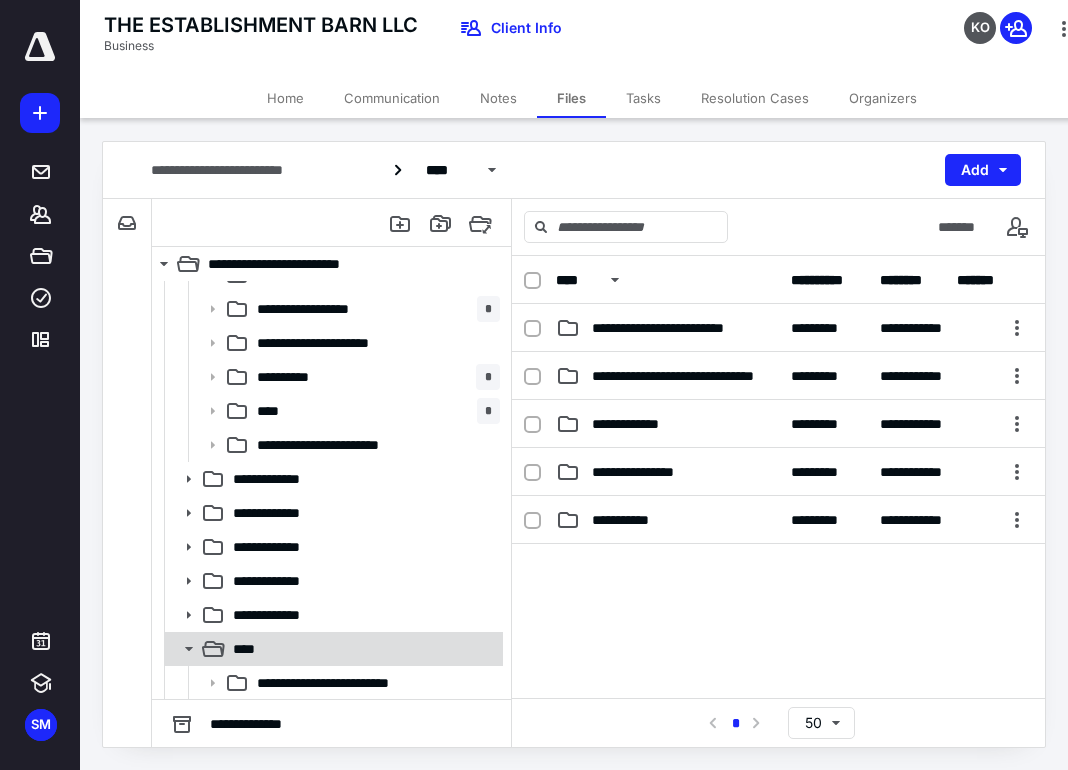 scroll, scrollTop: 567, scrollLeft: 0, axis: vertical 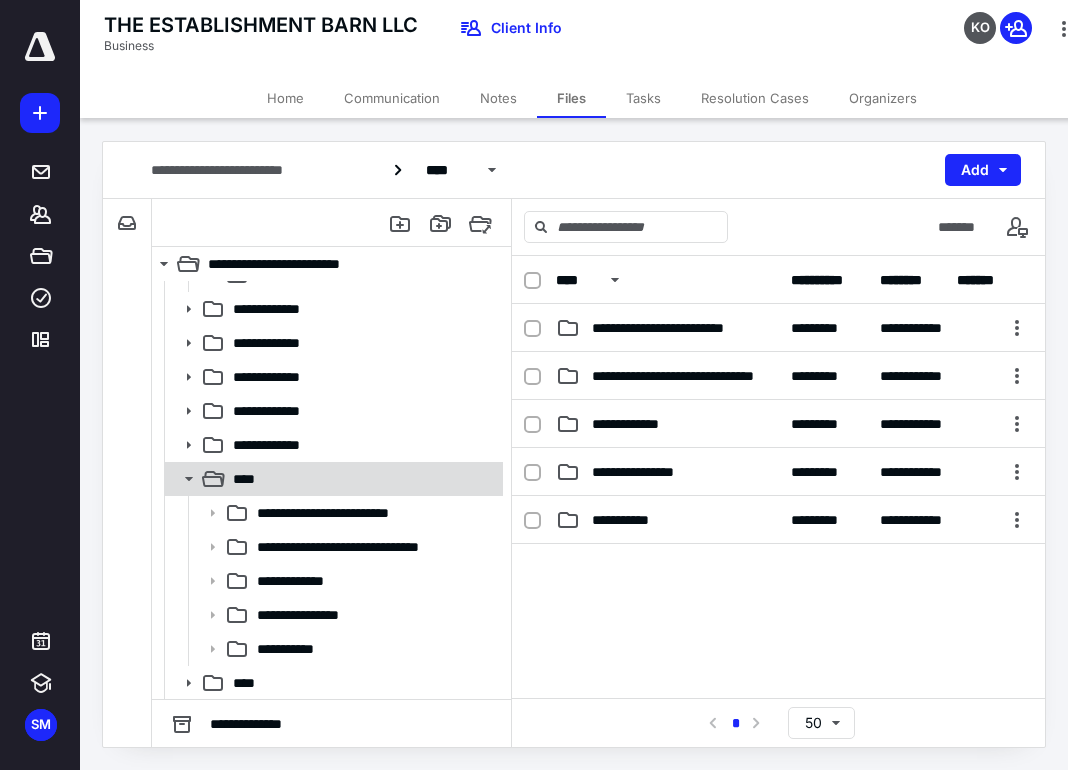 click on "****" at bounding box center [362, 479] 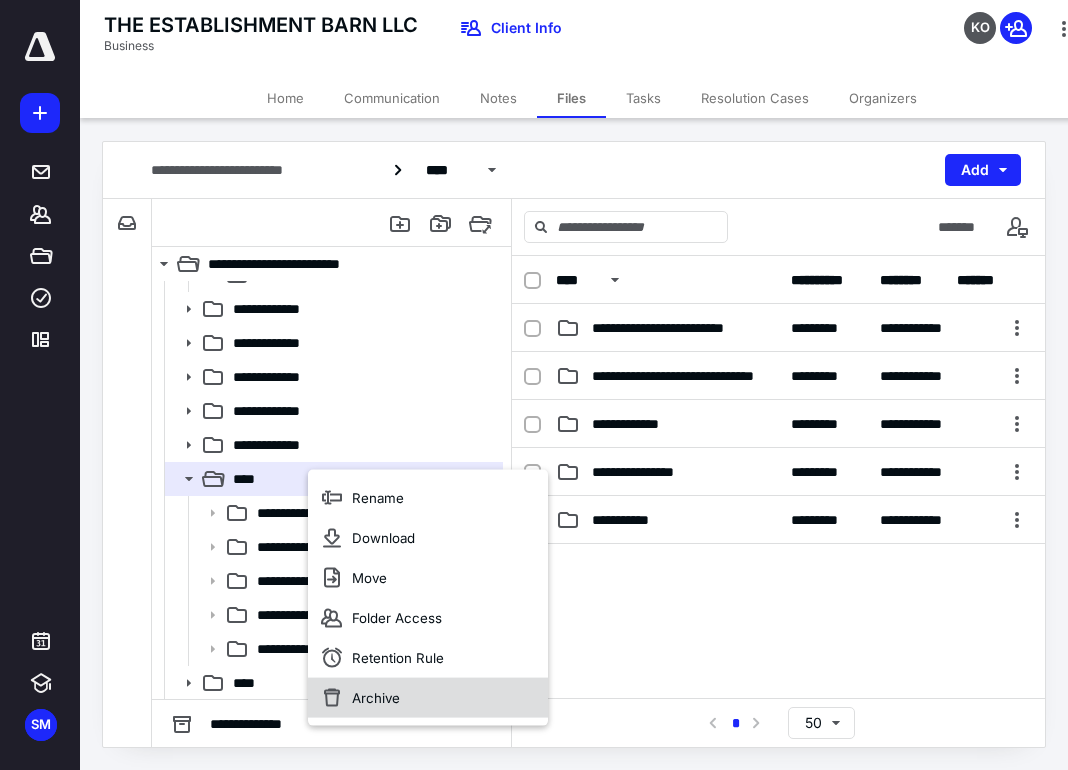 click on "Archive" at bounding box center [428, 698] 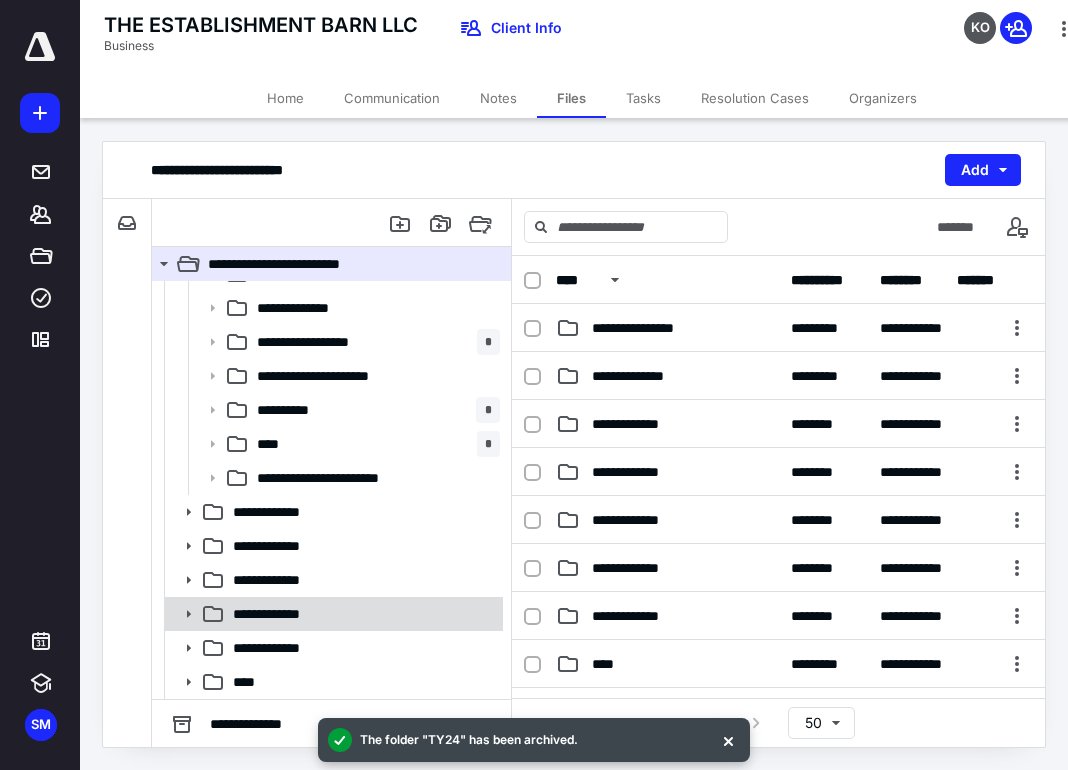 scroll, scrollTop: 363, scrollLeft: 0, axis: vertical 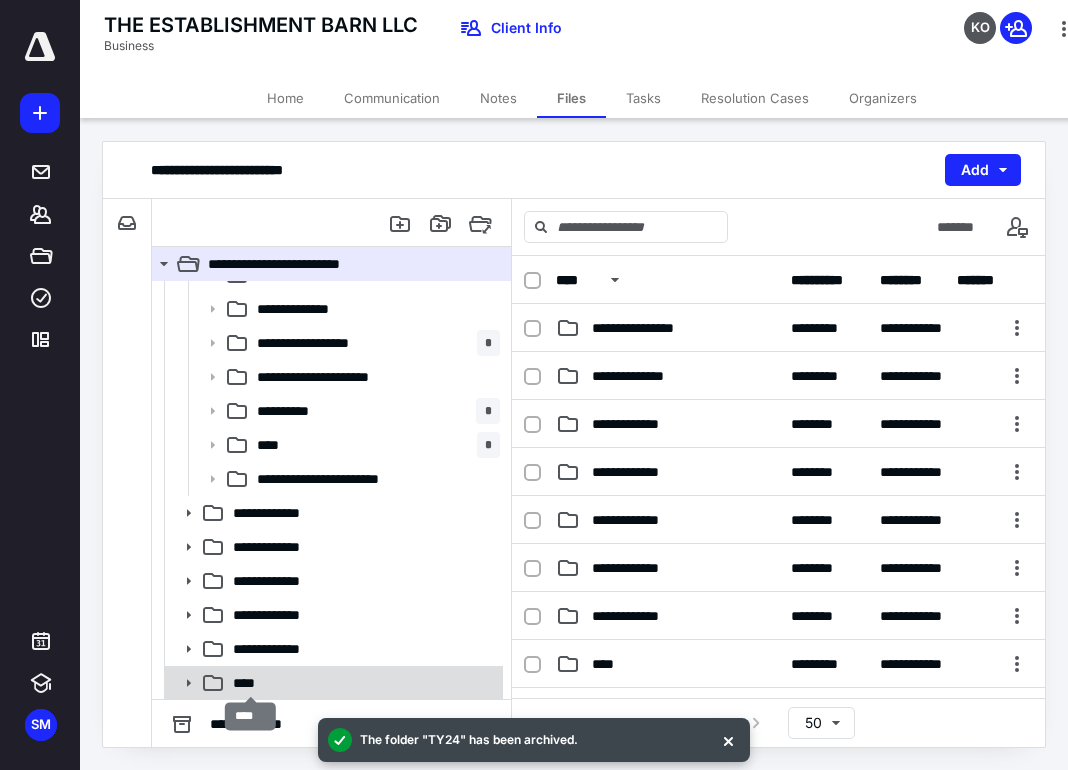 click on "****" at bounding box center [250, 683] 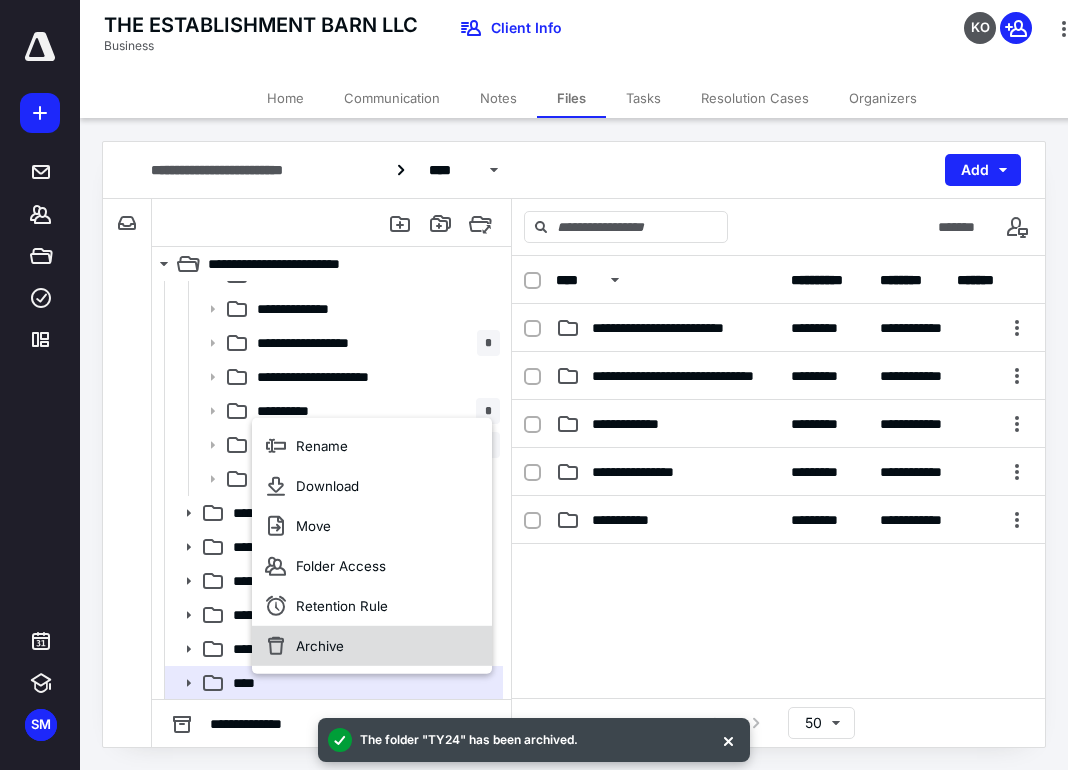 click on "Archive" at bounding box center [372, 646] 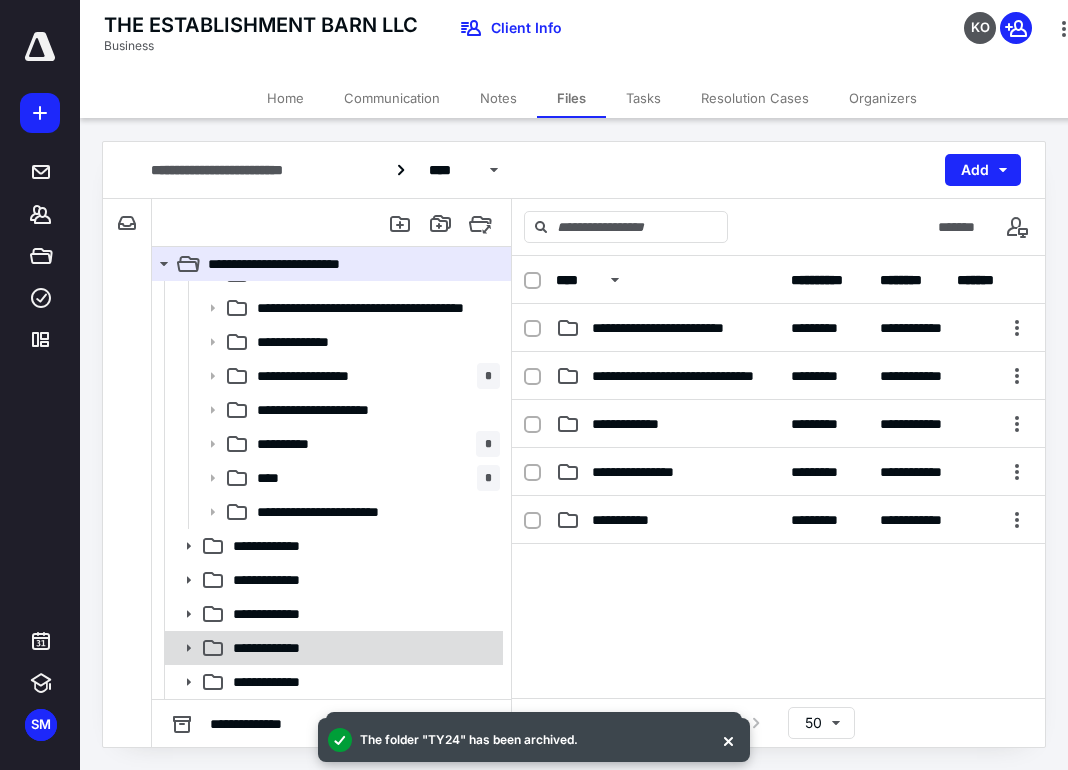 scroll, scrollTop: 329, scrollLeft: 0, axis: vertical 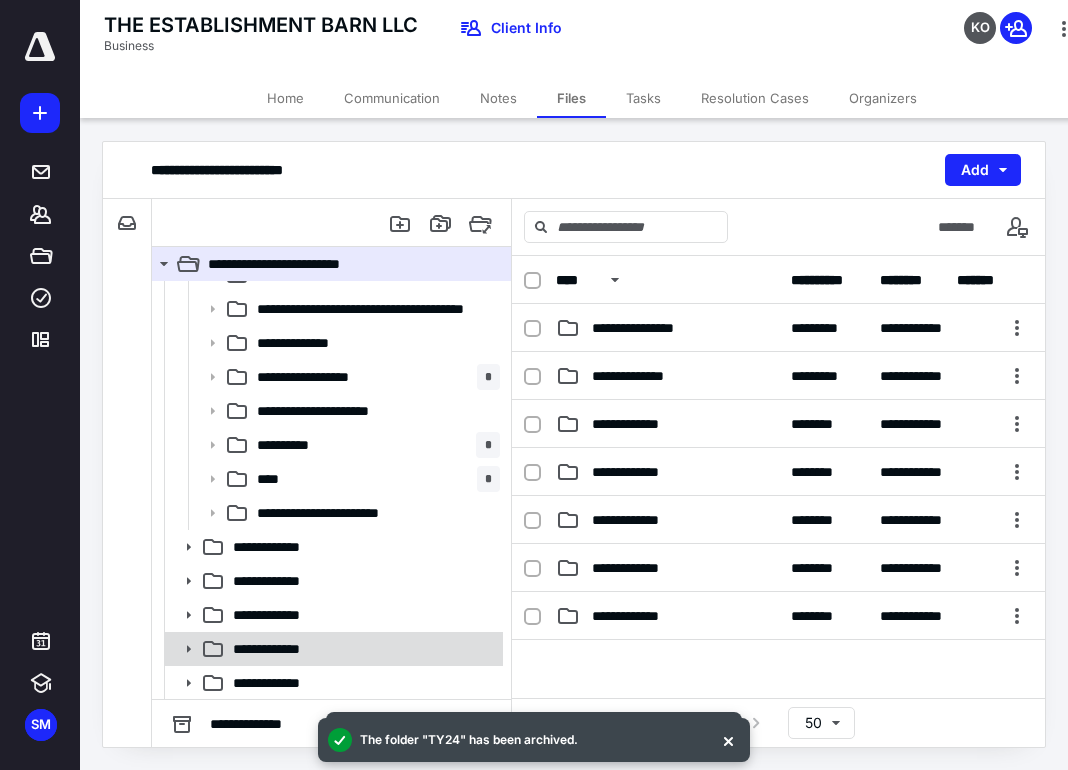 click on "**********" at bounding box center [332, 649] 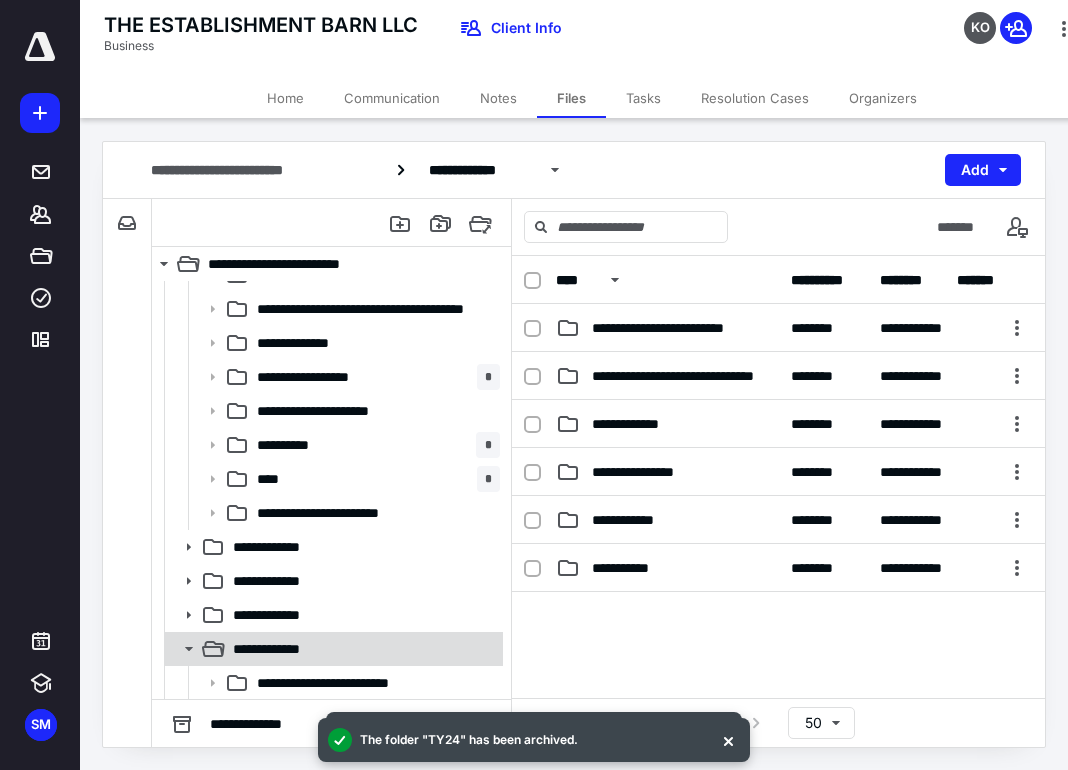 scroll, scrollTop: 533, scrollLeft: 0, axis: vertical 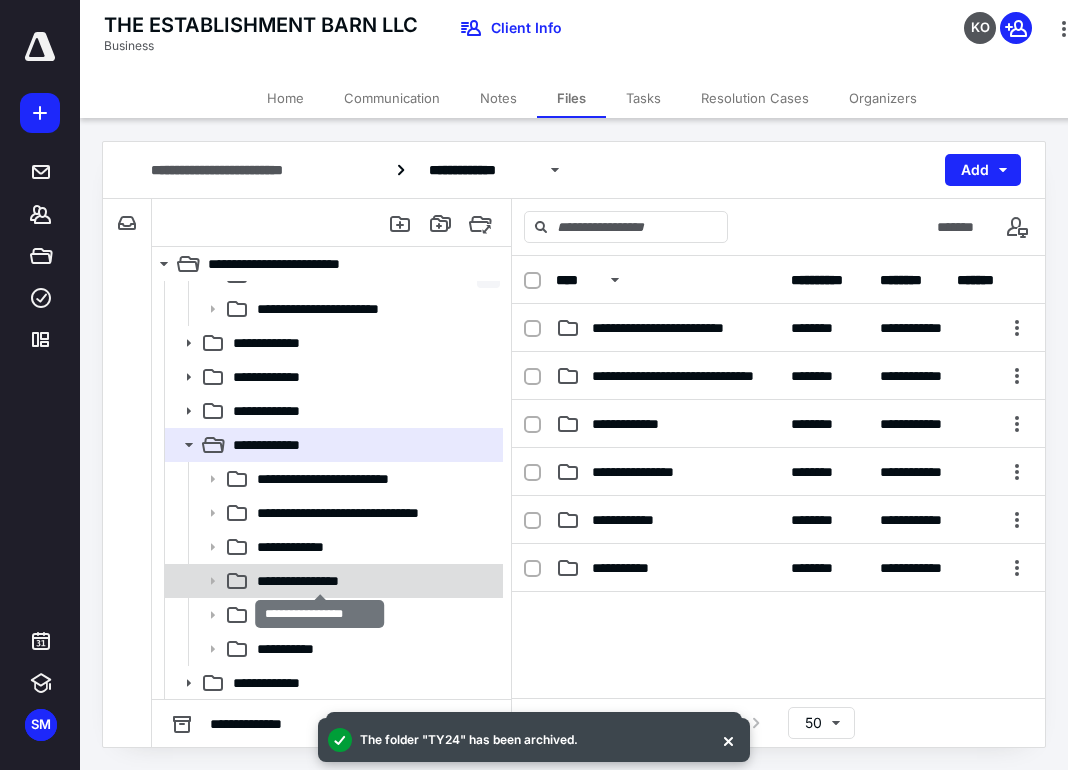click on "**********" at bounding box center (320, 581) 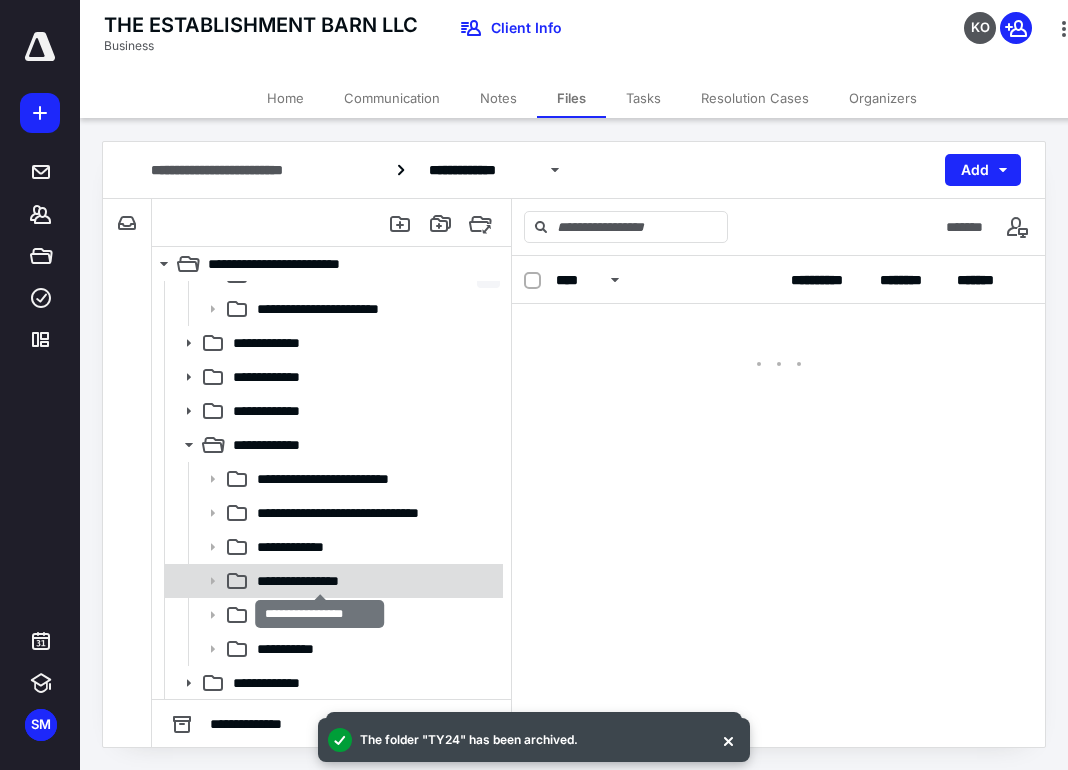 click on "**********" at bounding box center (320, 581) 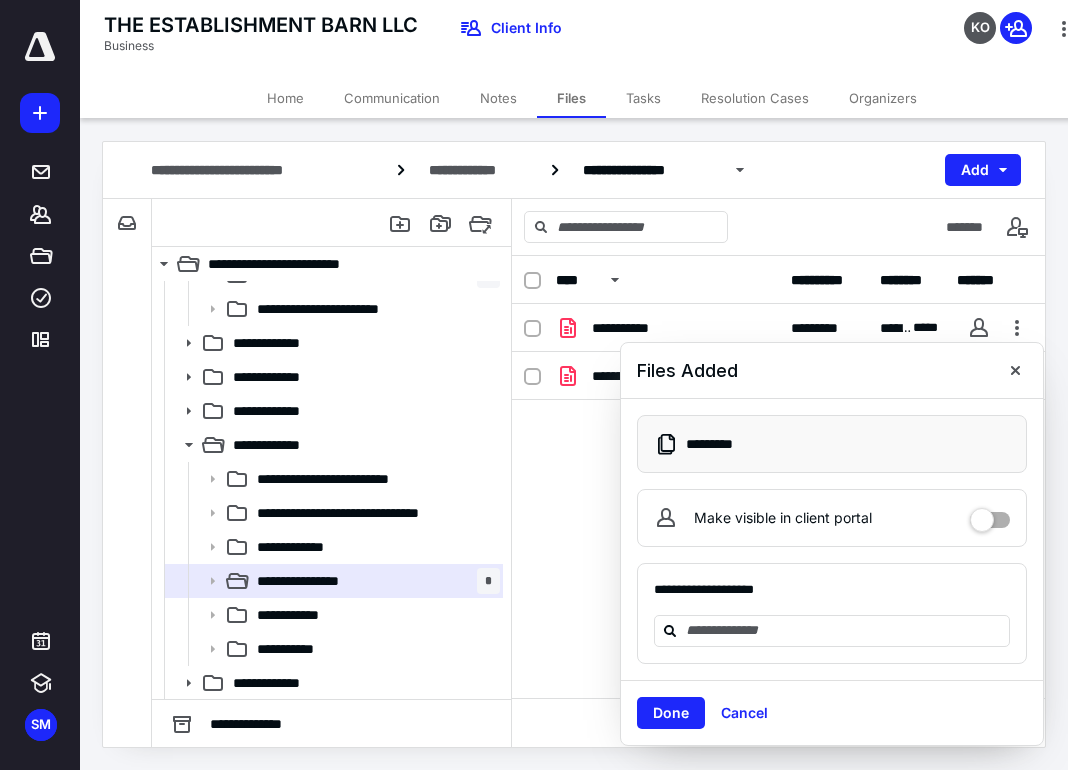 click on "Done" at bounding box center (671, 713) 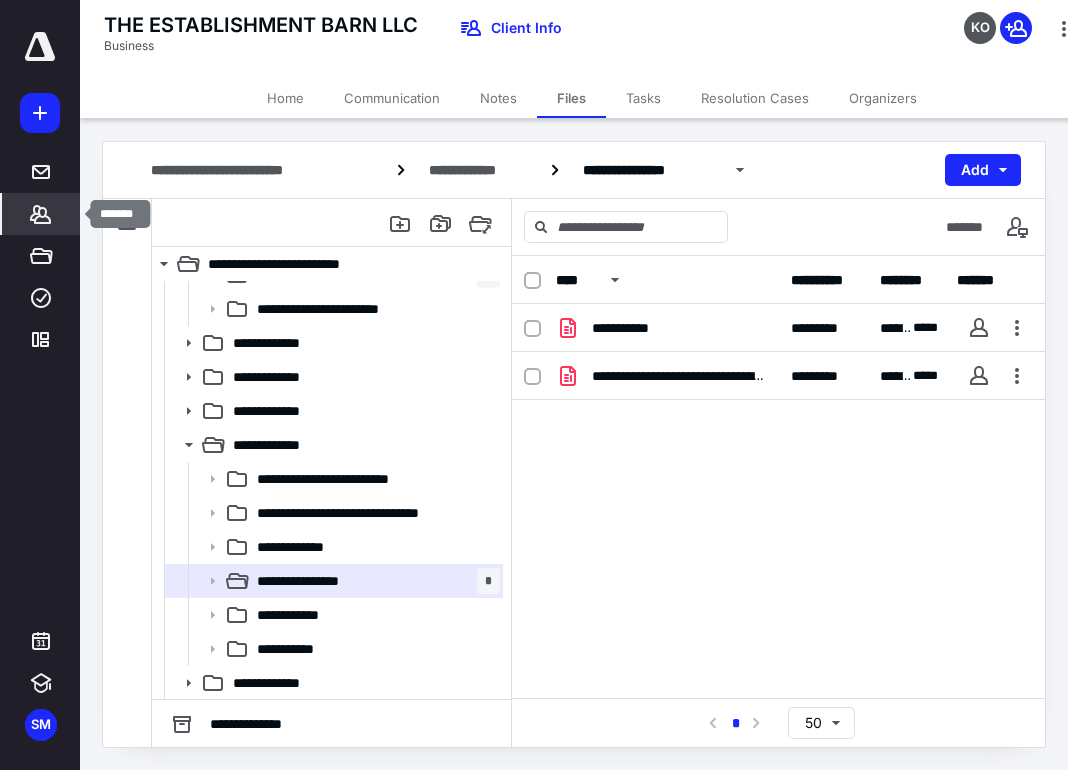 click 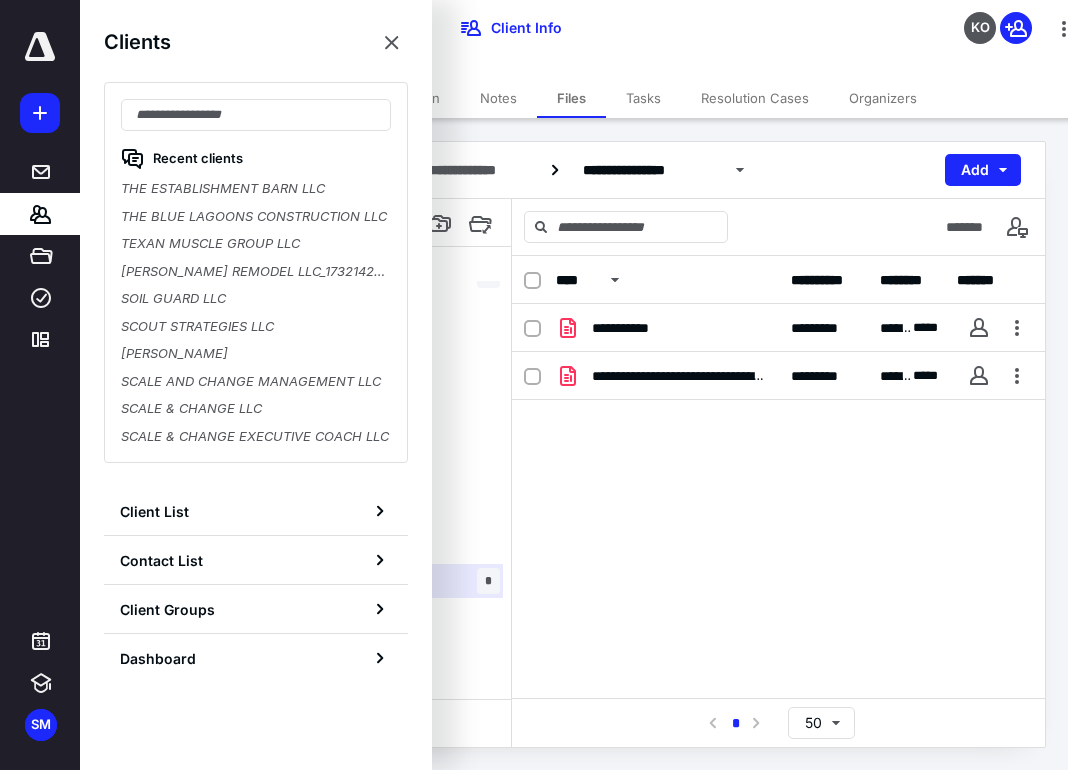 click on "Recent clients THE ESTABLISHMENT BARN LLC THE BLUE LAGOONS CONSTRUCTION LLC TEXAN MUSCLE GROUP LLC [PERSON_NAME] REMODEL LLC_1732142536313 SOIL GUARD LLC SCOUT STRATEGIES LLC [PERSON_NAME] SCALE AND CHANGE MANAGEMENT LLC SCALE & CHANGE LLC SCALE & CHANGE EXECUTIVE COACH LLC" at bounding box center (256, 272) 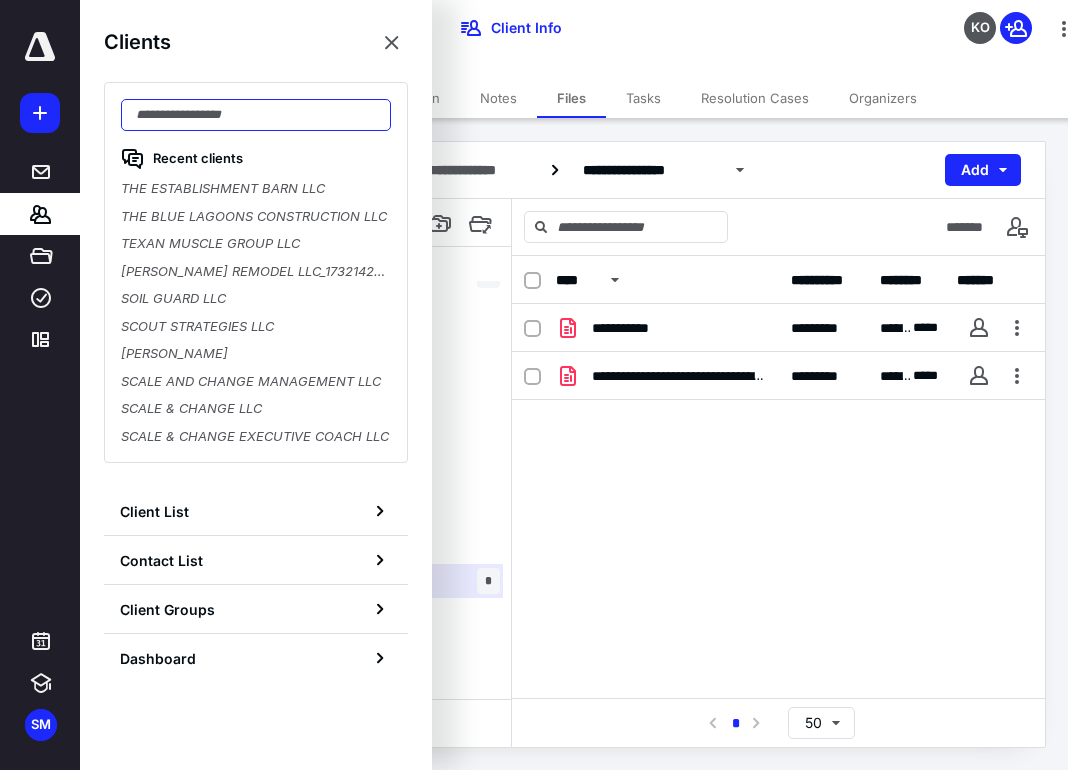 click at bounding box center [256, 115] 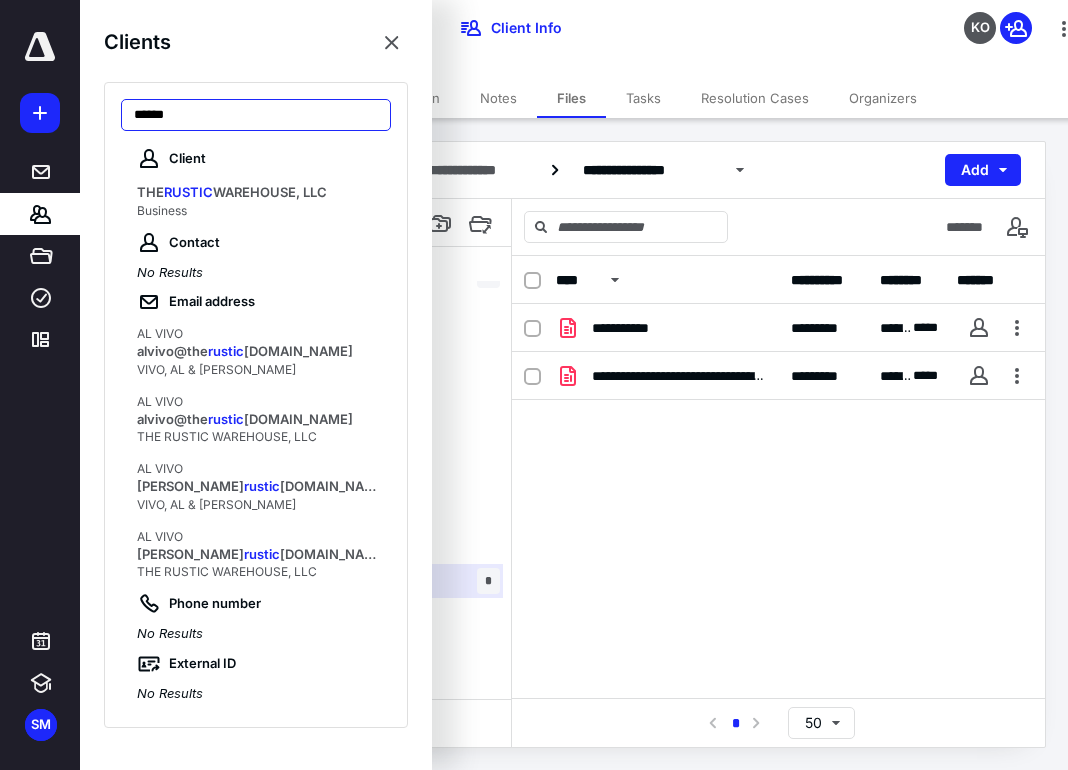 type on "******" 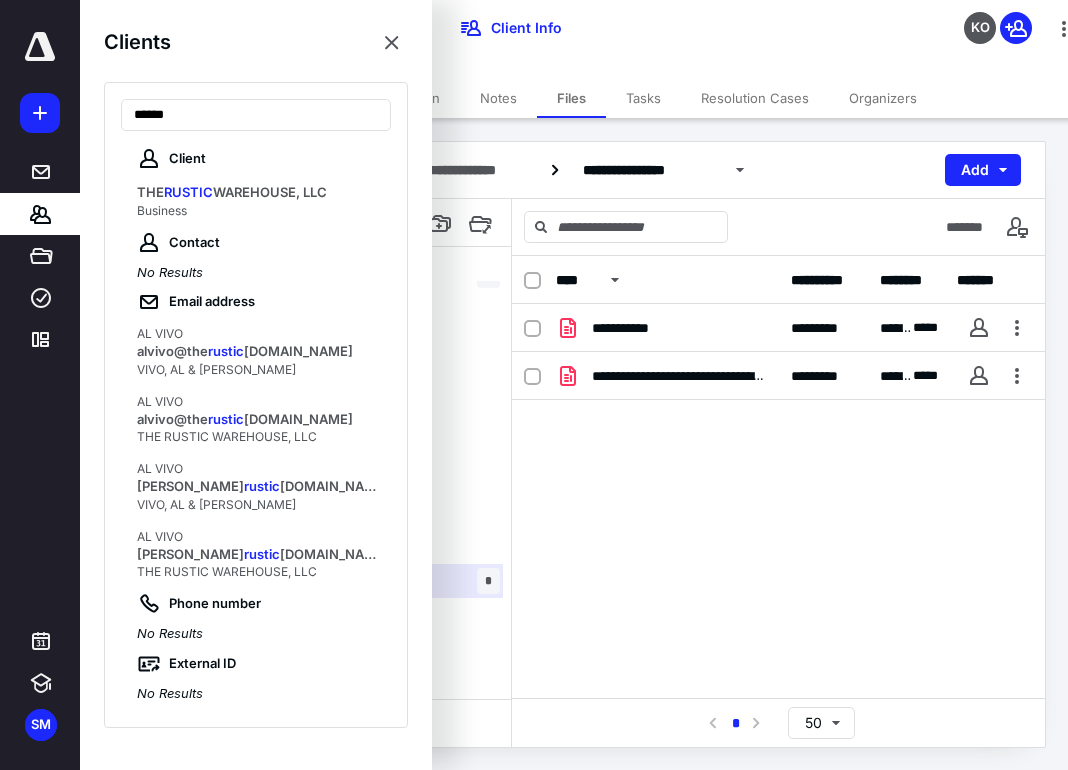 click on "THE  RUSTIC  WAREHOUSE, LLC" at bounding box center (258, 193) 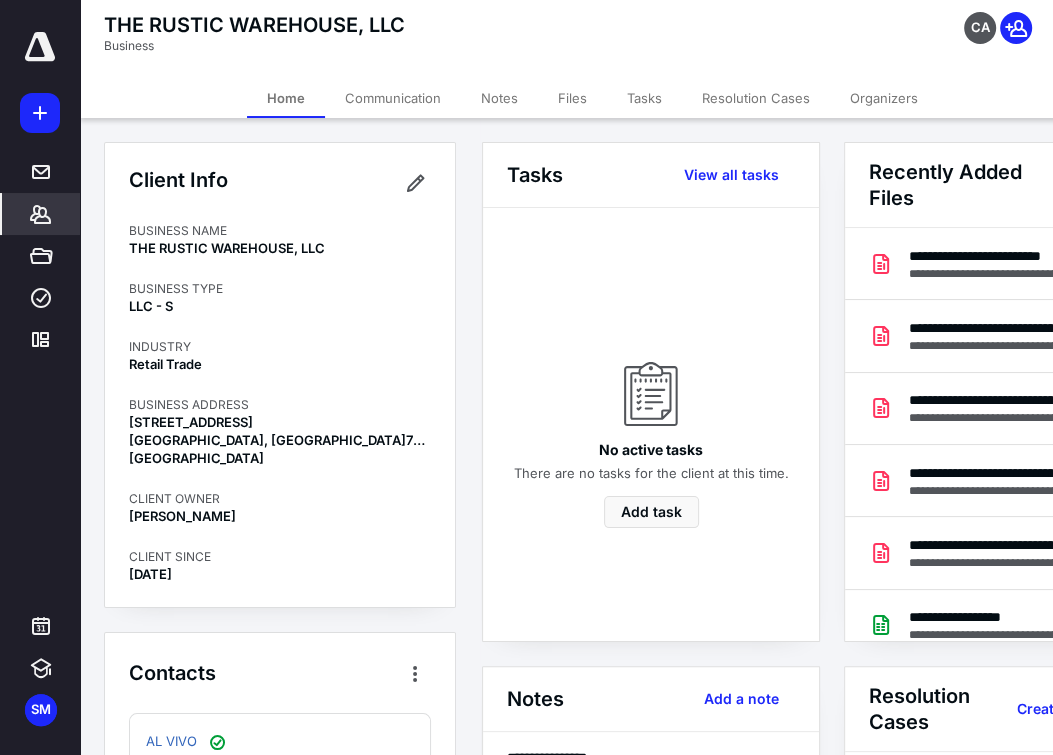 click on "Files" at bounding box center (572, 98) 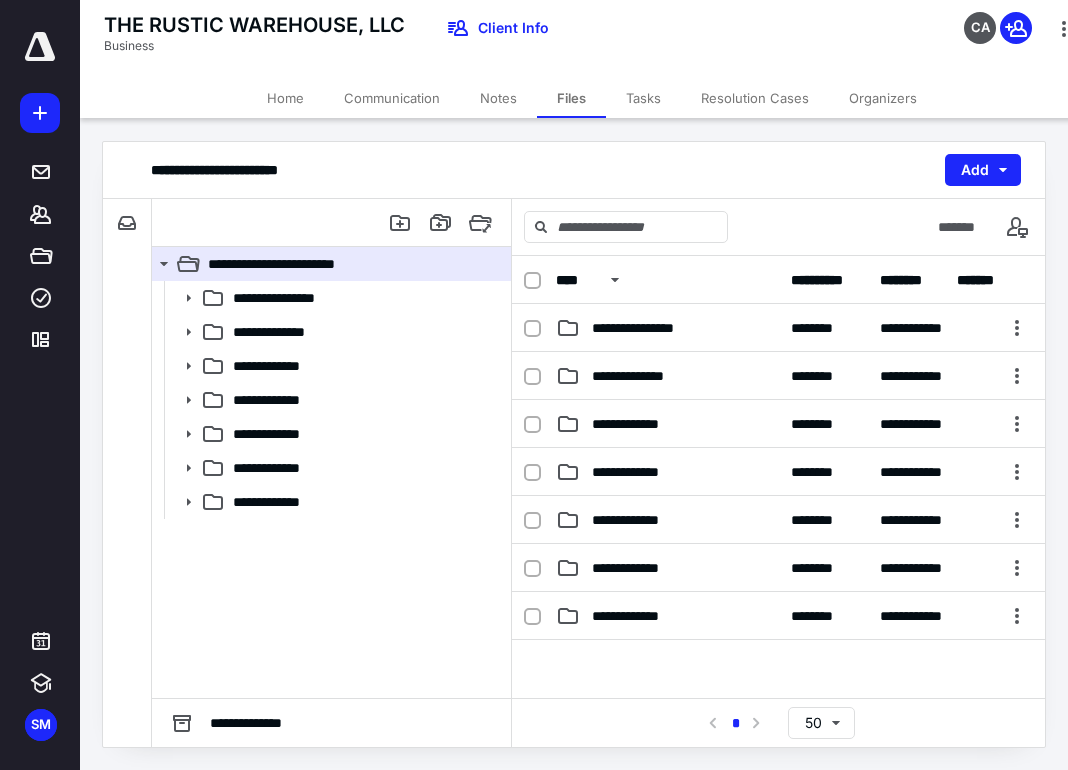click on "THE RUSTIC WAREHOUSE, LLC Business Client Info CA" at bounding box center [592, 39] 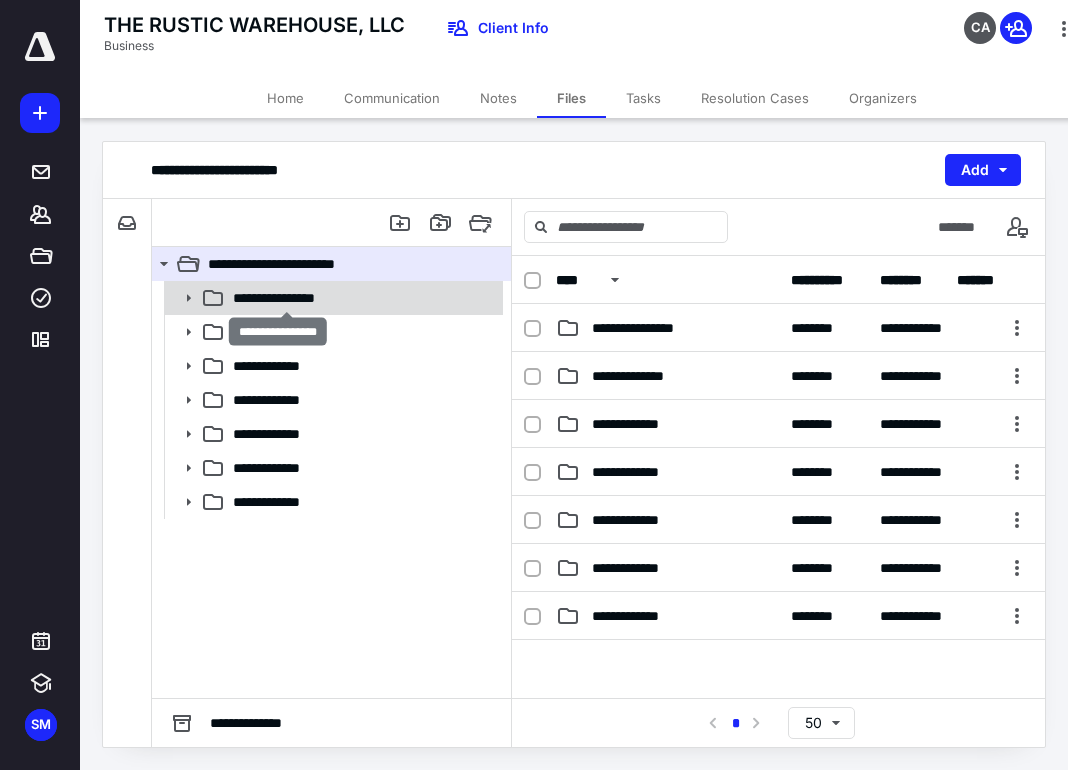 click on "**********" at bounding box center (287, 298) 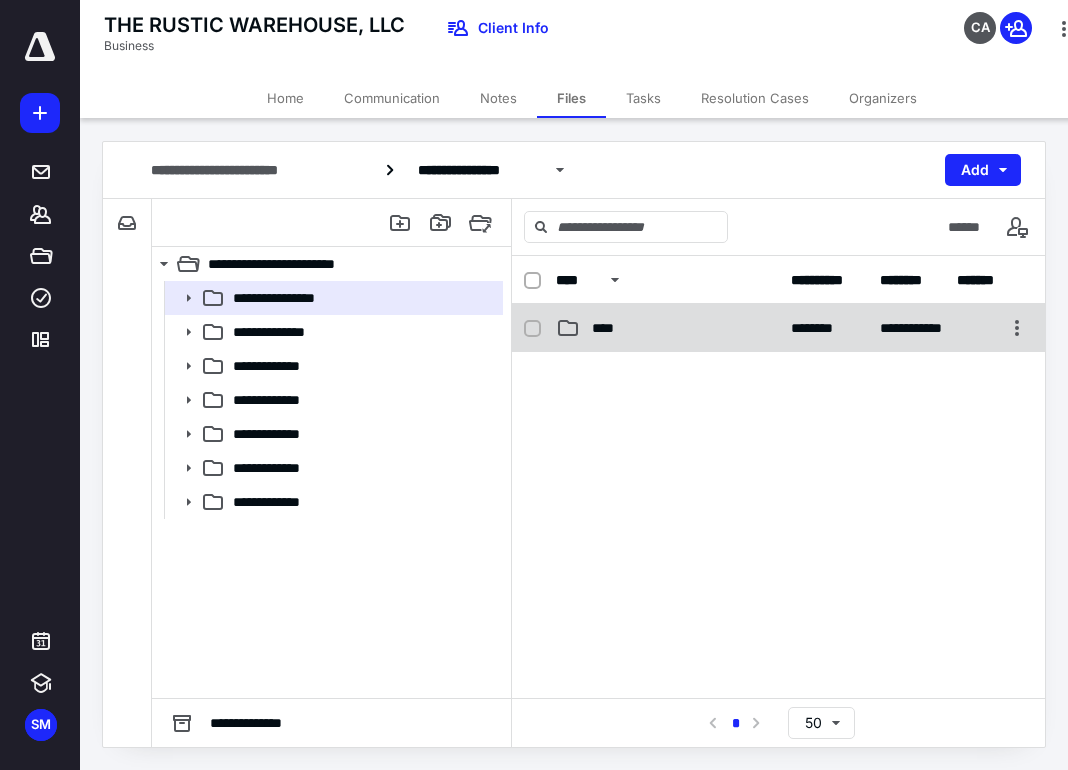 click on "**********" at bounding box center [778, 328] 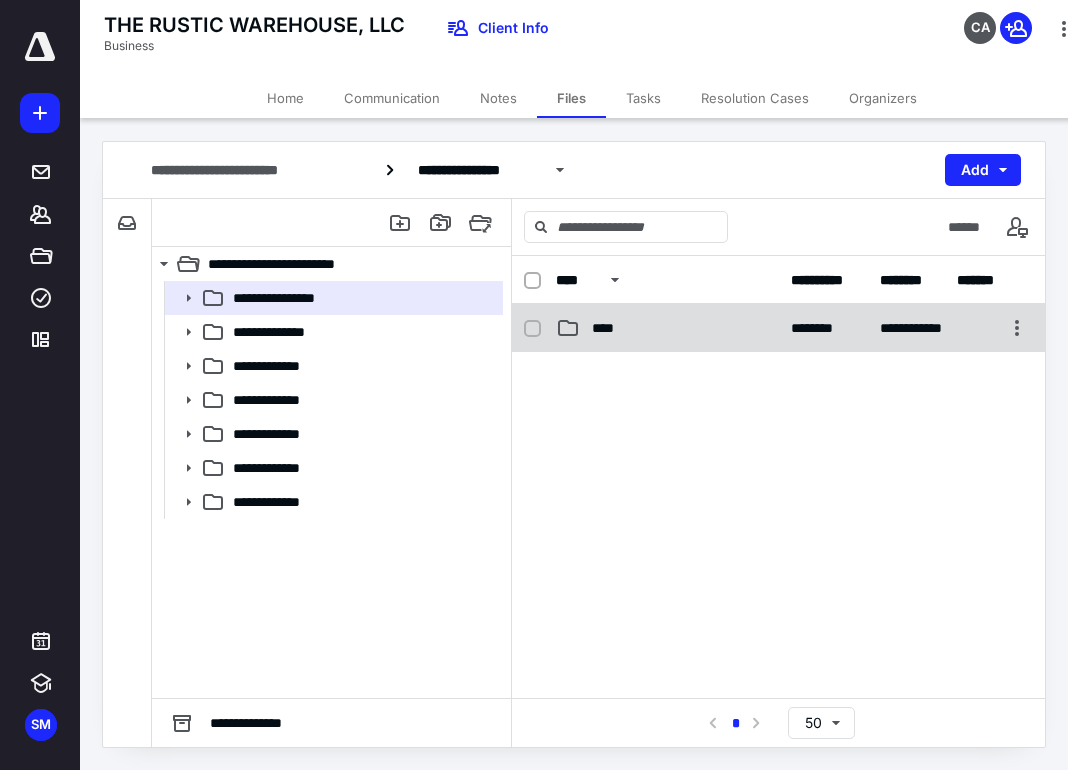 checkbox on "false" 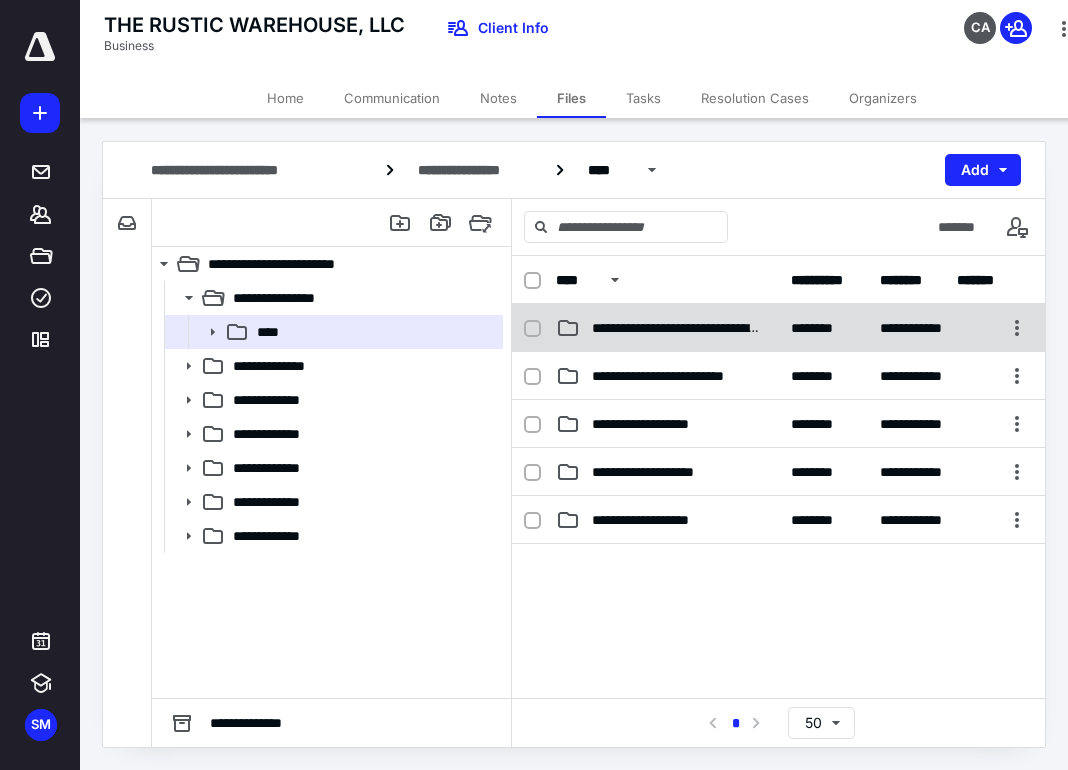 click on "**********" at bounding box center (675, 328) 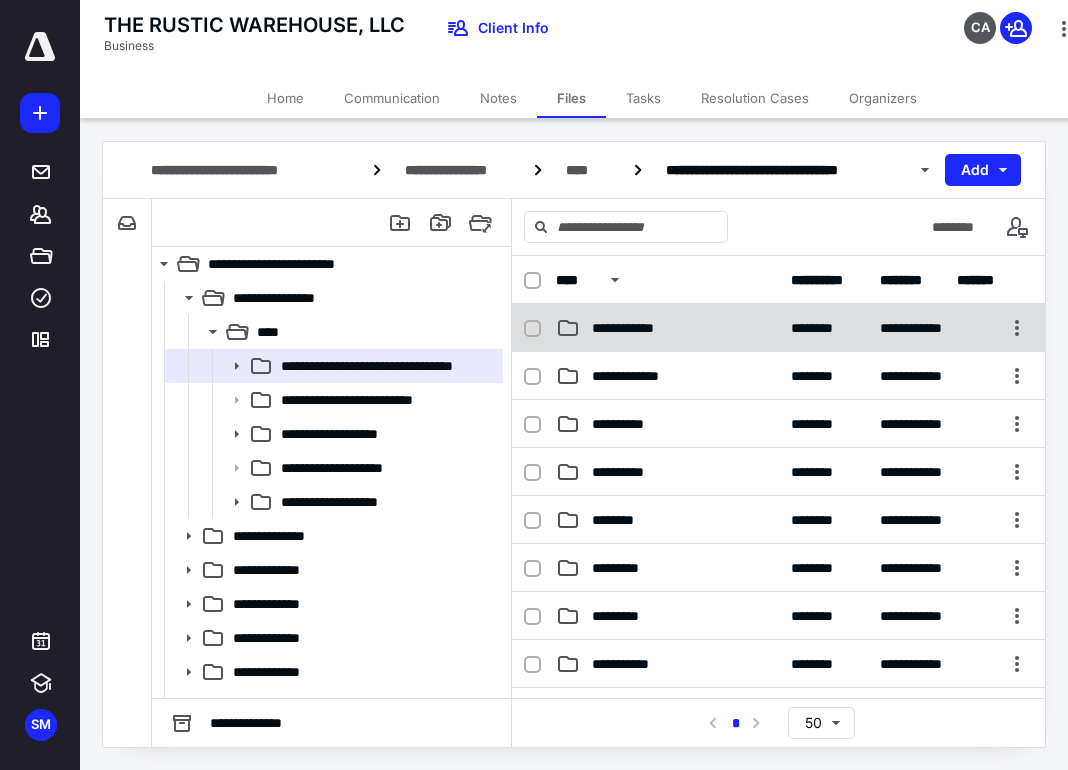 click on "**********" at bounding box center (778, 328) 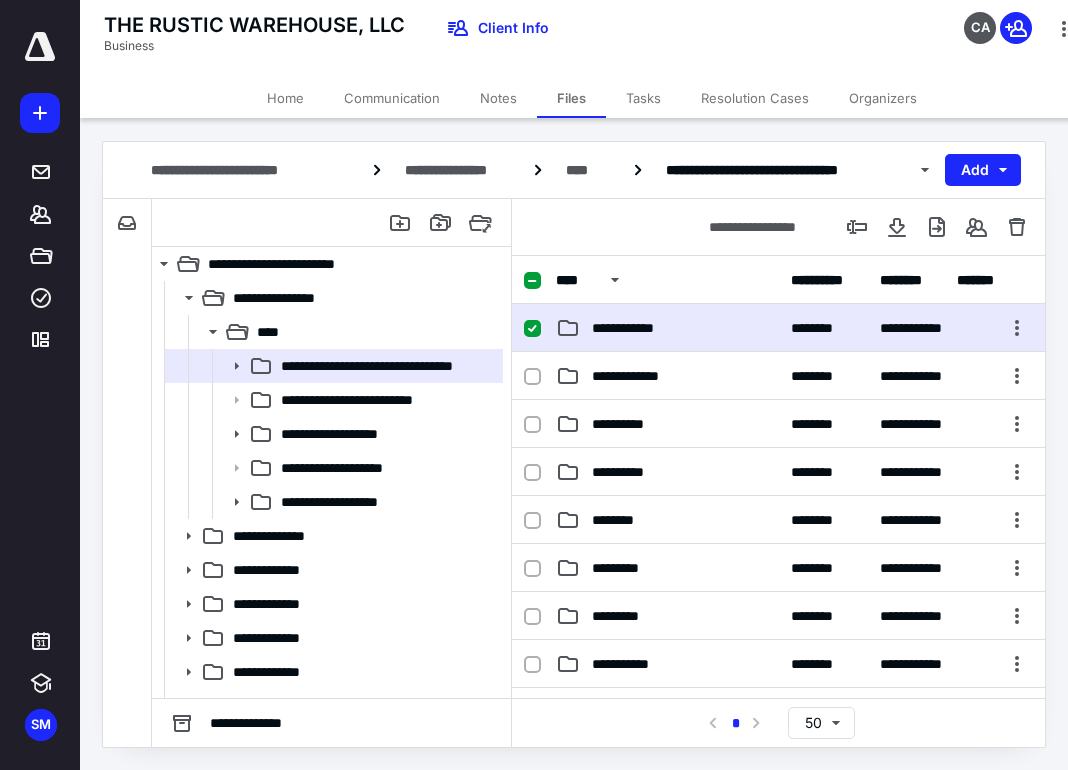 click on "**********" at bounding box center [778, 328] 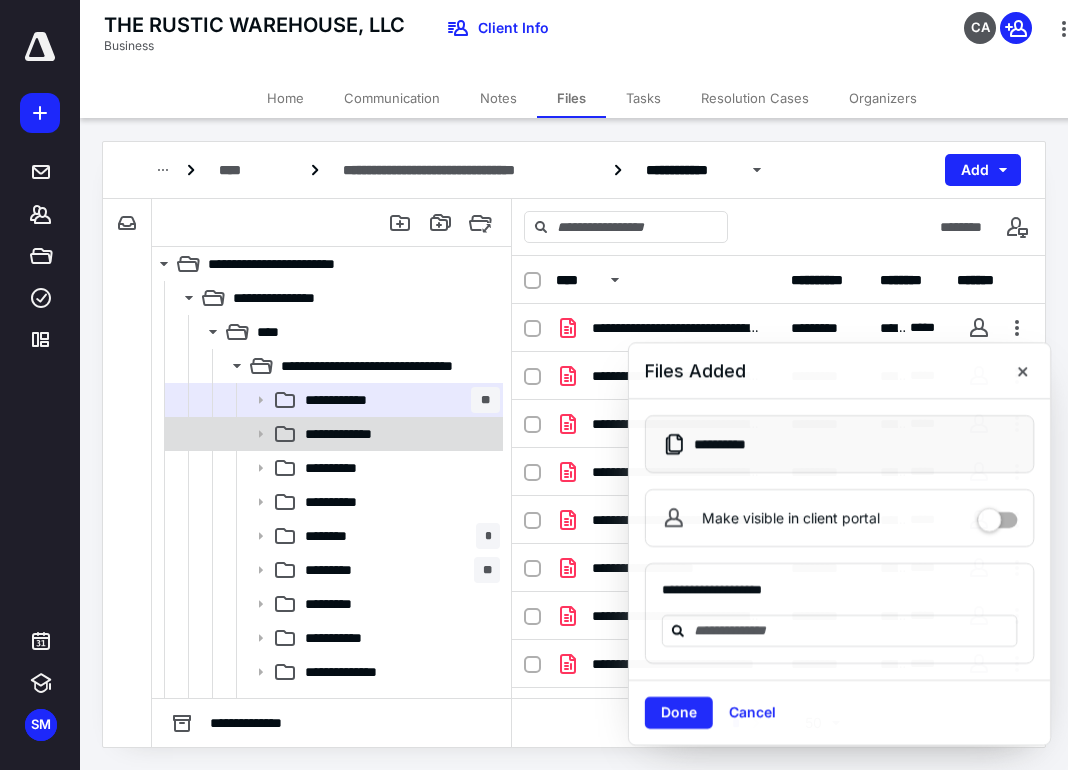 click on "**********" at bounding box center (332, 434) 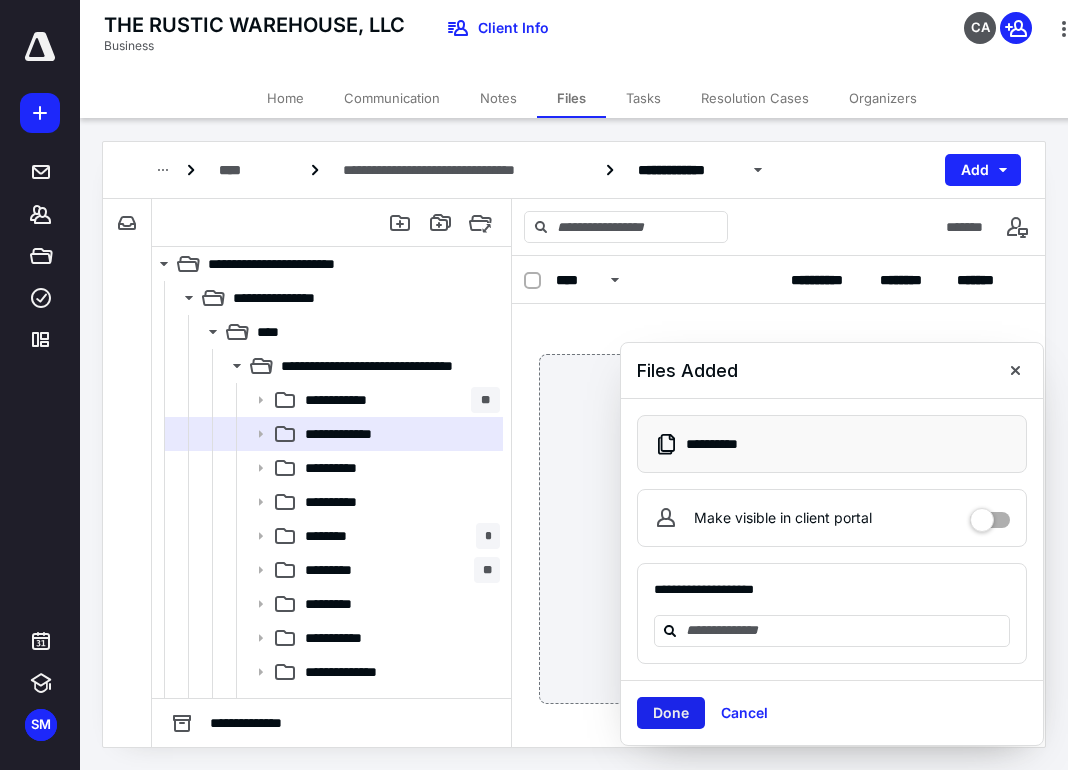click on "Done" at bounding box center (671, 713) 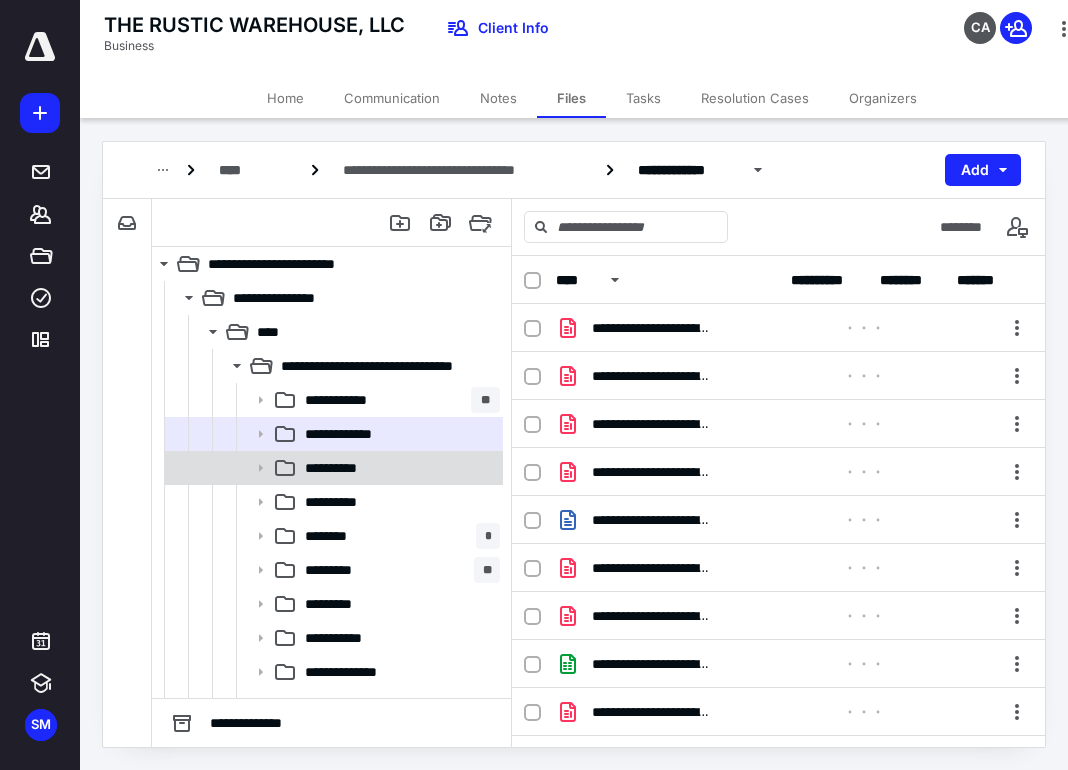click on "**********" at bounding box center [398, 468] 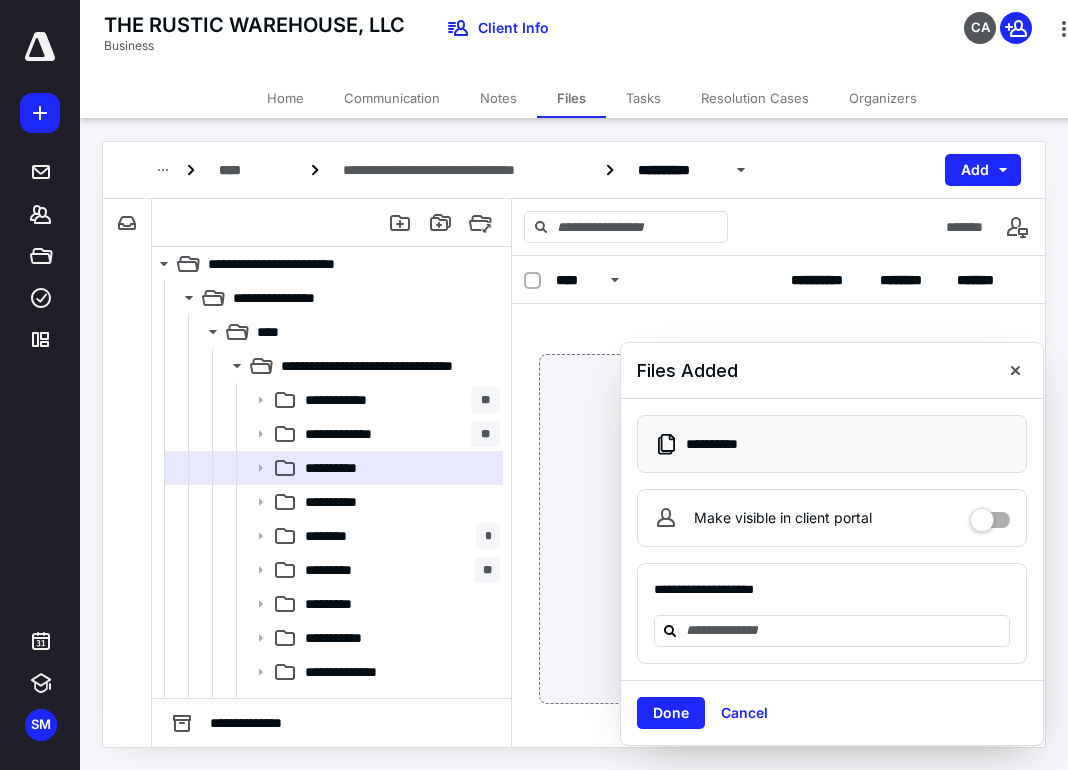 click on "Done Cancel" at bounding box center (832, 712) 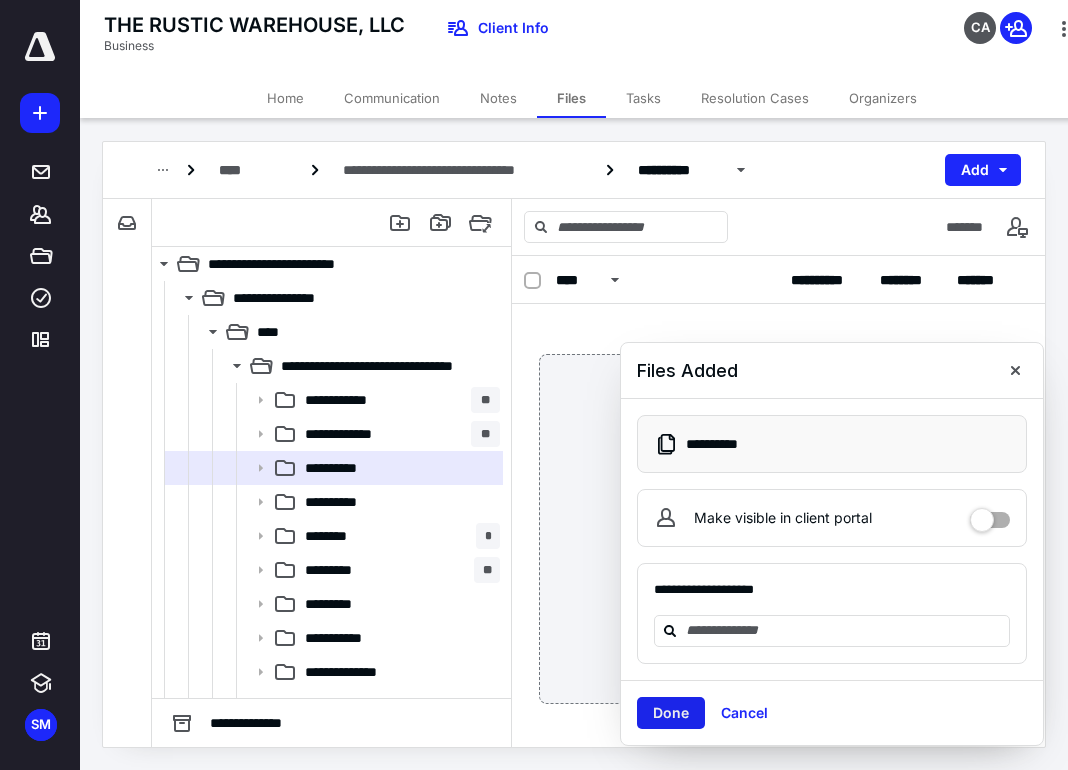 click on "Done" at bounding box center (671, 713) 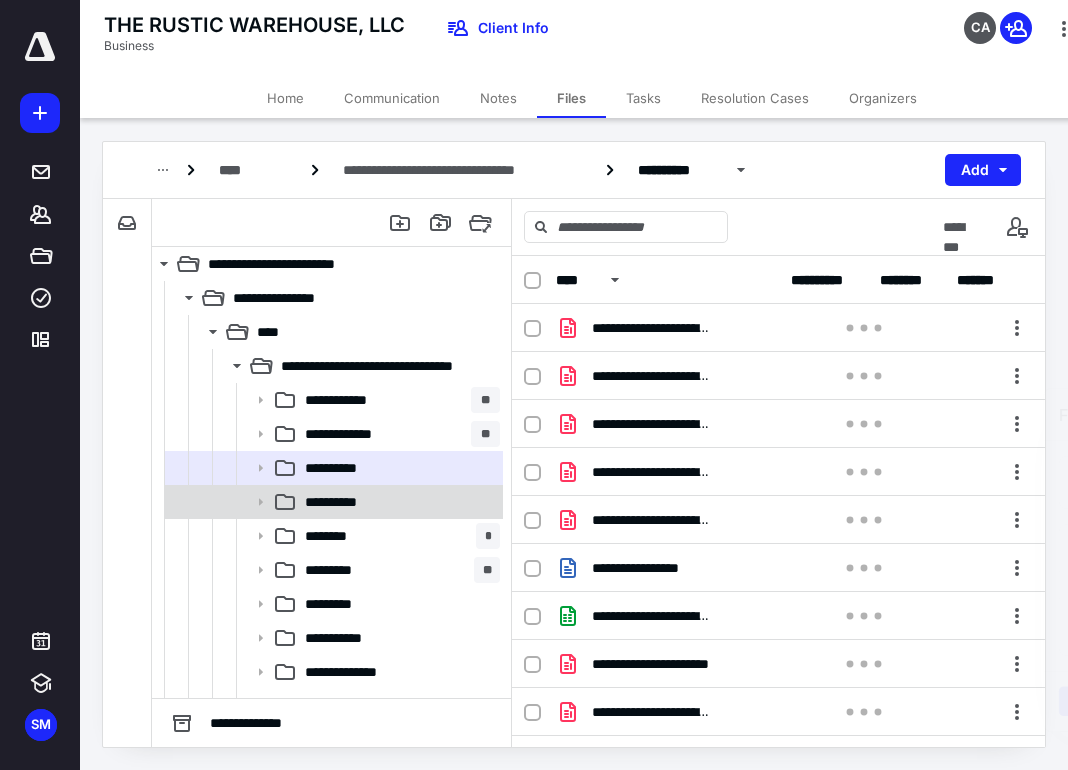 click on "**********" at bounding box center (336, 502) 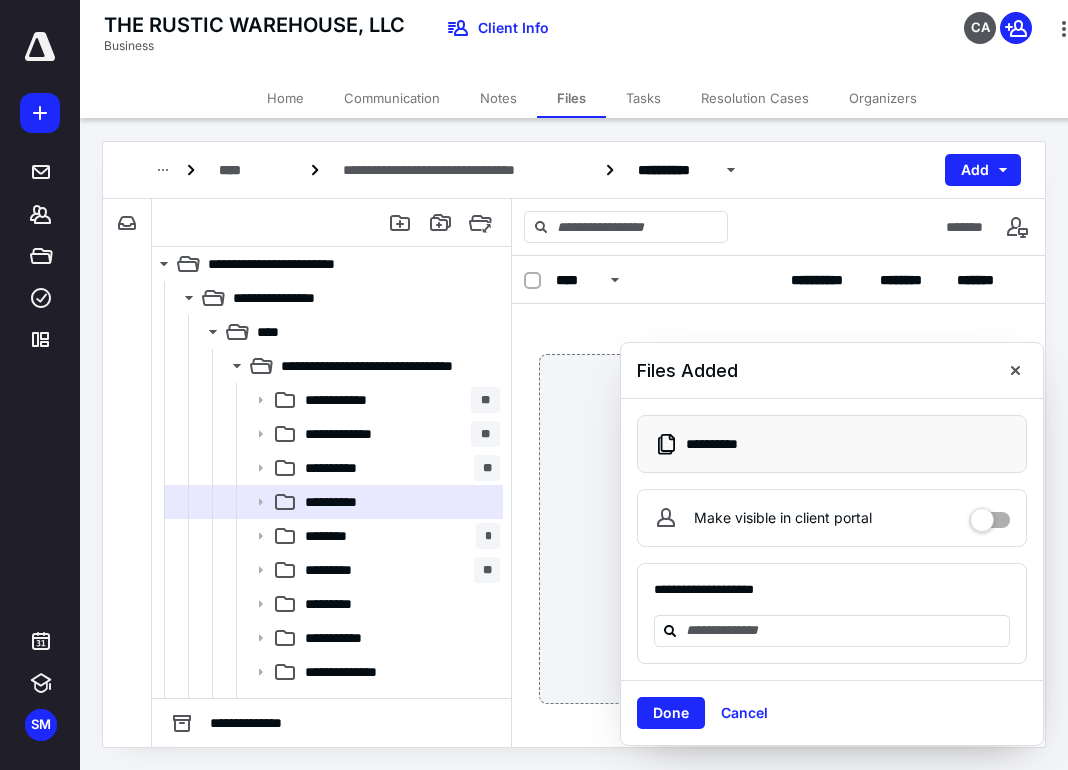 click on "Done" at bounding box center [671, 713] 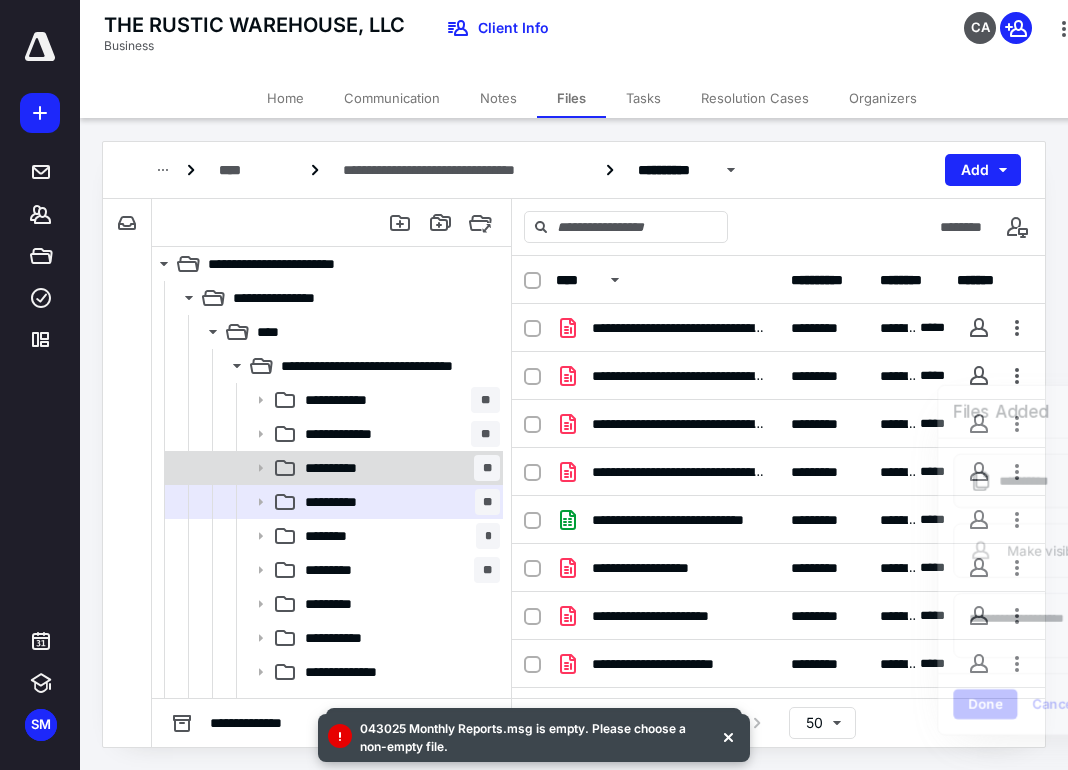 scroll, scrollTop: 200, scrollLeft: 0, axis: vertical 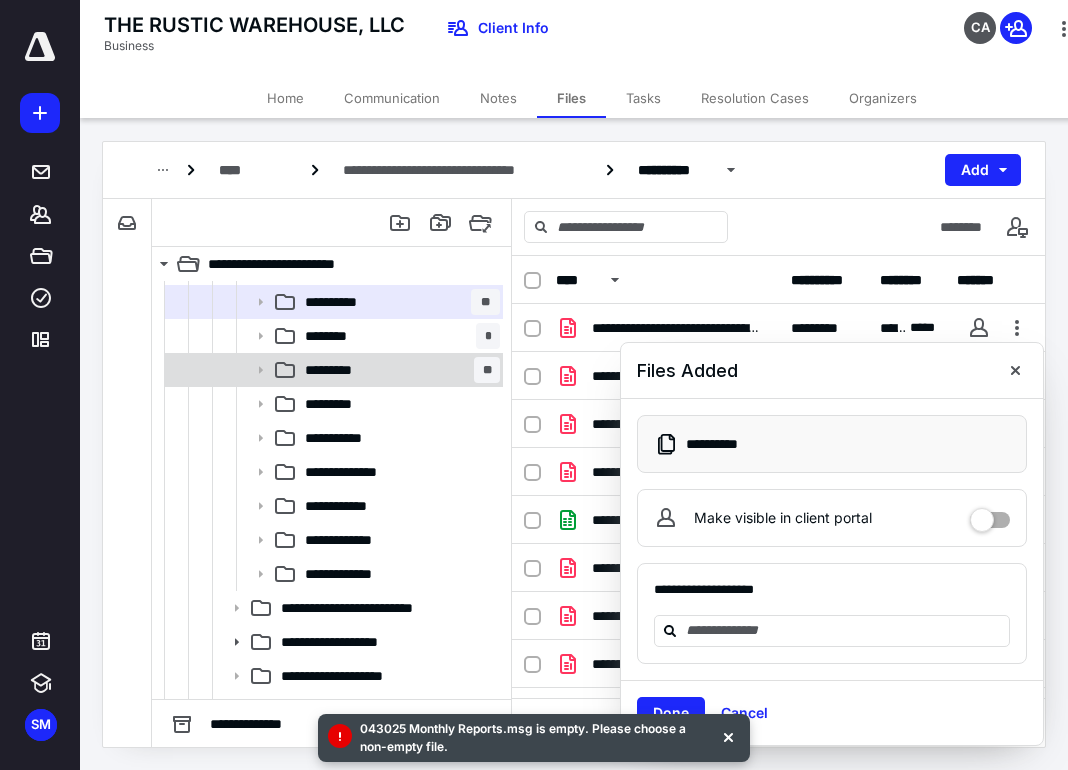 click on "********* **" at bounding box center [398, 370] 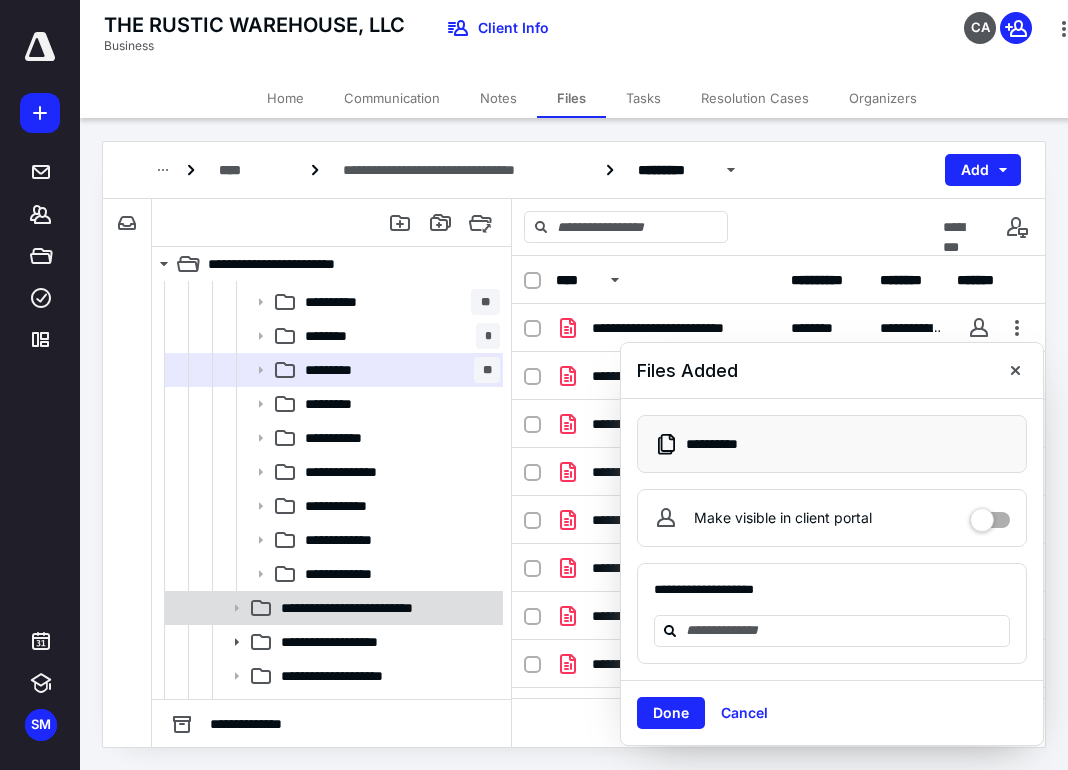 scroll, scrollTop: 431, scrollLeft: 0, axis: vertical 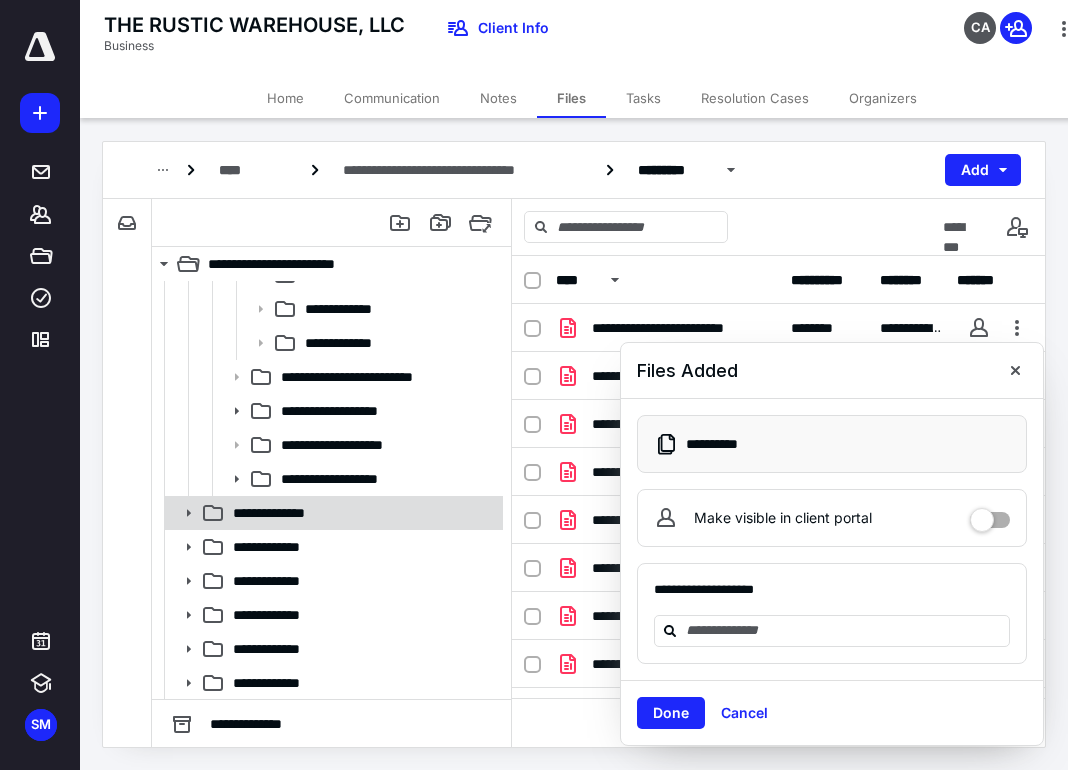 click on "**********" at bounding box center (293, 513) 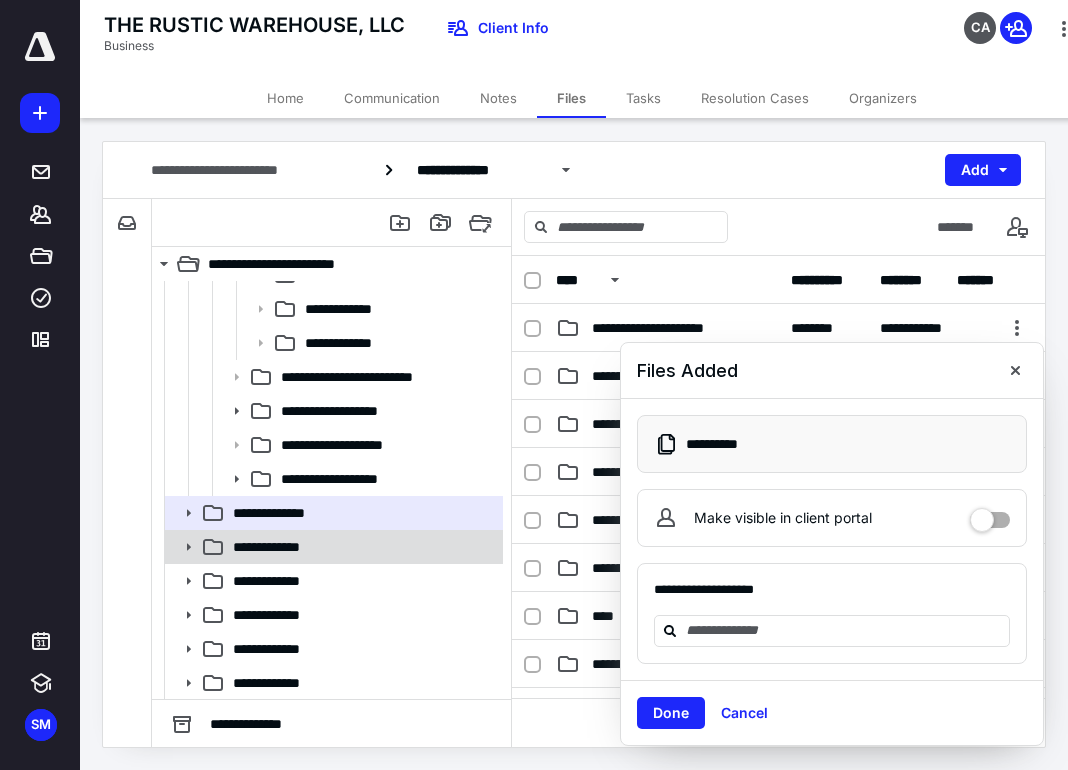 click on "**********" at bounding box center (332, 547) 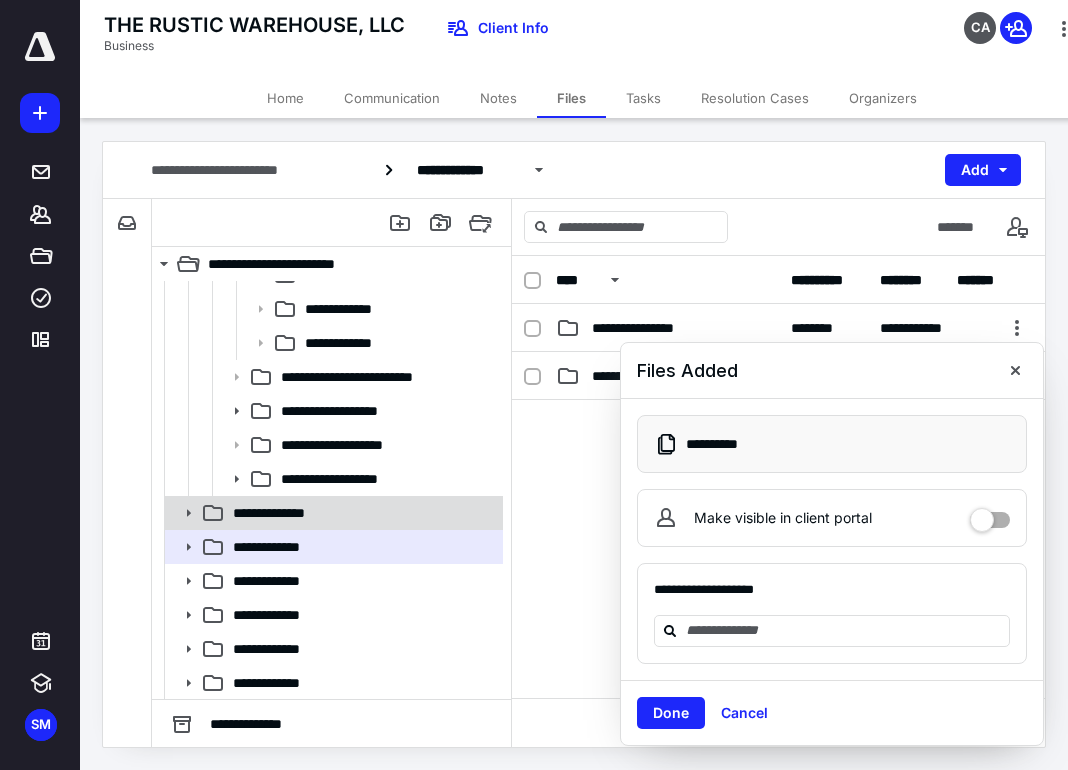 click on "**********" at bounding box center (332, 513) 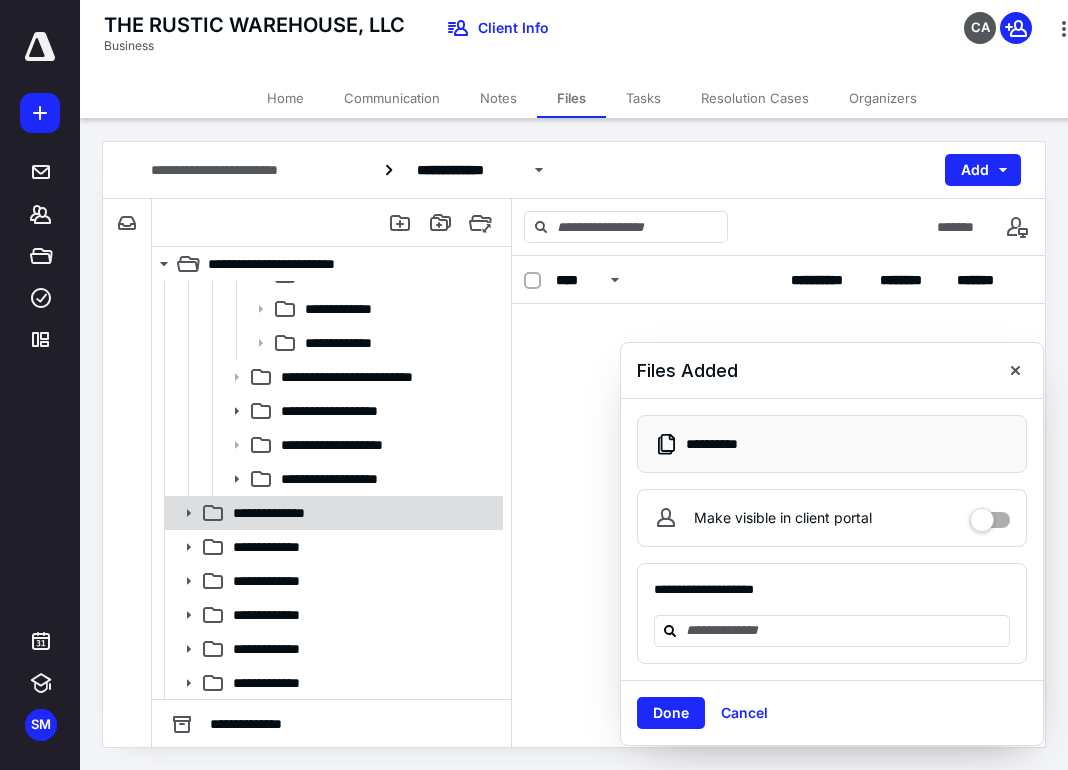click on "**********" at bounding box center (332, 513) 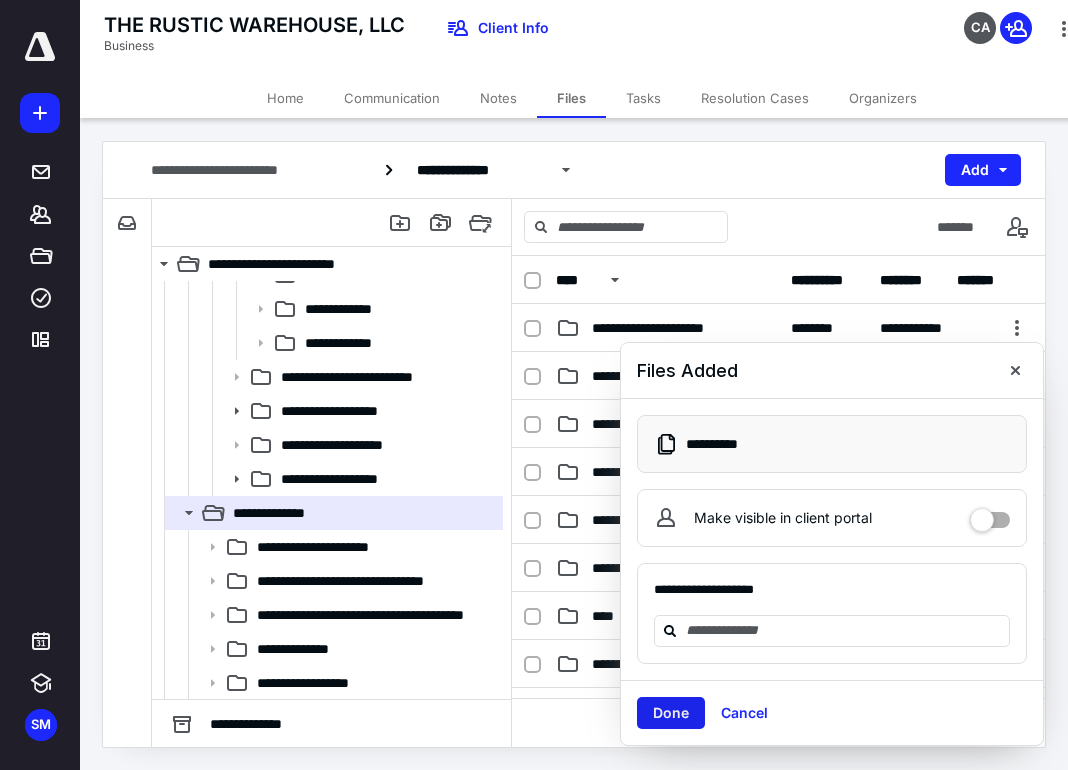 click on "Done" at bounding box center [671, 713] 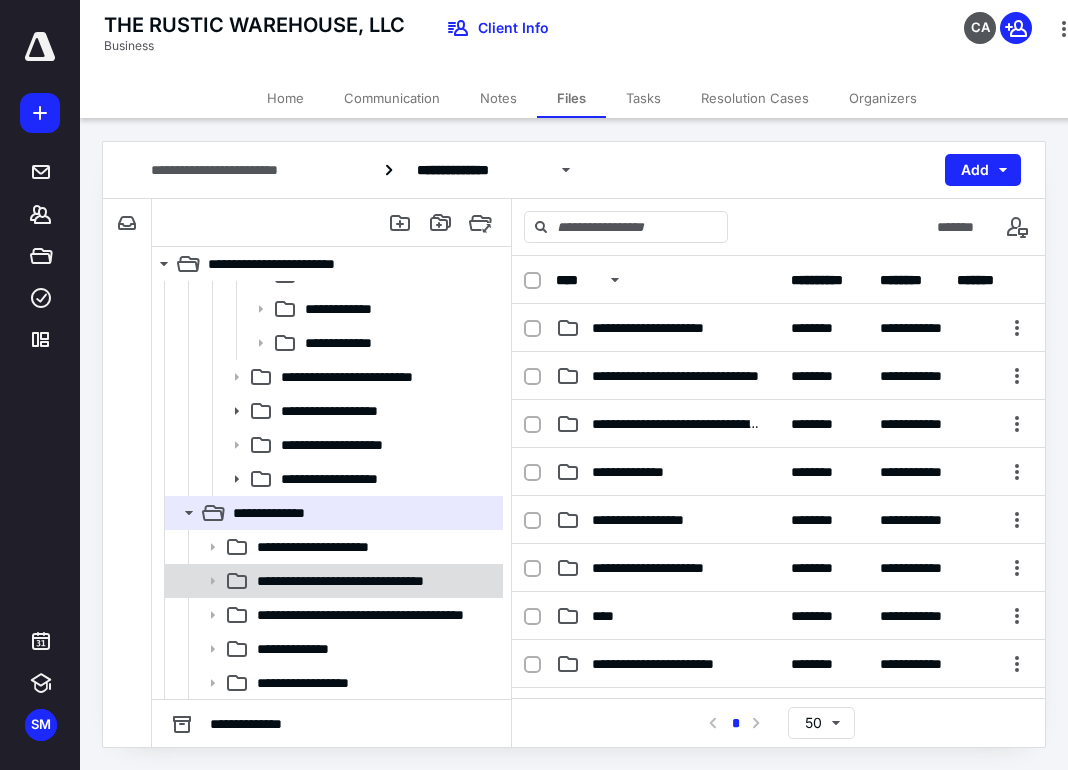 click on "**********" at bounding box center [372, 581] 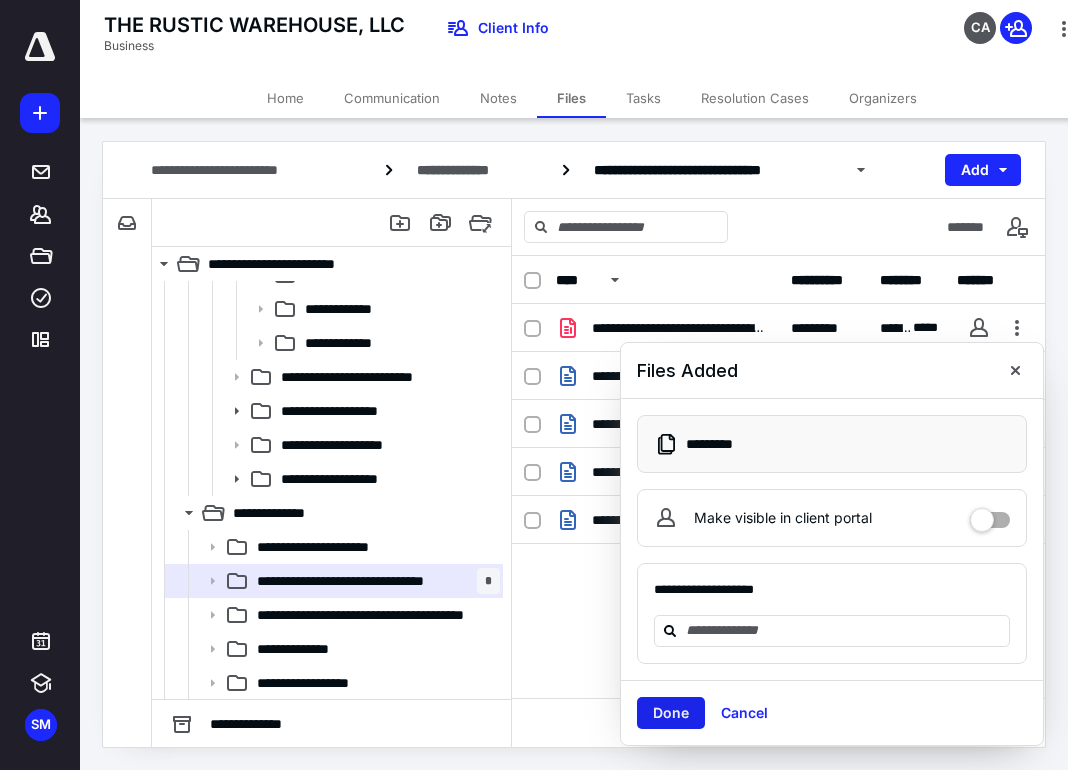 click on "Done" at bounding box center [671, 713] 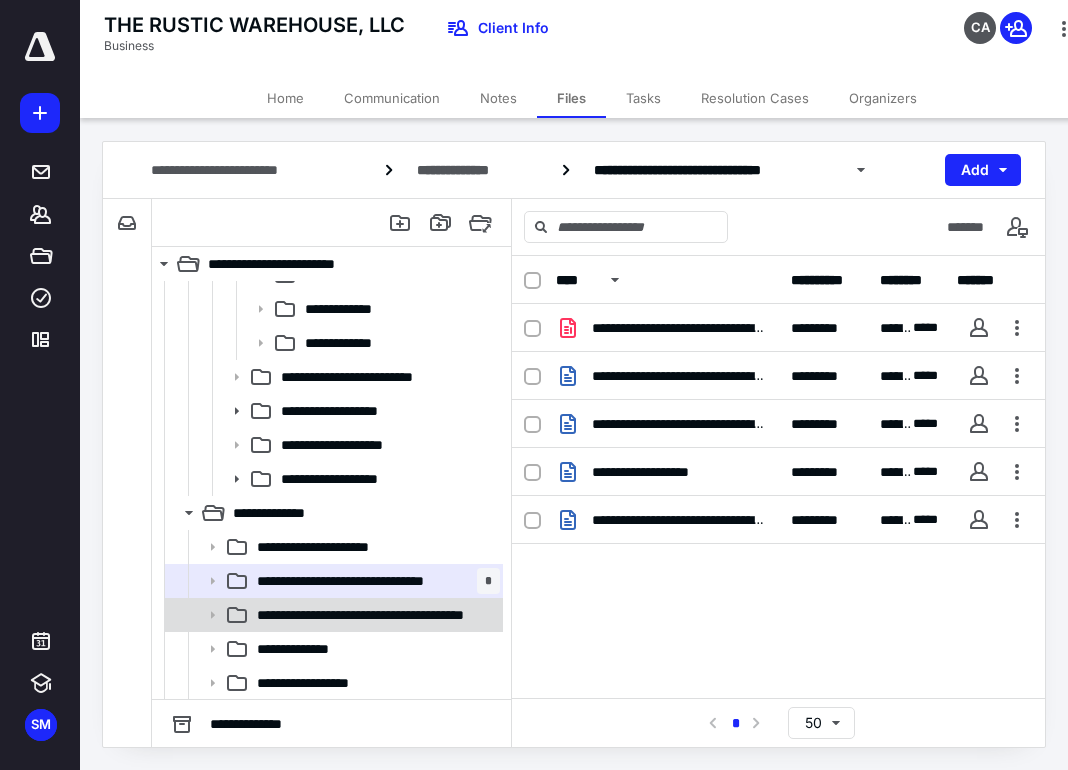 click on "**********" at bounding box center (332, 615) 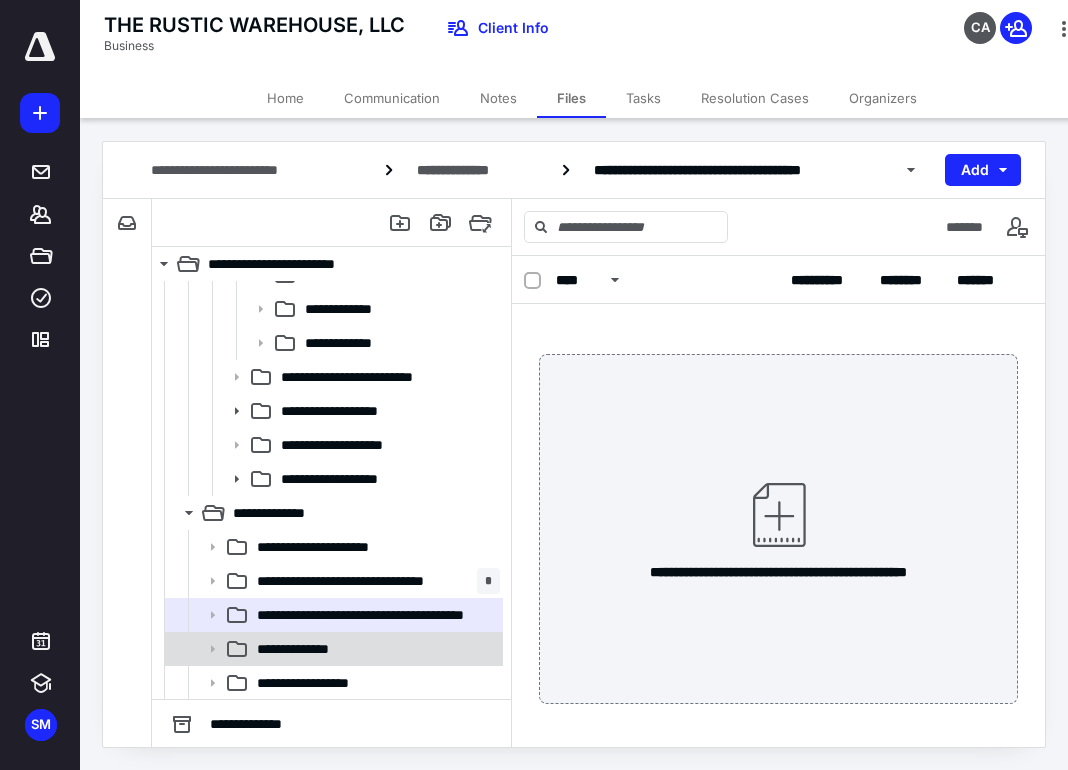 click on "**********" at bounding box center [310, 649] 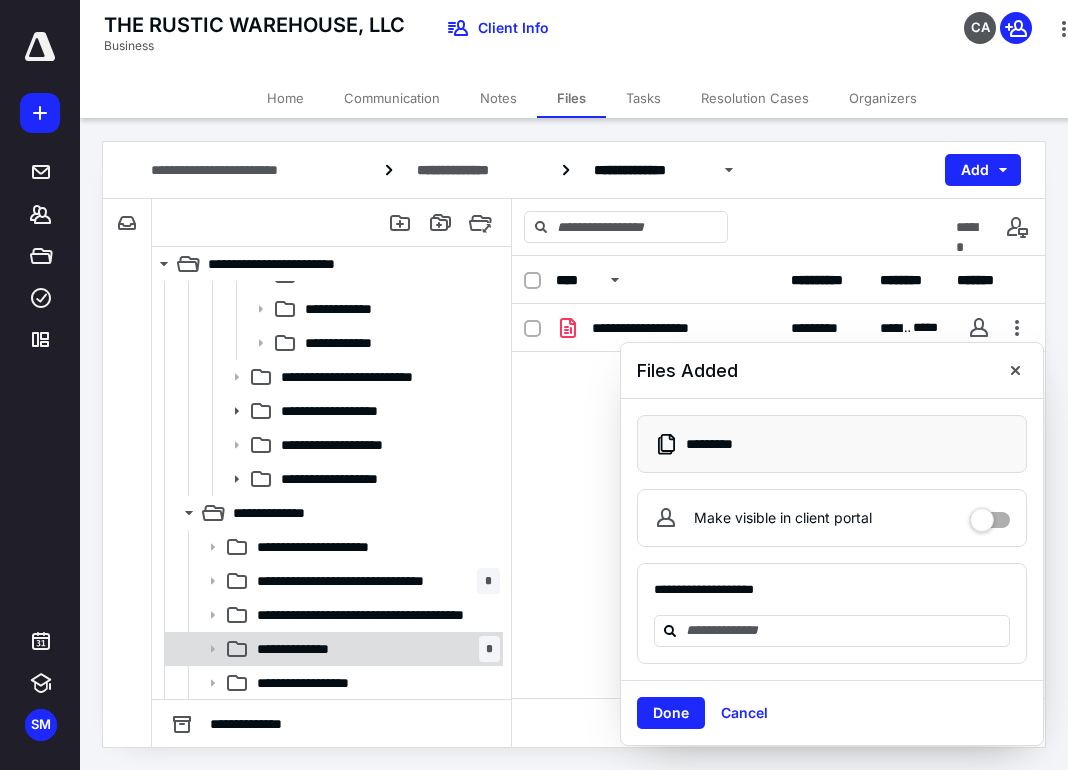 scroll, scrollTop: 703, scrollLeft: 0, axis: vertical 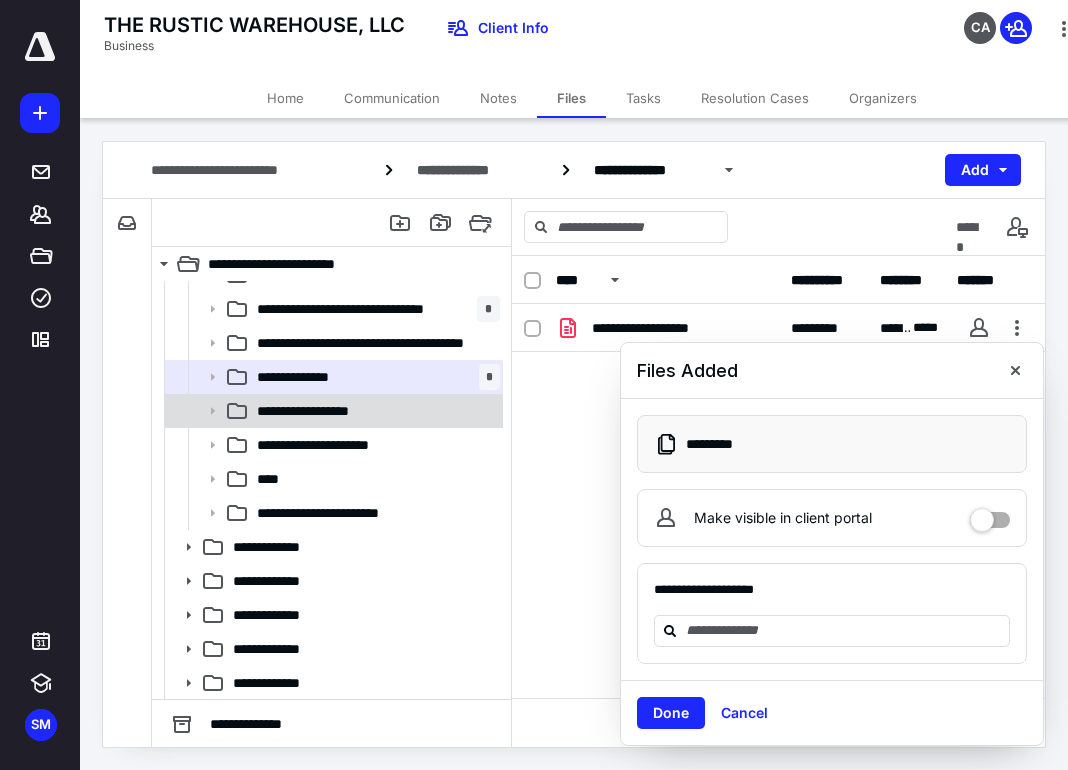 click on "**********" at bounding box center [323, 411] 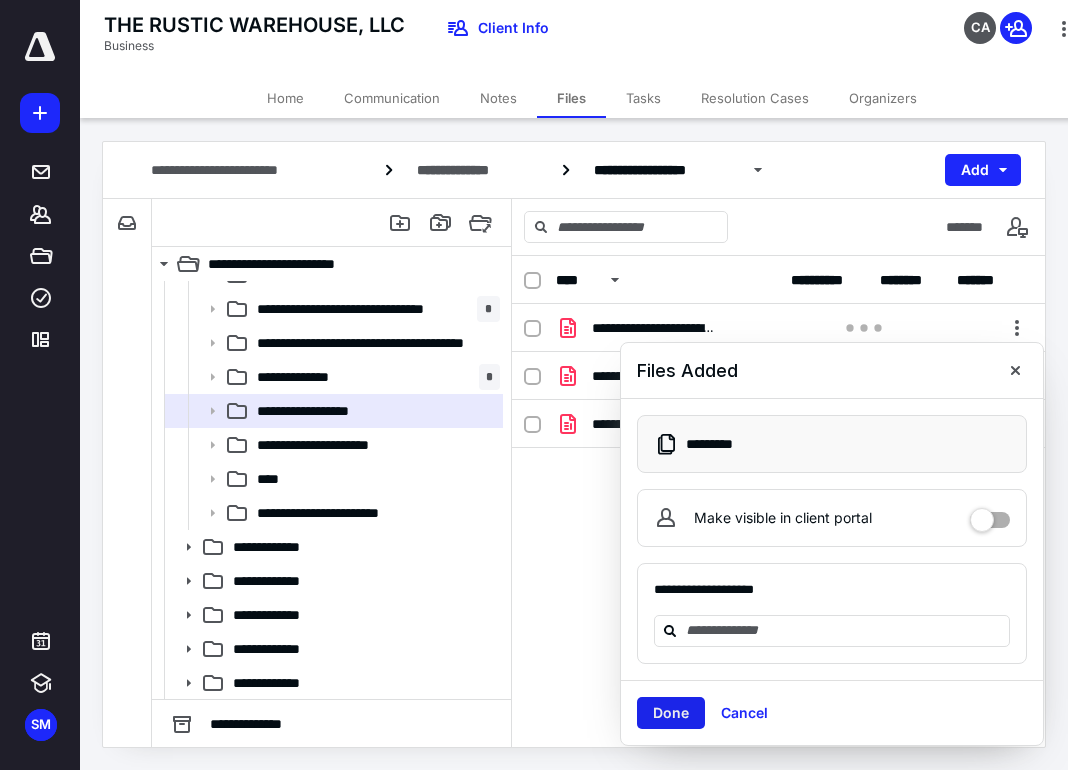 click on "Done" at bounding box center (671, 713) 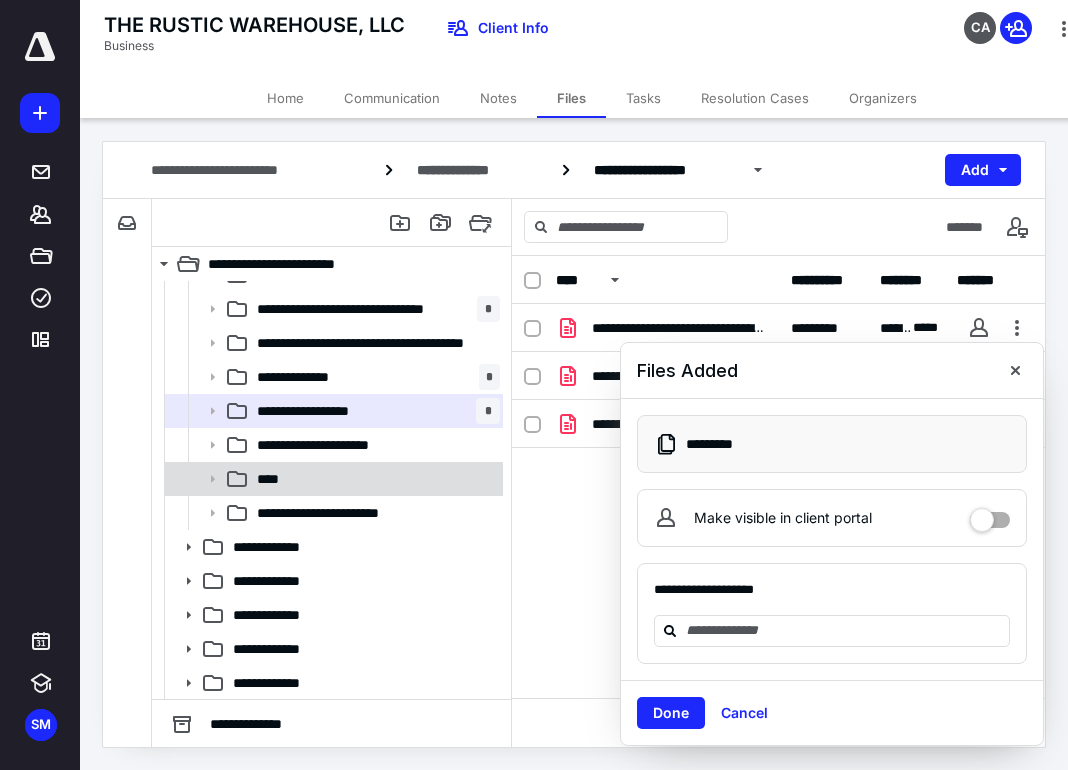 click on "****" at bounding box center (374, 479) 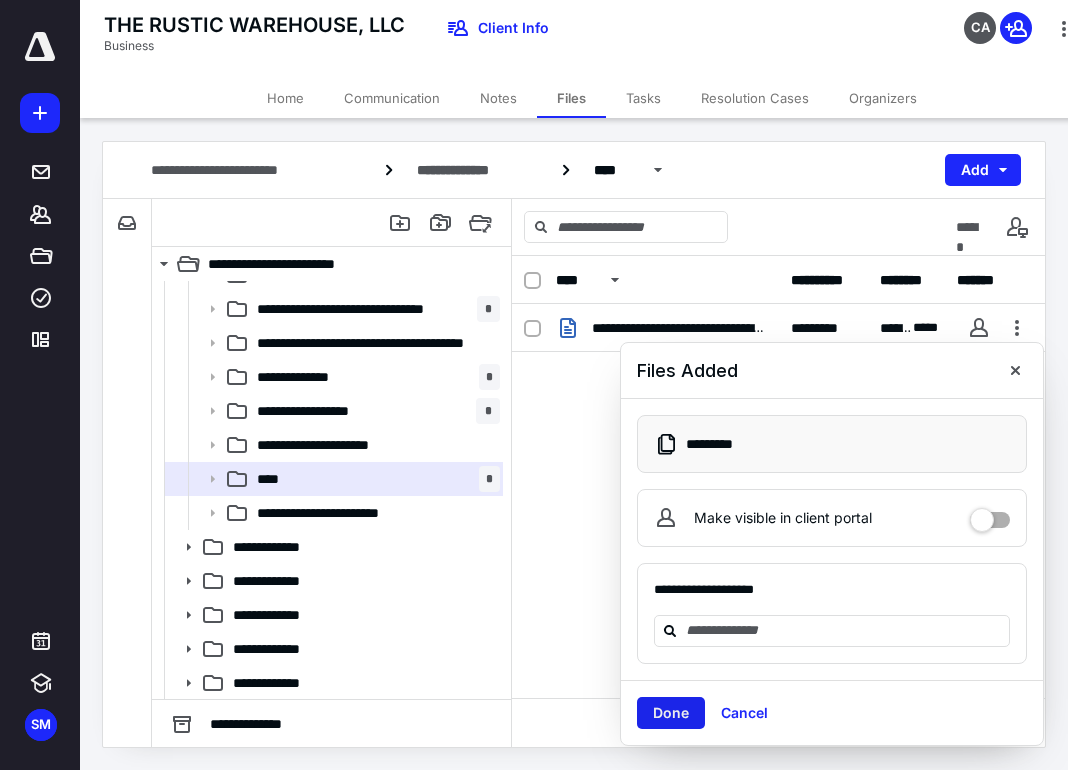 click on "Done" at bounding box center (671, 713) 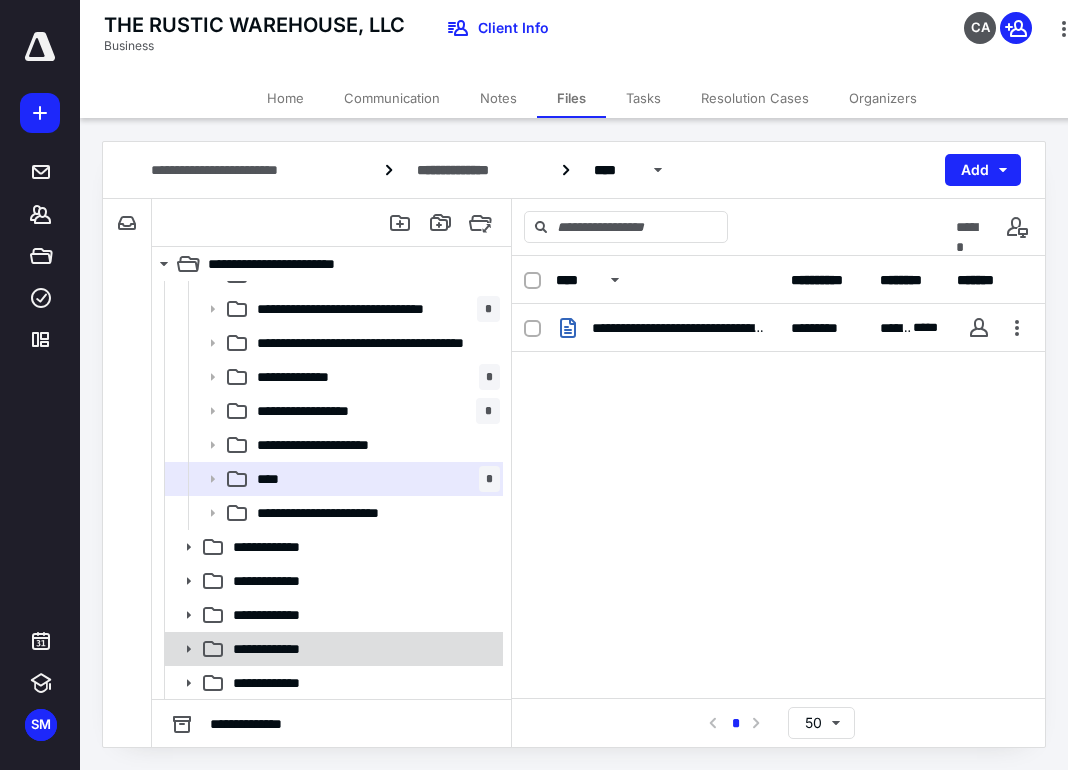 click on "**********" at bounding box center (362, 649) 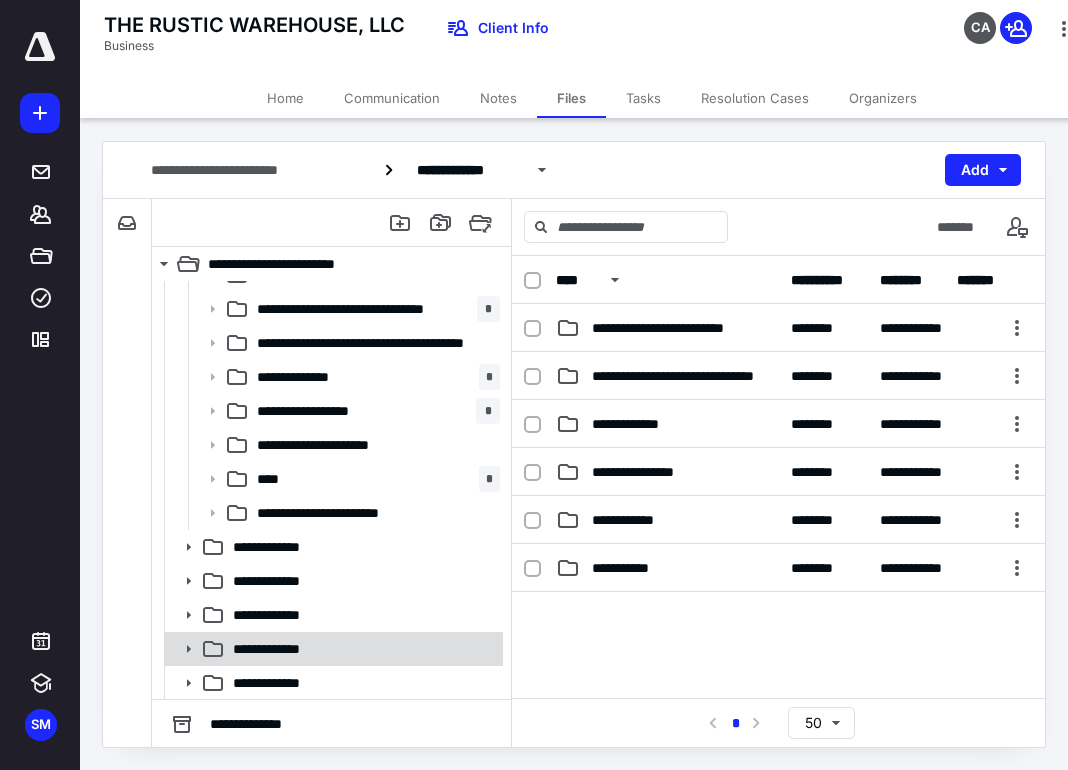 click on "**********" at bounding box center [362, 649] 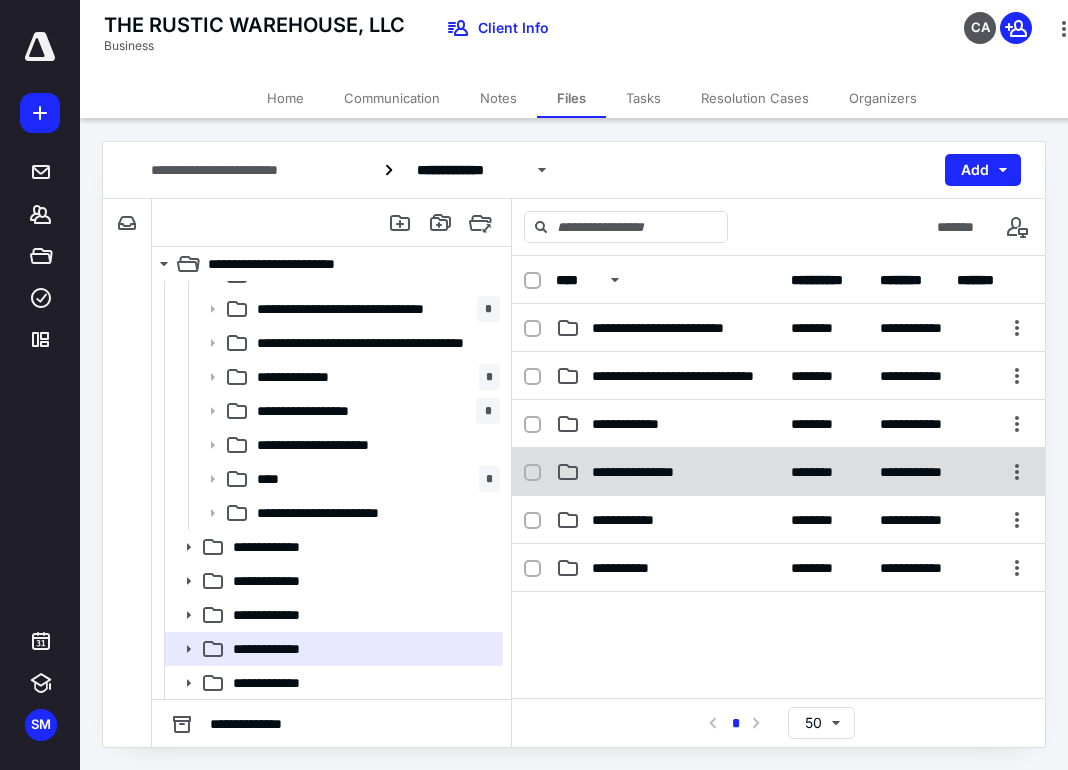 click on "**********" at bounding box center (778, 472) 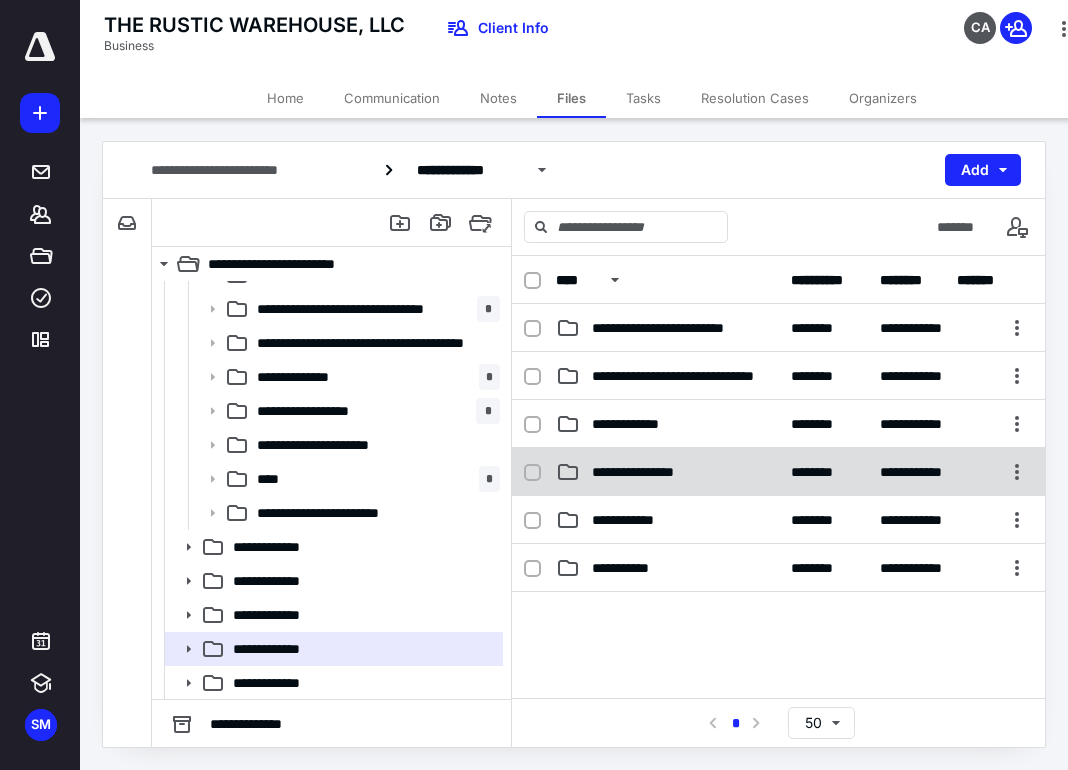 checkbox on "true" 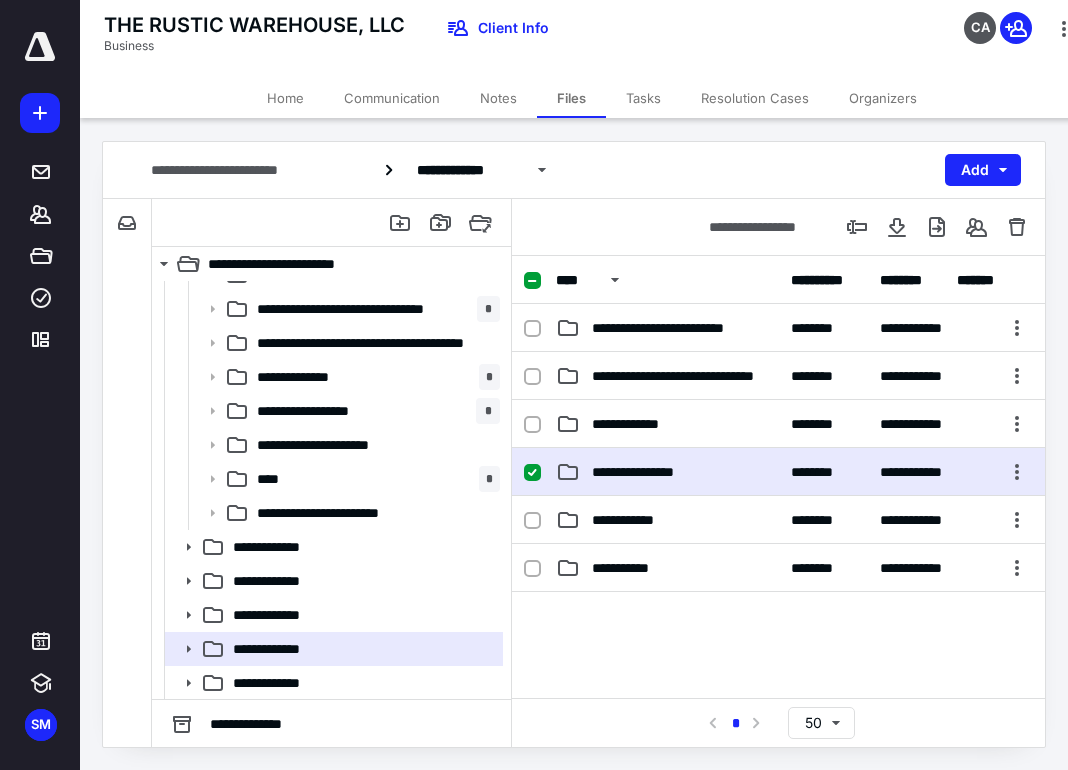 click on "**********" at bounding box center (778, 472) 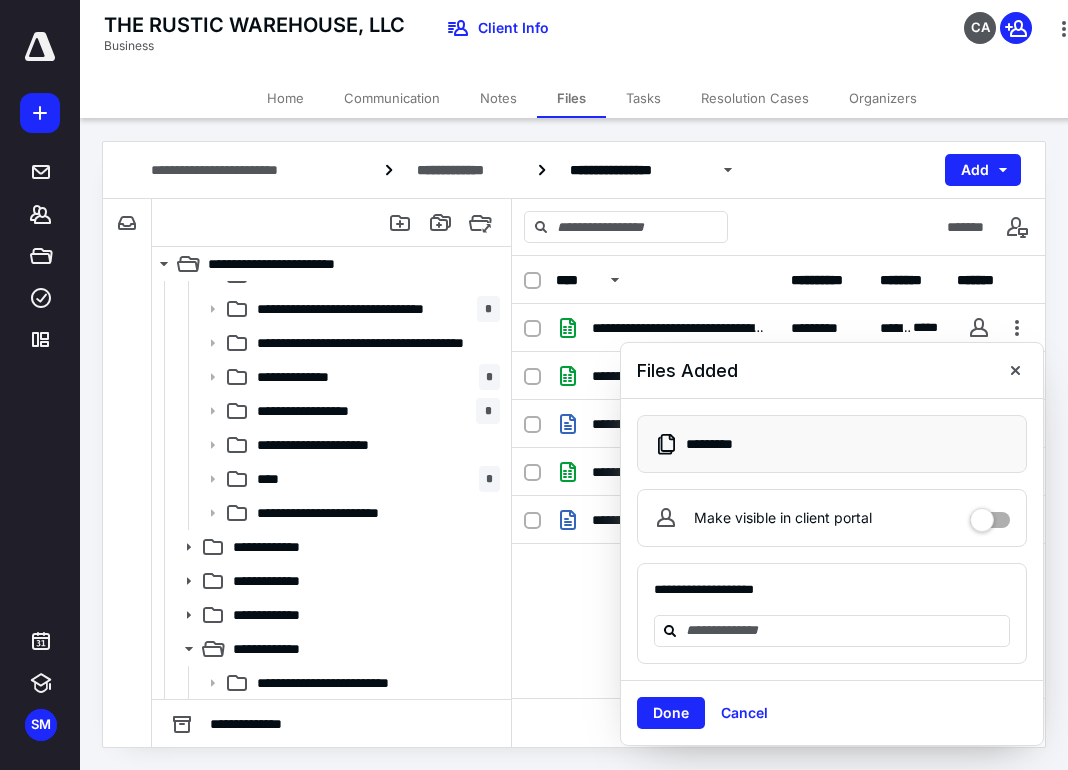 click on "Done" at bounding box center [671, 713] 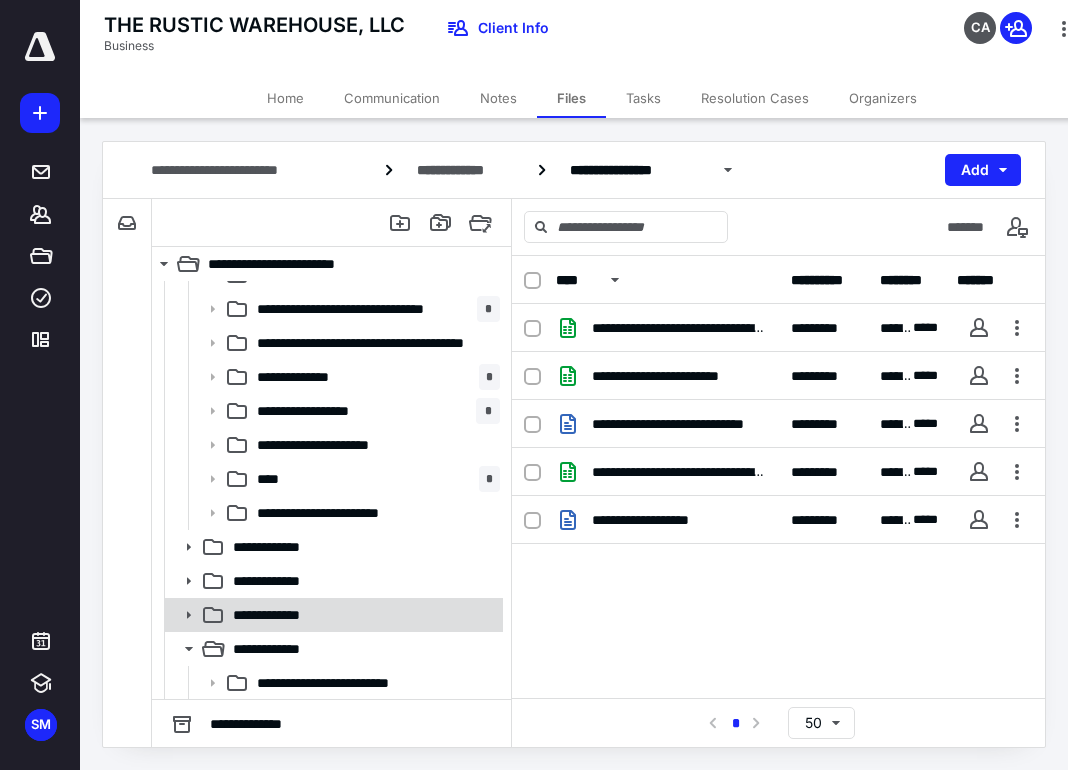 scroll, scrollTop: 907, scrollLeft: 0, axis: vertical 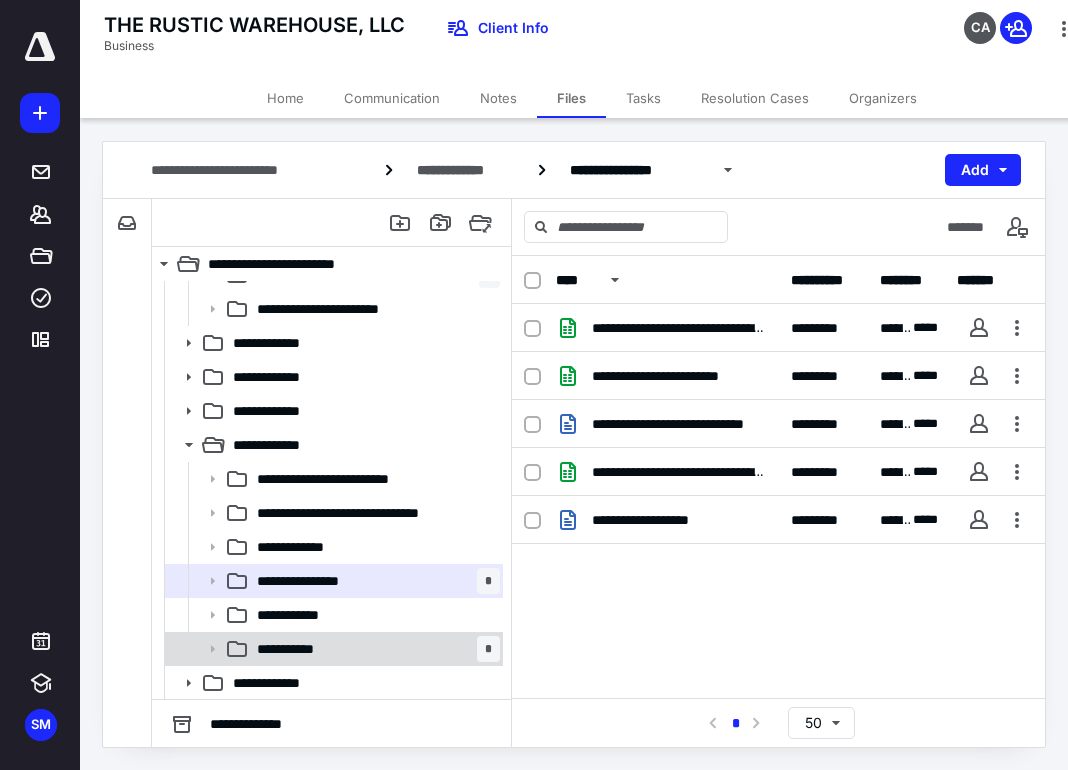 click on "**********" at bounding box center (296, 649) 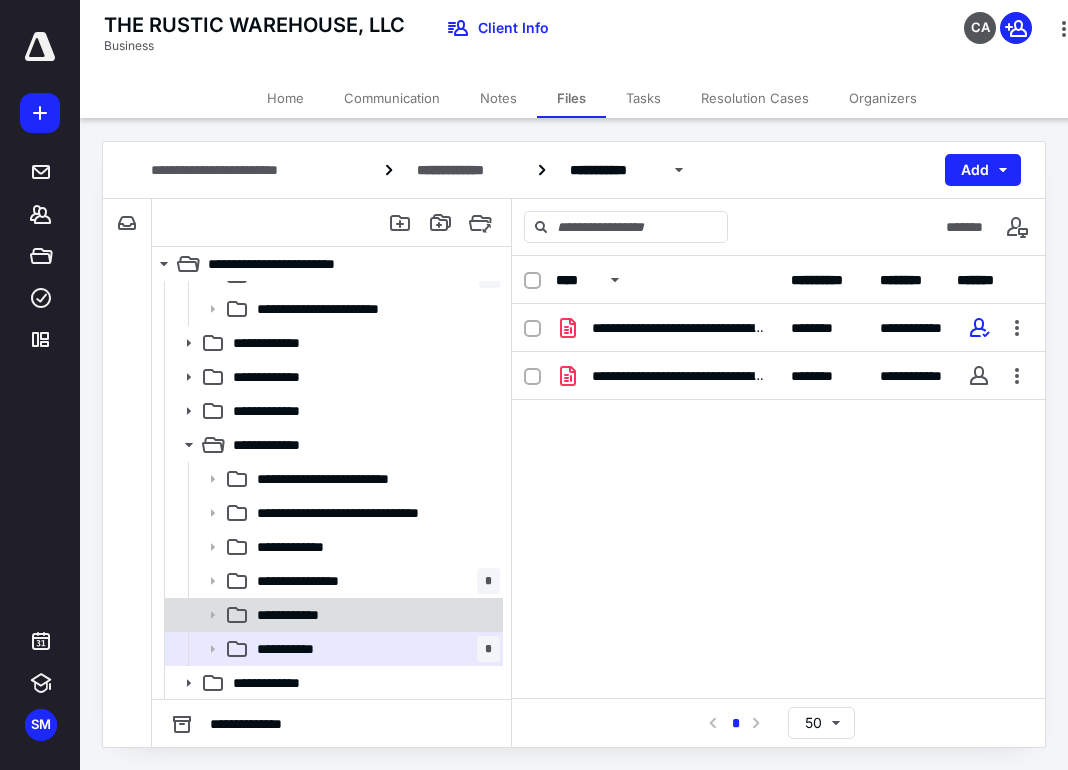 click on "**********" at bounding box center (299, 615) 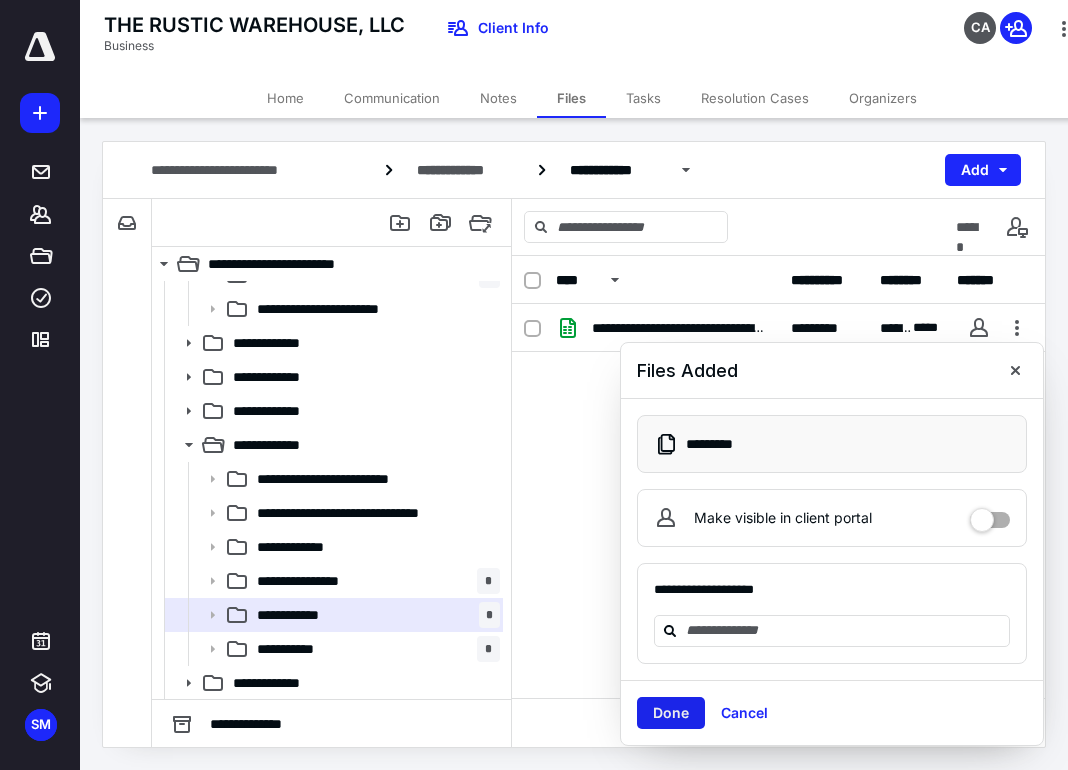 click on "Done" at bounding box center [671, 713] 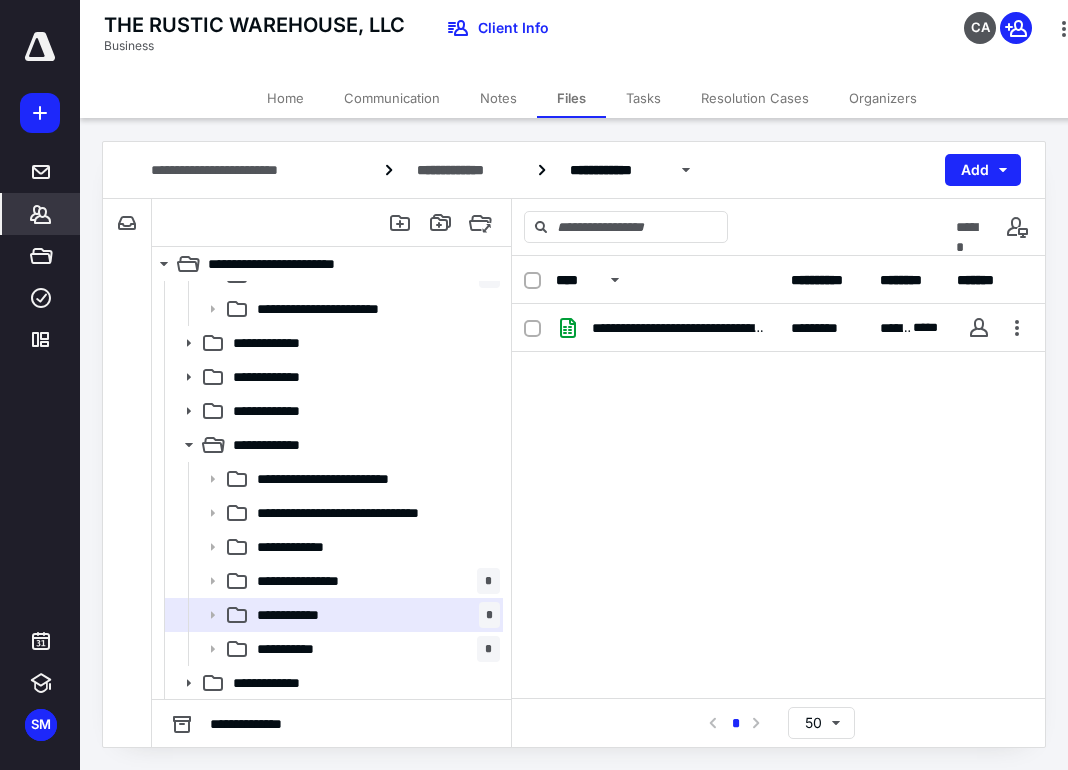 click 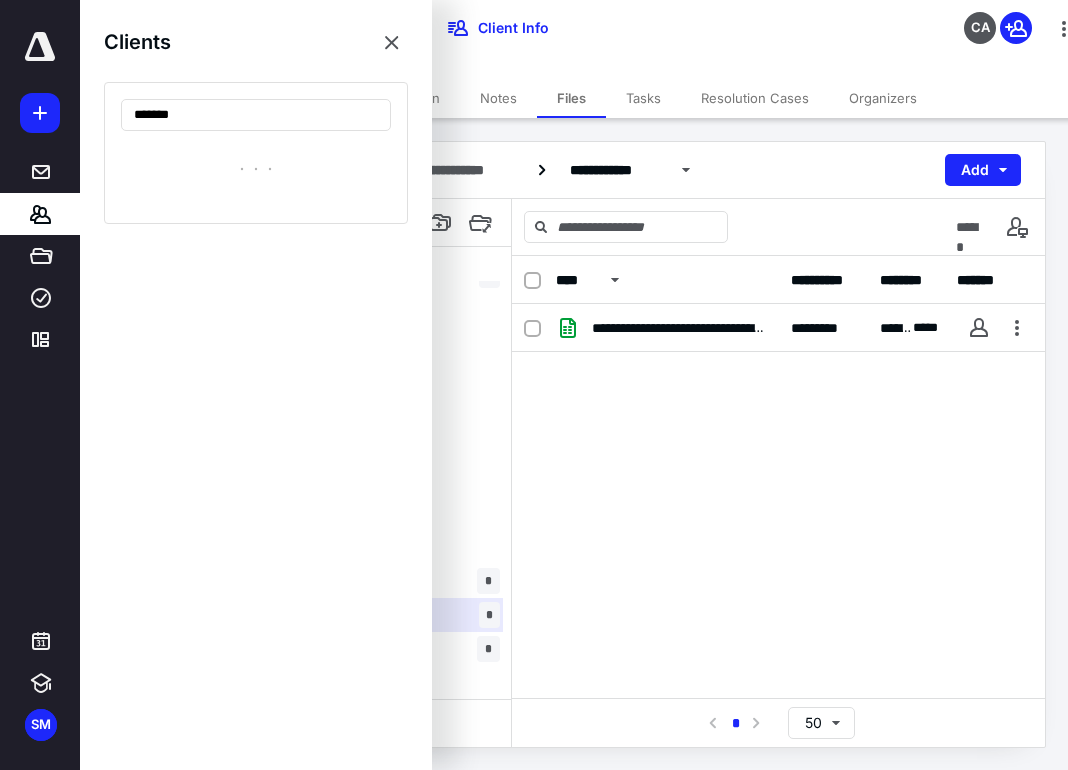 type on "*******" 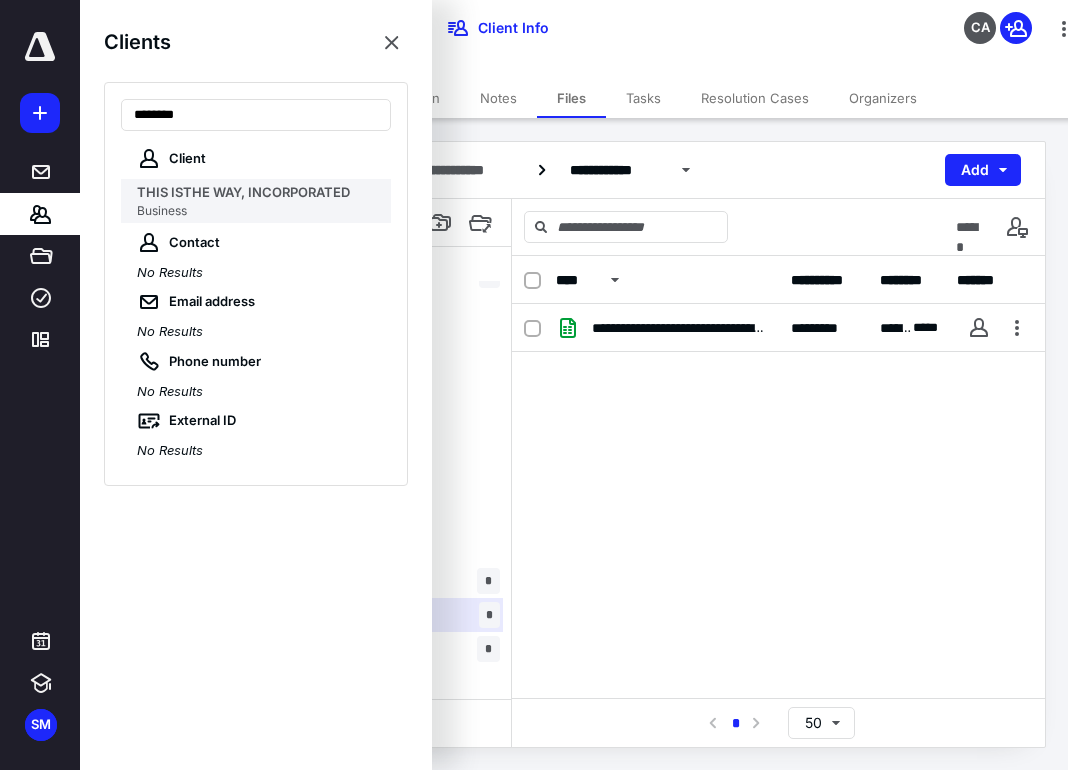 click on "THE WAY, INCORPORATED" at bounding box center (266, 192) 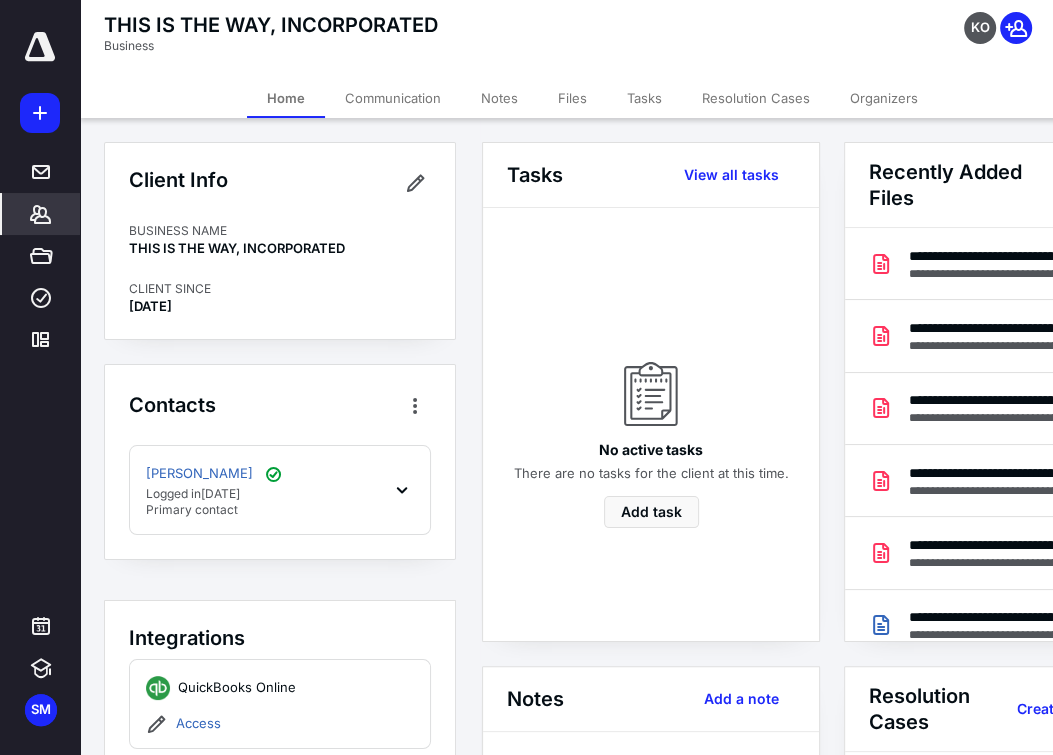 click on "Files" at bounding box center (572, 98) 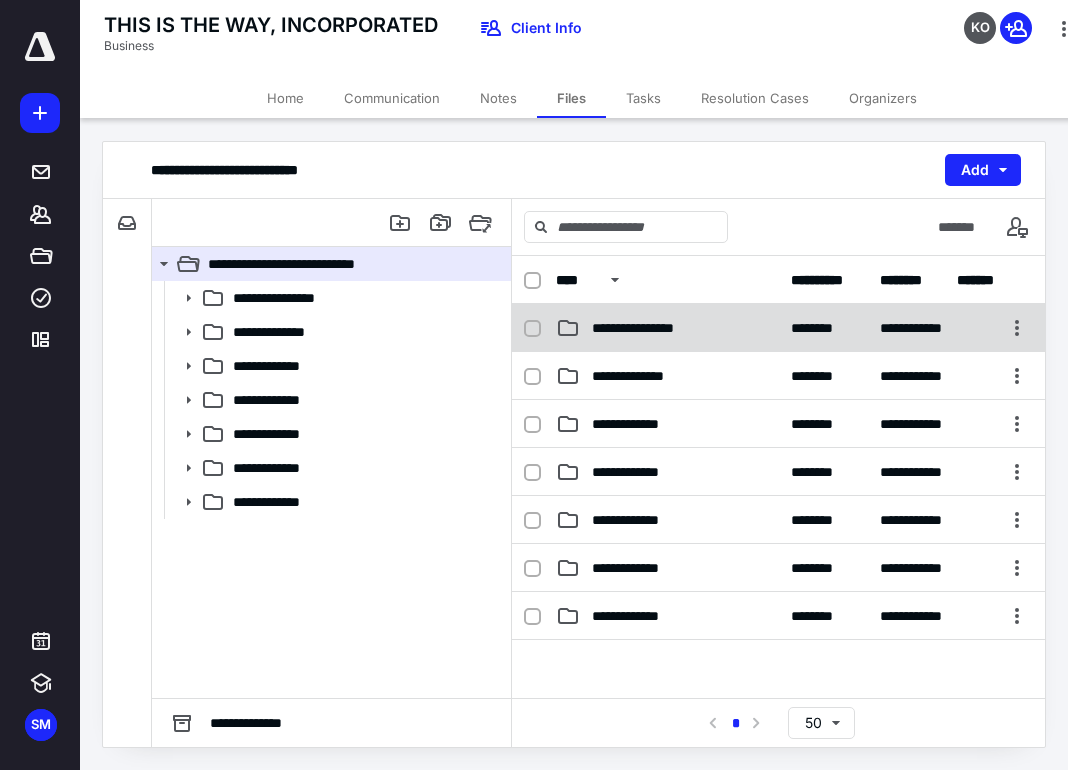 click on "**********" at bounding box center (667, 328) 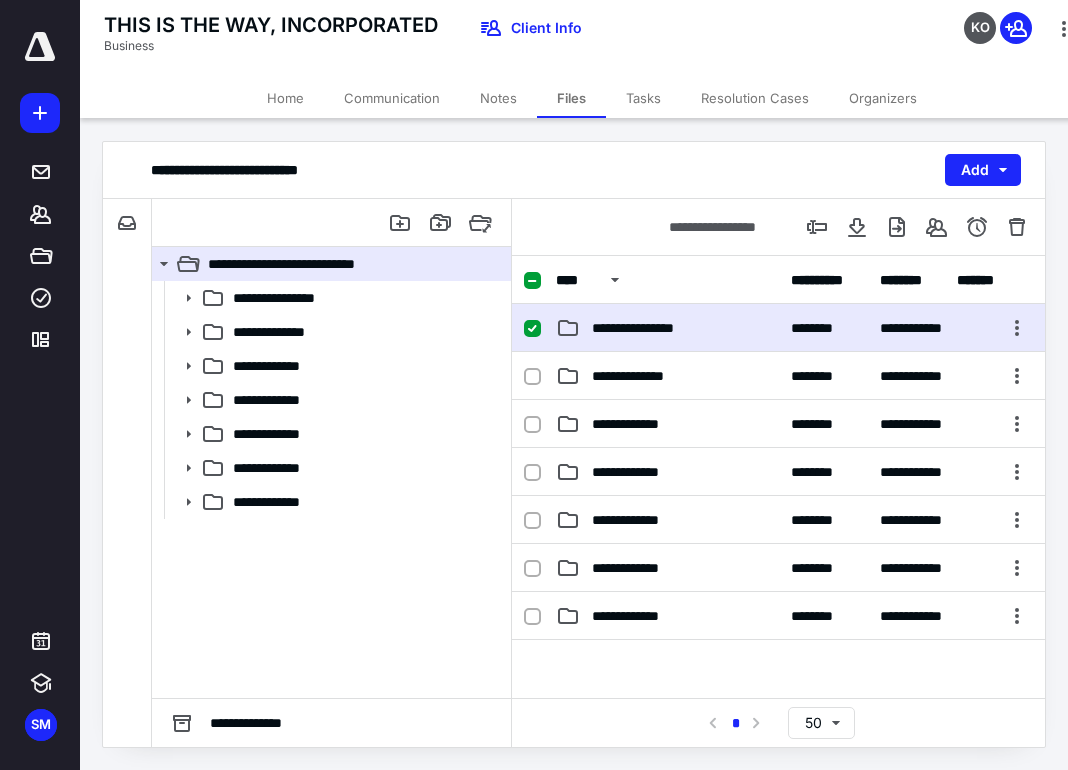 click on "**********" at bounding box center (667, 328) 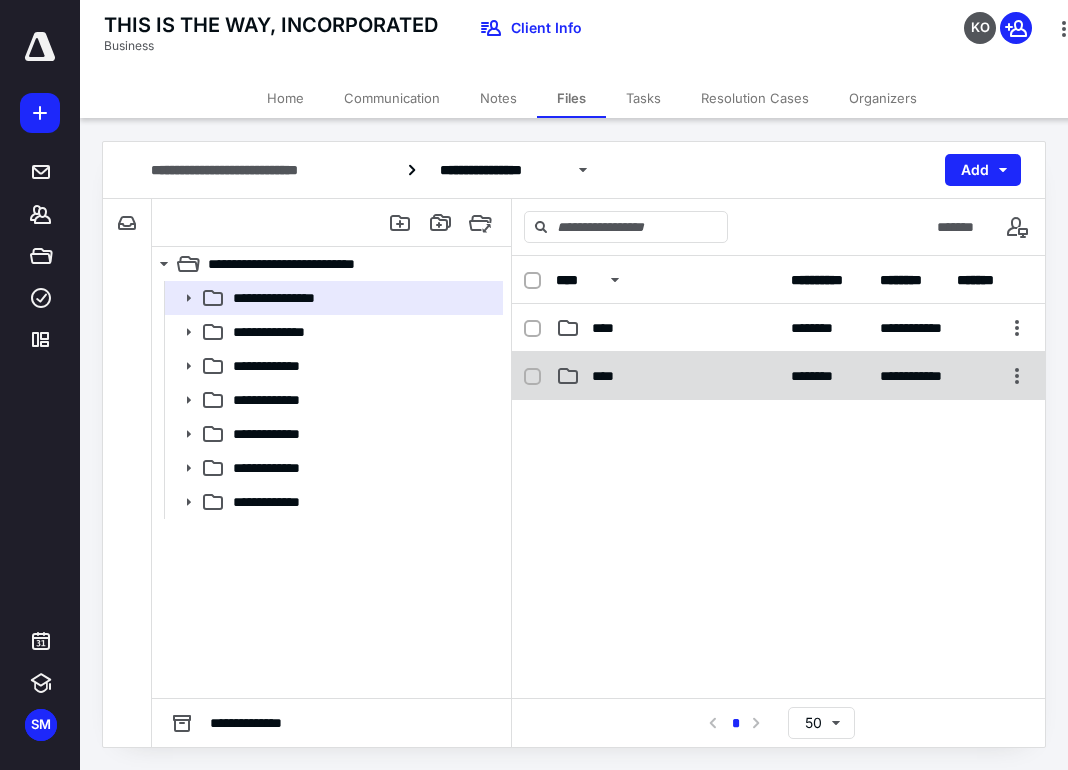 click on "****" at bounding box center (667, 376) 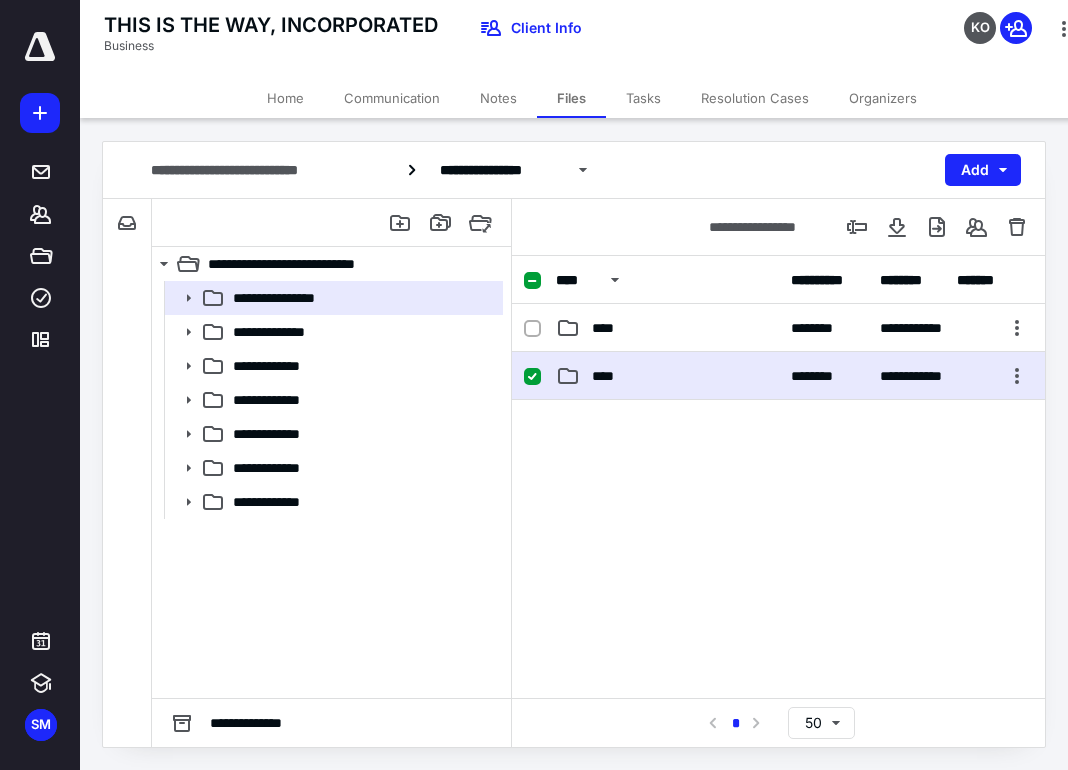 click on "****" at bounding box center [667, 376] 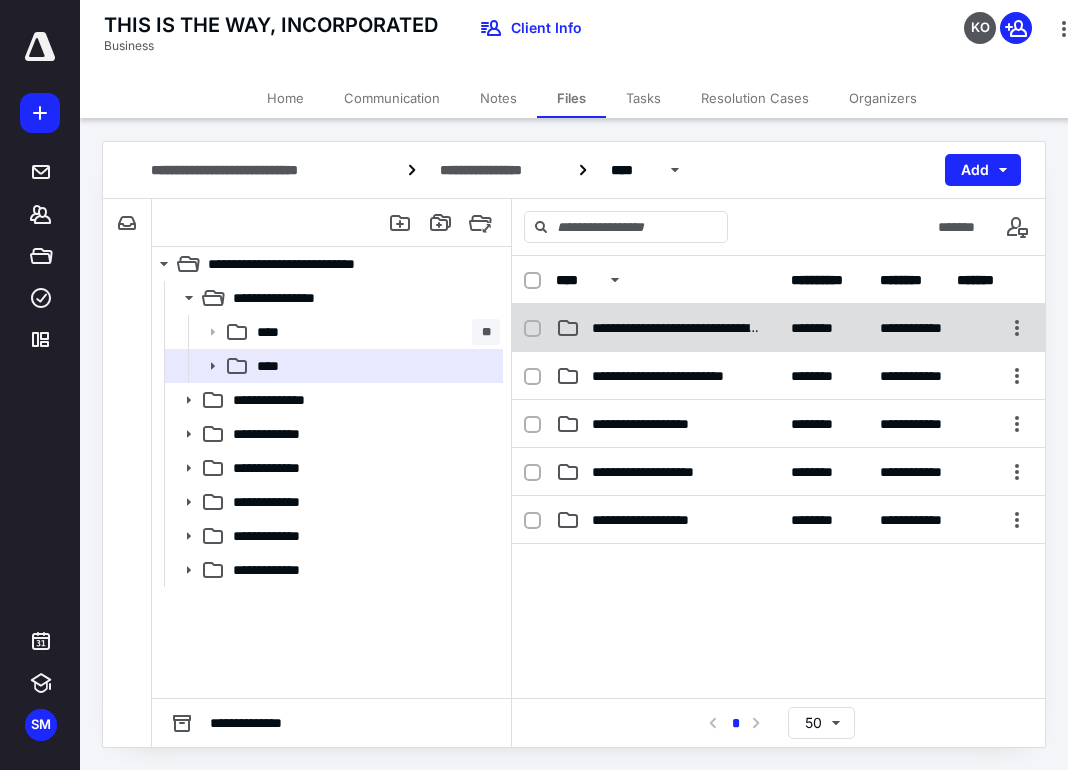 click on "**********" at bounding box center [675, 328] 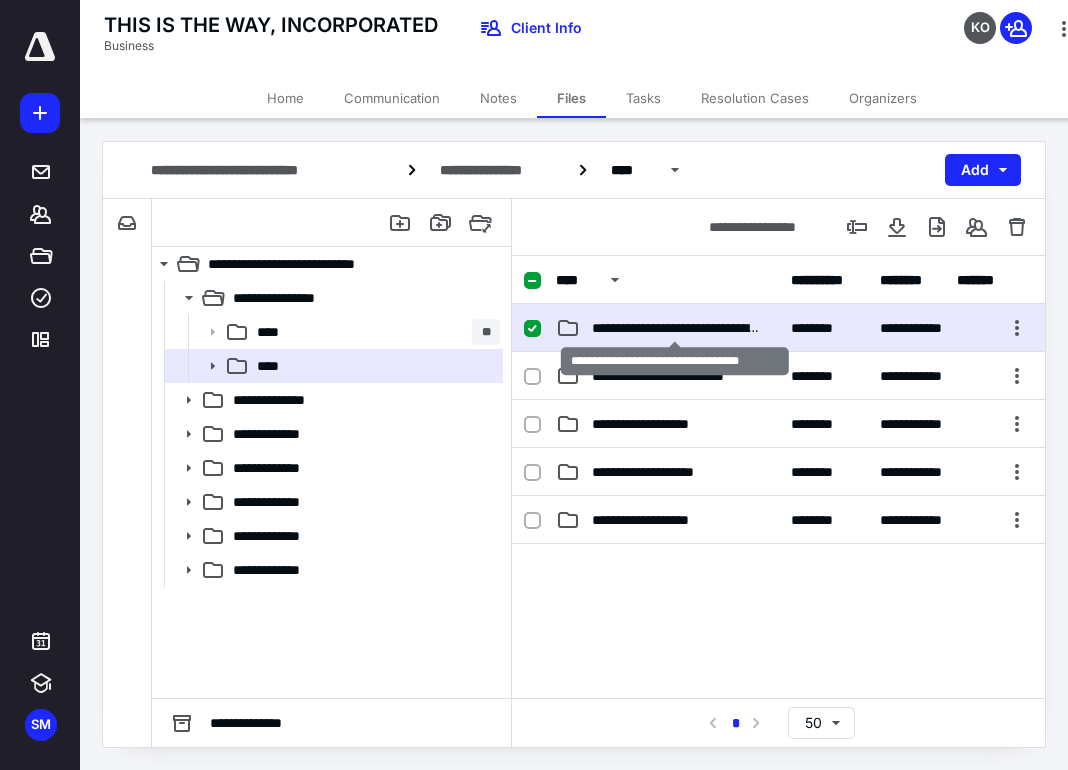 click on "**********" at bounding box center (675, 328) 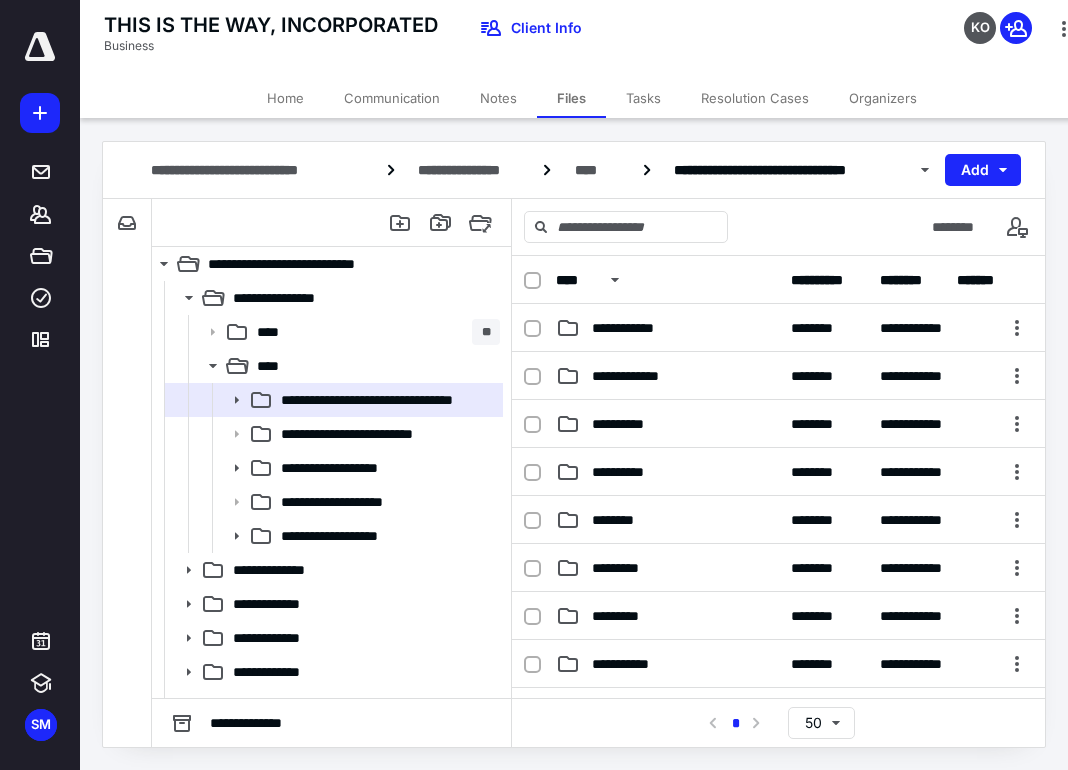 click on "**********" at bounding box center [667, 328] 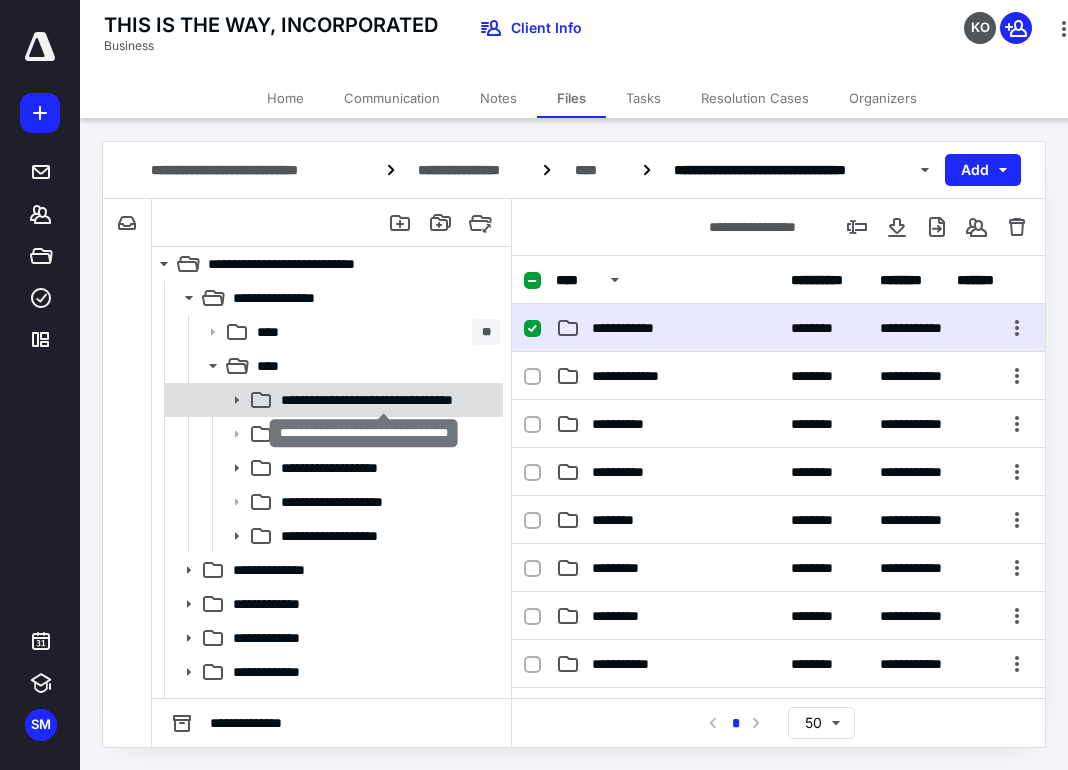 click on "**********" at bounding box center [384, 400] 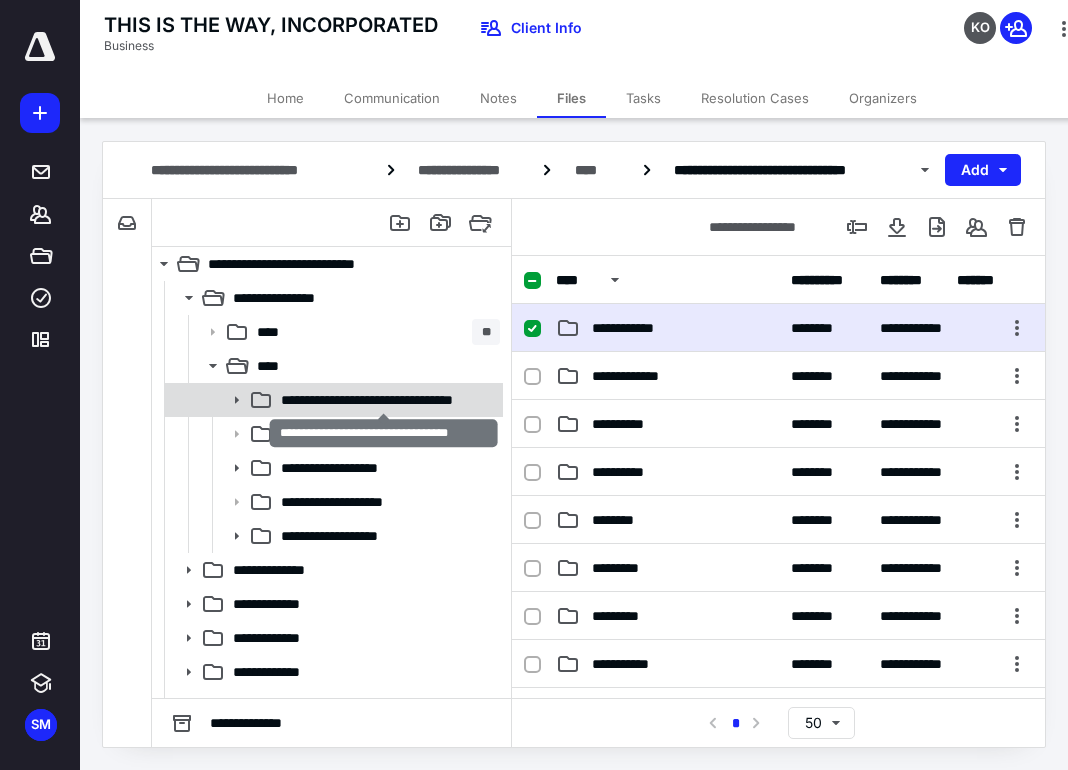 click on "**********" at bounding box center (384, 400) 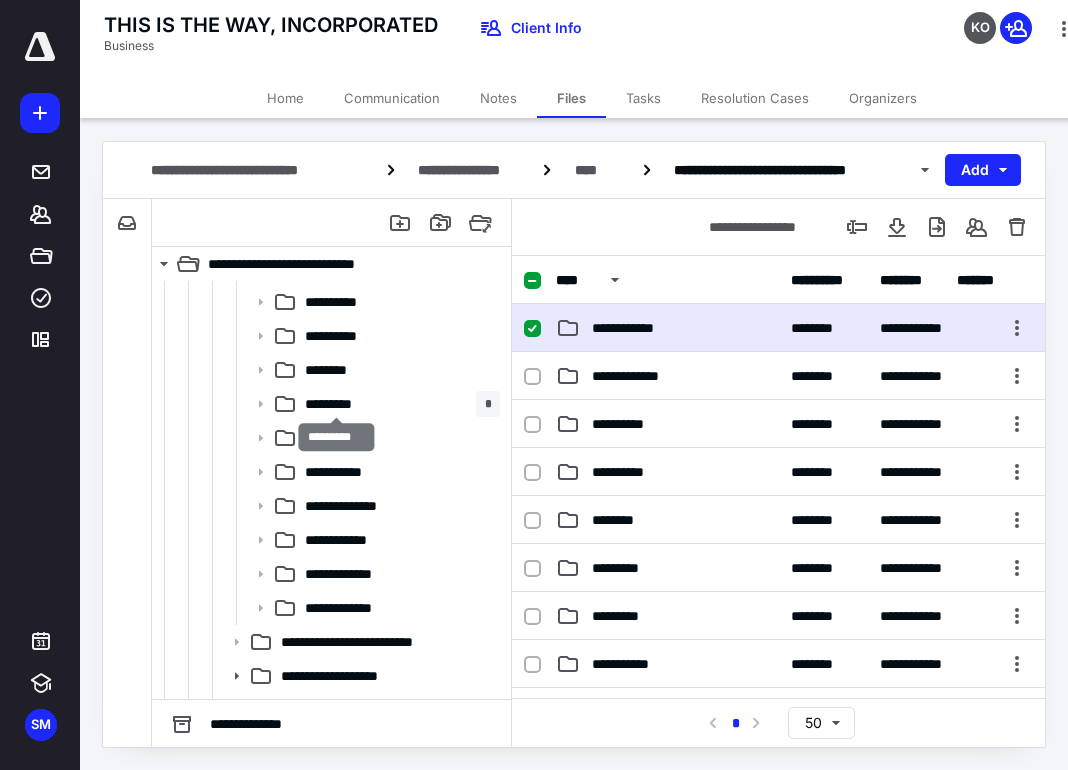 scroll, scrollTop: 100, scrollLeft: 0, axis: vertical 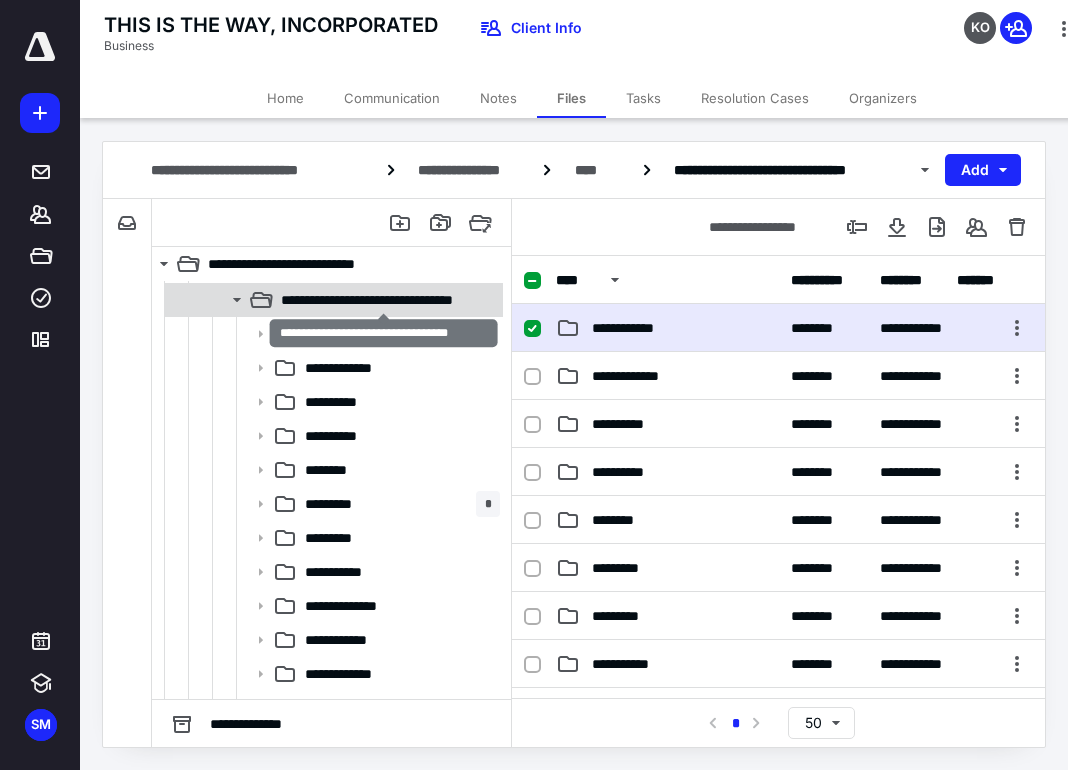 click on "**********" at bounding box center (384, 300) 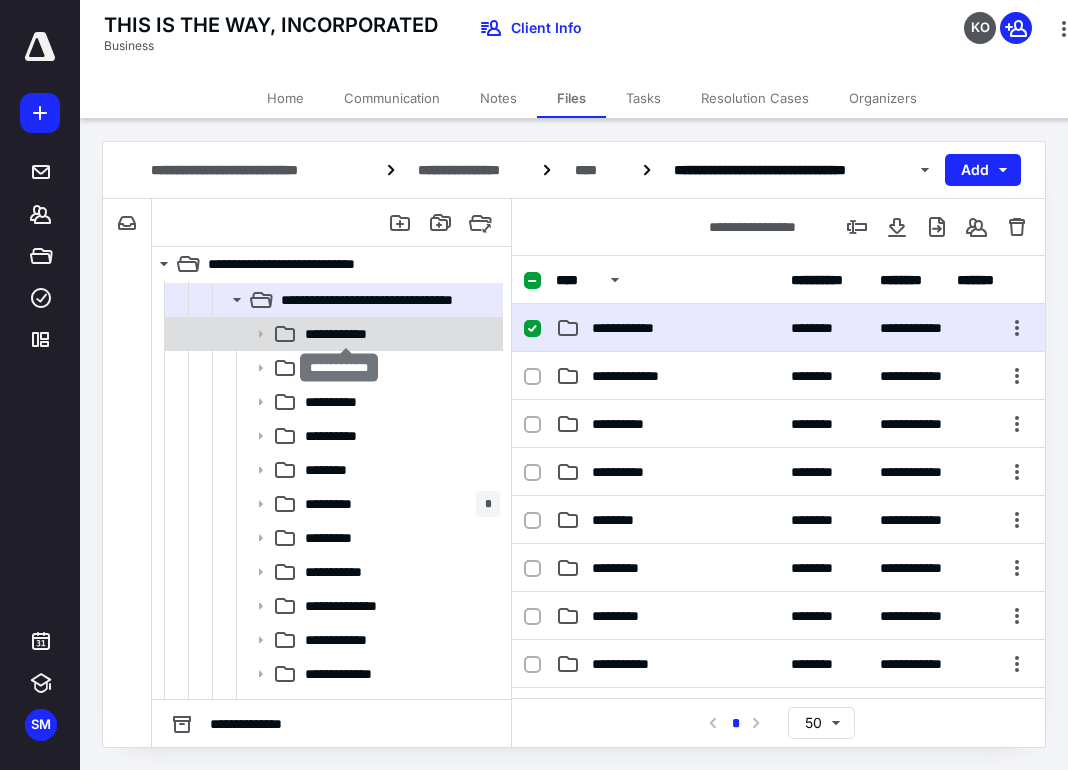 click on "**********" at bounding box center (346, 334) 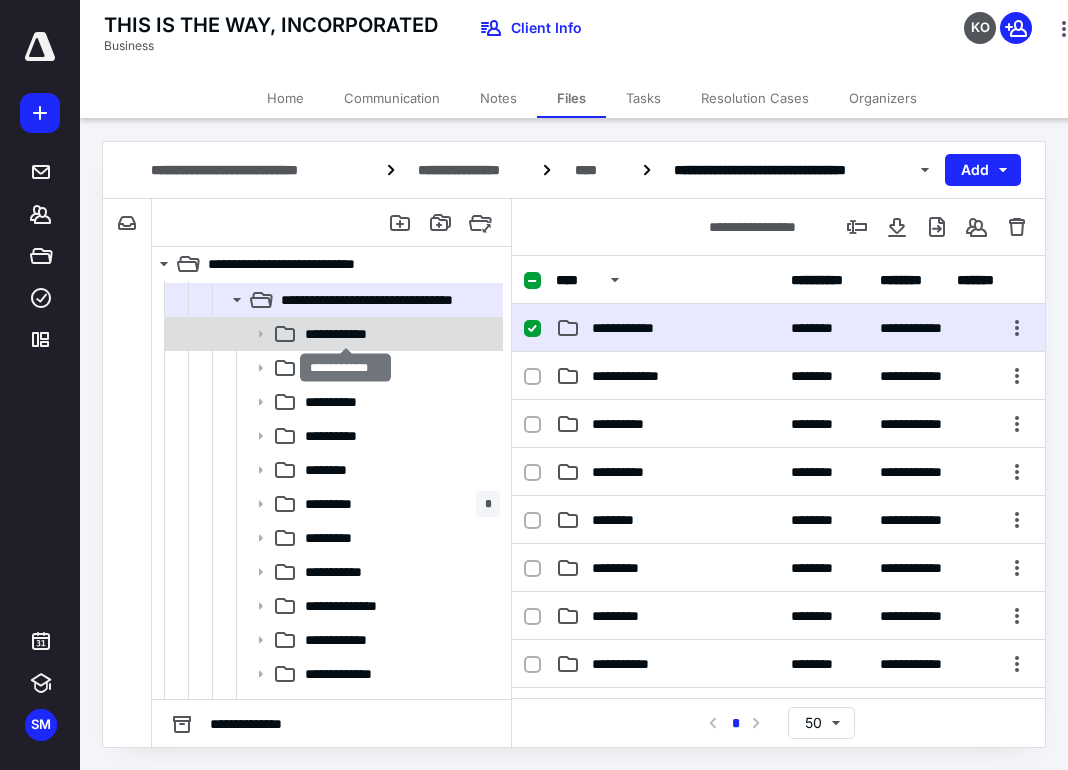 click on "**********" at bounding box center (346, 334) 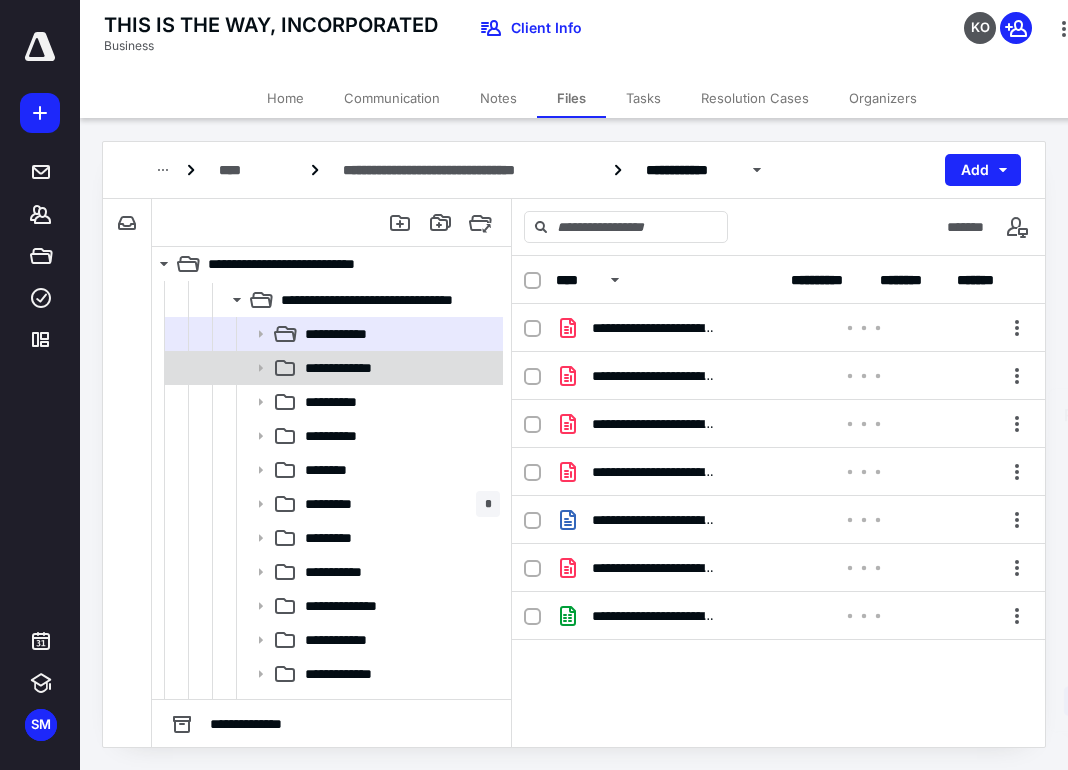 click on "**********" at bounding box center (398, 368) 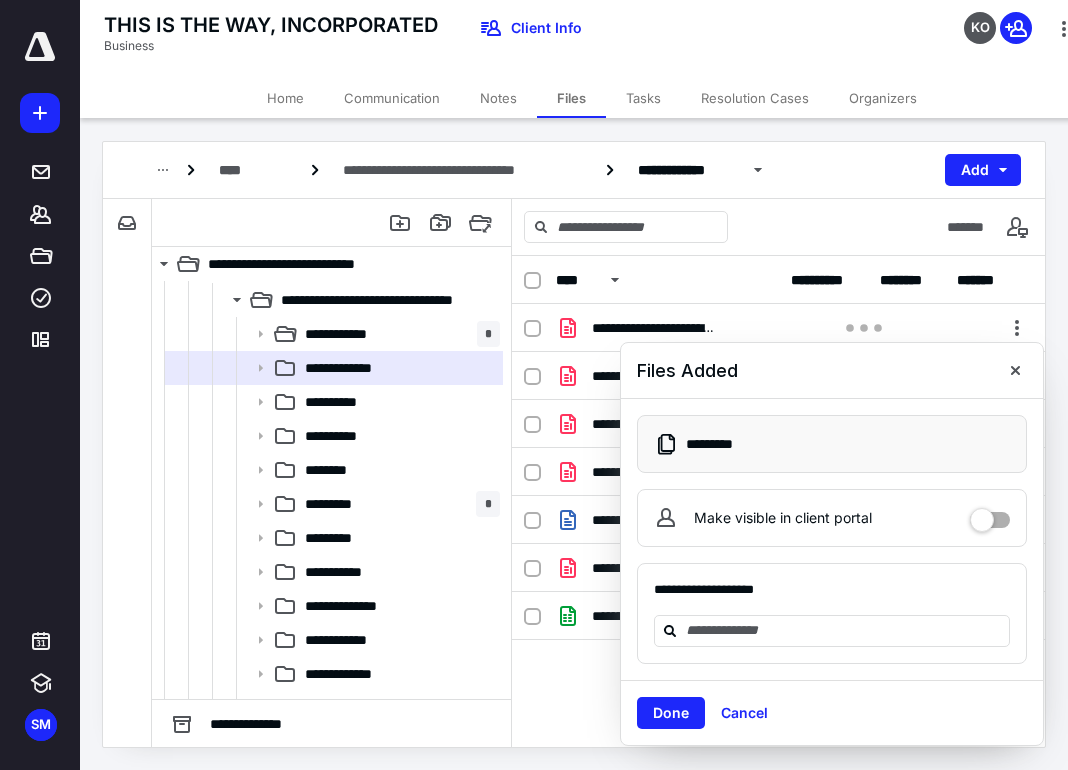 click on "Done" at bounding box center [671, 713] 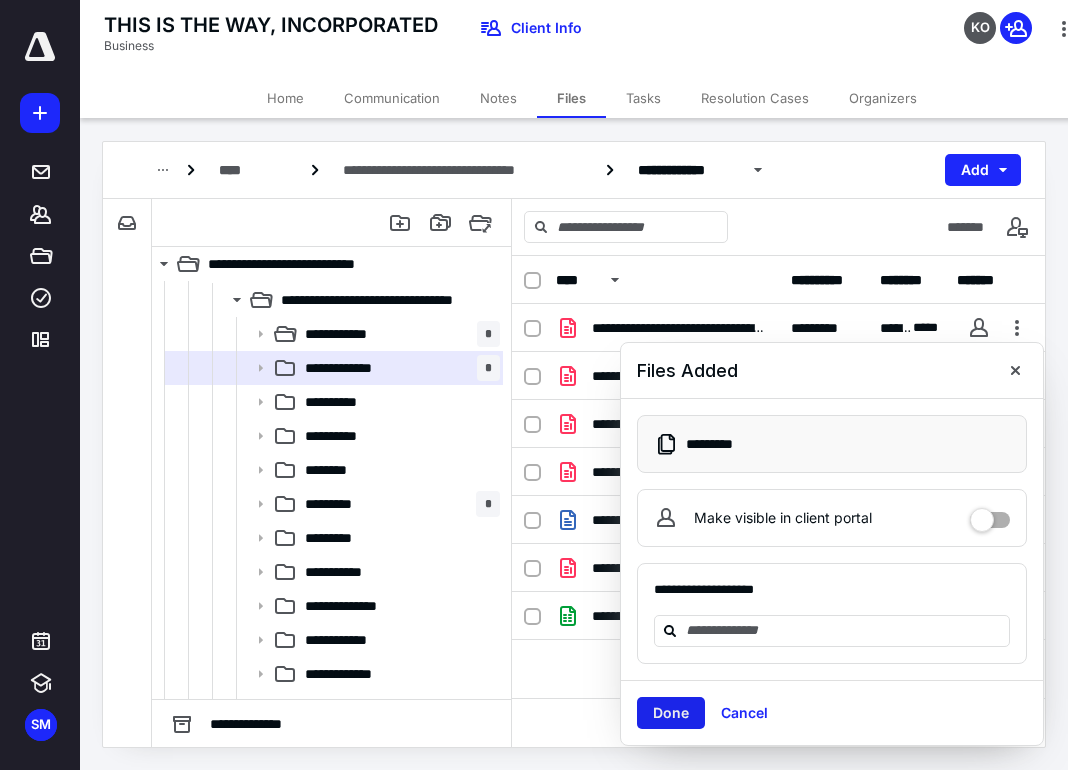 click on "Done" at bounding box center (671, 713) 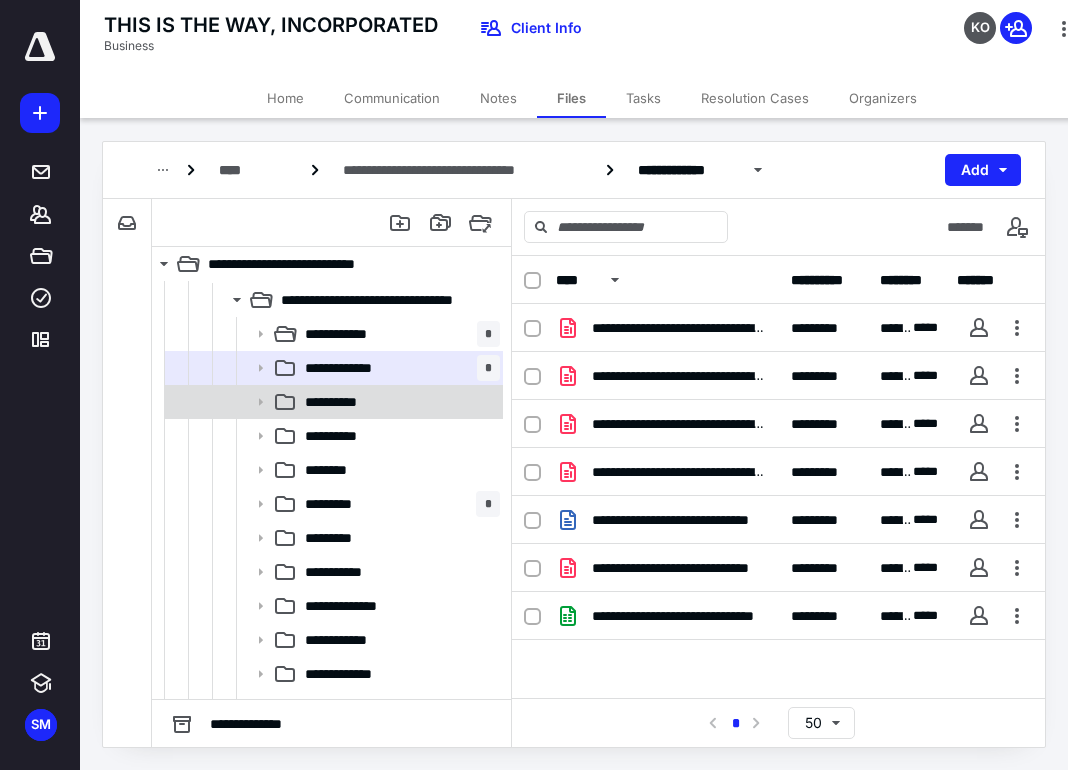 click on "**********" at bounding box center (342, 402) 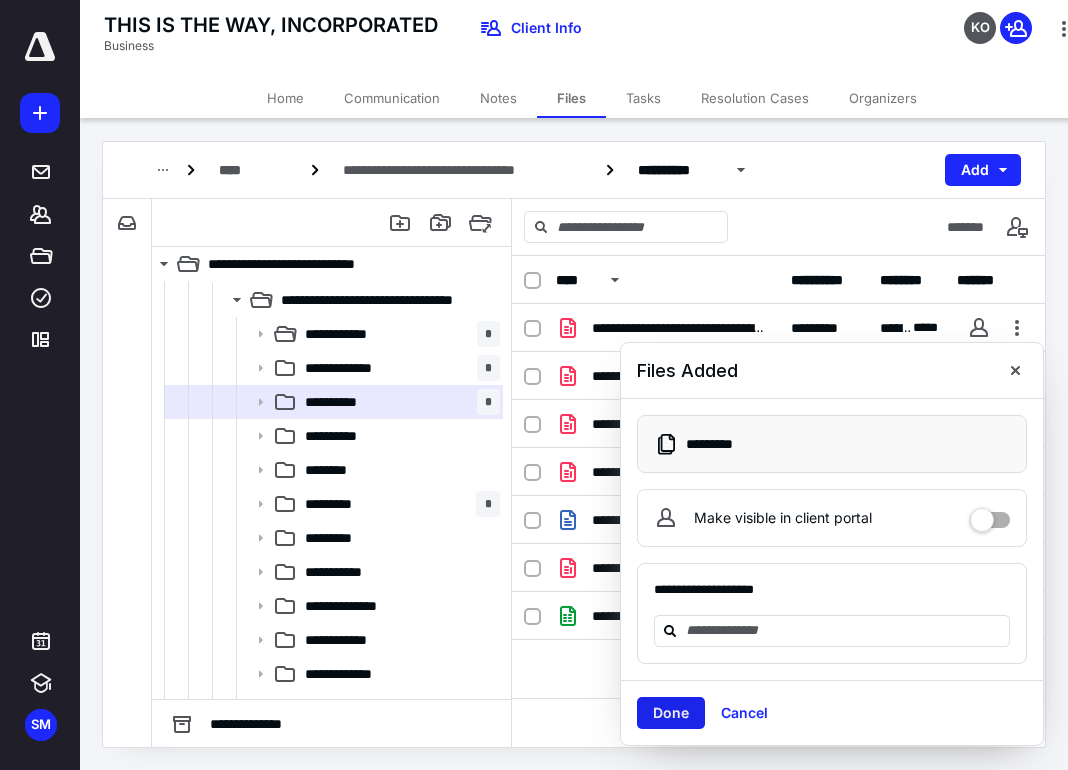 click on "Done" at bounding box center (671, 713) 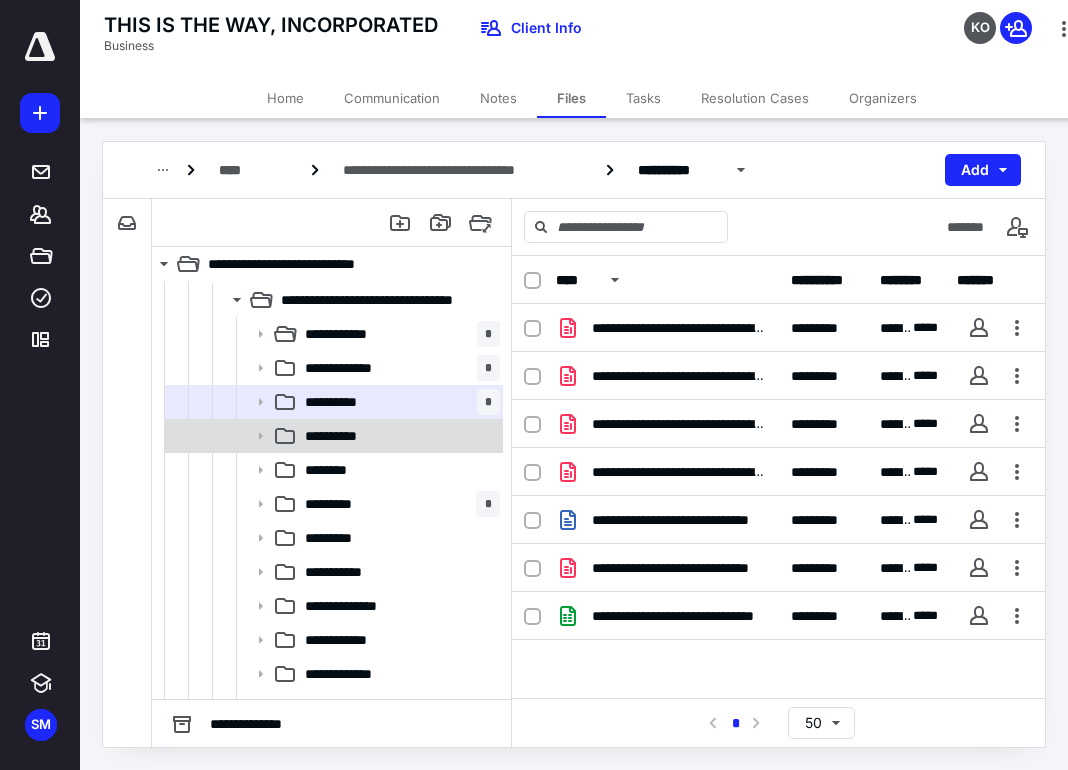 click on "**********" at bounding box center (398, 436) 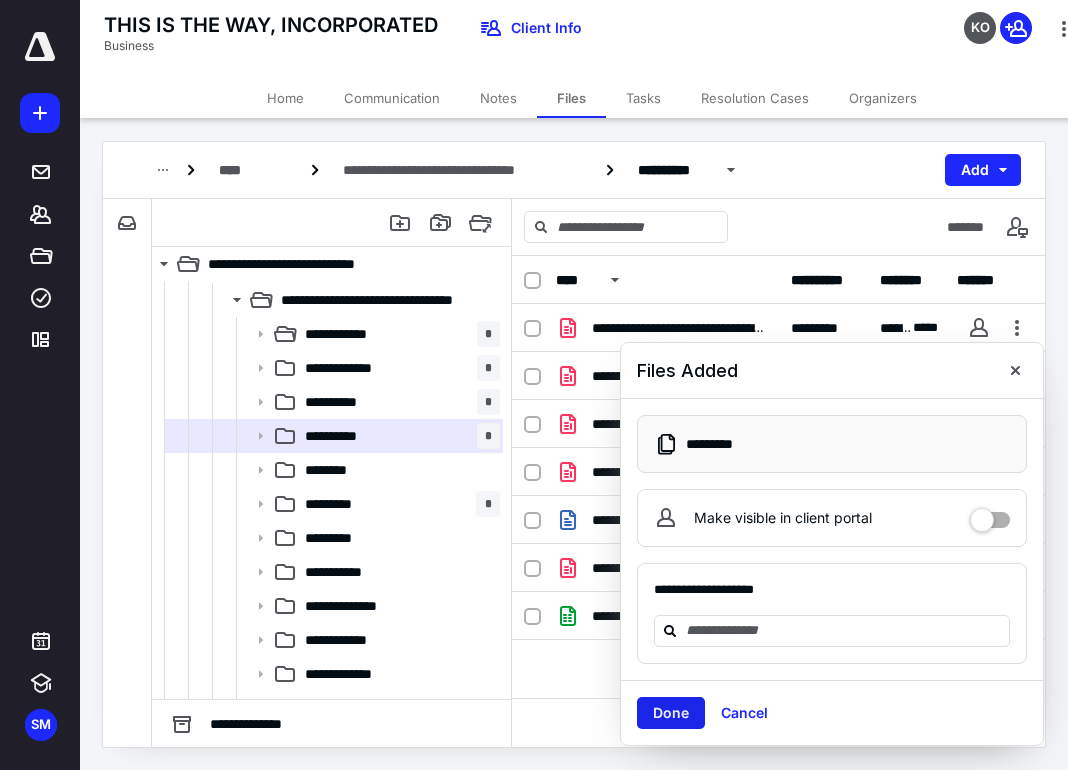 click on "Done" at bounding box center (671, 713) 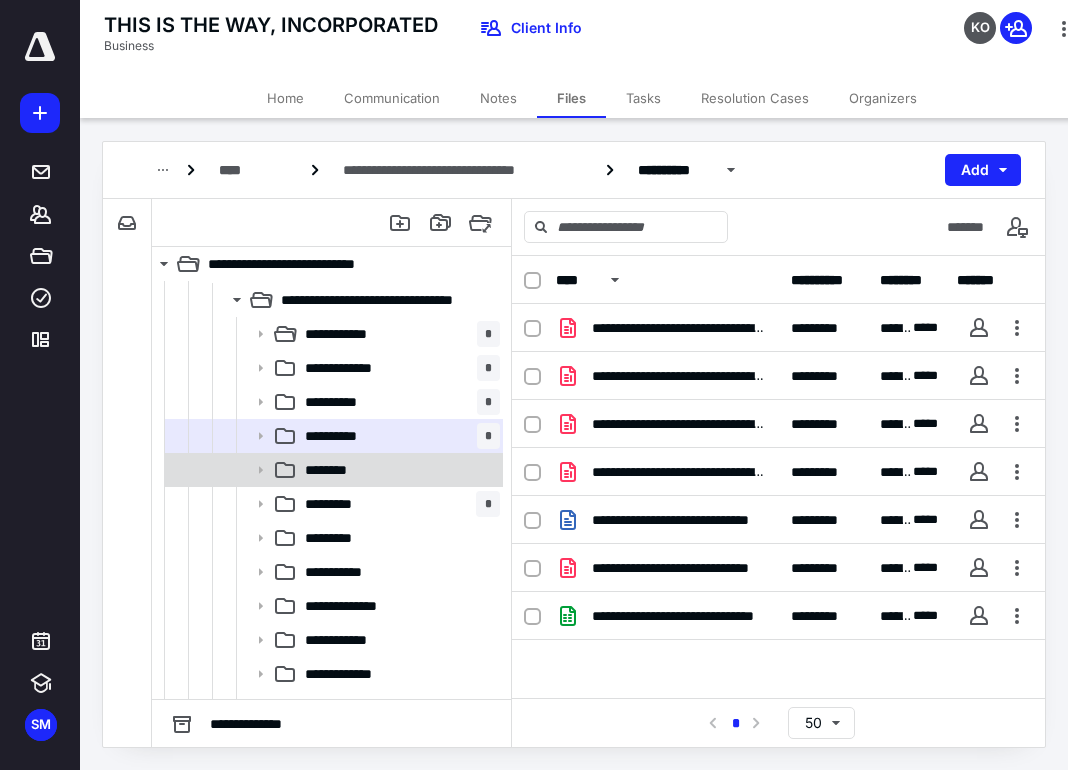 click on "********" at bounding box center (335, 470) 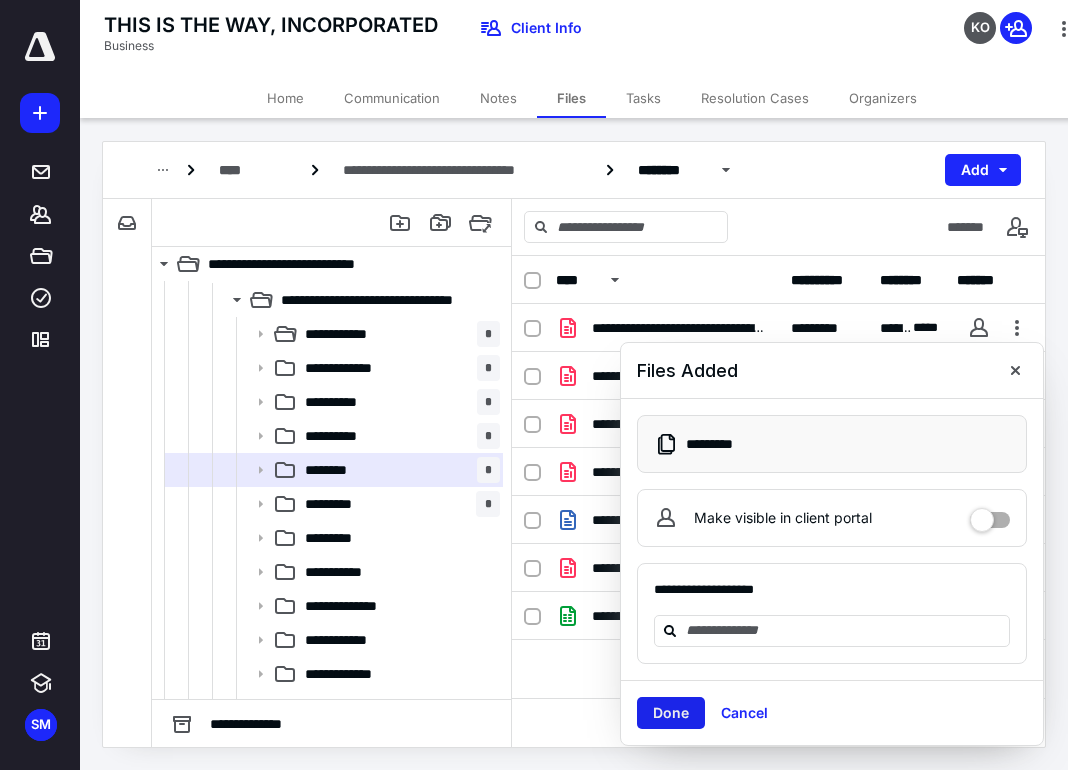 click on "Done" at bounding box center [671, 713] 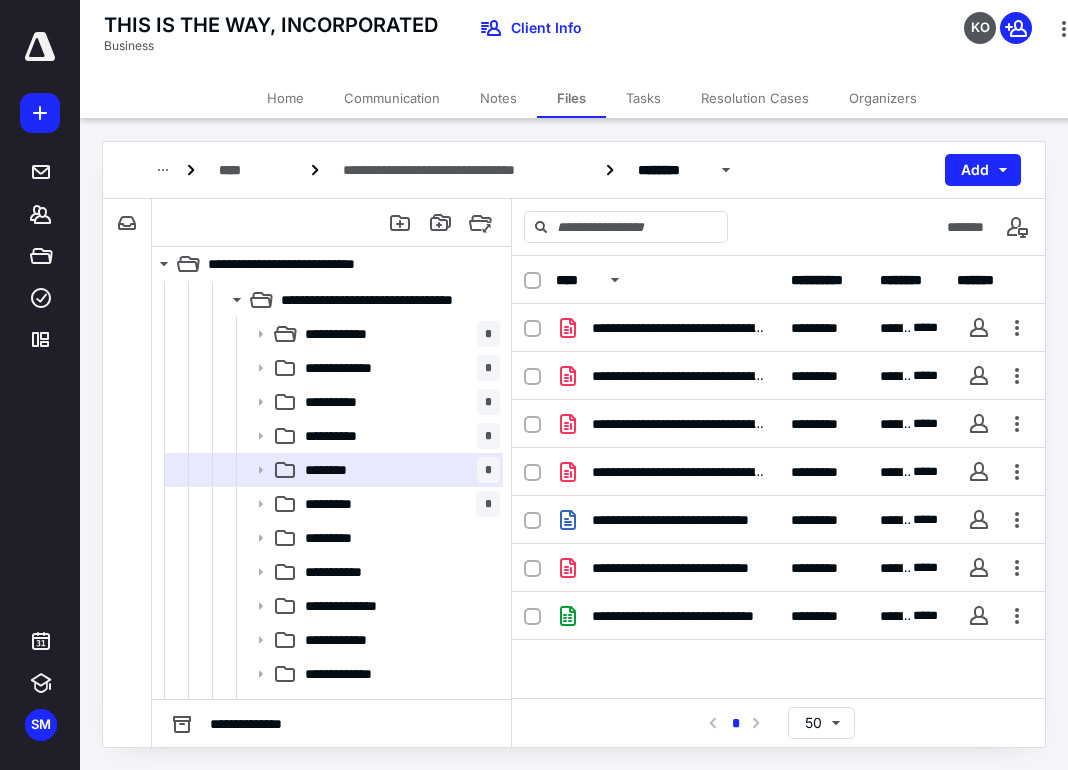 click on "THIS IS THE WAY, INCORPORATED Business Client Info KO" at bounding box center (592, 39) 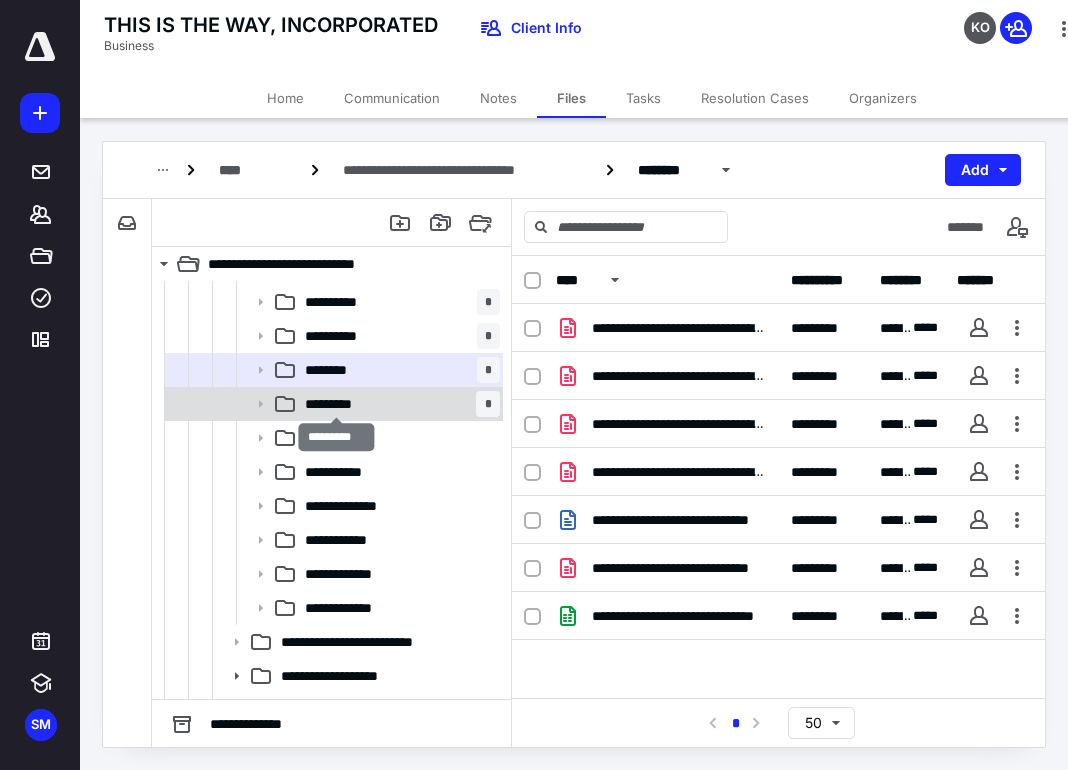 scroll, scrollTop: 100, scrollLeft: 0, axis: vertical 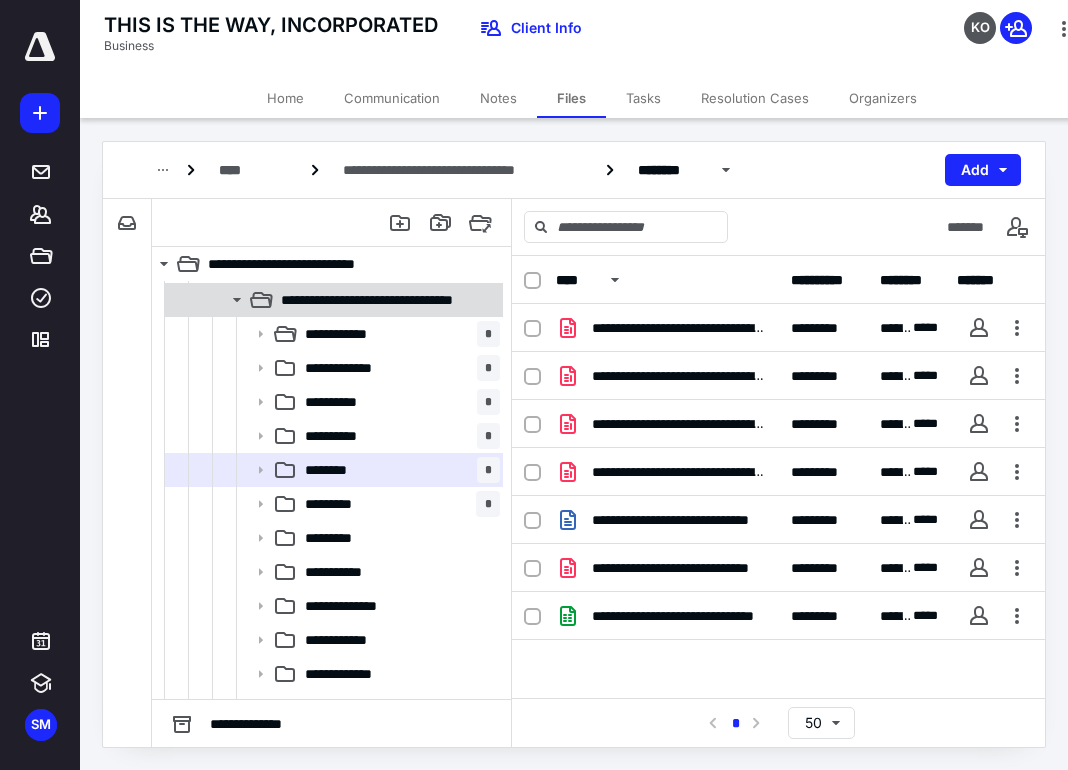 click on "**********" at bounding box center (384, 300) 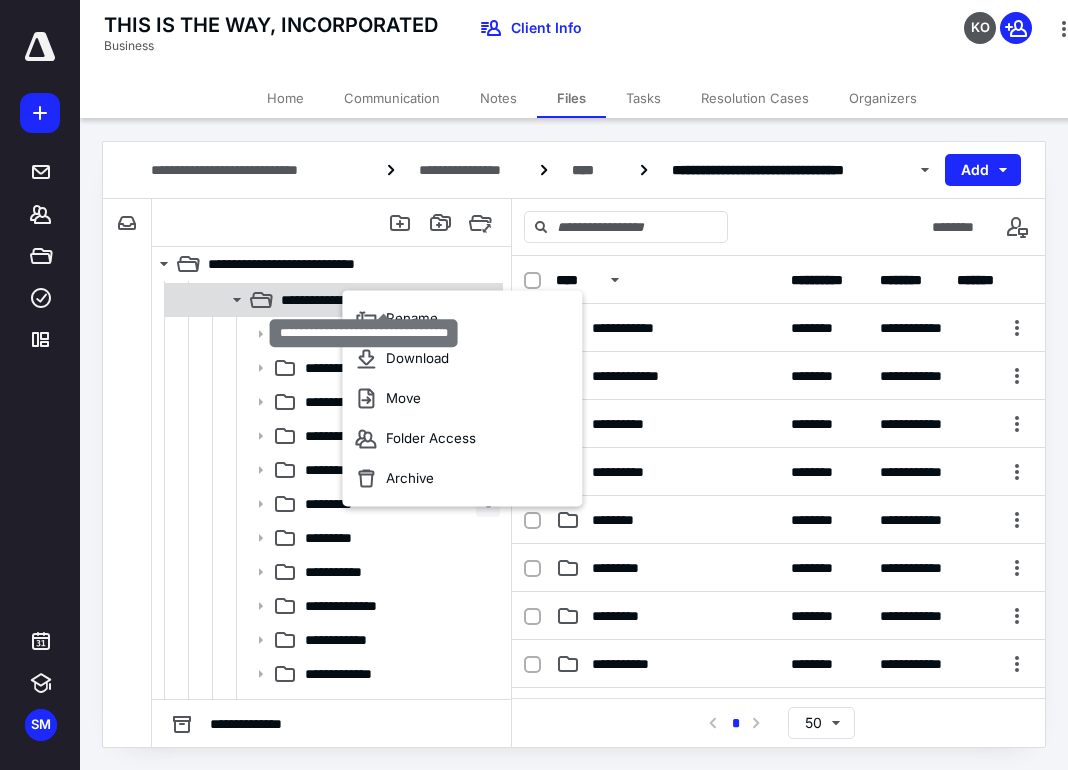 click on "**********" at bounding box center (384, 300) 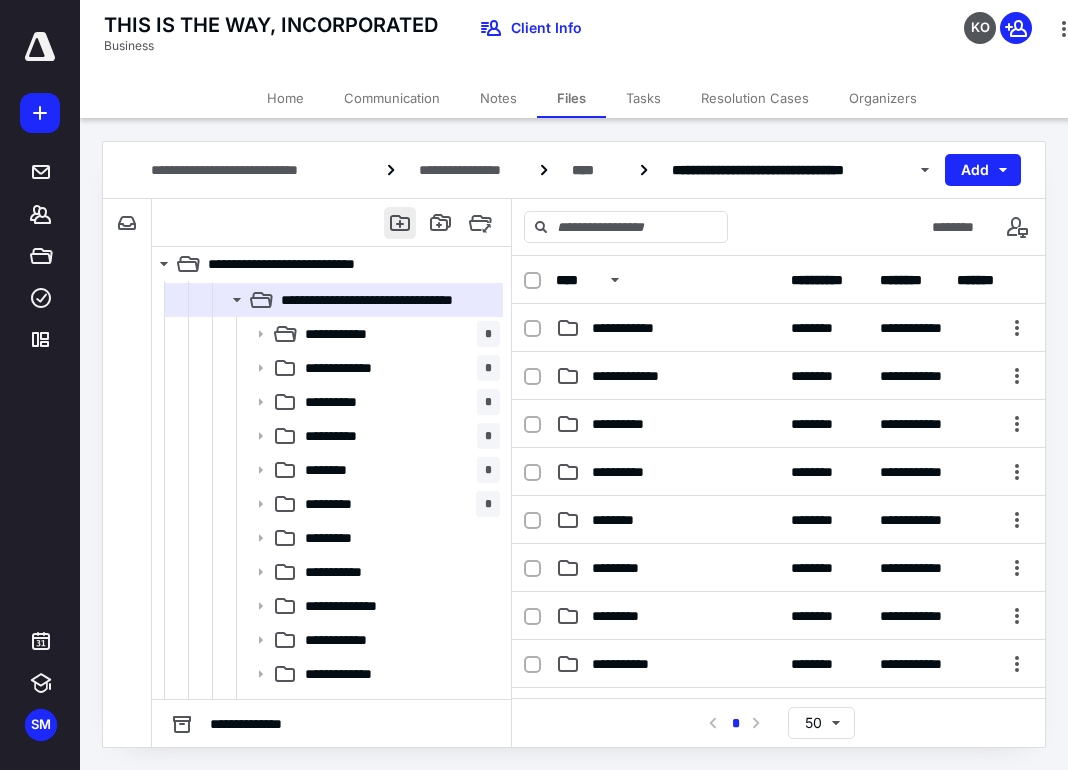 click at bounding box center (400, 223) 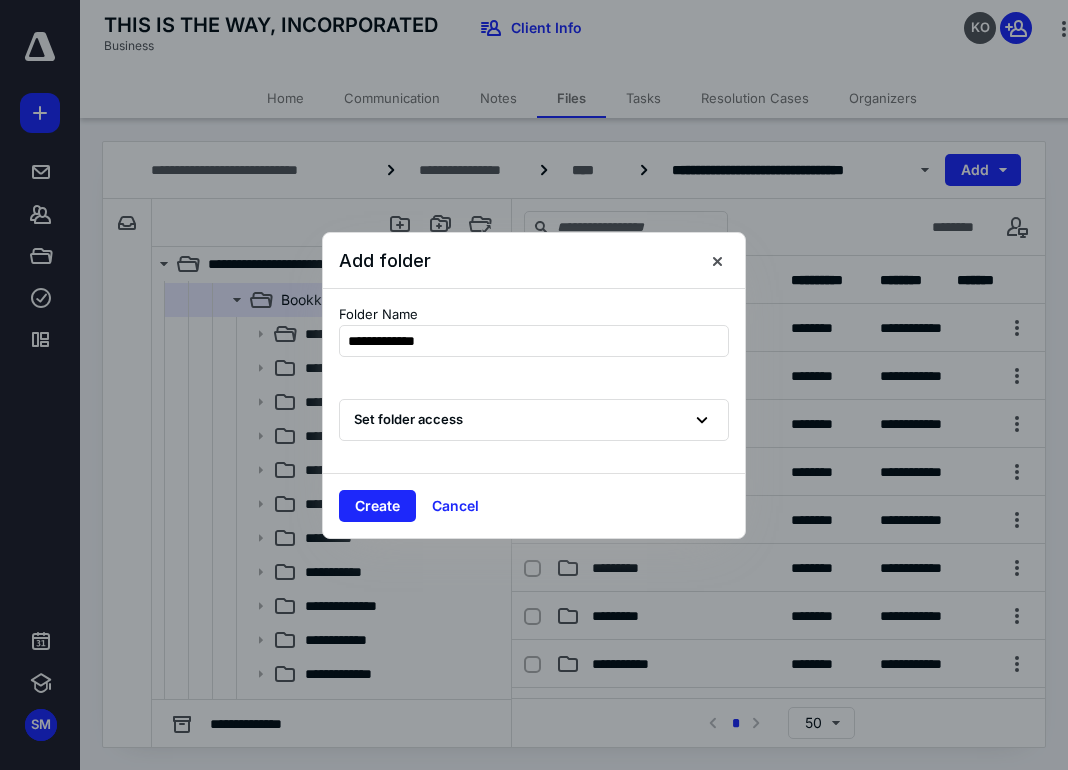 type on "**********" 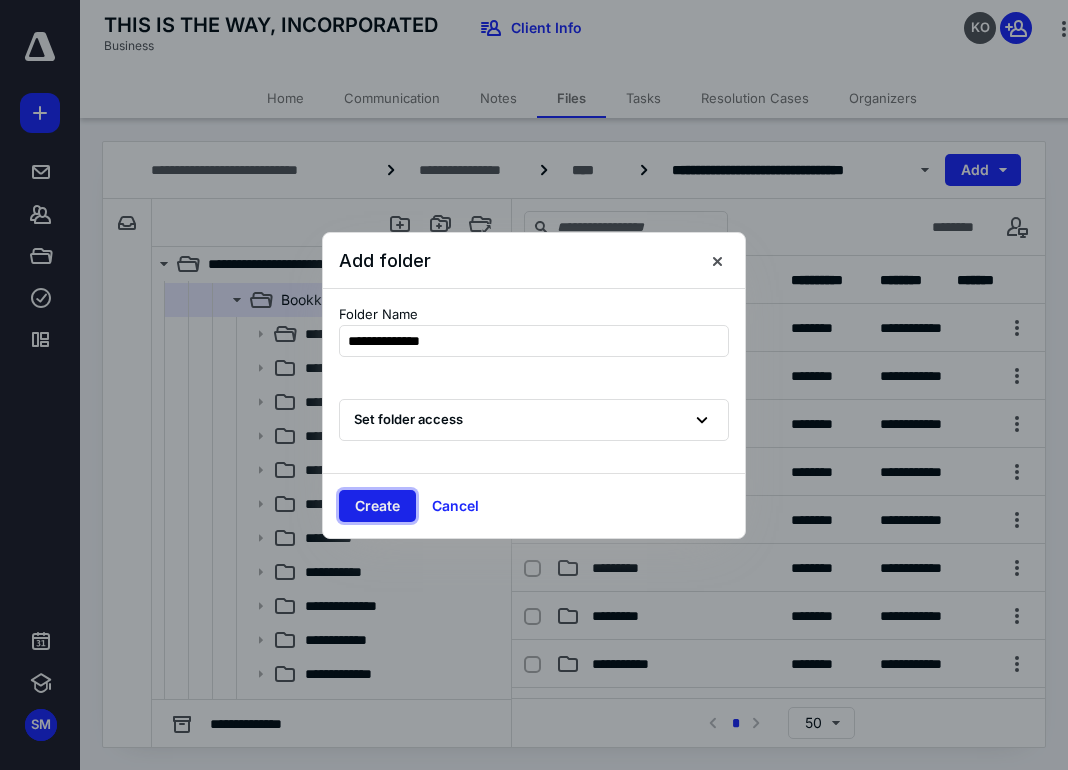 click on "Create" at bounding box center (377, 506) 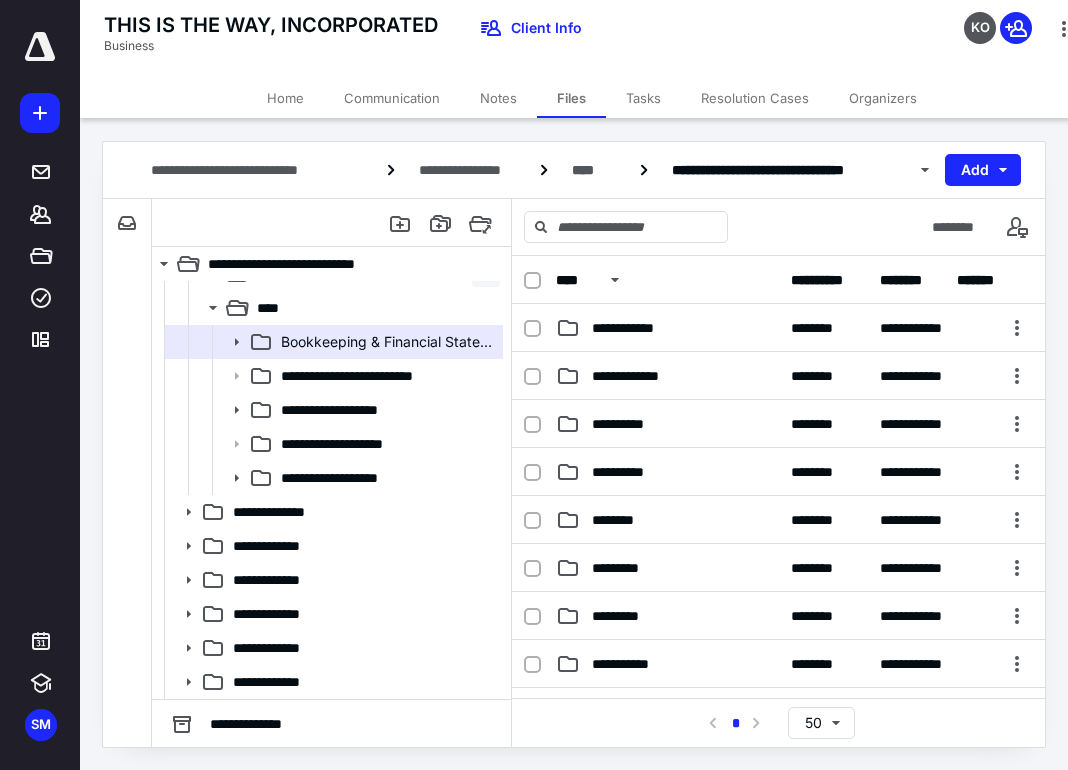 scroll, scrollTop: 57, scrollLeft: 0, axis: vertical 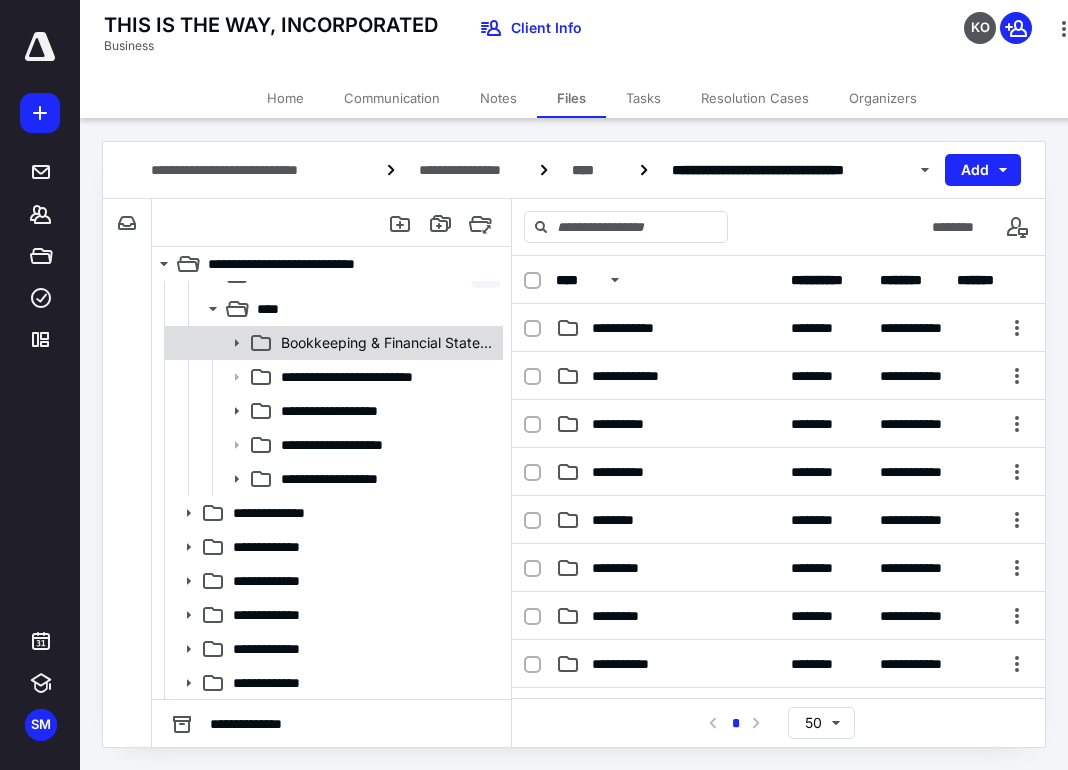 click on "Bookkeeping & Financial Statements" at bounding box center (390, 343) 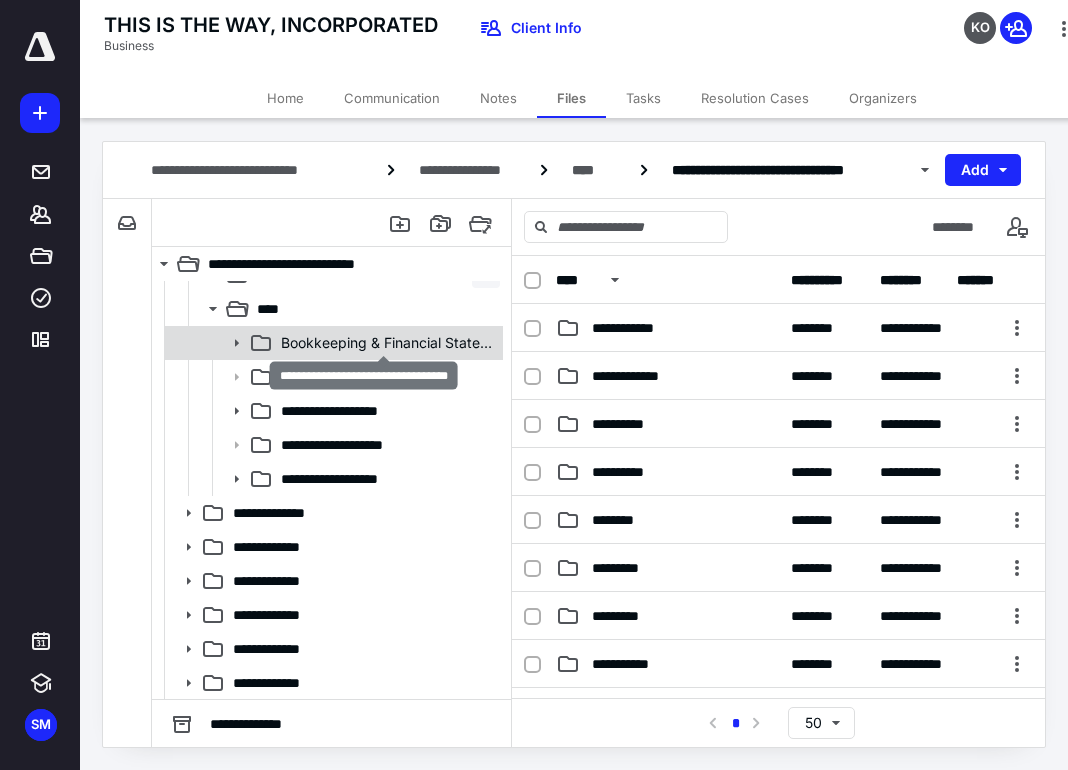 click on "Bookkeeping & Financial Statements" at bounding box center [390, 343] 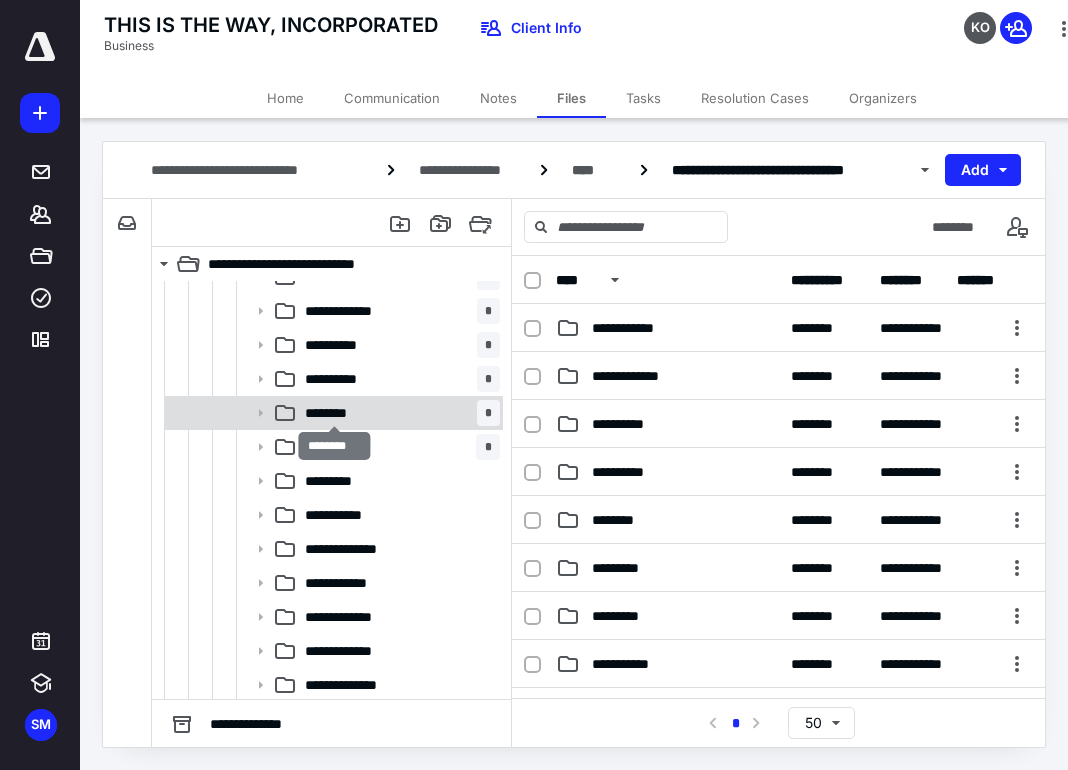 scroll, scrollTop: 357, scrollLeft: 0, axis: vertical 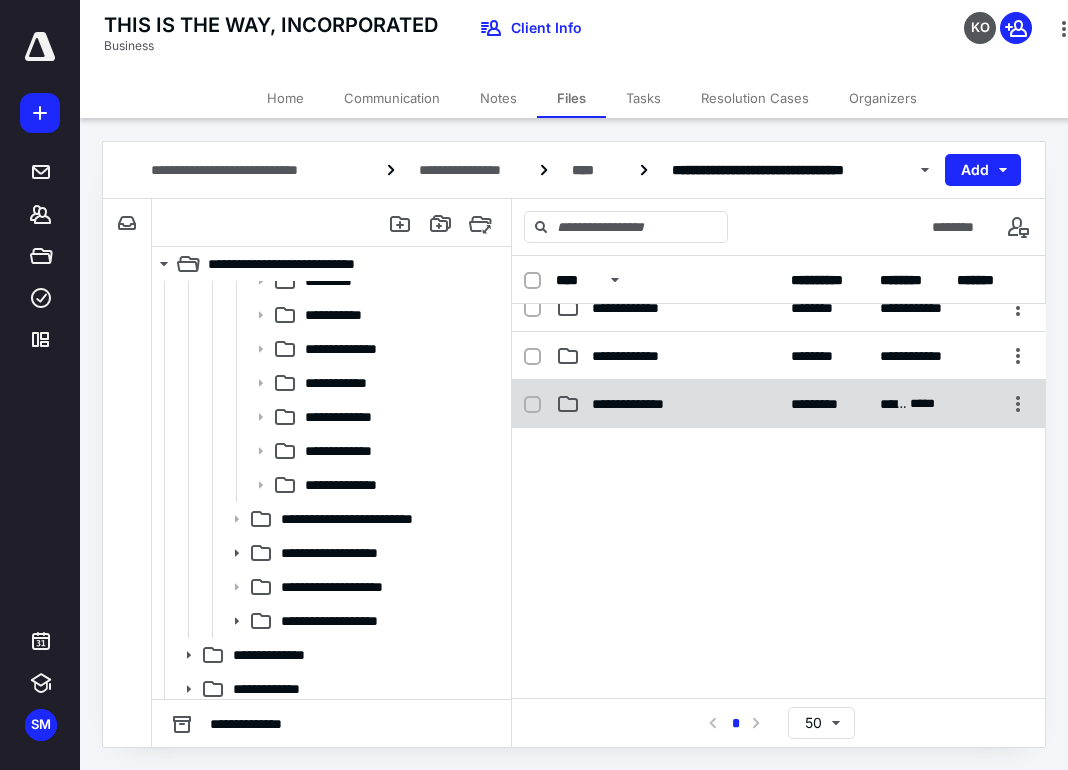 click on "**********" at bounding box center [667, 404] 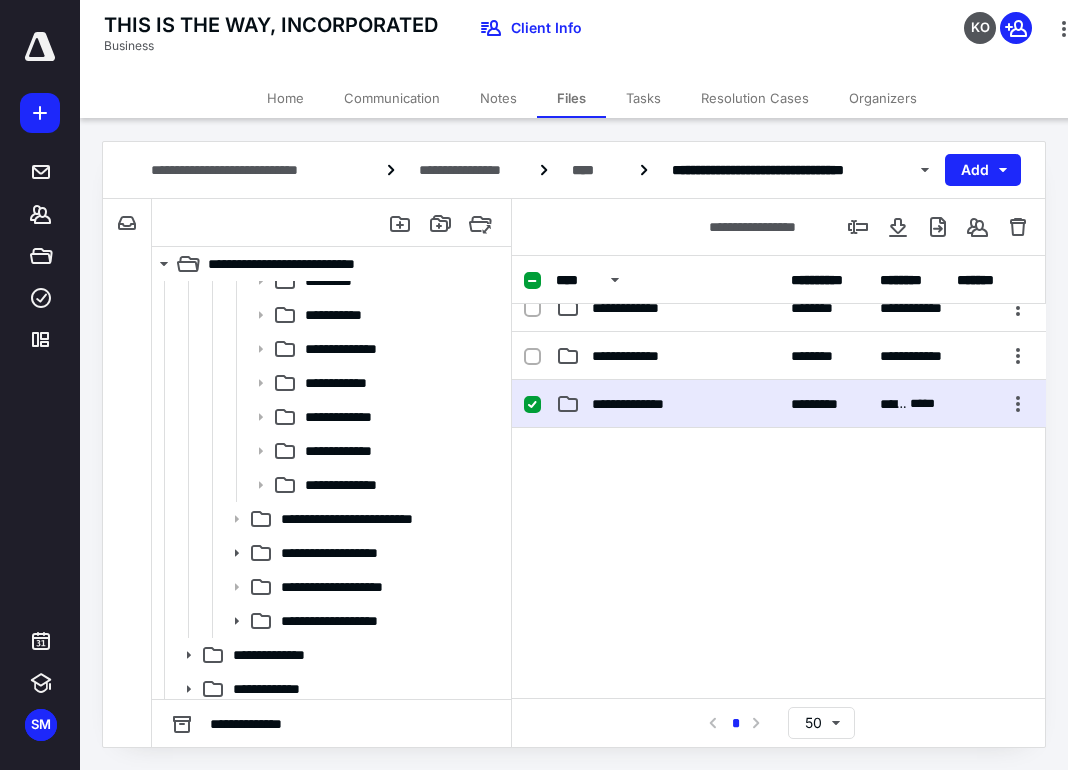click on "**********" at bounding box center [667, 404] 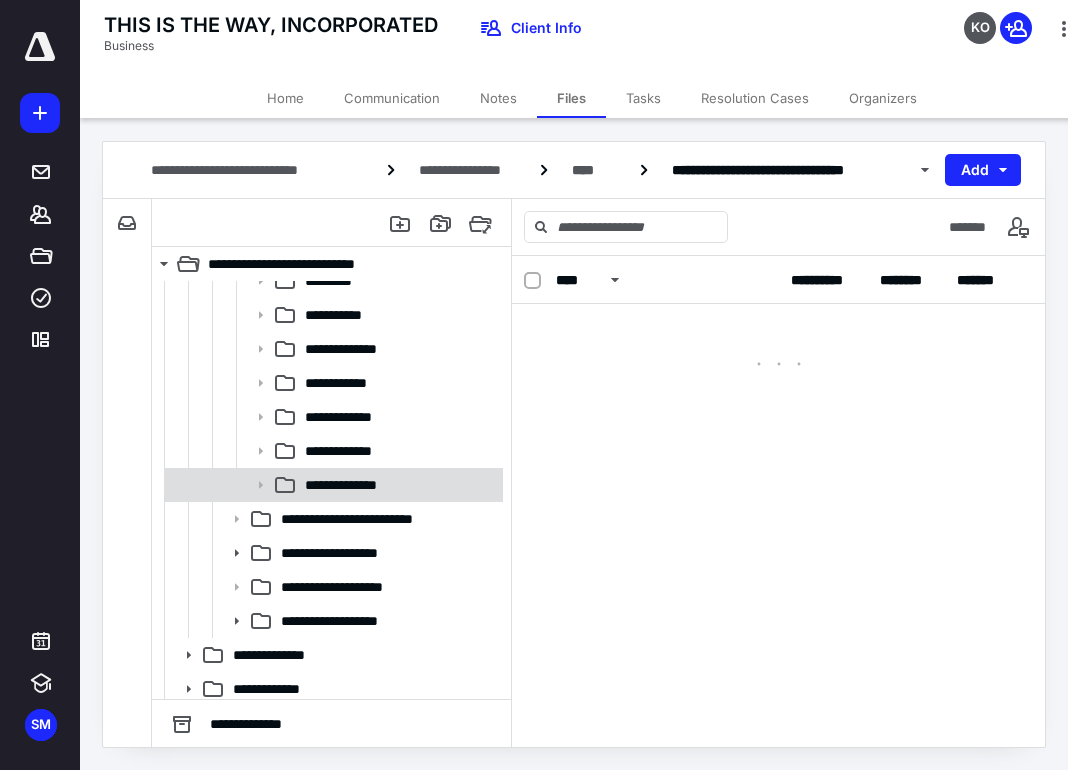 scroll, scrollTop: 0, scrollLeft: 0, axis: both 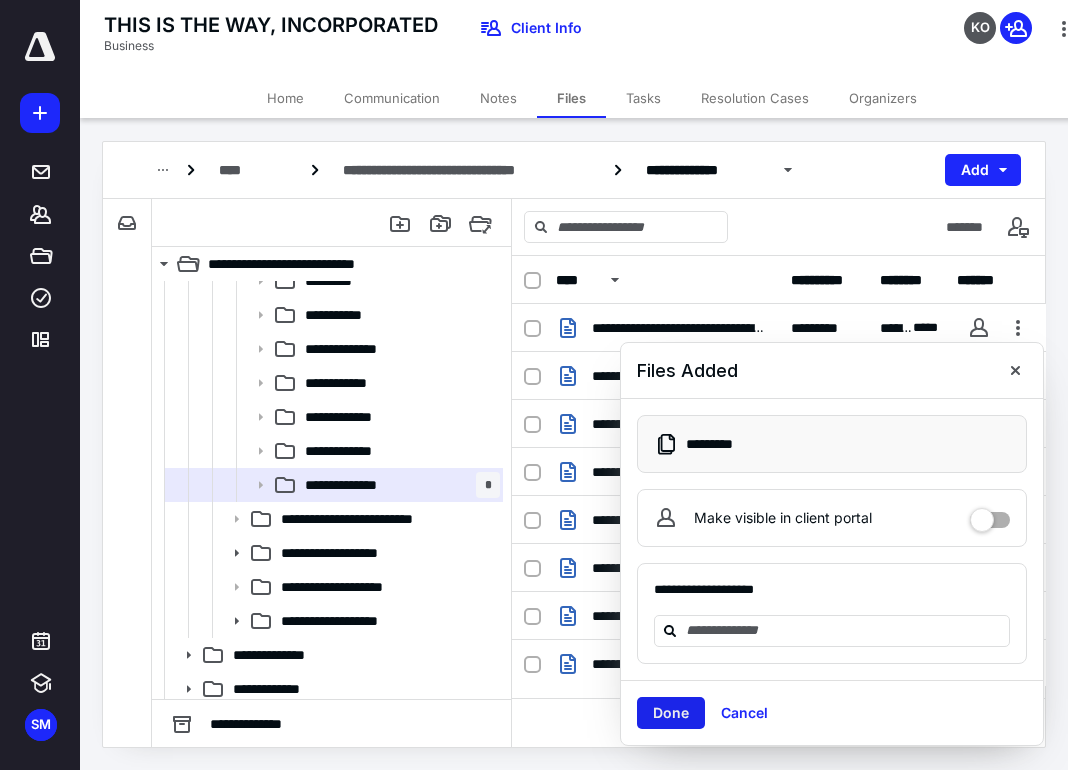 click on "Done" at bounding box center (671, 713) 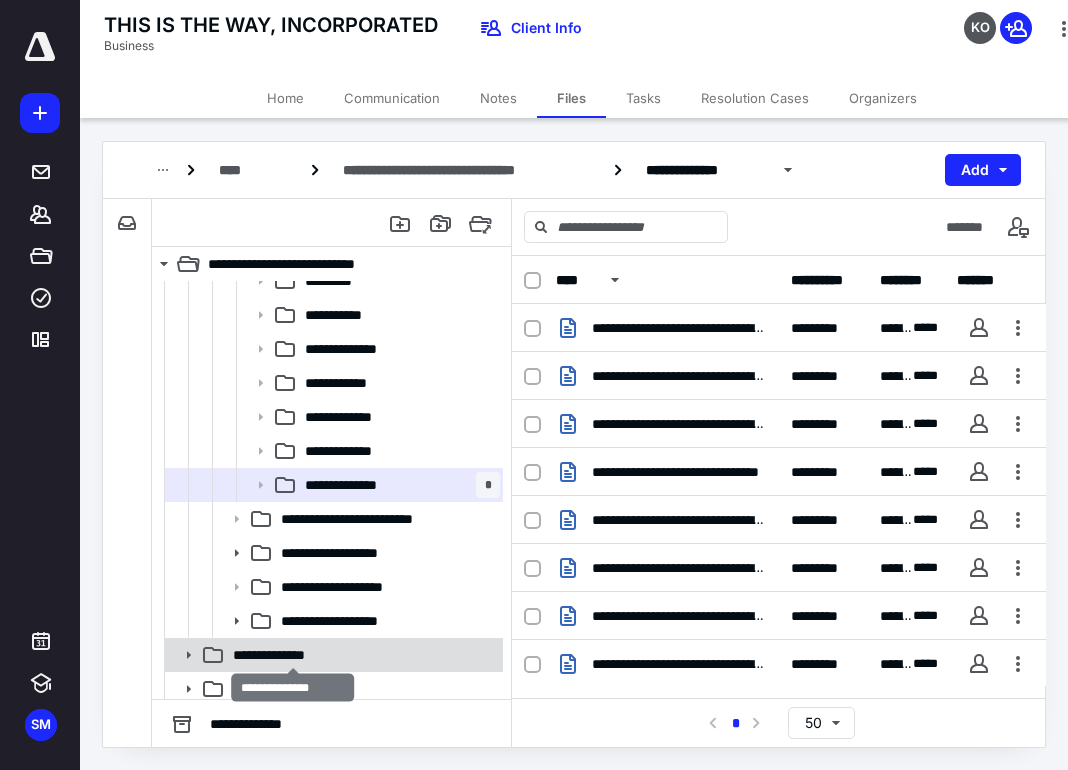 click on "**********" at bounding box center [293, 655] 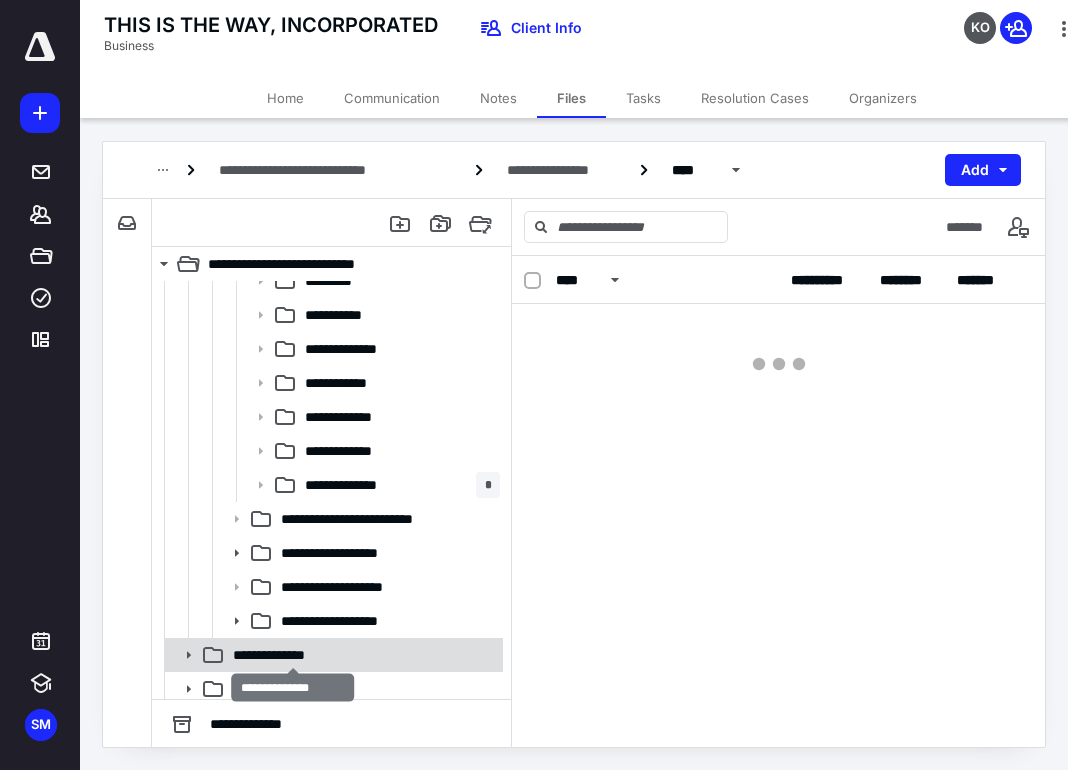 click on "**********" at bounding box center (293, 655) 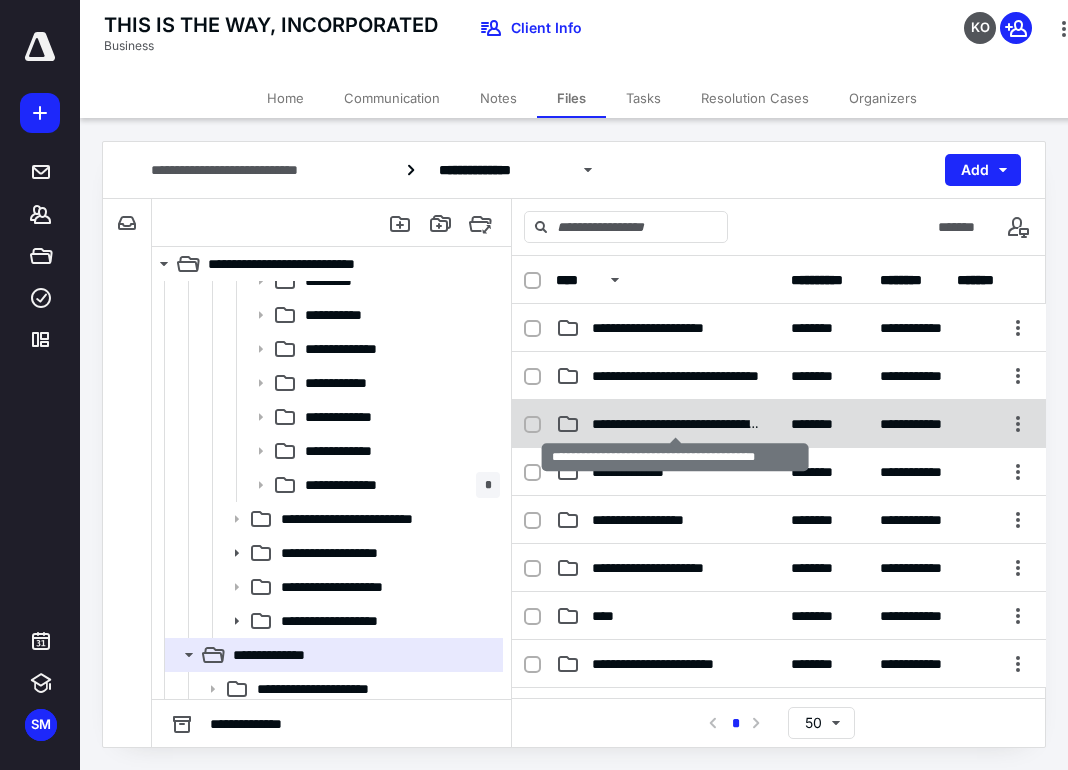 click on "**********" at bounding box center [675, 424] 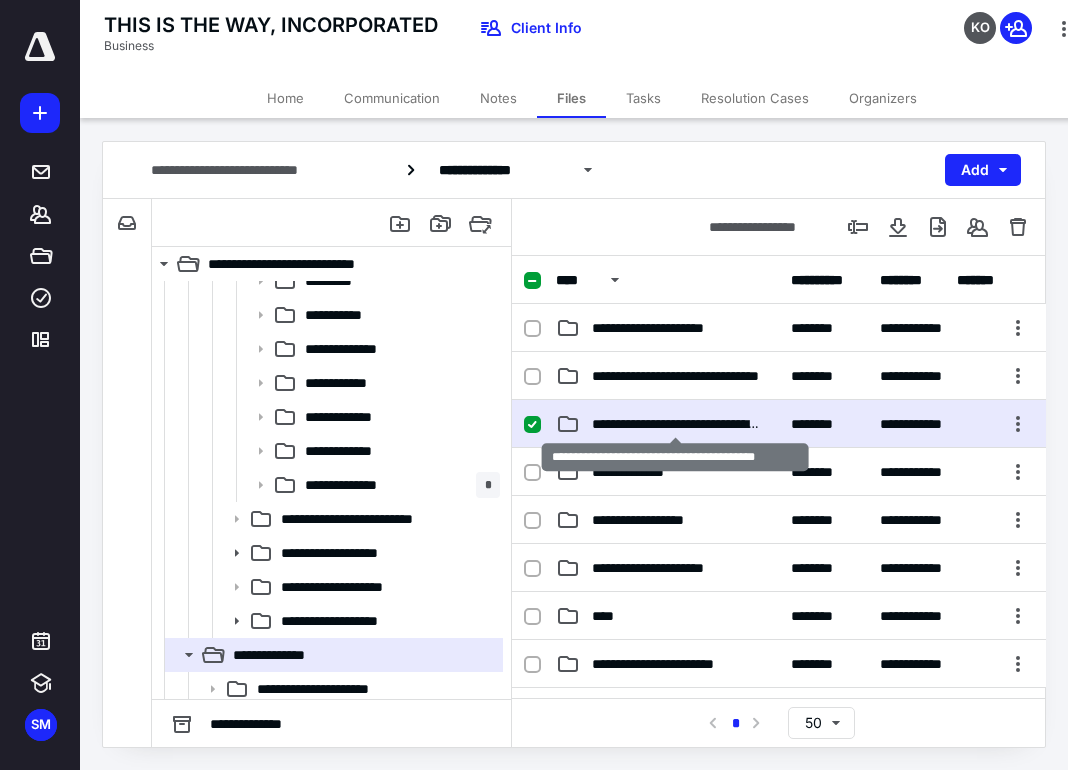 click on "**********" at bounding box center (675, 424) 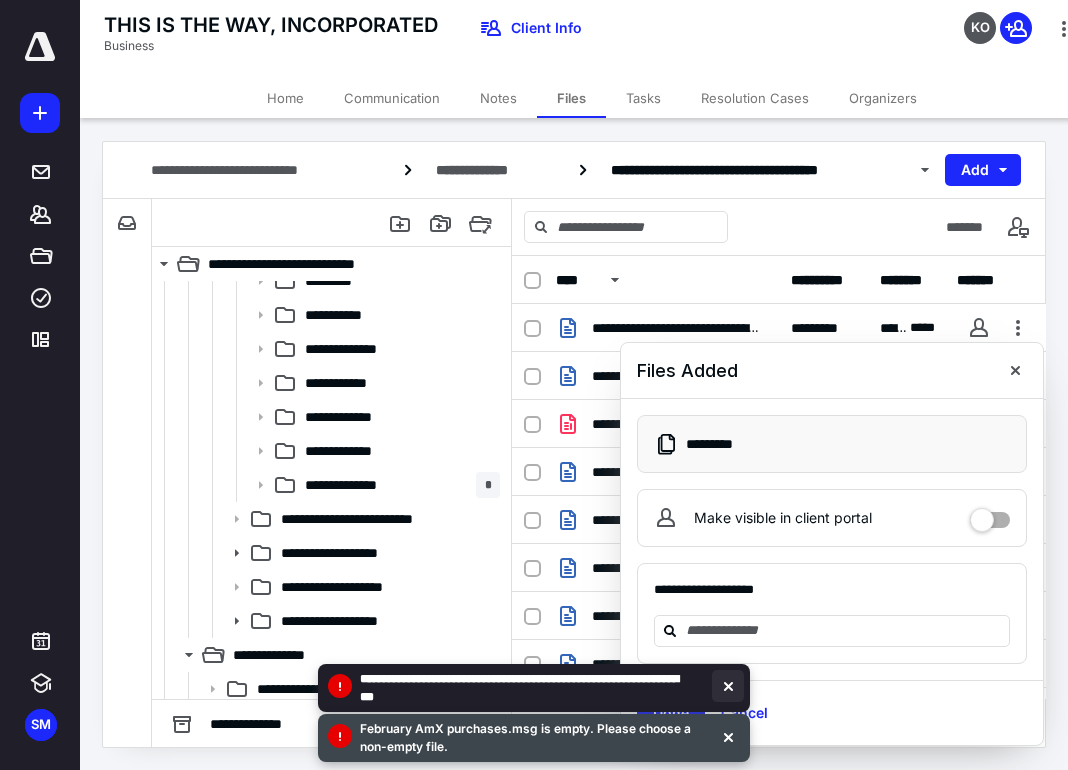 click at bounding box center [728, 686] 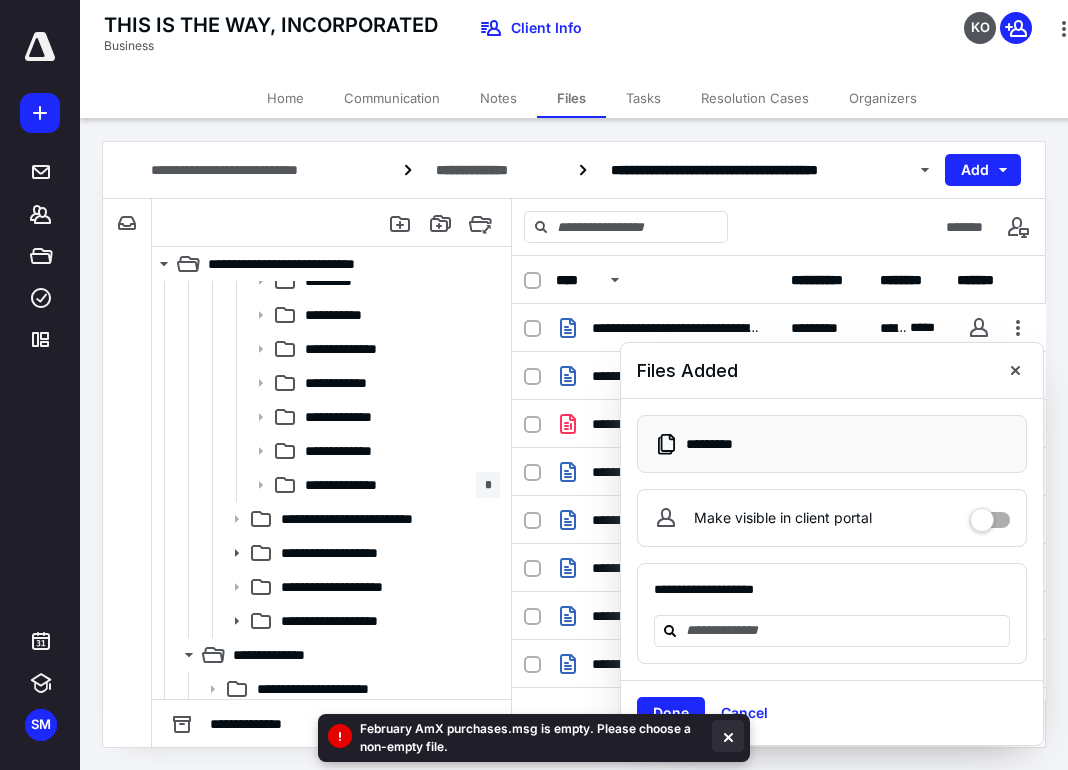 click at bounding box center (728, 736) 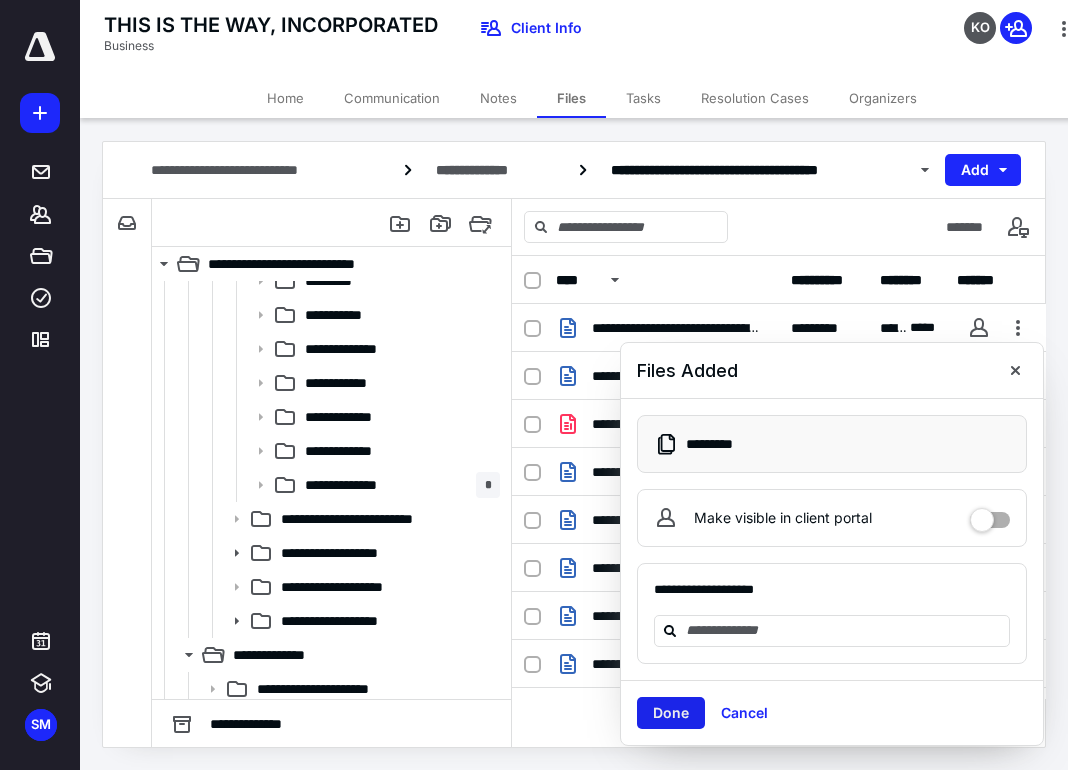 click on "Done" at bounding box center (671, 713) 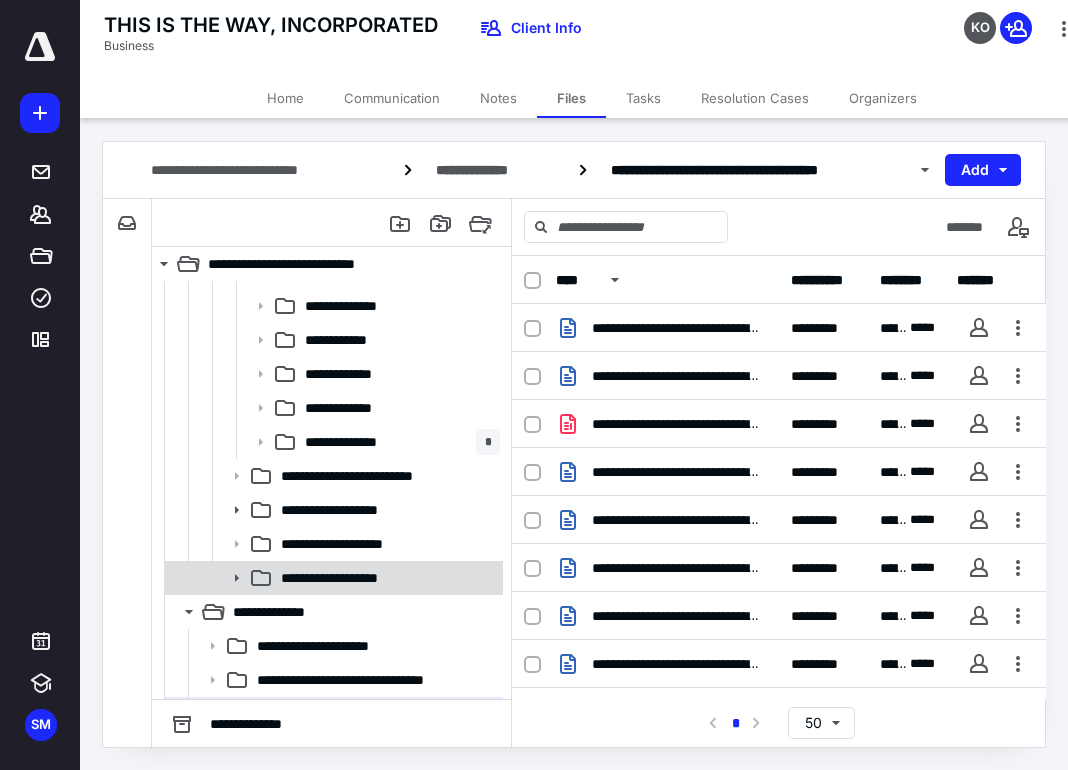 scroll, scrollTop: 600, scrollLeft: 0, axis: vertical 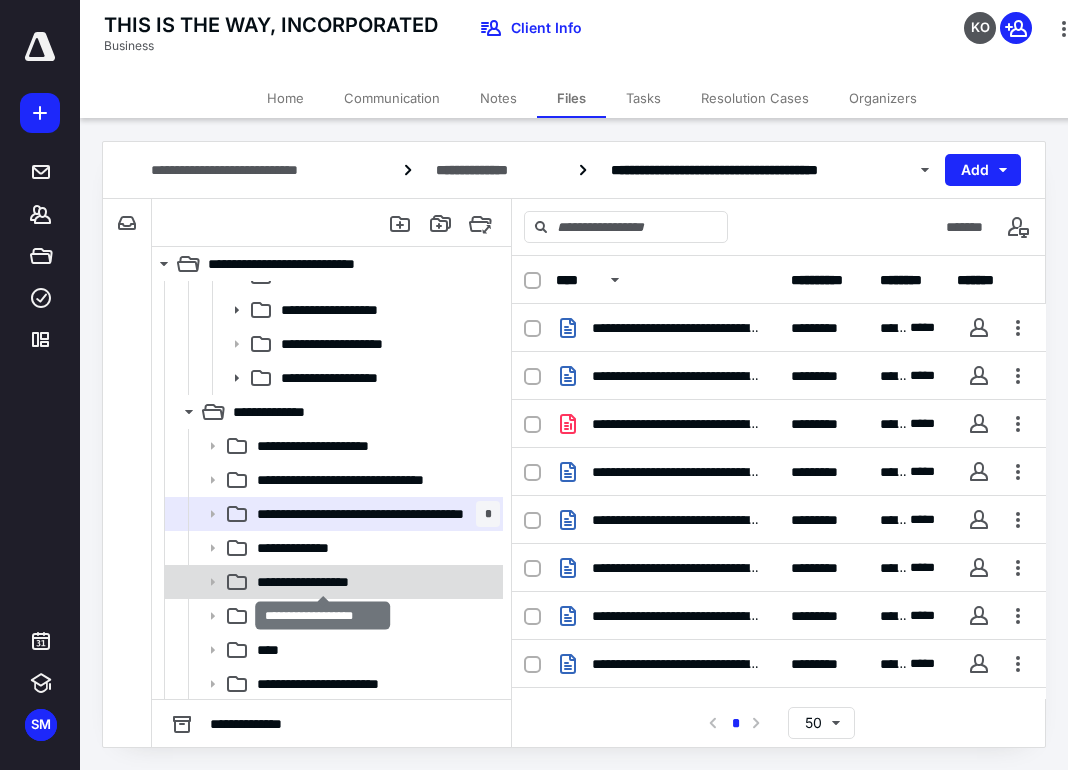 click on "**********" at bounding box center (323, 582) 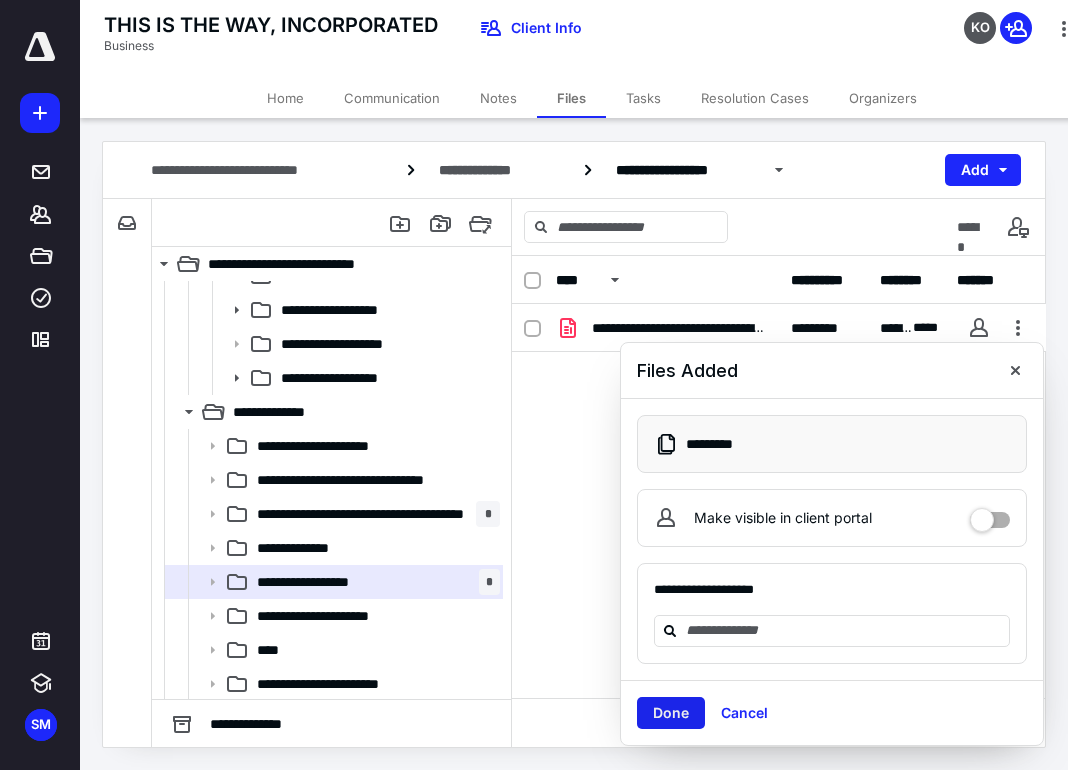 click on "Done" at bounding box center [671, 713] 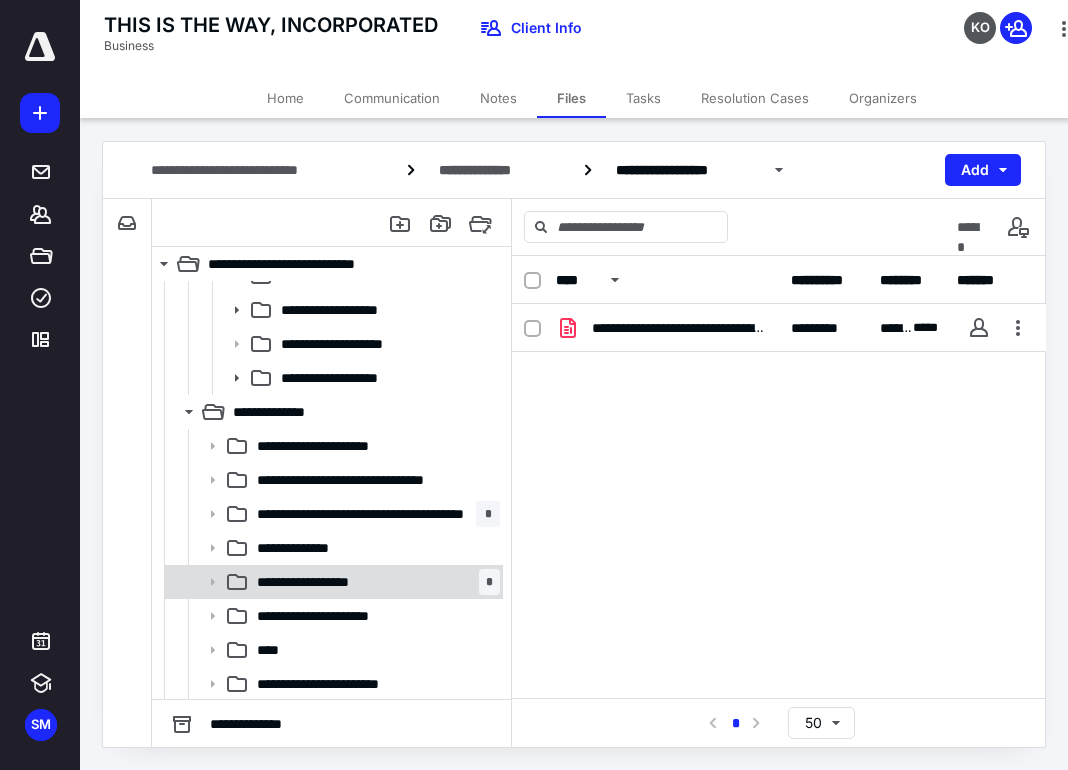 scroll, scrollTop: 700, scrollLeft: 0, axis: vertical 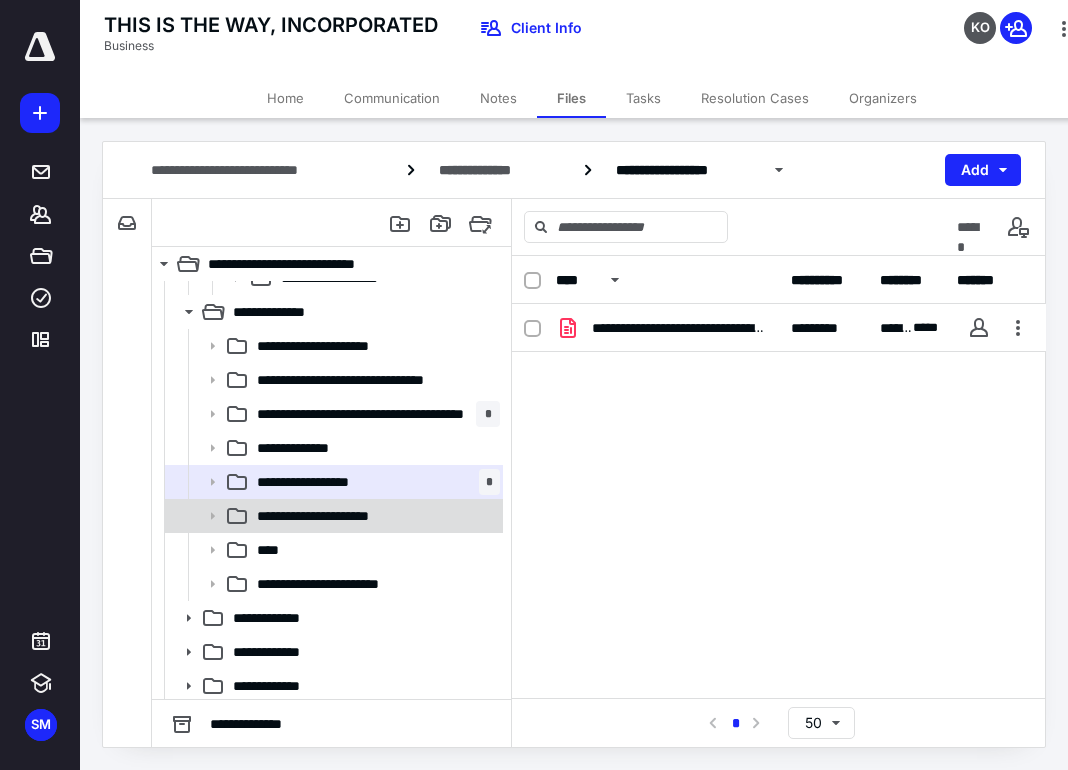 click on "**********" at bounding box center (332, 516) 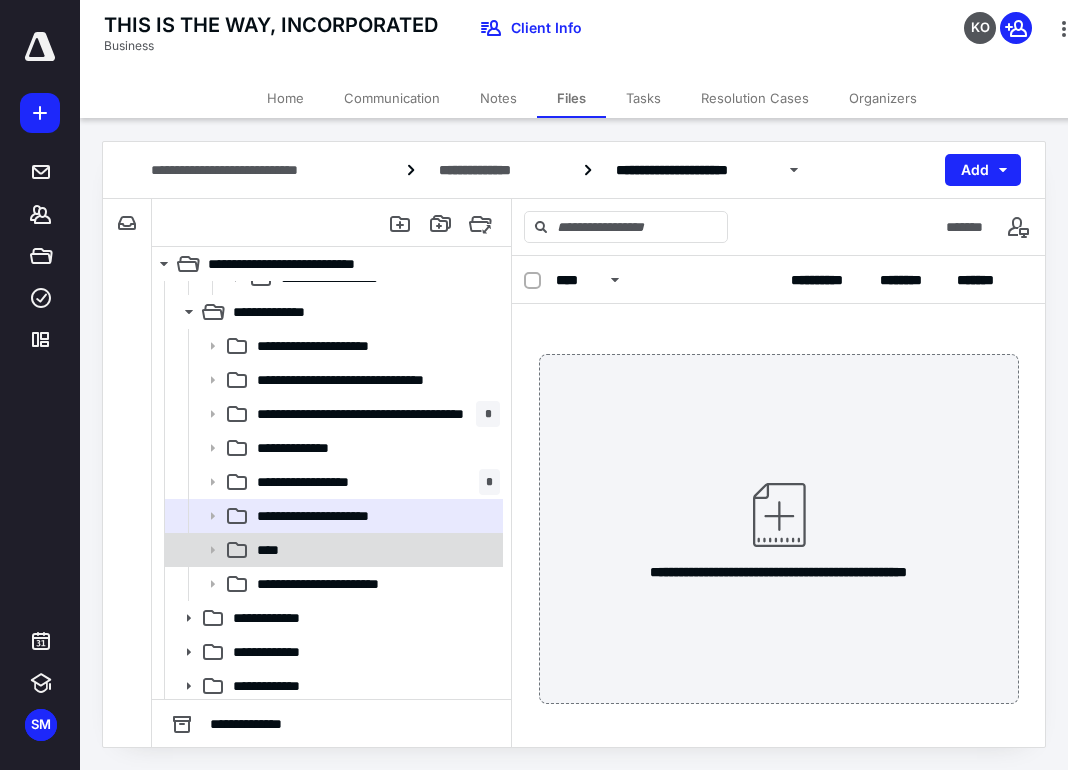 click on "****" at bounding box center (374, 550) 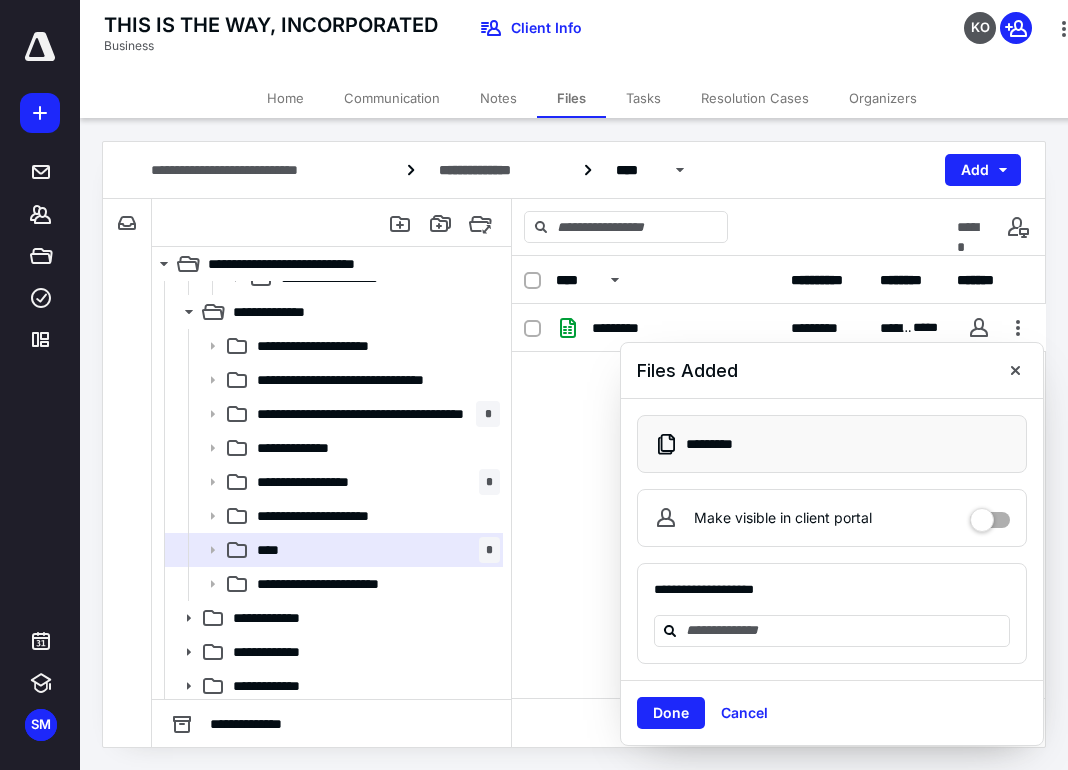 click on "Done Cancel" at bounding box center (832, 712) 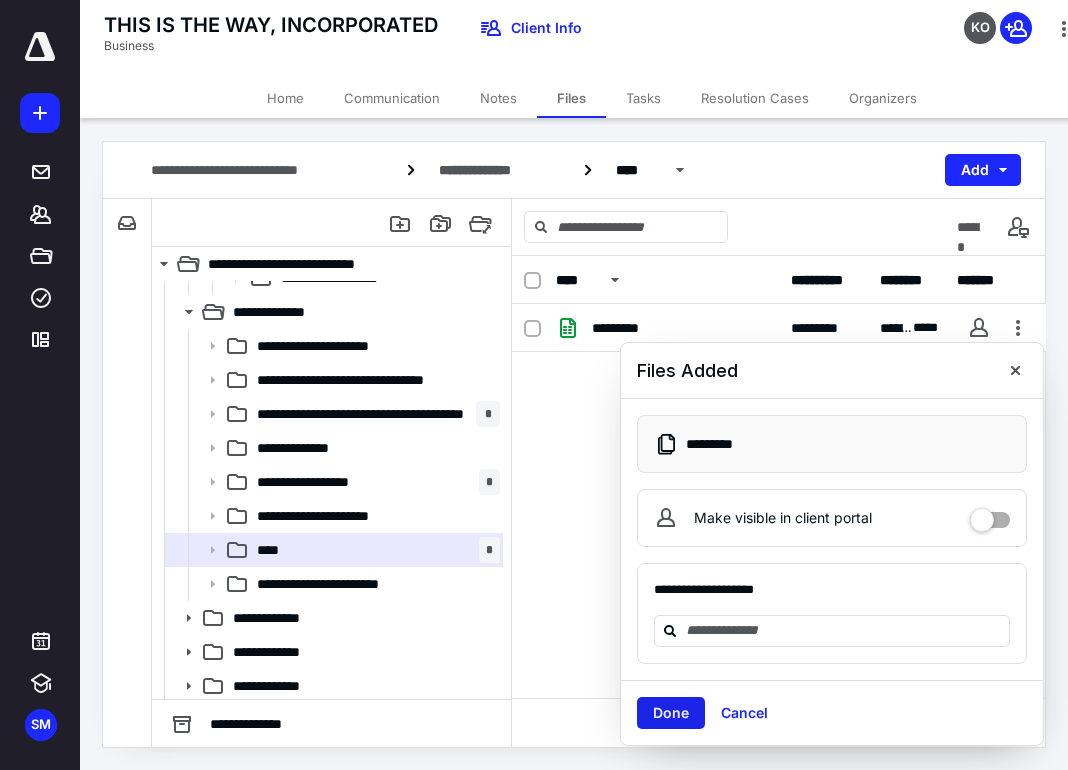 click on "Done" at bounding box center (671, 713) 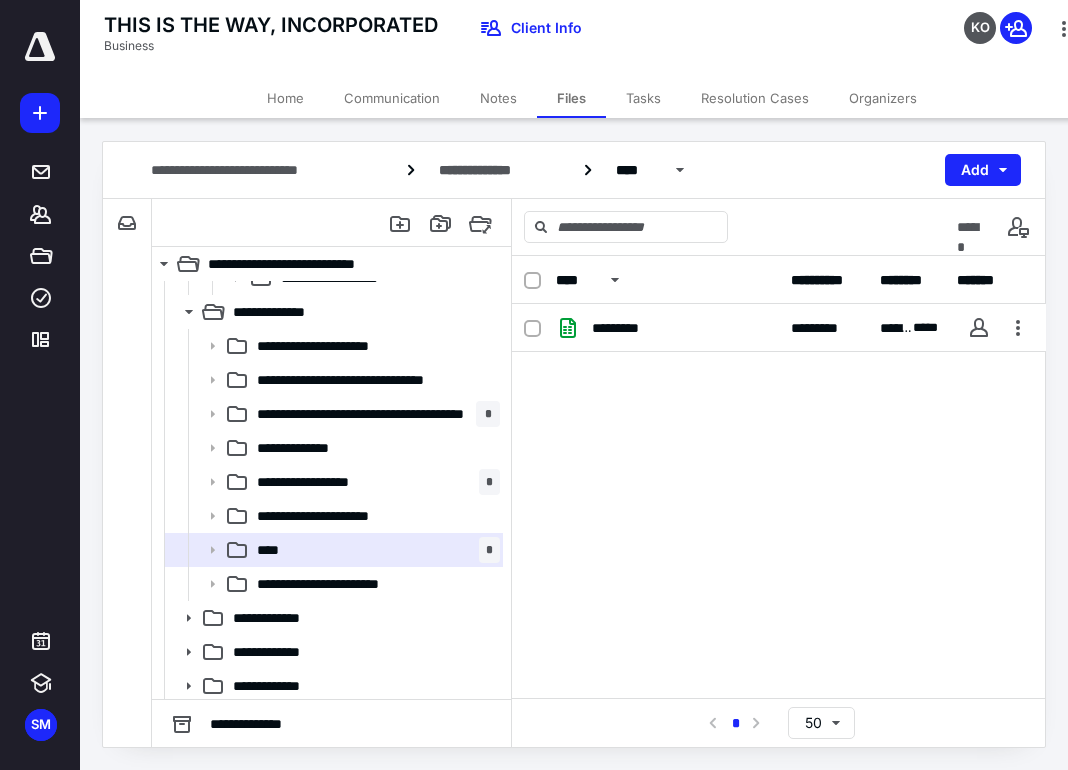 click on "**********" at bounding box center (779, 454) 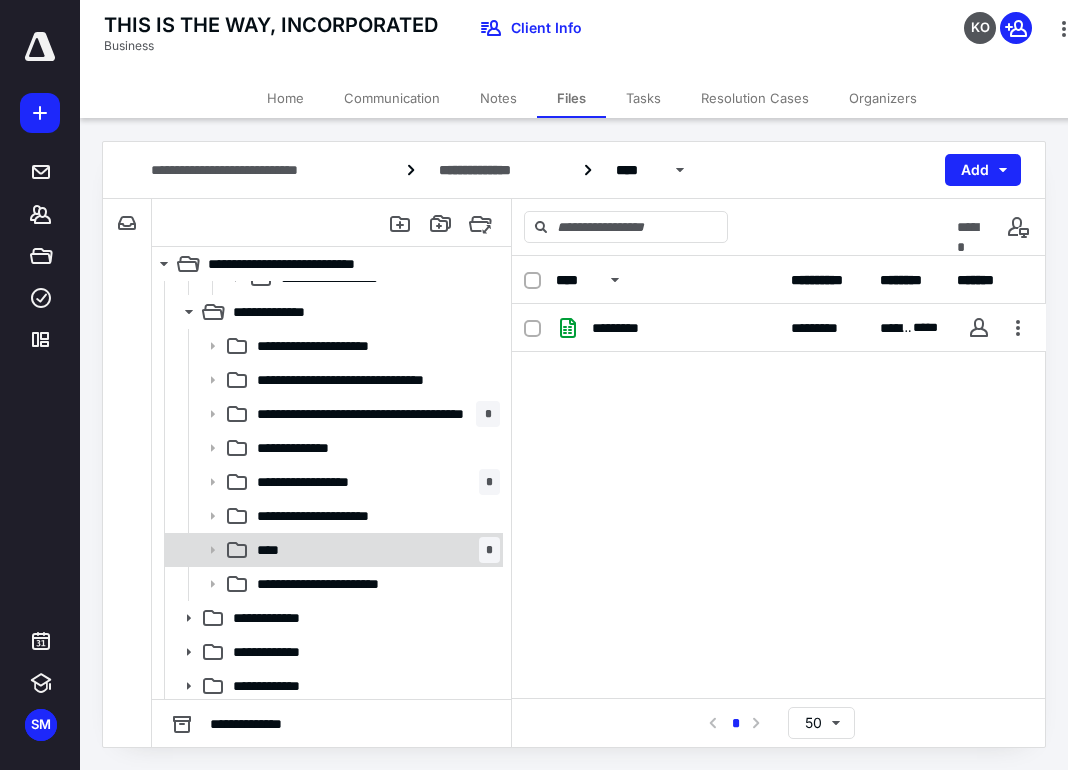 scroll, scrollTop: 771, scrollLeft: 0, axis: vertical 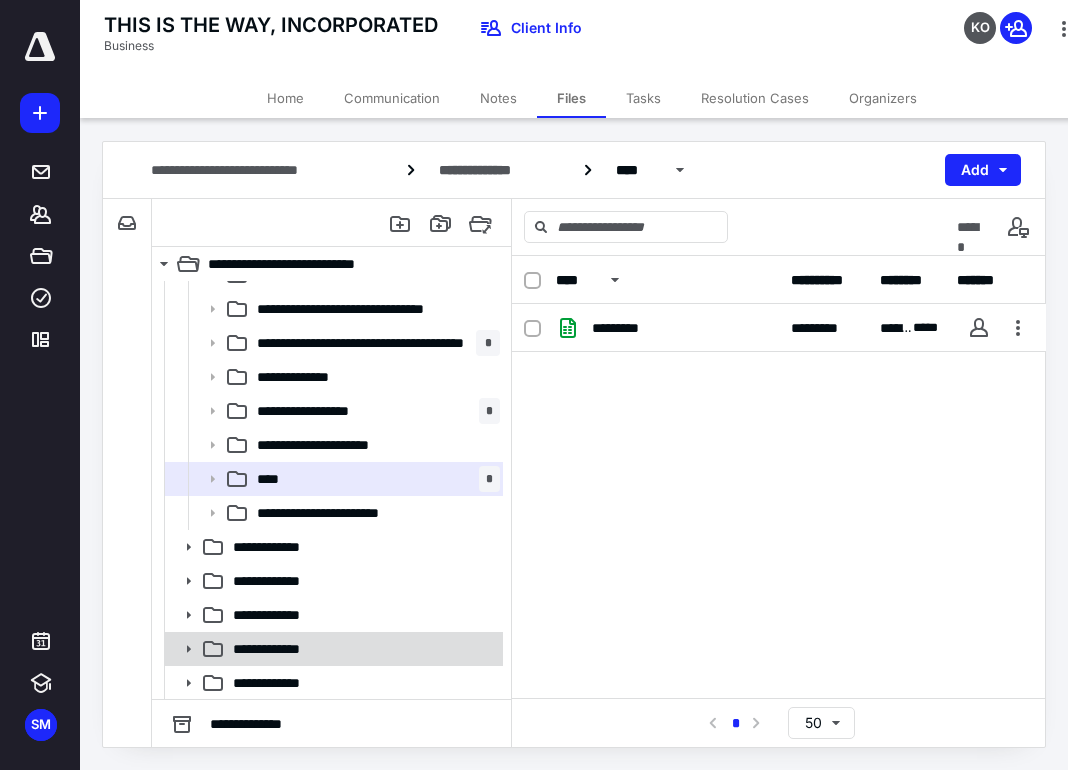 click on "**********" at bounding box center (281, 649) 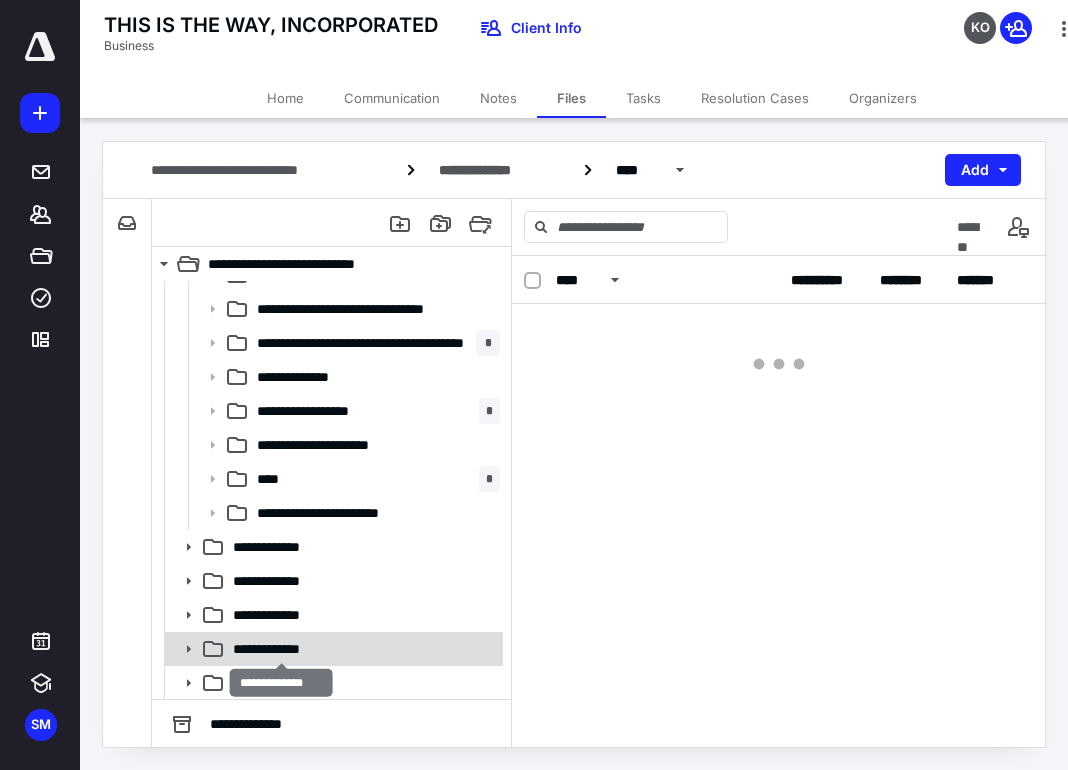 click on "**********" at bounding box center [281, 649] 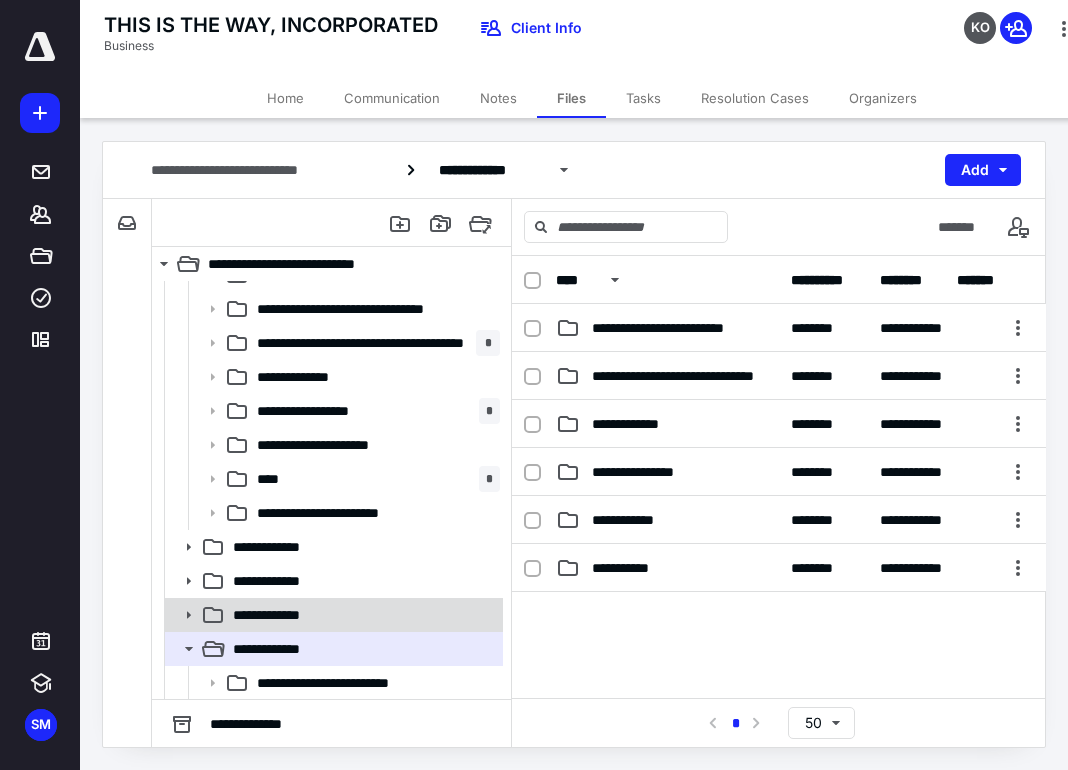scroll, scrollTop: 975, scrollLeft: 0, axis: vertical 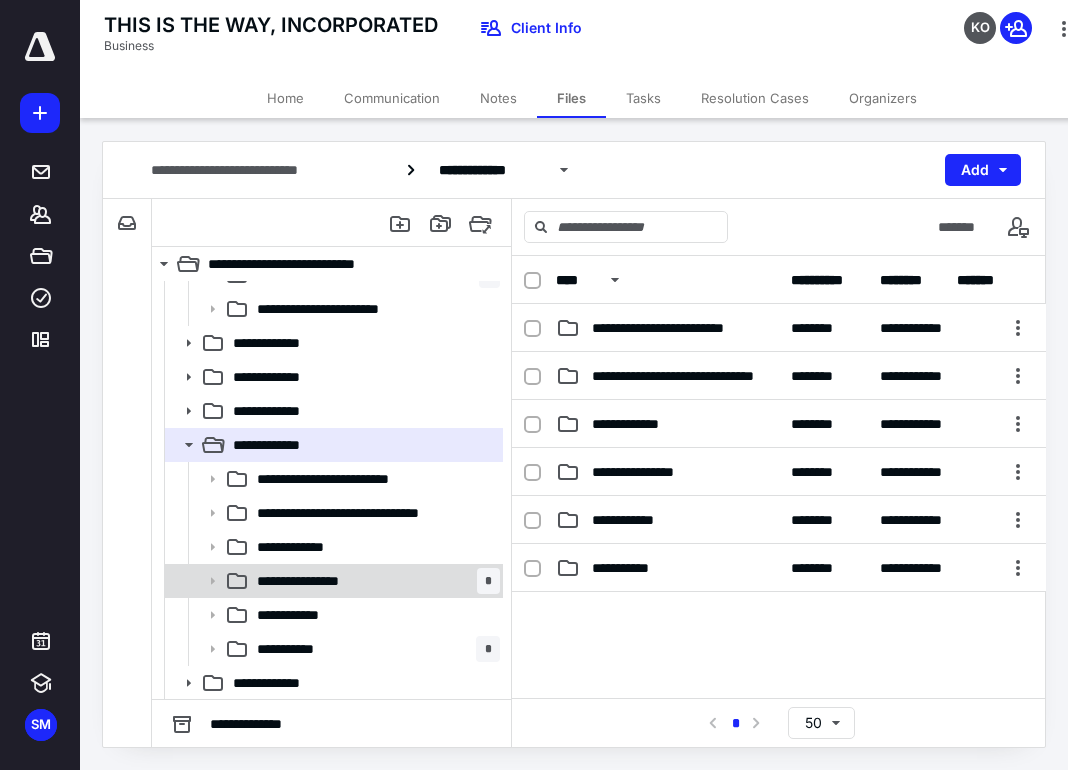 click on "**********" at bounding box center (320, 581) 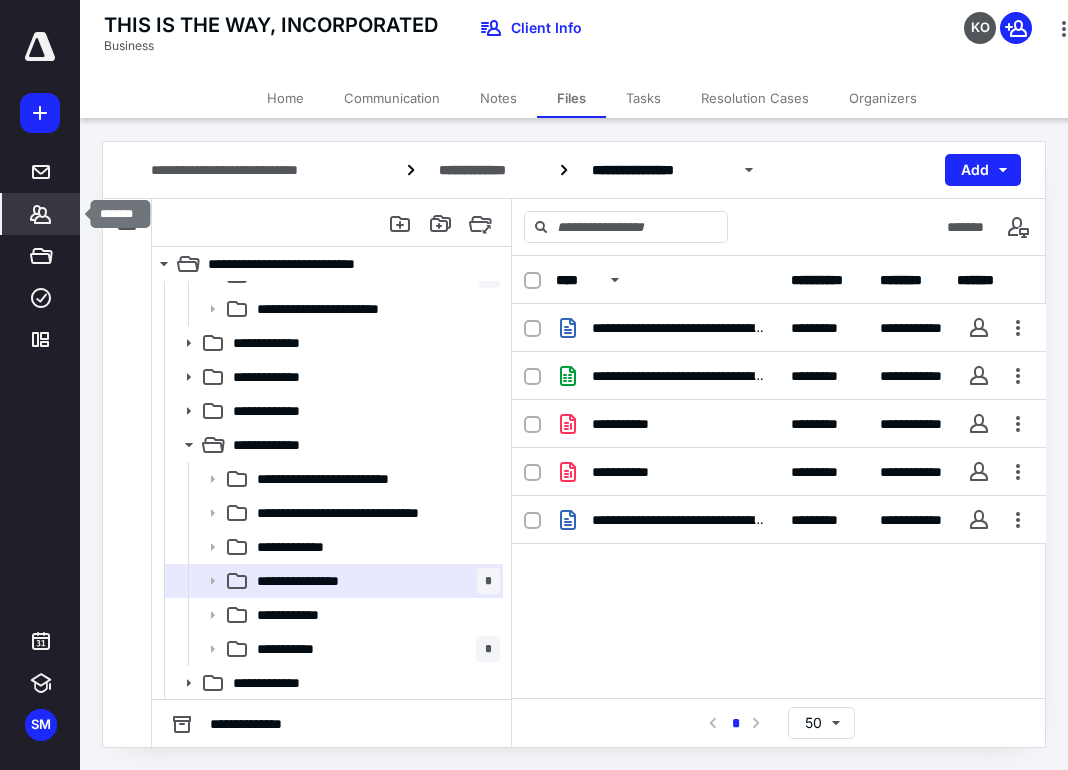 drag, startPoint x: 29, startPoint y: 212, endPoint x: 41, endPoint y: 205, distance: 13.892444 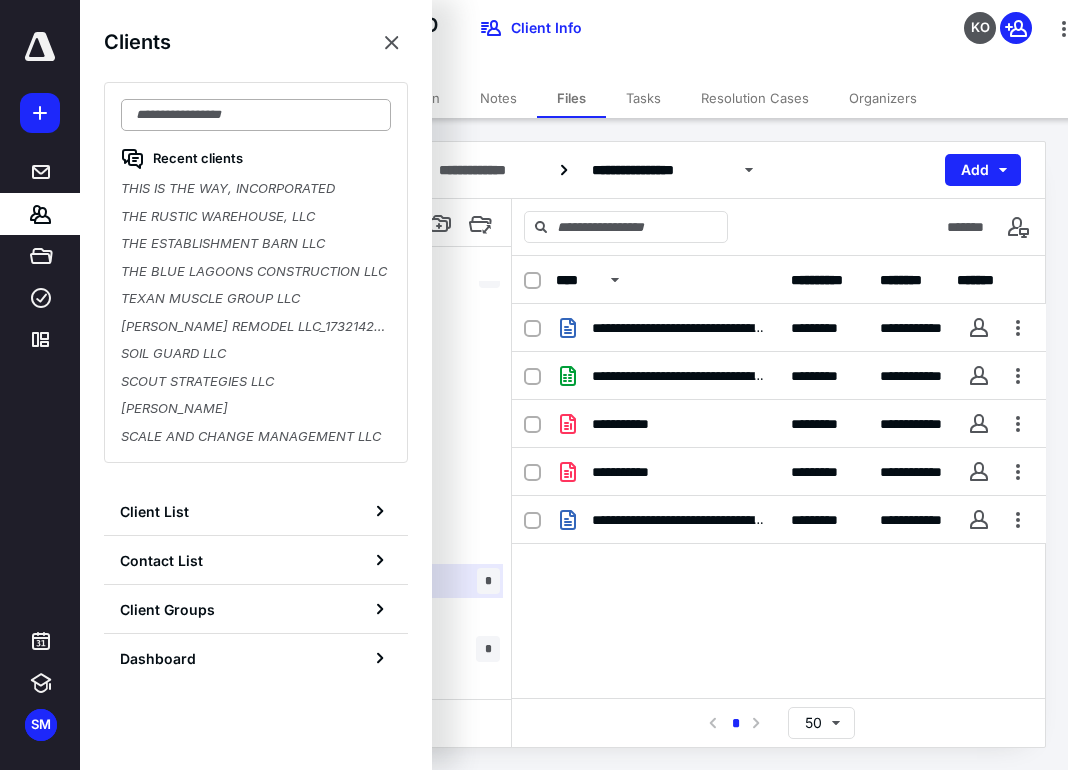 click at bounding box center [256, 115] 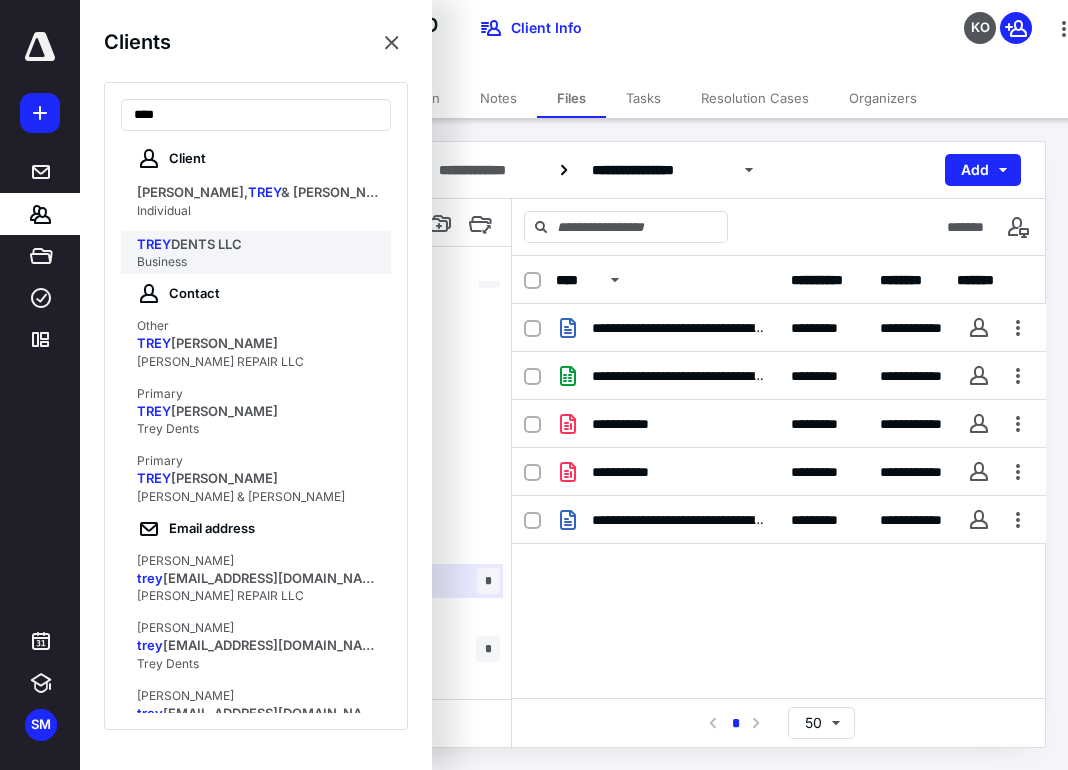 type on "****" 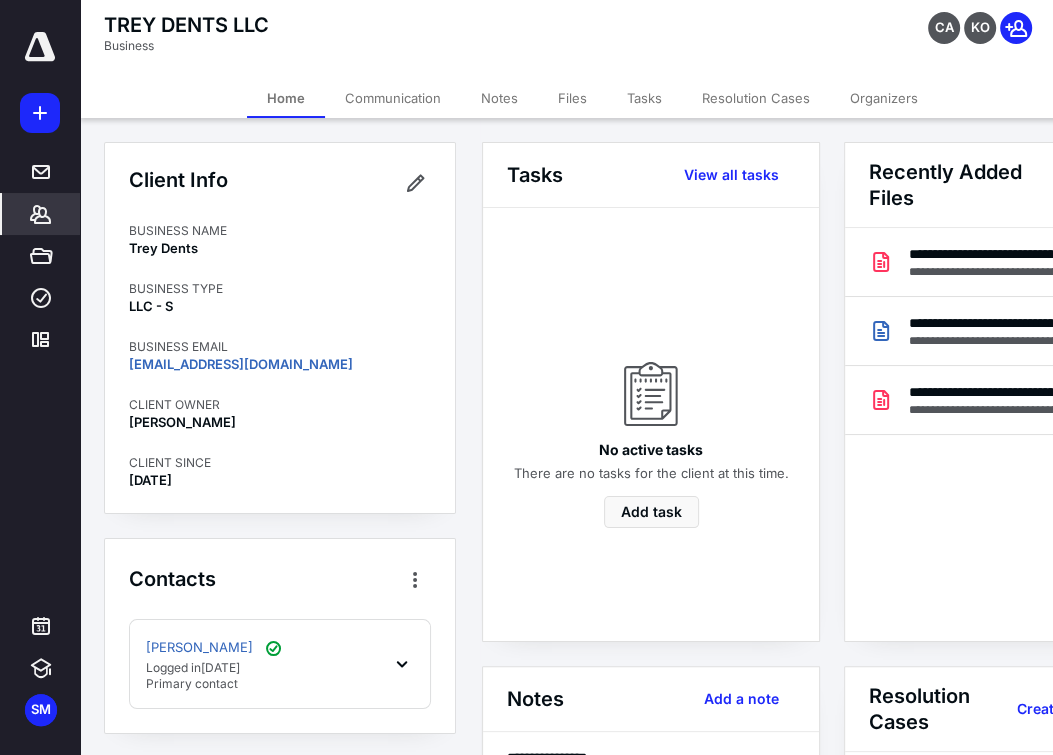 click on "Files" at bounding box center (572, 98) 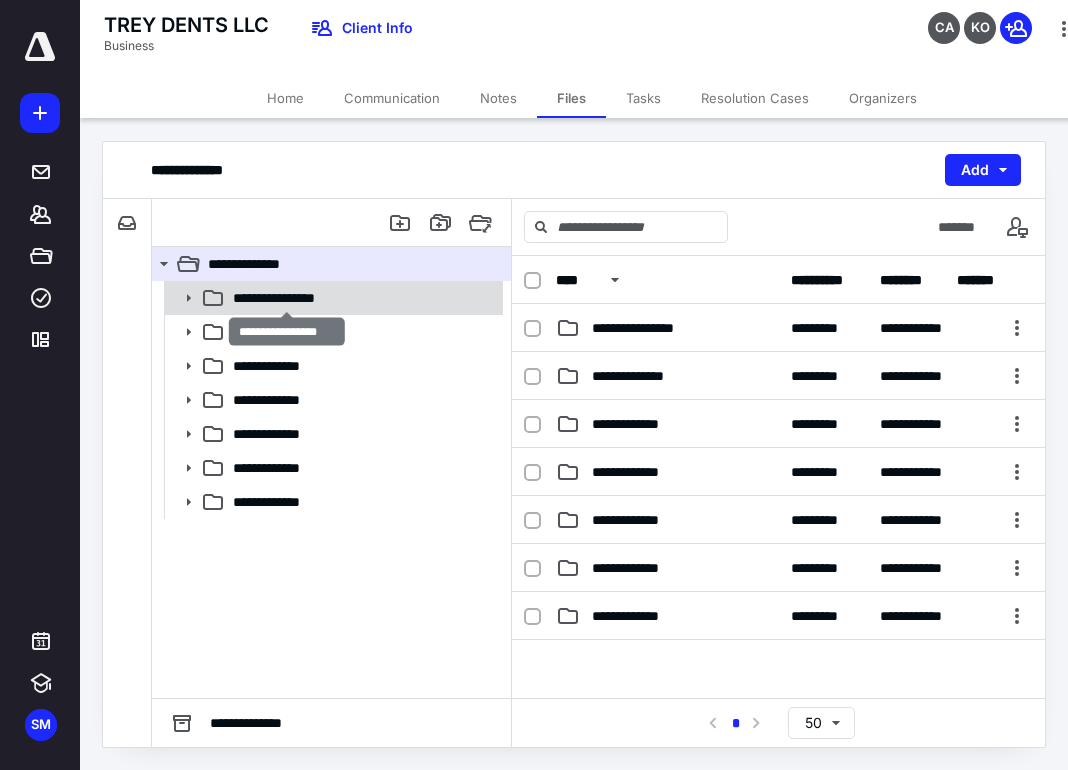 click on "**********" at bounding box center [287, 298] 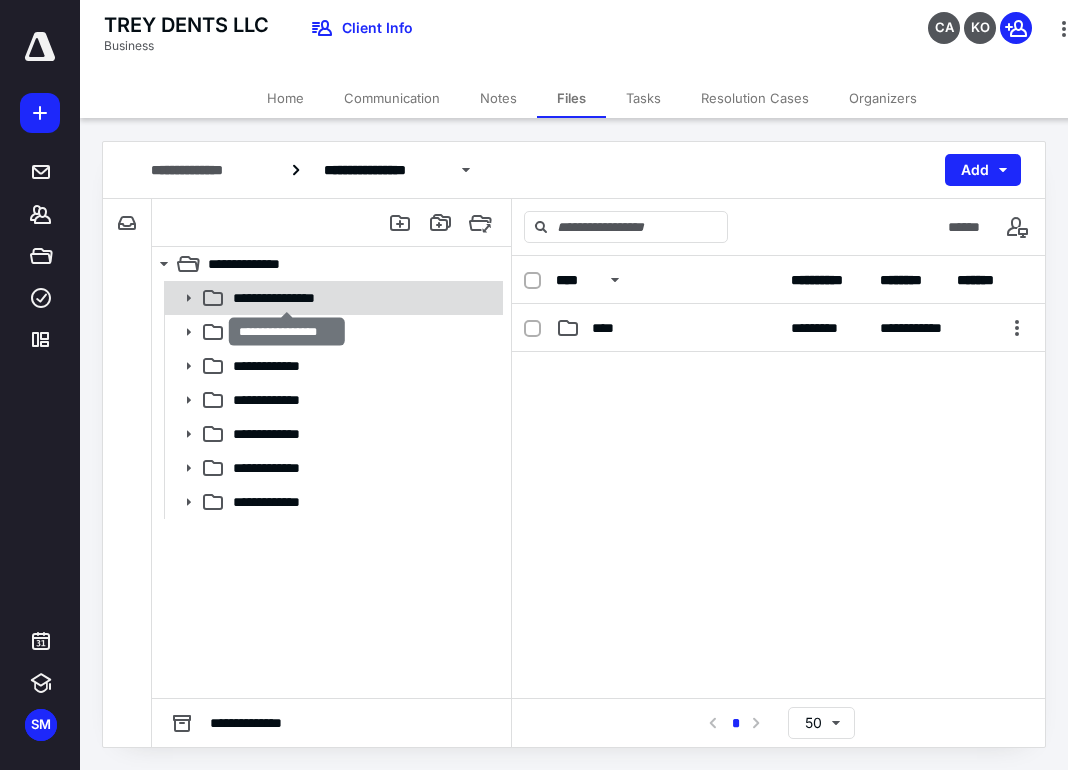 click on "**********" at bounding box center (287, 298) 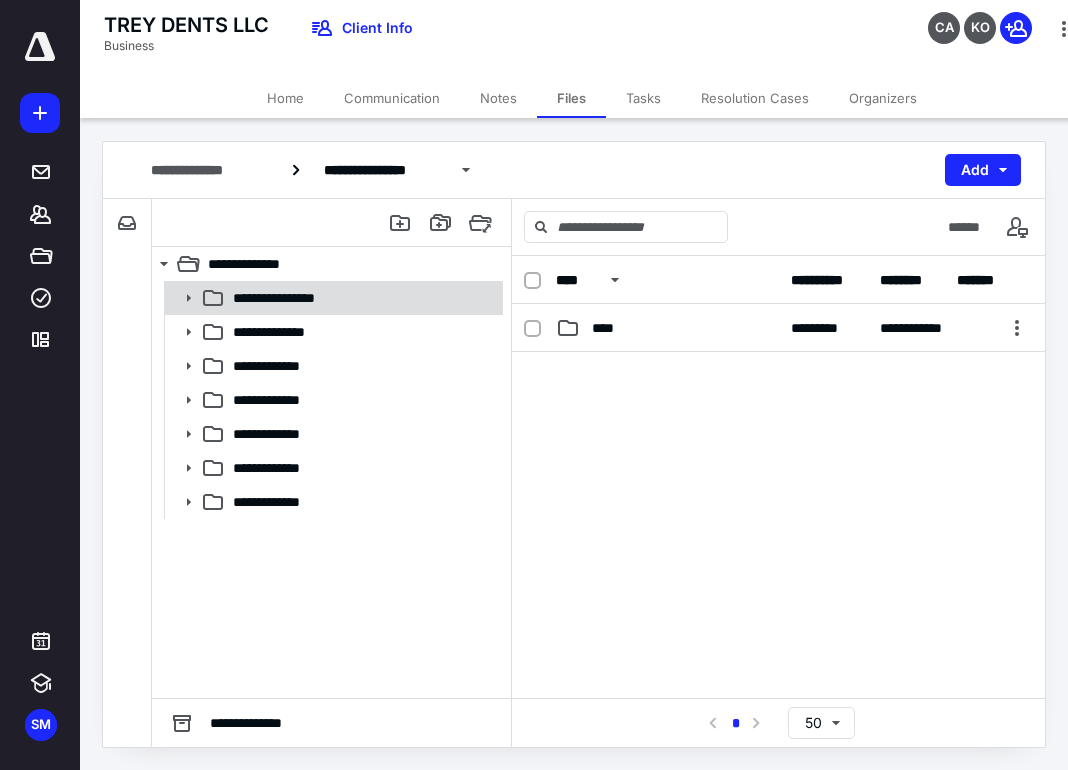 click 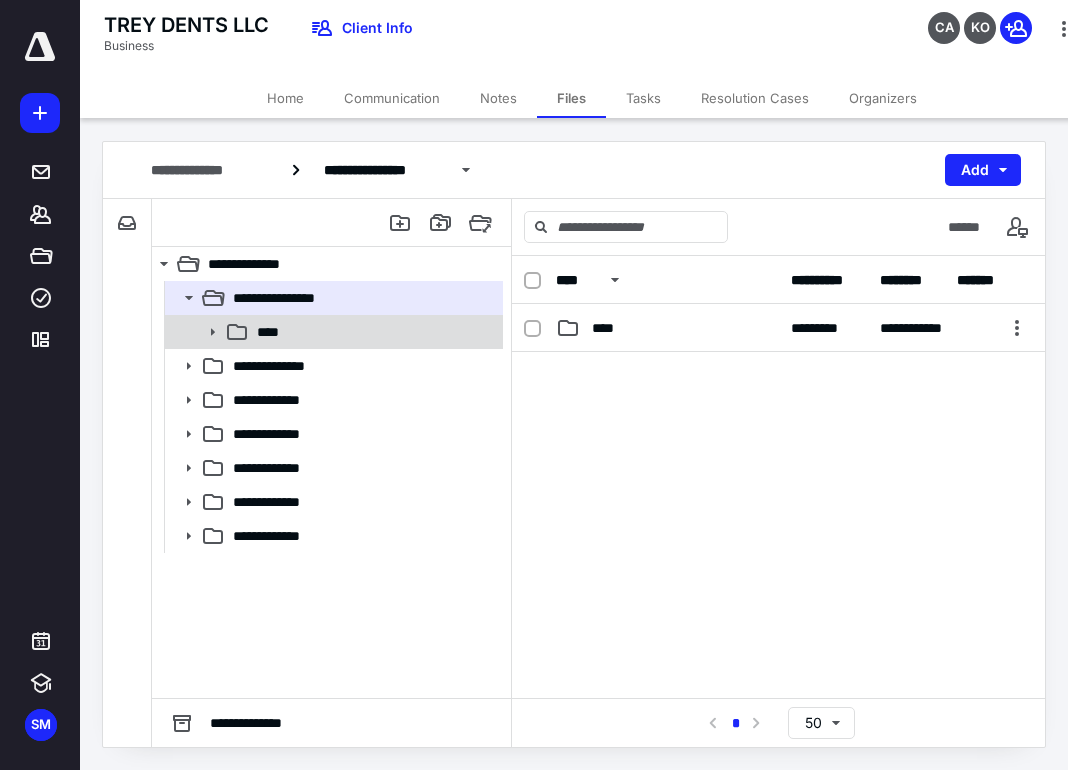 click 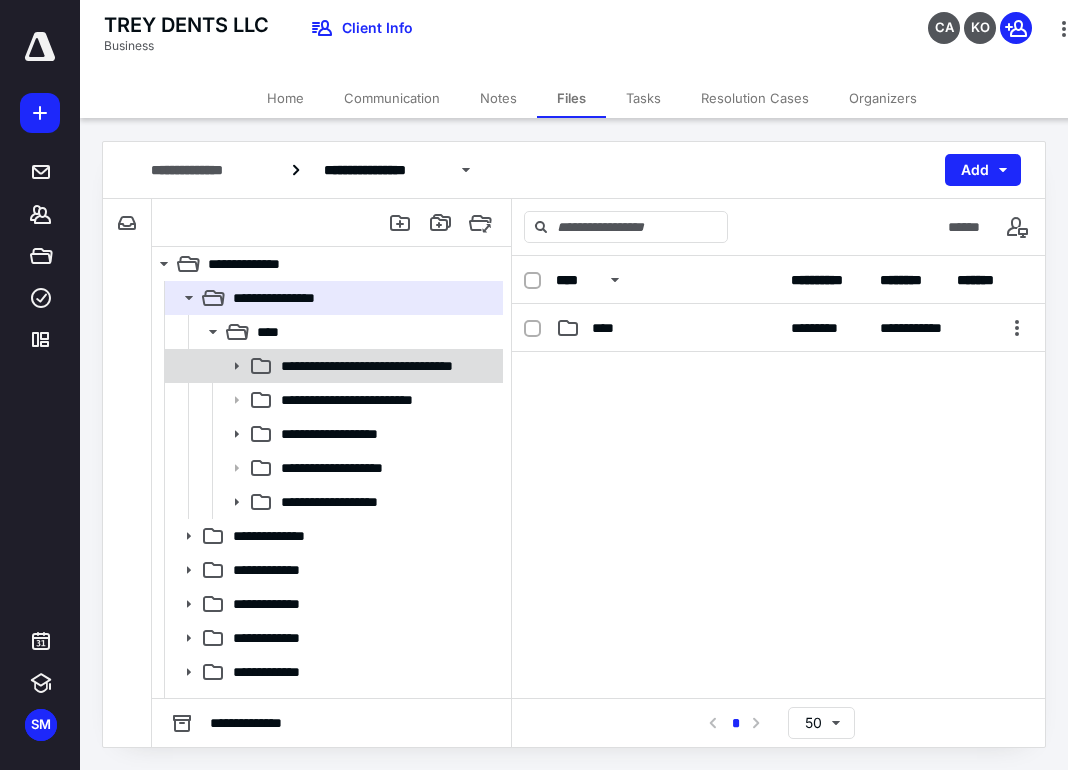 click 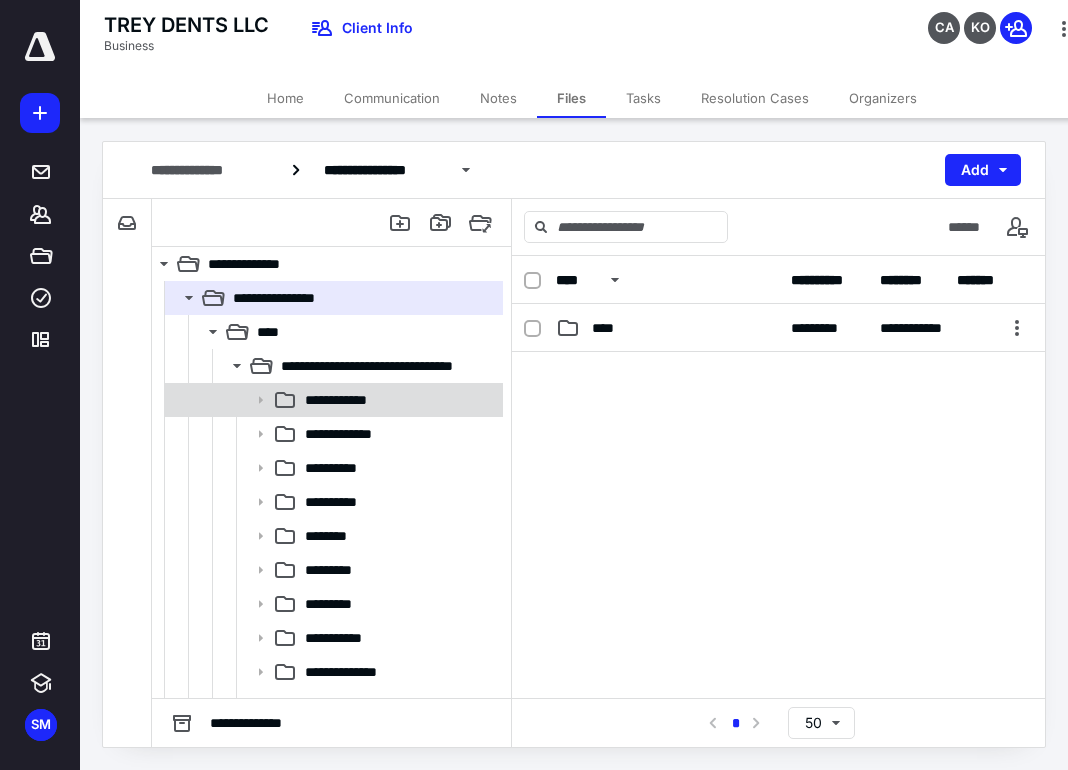 click on "**********" at bounding box center [346, 400] 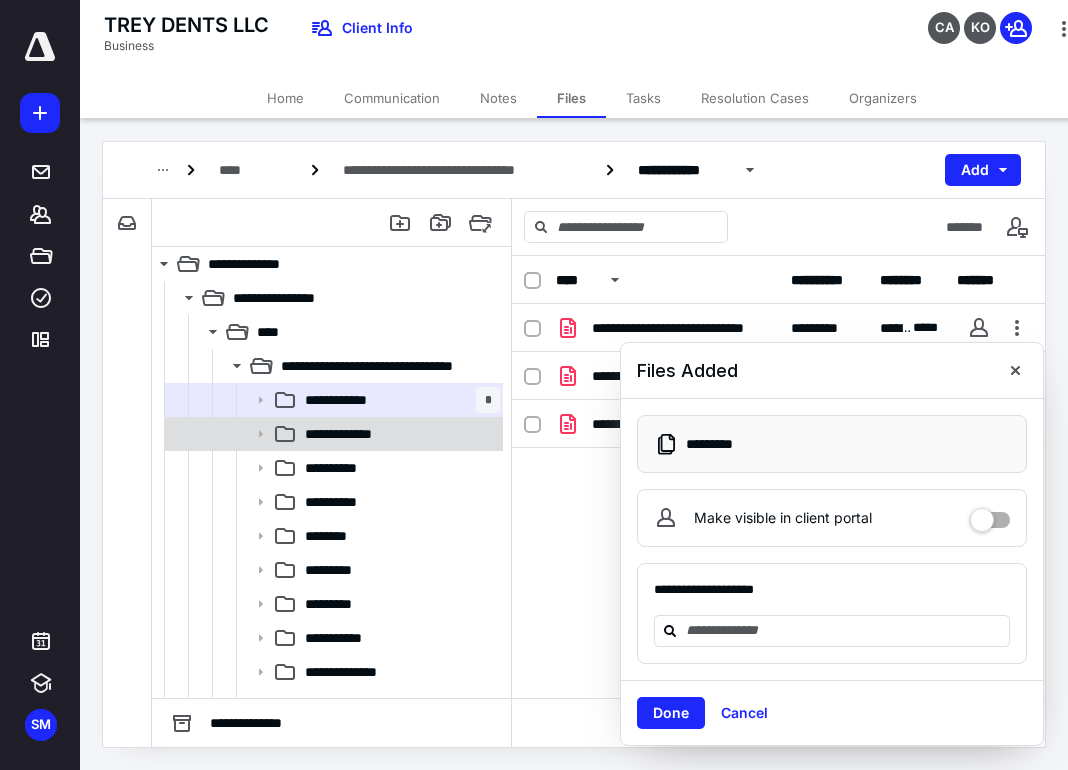 click on "**********" at bounding box center [398, 434] 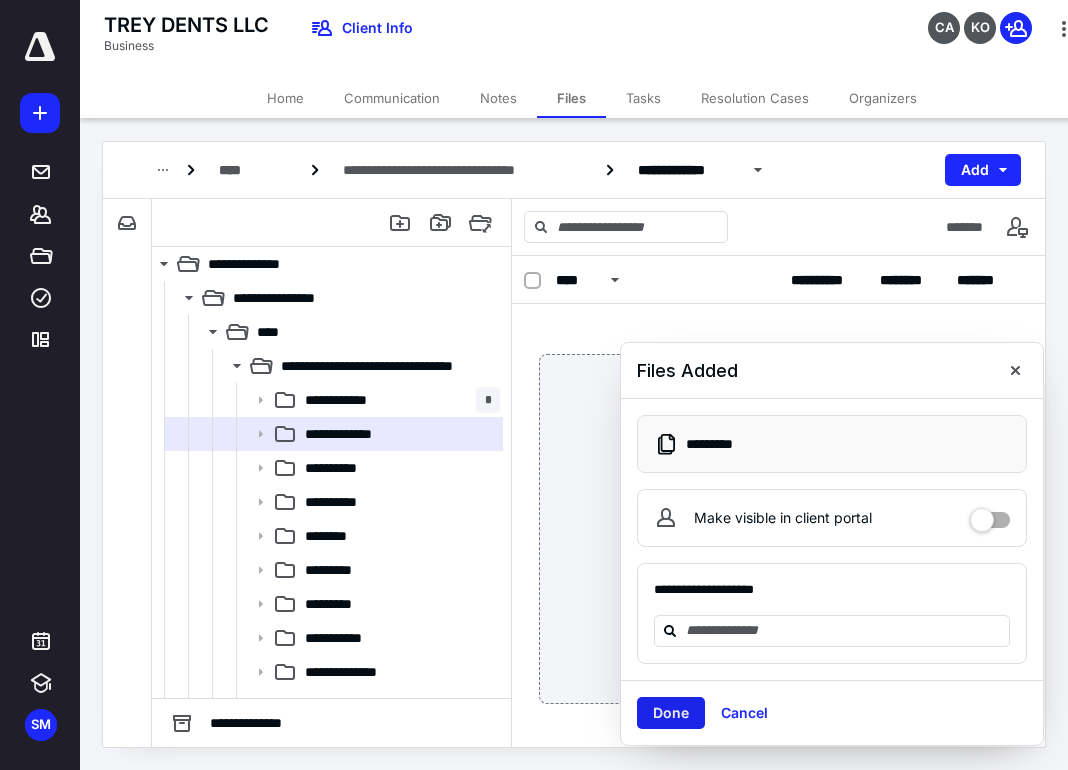 click on "Done" at bounding box center [671, 713] 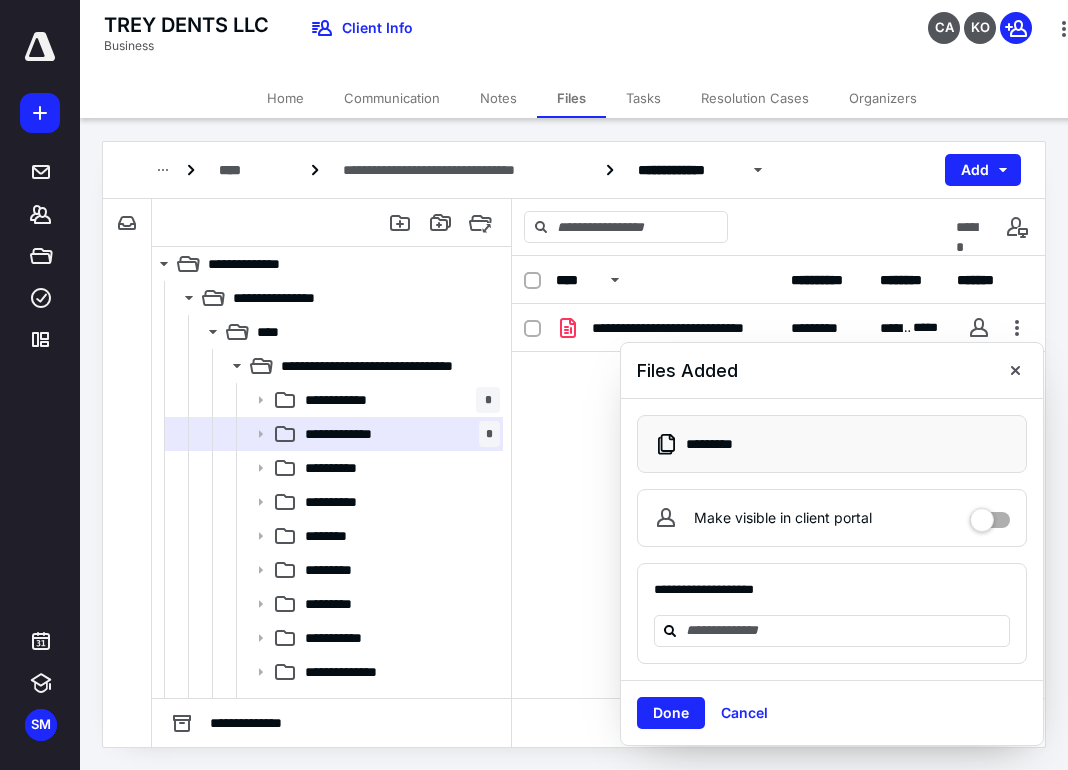 click on "TREY DENTS LLC Business Client Info CA KO" at bounding box center [592, 39] 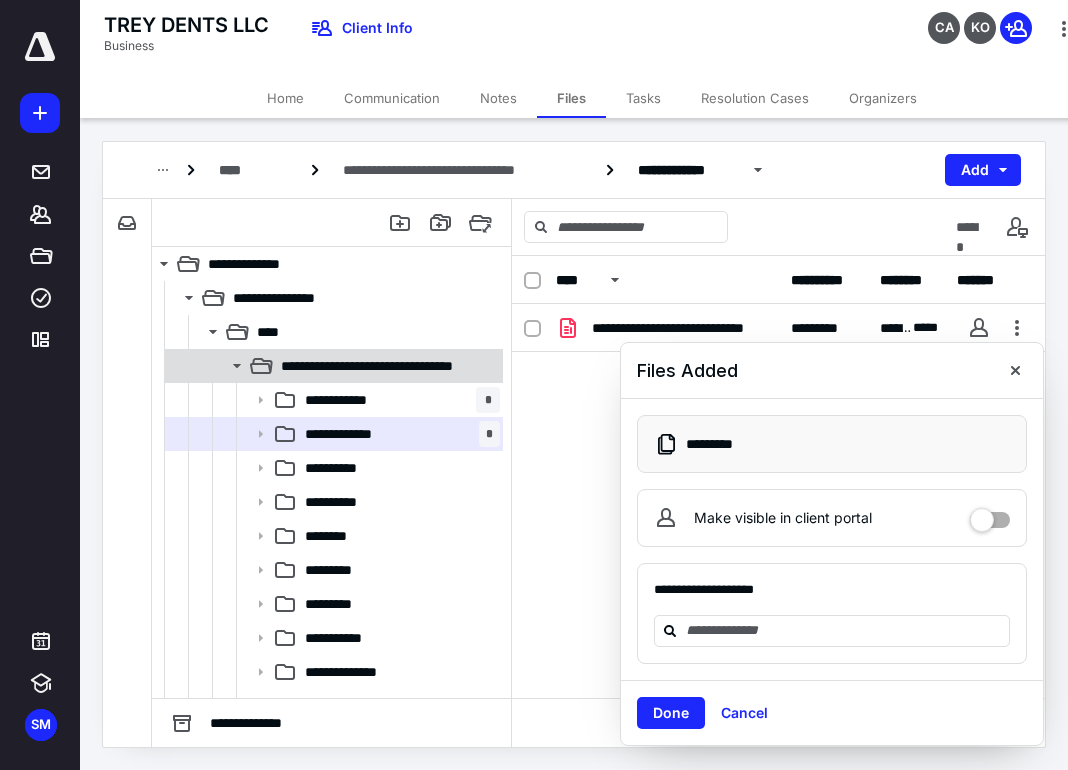 click 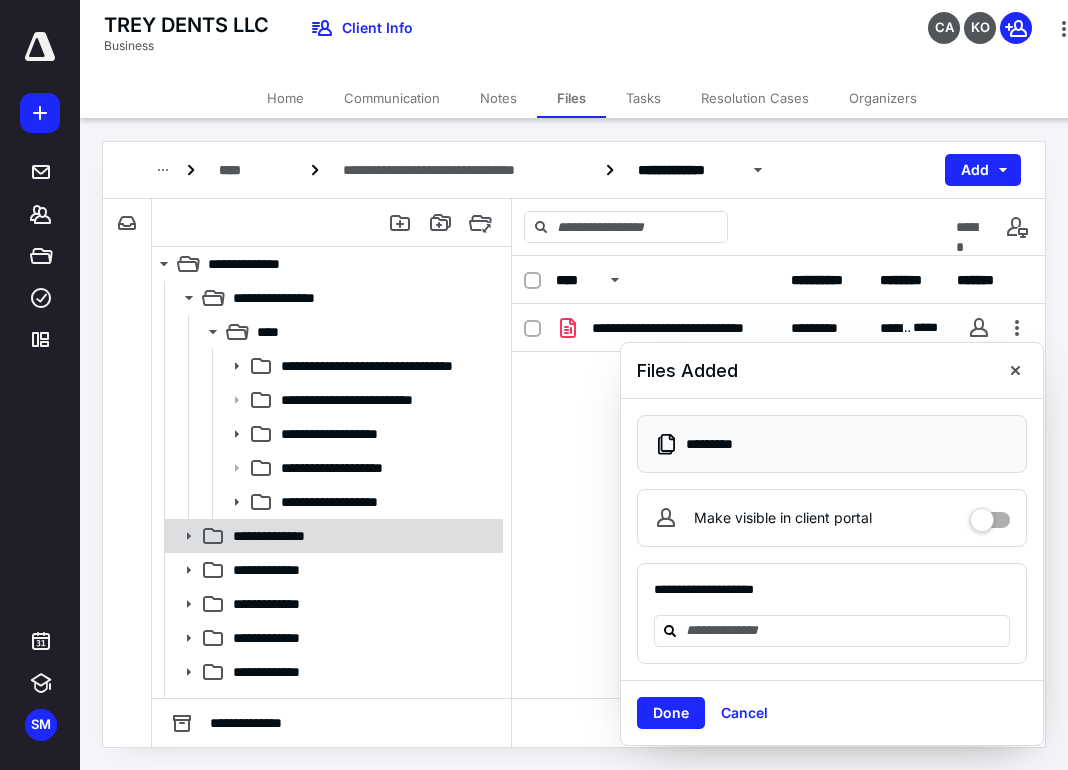 click 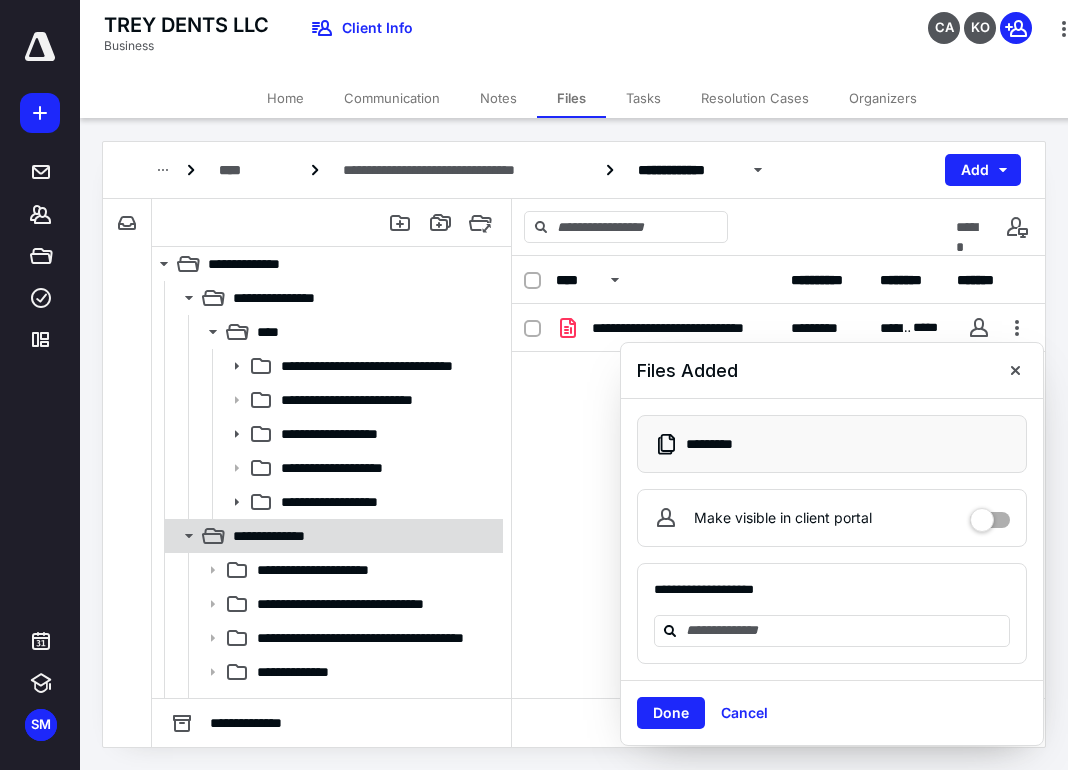 scroll, scrollTop: 100, scrollLeft: 0, axis: vertical 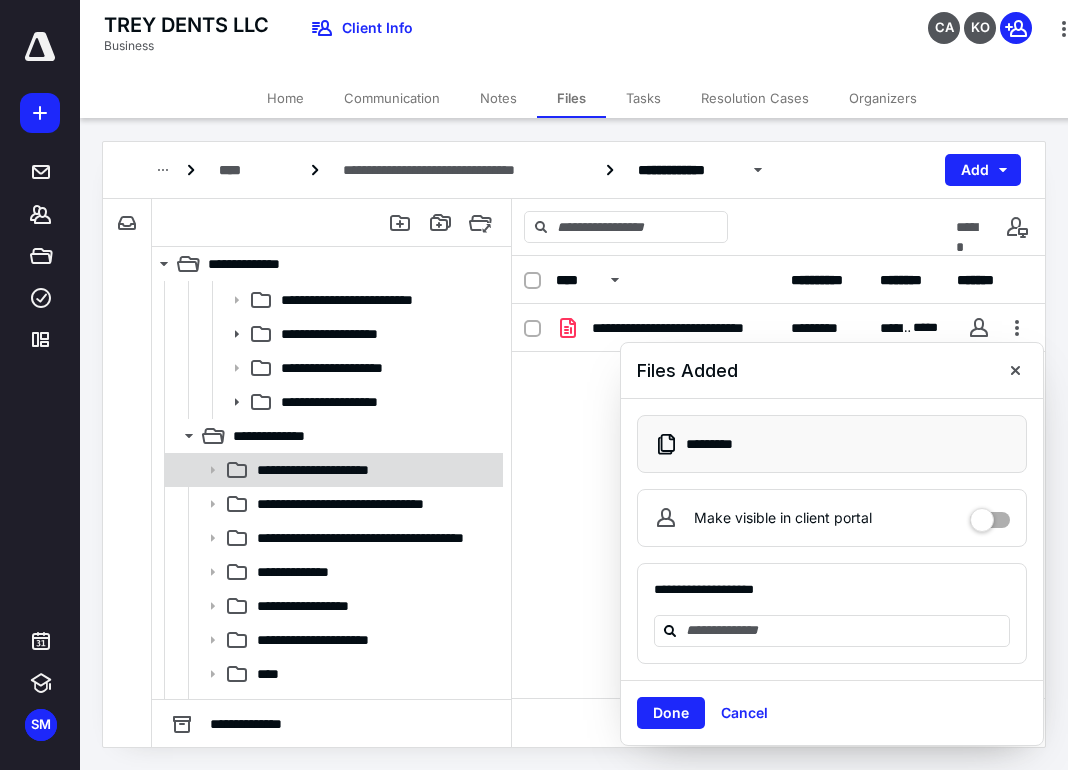 click on "**********" at bounding box center (335, 470) 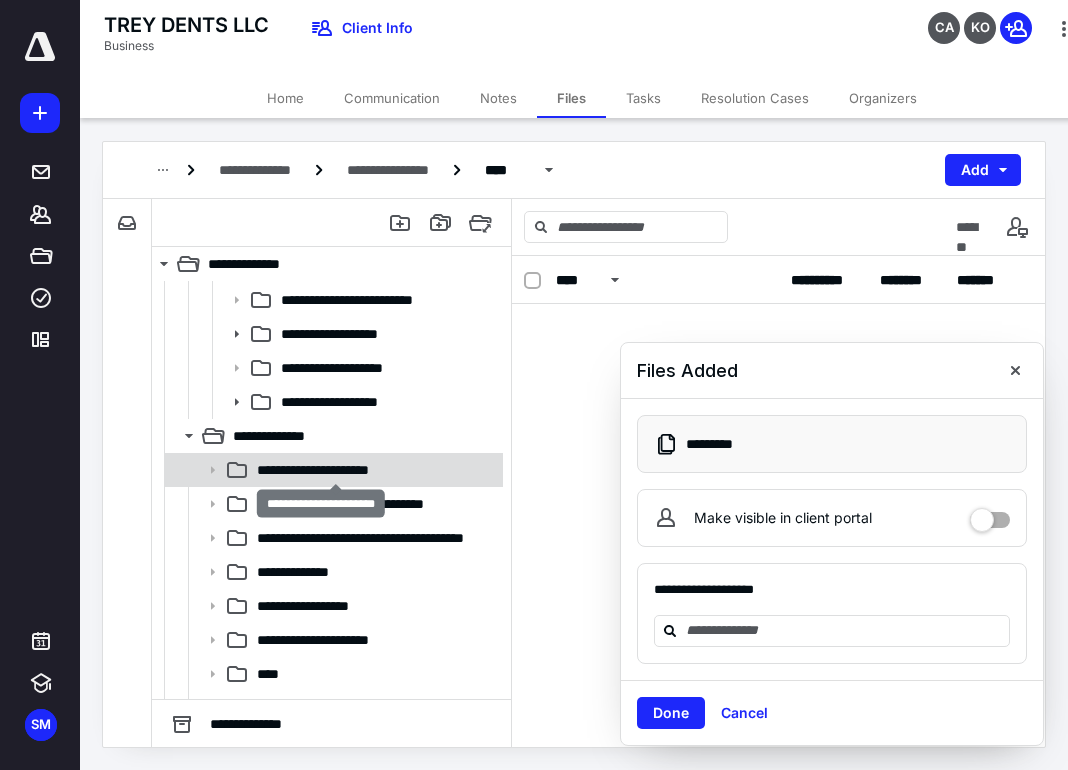click on "**********" at bounding box center (335, 470) 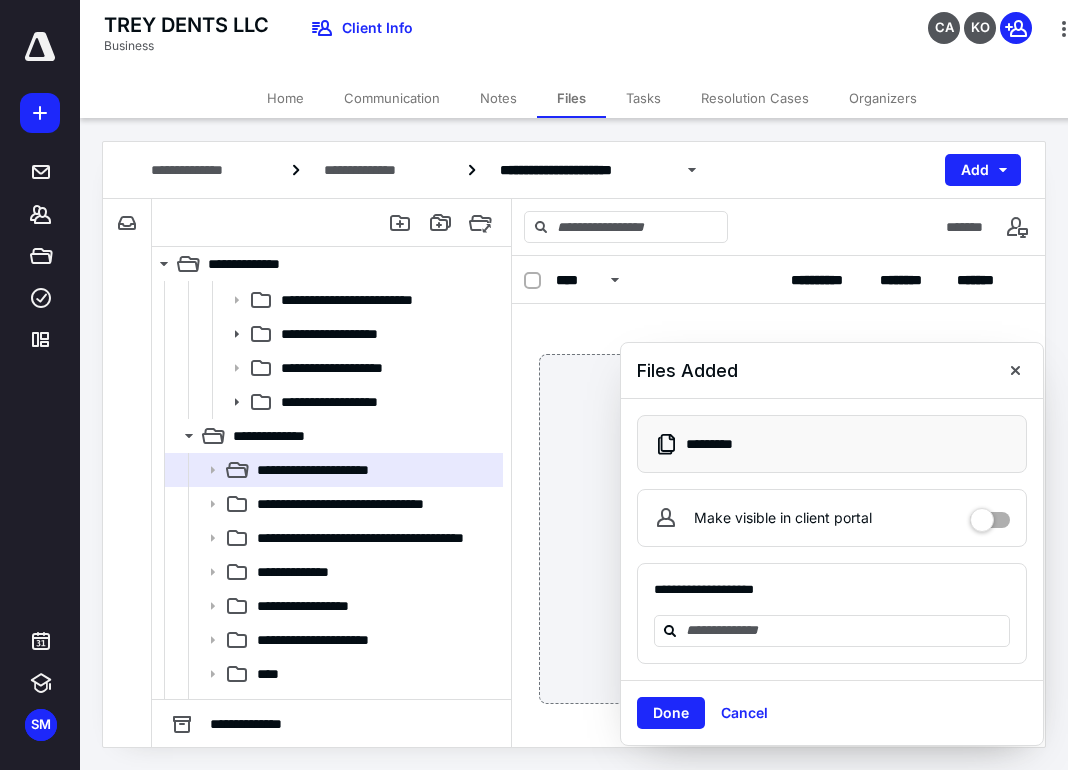 click on "Done" at bounding box center (671, 713) 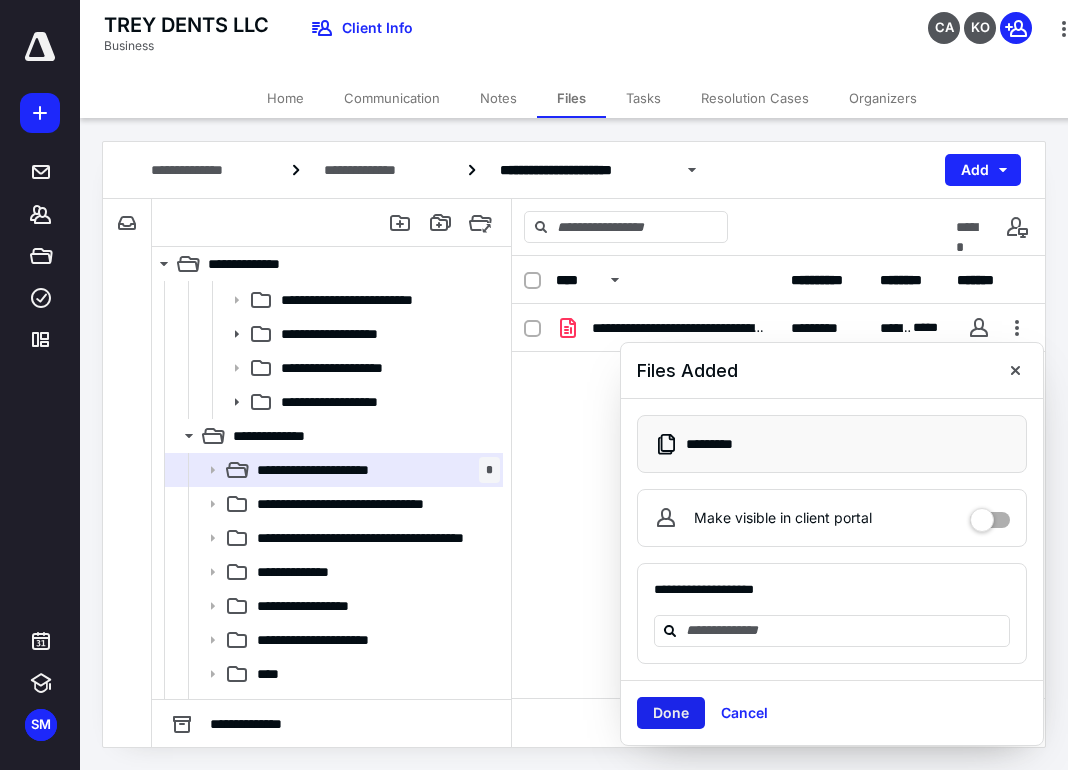 click on "Done" at bounding box center [671, 713] 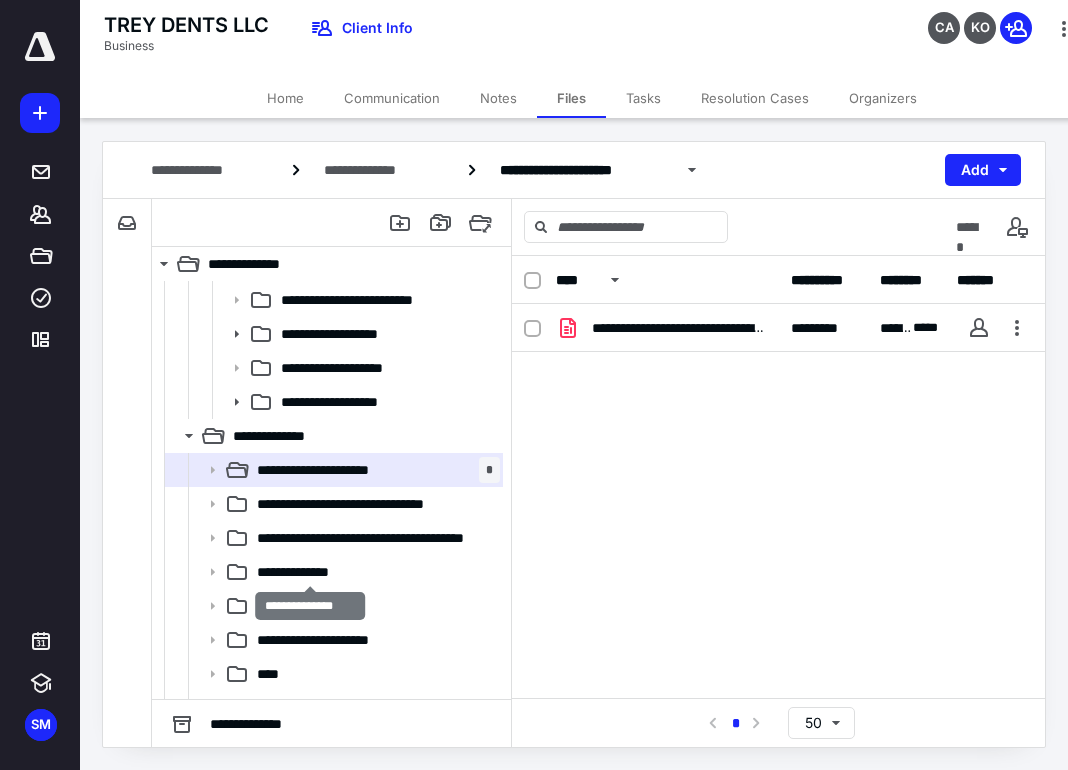 click on "**********" at bounding box center [310, 572] 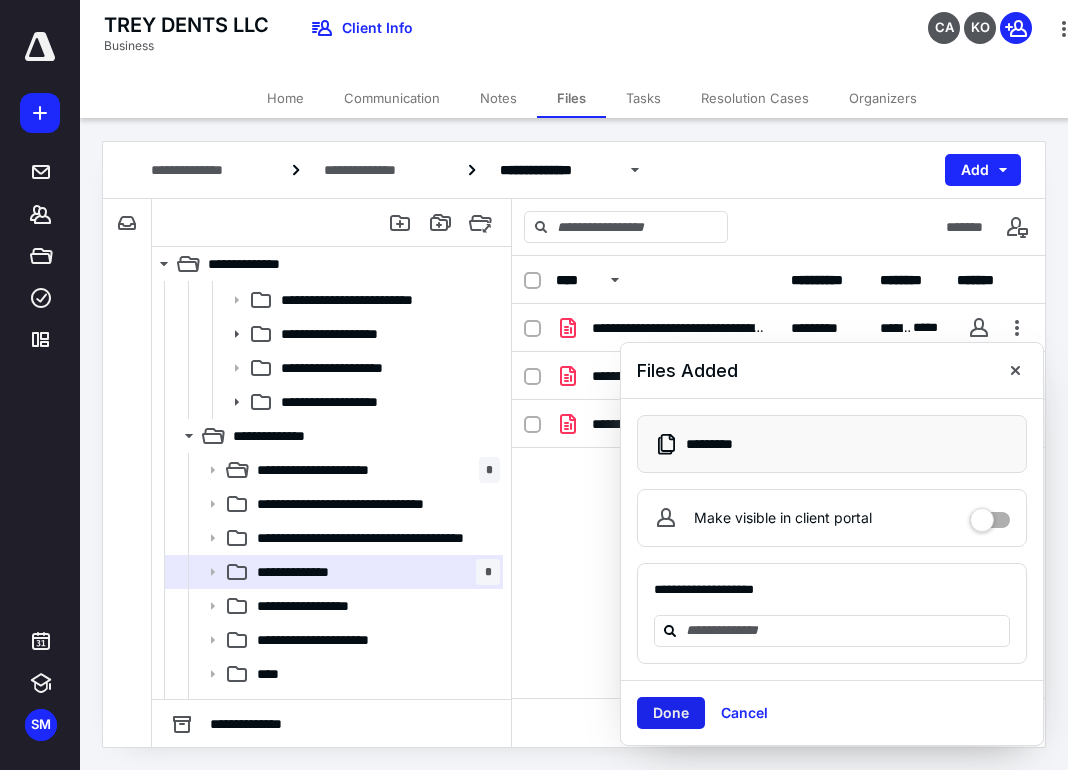 click on "Done" at bounding box center (671, 713) 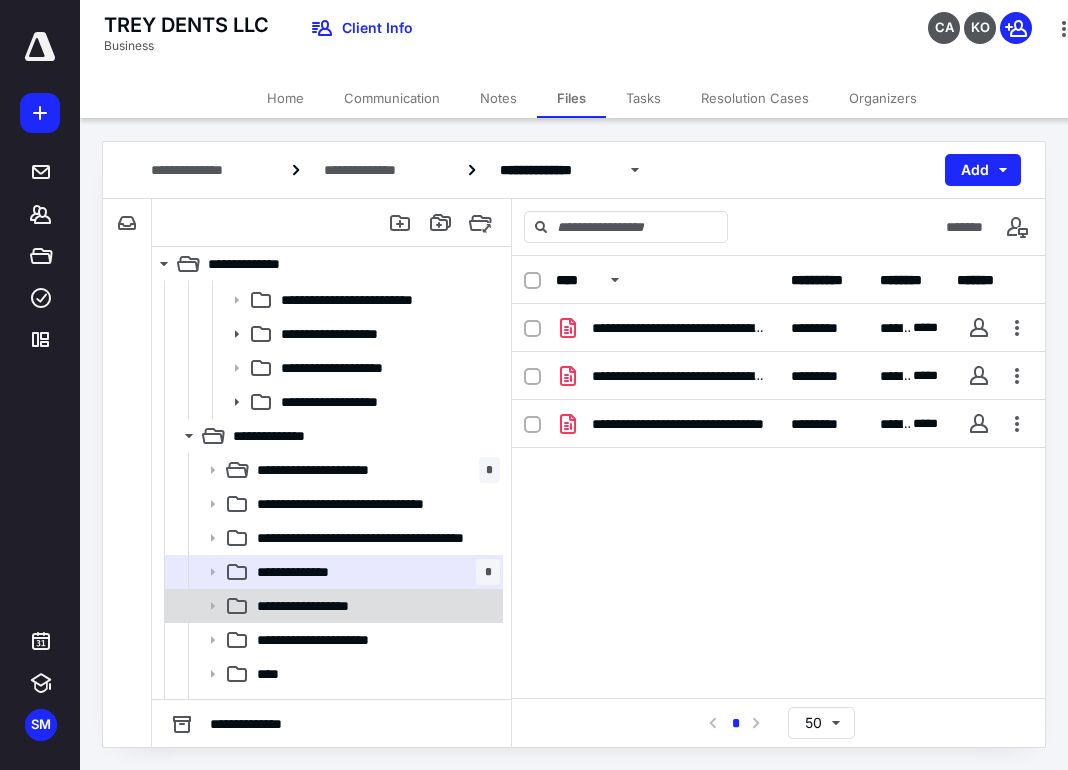 click on "**********" at bounding box center (323, 606) 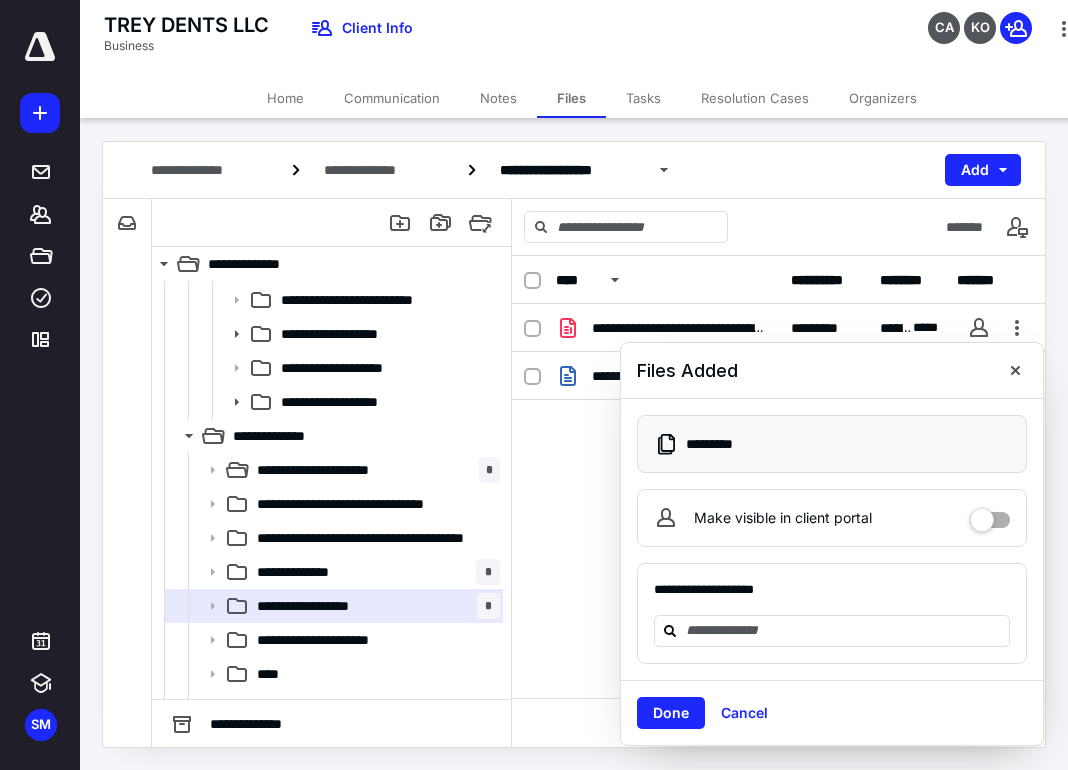 click on "Done" at bounding box center (671, 713) 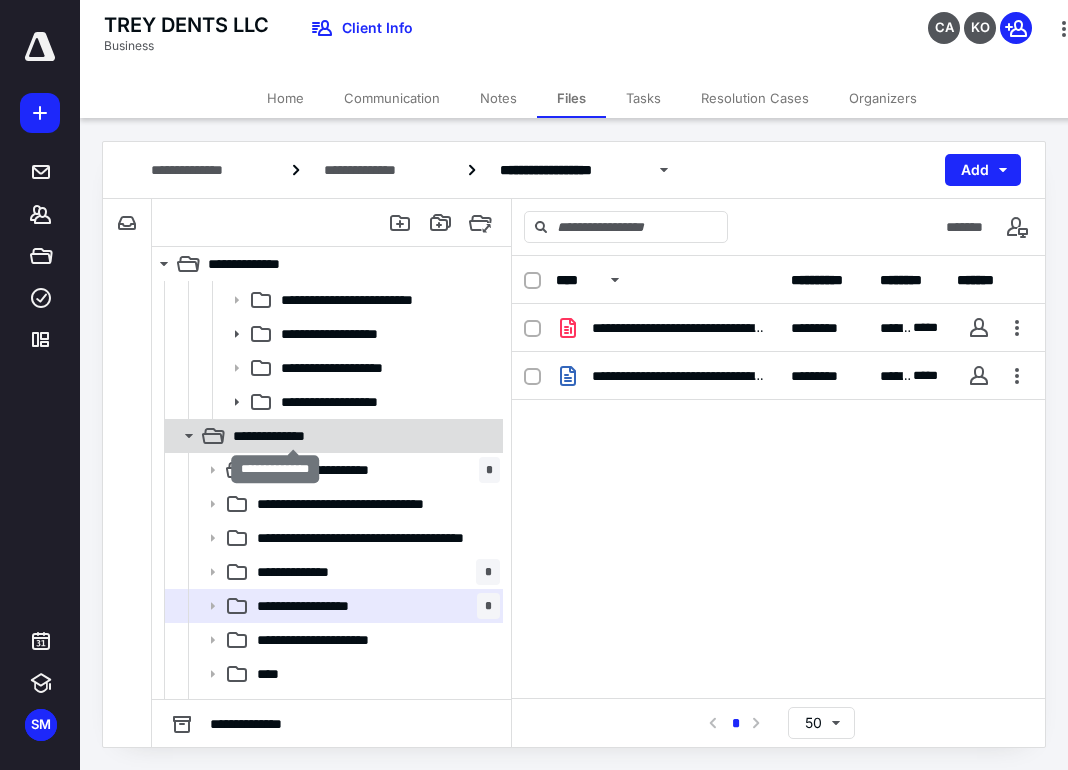 click on "**********" at bounding box center (293, 436) 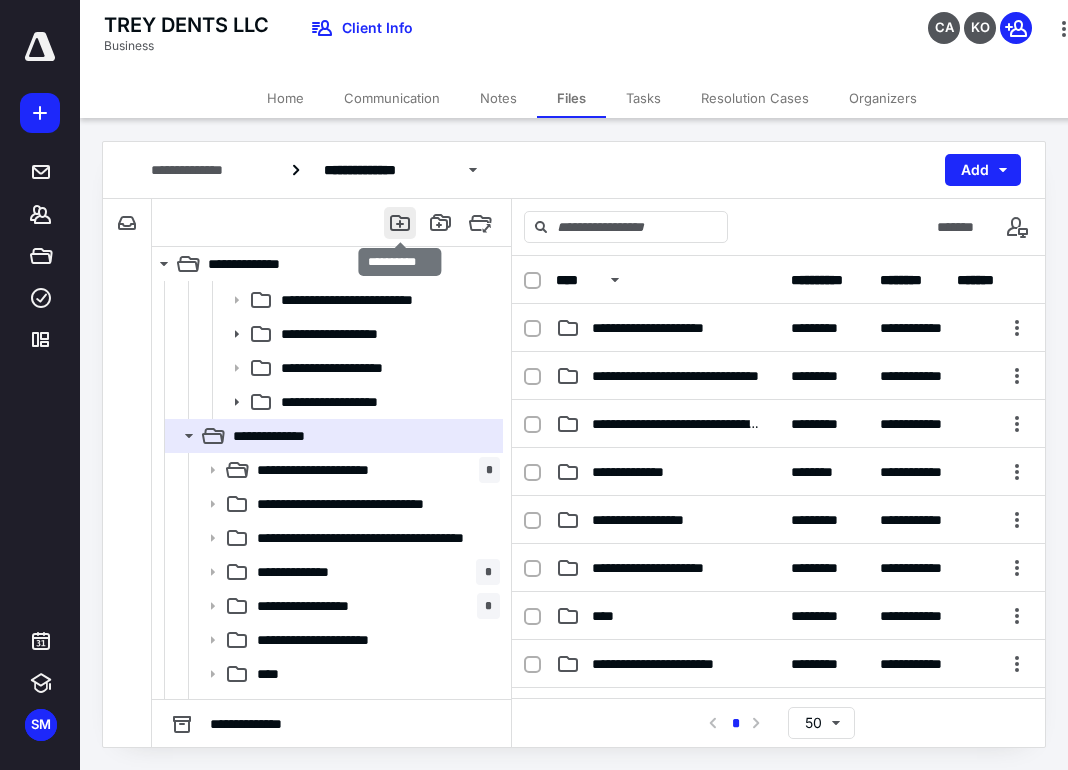 click at bounding box center (400, 223) 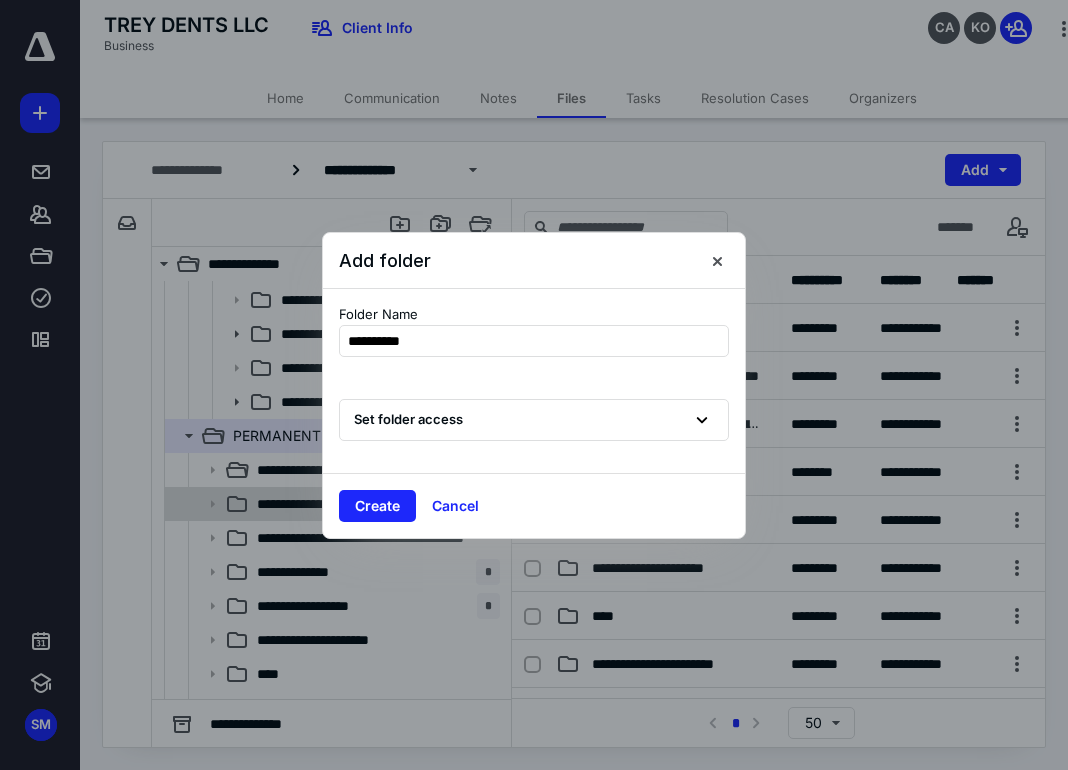 type on "**********" 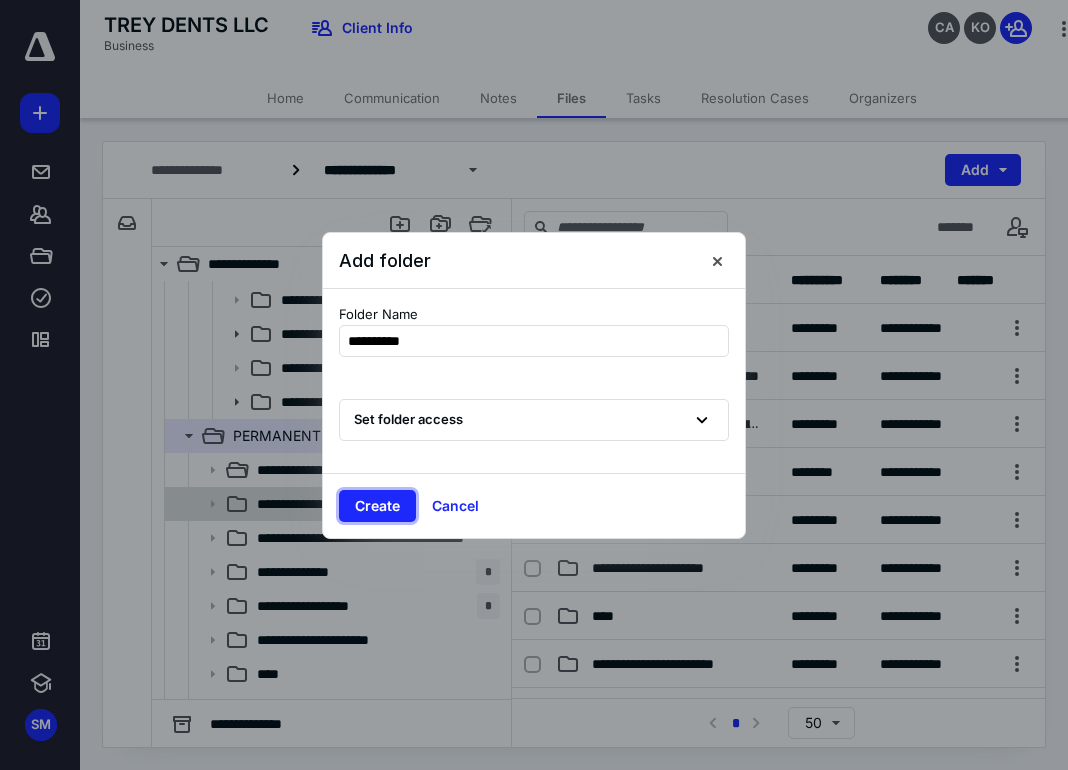 click on "Create" at bounding box center [377, 506] 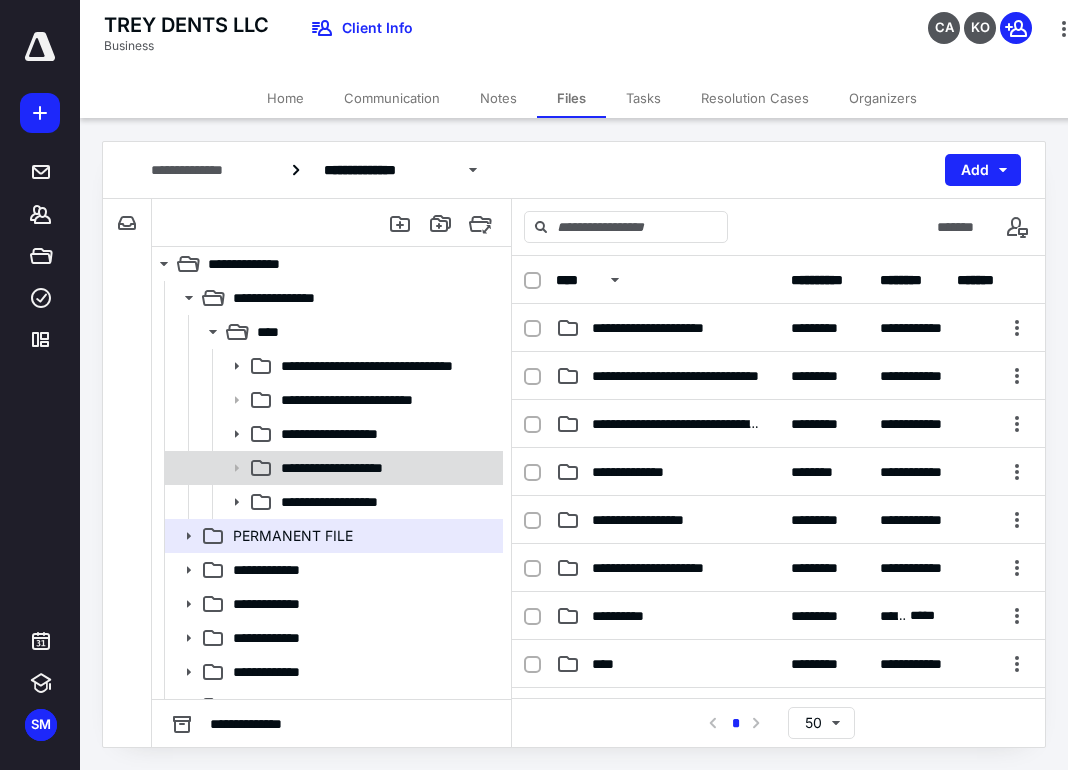 scroll, scrollTop: 23, scrollLeft: 0, axis: vertical 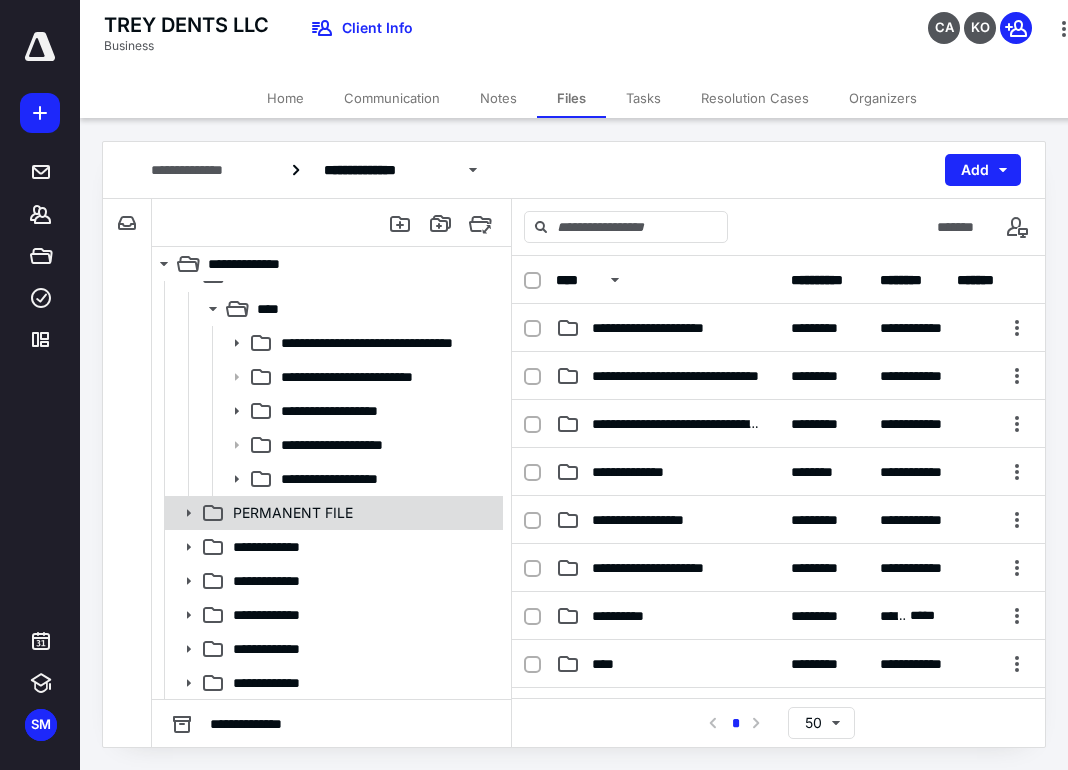 click on "PERMANENT FILE" at bounding box center (293, 513) 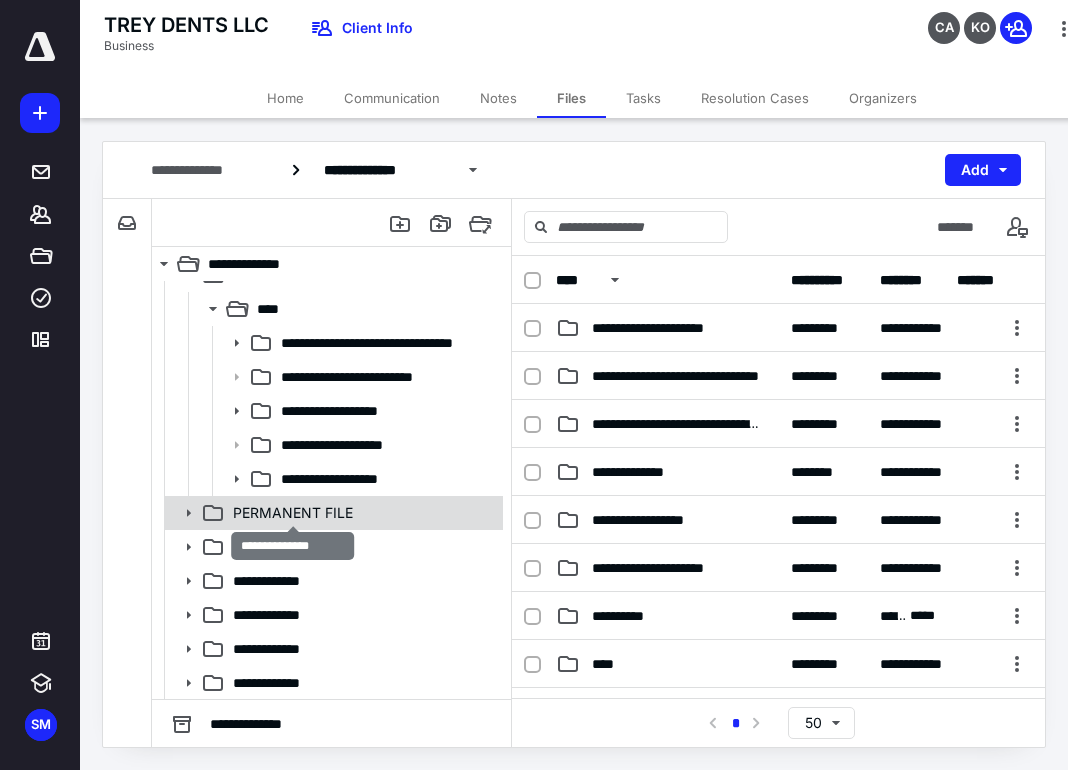click on "PERMANENT FILE" at bounding box center [293, 513] 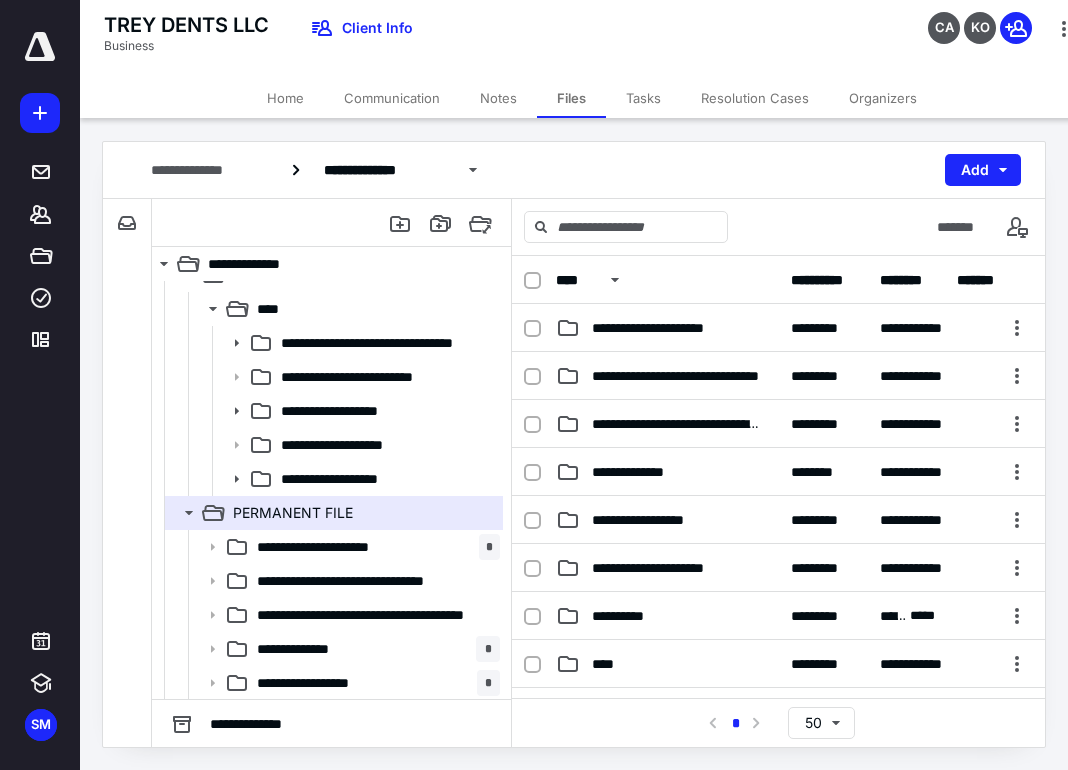 scroll, scrollTop: 323, scrollLeft: 0, axis: vertical 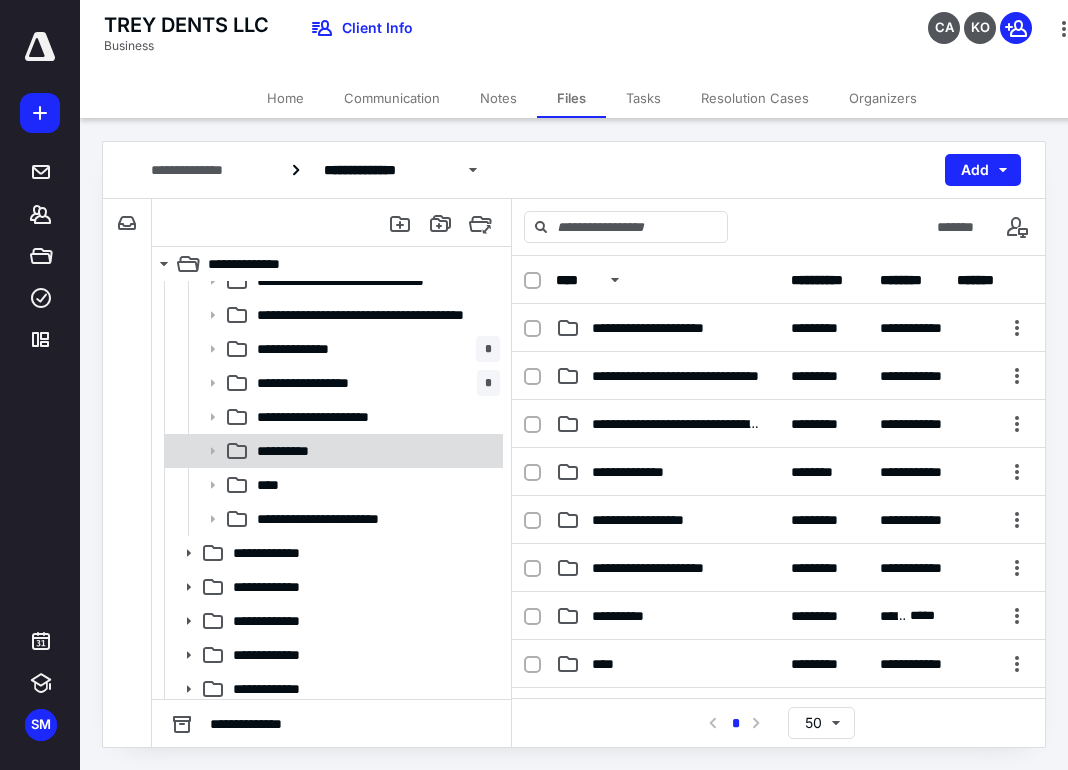 click on "**********" at bounding box center (291, 451) 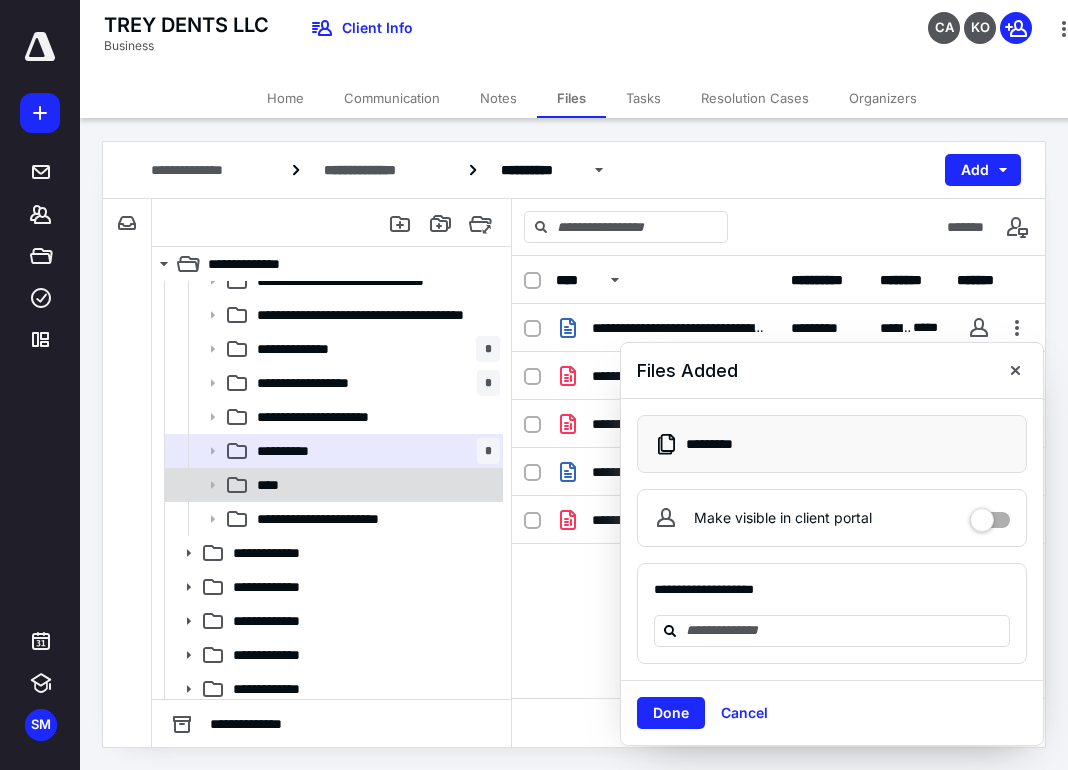 click on "****" at bounding box center [374, 485] 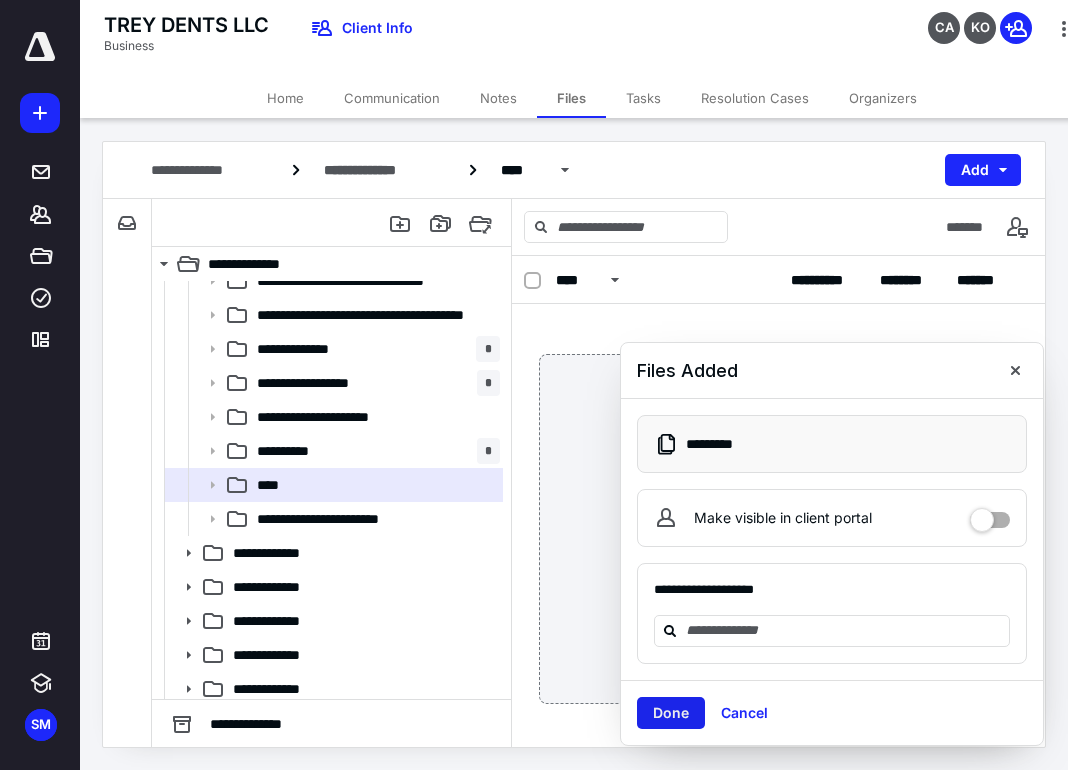 click on "Done" at bounding box center (671, 713) 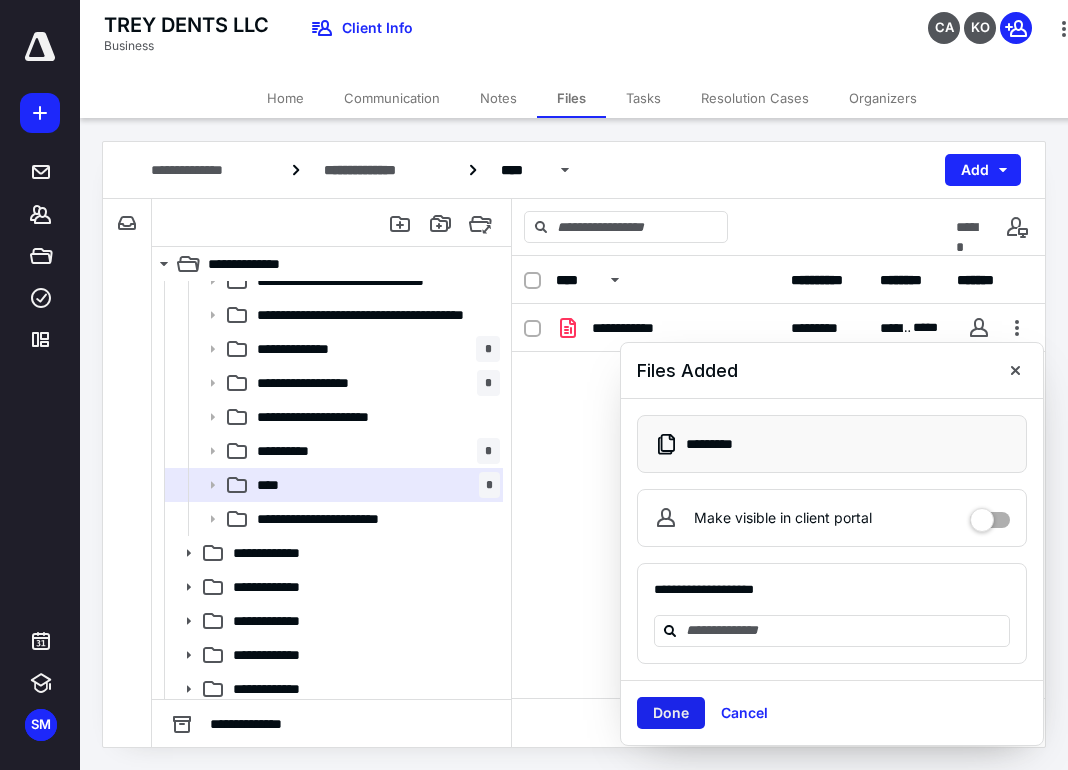 click on "Done" at bounding box center [671, 713] 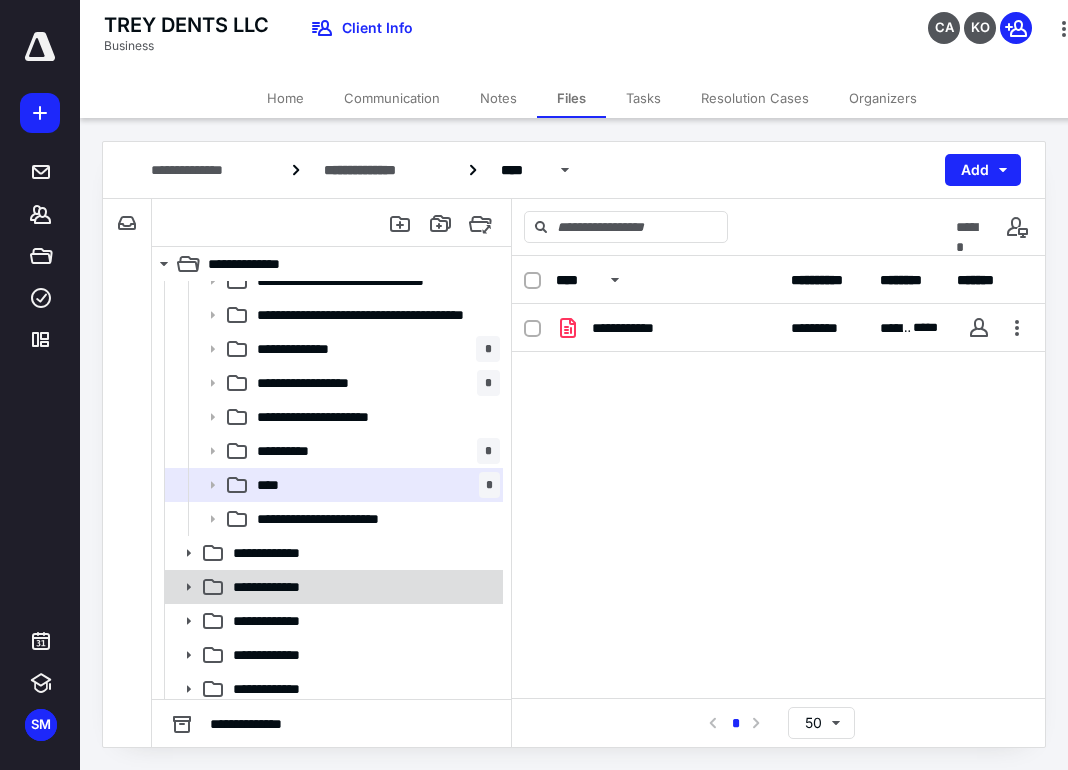 scroll, scrollTop: 329, scrollLeft: 0, axis: vertical 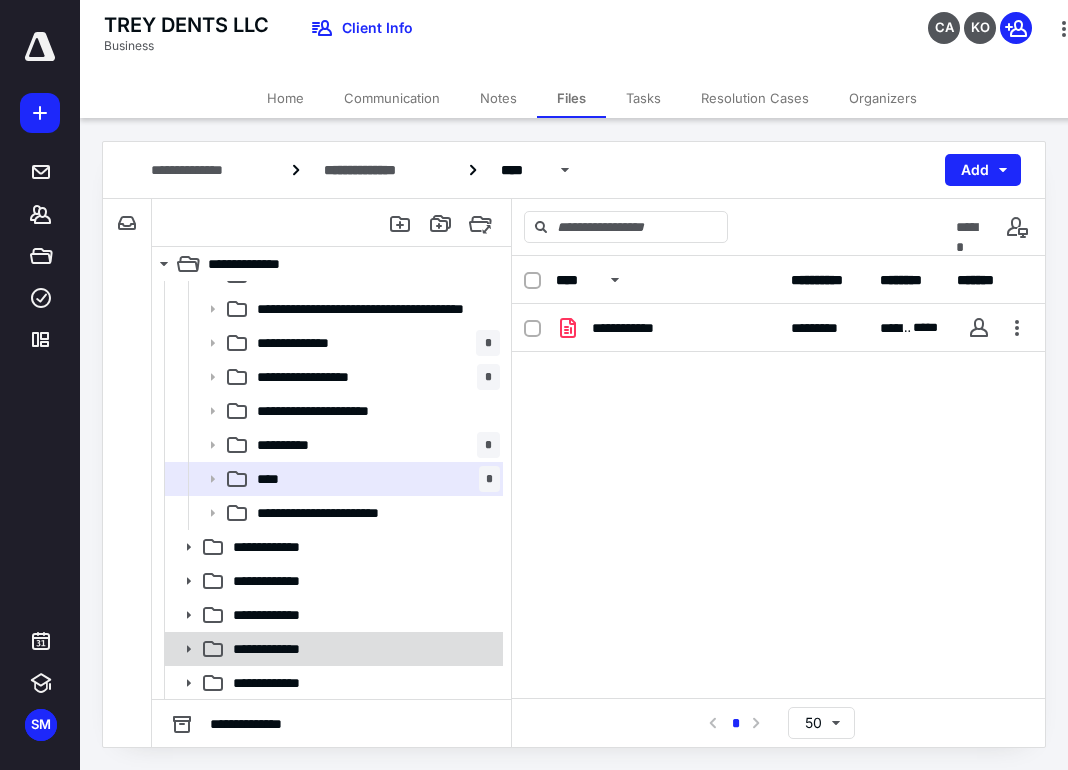 click on "**********" at bounding box center [281, 649] 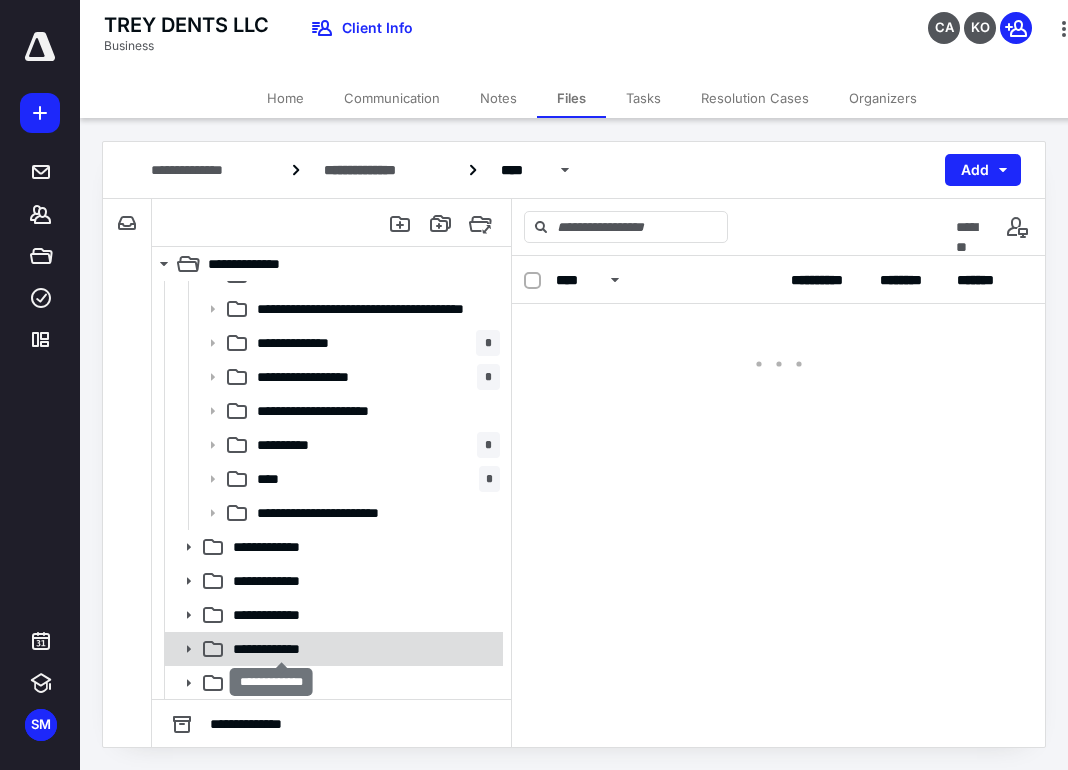 click on "**********" at bounding box center (281, 649) 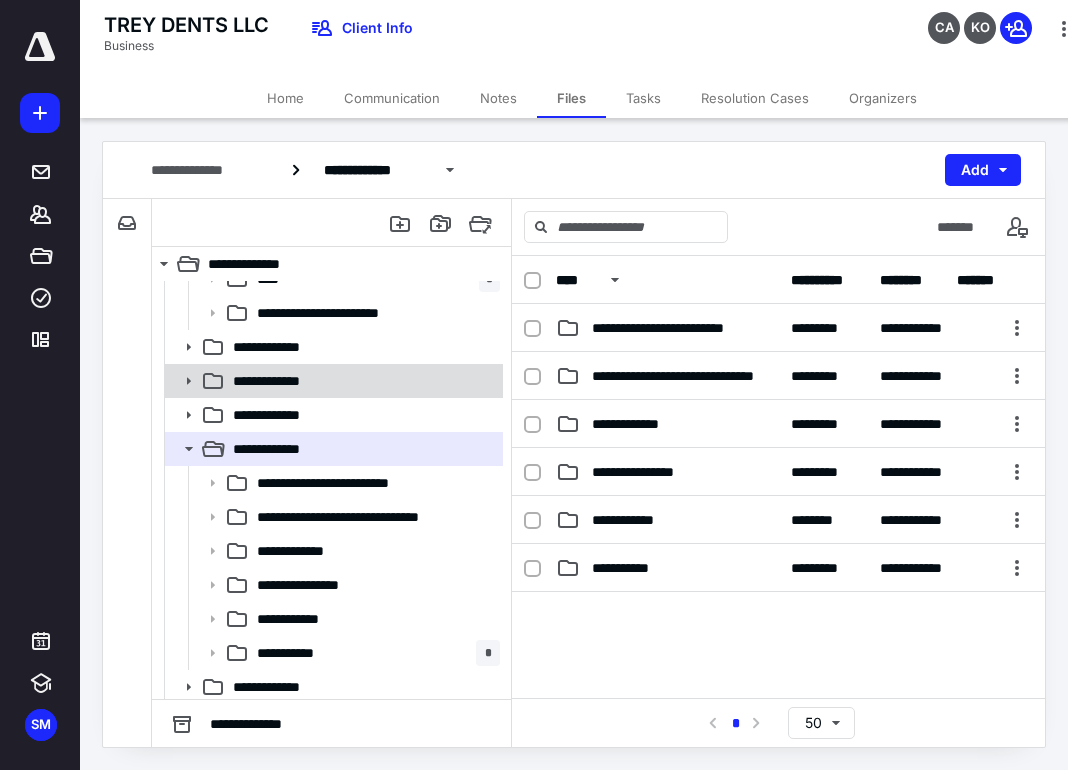 scroll, scrollTop: 533, scrollLeft: 0, axis: vertical 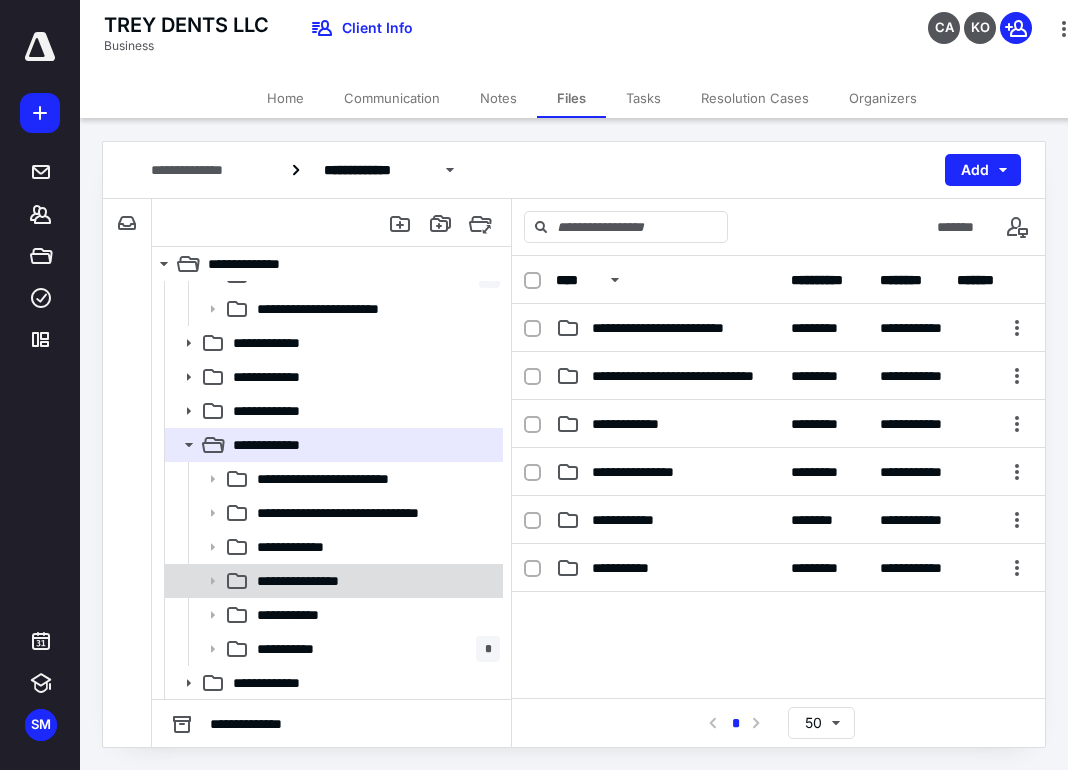 click on "**********" at bounding box center [320, 581] 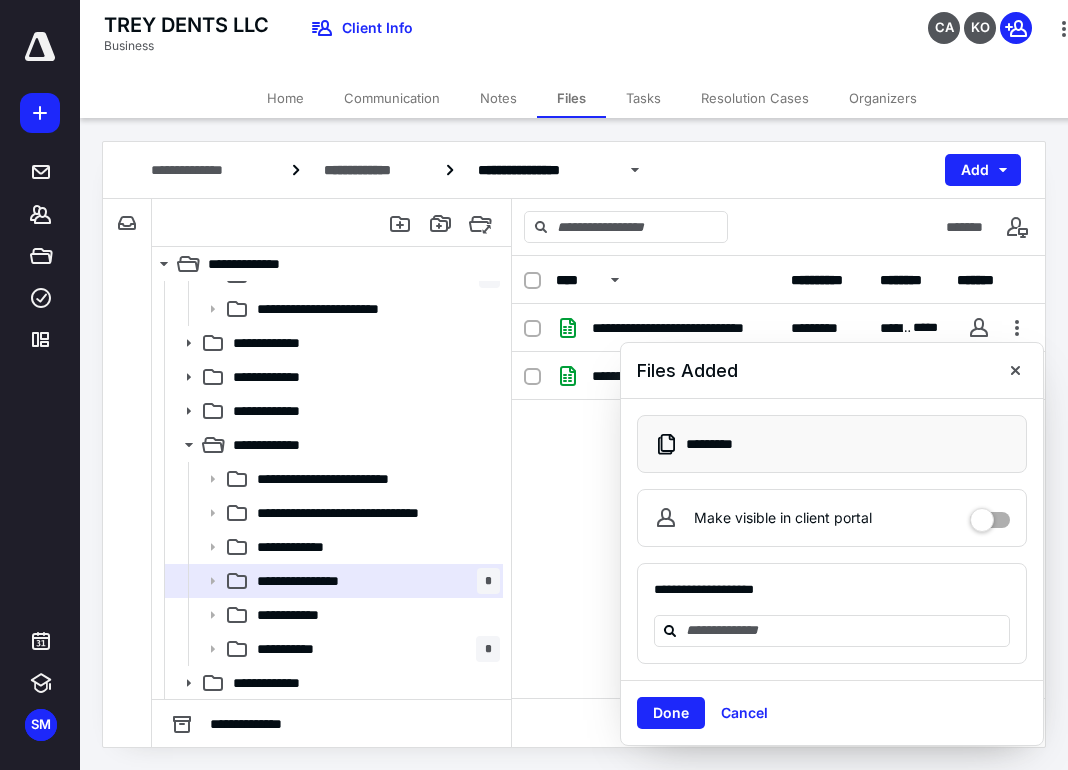 click on "Done Cancel" at bounding box center (832, 712) 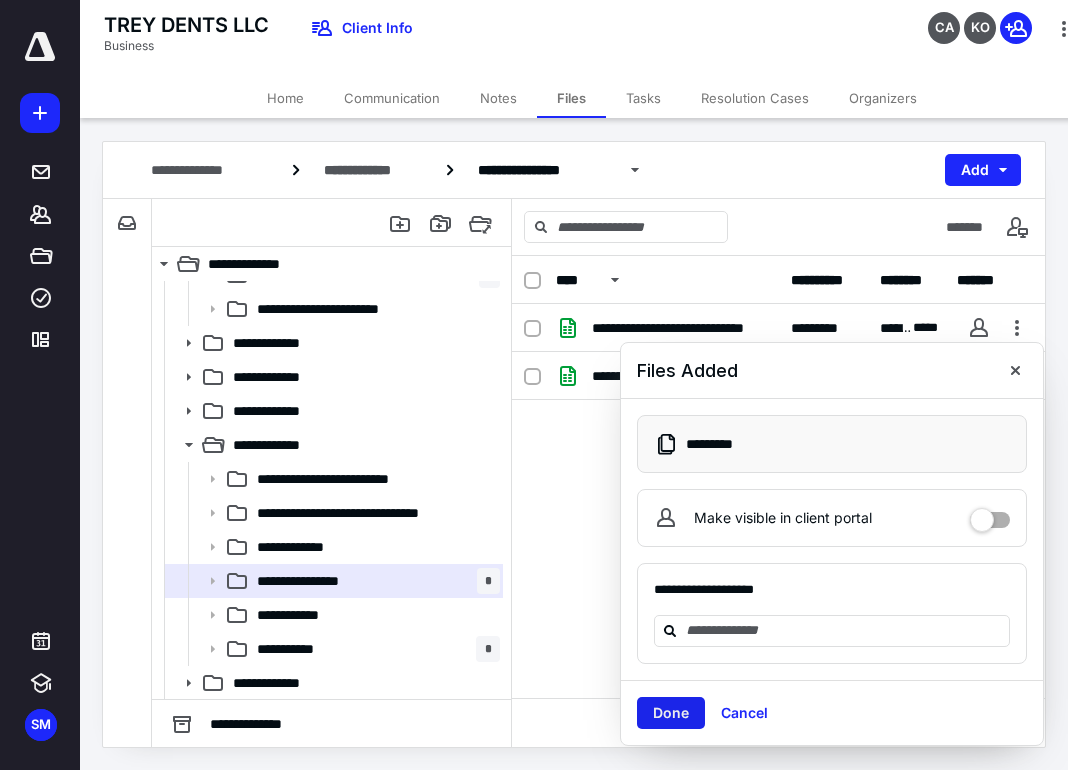 click on "Done" at bounding box center (671, 713) 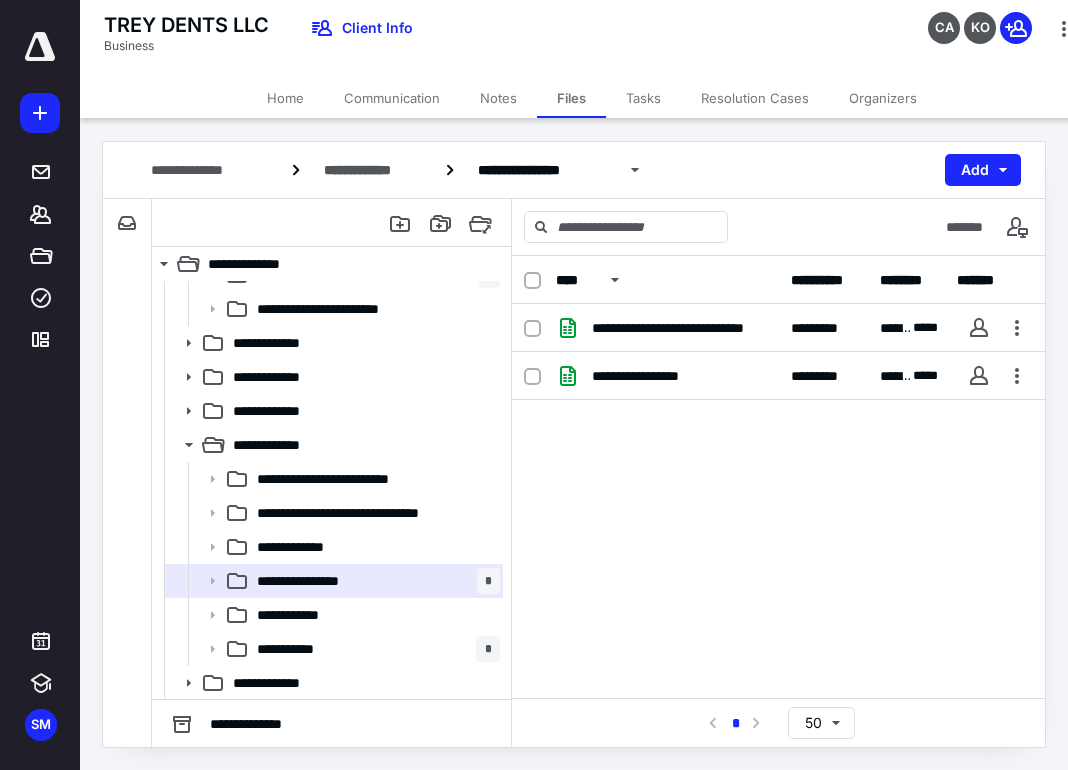 click on "TREY DENTS LLC Business Client Info CA KO" at bounding box center [592, 39] 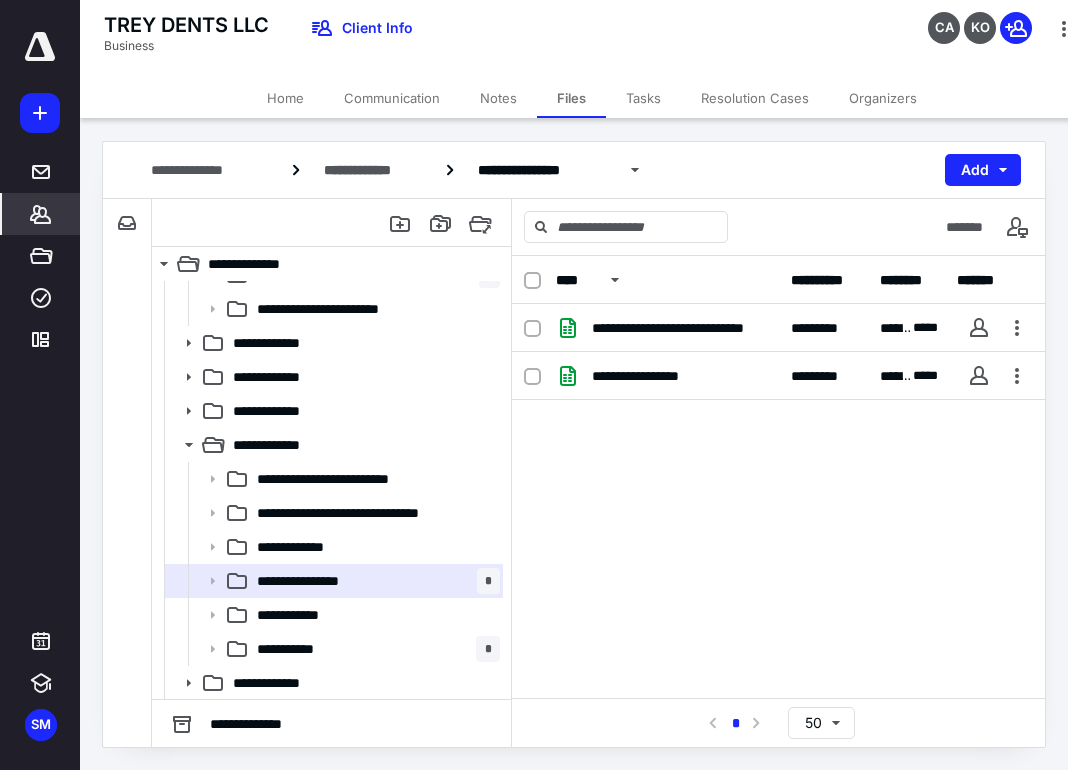 click on "*******" at bounding box center (41, 214) 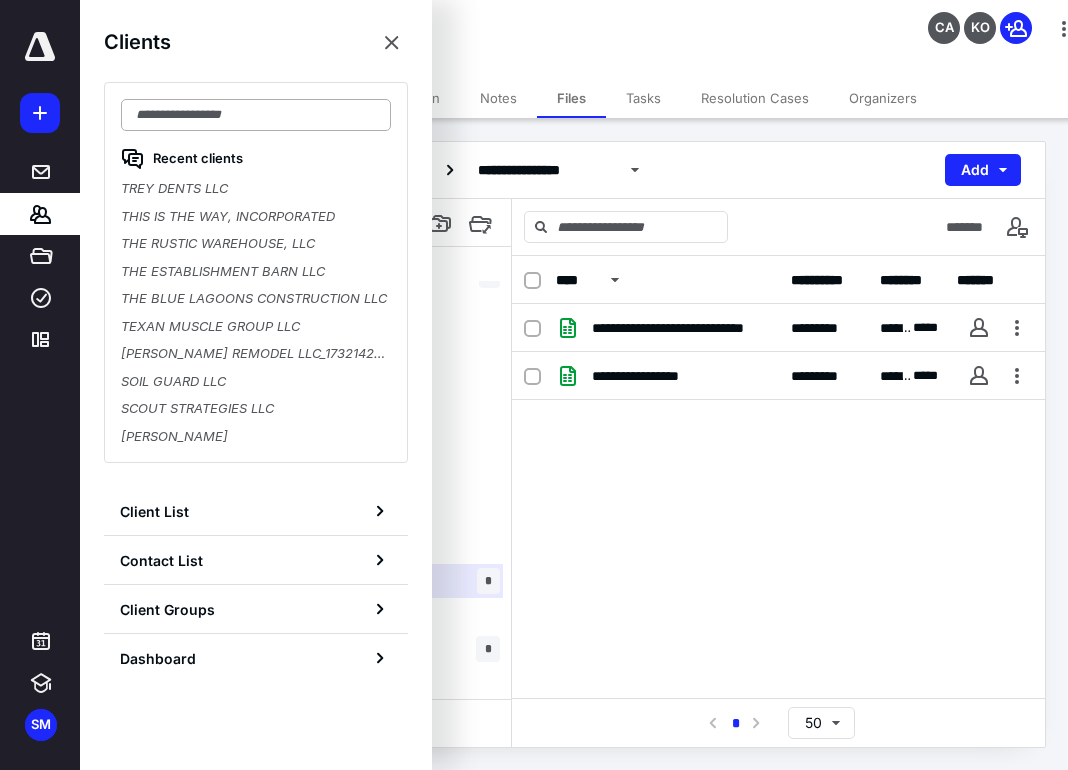 click at bounding box center (256, 115) 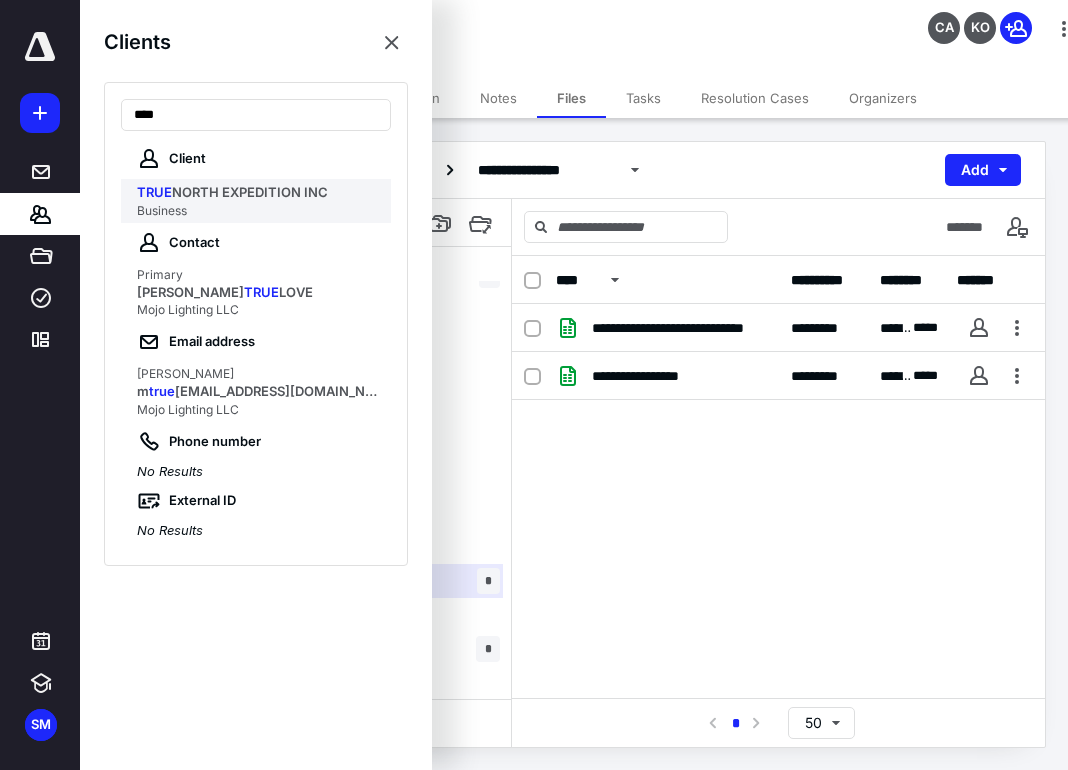 type on "****" 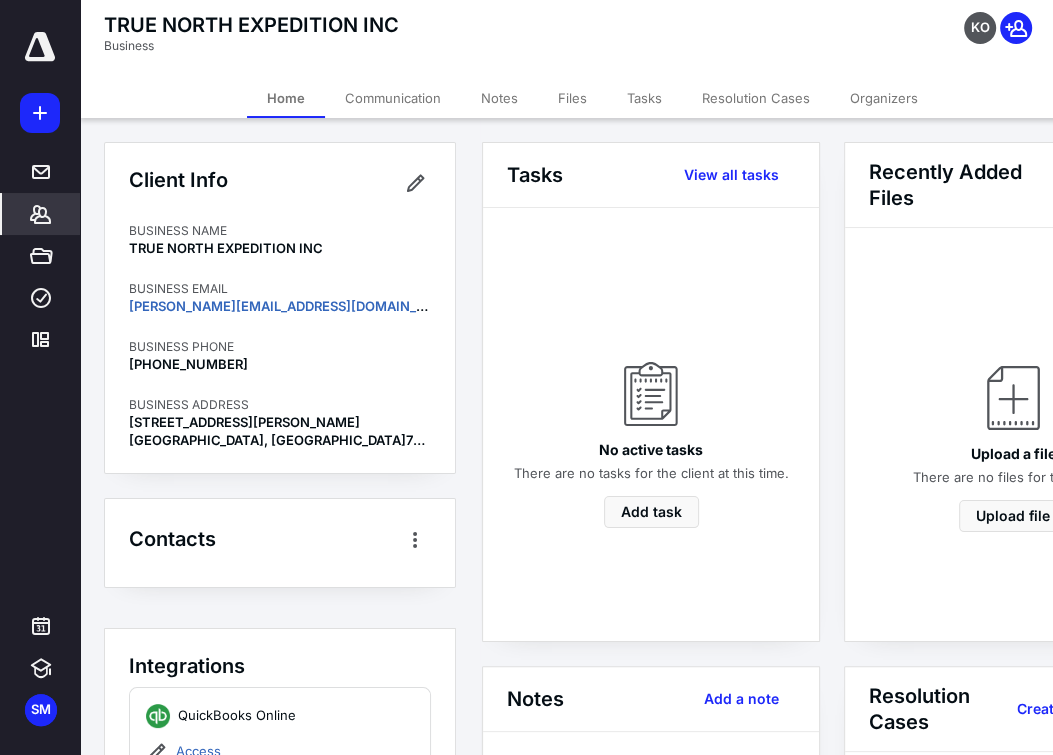 click on "TRUE NORTH EXPEDITION INC Business KO" at bounding box center [592, 39] 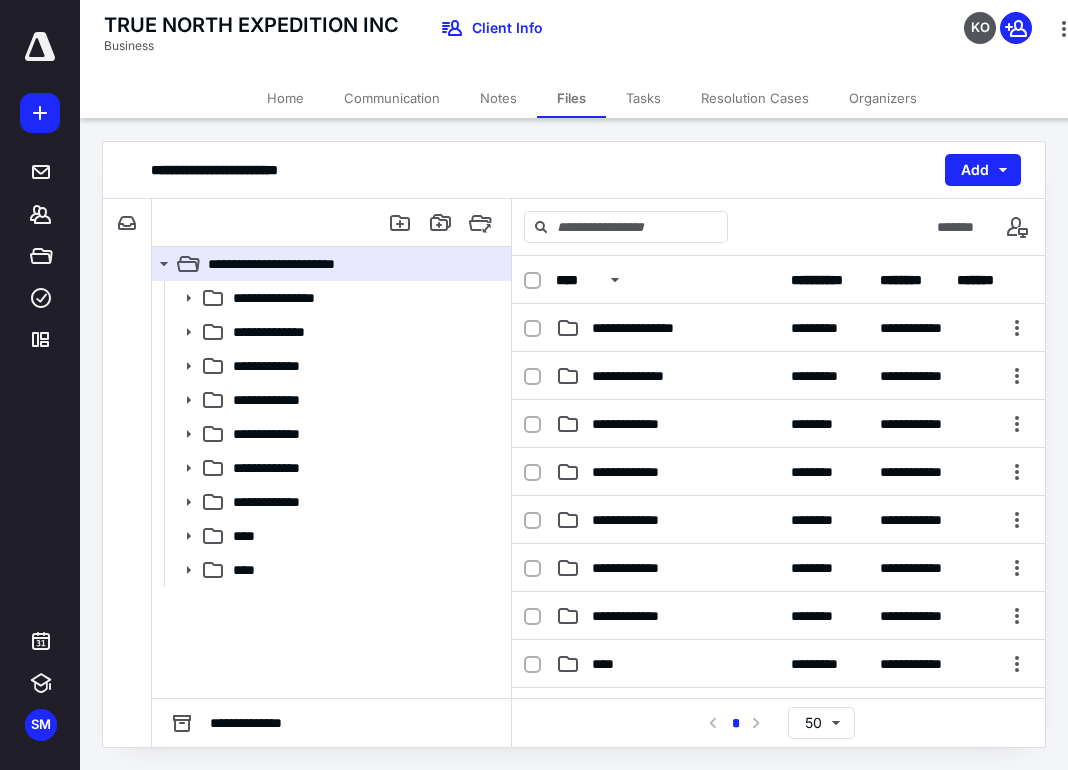 click on "**********" at bounding box center (574, 170) 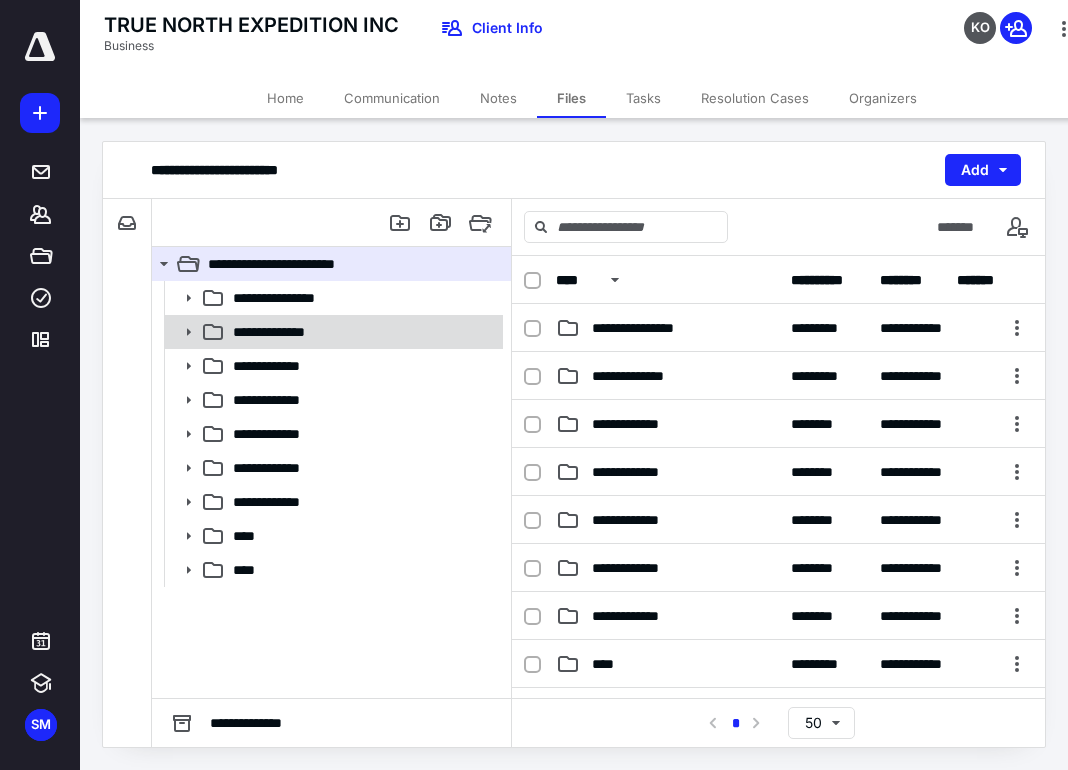 click on "**********" at bounding box center (362, 332) 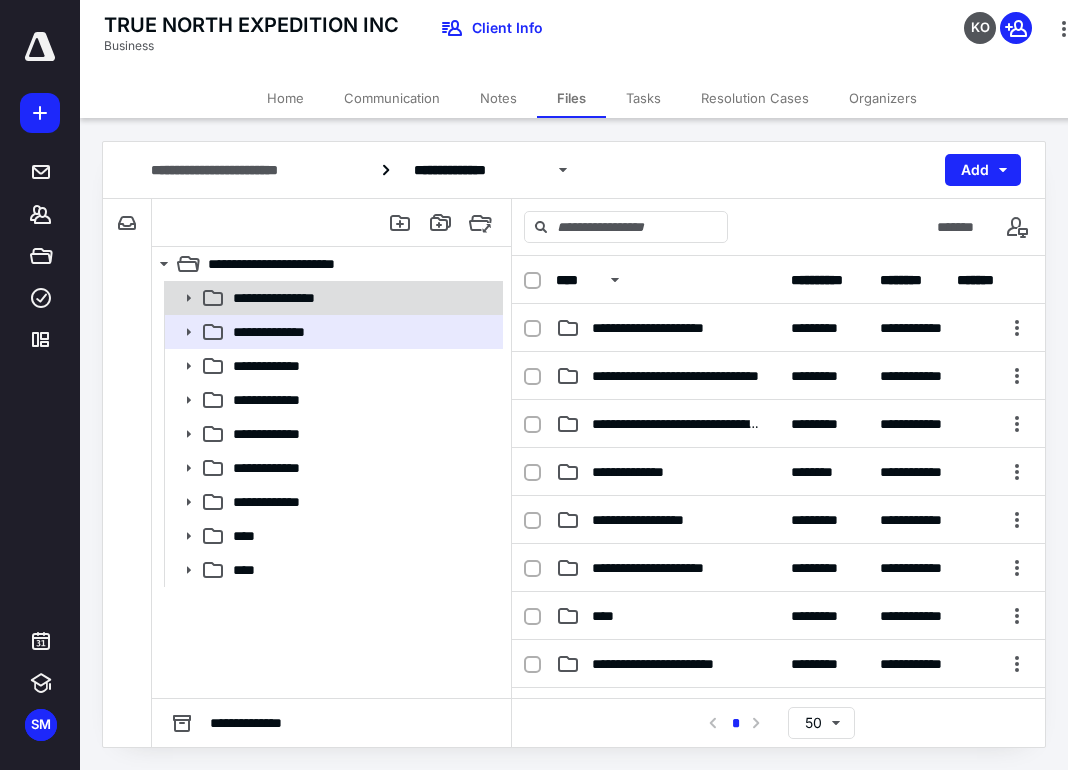 click on "**********" at bounding box center [332, 298] 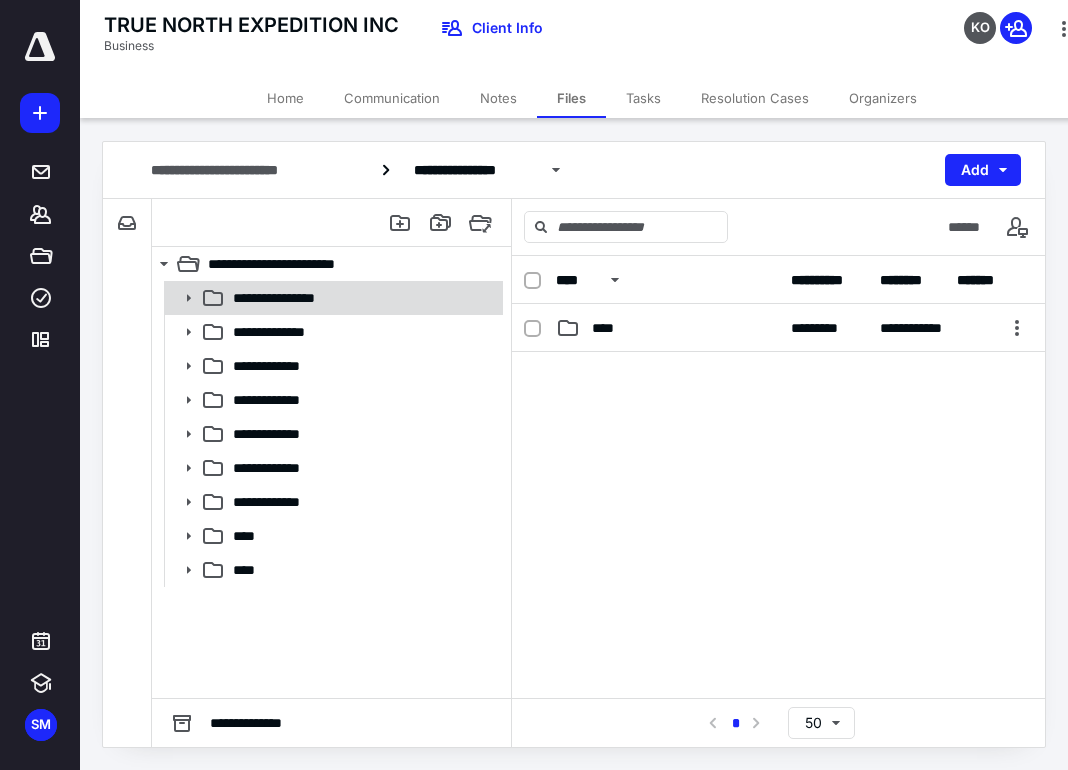 click on "**********" at bounding box center [332, 298] 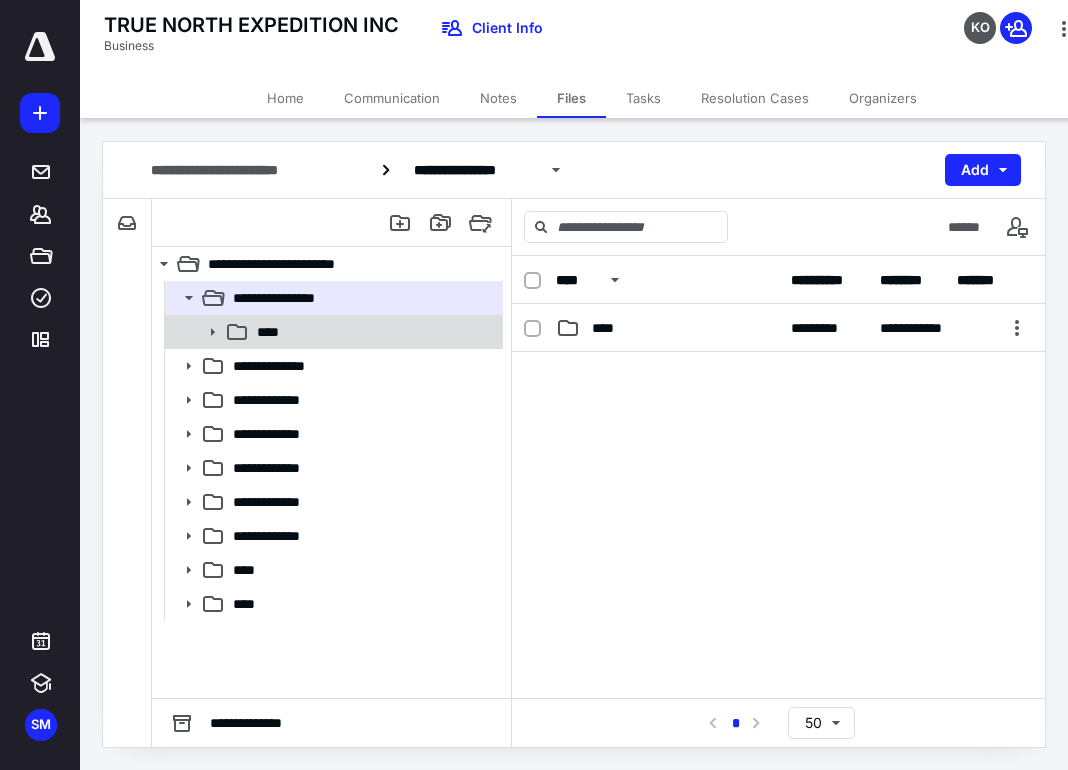 click on "****" at bounding box center (374, 332) 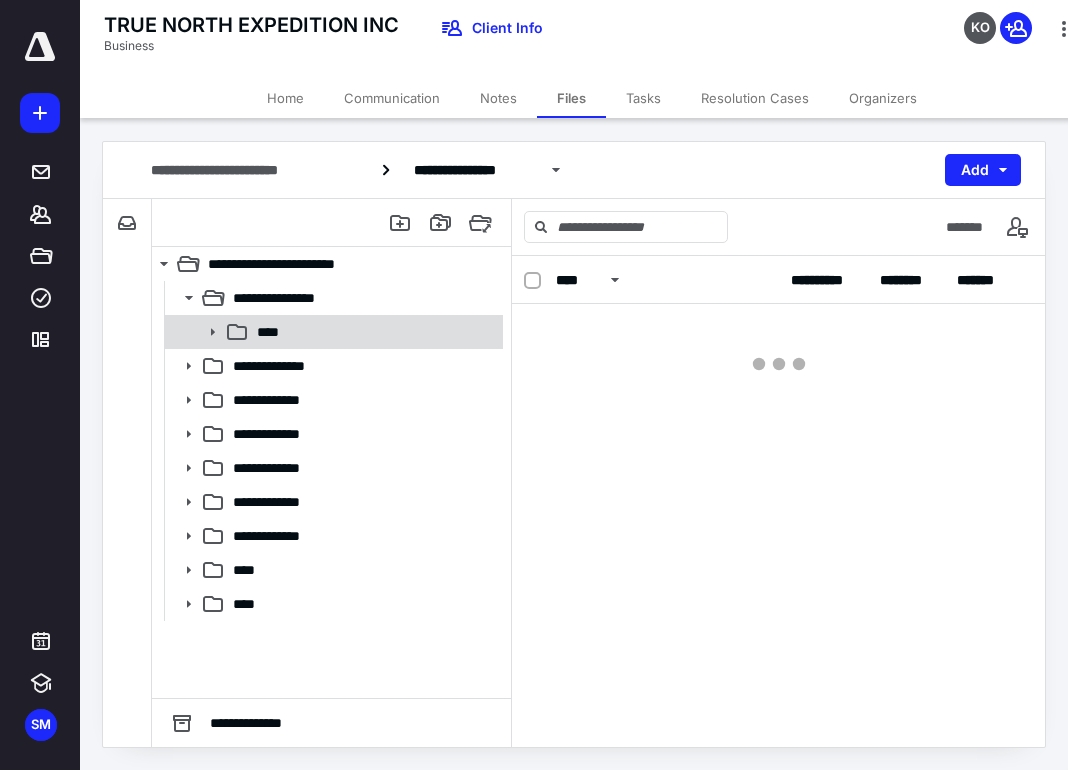 click on "****" at bounding box center (374, 332) 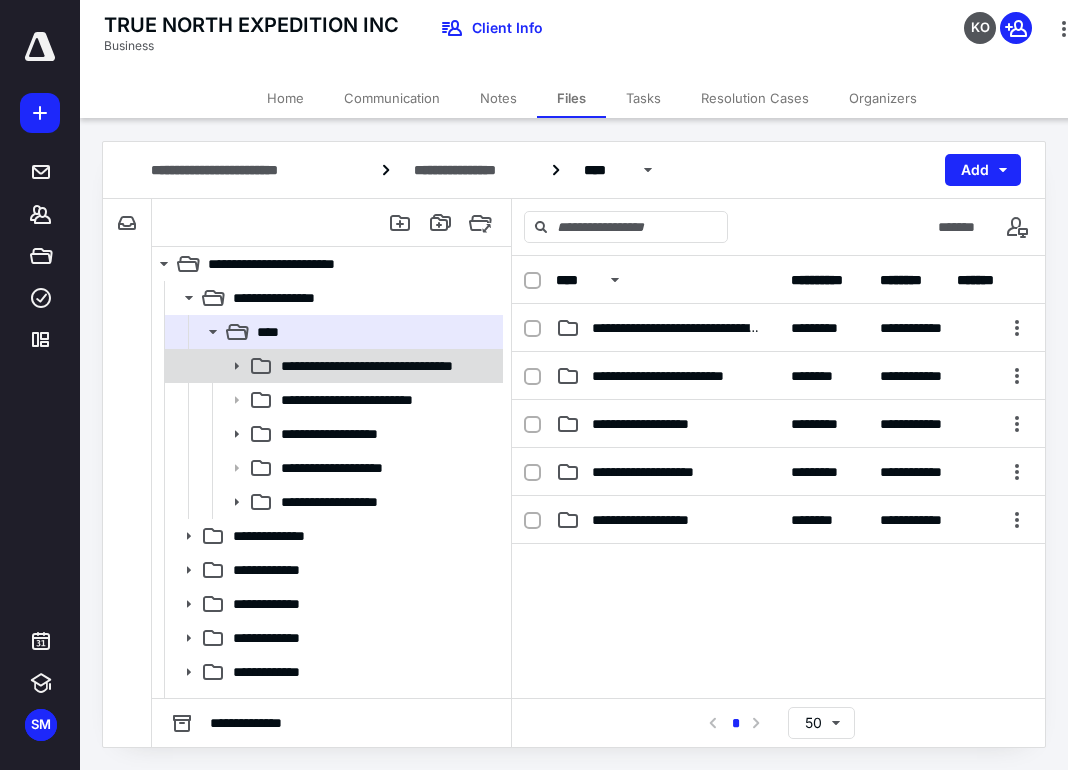 click on "**********" at bounding box center [332, 366] 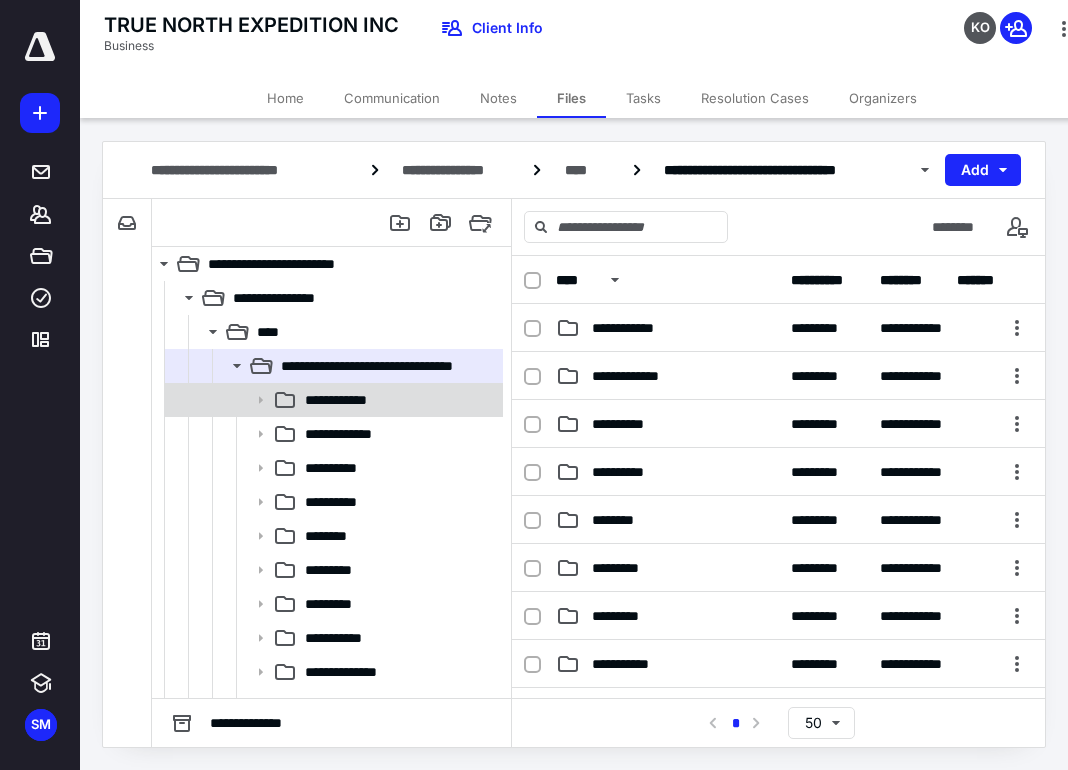 click on "**********" at bounding box center [332, 400] 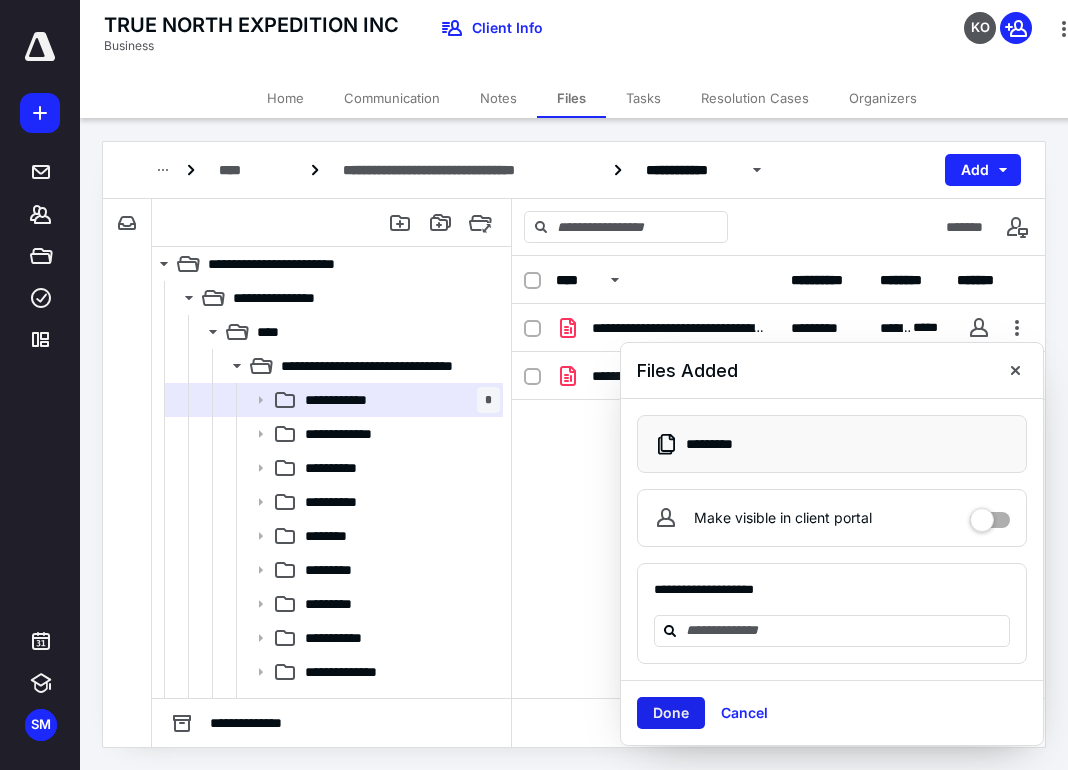 click on "Done" at bounding box center (671, 713) 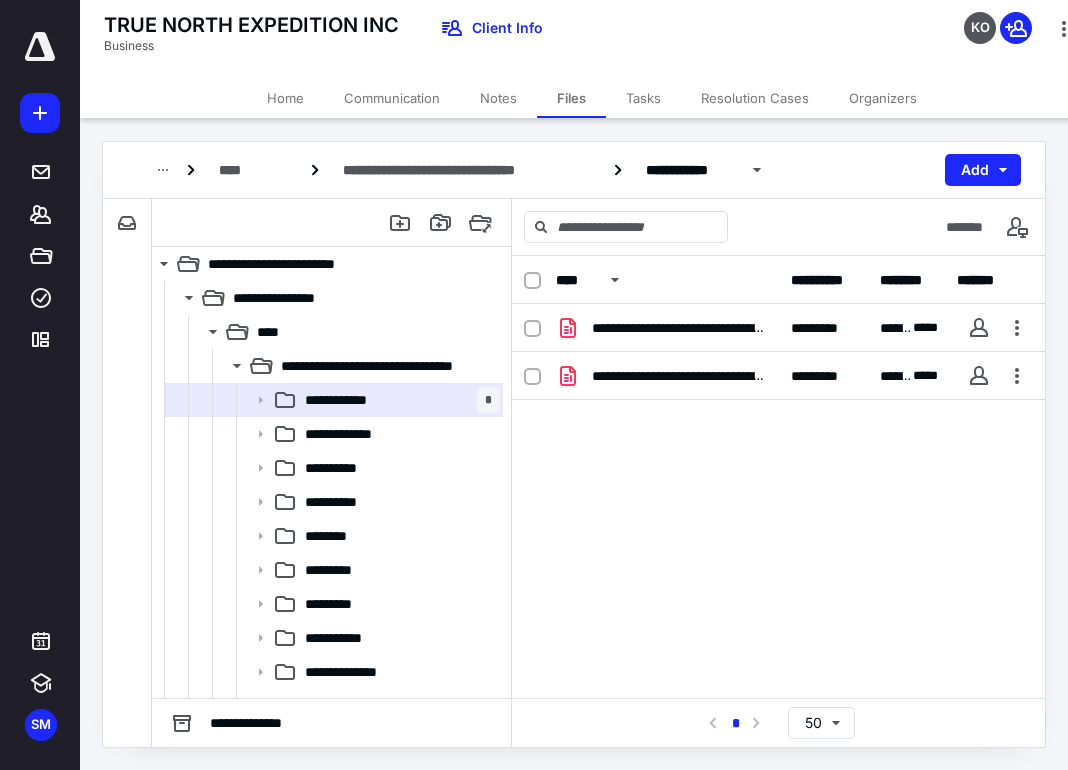 click on "**********" at bounding box center [778, 454] 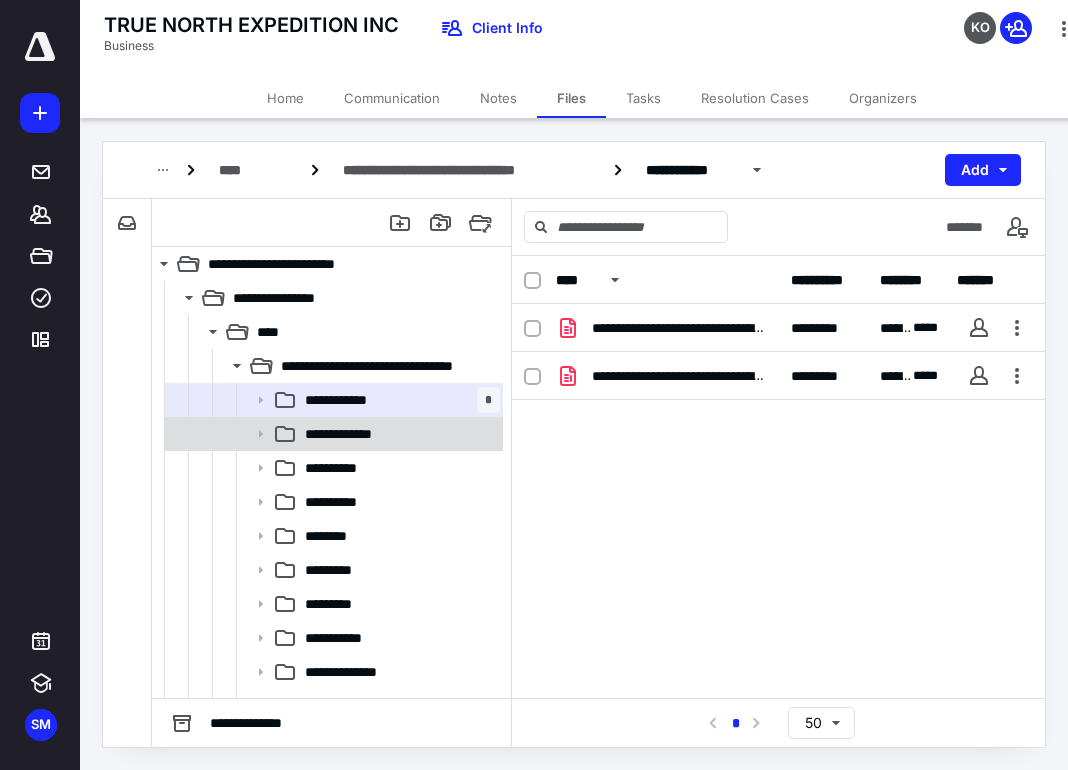 click on "**********" at bounding box center (398, 434) 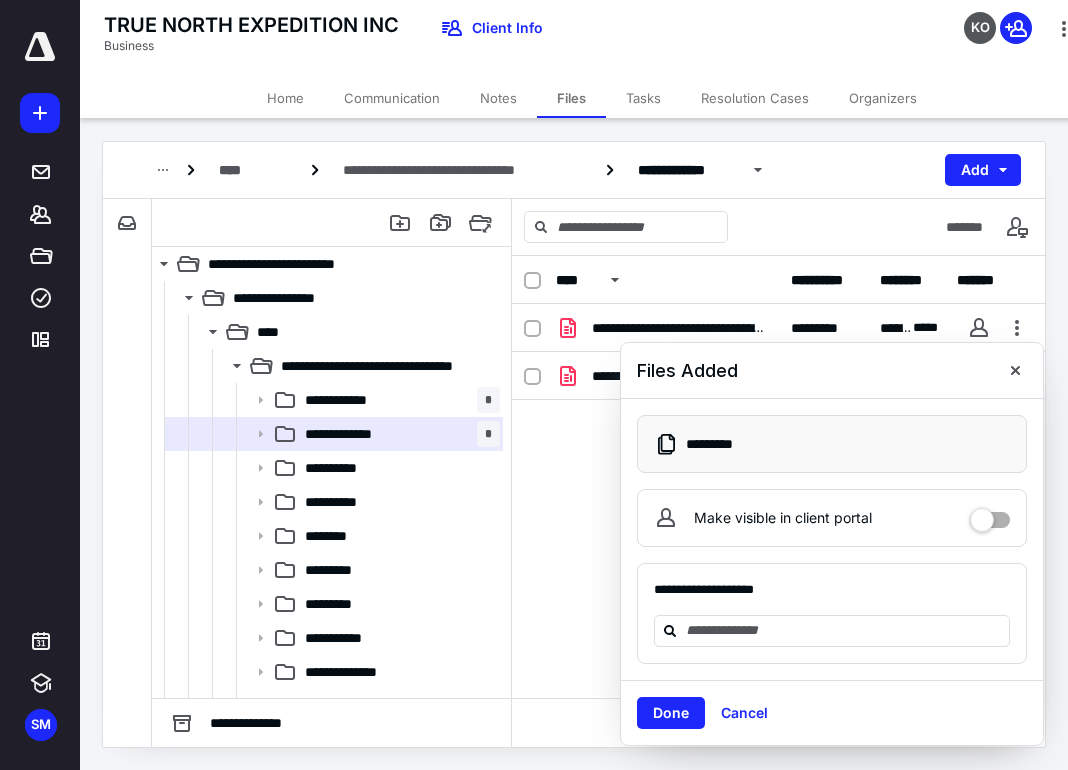 click on "TRUE NORTH EXPEDITION INC Business Client Info KO" at bounding box center [592, 39] 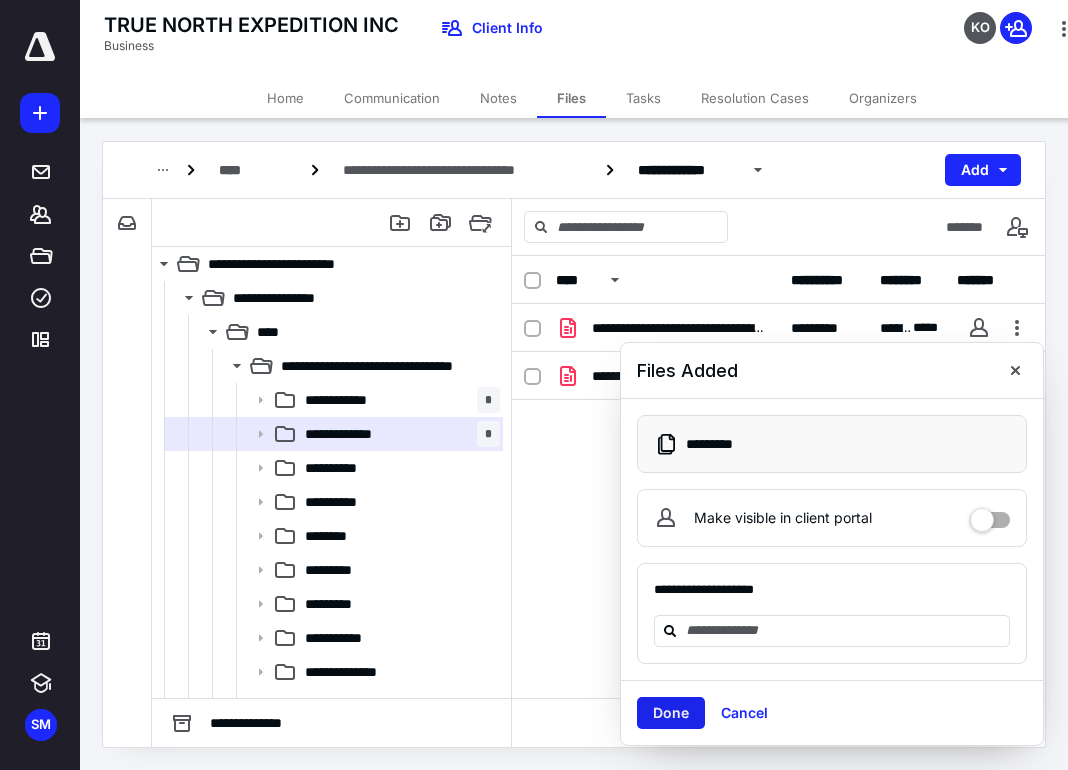 click on "Done" at bounding box center (671, 713) 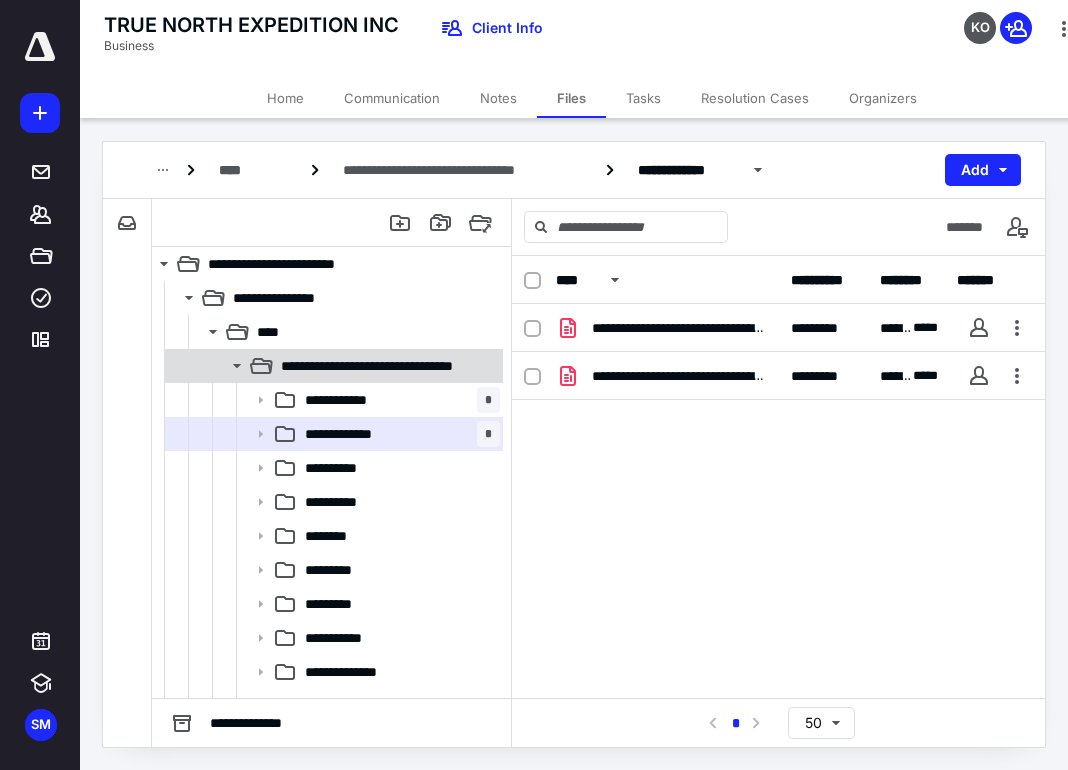 click 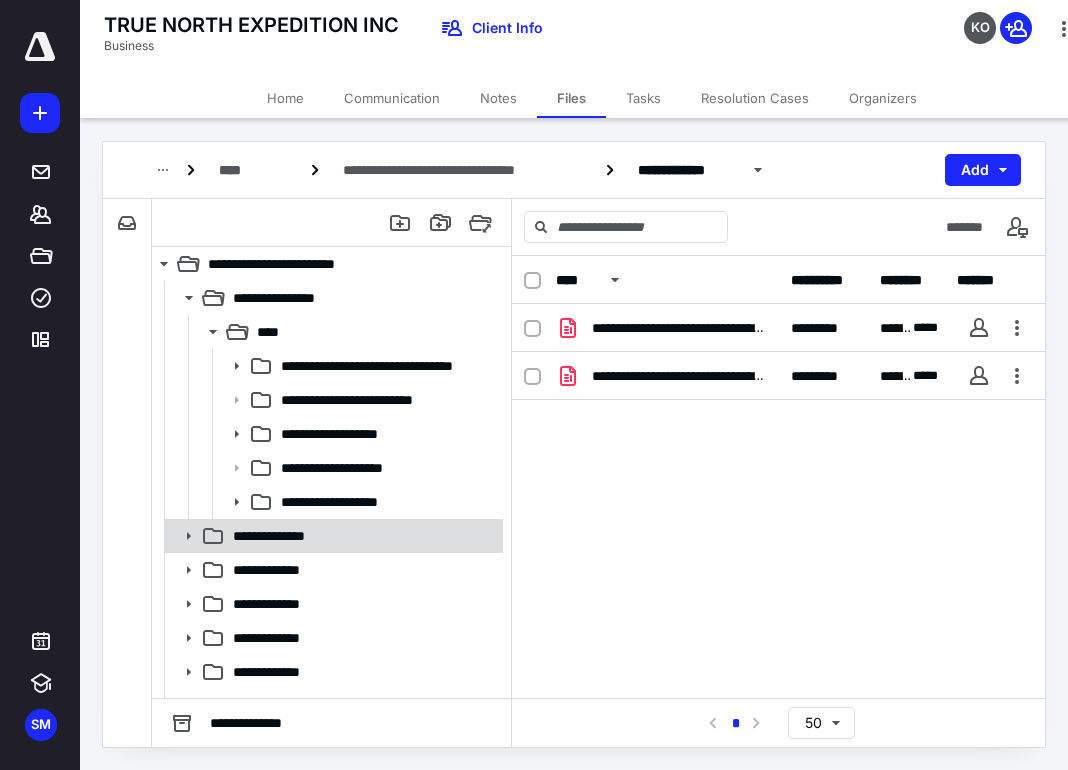 click on "**********" at bounding box center [332, 536] 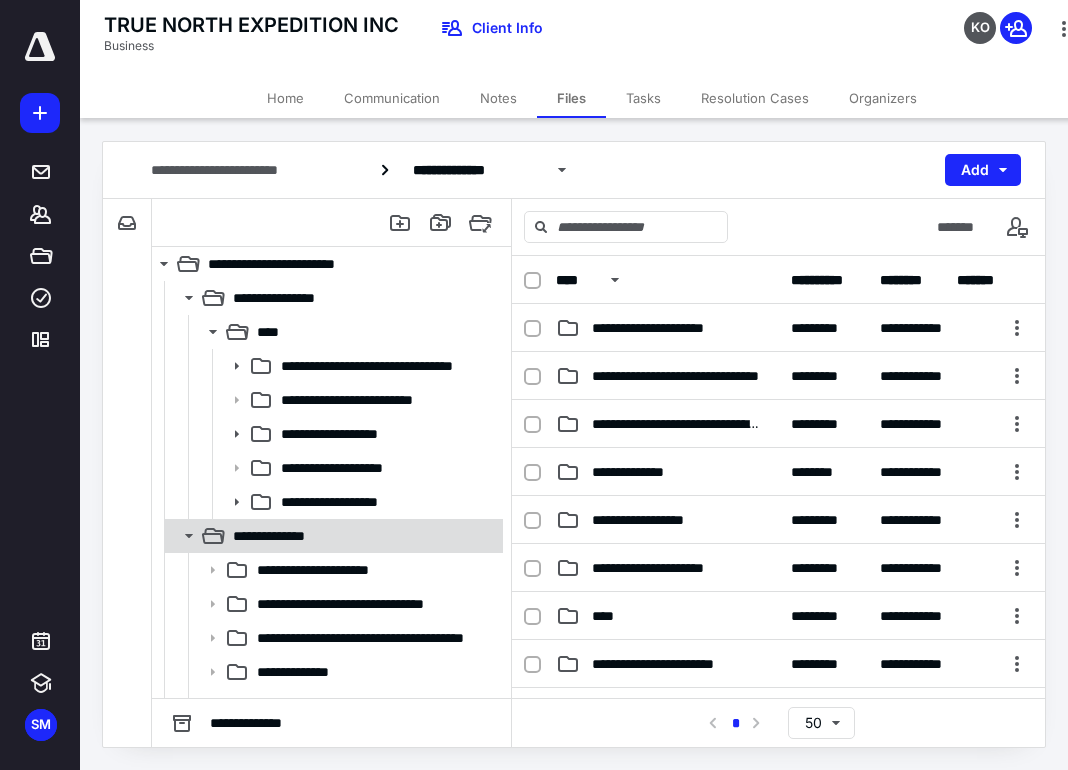 scroll, scrollTop: 200, scrollLeft: 0, axis: vertical 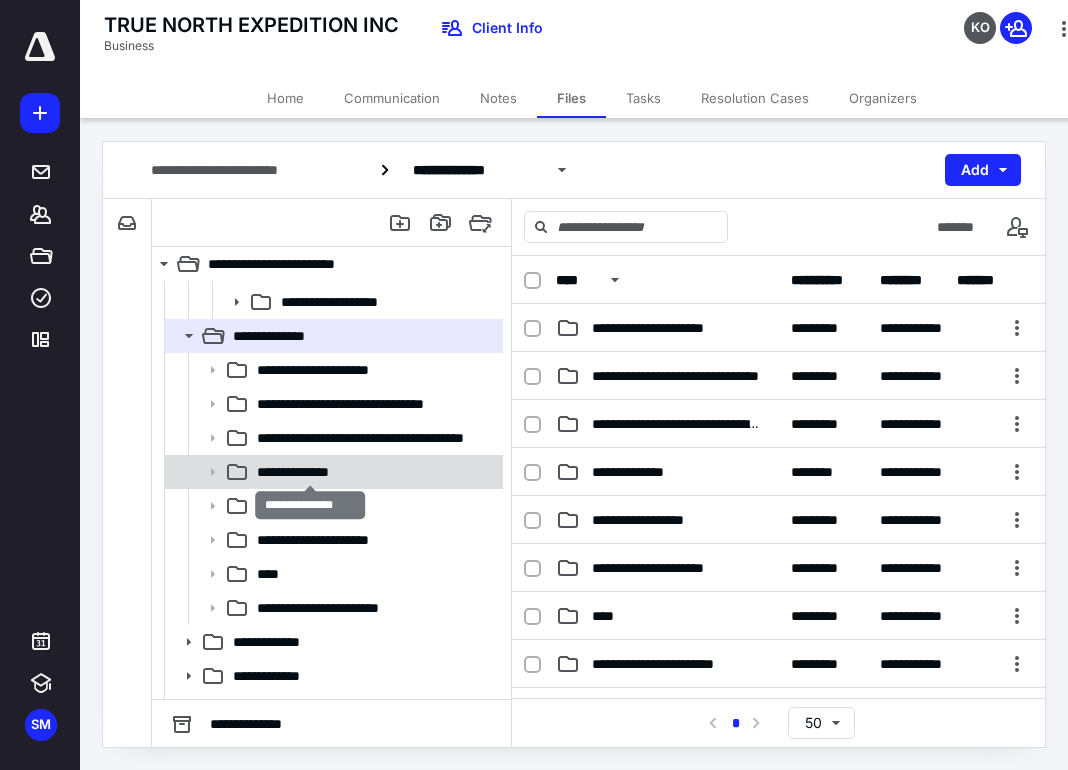 click on "**********" at bounding box center [310, 472] 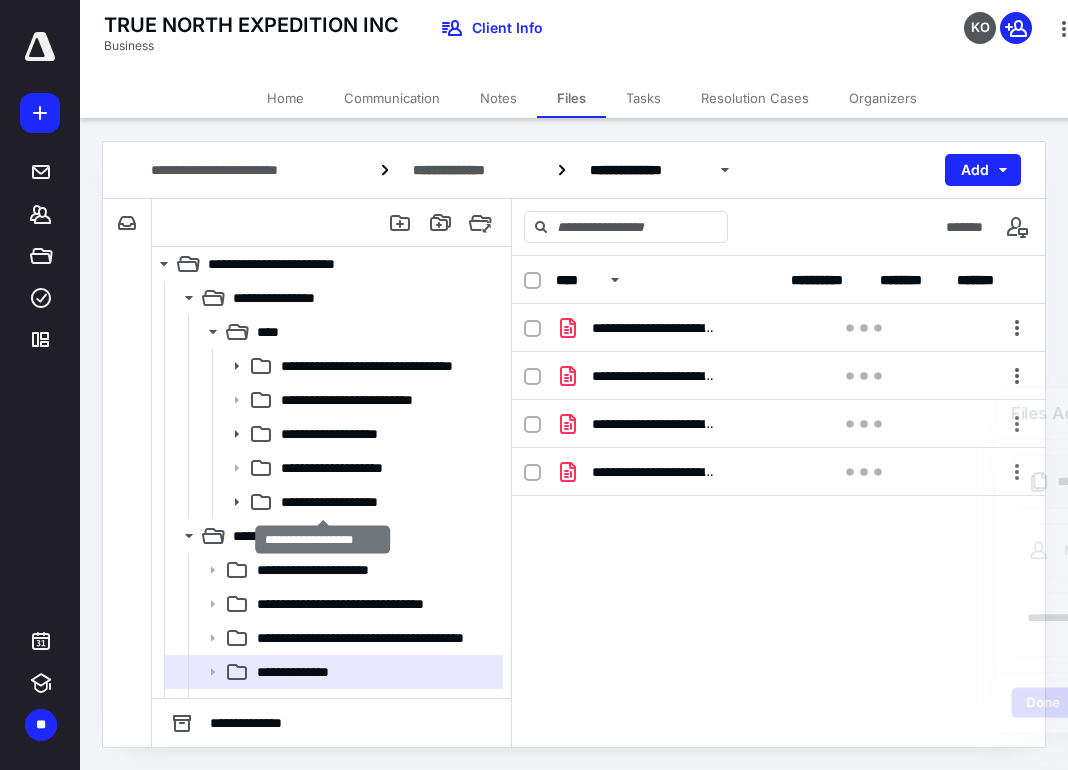 scroll, scrollTop: 0, scrollLeft: 0, axis: both 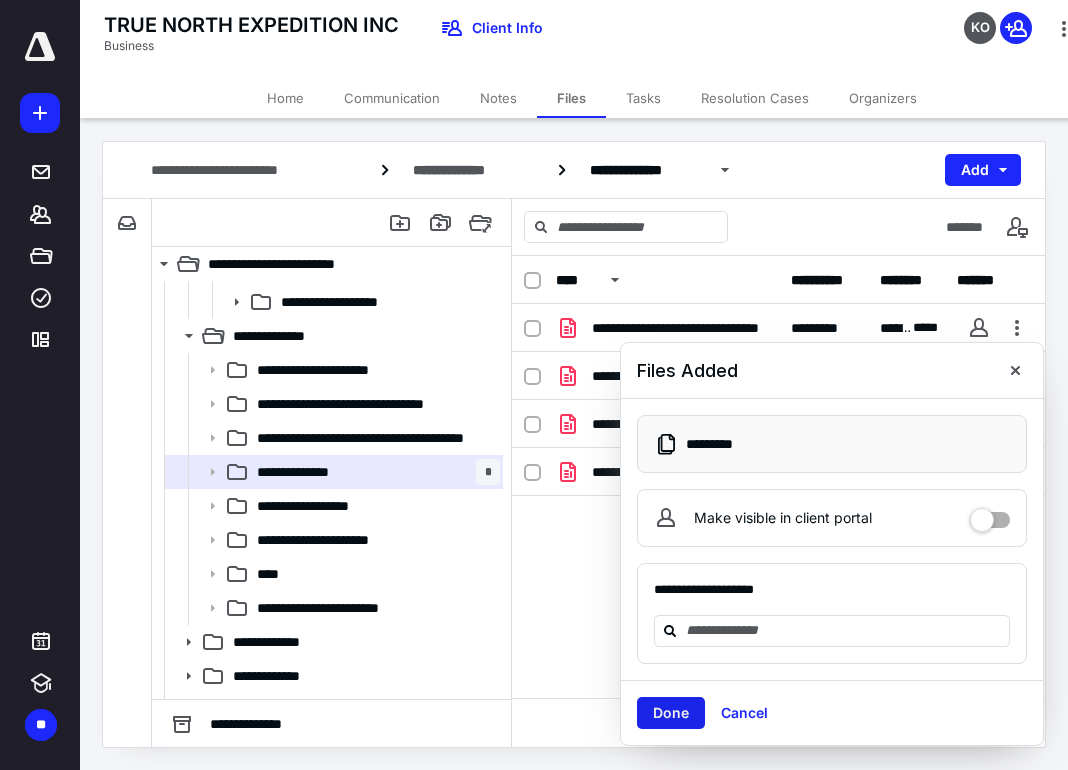 click on "Done" at bounding box center (671, 713) 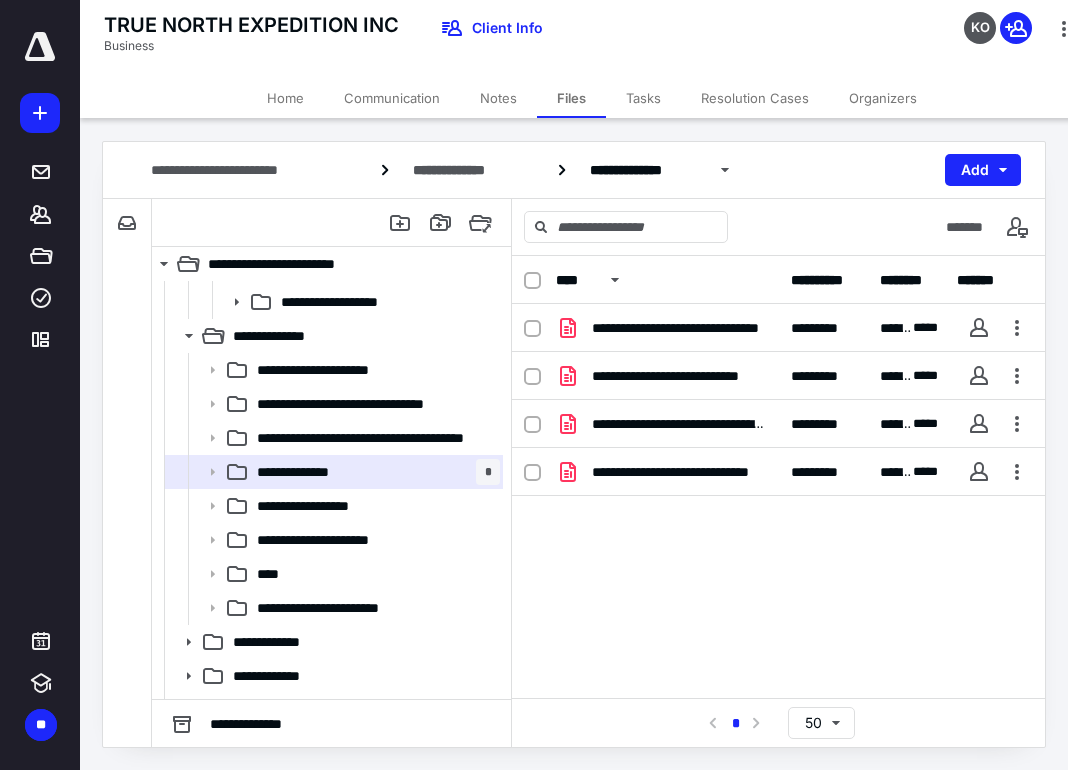 click on "**********" at bounding box center [778, 454] 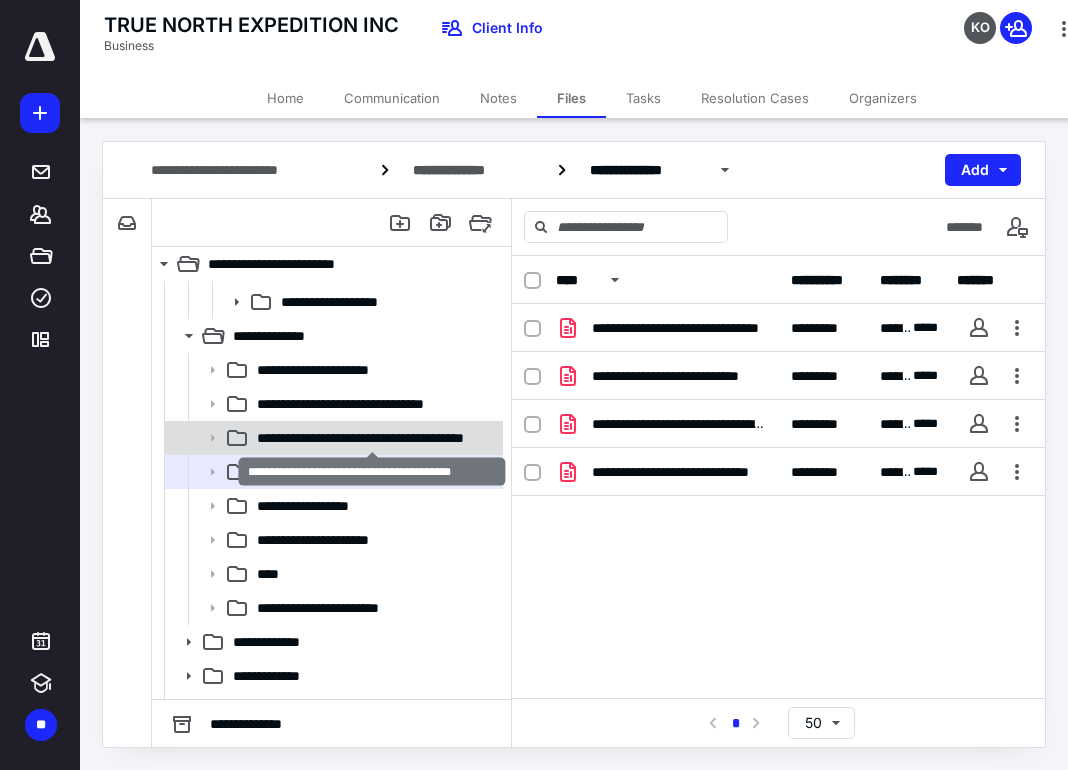 click on "**********" at bounding box center (372, 438) 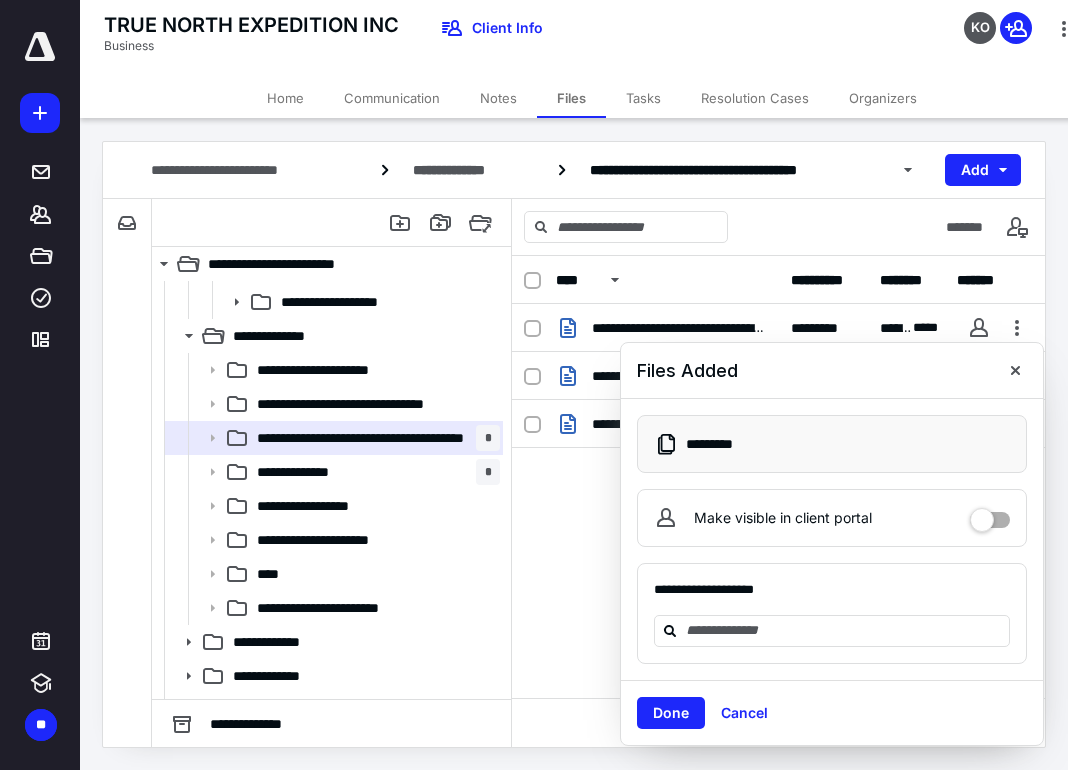 click on "Done" at bounding box center [671, 713] 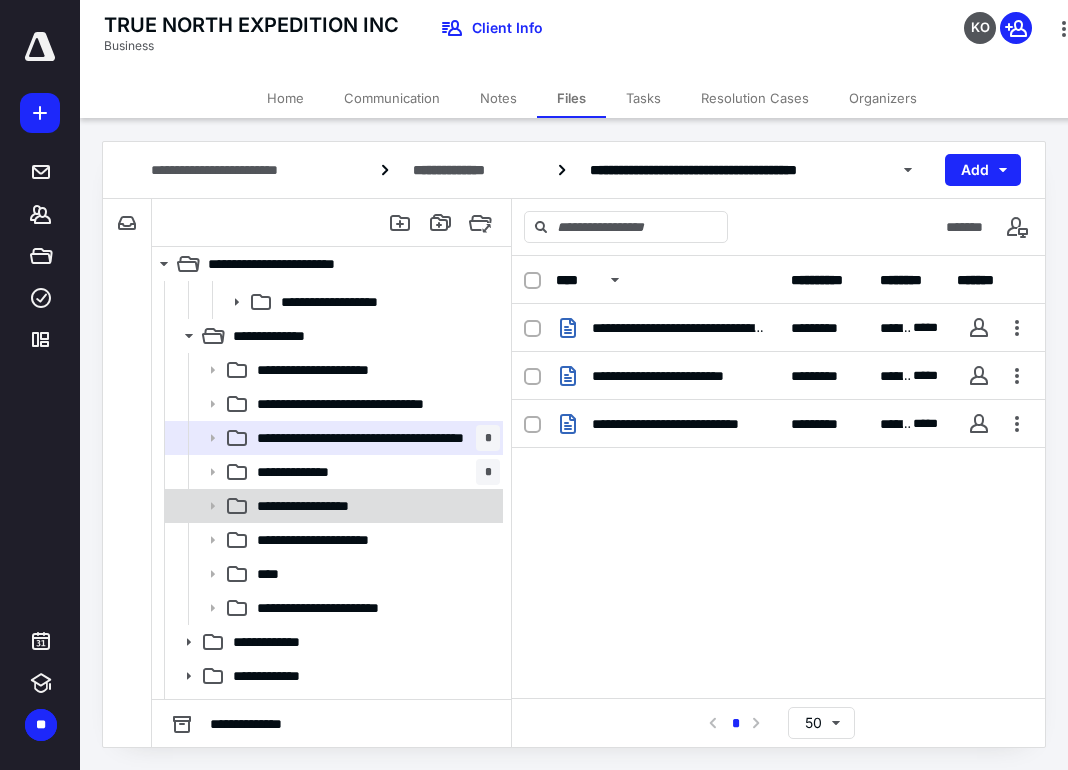 click on "**********" at bounding box center [323, 506] 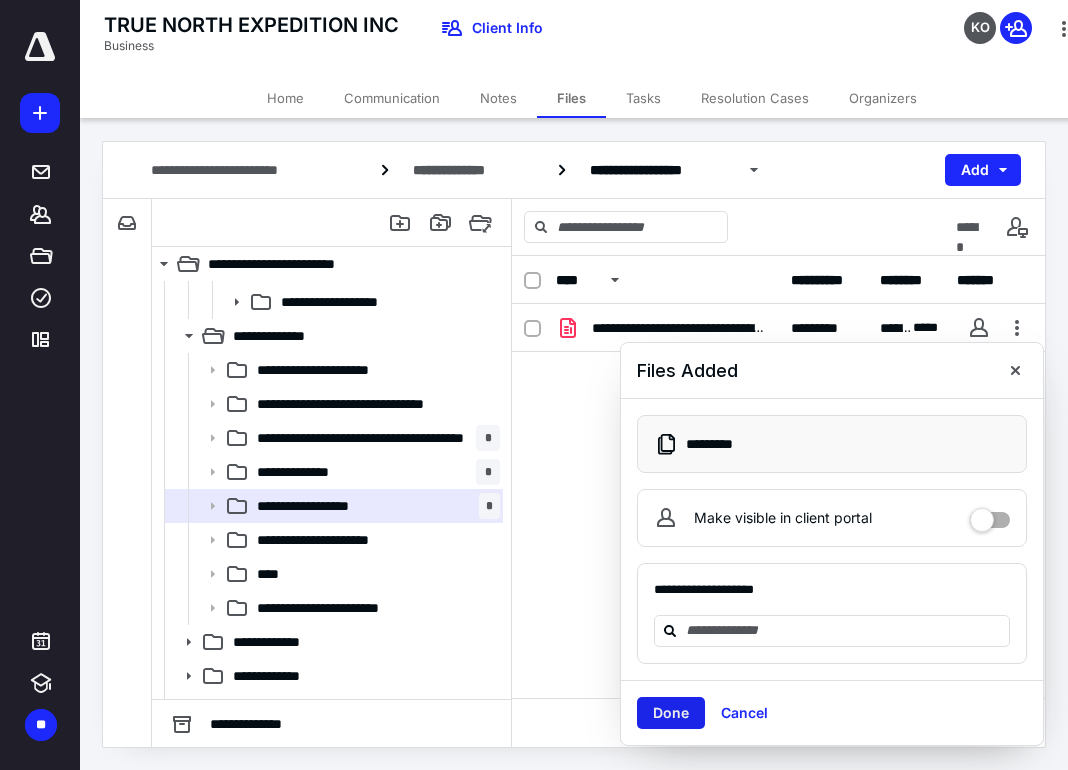 click on "Done" at bounding box center [671, 713] 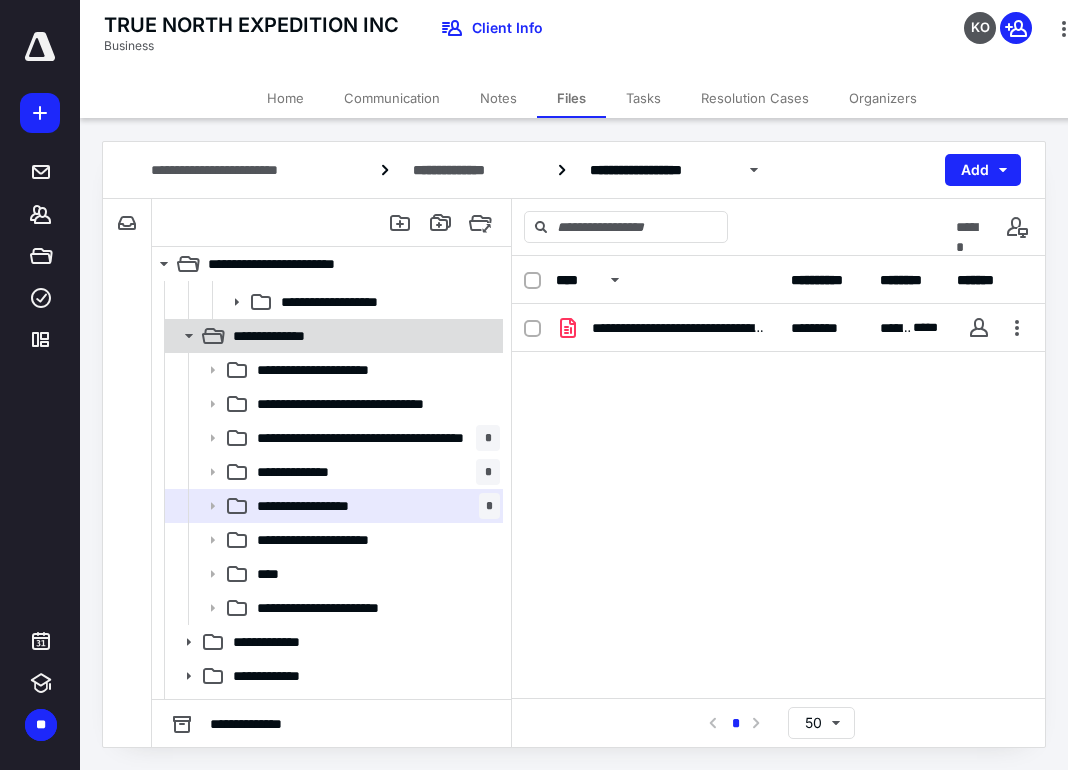 click on "**********" at bounding box center (293, 336) 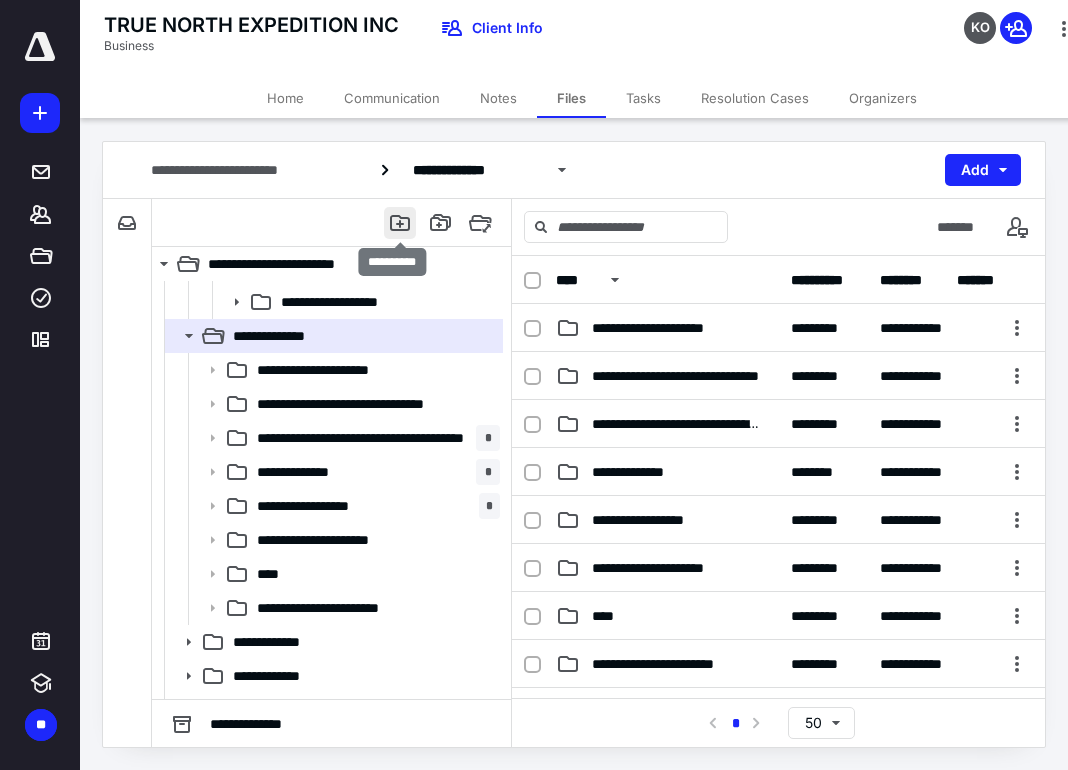 click at bounding box center (400, 223) 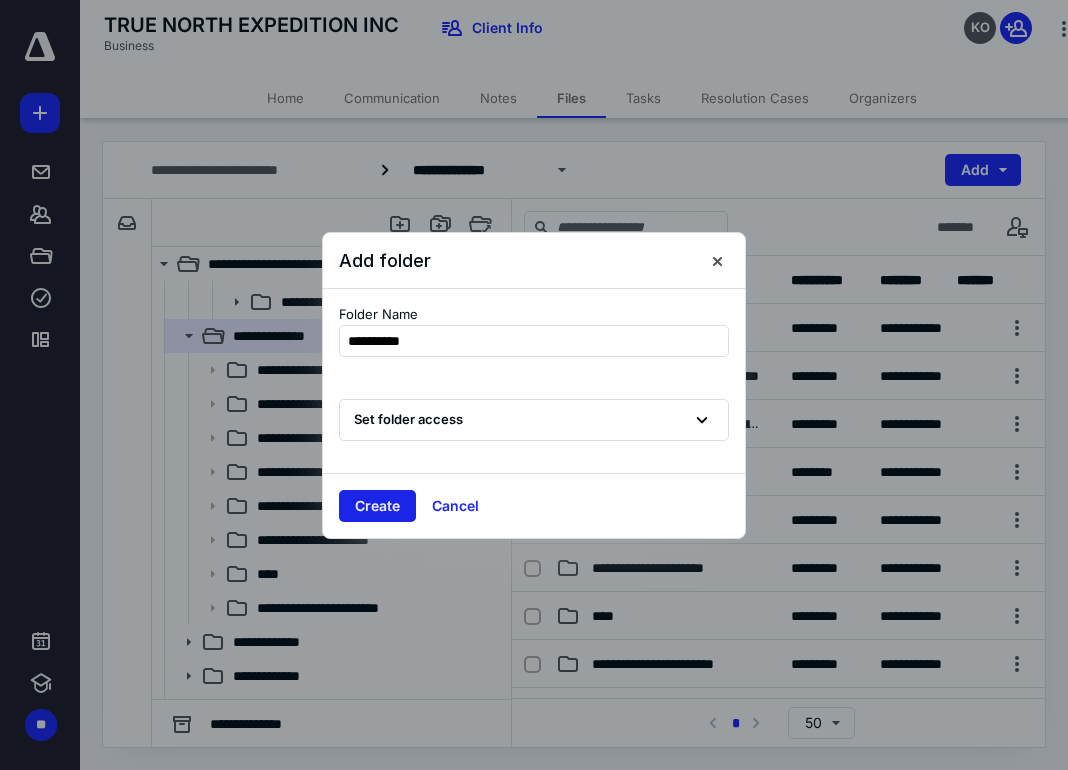 type on "**********" 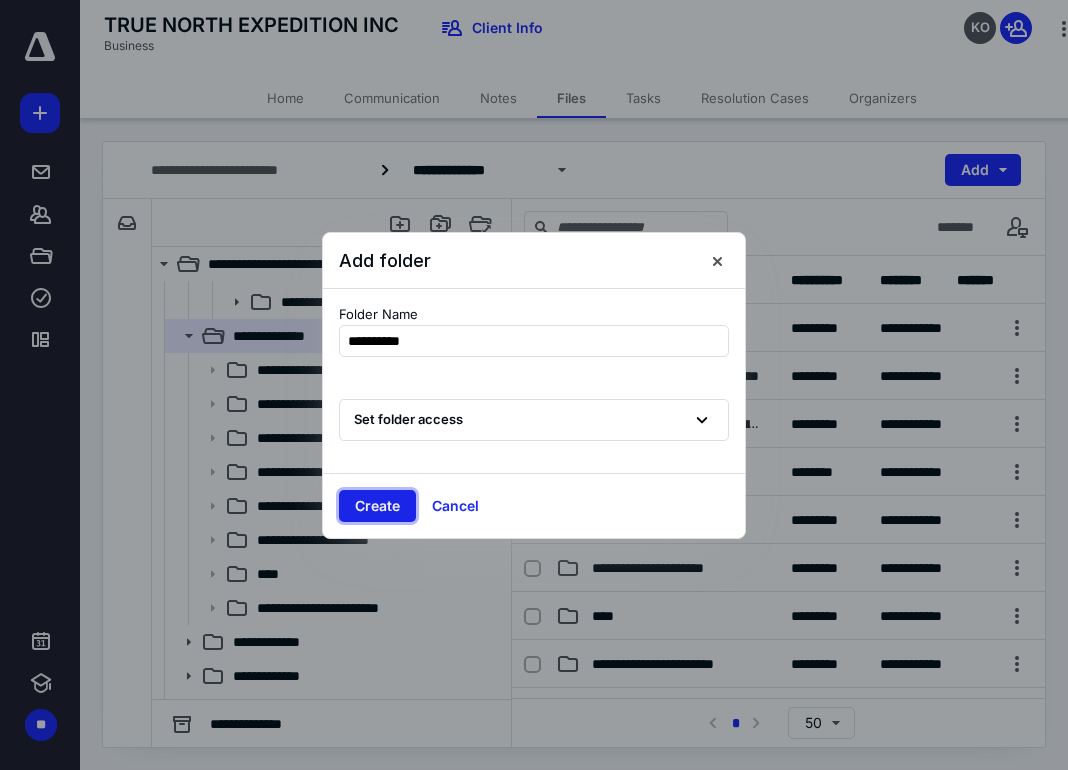 click on "Create" at bounding box center (377, 506) 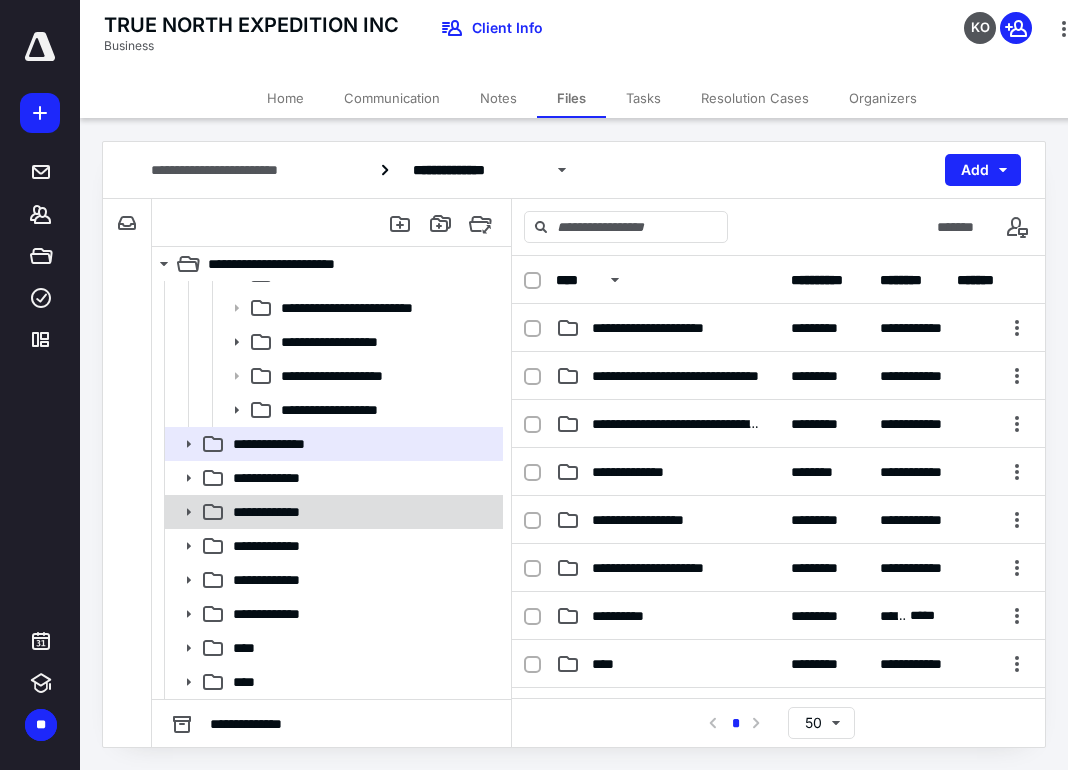 scroll, scrollTop: 92, scrollLeft: 0, axis: vertical 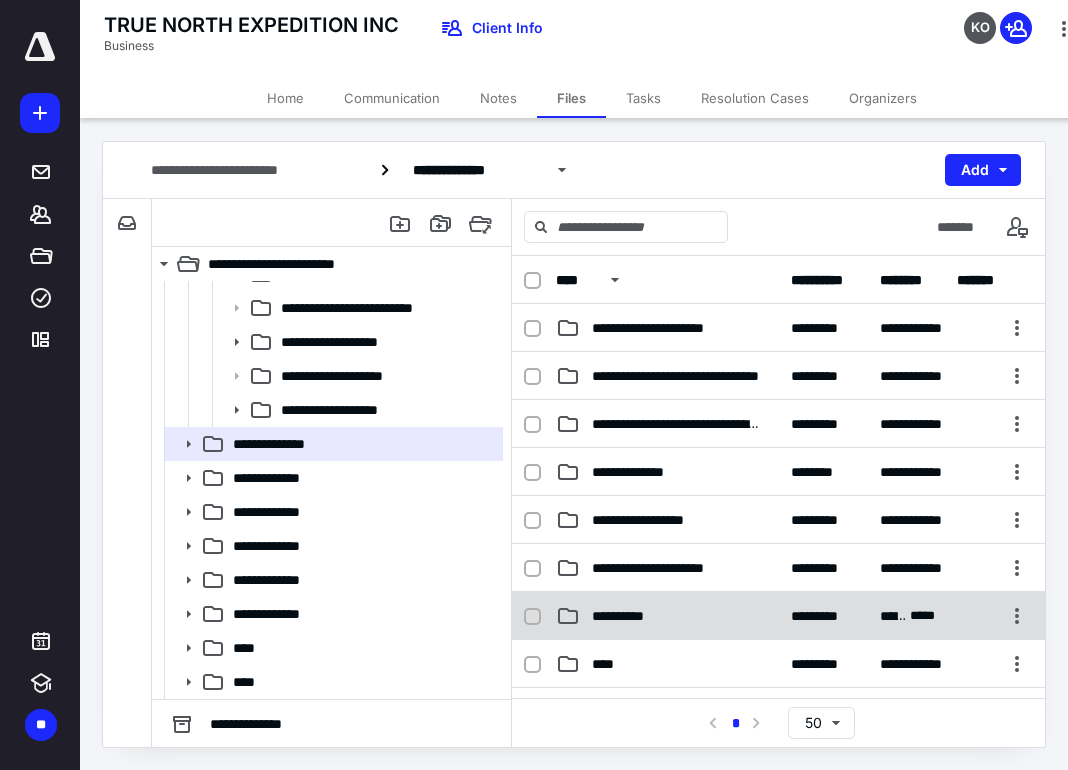 click on "**********" at bounding box center (626, 616) 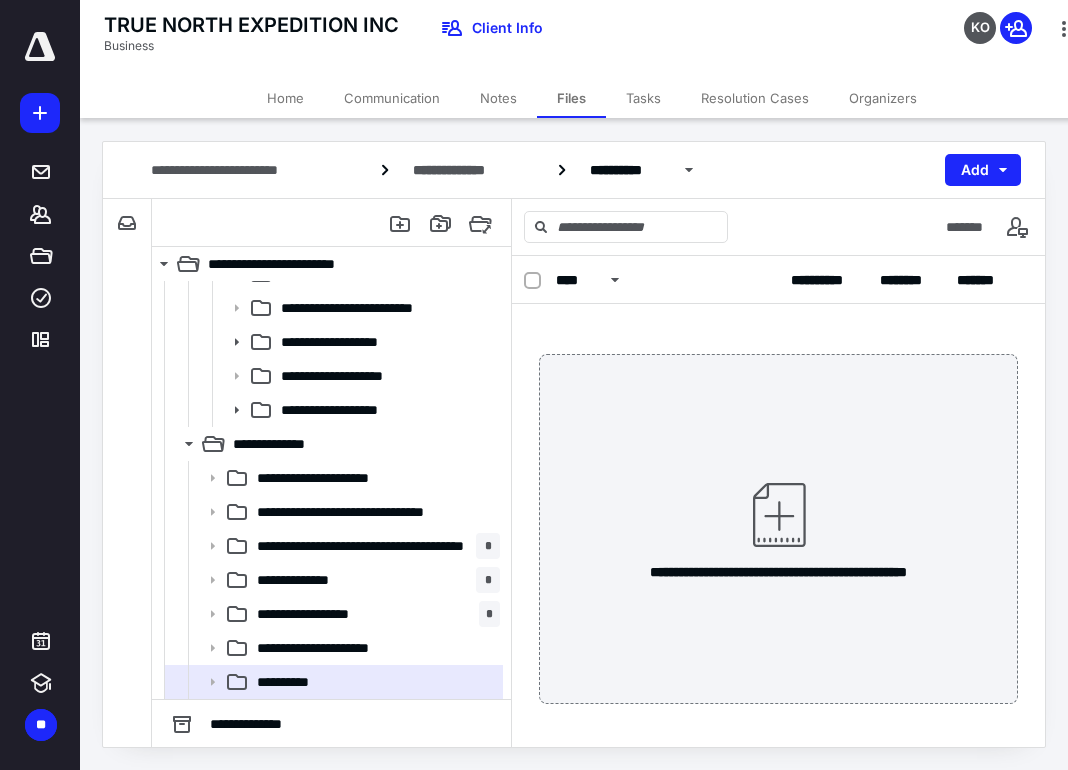 scroll, scrollTop: 200, scrollLeft: 0, axis: vertical 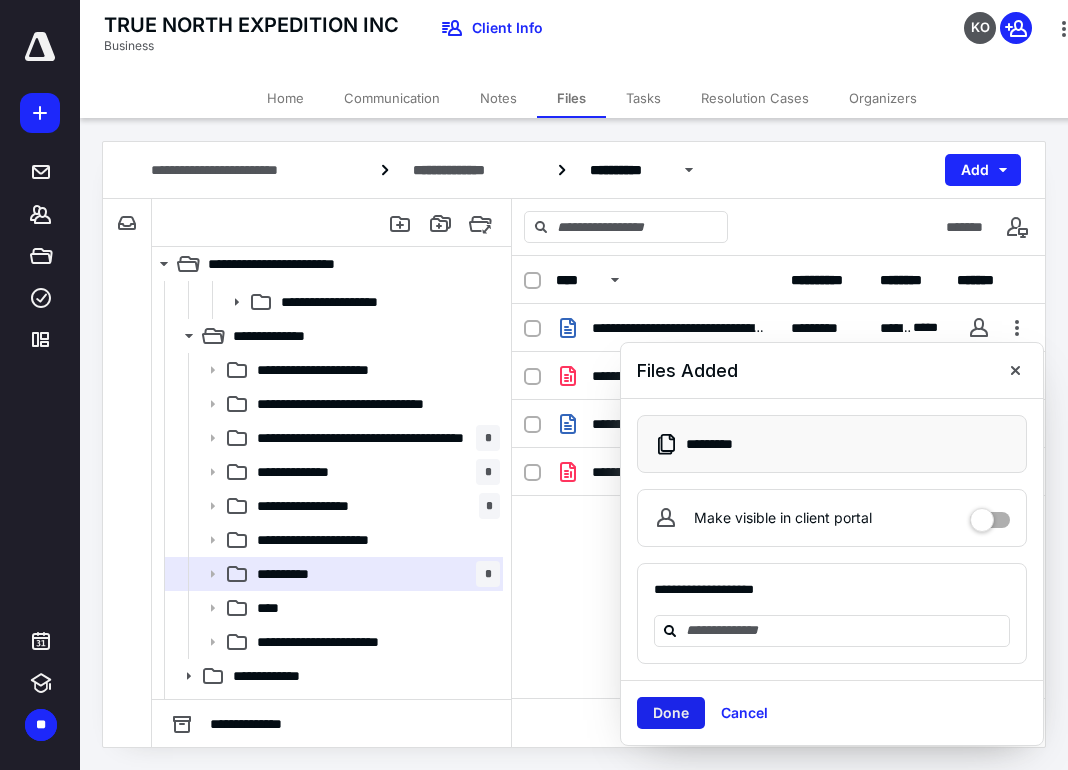 click on "Done" at bounding box center [671, 713] 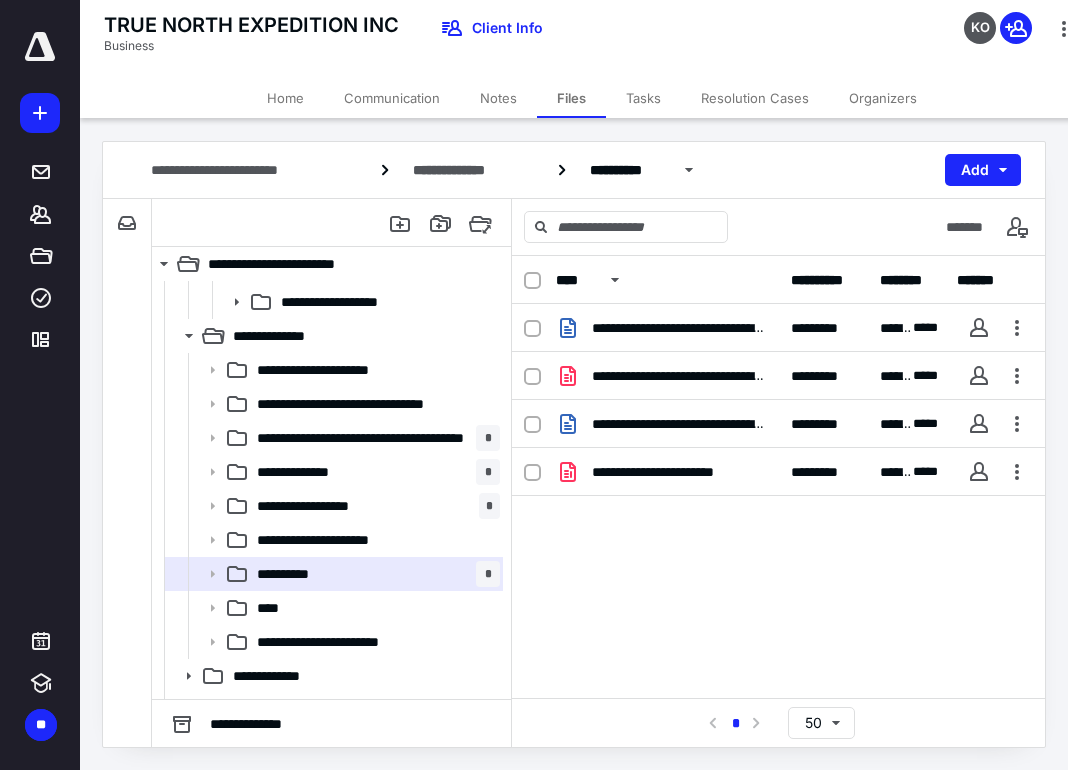 click on "TRUE NORTH EXPEDITION INC Business Client Info KO" at bounding box center [592, 39] 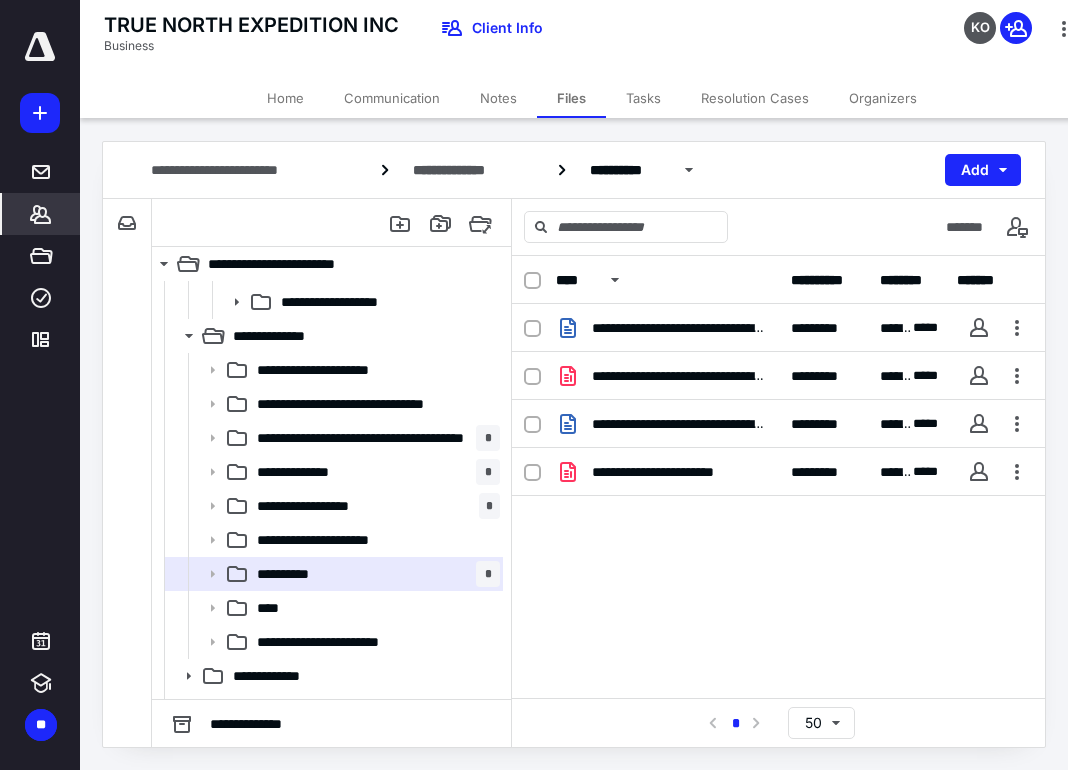 click 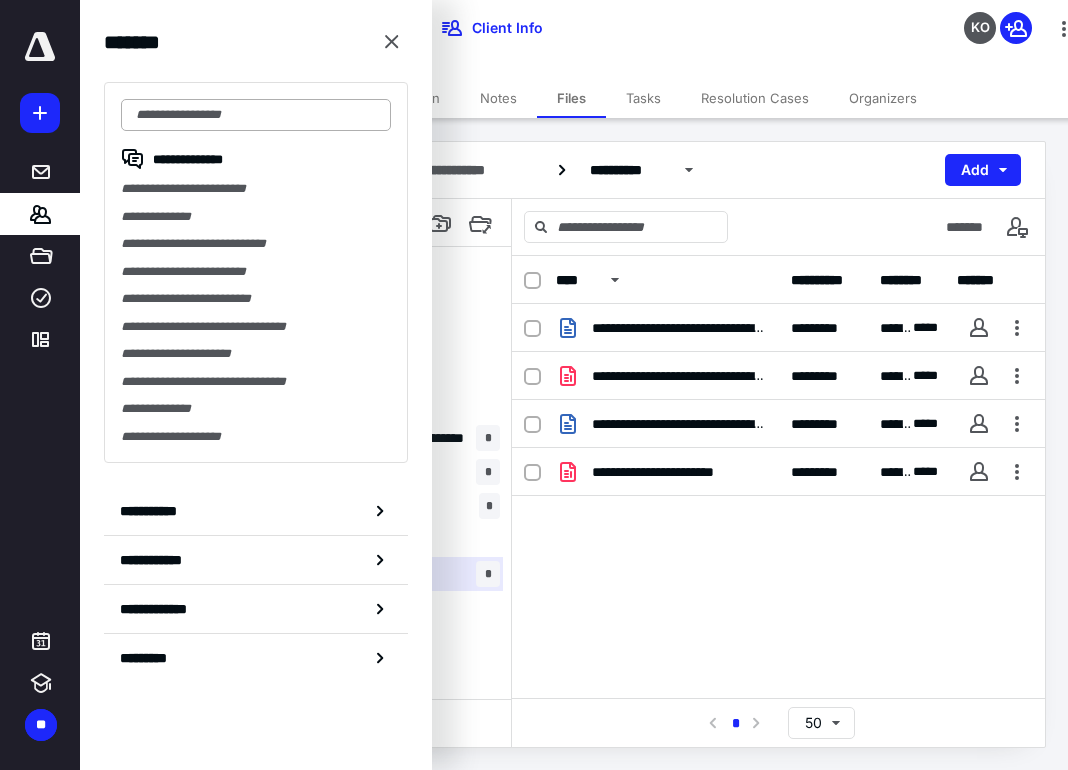 click at bounding box center (256, 115) 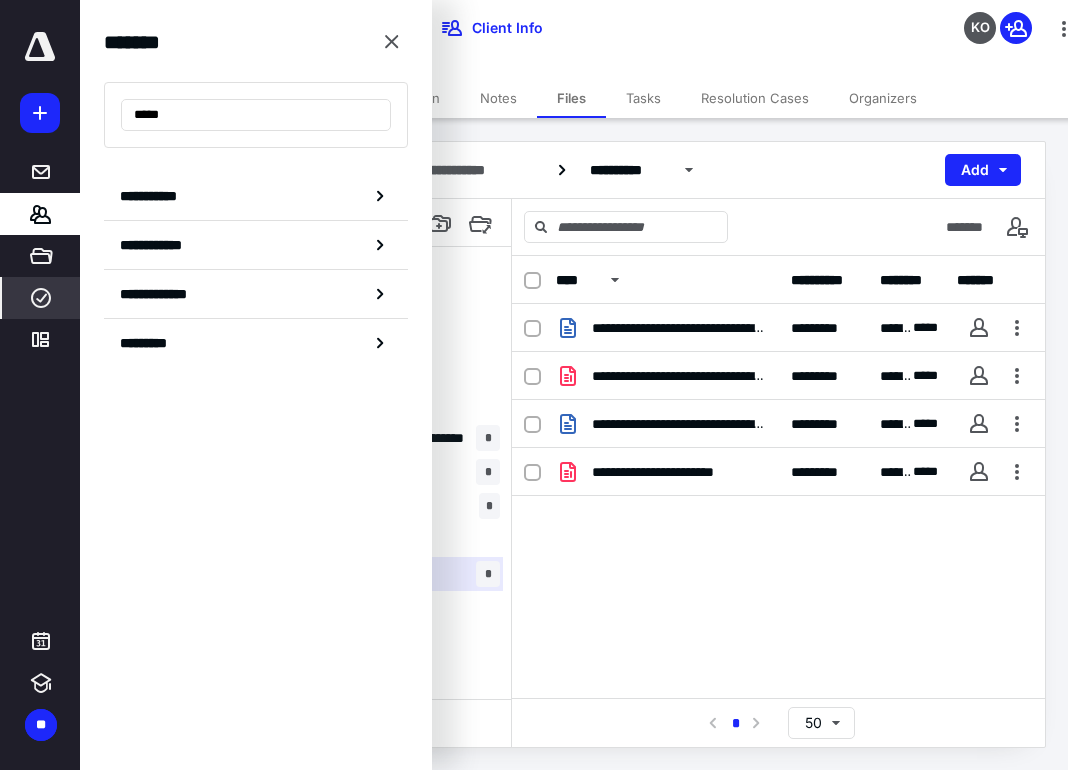 type on "*****" 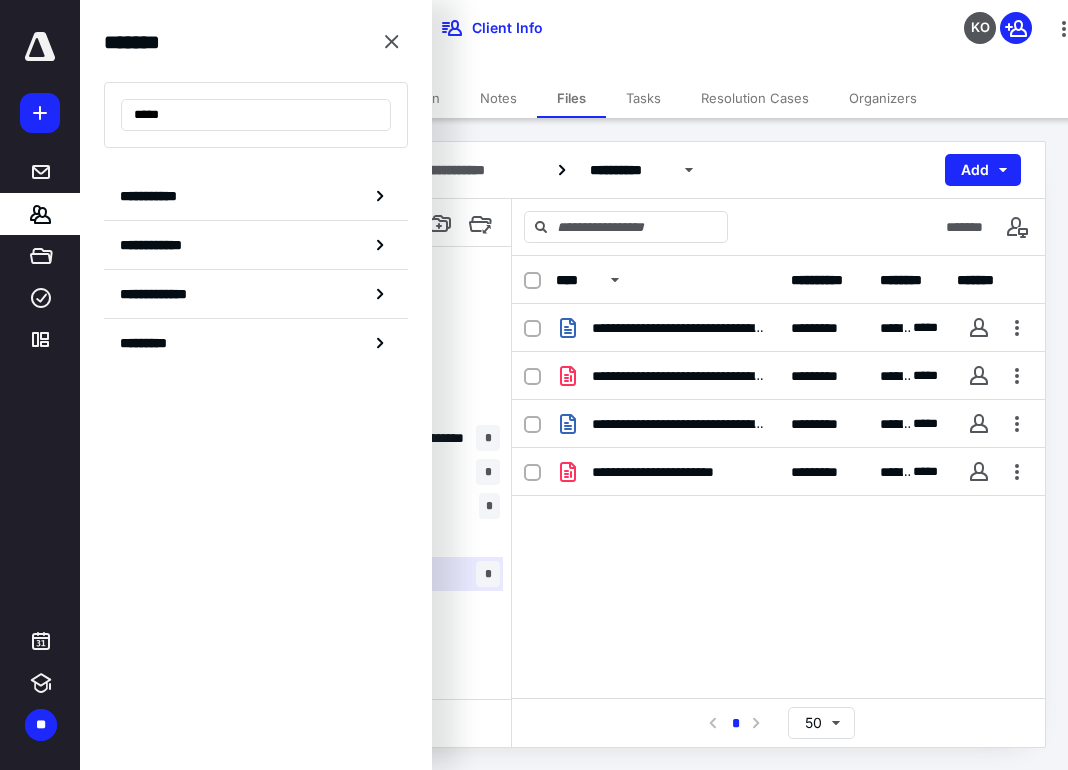 click on "TRUE NORTH EXPEDITION INC Business Client Info KO" at bounding box center (592, 39) 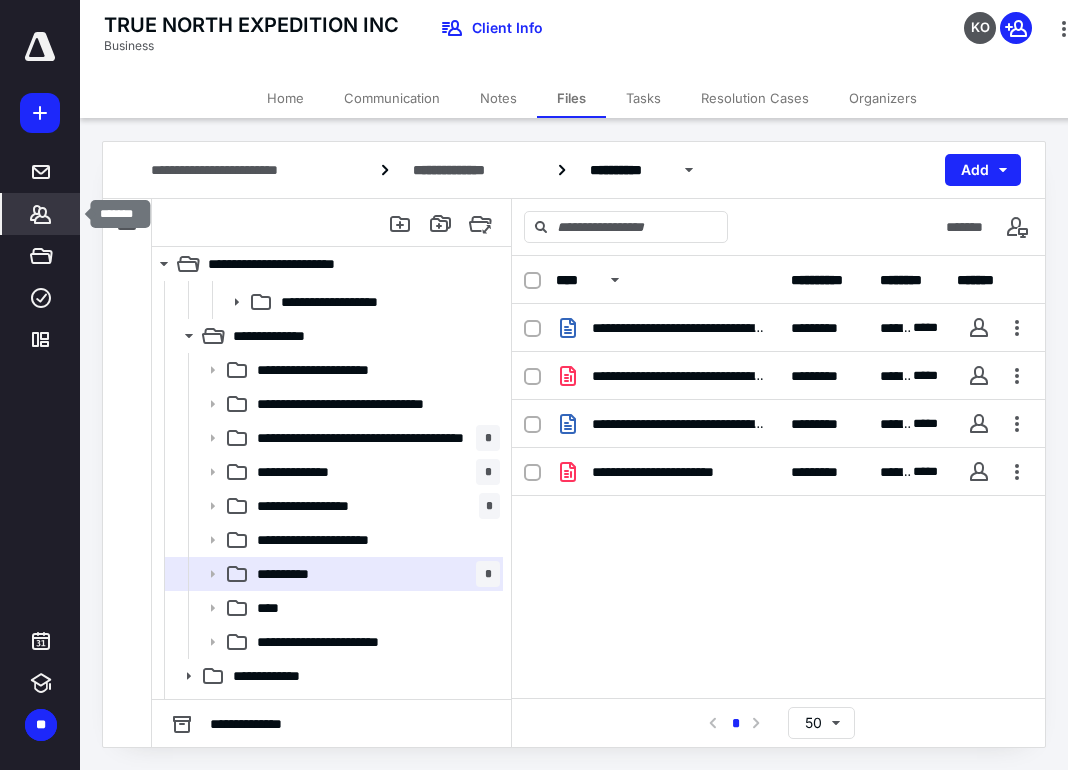 click 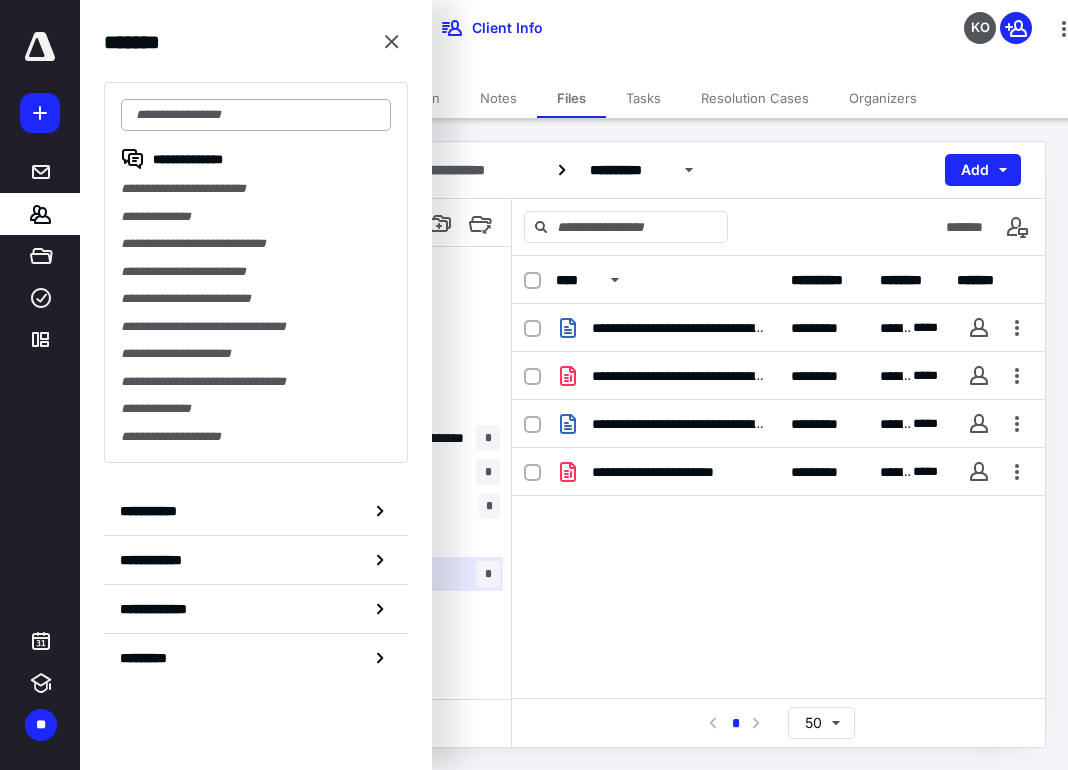 click at bounding box center (256, 115) 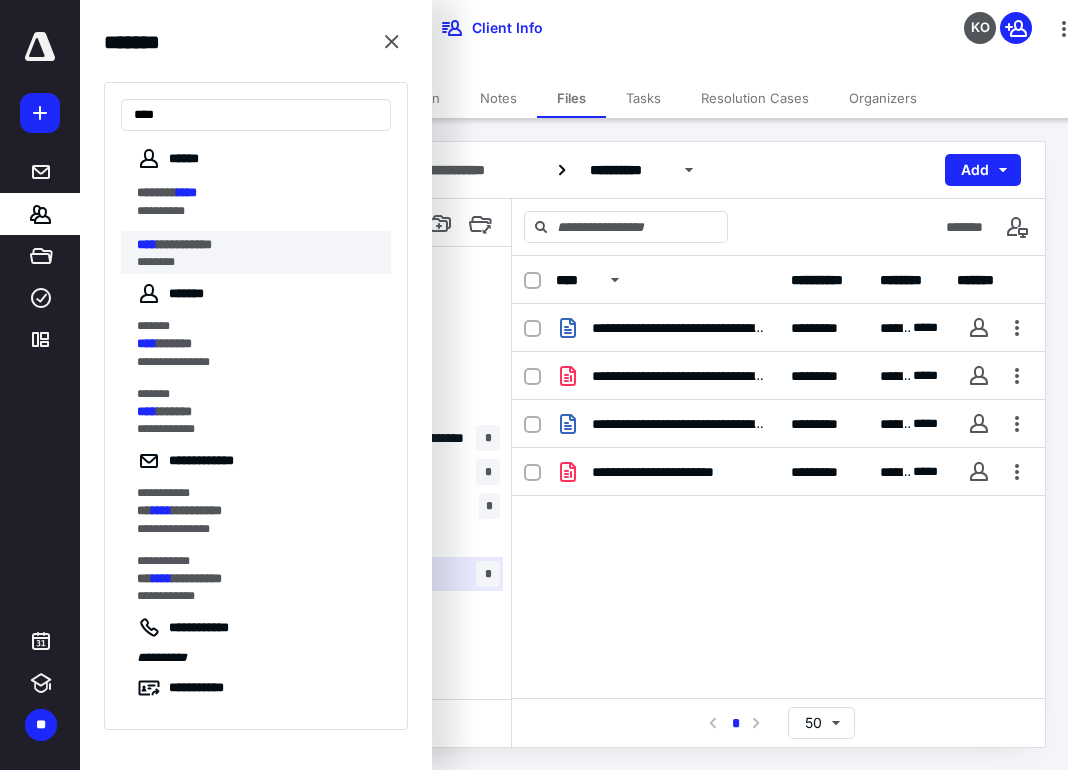 type on "****" 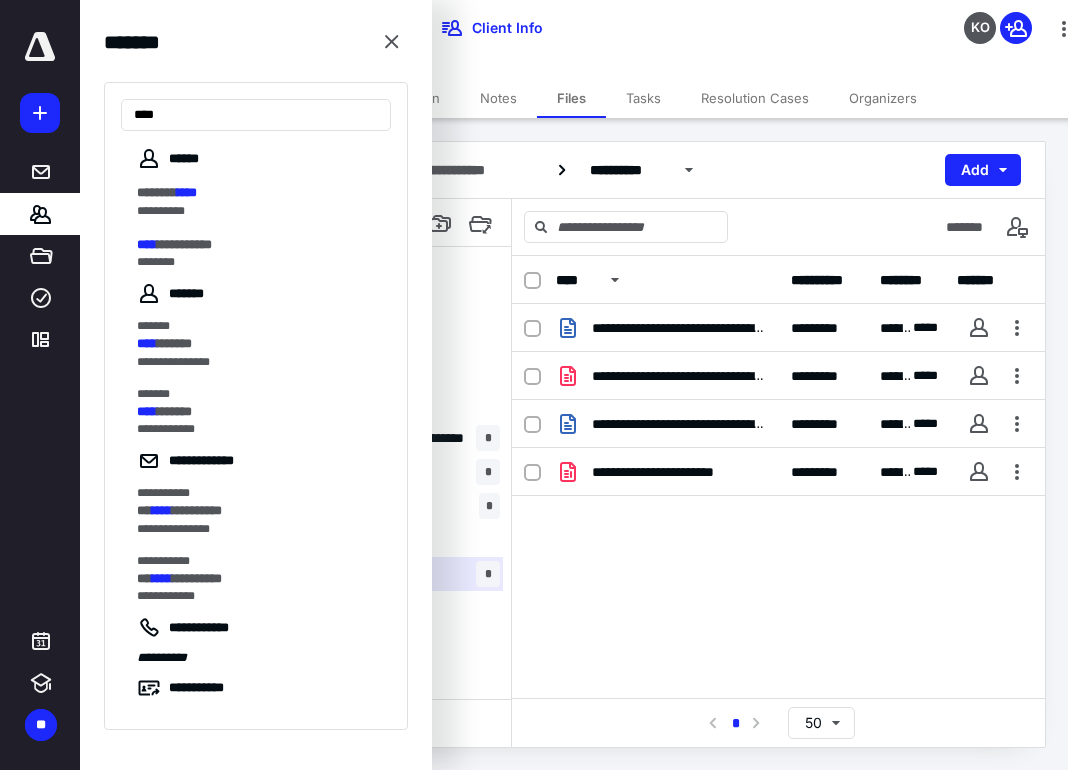 click on "**********" at bounding box center (184, 244) 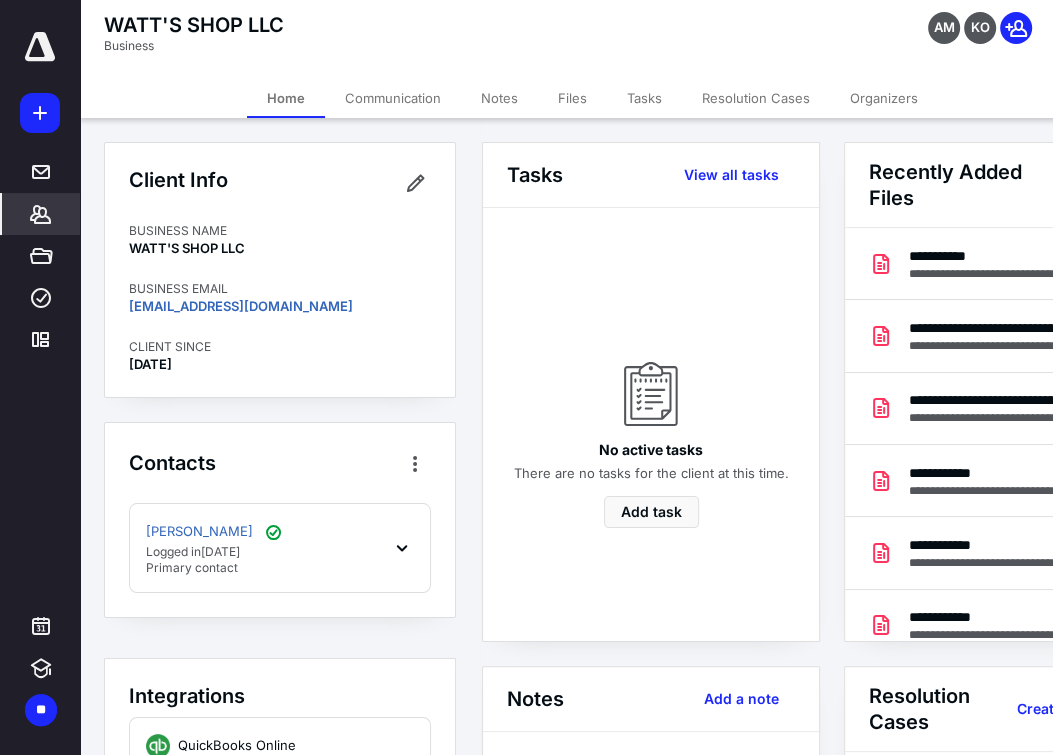 click on "Files" at bounding box center (572, 98) 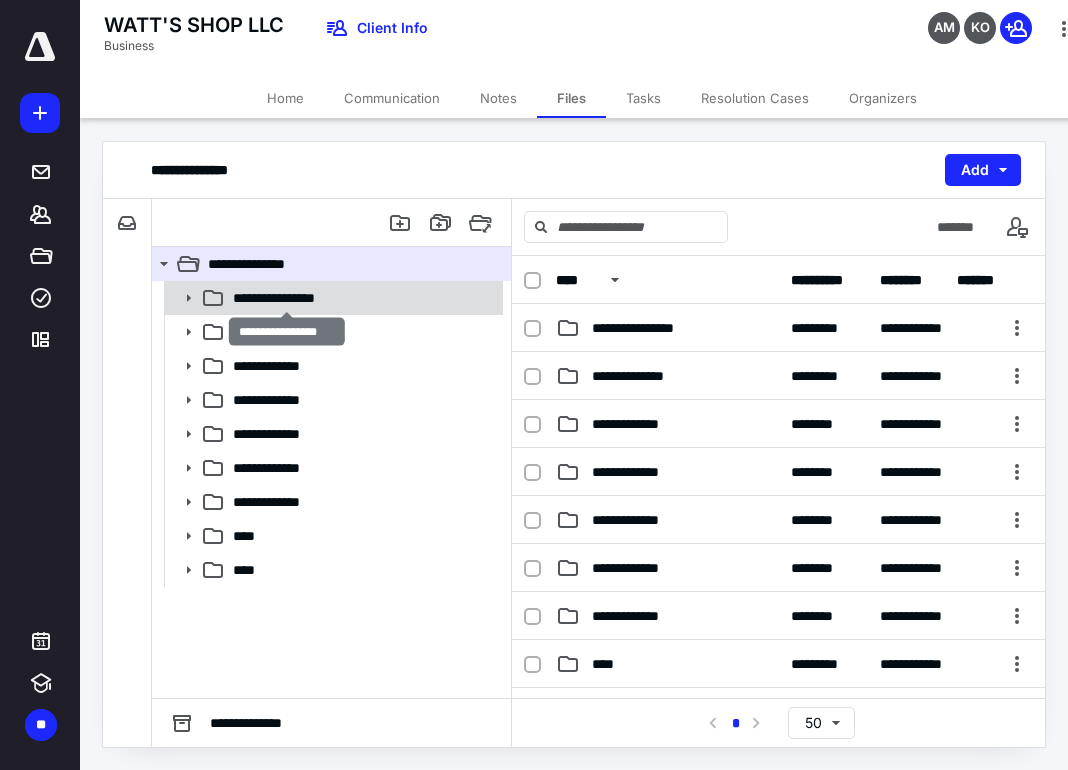 click on "**********" at bounding box center [287, 298] 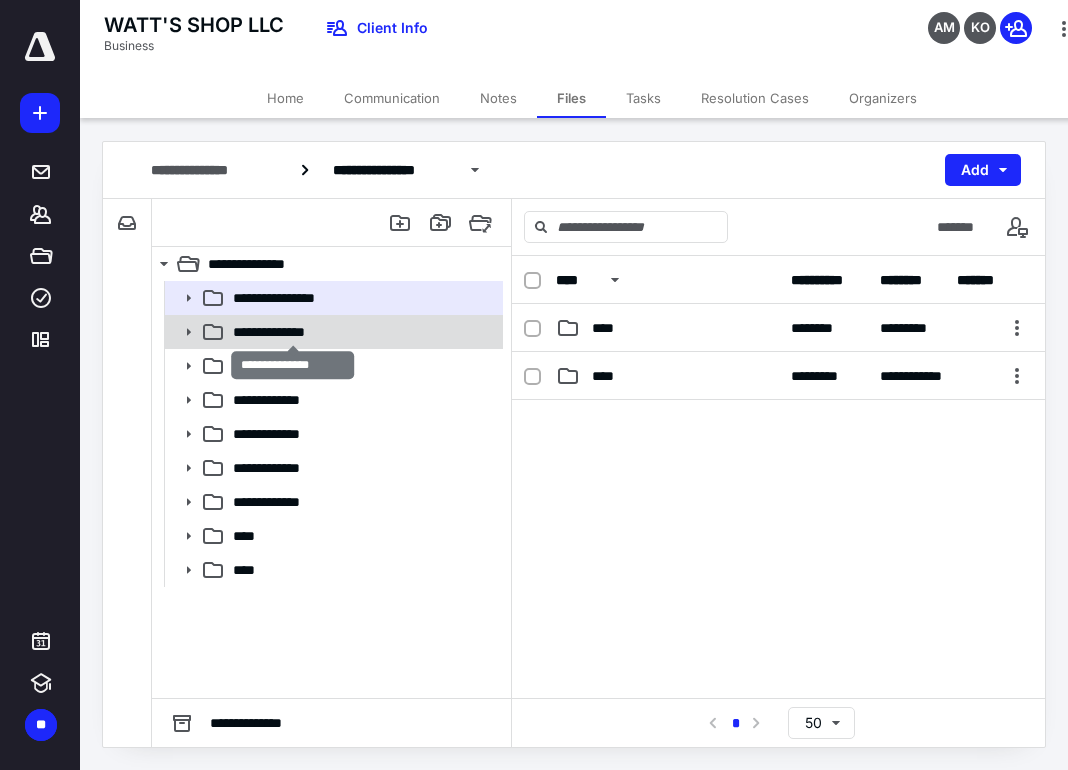 click on "**********" at bounding box center [293, 332] 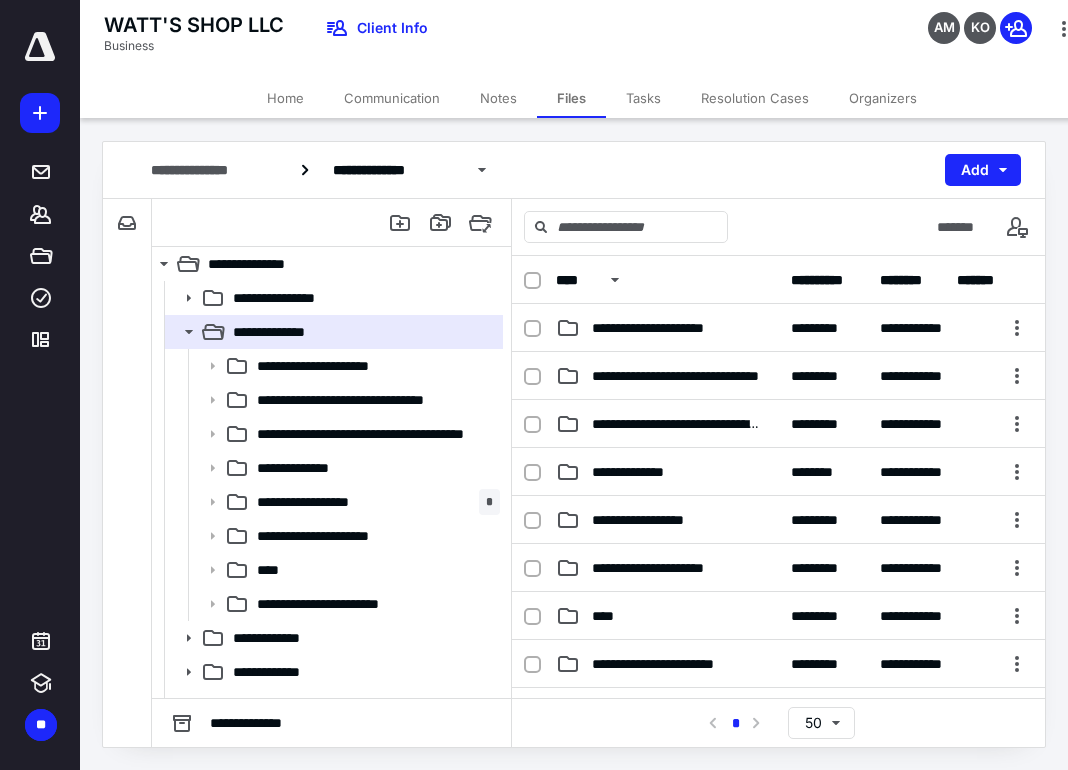 click on "**********" at bounding box center (574, 170) 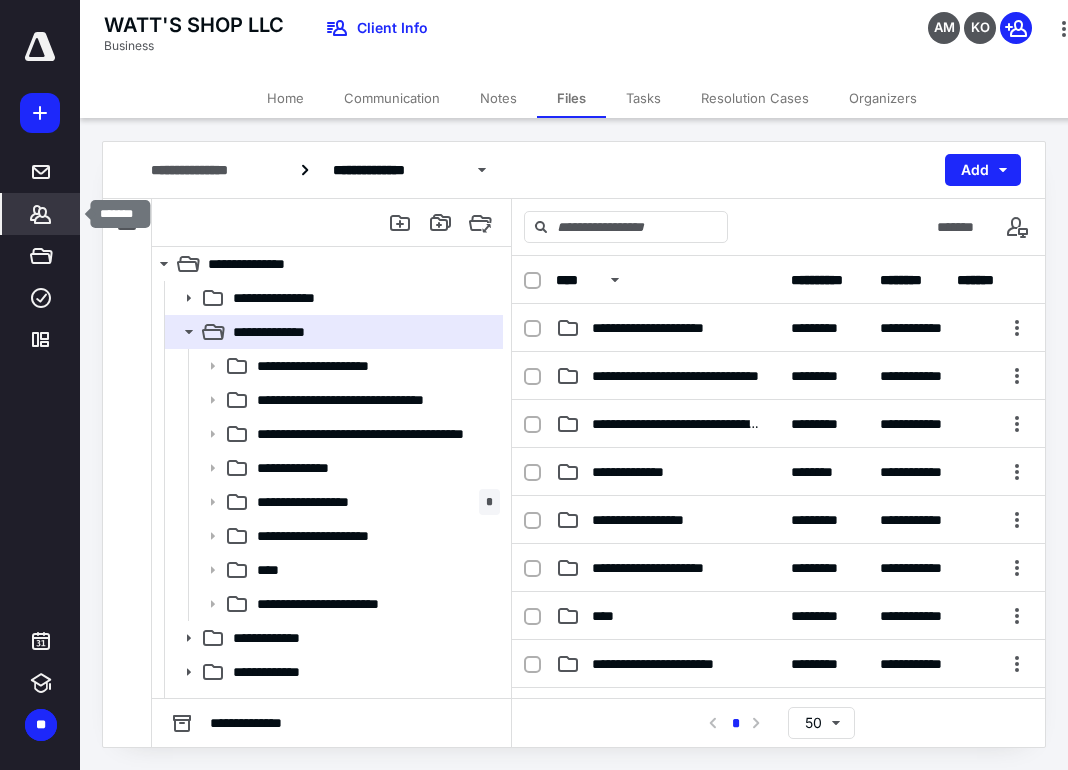 click on "*******" at bounding box center [41, 214] 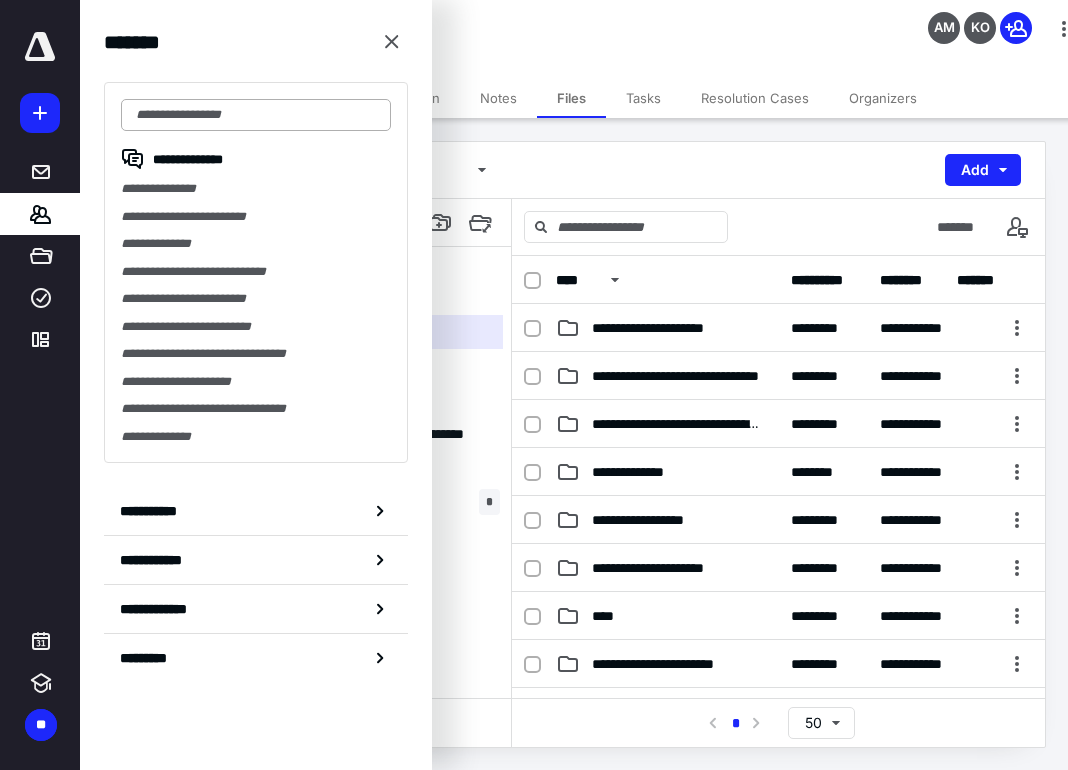 click at bounding box center [256, 115] 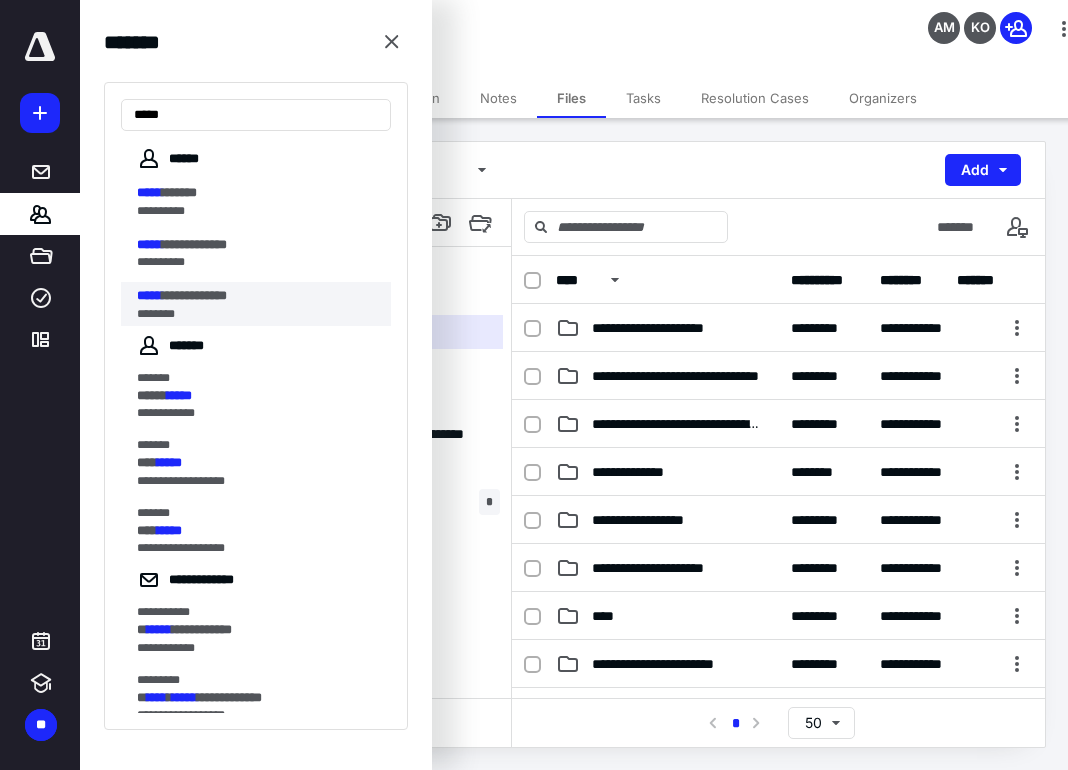 type on "*****" 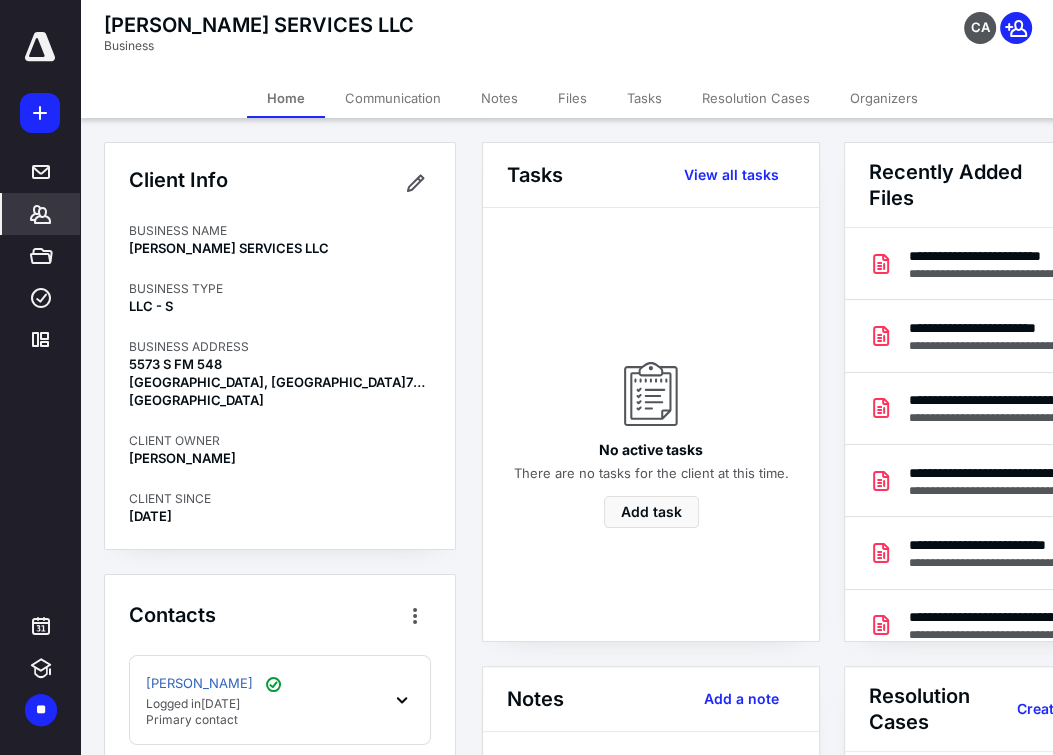 click on "Files" at bounding box center (572, 98) 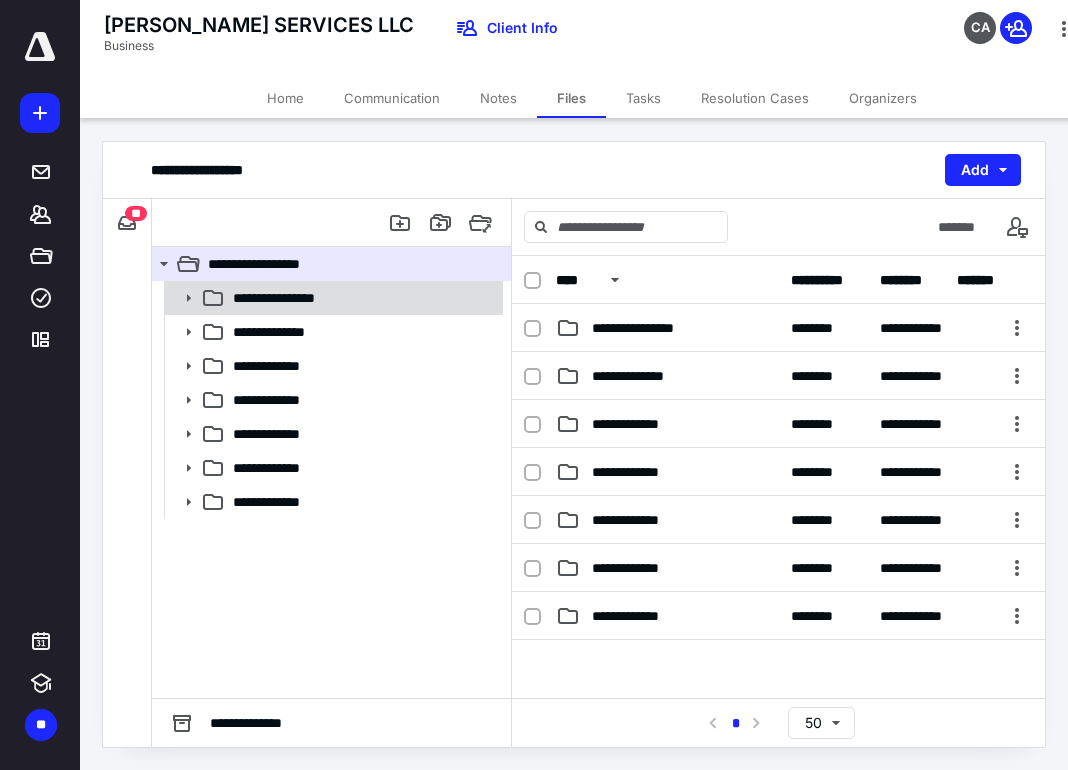 click on "**********" at bounding box center [332, 298] 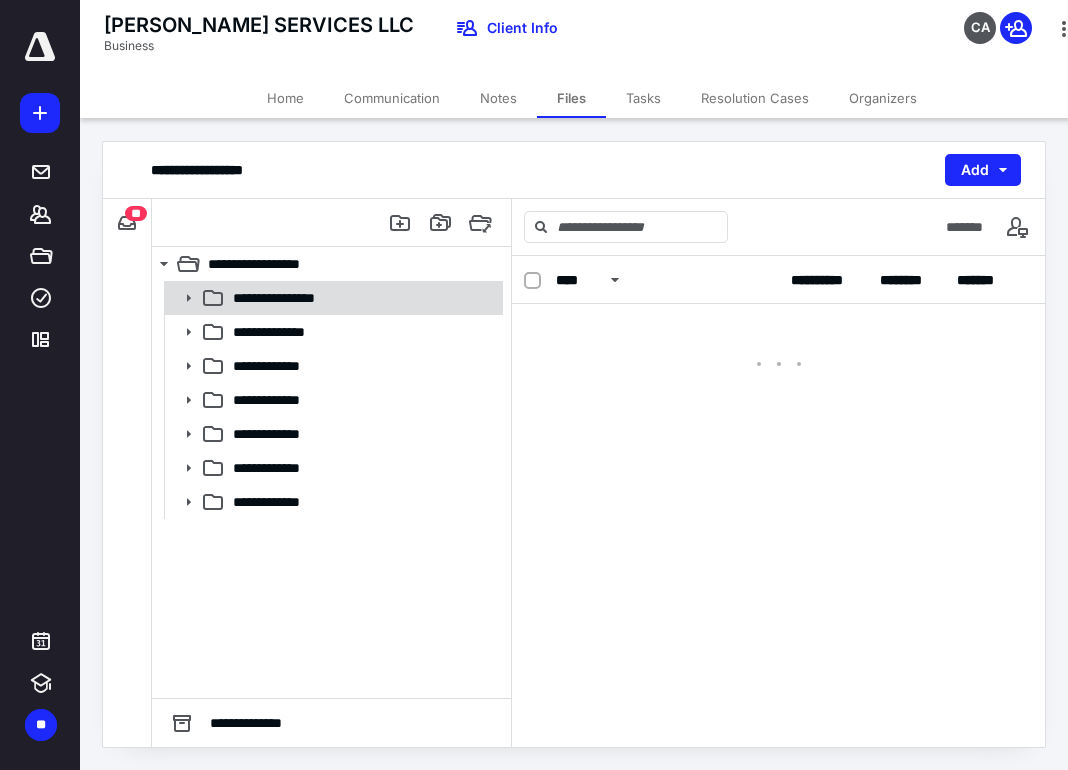 click on "**********" at bounding box center (332, 298) 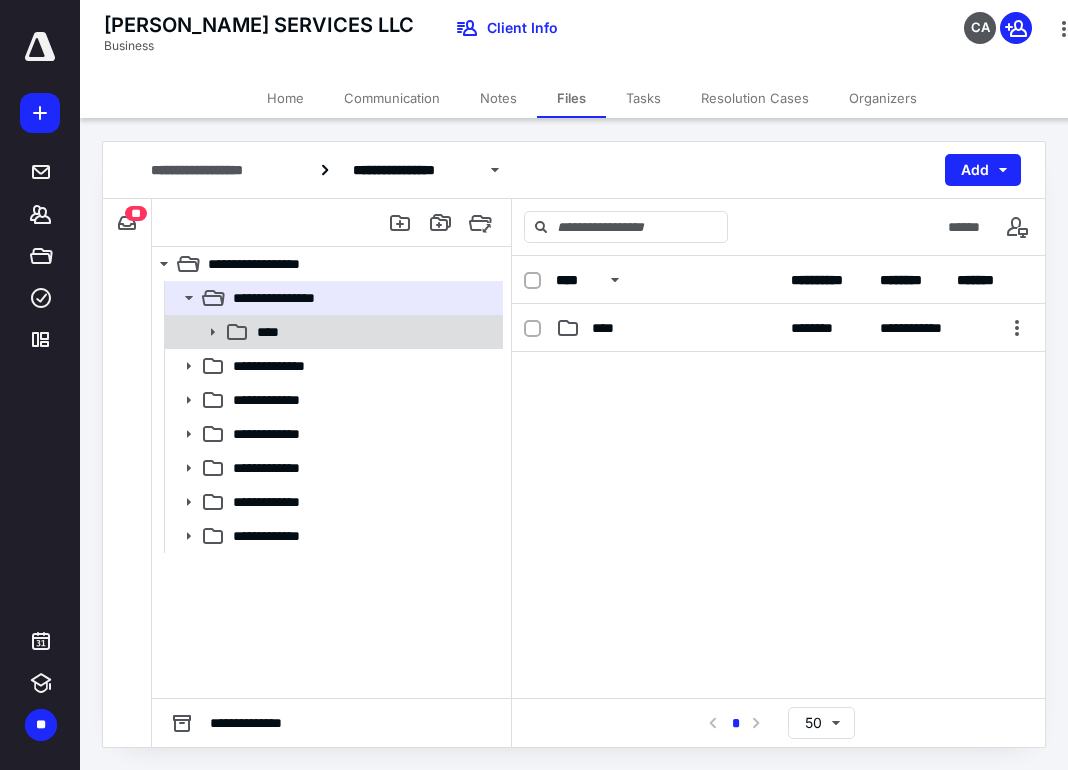 click on "****" at bounding box center [374, 332] 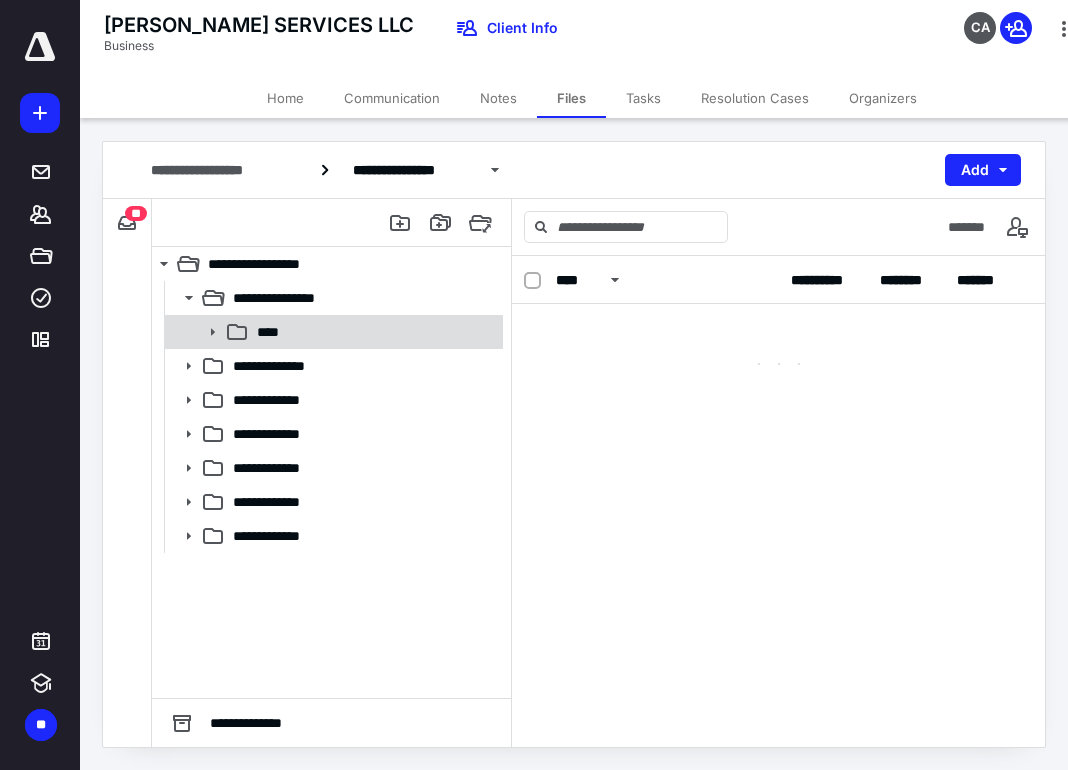 click on "****" at bounding box center [374, 332] 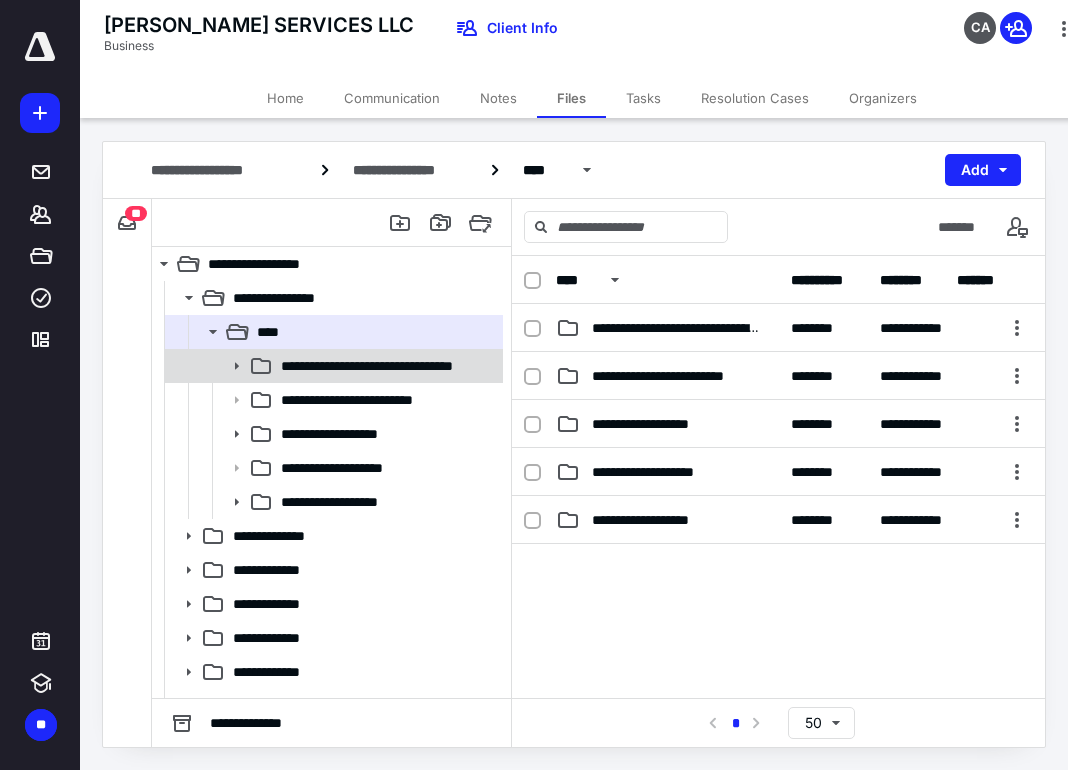 click on "**********" at bounding box center [332, 366] 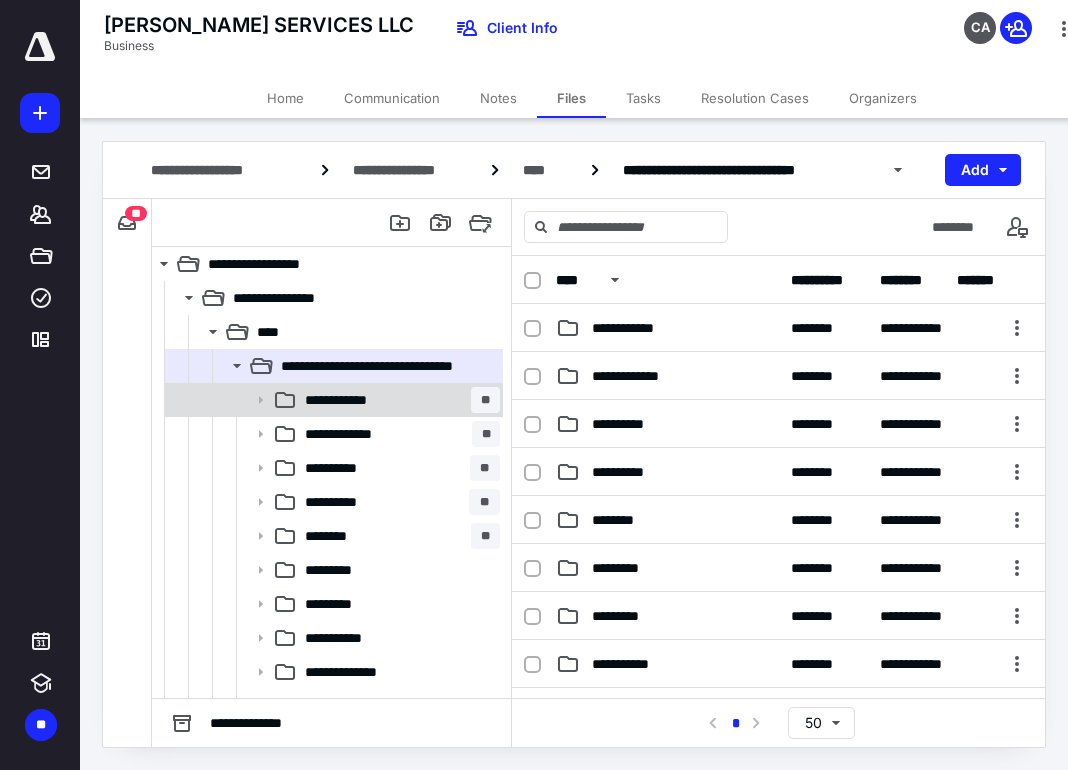 click on "**********" at bounding box center [398, 400] 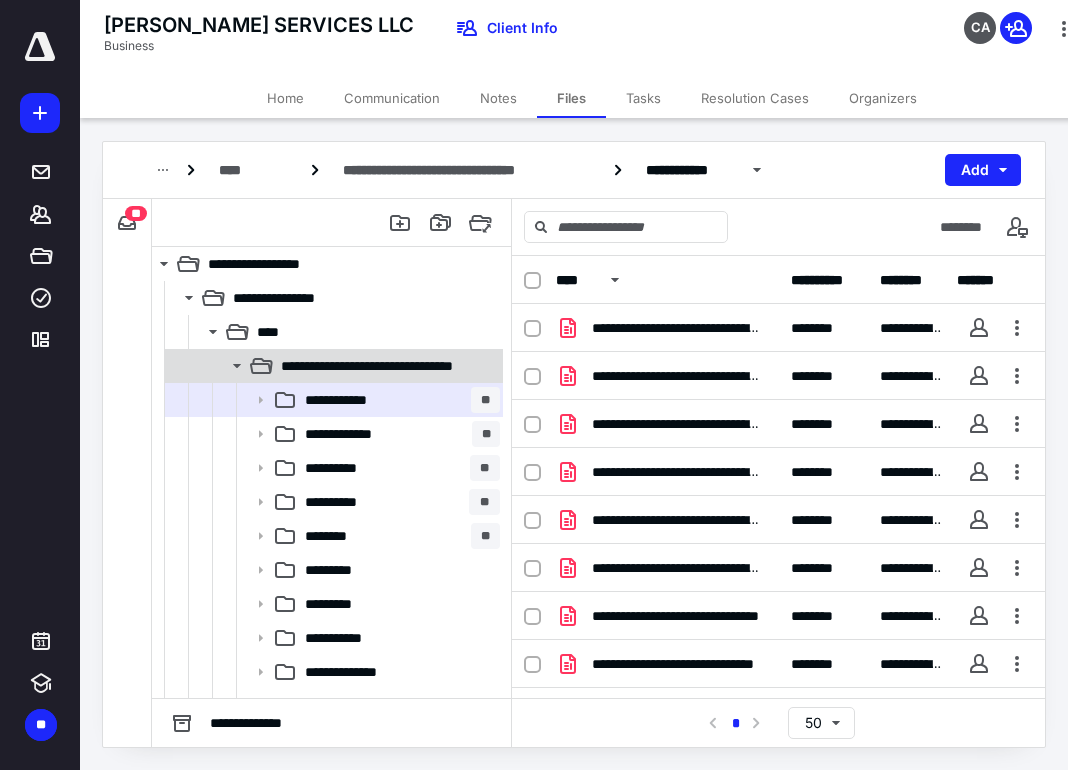 click 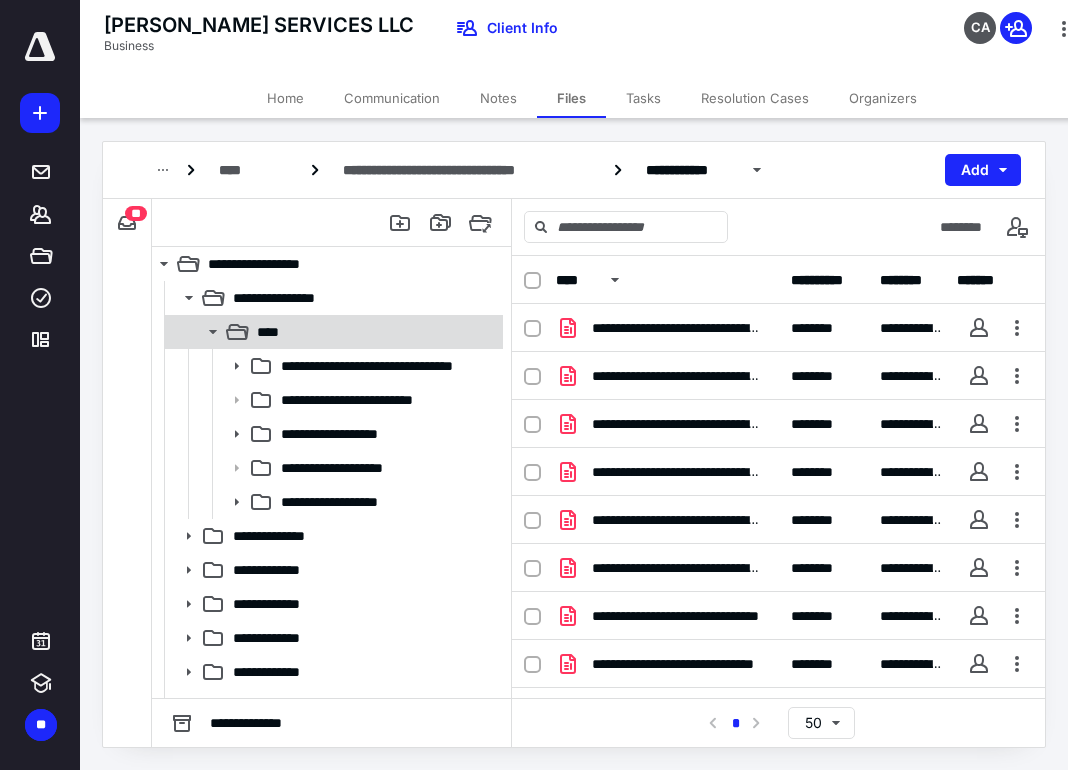 click 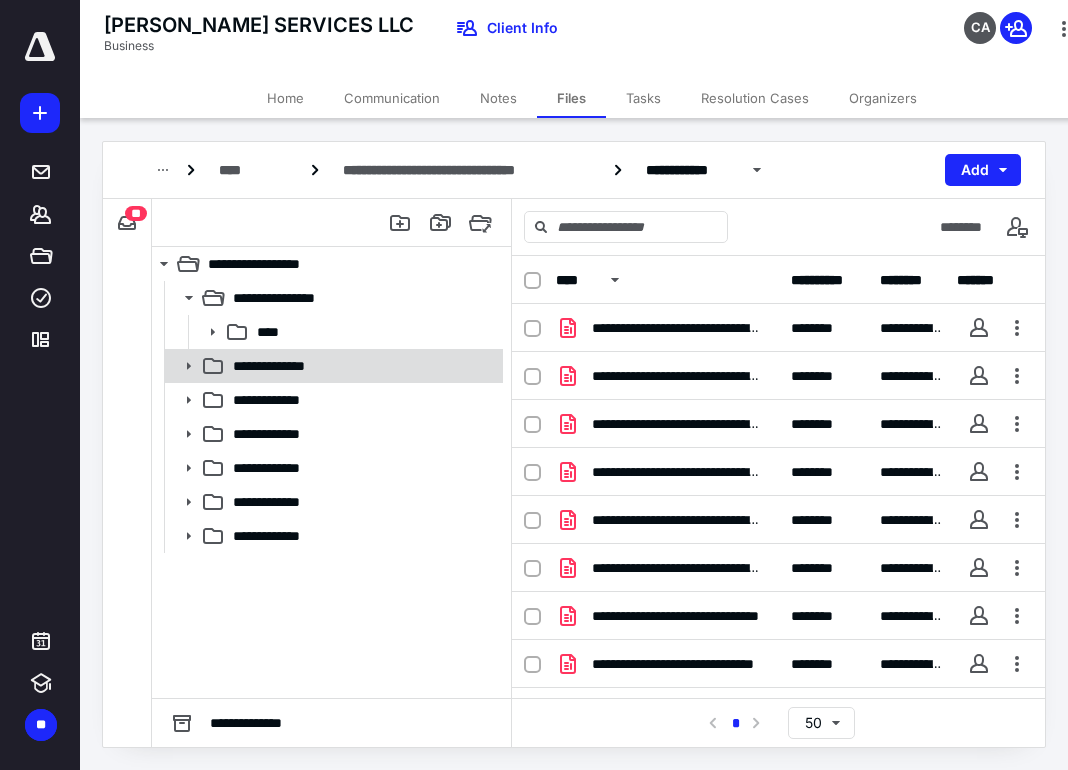 click on "**********" at bounding box center (293, 366) 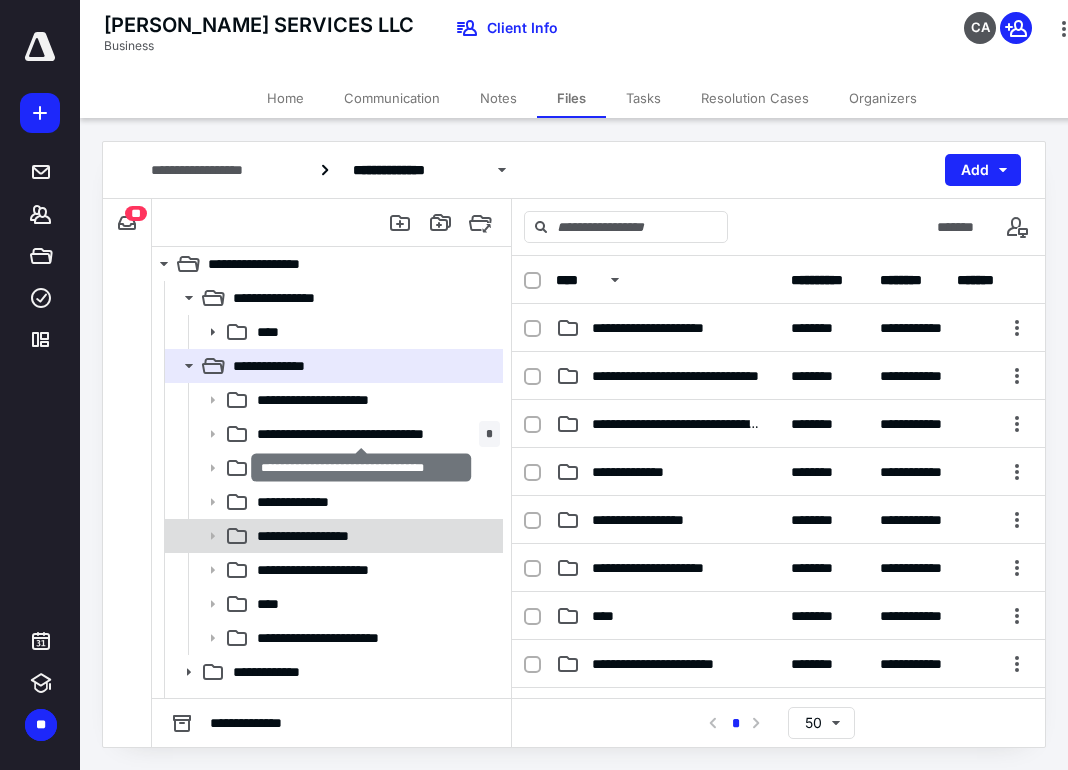 scroll, scrollTop: 125, scrollLeft: 0, axis: vertical 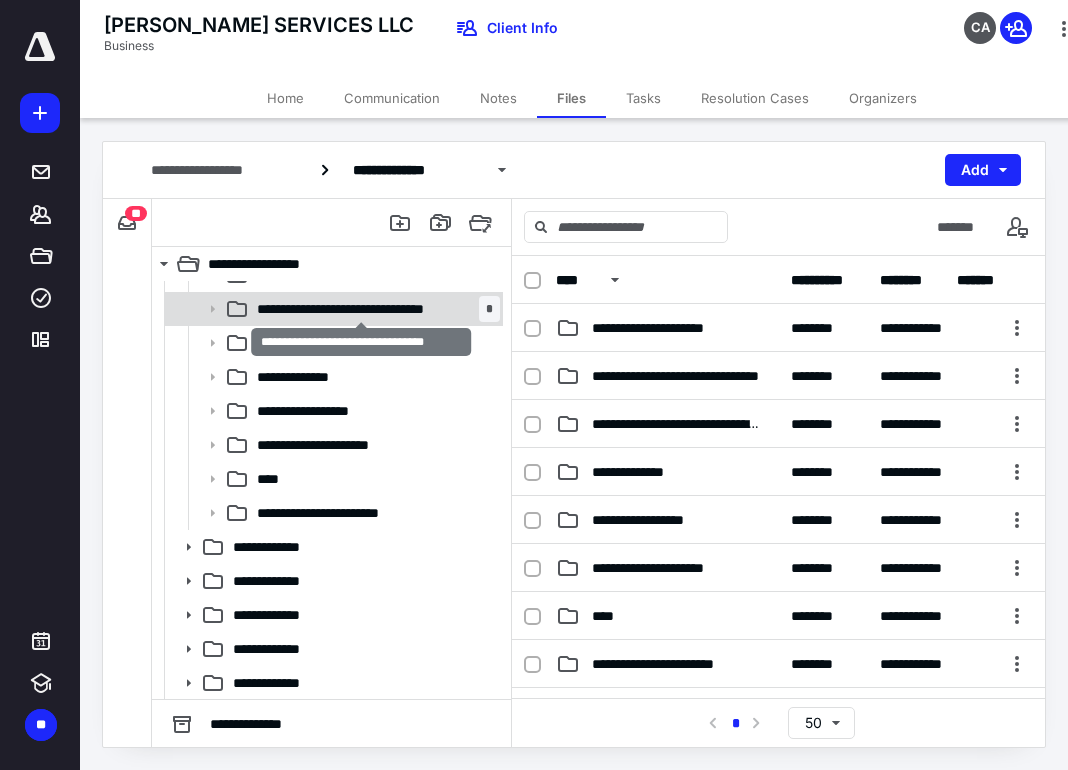 click on "**********" at bounding box center (362, 309) 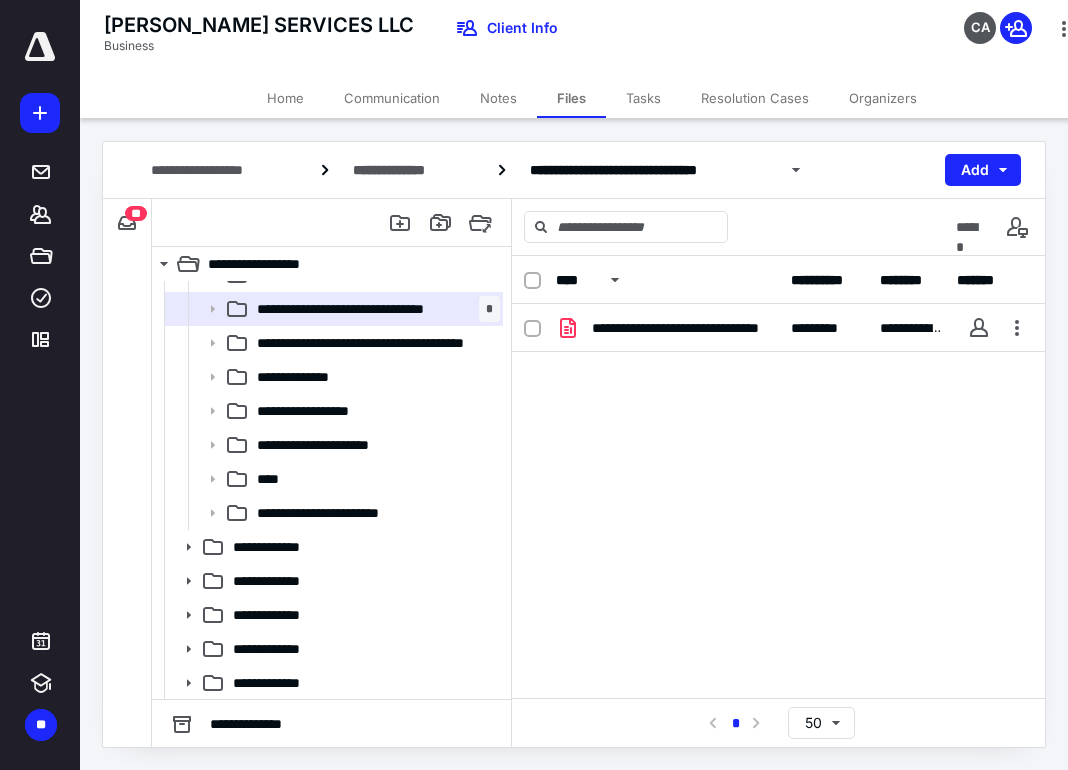 click on "**********" at bounding box center (778, 454) 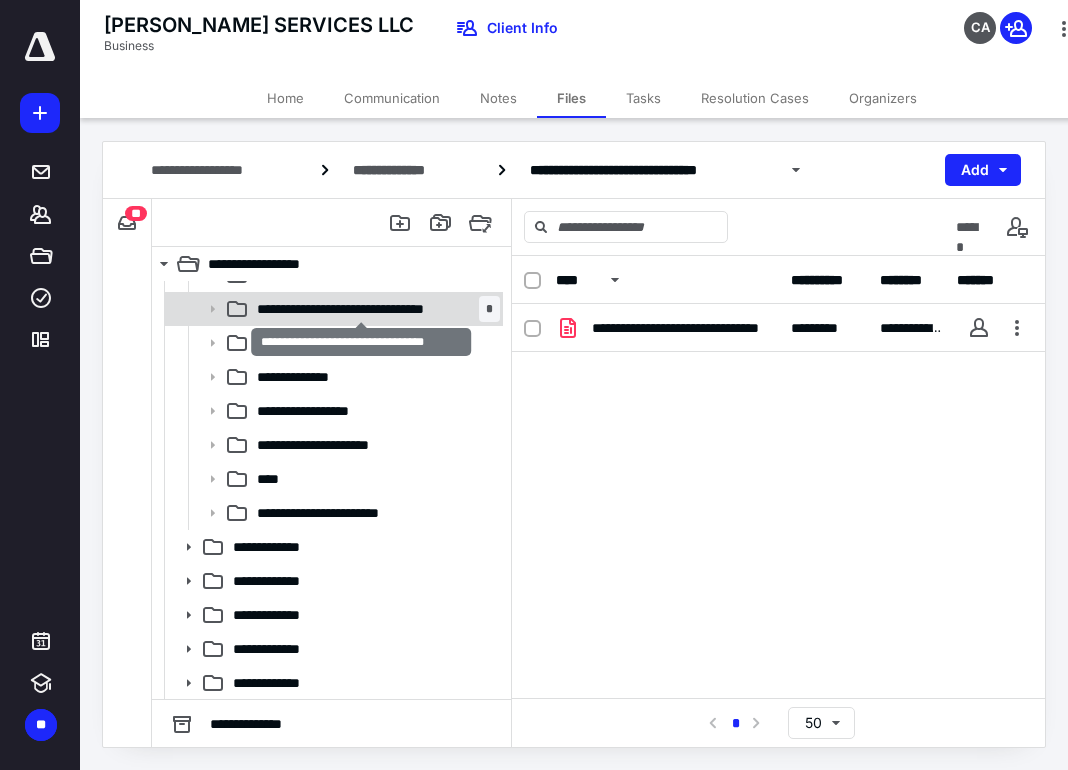 click on "**********" at bounding box center (362, 309) 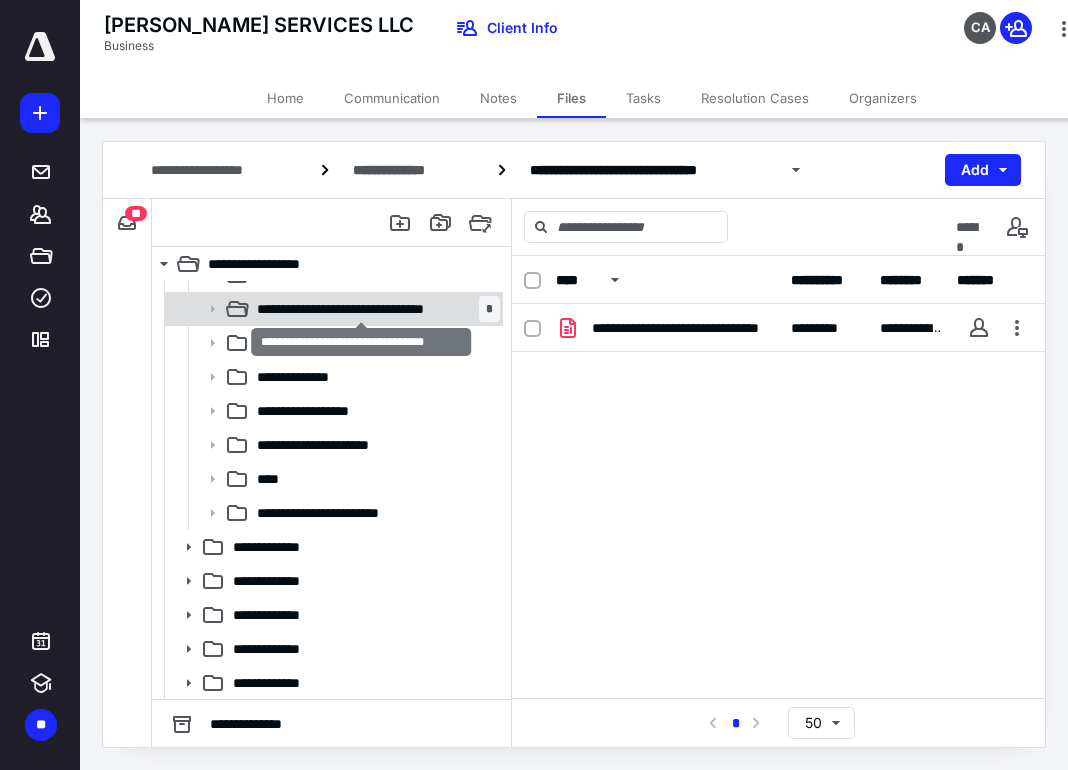 click on "**********" at bounding box center [362, 309] 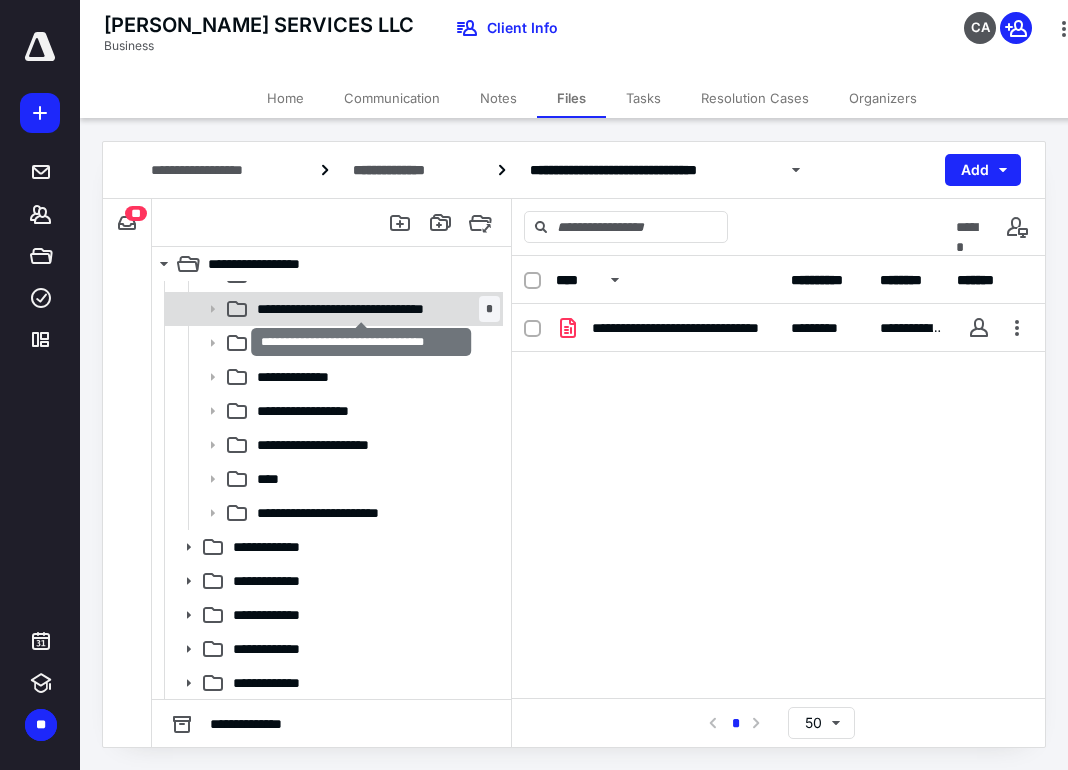 click on "**********" at bounding box center [362, 309] 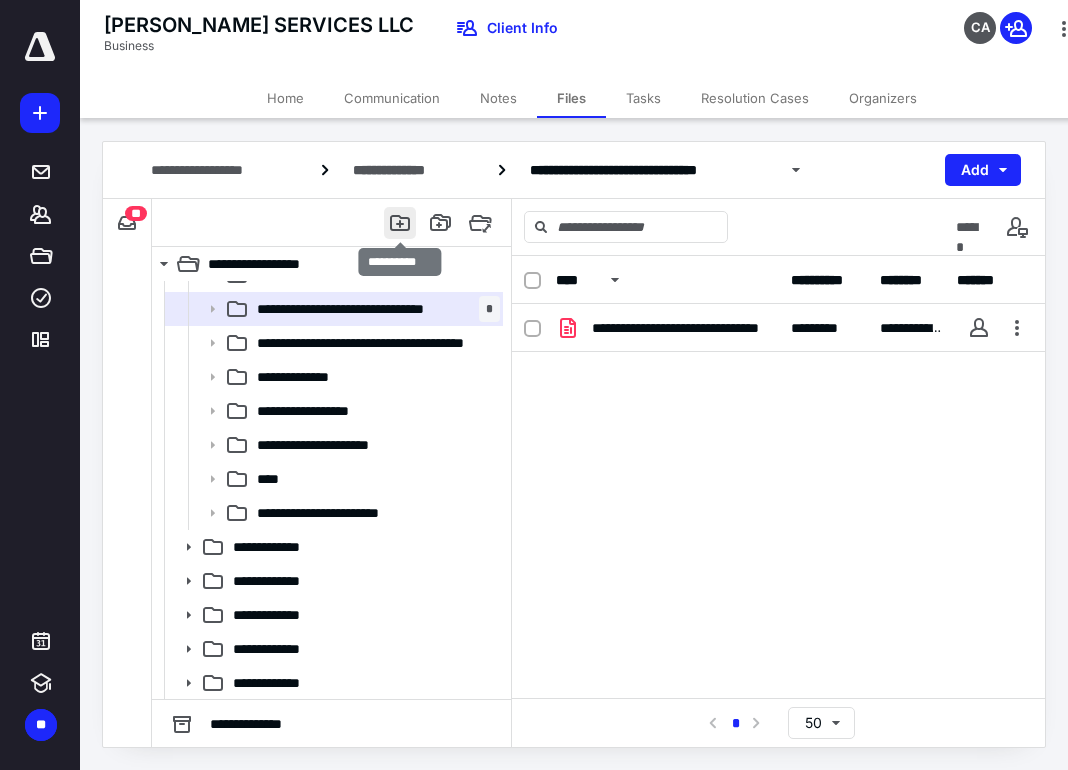 click at bounding box center [400, 223] 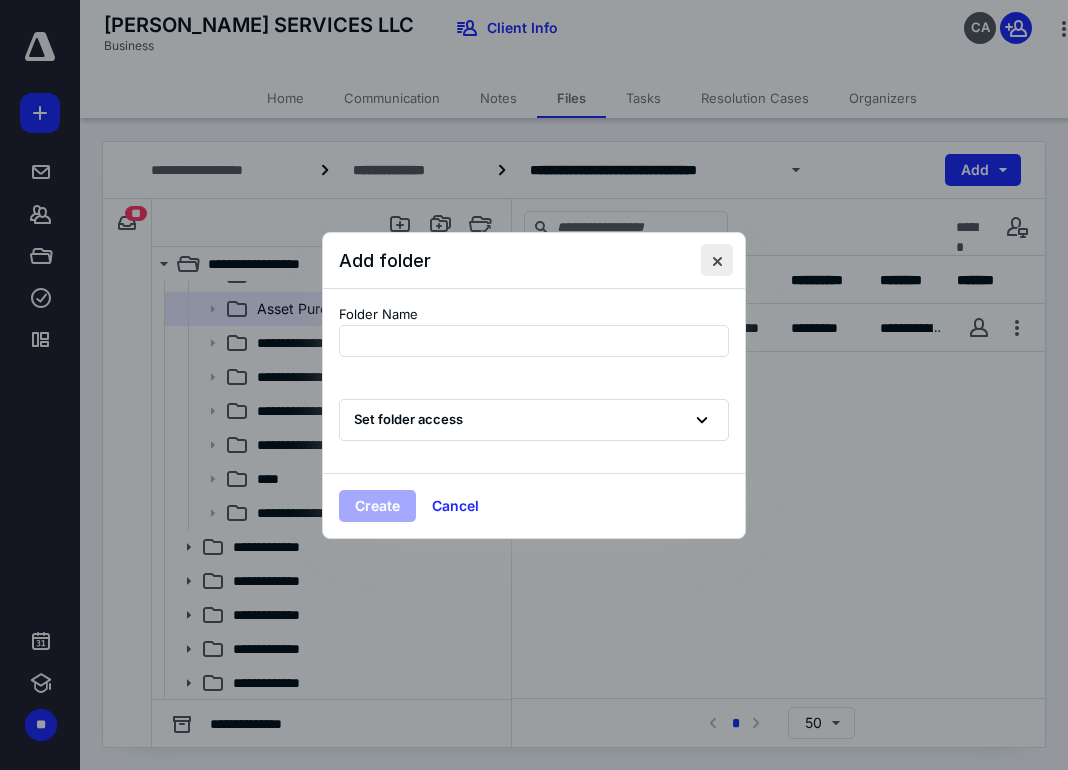 click at bounding box center [717, 260] 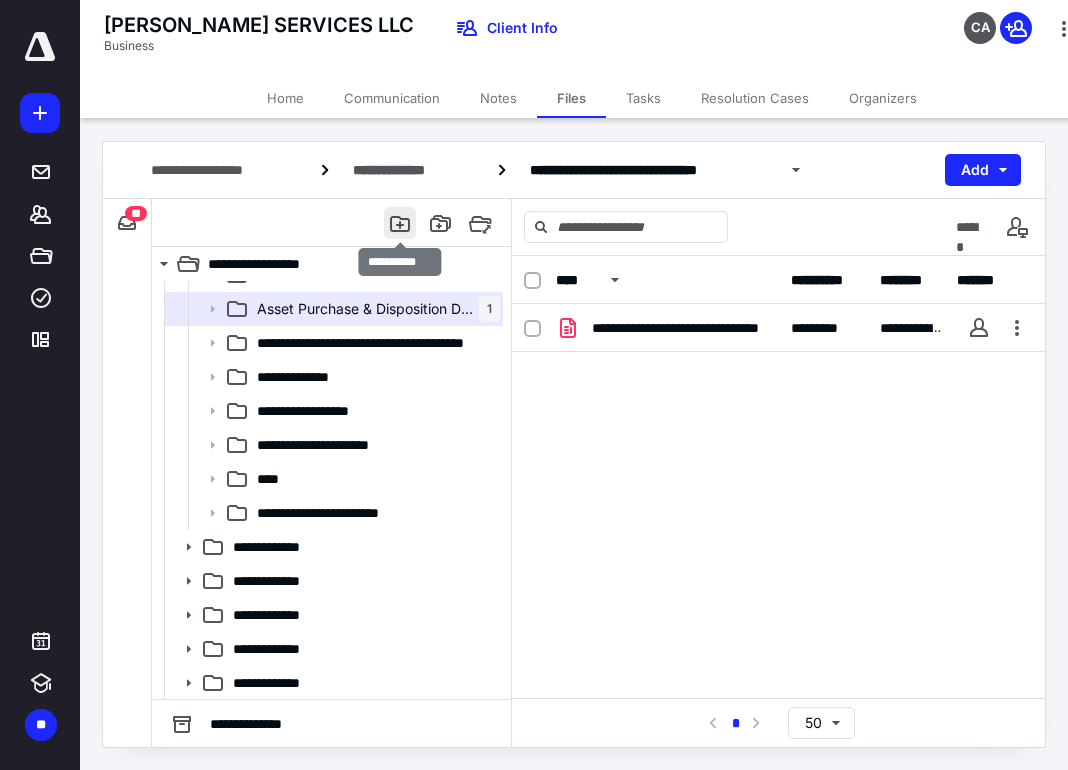 click at bounding box center [400, 223] 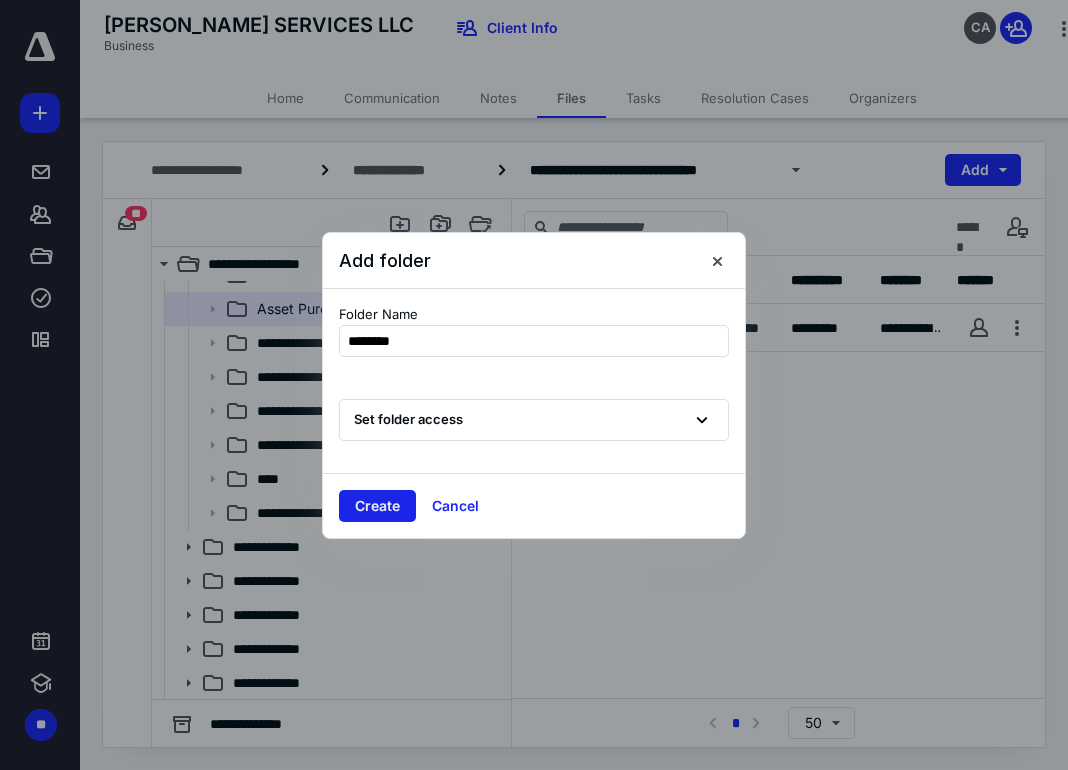 type on "********" 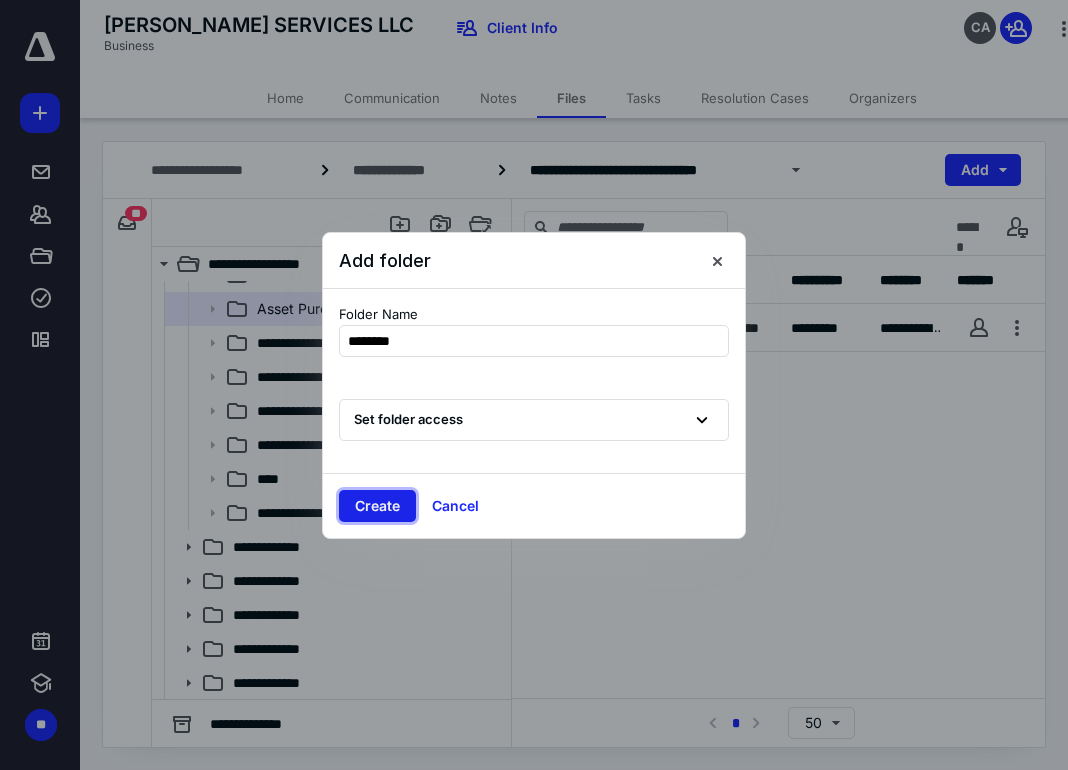 click on "Create" at bounding box center (377, 506) 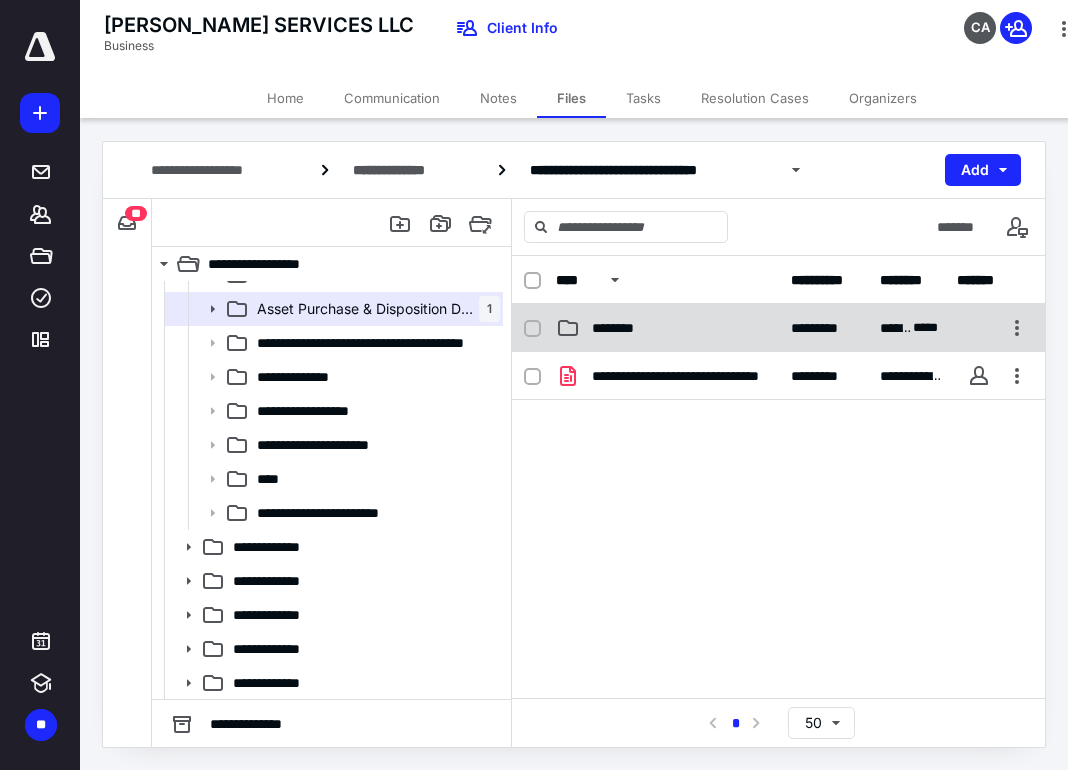 click on "********" at bounding box center [622, 328] 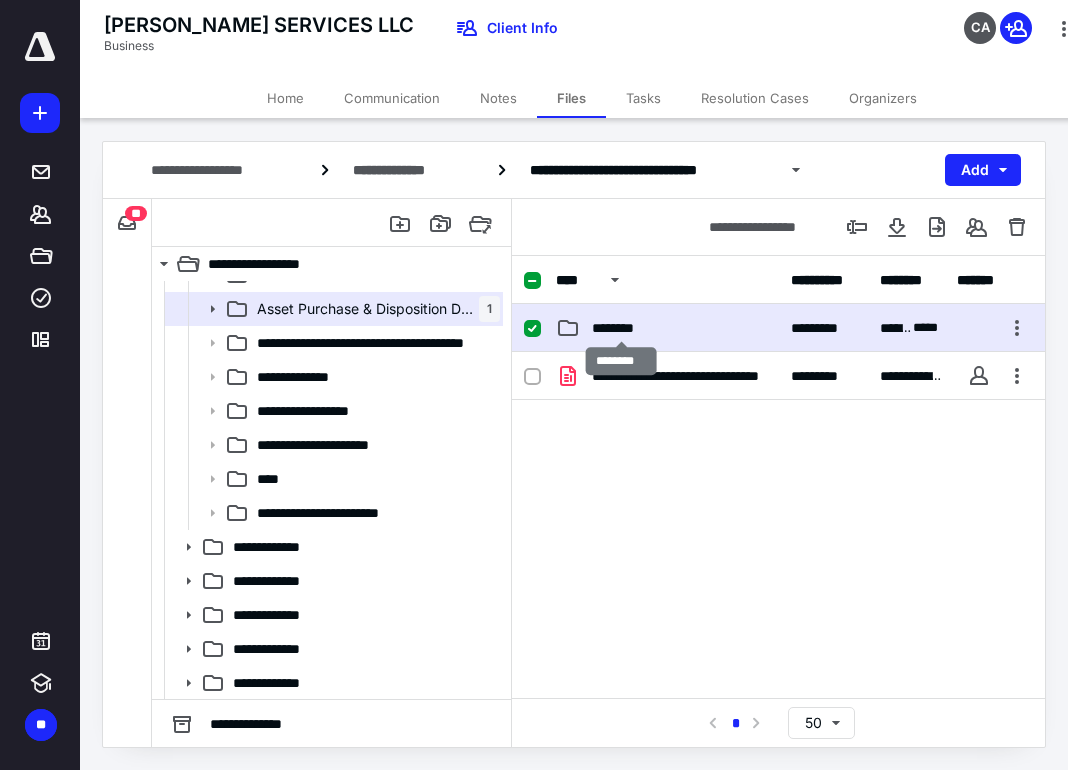 click on "********" at bounding box center (622, 328) 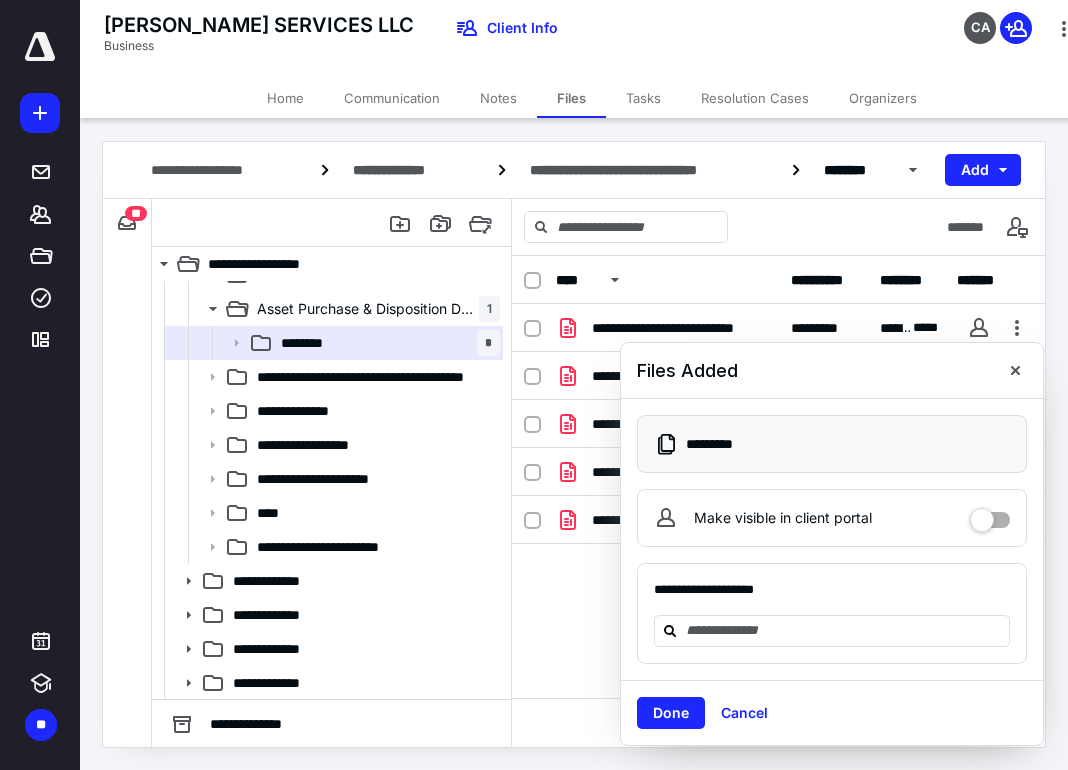 click on "Done" at bounding box center [671, 713] 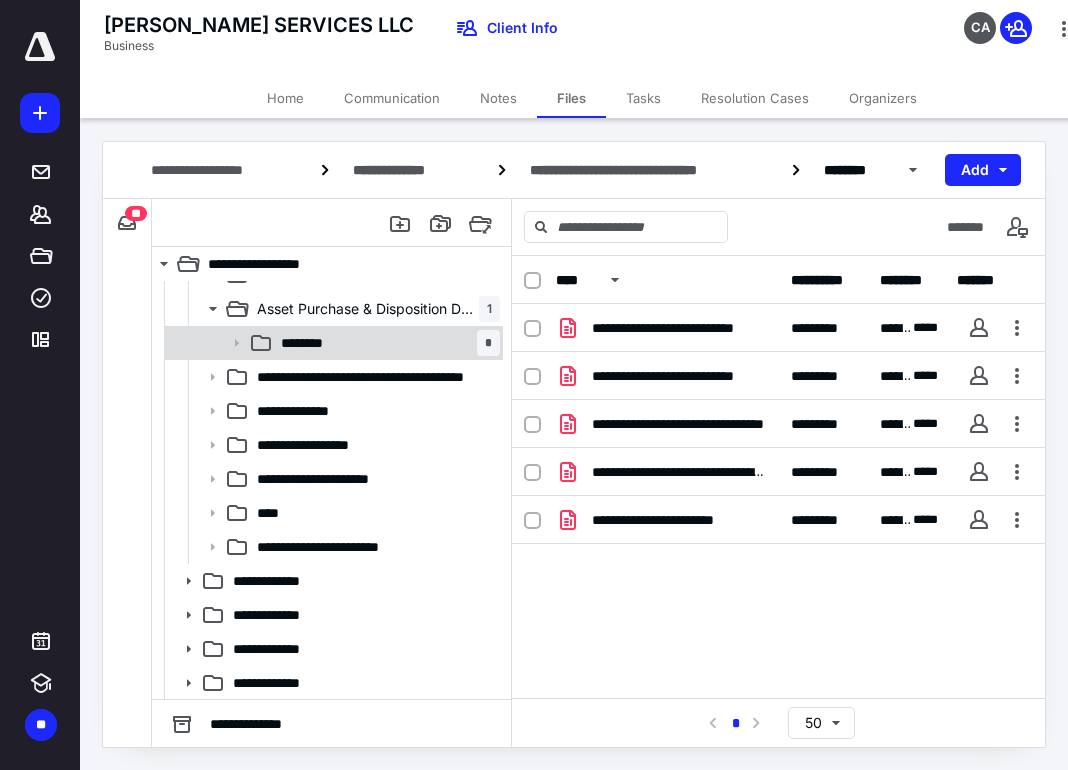 click on "******** *" at bounding box center [386, 343] 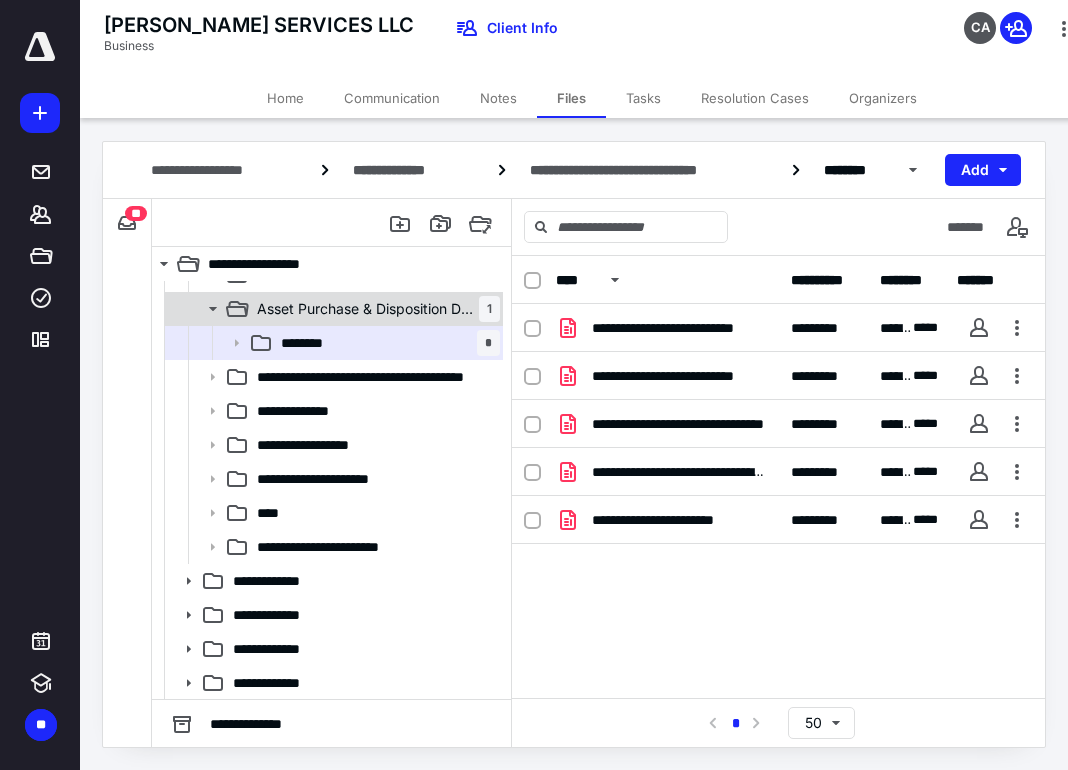 click on "Asset Purchase & Disposition Docs" at bounding box center [368, 309] 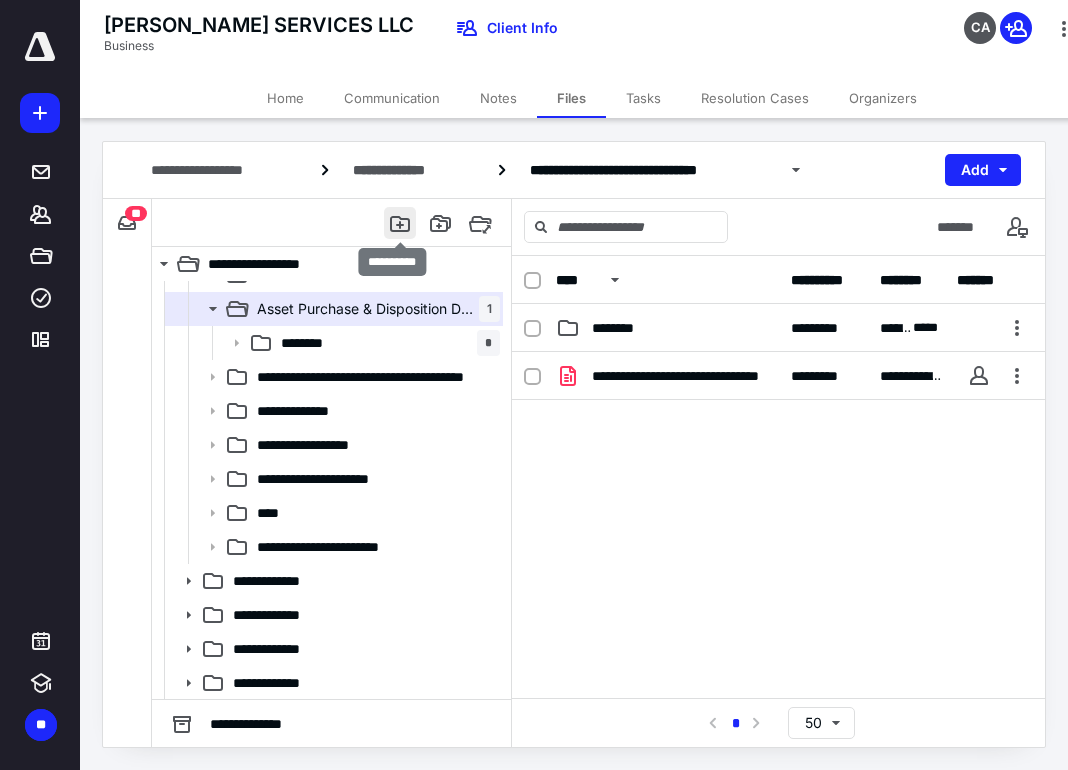 click at bounding box center (400, 223) 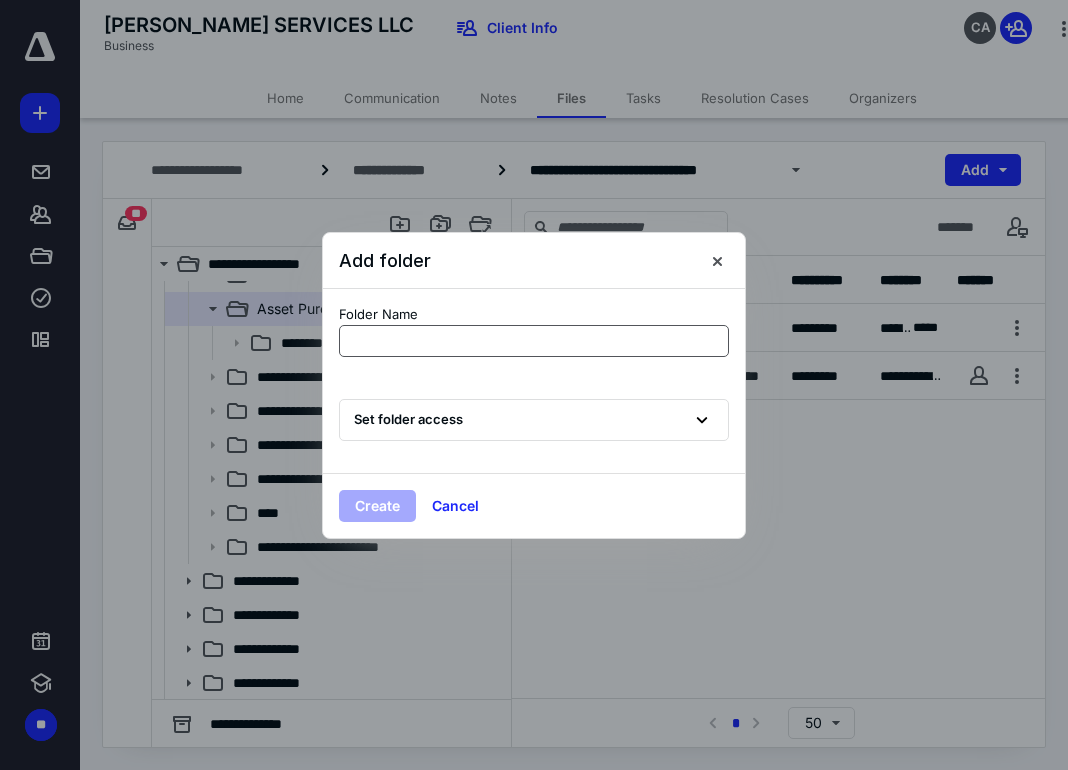 click at bounding box center [534, 341] 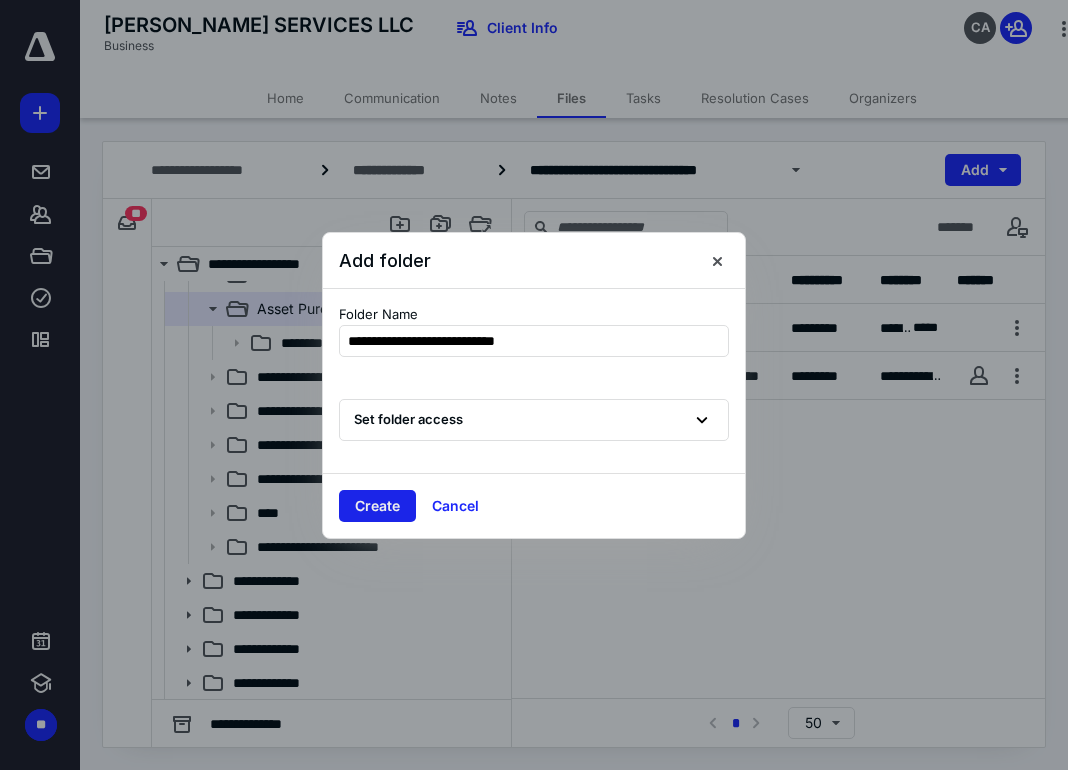 type on "**********" 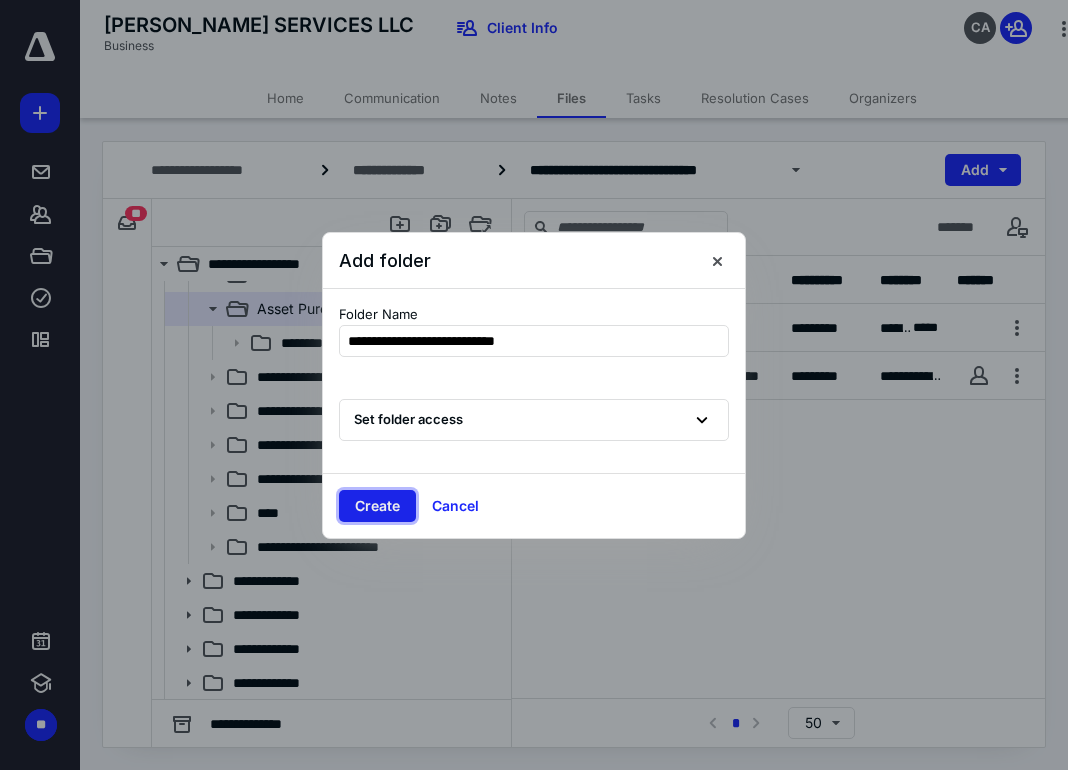 click on "Create" at bounding box center [377, 506] 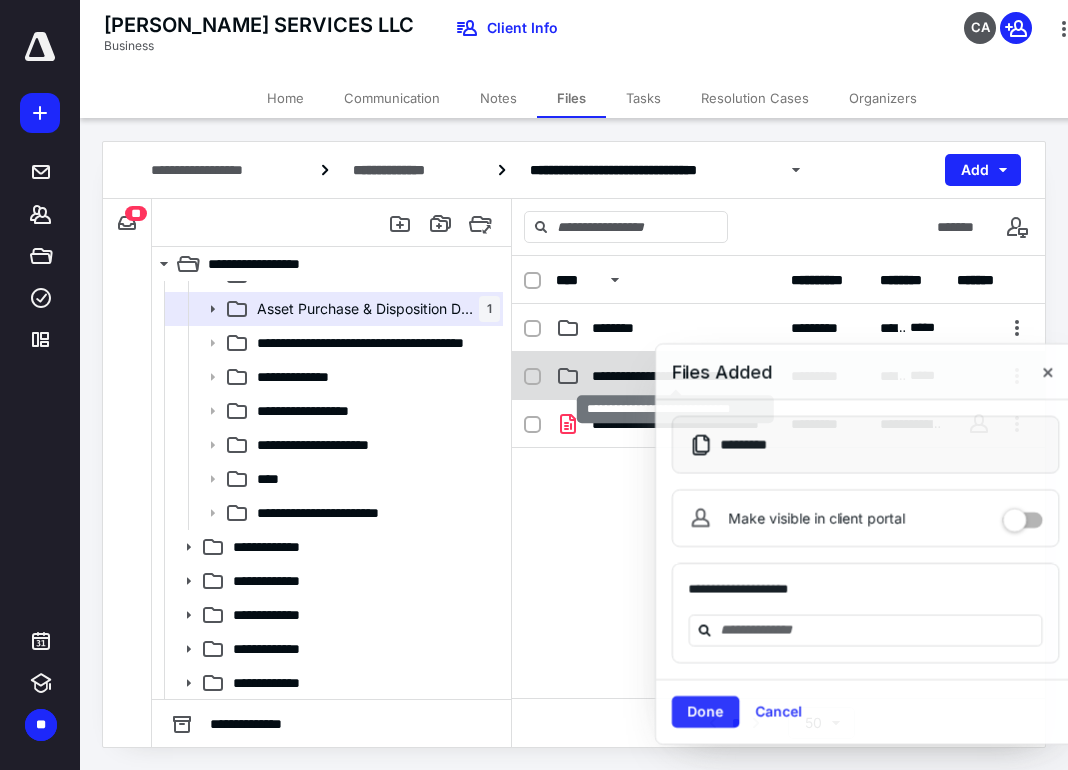 click on "**********" at bounding box center (534, 384) 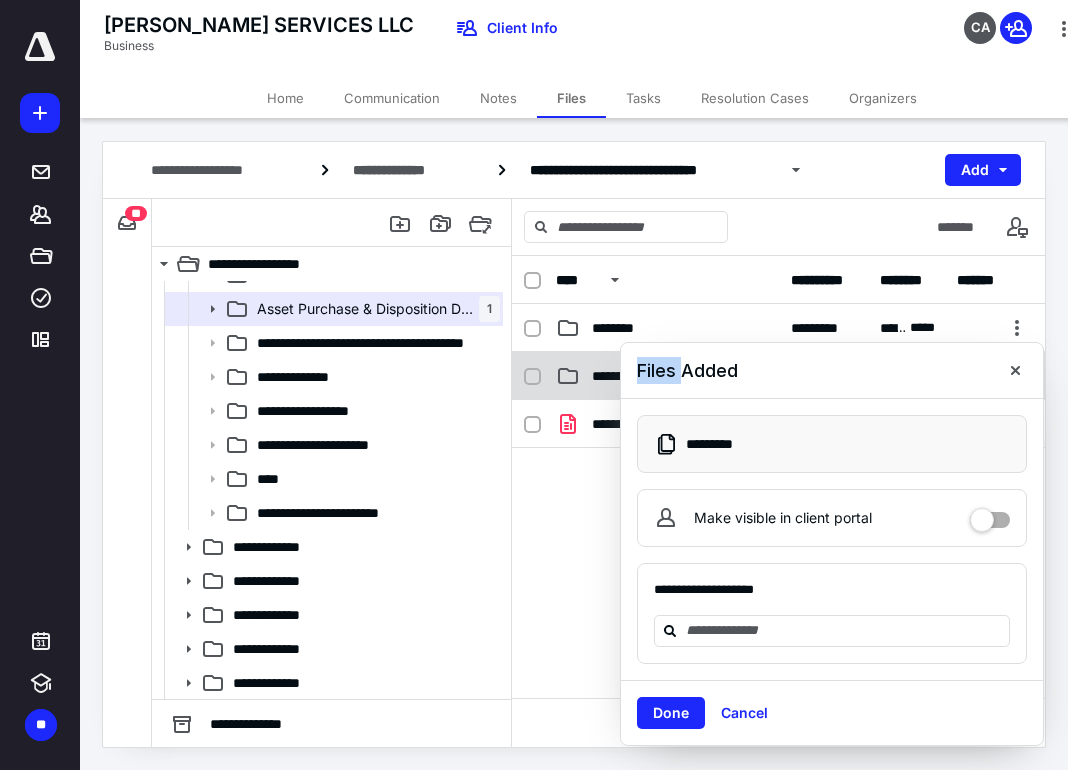 click on "Files Added" at bounding box center (832, 371) 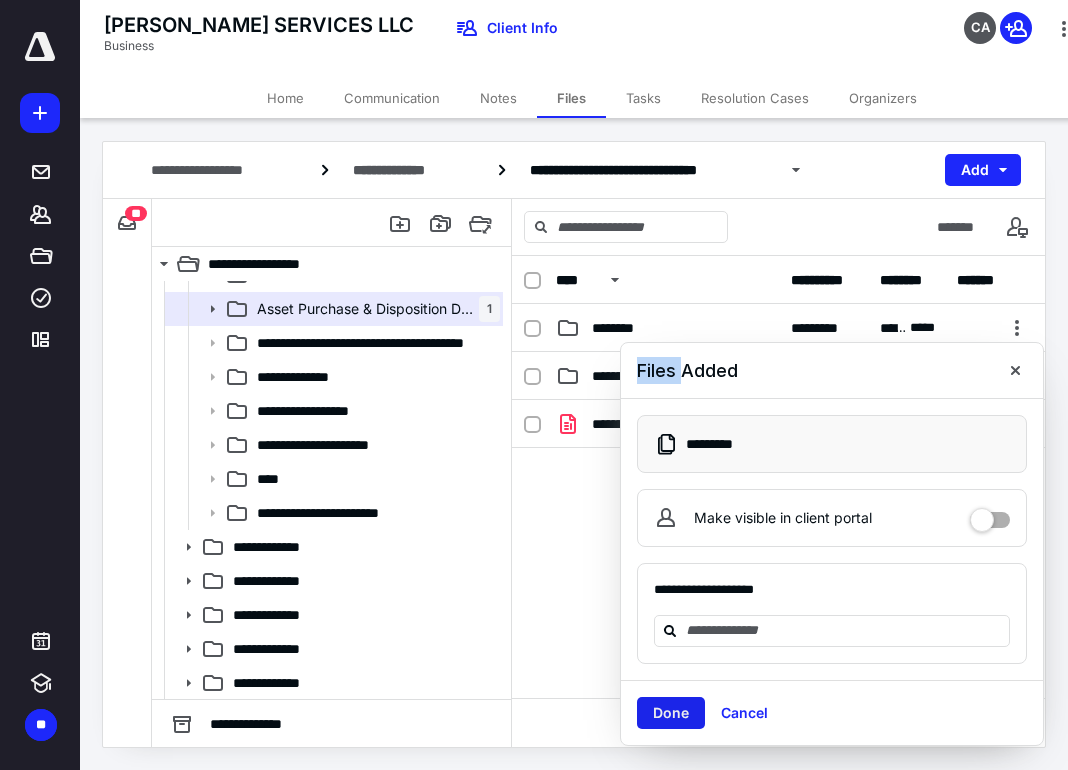 click on "Done" at bounding box center [671, 713] 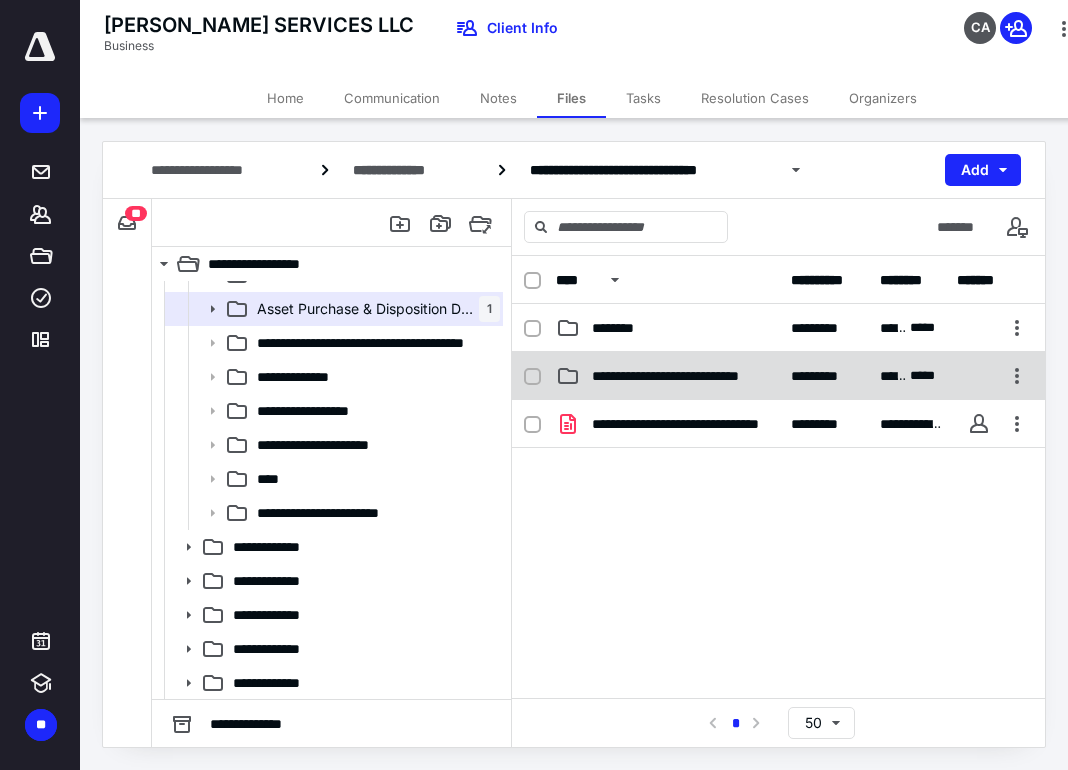 click on "**********" at bounding box center [675, 376] 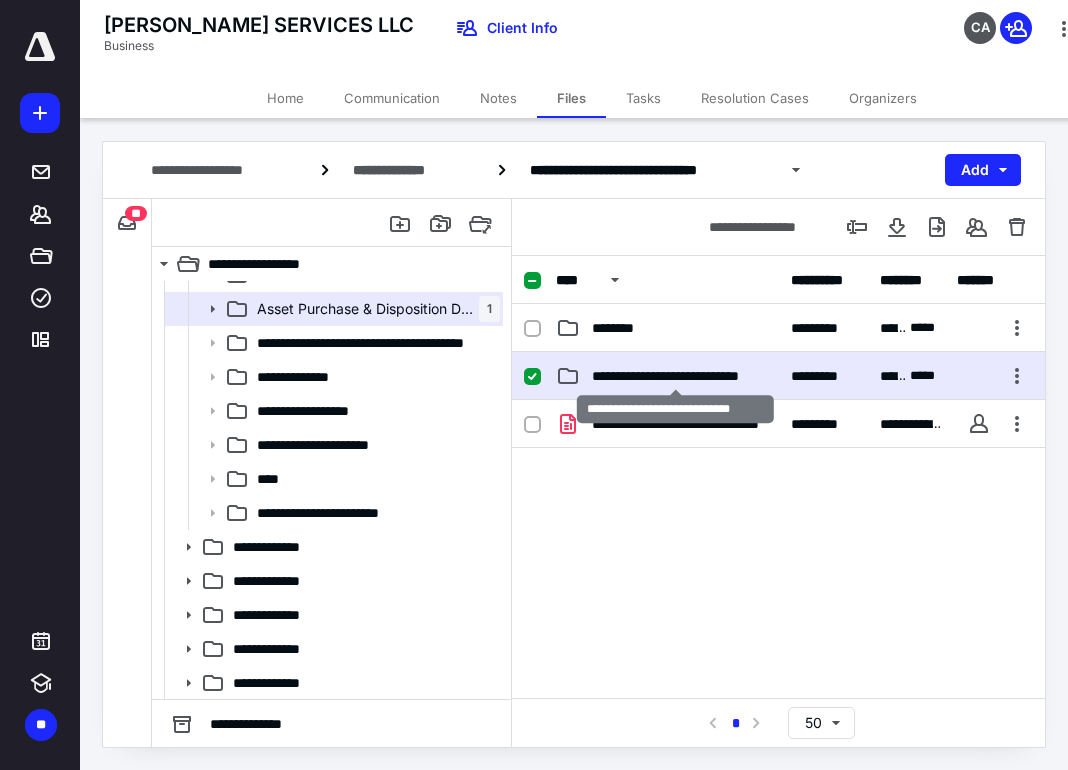 click on "**********" at bounding box center [675, 376] 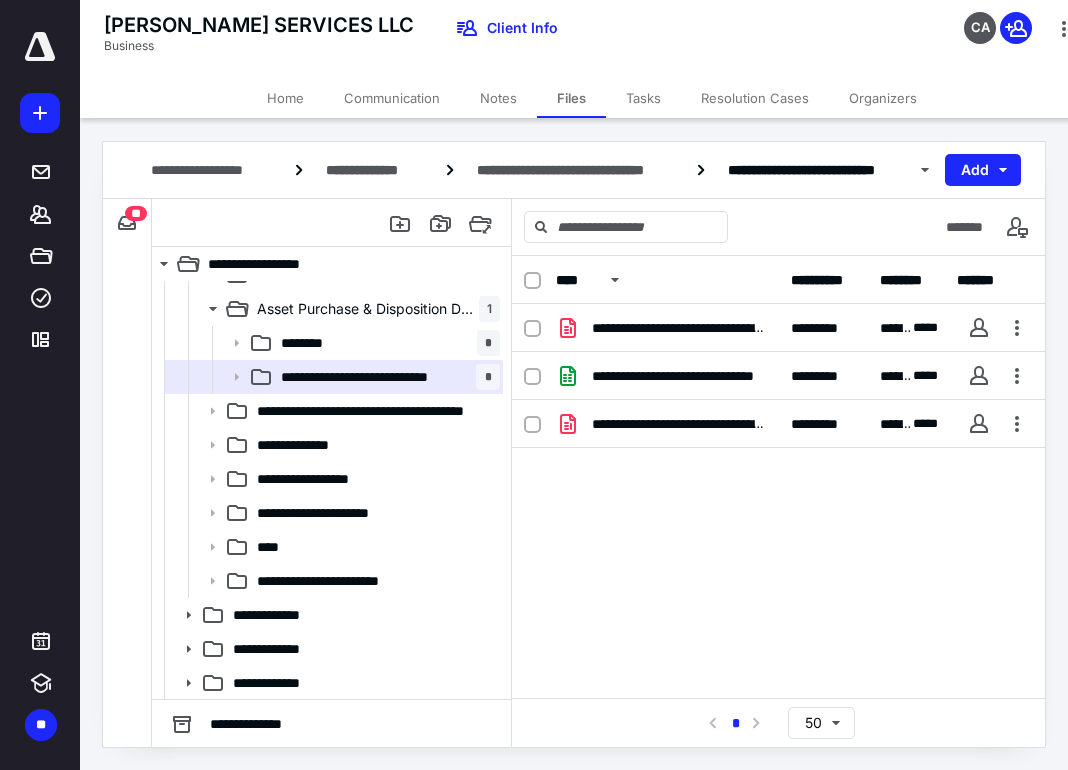 click on "**********" at bounding box center [778, 454] 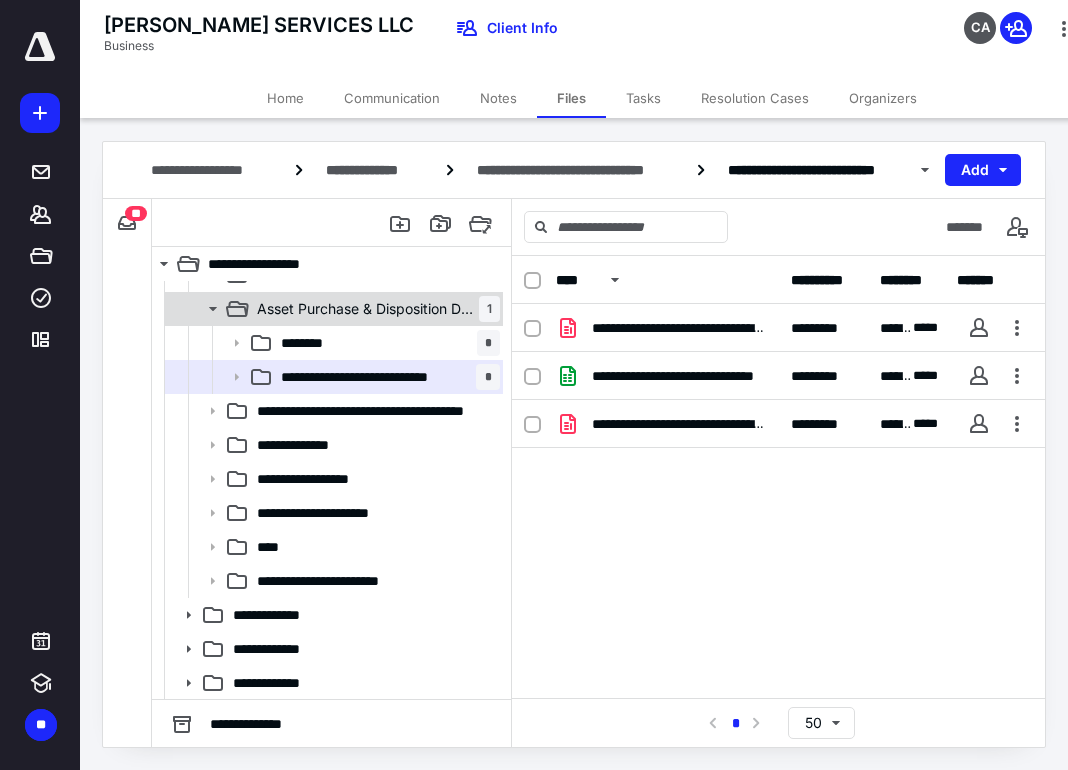 click on "Asset Purchase & Disposition Docs" at bounding box center (368, 309) 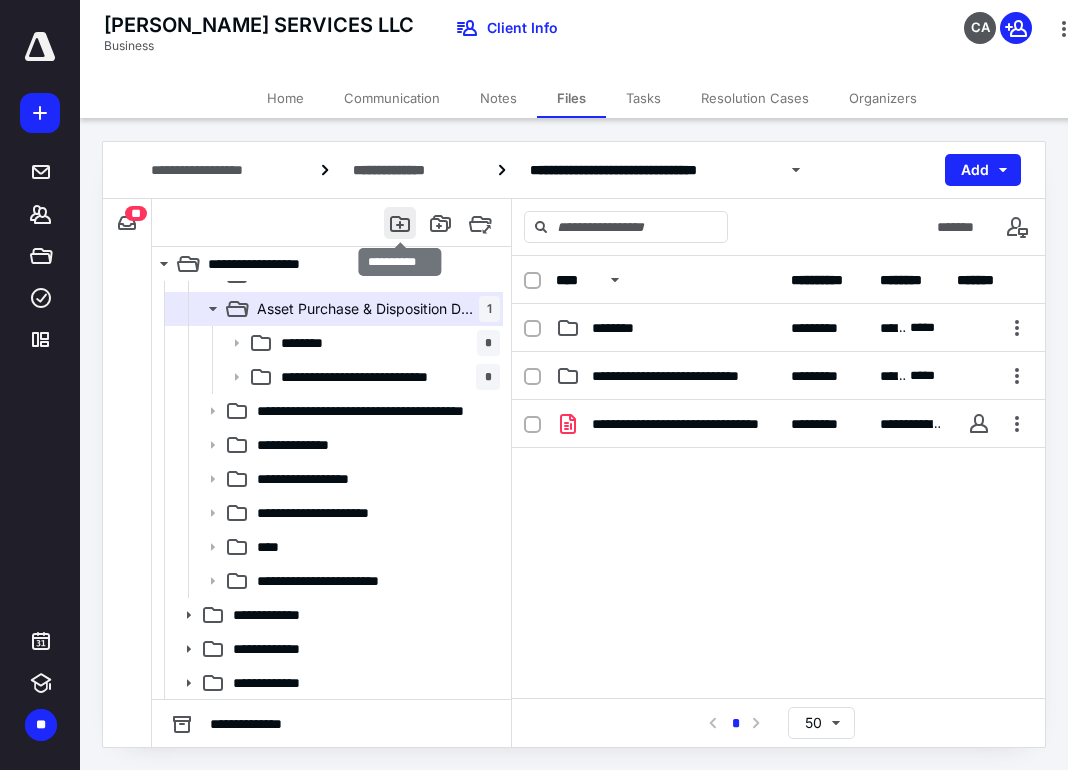 click at bounding box center [400, 223] 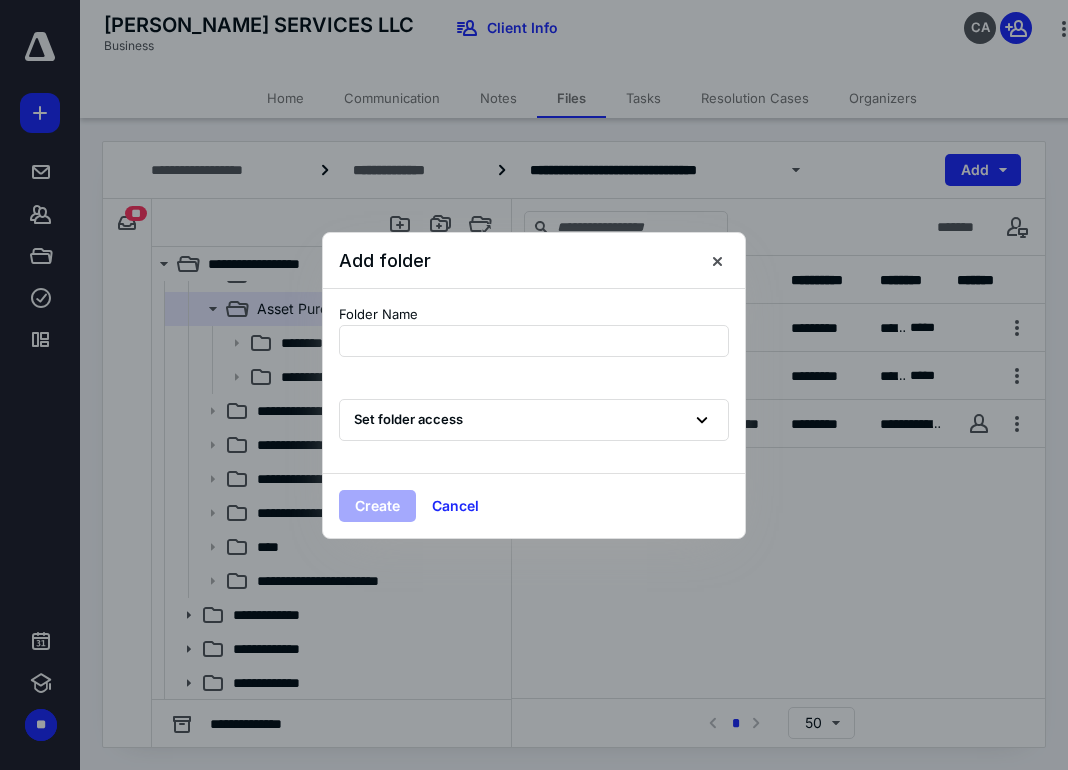 click on "Folder Name" at bounding box center [534, 315] 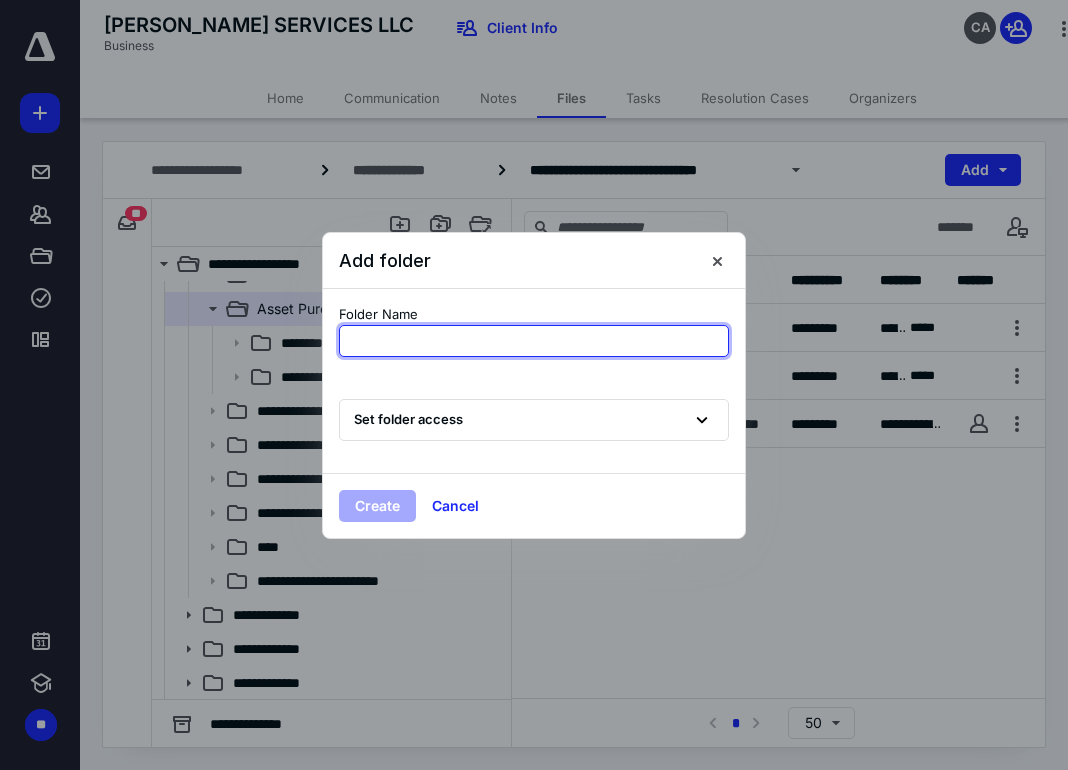 click at bounding box center (534, 341) 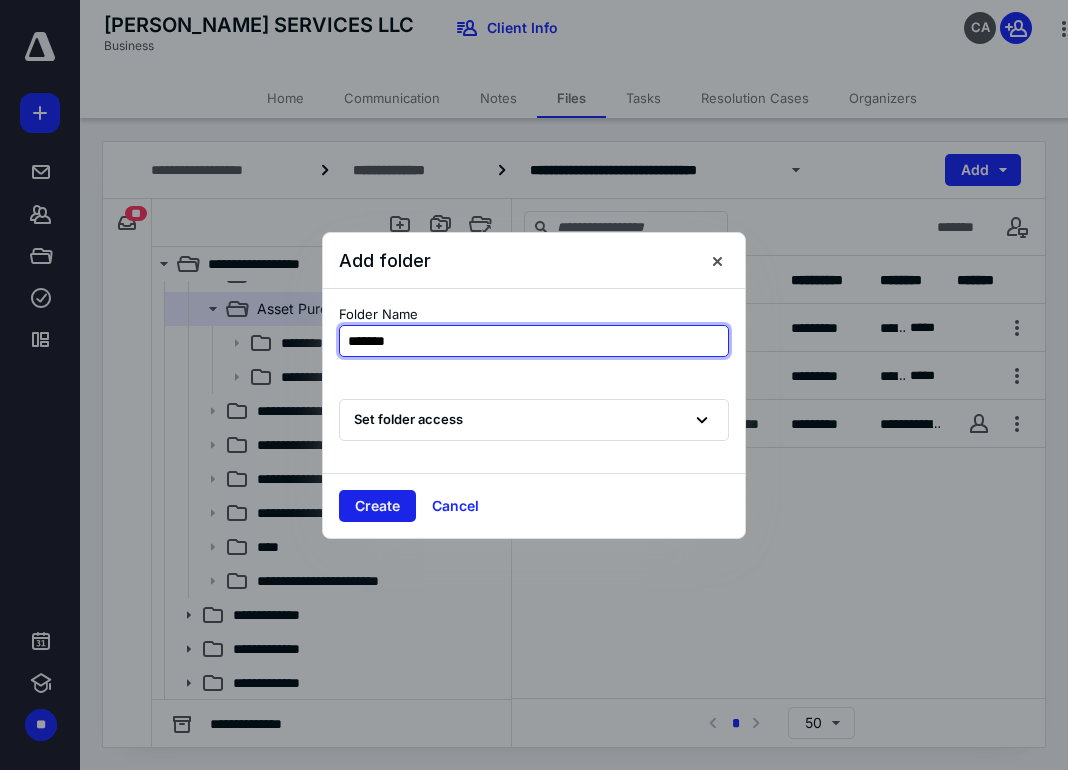 type on "*******" 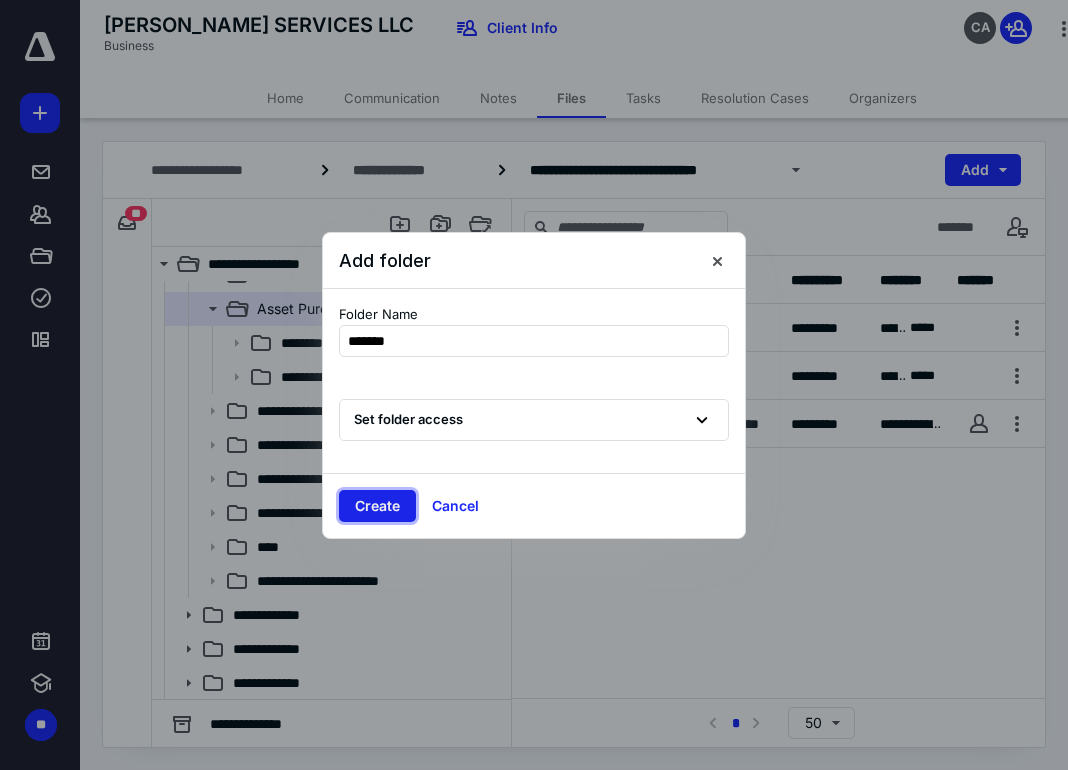 click on "Create" at bounding box center [377, 506] 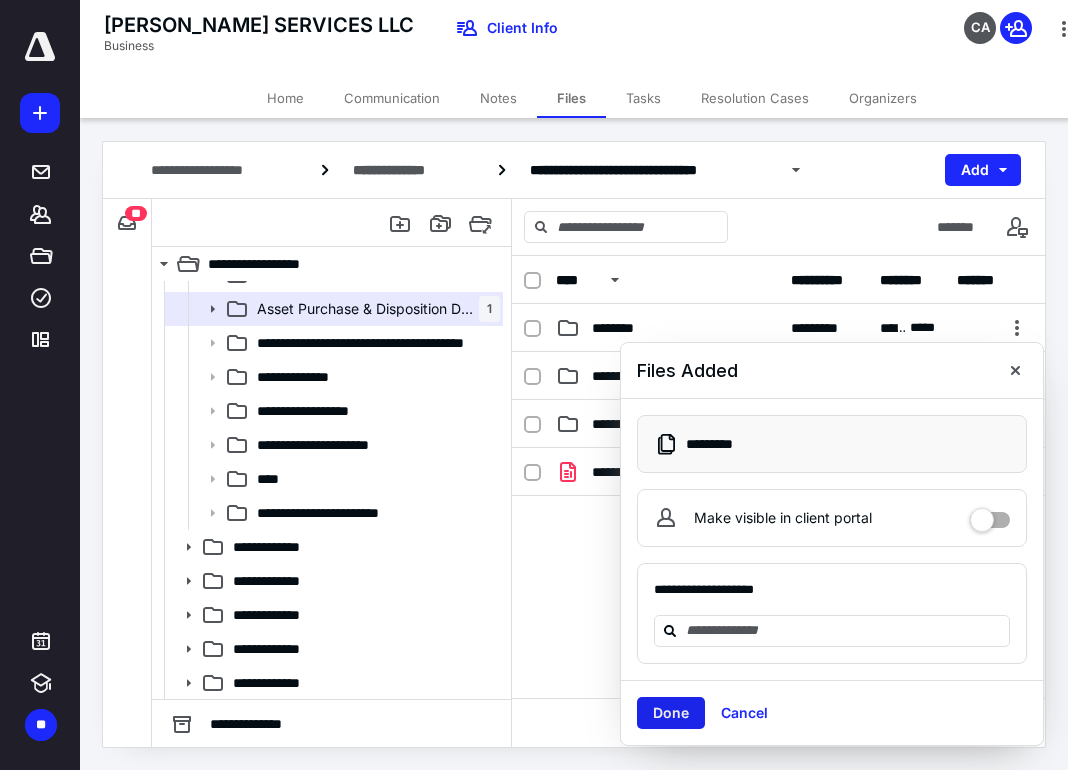 click on "Done" at bounding box center (671, 713) 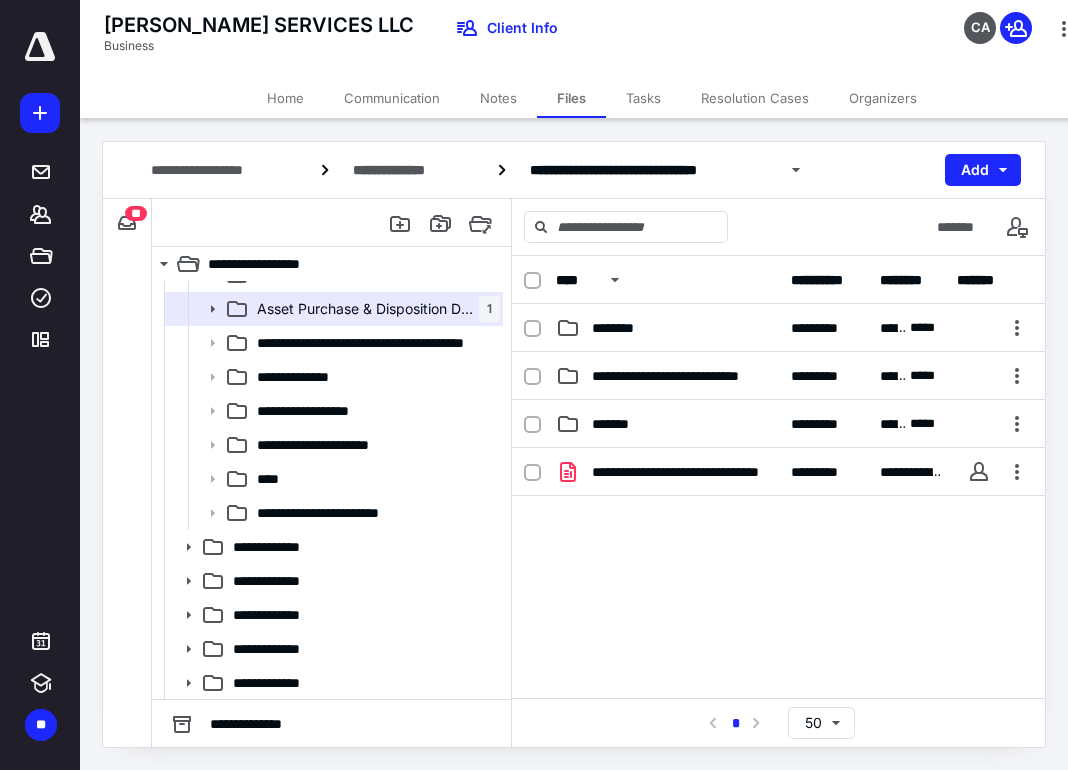click on "**********" at bounding box center [778, 598] 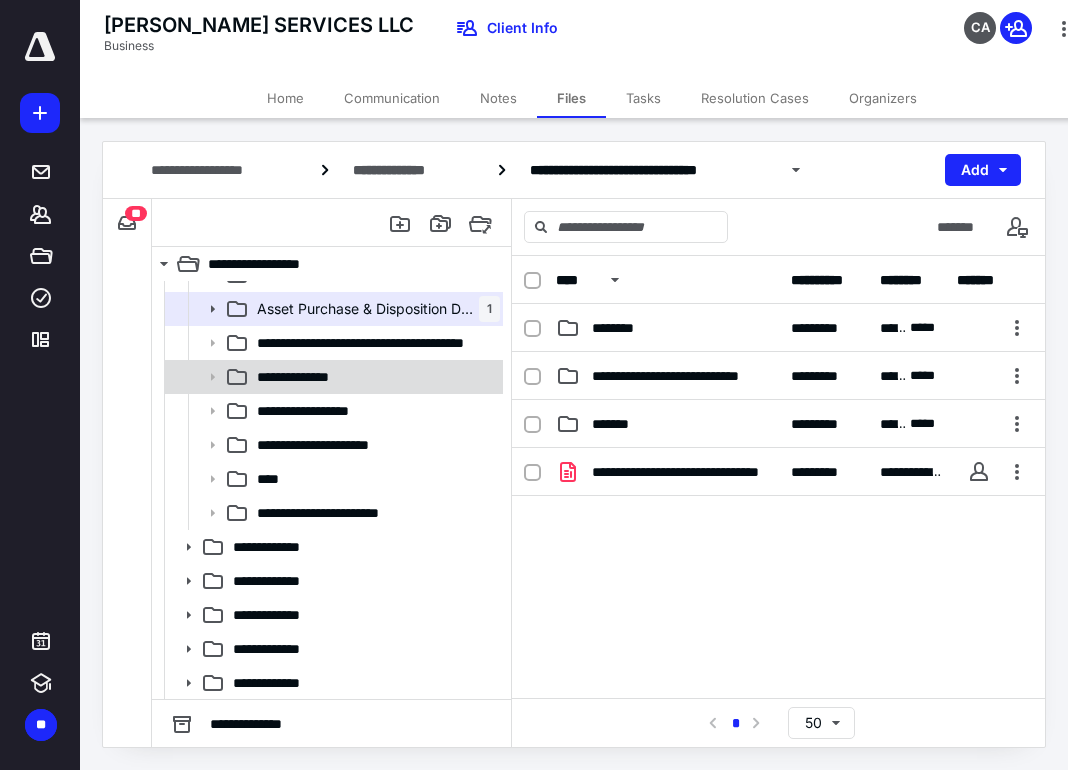 click on "**********" at bounding box center (310, 377) 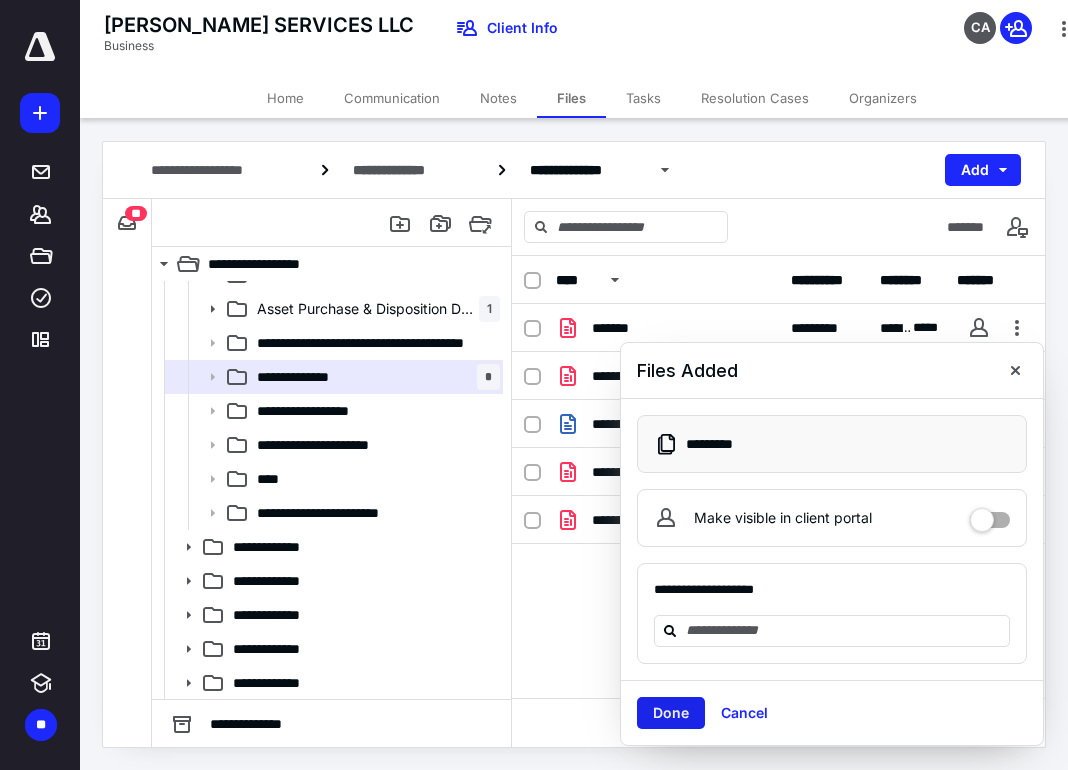 click on "Done" at bounding box center [671, 713] 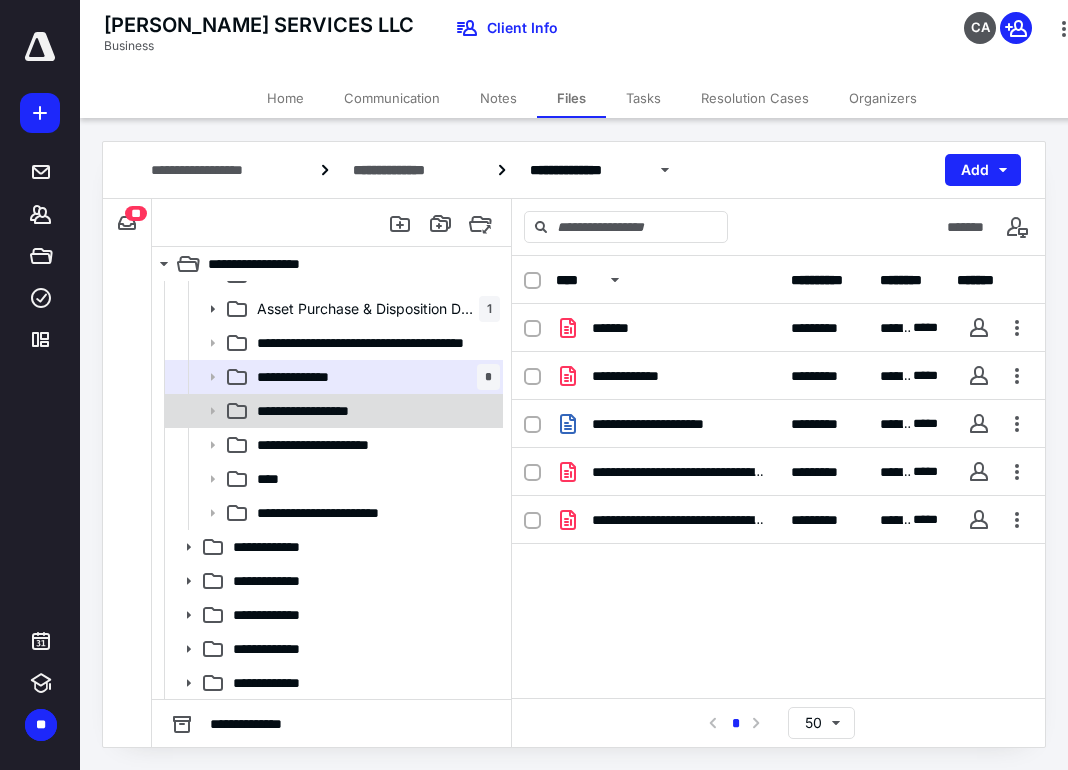 click on "**********" at bounding box center [332, 411] 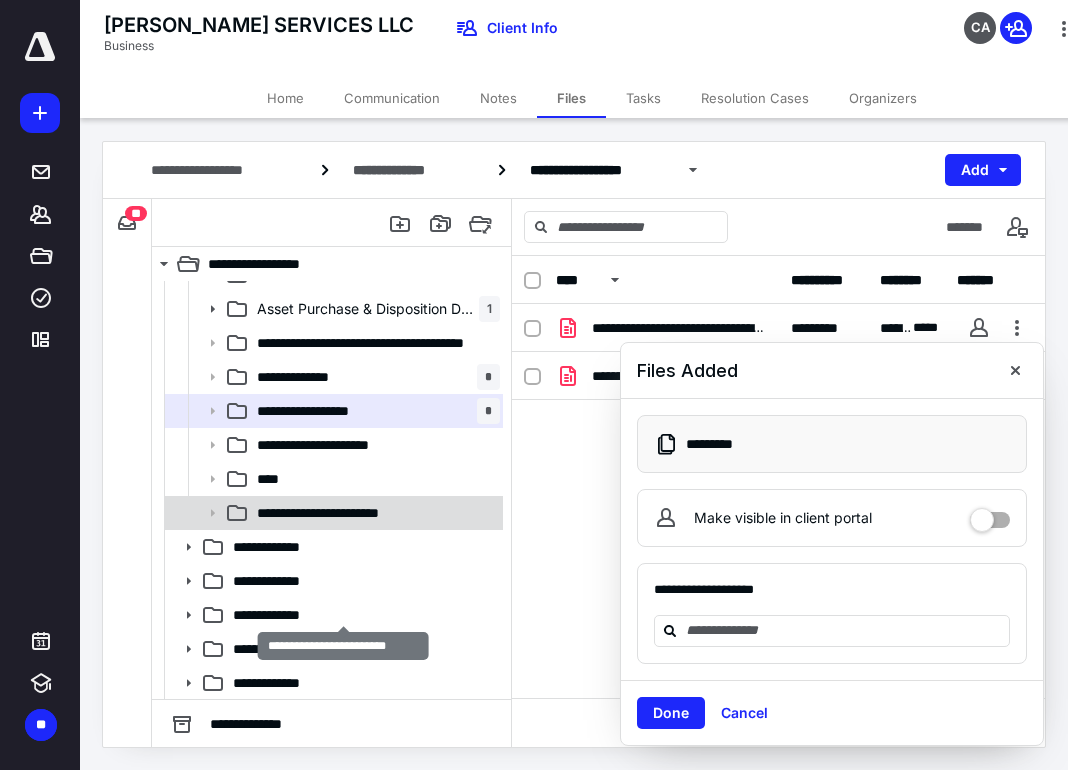scroll, scrollTop: 25, scrollLeft: 0, axis: vertical 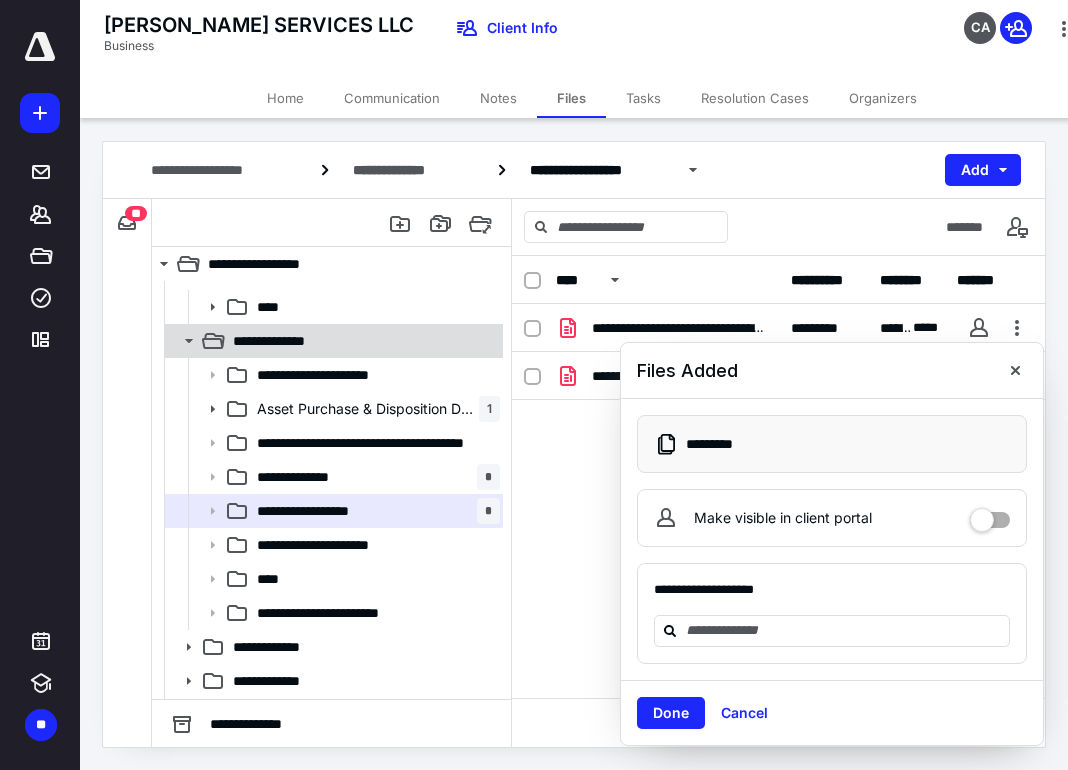 click on "**********" at bounding box center (293, 341) 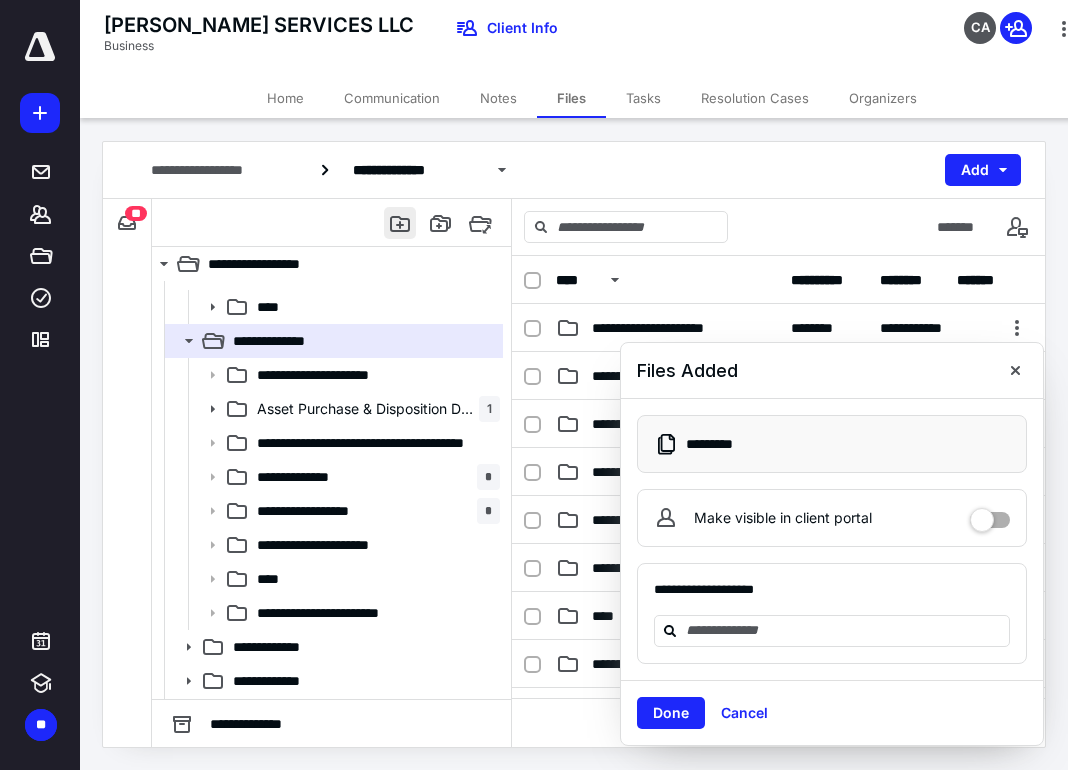 click at bounding box center (400, 223) 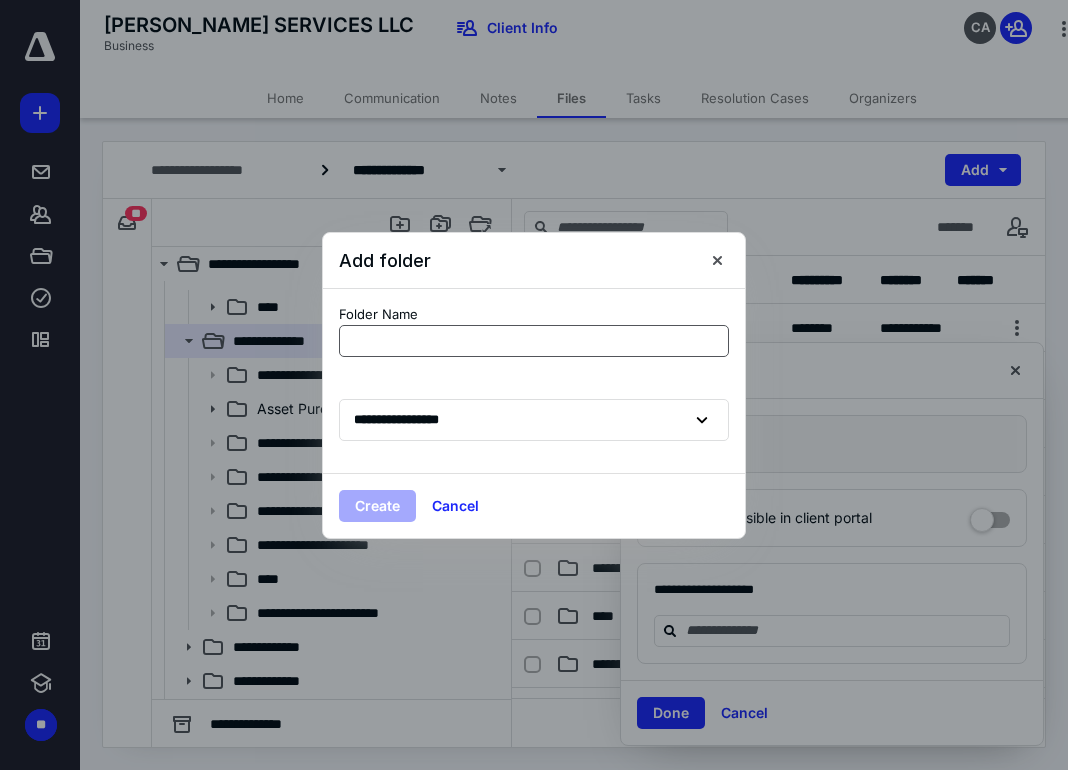 click at bounding box center (534, 341) 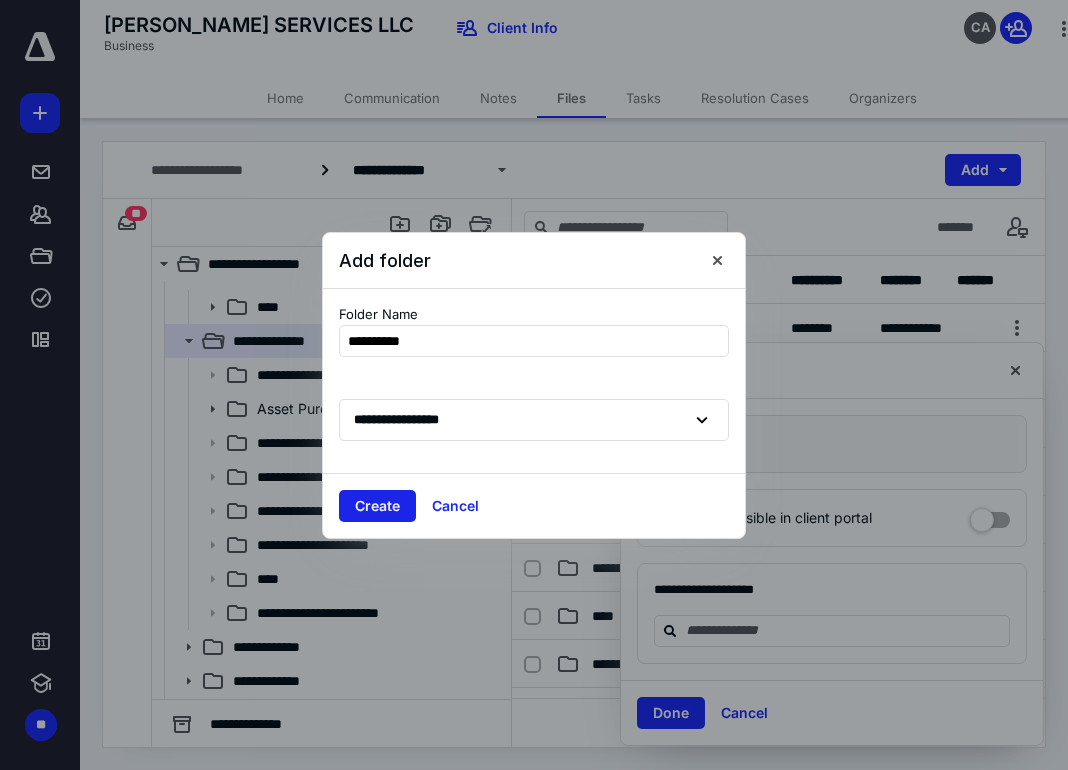type on "**********" 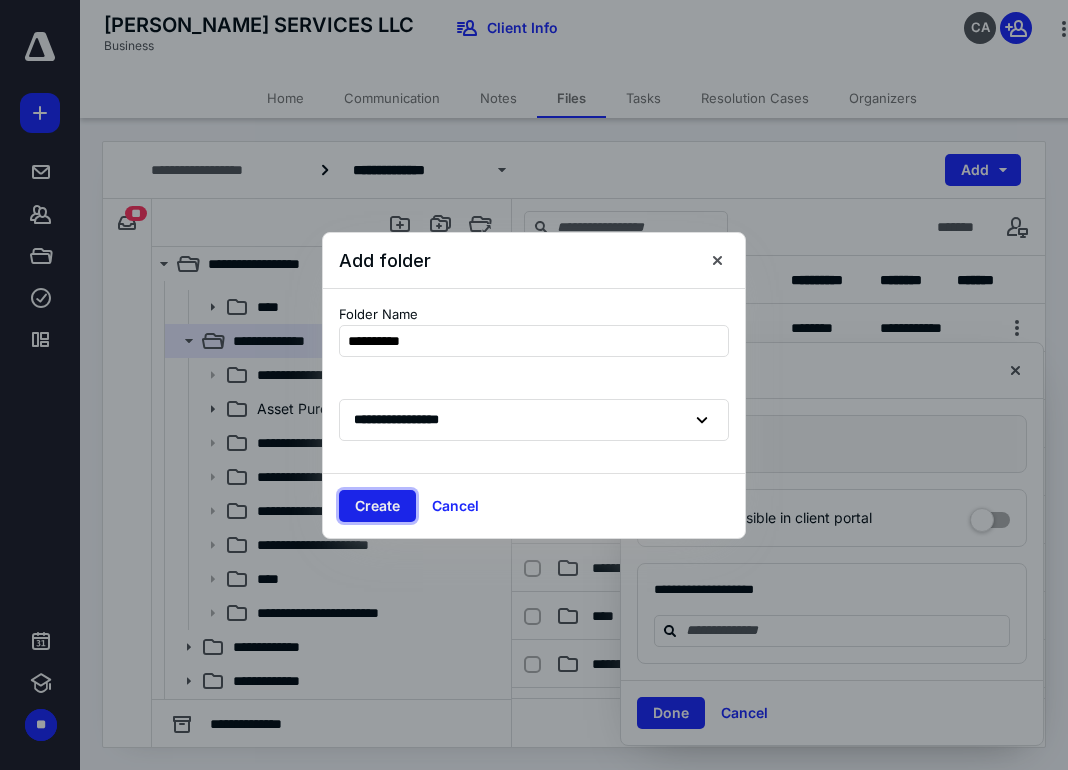 click on "Create" at bounding box center [377, 506] 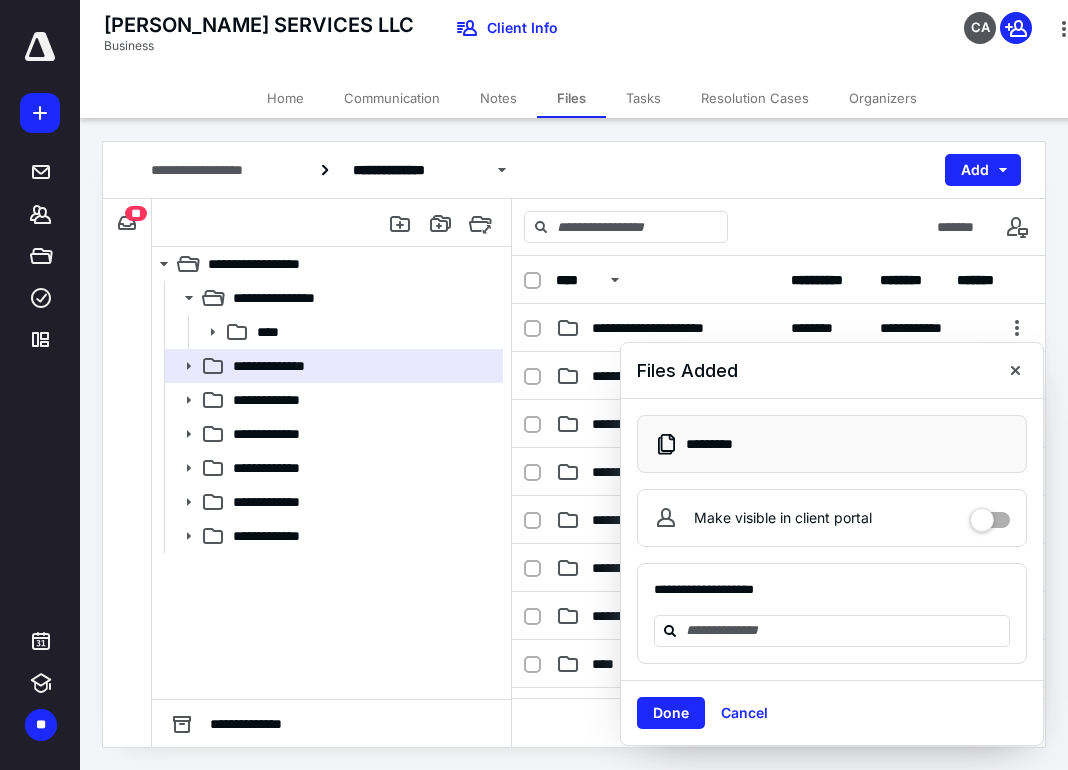 scroll, scrollTop: 0, scrollLeft: 0, axis: both 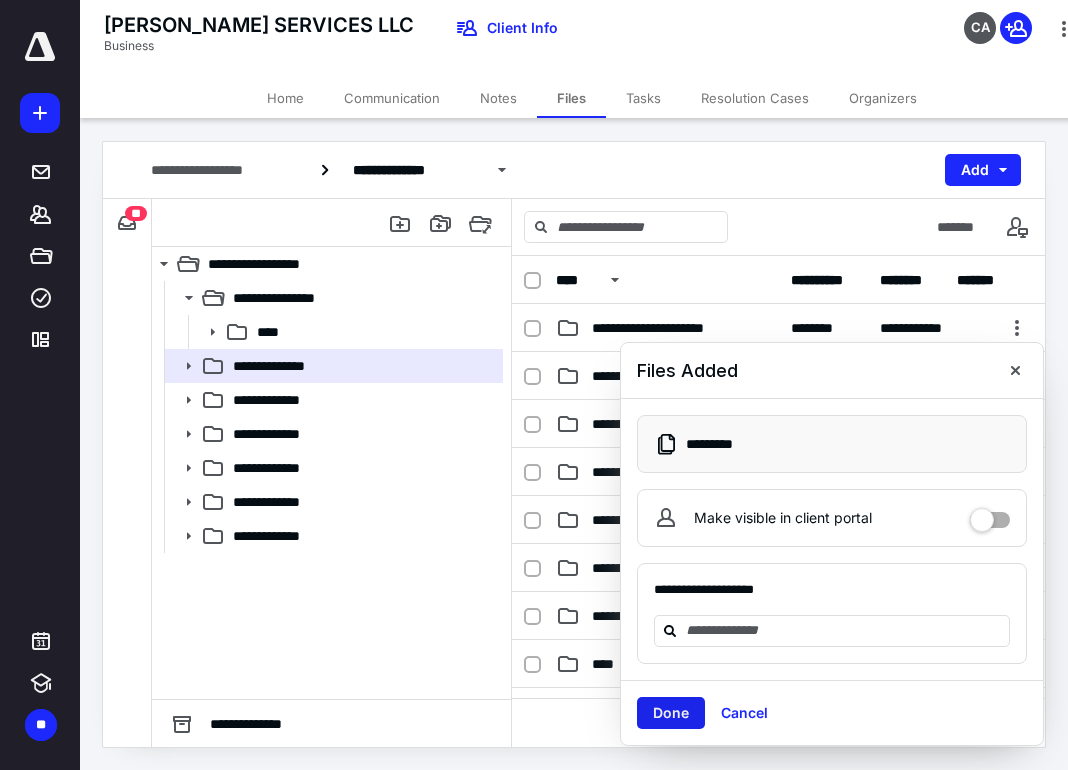 click on "Done" at bounding box center [671, 713] 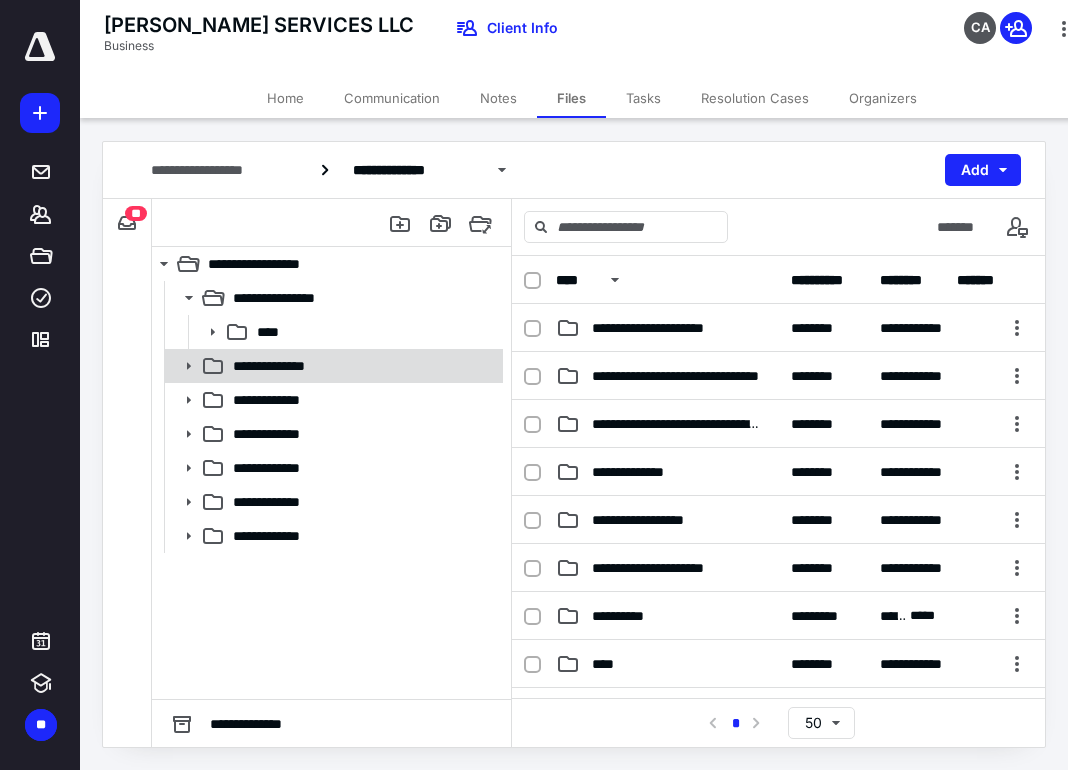 click on "**********" at bounding box center [362, 366] 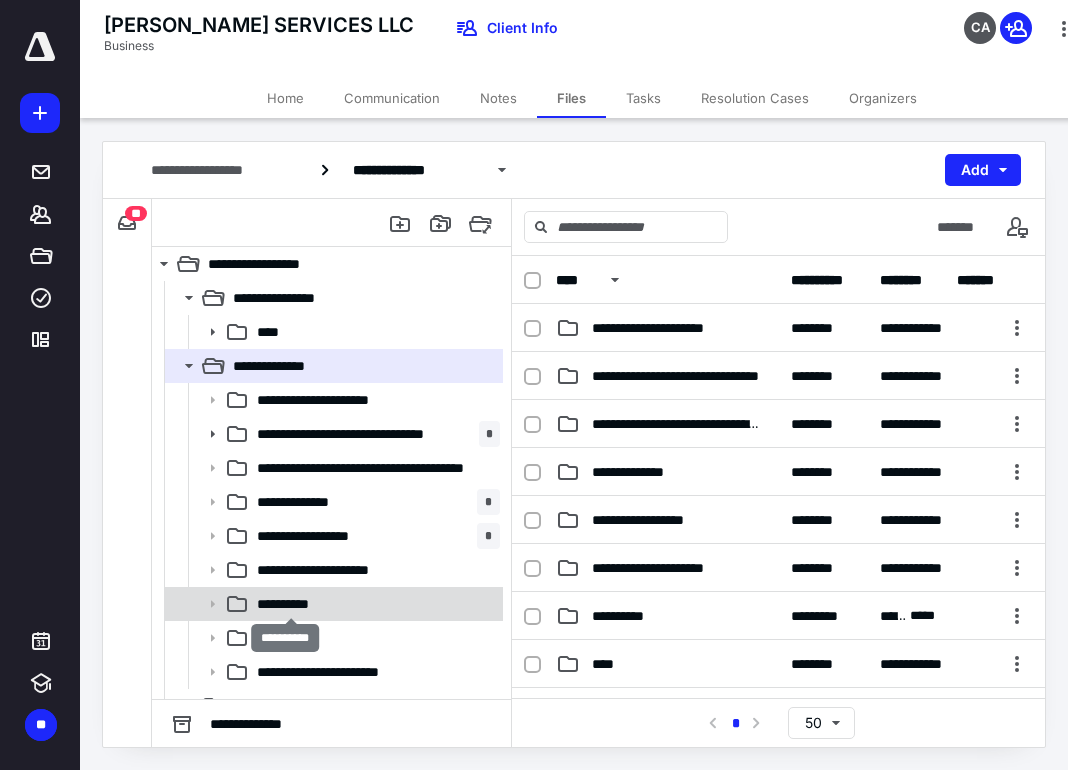 click on "**********" at bounding box center [291, 604] 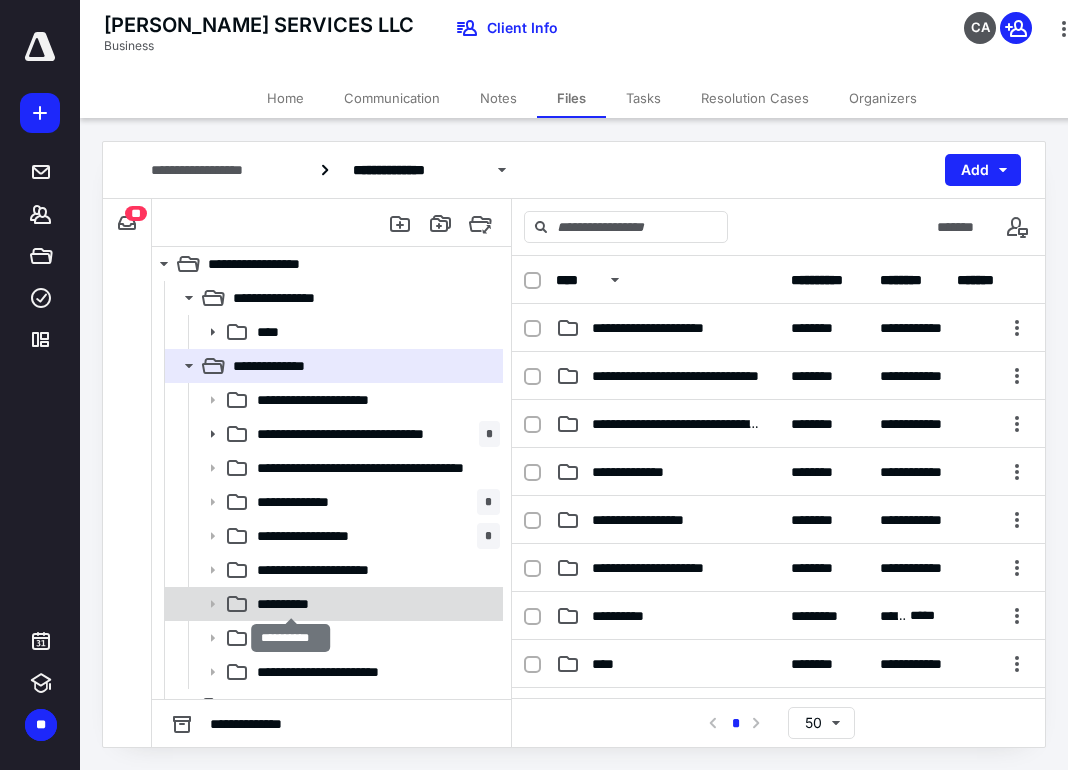 click on "**********" at bounding box center (291, 604) 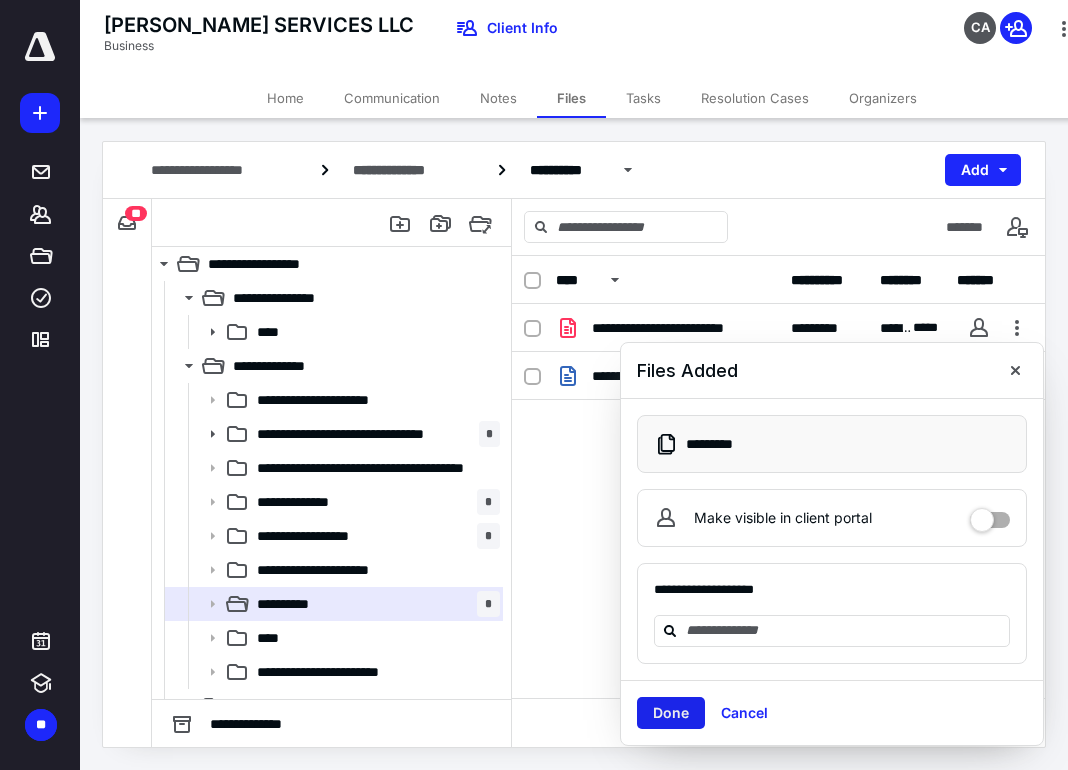click on "Done" at bounding box center [671, 713] 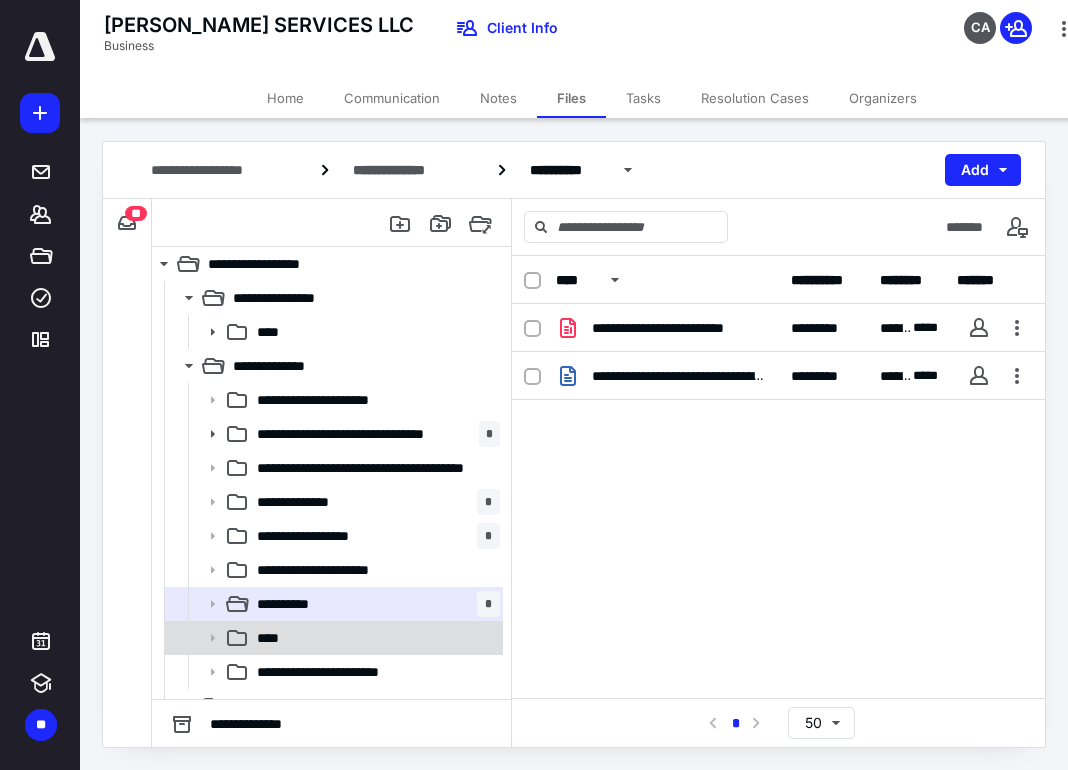 click on "****" at bounding box center (374, 638) 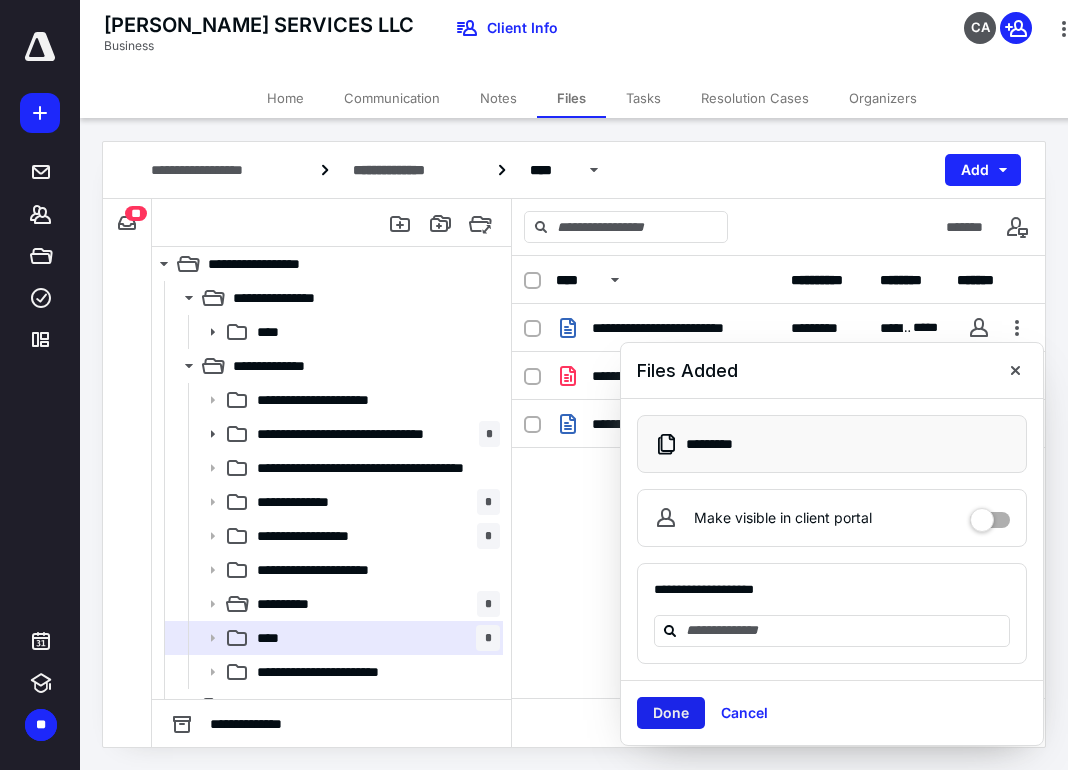 click on "Done" at bounding box center (671, 713) 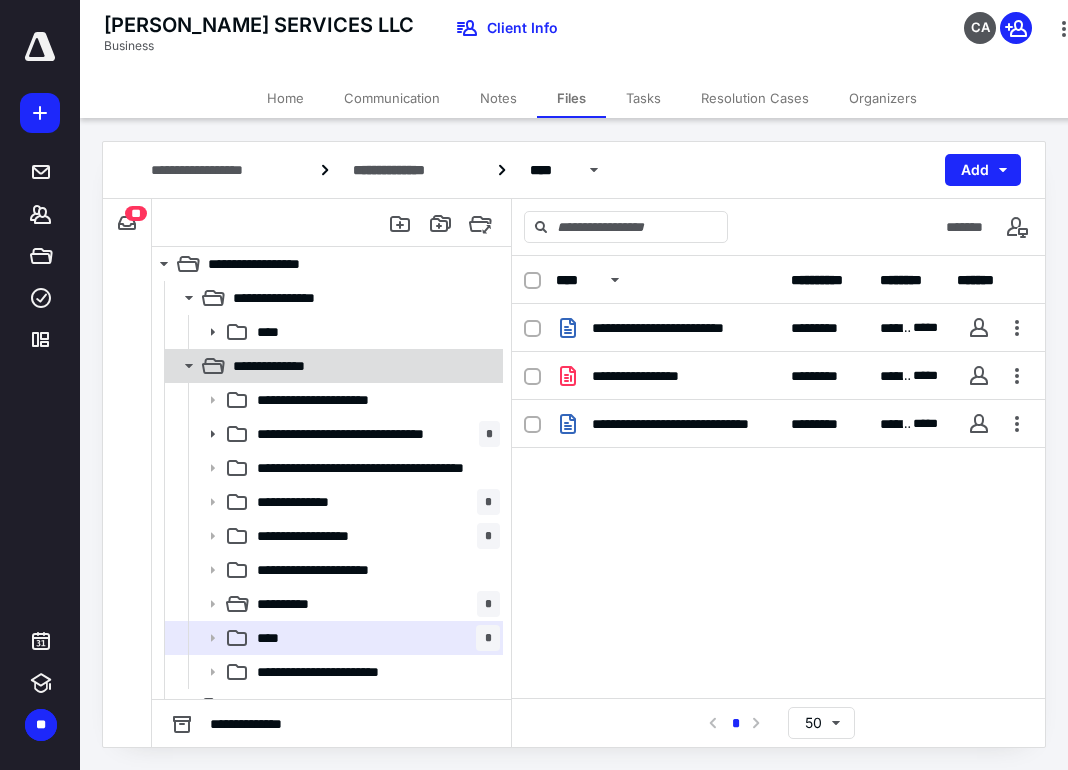 click 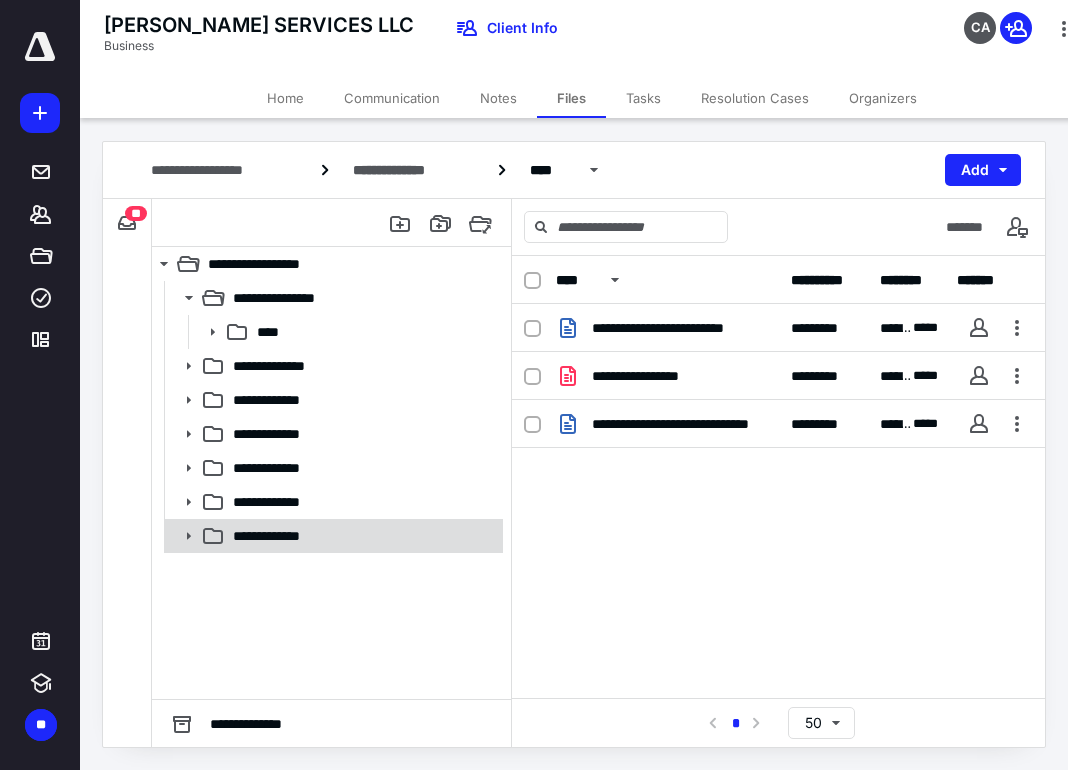 click on "**********" at bounding box center [332, 536] 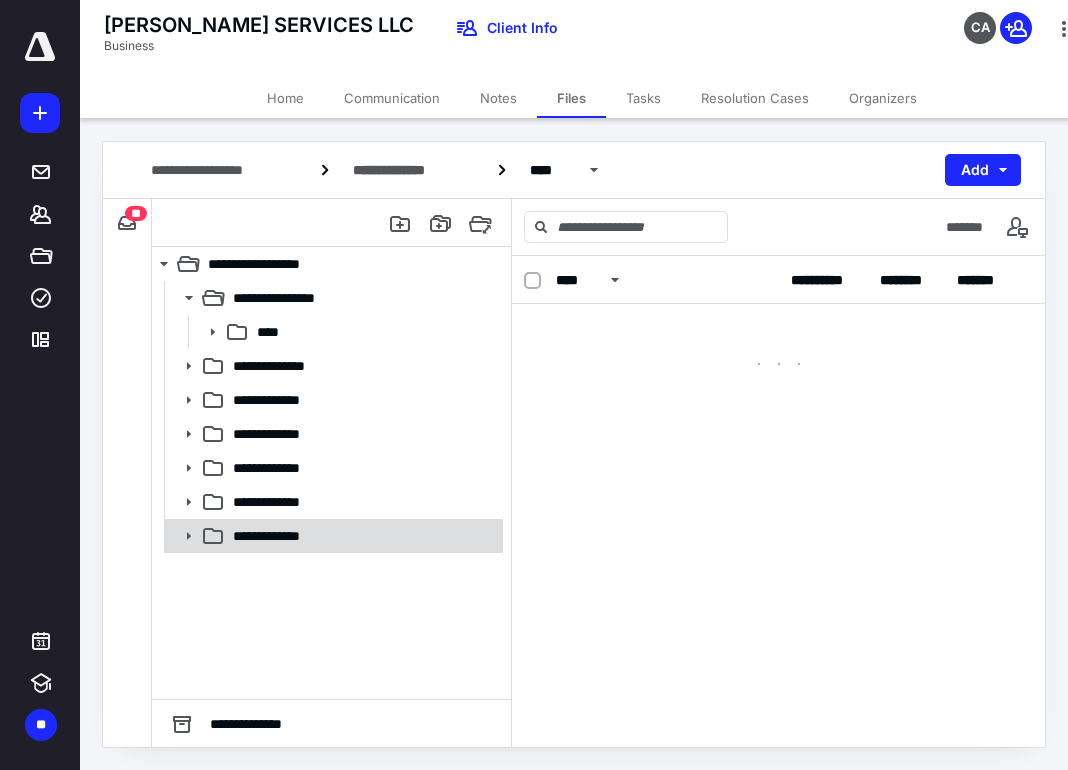 click on "**********" at bounding box center [332, 536] 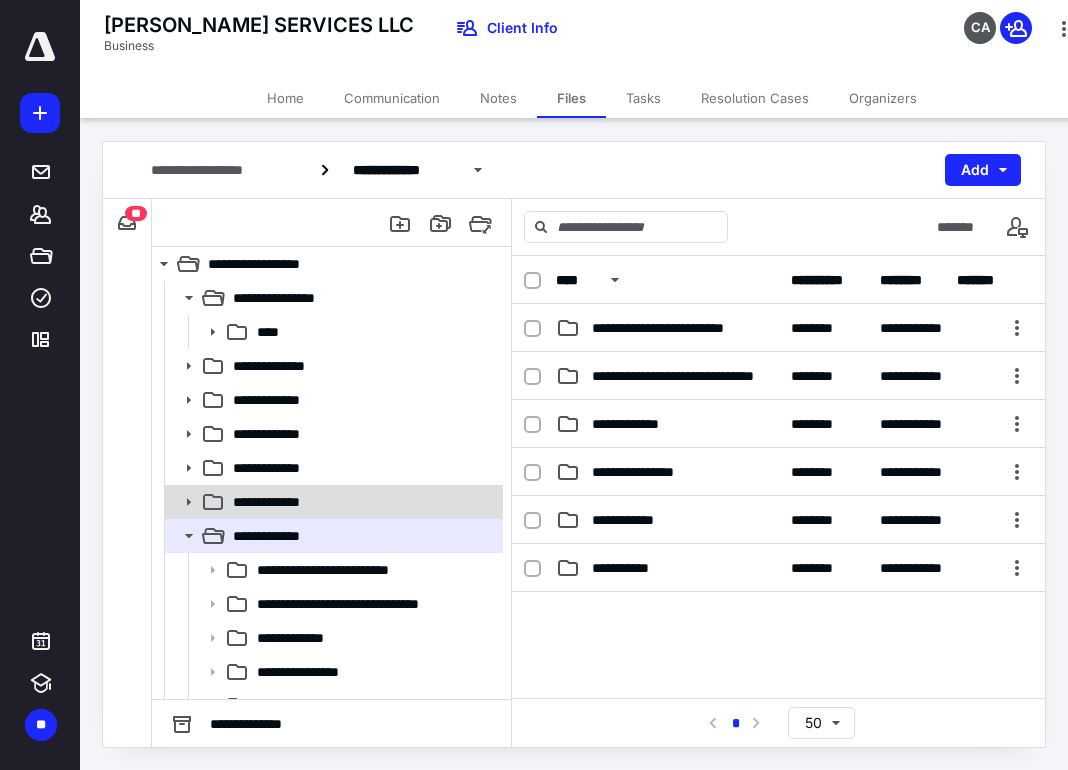 click on "**********" at bounding box center [281, 502] 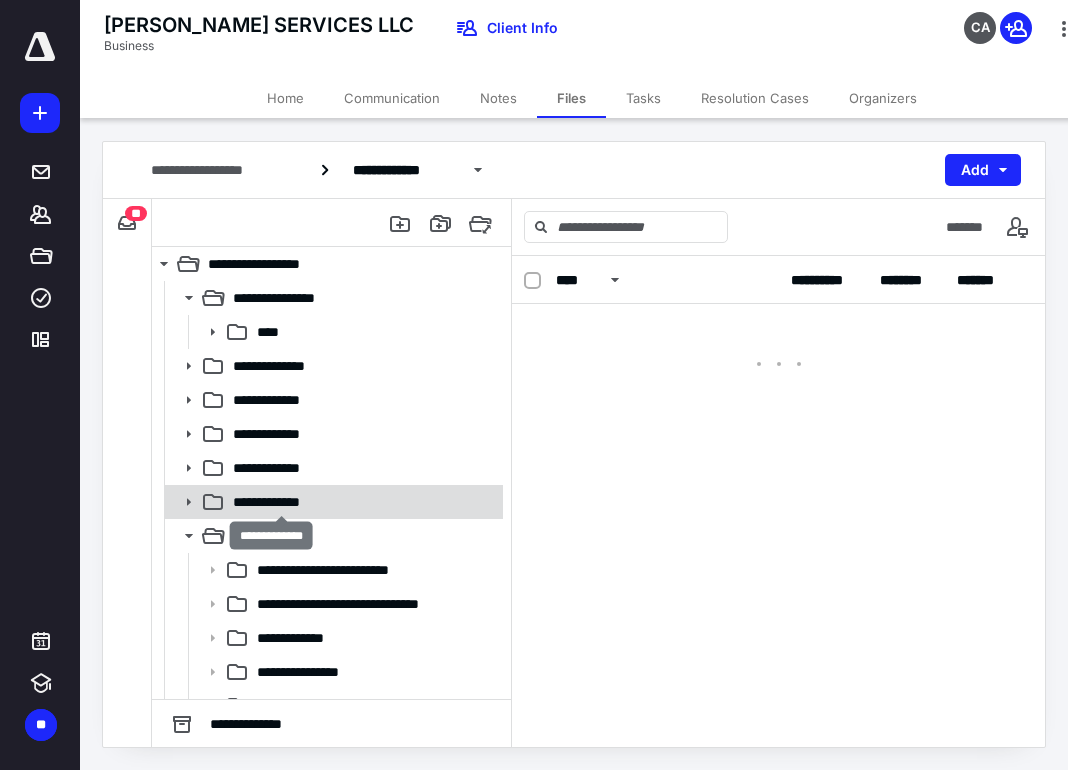 click on "**********" at bounding box center [281, 502] 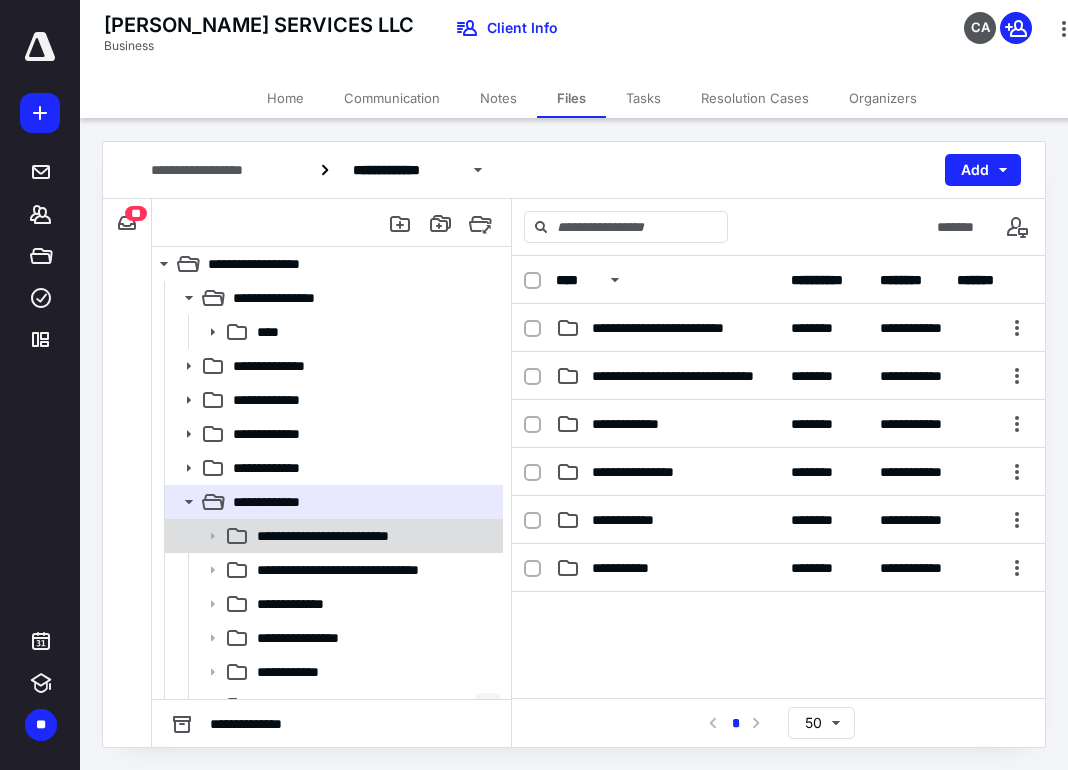 scroll, scrollTop: 100, scrollLeft: 0, axis: vertical 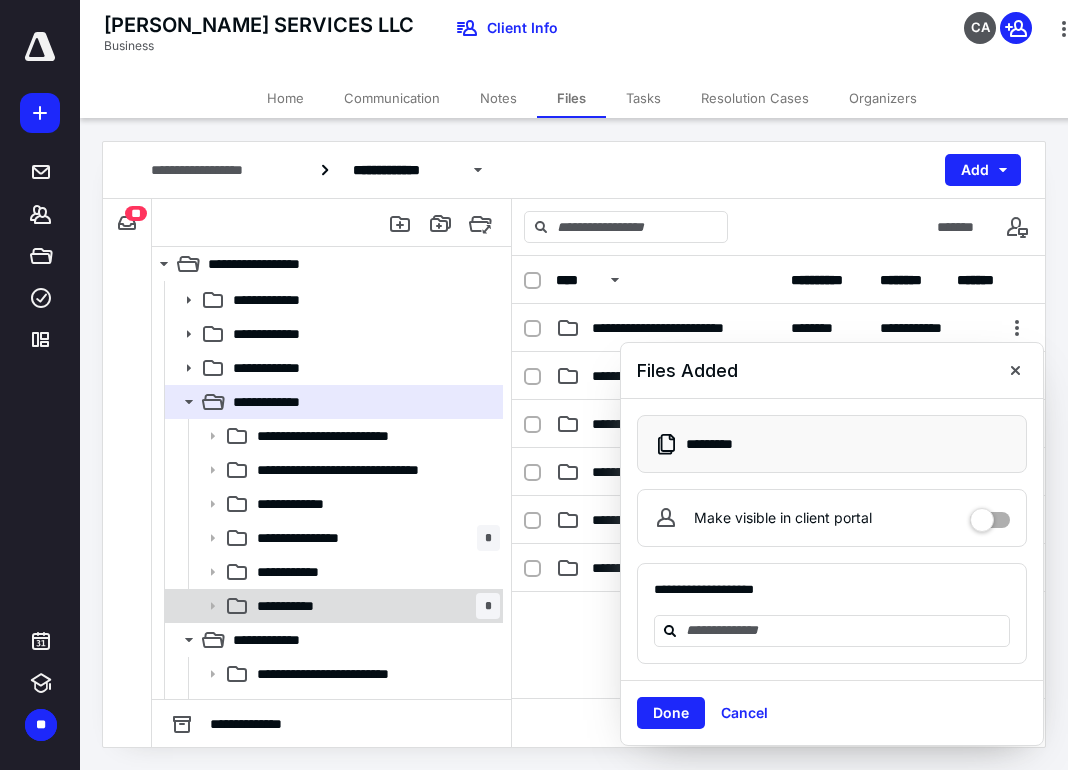 click on "**********" at bounding box center (374, 606) 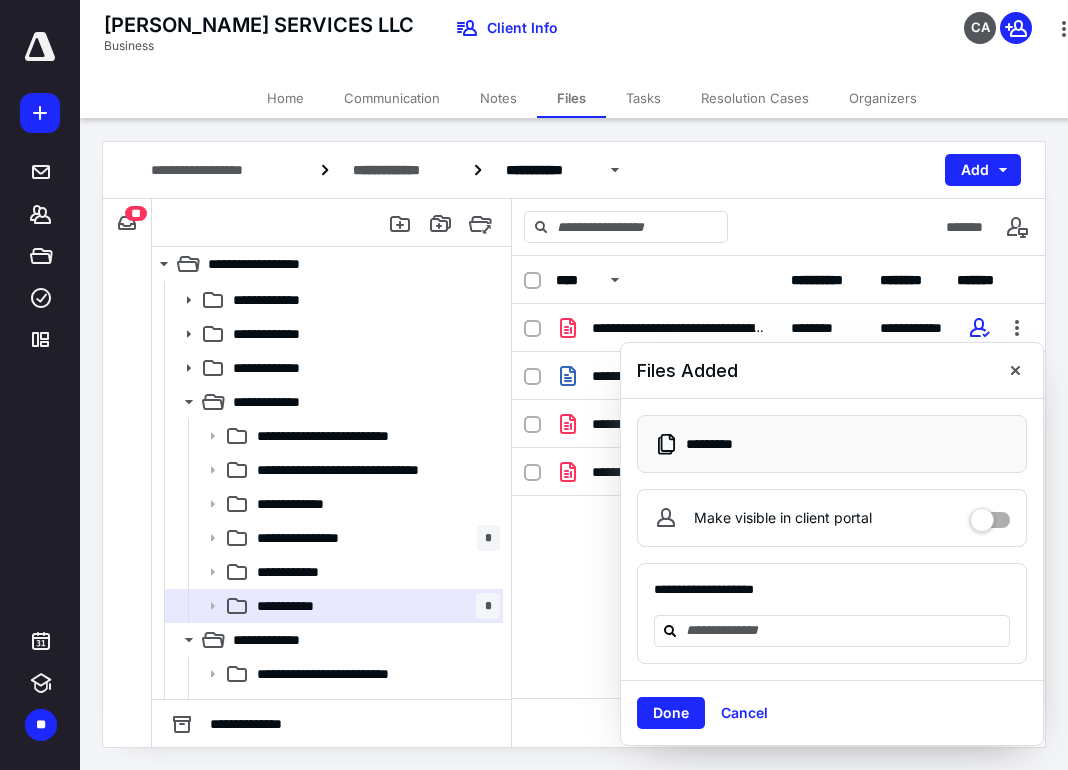 click on "**********" at bounding box center [778, 477] 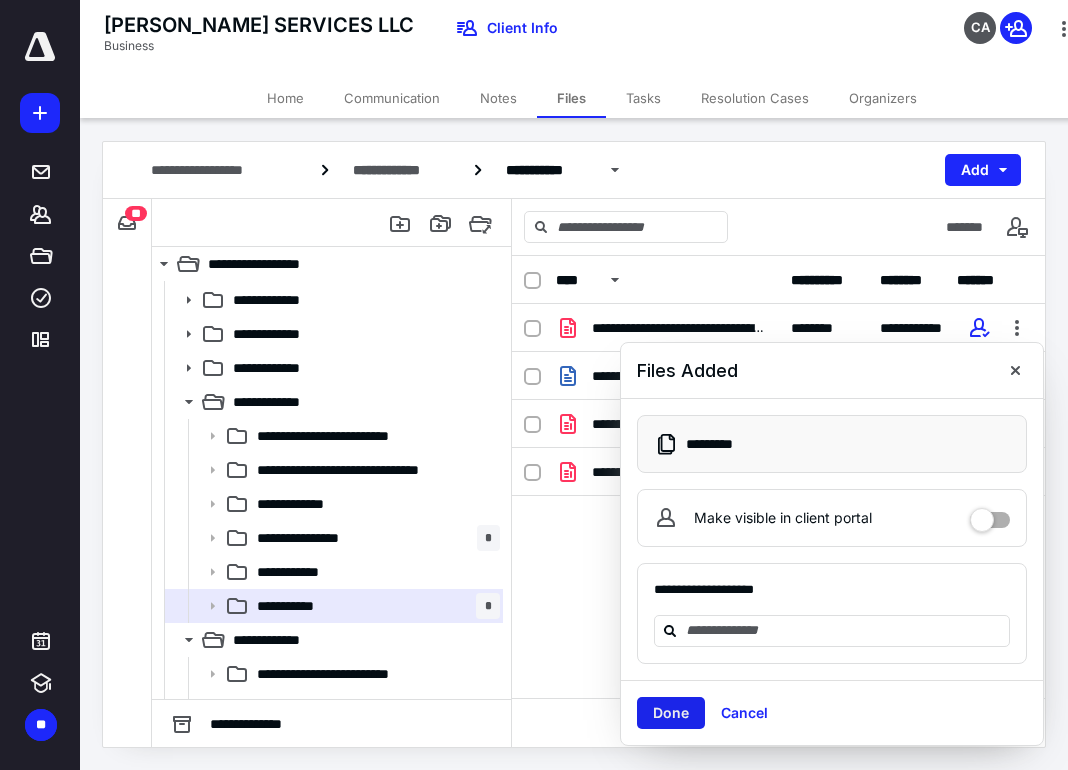 click on "Done" at bounding box center (671, 713) 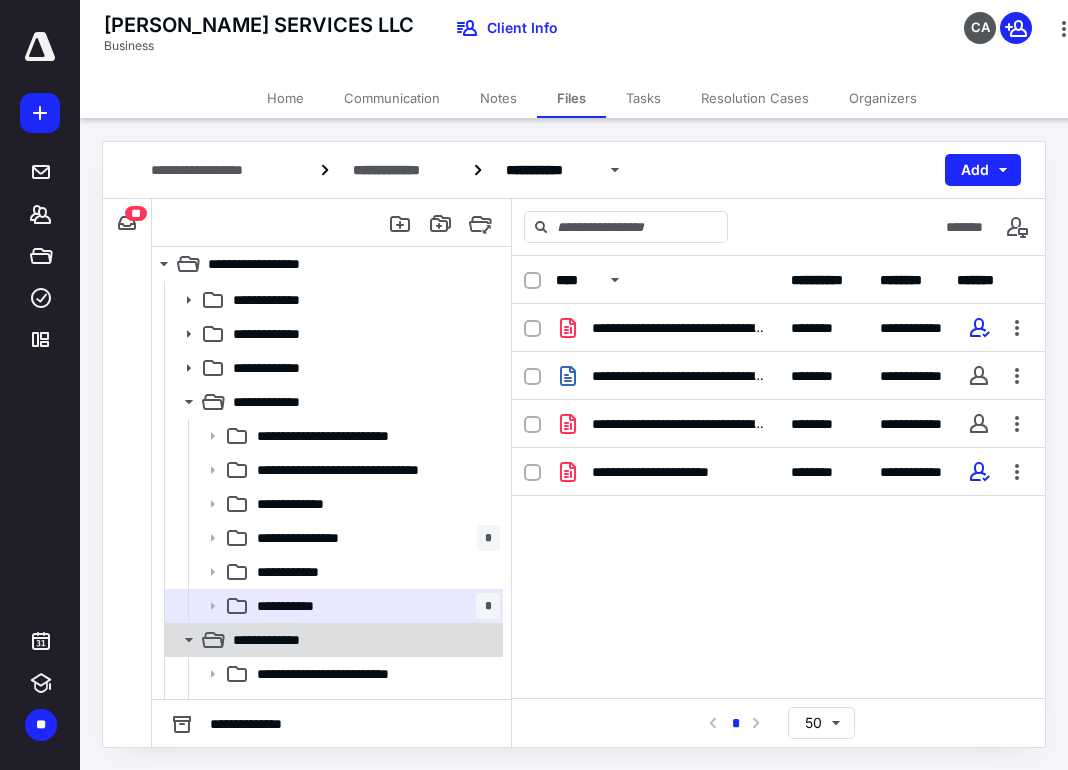 click 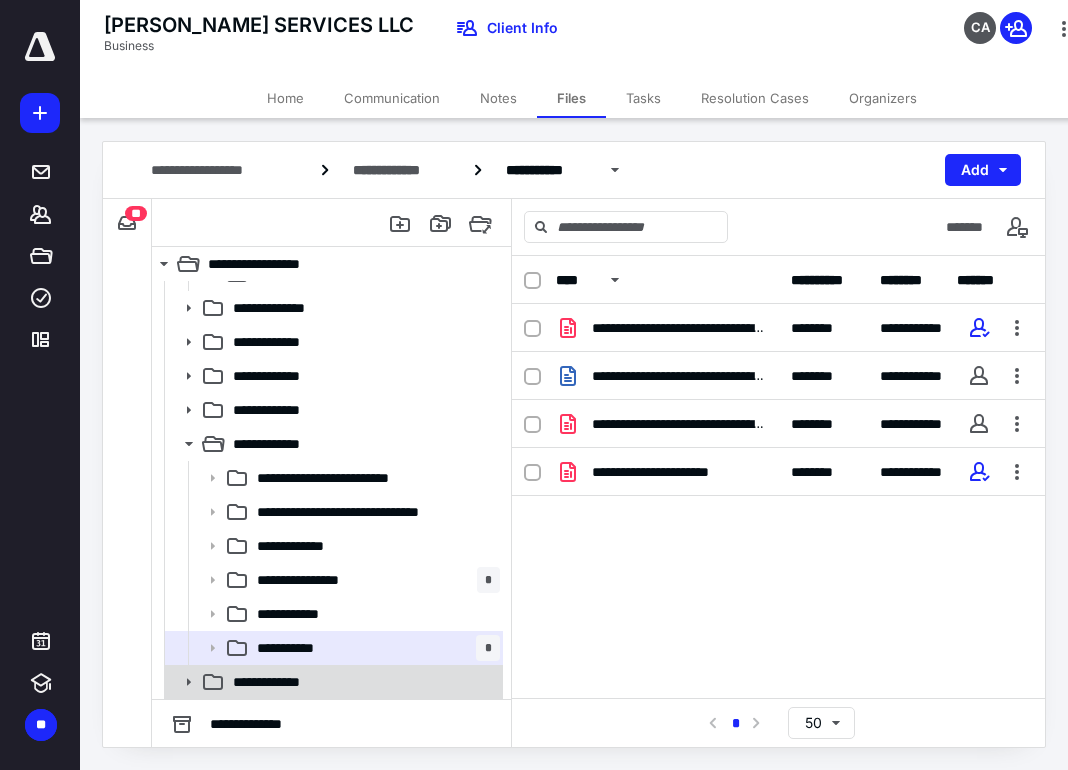 scroll, scrollTop: 57, scrollLeft: 0, axis: vertical 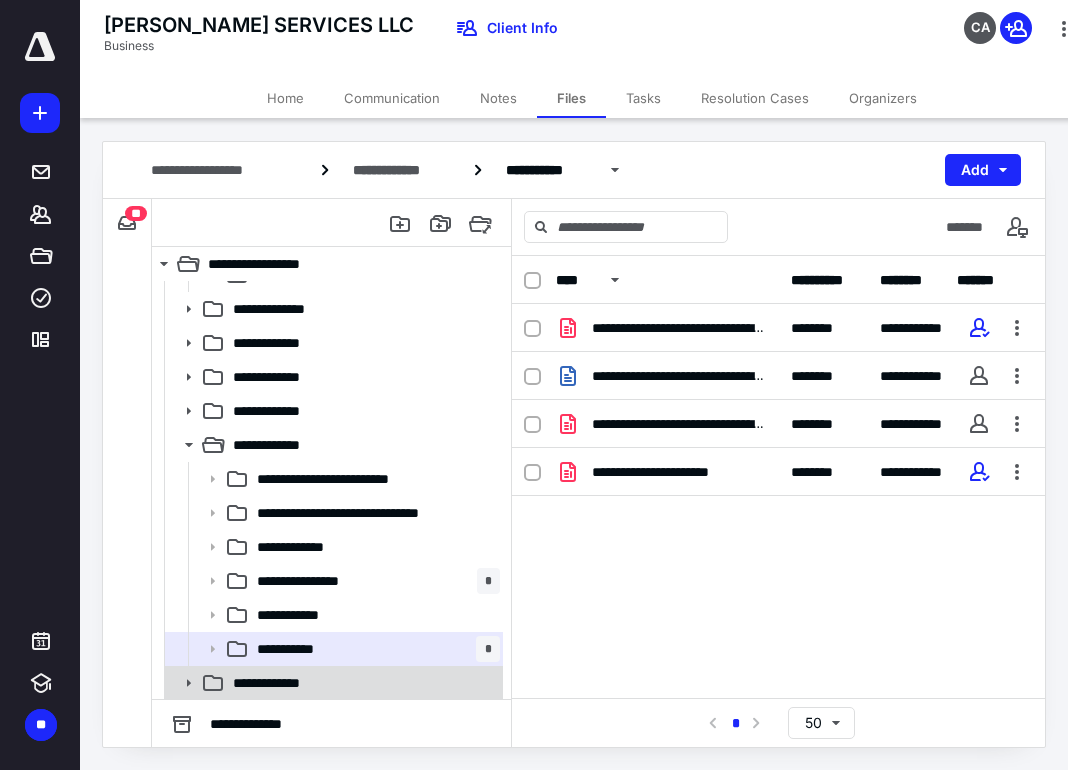 click 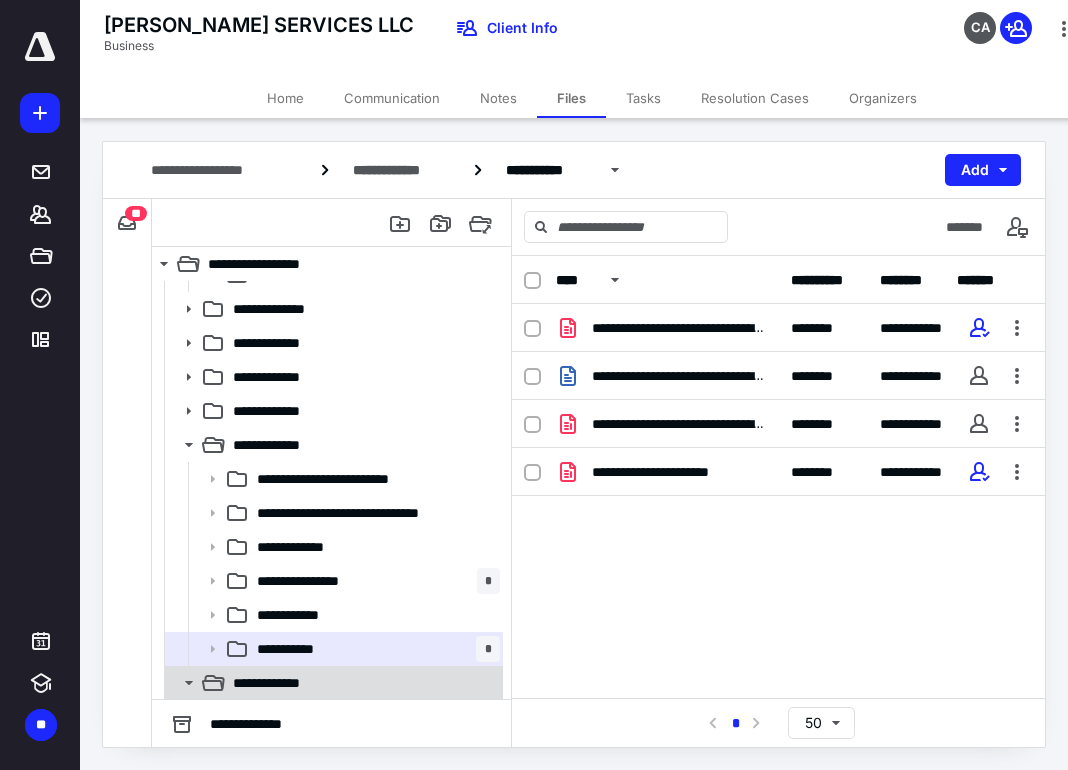 scroll, scrollTop: 100, scrollLeft: 0, axis: vertical 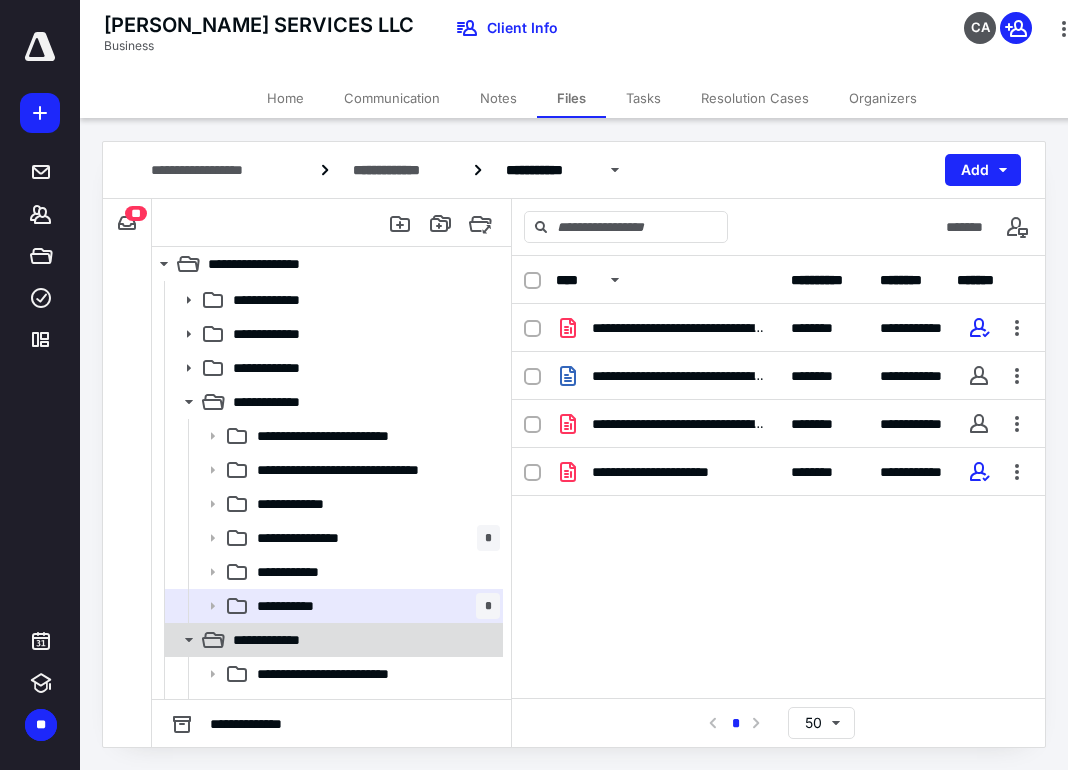 click at bounding box center [206, 674] 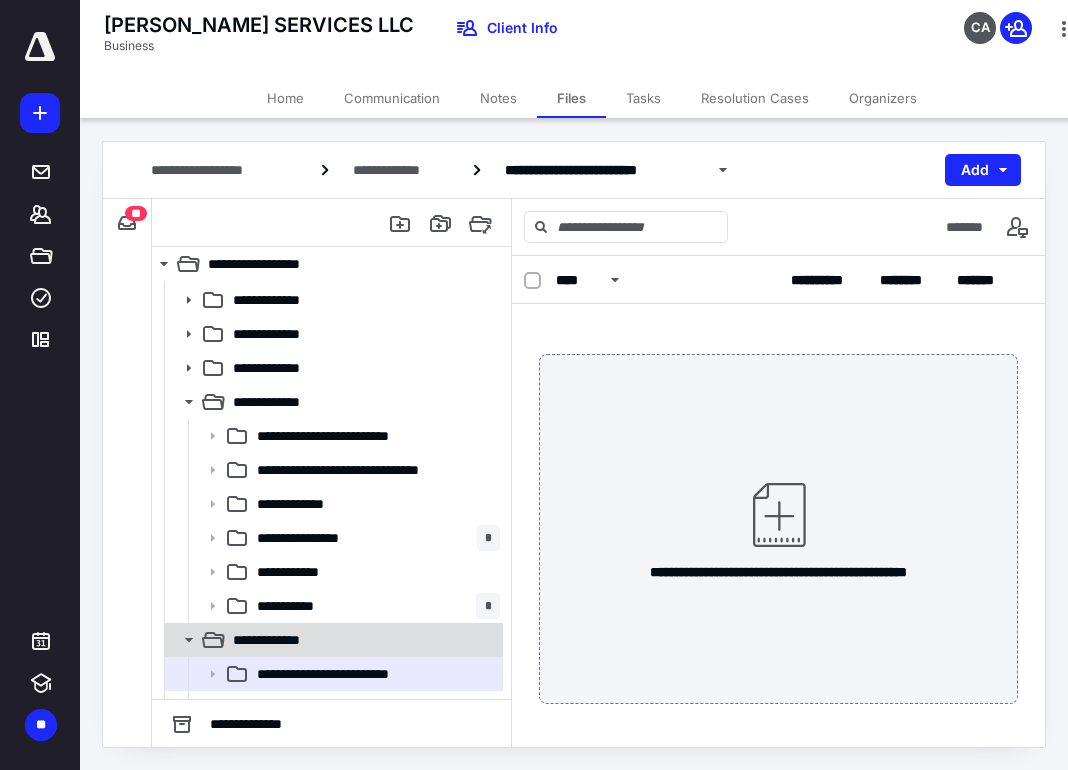 click 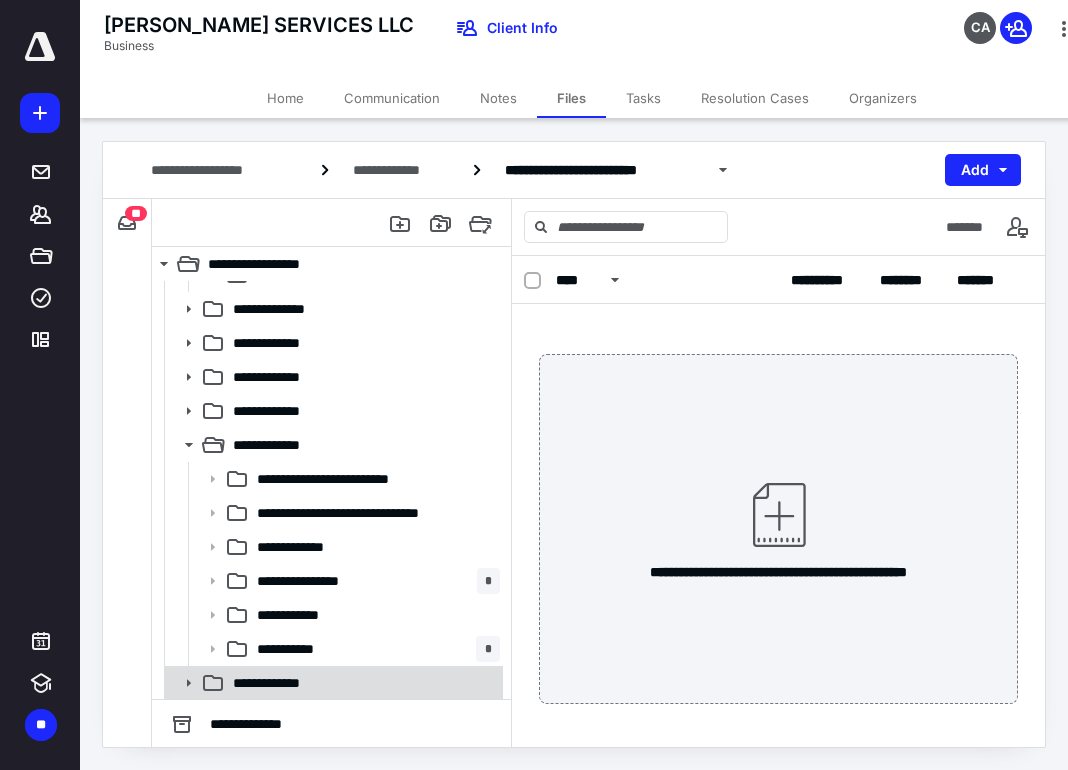 click 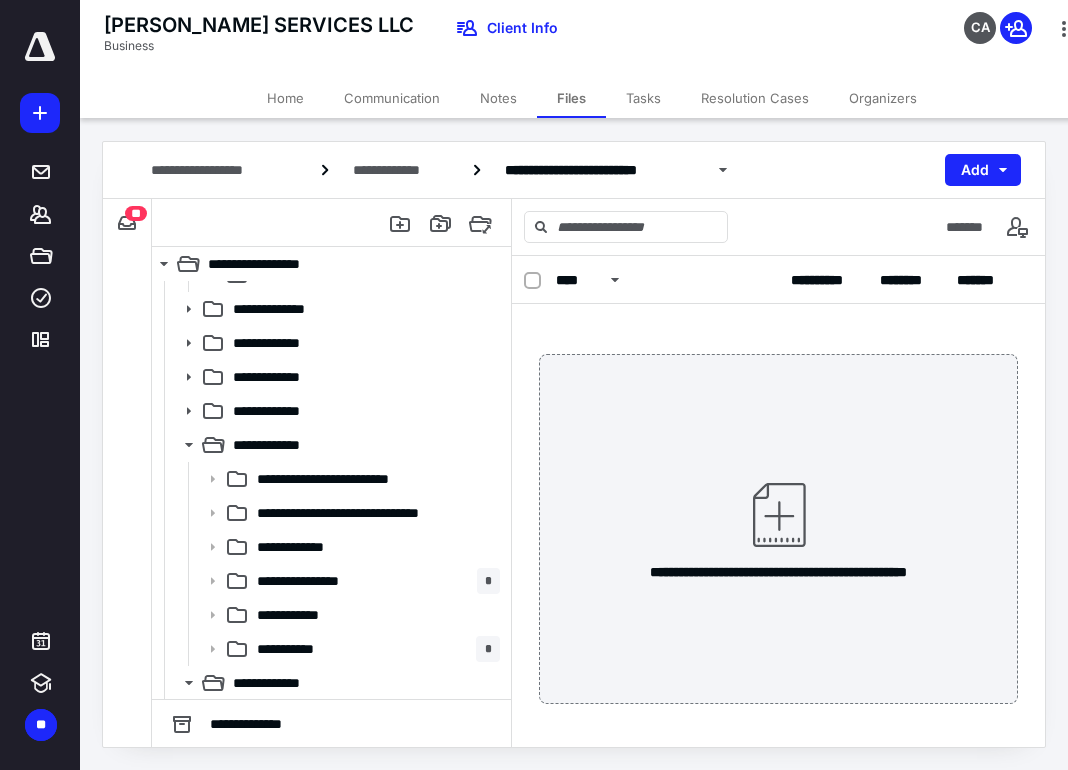scroll, scrollTop: 100, scrollLeft: 0, axis: vertical 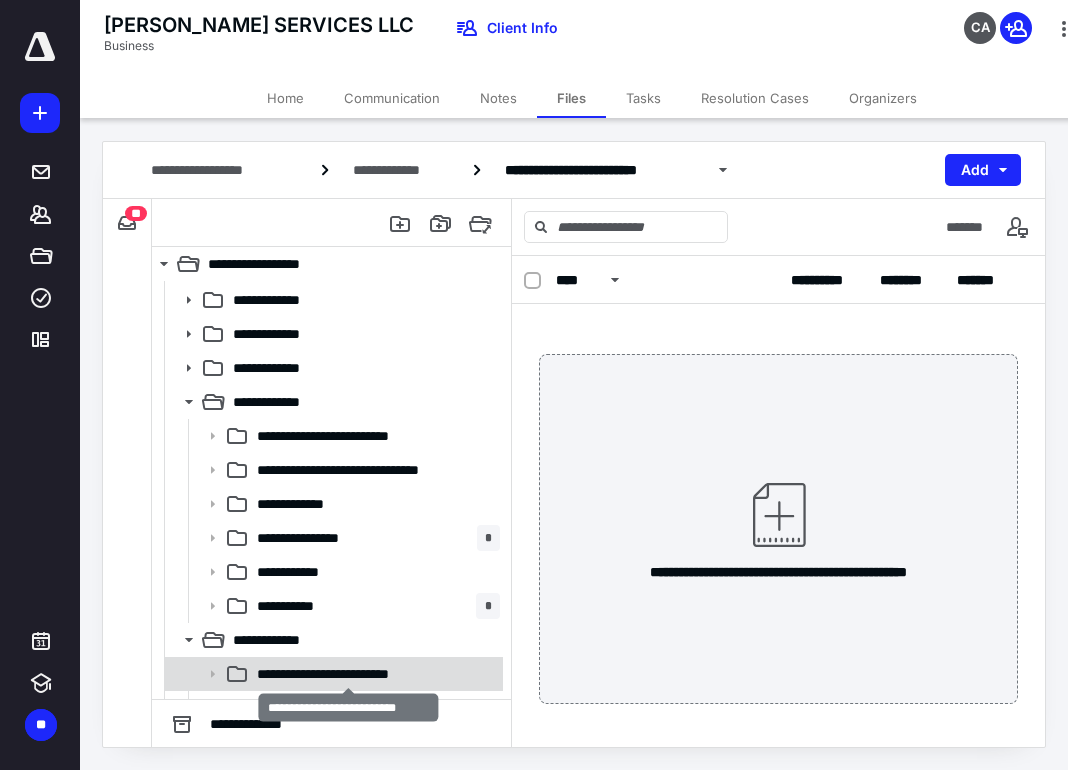 click on "**********" at bounding box center [349, 674] 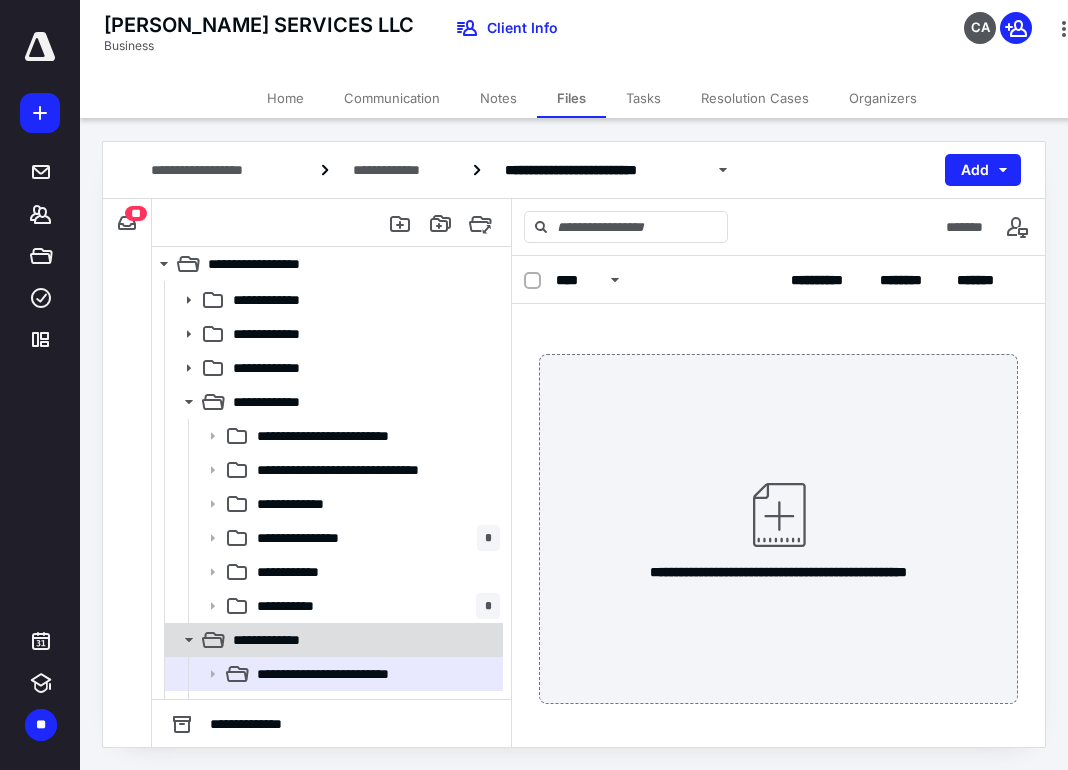 click 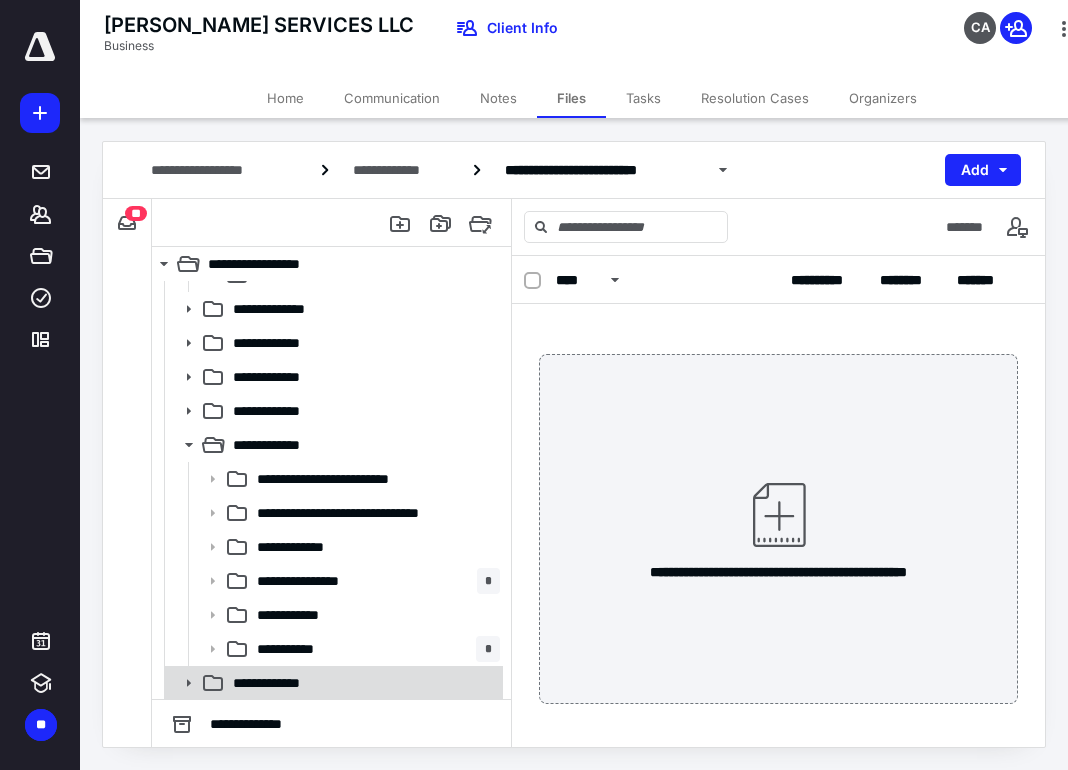 scroll, scrollTop: 0, scrollLeft: 0, axis: both 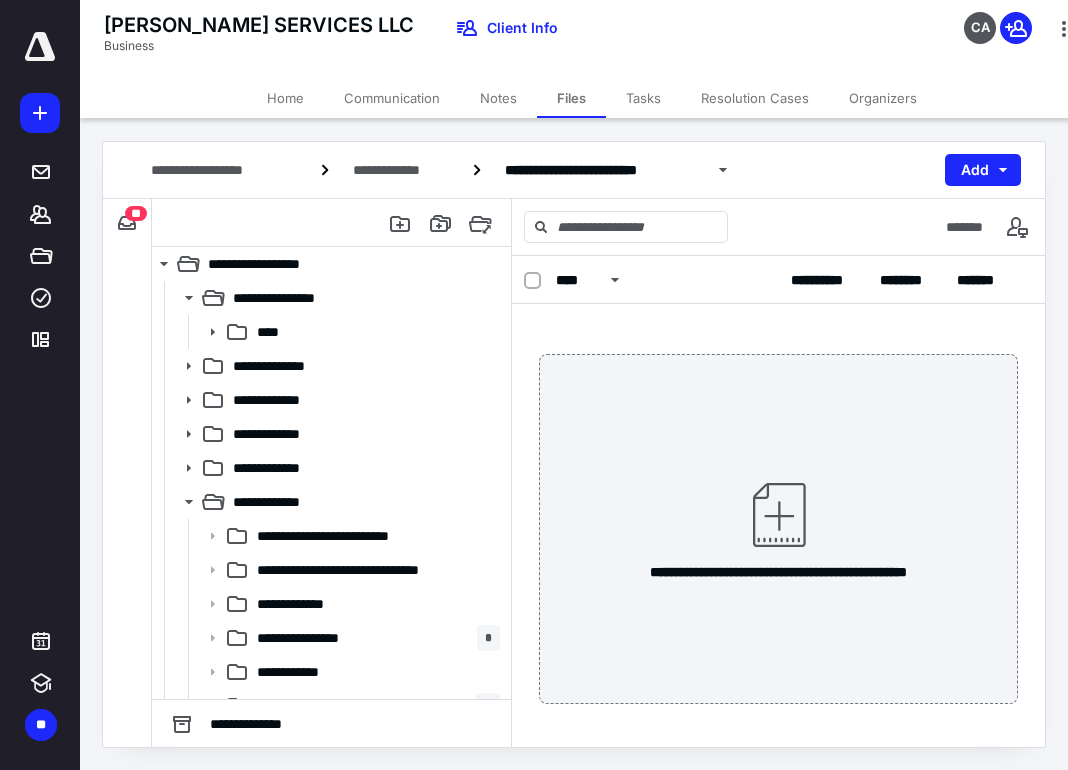 click on "WEISS SERVICES LLC Business Client Info CA" at bounding box center [592, 39] 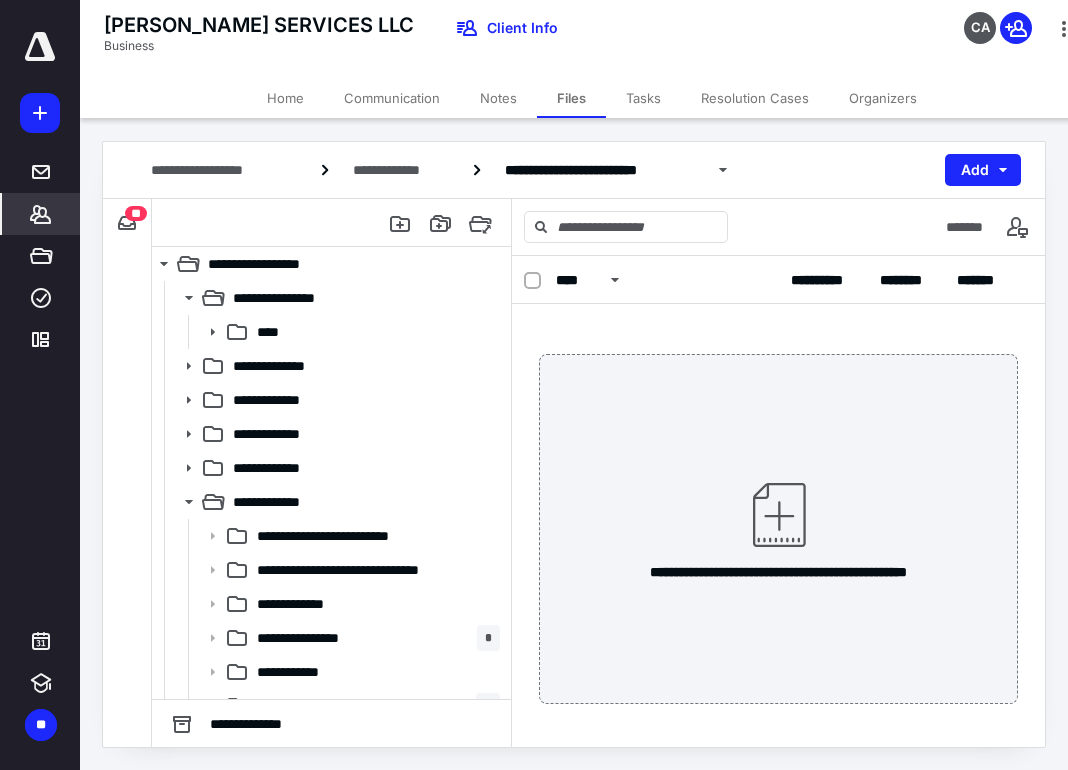 click 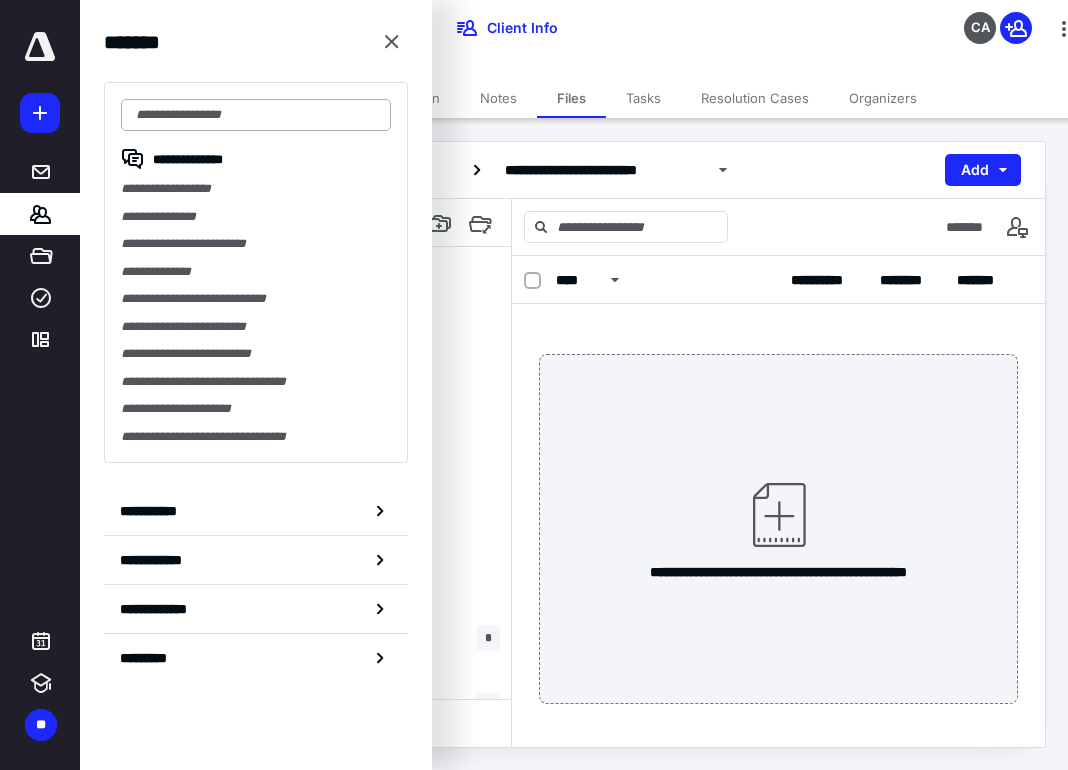 click at bounding box center [256, 115] 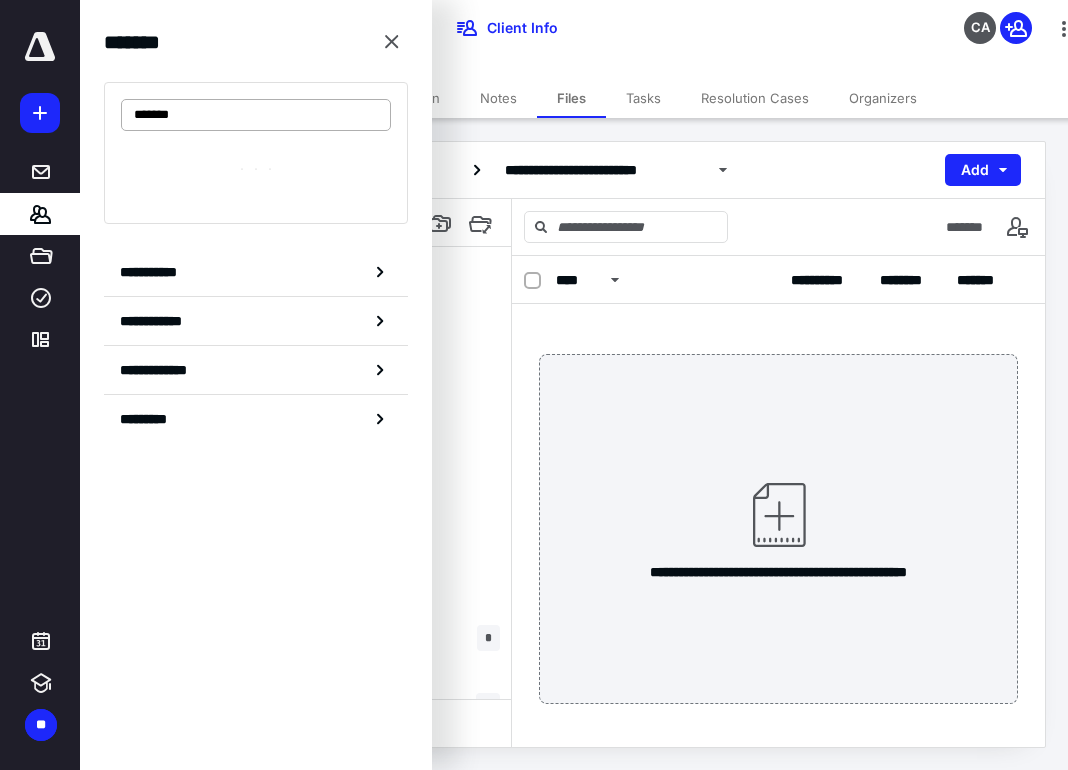 type on "*****" 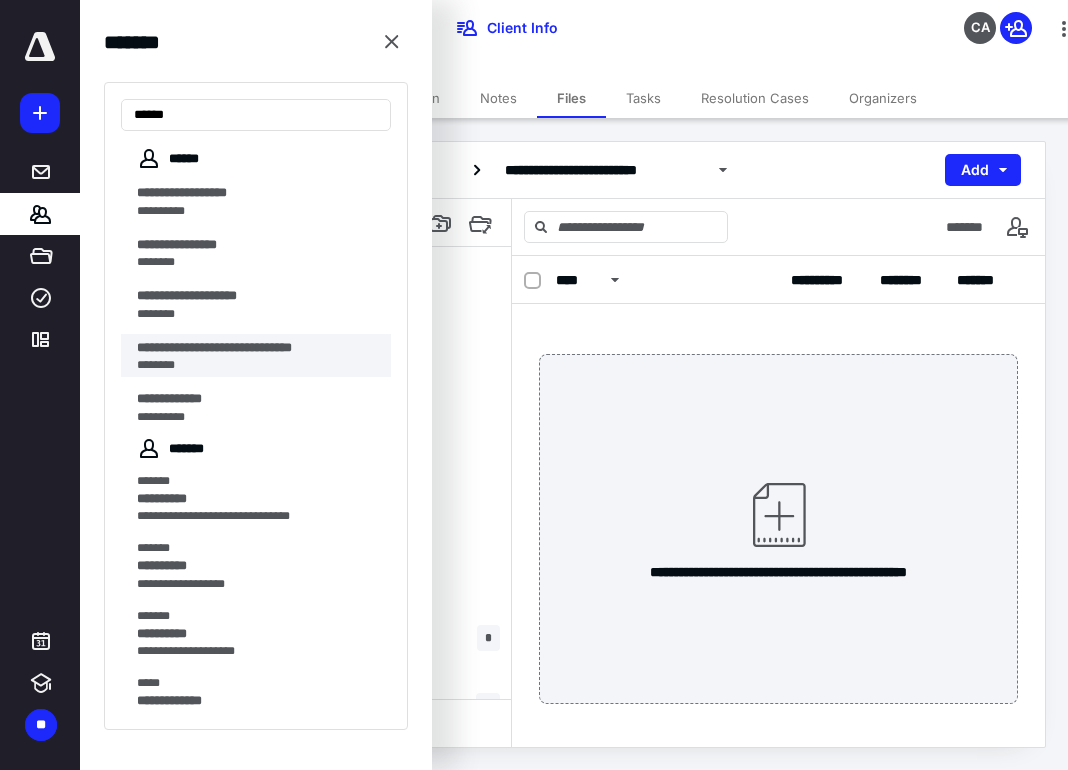 click on "********" at bounding box center [250, 365] 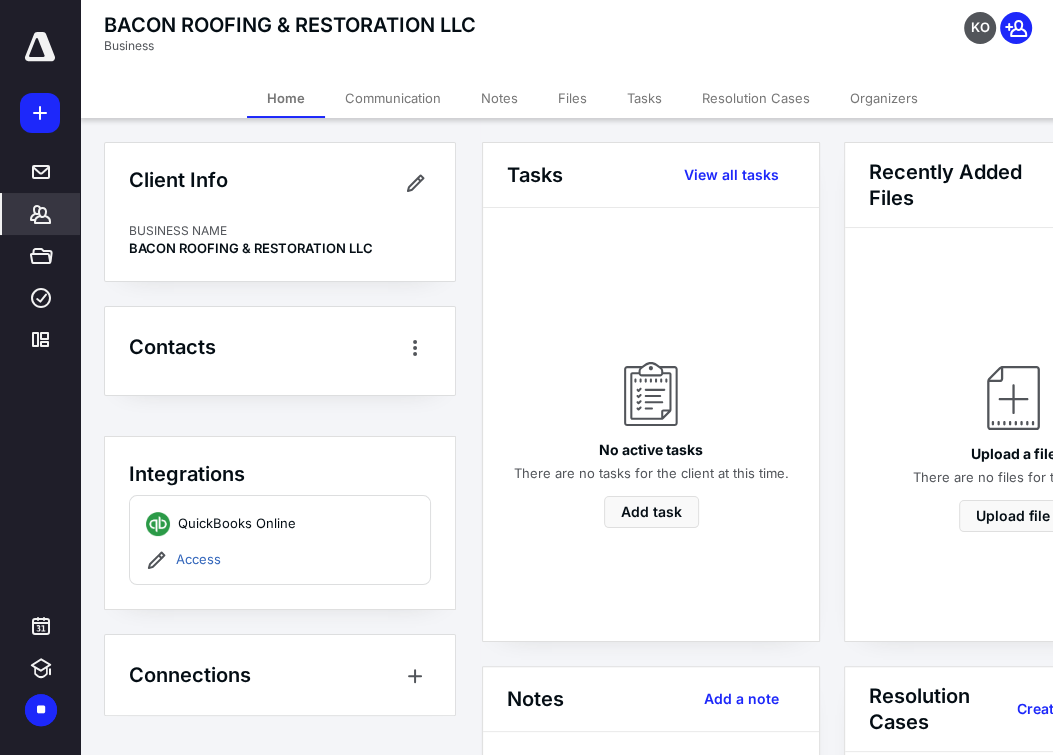 click on "Files" at bounding box center (572, 98) 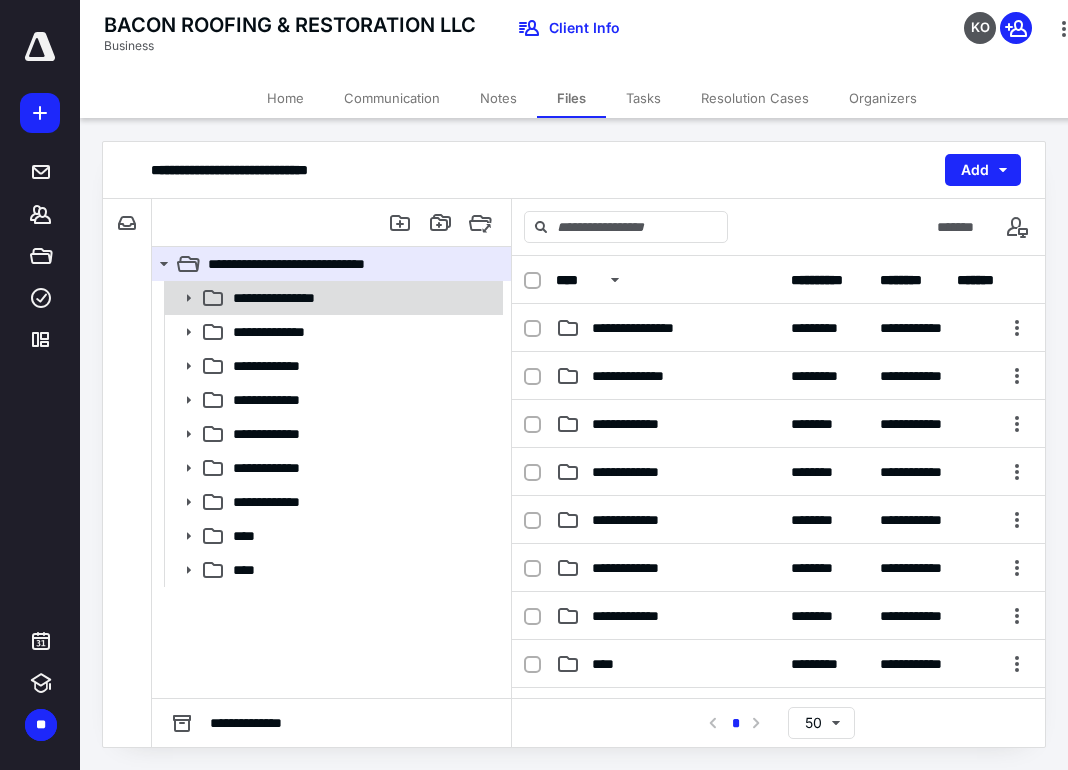 click on "**********" at bounding box center [287, 298] 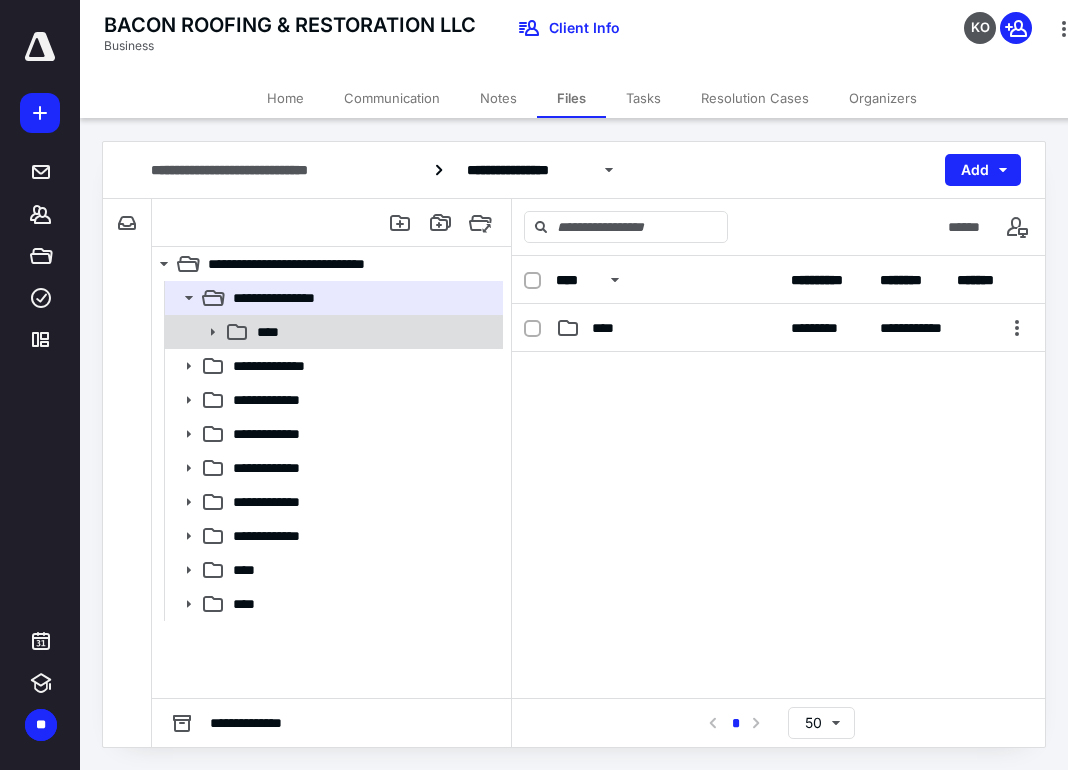 click on "****" at bounding box center [374, 332] 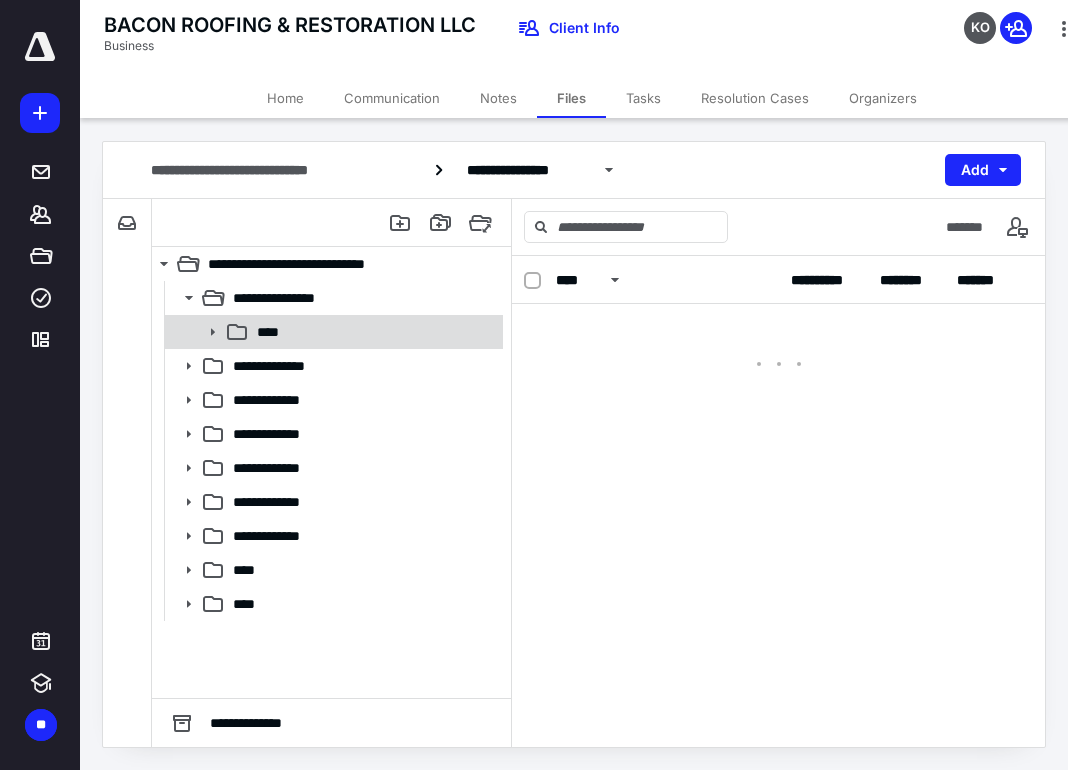 click on "****" at bounding box center [374, 332] 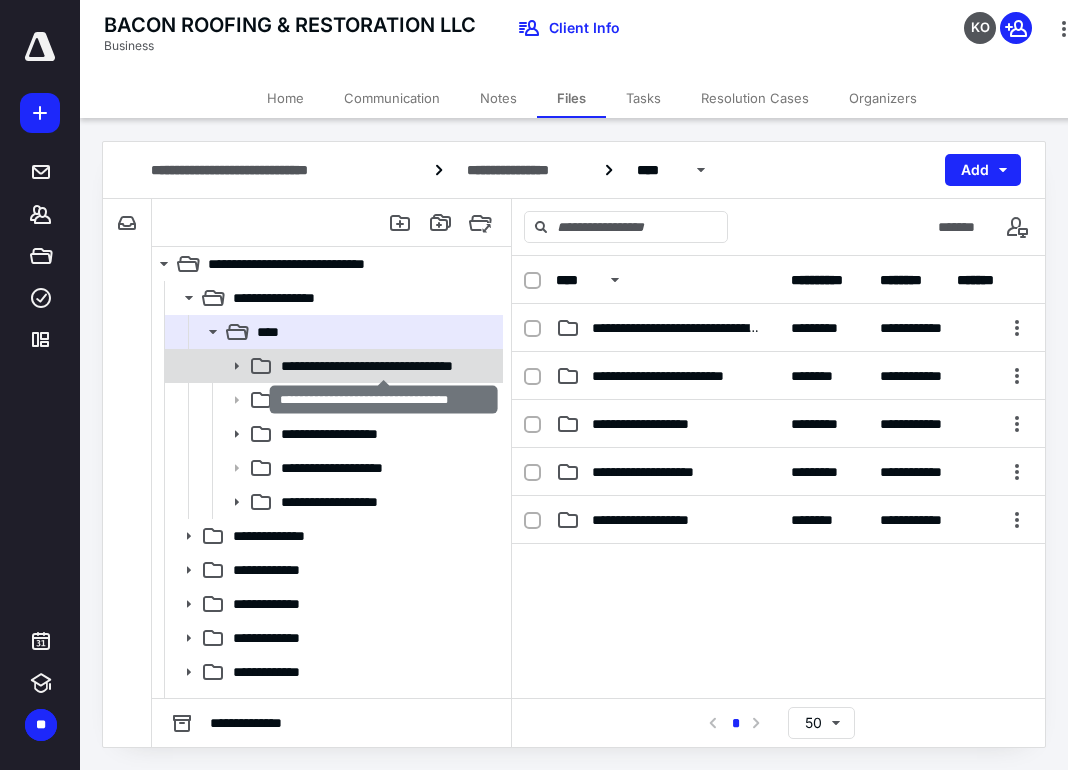 click on "**********" at bounding box center (384, 366) 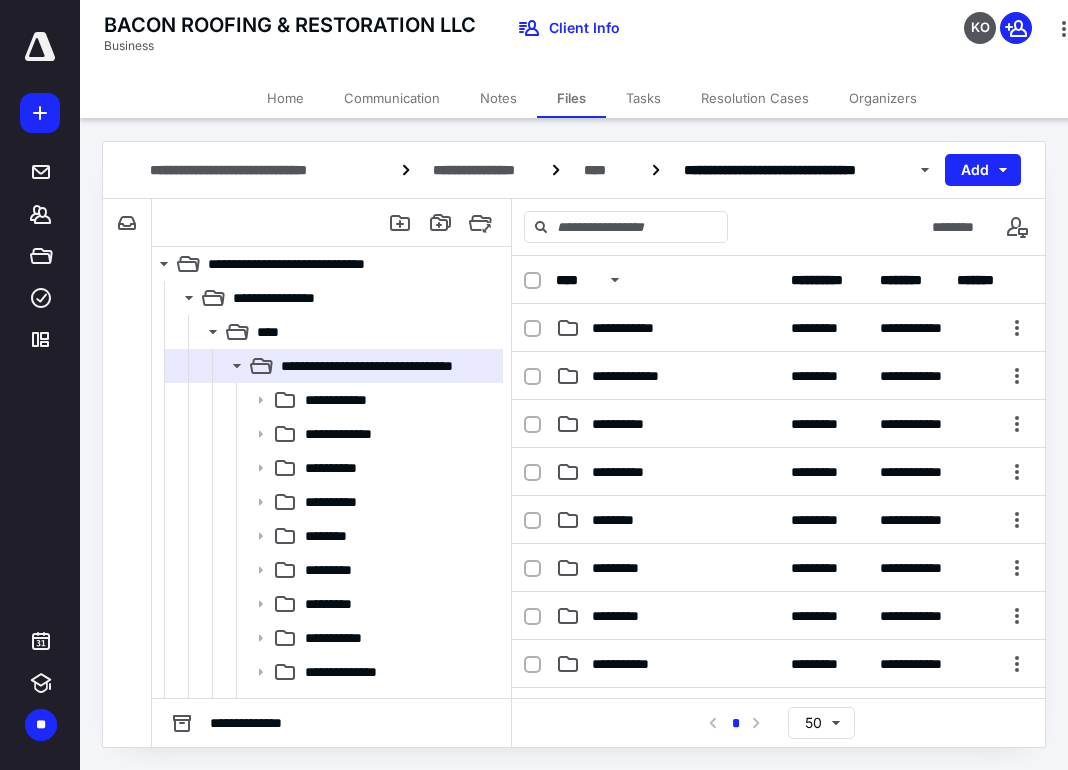click on "BACON ROOFING & RESTORATION LLC Business Client Info KO" at bounding box center [592, 39] 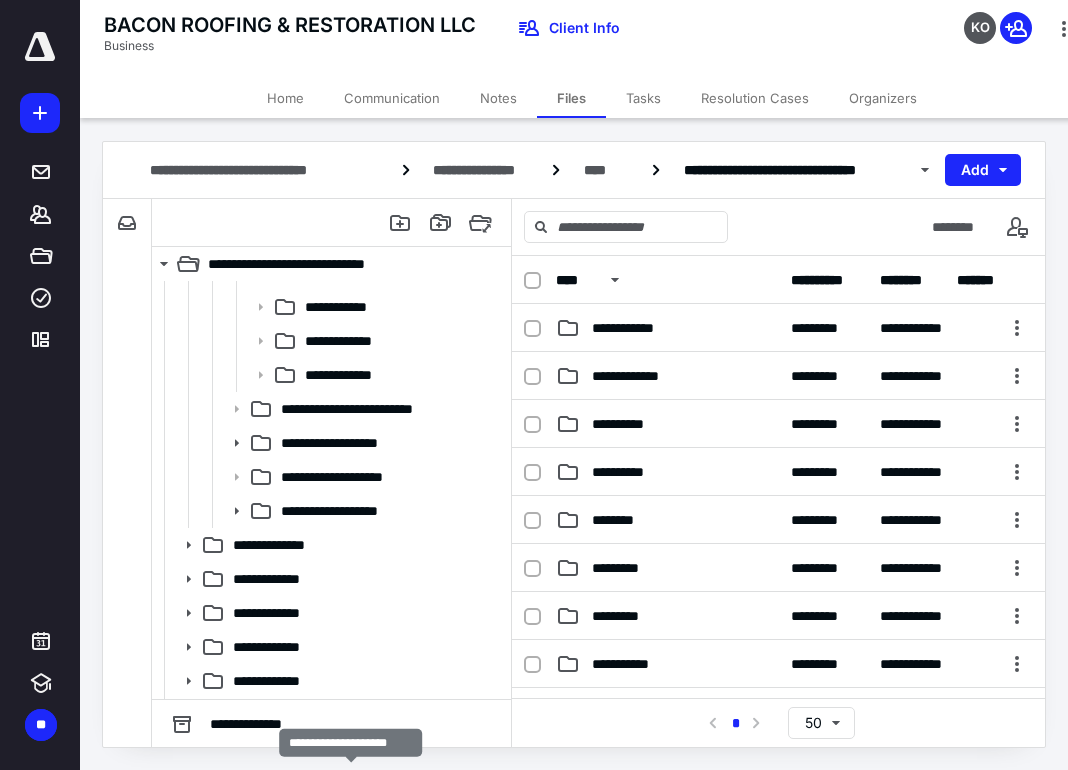 scroll, scrollTop: 0, scrollLeft: 0, axis: both 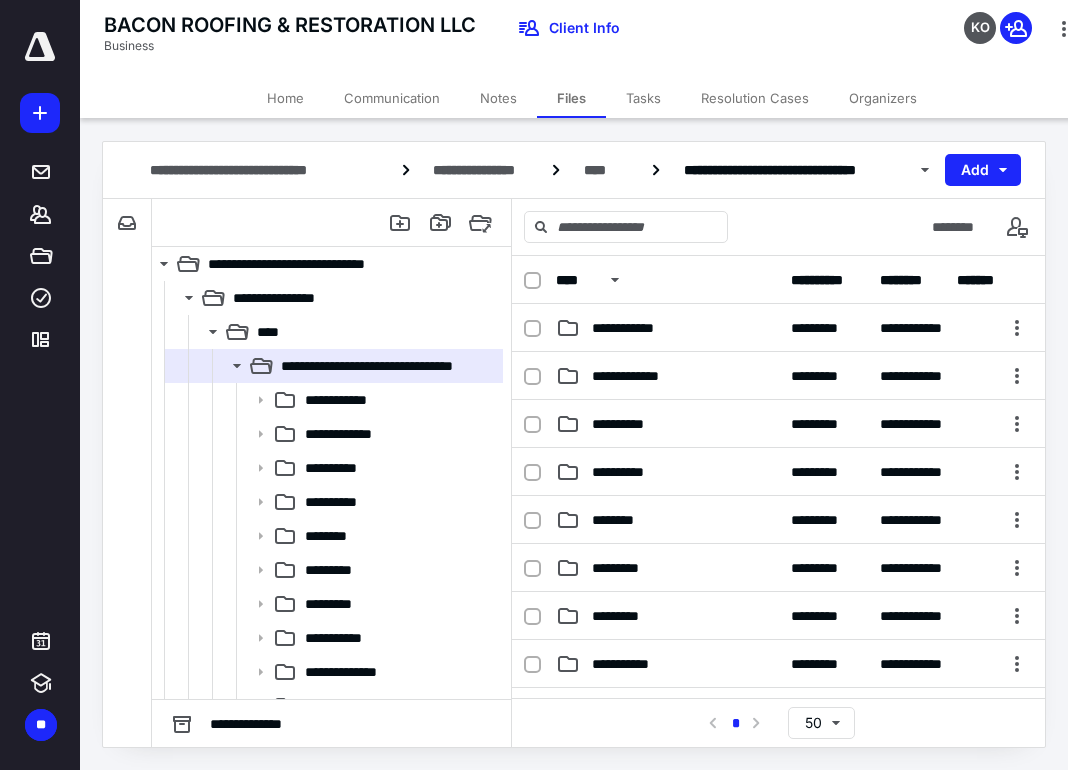 click on "BACON ROOFING & RESTORATION LLC Business Client Info KO" at bounding box center (592, 39) 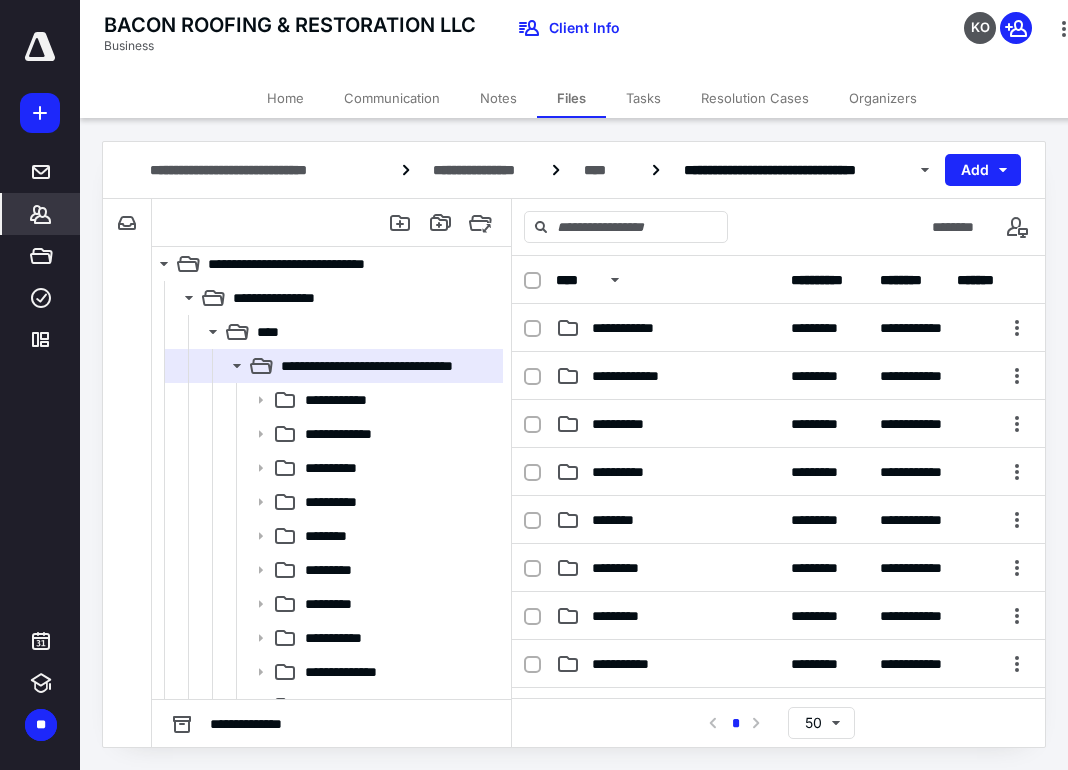 click 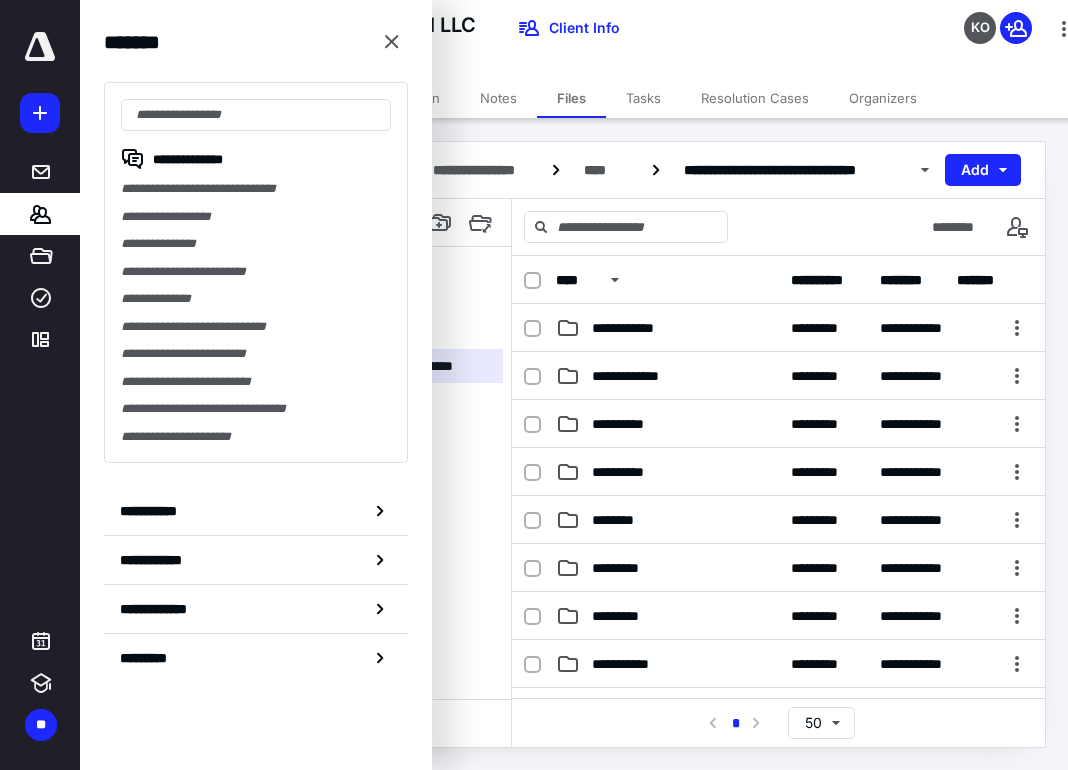 click on "BACON ROOFING & RESTORATION LLC Business Client Info KO" at bounding box center [592, 39] 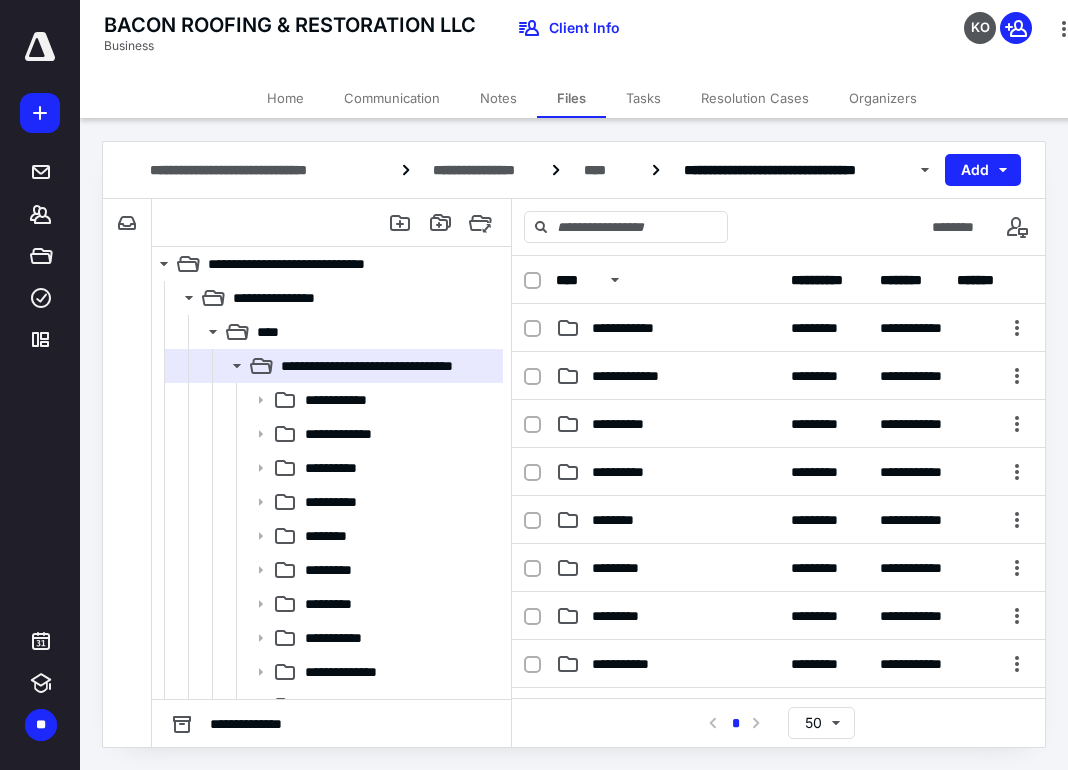 click on "BACON ROOFING & RESTORATION LLC Business Client Info KO" at bounding box center (592, 39) 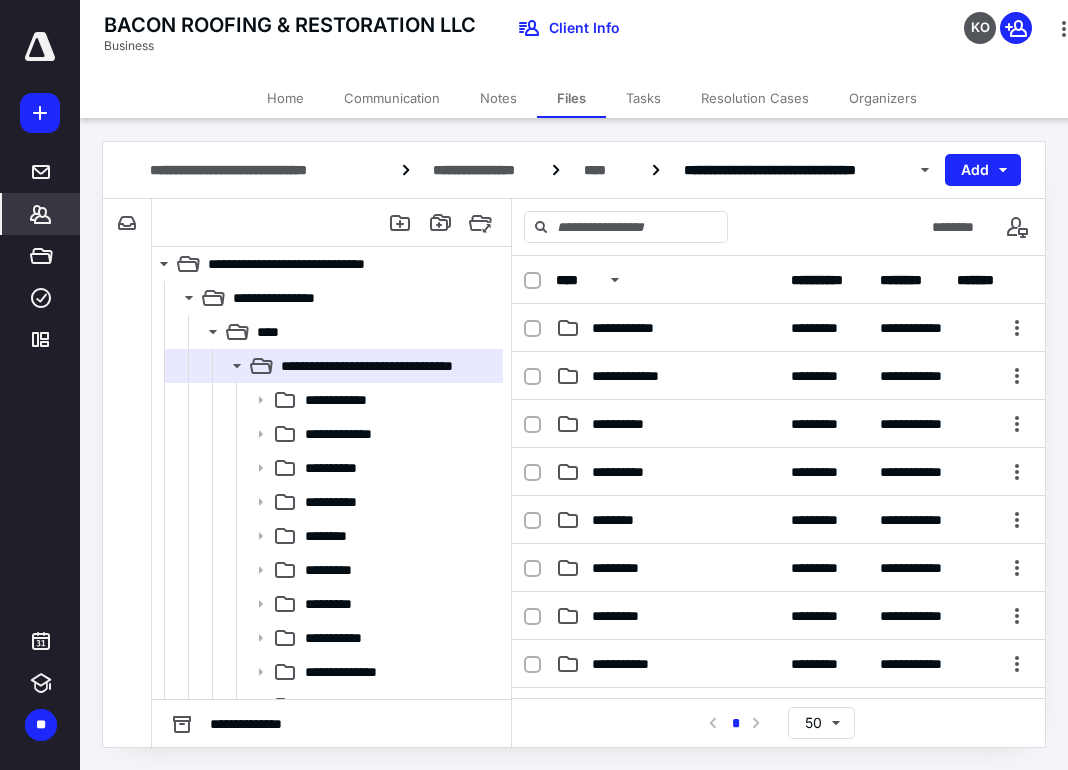 click 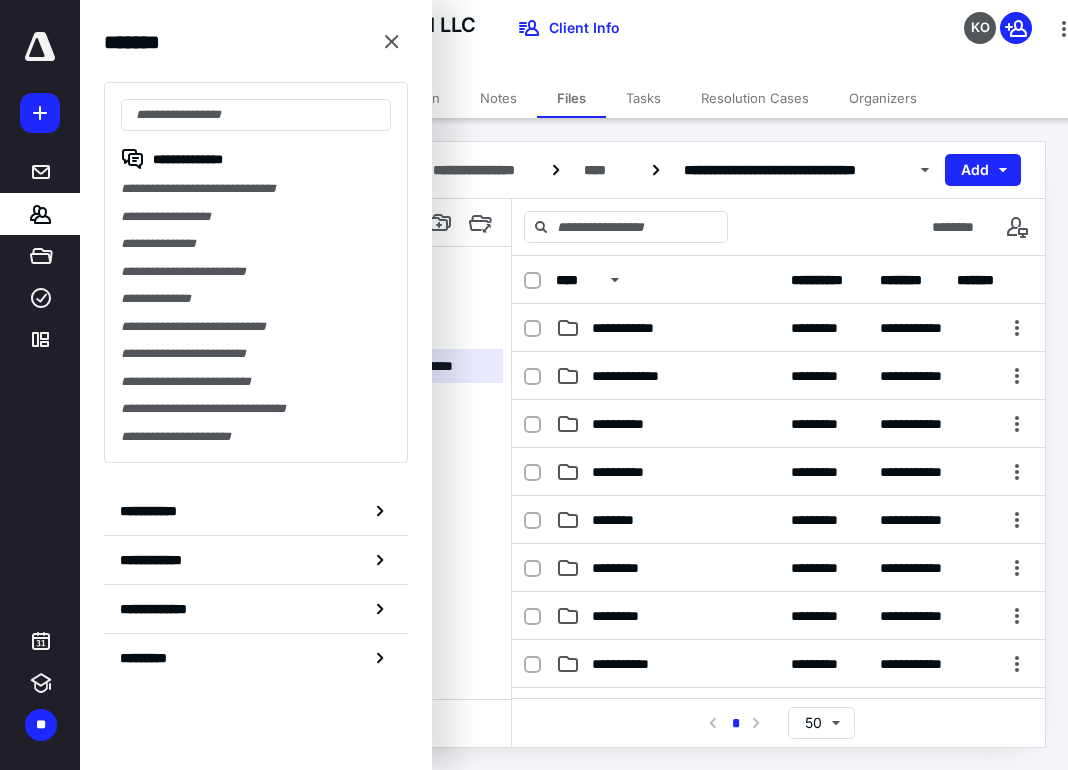 click on "BACON ROOFING & RESTORATION LLC Business Client Info KO" at bounding box center [592, 39] 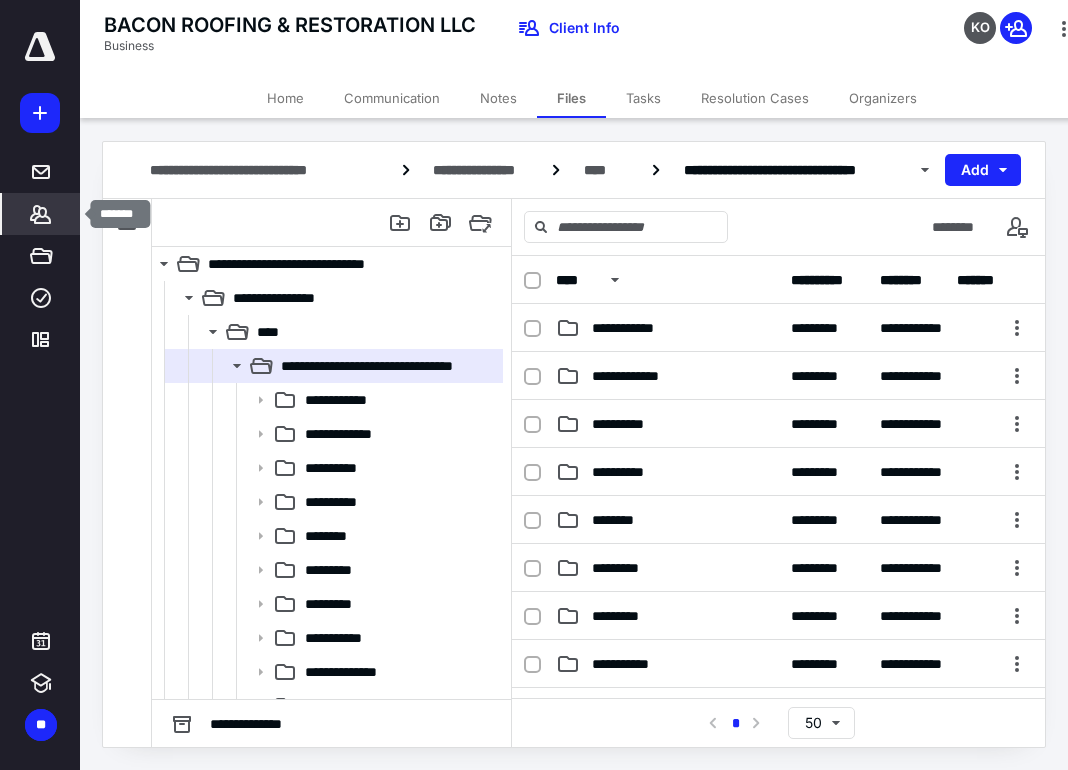 click 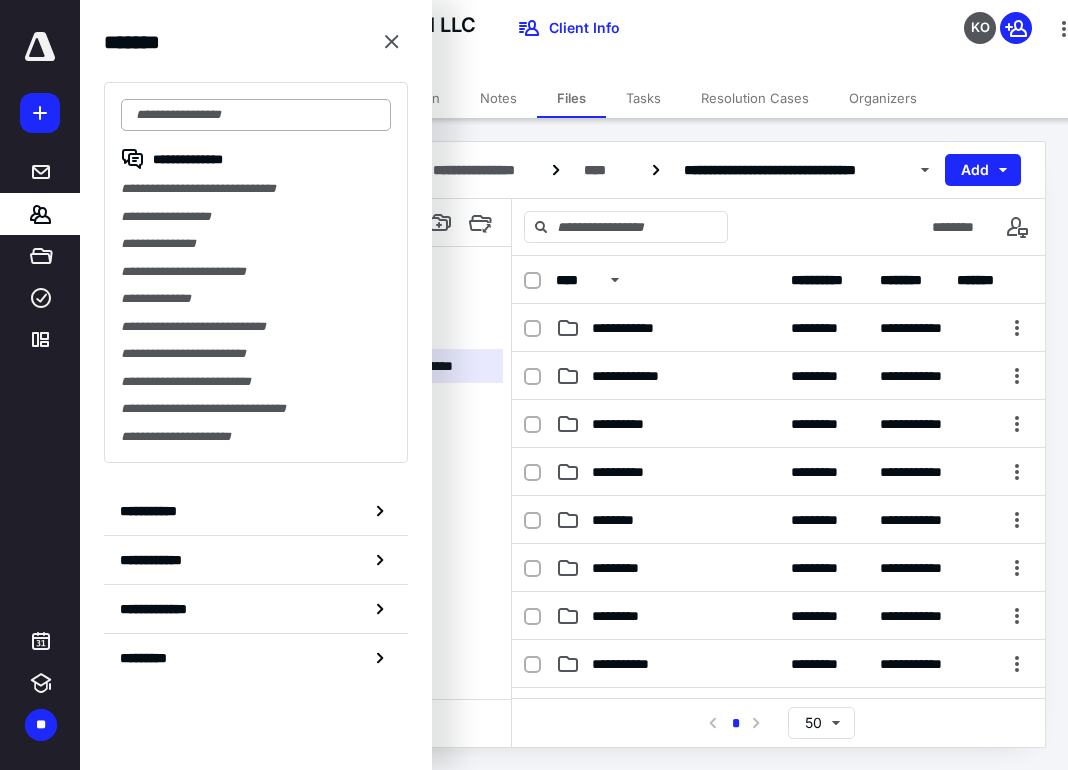 click at bounding box center [256, 115] 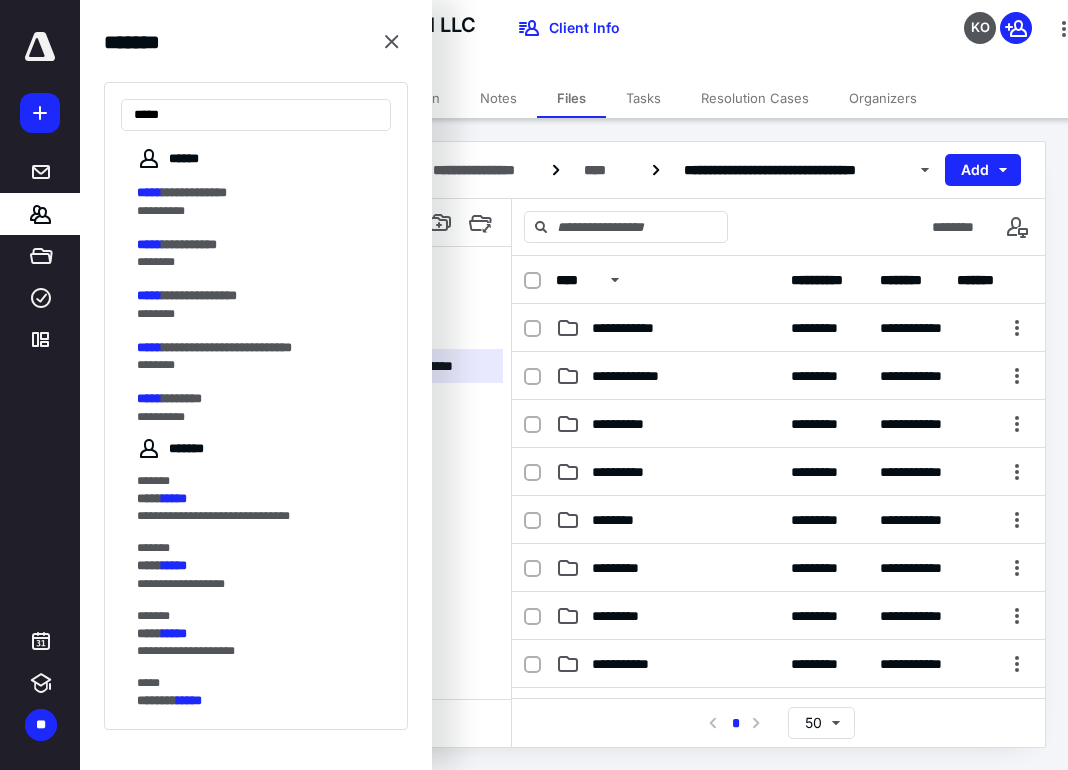 type on "*****" 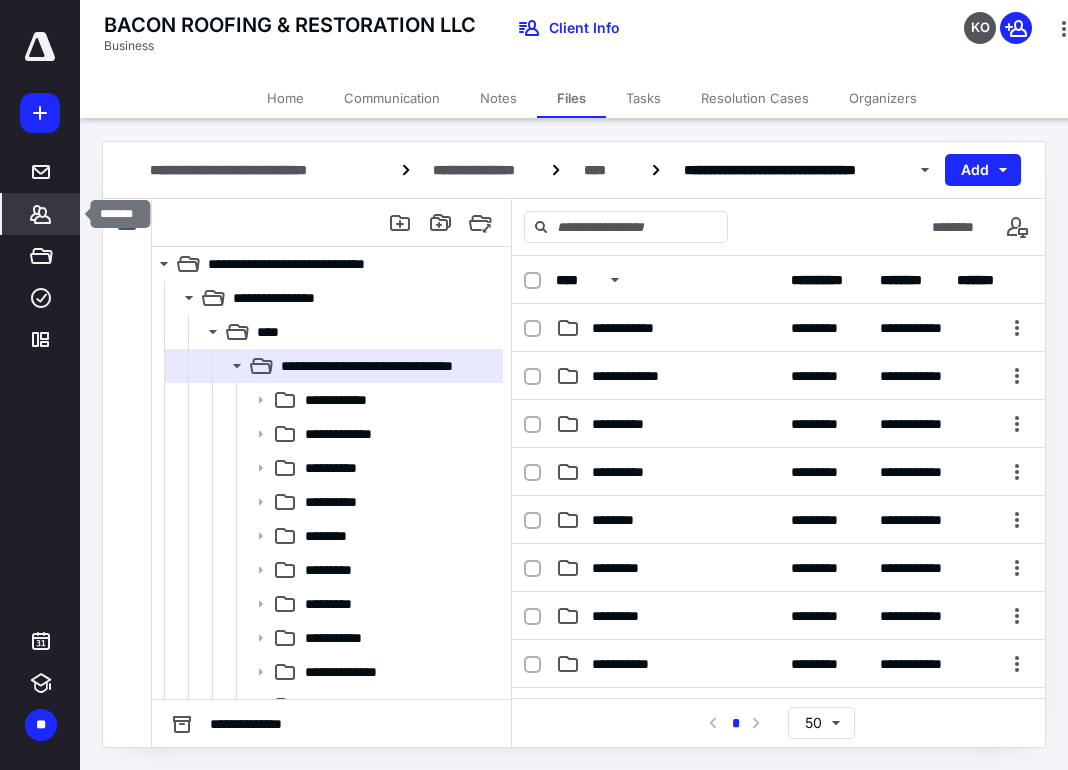 click 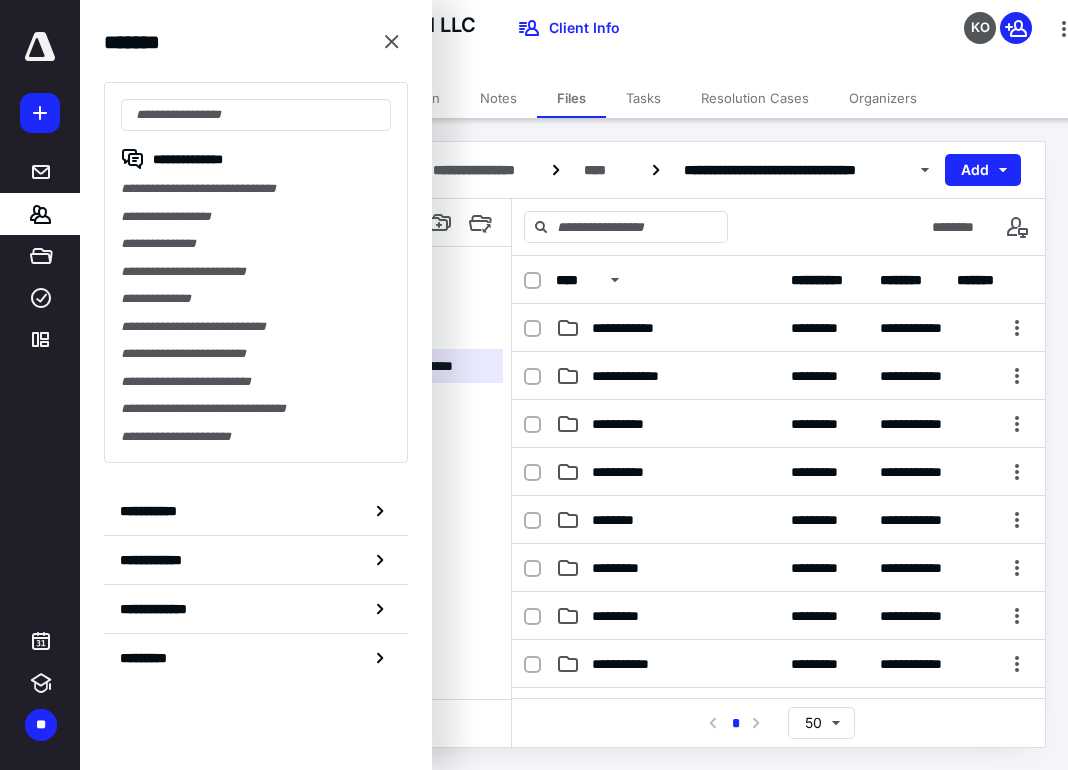 click on "BACON ROOFING & RESTORATION LLC Business Client Info KO" at bounding box center (592, 39) 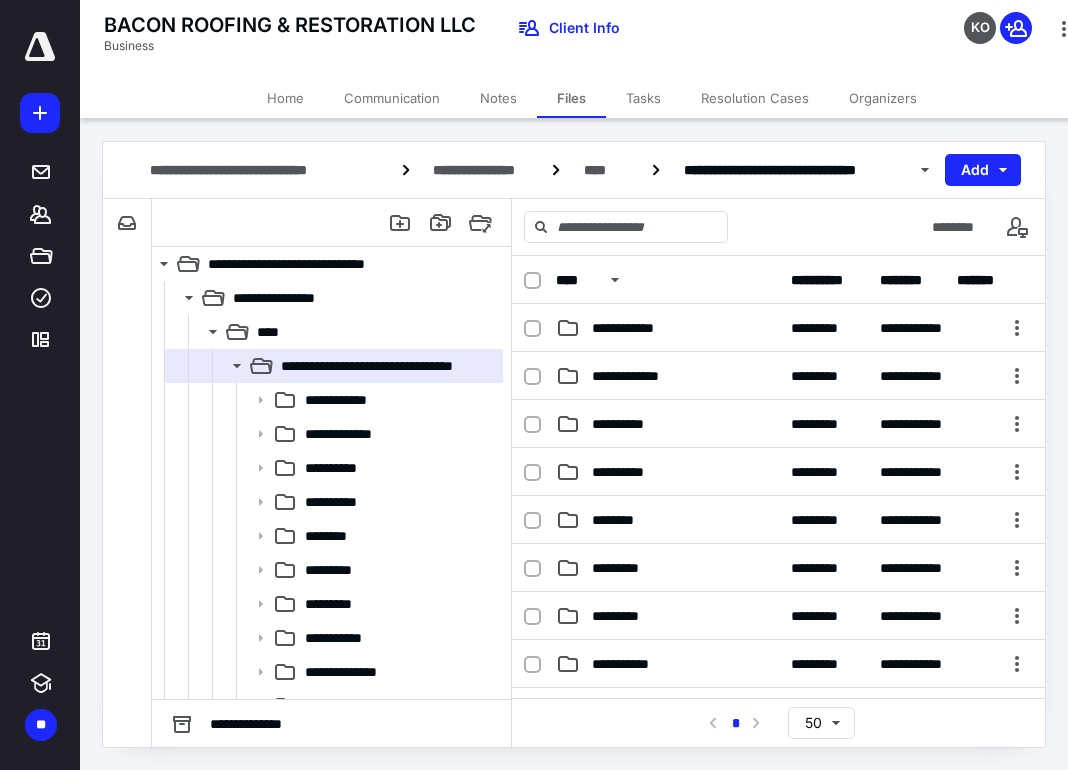 click 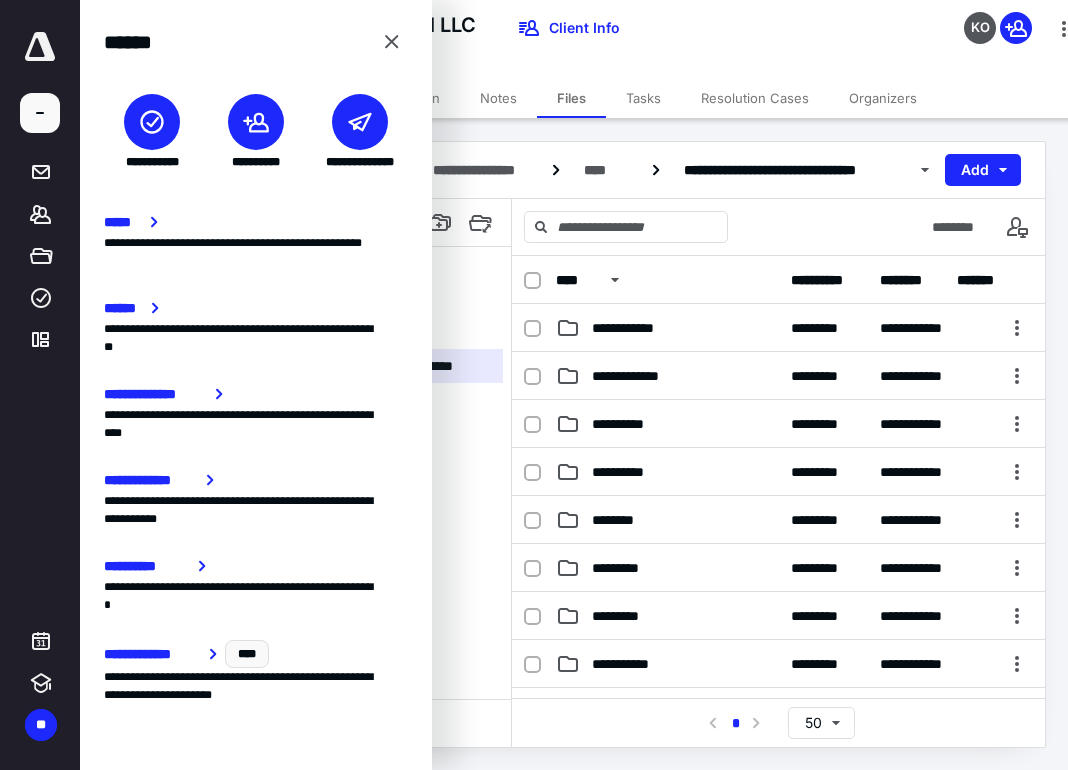 click 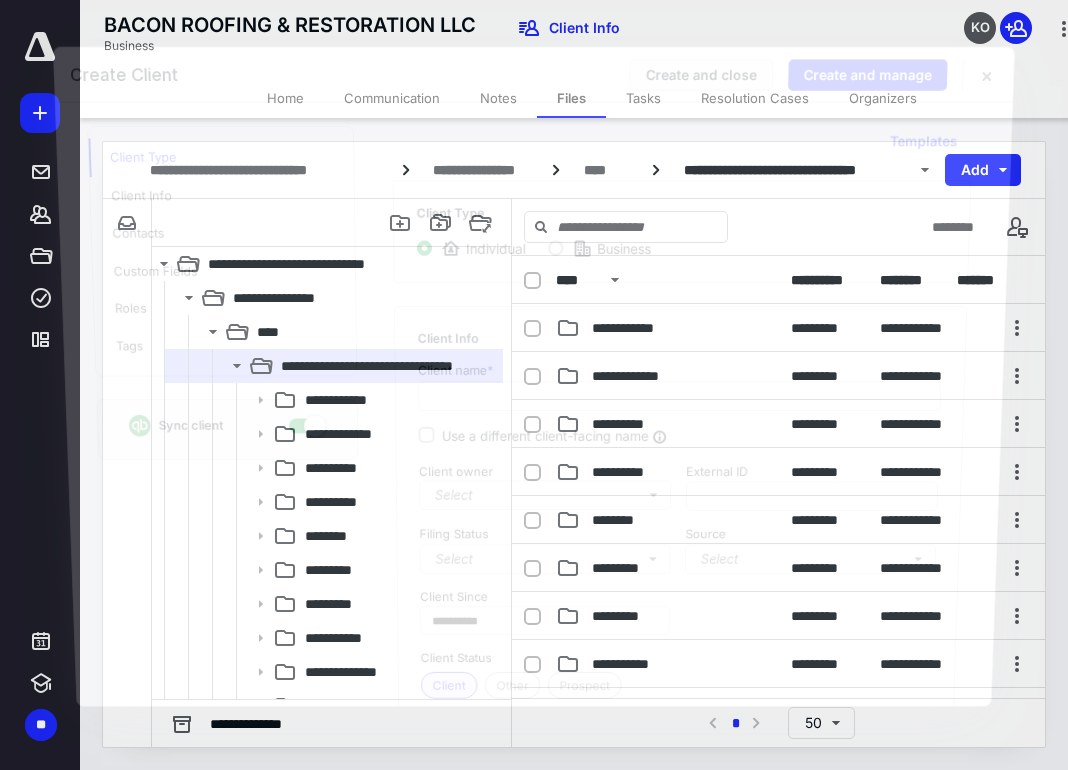 checkbox on "true" 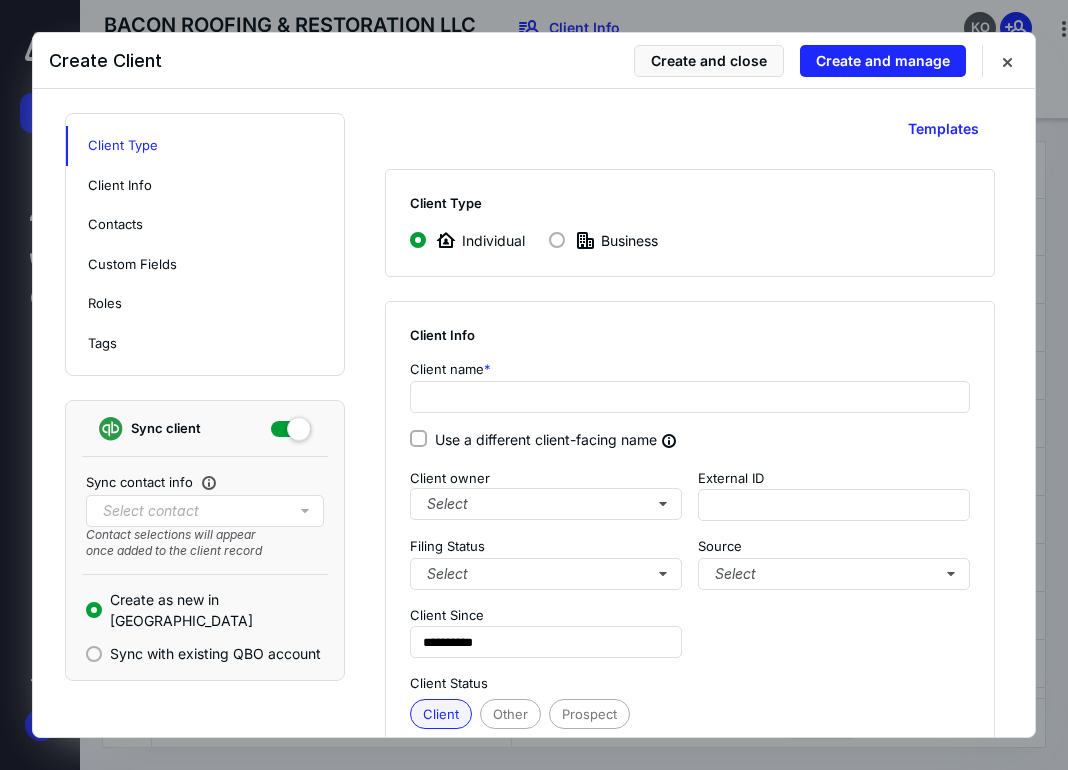 click 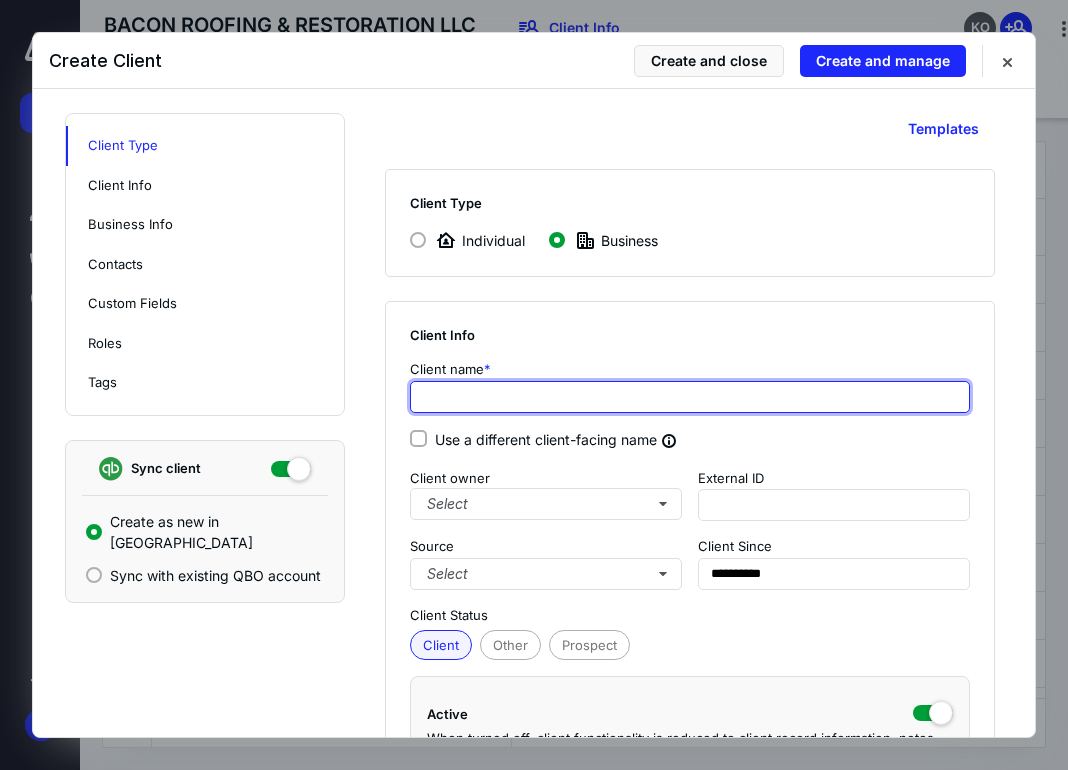 drag, startPoint x: 479, startPoint y: 390, endPoint x: 488, endPoint y: 383, distance: 11.401754 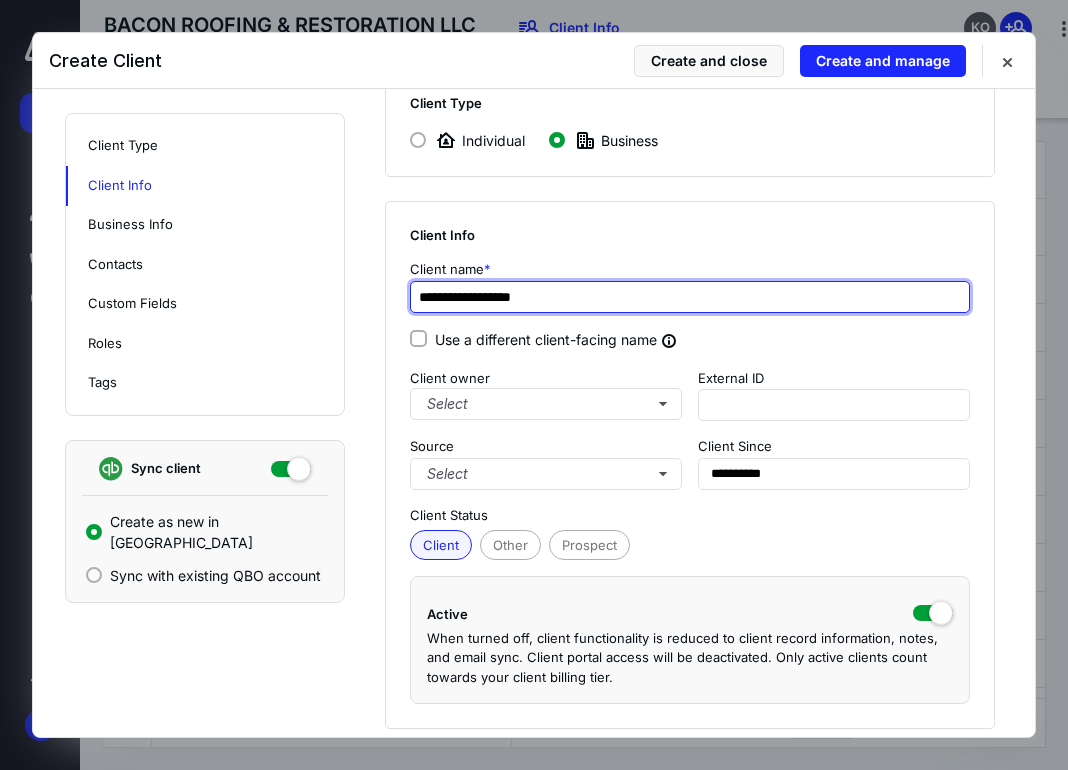 scroll, scrollTop: 200, scrollLeft: 0, axis: vertical 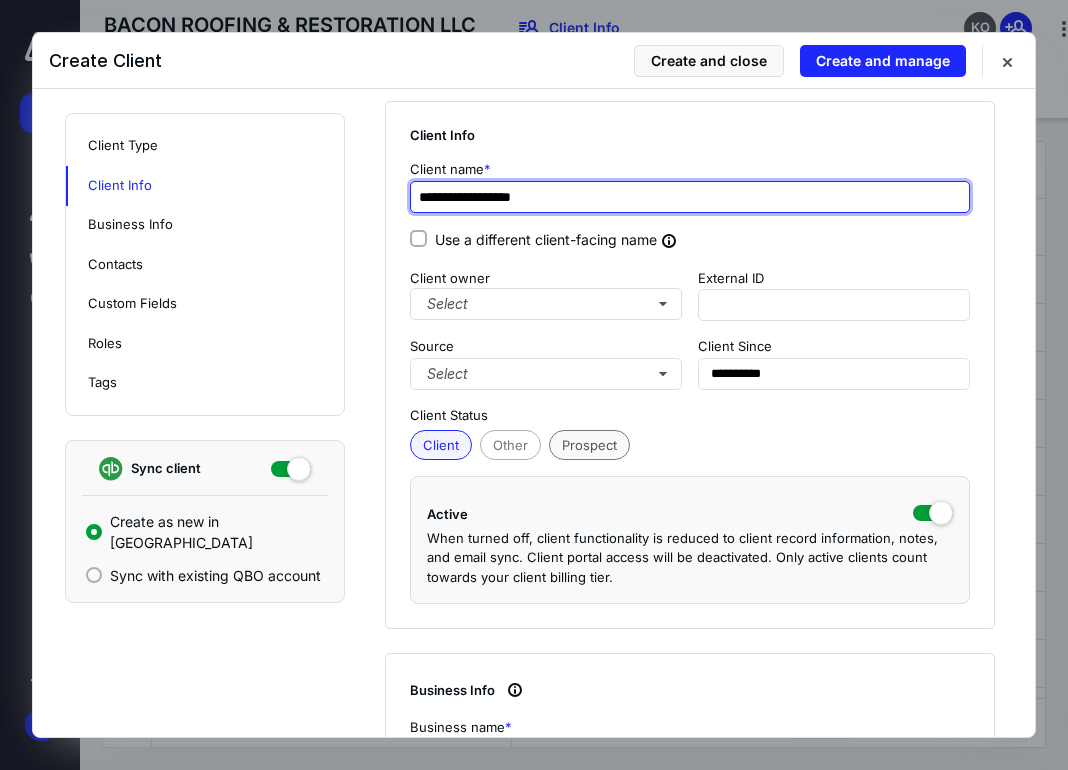type on "**********" 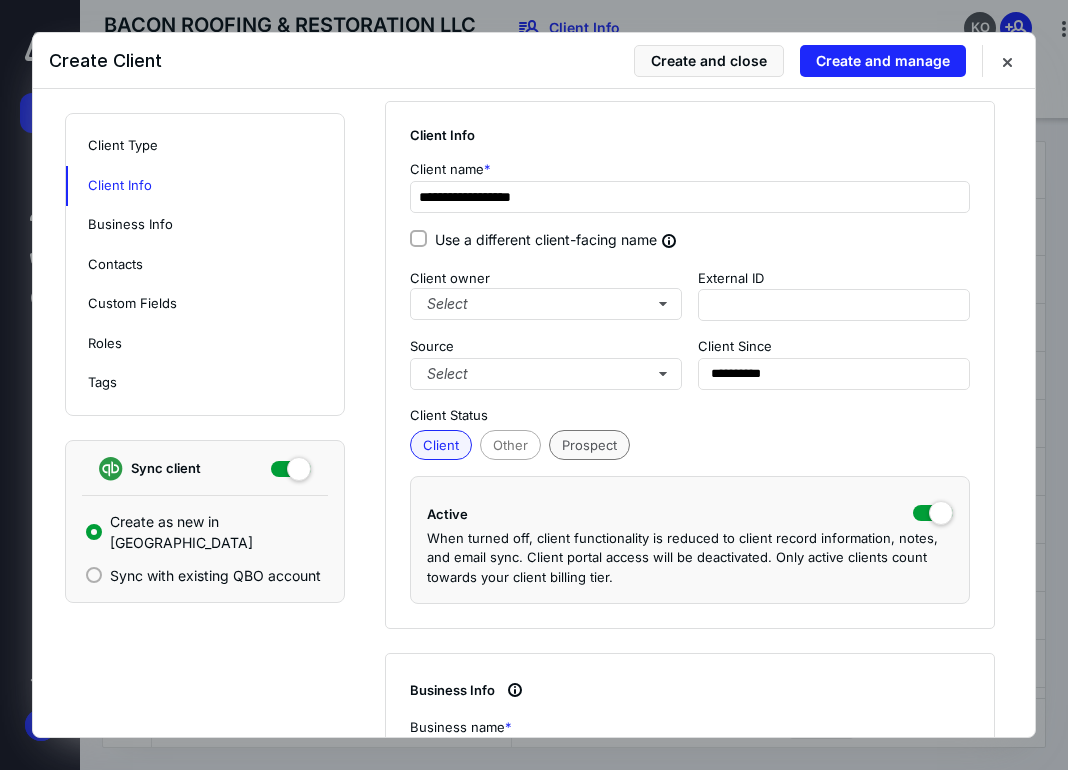 type on "**********" 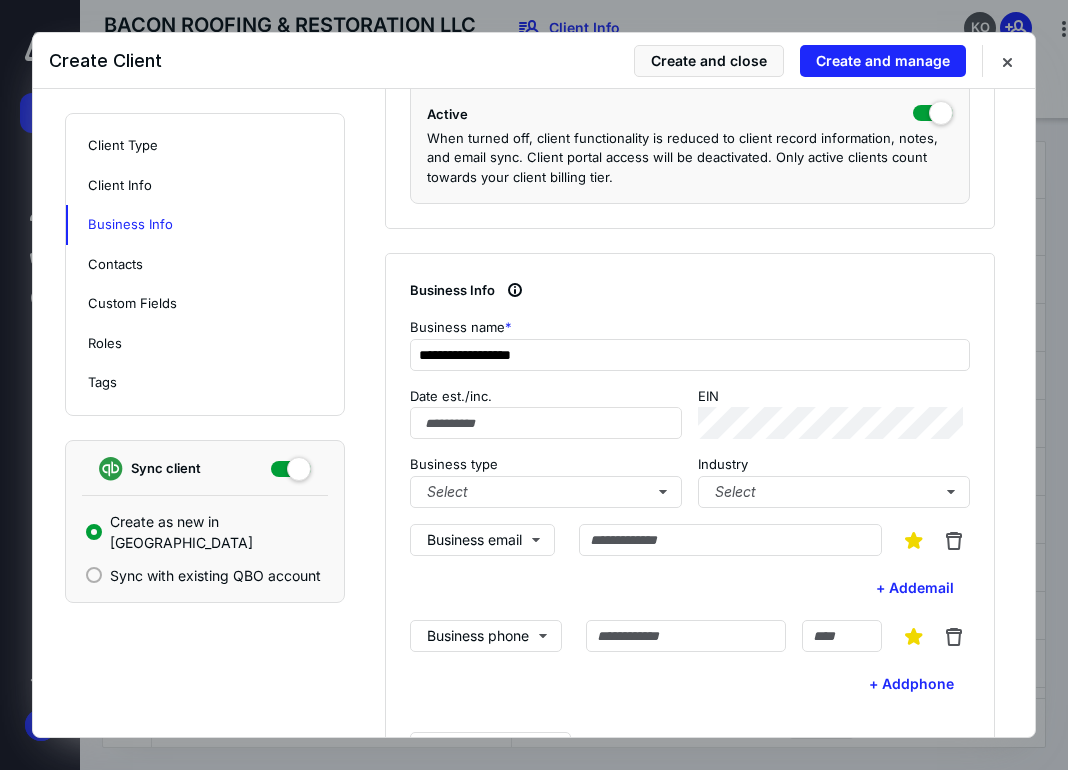 scroll, scrollTop: 900, scrollLeft: 0, axis: vertical 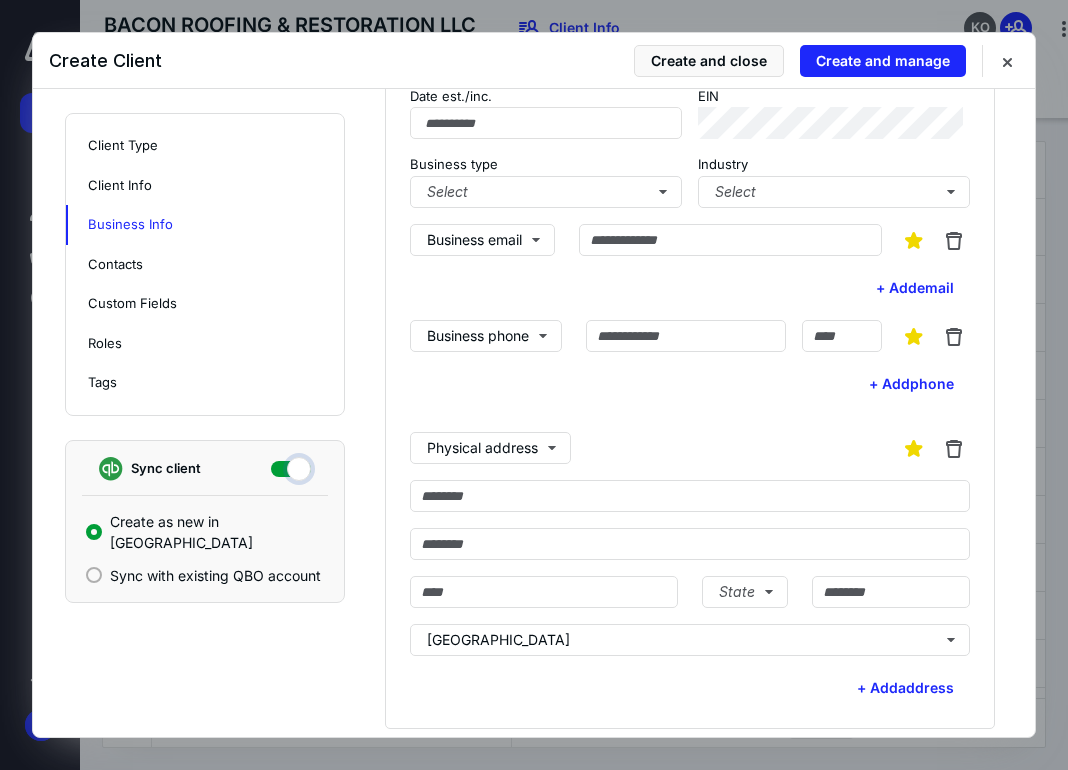 click at bounding box center [291, 466] 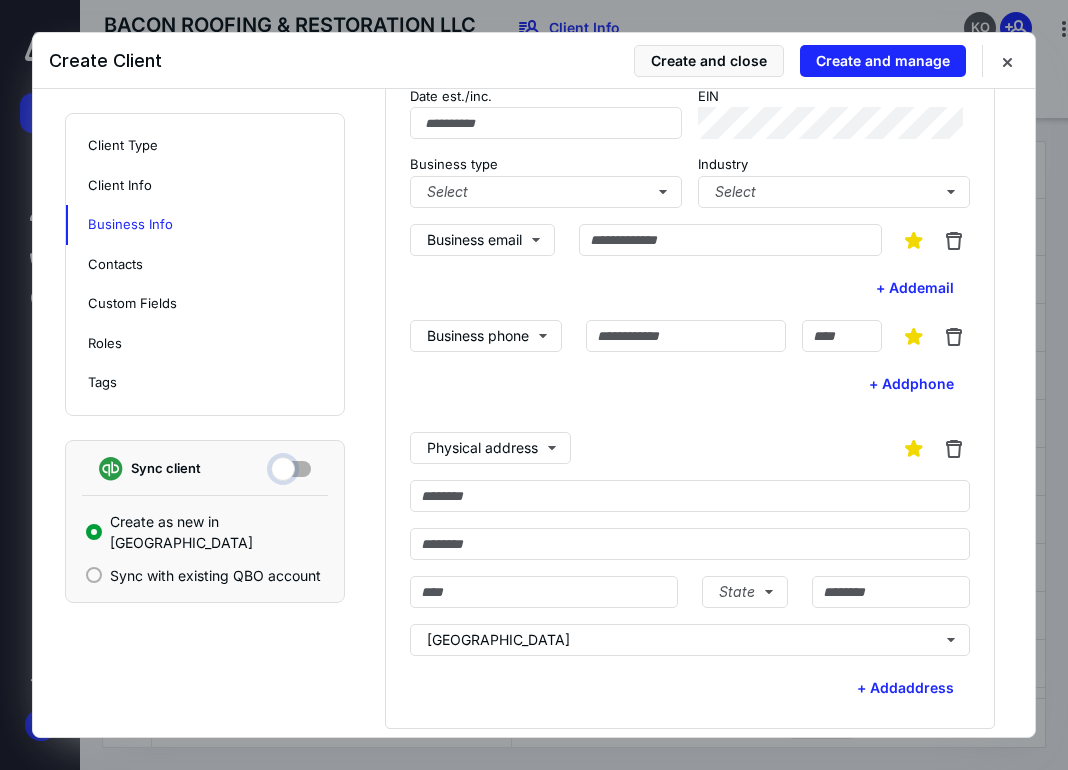 checkbox on "false" 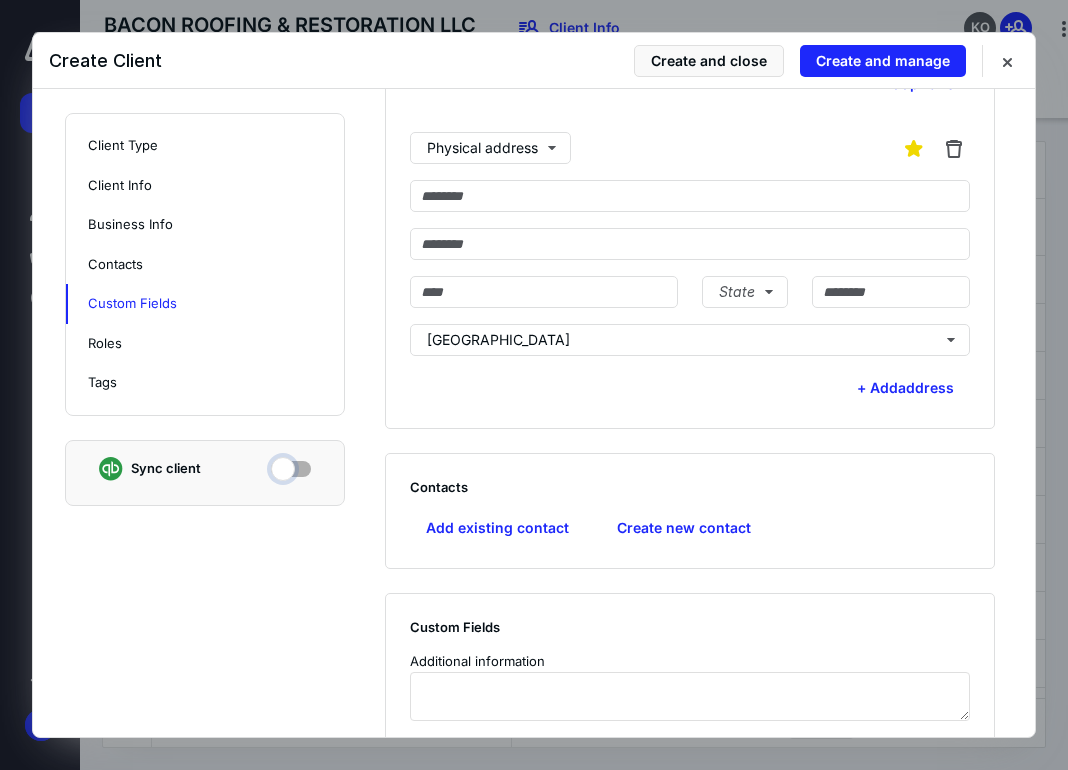 scroll, scrollTop: 1300, scrollLeft: 0, axis: vertical 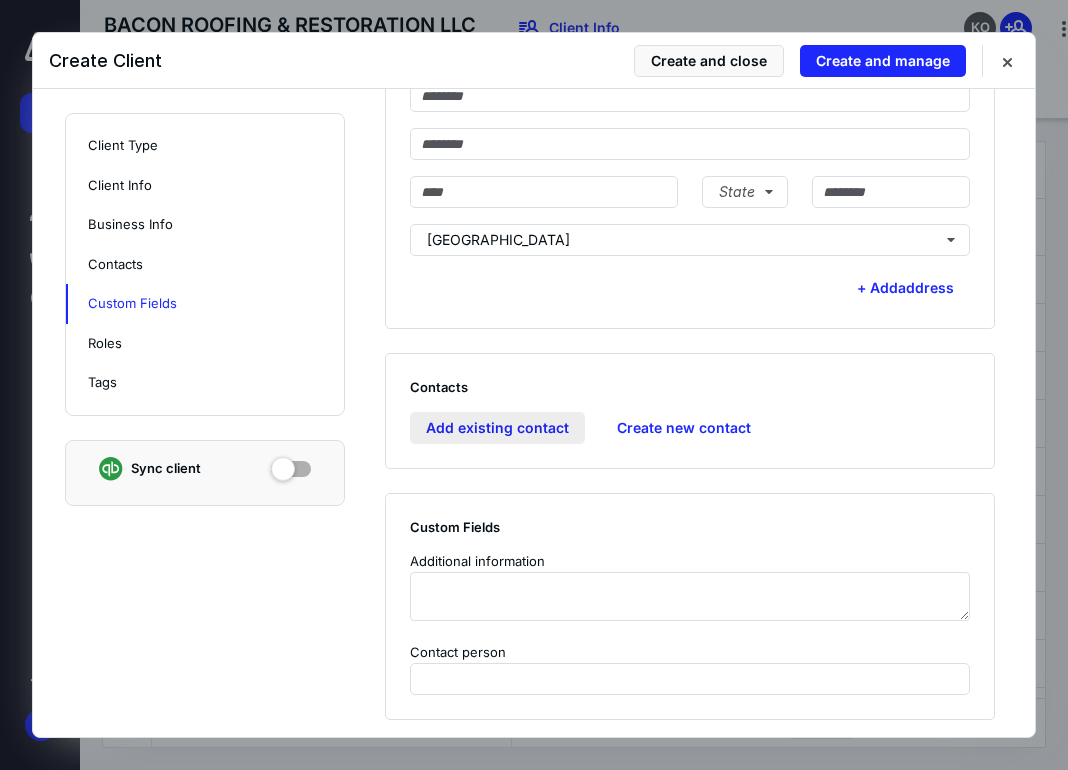 click on "Add existing contact" at bounding box center [497, 428] 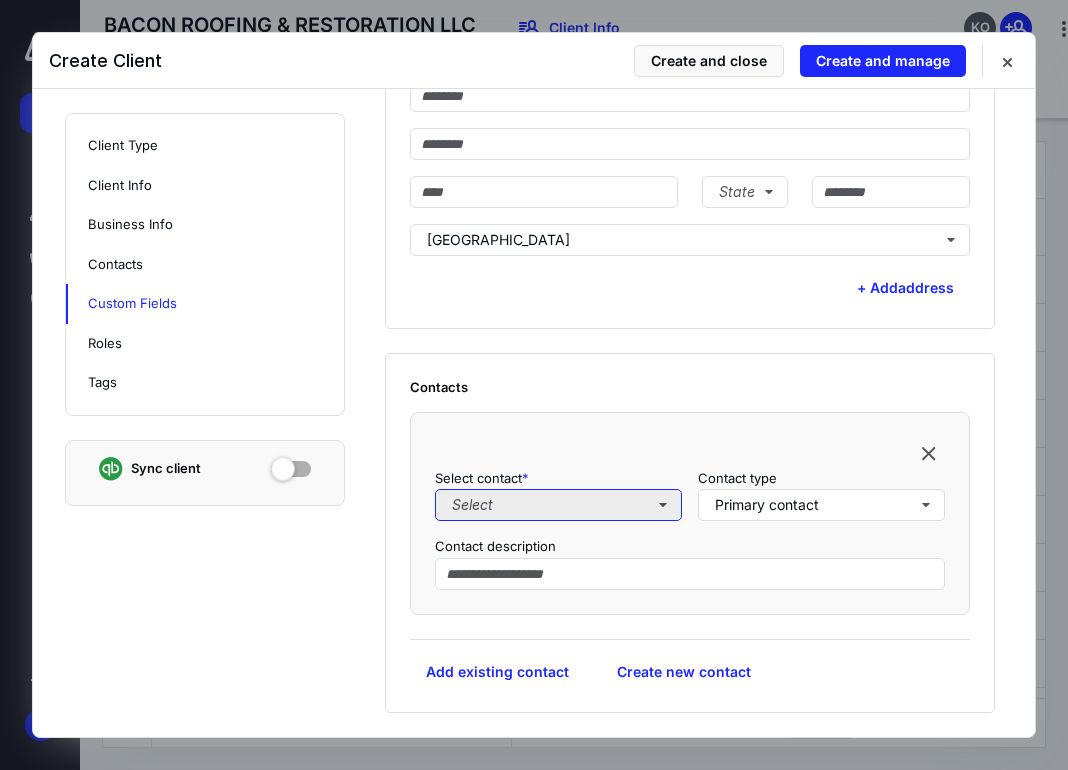 click on "Select" at bounding box center (558, 505) 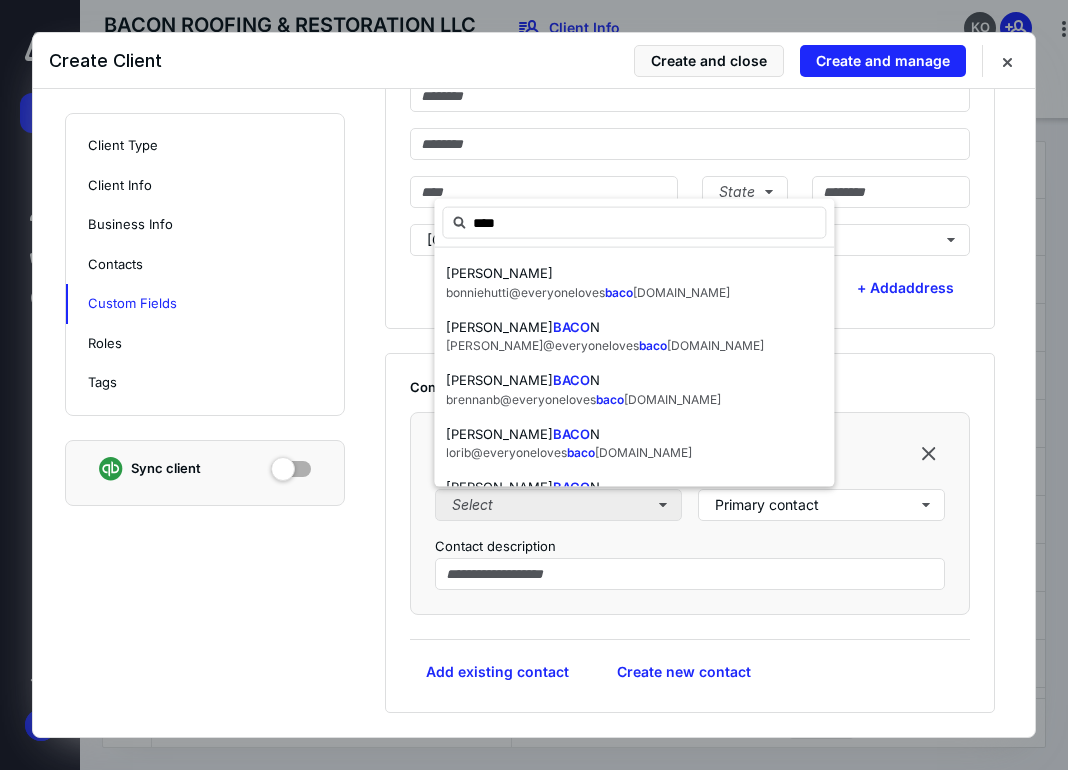 type on "*****" 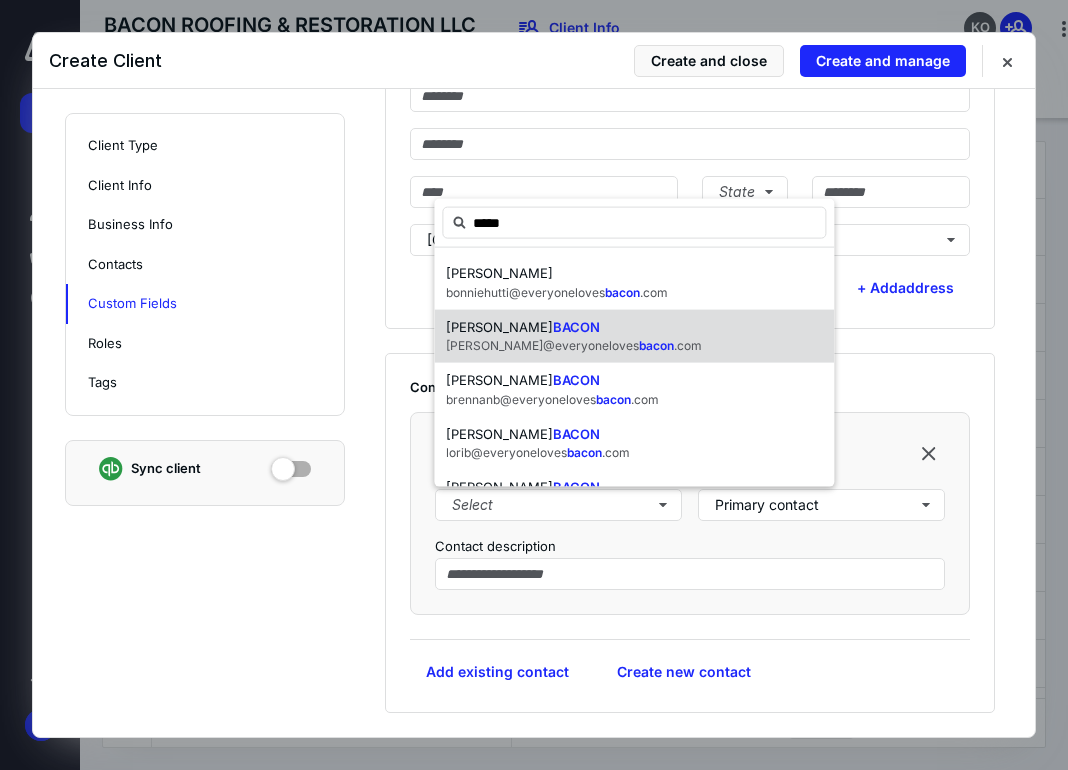 click on "brad@everyoneloves" at bounding box center (542, 345) 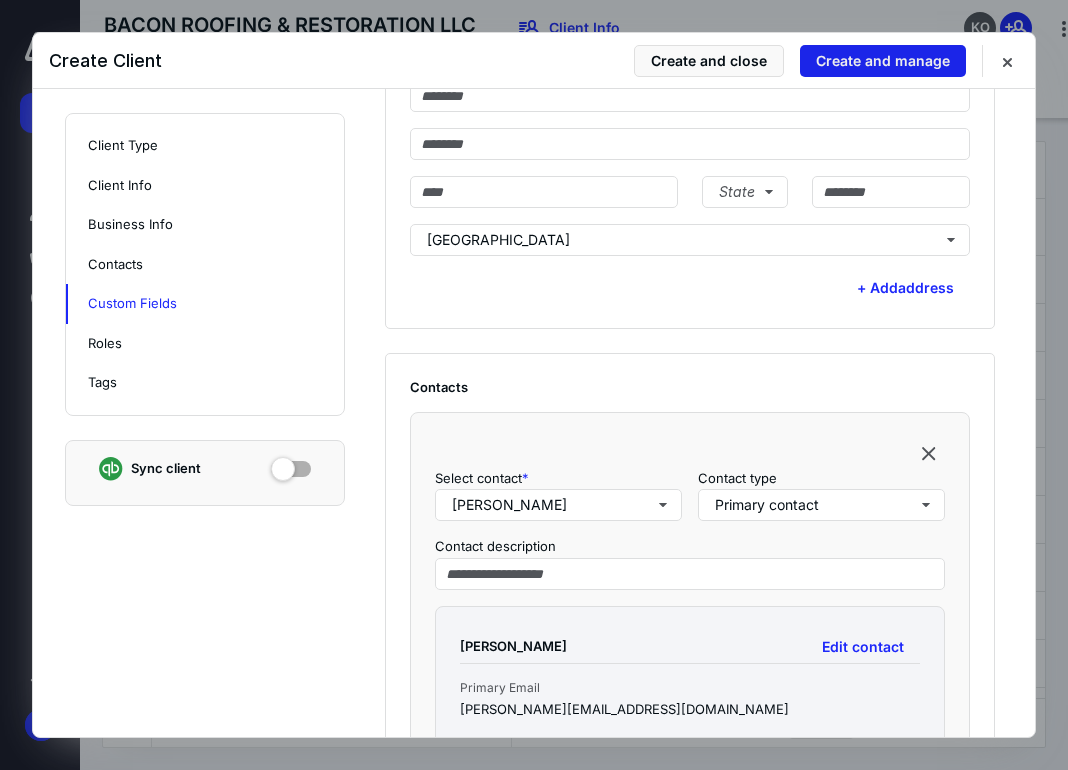 click on "Create and manage" at bounding box center (883, 61) 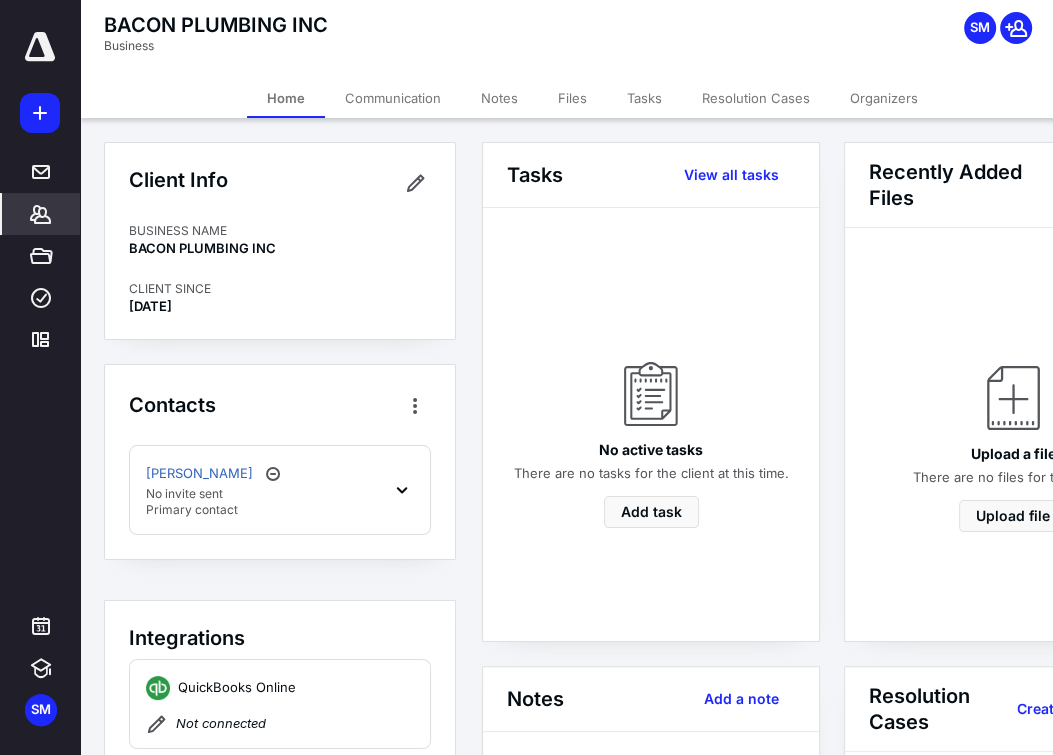 click on "Files" at bounding box center (572, 98) 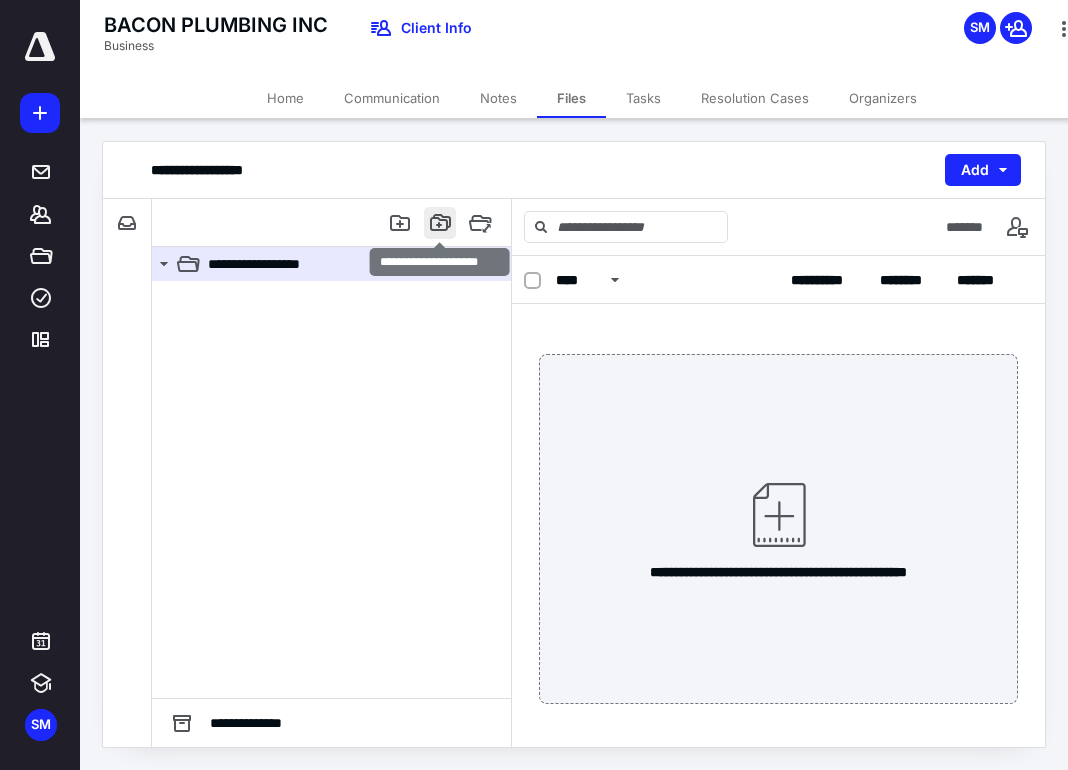 click at bounding box center (440, 223) 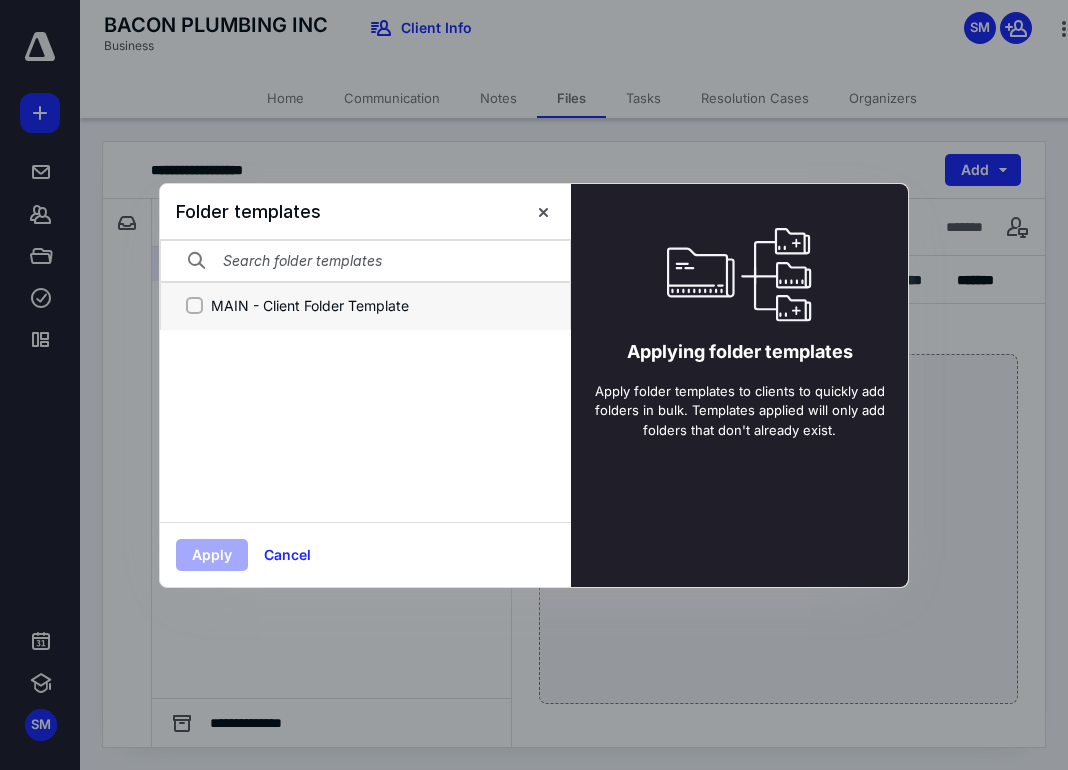 click on "MAIN - Client Folder Template" at bounding box center (194, 305) 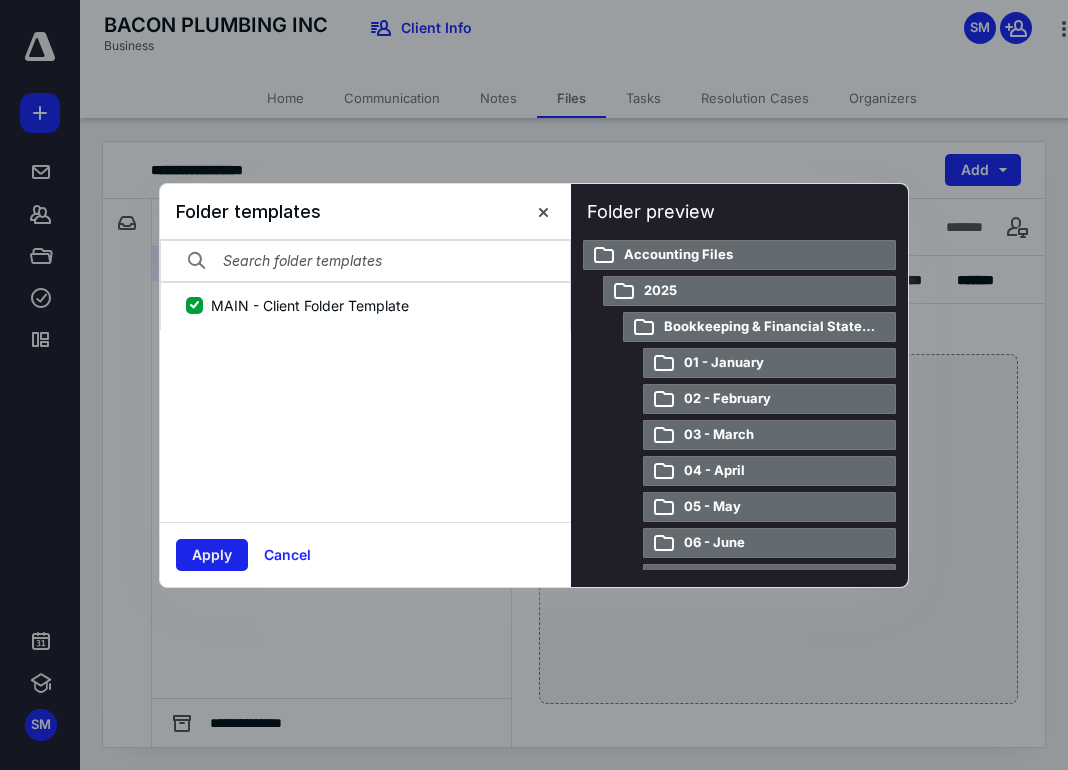 click on "Apply Cancel" at bounding box center [365, 554] 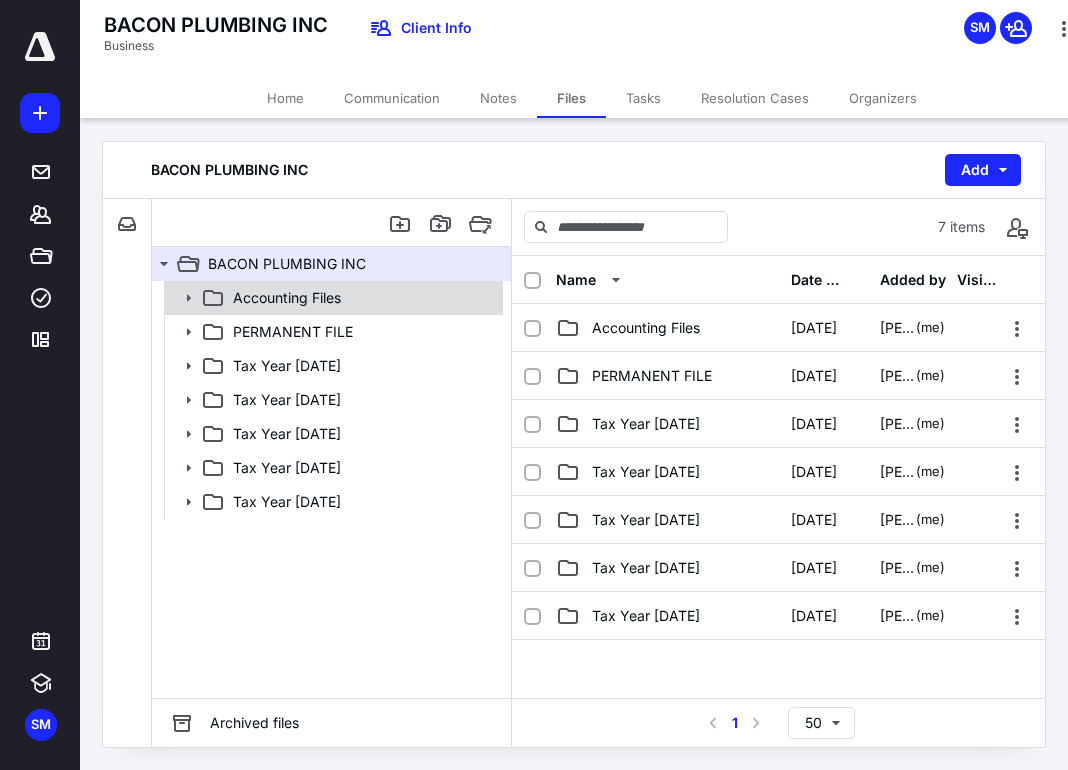 click on "Accounting Files" at bounding box center (362, 298) 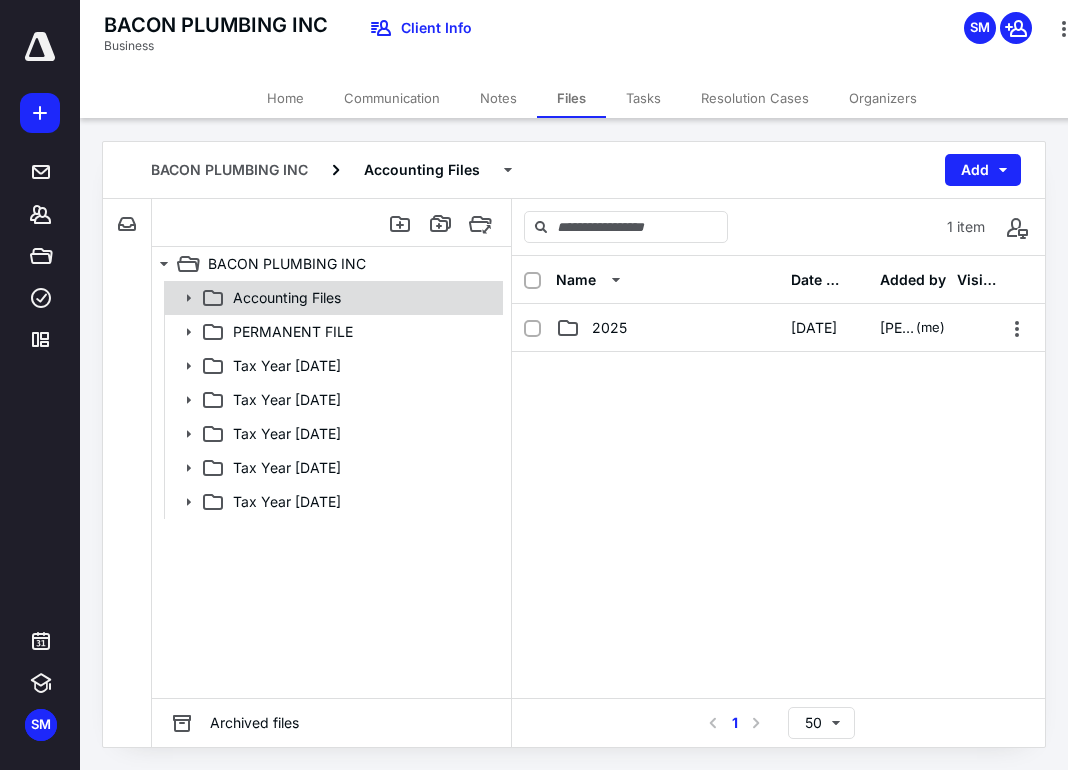 click on "Accounting Files" at bounding box center (362, 298) 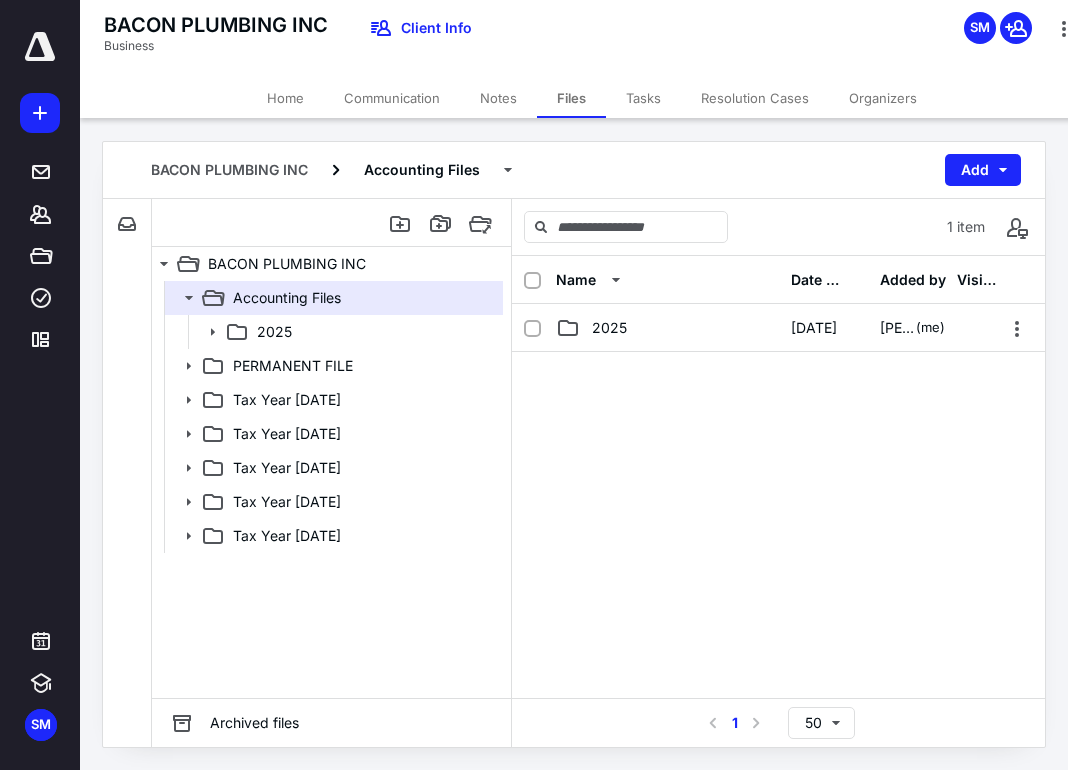 click at bounding box center [778, 502] 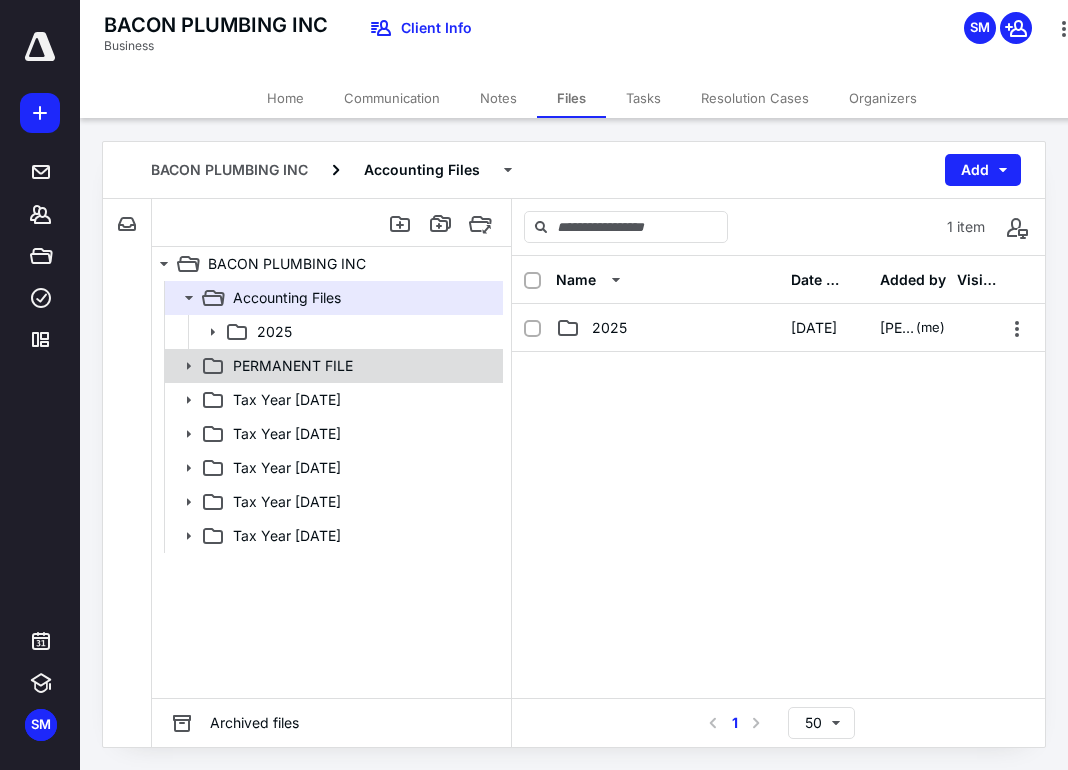 click on "PERMANENT FILE" at bounding box center [332, 366] 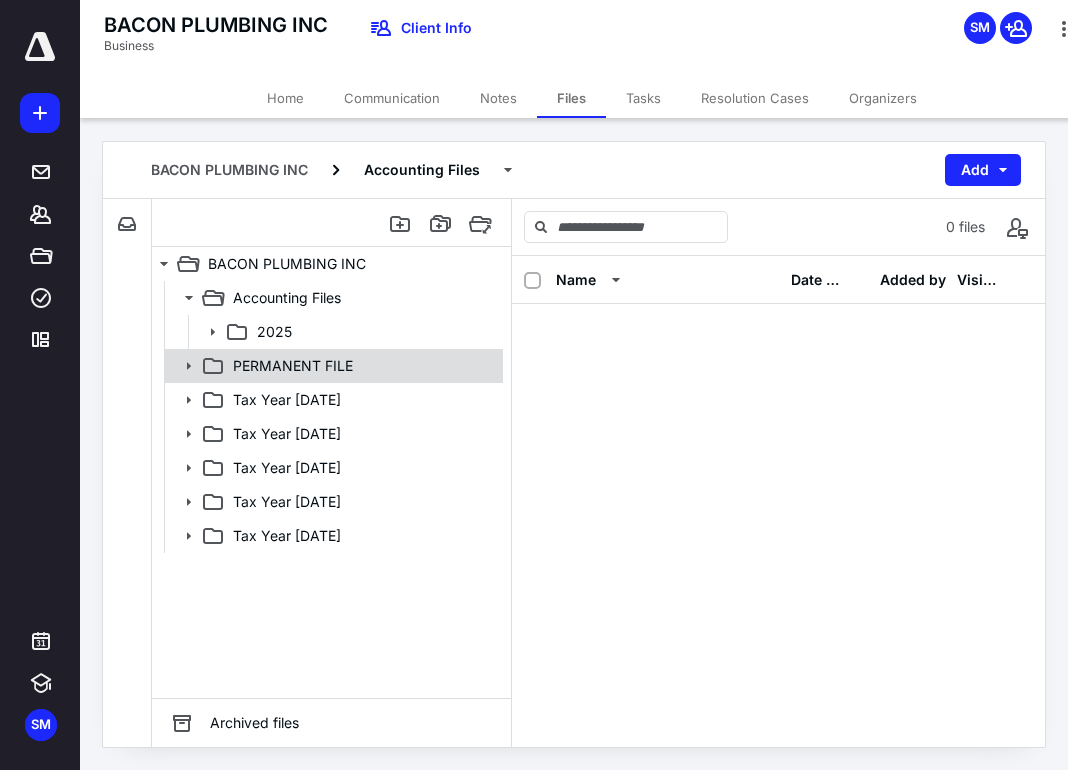 click on "PERMANENT FILE" at bounding box center (332, 366) 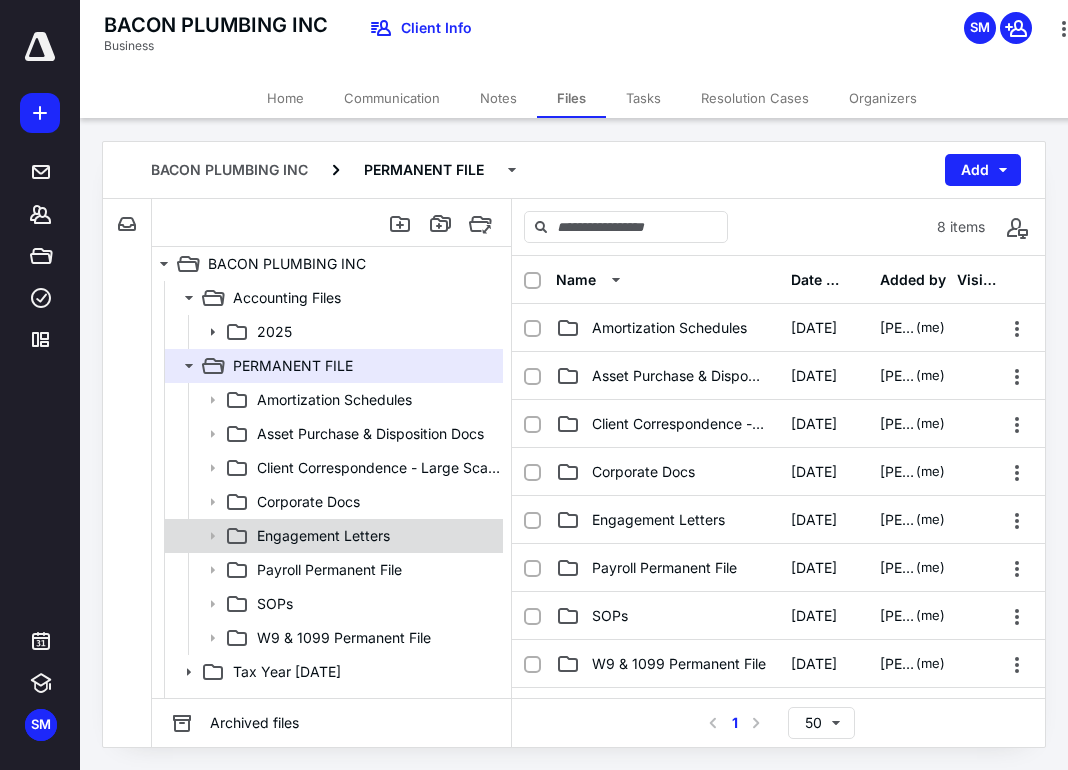 click on "Engagement Letters" at bounding box center [323, 536] 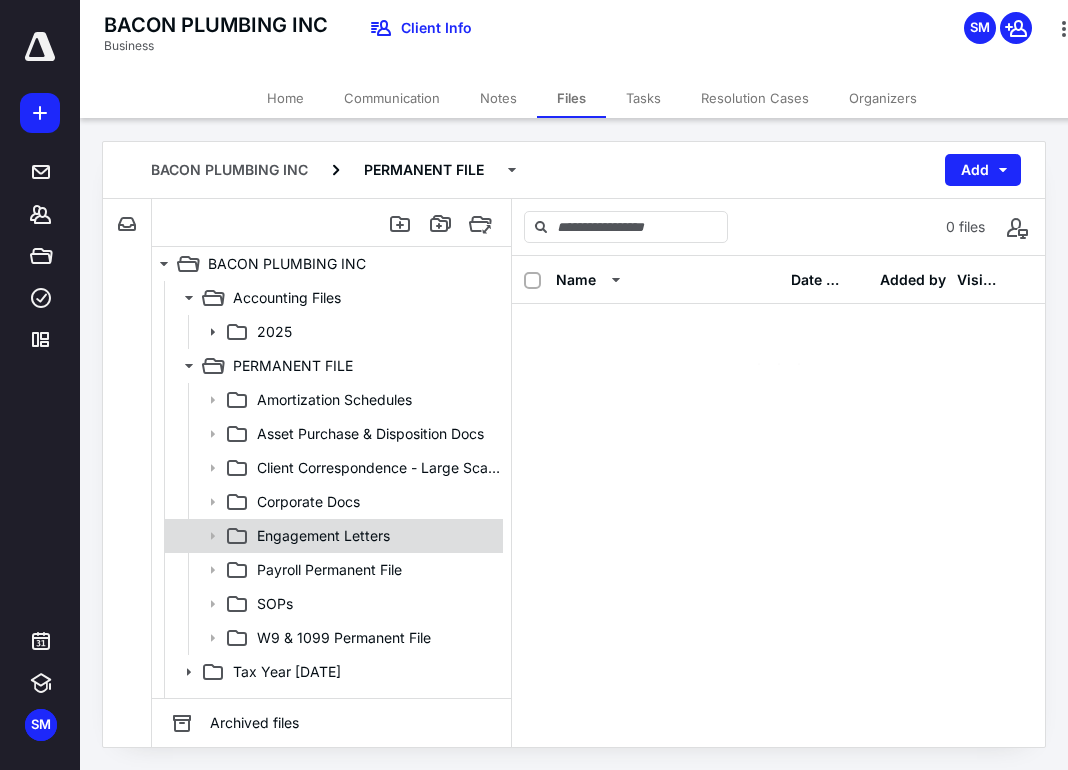 click on "Engagement Letters" at bounding box center [323, 536] 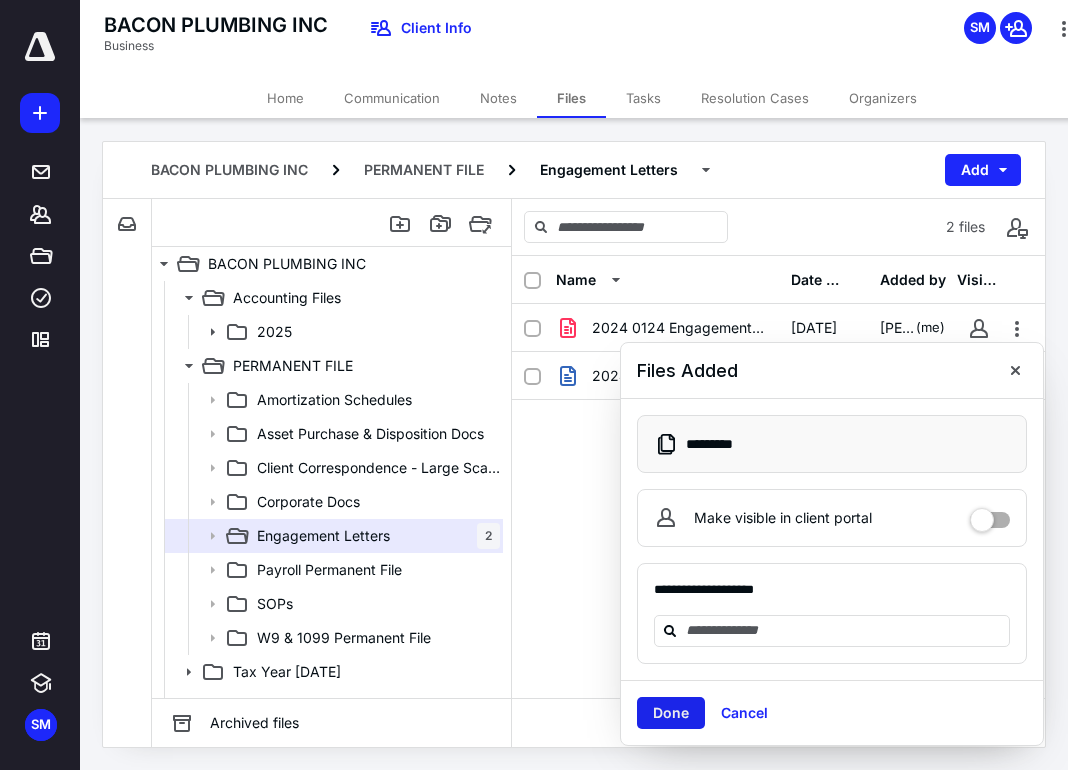 click on "Done" at bounding box center (671, 713) 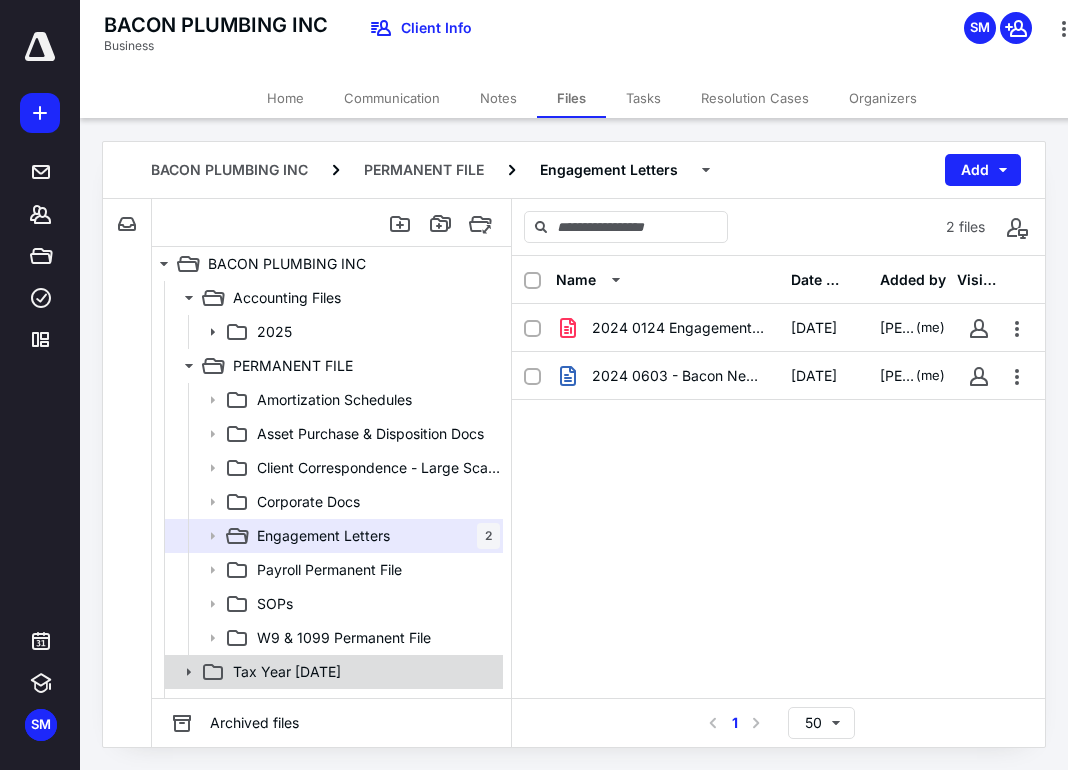 scroll, scrollTop: 125, scrollLeft: 0, axis: vertical 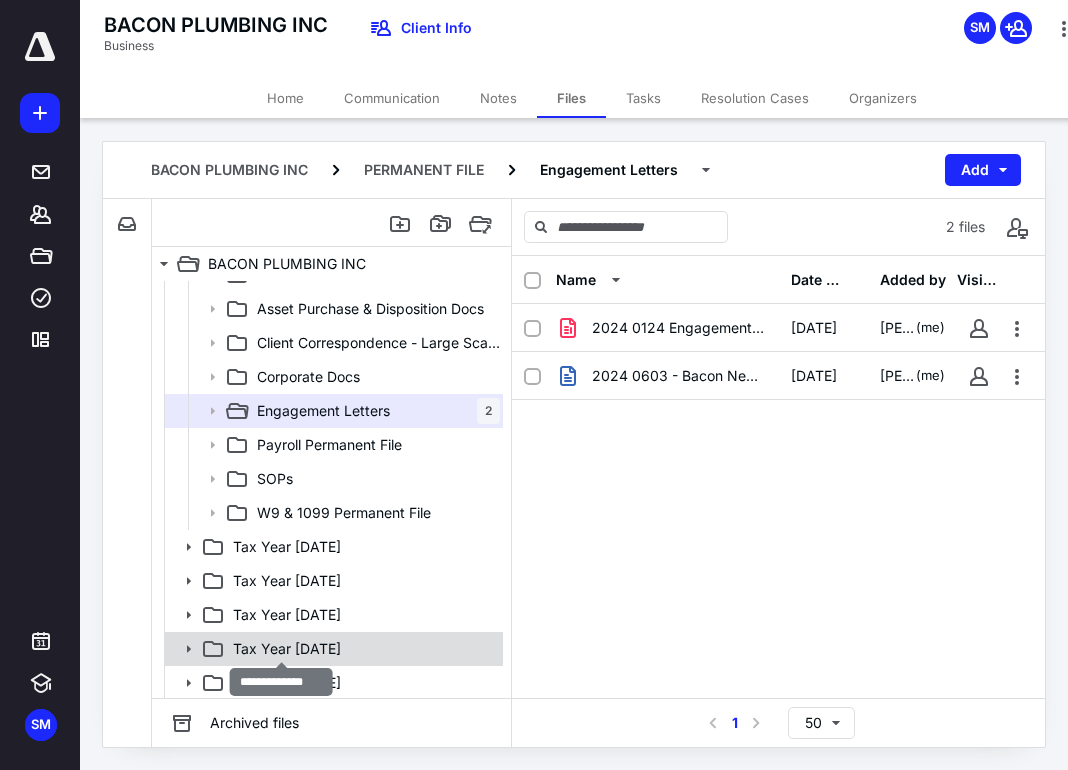 click on "Tax Year [DATE]" at bounding box center (287, 649) 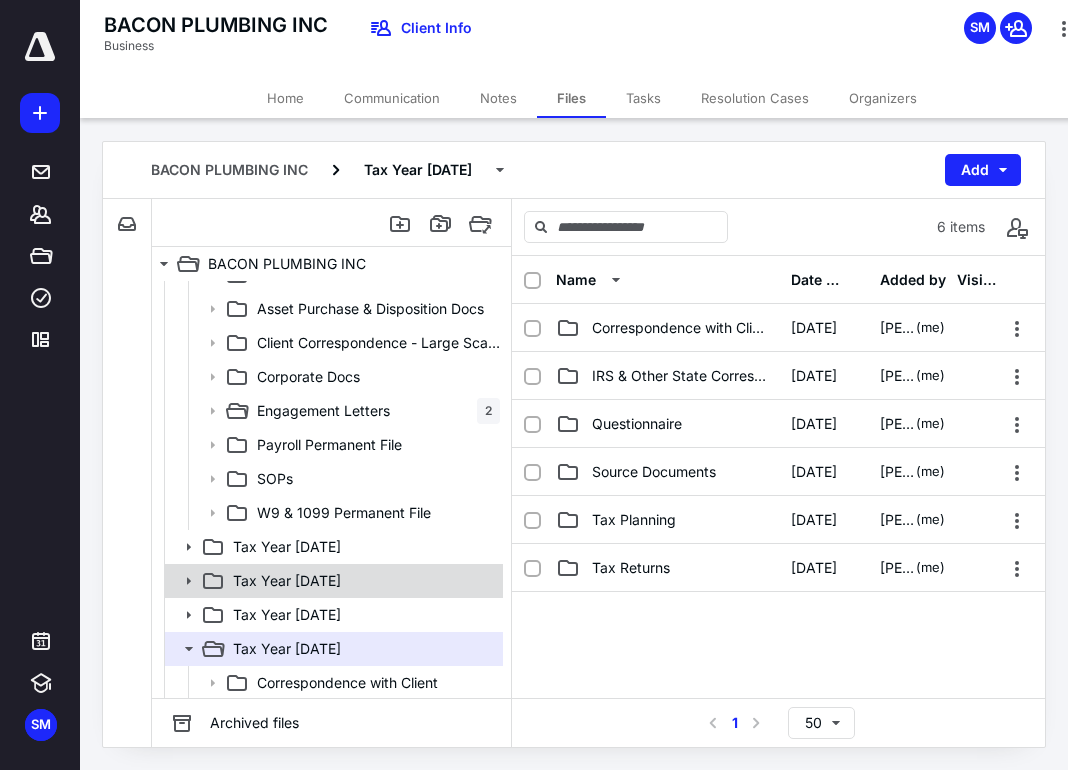 scroll, scrollTop: 329, scrollLeft: 0, axis: vertical 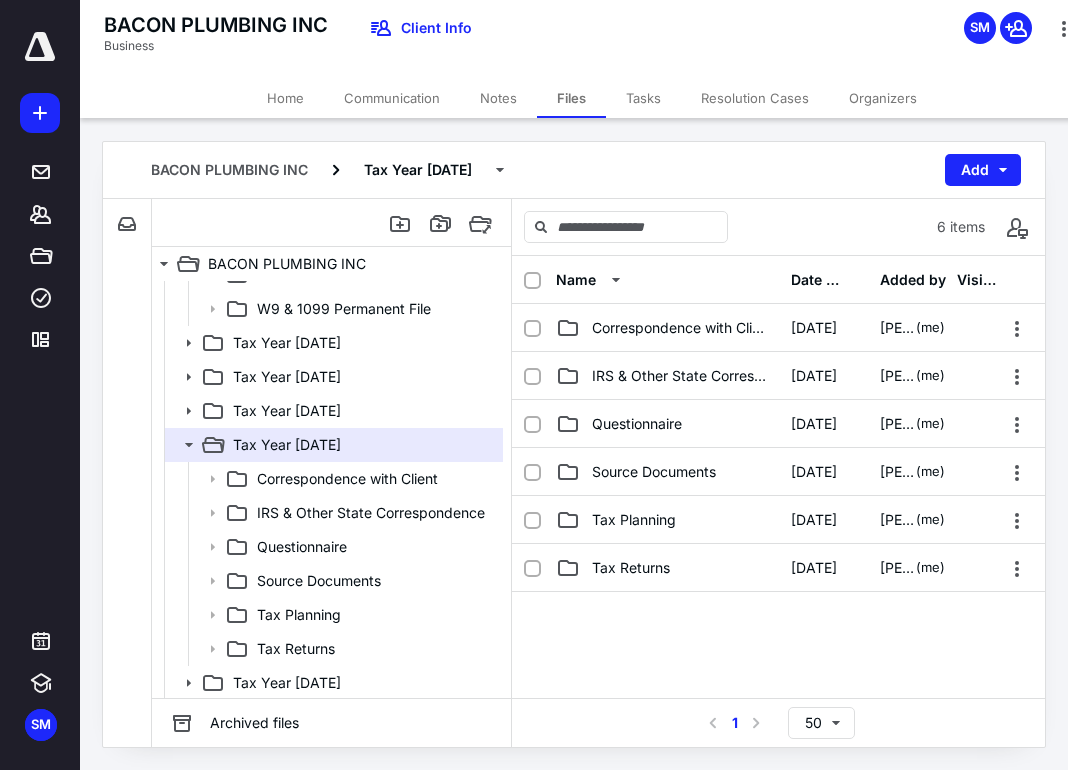 click at bounding box center [778, 742] 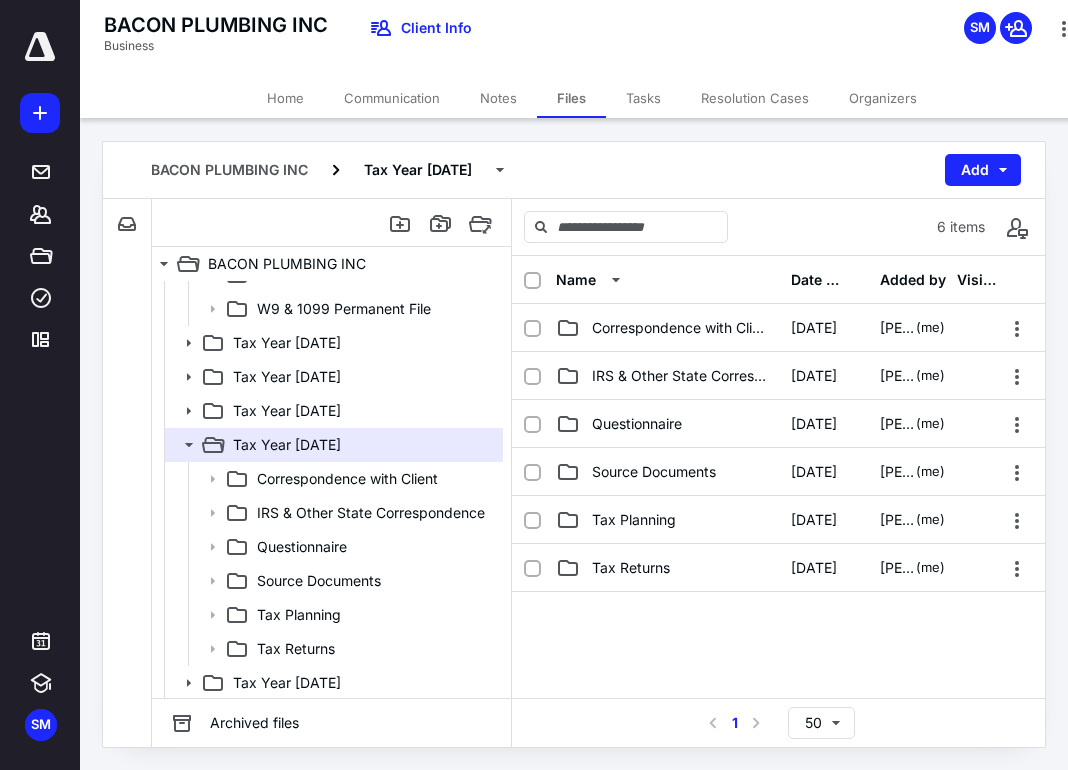 click at bounding box center (778, 742) 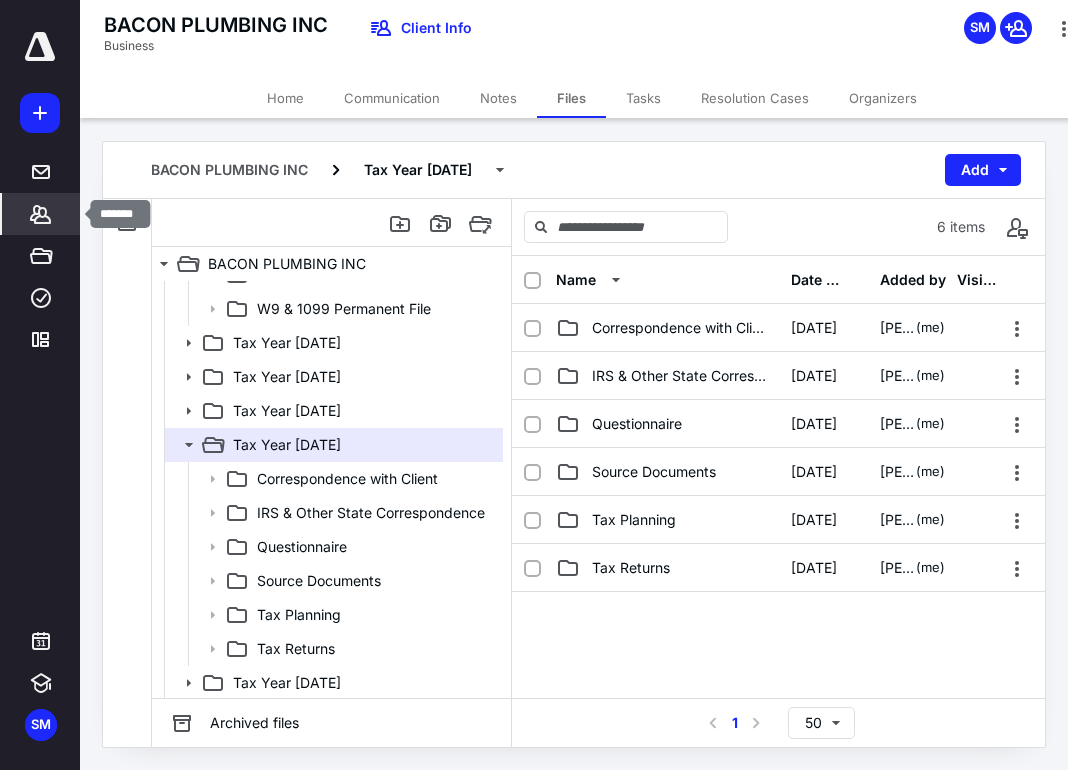 click 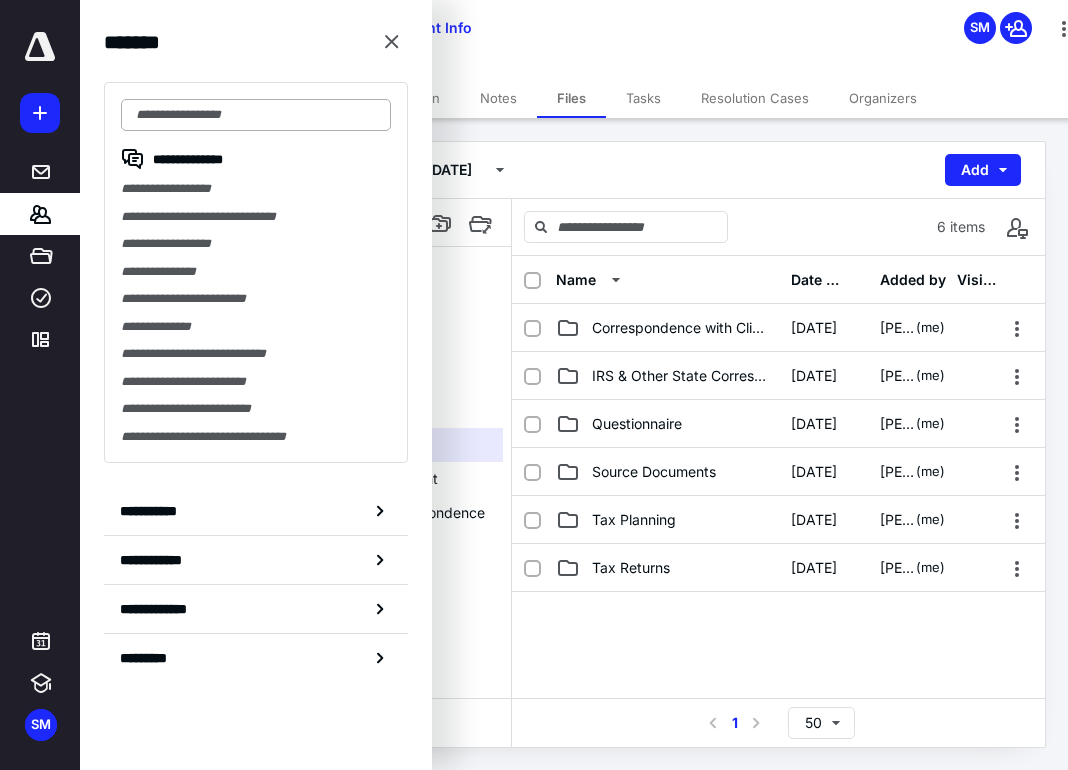 click at bounding box center (256, 115) 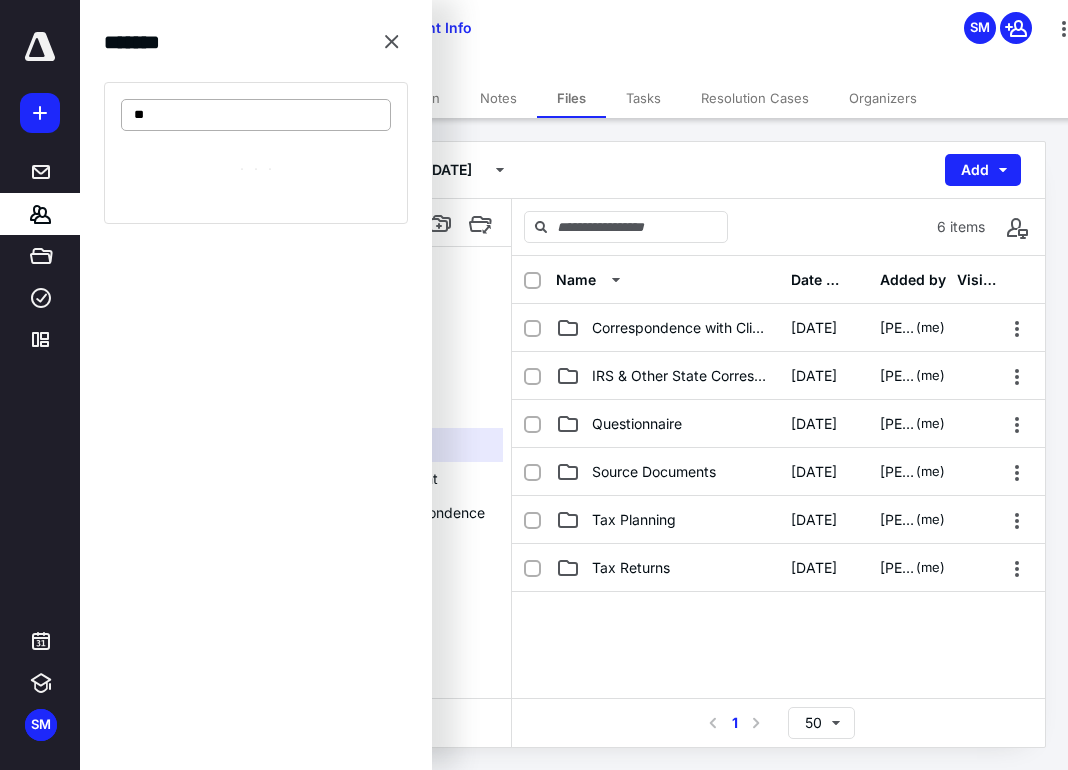 type on "*" 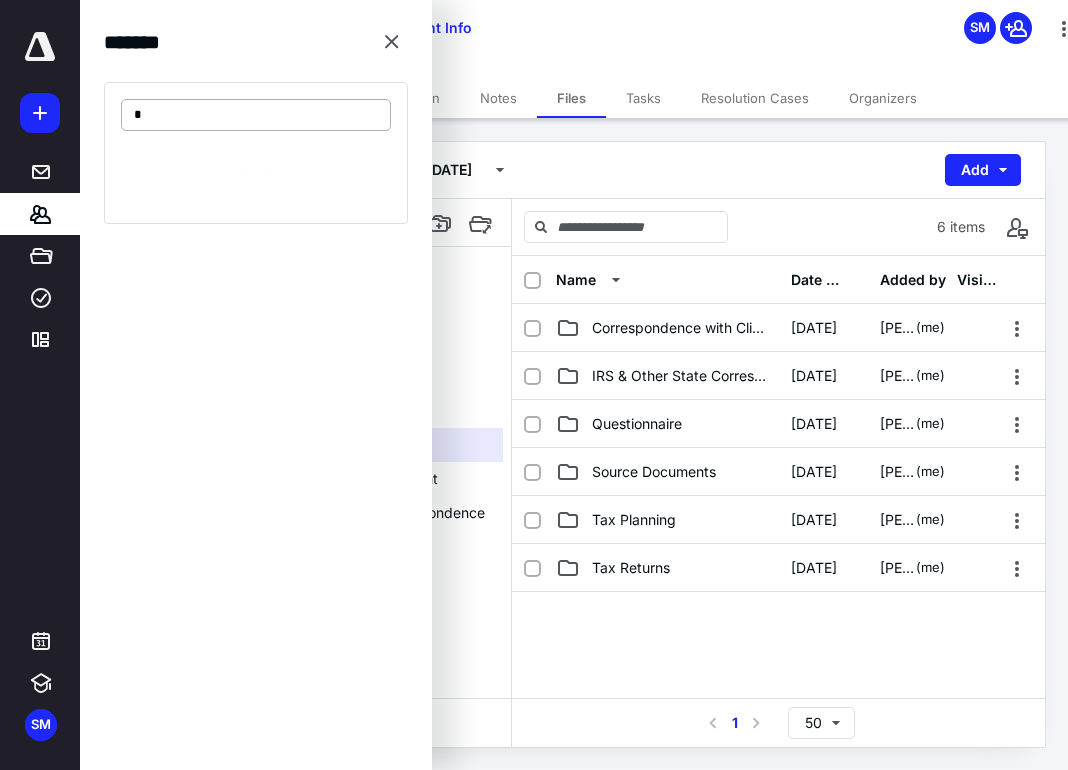 type 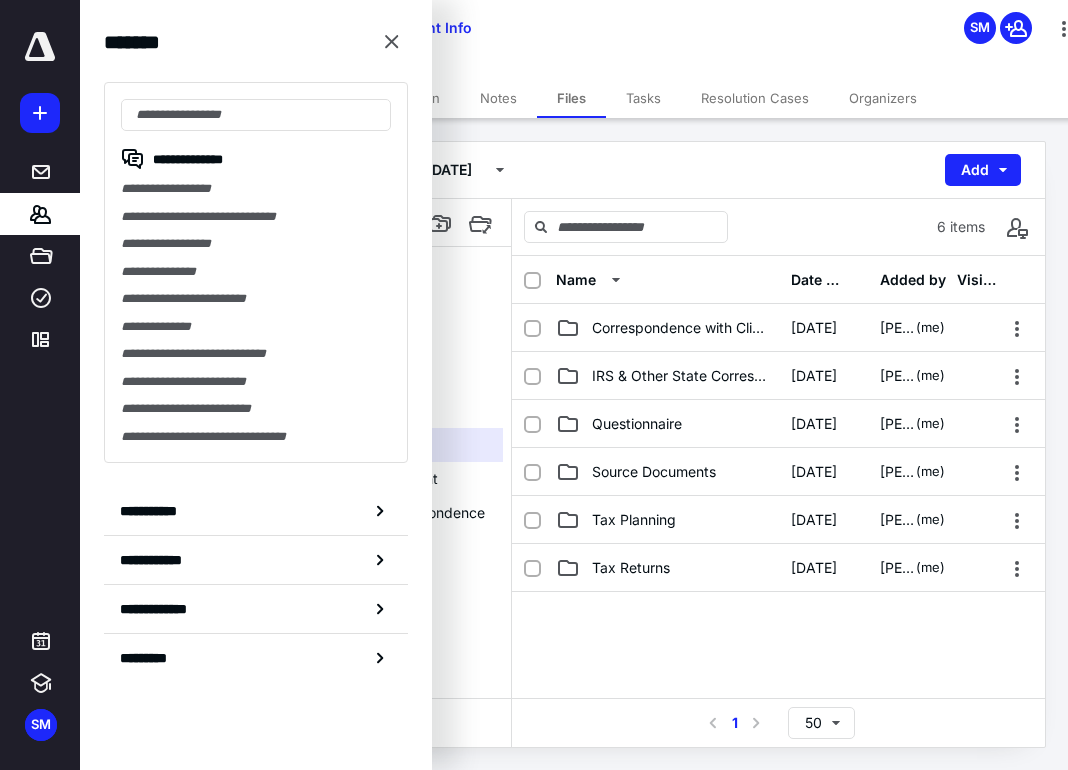 click at bounding box center (40, 113) 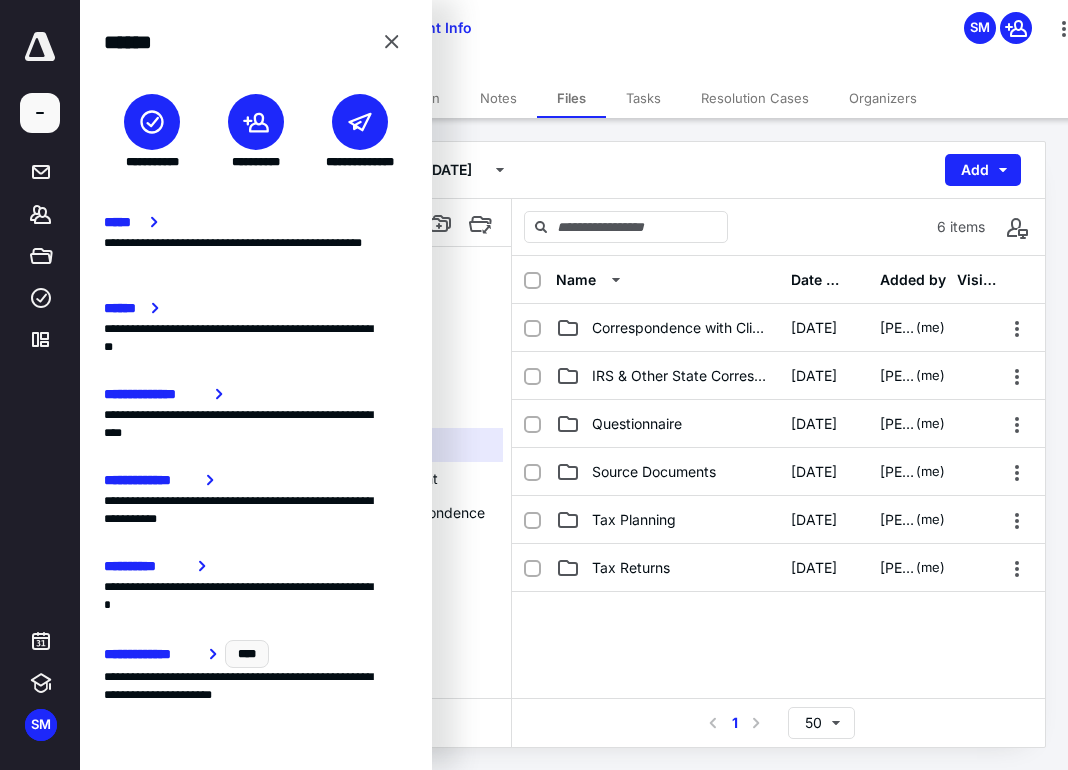 click 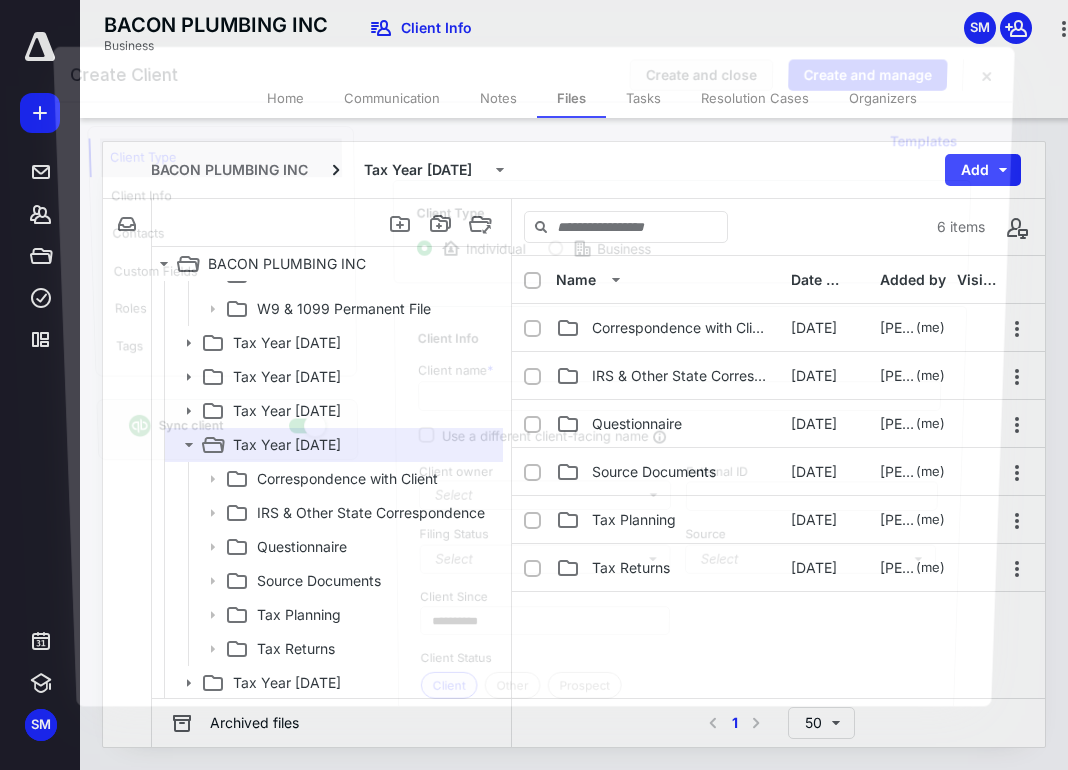 checkbox on "true" 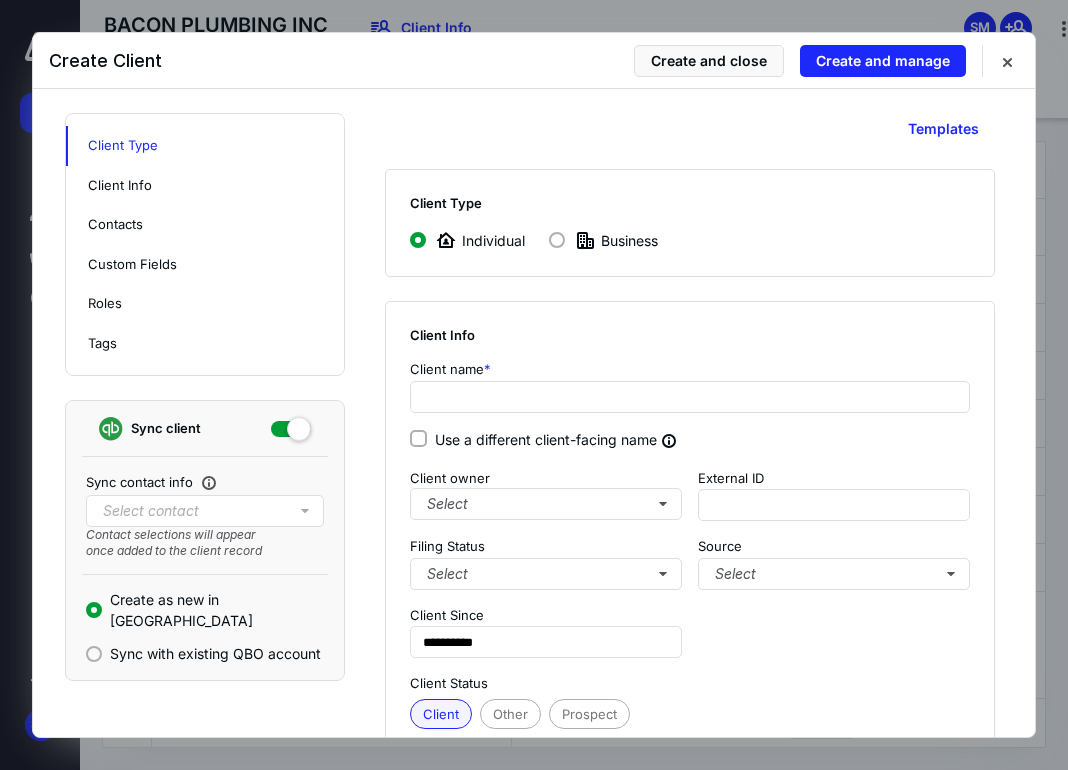 click on "Business" at bounding box center [615, 240] 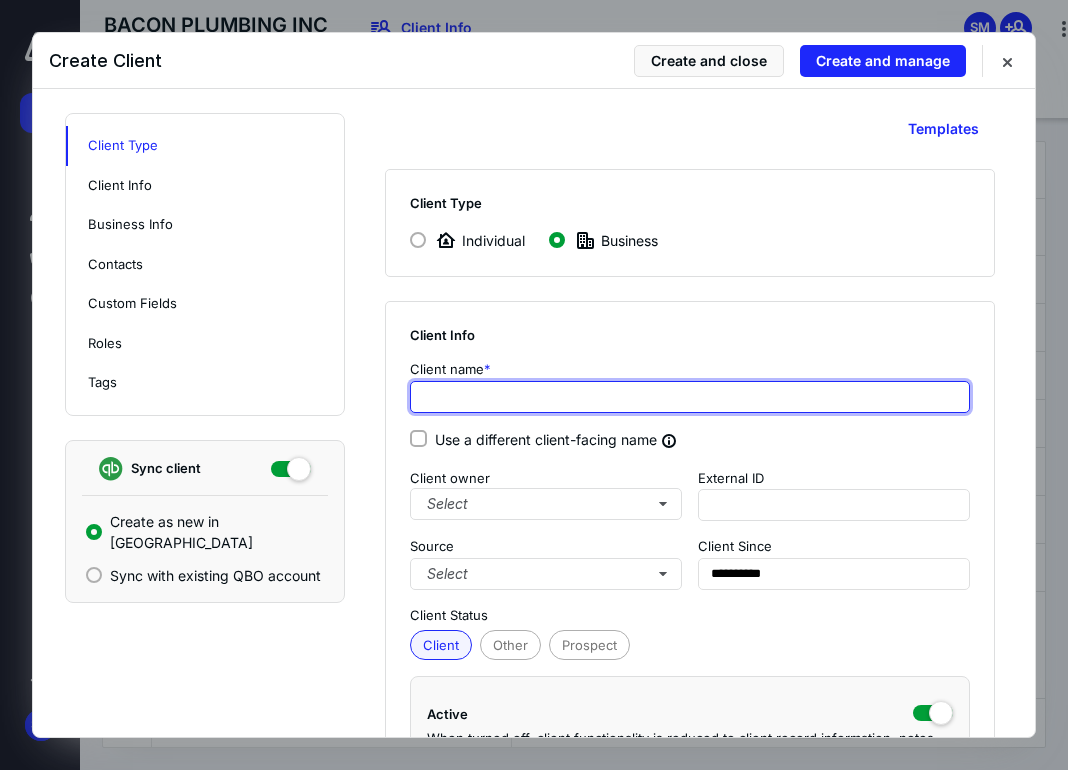 click at bounding box center [690, 397] 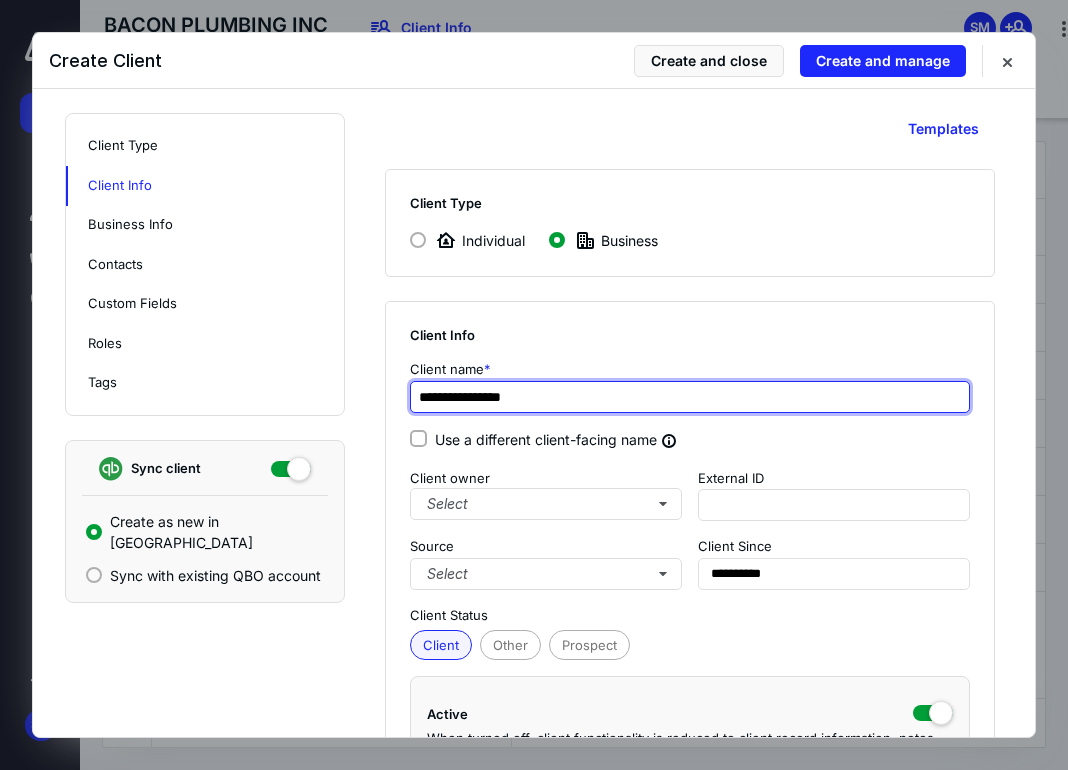 scroll, scrollTop: 400, scrollLeft: 0, axis: vertical 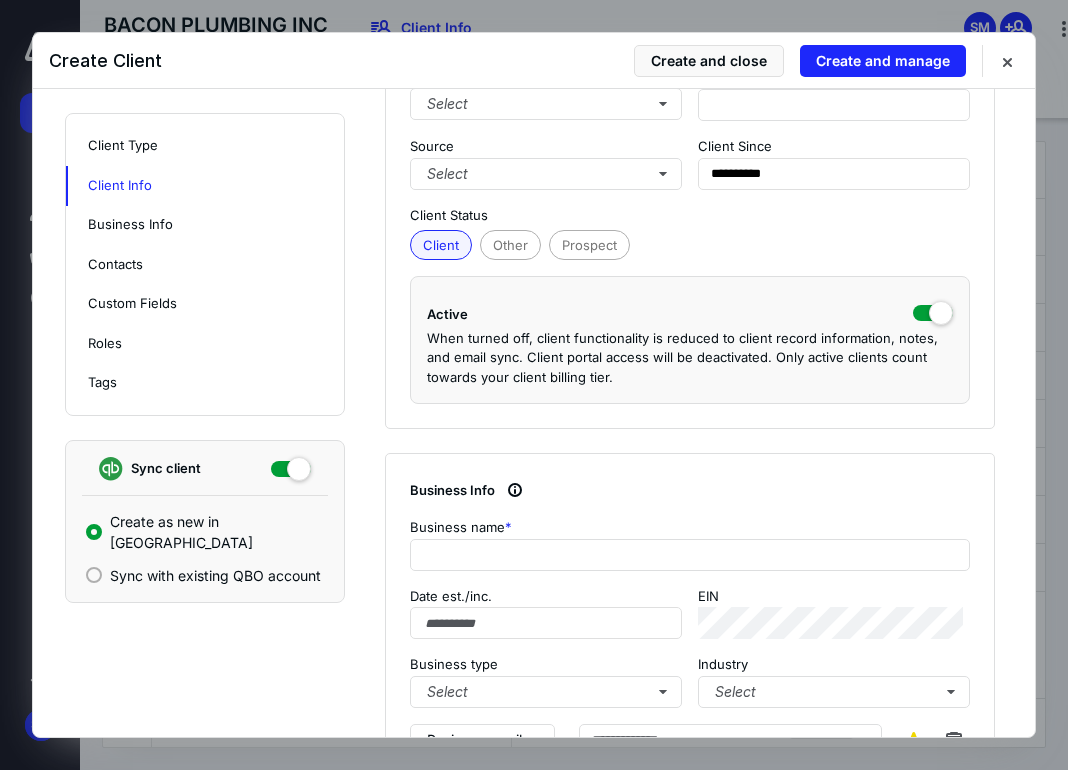 type on "**********" 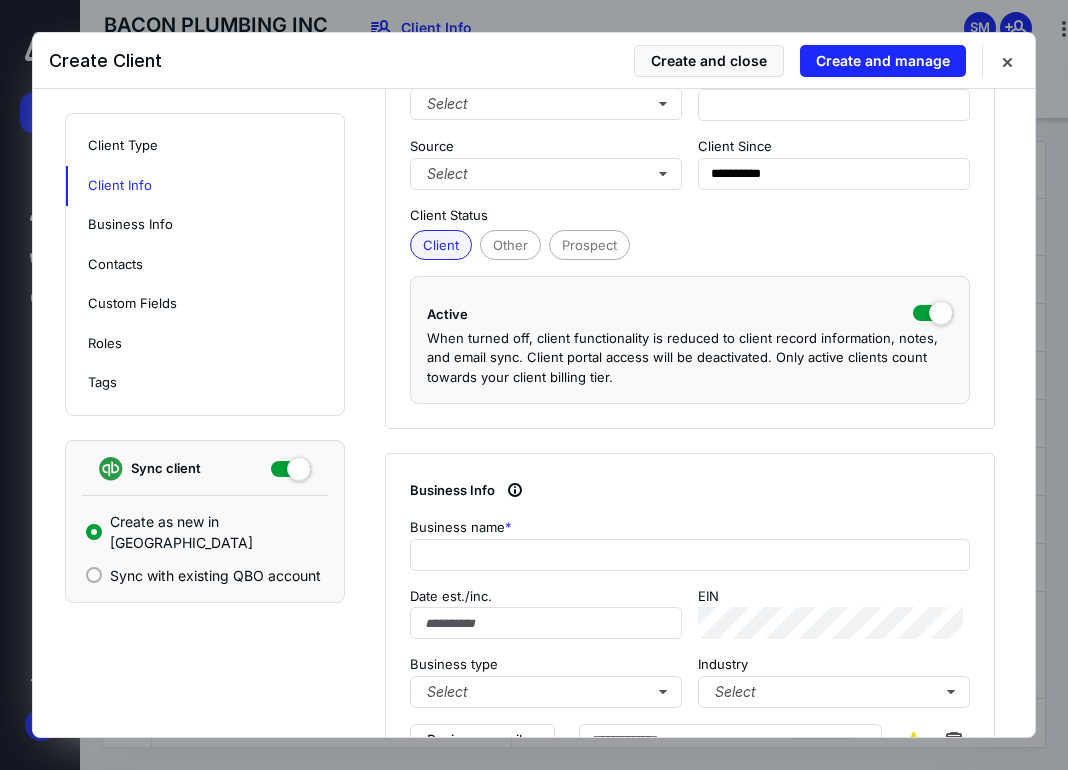 type on "**********" 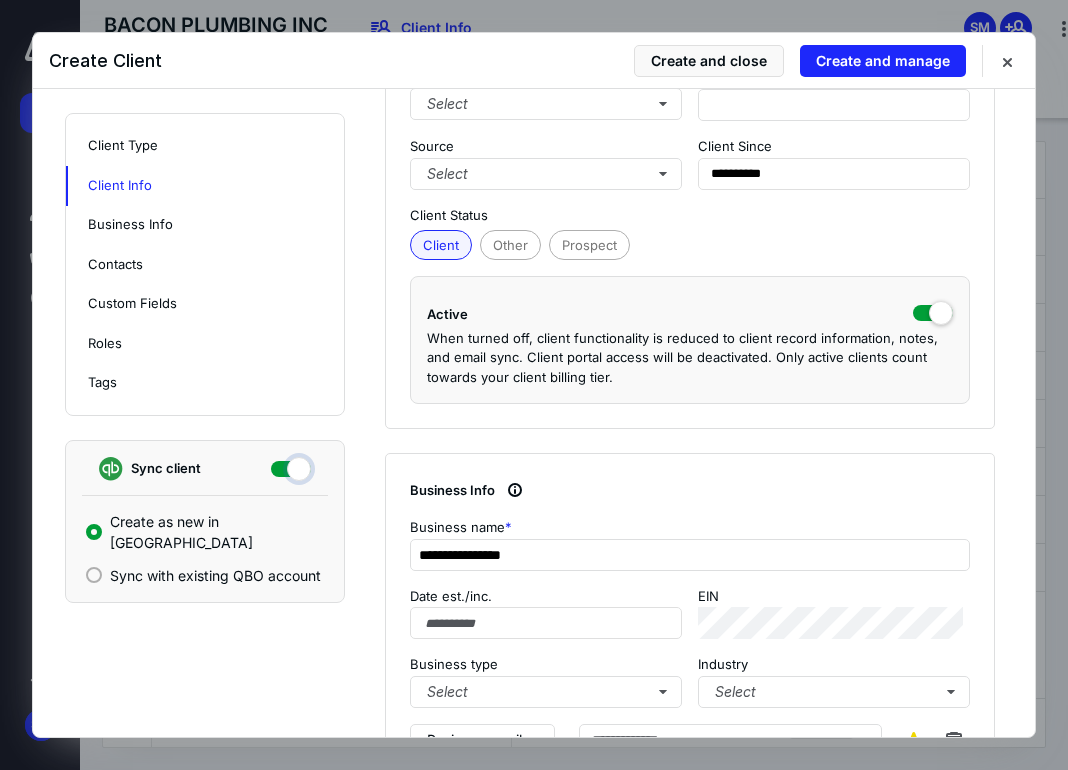click at bounding box center (291, 466) 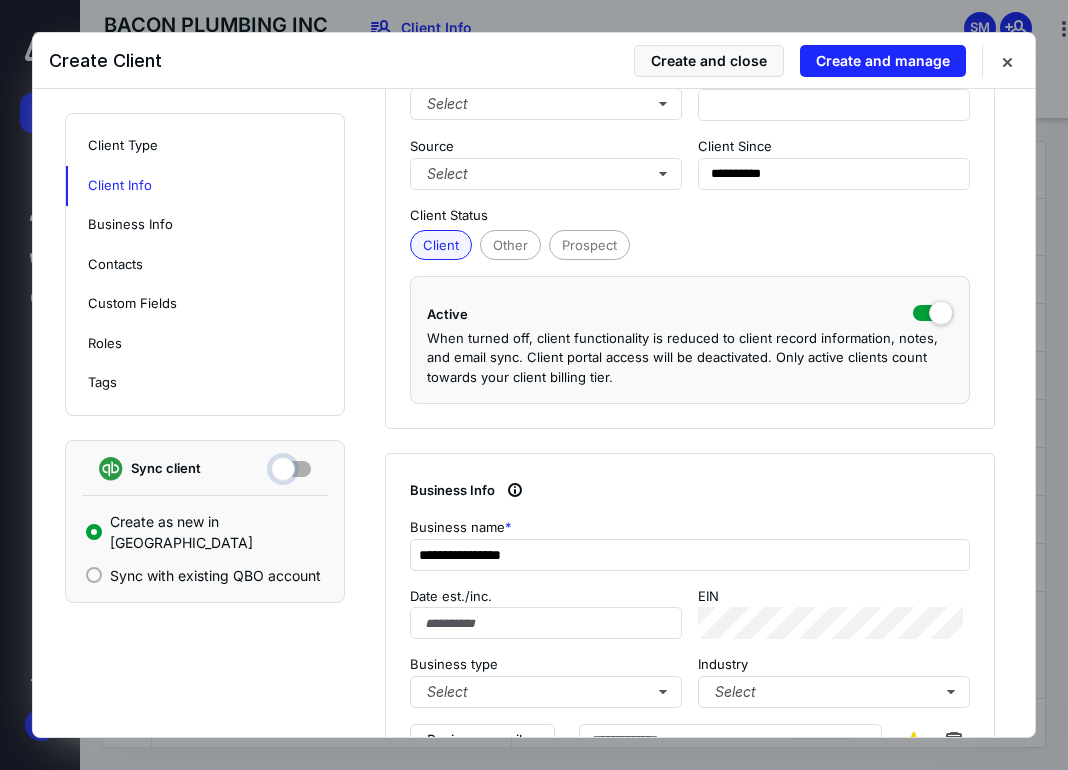 checkbox on "false" 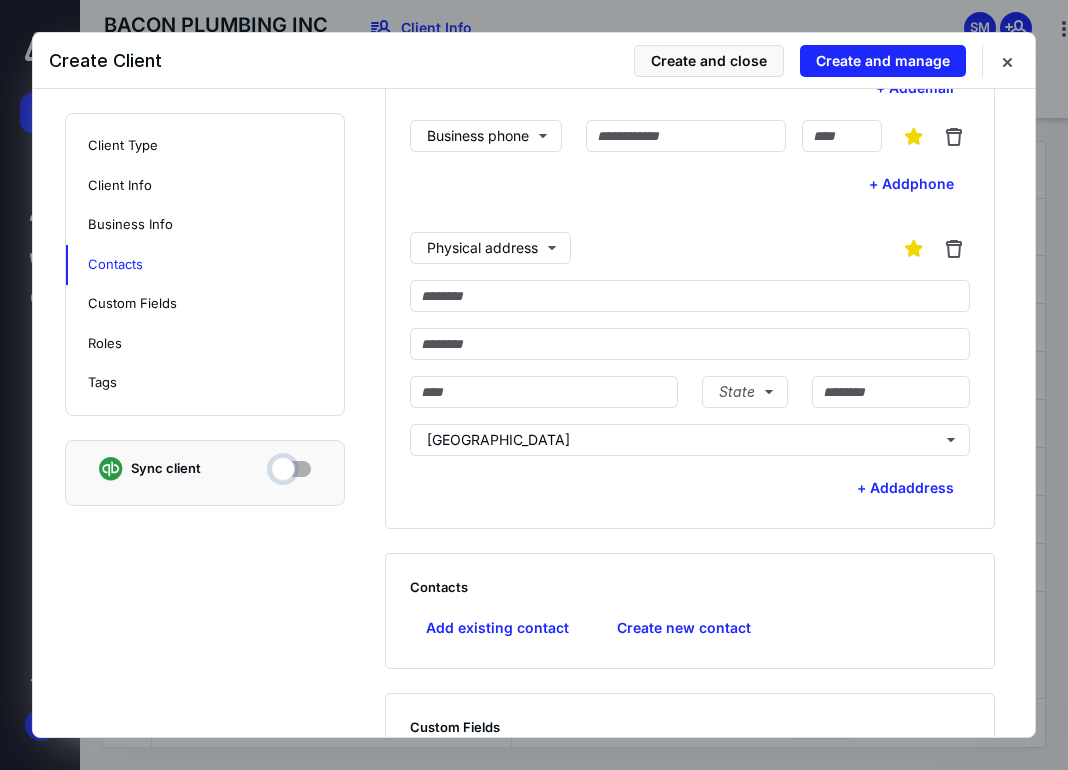 scroll, scrollTop: 1300, scrollLeft: 0, axis: vertical 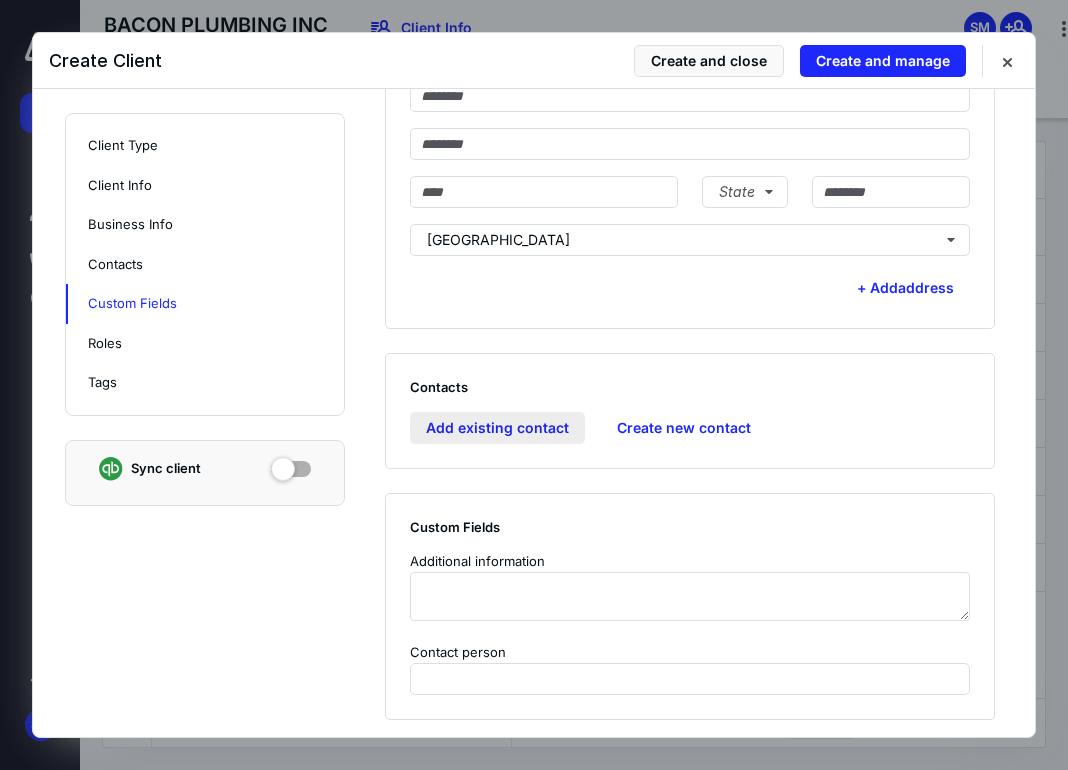 click on "Add existing contact" at bounding box center (497, 428) 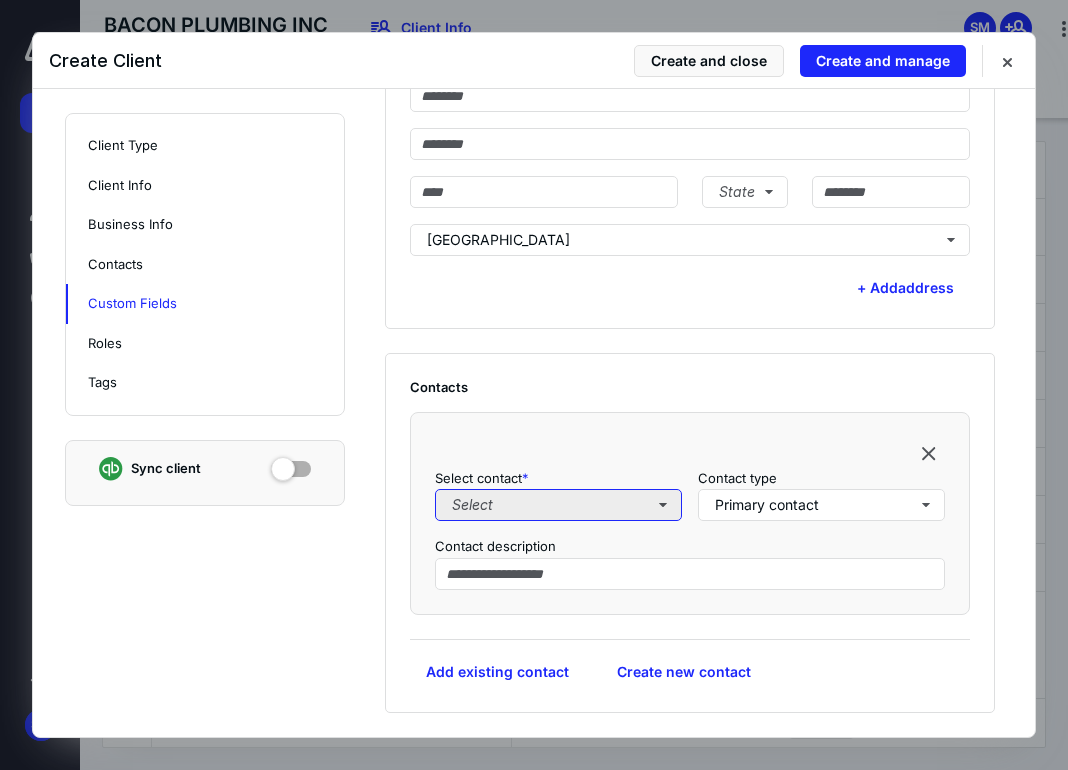 click on "Select" at bounding box center [558, 505] 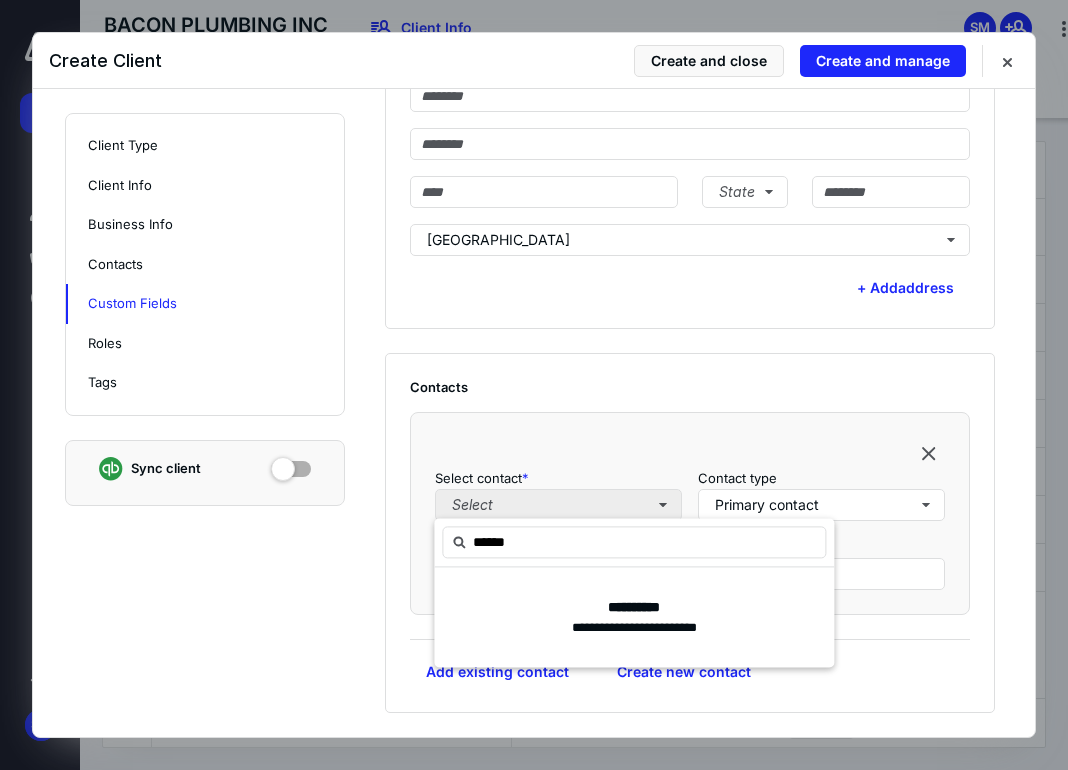 type on "*******" 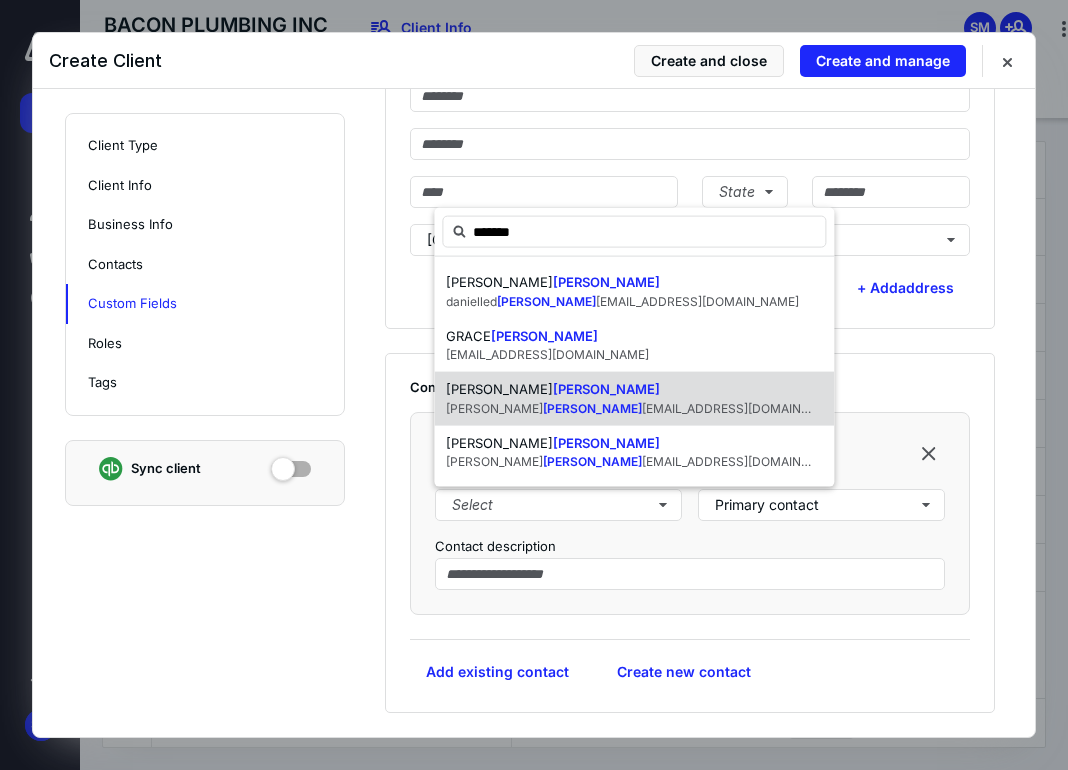 click on "628@gmail.com" at bounding box center [743, 407] 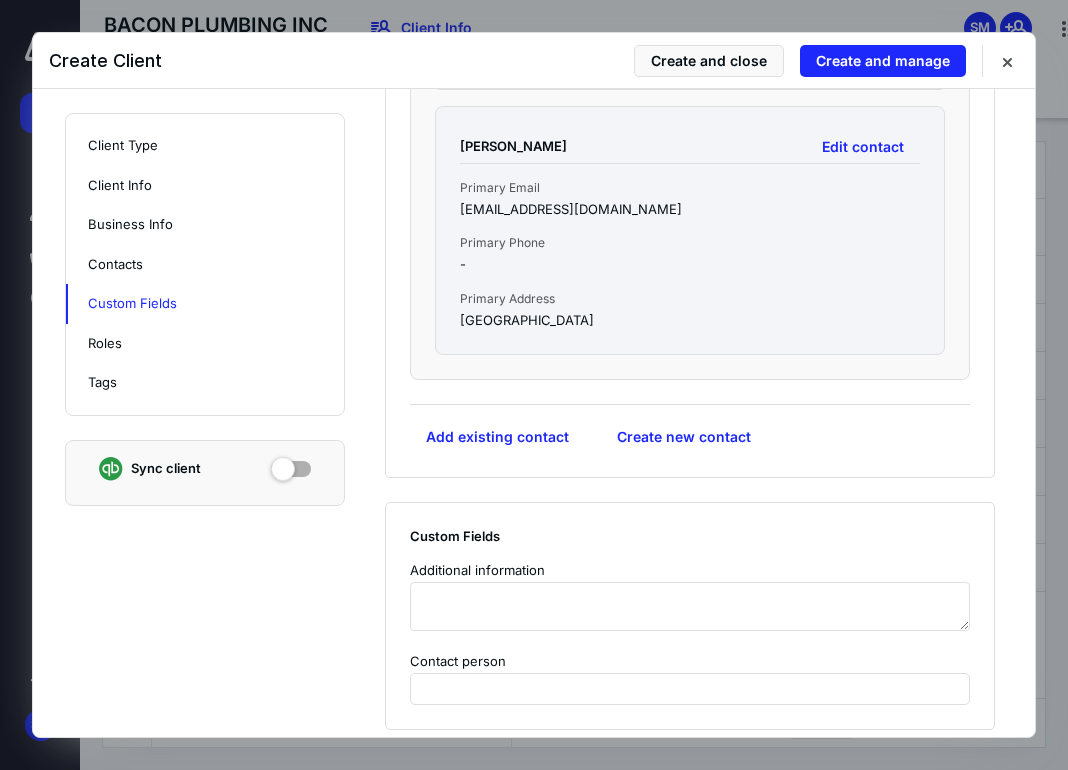 scroll, scrollTop: 2116, scrollLeft: 0, axis: vertical 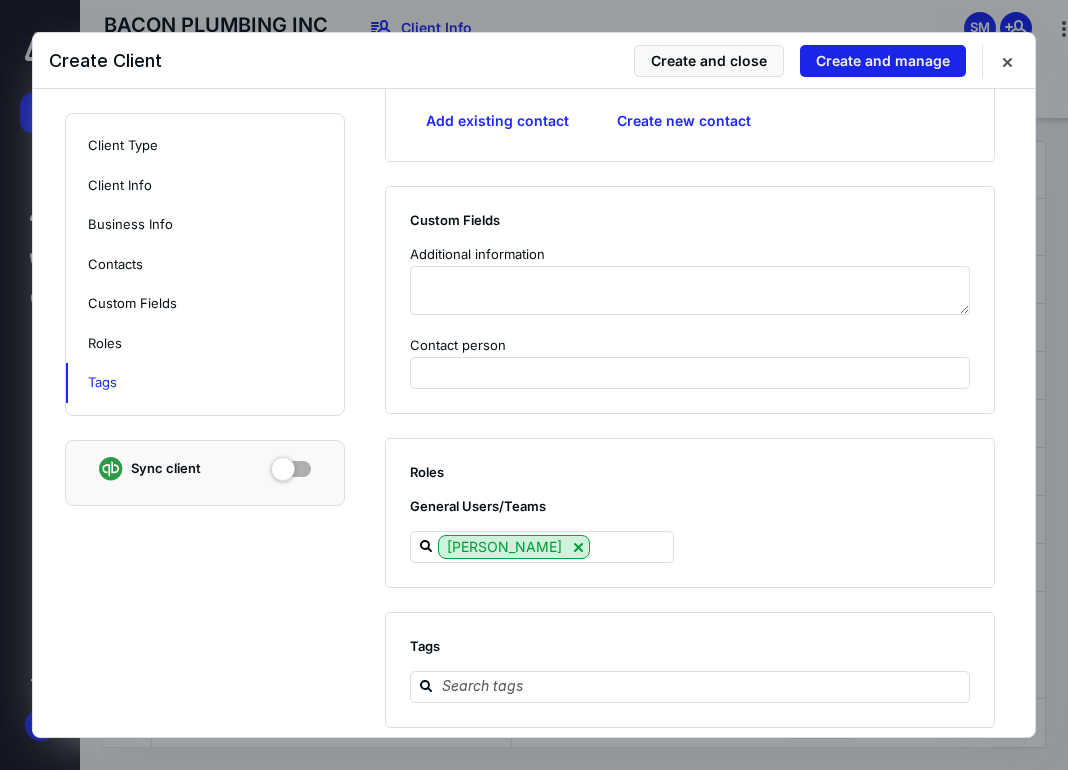 click on "Create and manage" at bounding box center [883, 61] 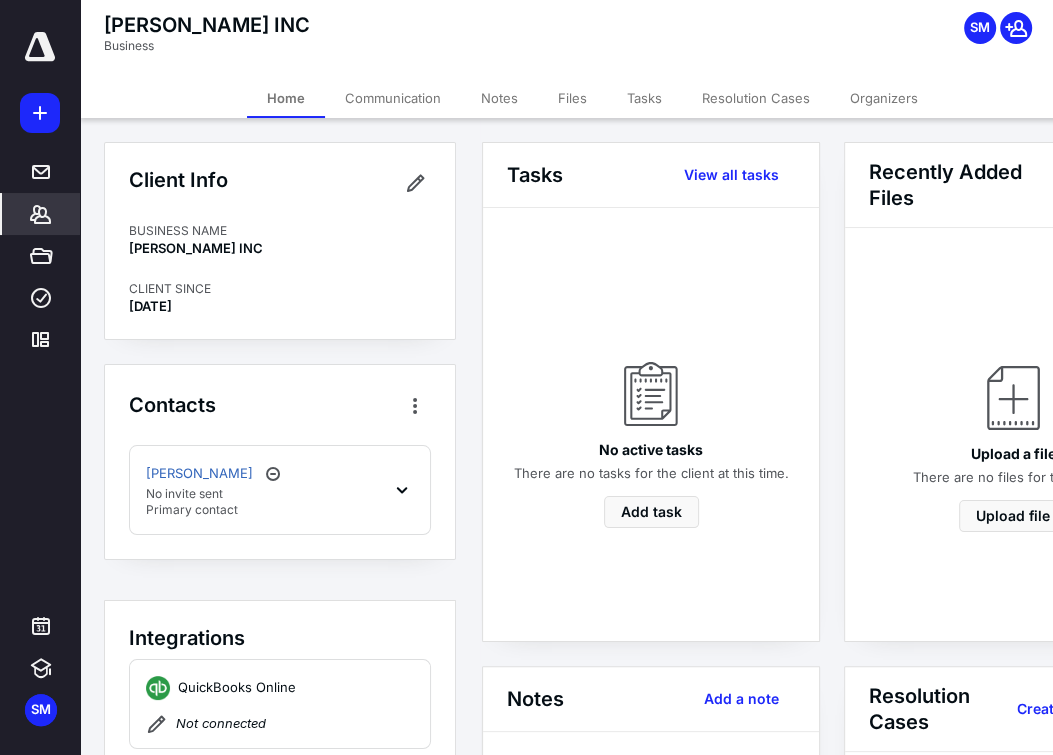 click on "Files" at bounding box center [572, 98] 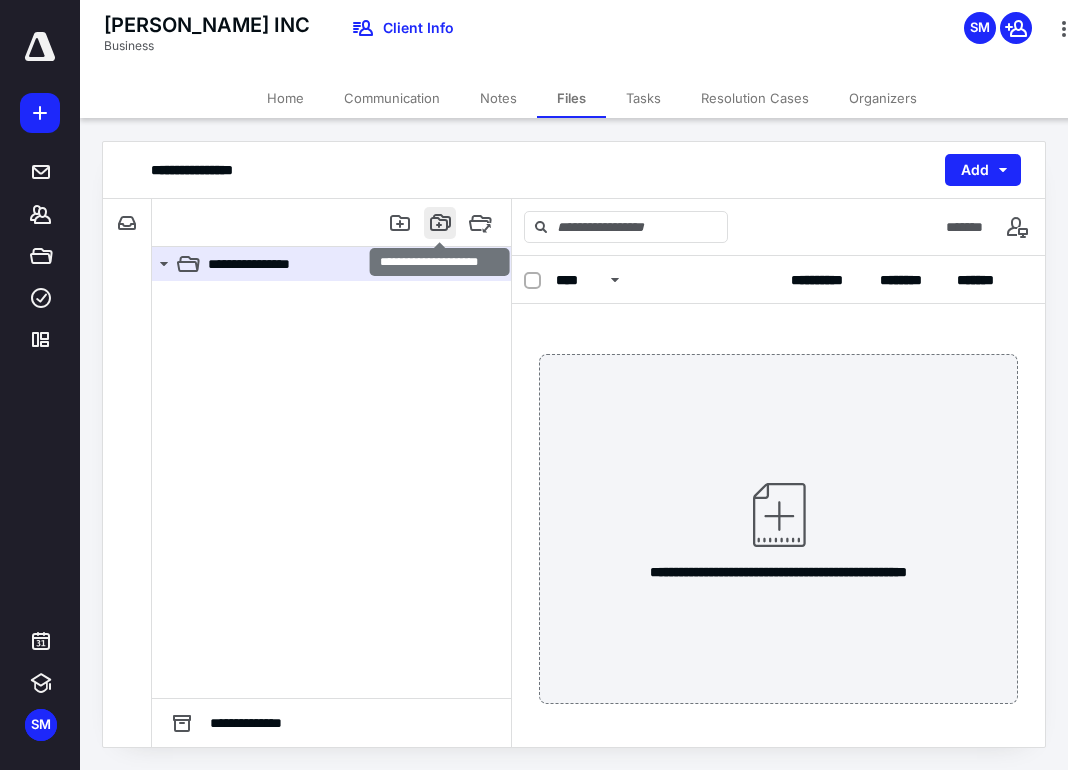 click at bounding box center [440, 223] 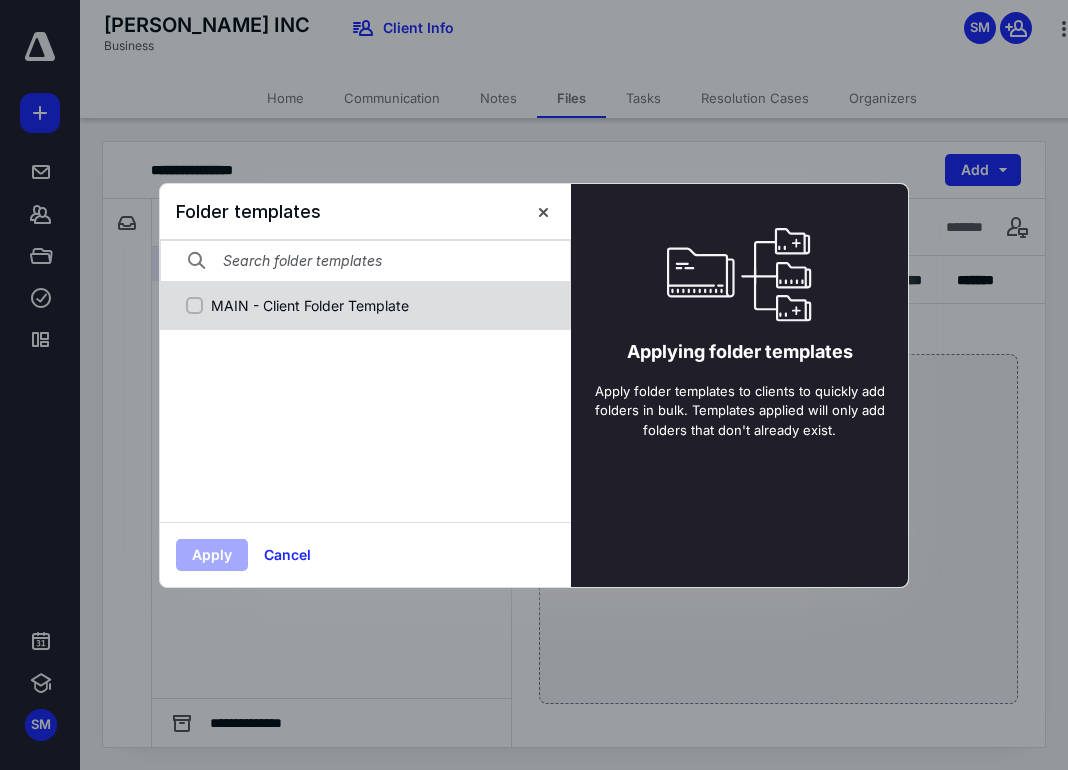 click 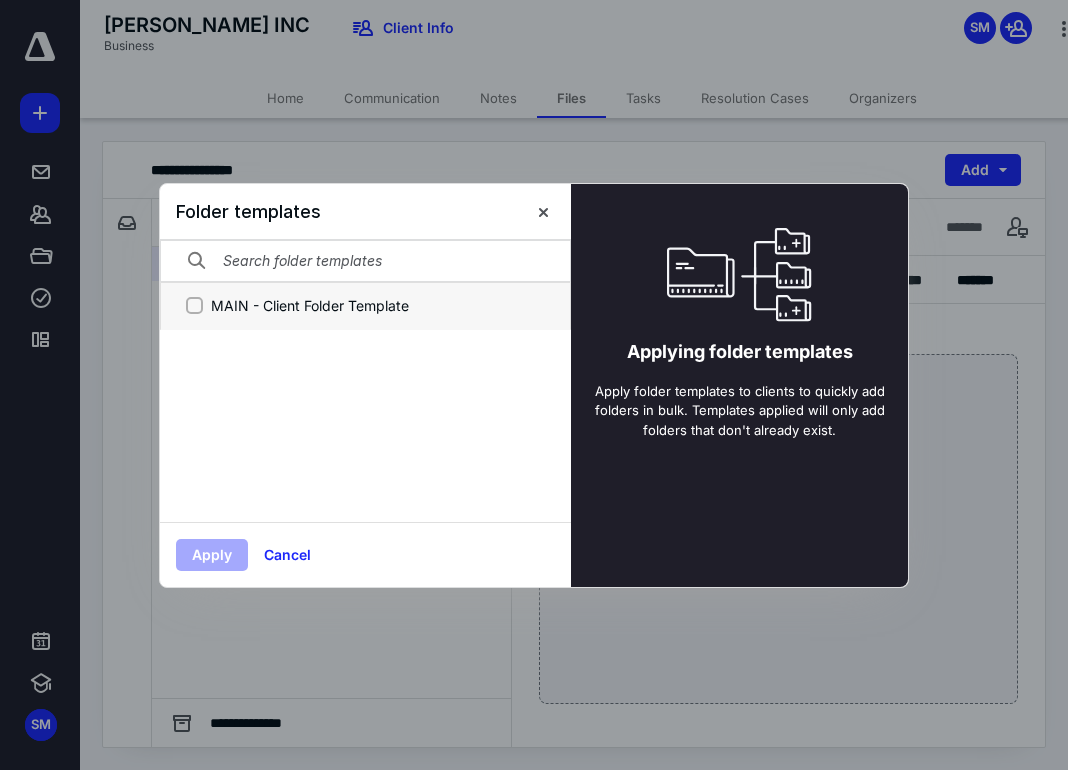 click on "MAIN - Client Folder Template" at bounding box center (194, 305) 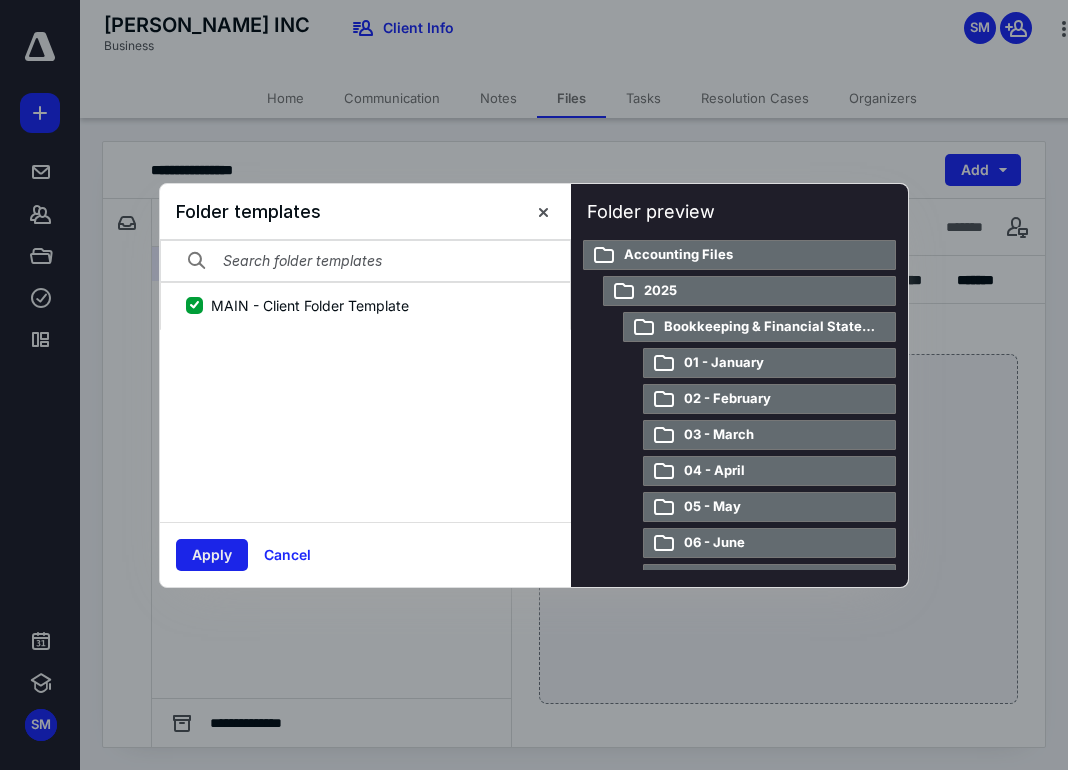click on "Apply" at bounding box center (212, 555) 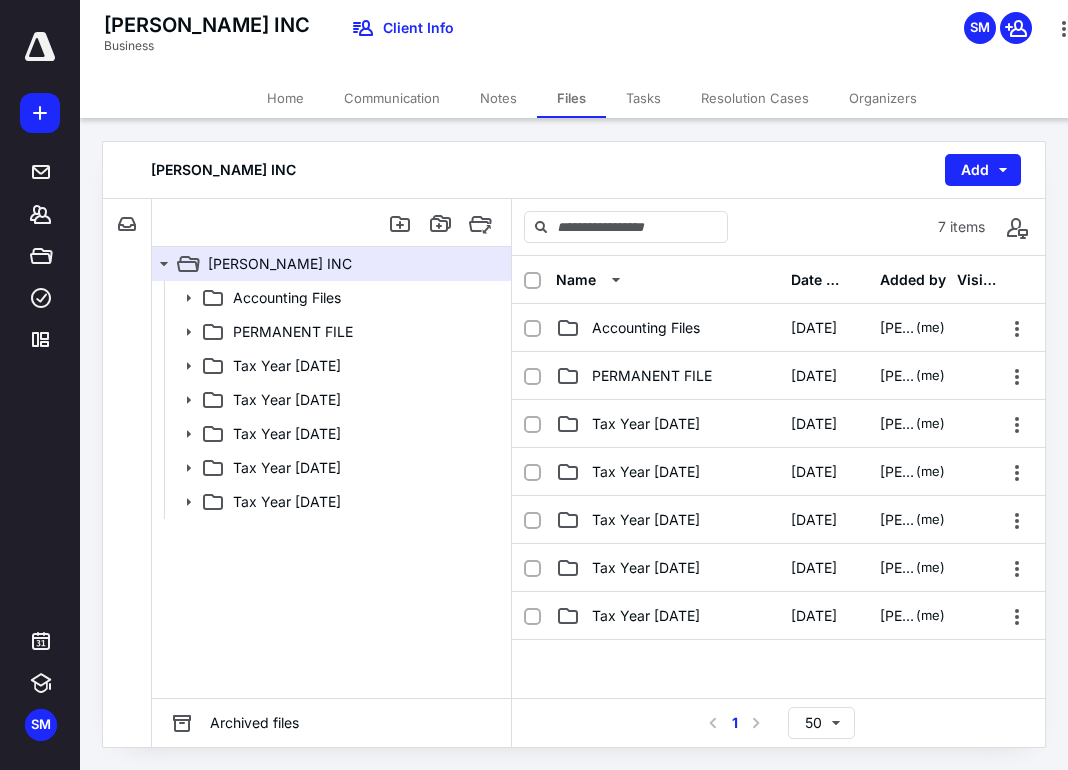 click on "ALAN L ROSEN INC   Add" at bounding box center (574, 170) 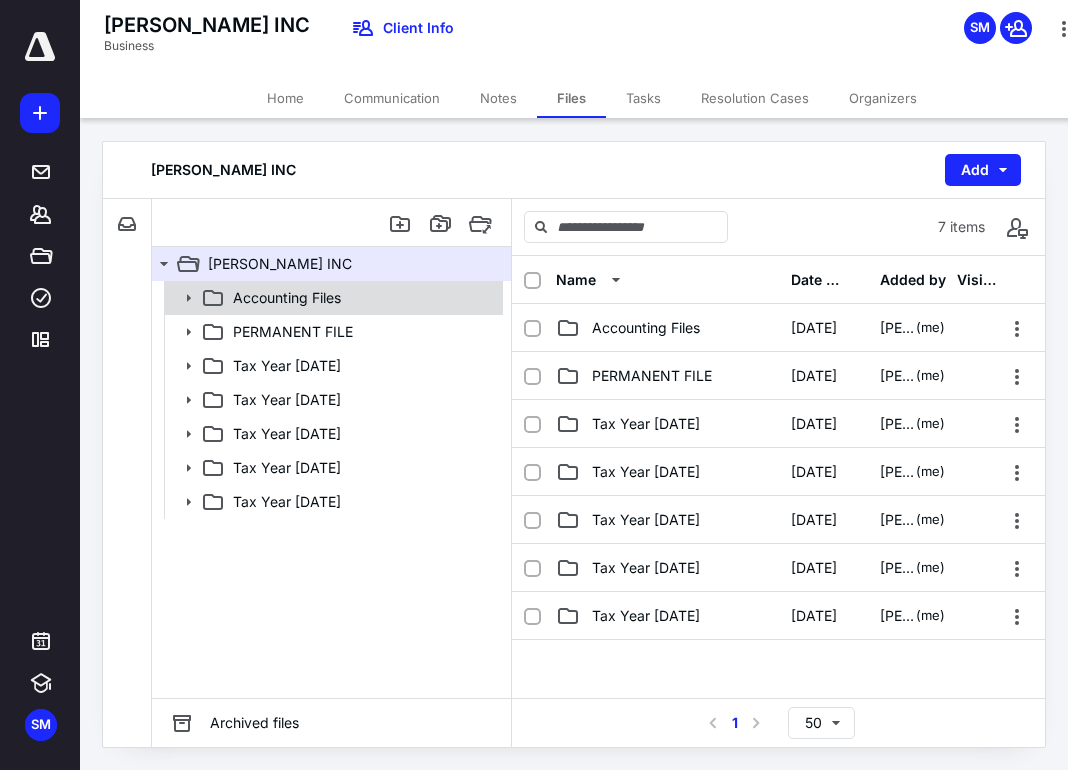 click on "Accounting Files" at bounding box center (362, 298) 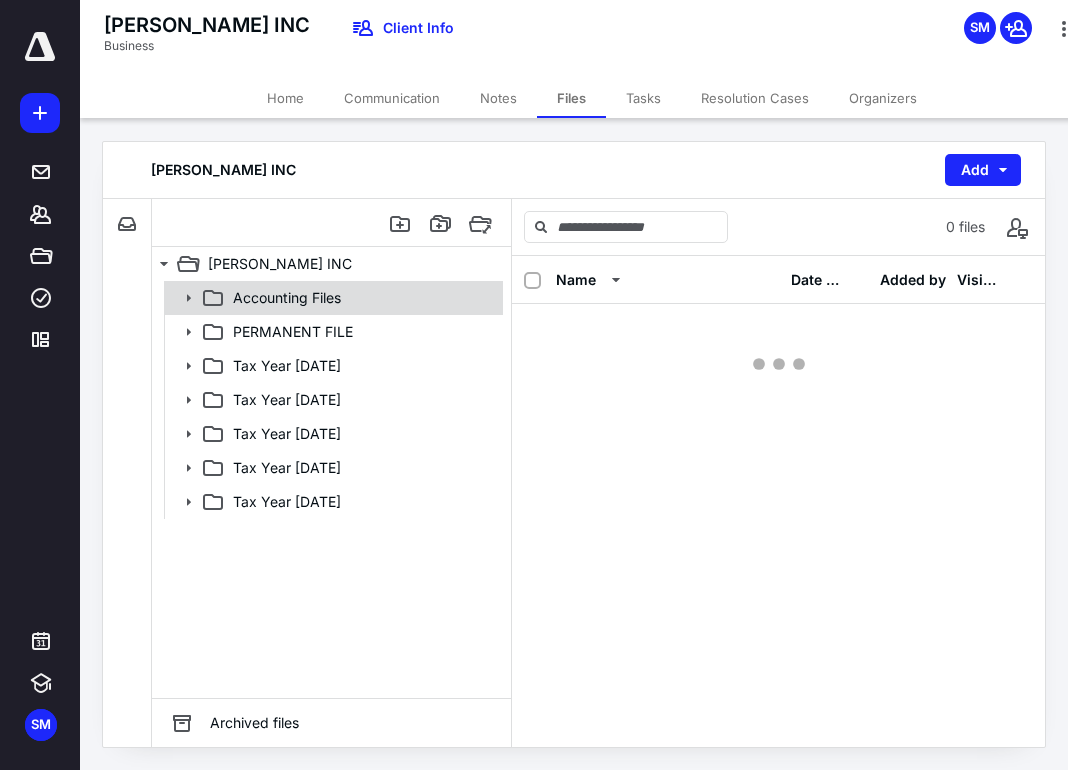 click on "Accounting Files" at bounding box center [362, 298] 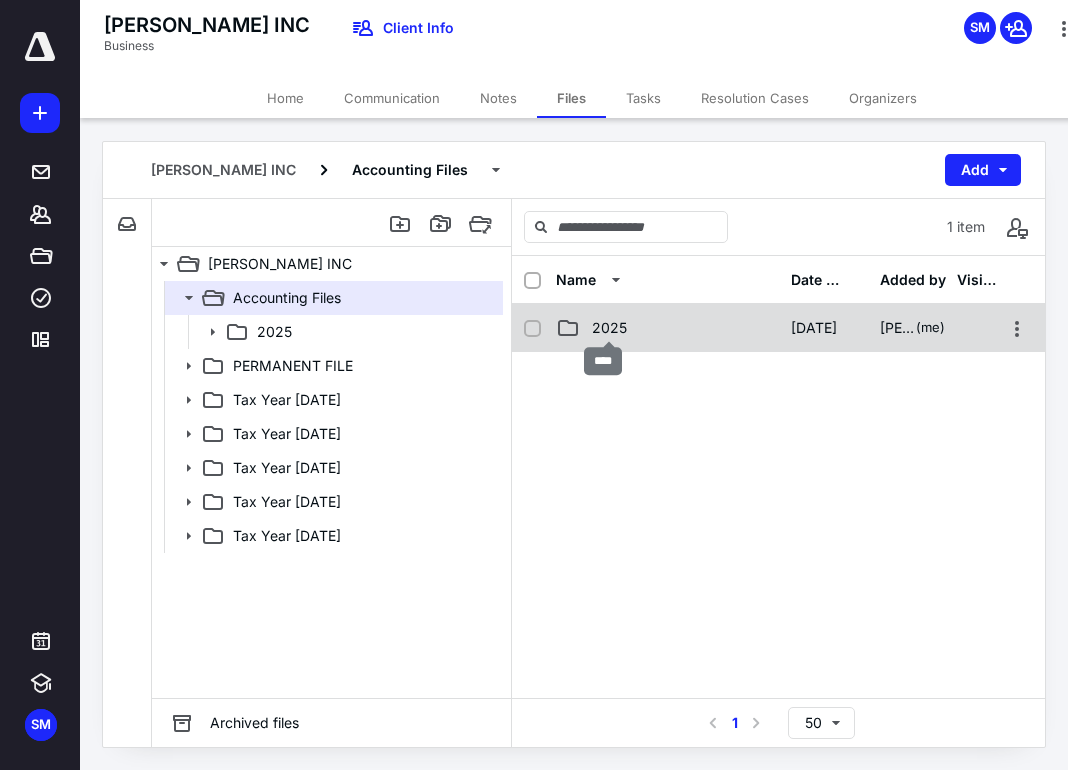 click on "2025" at bounding box center (609, 328) 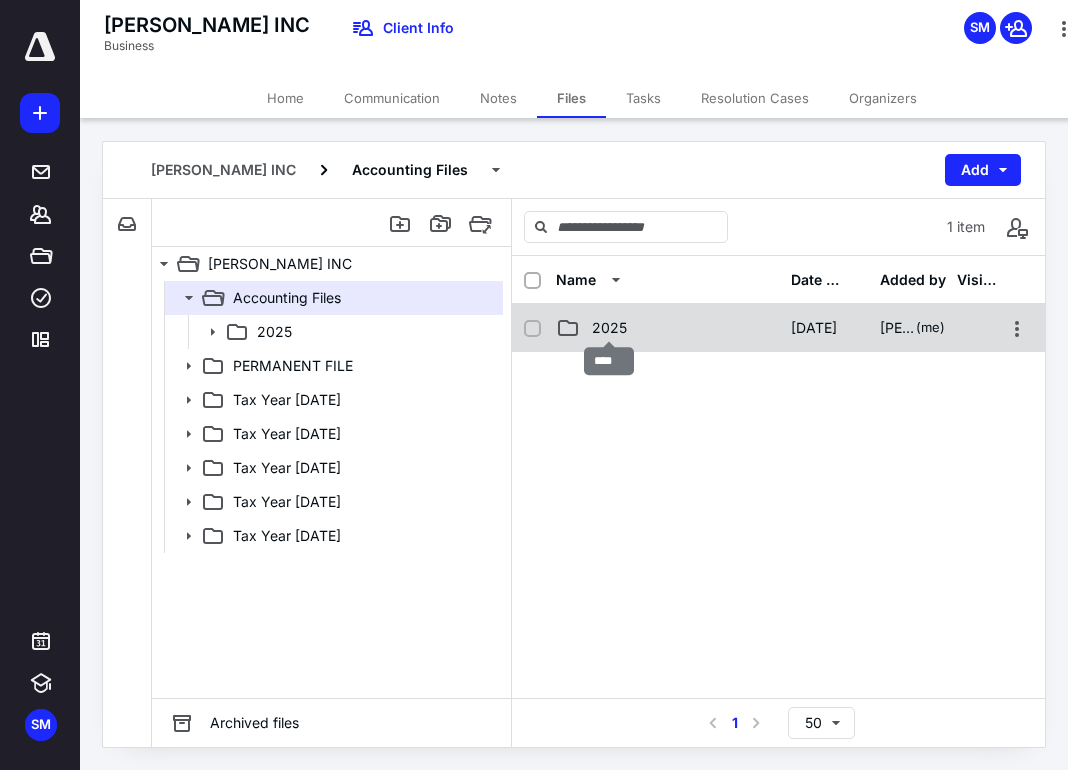 click on "2025" at bounding box center (609, 328) 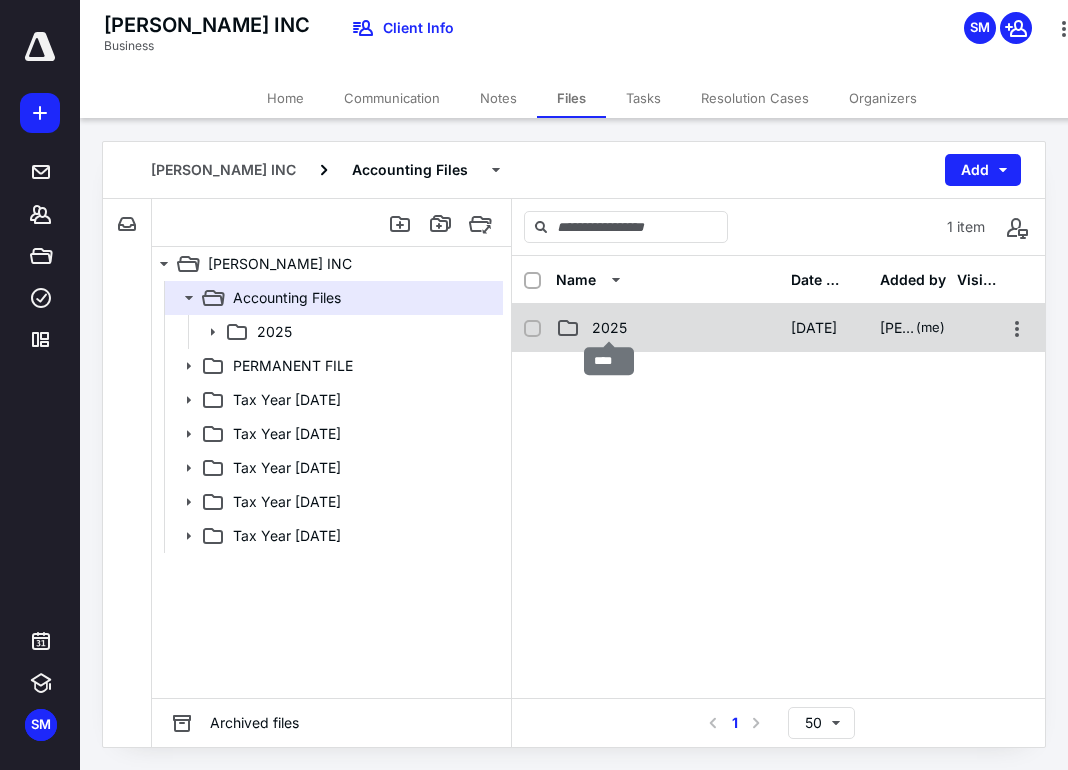 checkbox on "false" 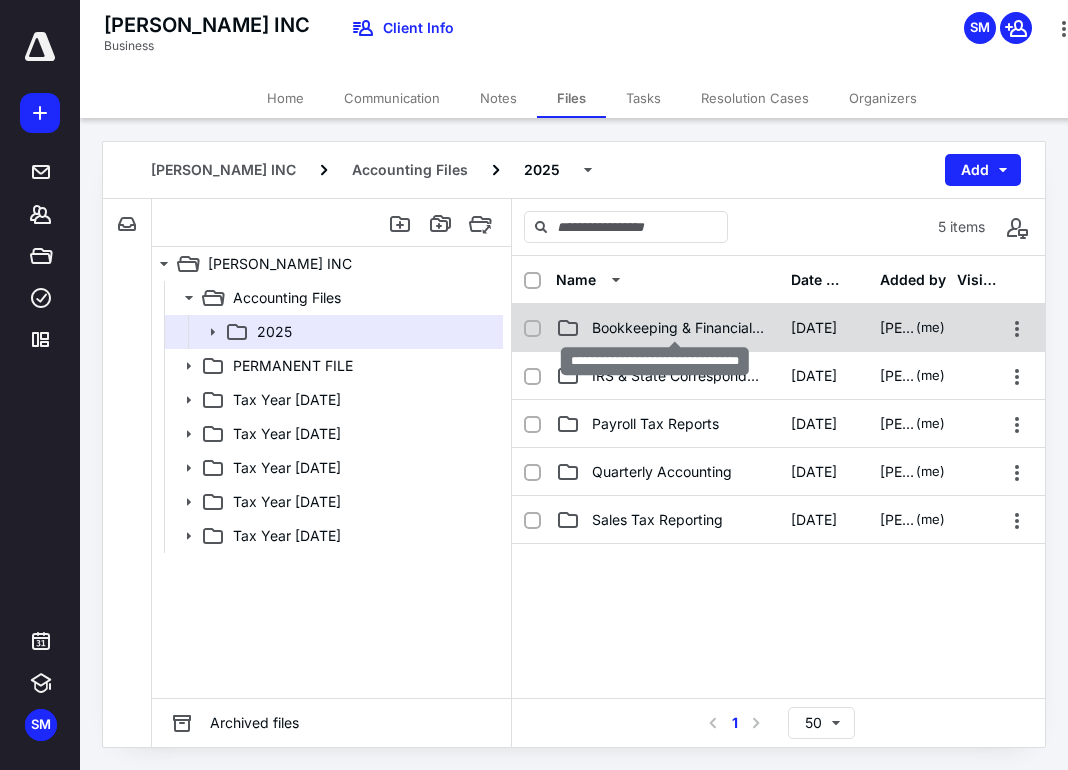 click on "Bookkeeping & Financial Statements" at bounding box center (679, 328) 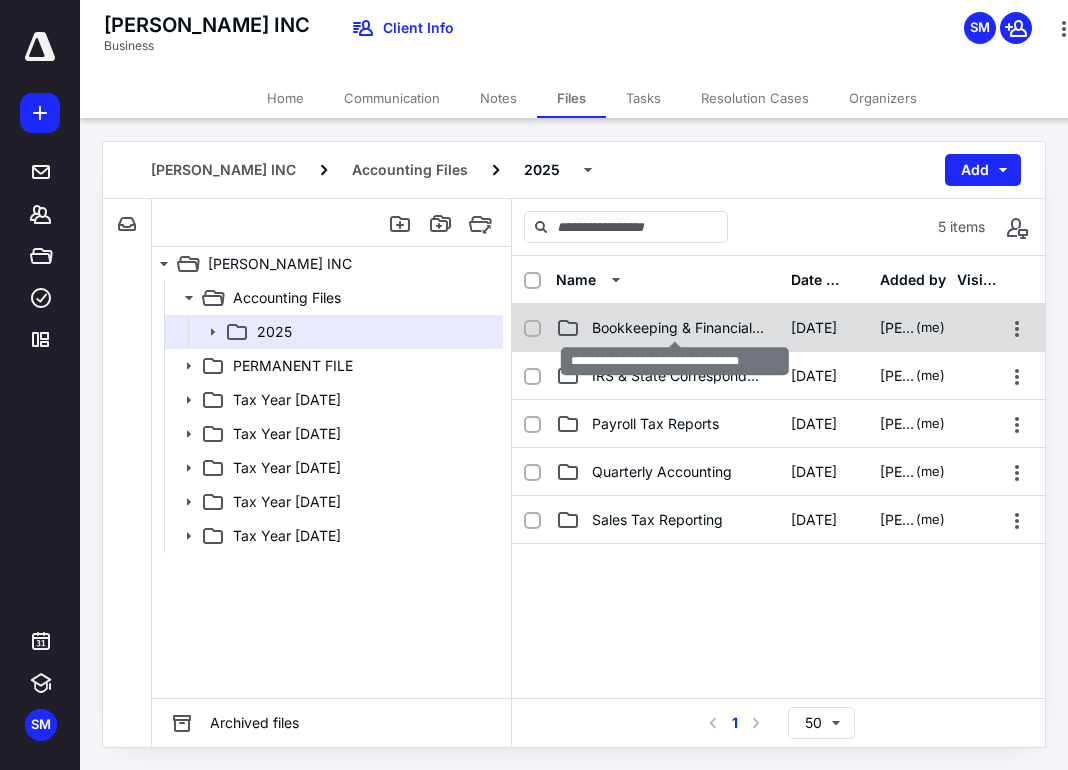 click on "Bookkeeping & Financial Statements" at bounding box center [679, 328] 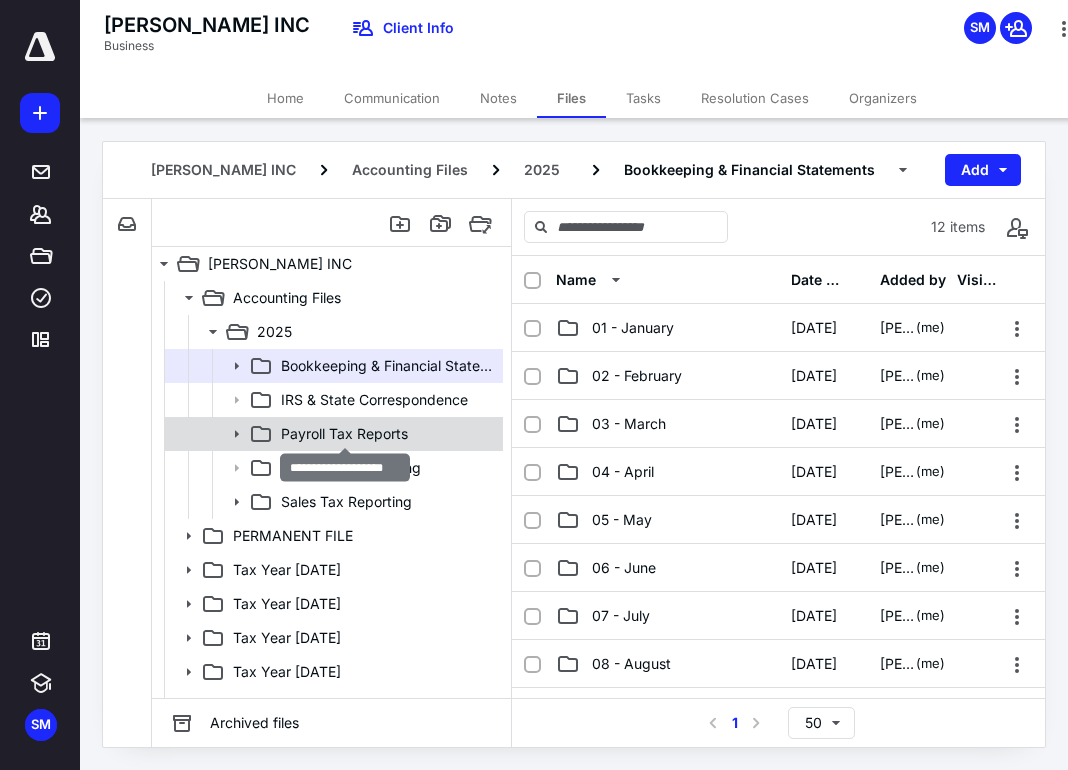 click on "Payroll Tax Reports" at bounding box center (344, 434) 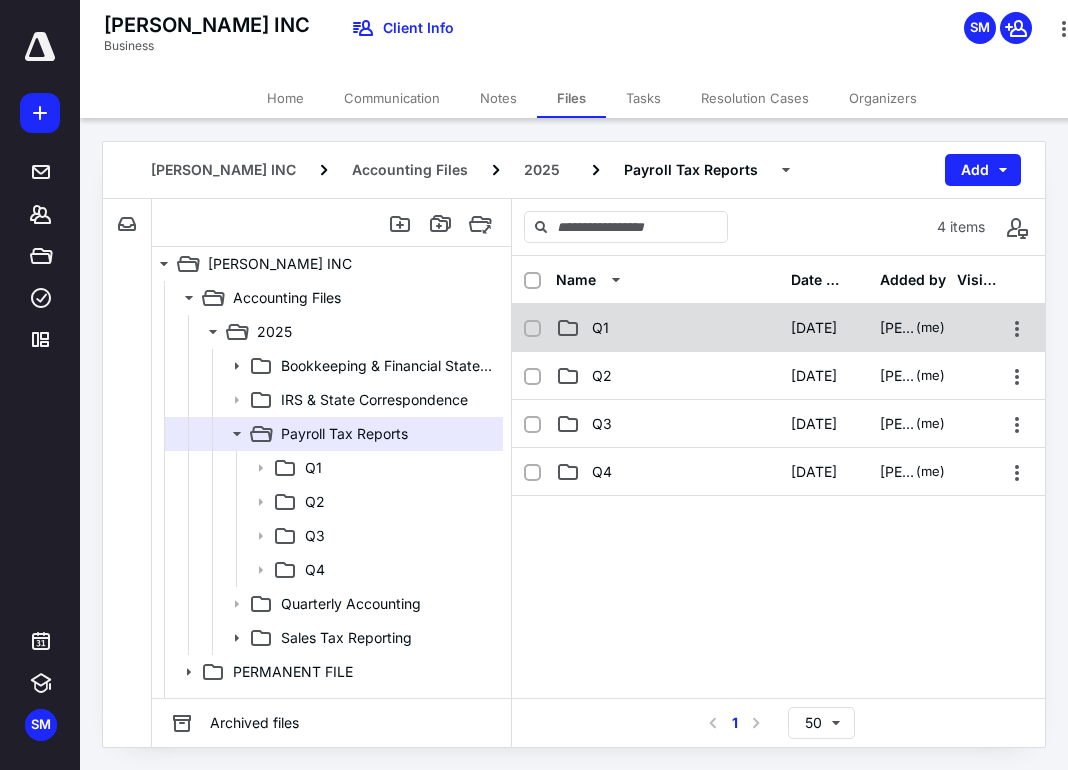 click on "Q1" at bounding box center [600, 328] 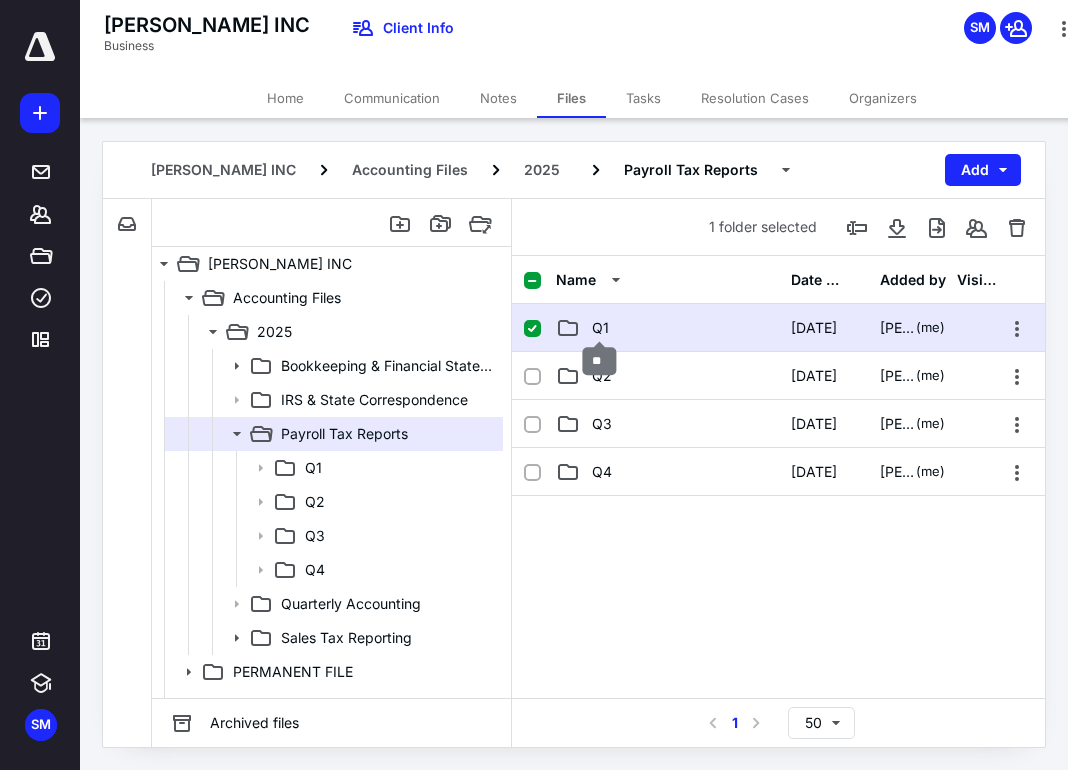 click on "Q1" at bounding box center [600, 328] 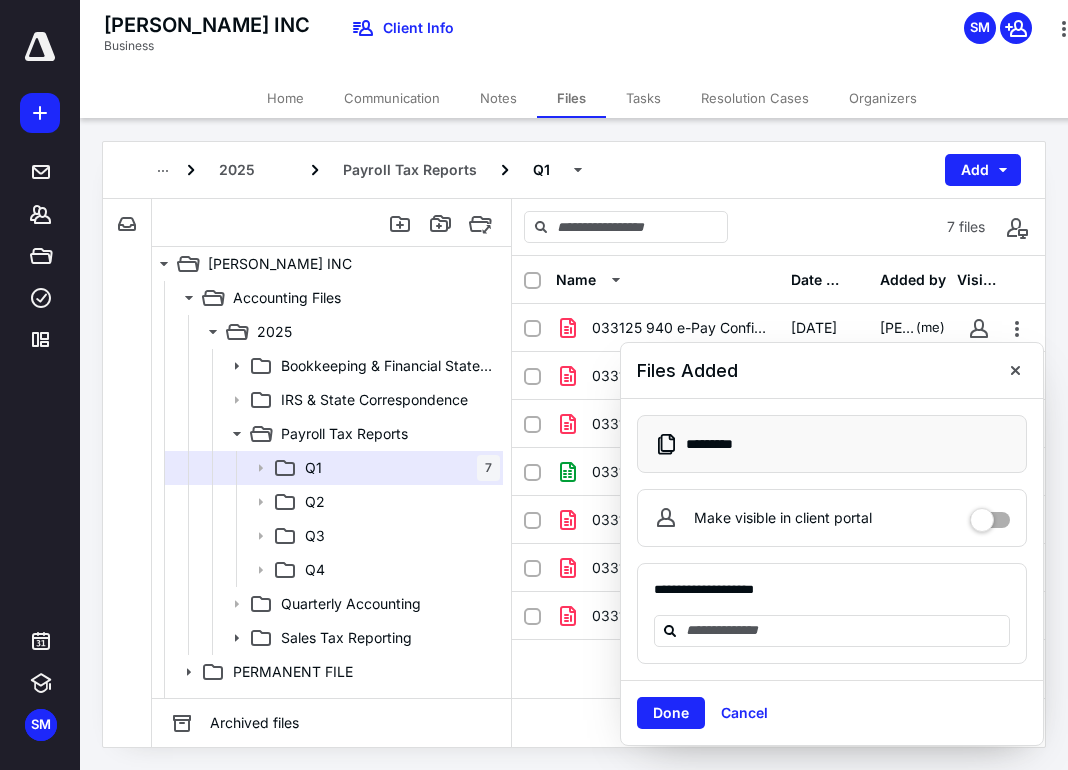 click on "Done" at bounding box center (671, 713) 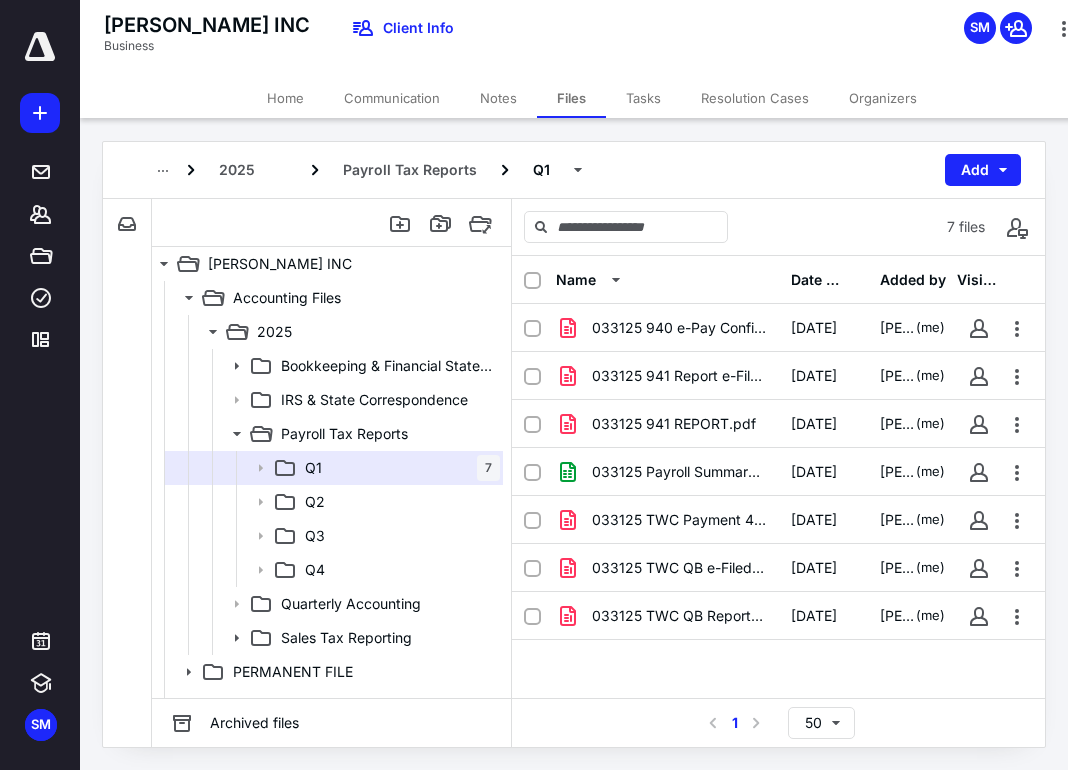 click on "Name Date added Added by Visible 033125 940 e-Pay Confirmation.pdf 7/11/2025 Samantha Mendoza  (me) 033125 941 Report e-File Confirmation.pdf 7/11/2025 Samantha Mendoza  (me) 033125 941 REPORT.pdf 7/11/2025 Samantha Mendoza  (me) 033125 Payroll Summary.xlsx 7/11/2025 Samantha Mendoza  (me) 033125 TWC Payment 471.32.pdf 7/11/2025 Samantha Mendoza  (me) 033125 TWC QB e-Filed Report.pdf 7/11/2025 Samantha Mendoza  (me) 033125 TWC QB Report e-File Confirmation.pdf 7/11/2025 Samantha Mendoza  (me)" at bounding box center (778, 477) 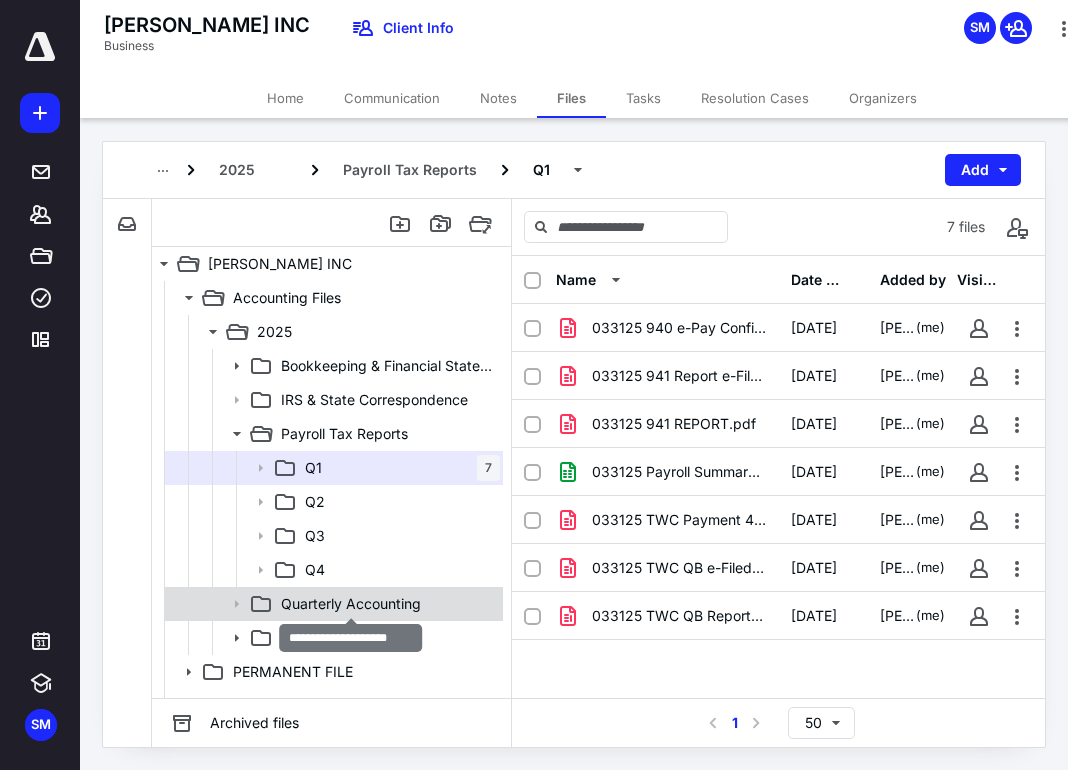 scroll, scrollTop: 159, scrollLeft: 0, axis: vertical 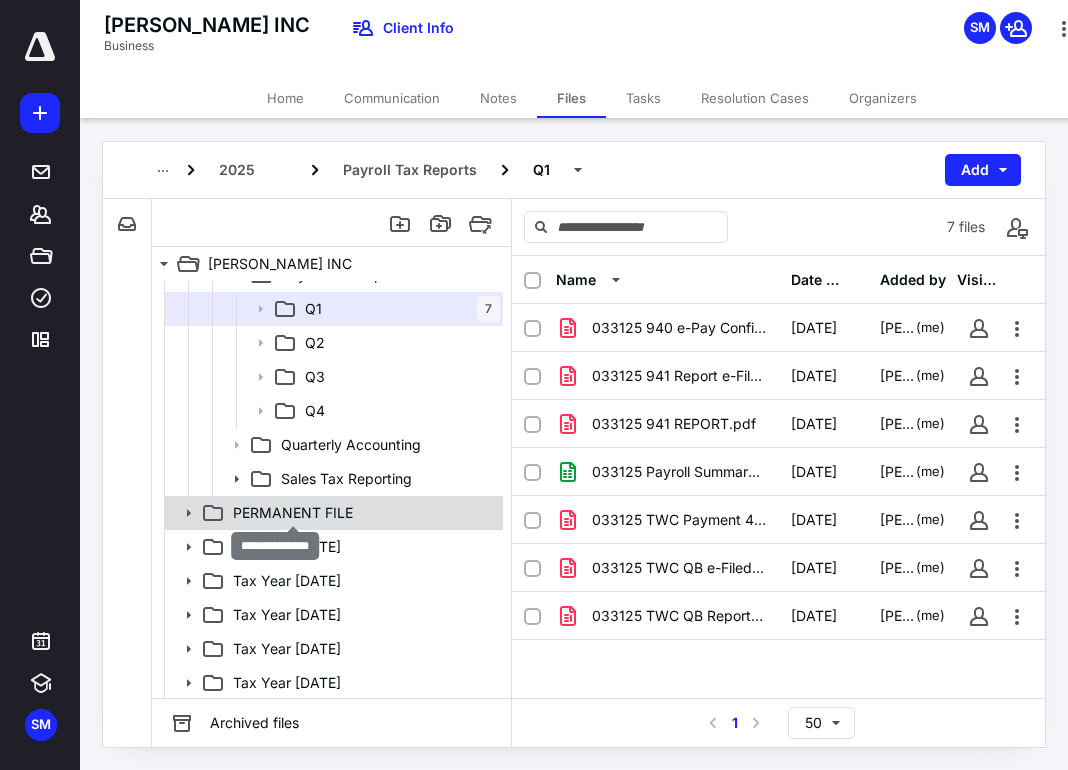 click on "PERMANENT FILE" at bounding box center [293, 513] 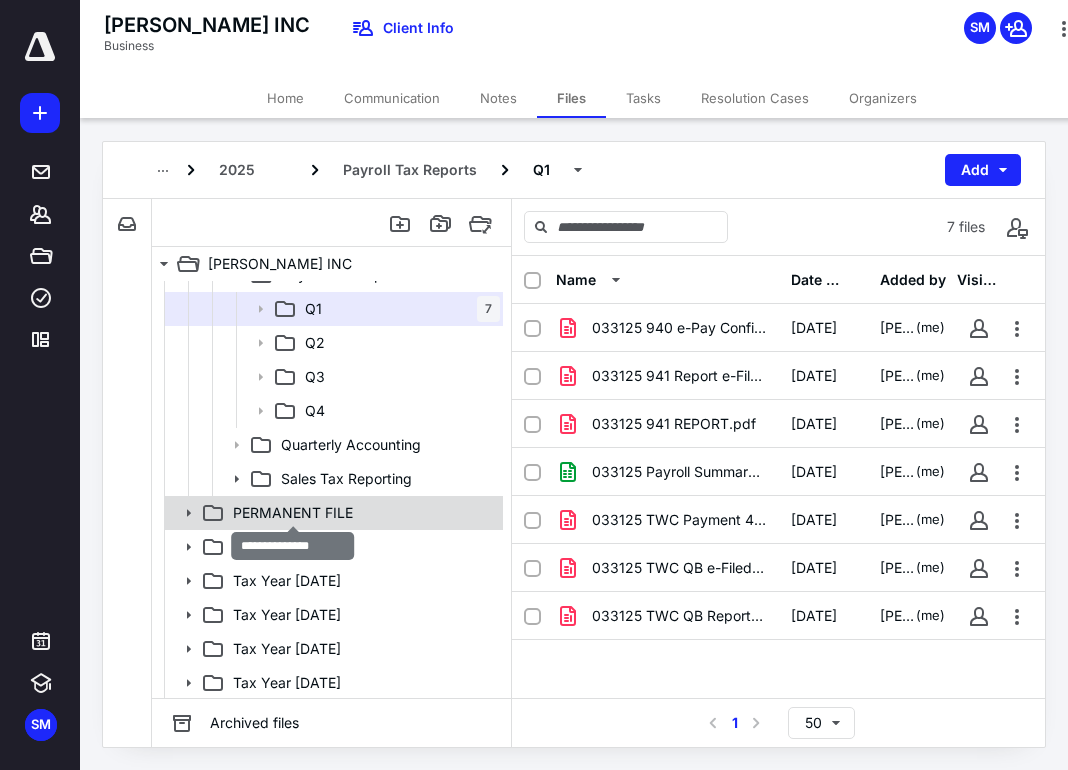 click on "PERMANENT FILE" at bounding box center [293, 513] 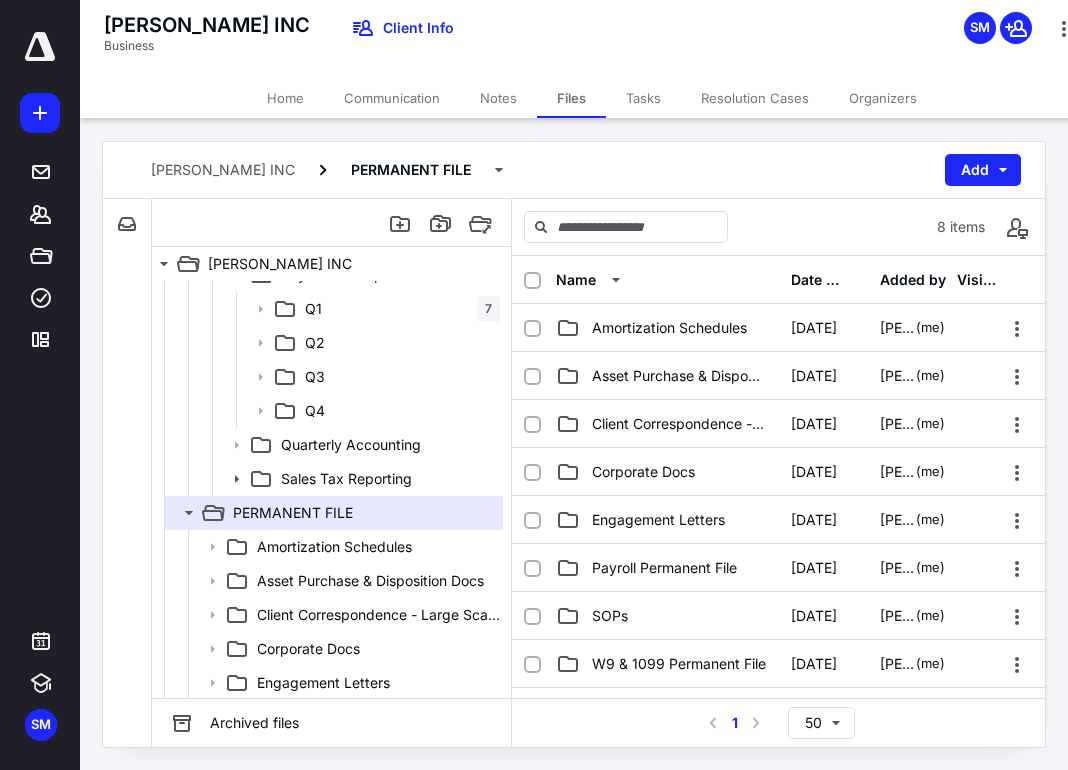 scroll, scrollTop: 259, scrollLeft: 0, axis: vertical 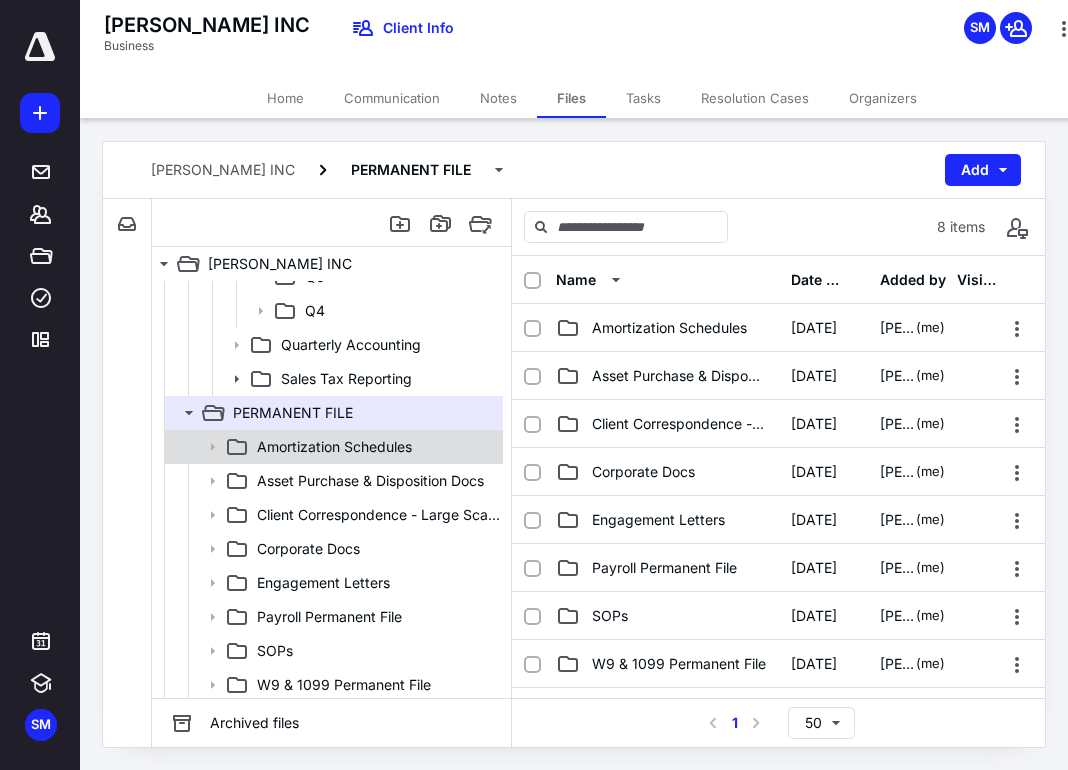 click on "Amortization Schedules" at bounding box center [334, 447] 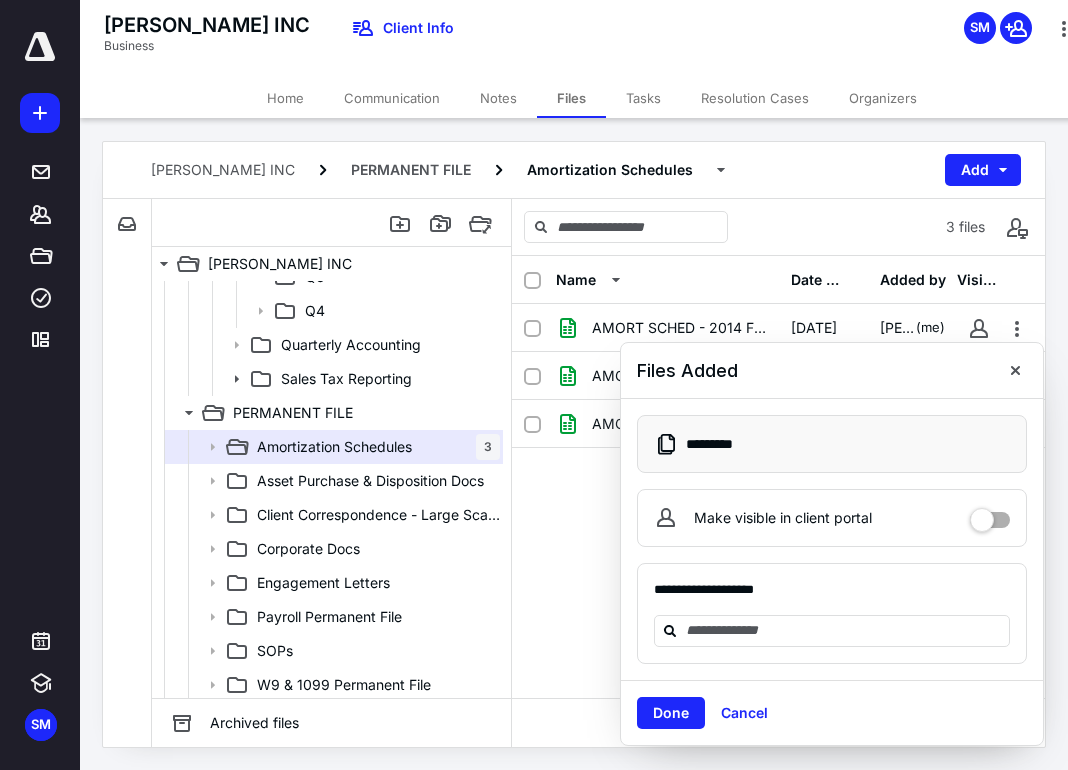 click on "Done" at bounding box center [671, 713] 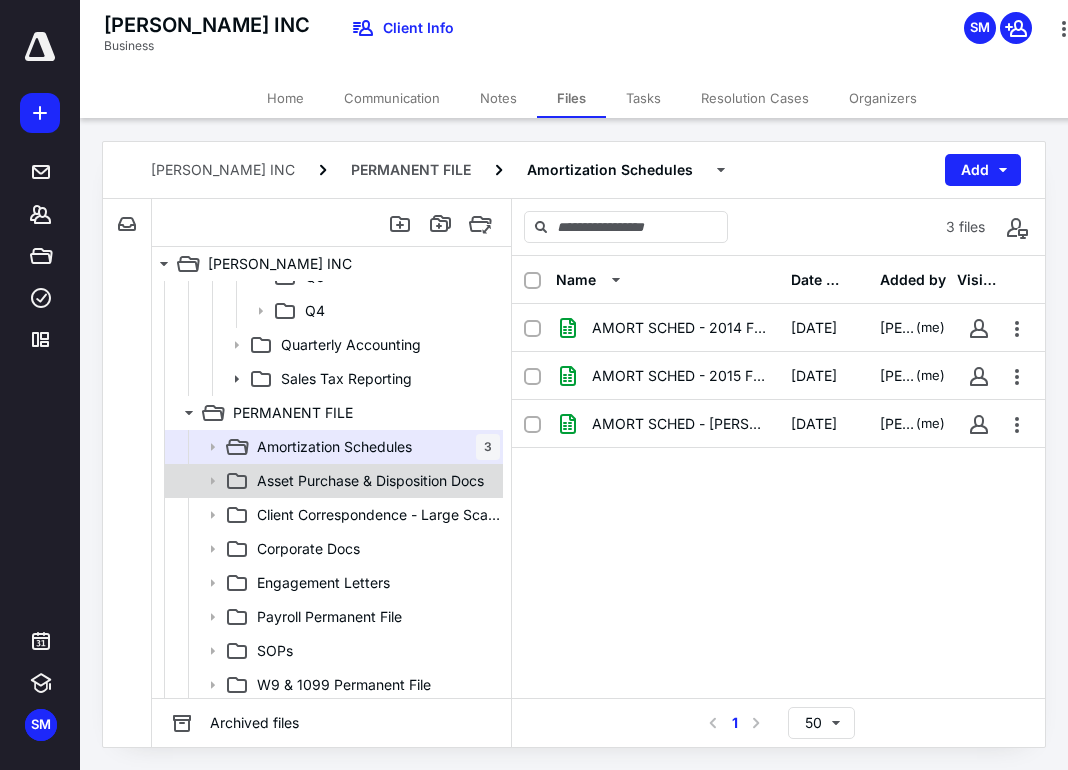 click on "Asset Purchase & Disposition Docs" at bounding box center [370, 481] 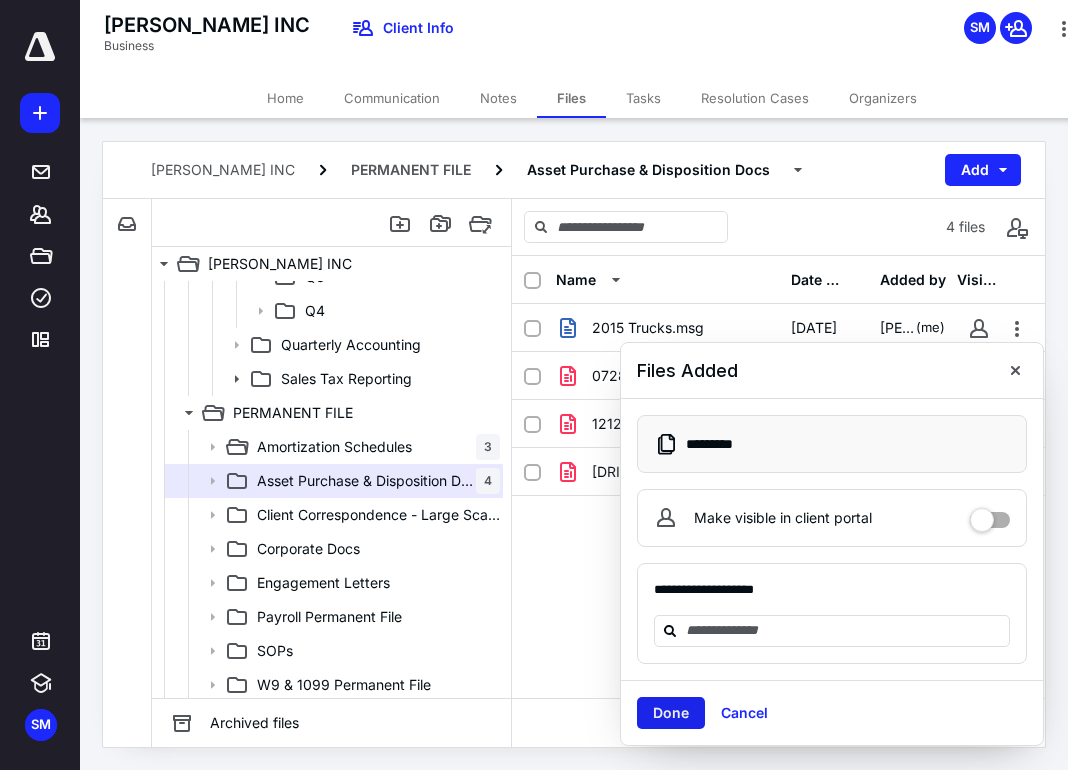 click on "Done" at bounding box center [671, 713] 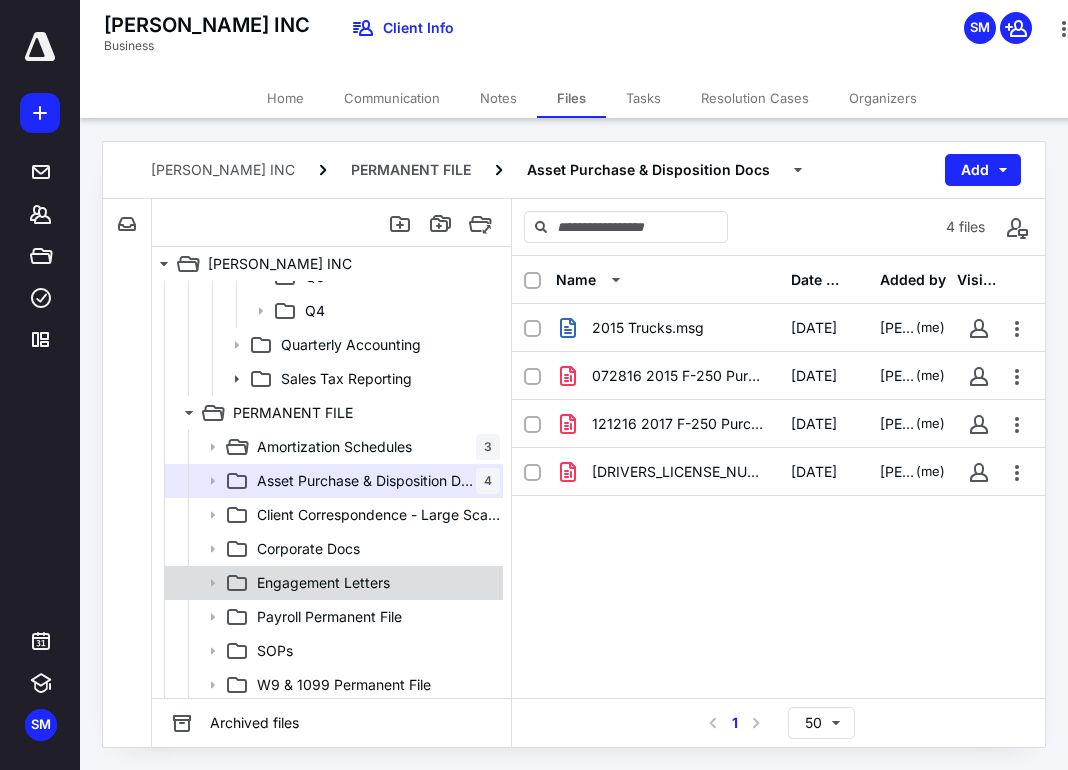 click on "Engagement Letters" at bounding box center [323, 583] 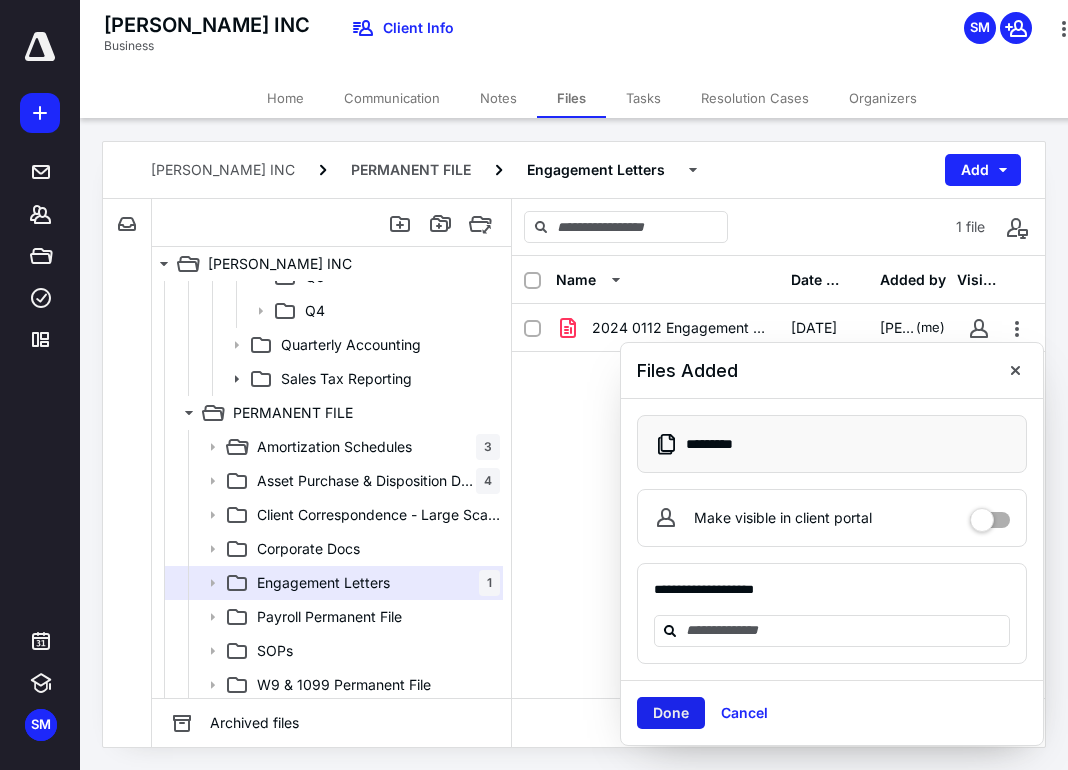 click on "Done" at bounding box center (671, 713) 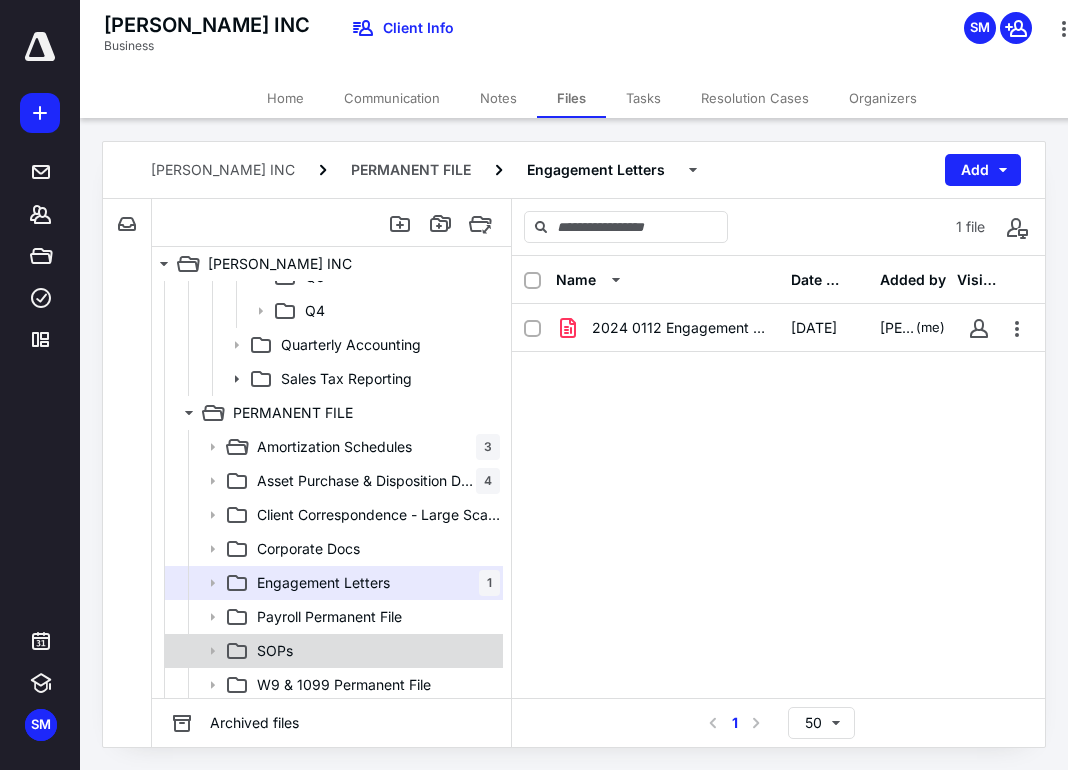 click on "SOPs" at bounding box center [374, 651] 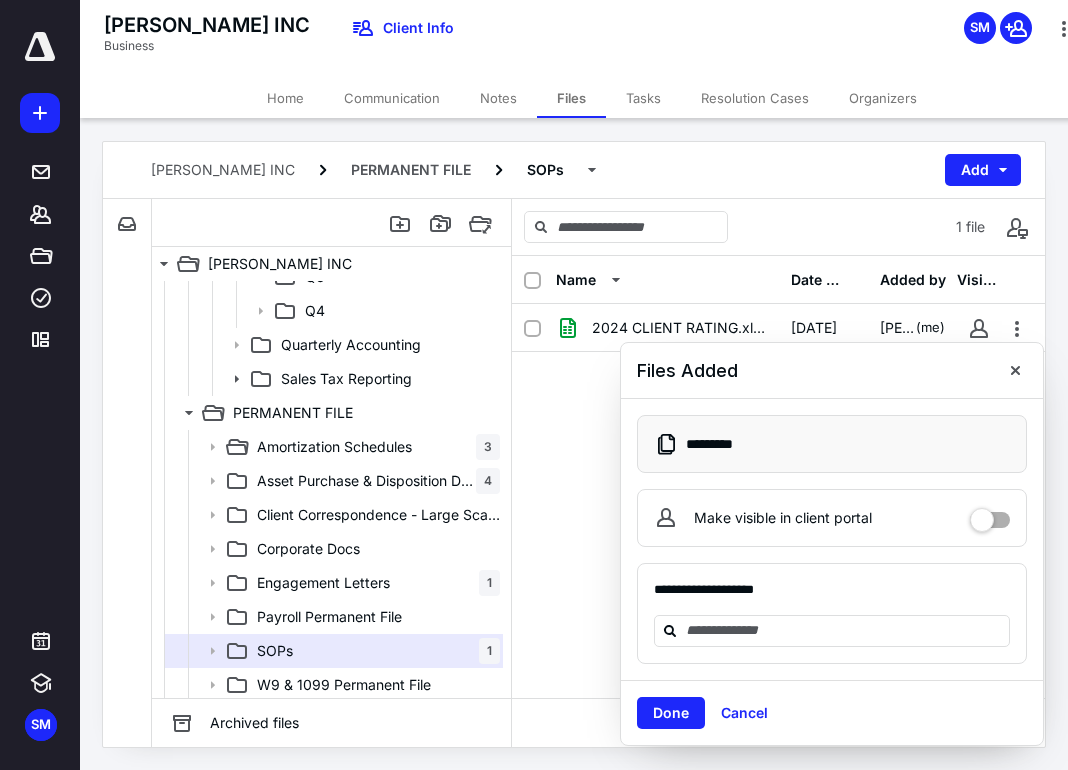 click on "Done" at bounding box center (671, 713) 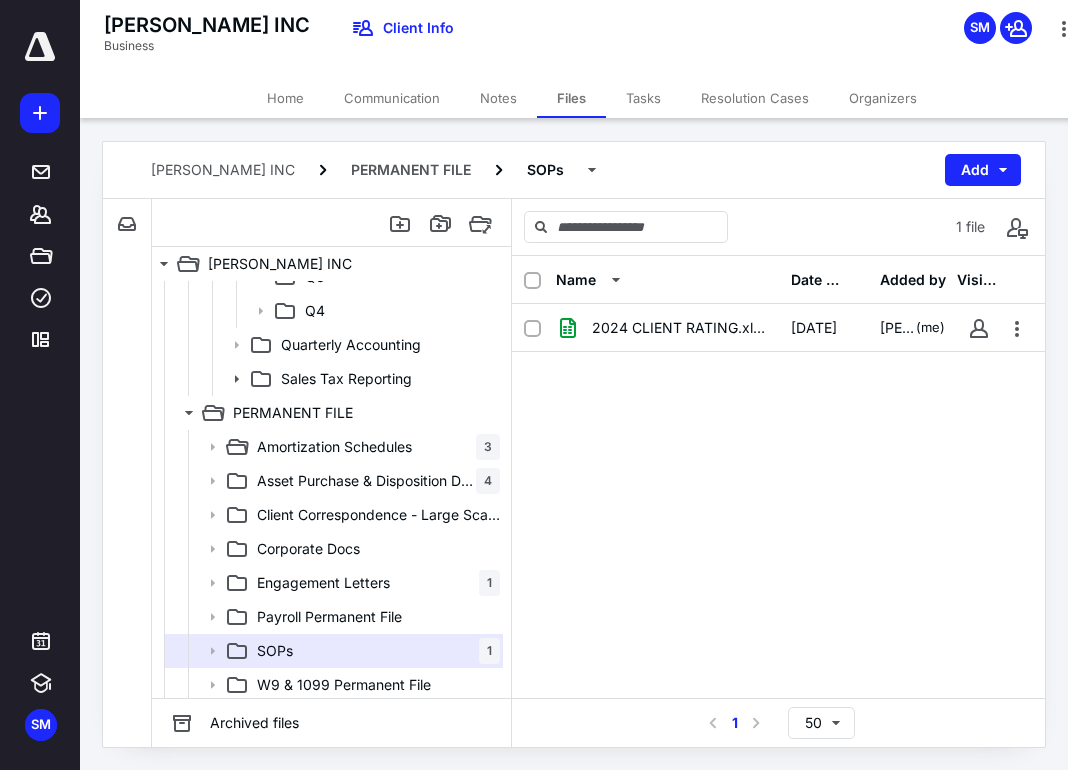 click on "2024 CLIENT RATING.xlsx 7/11/2025 Samantha Mendoza  (me)" at bounding box center (778, 454) 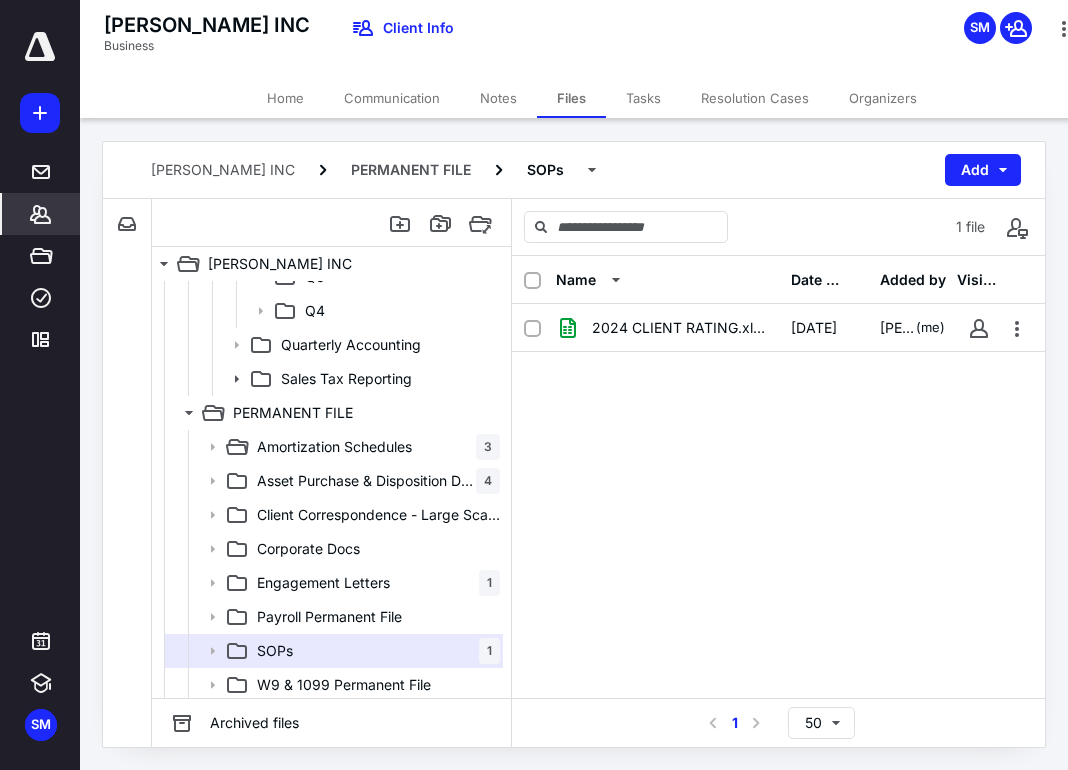 click 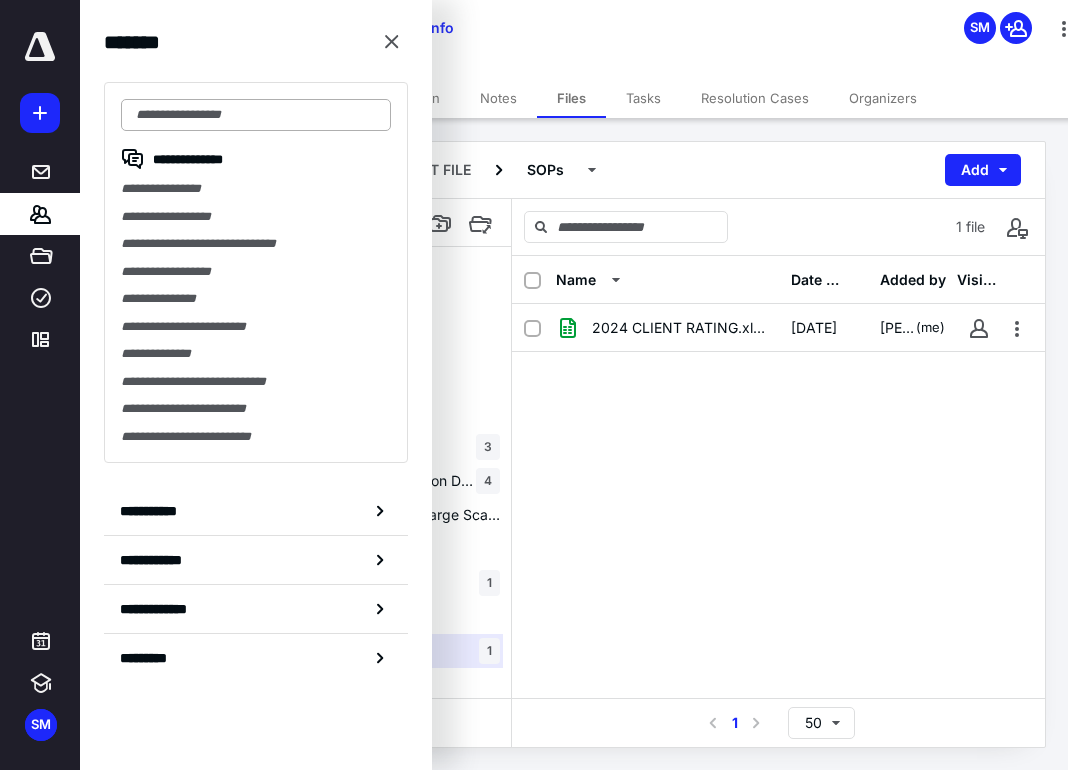 click at bounding box center (256, 115) 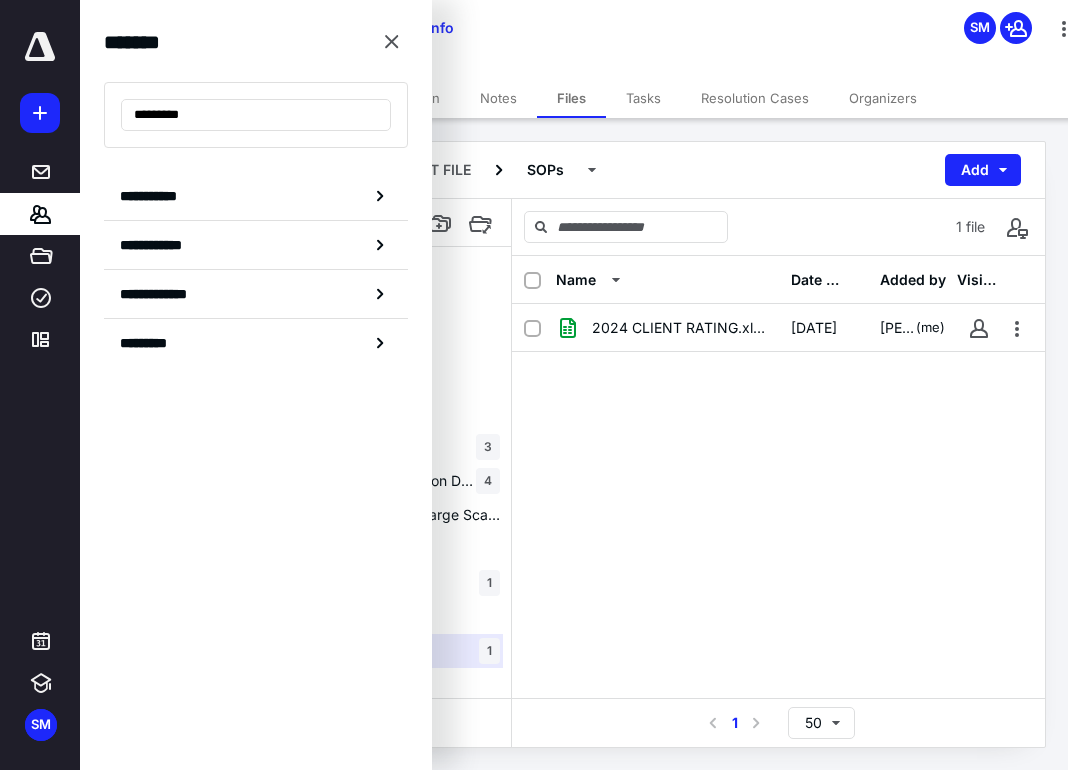 type on "*********" 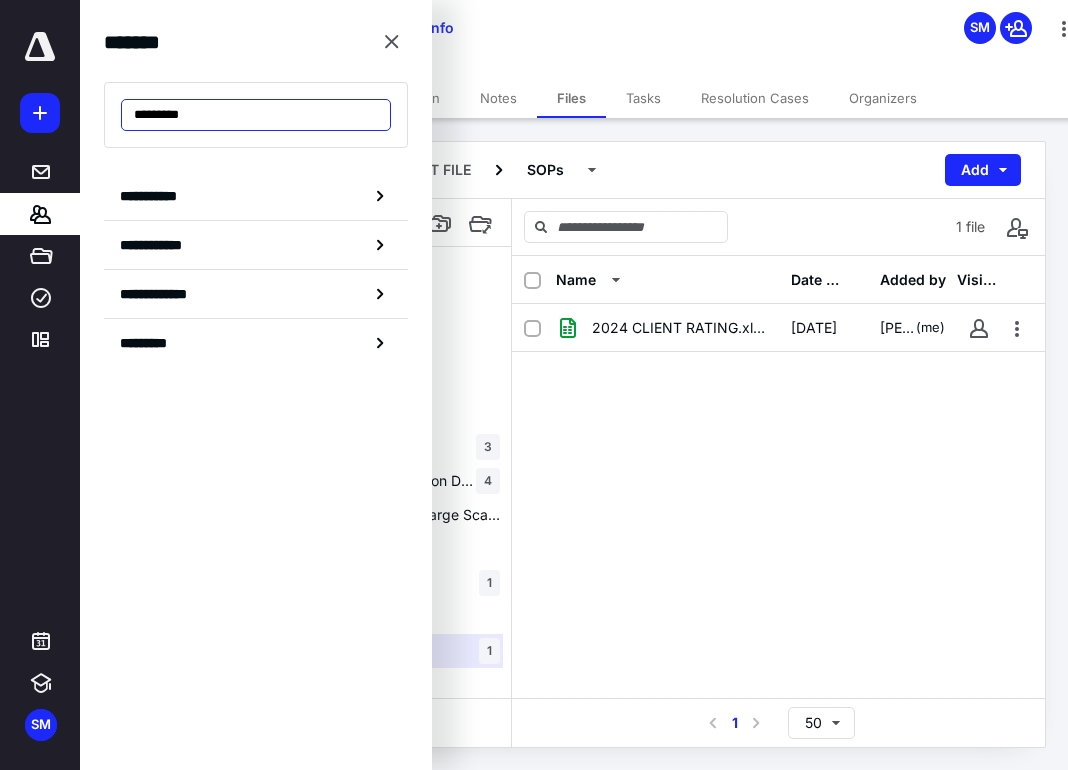 drag, startPoint x: 214, startPoint y: 111, endPoint x: 131, endPoint y: 124, distance: 84.0119 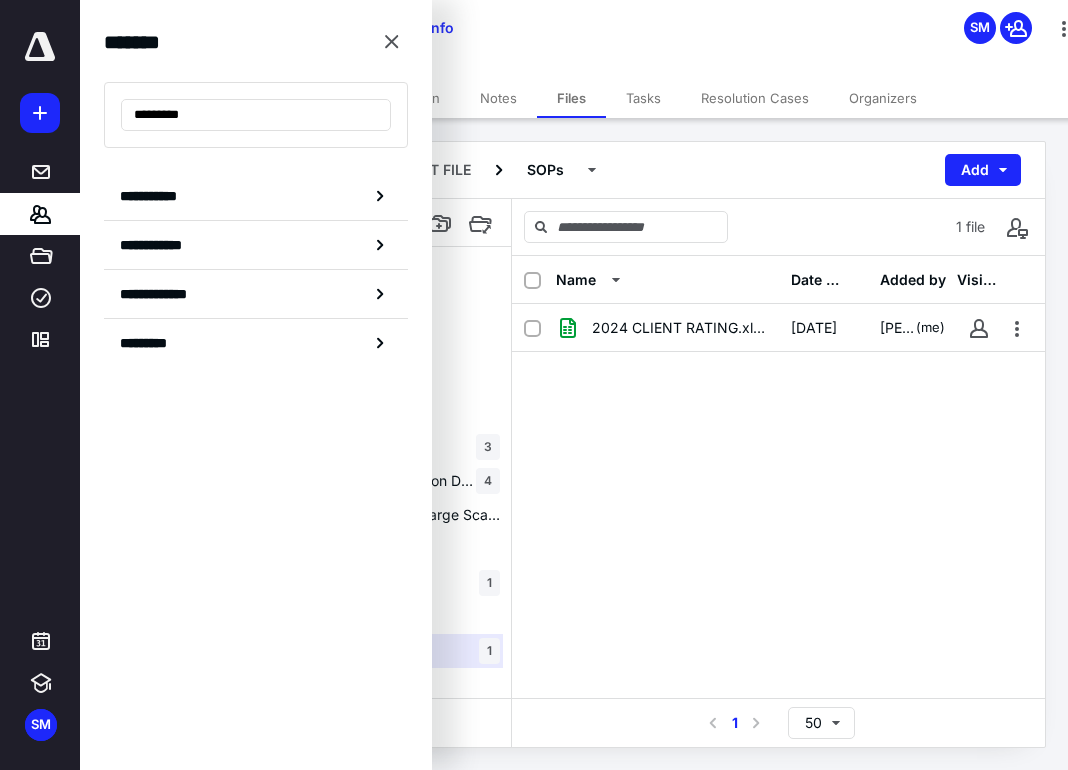click 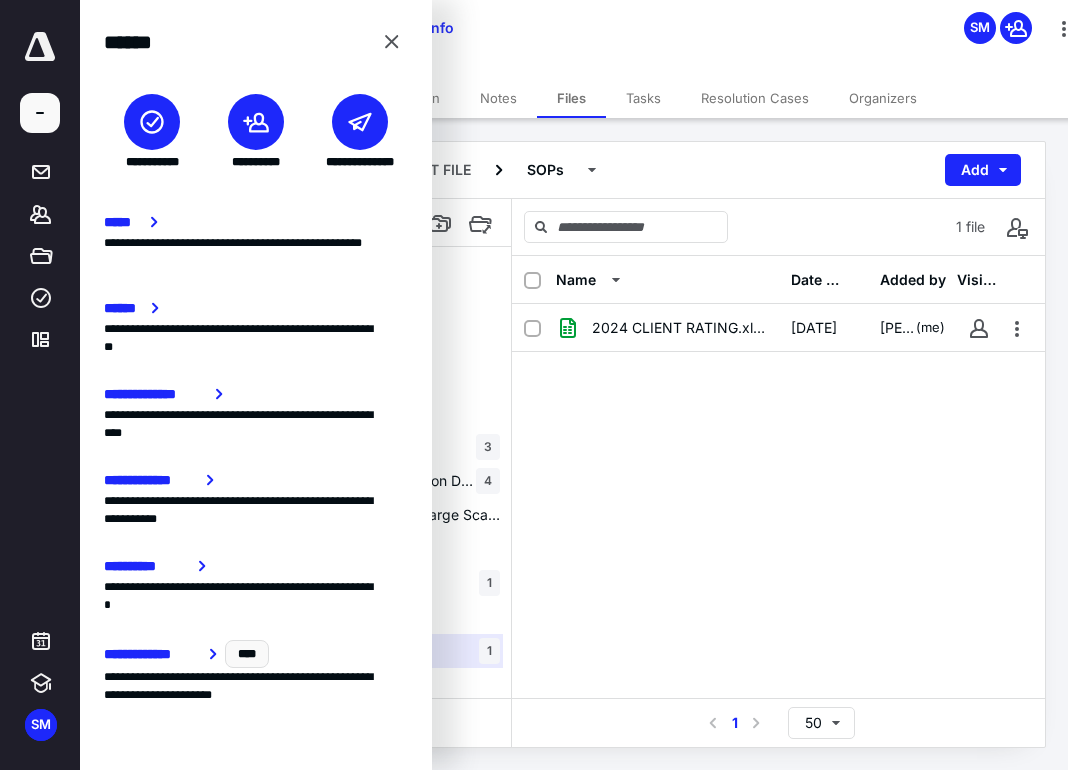 click 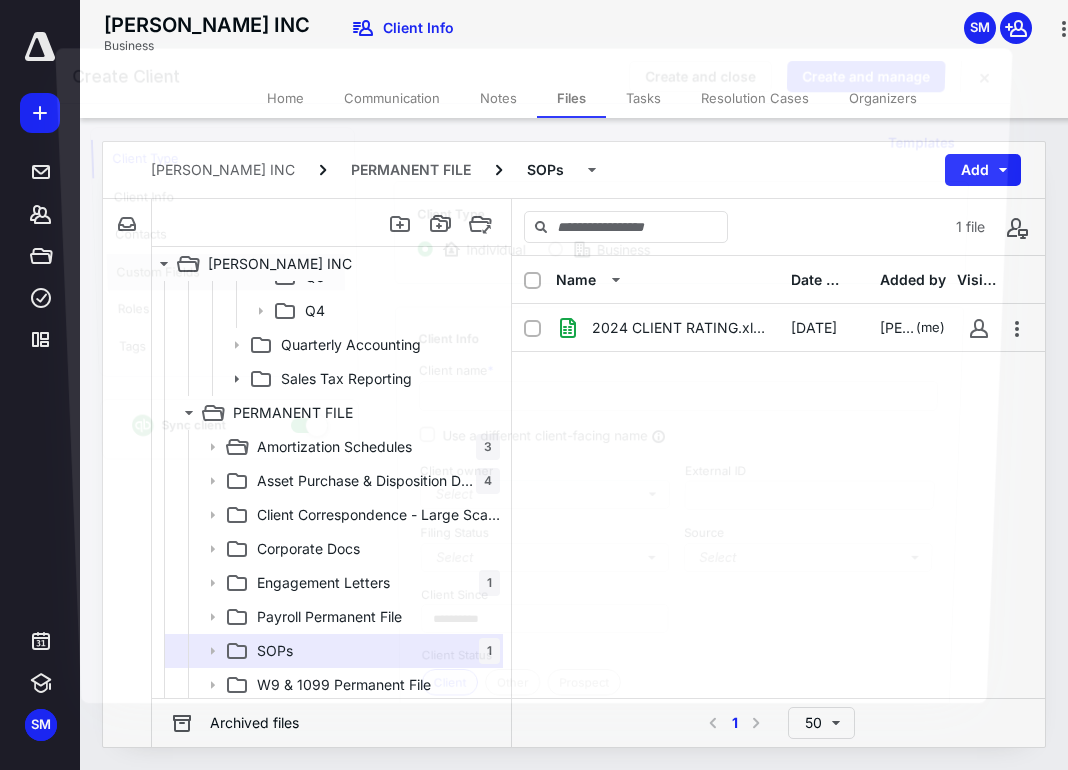 checkbox on "true" 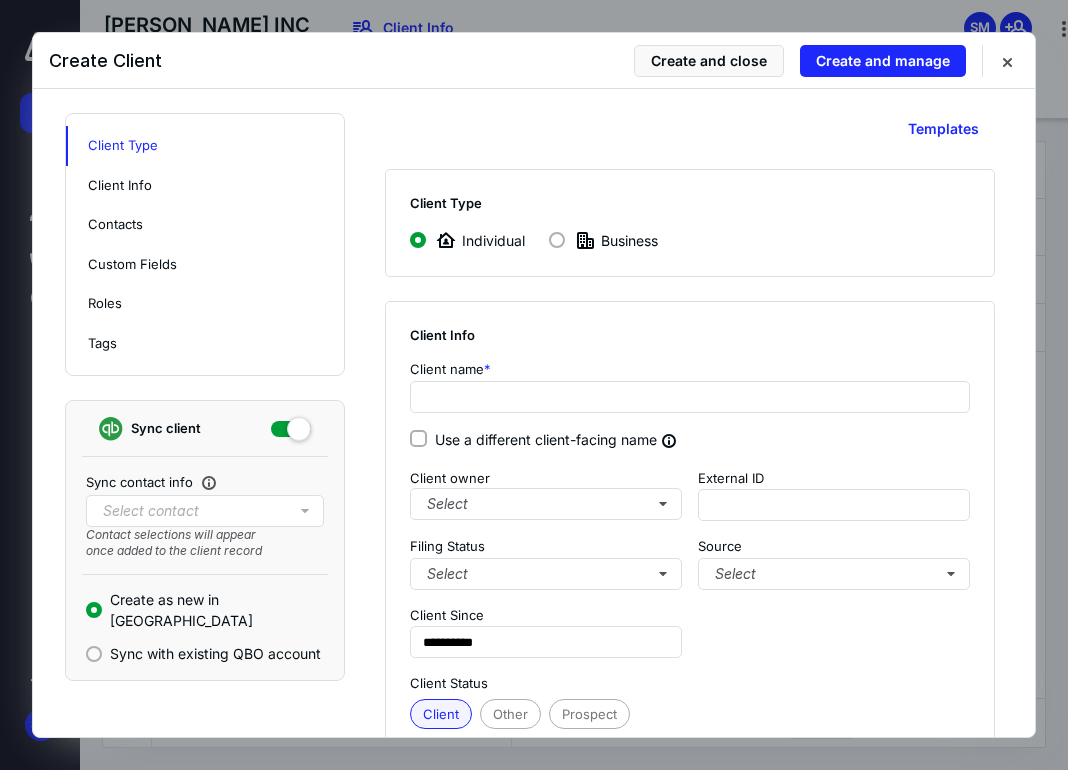 click on "Business" at bounding box center (615, 240) 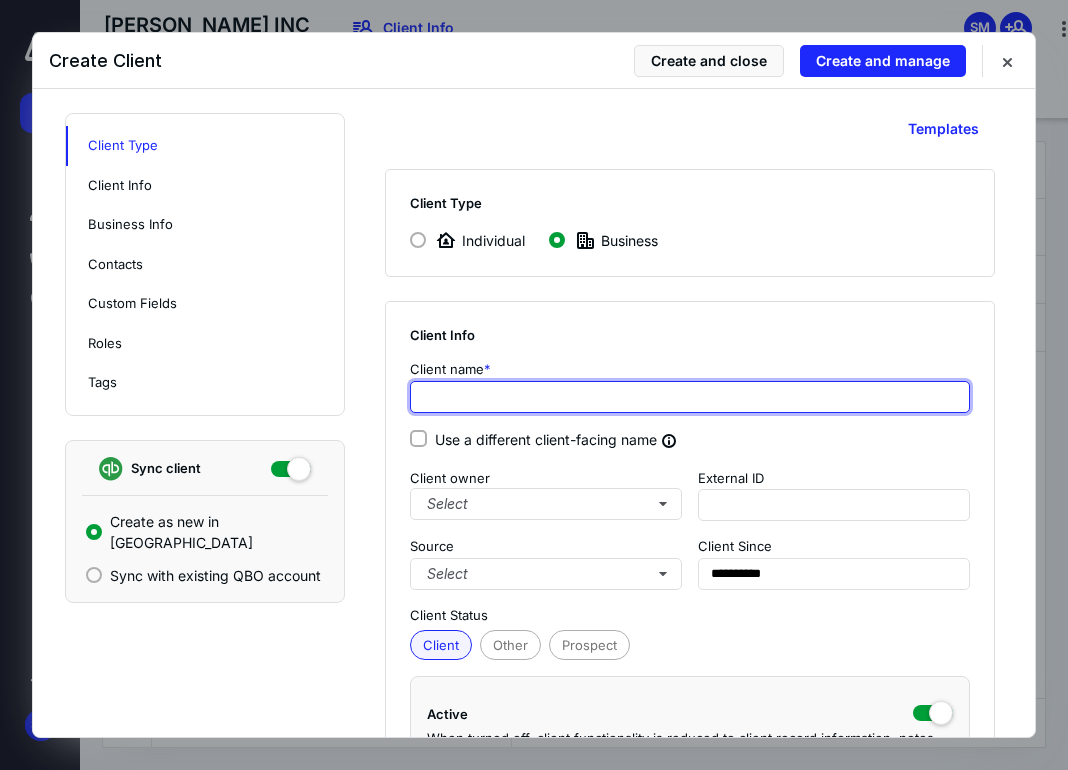 click at bounding box center (690, 397) 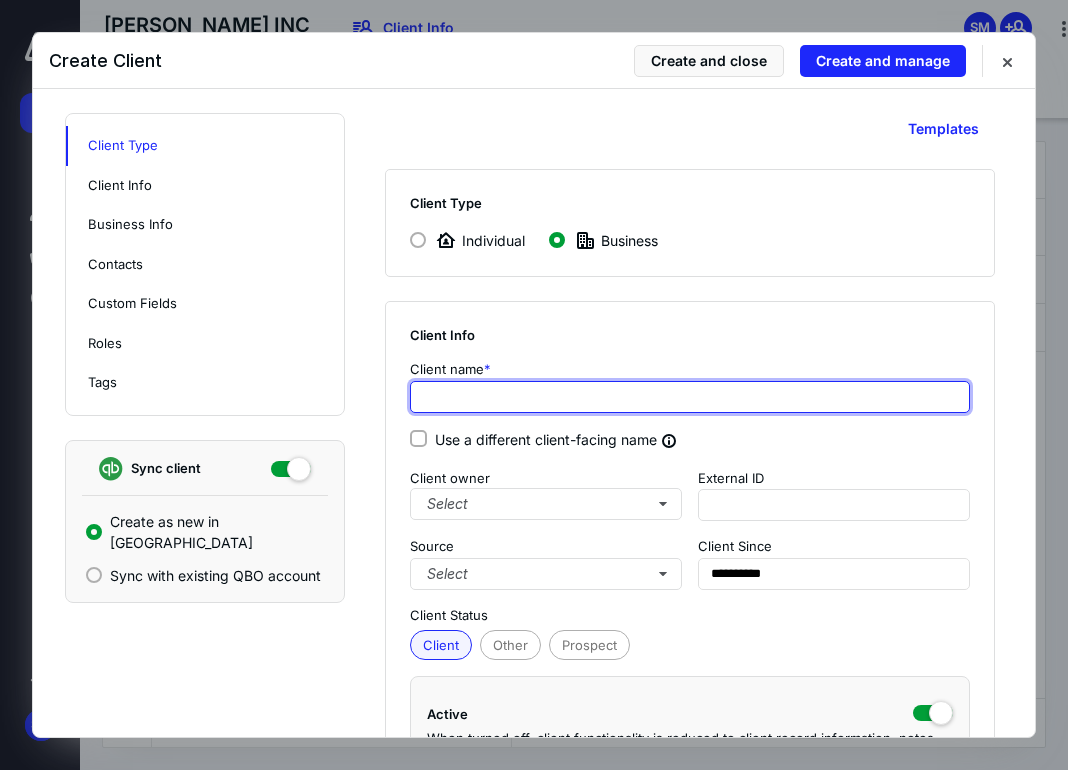 type on "*" 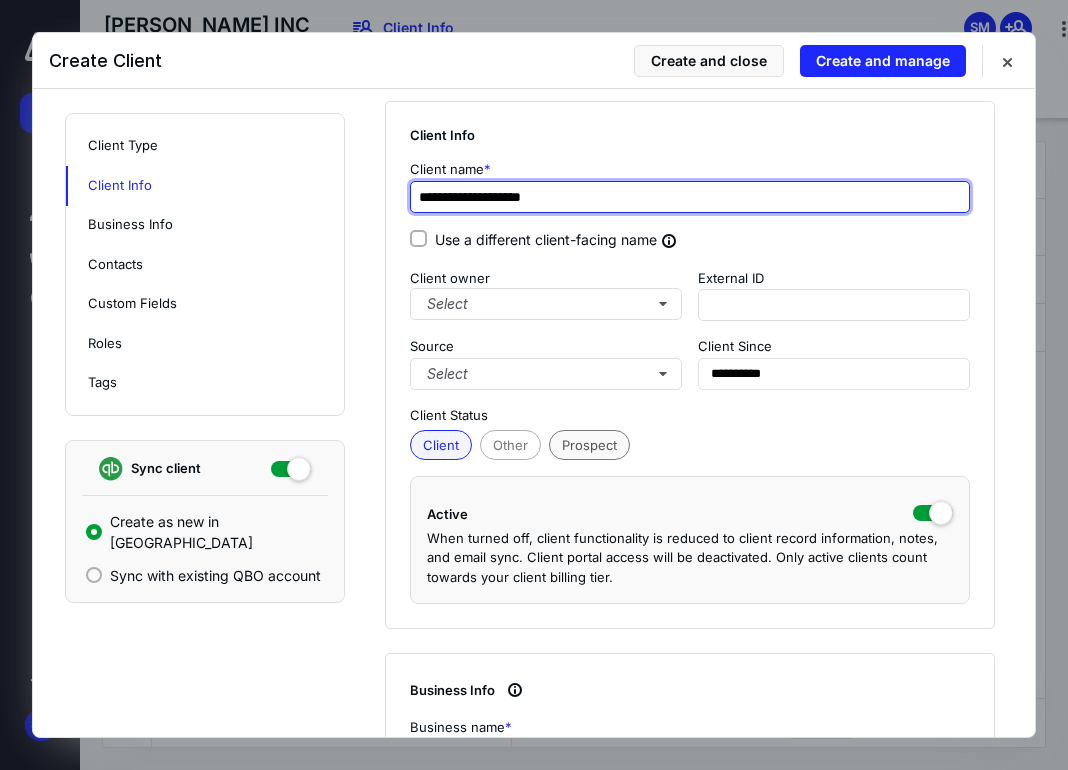 scroll, scrollTop: 500, scrollLeft: 0, axis: vertical 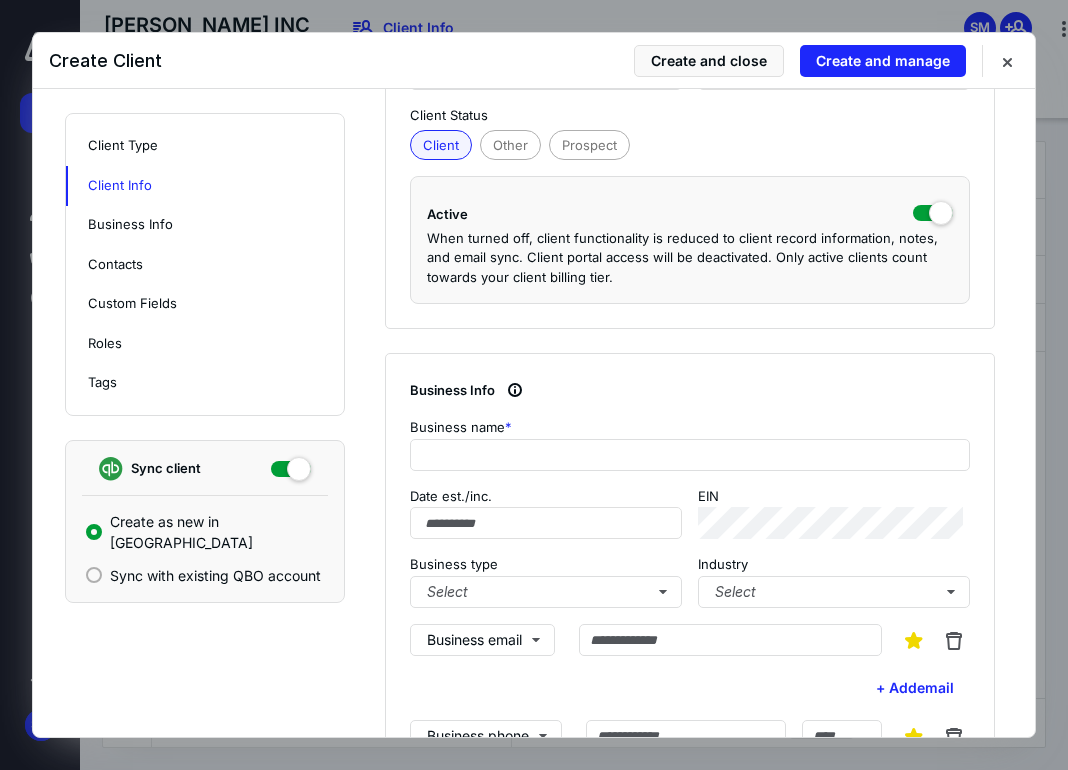 type on "**********" 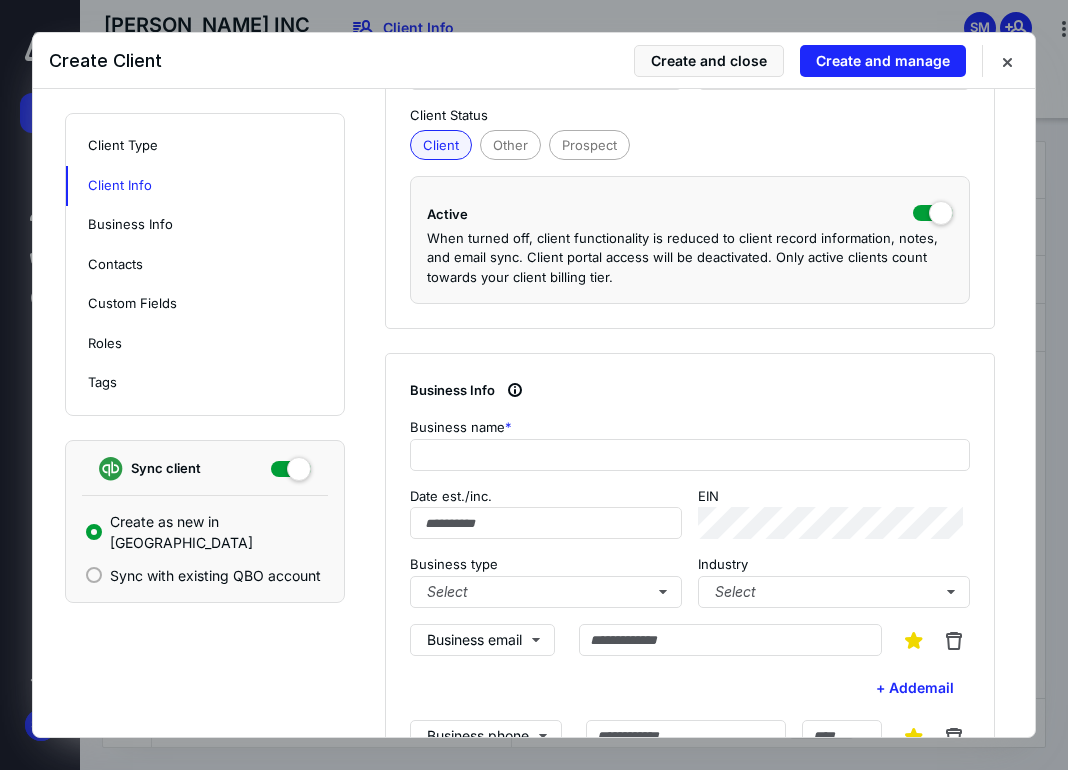 type on "**********" 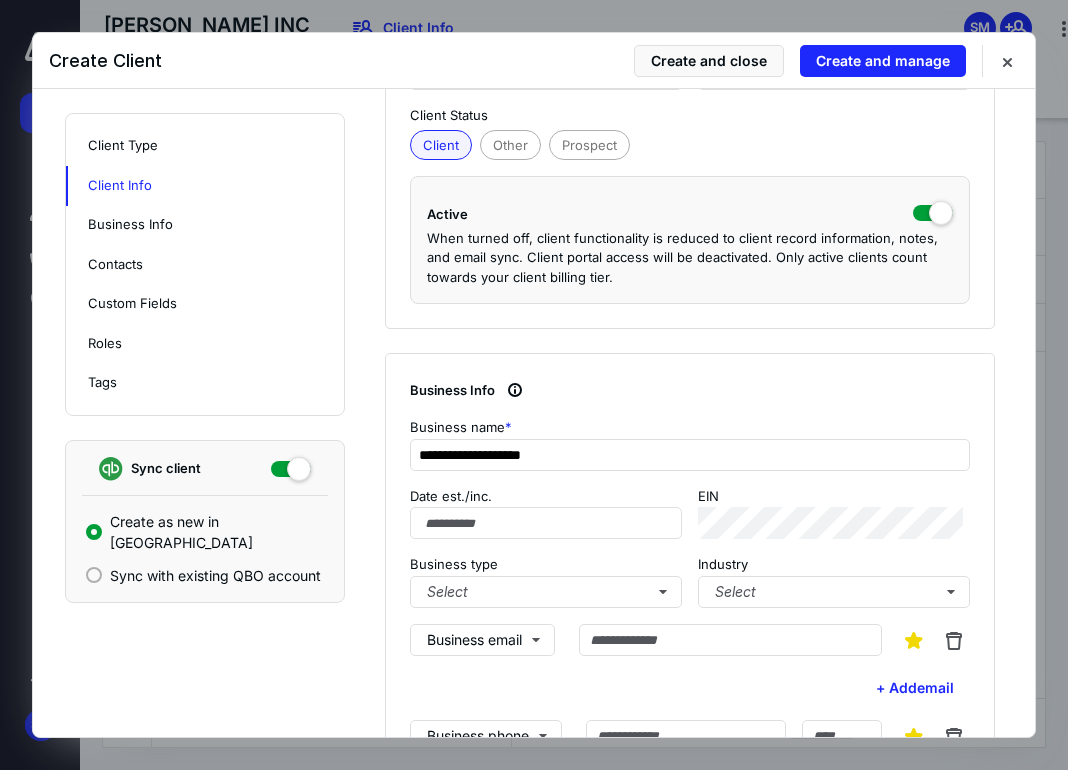 click on "Business name  *" at bounding box center [690, 428] 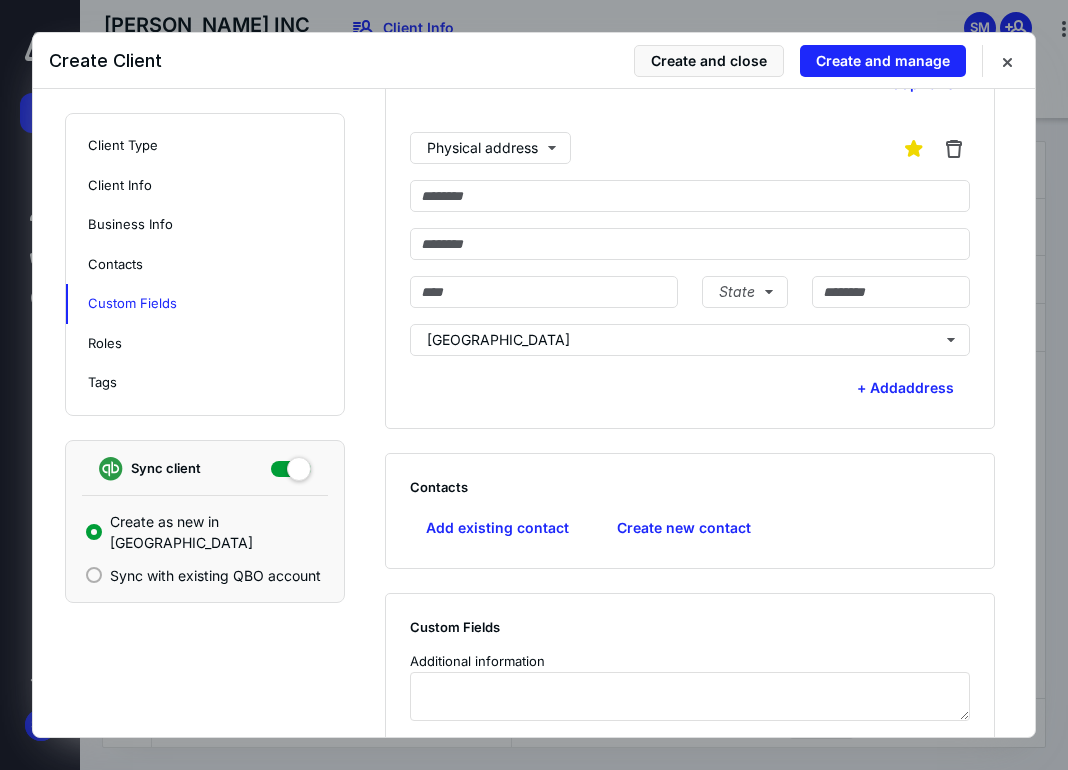 scroll, scrollTop: 1300, scrollLeft: 0, axis: vertical 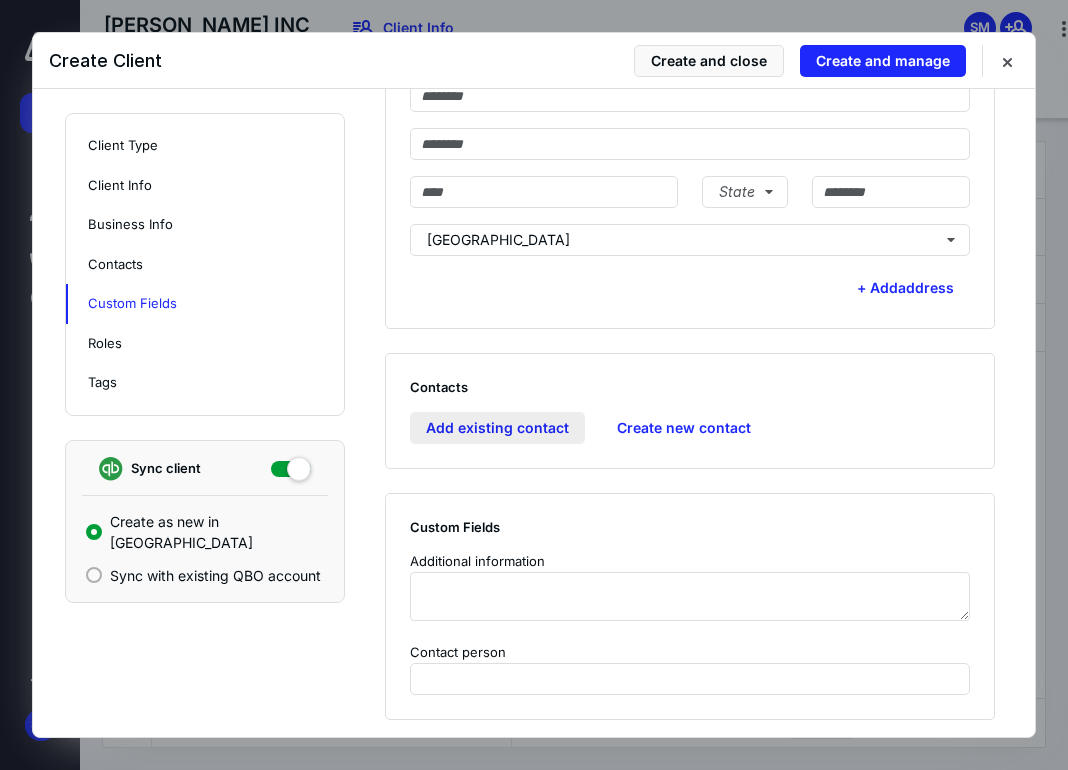 click on "Add existing contact" at bounding box center [497, 428] 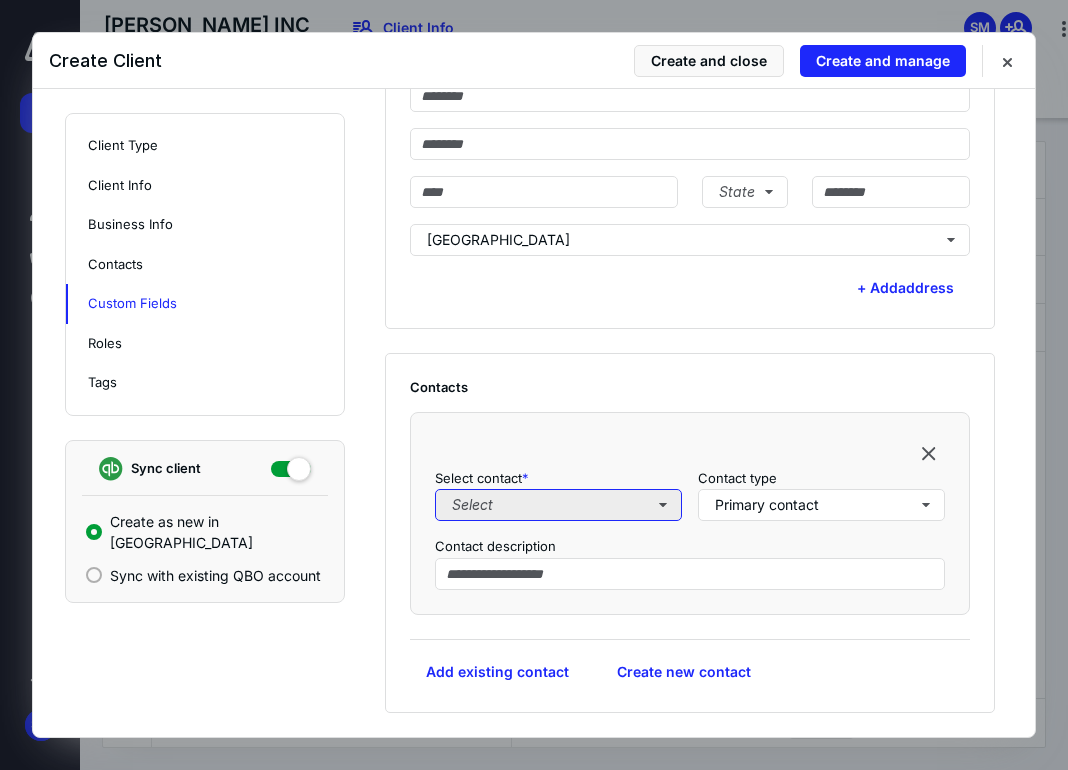click on "Select" at bounding box center [558, 505] 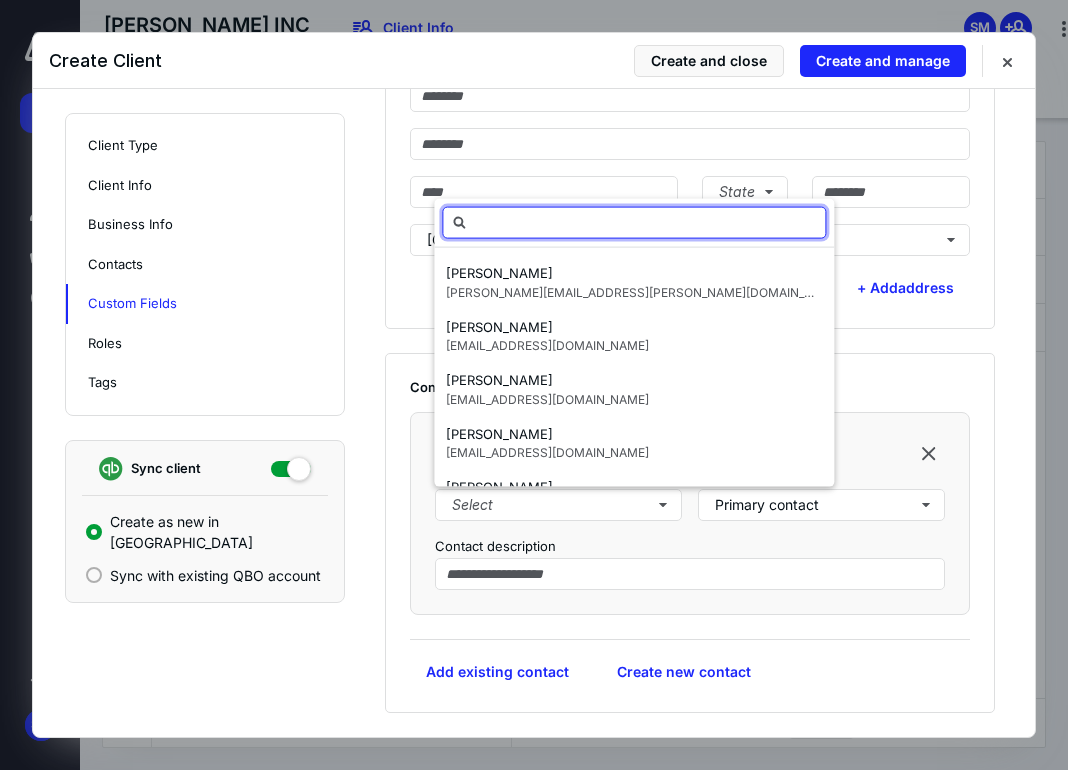 click at bounding box center [634, 223] 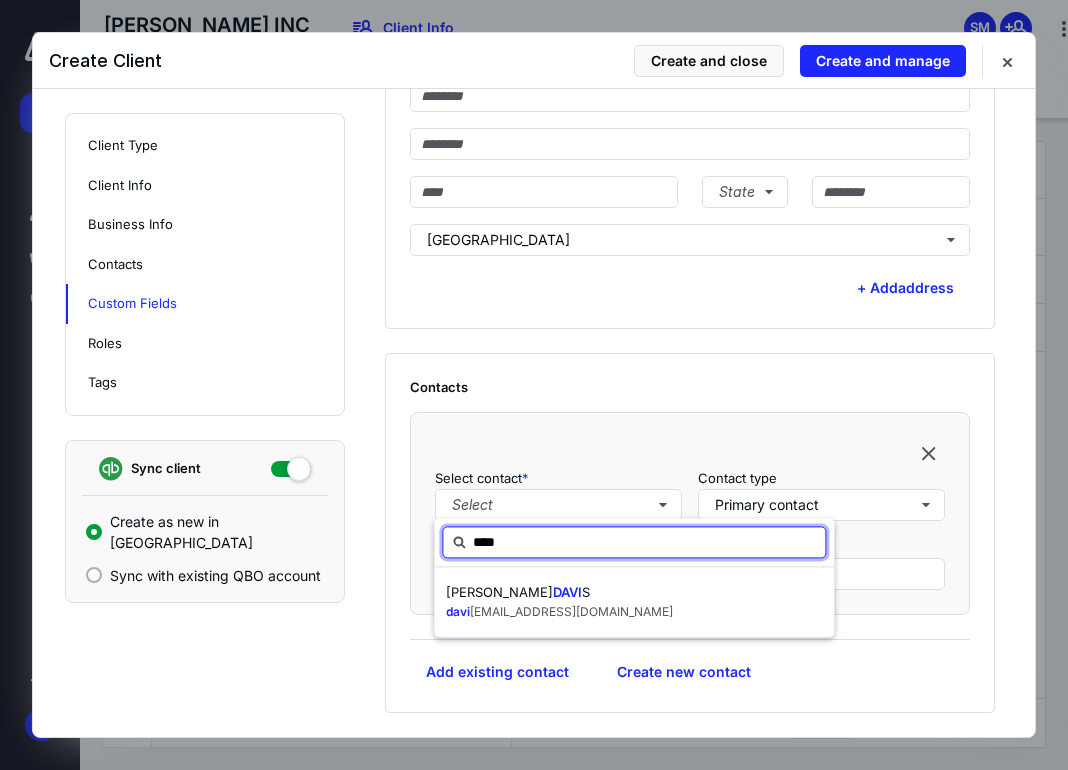 type on "*****" 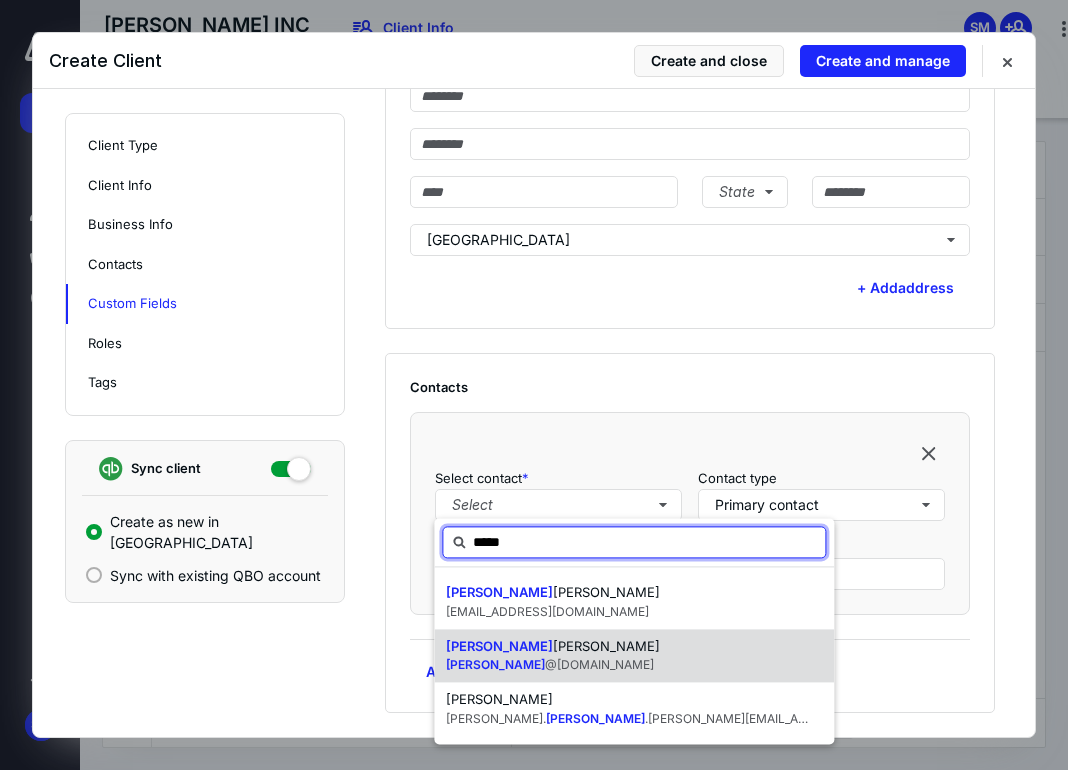 click on "@bottle-rocket.com" at bounding box center [599, 664] 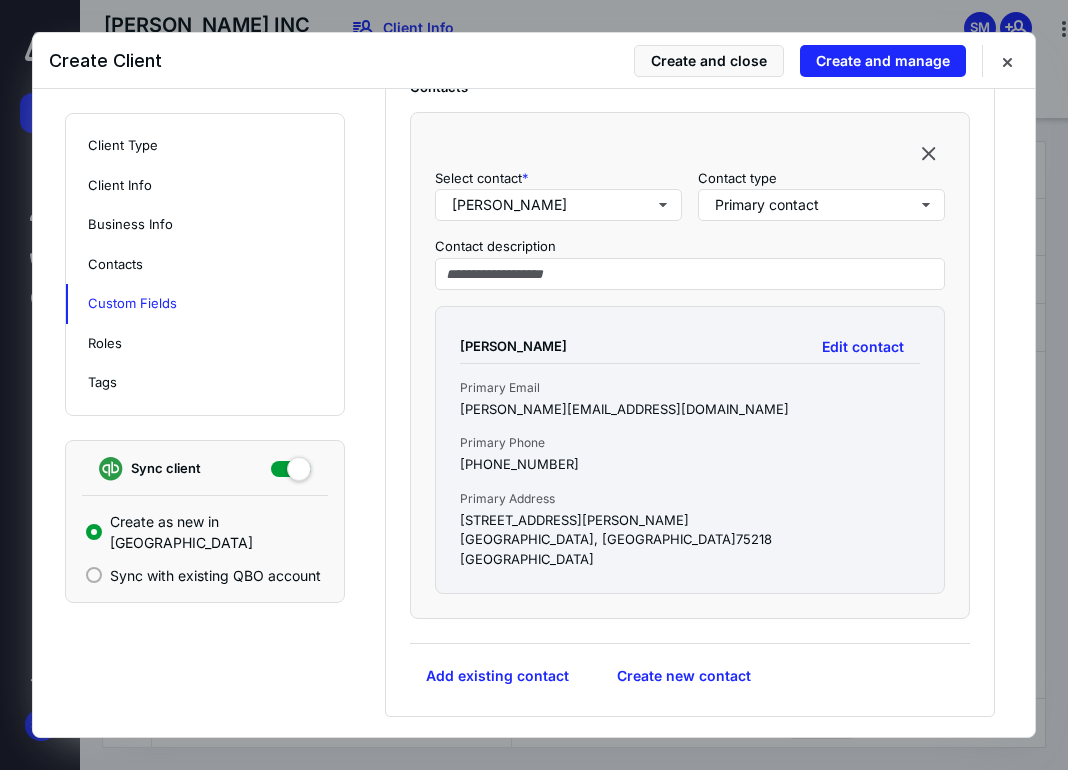 scroll, scrollTop: 1800, scrollLeft: 0, axis: vertical 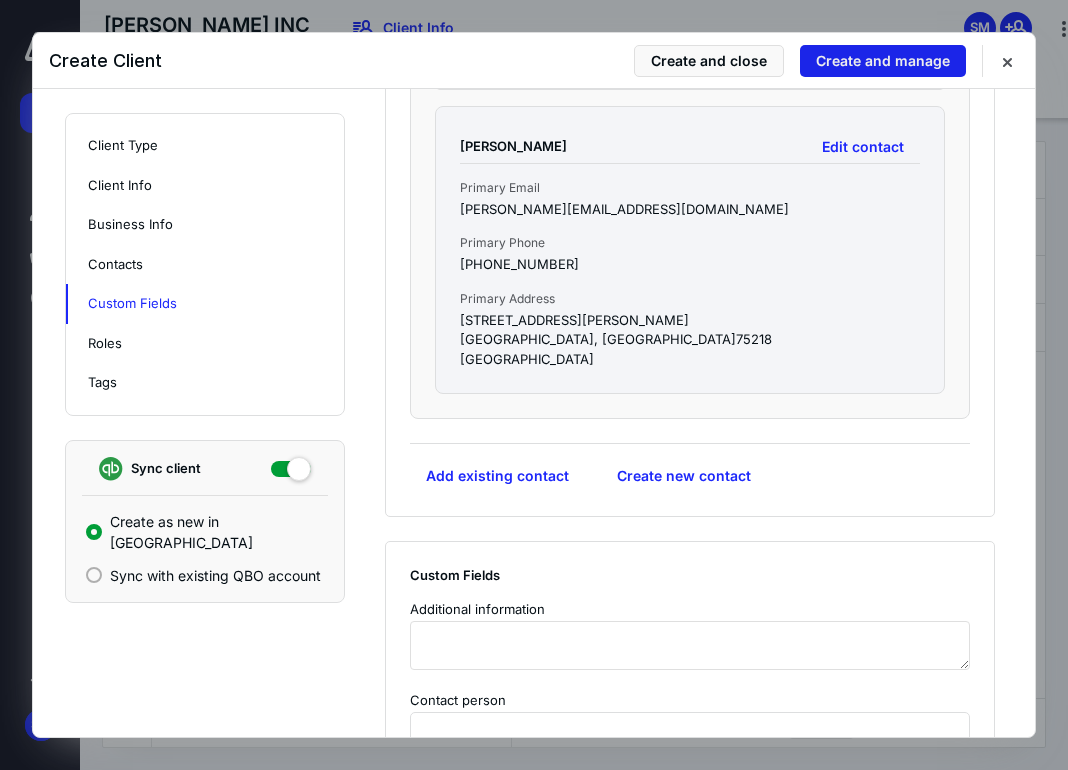 click on "Create and manage" at bounding box center (883, 61) 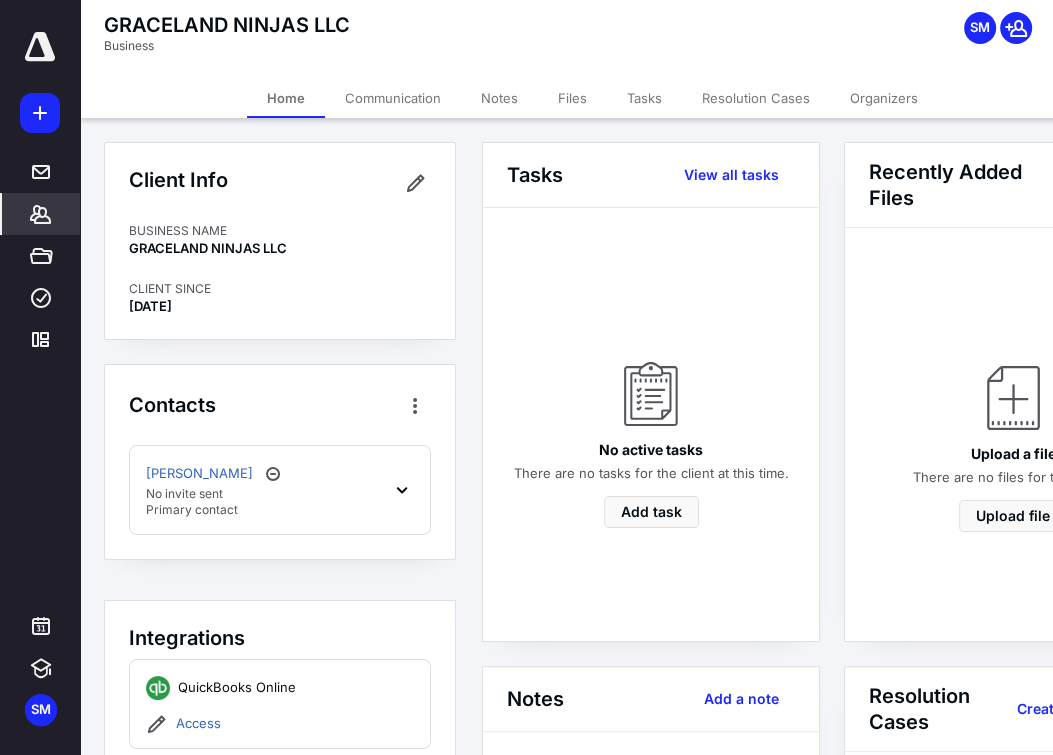 click on "Files" at bounding box center (572, 98) 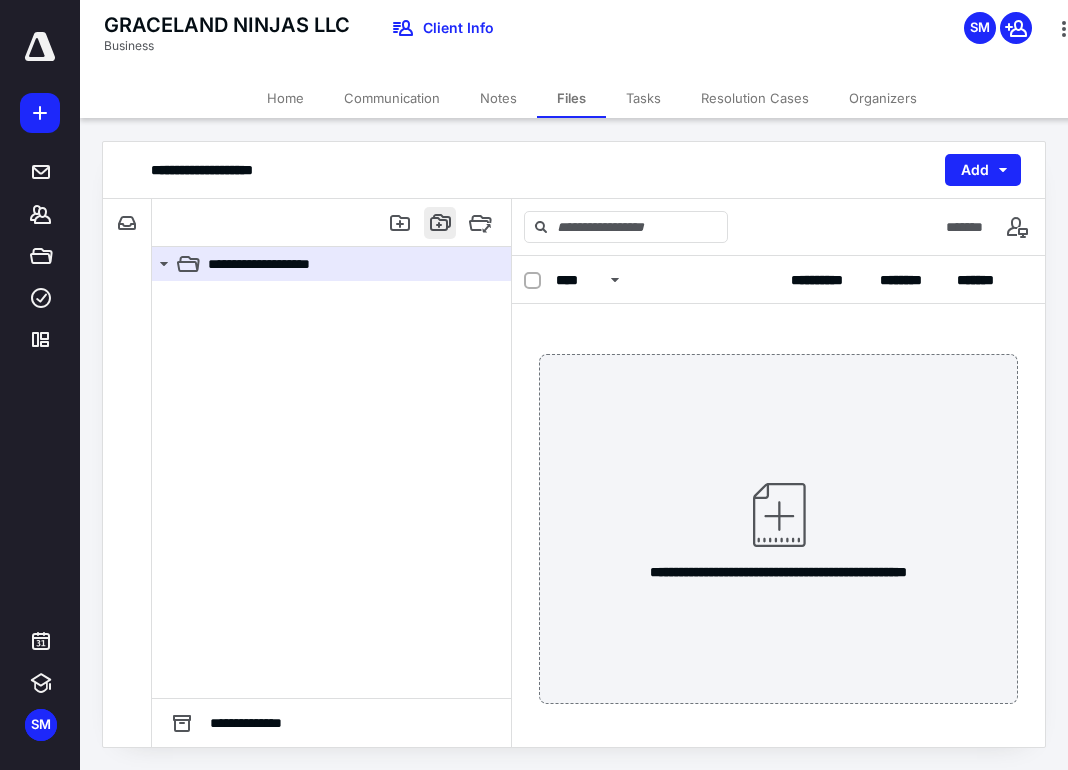 click at bounding box center (440, 223) 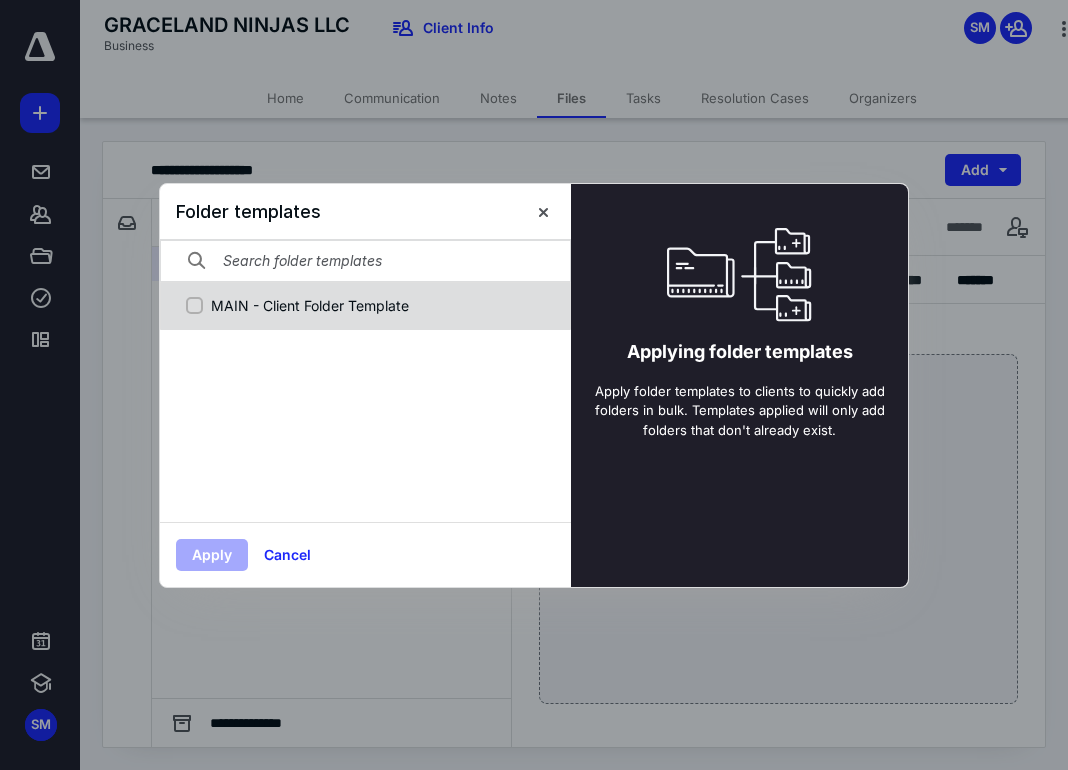 click on "MAIN - Client Folder Template" at bounding box center (376, 305) 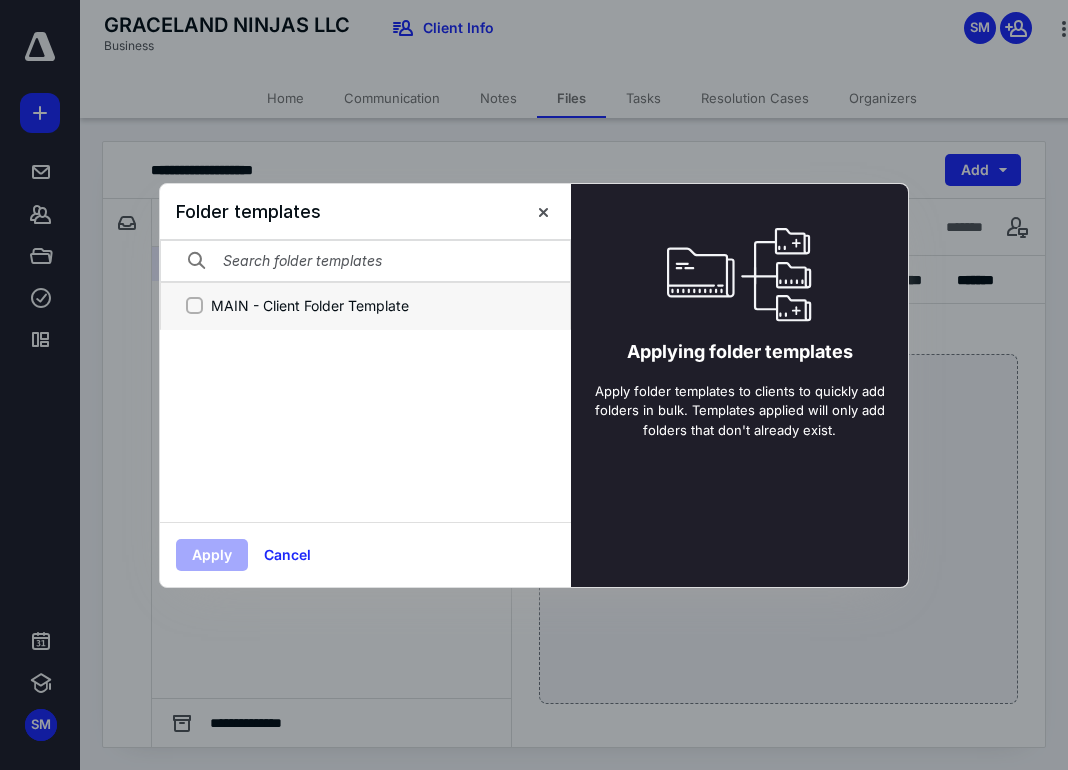 click on "MAIN - Client Folder Template" at bounding box center (194, 305) 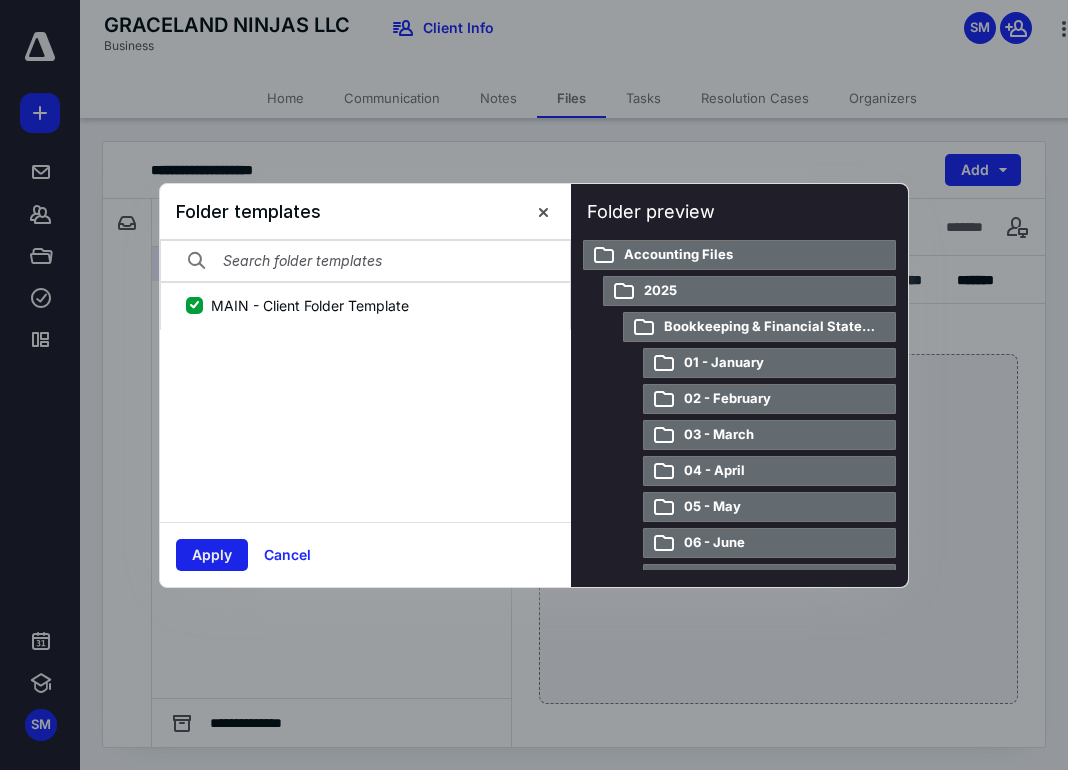 click on "Apply" at bounding box center (212, 555) 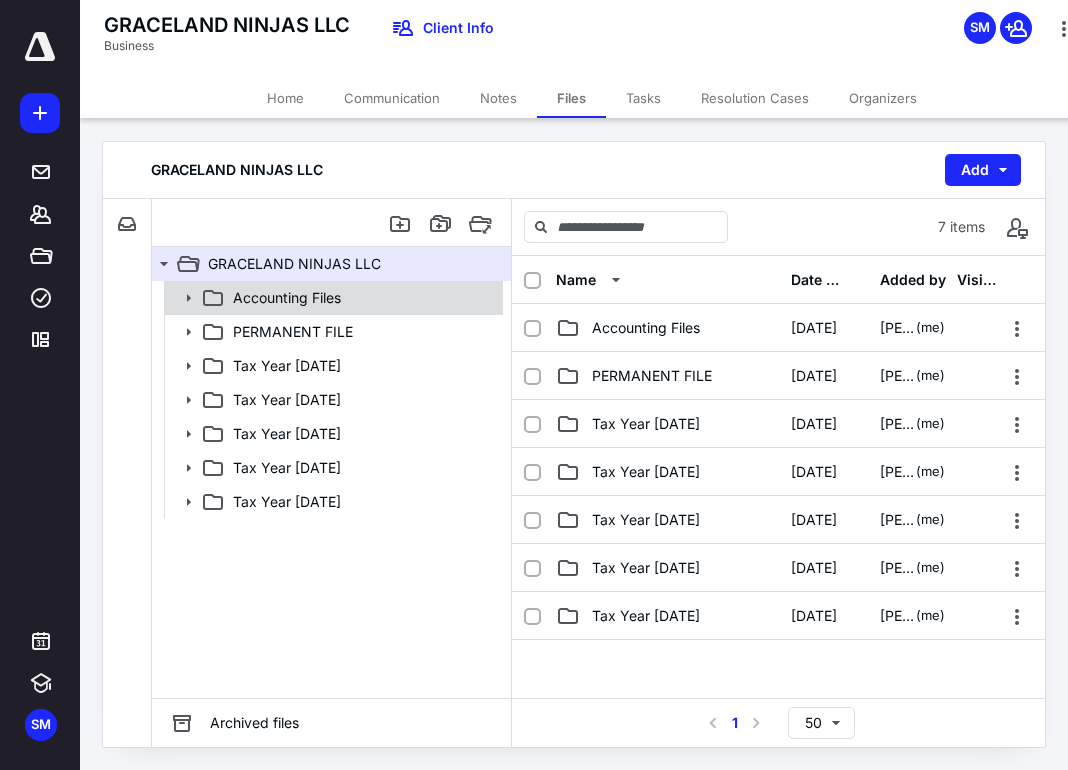 click 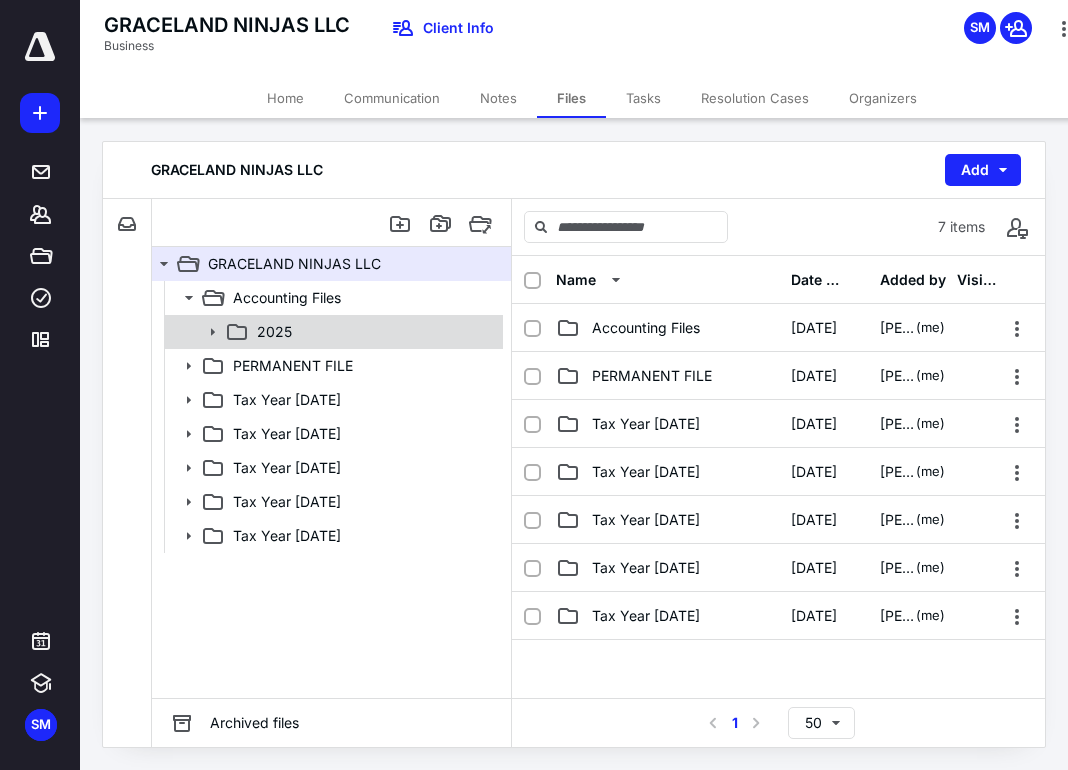 click 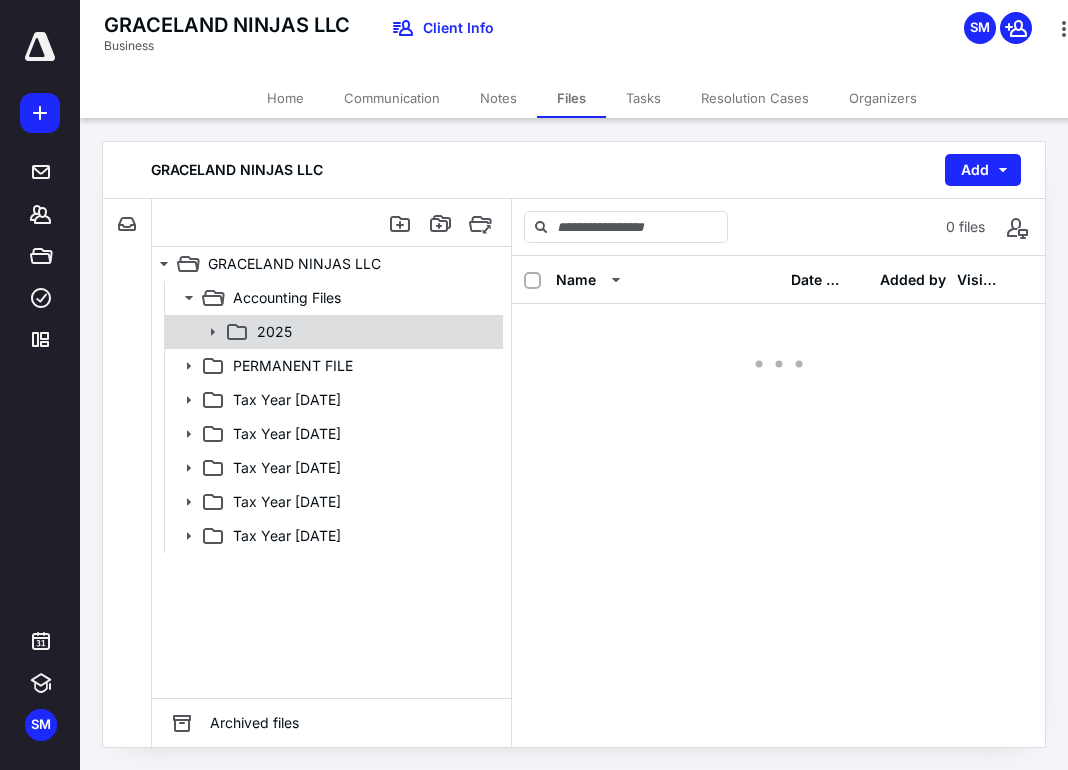 click 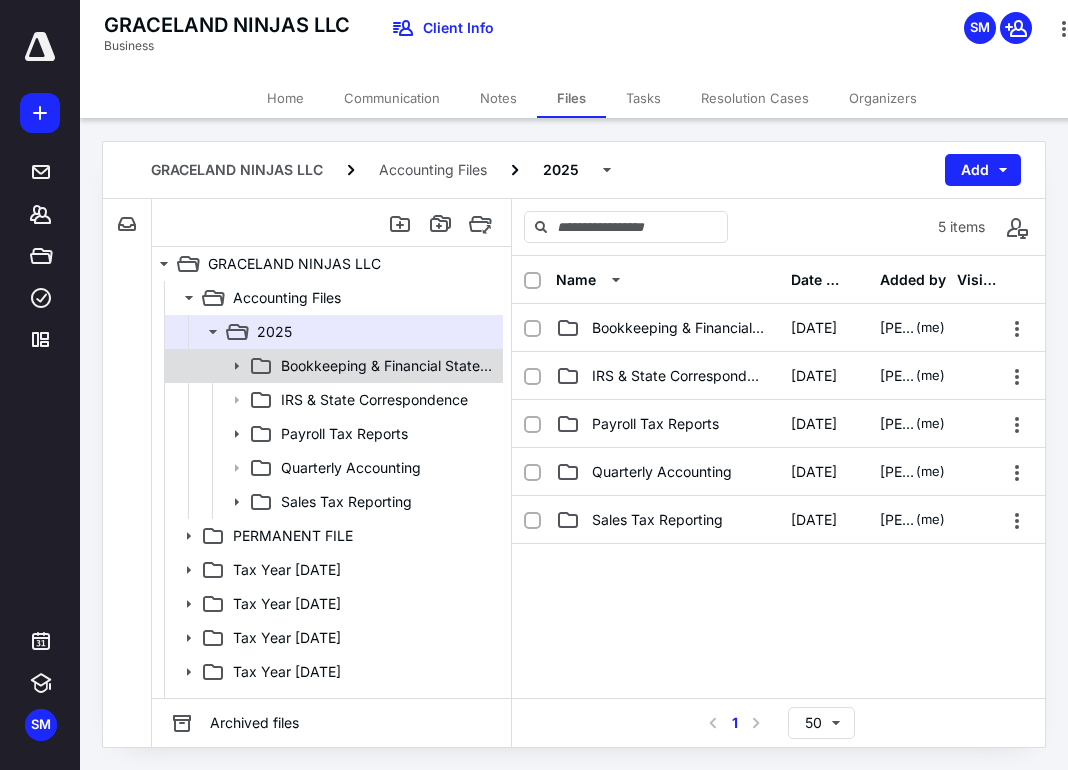 click 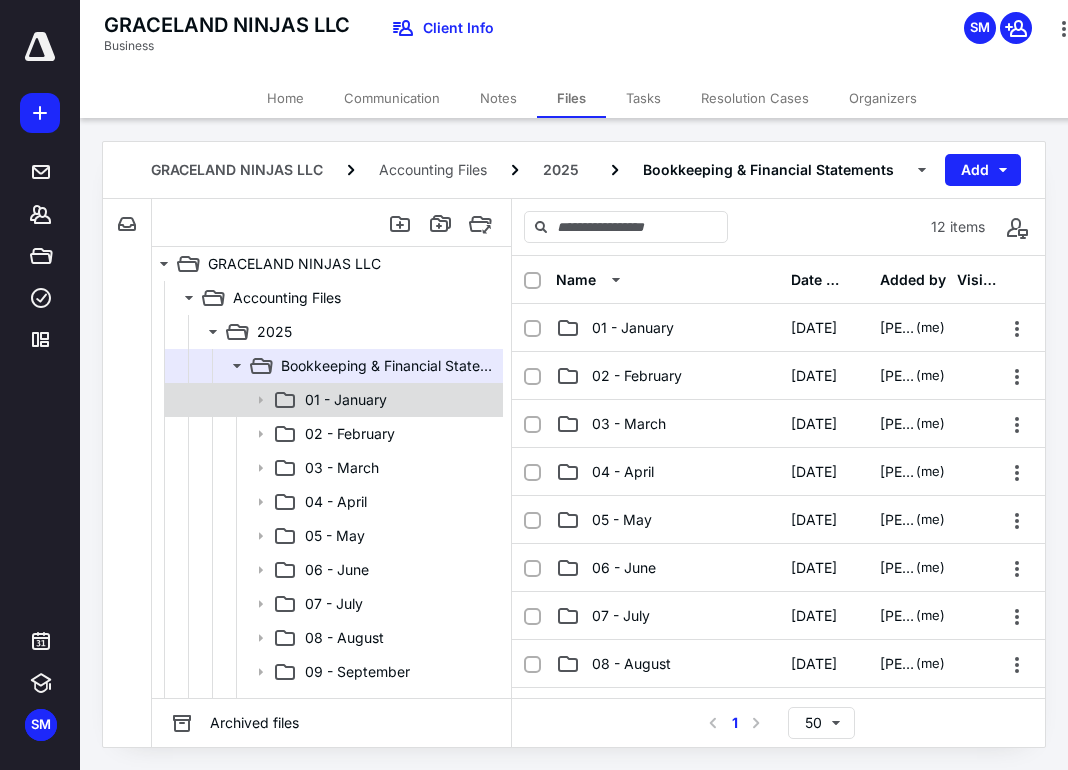 click on "01 - January" at bounding box center [346, 400] 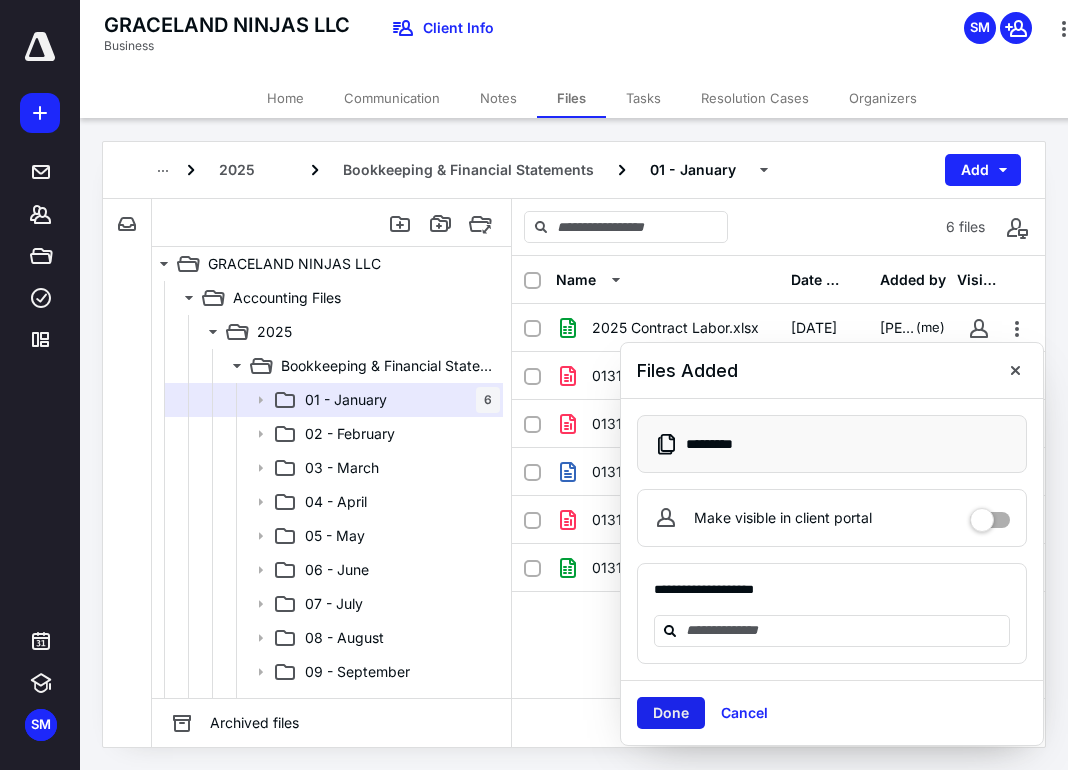click on "Done" at bounding box center (671, 713) 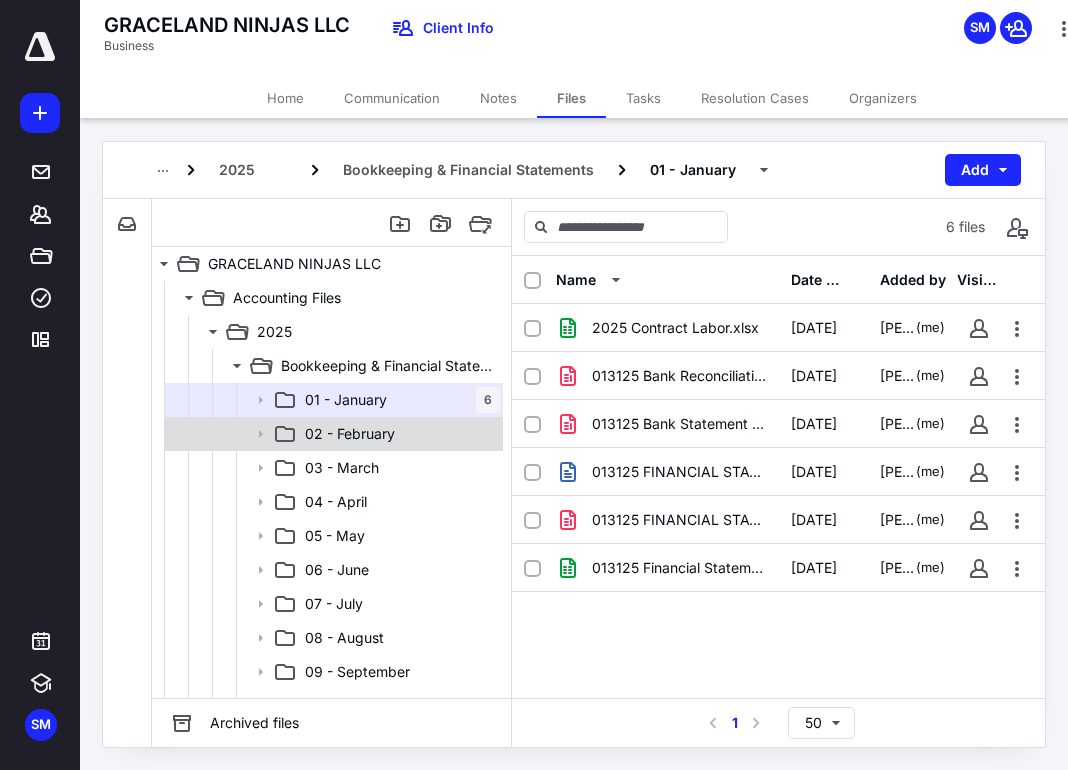 click on "02 - February" at bounding box center [398, 434] 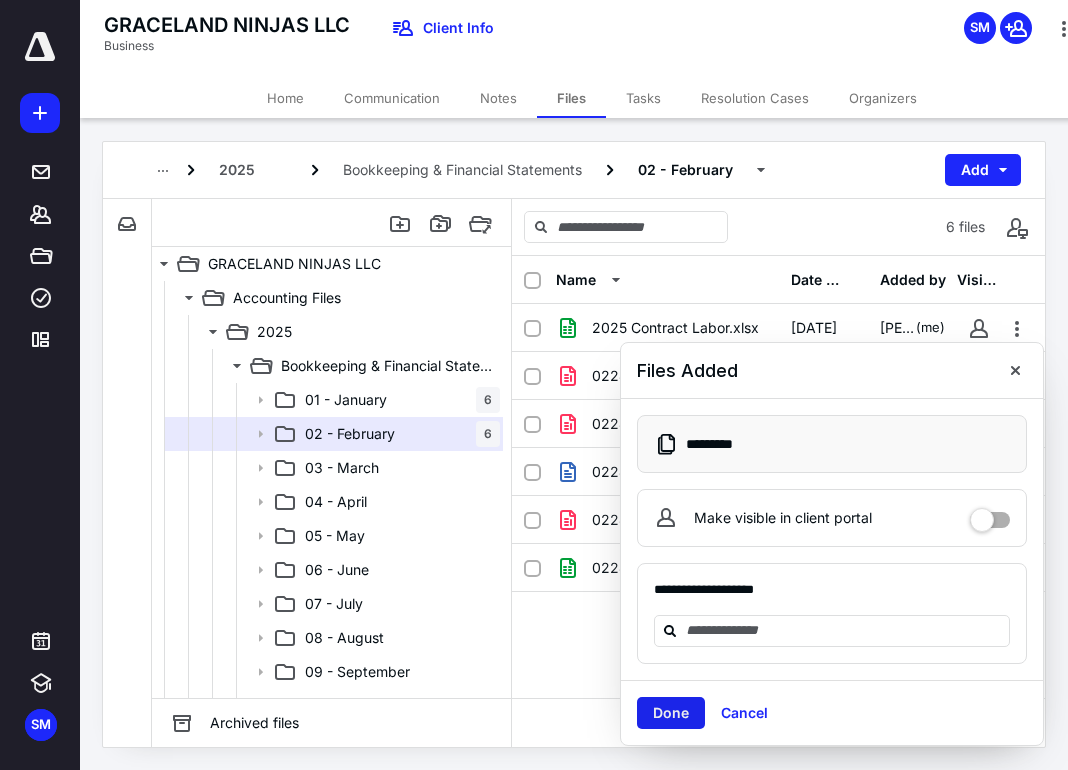 click on "Done" at bounding box center (671, 713) 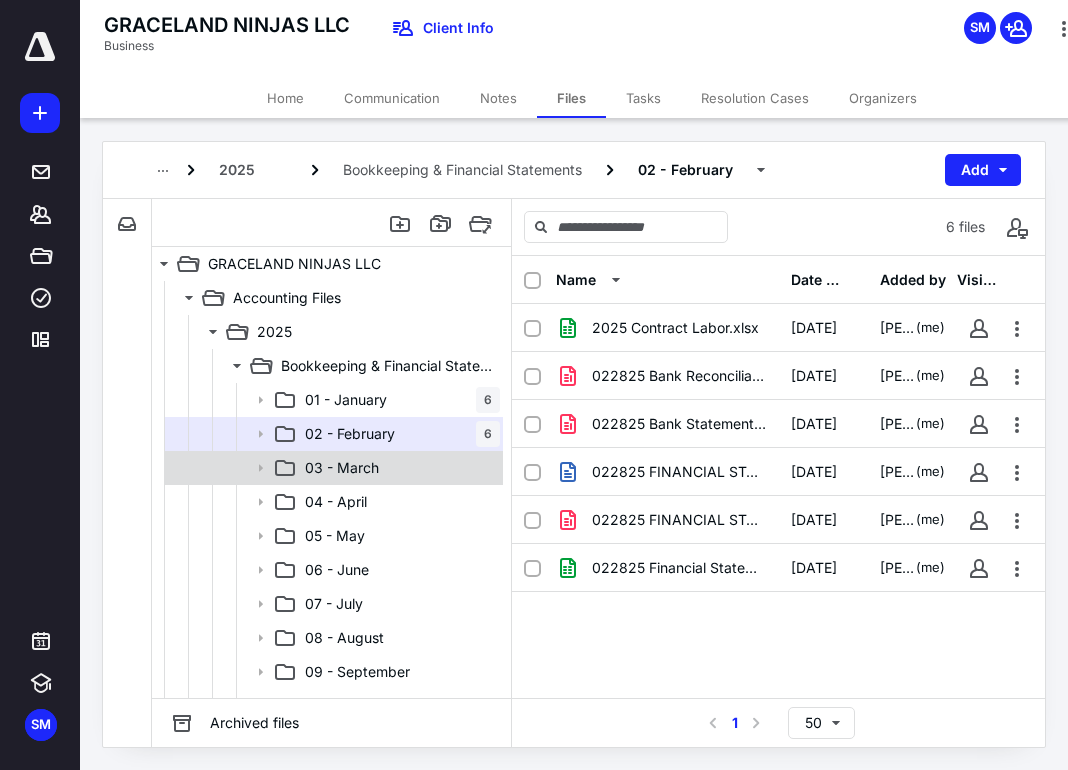 click on "03 - March" at bounding box center (332, 468) 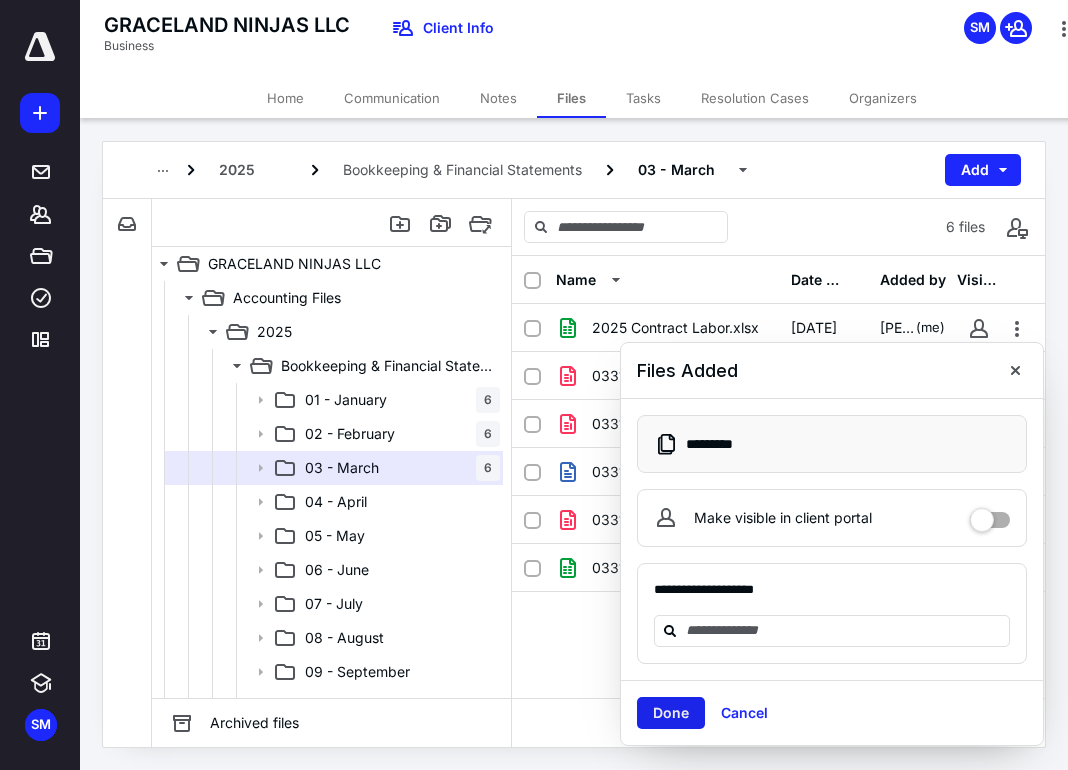 click on "Done" at bounding box center [671, 713] 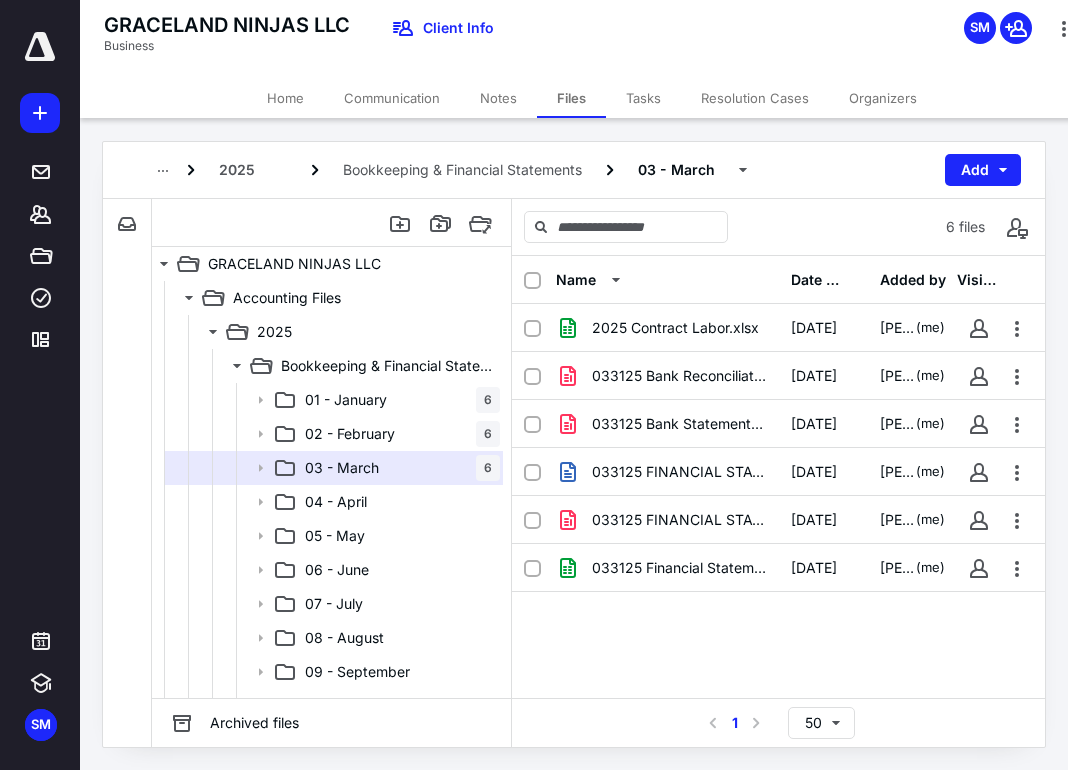 click on "Name Date added Added by Visible 2025 Contract Labor.xlsx 7/11/2025 Samantha Mendoza  (me) 033125 Bank Reconciliation - WF 1283.pdf 7/11/2025 Samantha Mendoza  (me) 033125 Bank Statement - WF 1283.pdf 7/11/2025 Samantha Mendoza  (me) 033125 FINANCIAL STATEMENTS.msg 7/11/2025 Samantha Mendoza  (me) 033125 FINANCIAL STATEMENTS.pdf 7/11/2025 Samantha Mendoza  (me) 033125 Financial Statements.xlsx 7/11/2025 Samantha Mendoza  (me)" at bounding box center [778, 477] 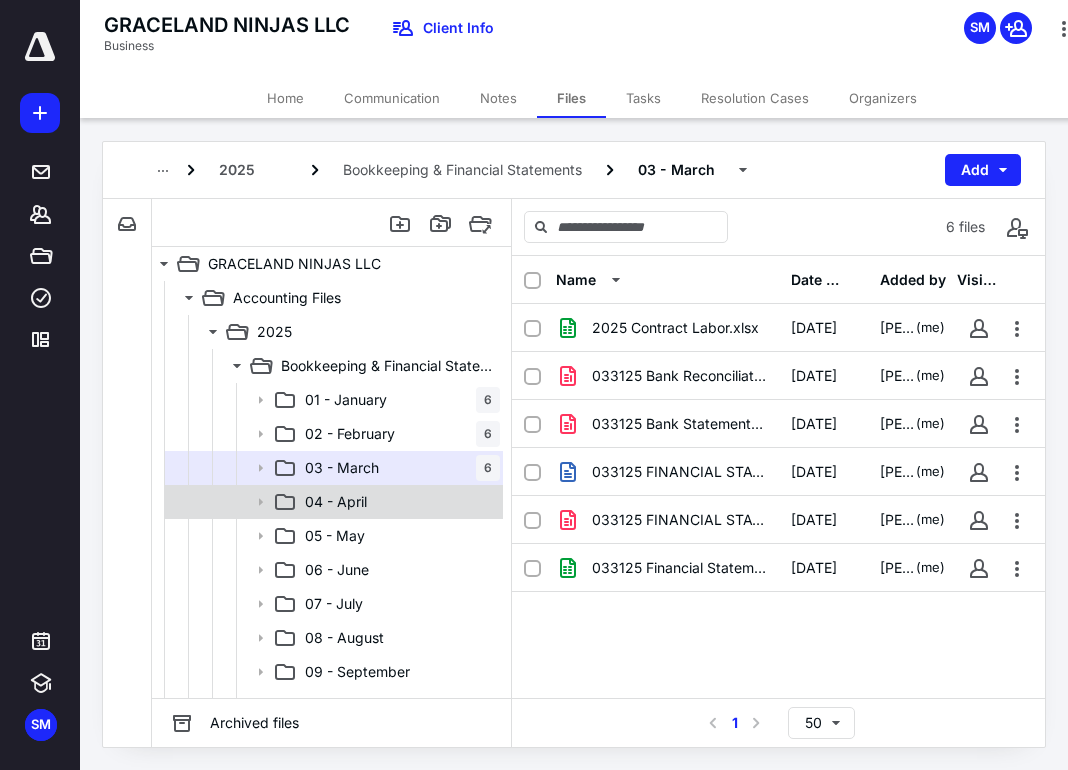 click on "04 - April" at bounding box center [398, 502] 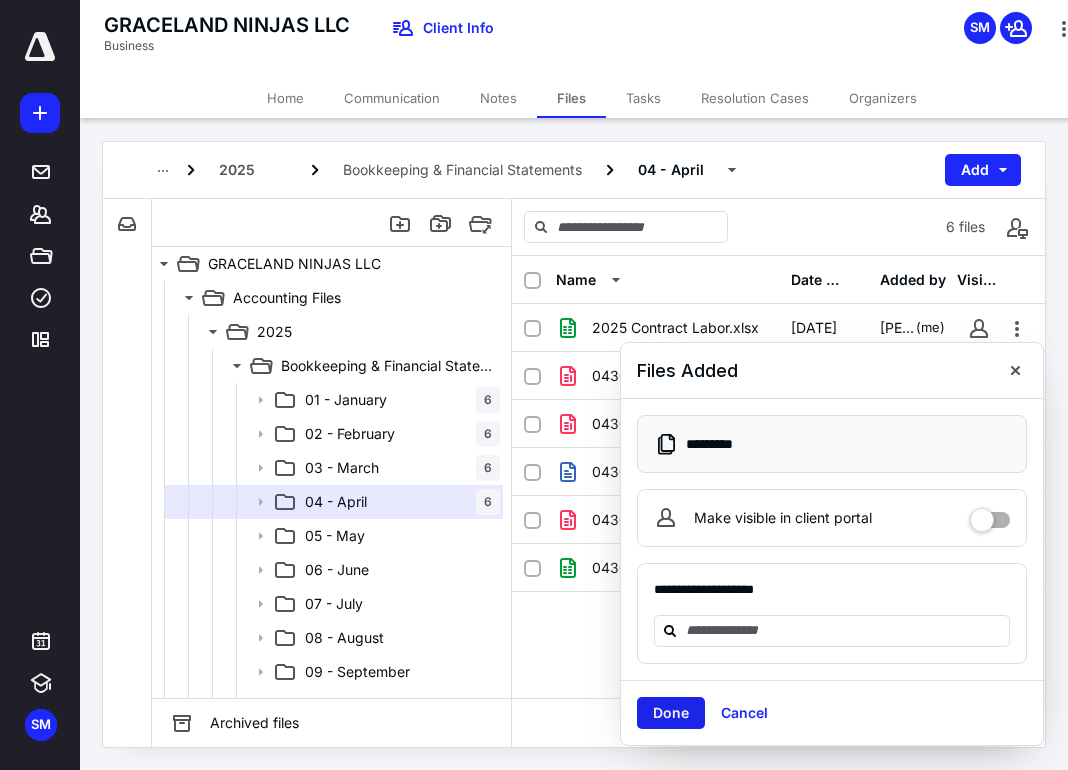 click on "Done" at bounding box center [671, 713] 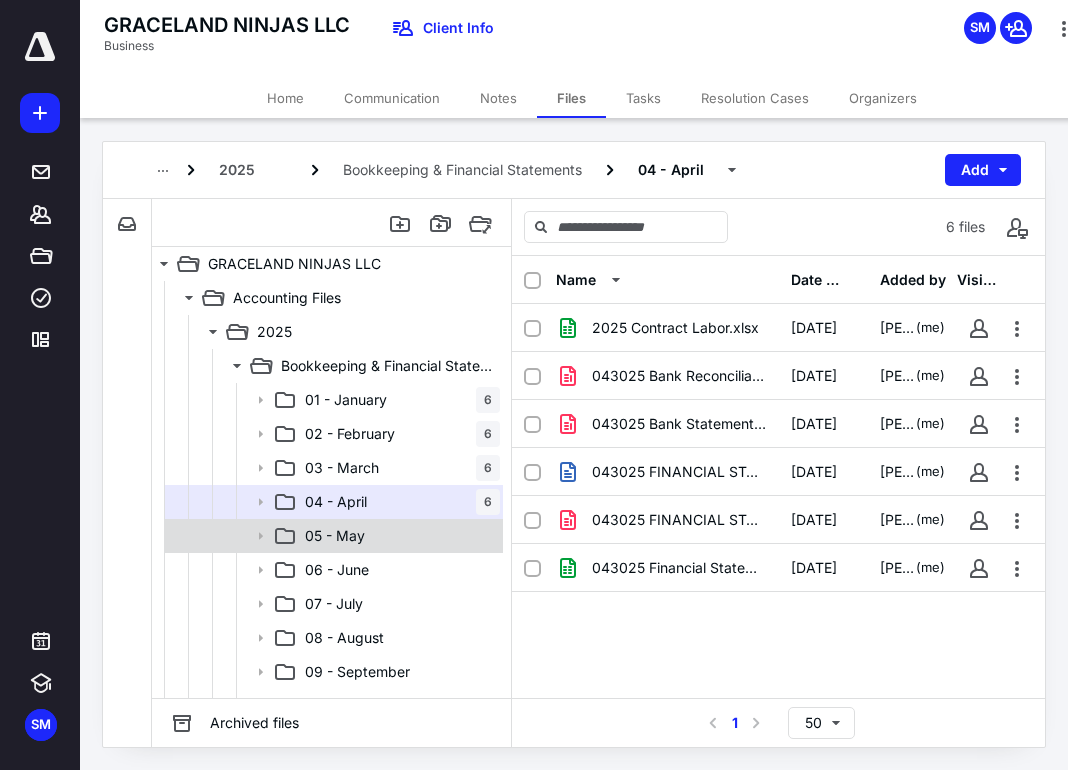 click on "05 - May" at bounding box center [332, 536] 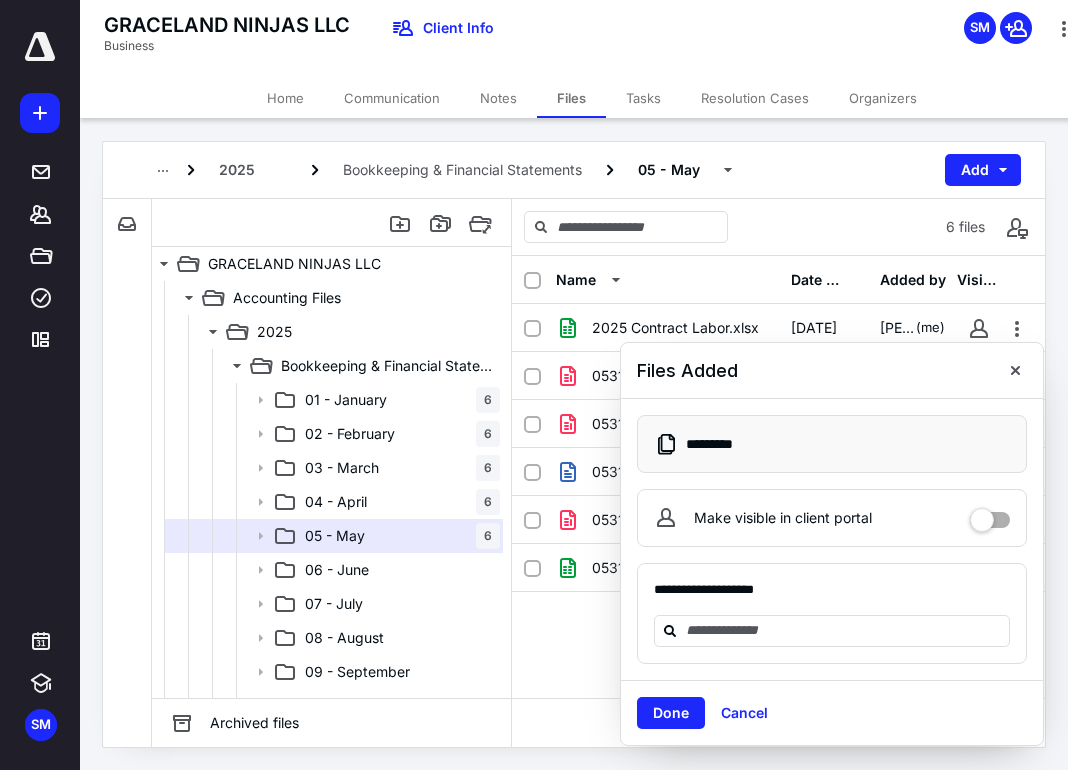 click on "Done" at bounding box center (671, 713) 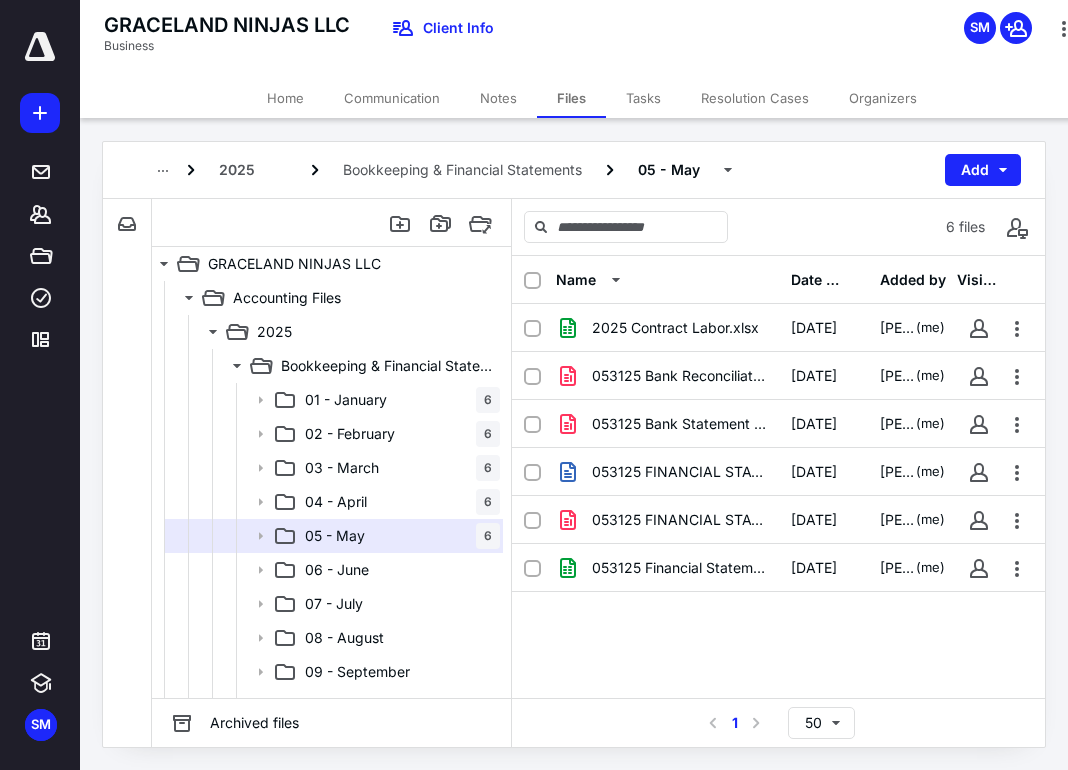 click on "Name Date added Added by Visible 2025 Contract Labor.xlsx 7/11/2025 Samantha Mendoza  (me) 053125 Bank Reconciliation - WF 1283.pdf 7/11/2025 Samantha Mendoza  (me) 053125 Bank Statement - WF 1283.pdf 7/11/2025 Samantha Mendoza  (me) 053125 FINANCIAL STATEMENTS - Graceland Ninjaz LLC.msg 7/11/2025 Samantha Mendoza  (me) 053125 FINANCIAL STATEMENTS.pdf 7/11/2025 Samantha Mendoza  (me) 053125 Financial Statements.xlsx 7/11/2025 Samantha Mendoza  (me)" at bounding box center [778, 477] 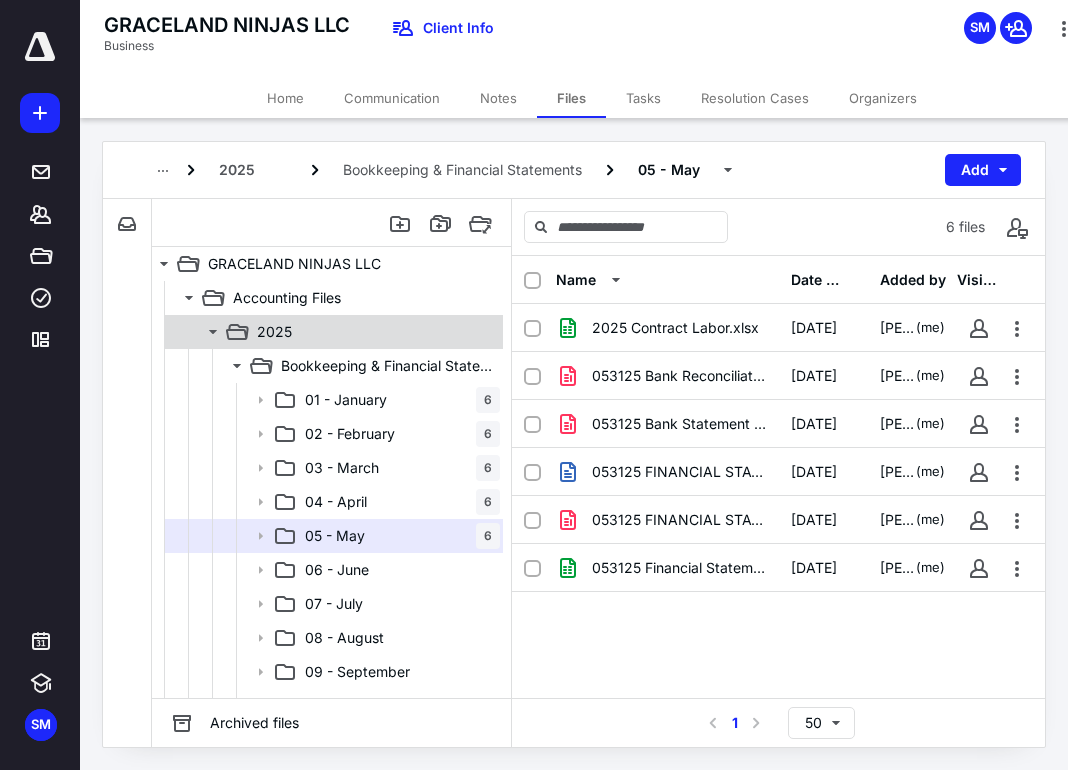 click 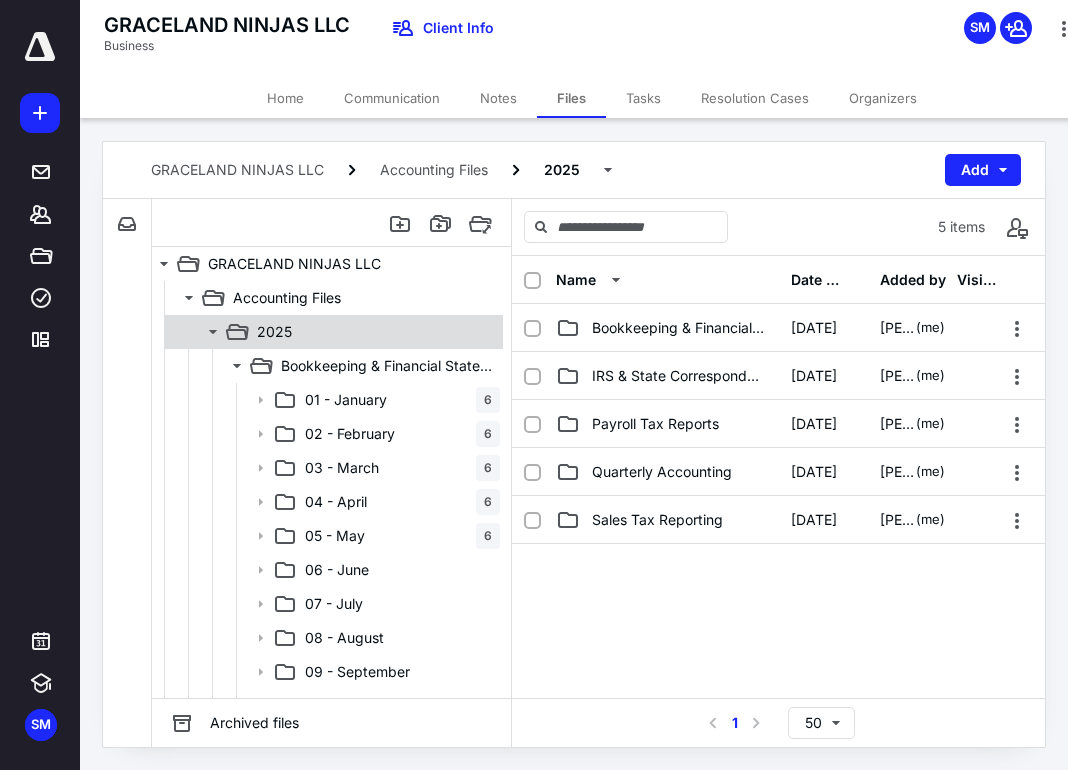 click 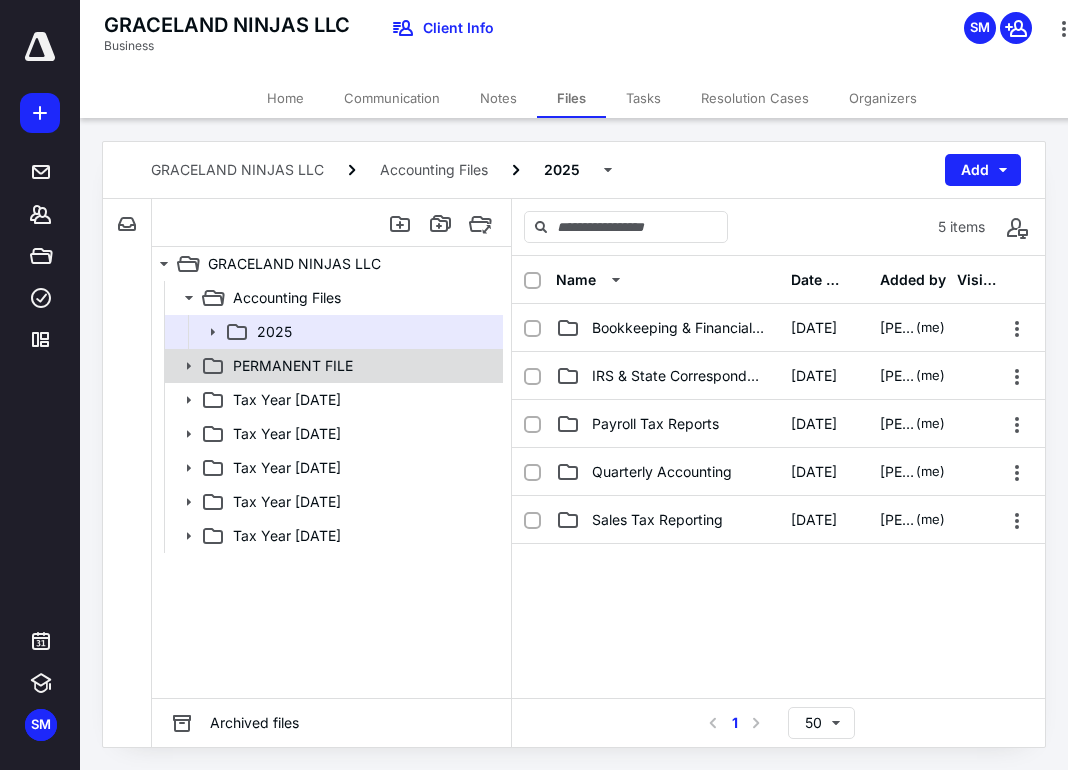 click 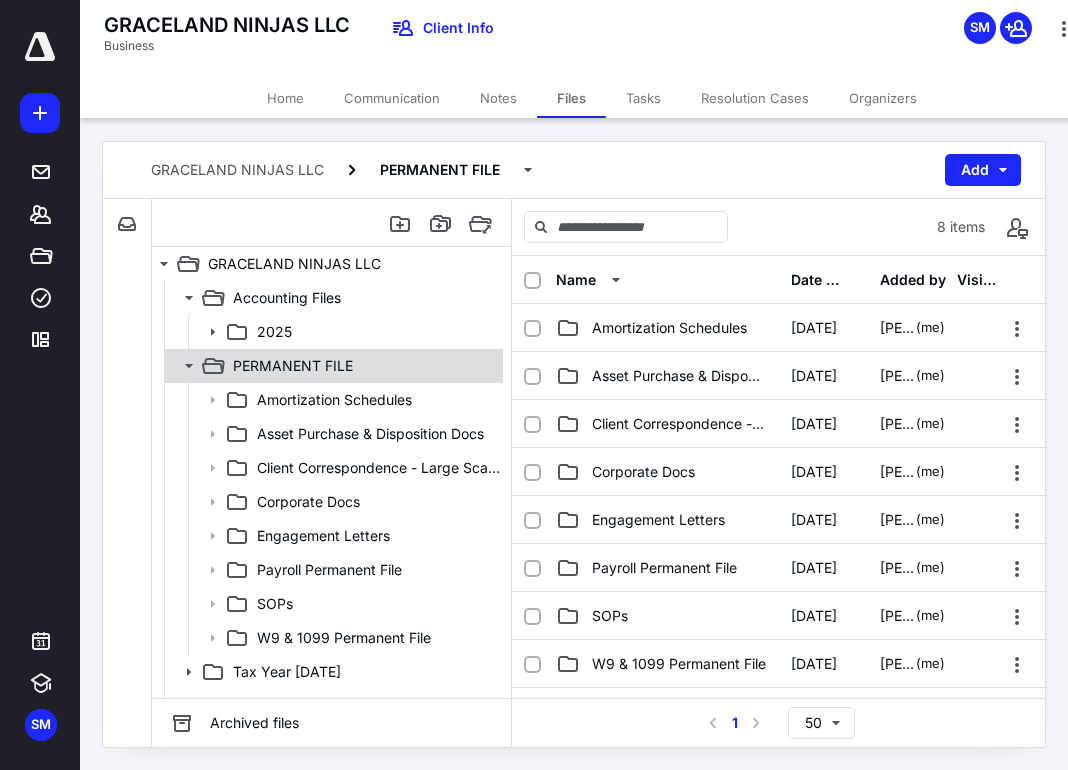 click 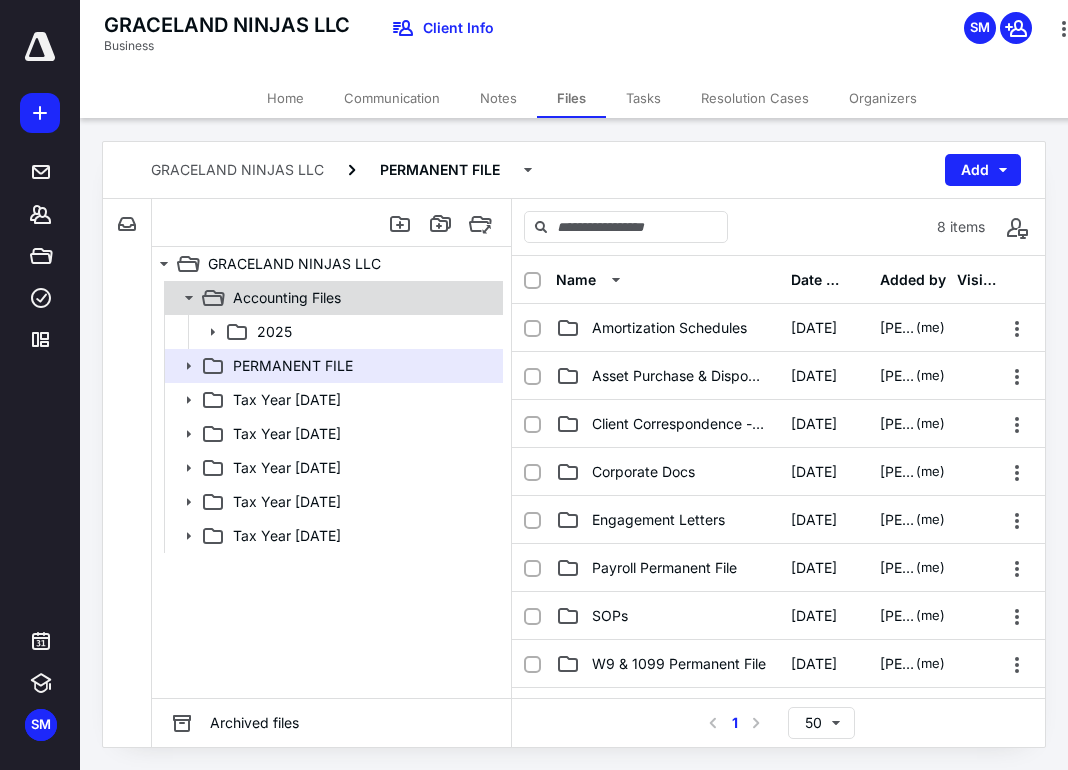 click on "Accounting Files" at bounding box center [287, 298] 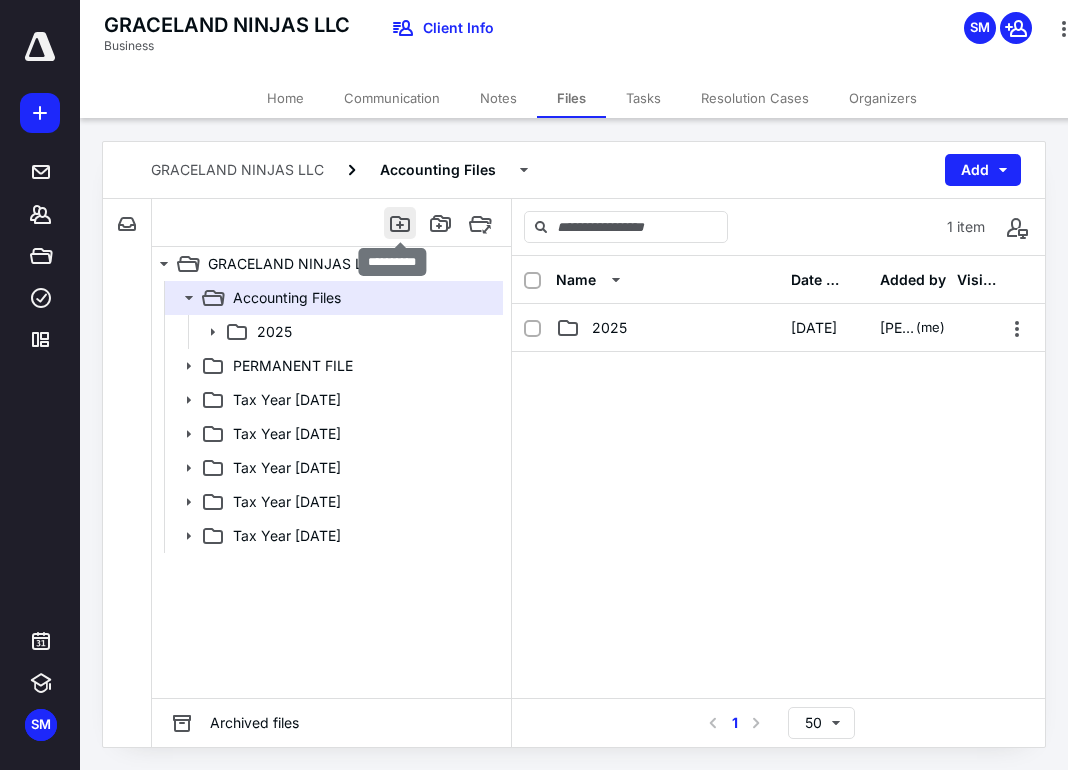 click at bounding box center [400, 223] 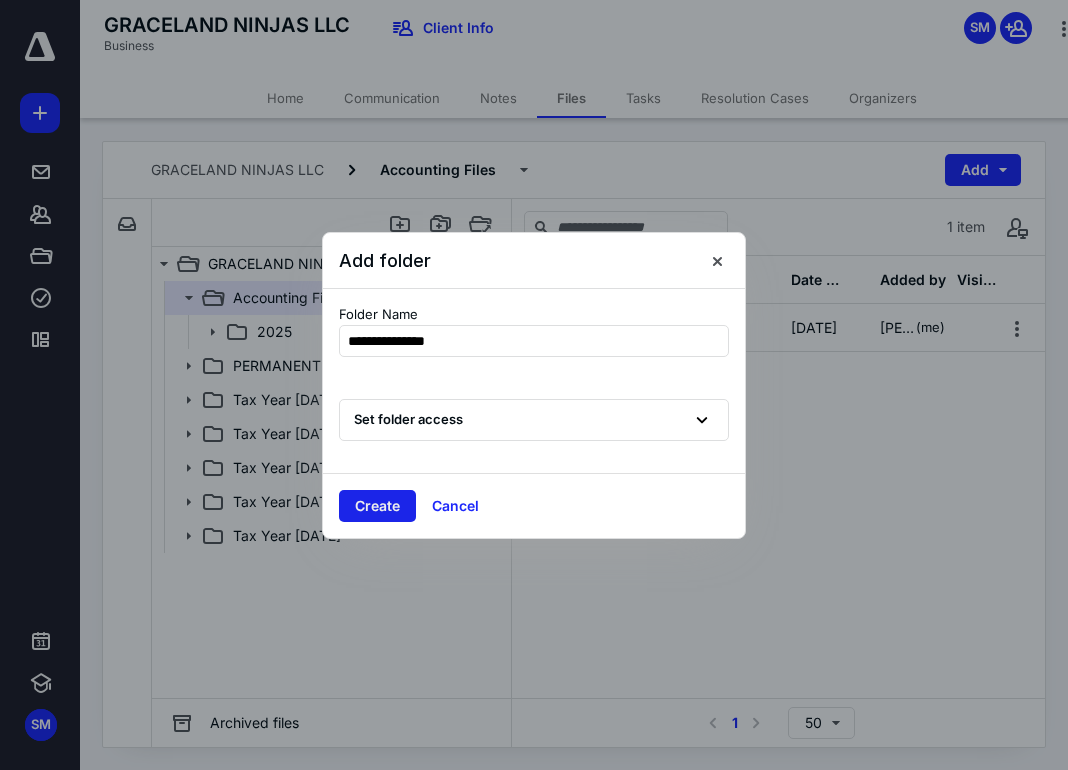 type on "**********" 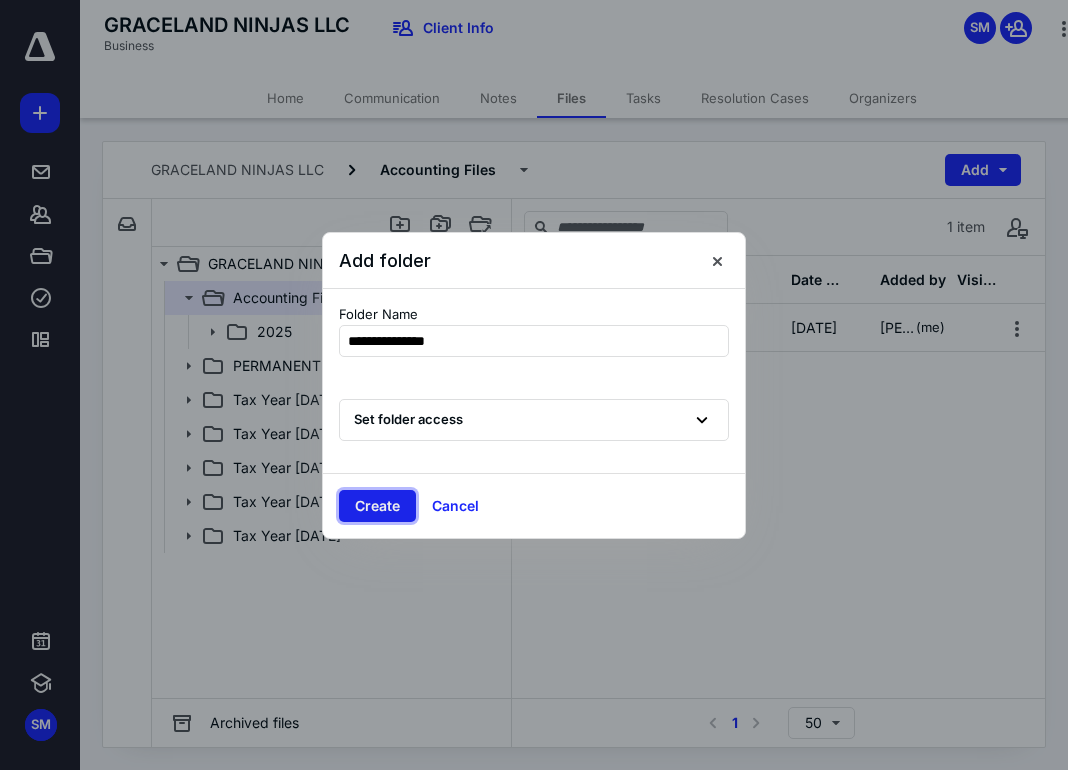 click on "Create" at bounding box center (377, 506) 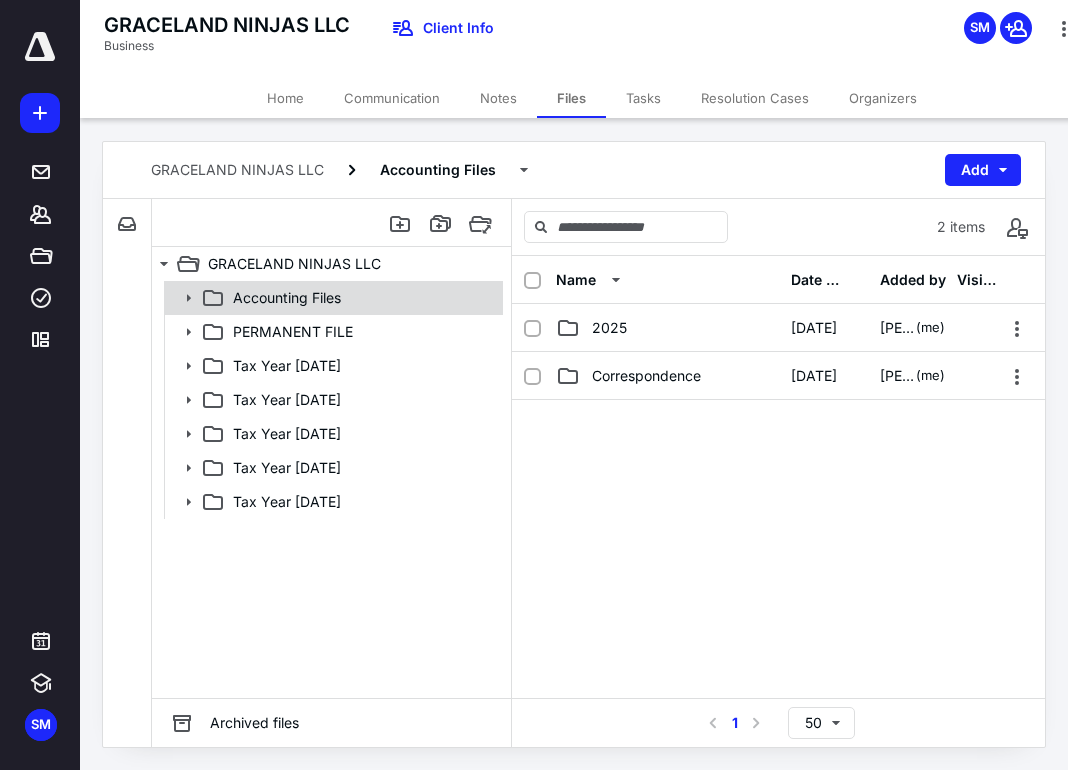 click on "Accounting Files" at bounding box center (362, 298) 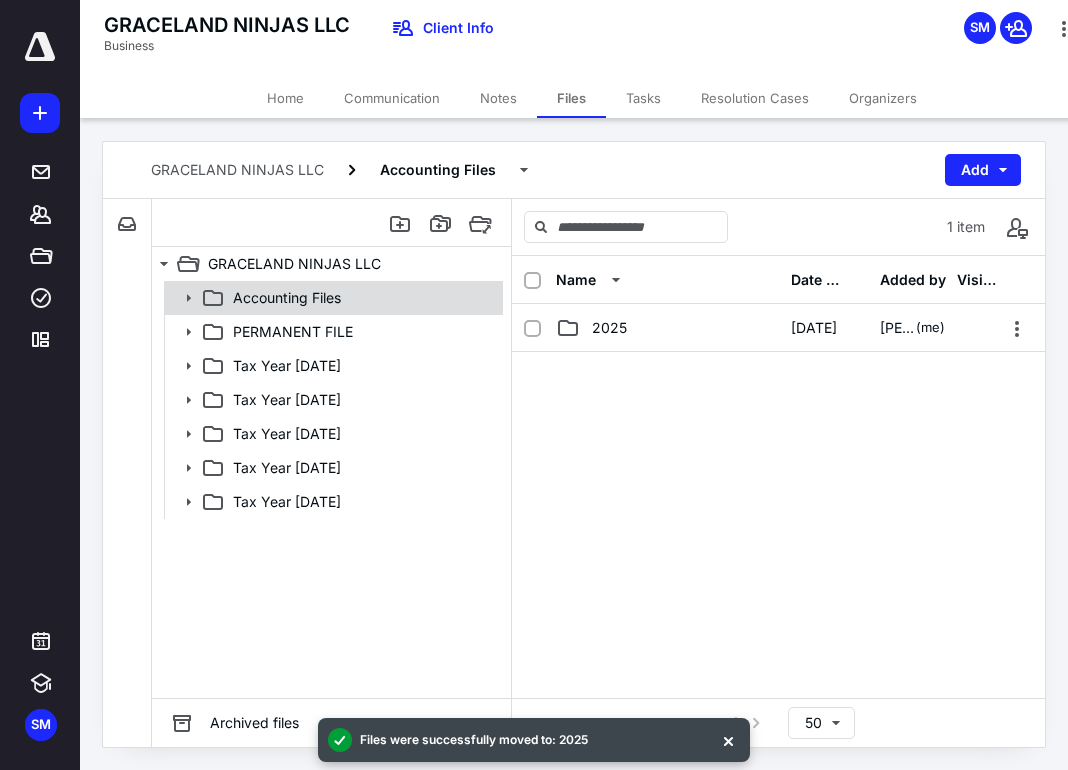 click on "Accounting Files" at bounding box center [287, 298] 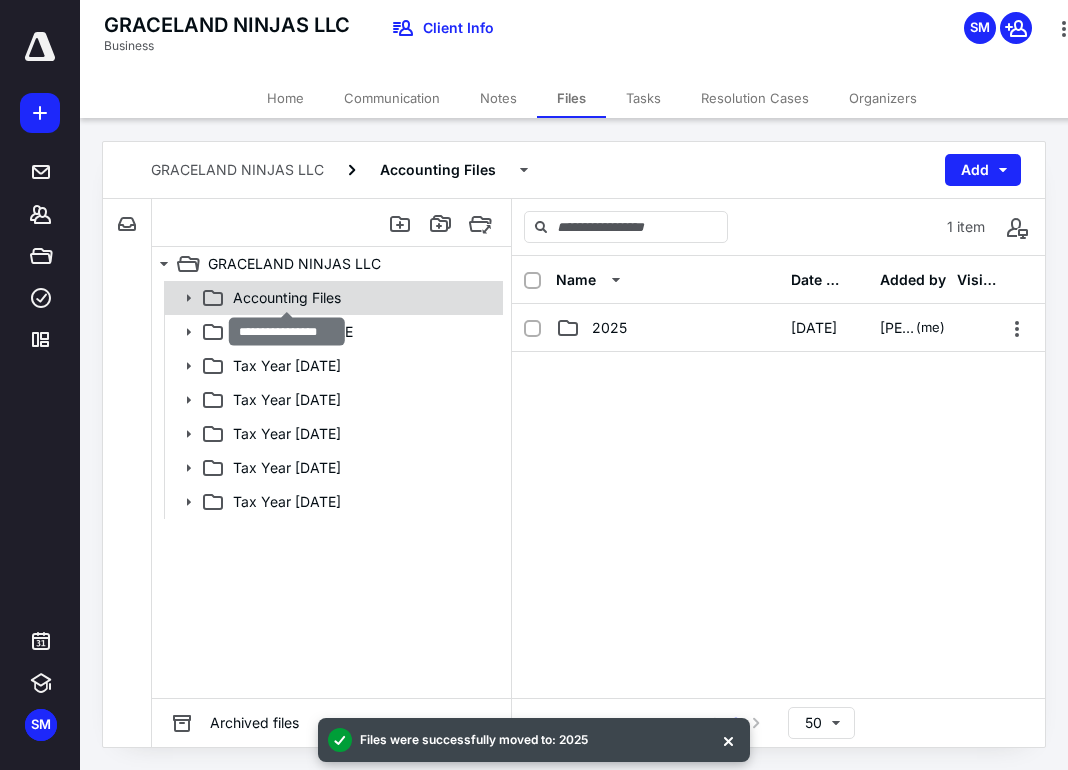 click on "Accounting Files" at bounding box center (287, 298) 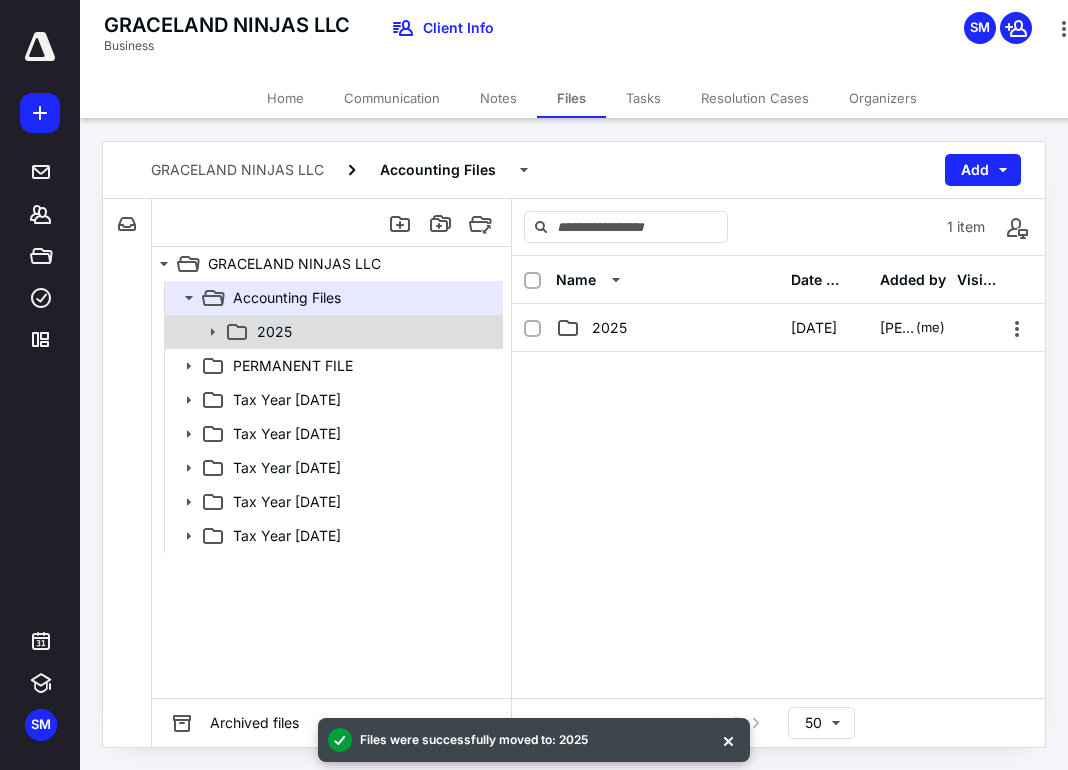 click on "2025" at bounding box center [374, 332] 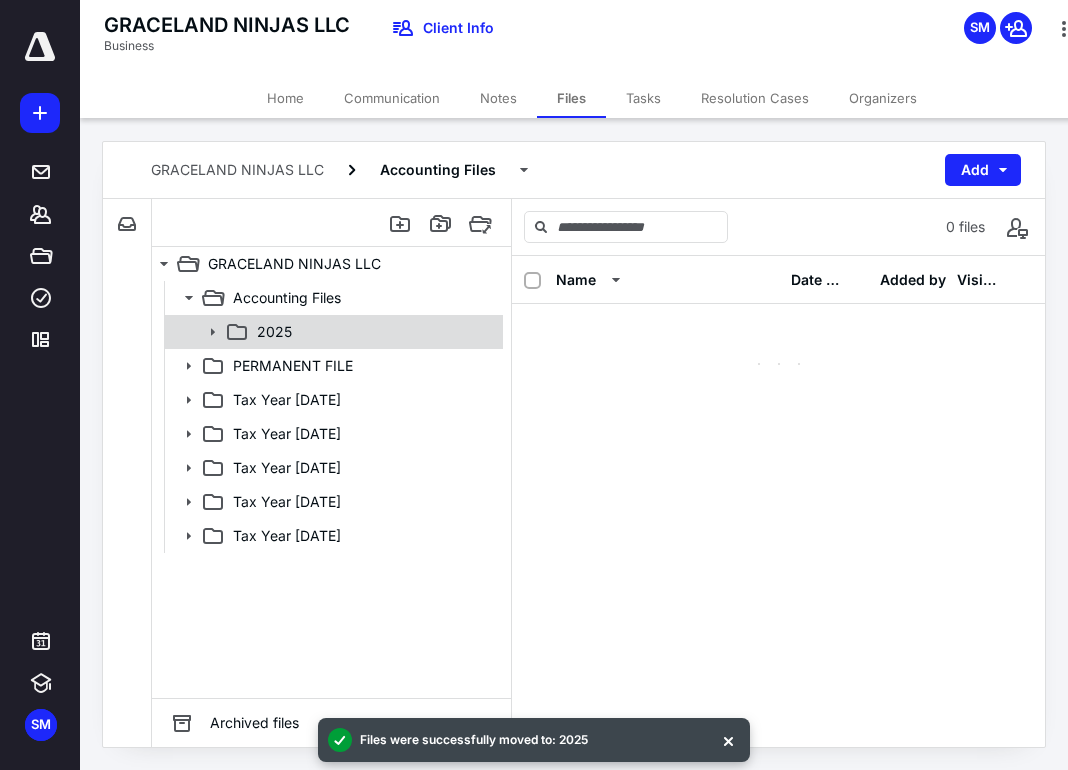 click on "2025" at bounding box center (374, 332) 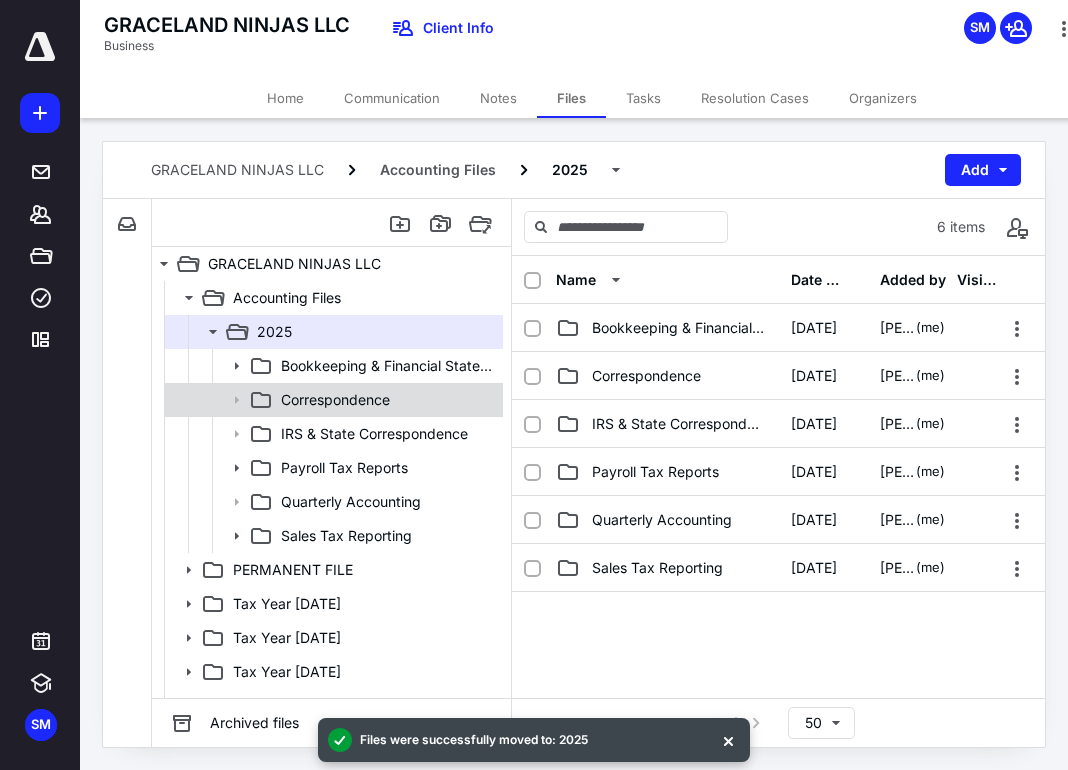 click on "Correspondence" at bounding box center (335, 400) 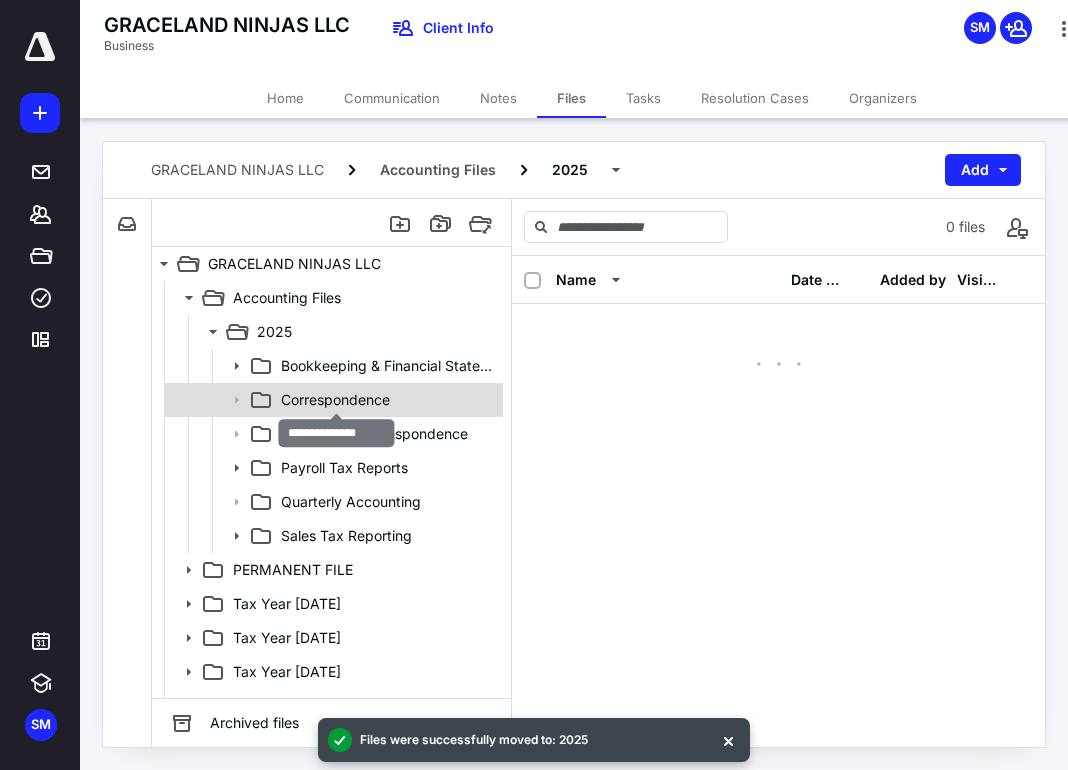 click on "Correspondence" at bounding box center (335, 400) 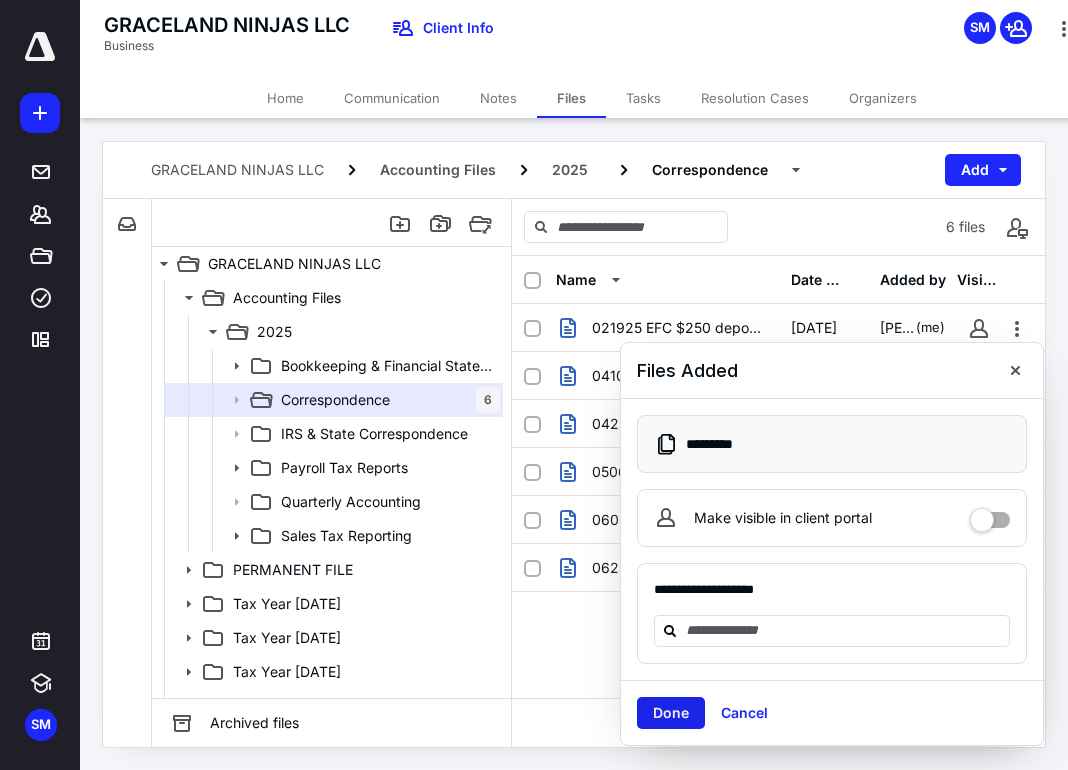 click on "Done" at bounding box center (671, 713) 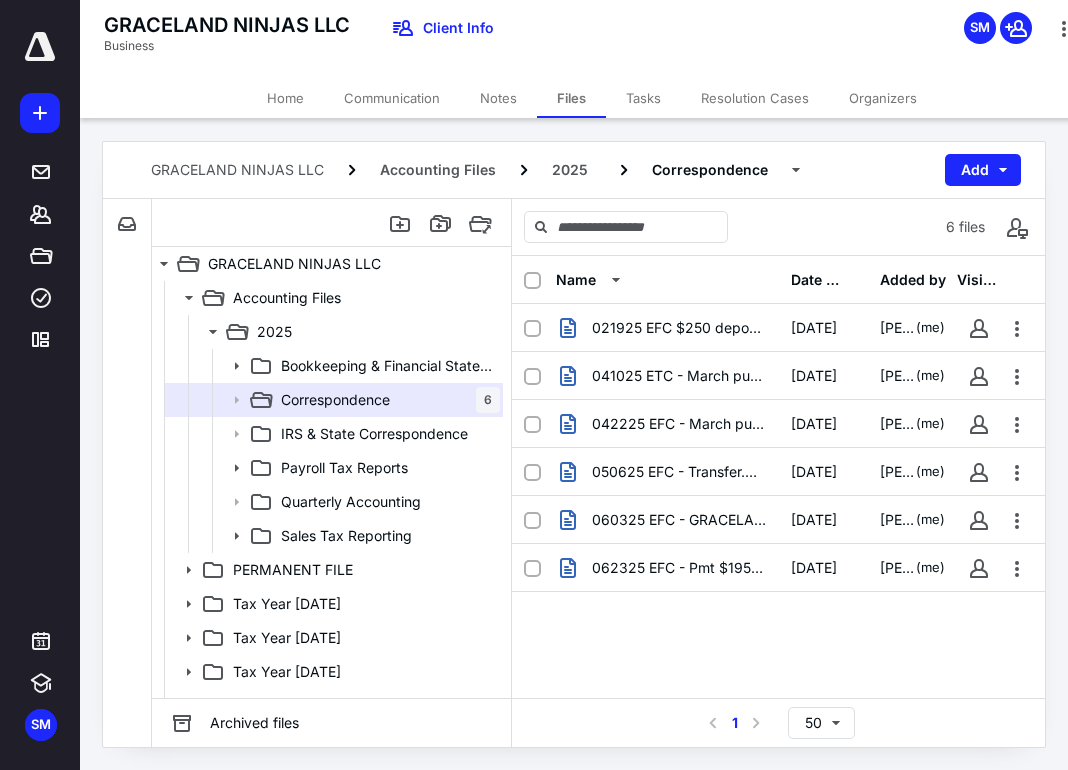 click on "Name Date added Added by Visible 021925 EFC  $250 deposit from GLN in David Chicken  acc#59.msg 7/11/2025 Samantha Mendoza  (me) 041025 ETC - March purchases - Graceland Ninjaz.msg 7/11/2025 Samantha Mendoza  (me) 042225 EFC -  March purchases - Graceland Ninjaz.msg 7/11/2025 Samantha Mendoza  (me) 050625 EFC - Transfer.msg 7/11/2025 Samantha Mendoza  (me) 060325 EFC - GRACELAND NINJAZ Deposit $100.msg 7/11/2025 Samantha Mendoza  (me) 062325 EFC - Pmt $195.msg 7/11/2025 Samantha Mendoza  (me)" at bounding box center [778, 477] 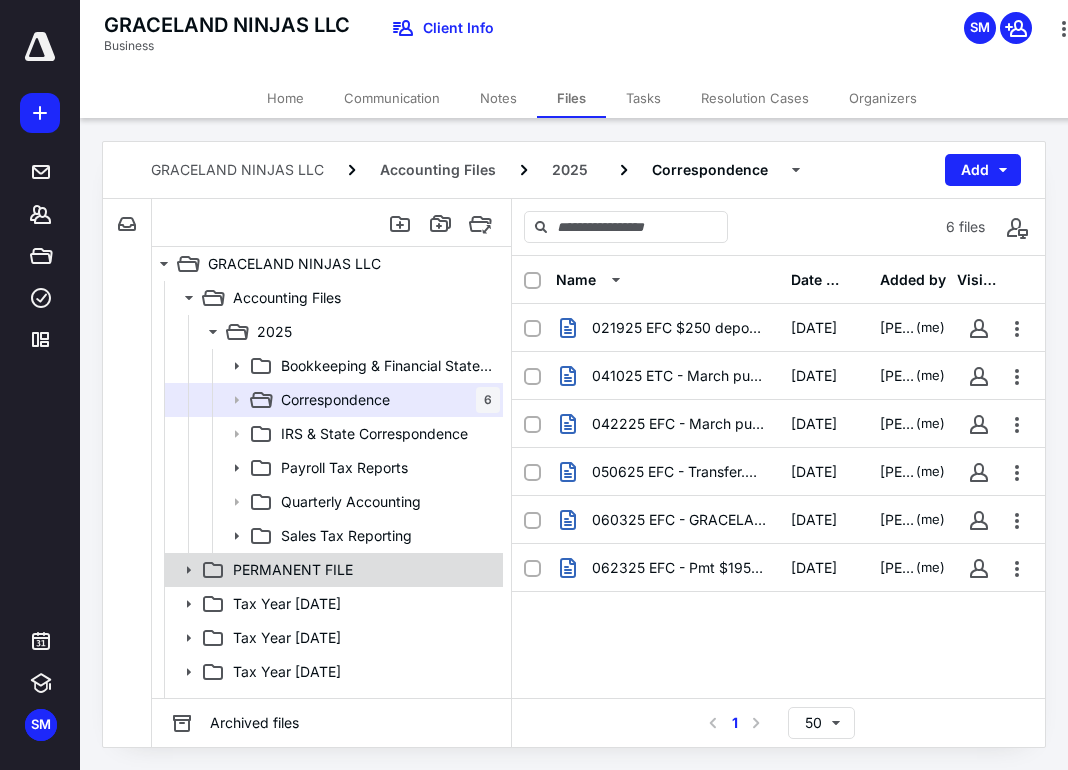 click on "PERMANENT FILE" at bounding box center (293, 570) 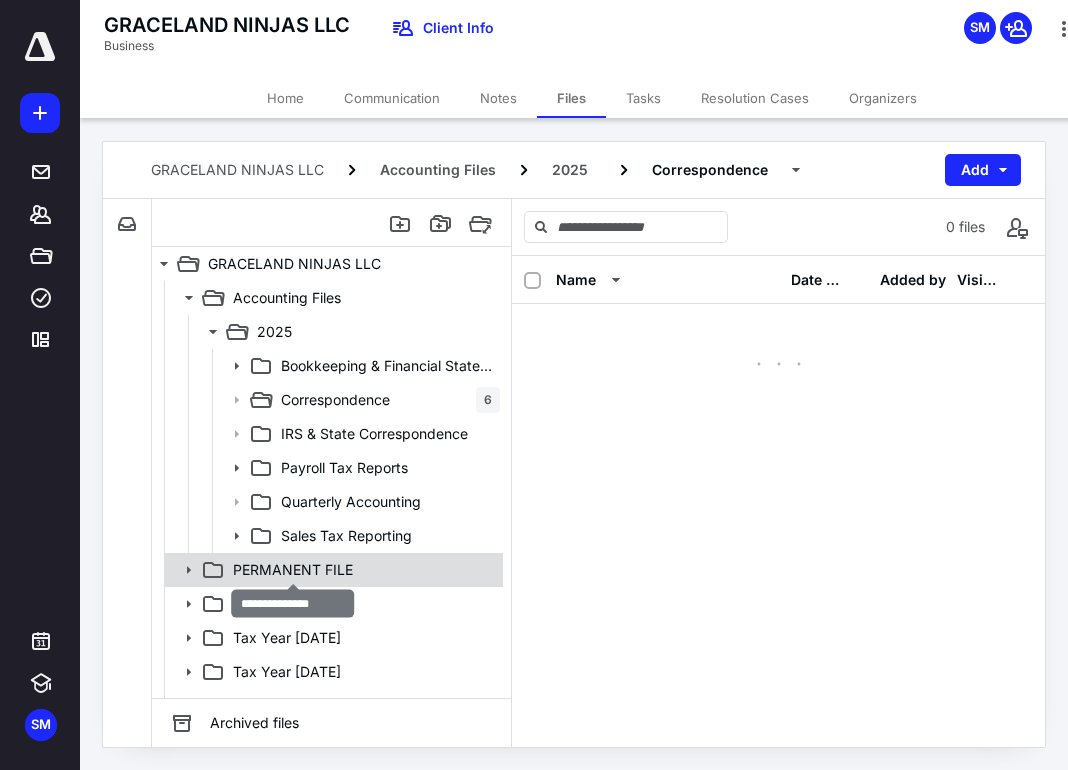 click on "PERMANENT FILE" at bounding box center (293, 570) 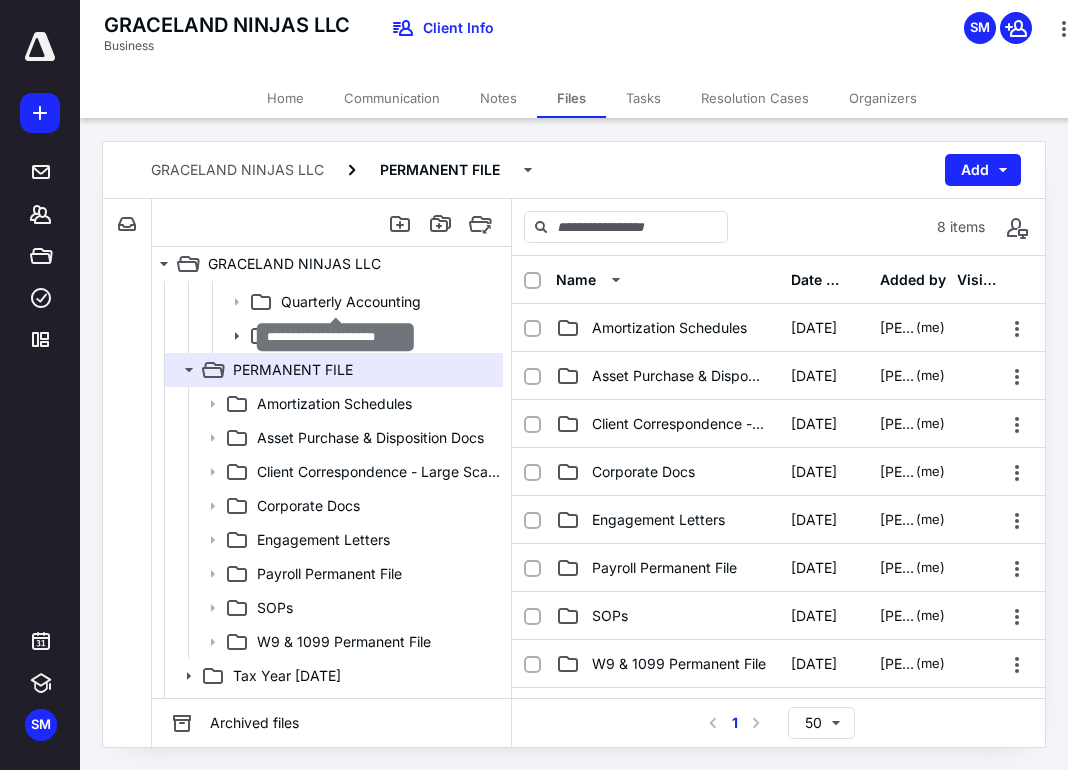 scroll, scrollTop: 300, scrollLeft: 0, axis: vertical 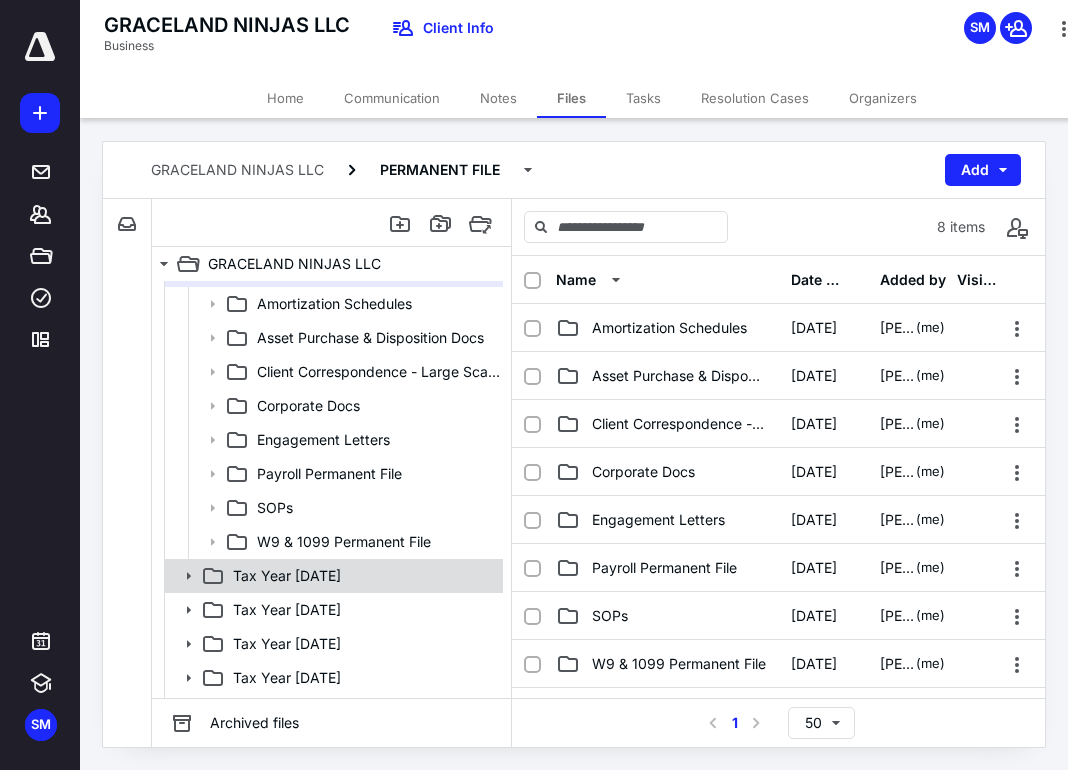 click on "Tax Year [DATE]" at bounding box center (332, 576) 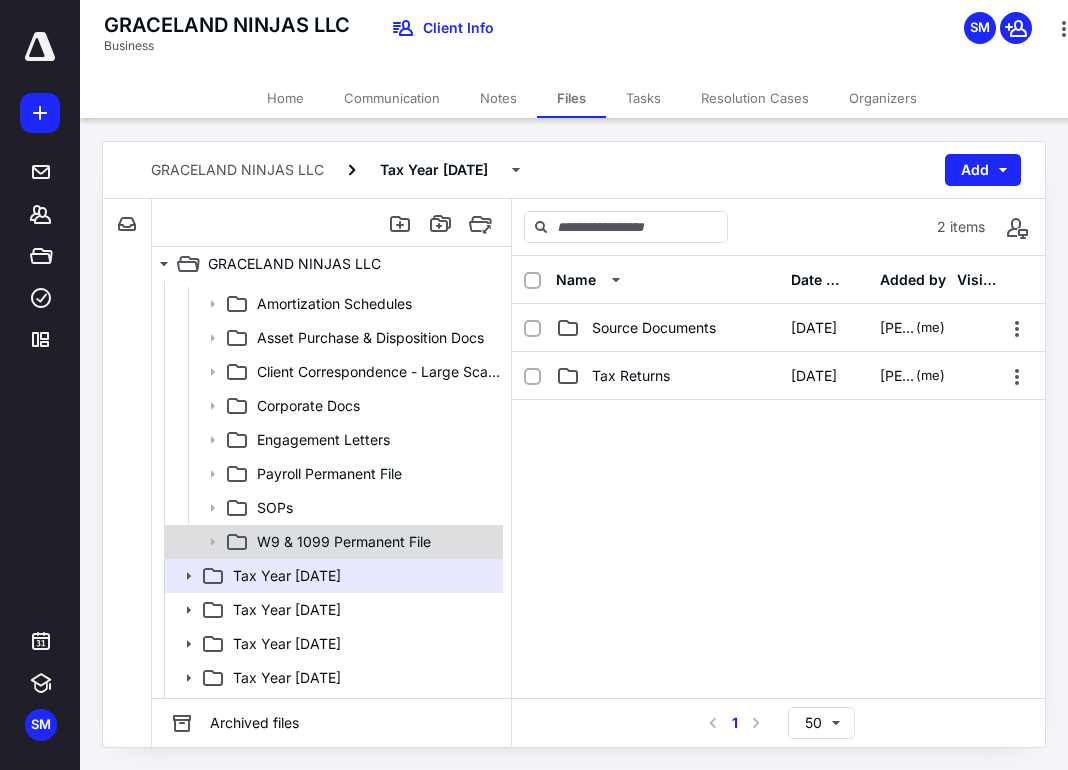 click on "W9 & 1099 Permanent File" at bounding box center [332, 542] 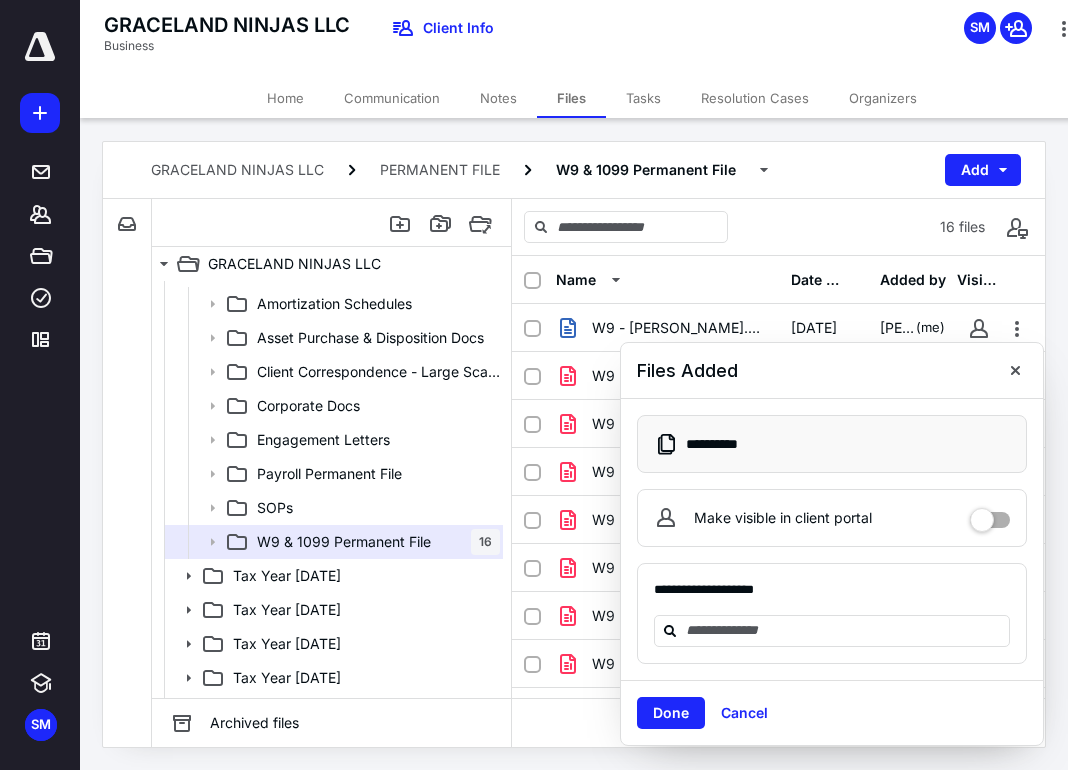 drag, startPoint x: 656, startPoint y: 711, endPoint x: 634, endPoint y: 710, distance: 22.022715 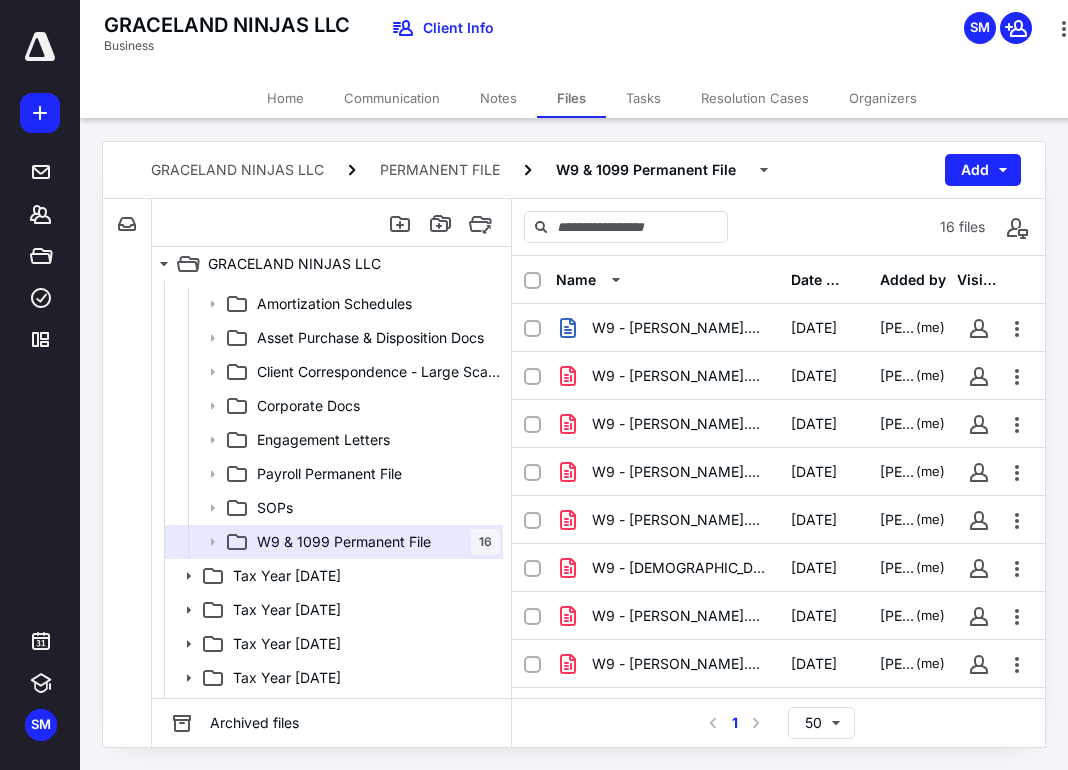 click on "GRACELAND NINJAS LLC Business Client Info SM" at bounding box center [592, 39] 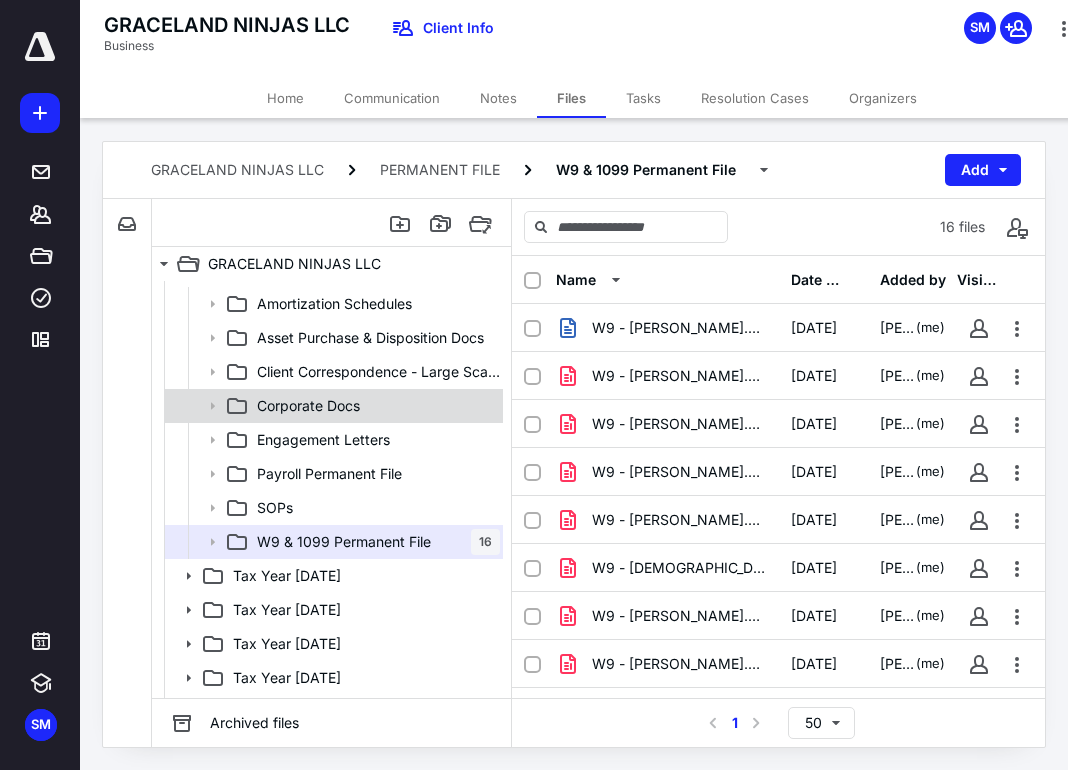 click on "Corporate Docs" at bounding box center [308, 406] 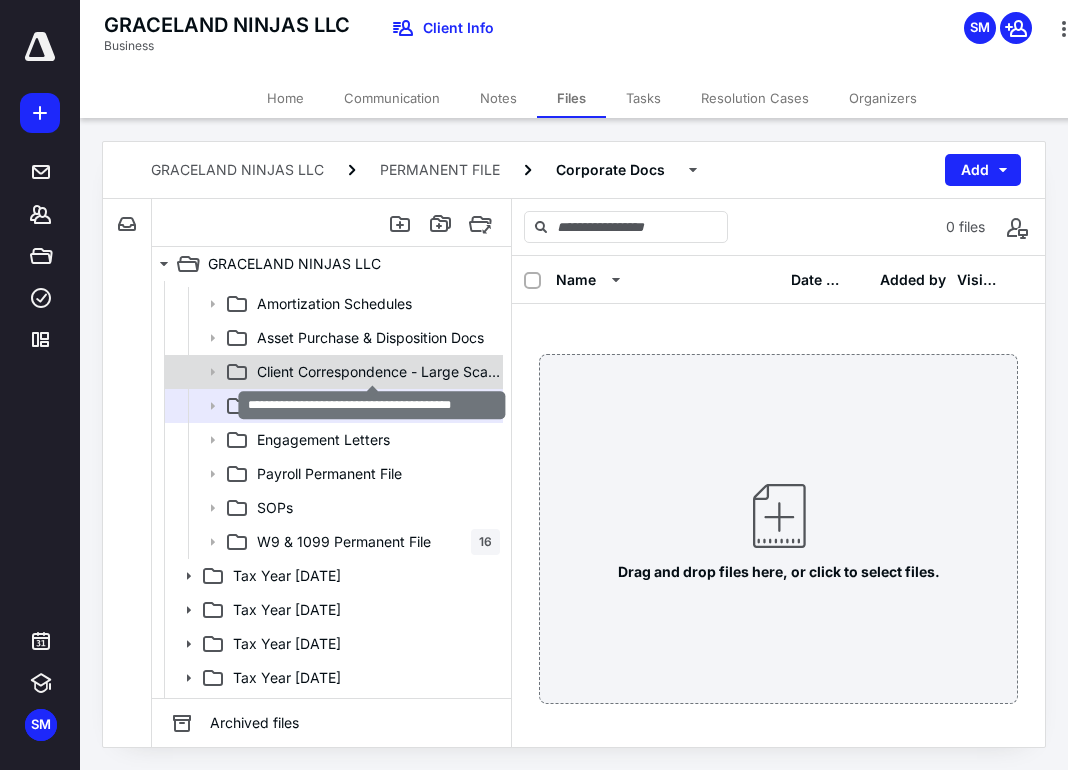 click on "Client Correspondence - Large Scale Items" at bounding box center (378, 372) 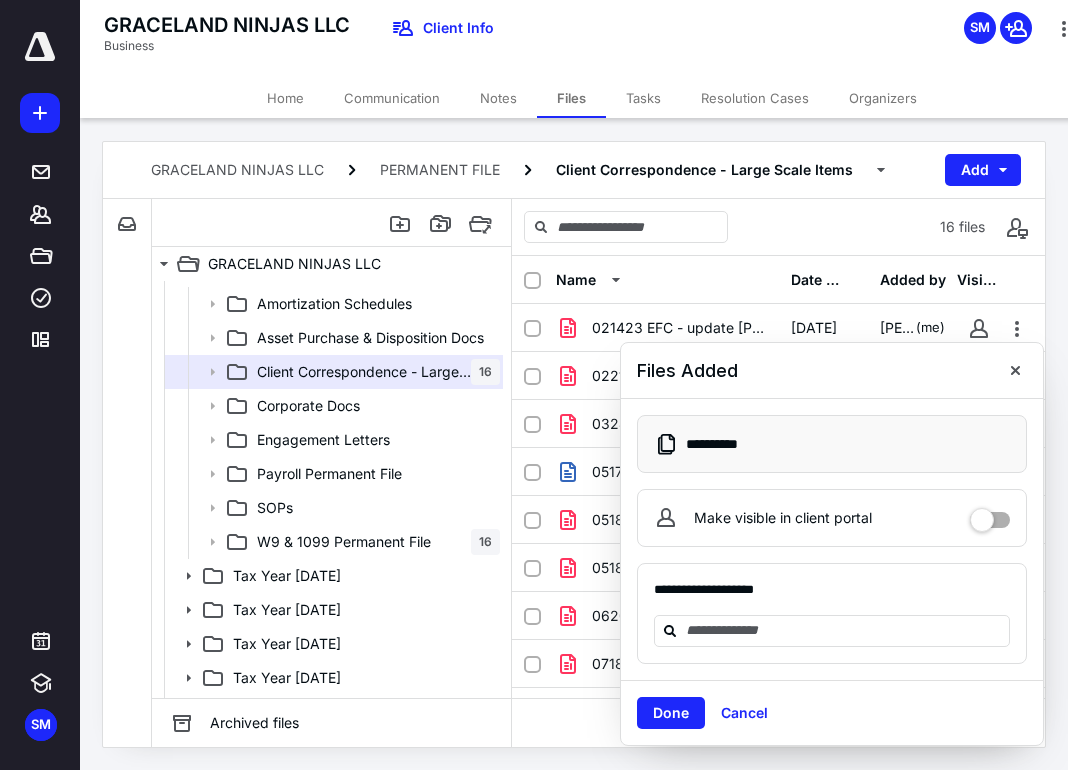 click on "Done" at bounding box center (671, 713) 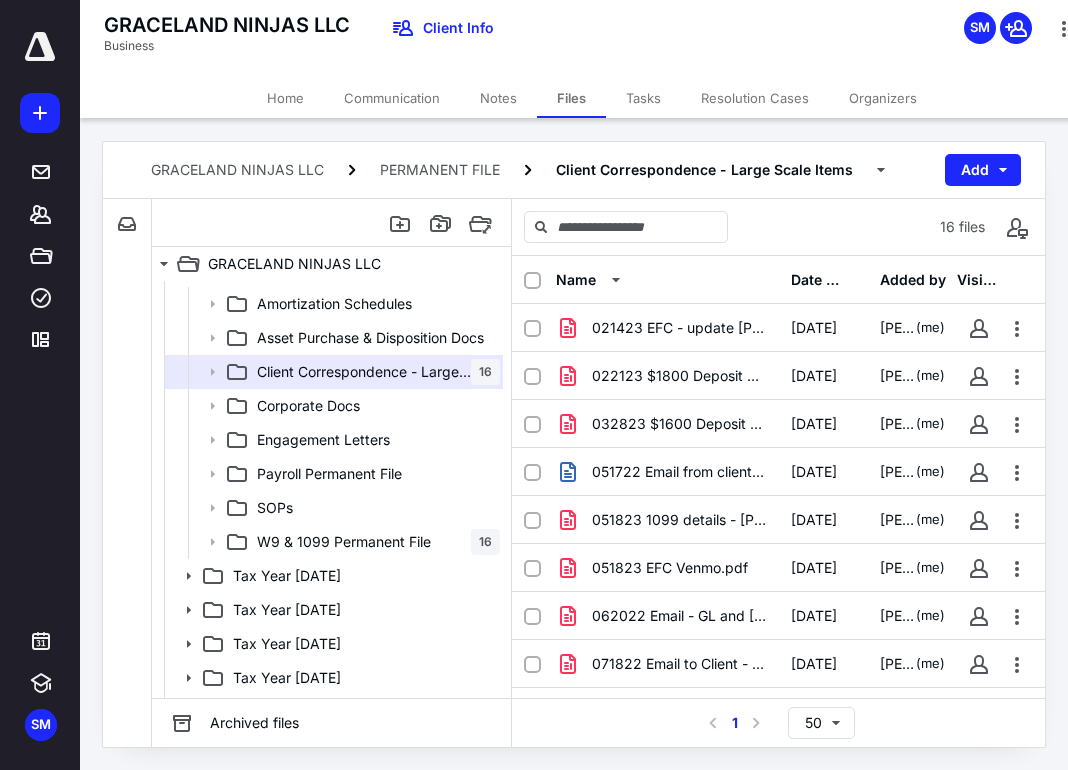 click on "Select a page number for more results 1 50" at bounding box center (778, 722) 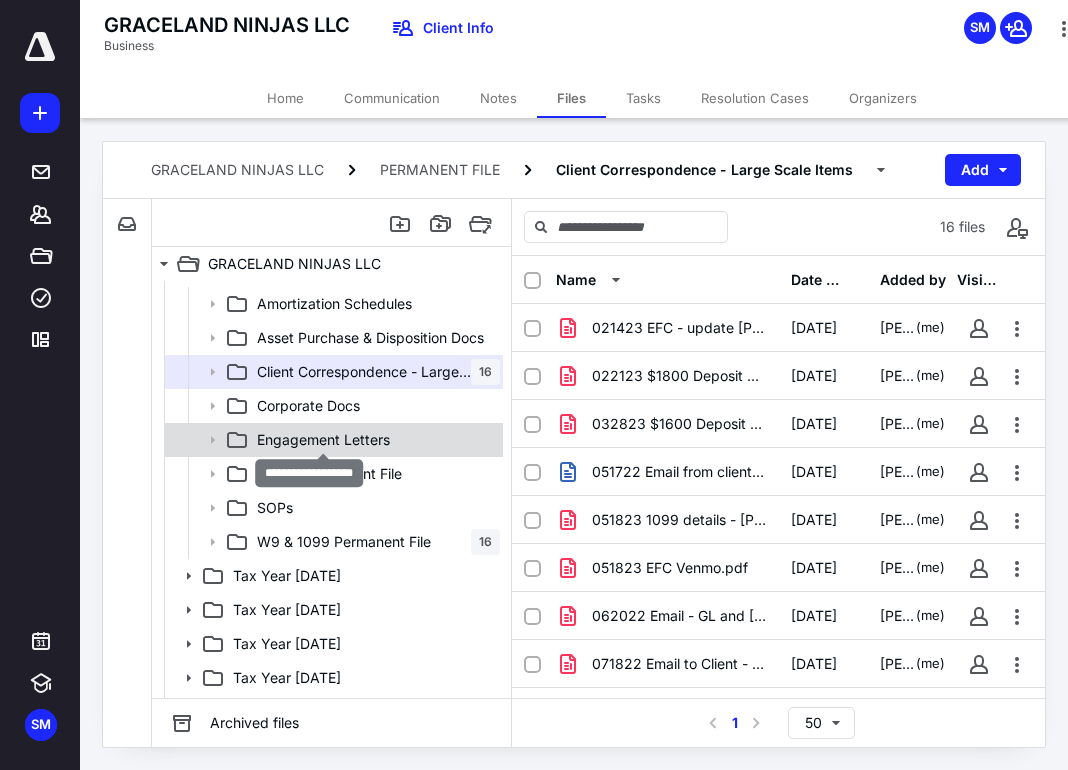 click on "Engagement Letters" at bounding box center (323, 440) 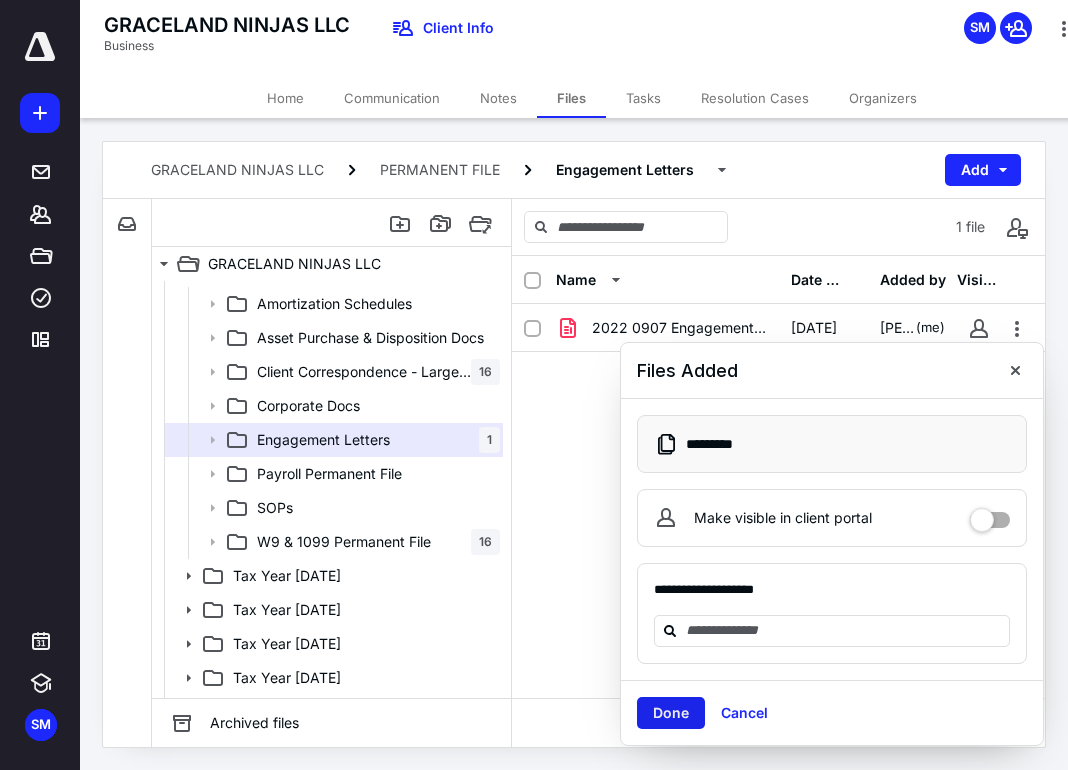 click on "Done" at bounding box center (671, 713) 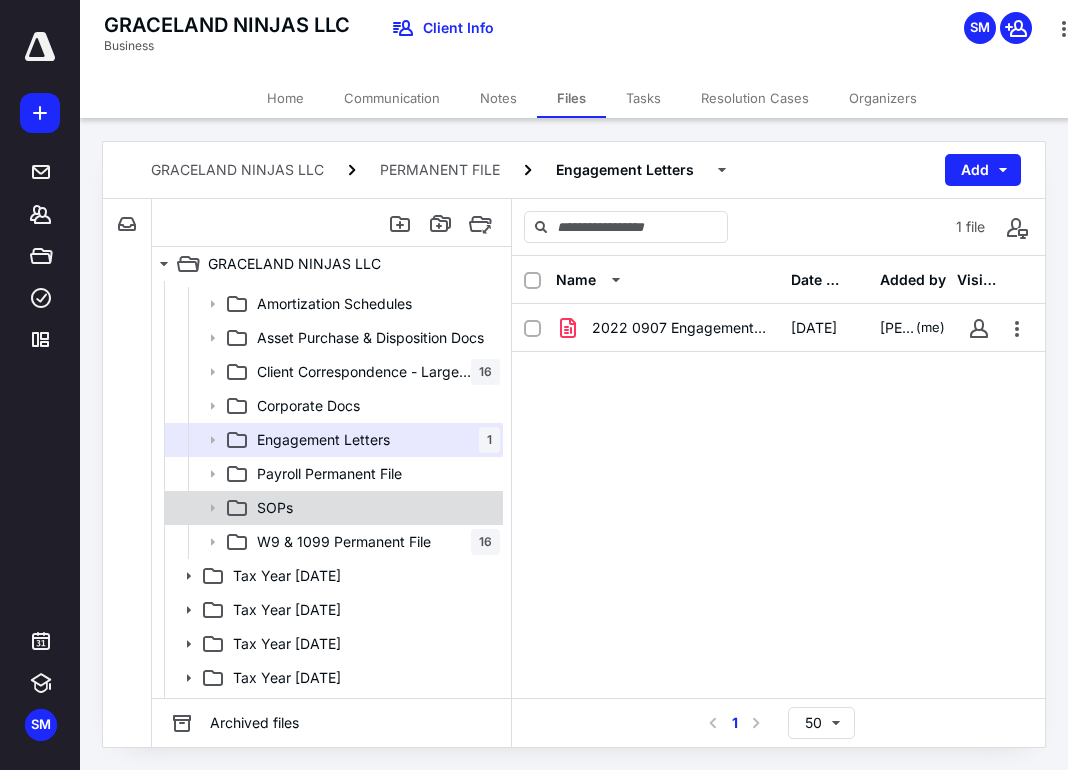 click on "SOPs" at bounding box center (275, 508) 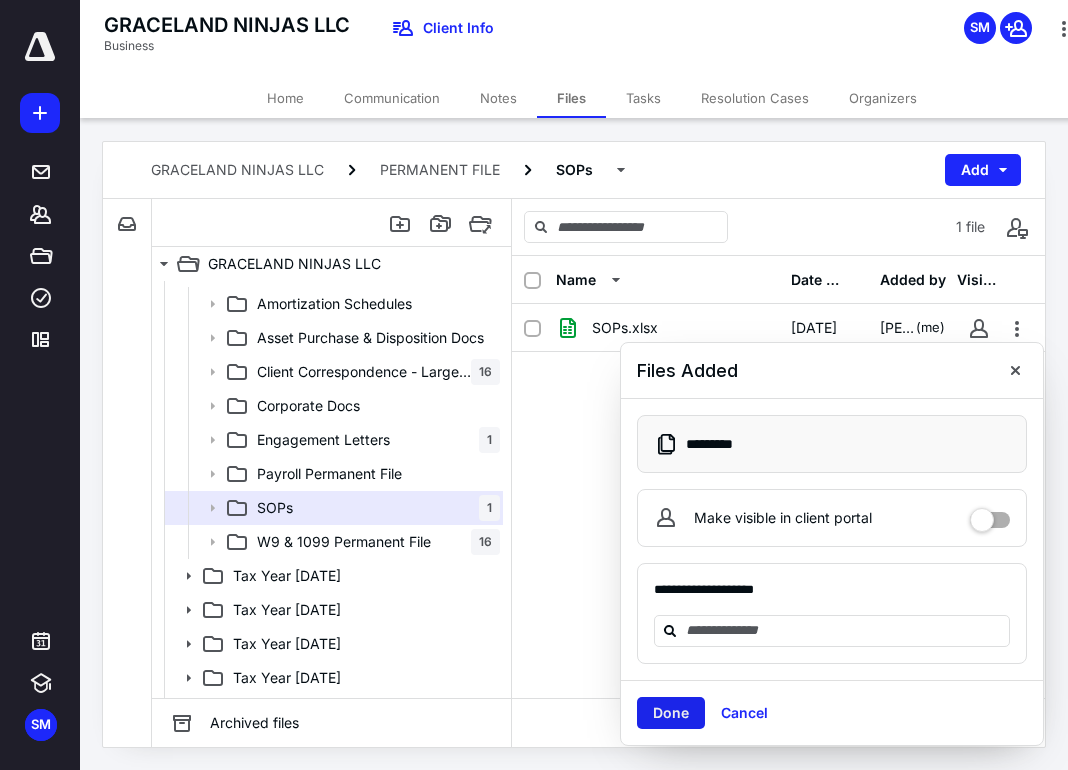 click on "Done" at bounding box center [671, 713] 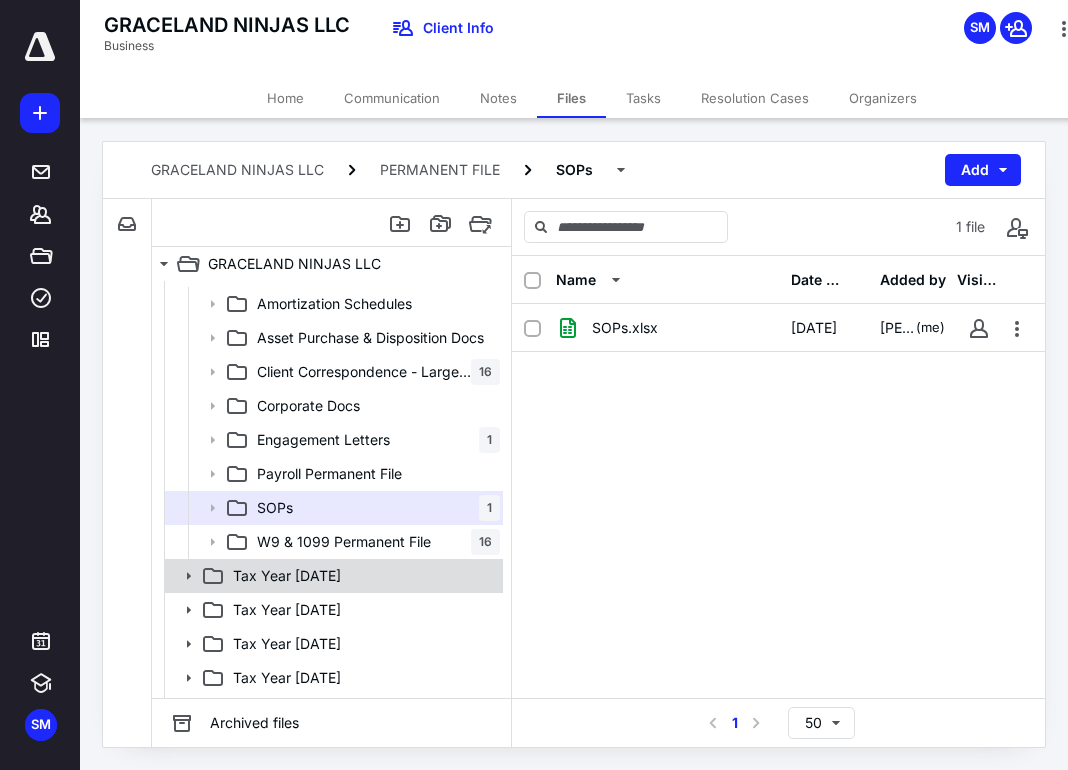 scroll, scrollTop: 329, scrollLeft: 0, axis: vertical 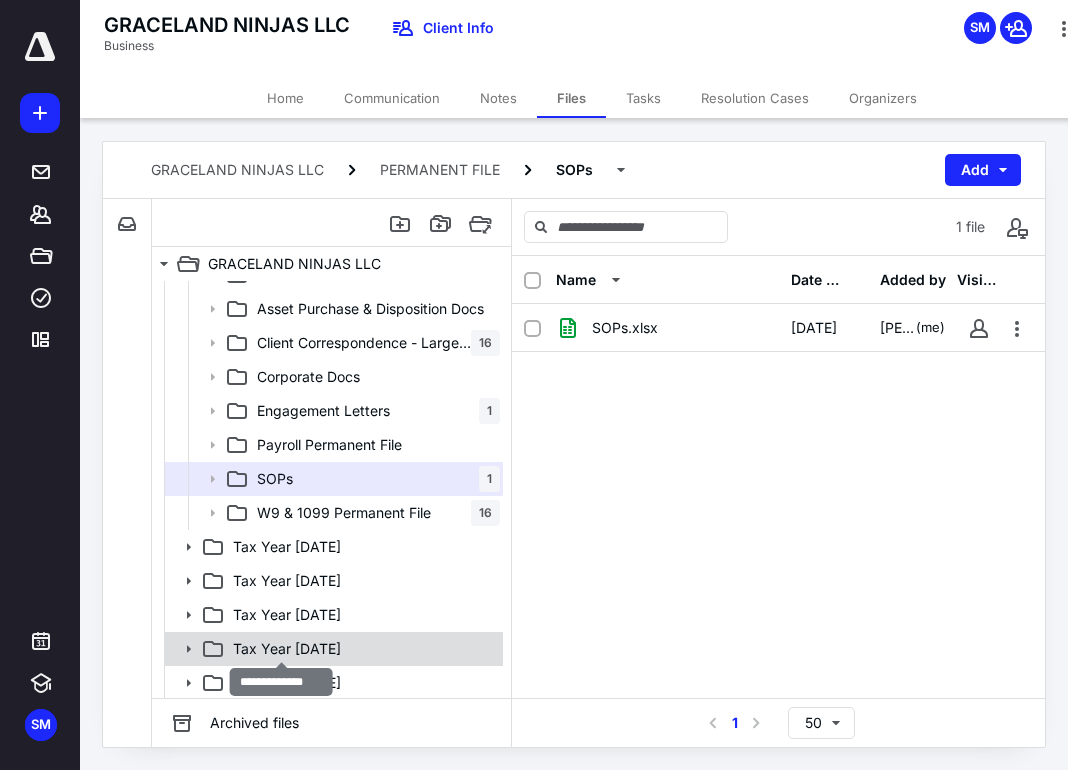 click on "Tax Year [DATE]" at bounding box center [287, 649] 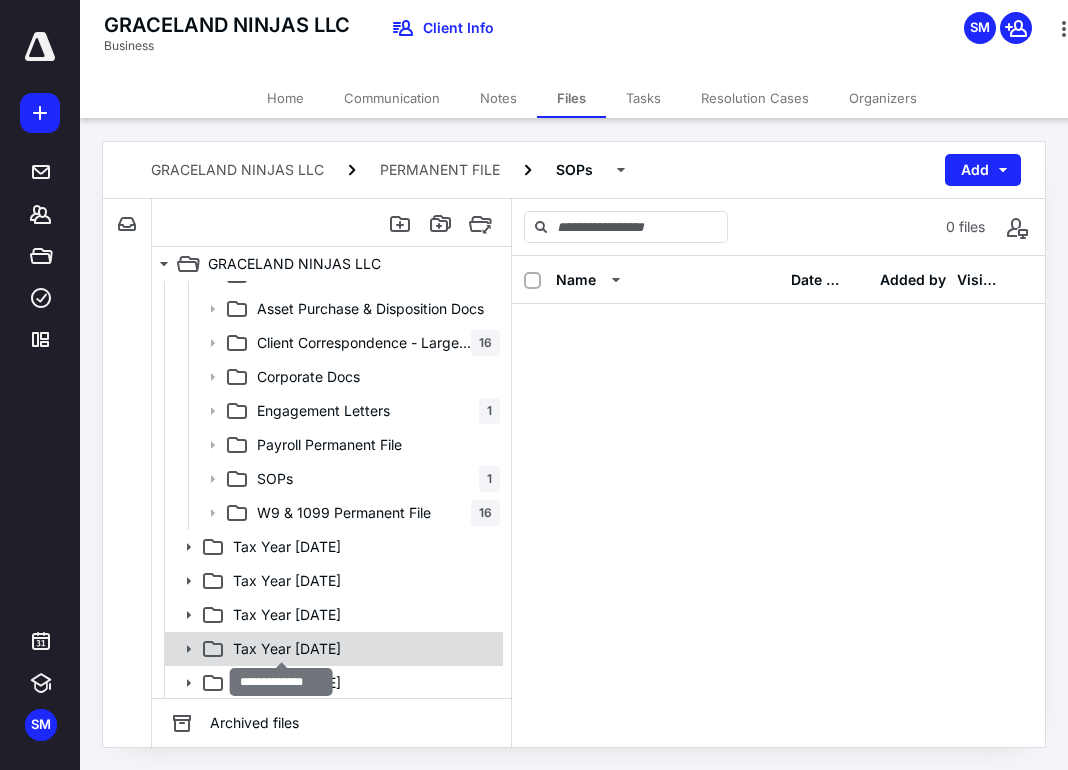 click on "Tax Year [DATE]" at bounding box center (287, 649) 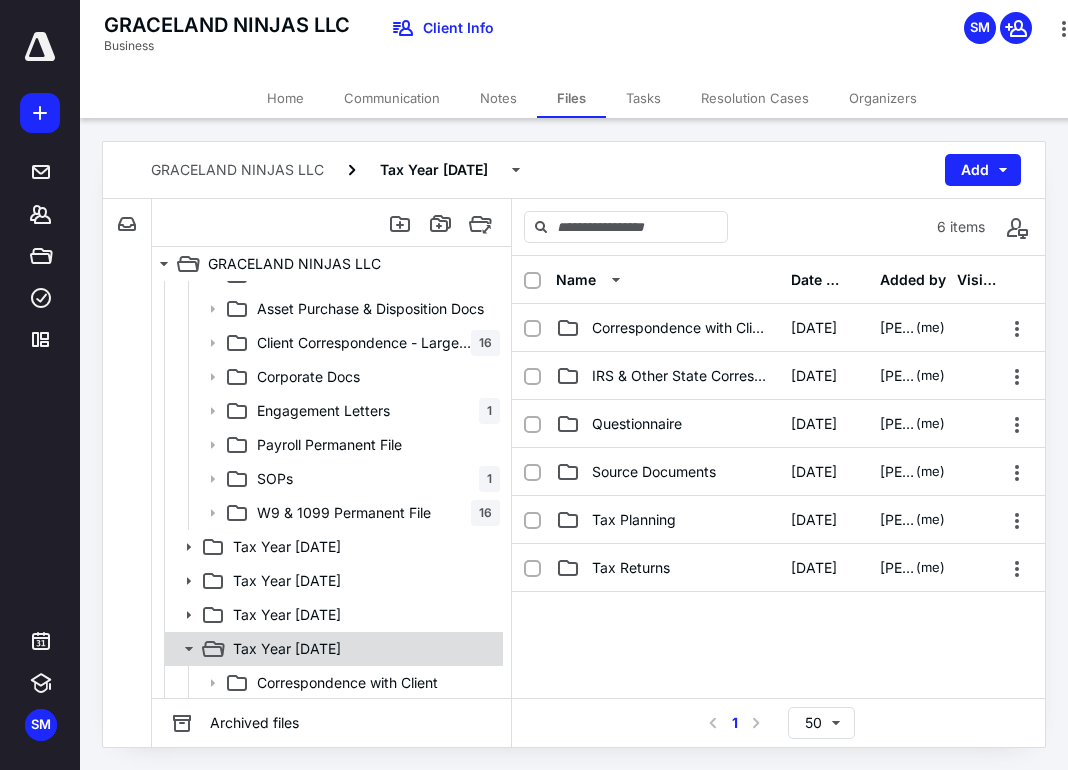 scroll, scrollTop: 533, scrollLeft: 0, axis: vertical 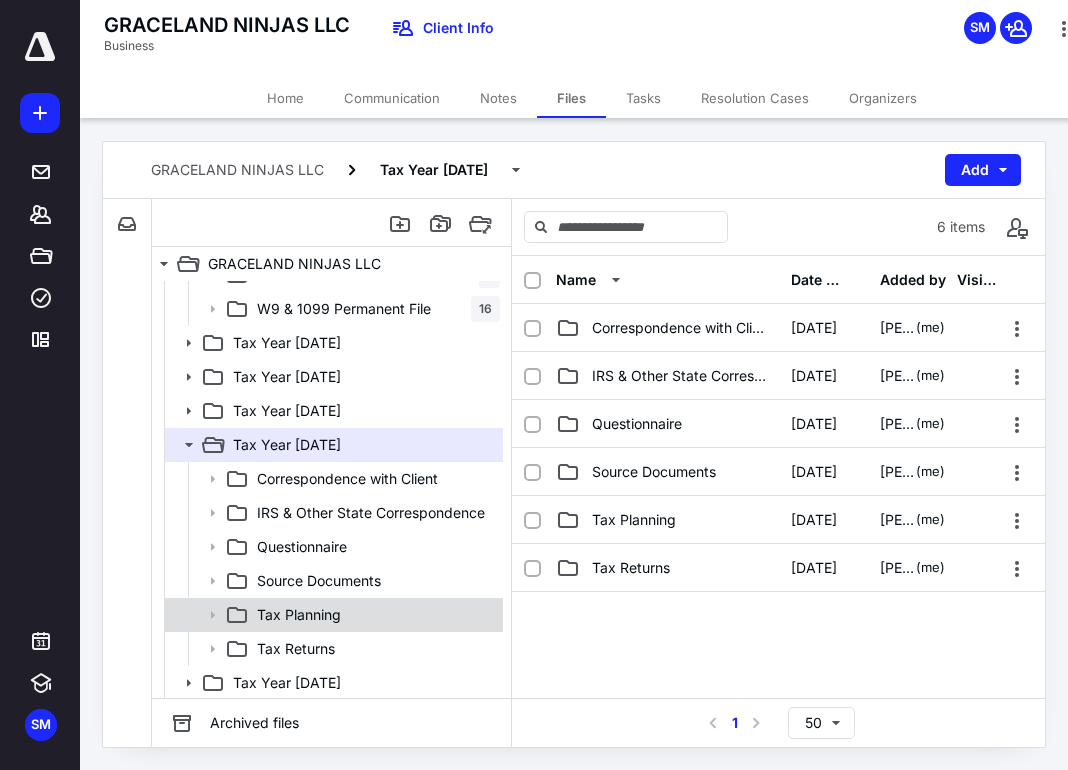 click on "Tax Planning" at bounding box center [332, 615] 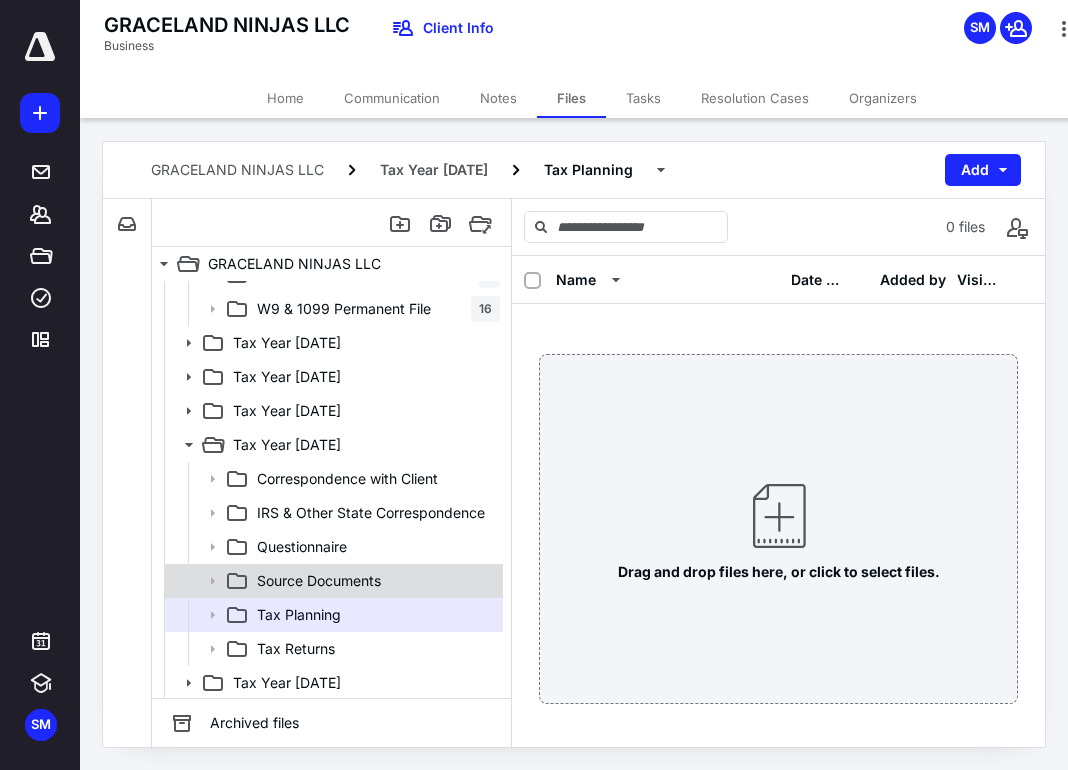 click on "Source Documents" at bounding box center (319, 581) 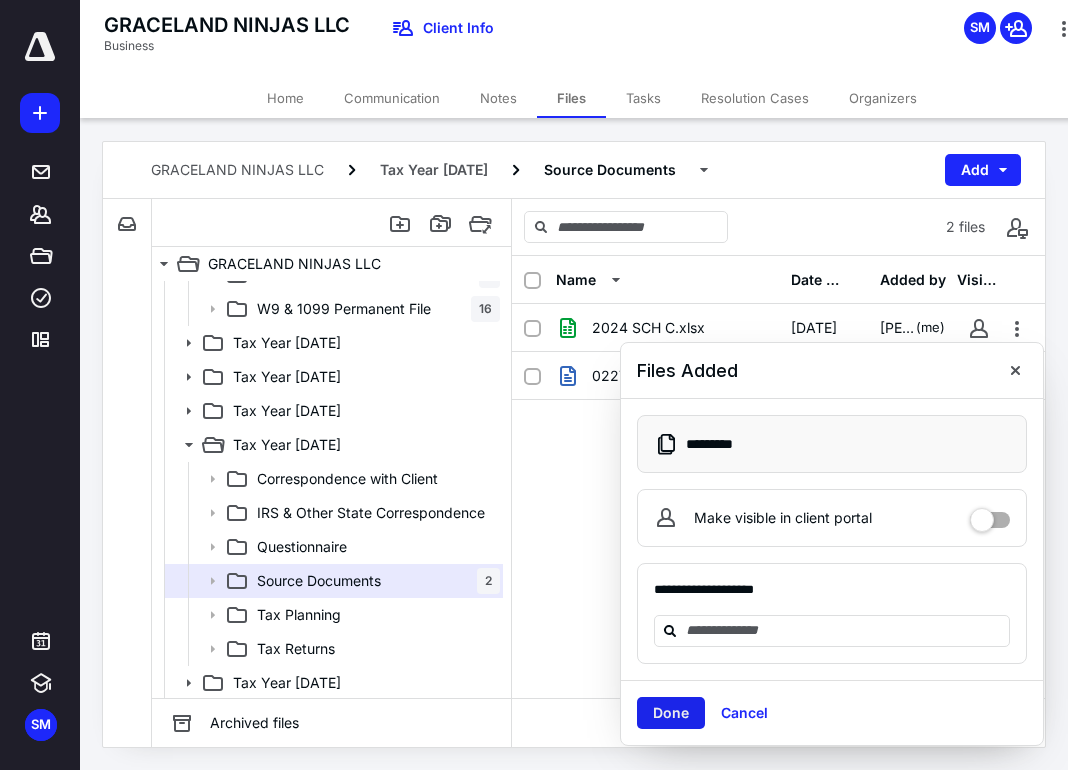 click on "Done" at bounding box center [671, 713] 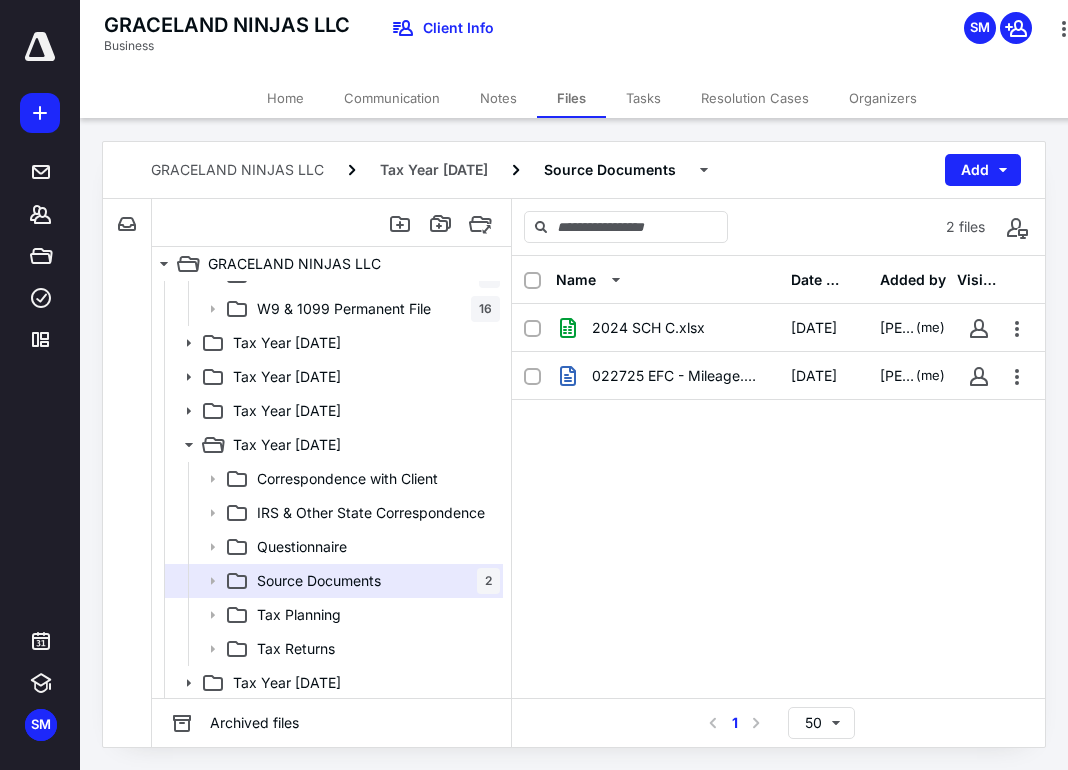 click on "2024 SCH C.xlsx 7/11/2025 Samantha Mendoza  (me) 022725 EFC - Mileage.msg 7/11/2025 Samantha Mendoza  (me)" at bounding box center [778, 454] 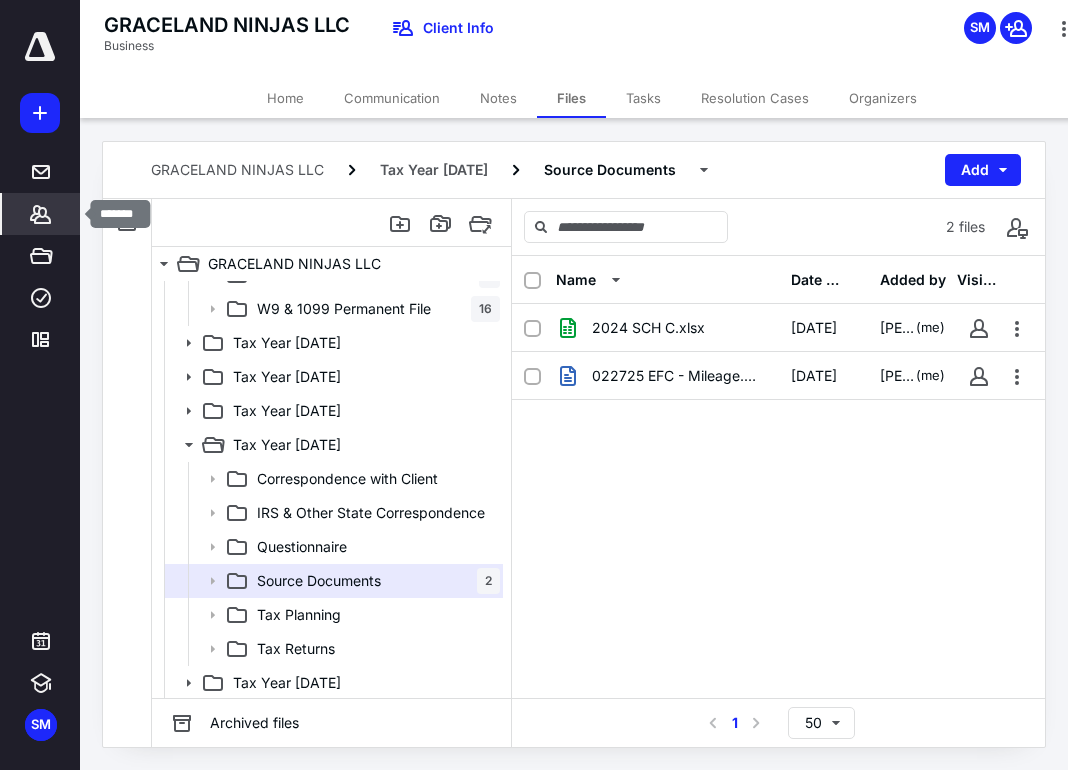 click 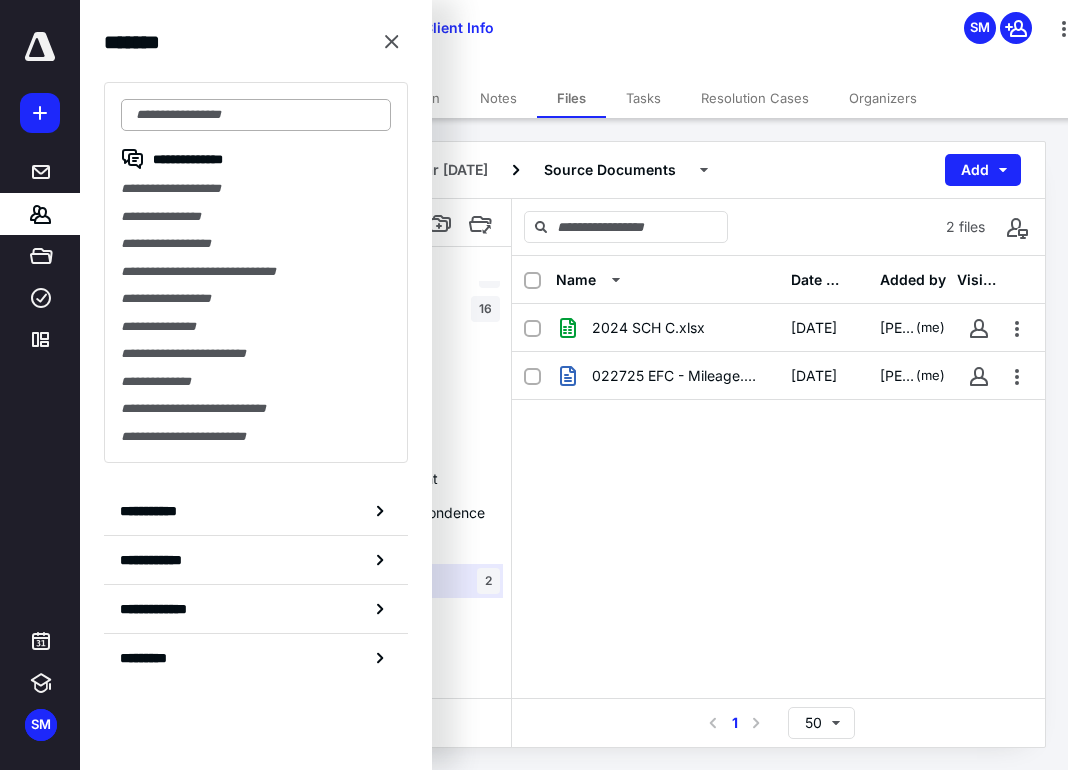 click at bounding box center (256, 115) 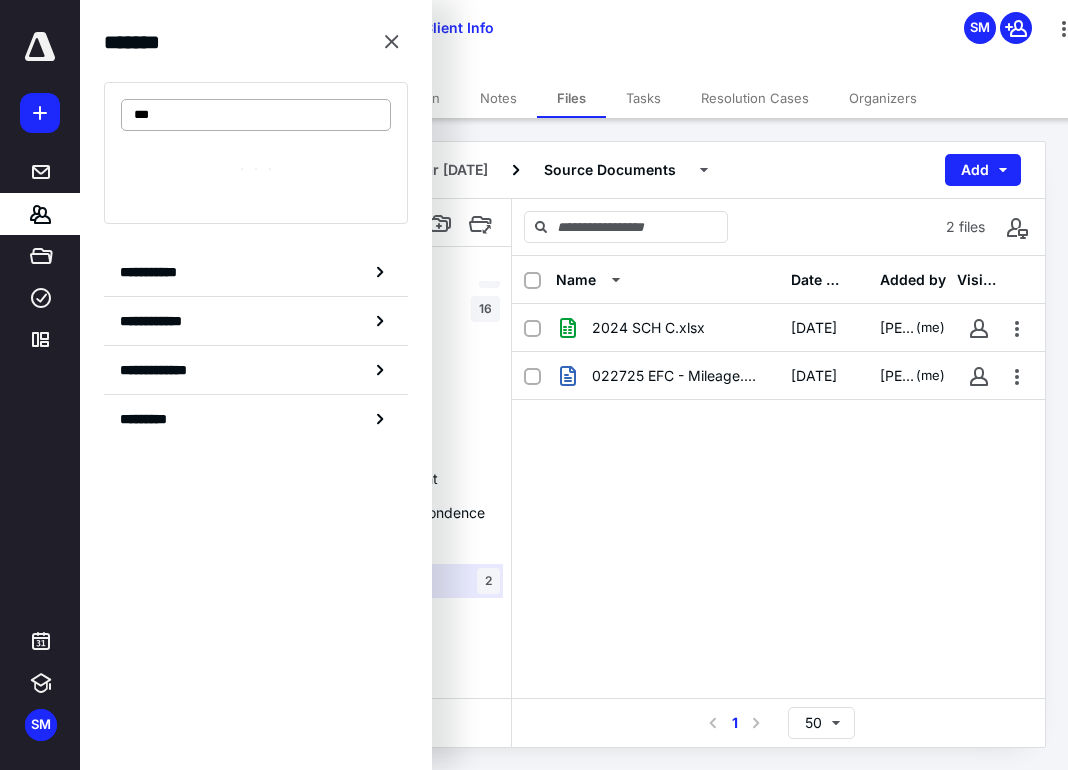 type on "****" 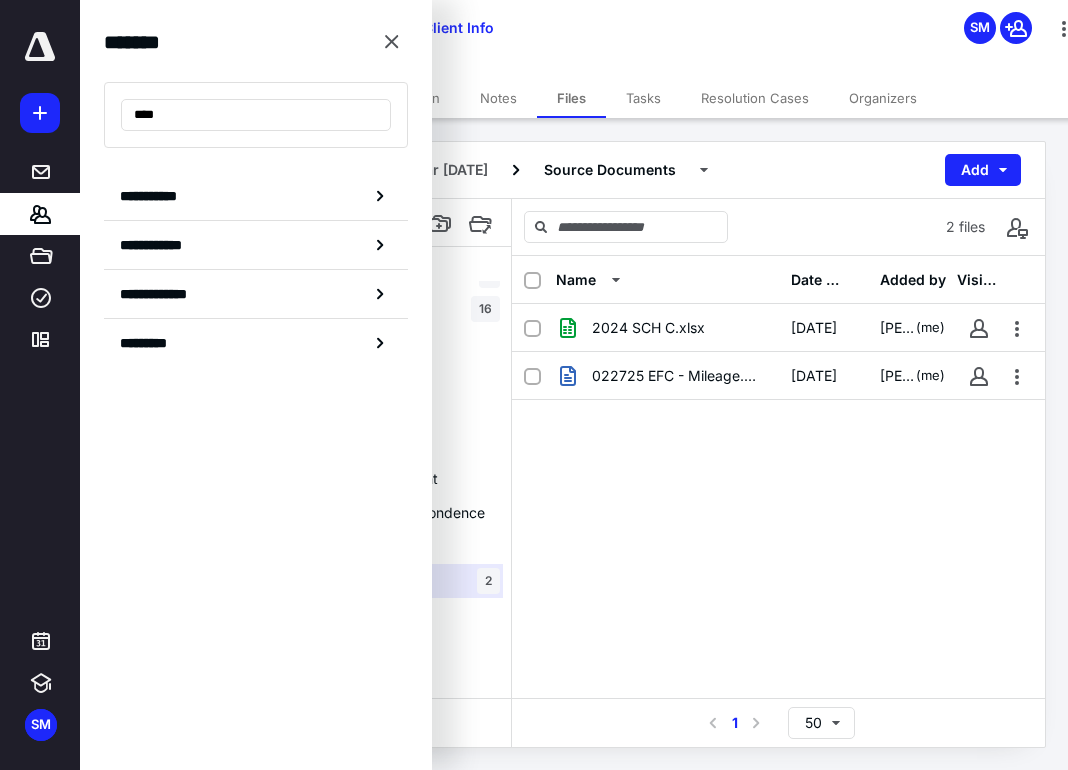 click on "GRACELAND NINJAS LLC Business Client Info SM" at bounding box center (592, 39) 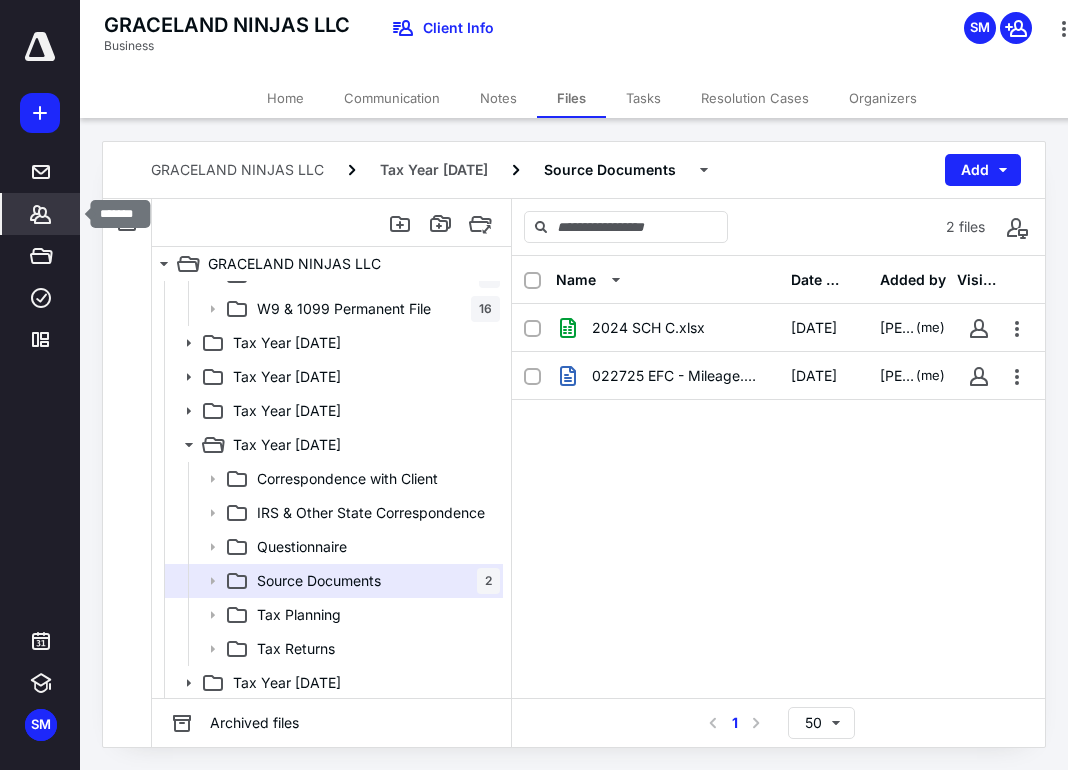 click on "*******" at bounding box center [41, 214] 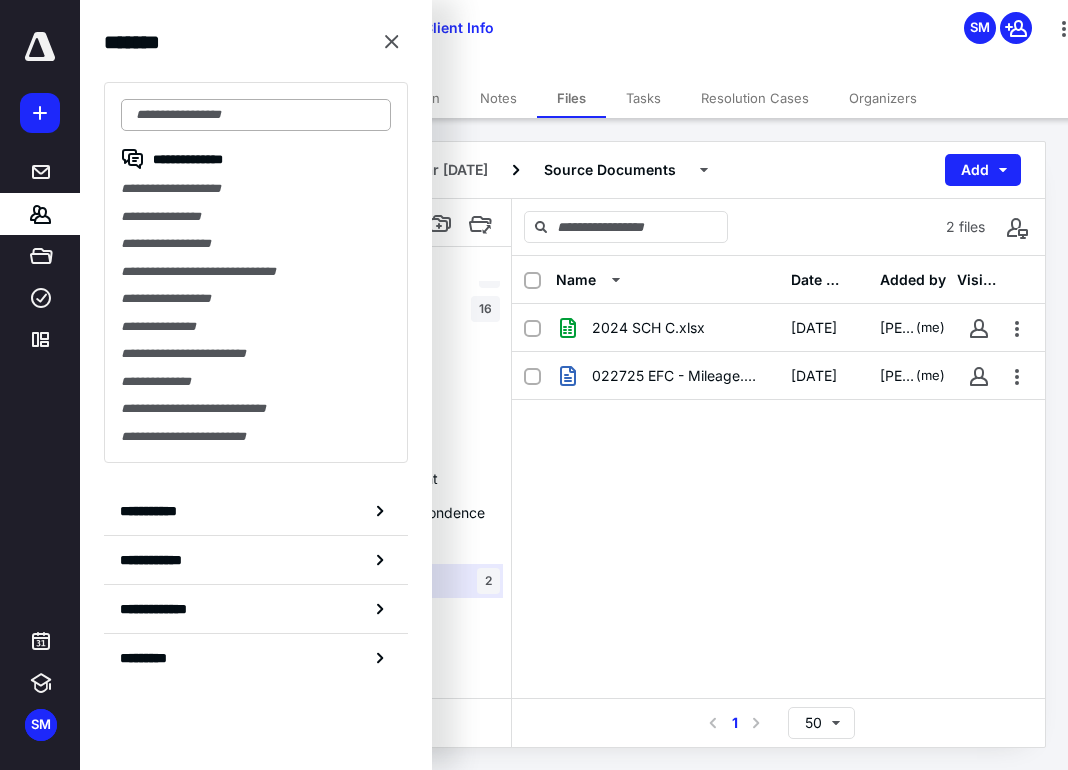 click at bounding box center (256, 115) 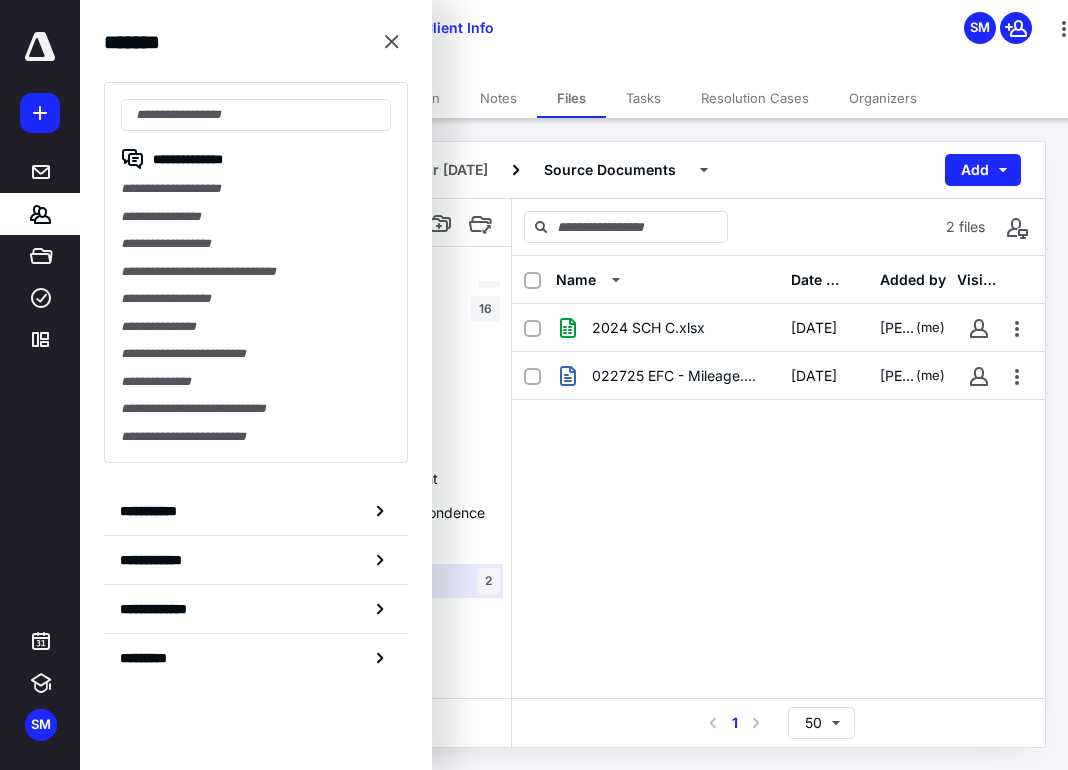 click on "2024 SCH C.xlsx 7/11/2025 Samantha Mendoza  (me) 022725 EFC - Mileage.msg 7/11/2025 Samantha Mendoza  (me)" at bounding box center [778, 454] 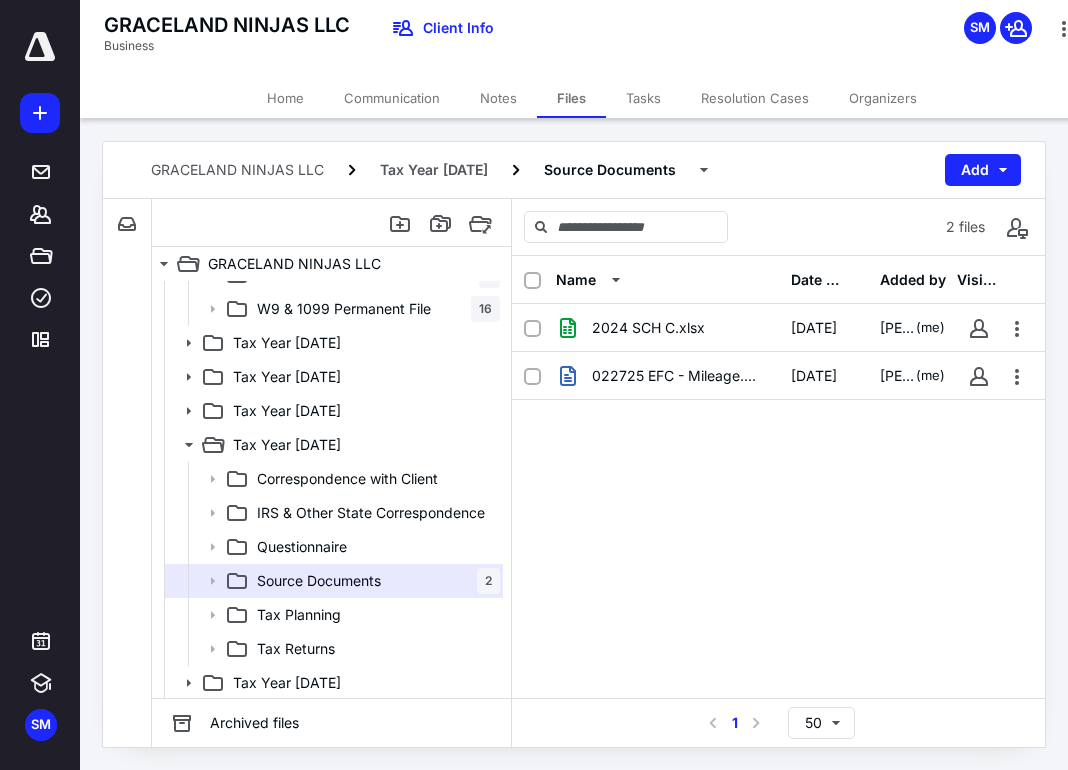click on "2024 SCH C.xlsx 7/11/2025 Samantha Mendoza  (me) 022725 EFC - Mileage.msg 7/11/2025 Samantha Mendoza  (me)" at bounding box center [778, 454] 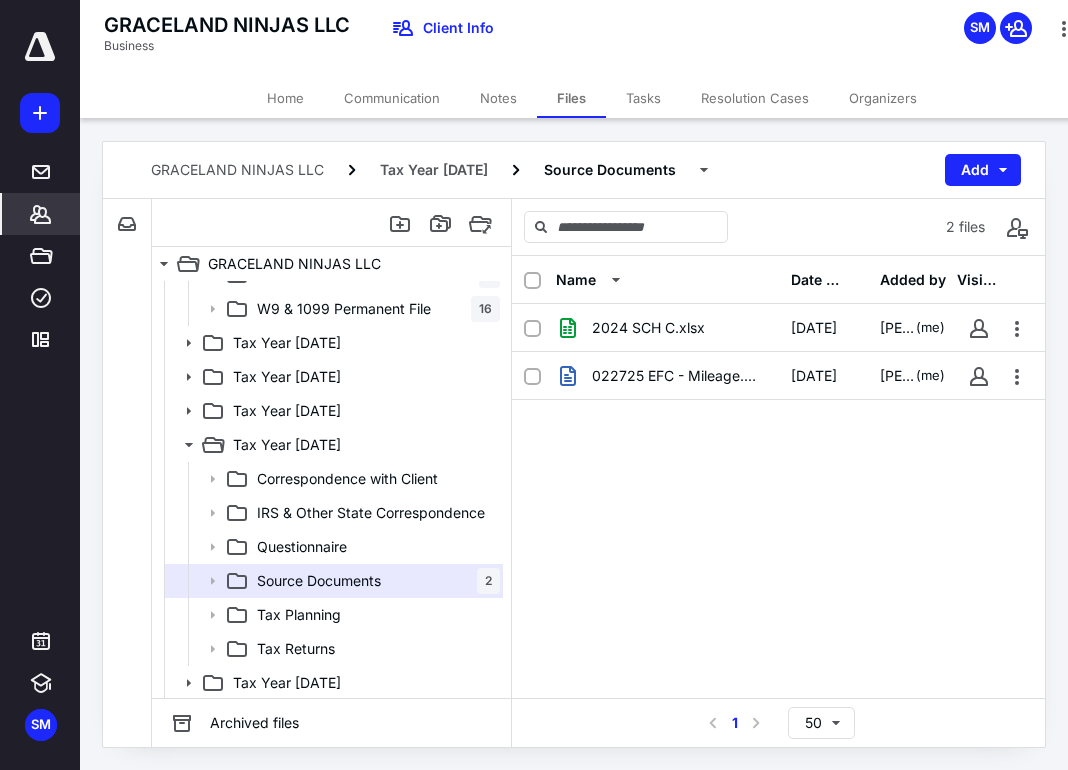 click 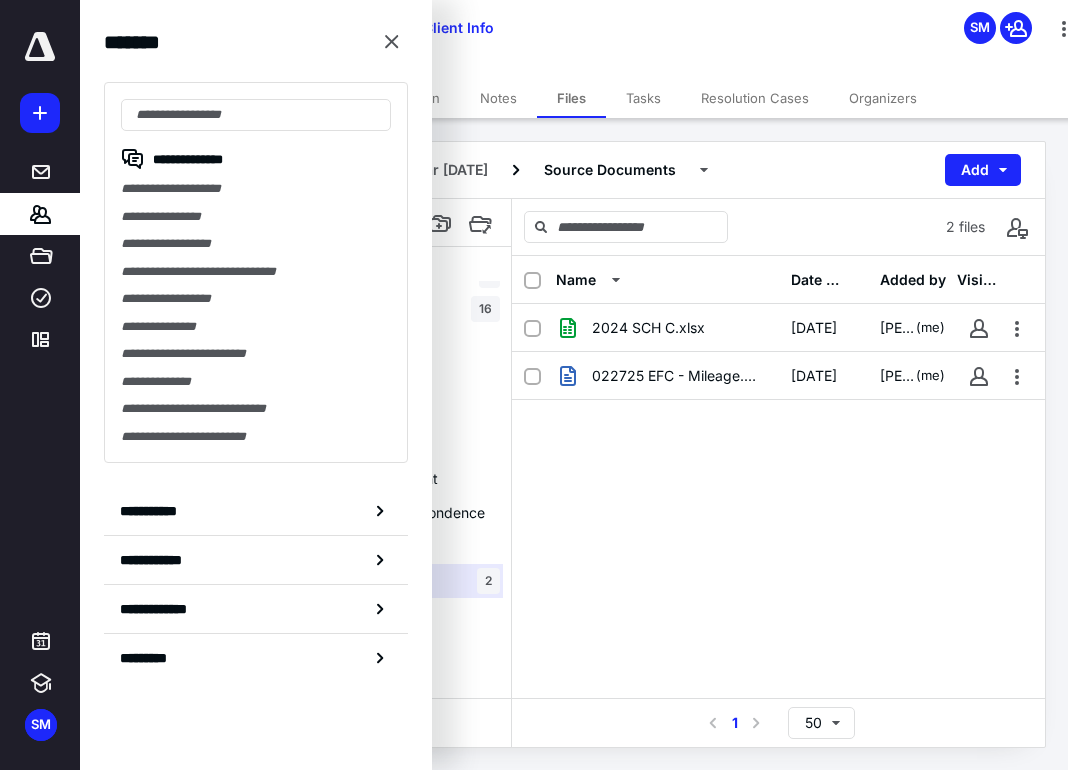 click 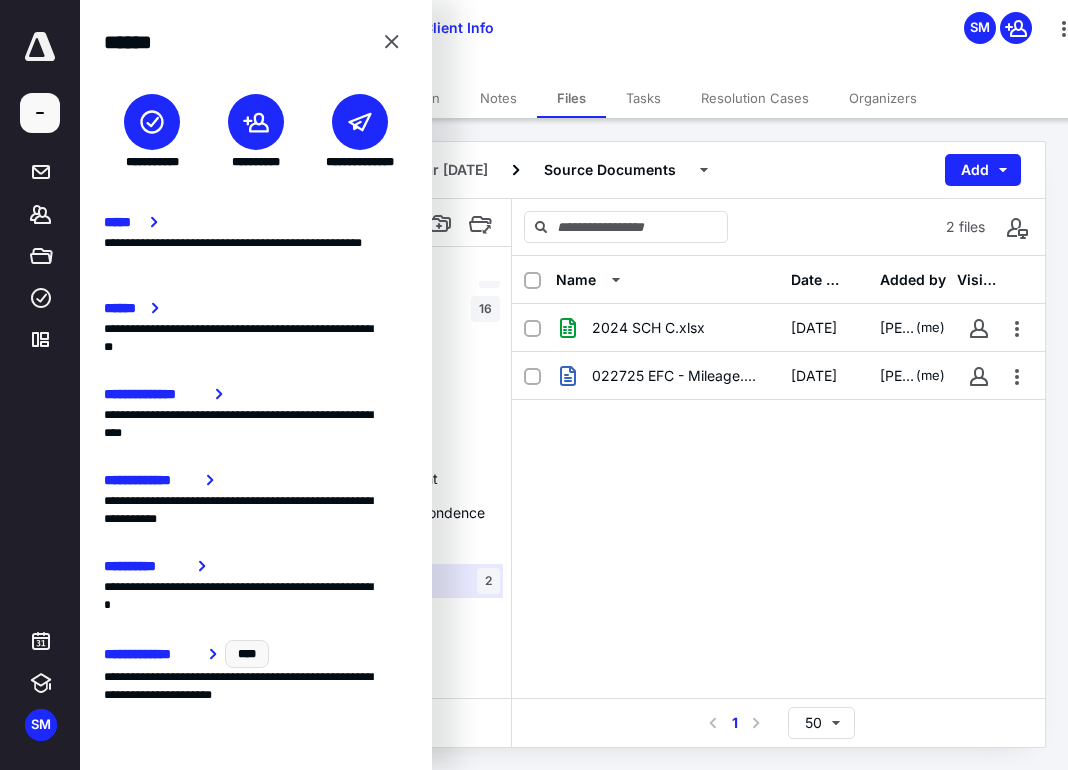 click at bounding box center (256, 122) 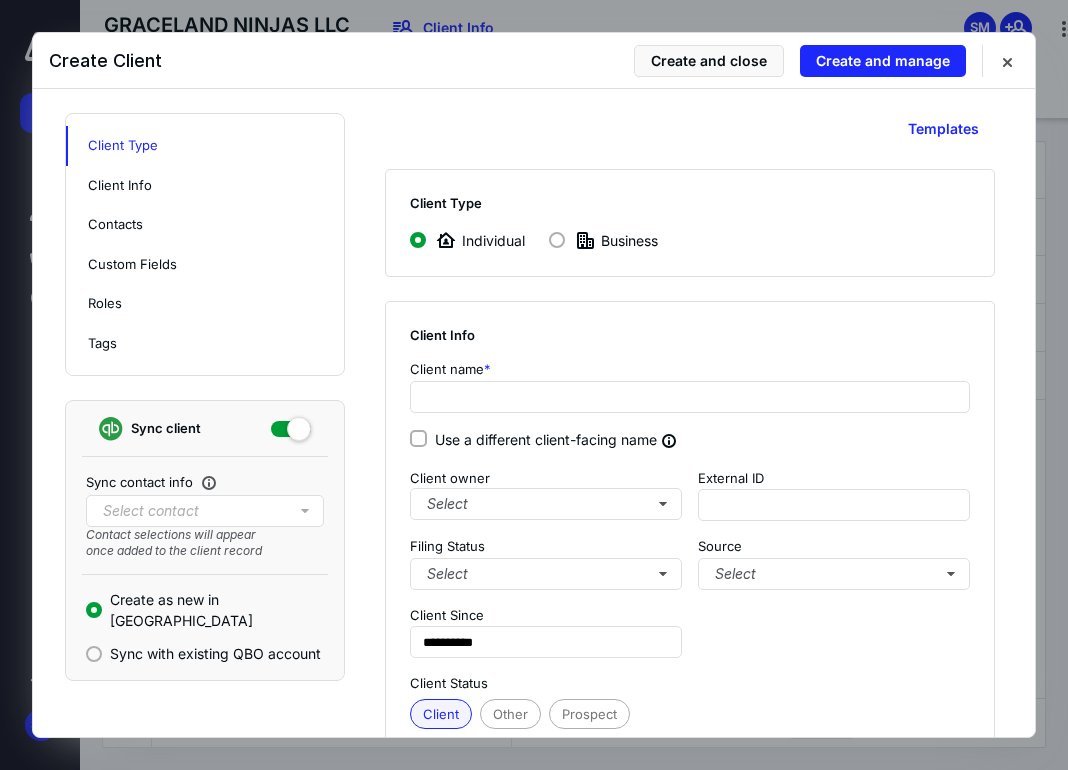 click 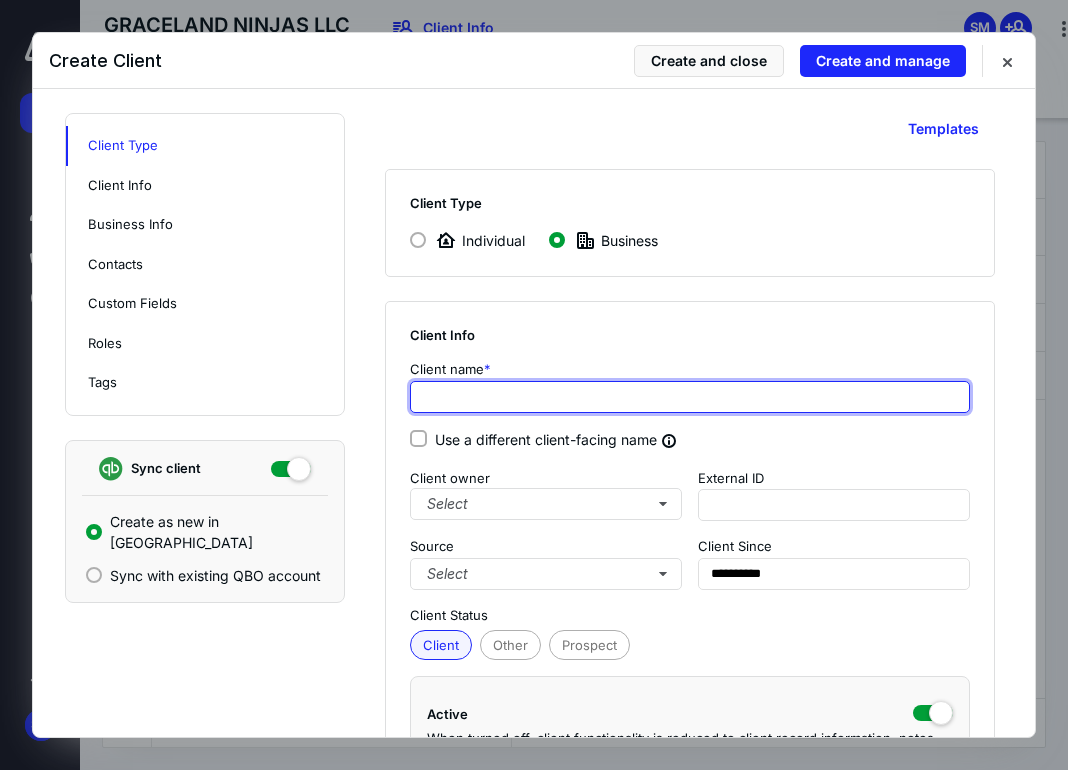 click at bounding box center [690, 397] 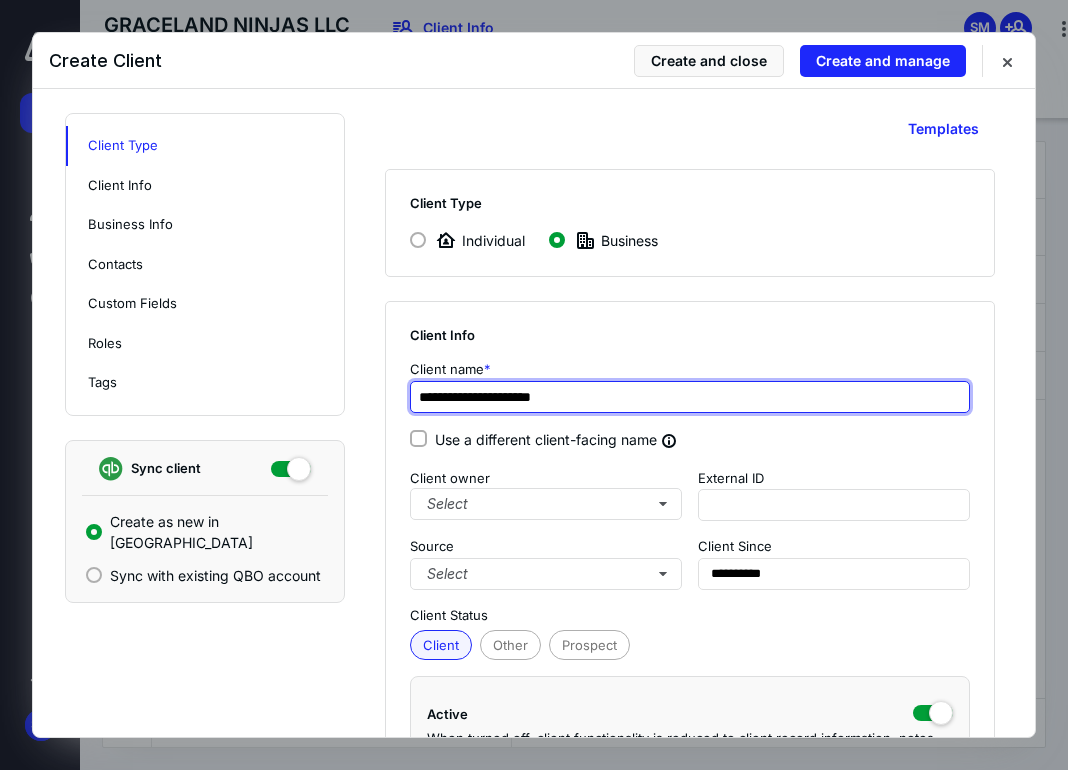 type on "**********" 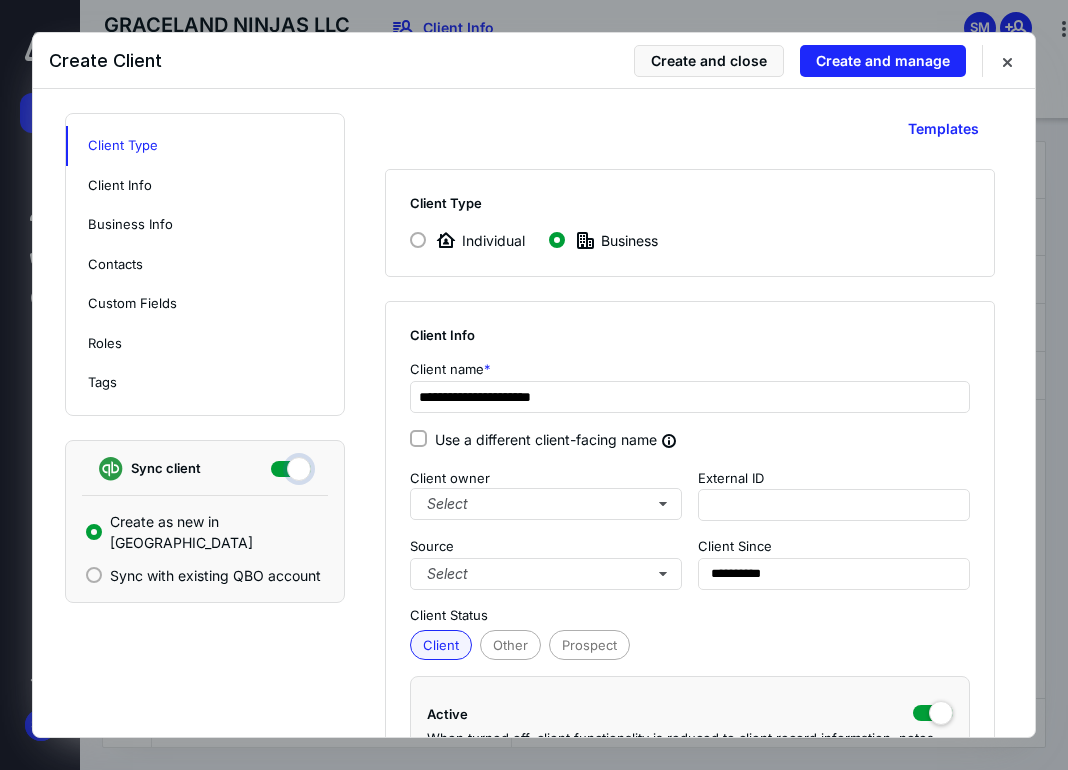 type on "**********" 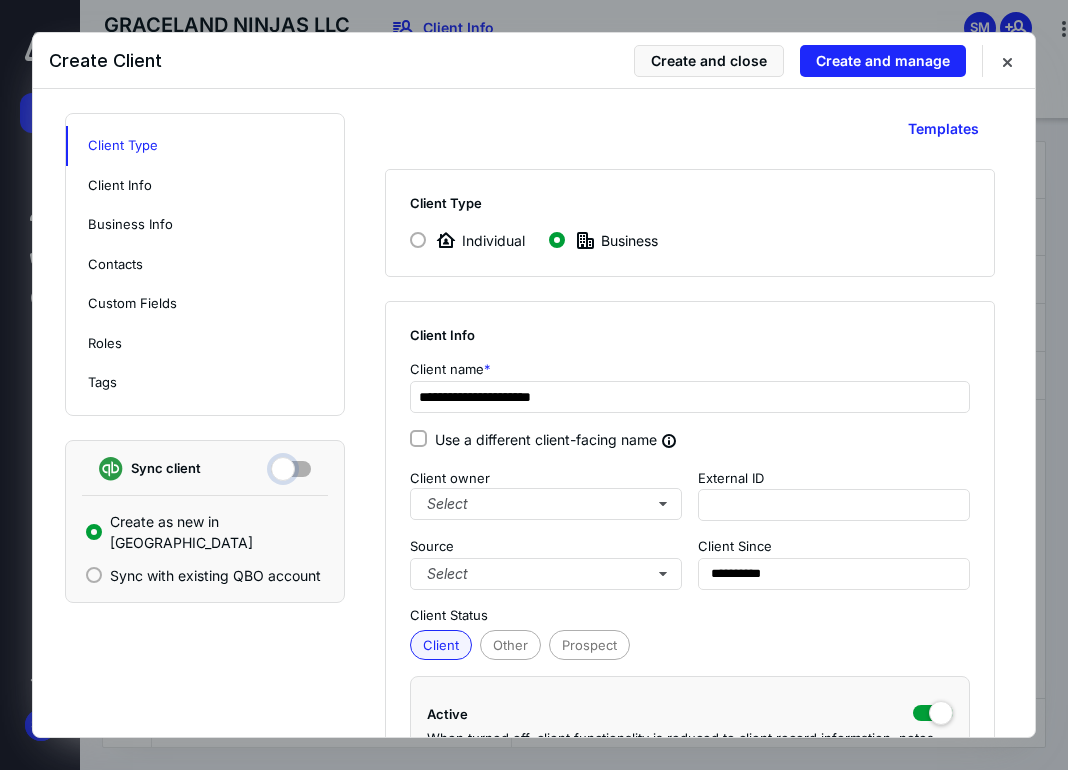 checkbox on "false" 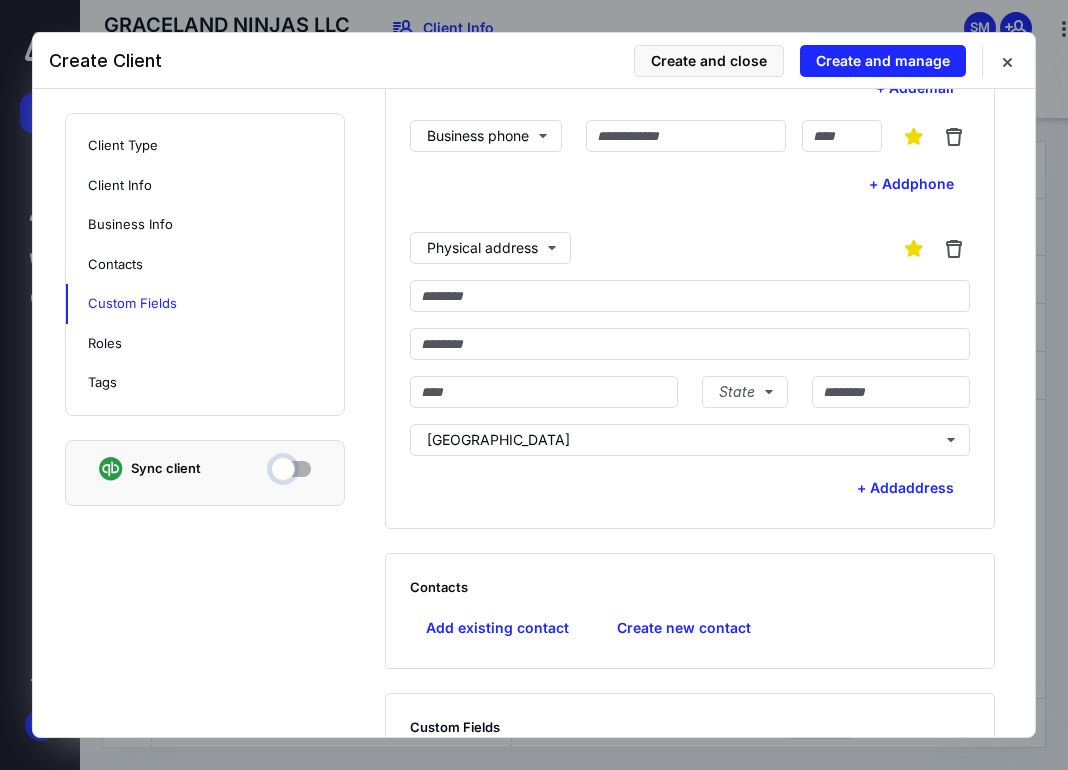 scroll, scrollTop: 1300, scrollLeft: 0, axis: vertical 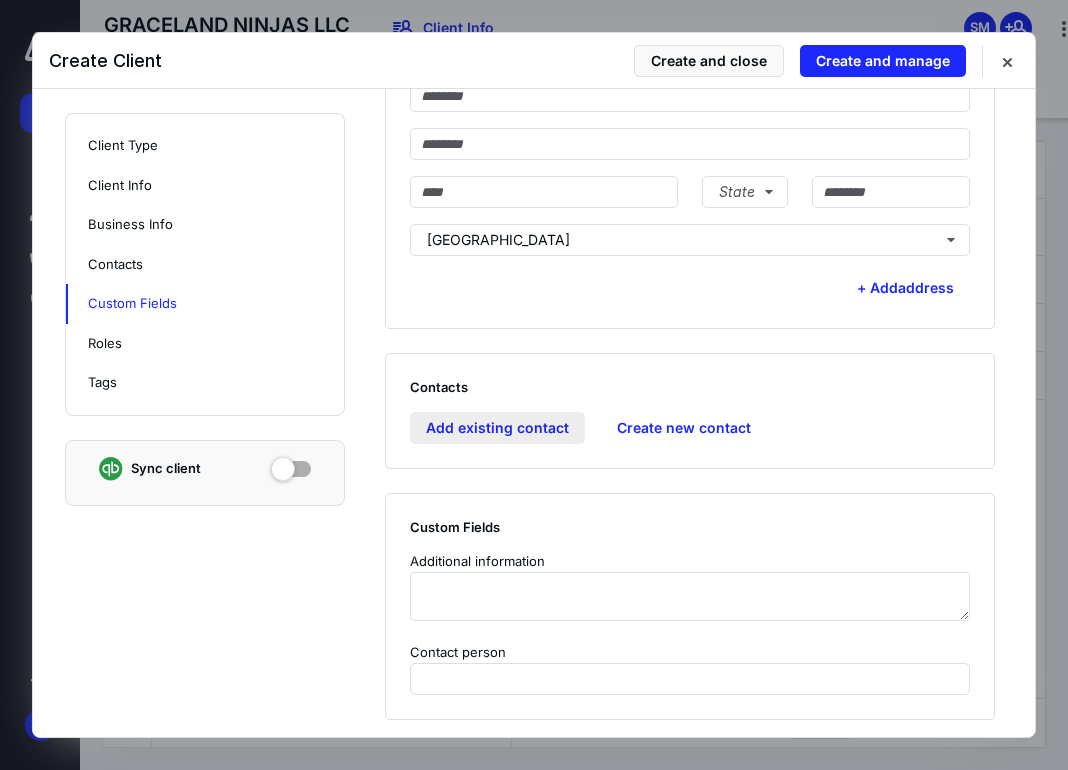 click on "Add existing contact" at bounding box center (497, 428) 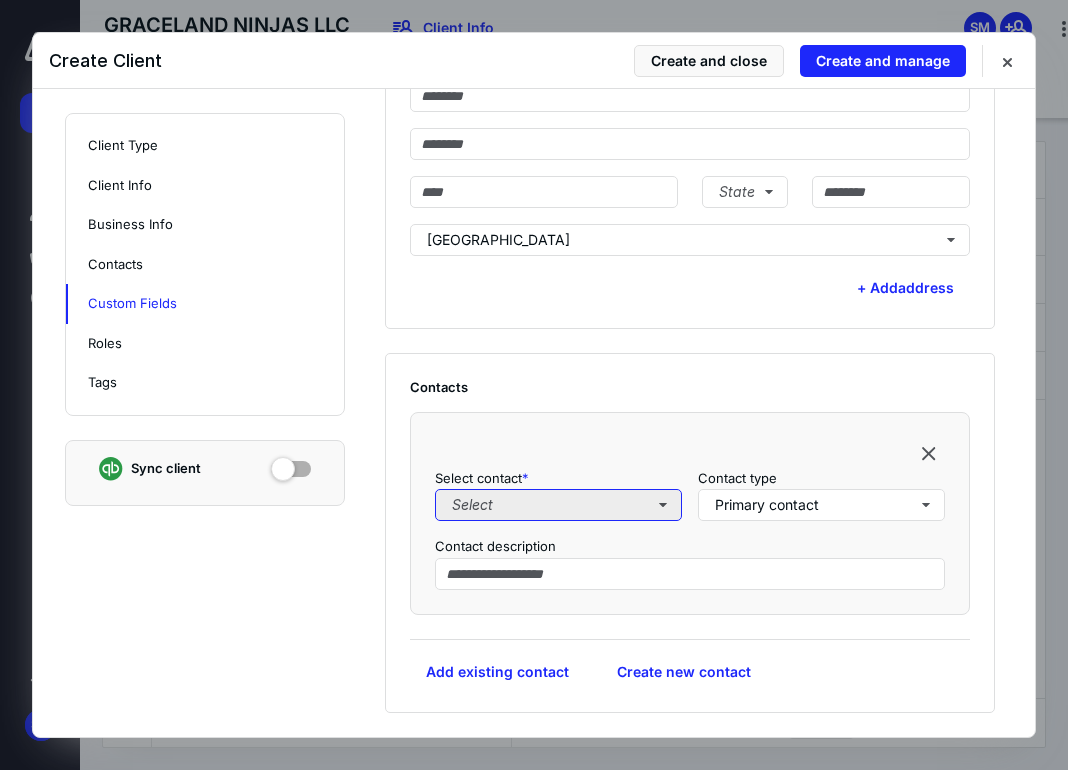 click on "Select" at bounding box center (558, 505) 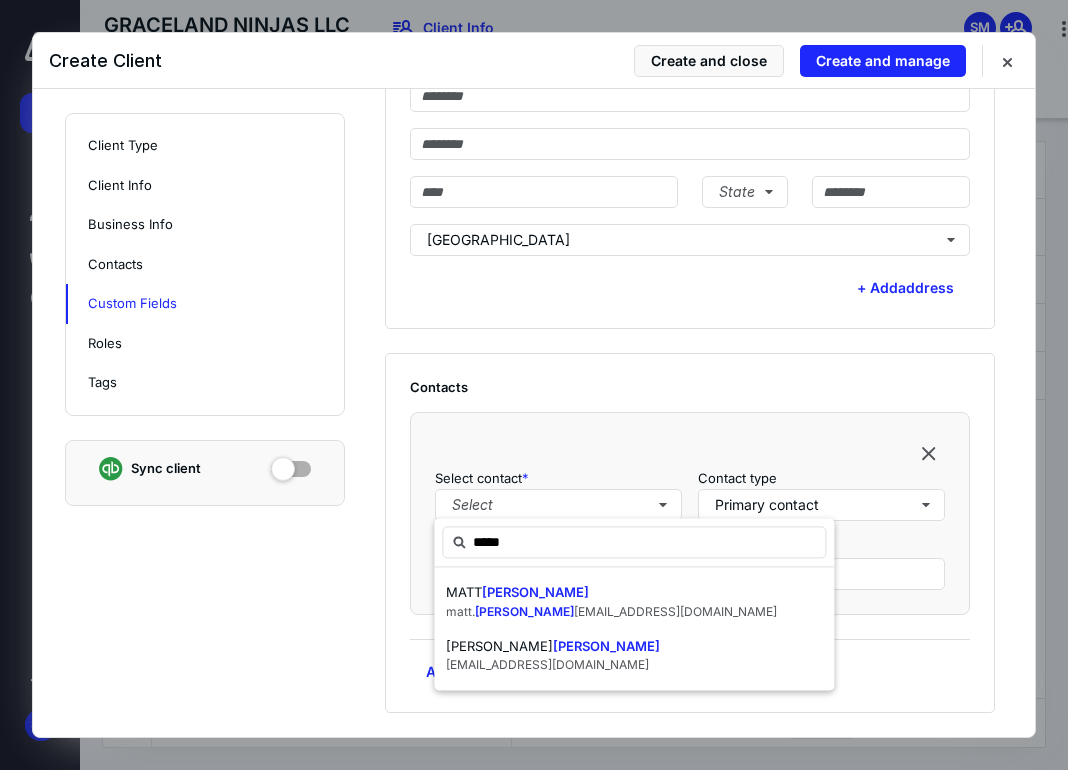 type on "*****" 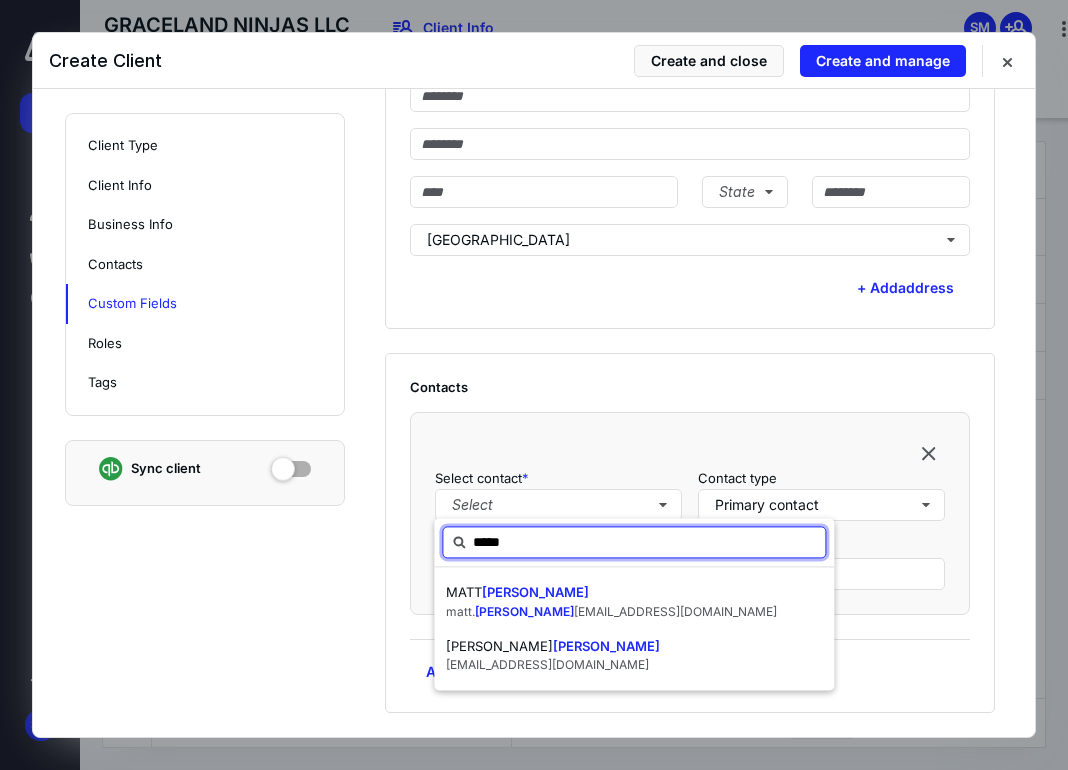 click on "*****" at bounding box center [634, 542] 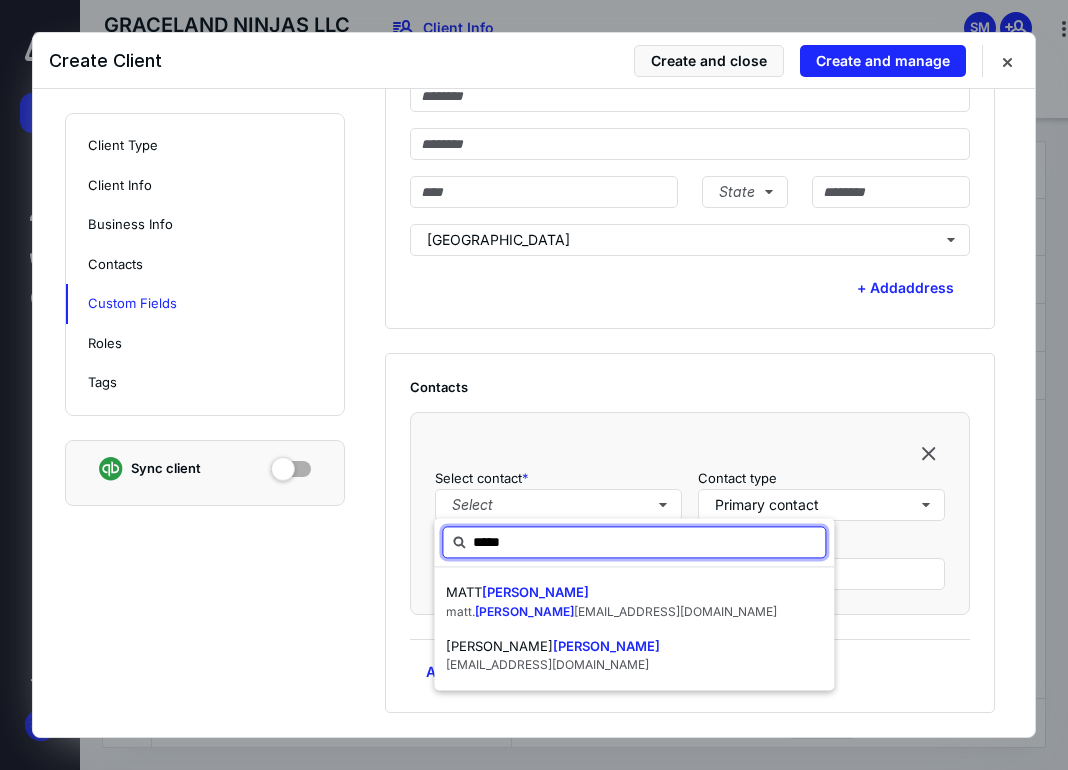 drag, startPoint x: 562, startPoint y: 536, endPoint x: 408, endPoint y: 532, distance: 154.05194 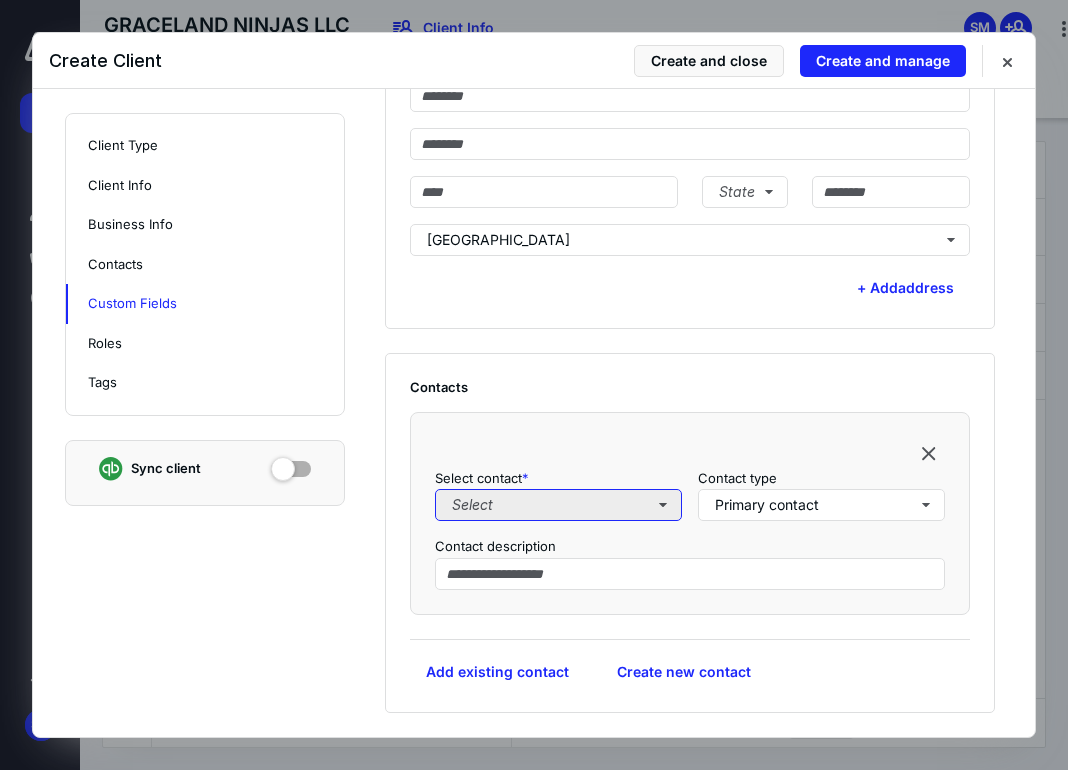click on "Select" at bounding box center [558, 505] 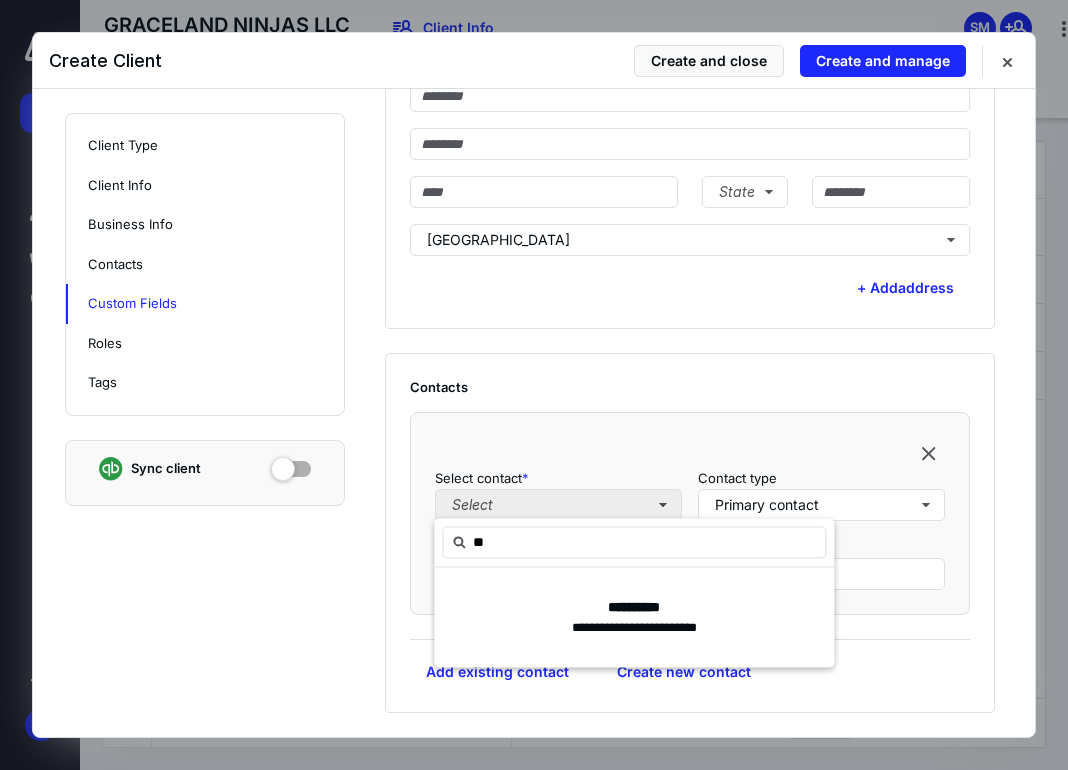 type on "*" 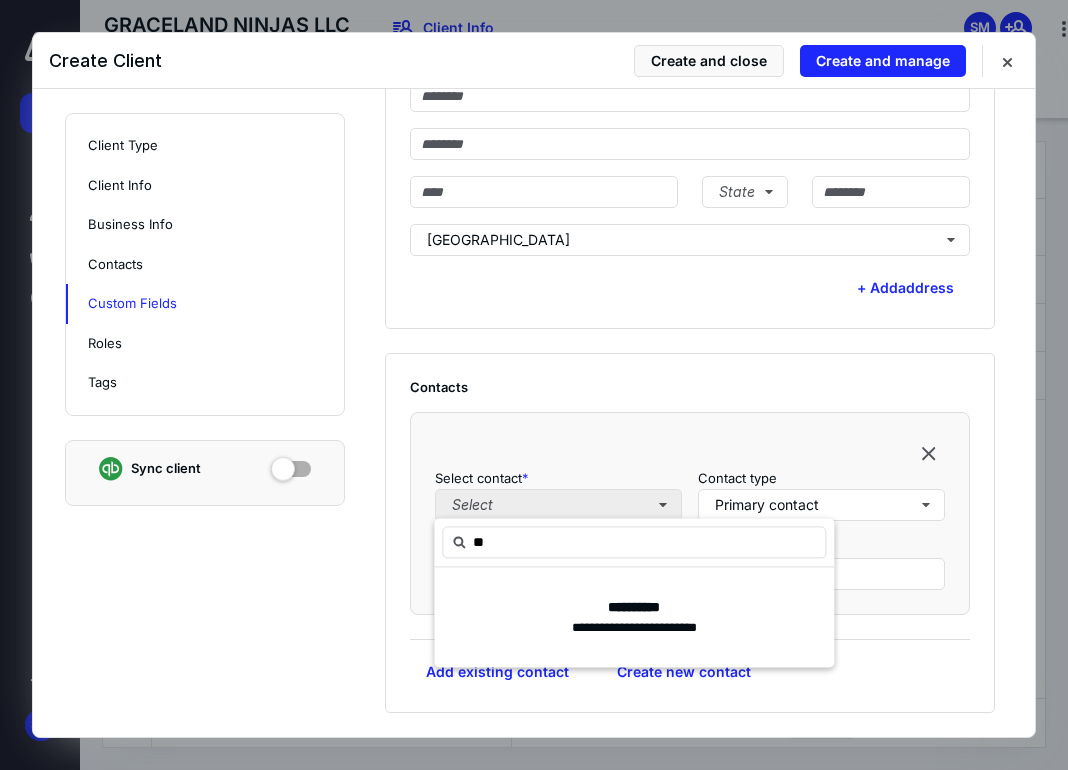 type on "*" 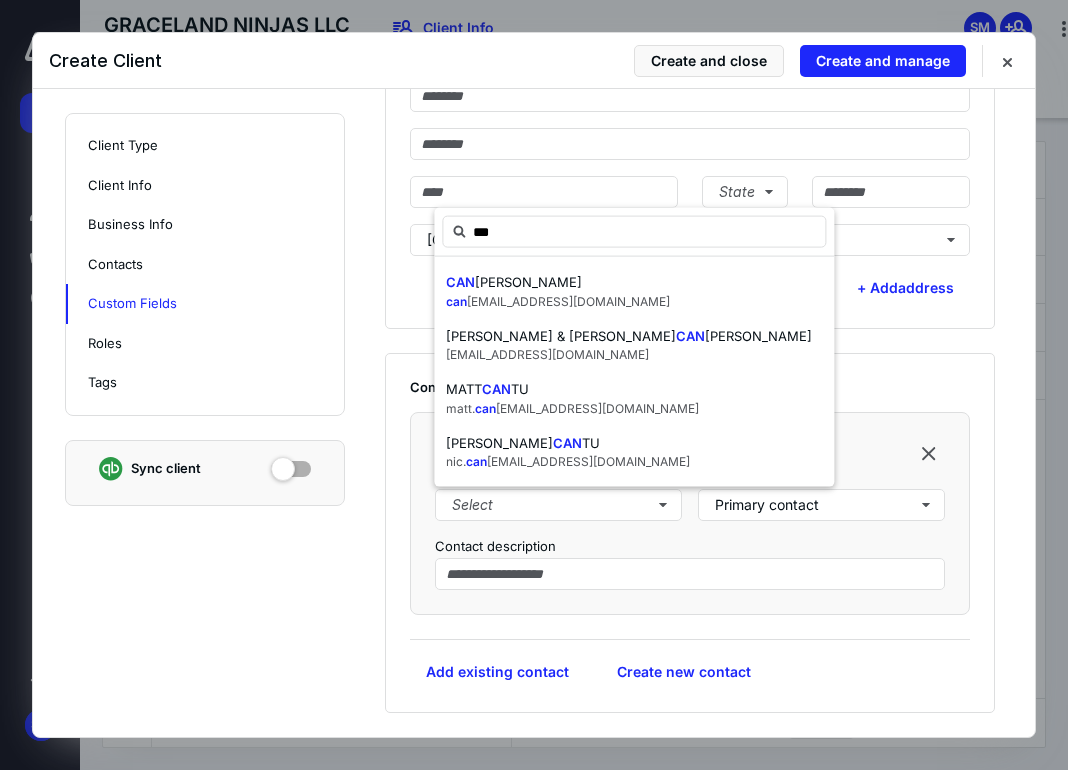 type on "***" 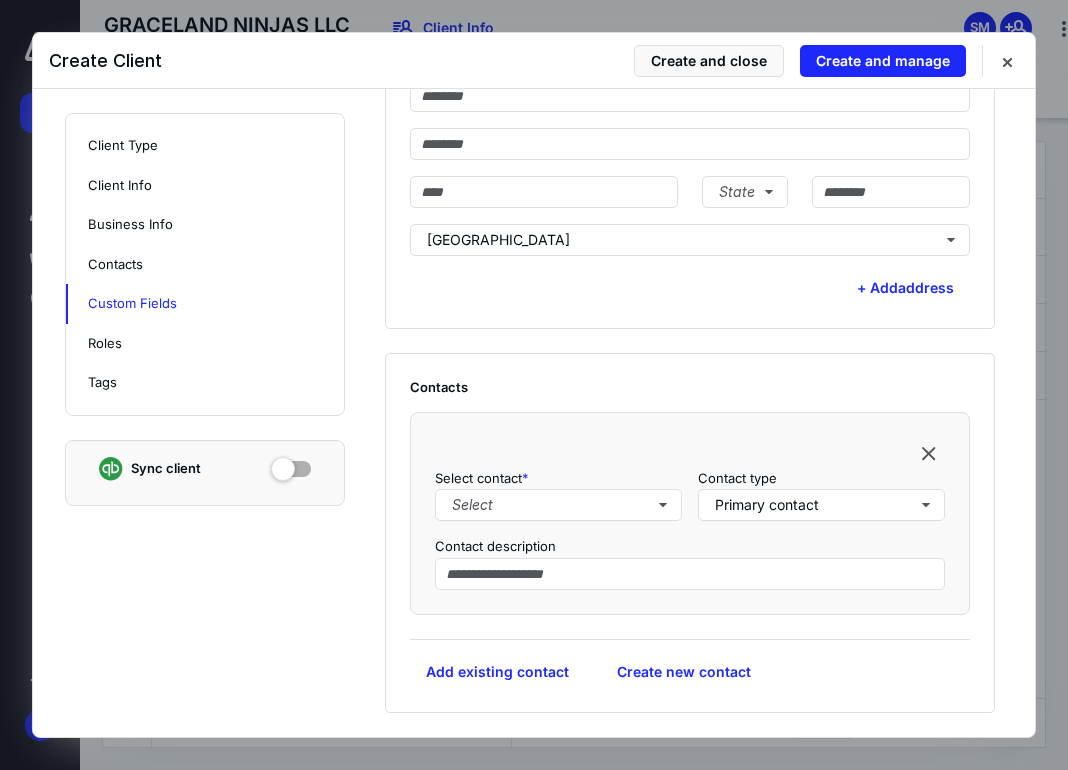 click on "Select contact  * Select Contact type Primary contact Contact description" at bounding box center [690, 513] 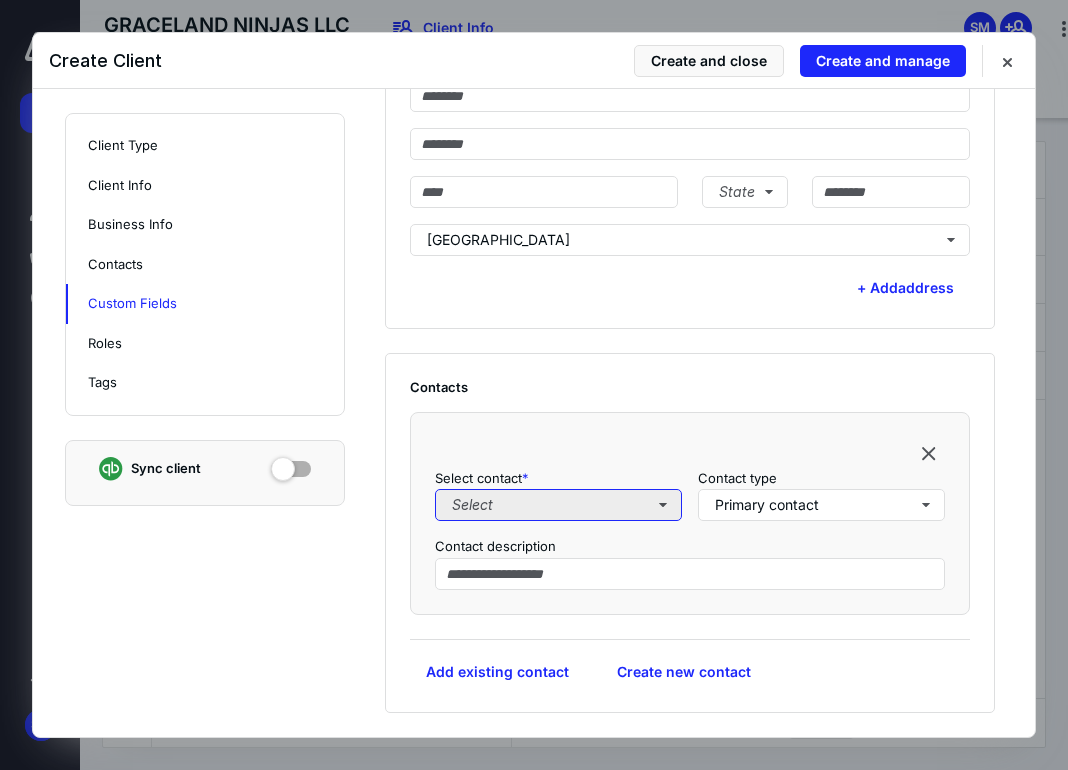 click on "Select" at bounding box center [558, 505] 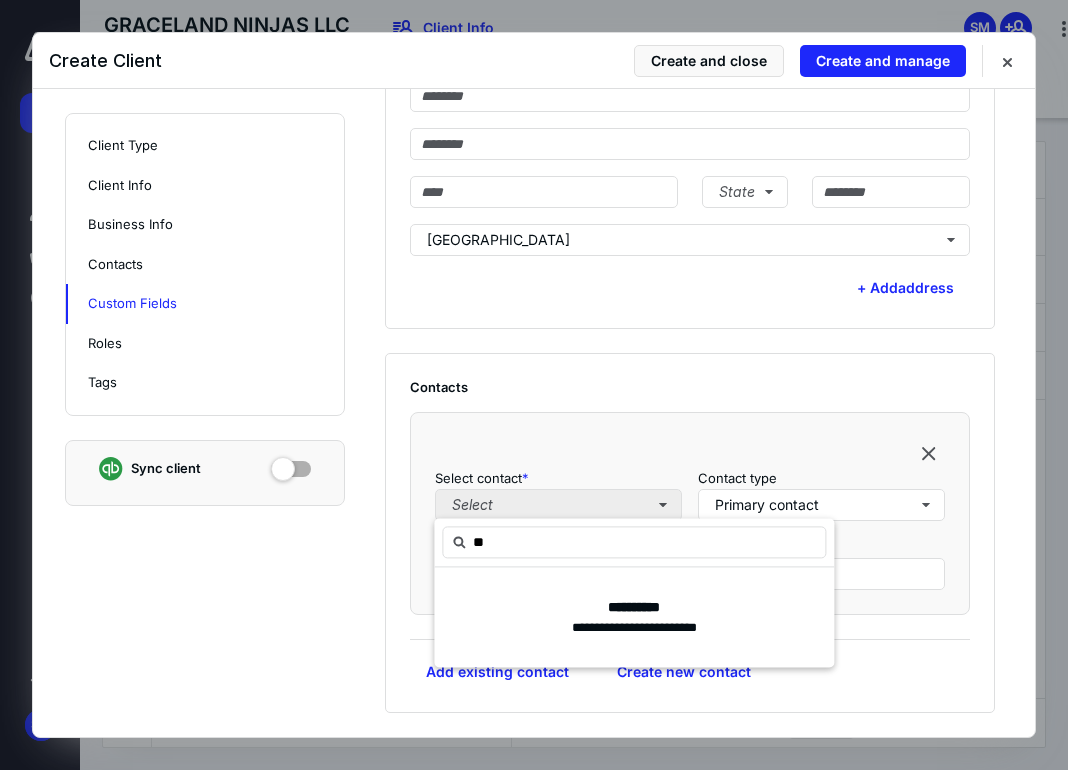 type on "*" 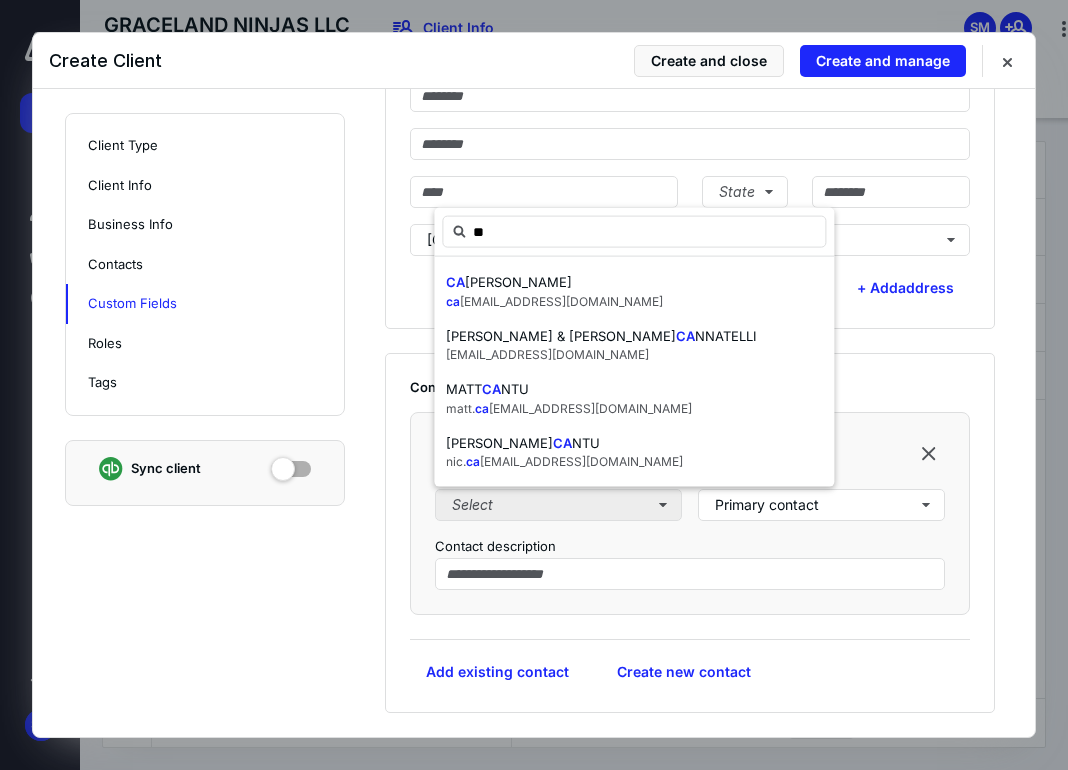 type on "*" 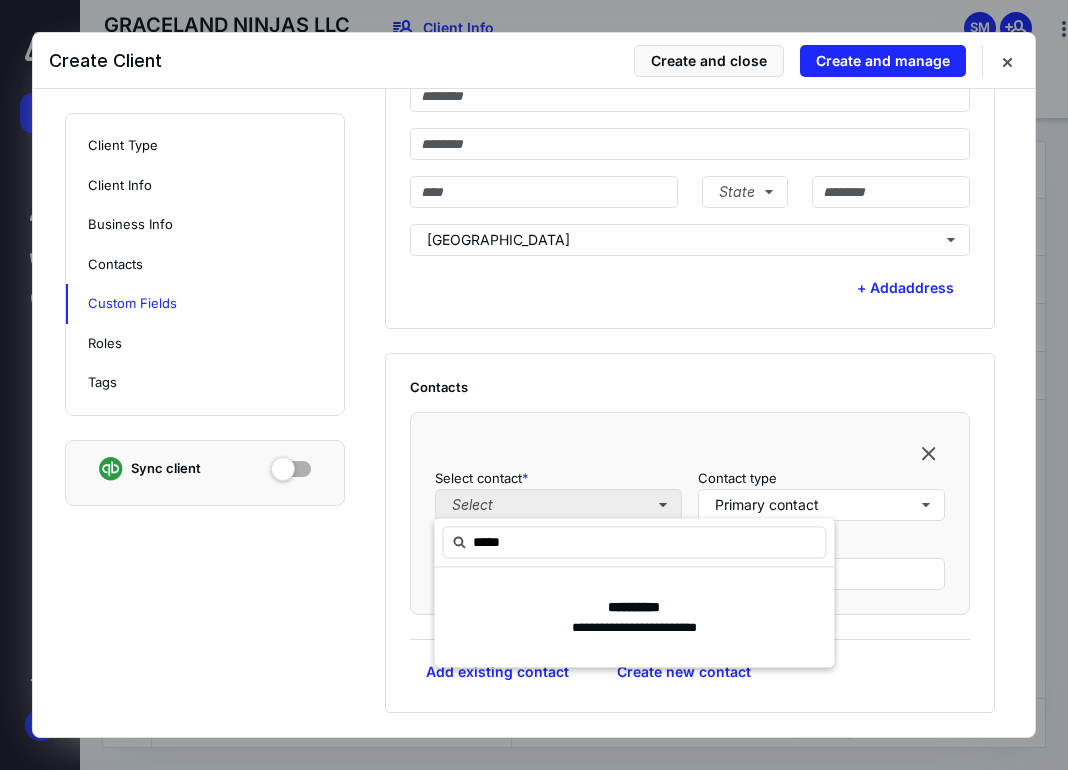 type on "******" 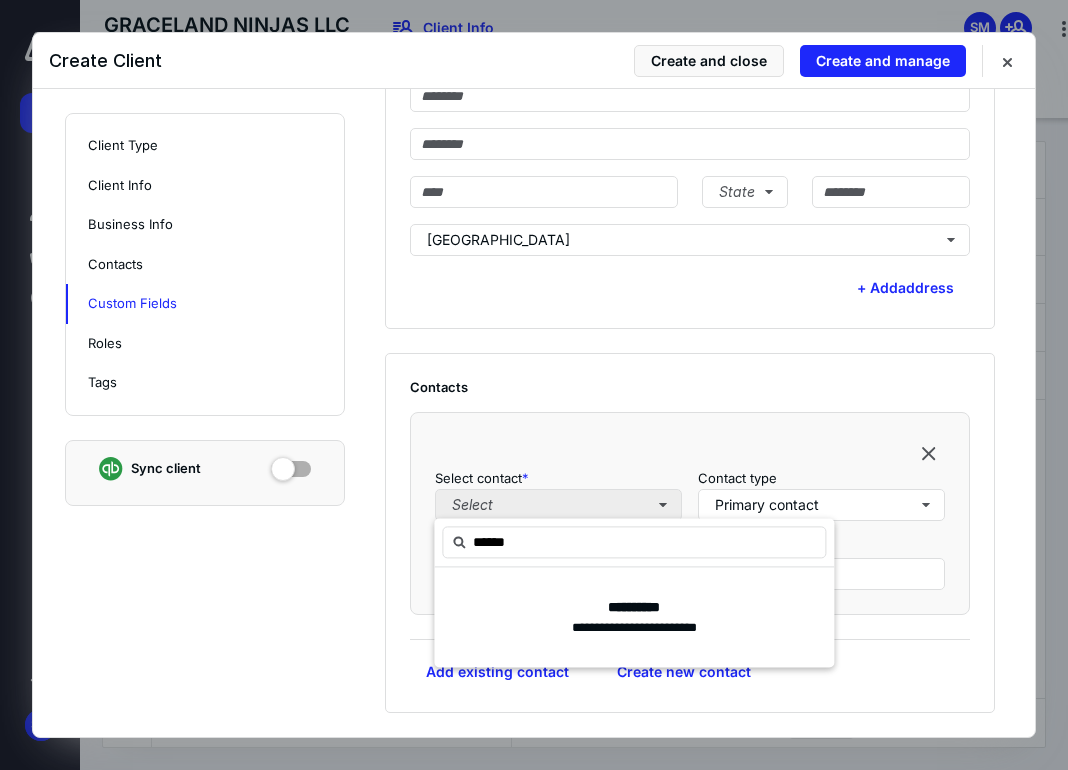 type 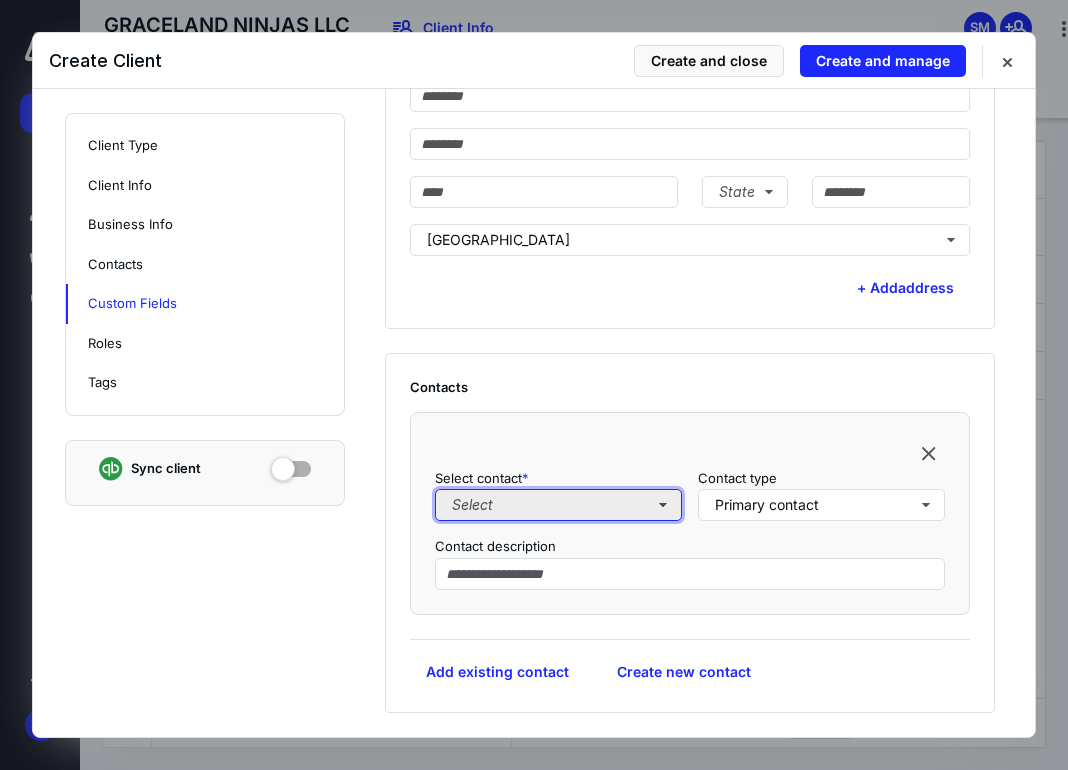 click on "Select" at bounding box center (558, 505) 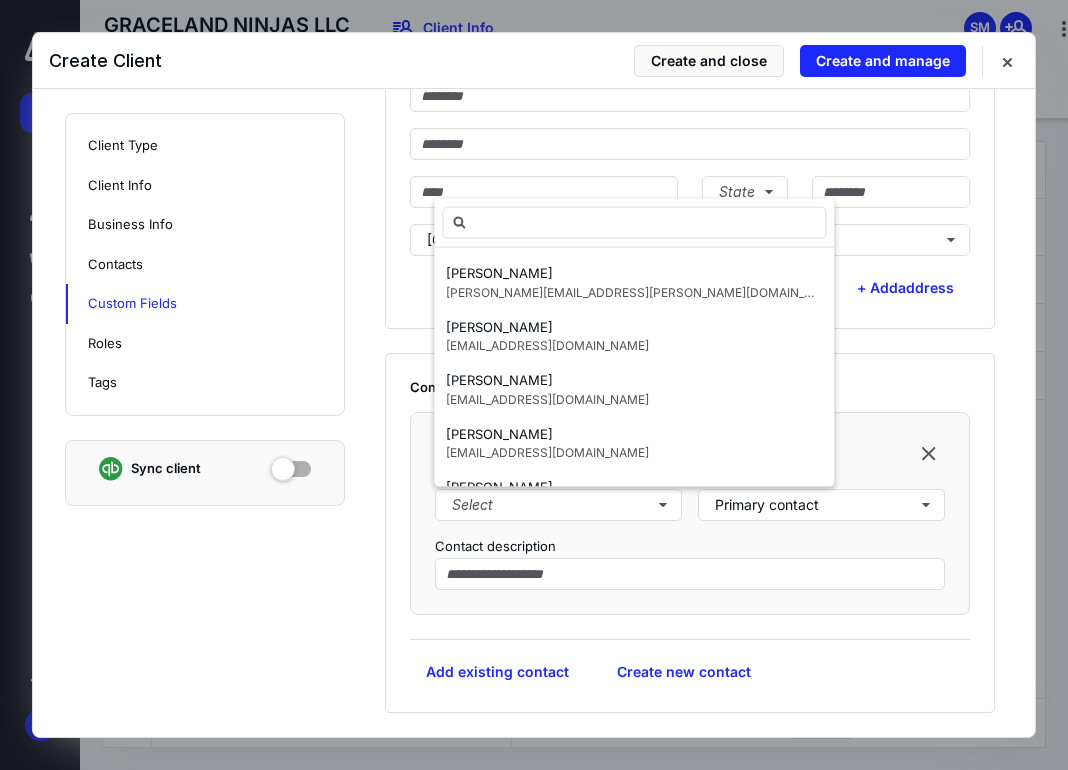 click on "Contacts" at bounding box center [690, 387] 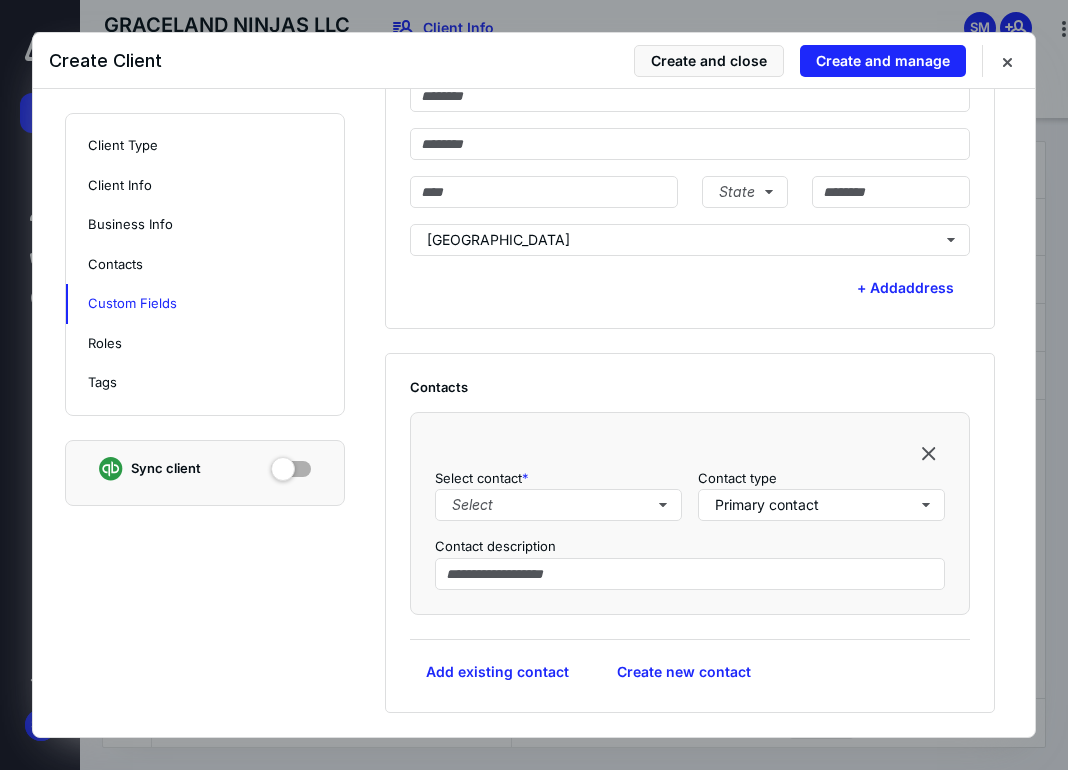 click at bounding box center [929, 453] 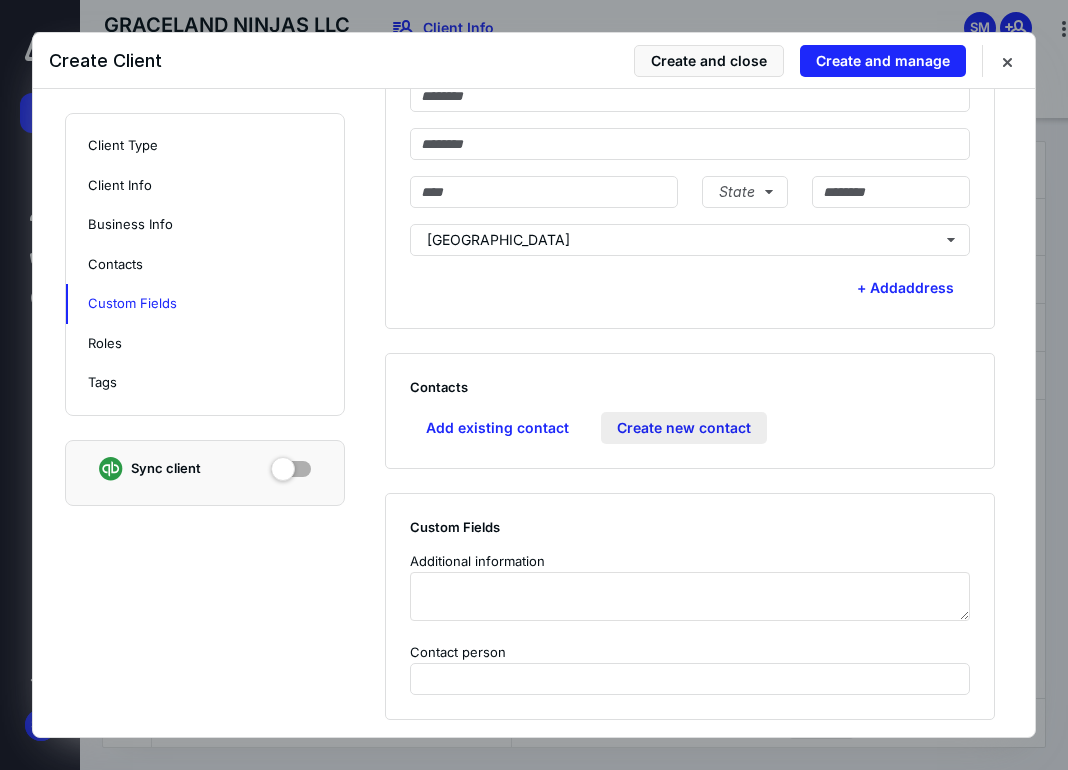 click on "Create new contact" at bounding box center [684, 428] 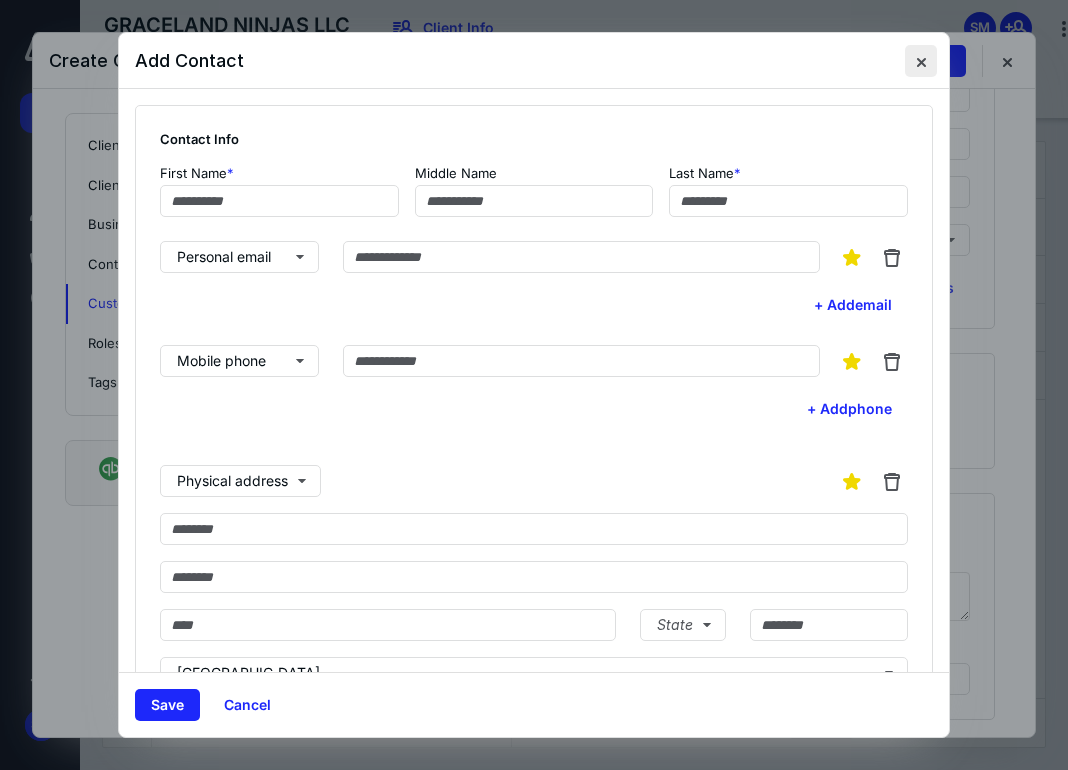 click at bounding box center [921, 61] 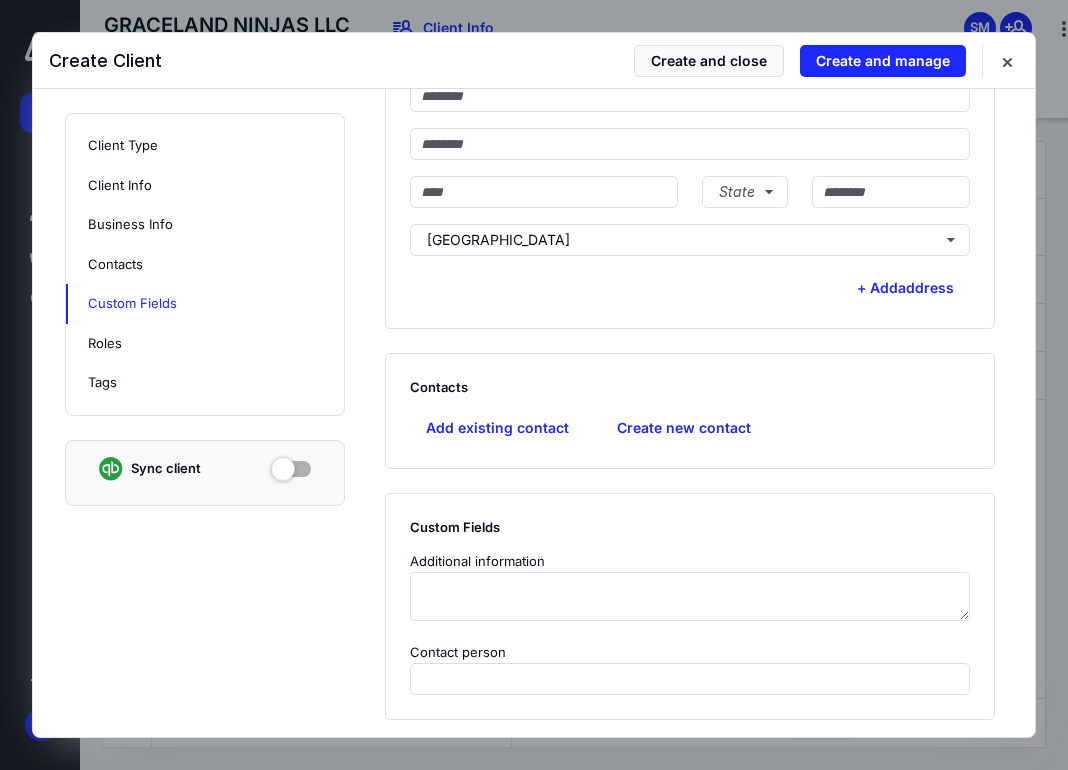 click on "**********" at bounding box center (702, -81) 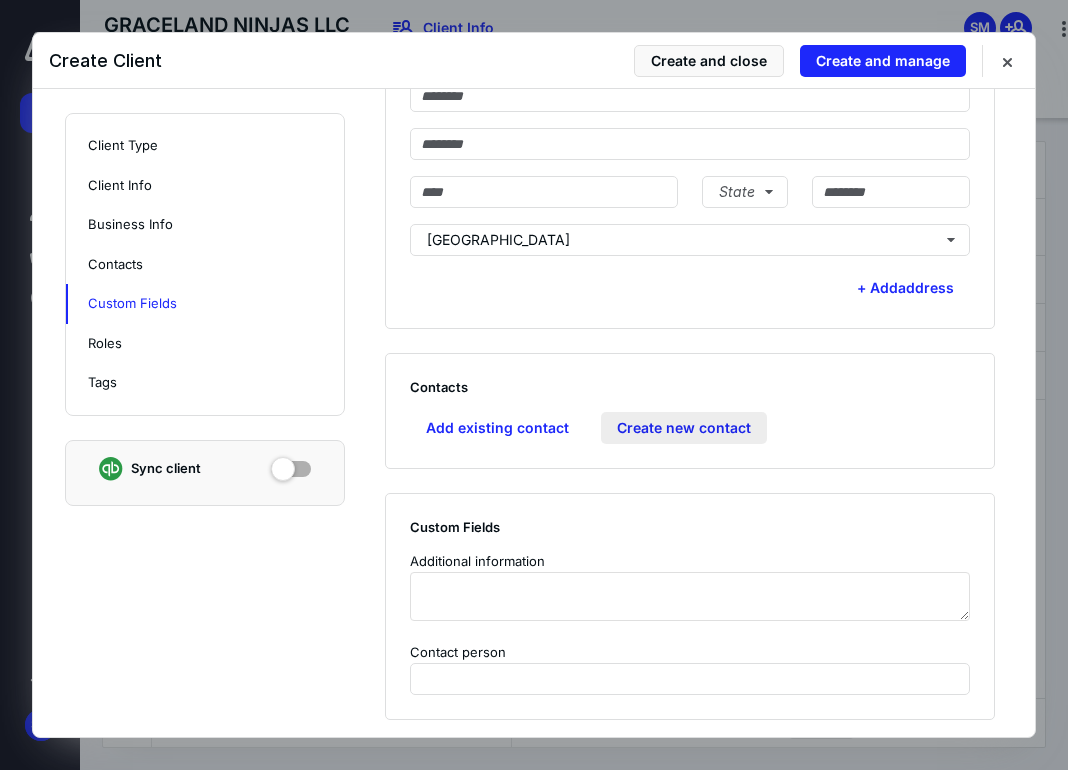 click on "Create new contact" at bounding box center [684, 428] 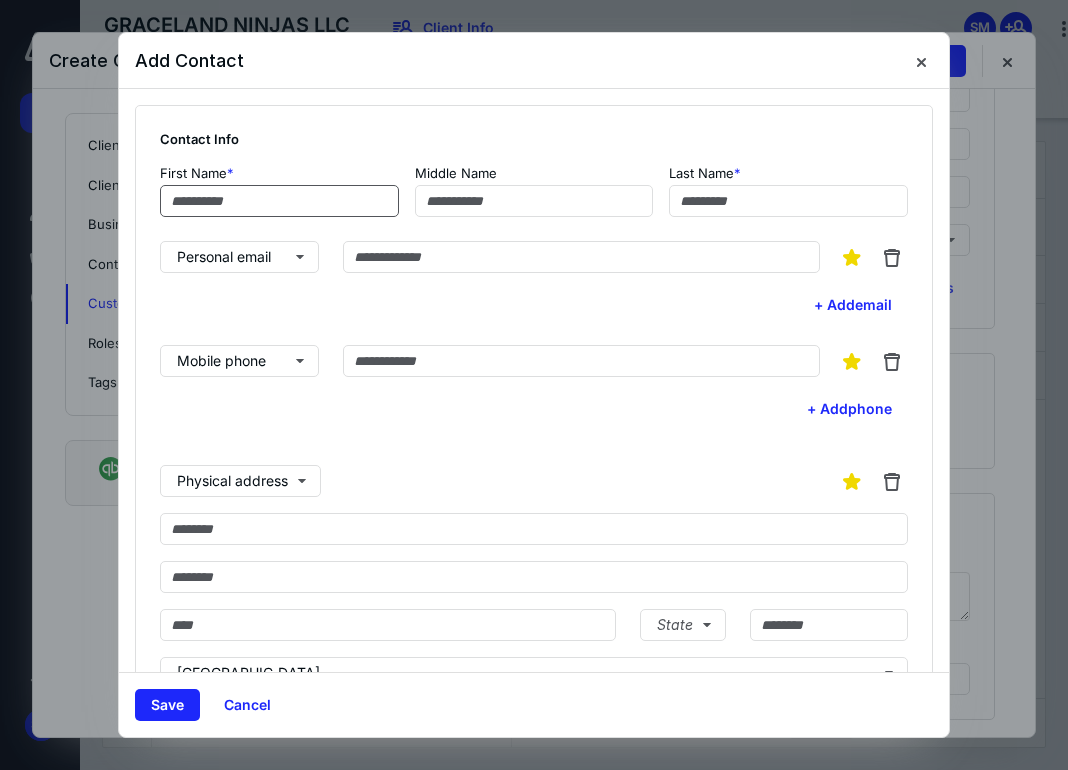 click at bounding box center [279, 201] 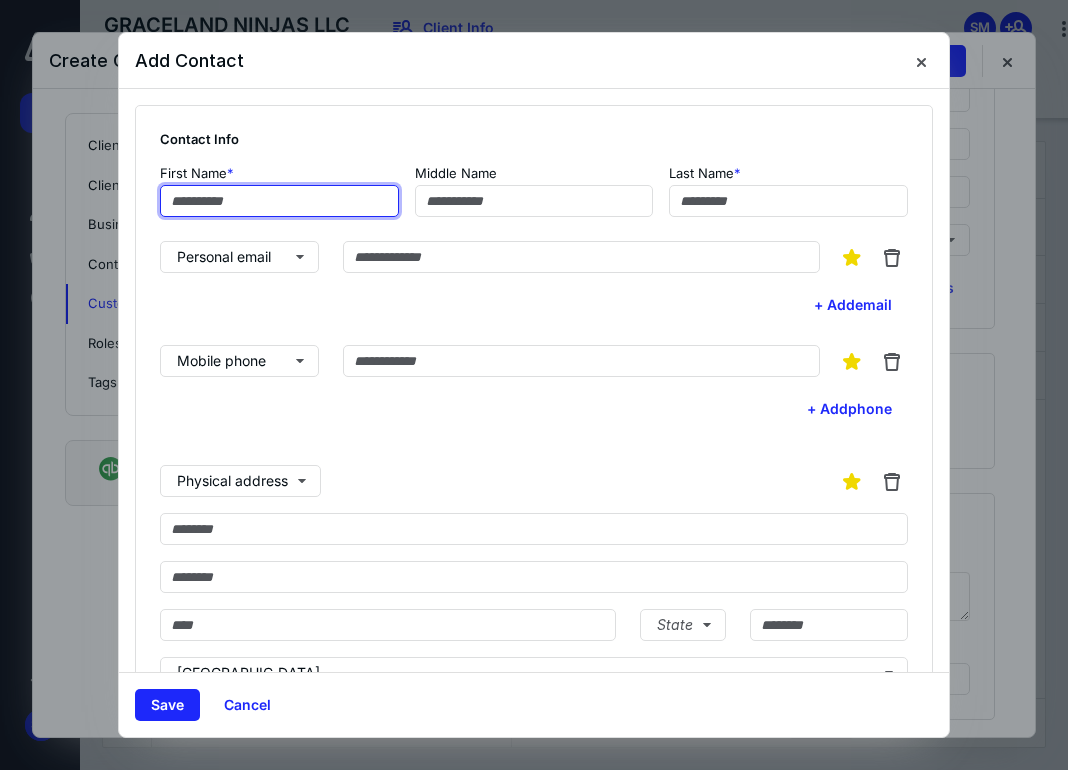 click at bounding box center (279, 201) 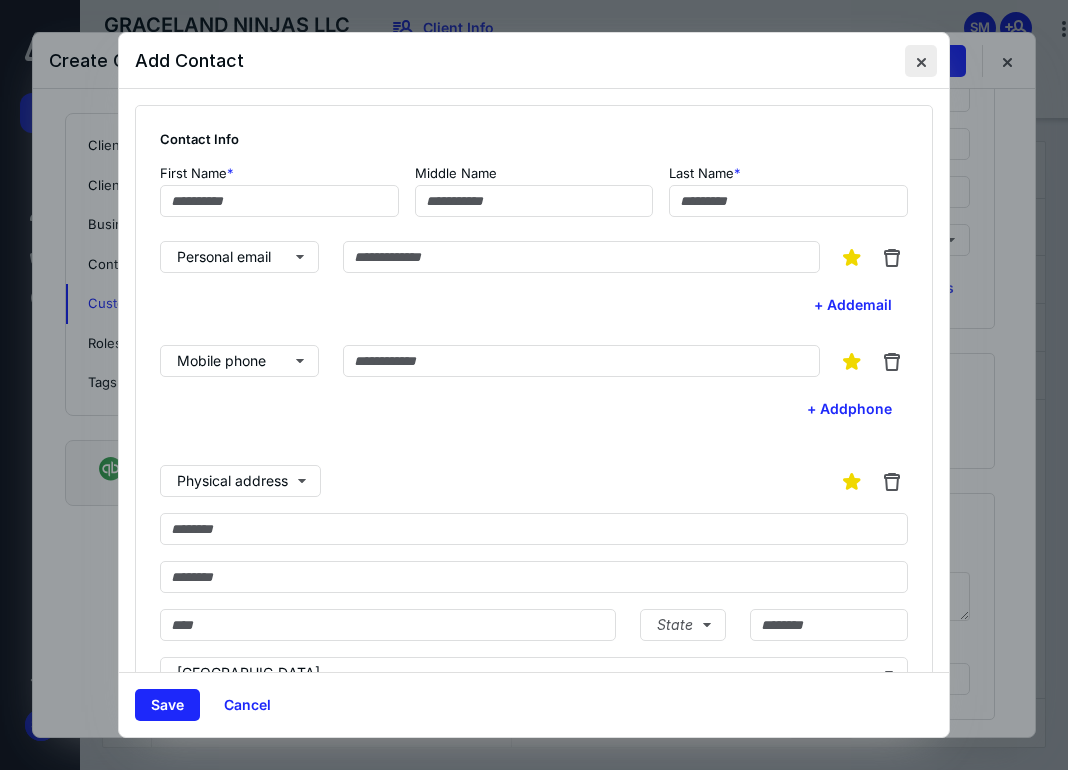 click at bounding box center (921, 61) 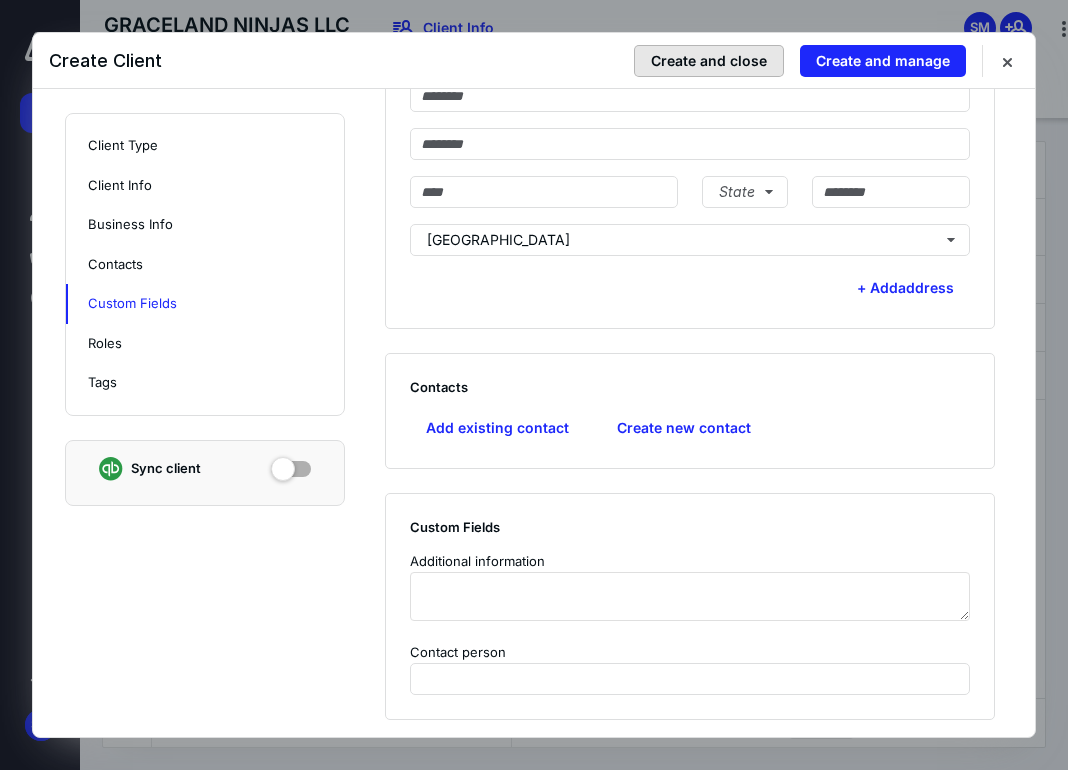 click on "Create and close" at bounding box center (709, 61) 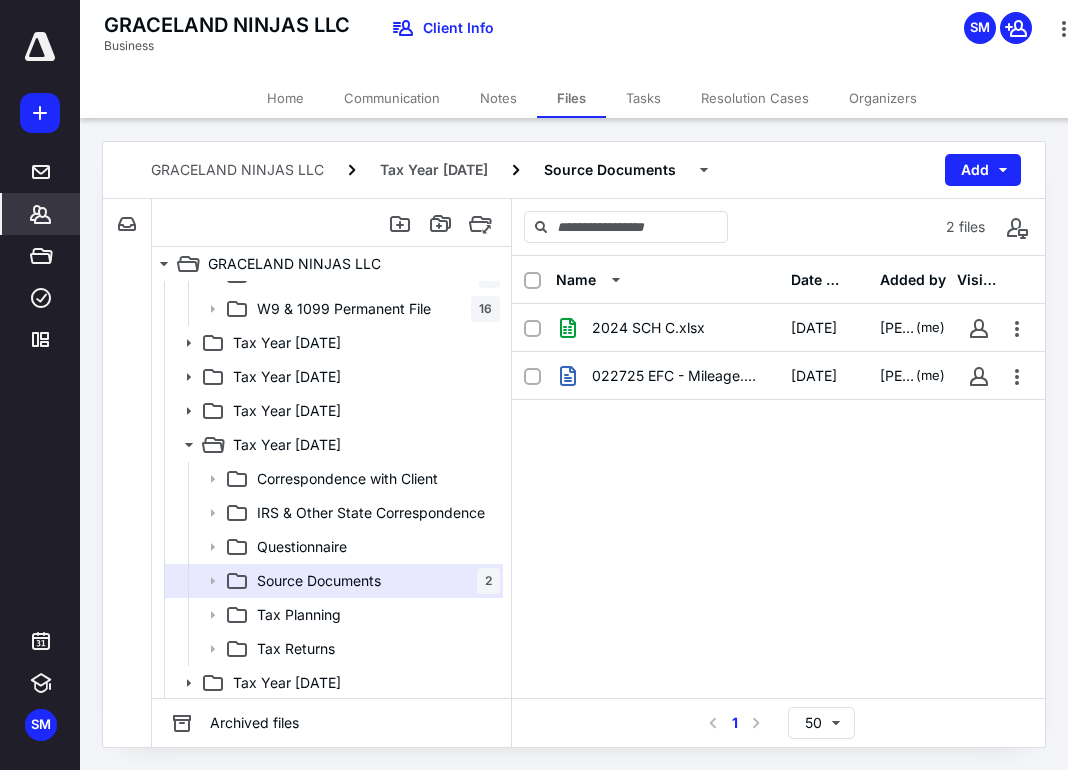 click 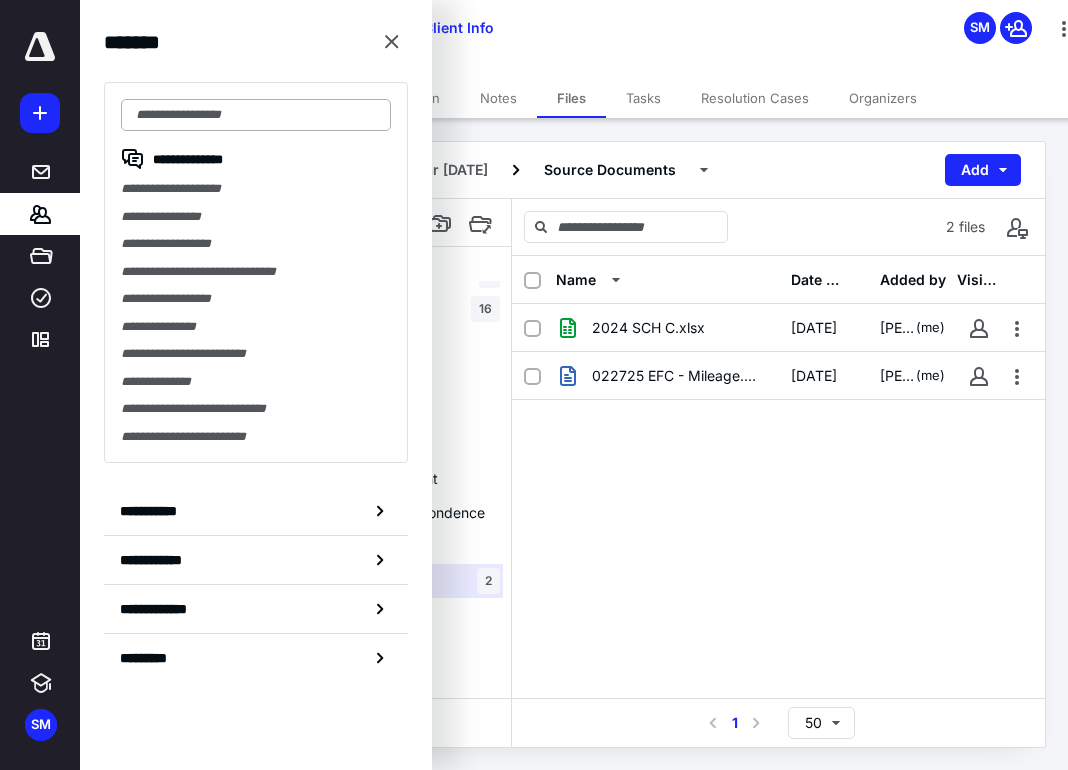 click at bounding box center [256, 115] 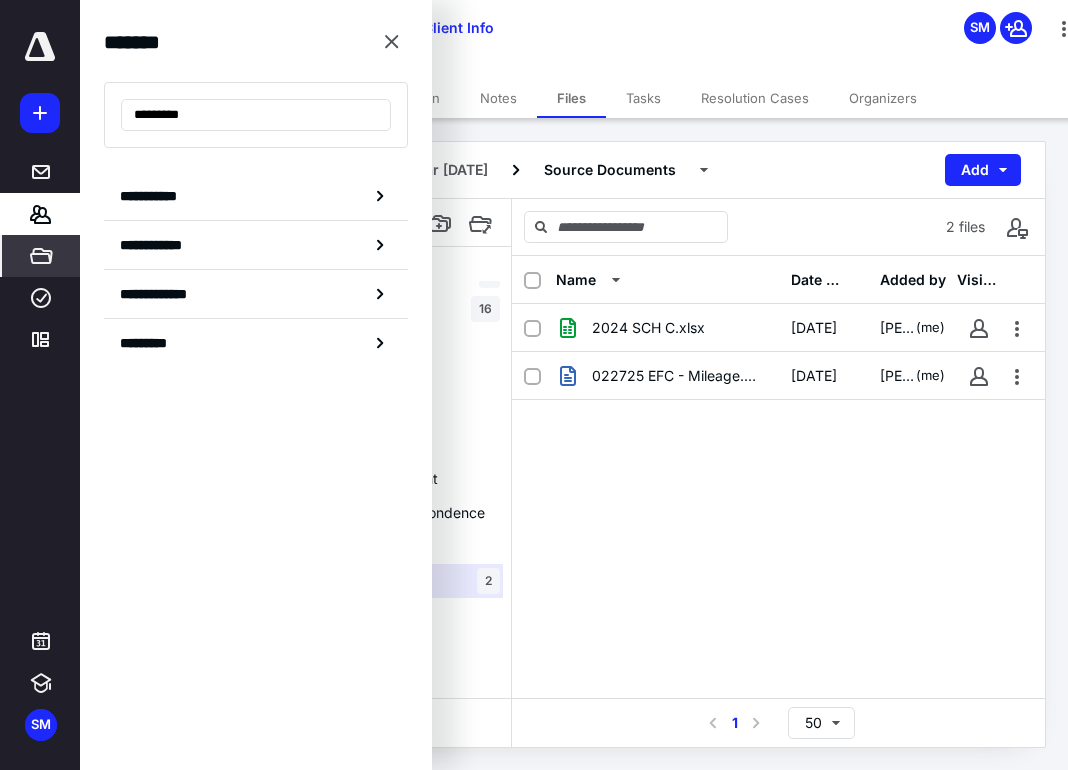 type on "*********" 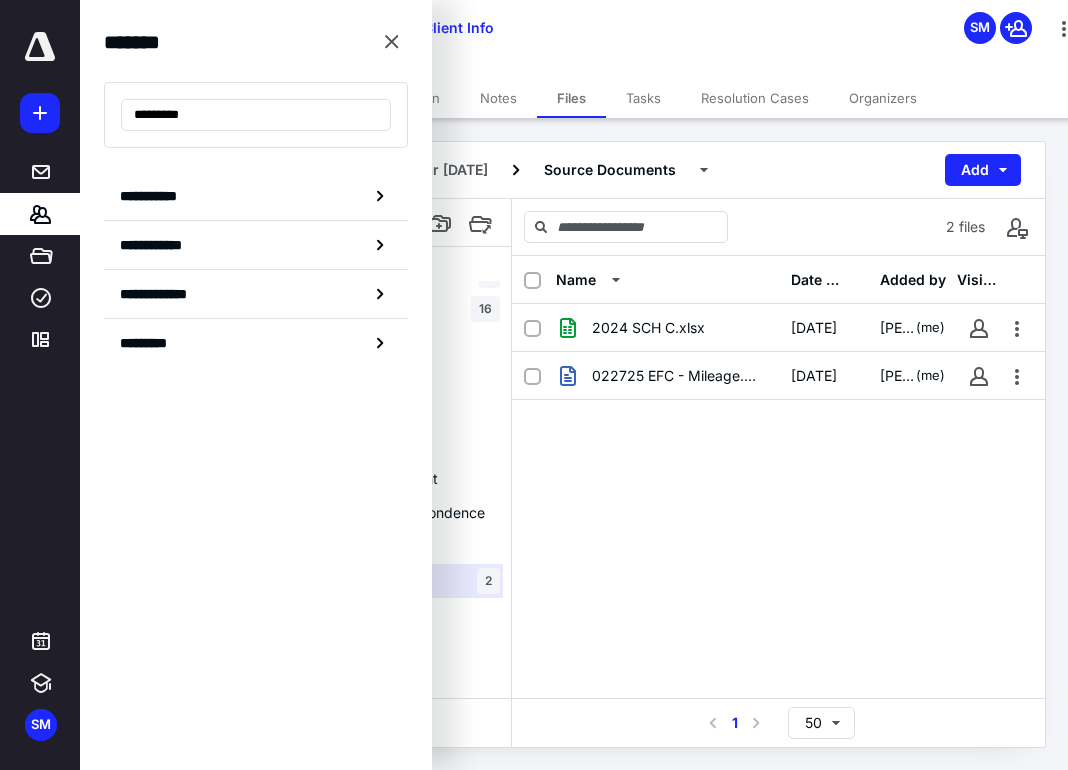 click on "2024 SCH C.xlsx 7/11/2025 Samantha Mendoza  (me) 022725 EFC - Mileage.msg 7/11/2025 Samantha Mendoza  (me)" at bounding box center (778, 454) 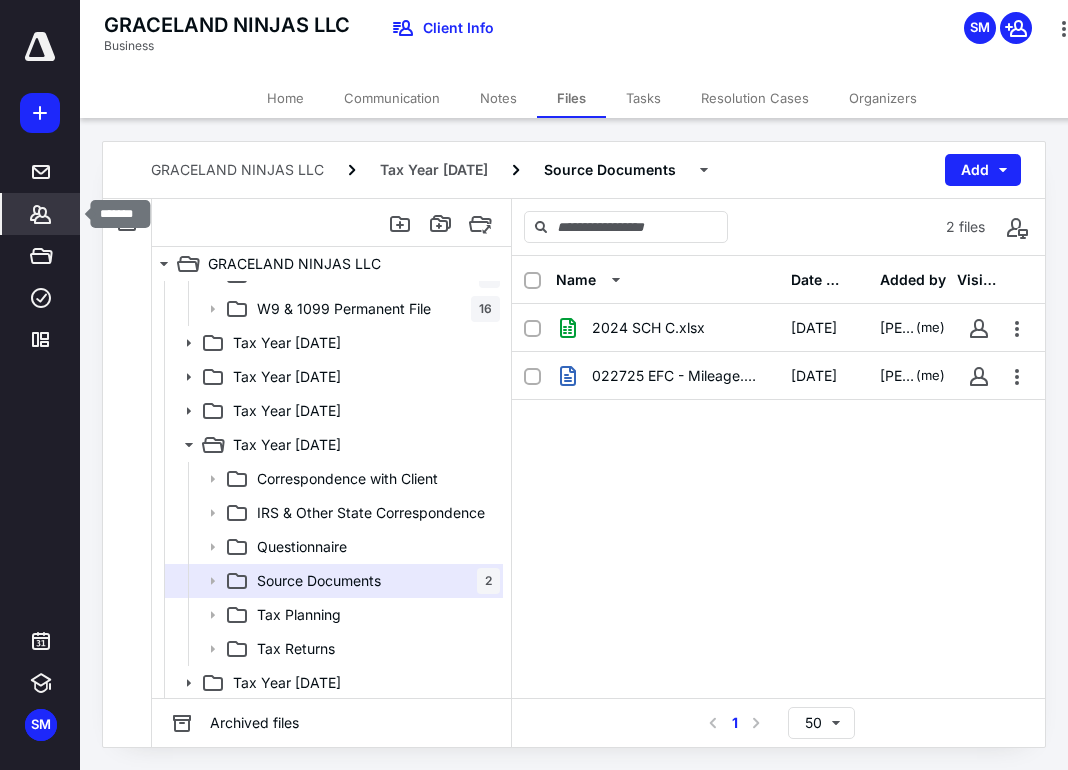 click on "*******" at bounding box center [41, 214] 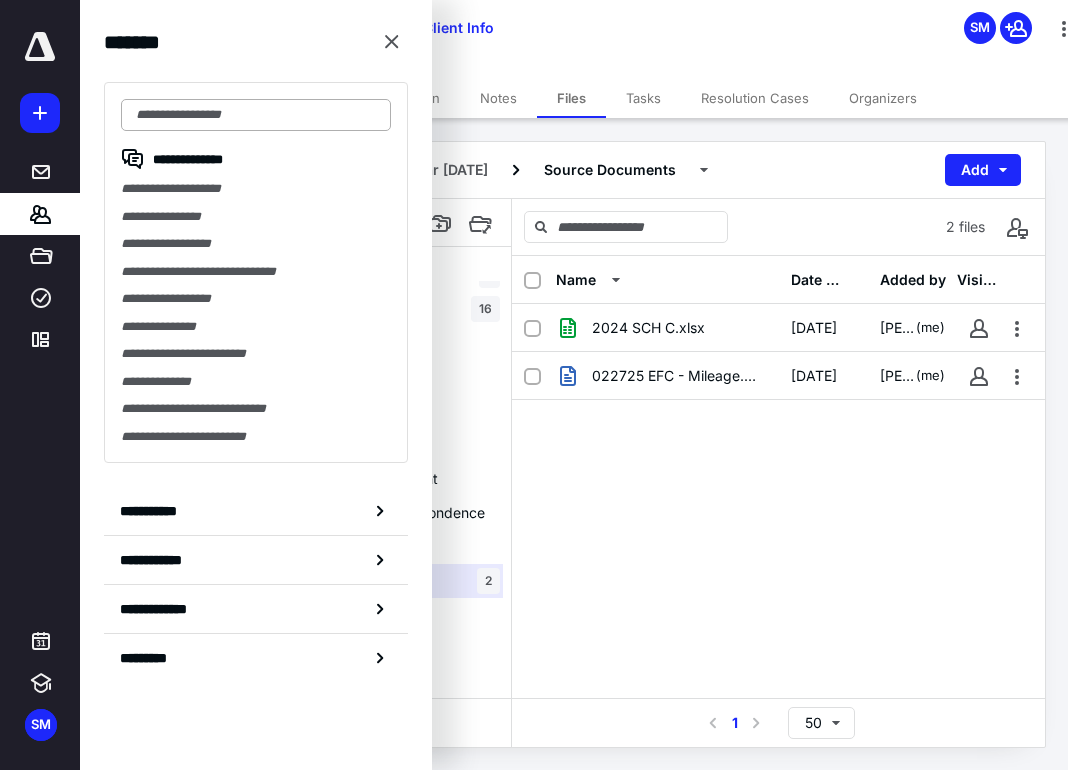click at bounding box center (256, 115) 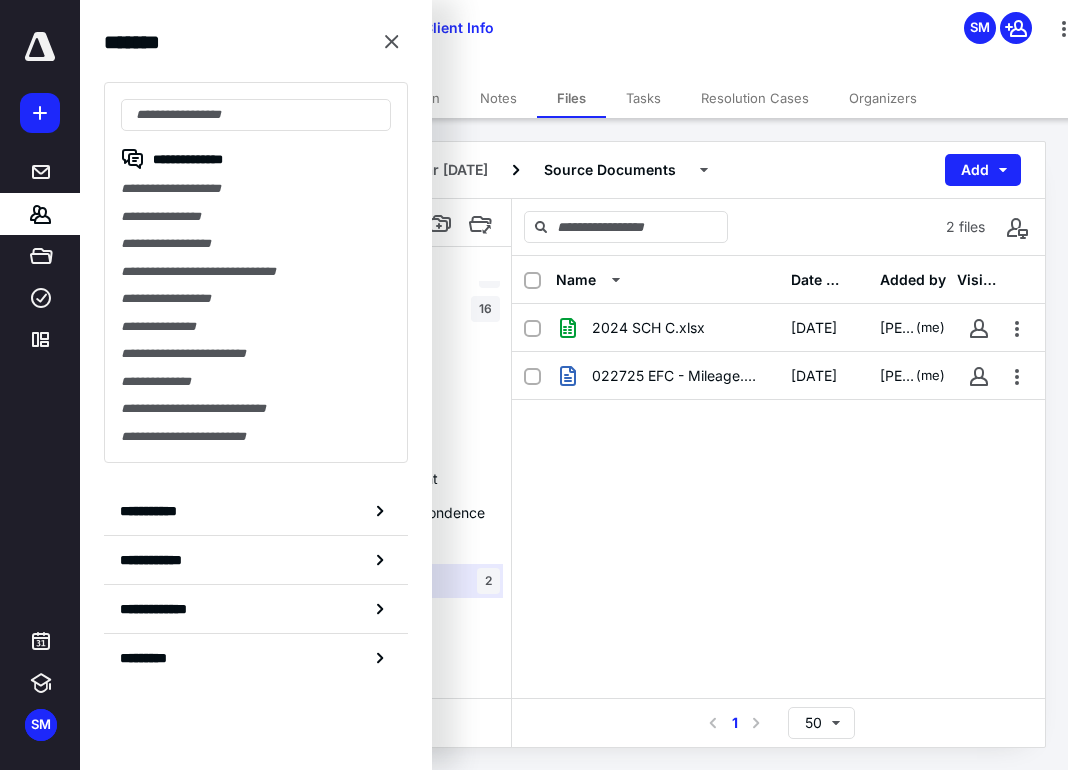 click 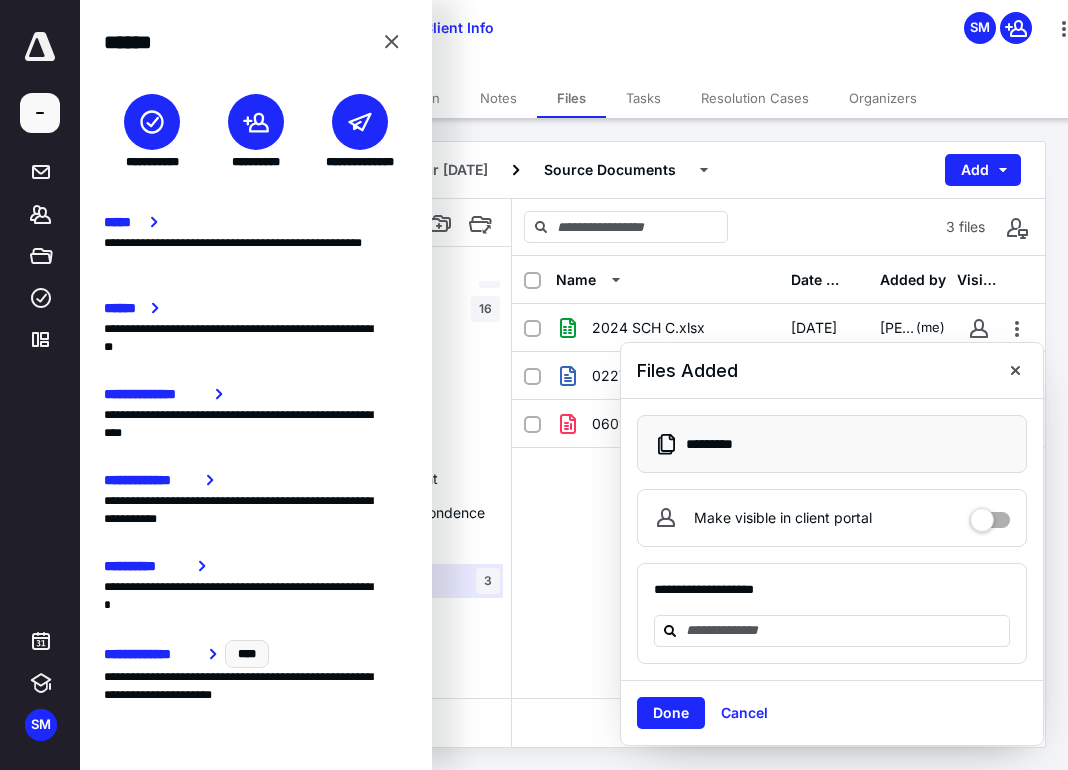 click on "Done Cancel" at bounding box center (832, 712) 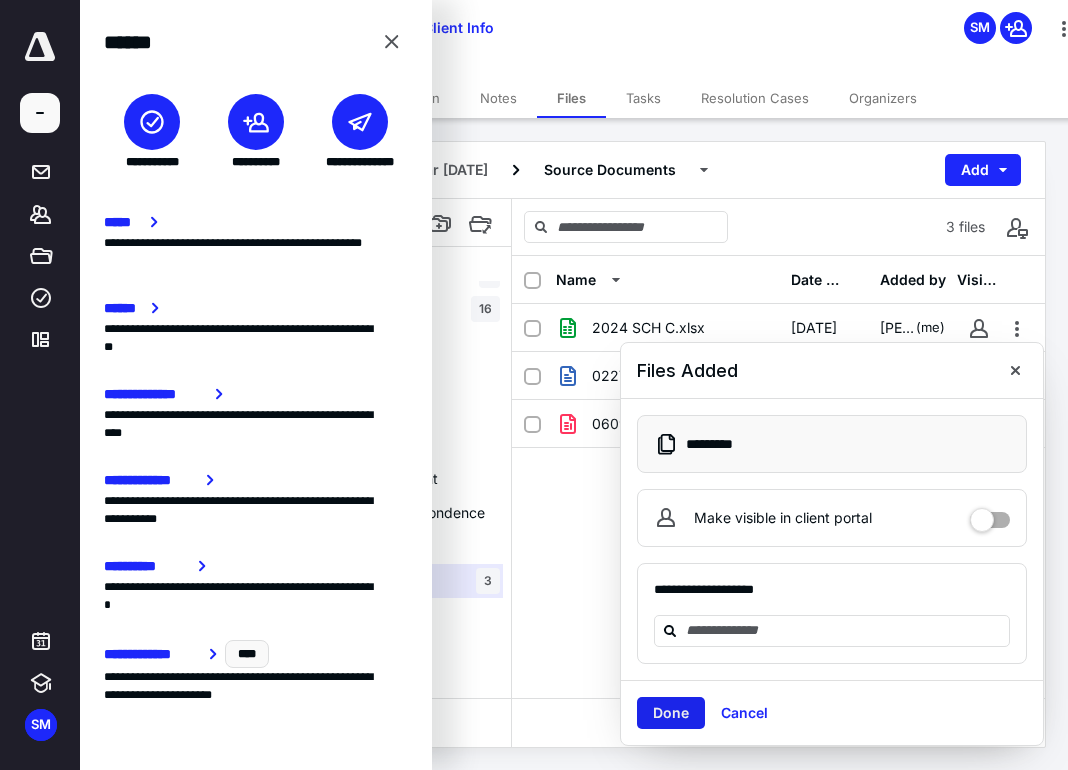 click on "Done" at bounding box center [671, 713] 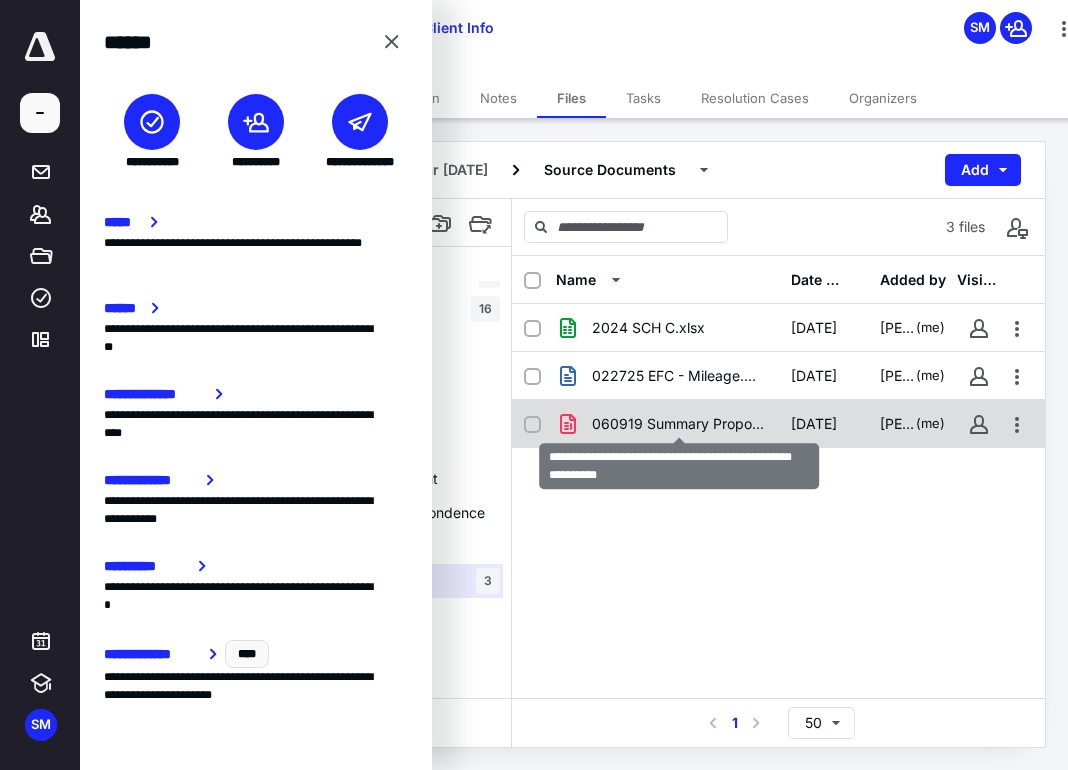 click on "060919 Summary Proposal - On Target Archery LLC - signed.pdf" at bounding box center (679, 424) 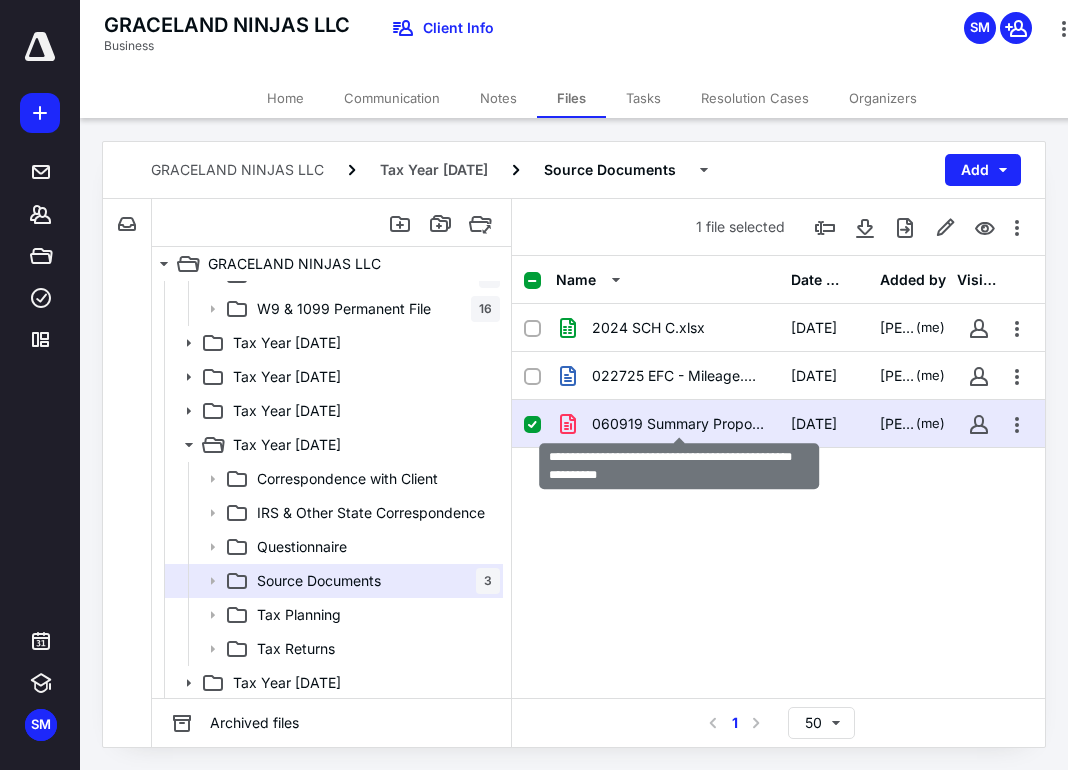 click on "060919 Summary Proposal - On Target Archery LLC - signed.pdf" at bounding box center [679, 424] 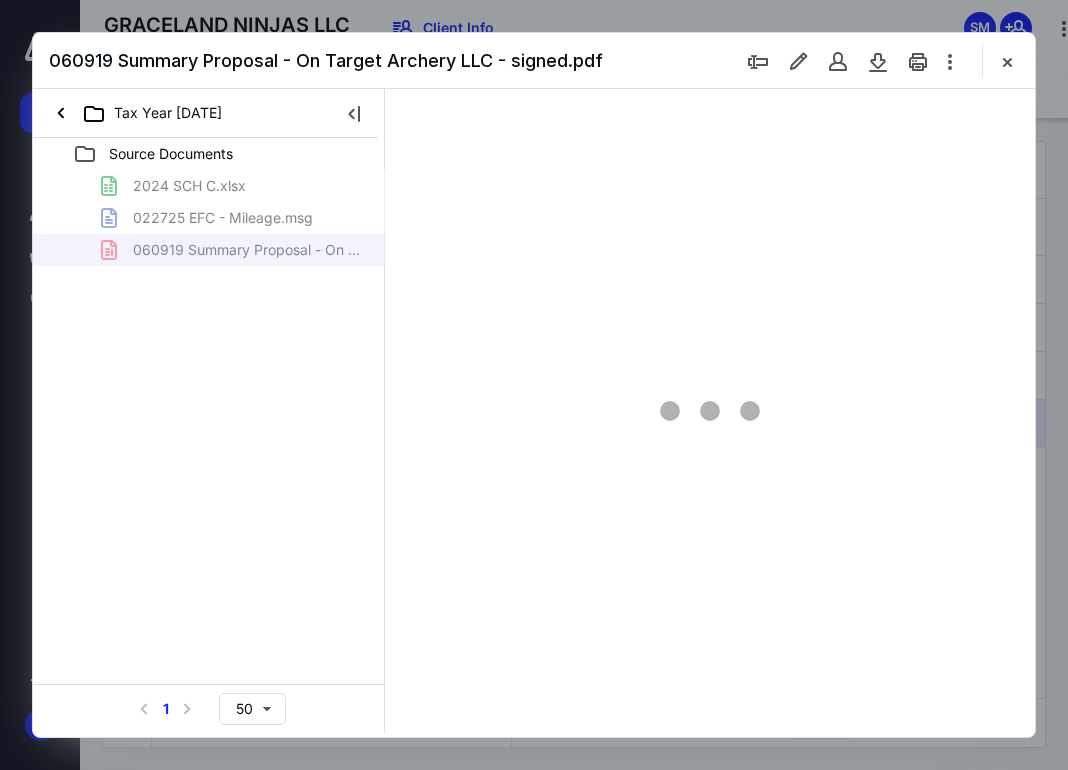 scroll, scrollTop: 0, scrollLeft: 0, axis: both 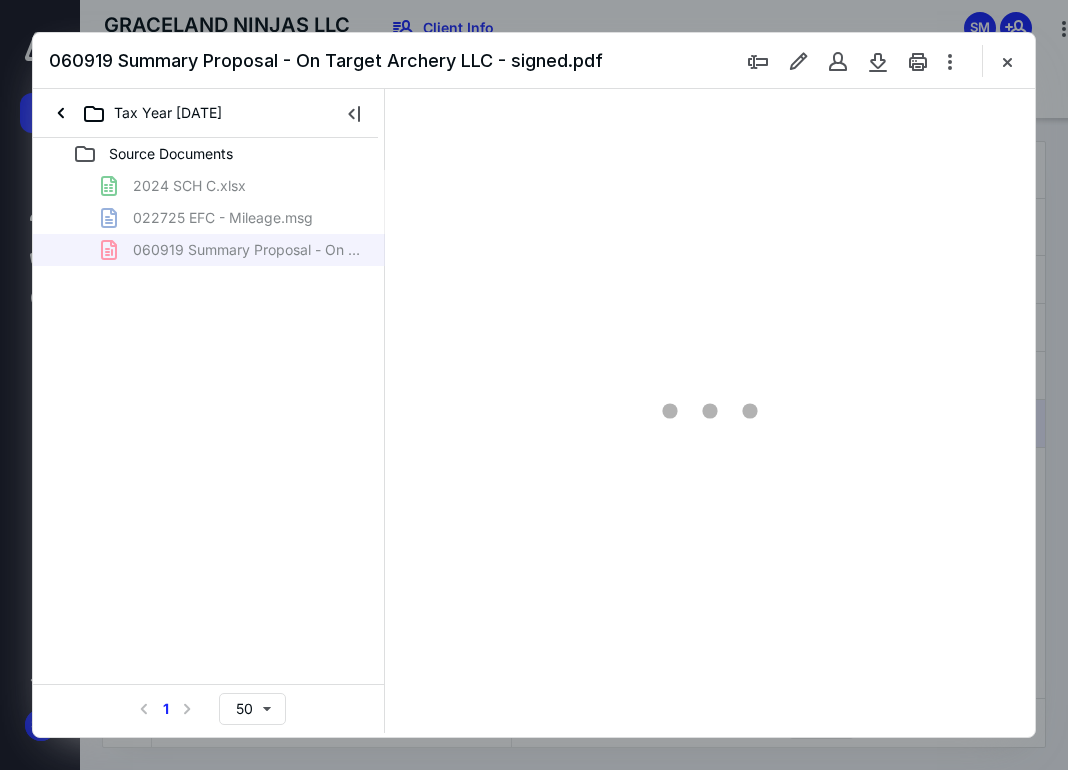 type on "104" 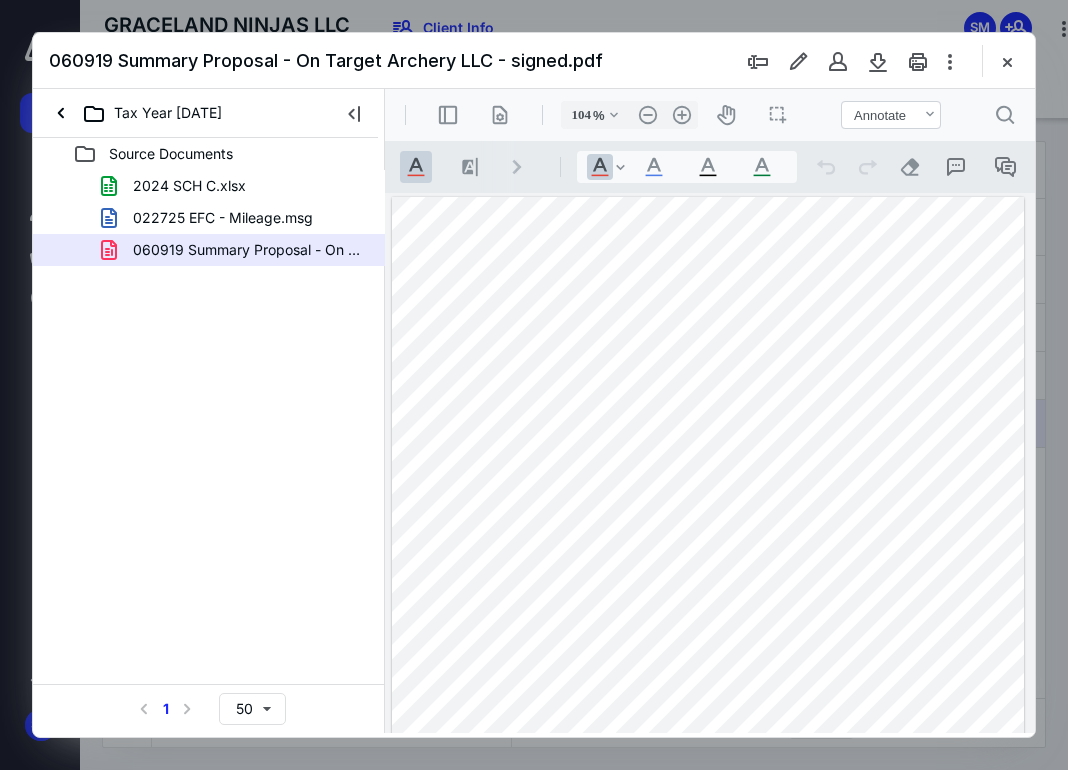 scroll, scrollTop: 285, scrollLeft: 0, axis: vertical 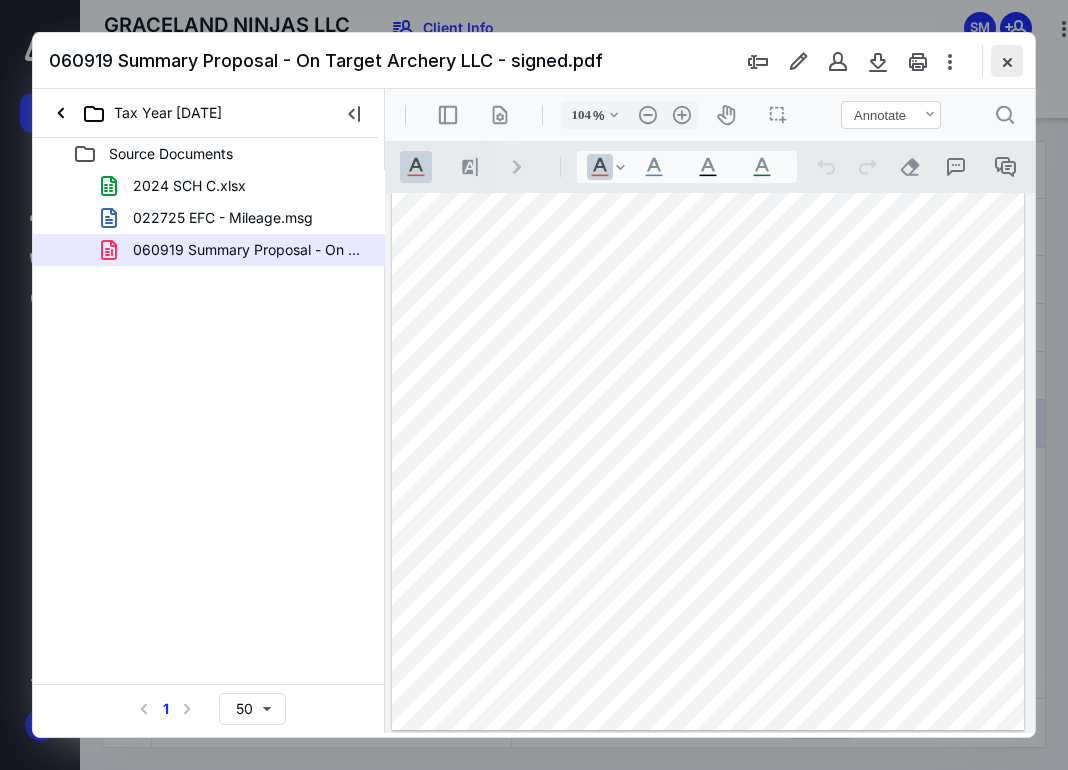 click at bounding box center (1007, 61) 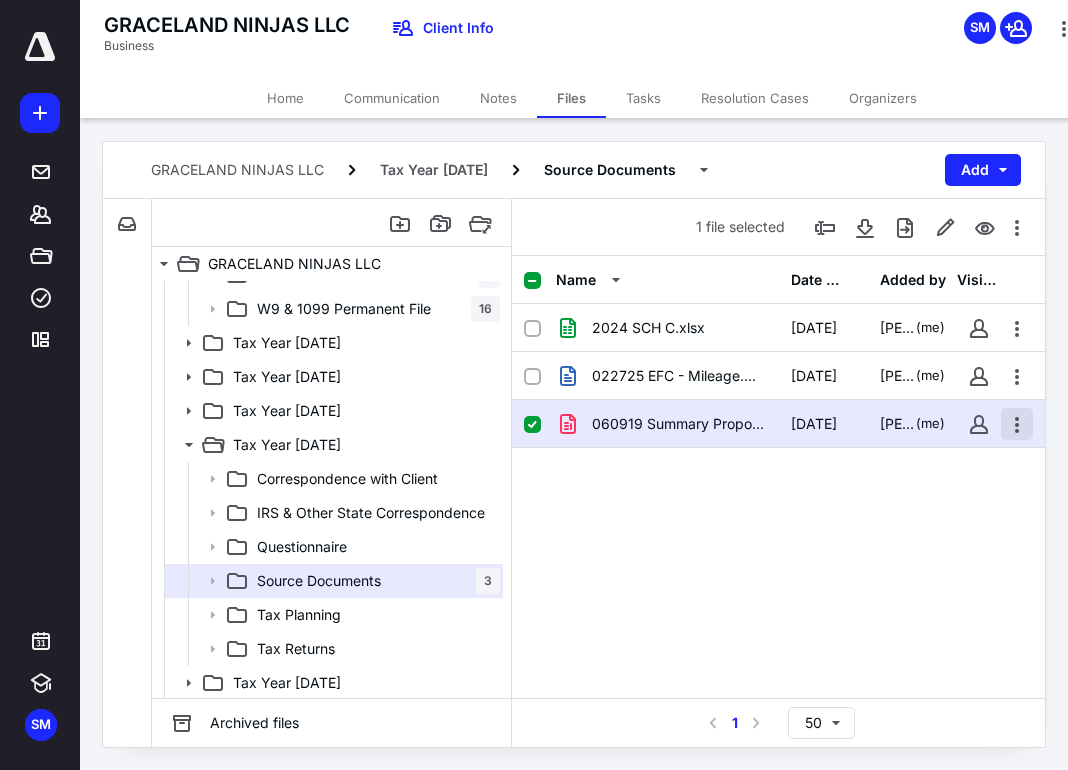 click at bounding box center (1017, 424) 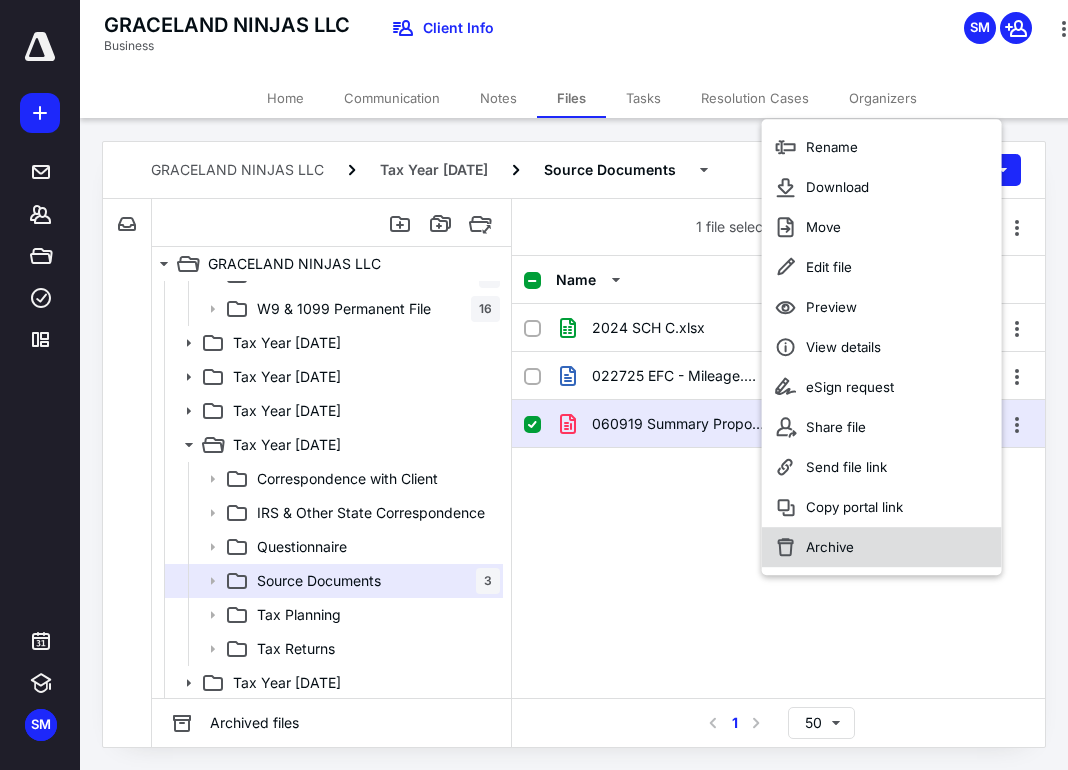 click on "Archive" at bounding box center (882, 547) 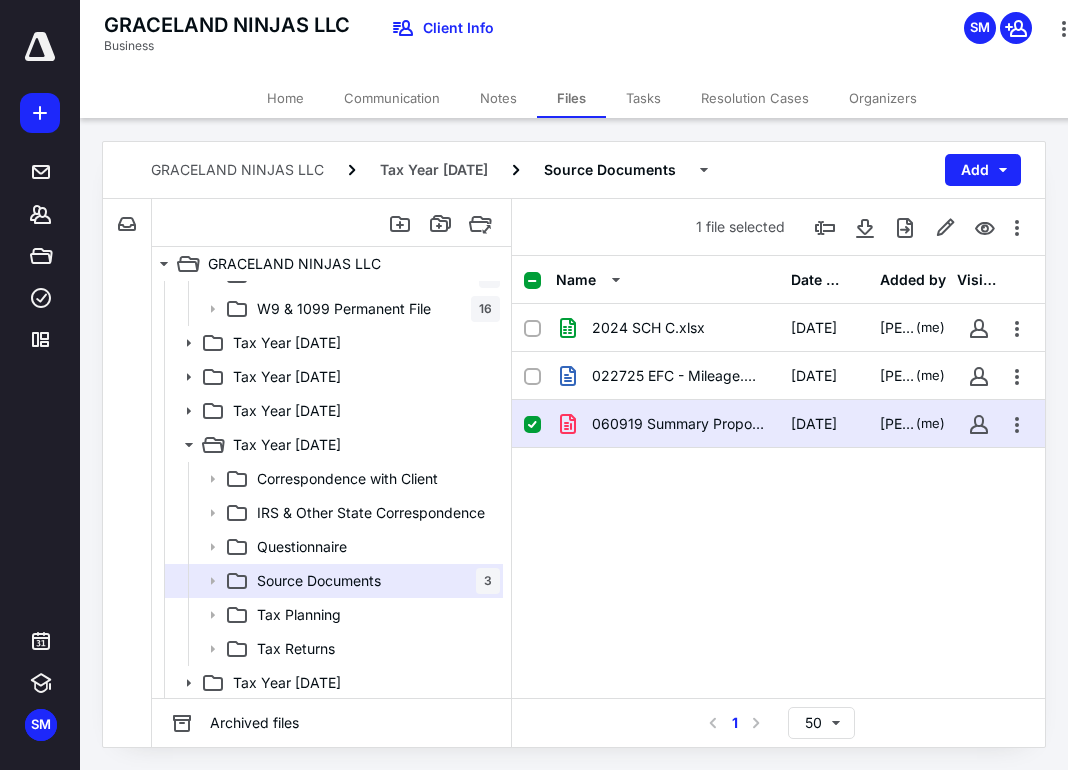 checkbox on "false" 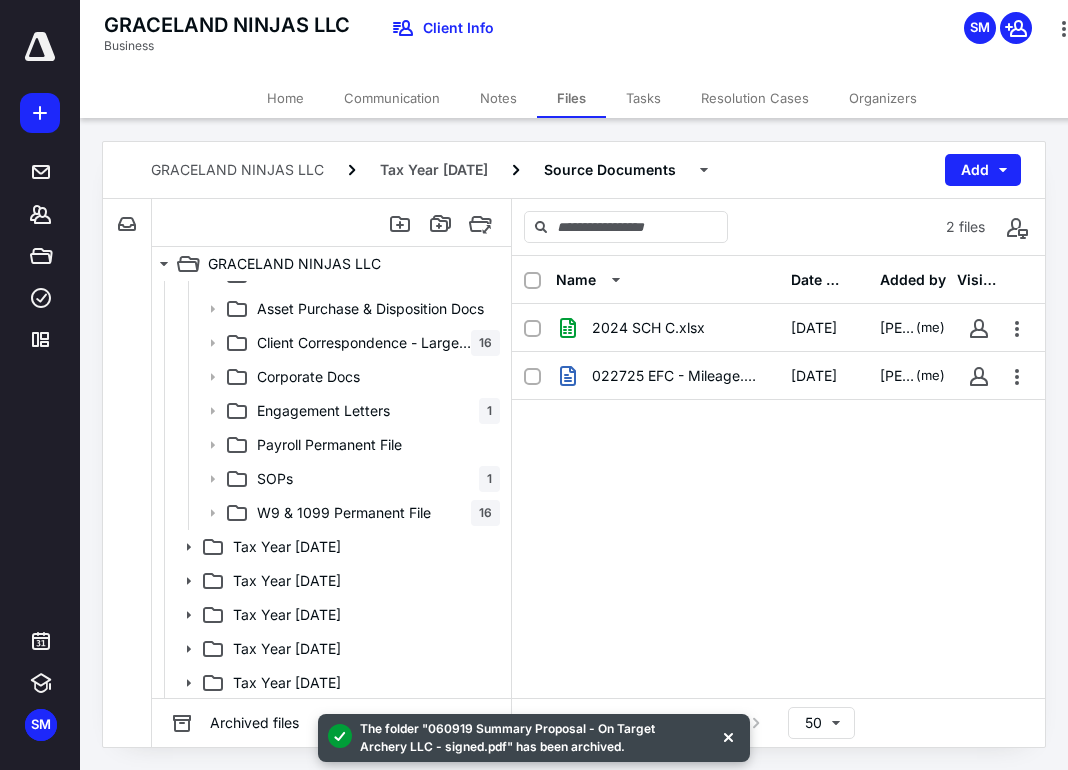 scroll, scrollTop: 329, scrollLeft: 0, axis: vertical 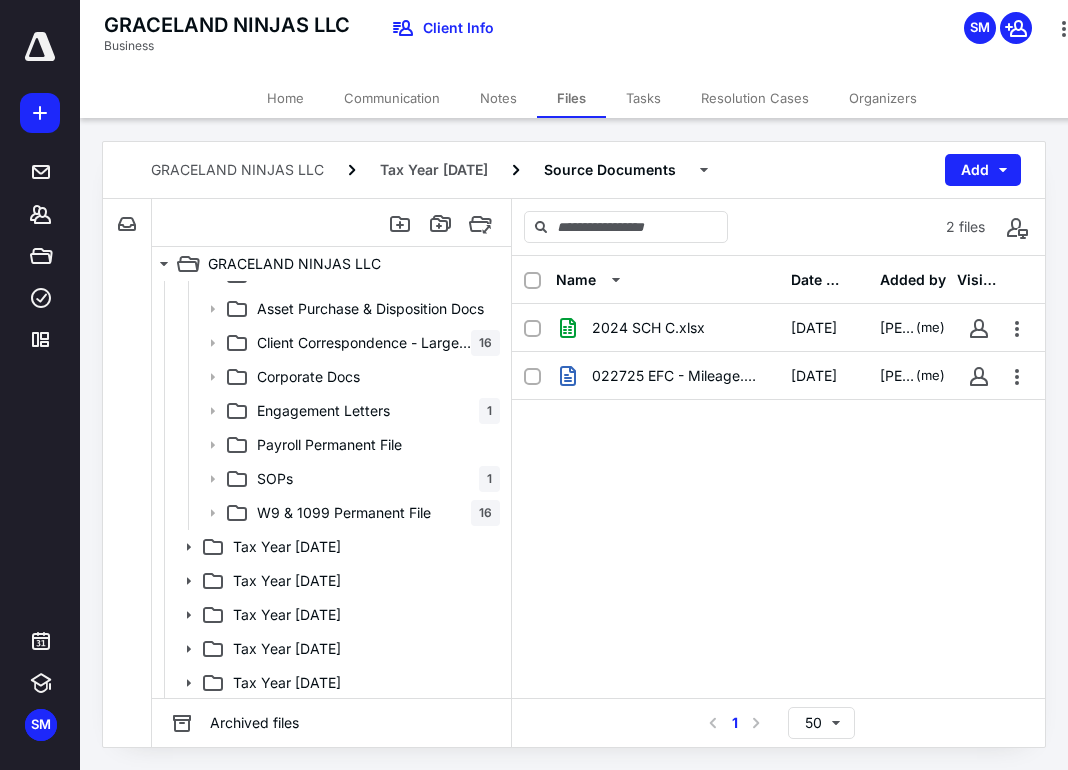 click on "GRACELAND NINJAS LLC Business Client Info SM" at bounding box center (592, 39) 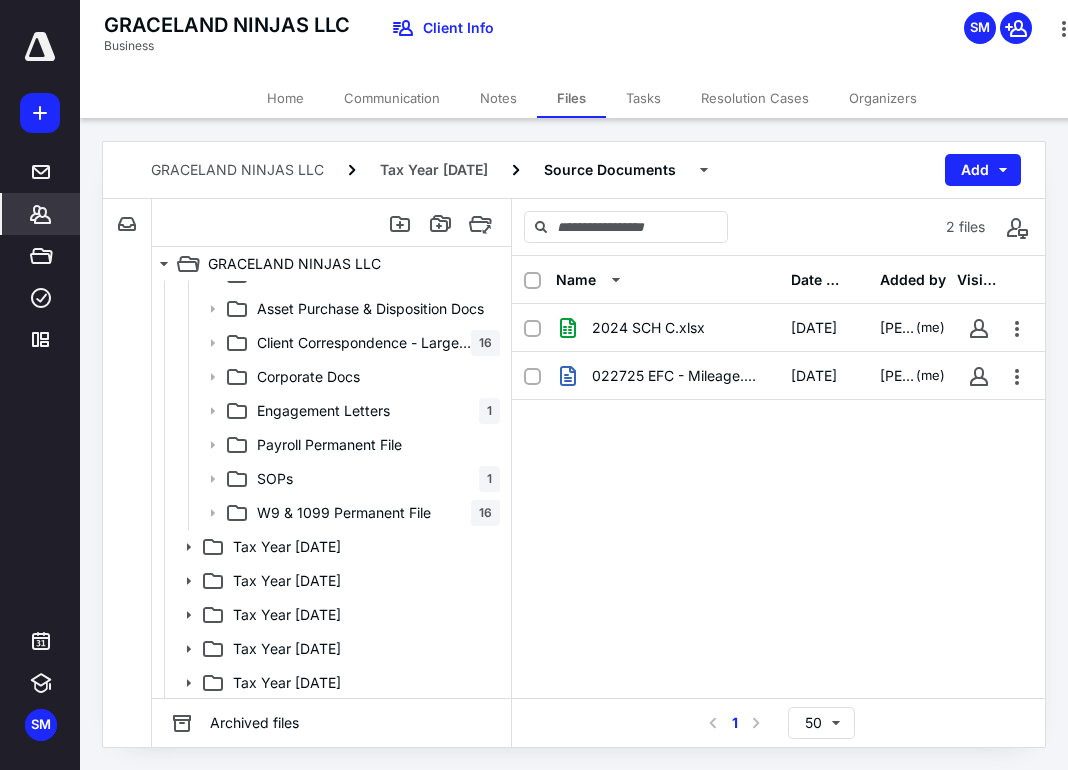 click 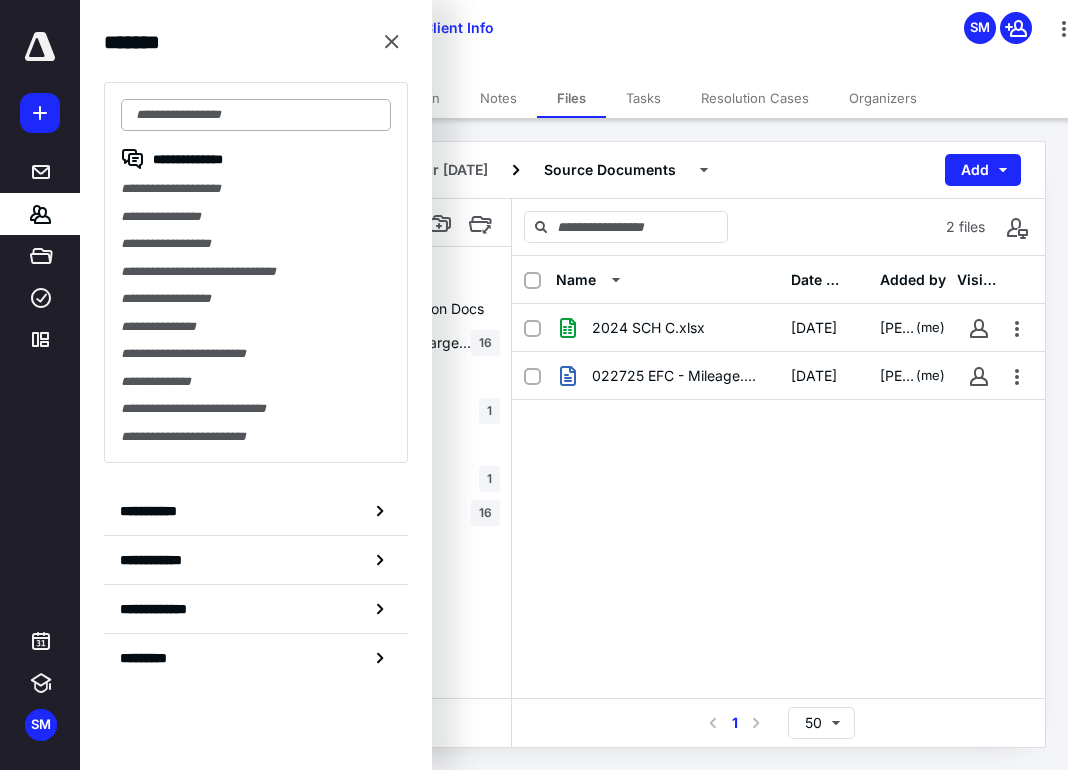 click at bounding box center (256, 115) 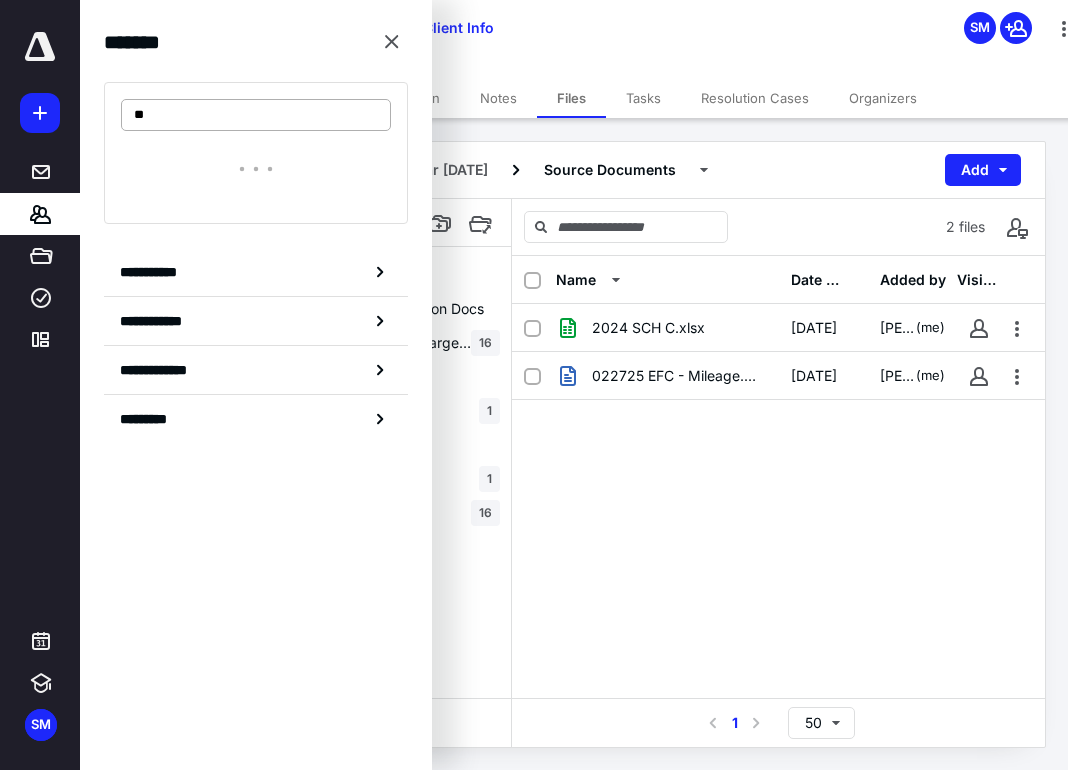 type on "*" 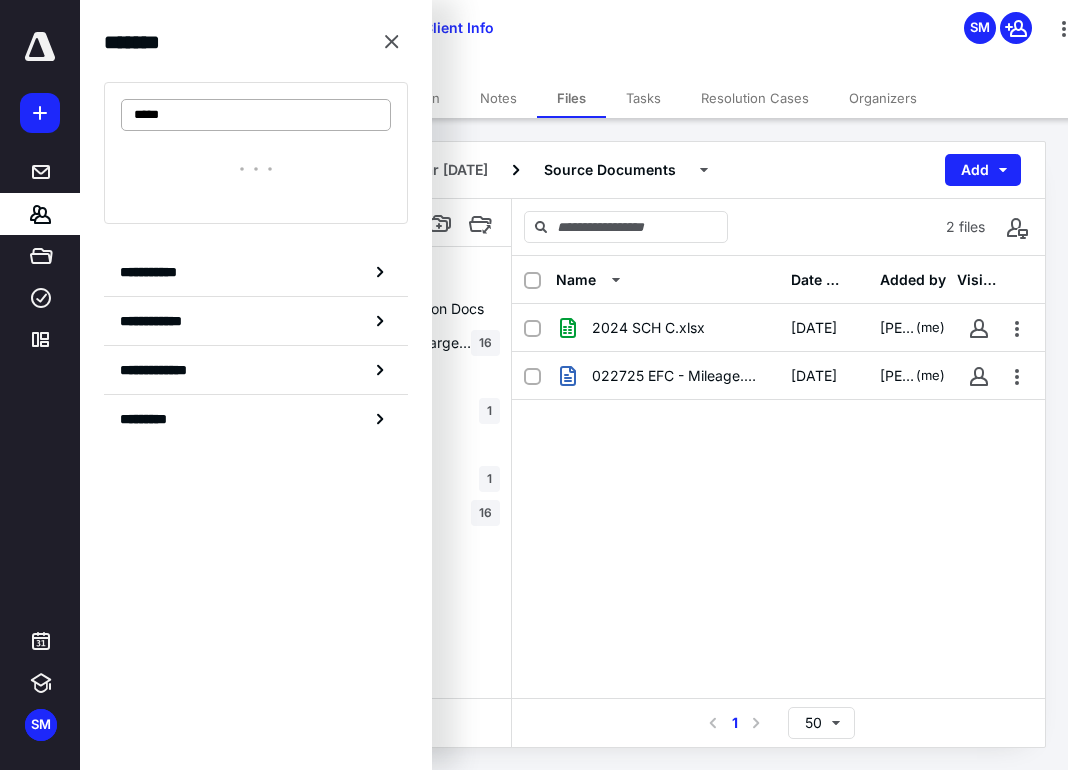 type on "******" 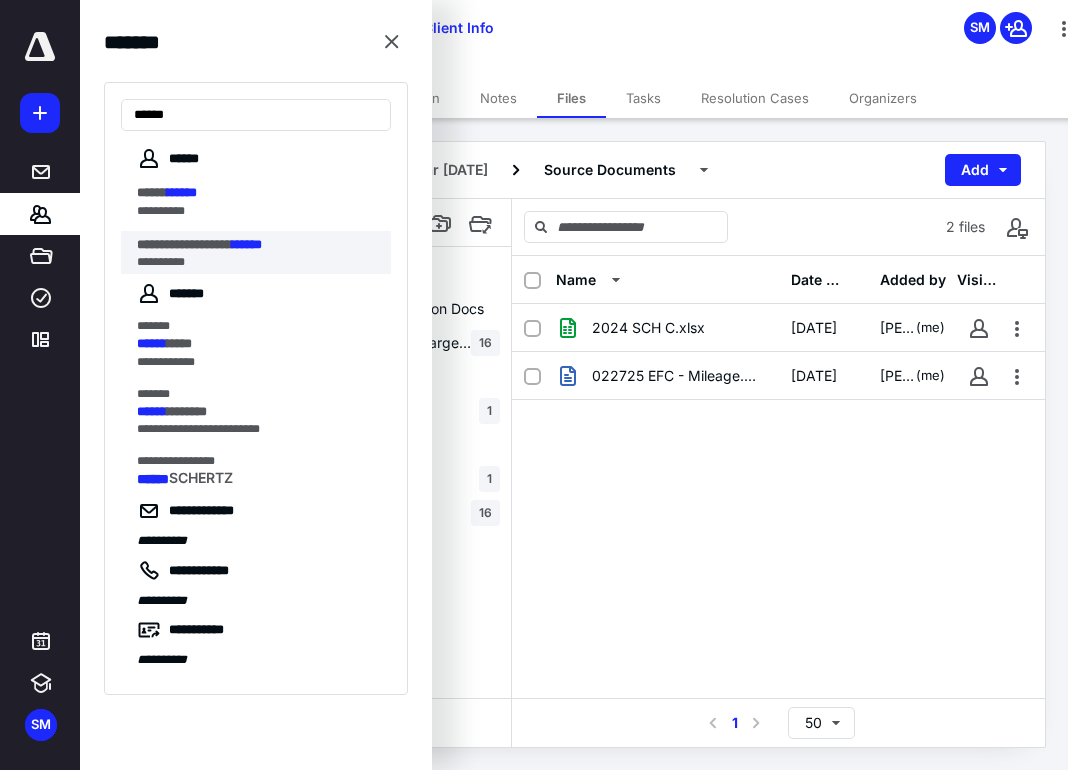 click on "**********" at bounding box center (258, 262) 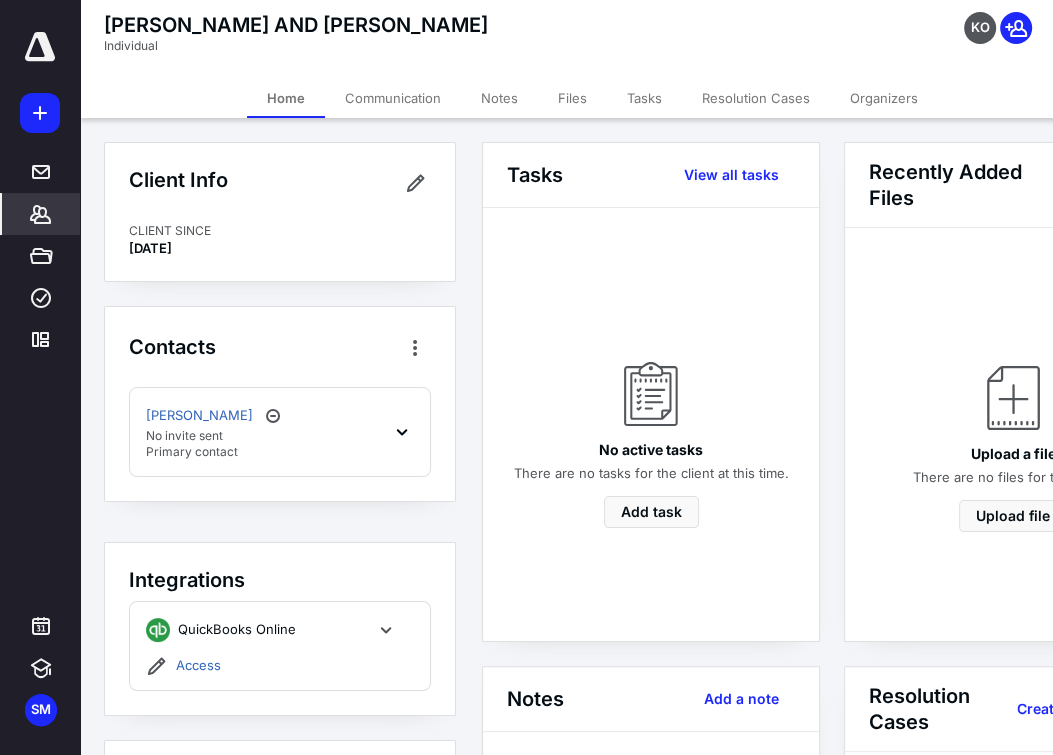 click on "Files" at bounding box center [572, 98] 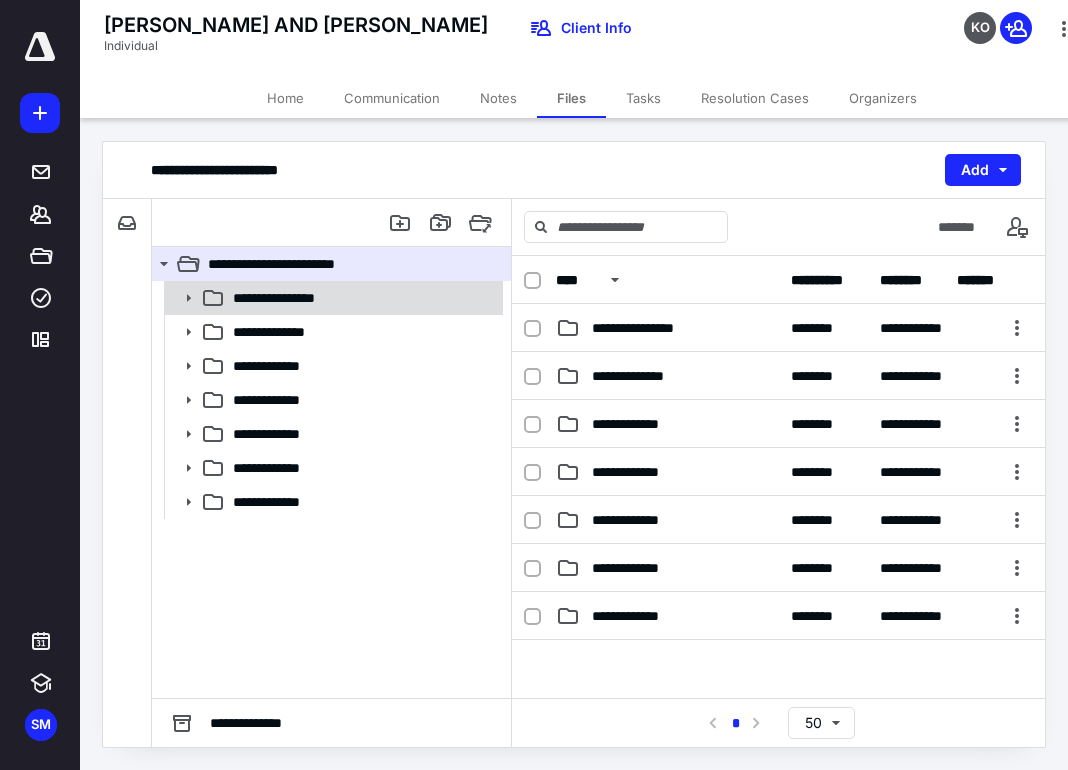 click on "**********" at bounding box center [362, 298] 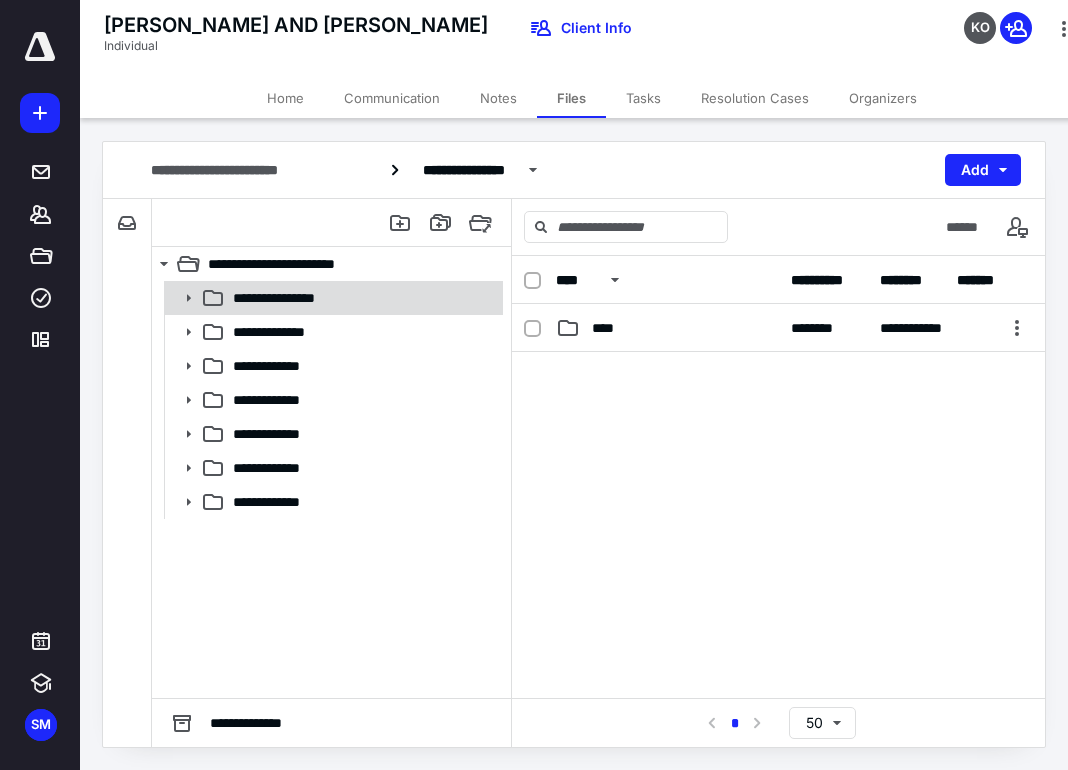 click on "**********" at bounding box center (362, 298) 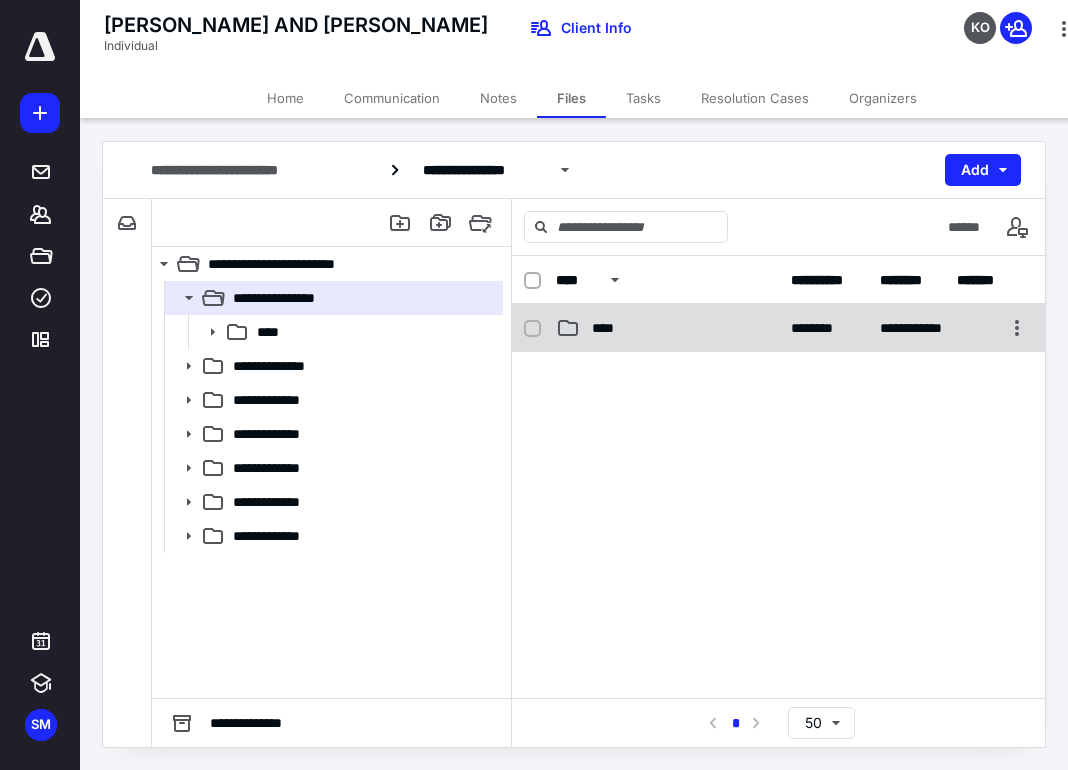 click on "****" at bounding box center [667, 328] 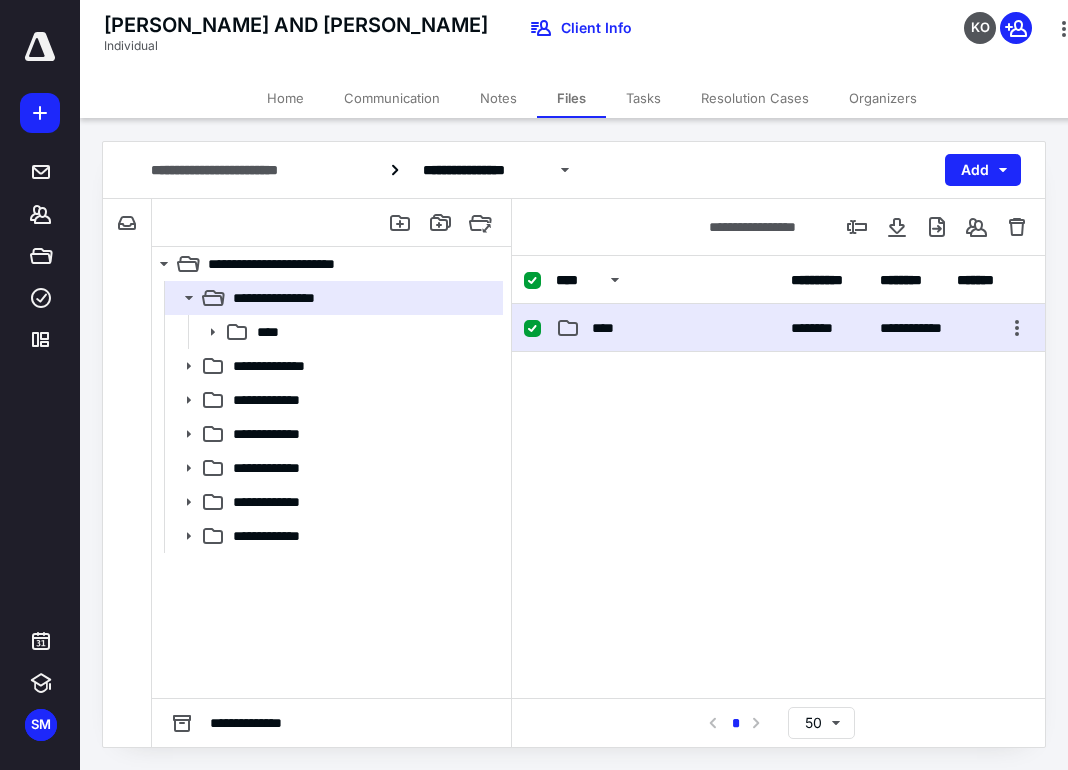 click on "****" at bounding box center [667, 328] 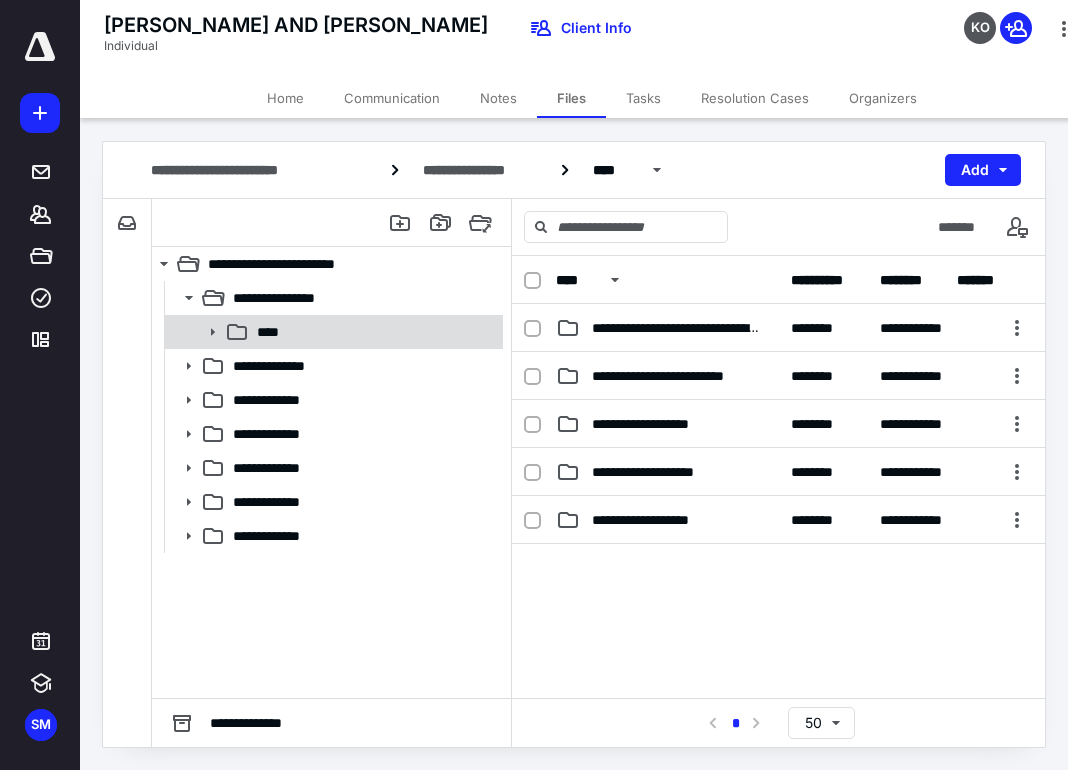 click on "****" at bounding box center (374, 332) 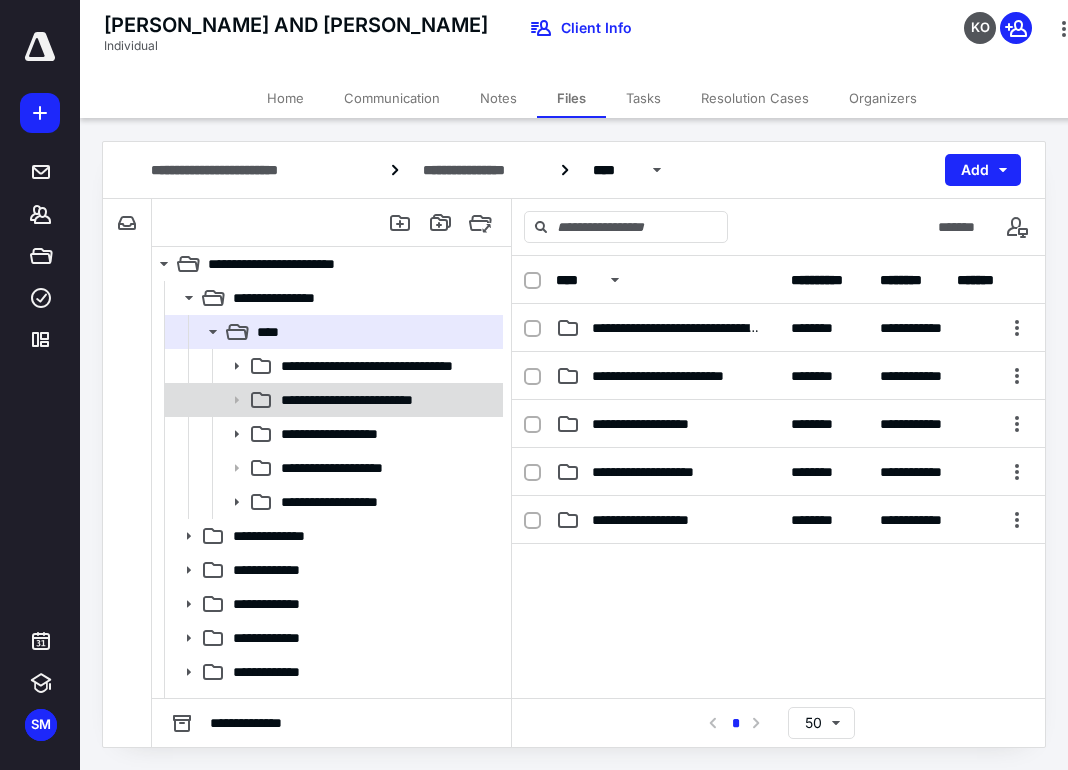 scroll, scrollTop: 23, scrollLeft: 0, axis: vertical 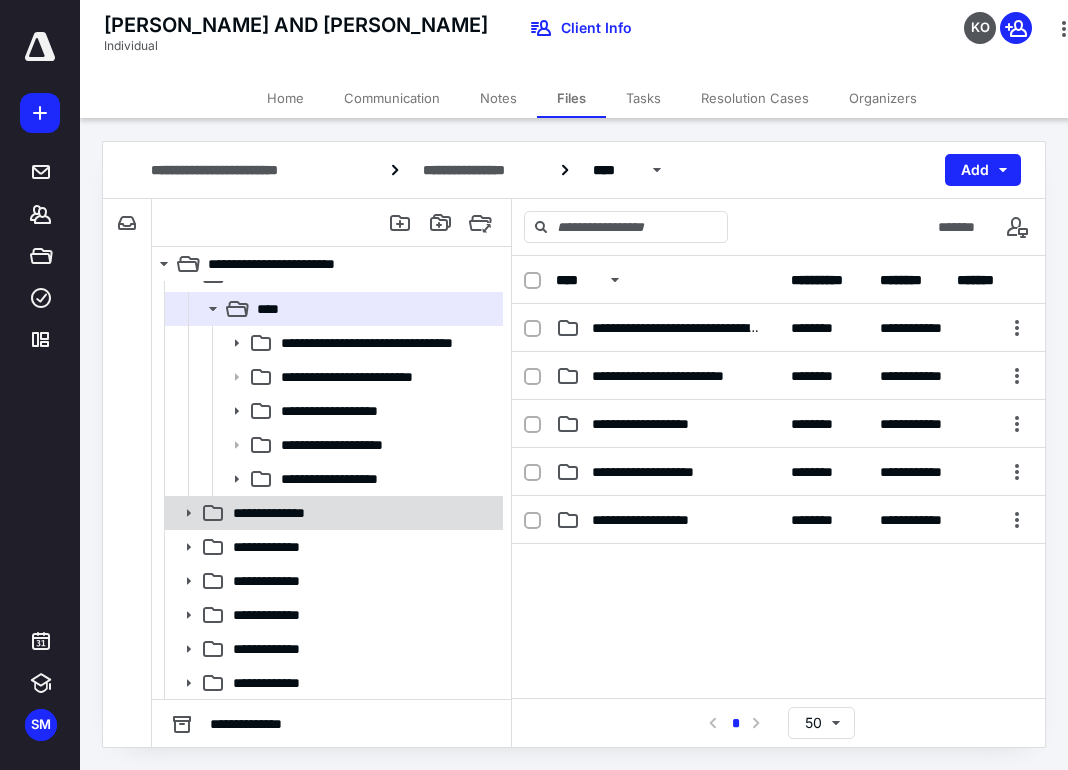 click on "**********" at bounding box center [293, 513] 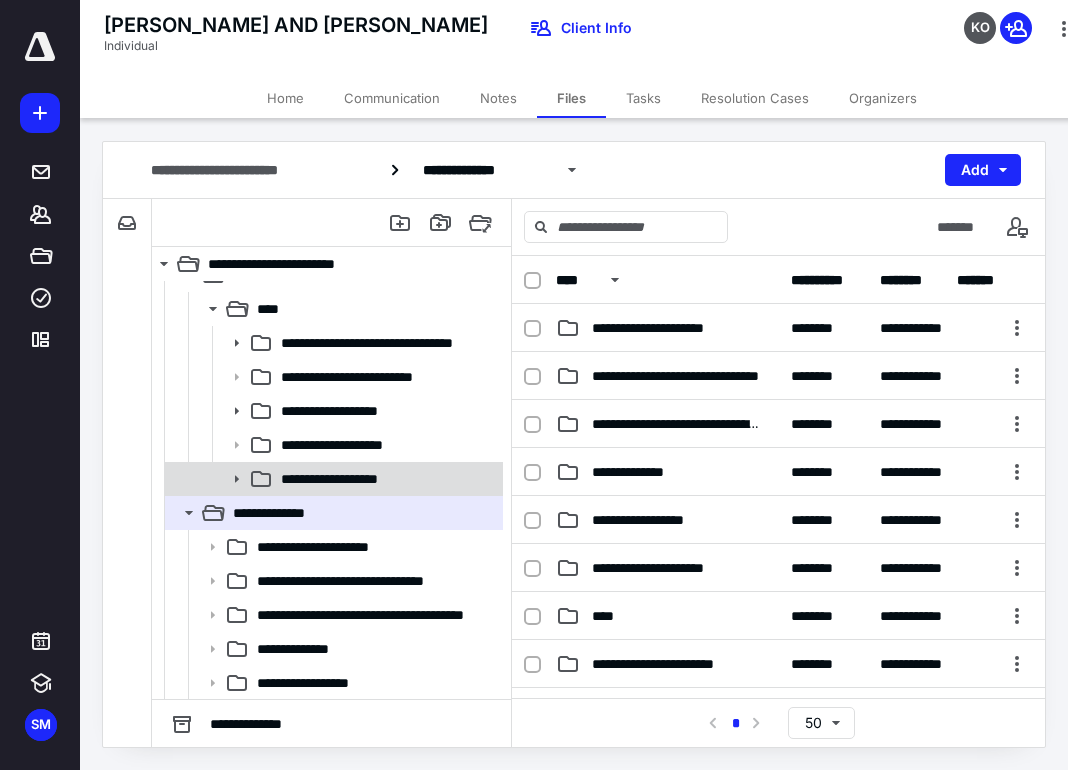 scroll, scrollTop: 295, scrollLeft: 0, axis: vertical 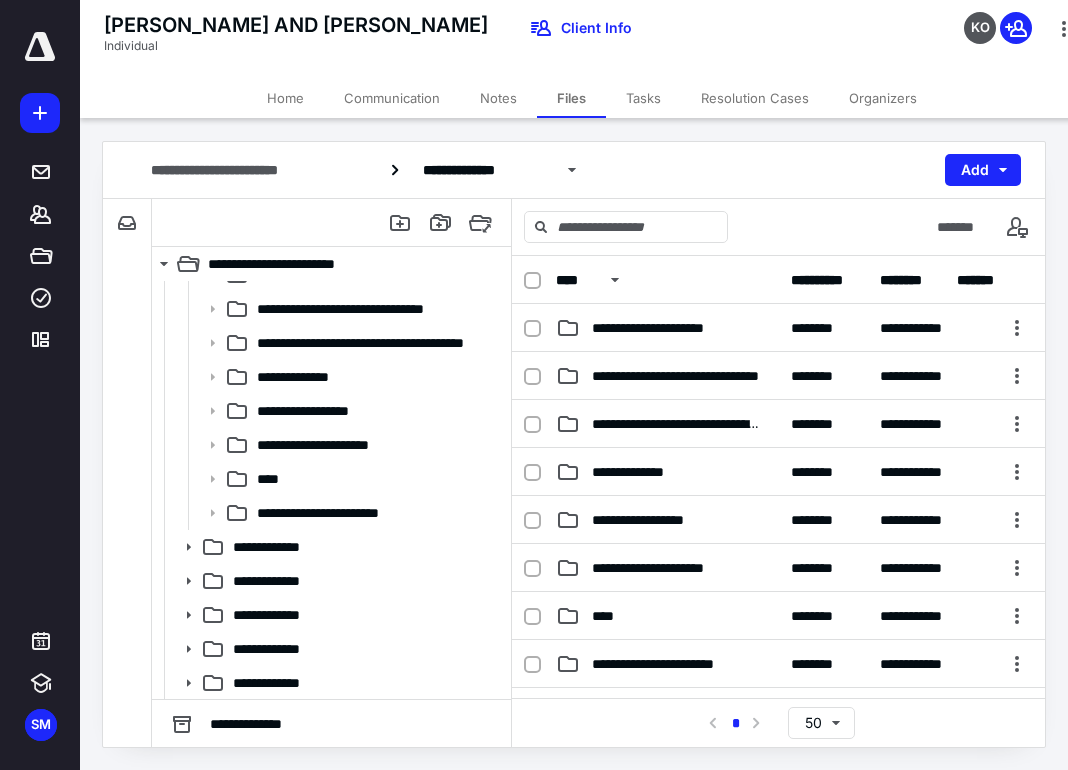 click on "SCHERTZ, BRYAN AND BRENDA Individual Client Info KO" at bounding box center (592, 39) 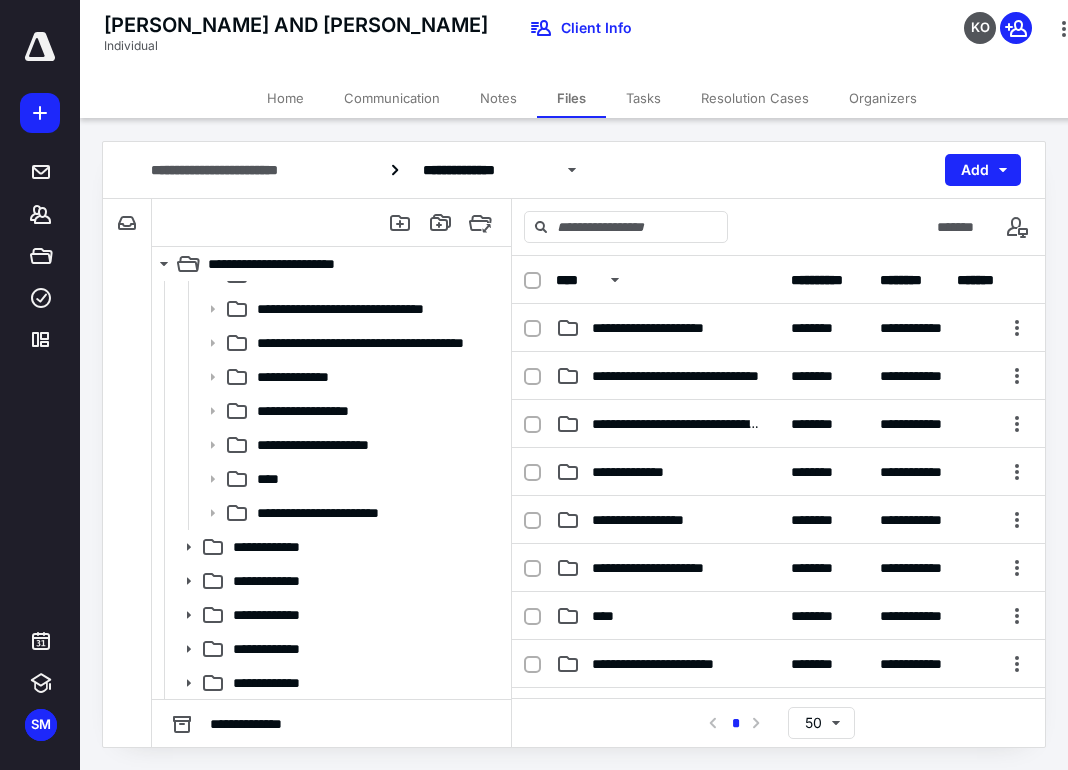 click at bounding box center (40, 113) 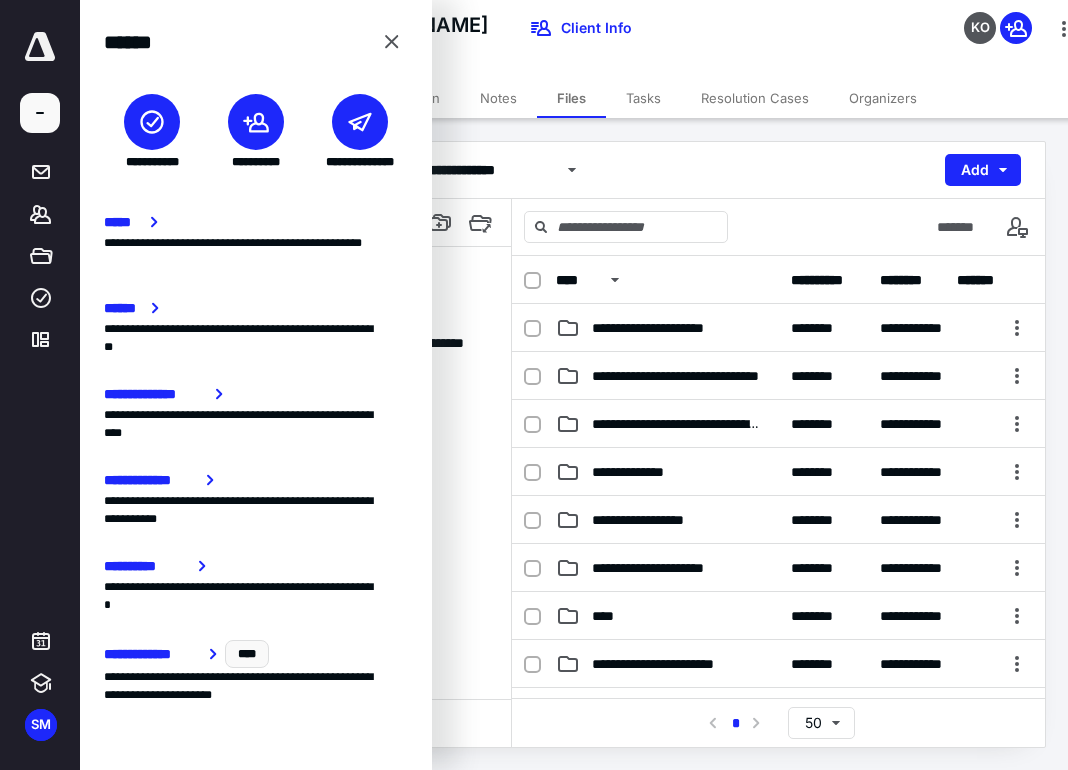 click at bounding box center (256, 122) 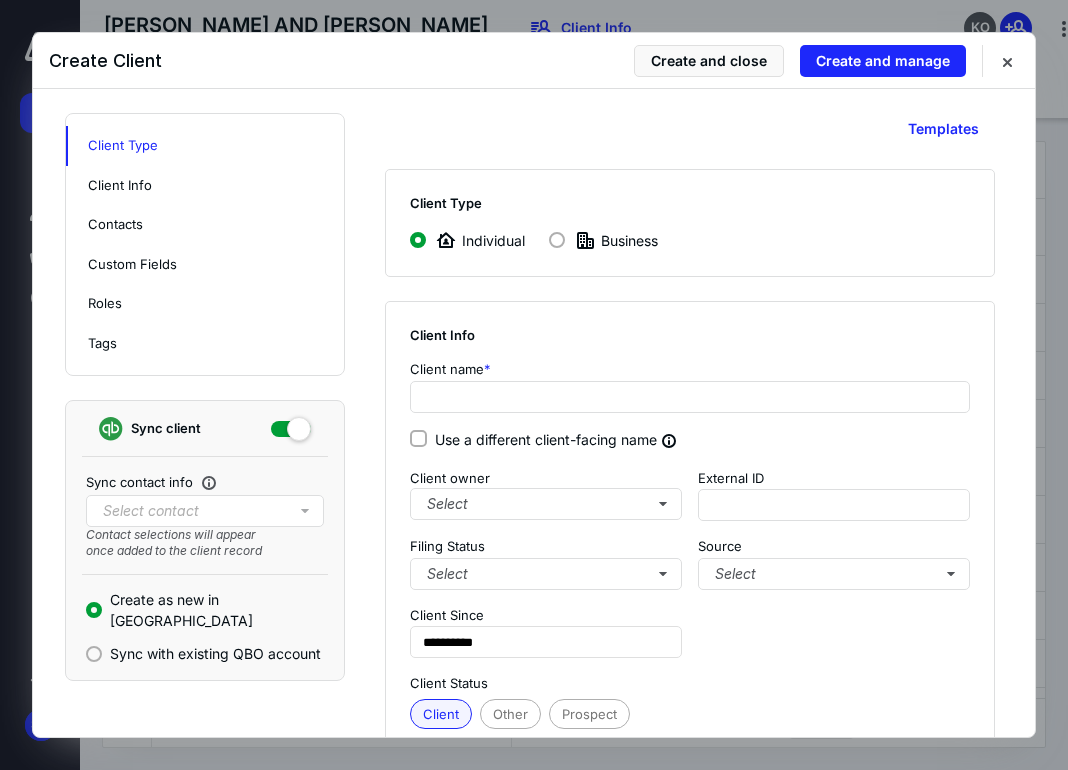 click on "Business" at bounding box center (615, 240) 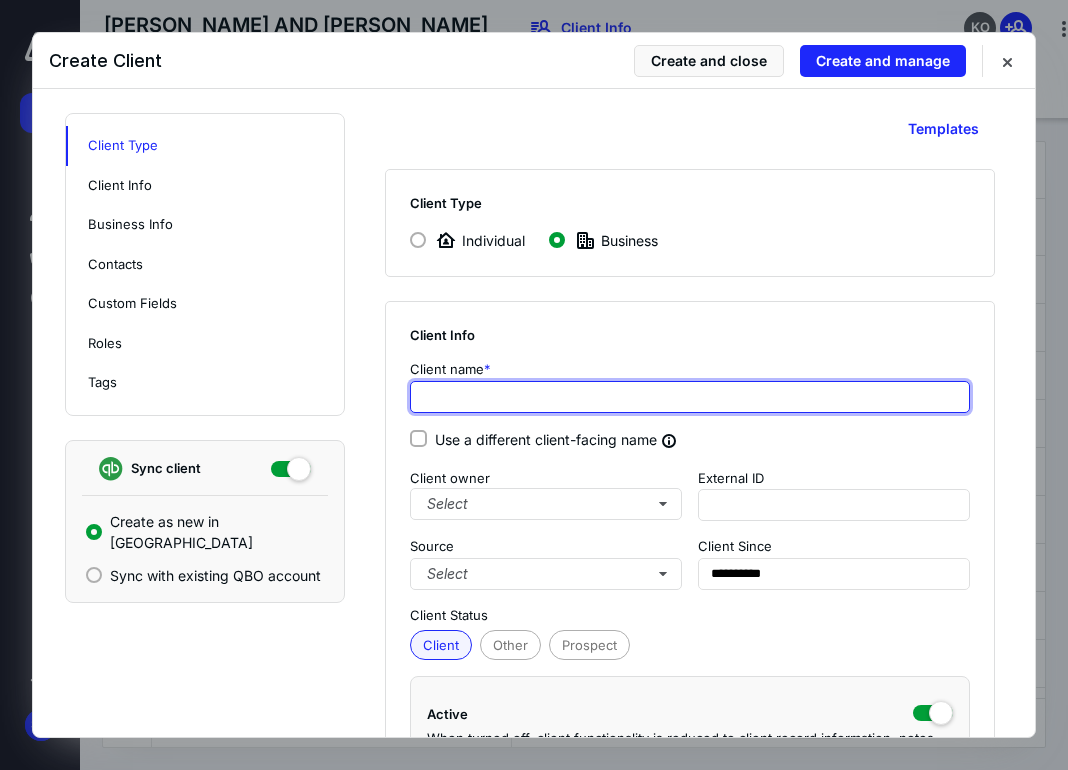 click at bounding box center [690, 397] 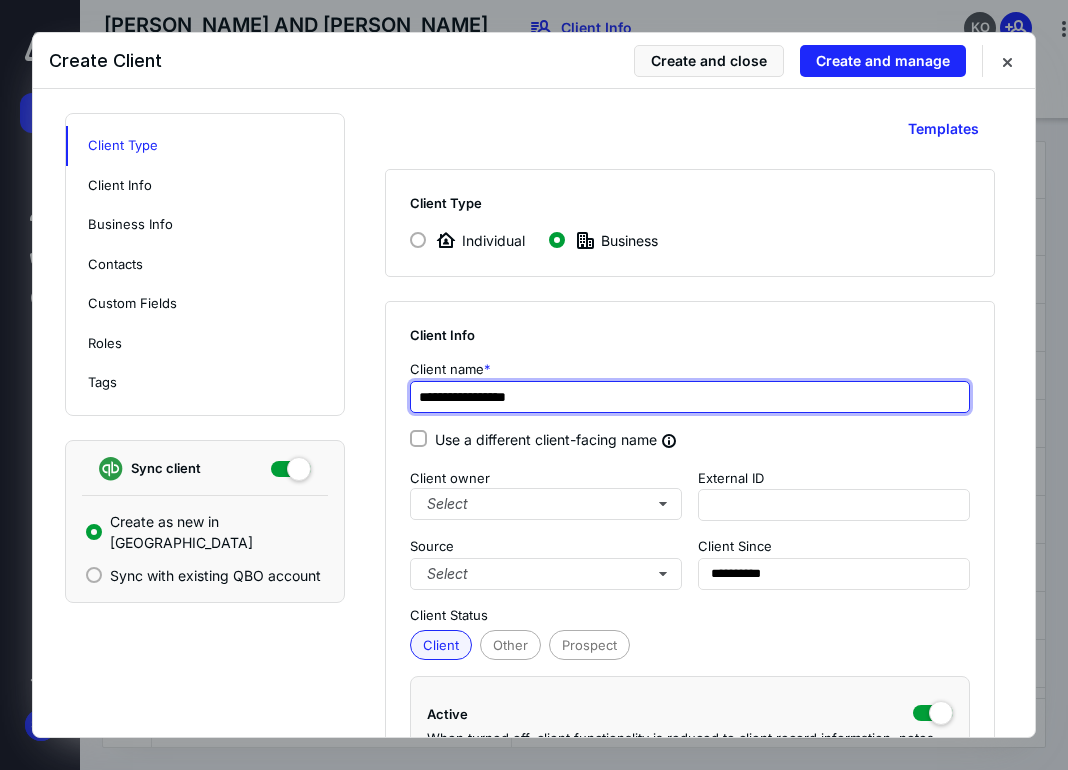 type on "**********" 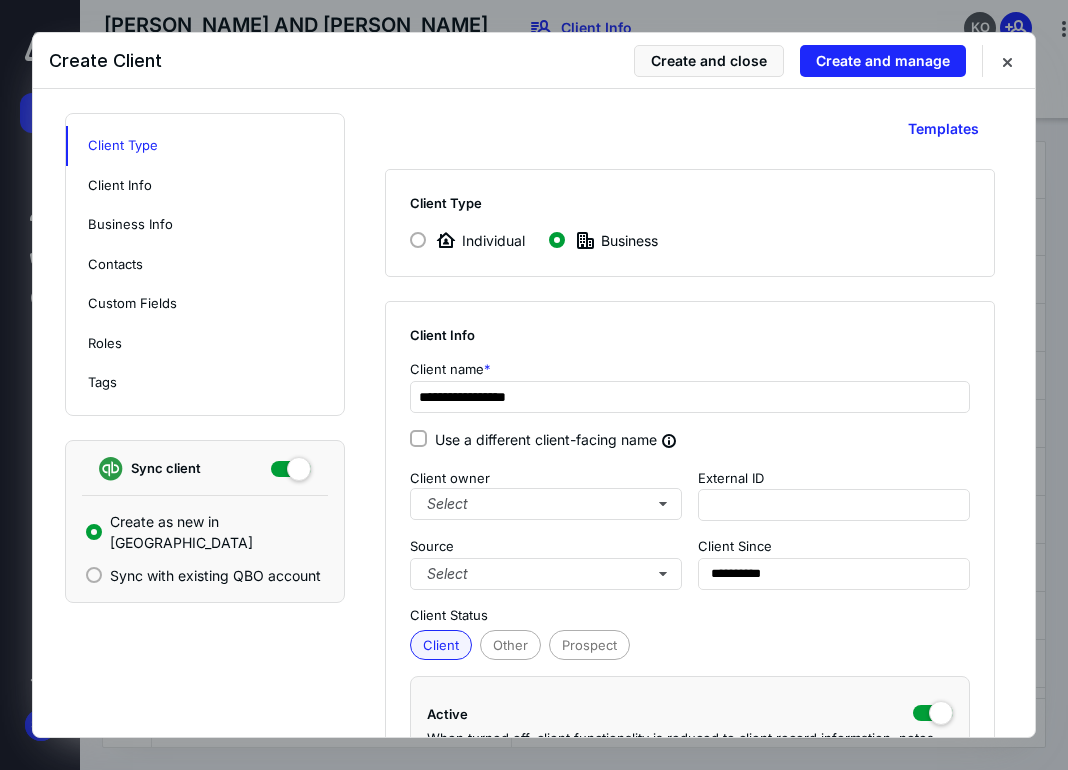 type on "**********" 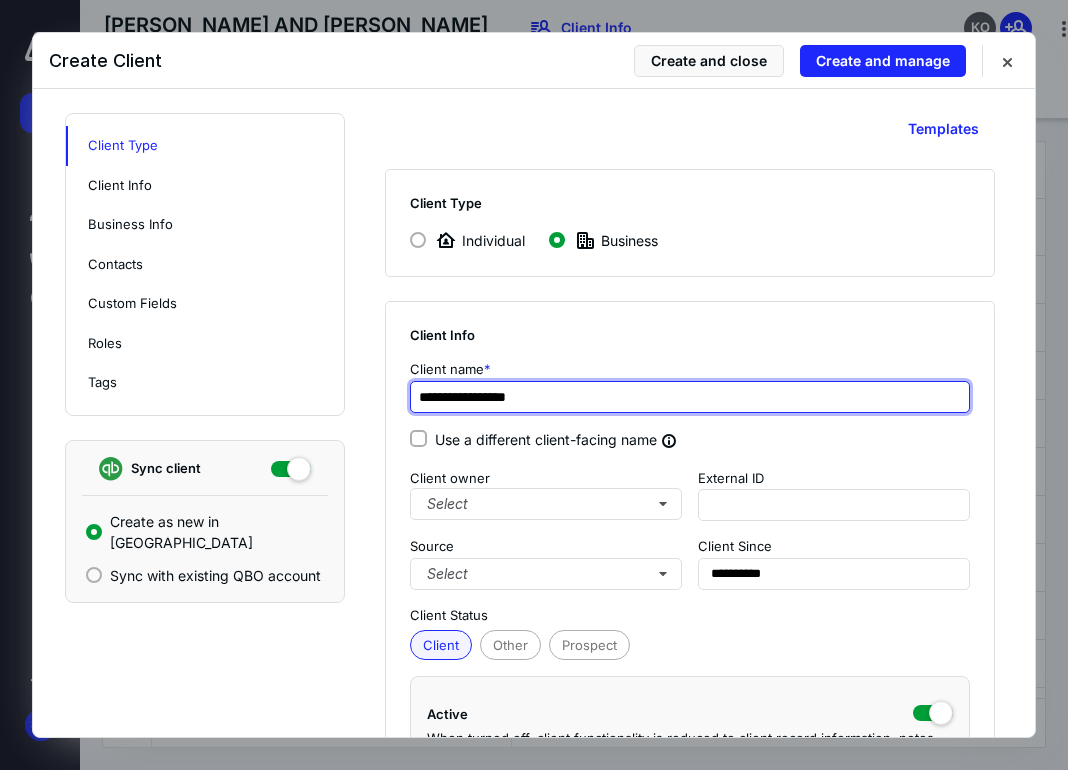 click on "**********" at bounding box center (690, 397) 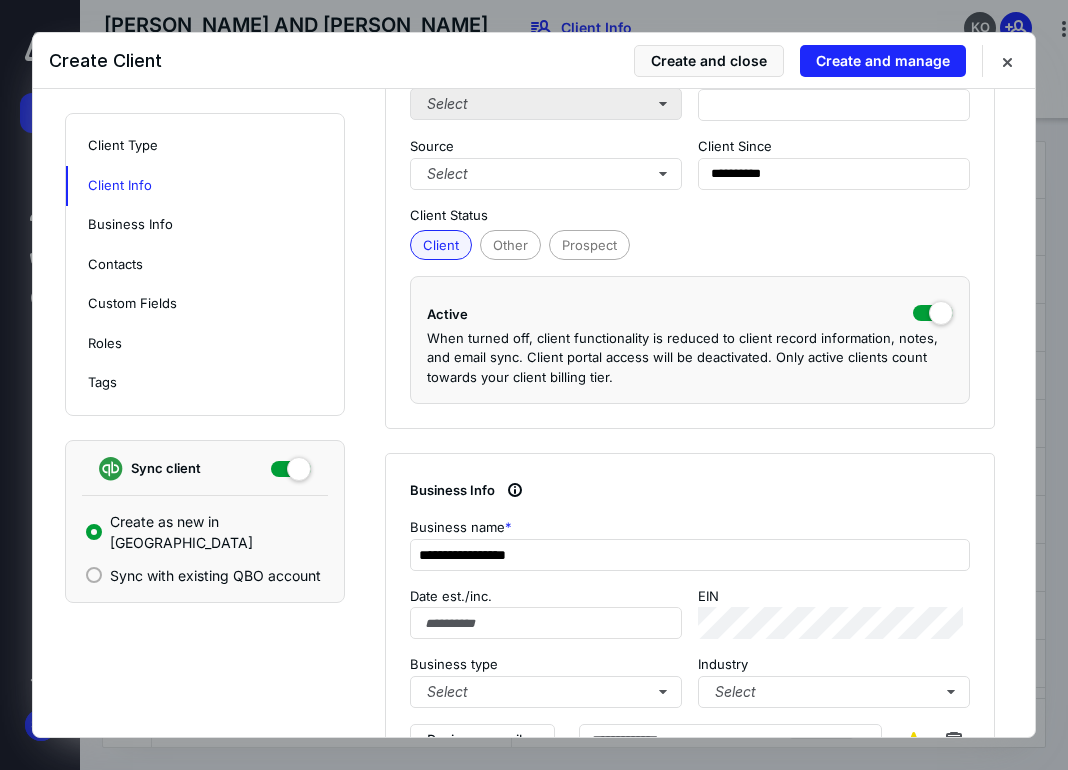 scroll, scrollTop: 500, scrollLeft: 0, axis: vertical 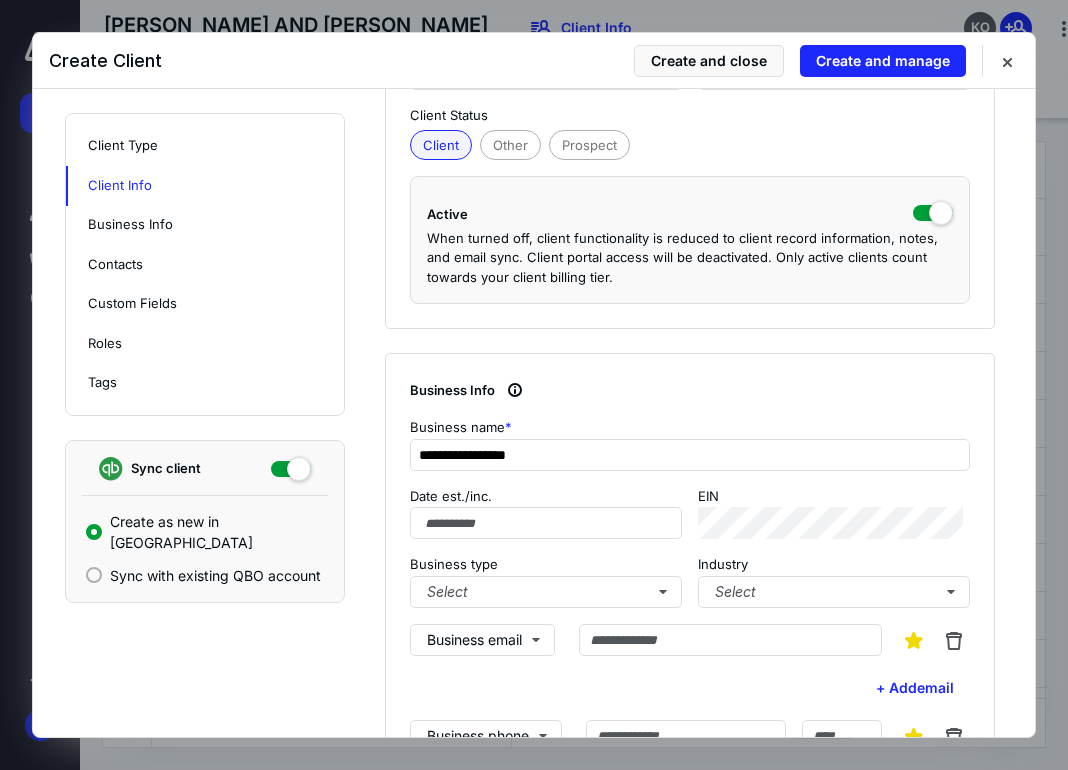 type on "**********" 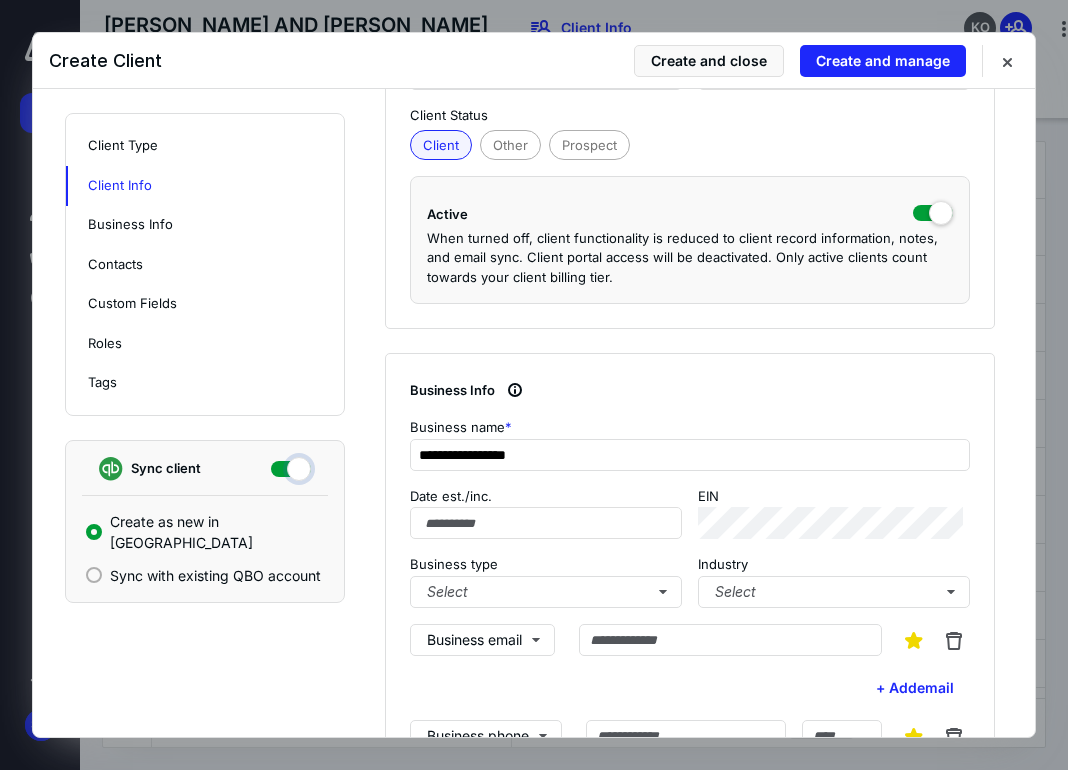 click at bounding box center [291, 466] 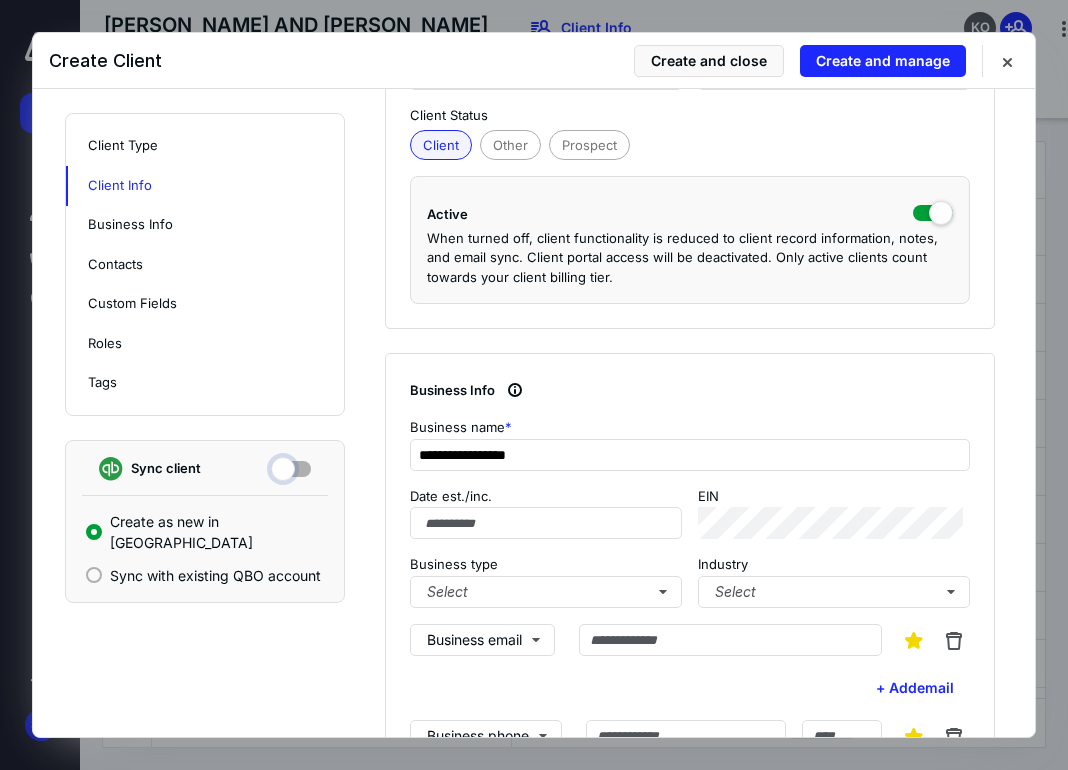 checkbox on "false" 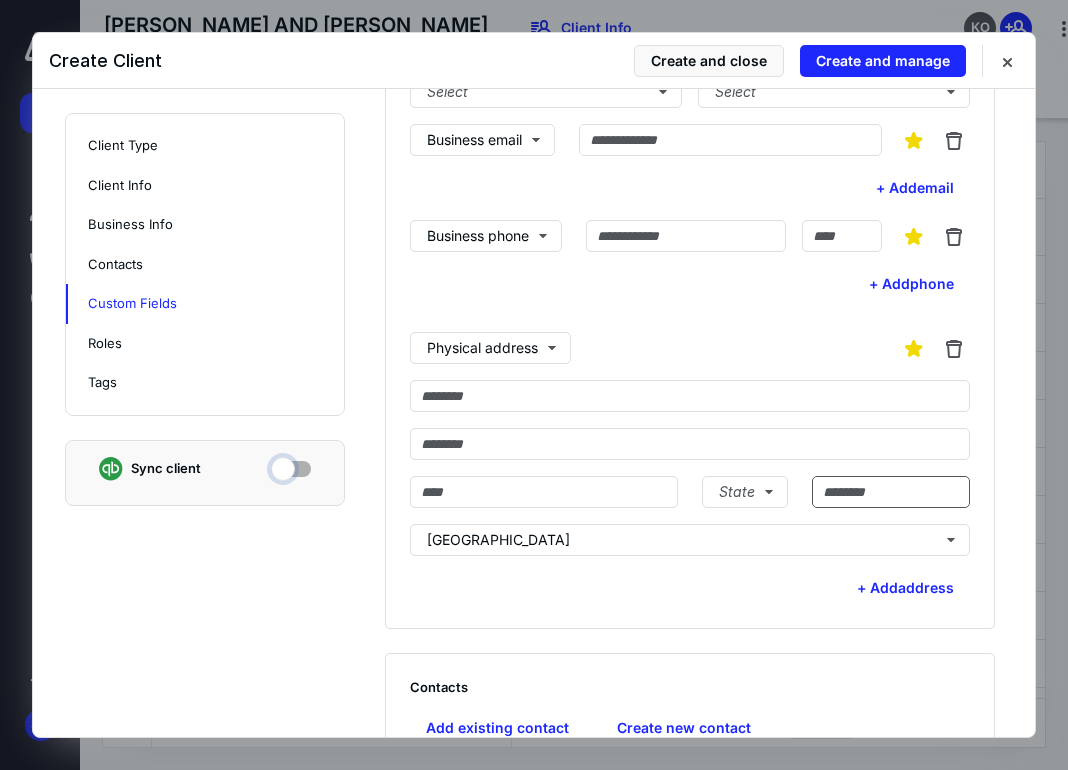 scroll, scrollTop: 1500, scrollLeft: 0, axis: vertical 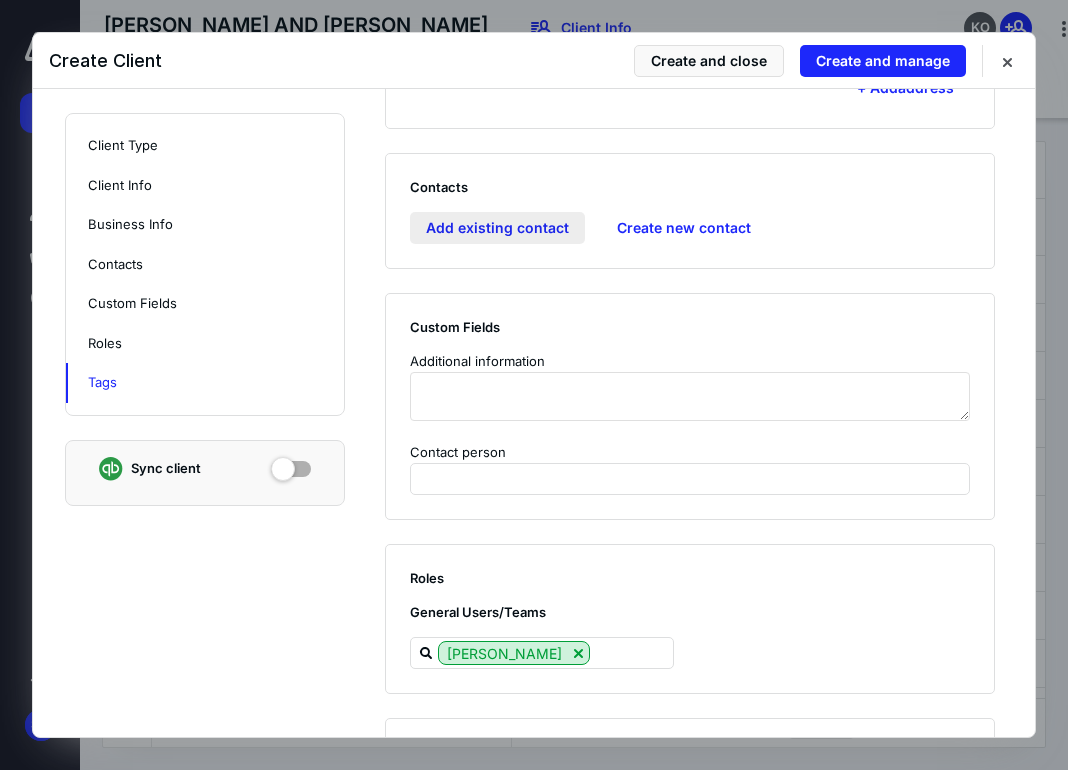 click on "Add existing contact" at bounding box center [497, 228] 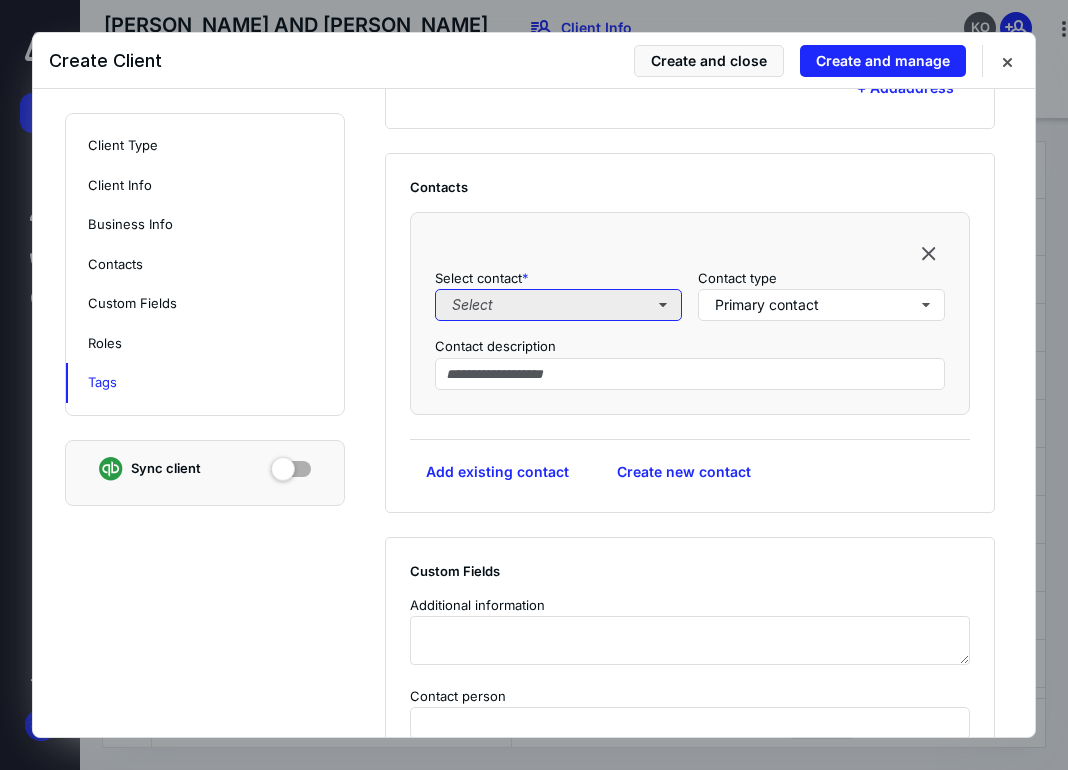 click on "Select" at bounding box center (558, 305) 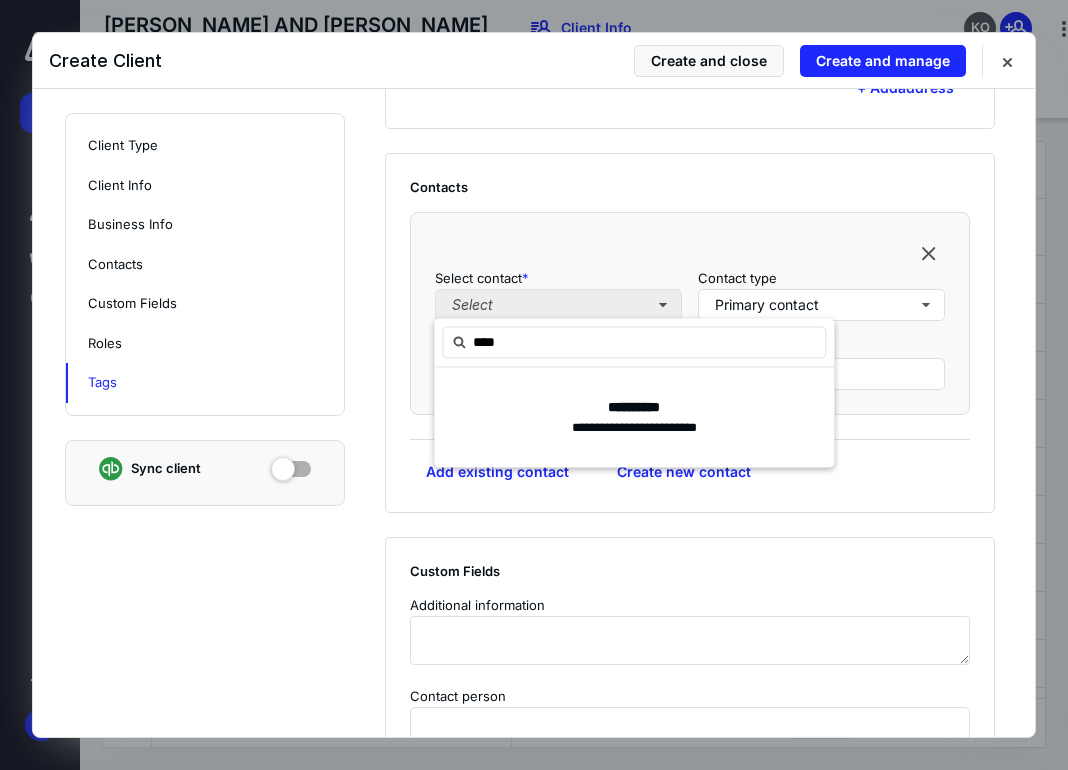 type on "***" 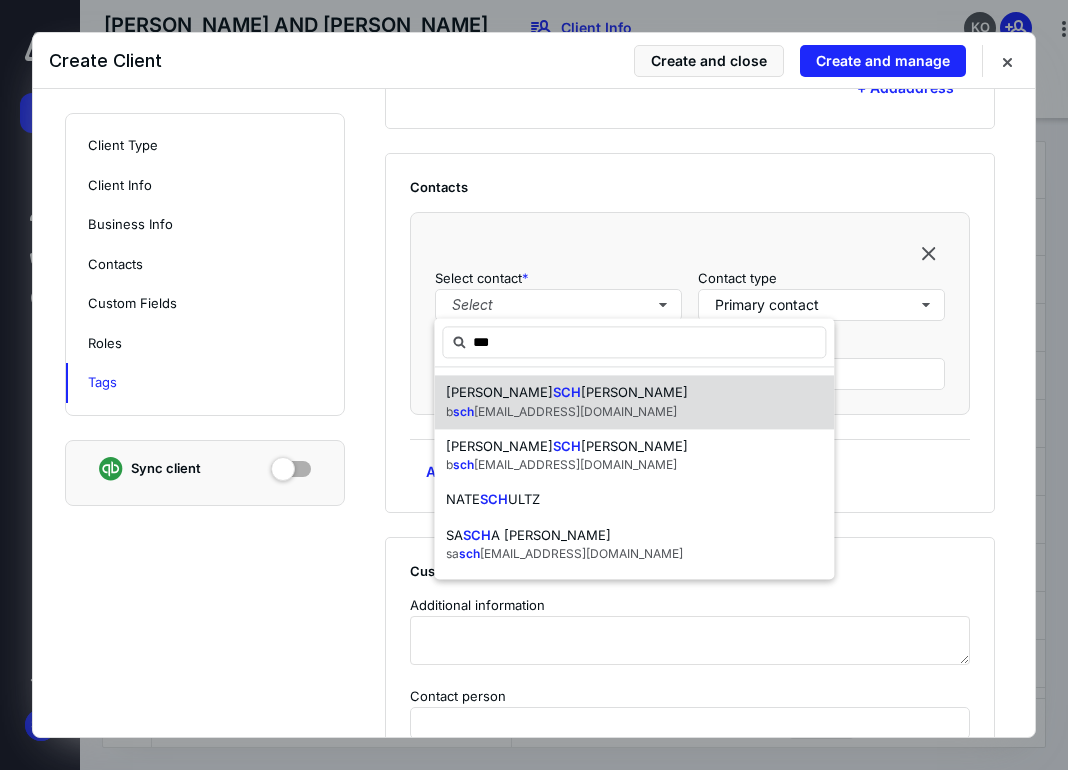 click on "b sch 942@aol.com" at bounding box center (567, 412) 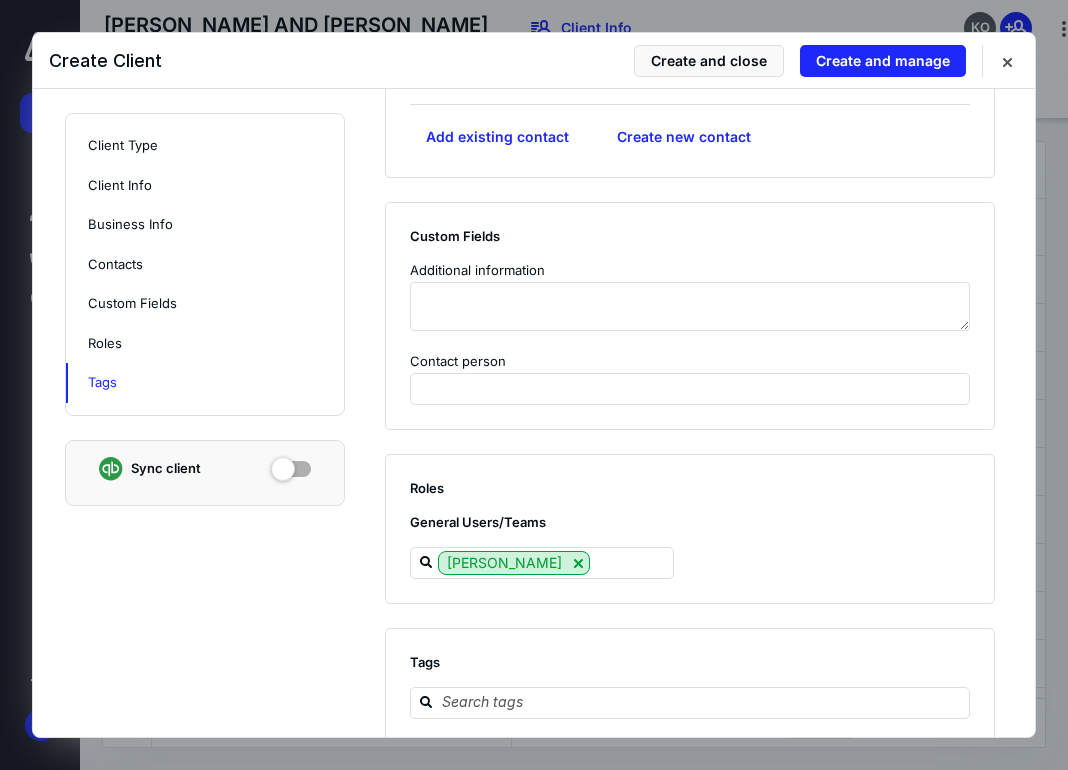 scroll, scrollTop: 2116, scrollLeft: 0, axis: vertical 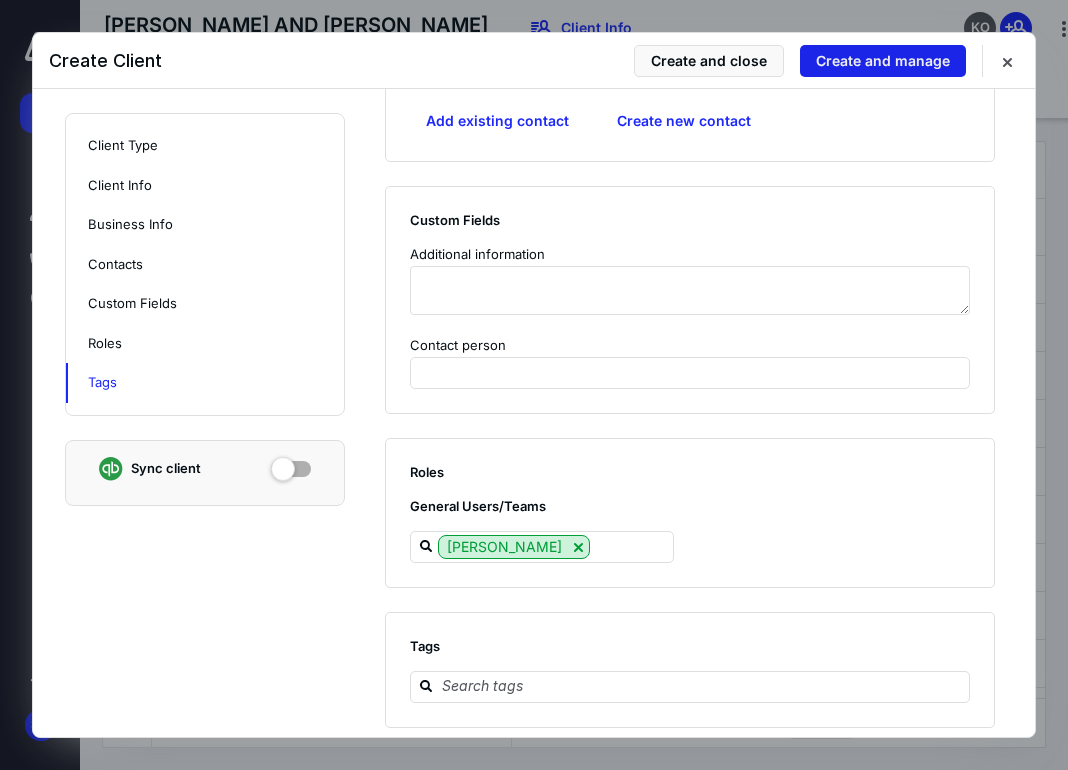 click on "Create and manage" at bounding box center [883, 61] 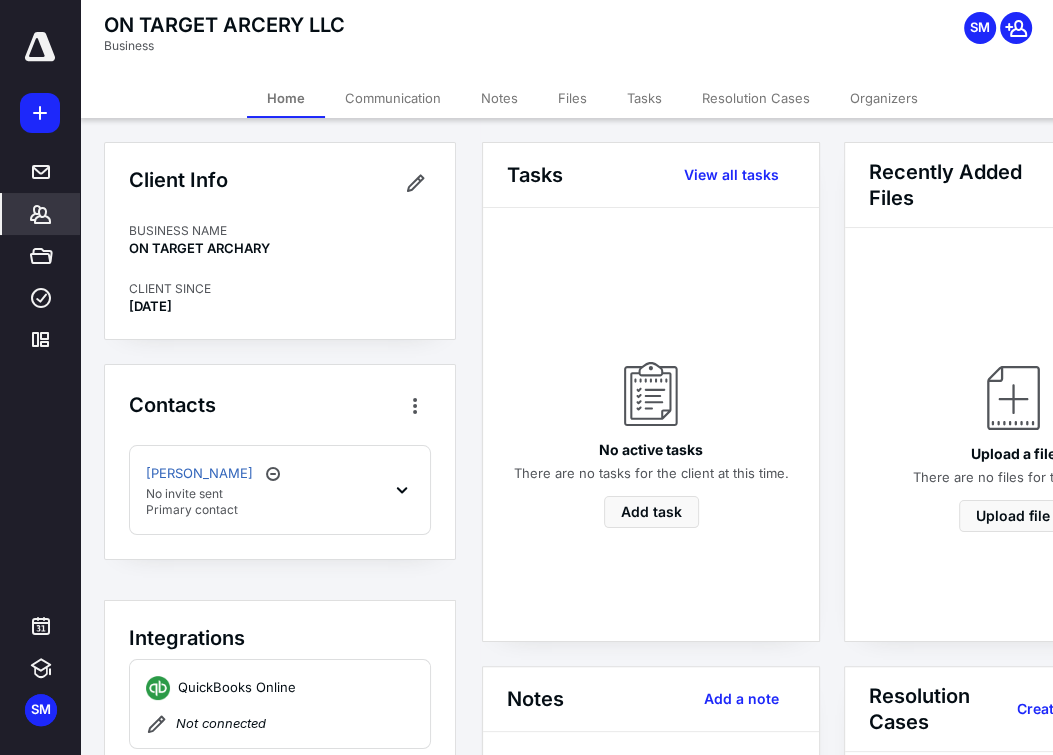 click on "Files" at bounding box center (572, 98) 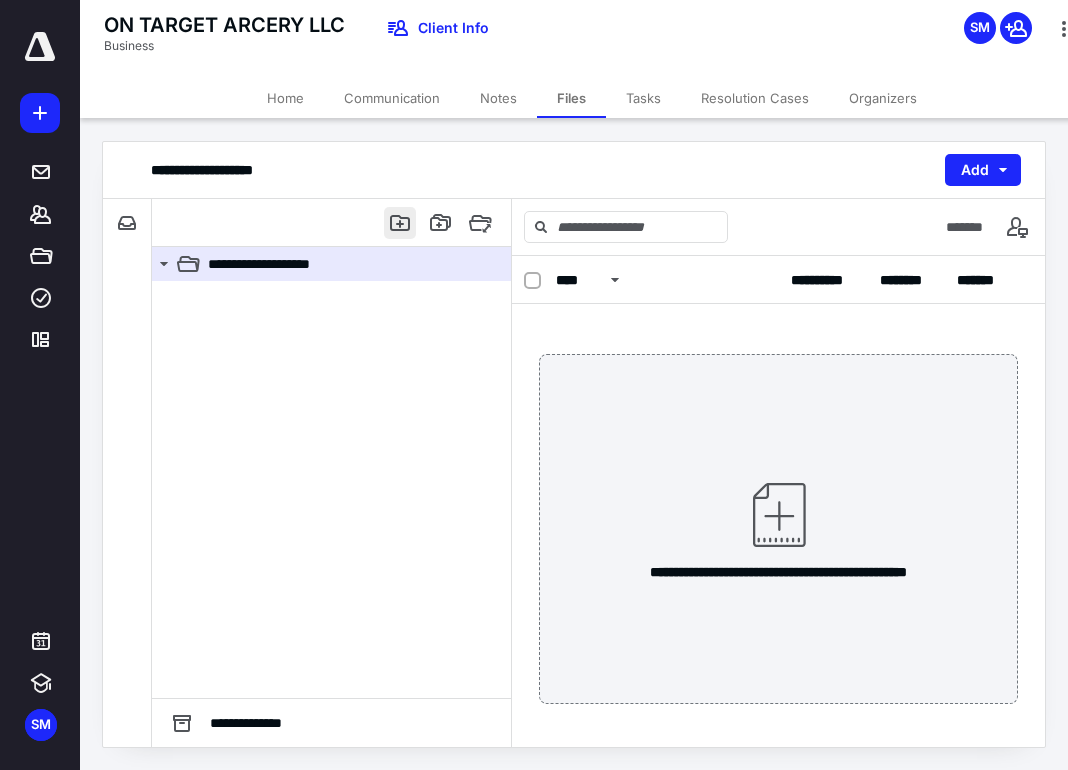 click at bounding box center [400, 223] 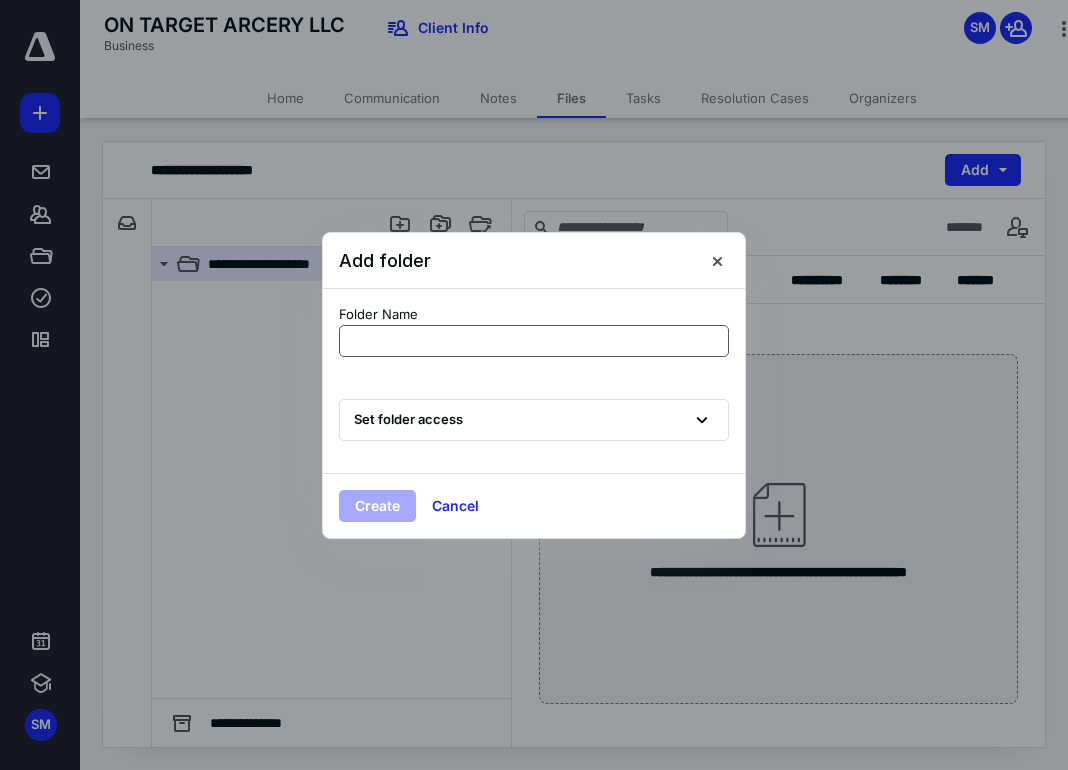 click at bounding box center (534, 341) 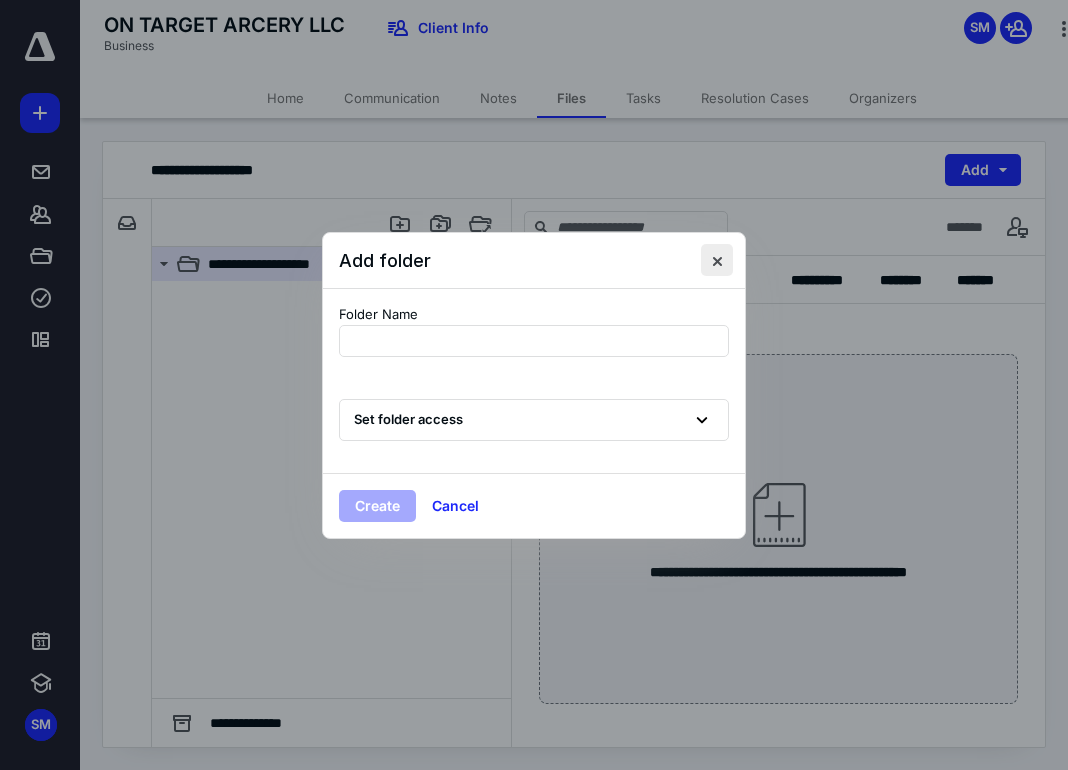 click at bounding box center (717, 260) 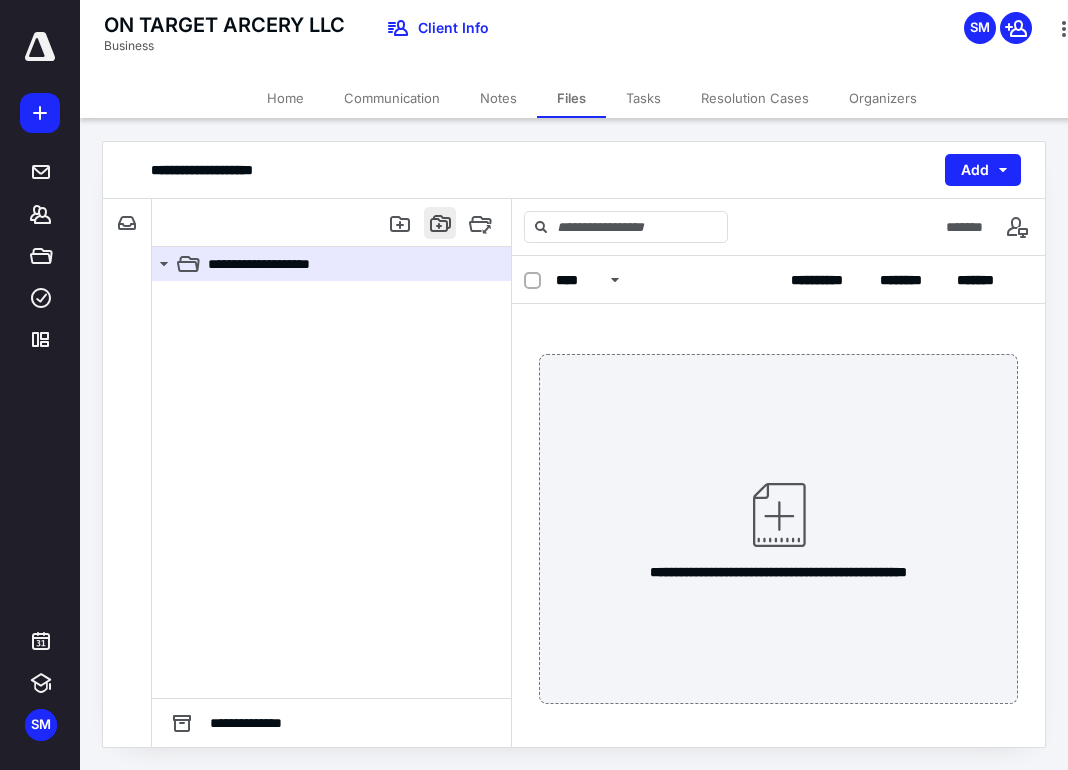 click at bounding box center (440, 223) 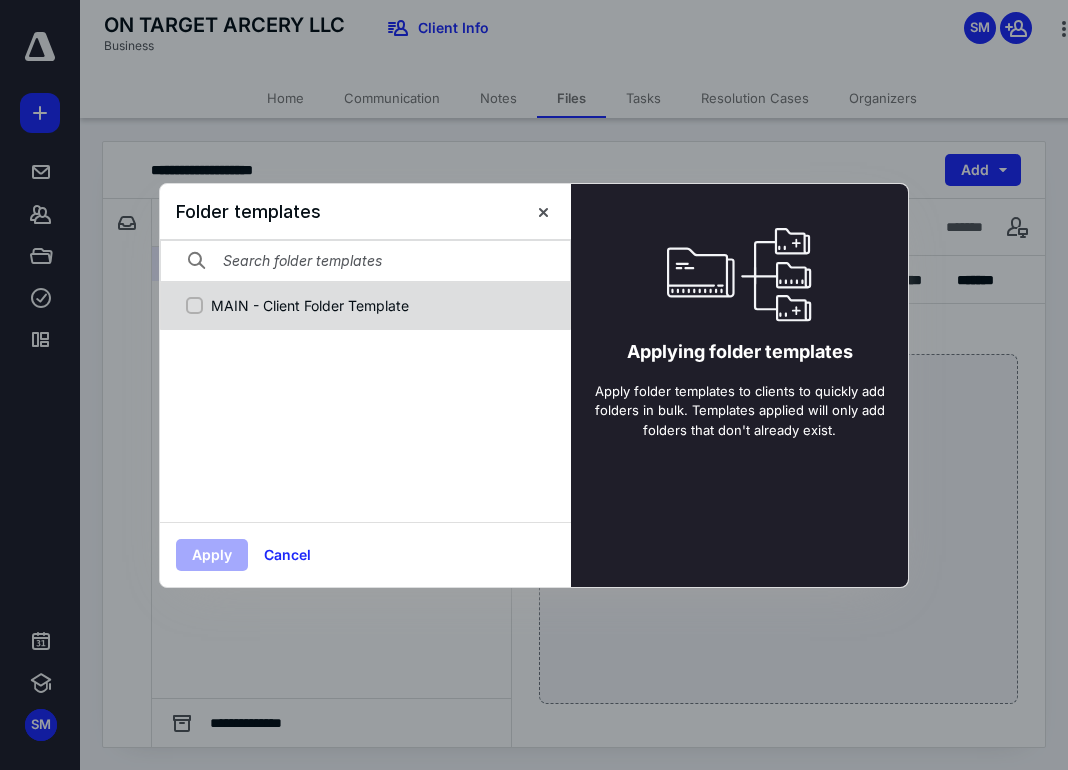 click on "MAIN - Client Folder Template" at bounding box center [376, 305] 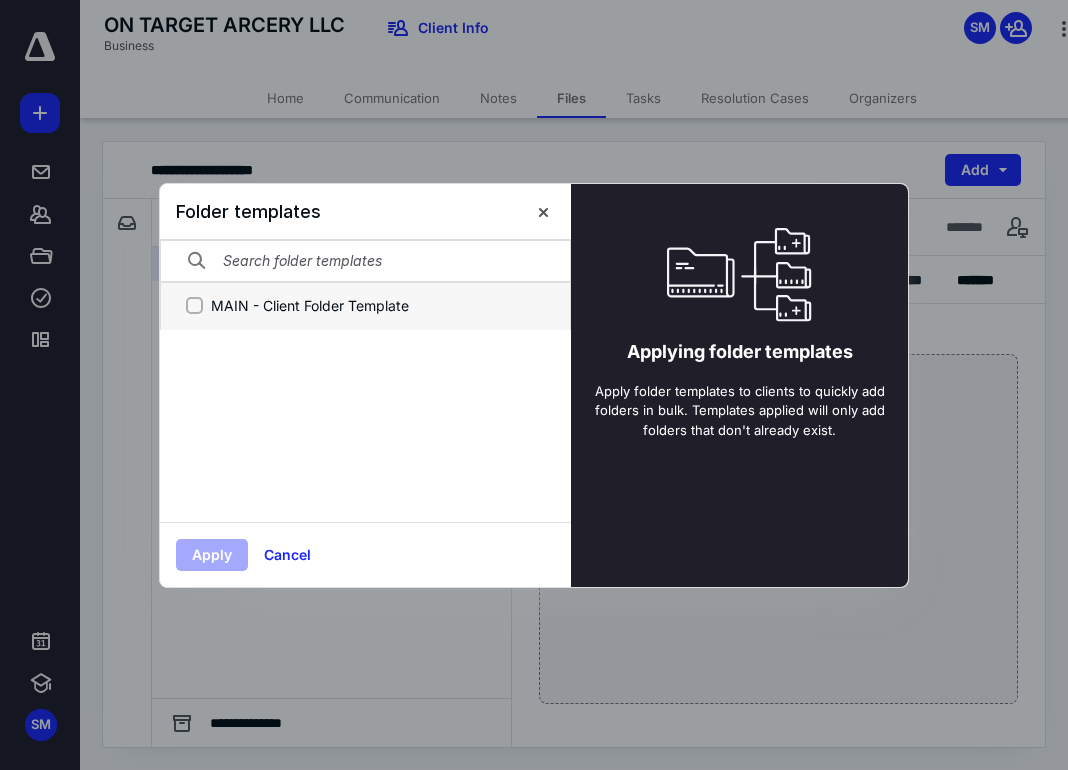 click on "MAIN - Client Folder Template" at bounding box center [194, 305] 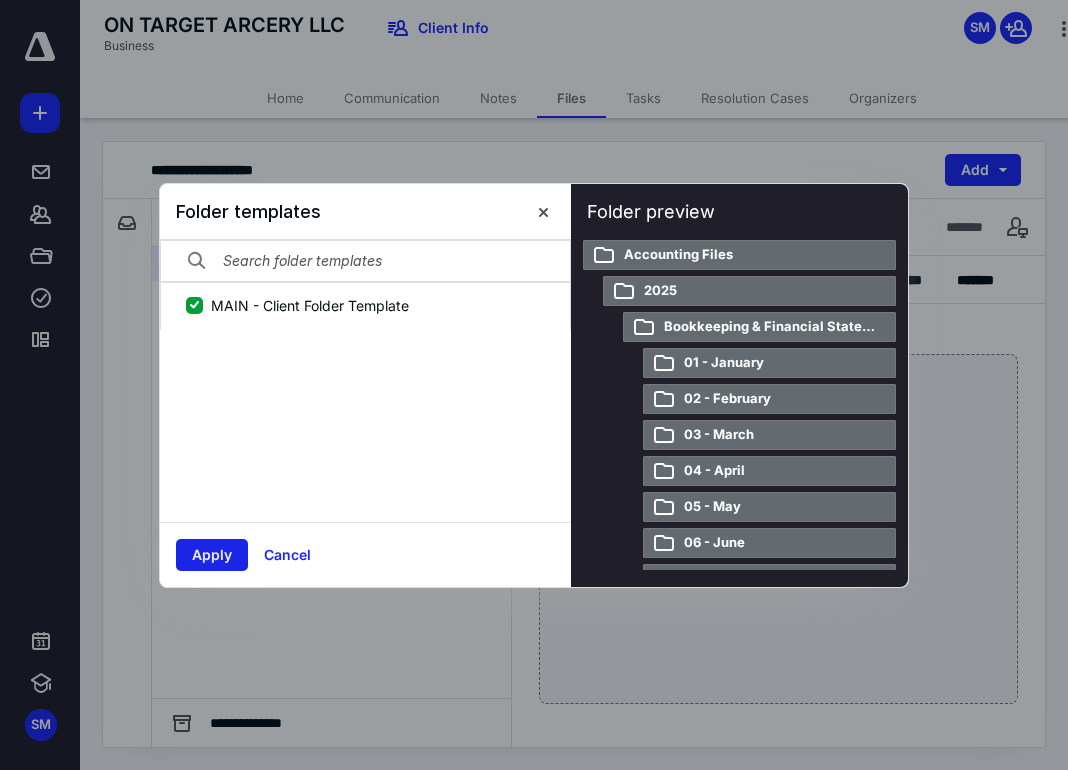 click on "Apply" at bounding box center (212, 555) 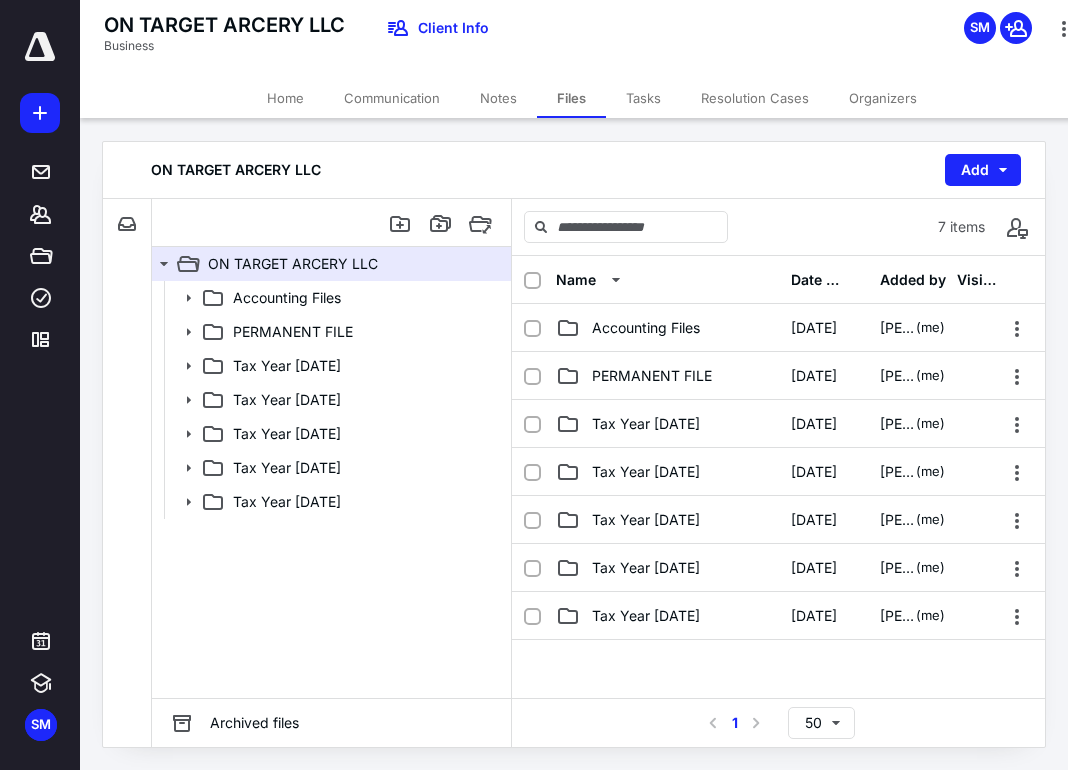 click at bounding box center [778, 790] 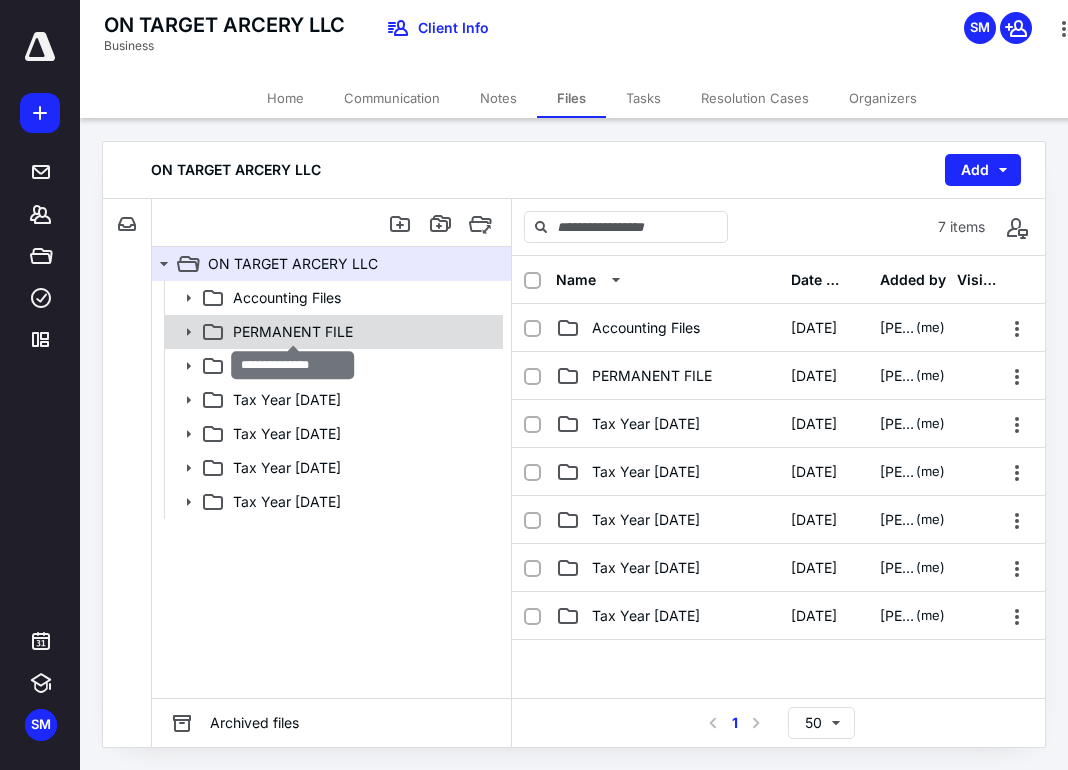 click on "PERMANENT FILE" at bounding box center (293, 332) 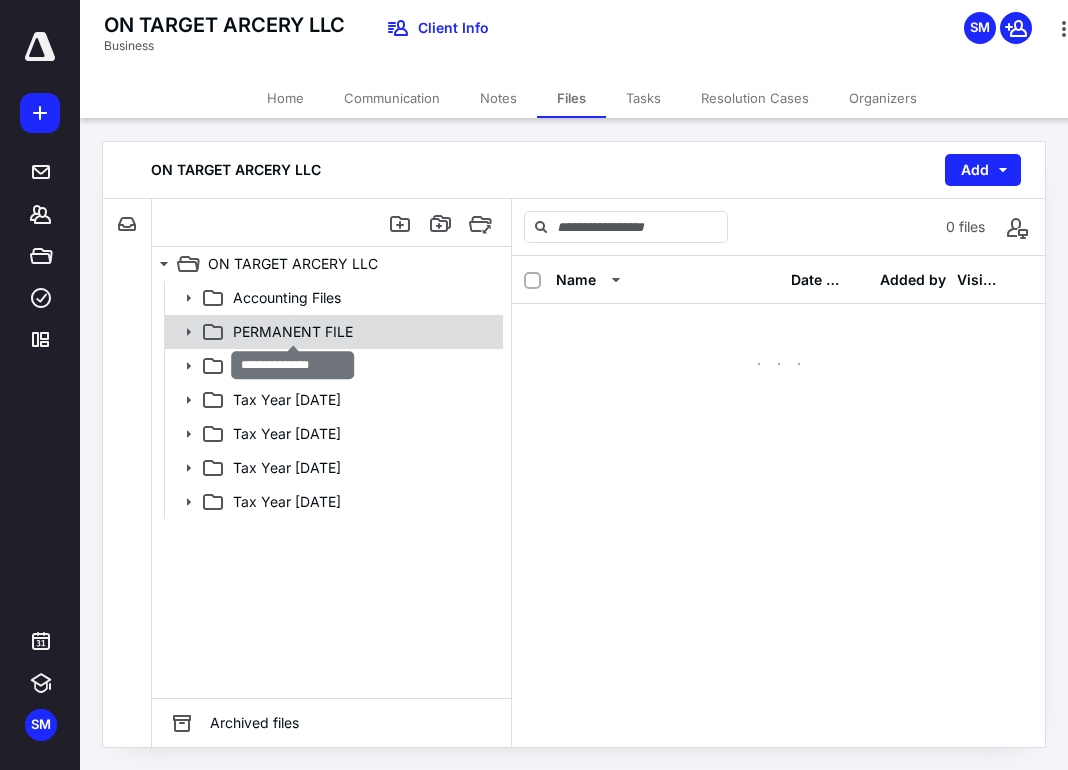 click on "PERMANENT FILE" at bounding box center (293, 332) 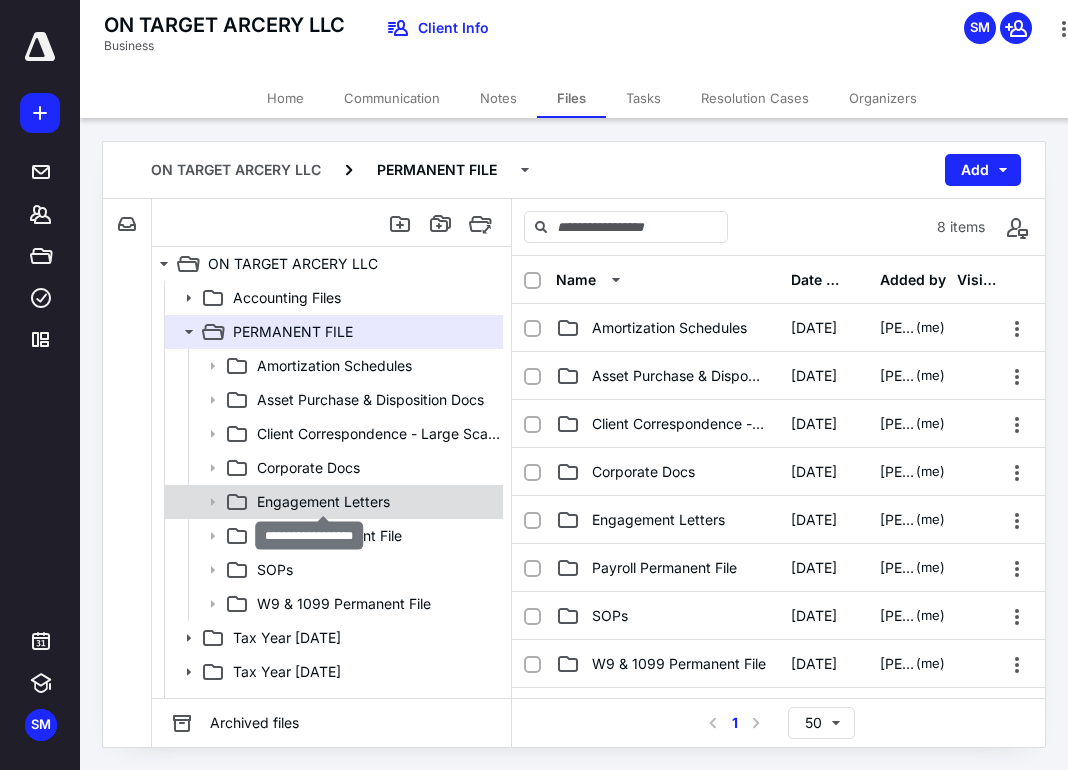 click on "Engagement Letters" at bounding box center (323, 502) 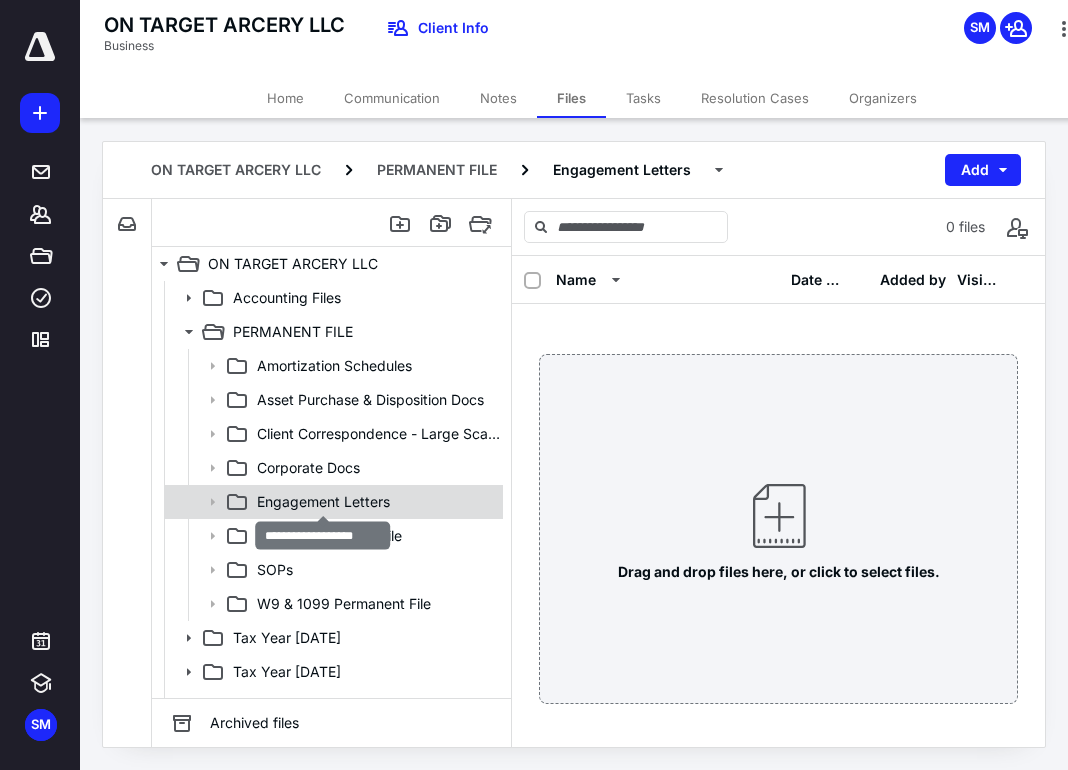 click on "Engagement Letters" at bounding box center (323, 502) 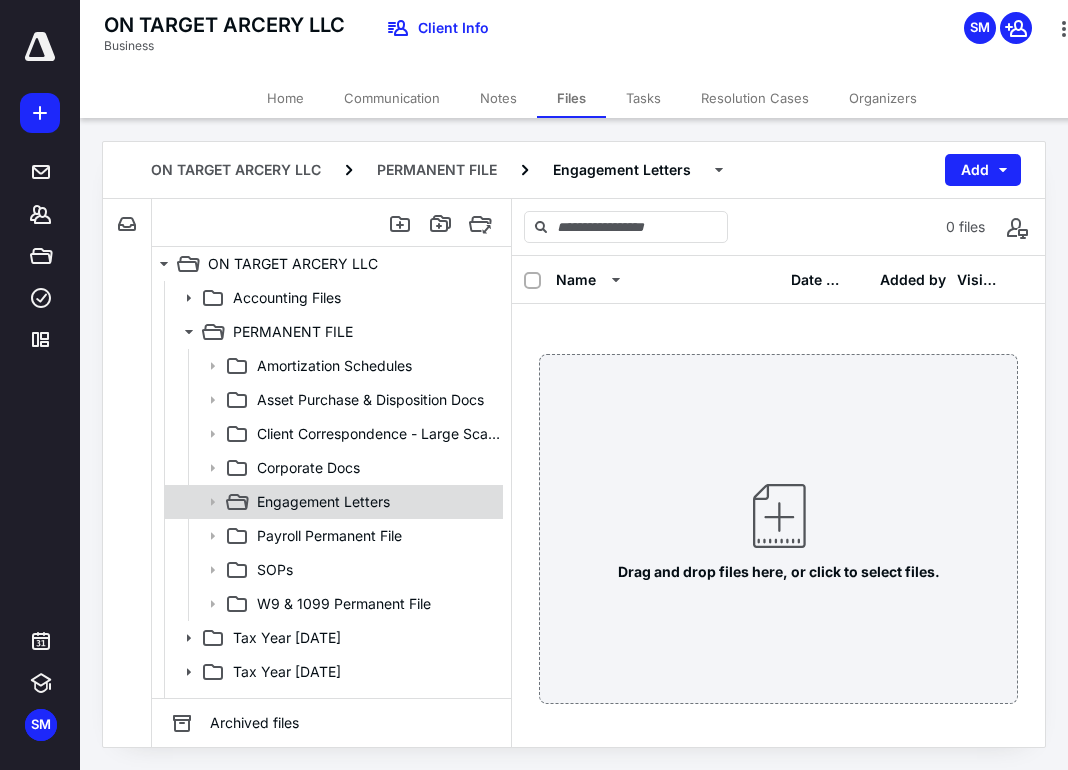 click on "Engagement Letters" at bounding box center (323, 502) 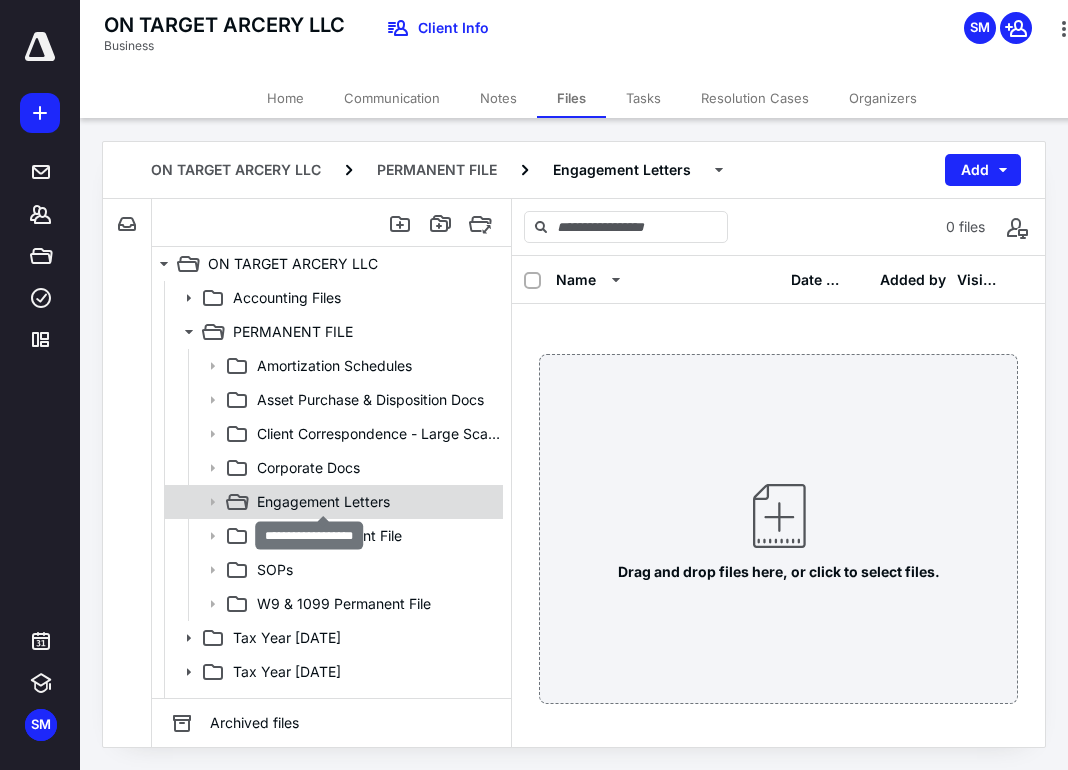 click on "Engagement Letters" at bounding box center (323, 502) 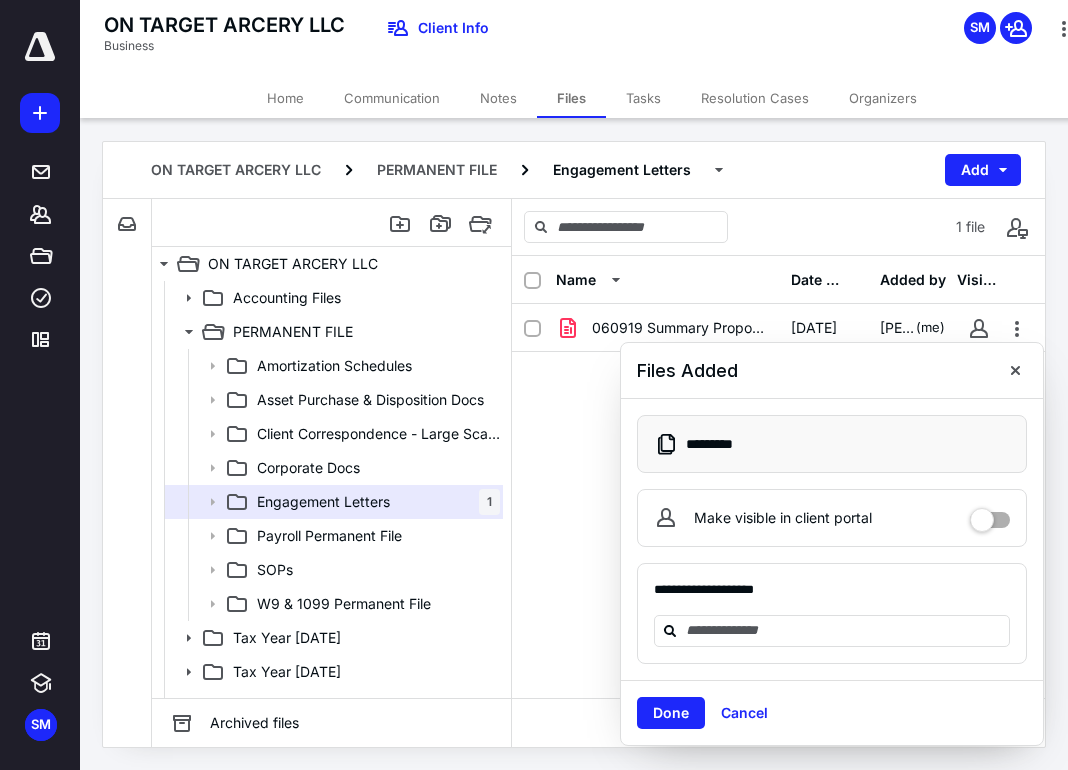 click on "Done" at bounding box center [671, 713] 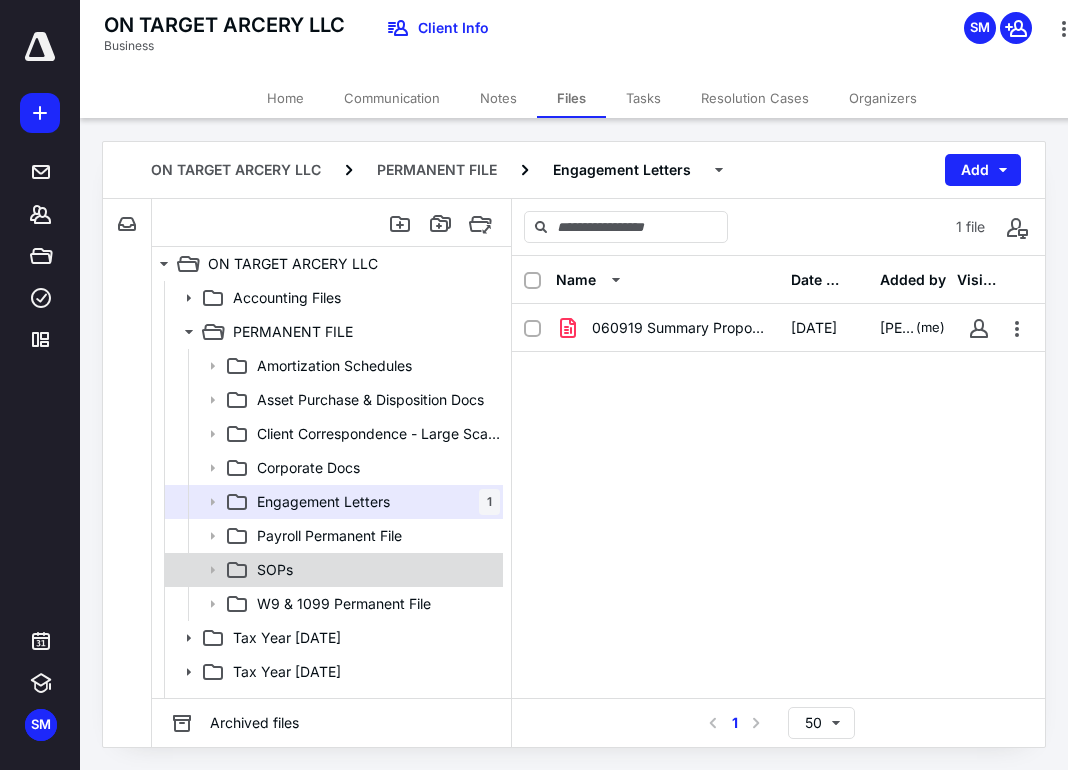 click on "SOPs" at bounding box center (374, 570) 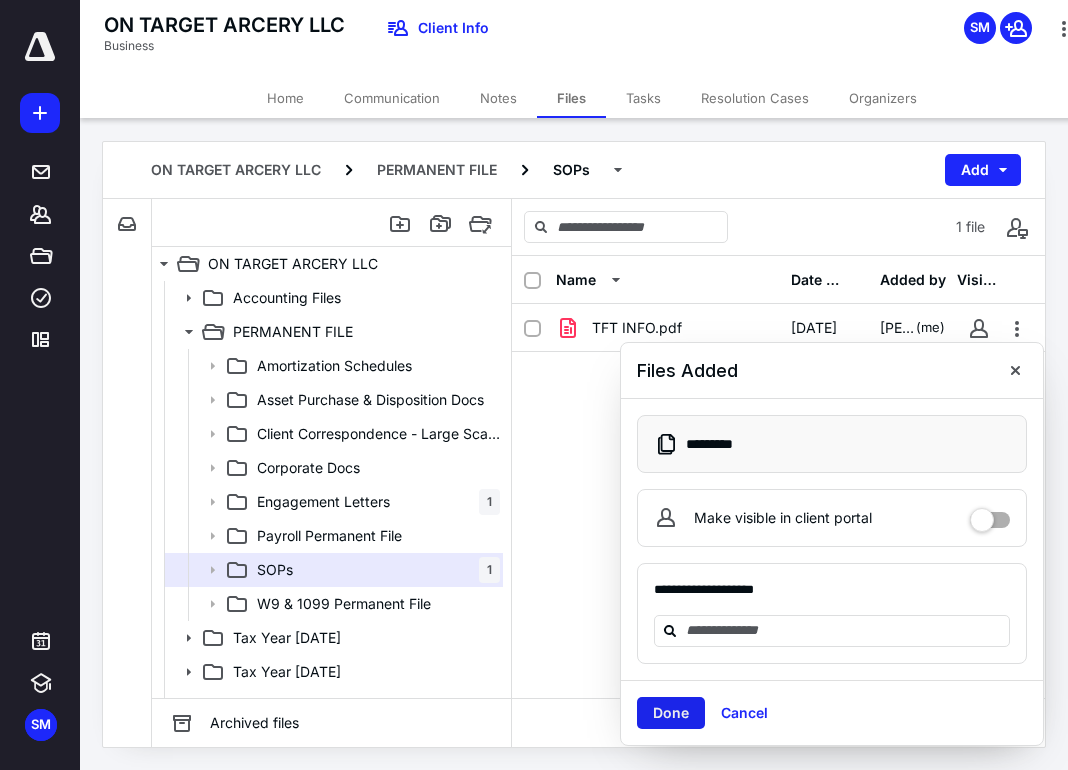 click on "Done" at bounding box center [671, 713] 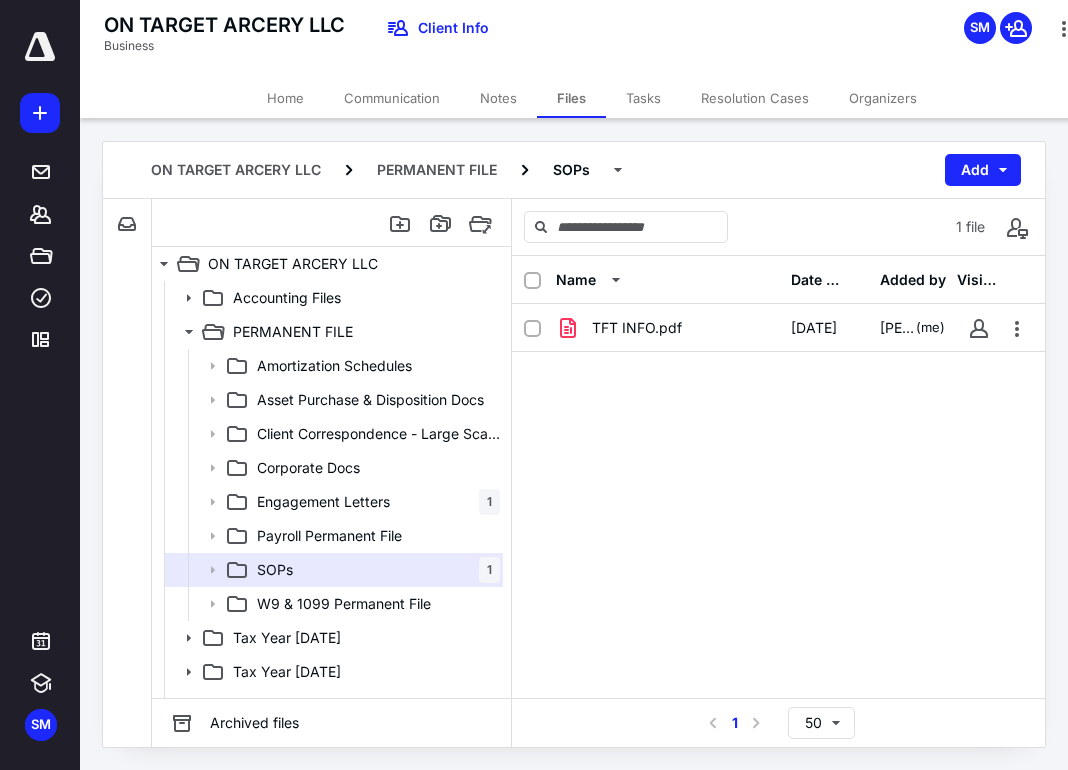 click on "TFT INFO.pdf 7/11/2025 Samantha Mendoza  (me)" at bounding box center (778, 454) 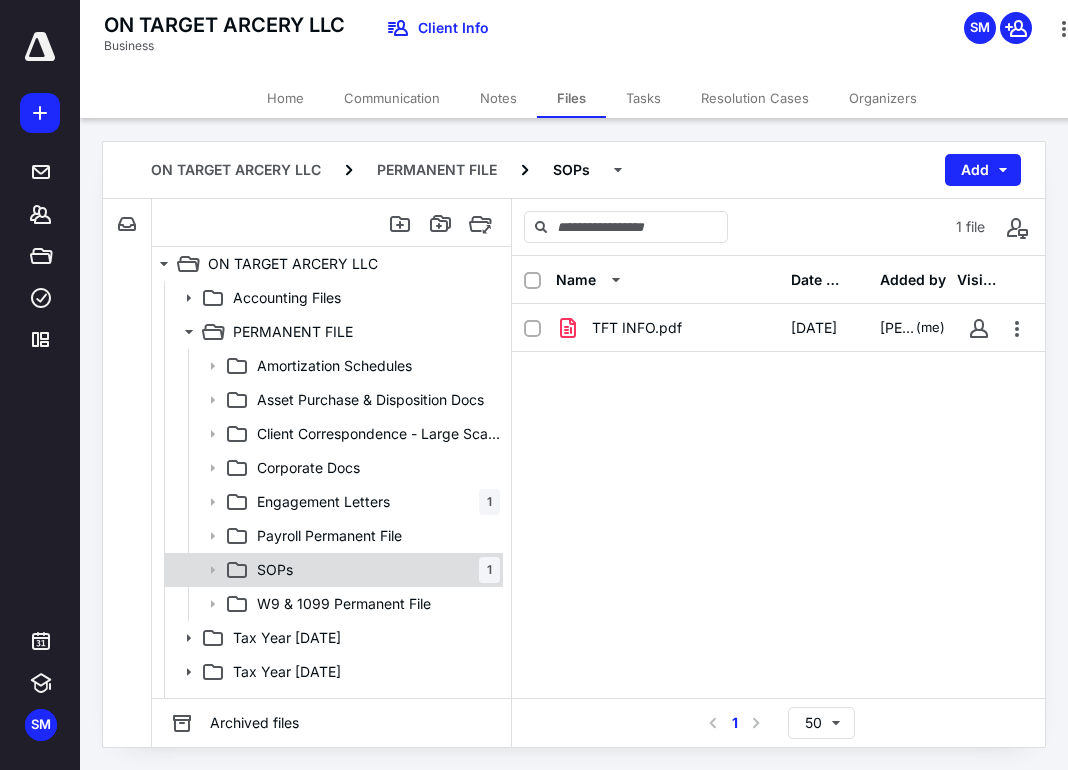 scroll, scrollTop: 91, scrollLeft: 0, axis: vertical 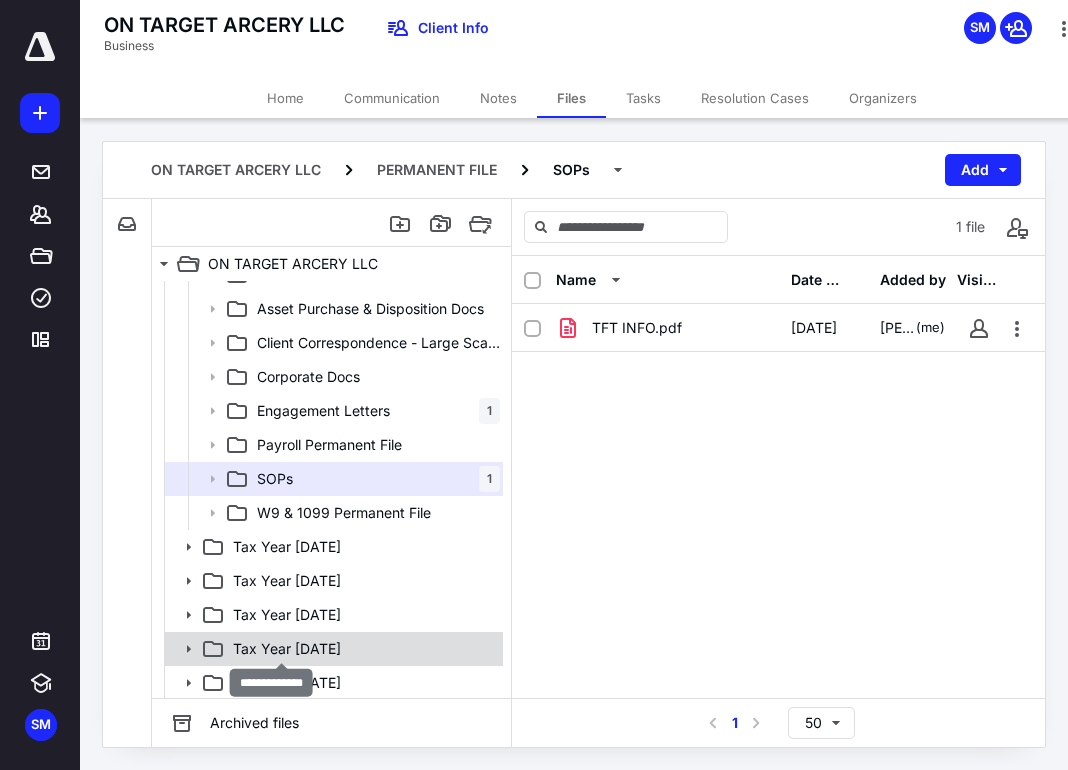 click on "Tax Year [DATE]" at bounding box center [287, 649] 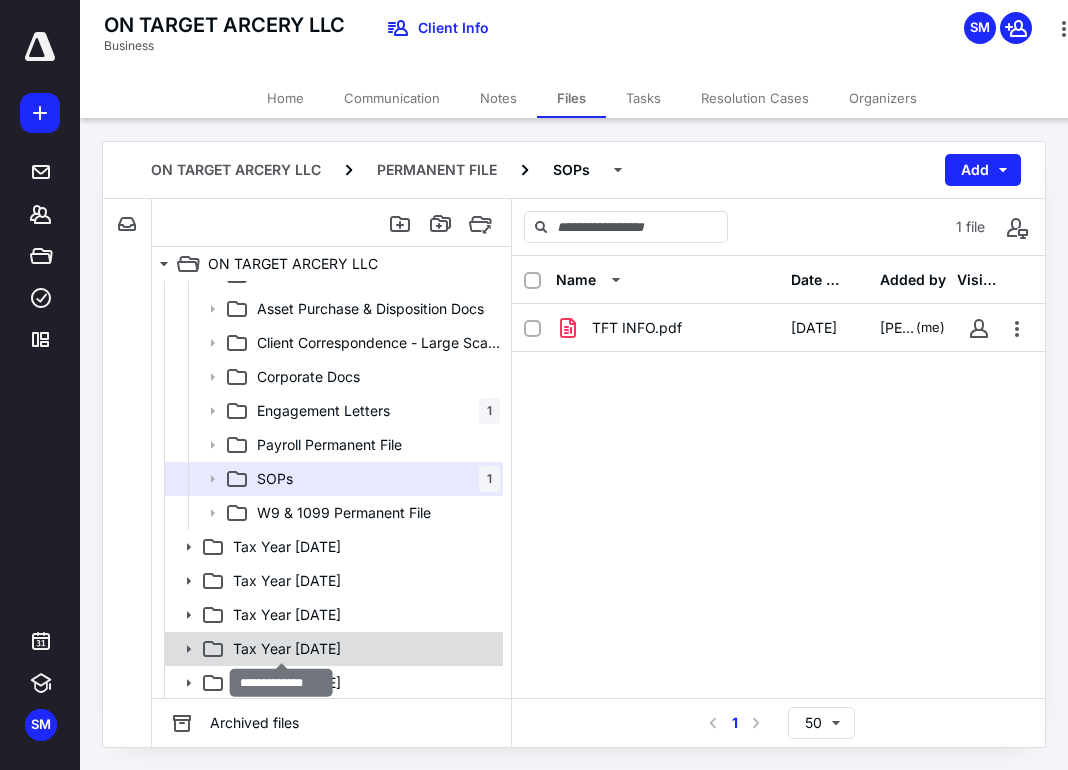 click on "Tax Year [DATE]" at bounding box center (287, 649) 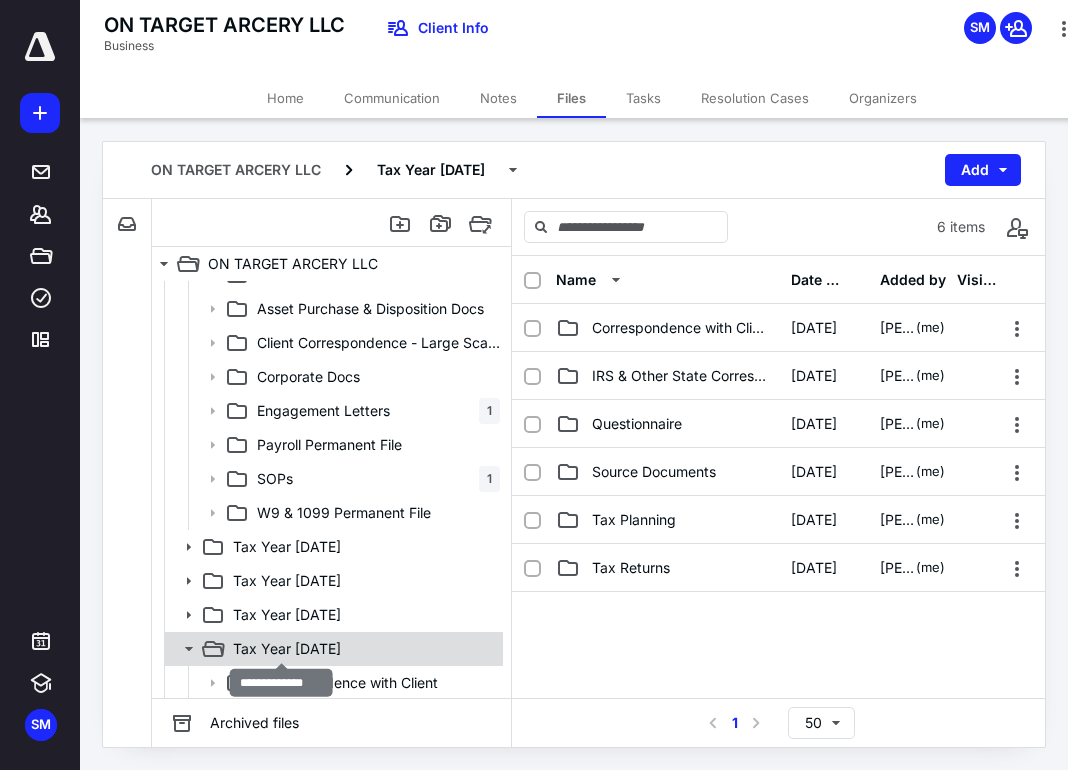 scroll, scrollTop: 295, scrollLeft: 0, axis: vertical 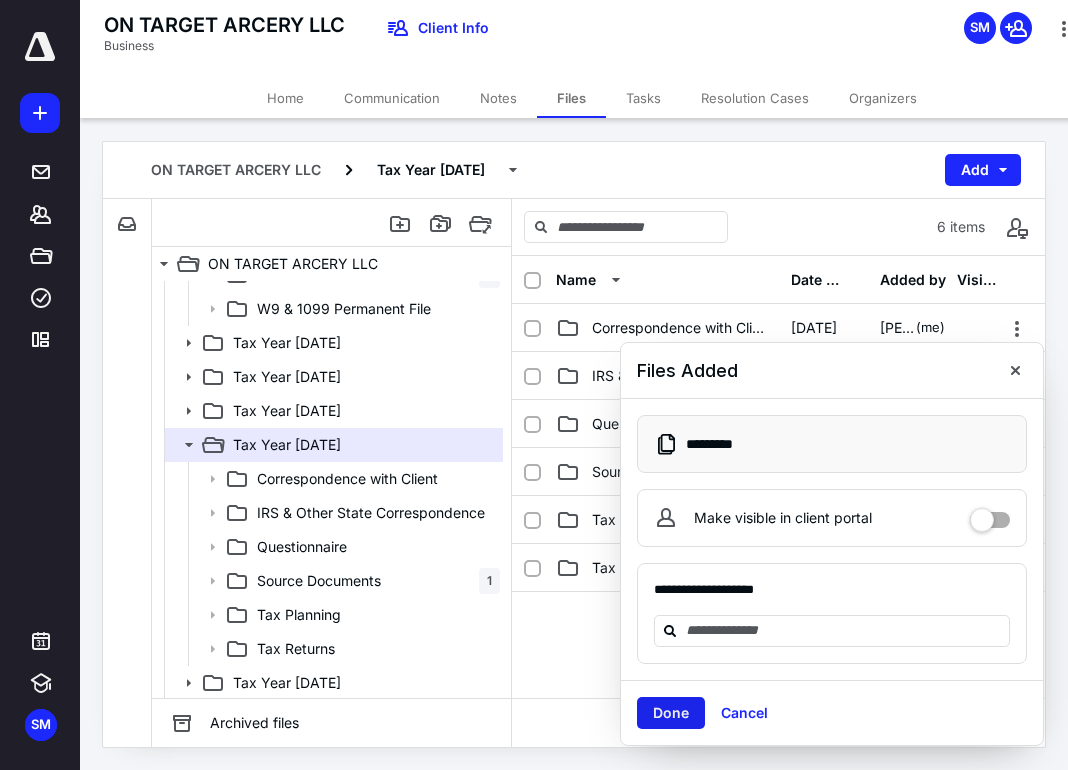 click on "Done" at bounding box center (671, 713) 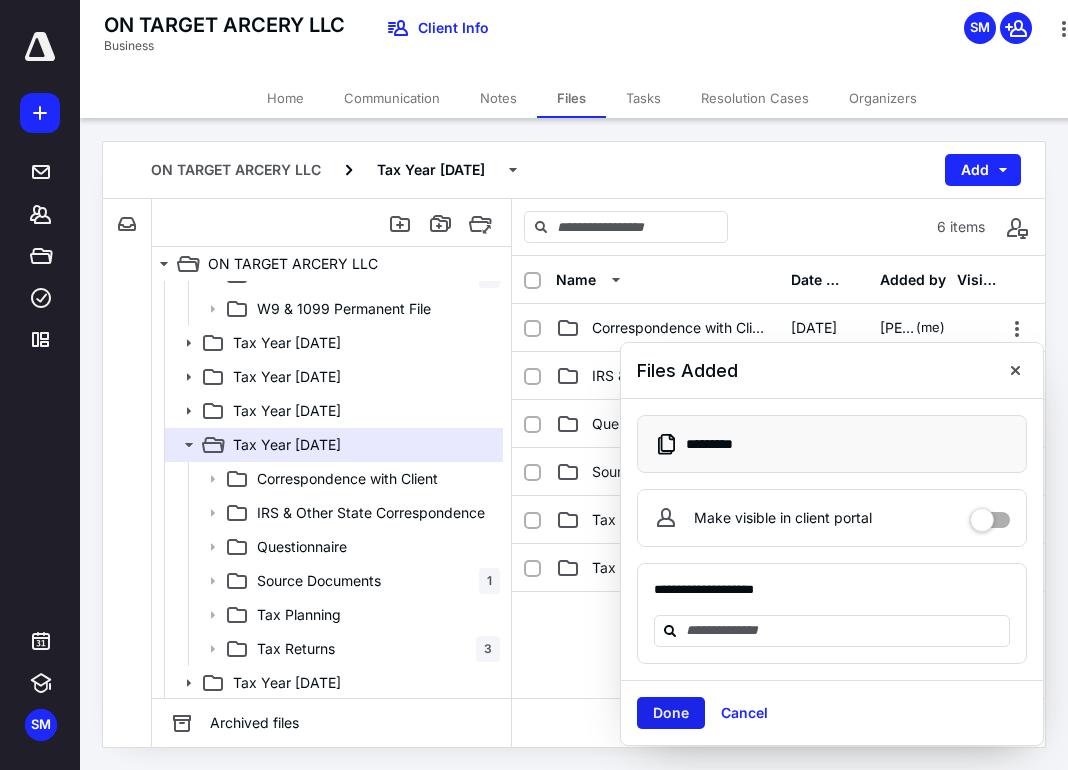 click on "Done" at bounding box center (671, 713) 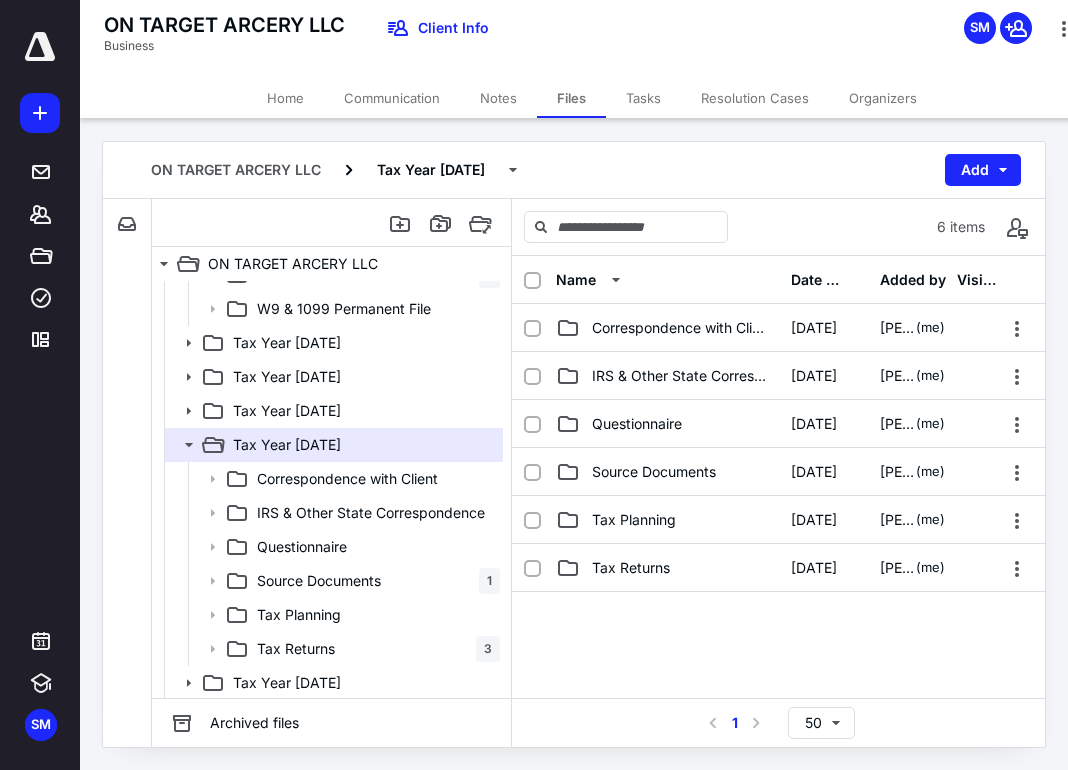 click on "ON TARGET ARCERY LLC" at bounding box center (224, 25) 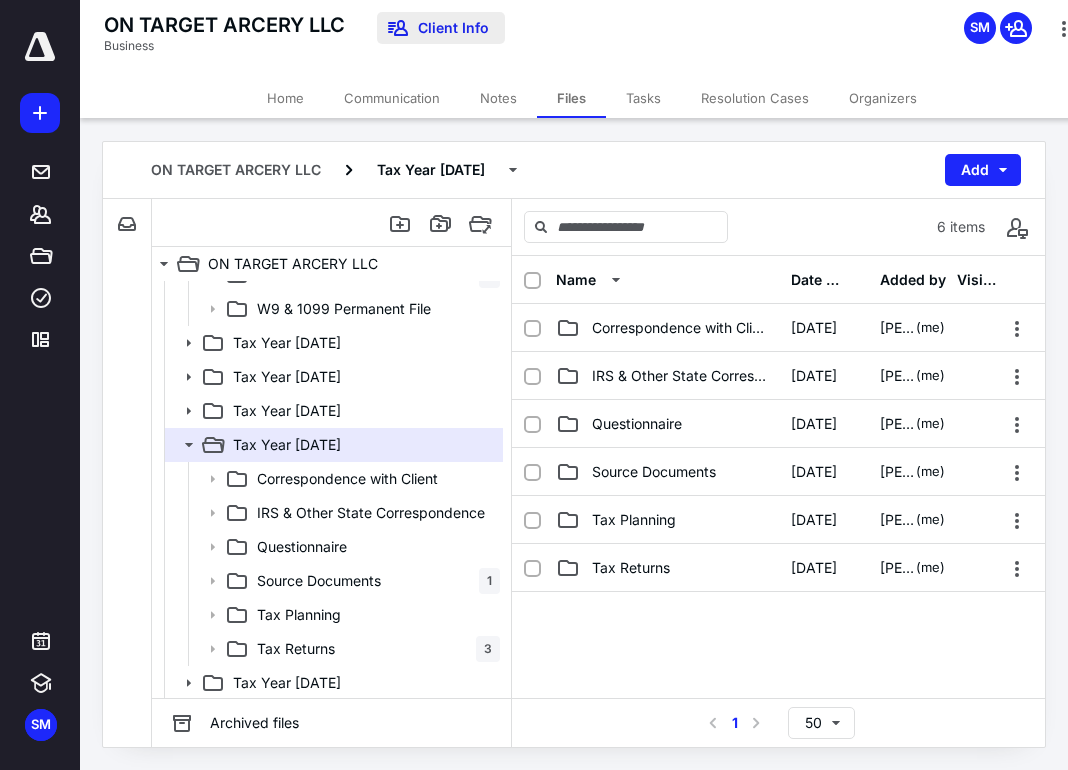 click on "Client Info" at bounding box center [441, 28] 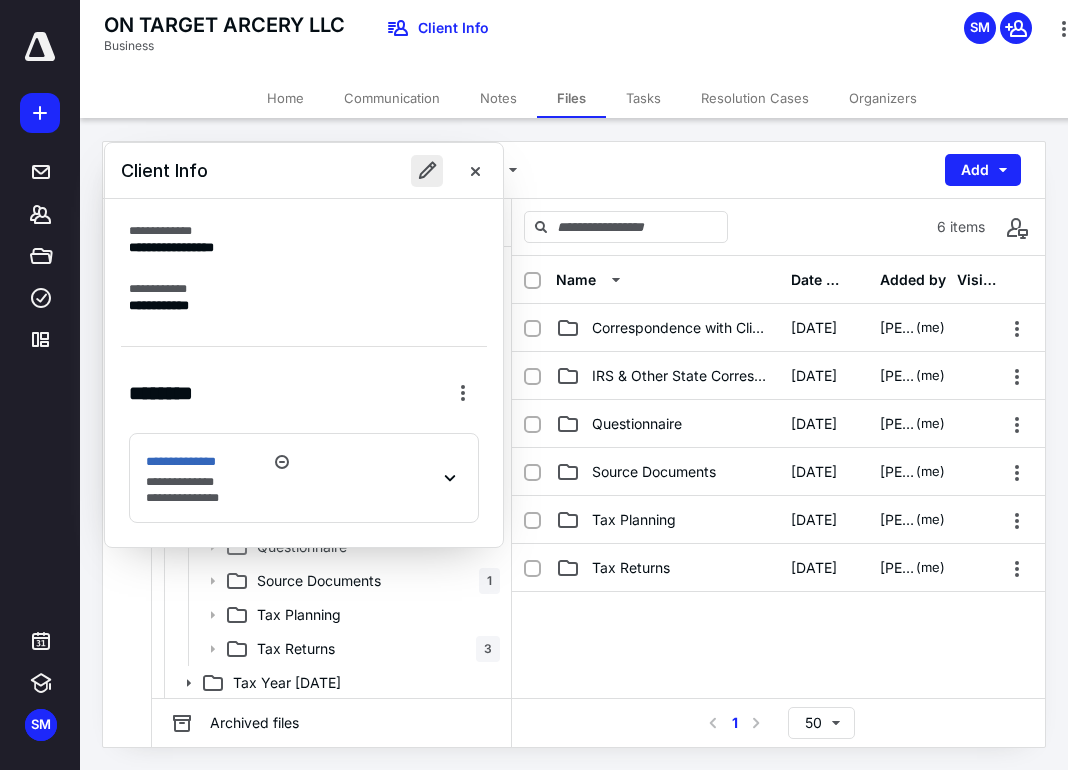 click at bounding box center [427, 171] 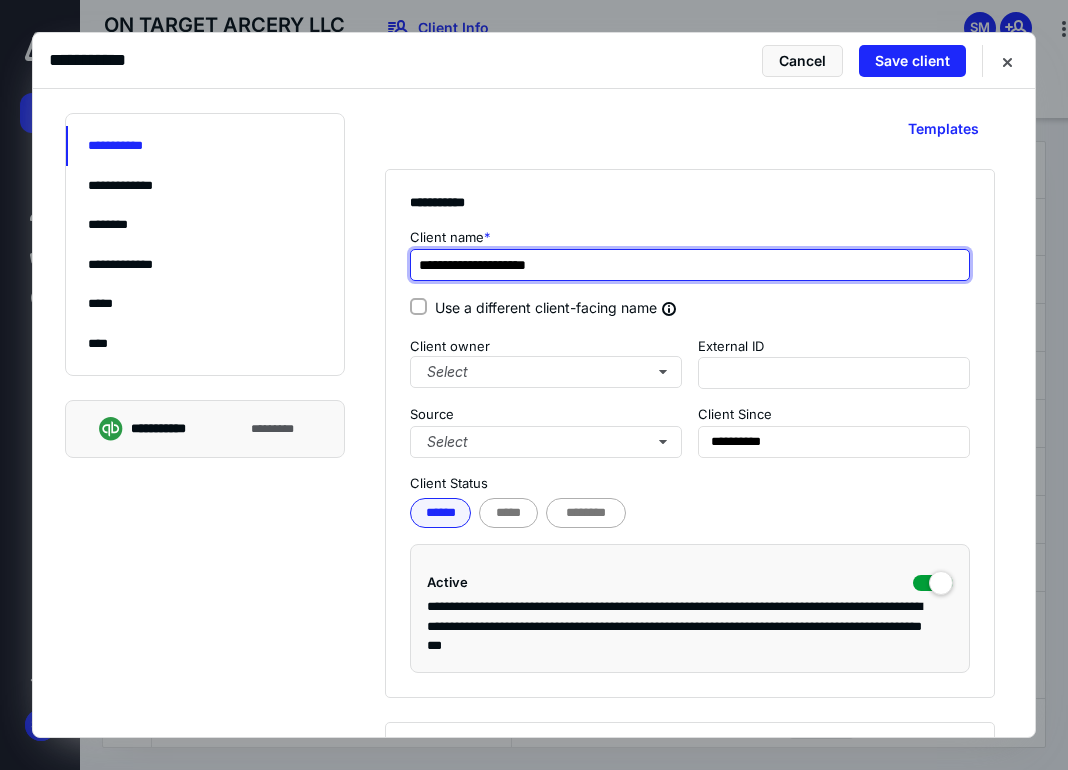 click on "**********" at bounding box center [690, 265] 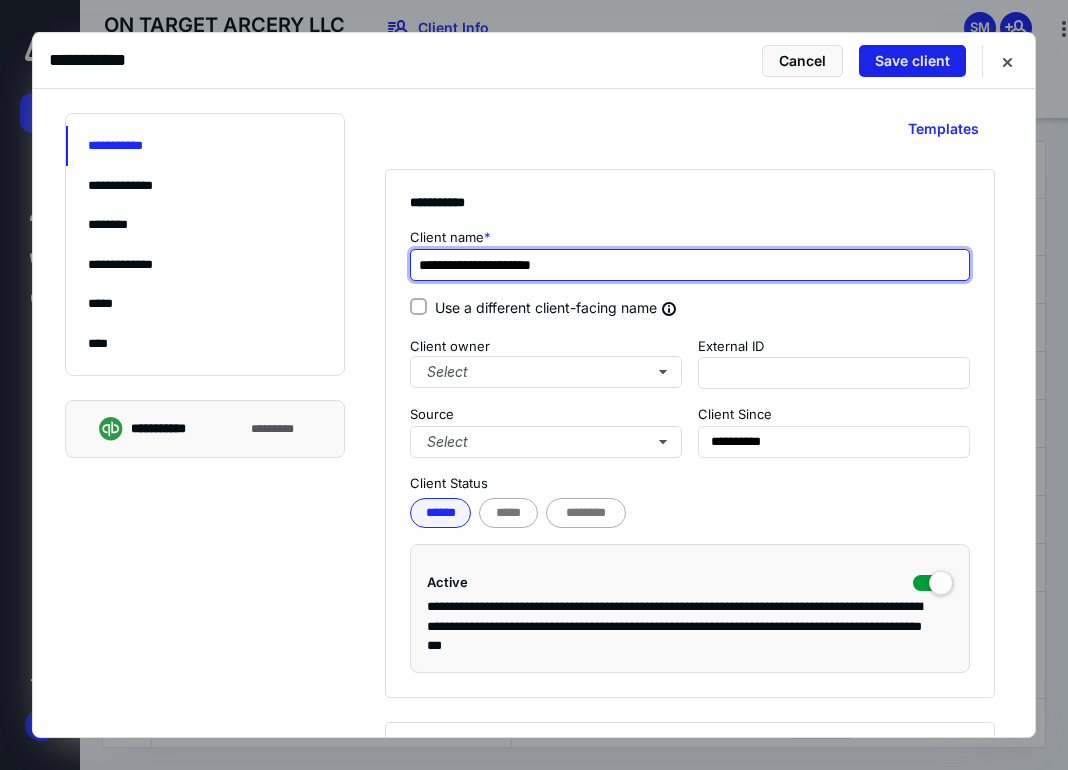 type on "**********" 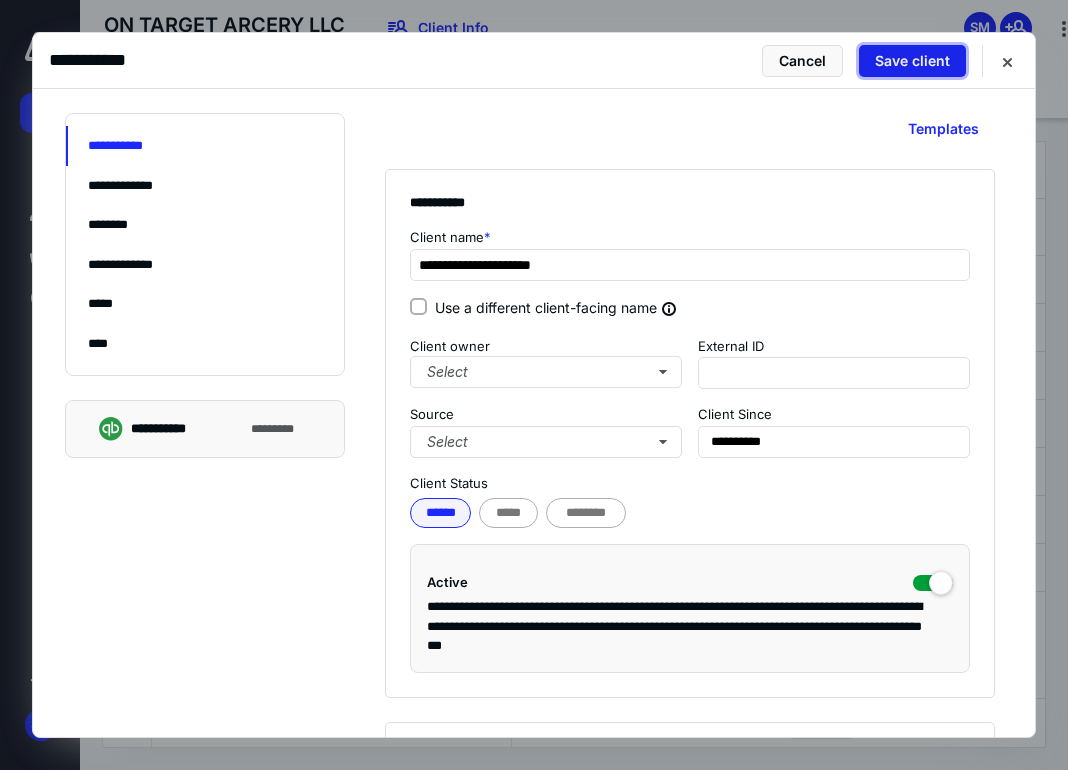 click on "Save client" at bounding box center [912, 61] 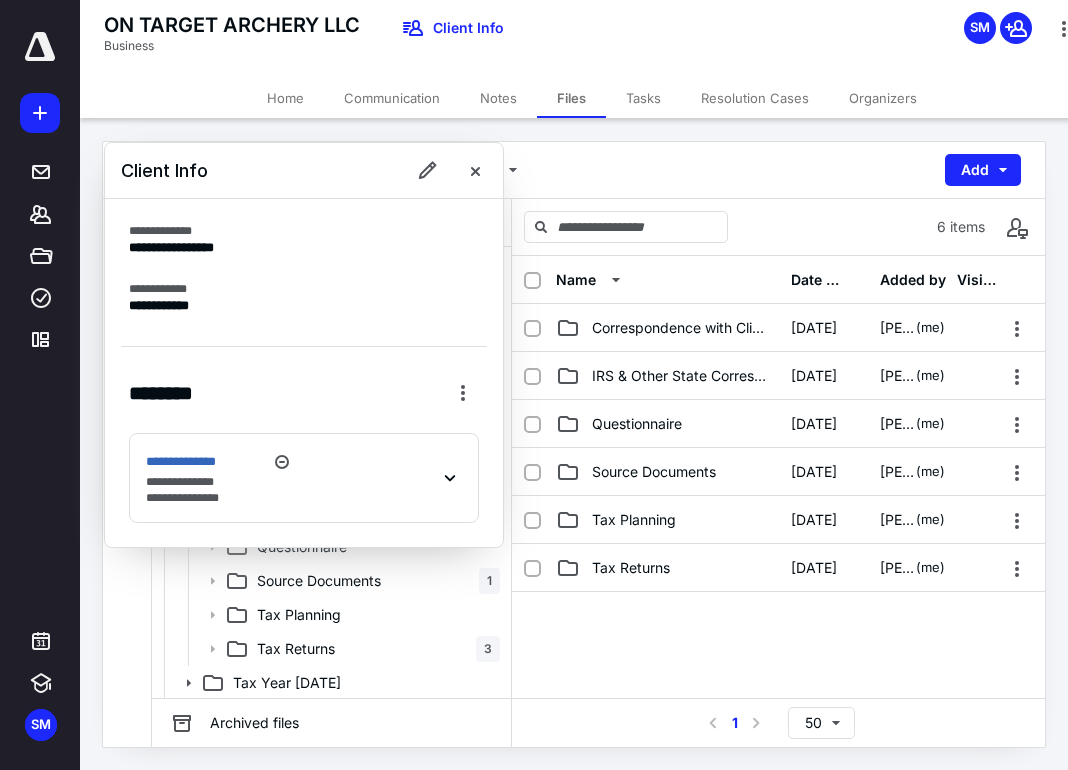 click on "ON TARGET ARCHERY LLC  Business Client Info SM" at bounding box center (592, 39) 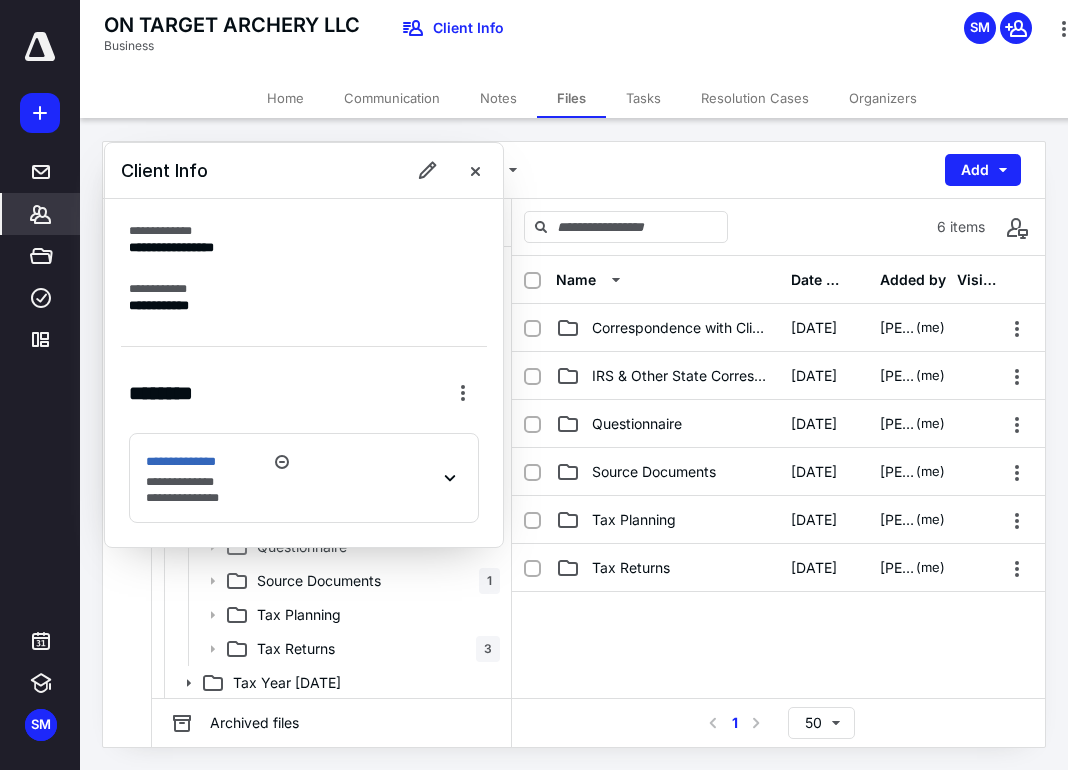 click 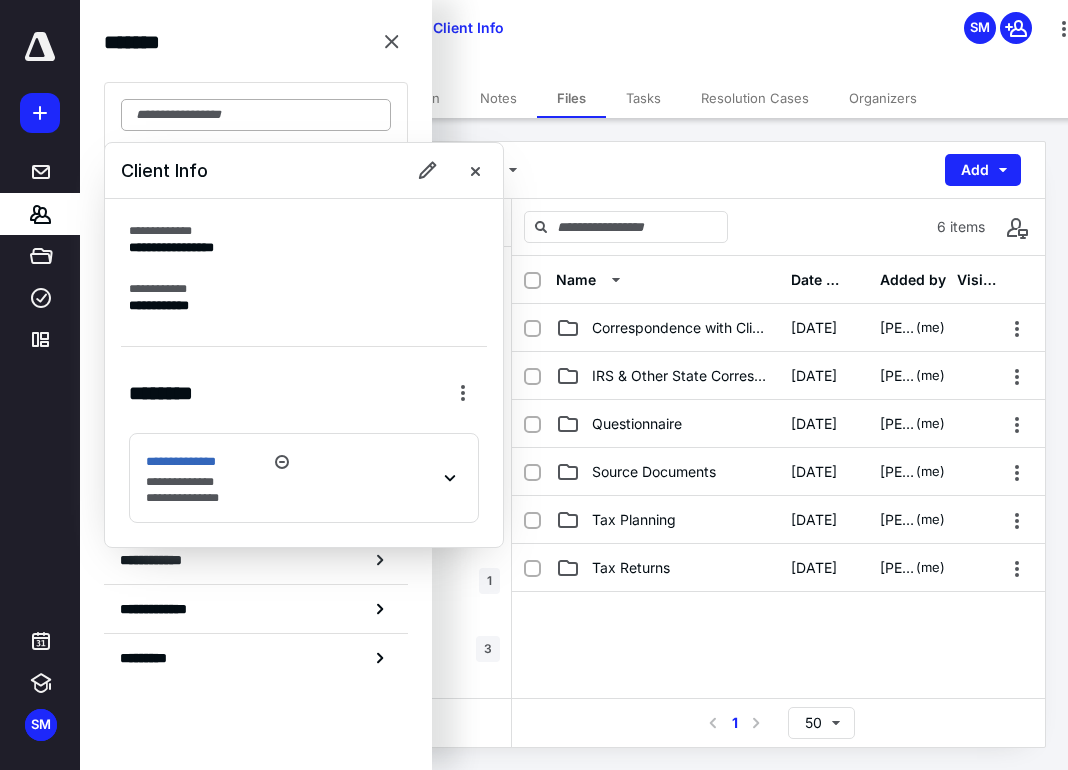 click at bounding box center (256, 115) 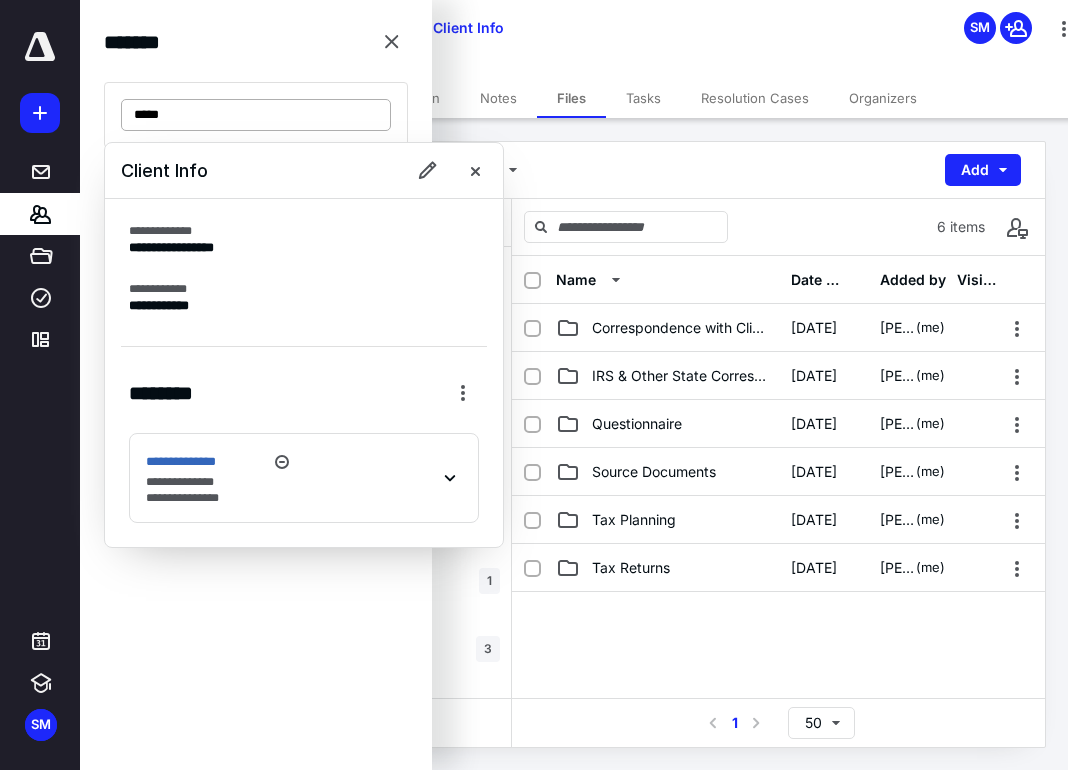 type on "*****" 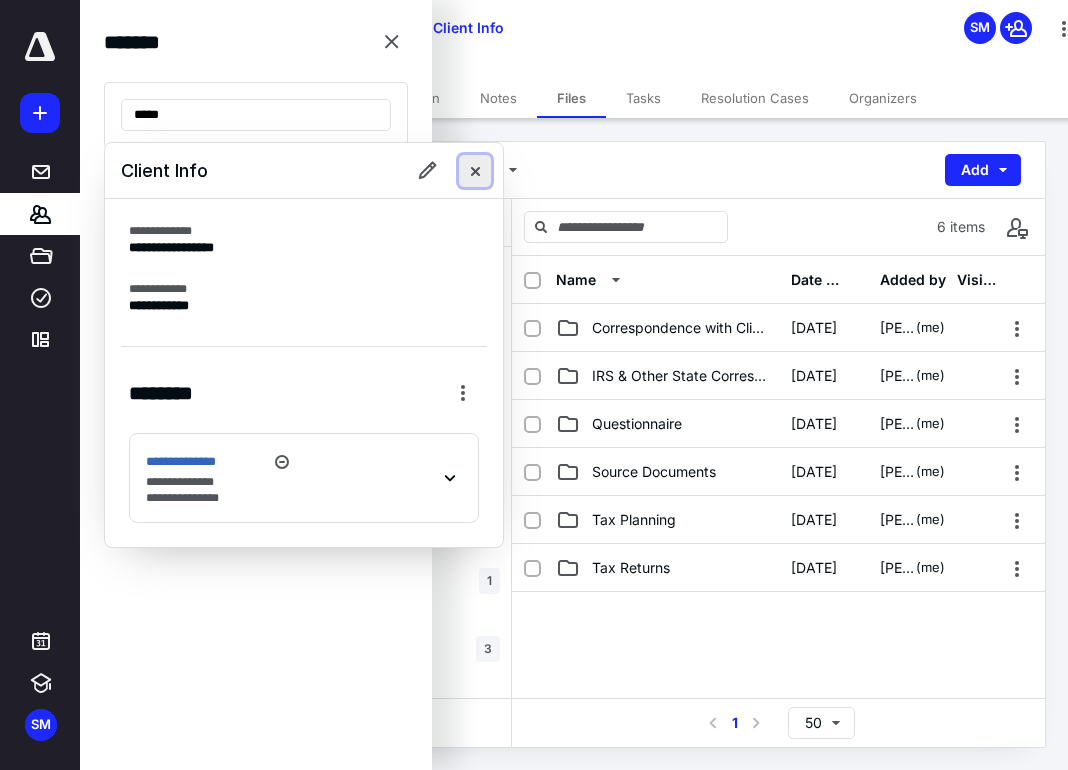 click at bounding box center (475, 171) 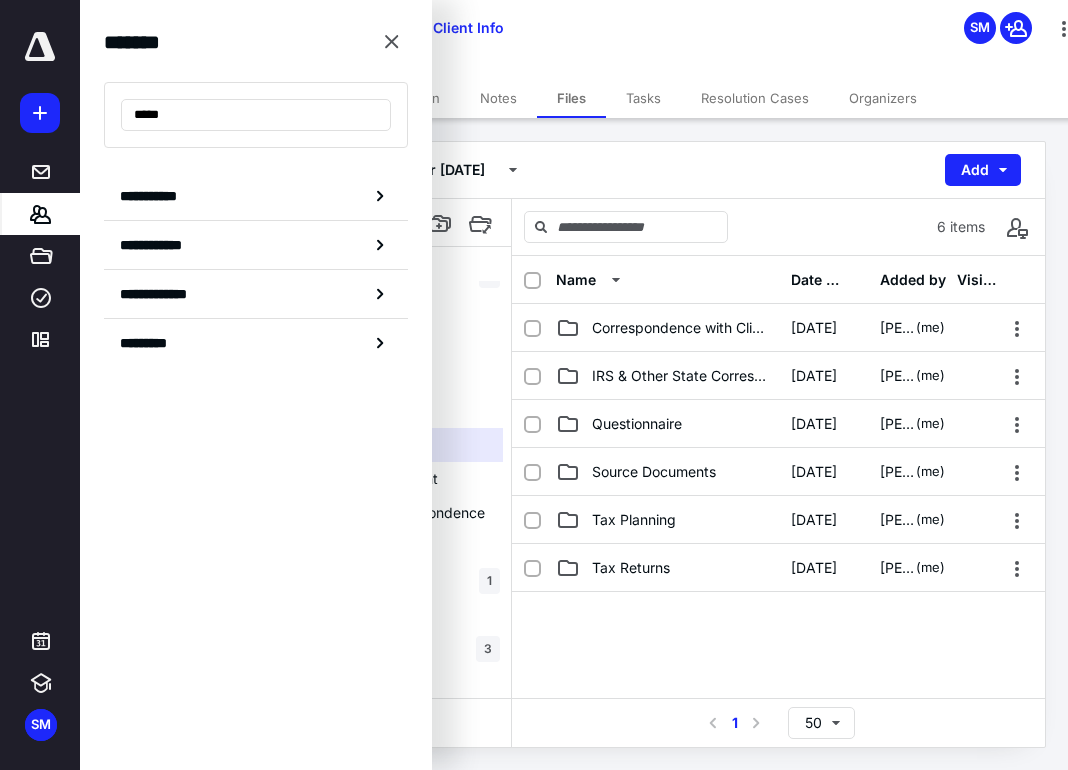 click on "*******" at bounding box center [41, 214] 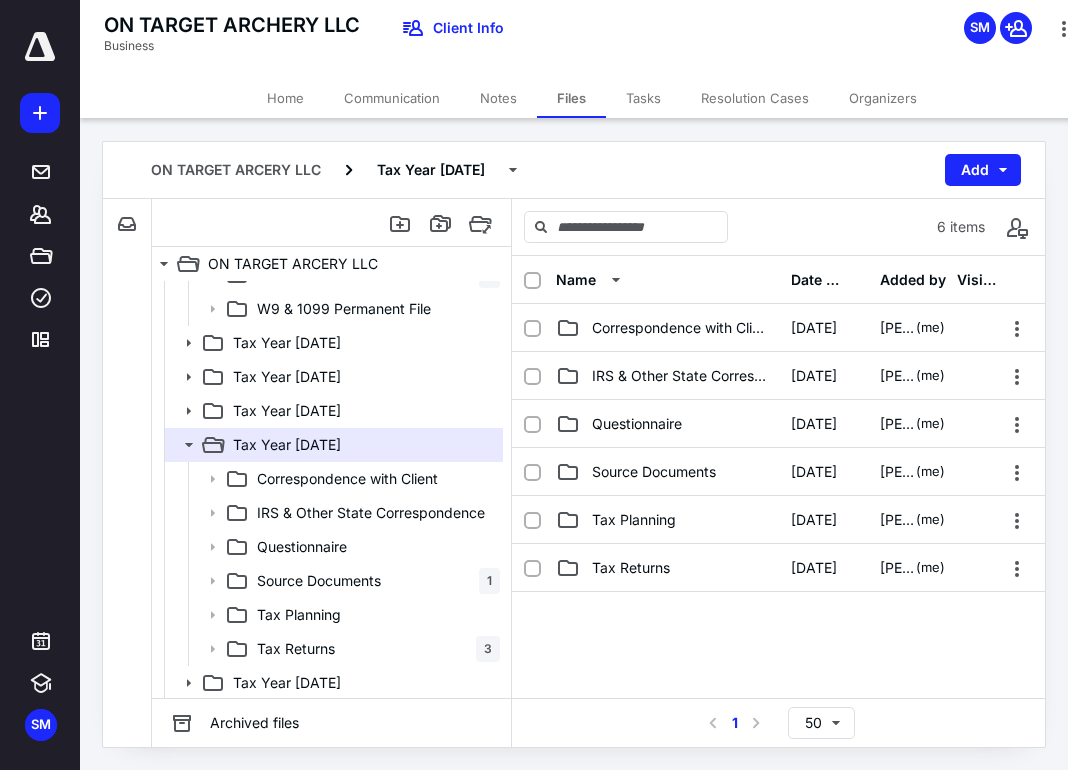 click at bounding box center [778, 742] 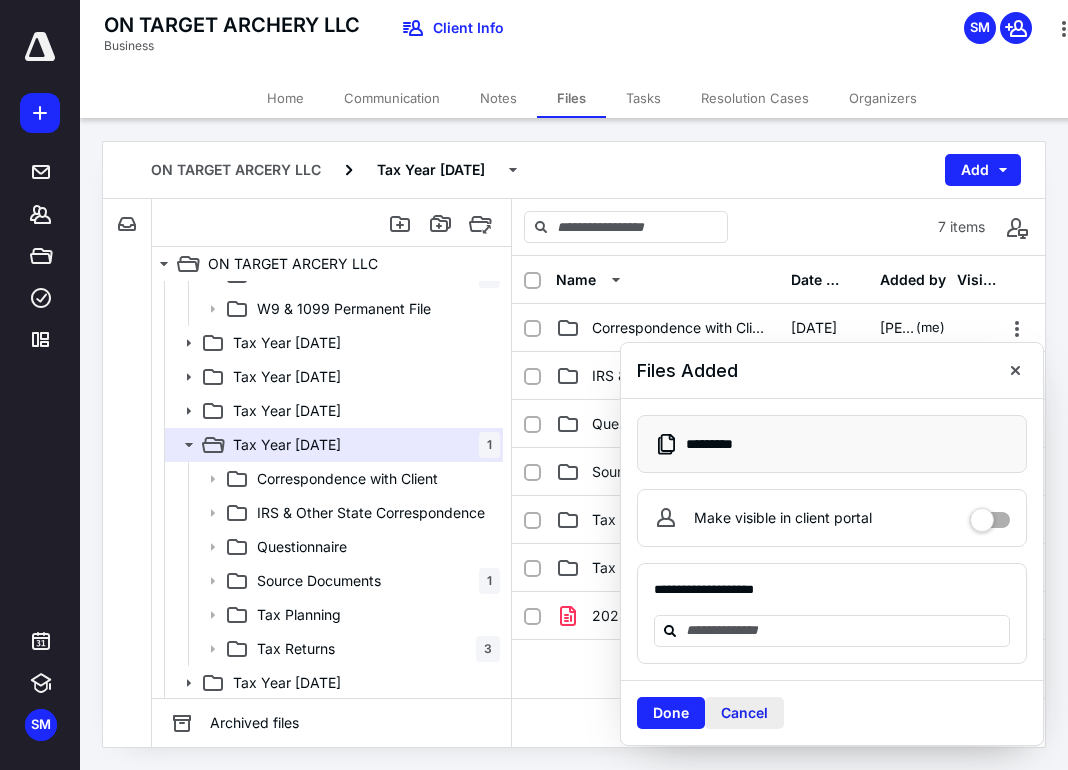 click on "Cancel" at bounding box center (744, 713) 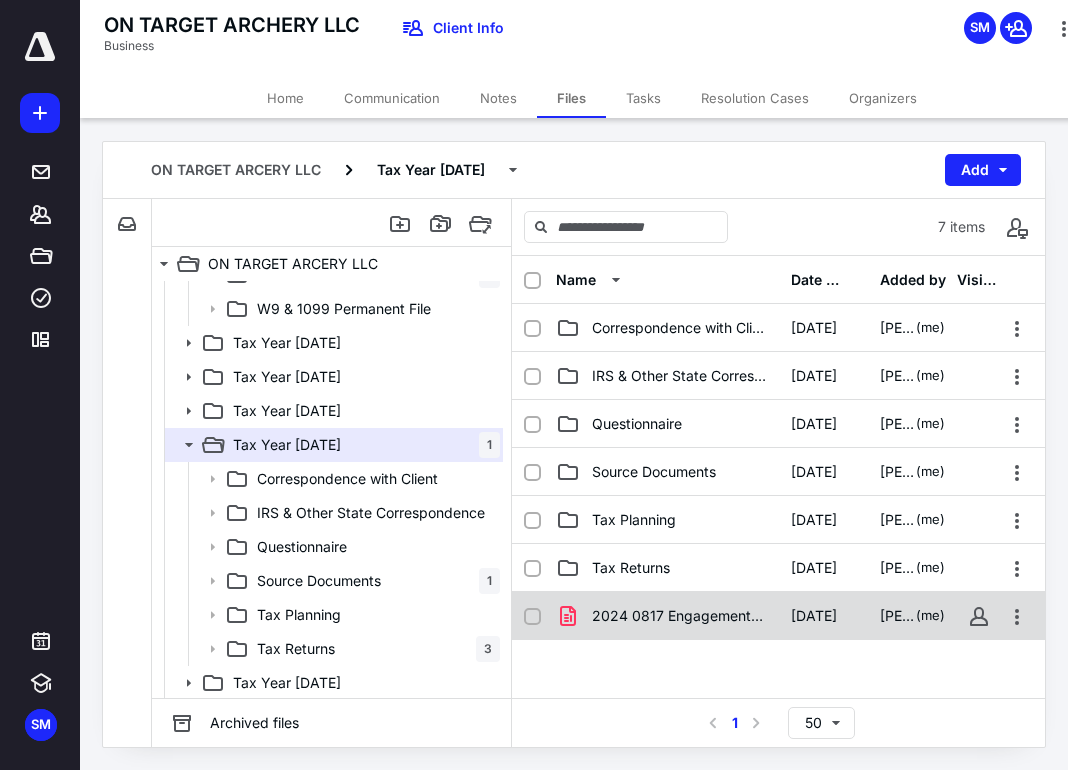 click on "2024 0817 Engagement Letter - PHOENIX CODING & CONSULTING .pdf" at bounding box center [679, 616] 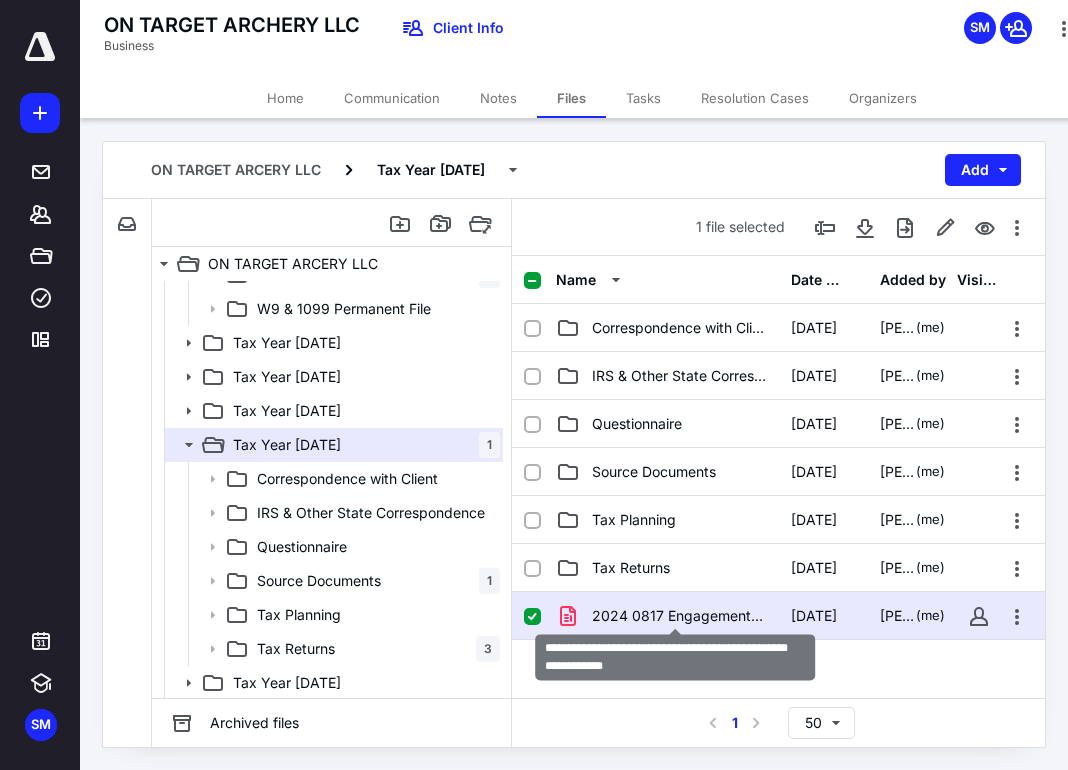 click on "2024 0817 Engagement Letter - PHOENIX CODING & CONSULTING .pdf" at bounding box center [679, 616] 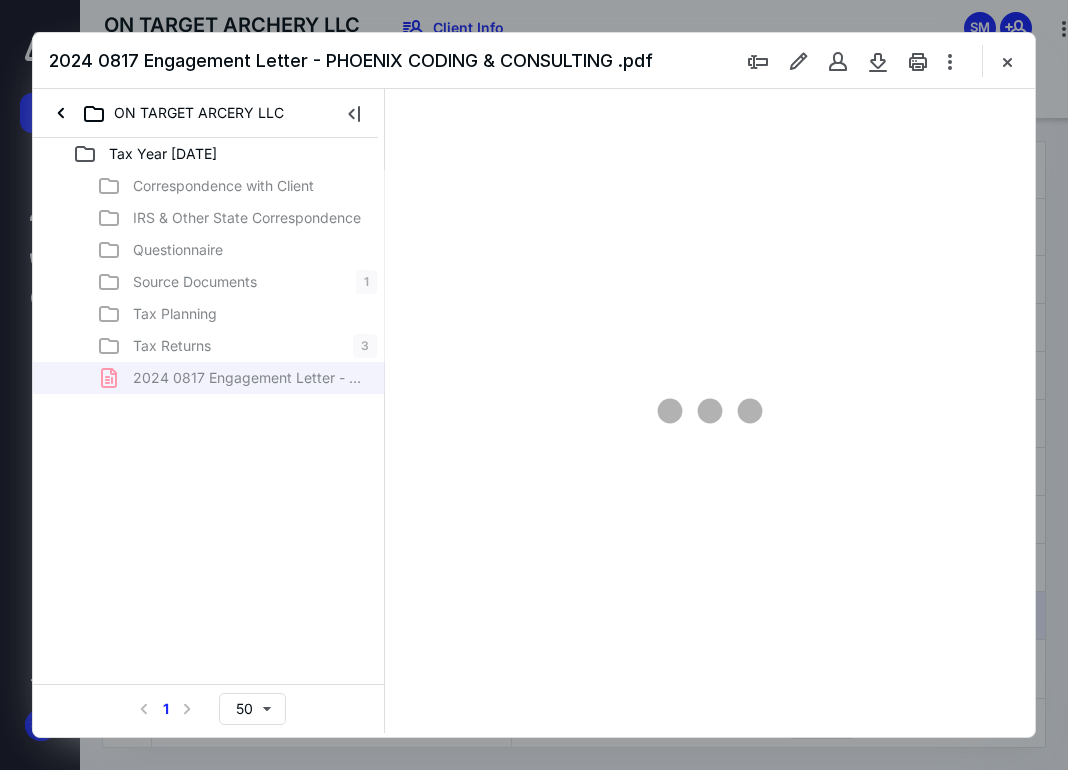 scroll, scrollTop: 0, scrollLeft: 0, axis: both 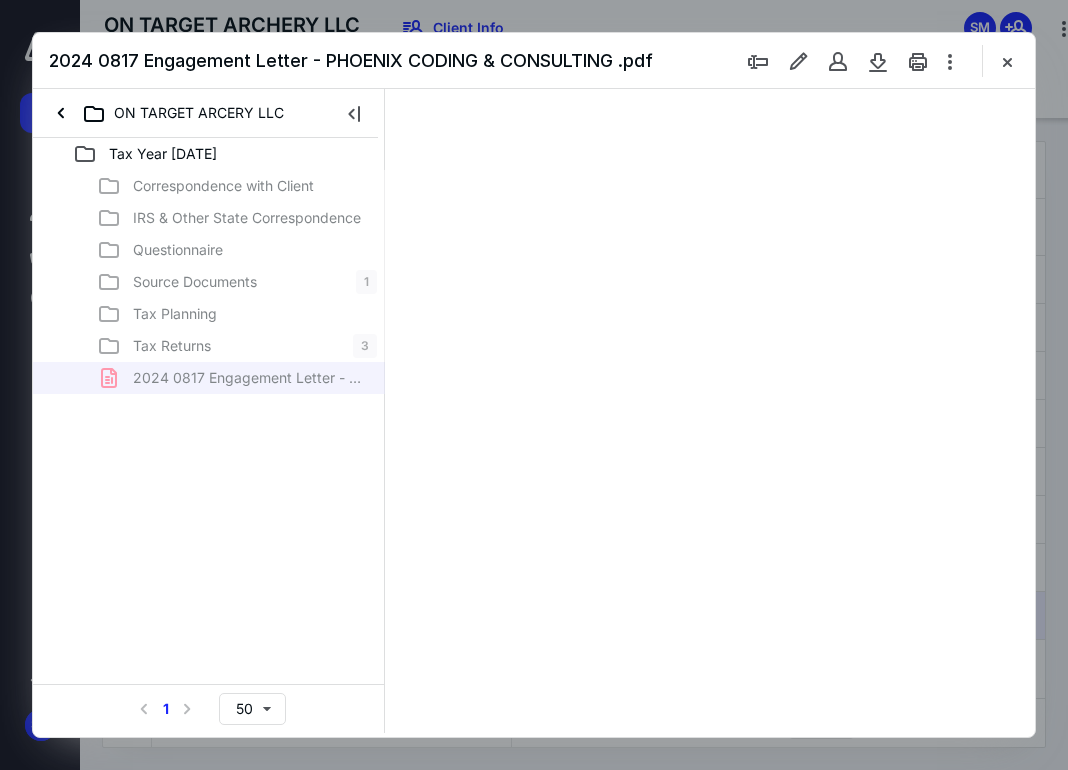 type on "104" 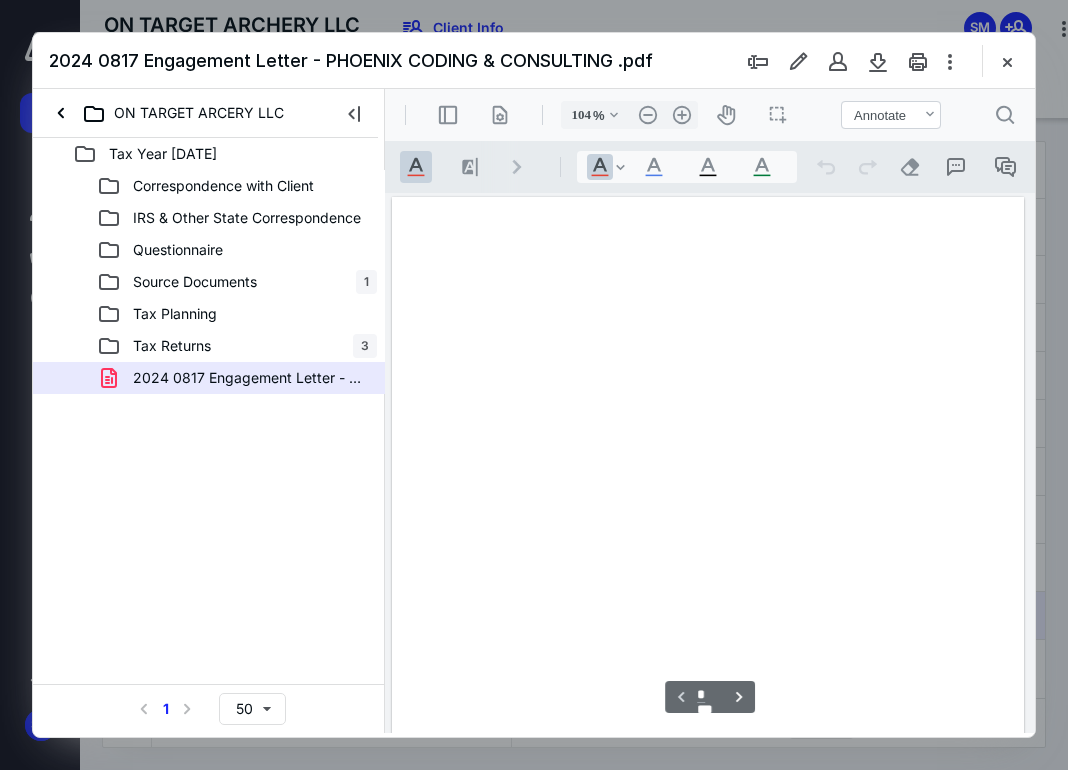scroll, scrollTop: 108, scrollLeft: 0, axis: vertical 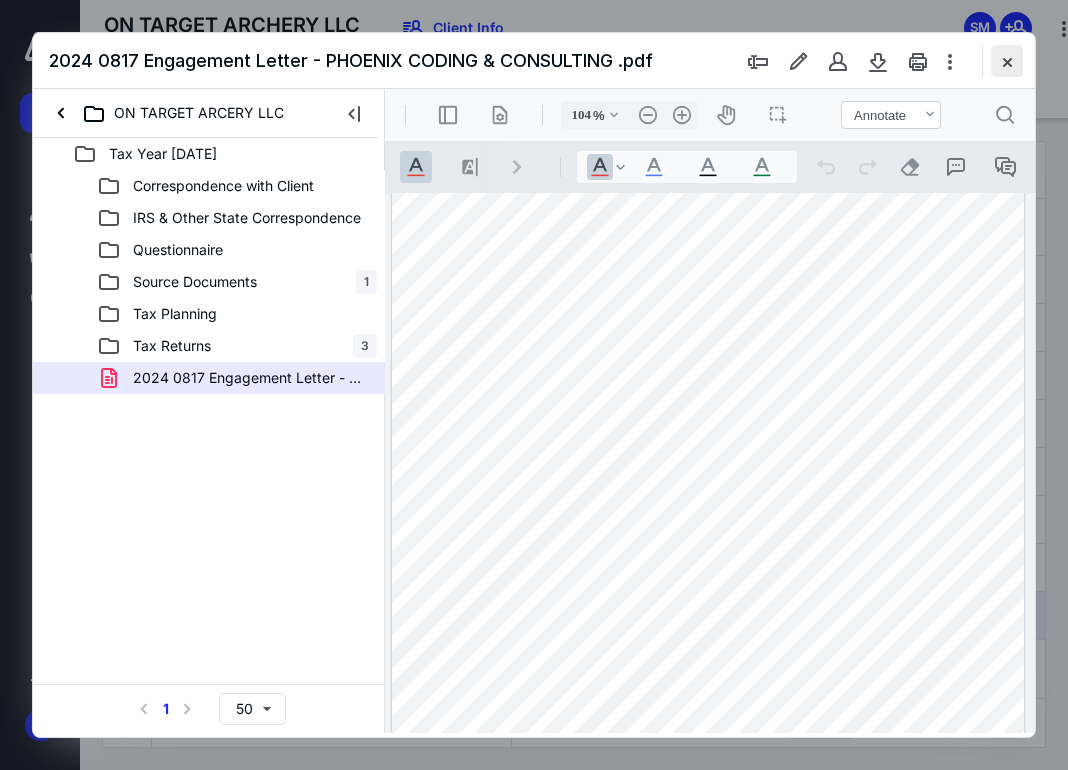 click at bounding box center (1007, 61) 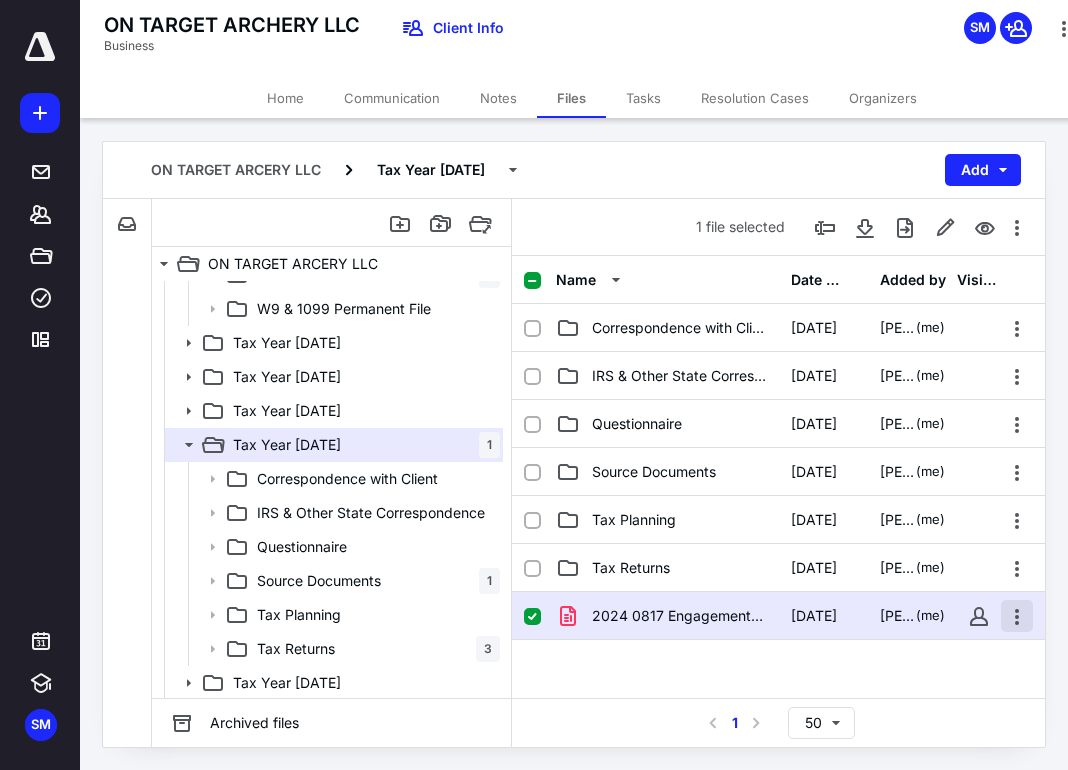 click at bounding box center [1017, 616] 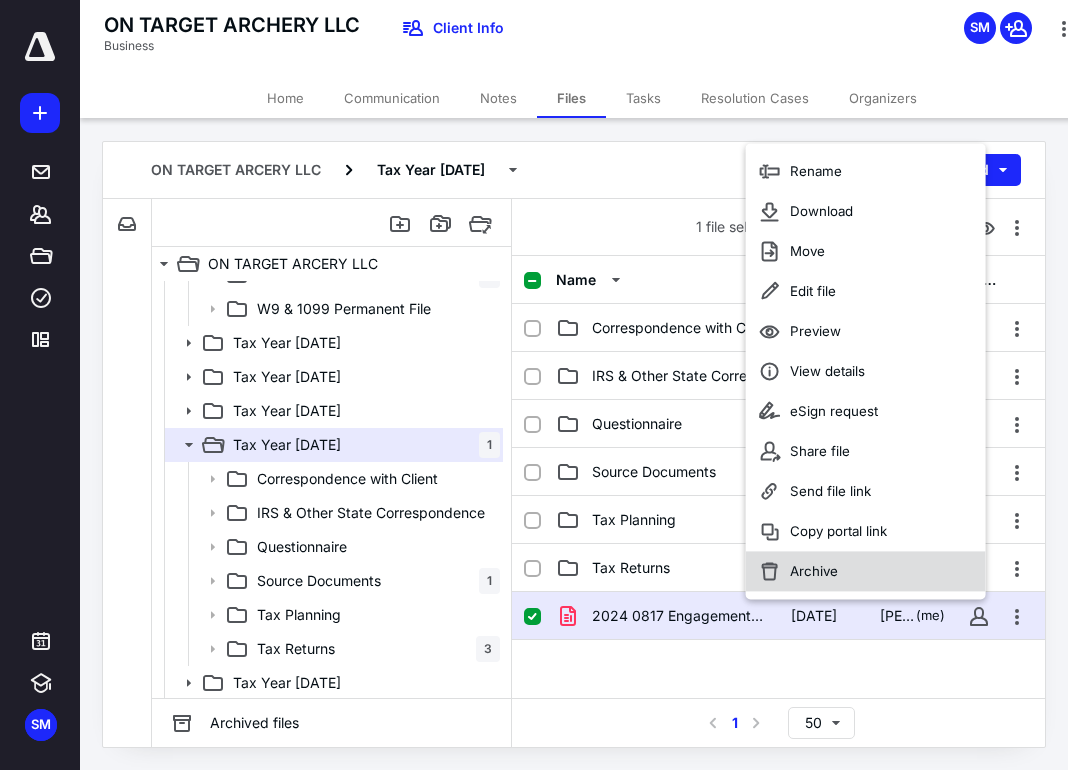 click on "Archive" at bounding box center [814, 572] 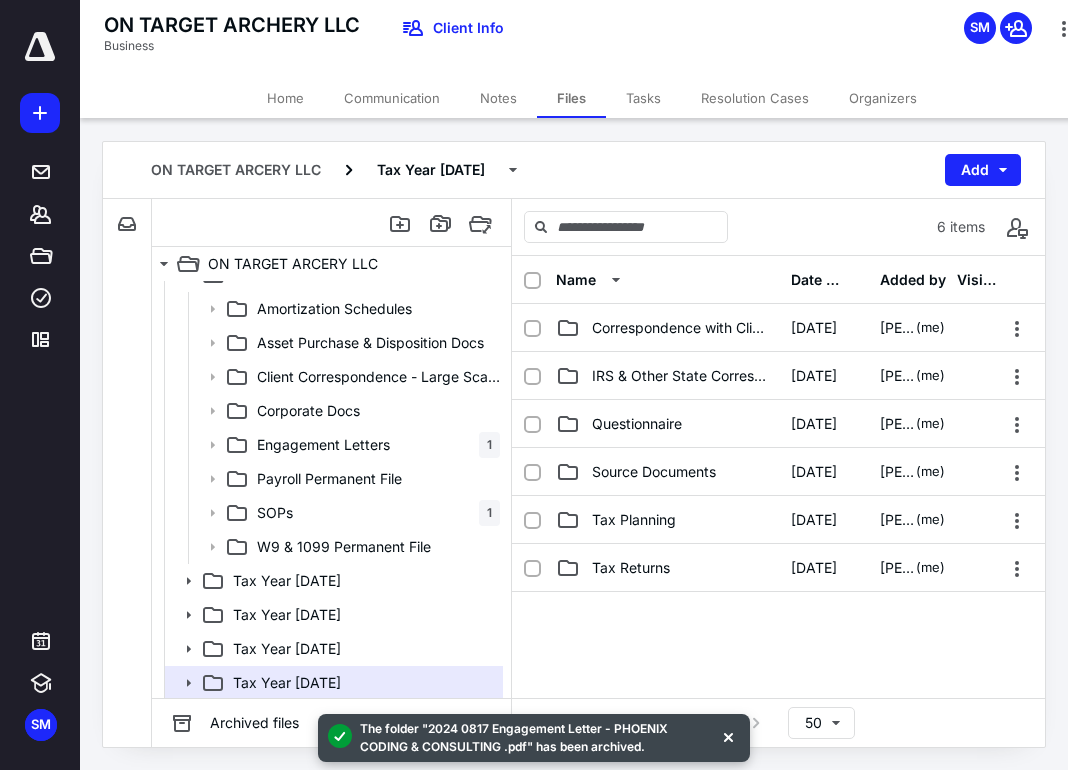 scroll, scrollTop: 92, scrollLeft: 0, axis: vertical 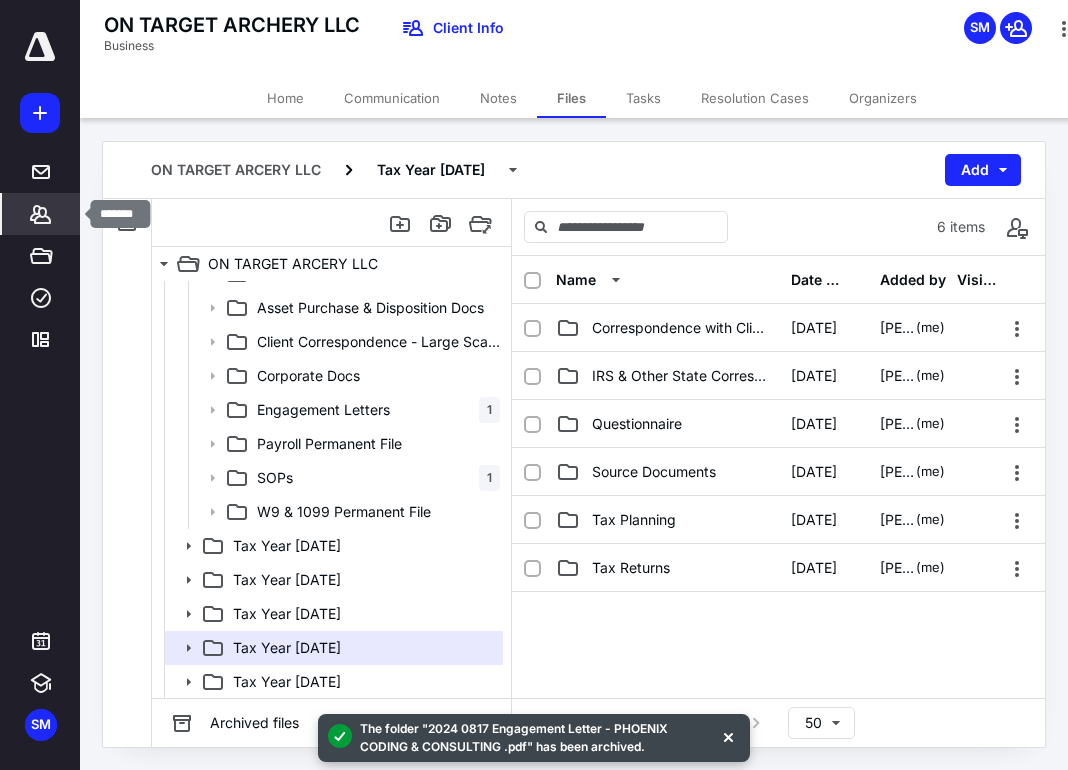 click 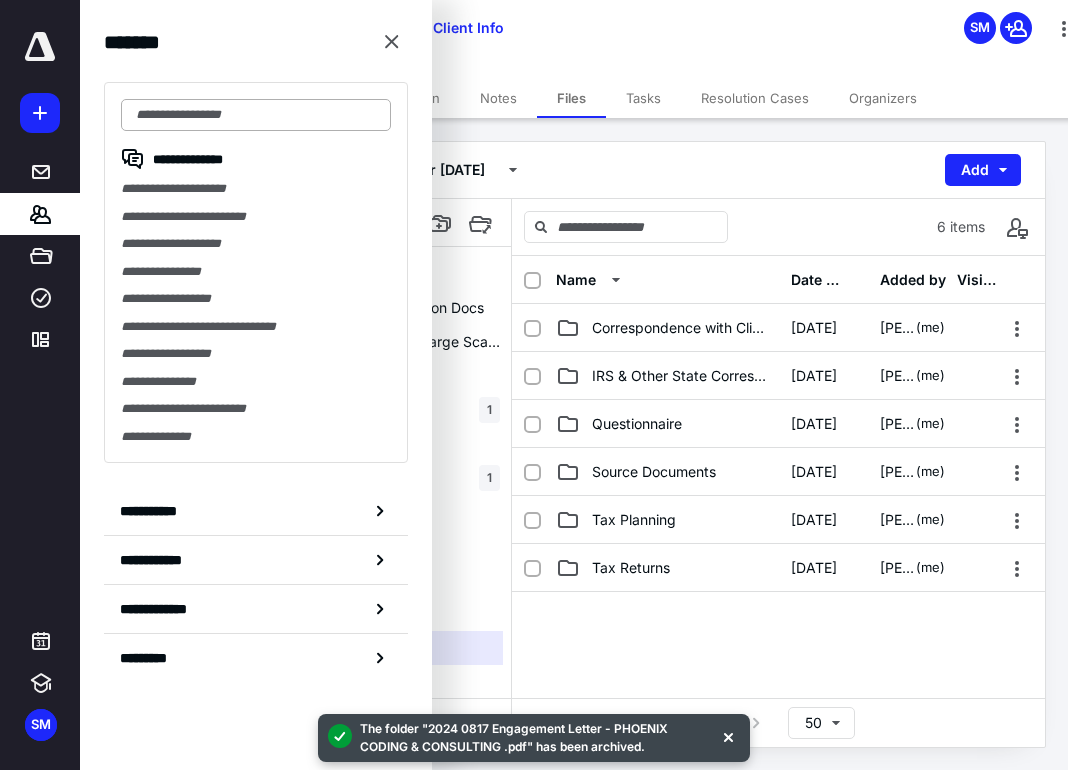 click at bounding box center (256, 115) 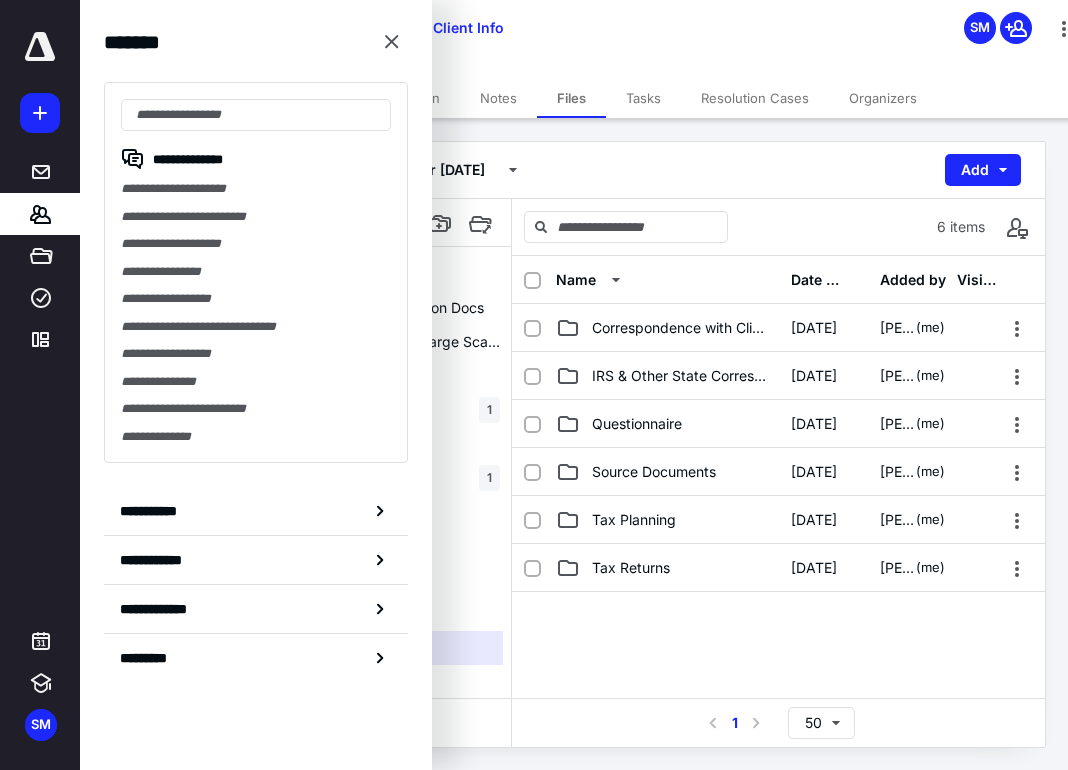 click on "ON TARGET ARCHERY LLC  Business Client Info SM" at bounding box center [592, 39] 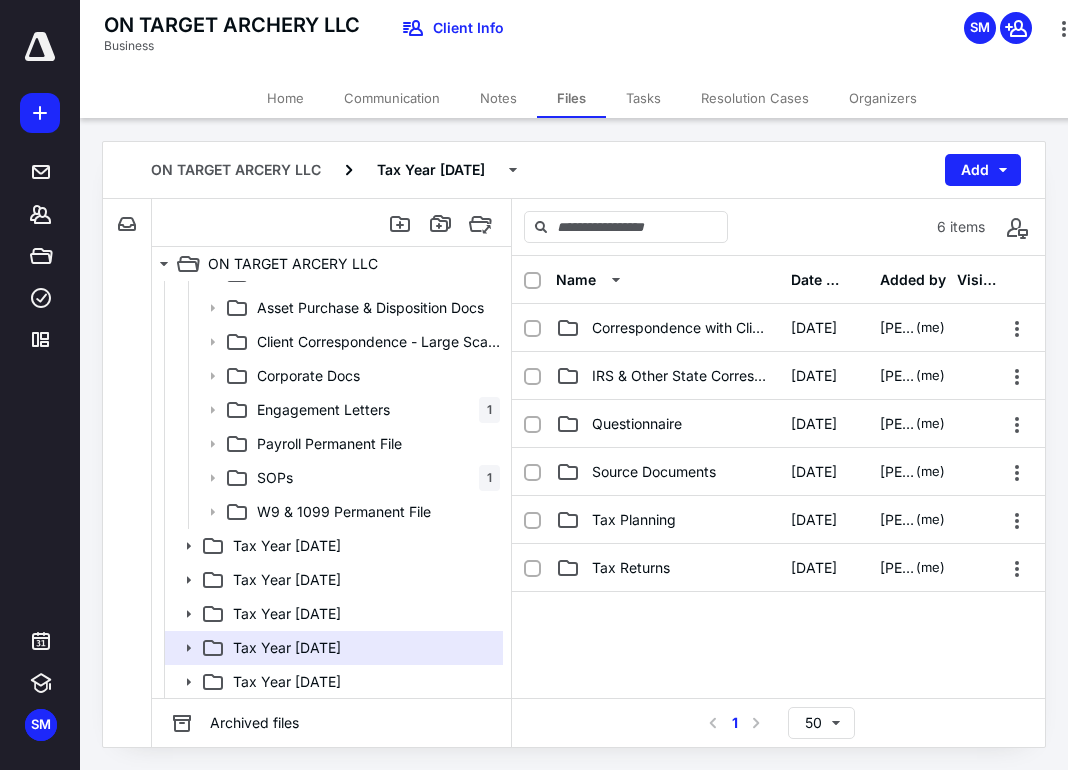 click 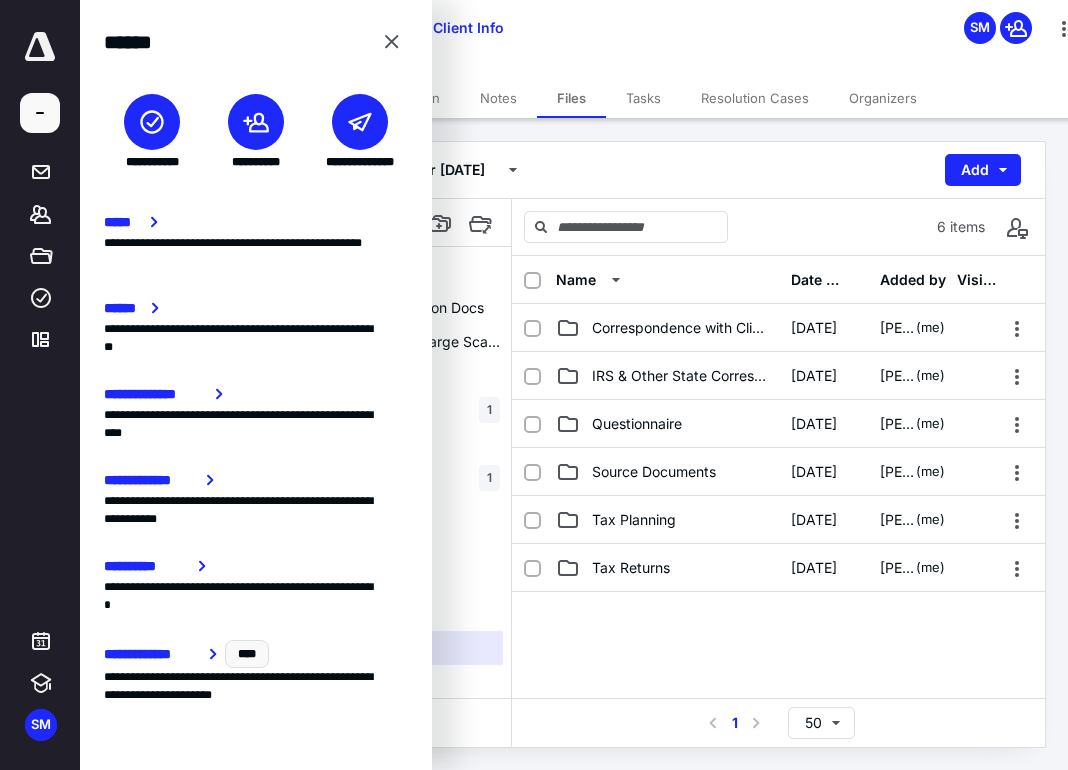 click at bounding box center (256, 122) 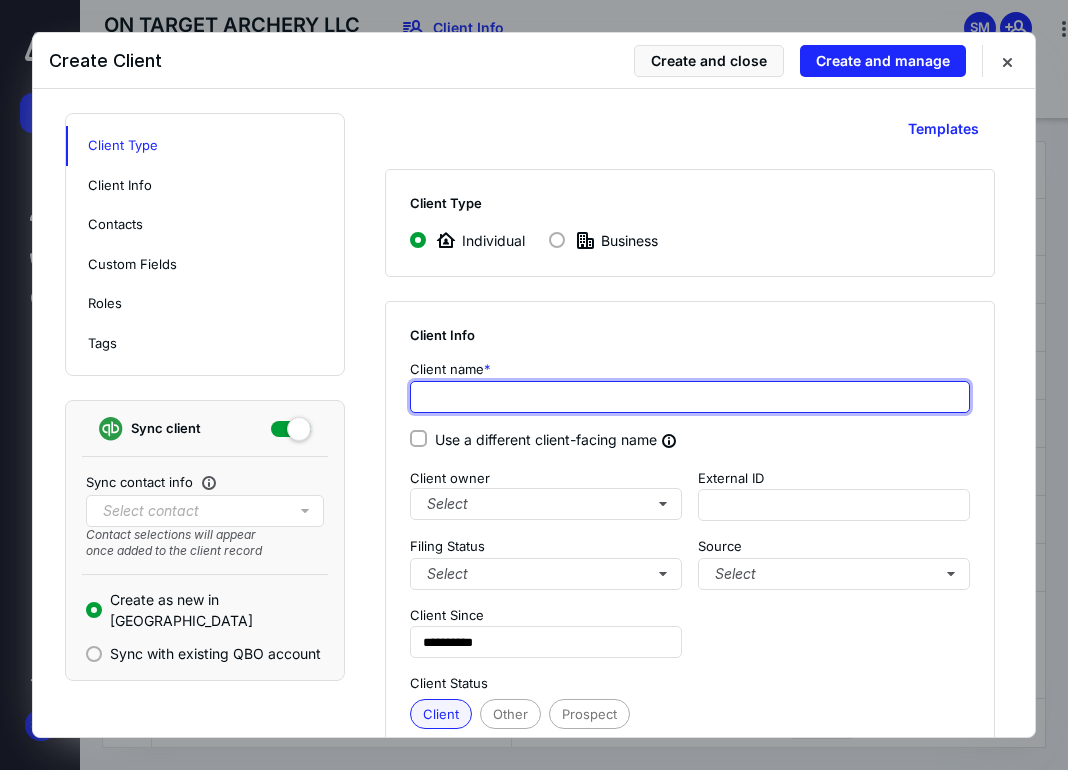 click at bounding box center (690, 397) 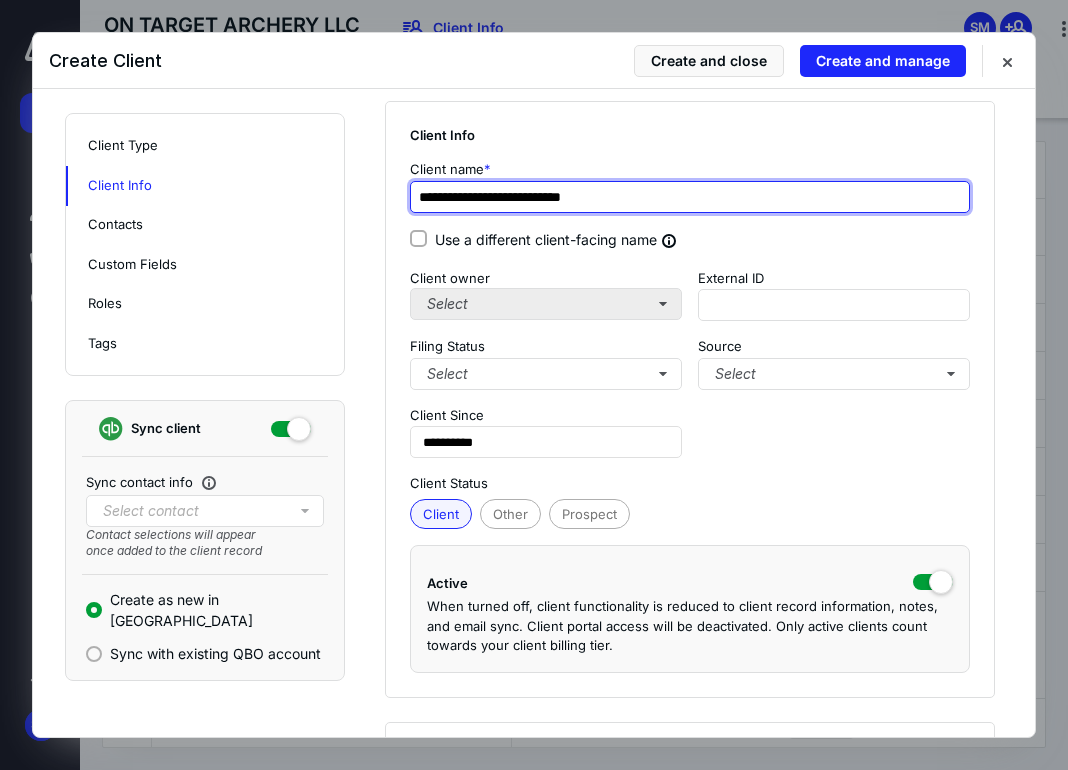scroll, scrollTop: 300, scrollLeft: 0, axis: vertical 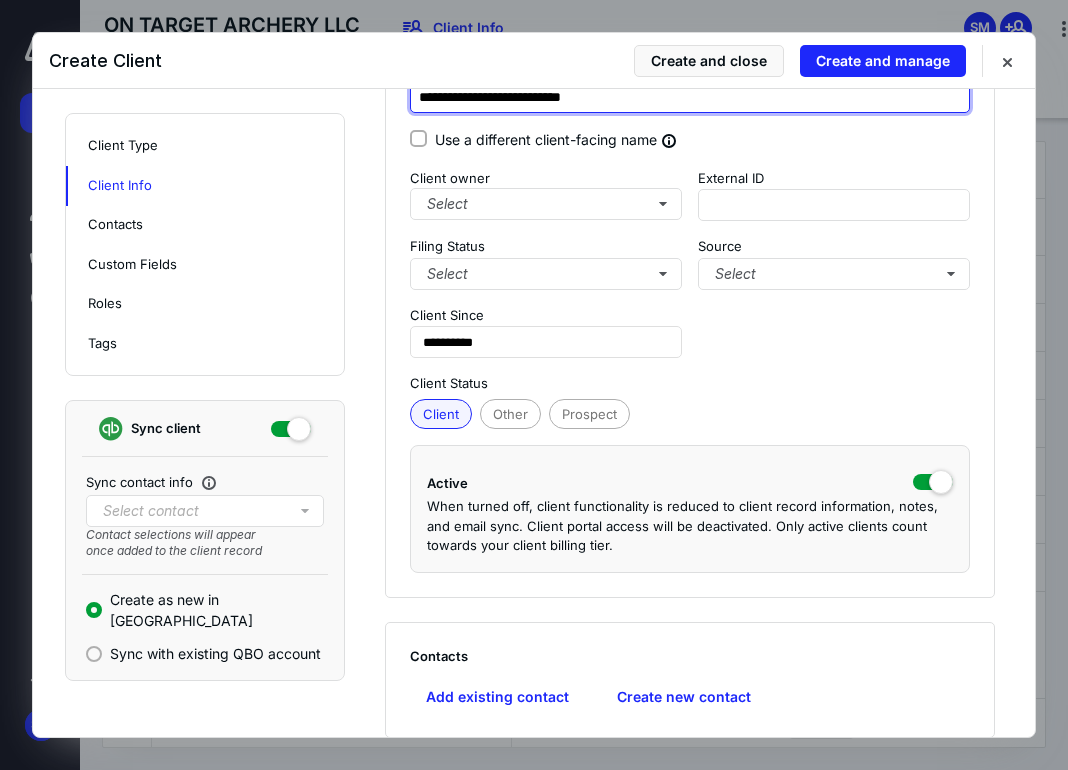 type on "**********" 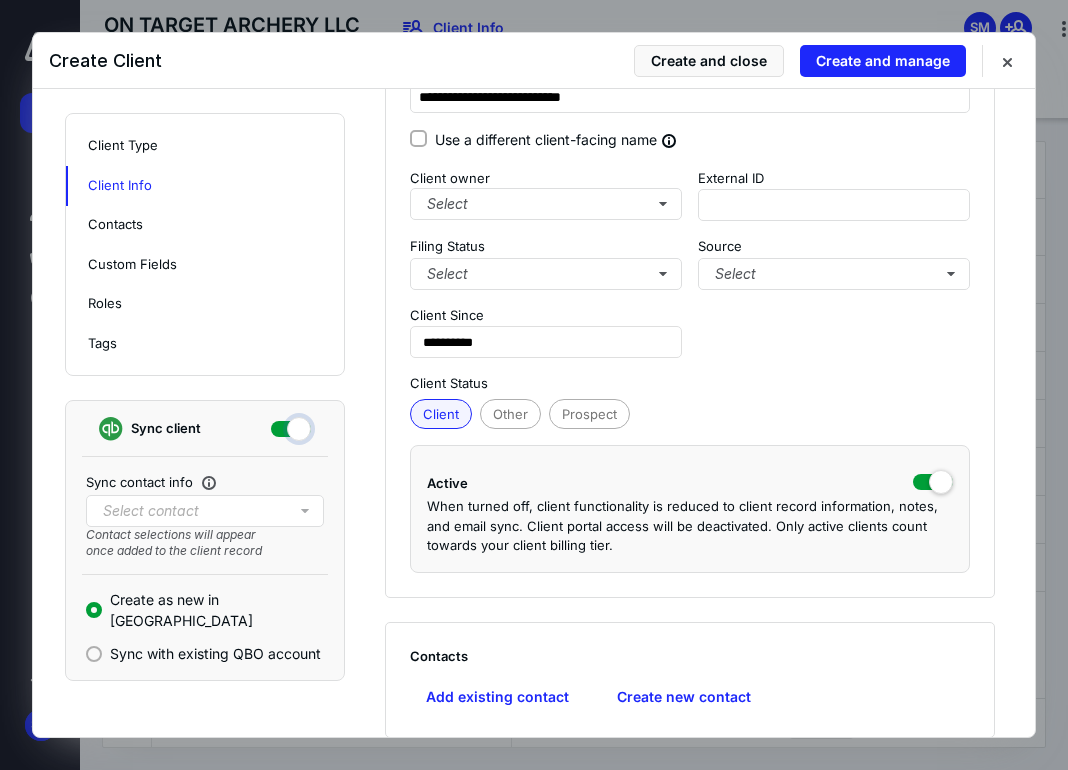 click at bounding box center (291, 426) 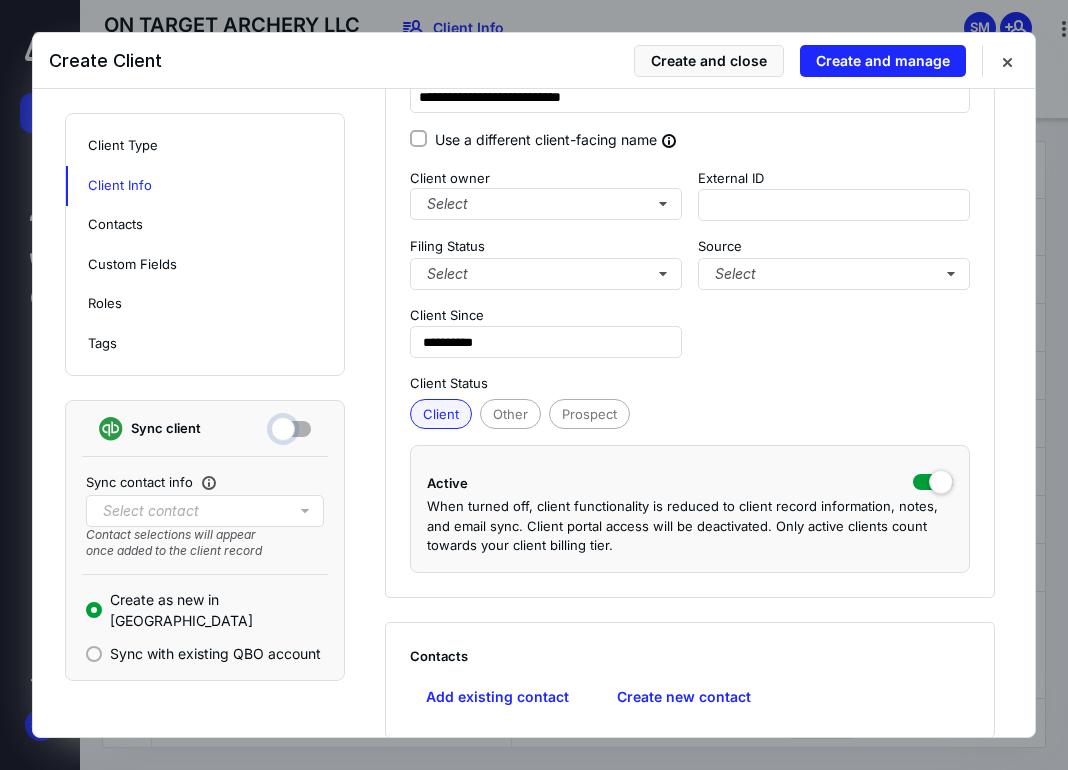 checkbox on "false" 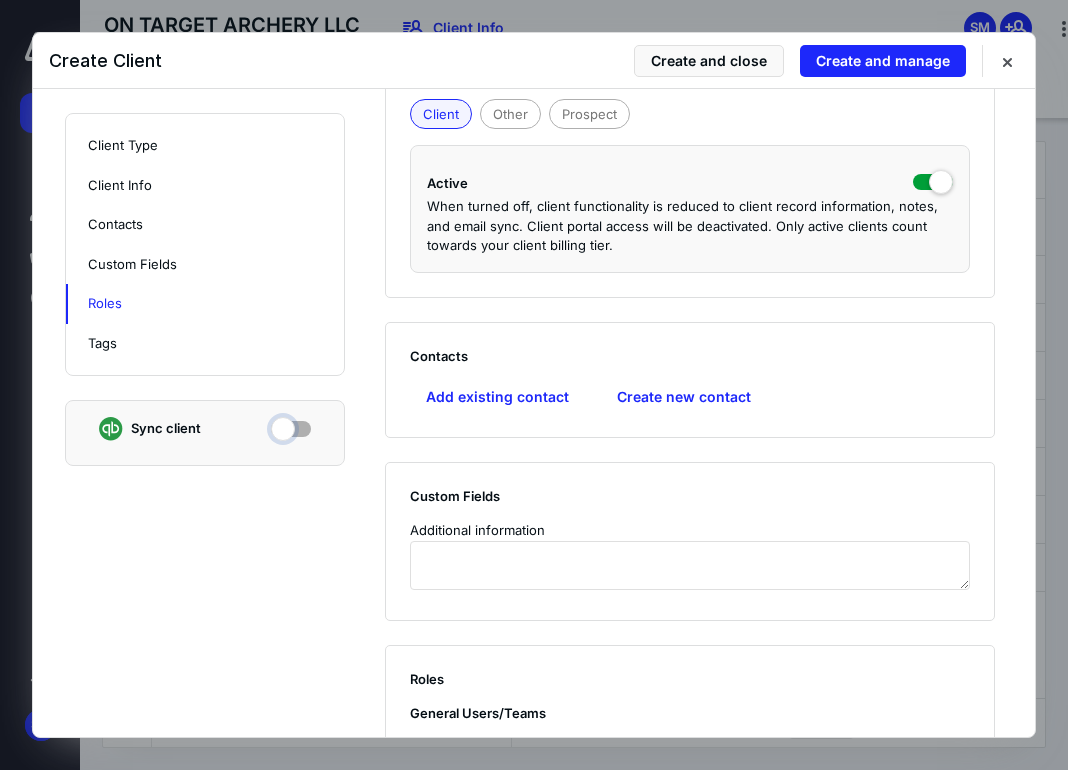 scroll, scrollTop: 700, scrollLeft: 0, axis: vertical 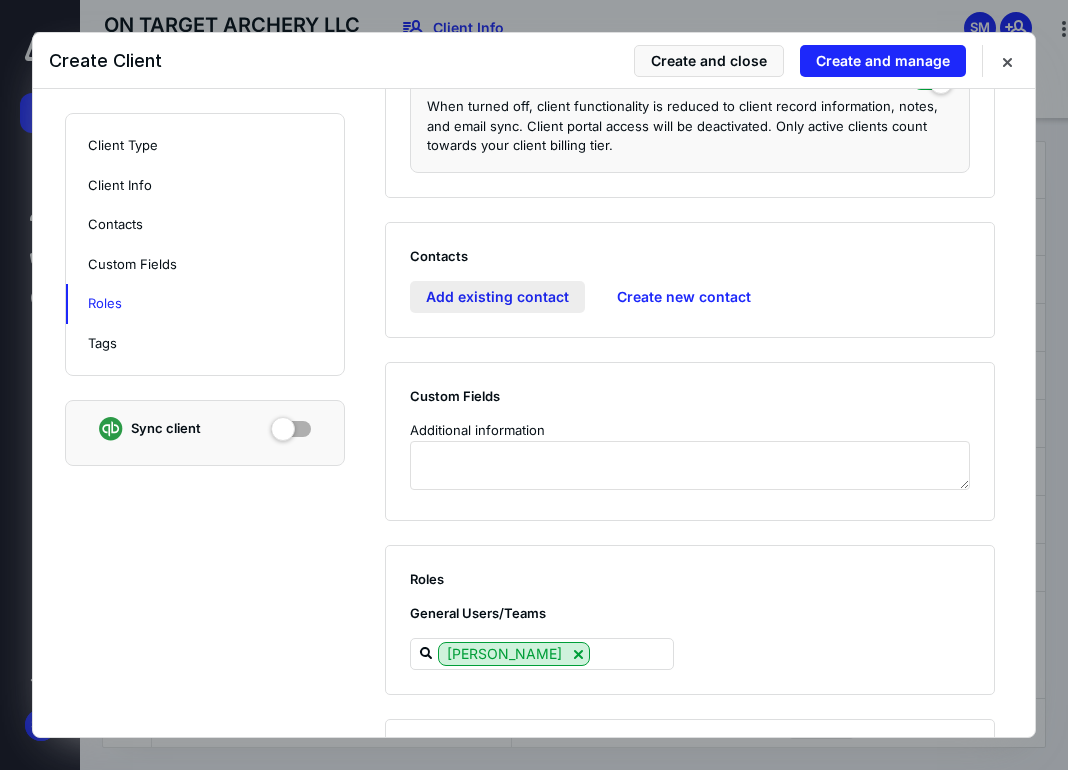click on "Add existing contact" at bounding box center (497, 297) 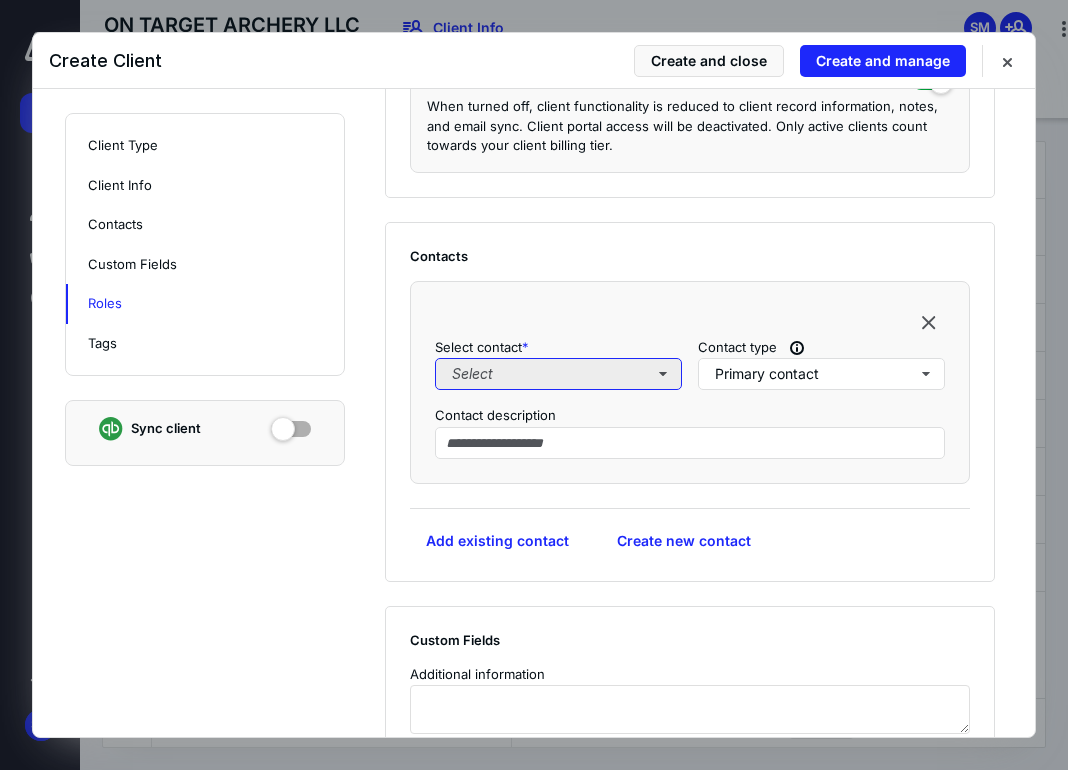 click on "Select" at bounding box center (558, 374) 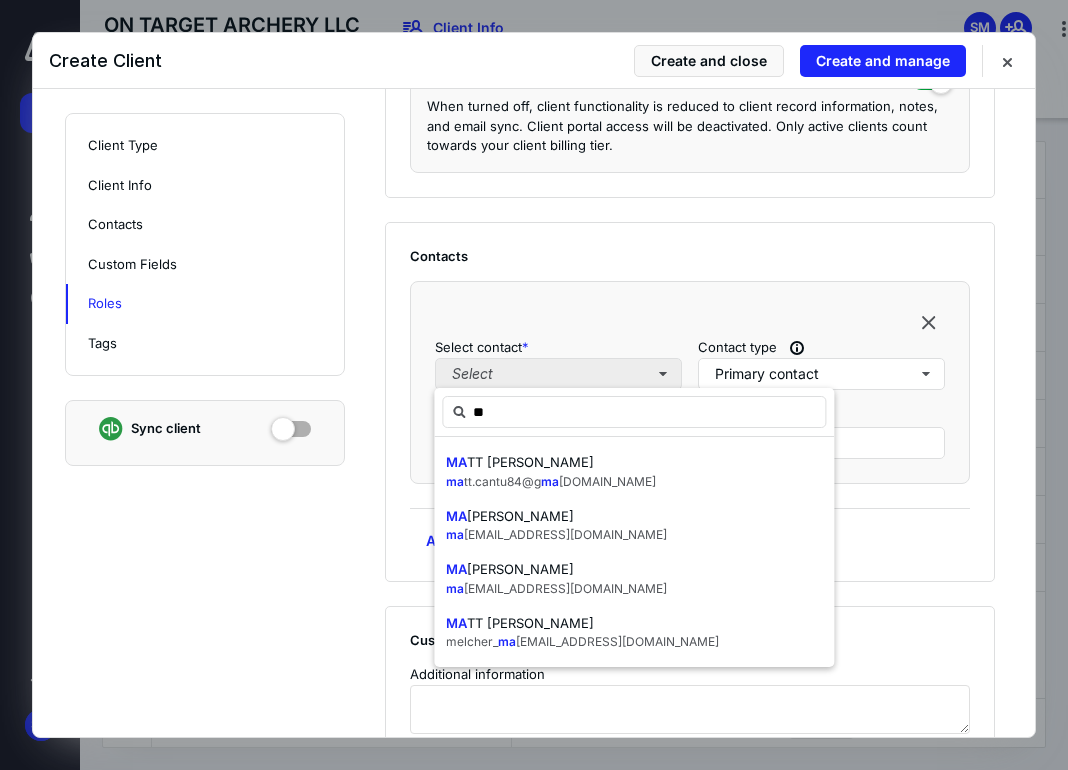 type on "*" 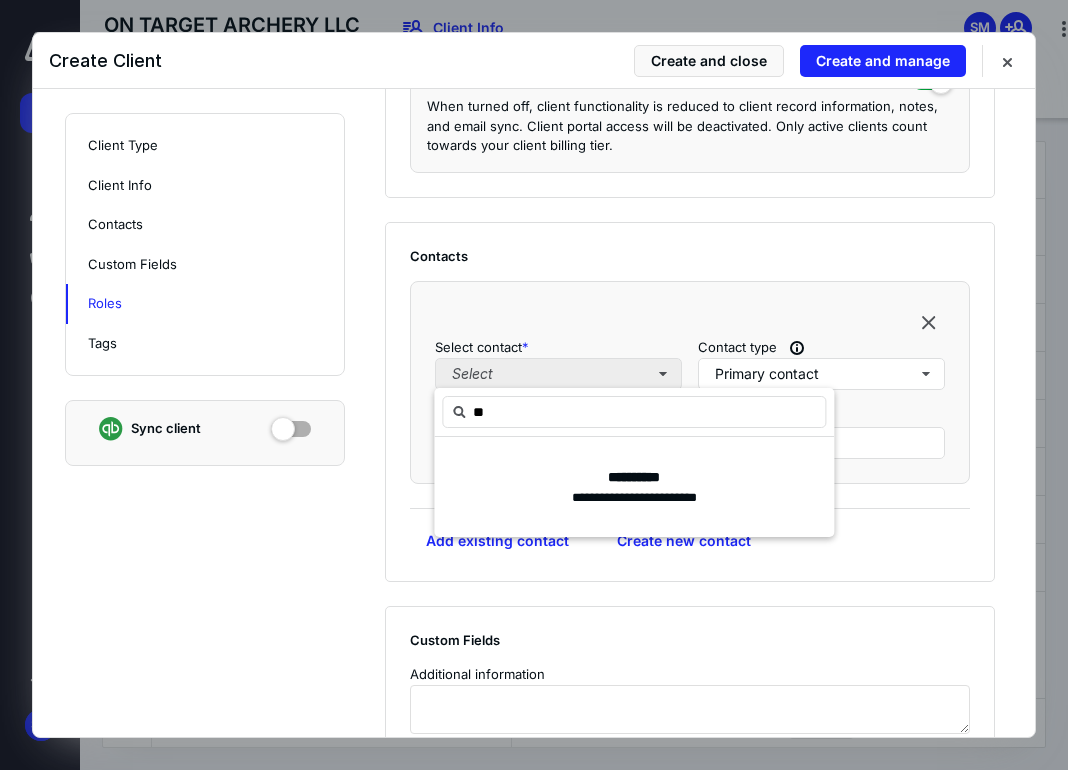 type on "*" 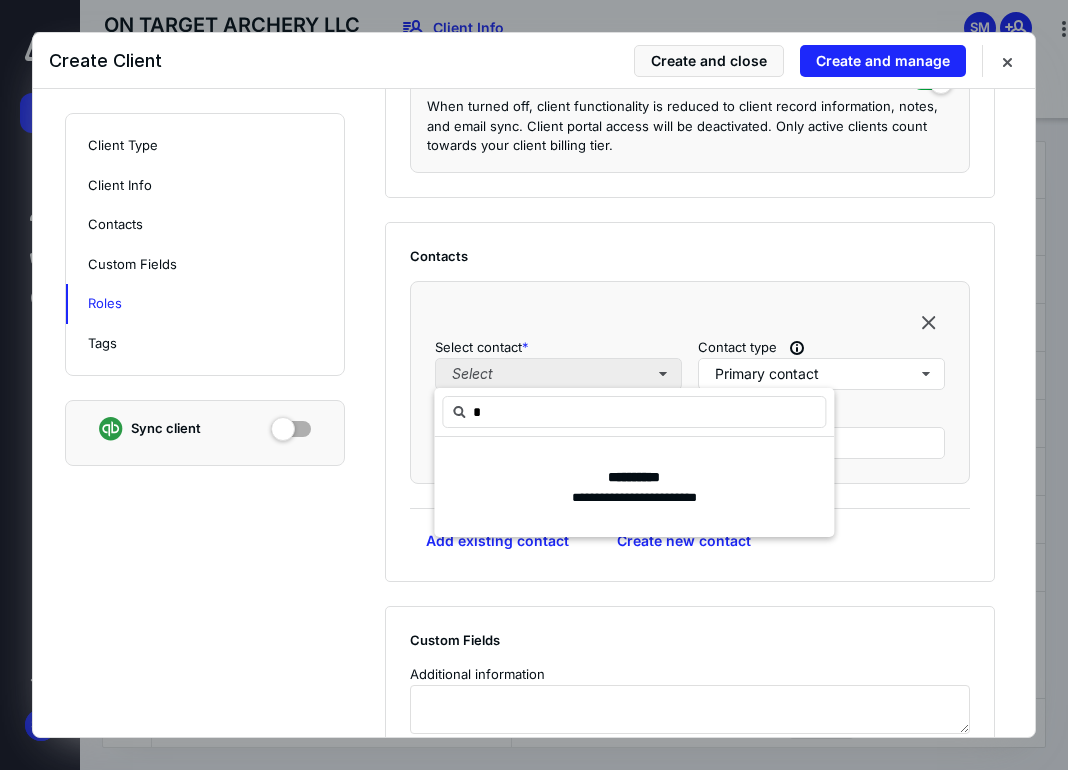 type 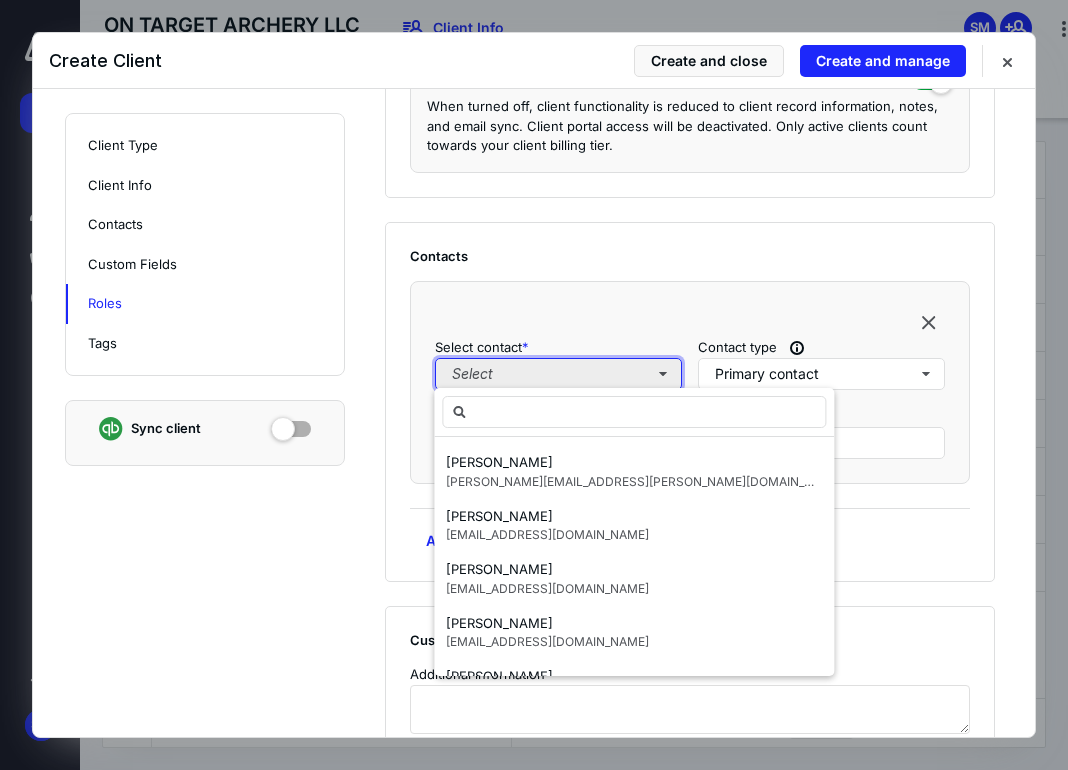 click on "Select" at bounding box center [558, 374] 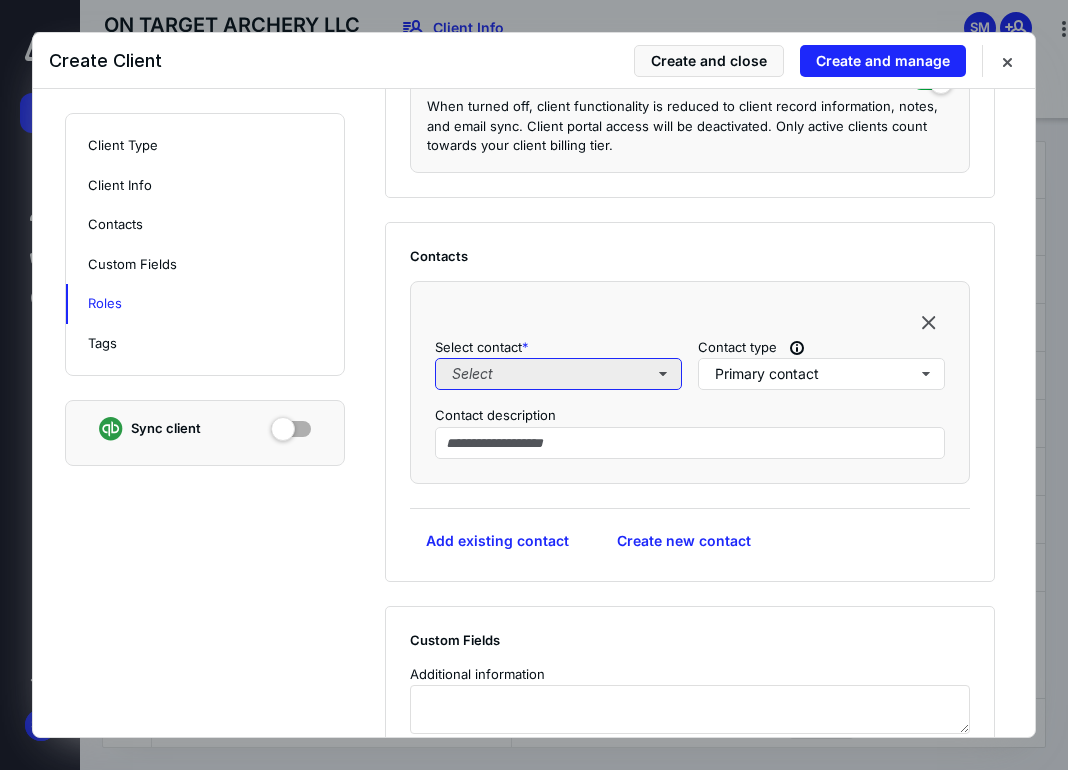 click on "Select" at bounding box center [558, 374] 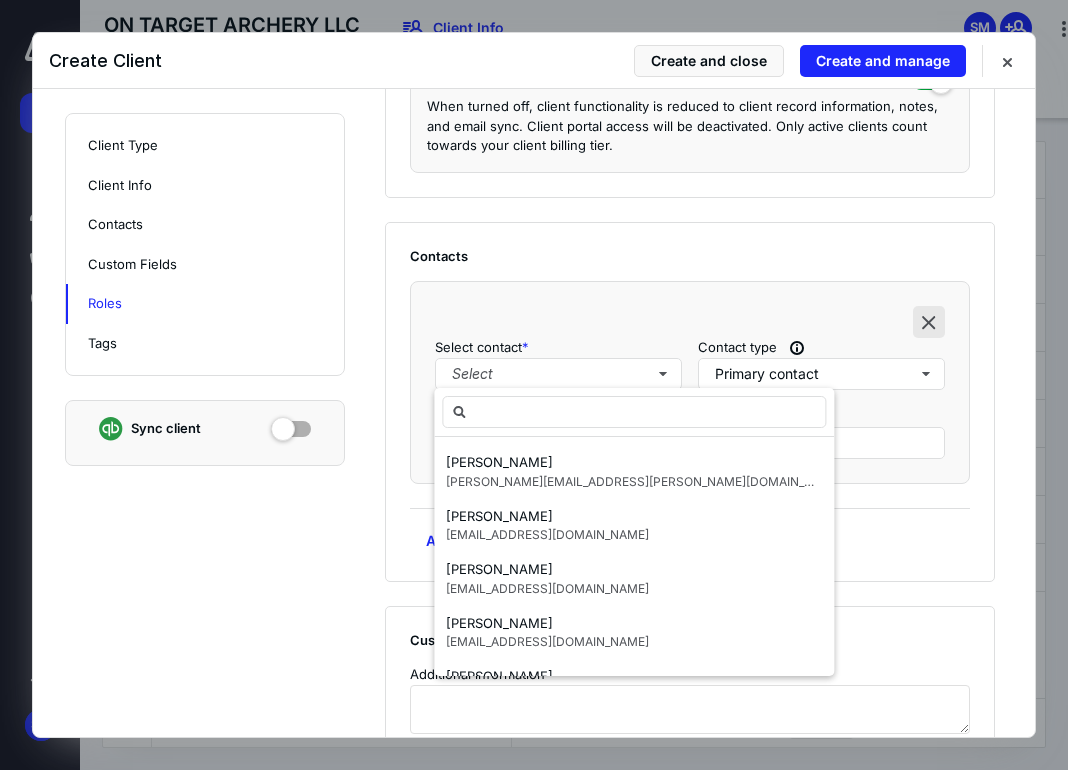click at bounding box center [929, 322] 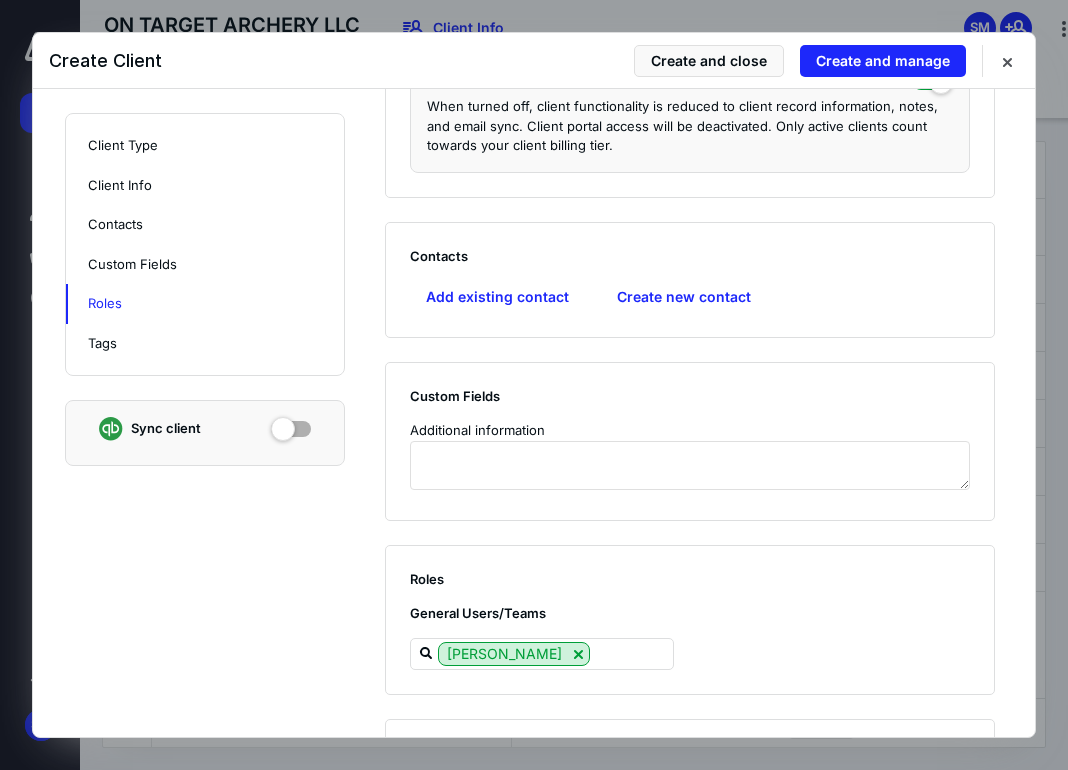 click on "Custom Fields Additional information" at bounding box center [690, 441] 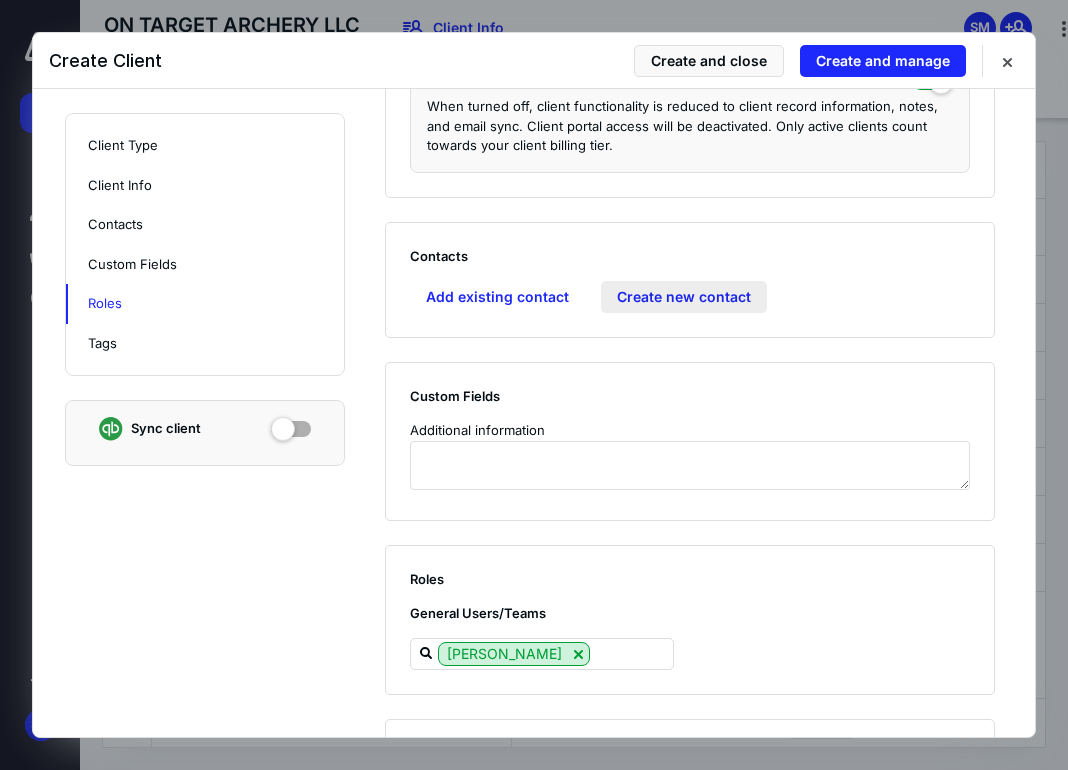 click on "Create new contact" at bounding box center [684, 297] 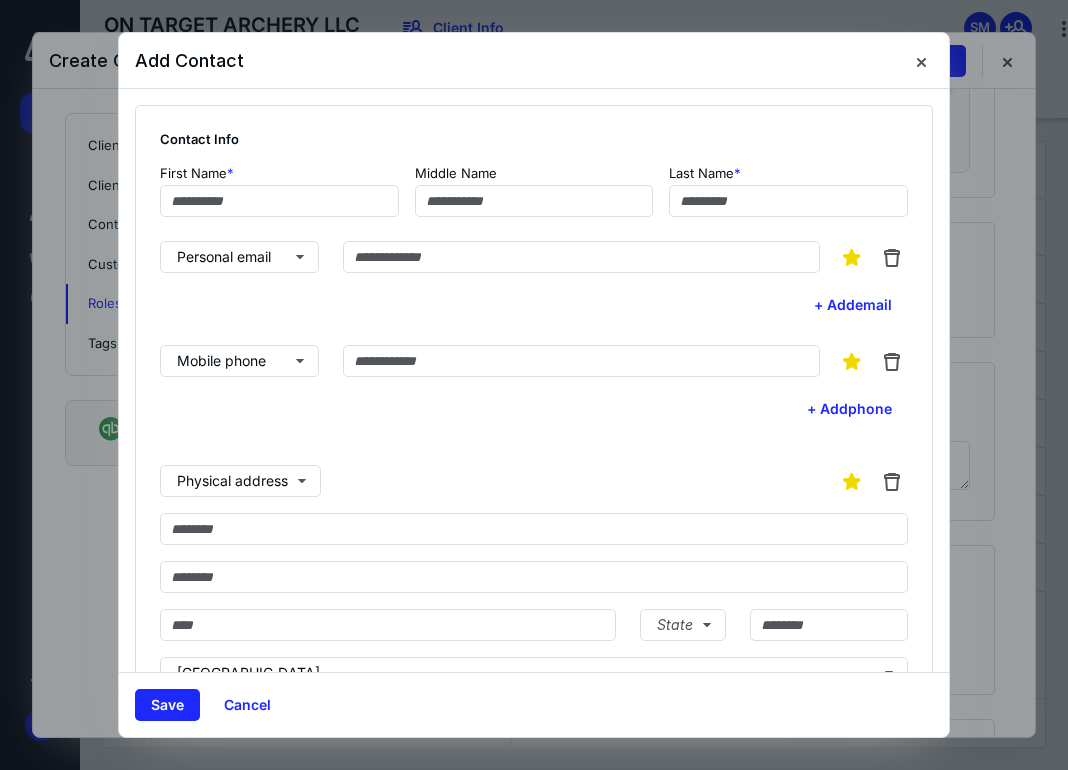 click on "Personal email + Add  email" at bounding box center (534, 281) 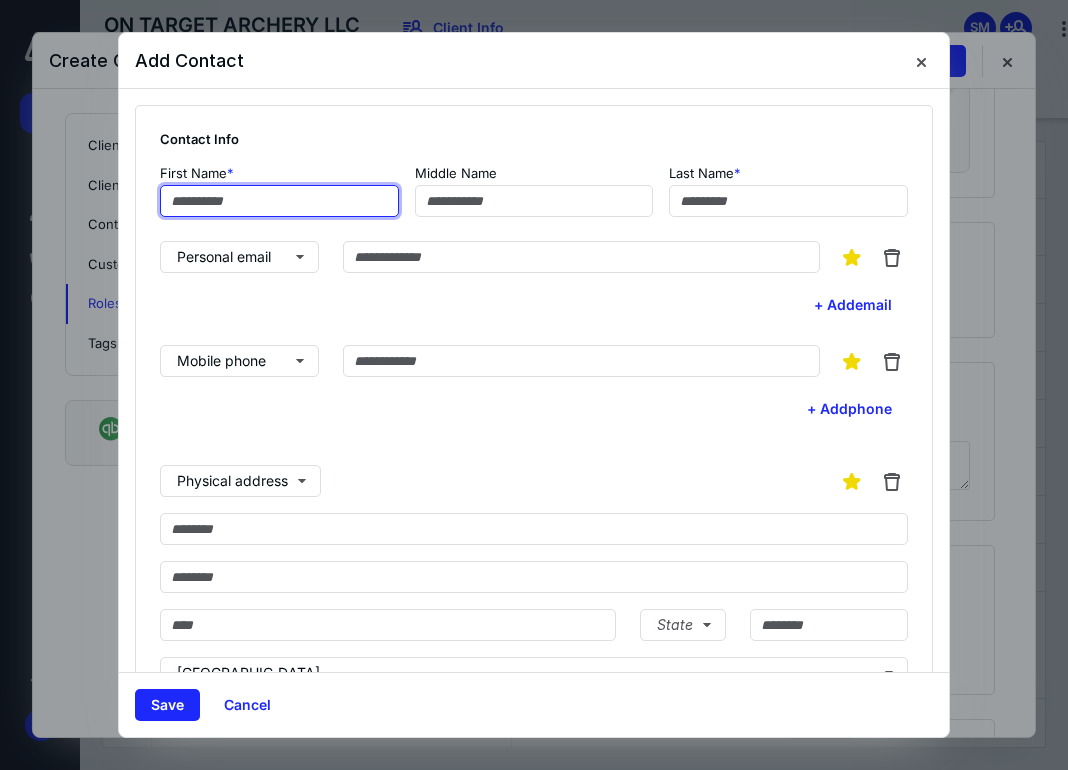 click at bounding box center [279, 201] 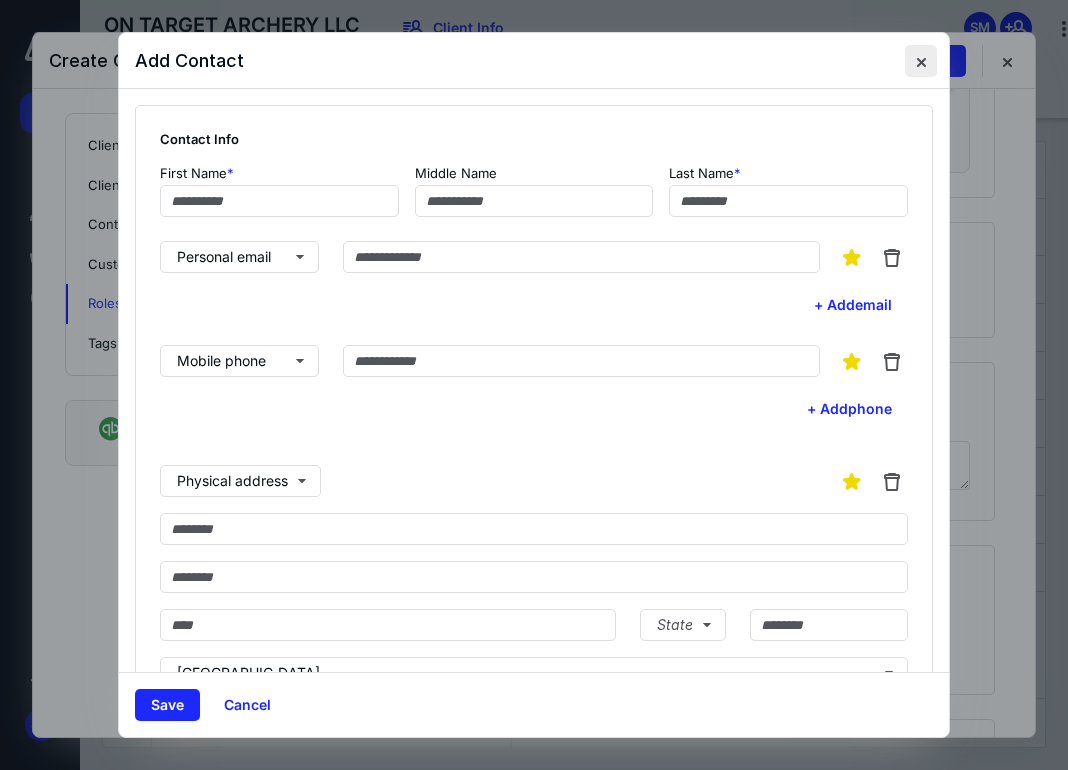 click at bounding box center (921, 61) 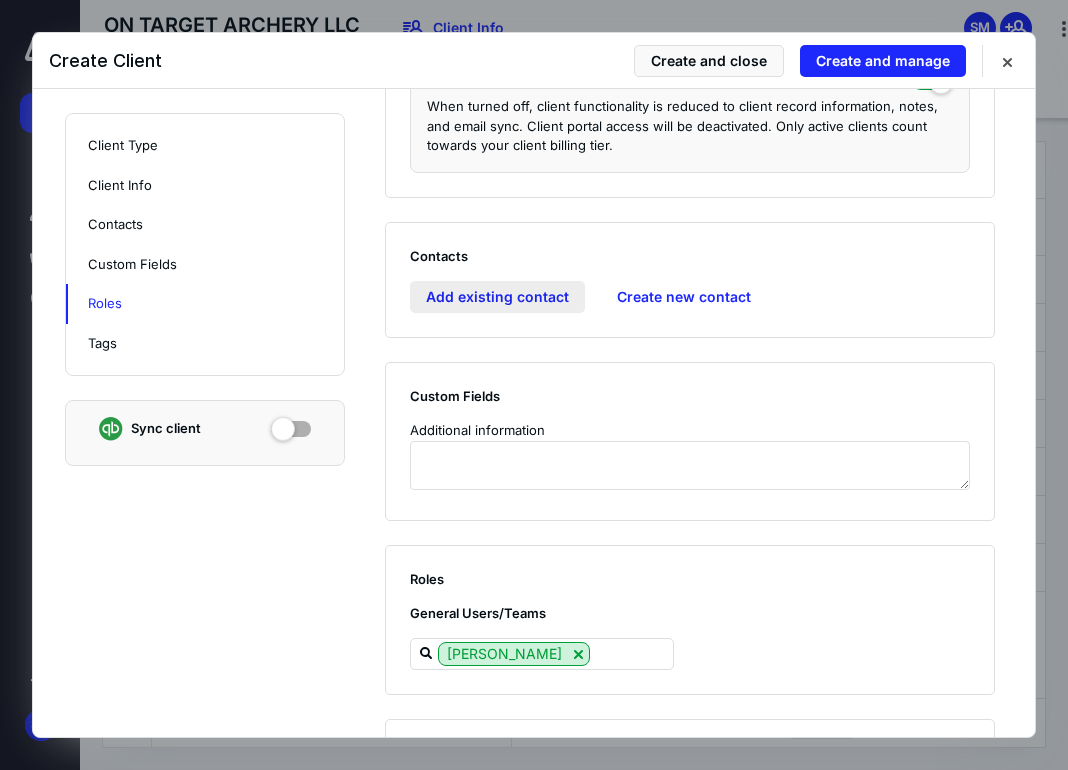 click on "Add existing contact" at bounding box center (497, 297) 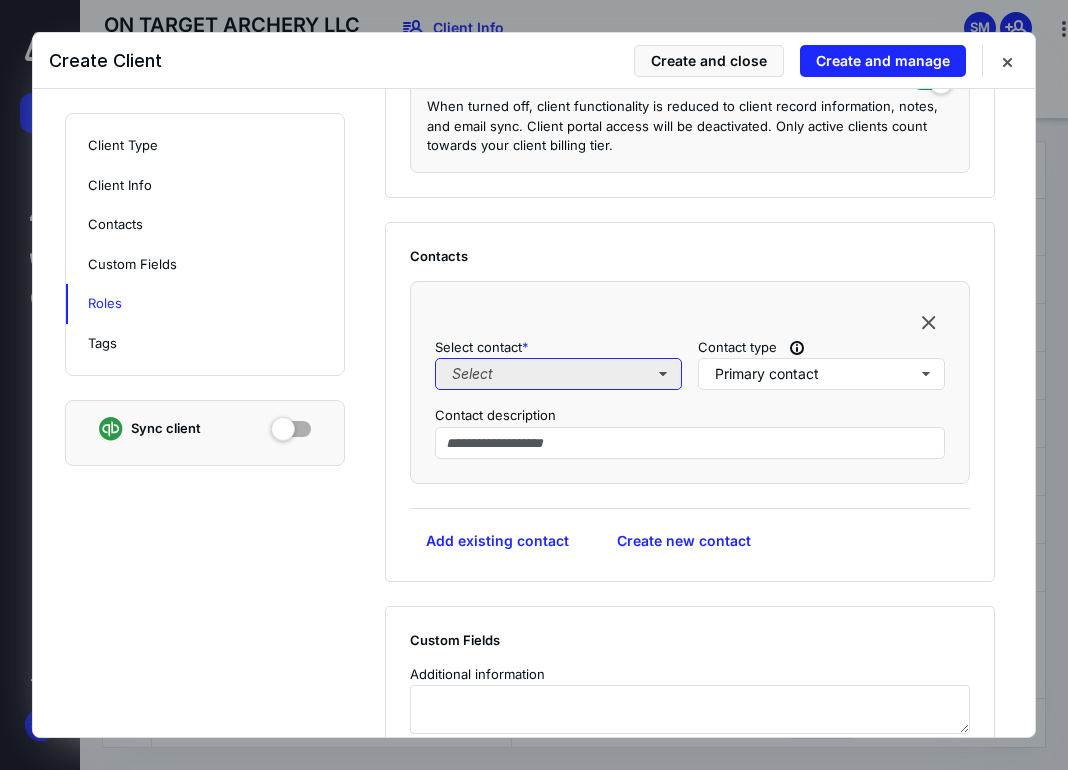 click on "Select" at bounding box center [558, 374] 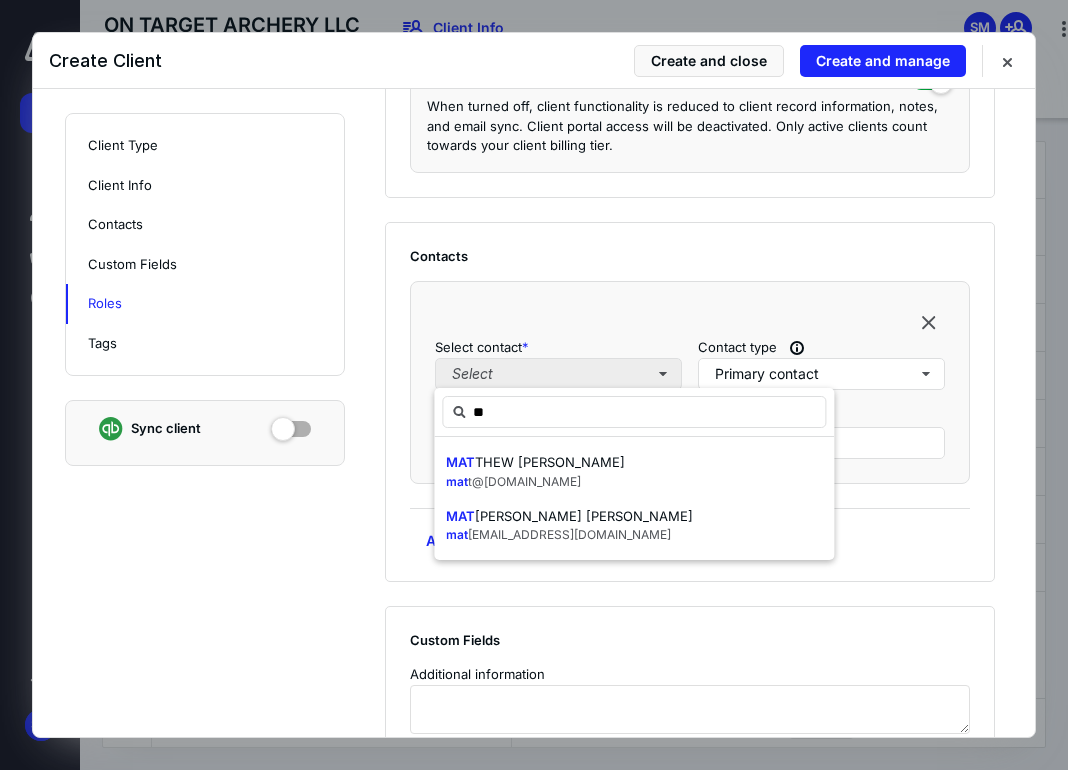type on "*" 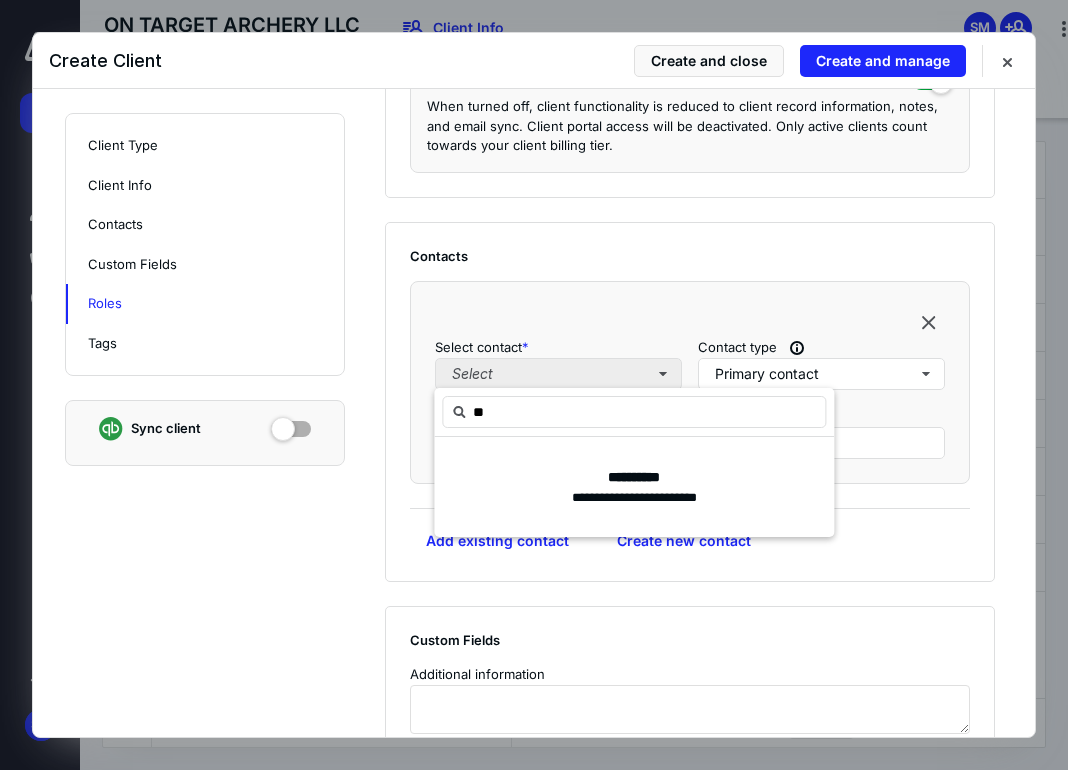 type on "*" 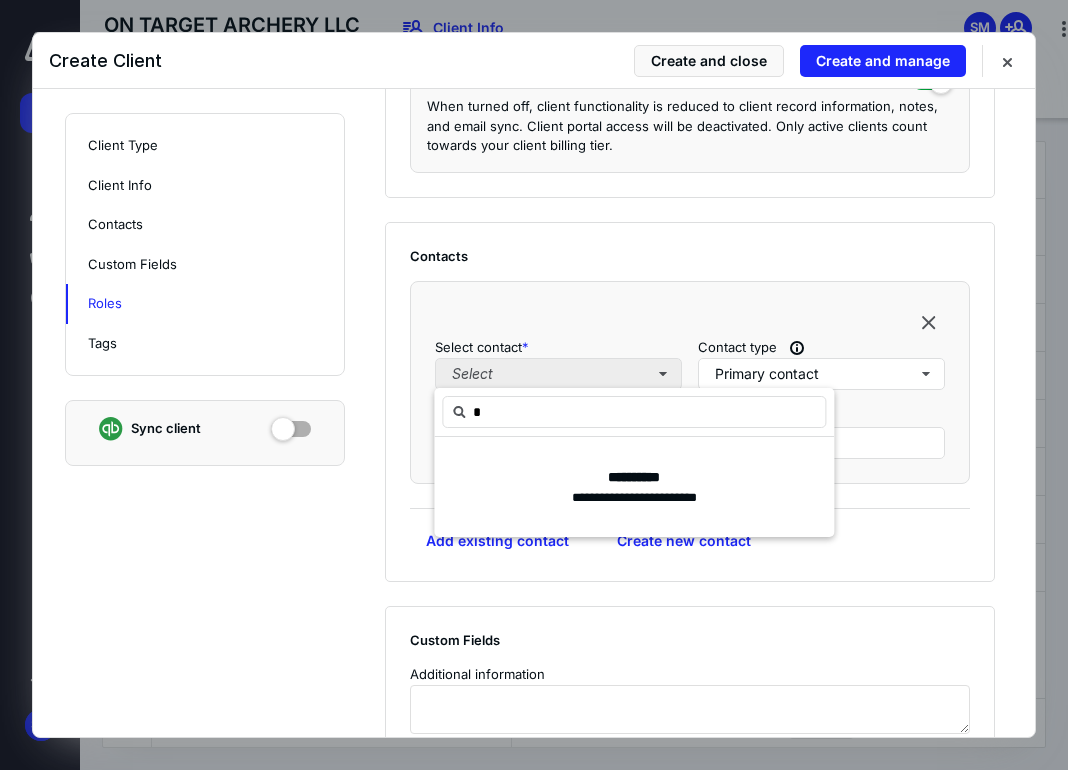 type 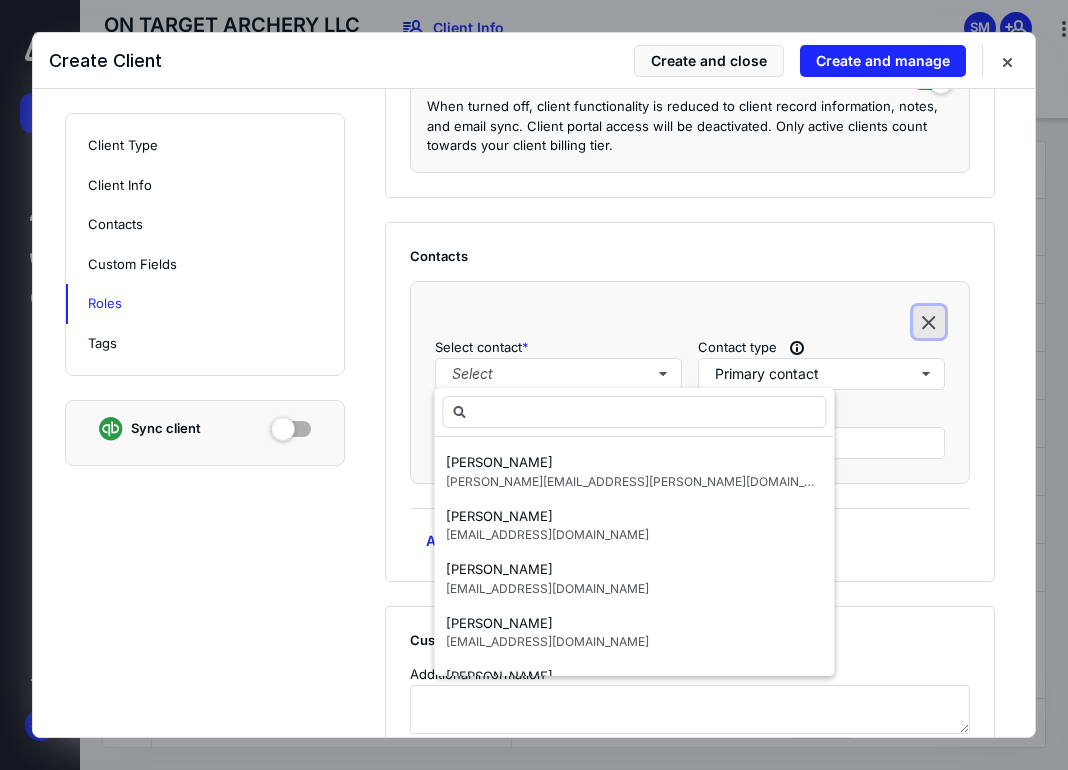 click at bounding box center (929, 322) 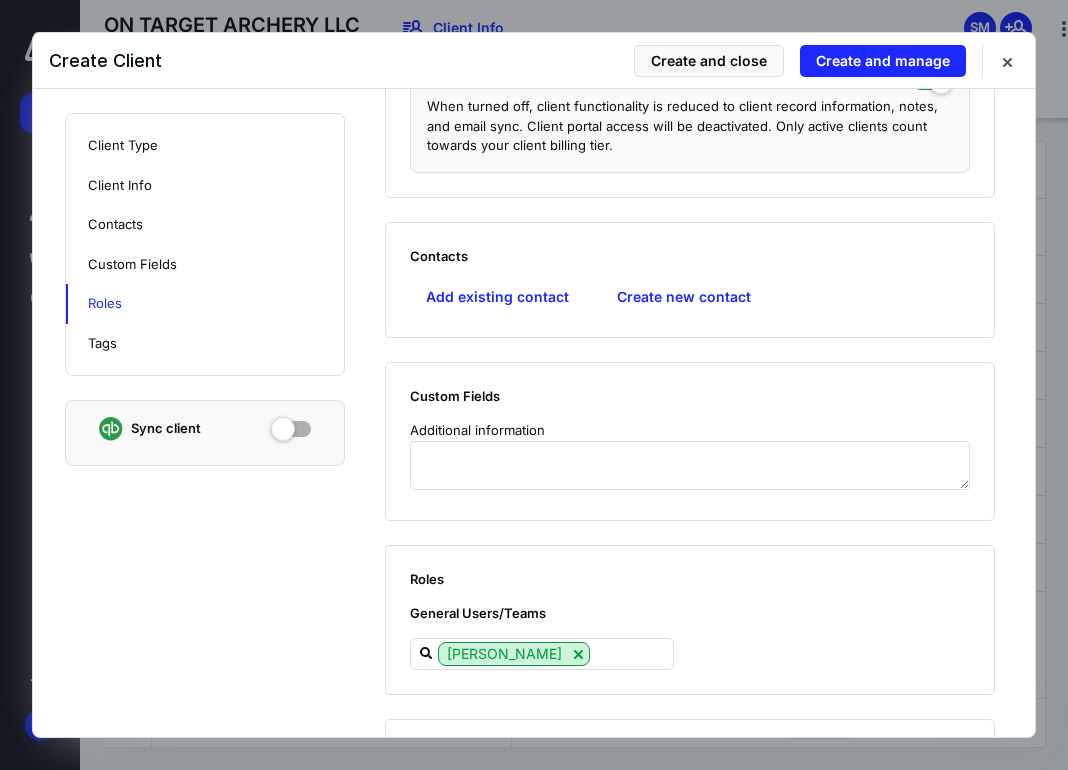 click on "Contacts Add existing contact Create new contact" at bounding box center [690, 280] 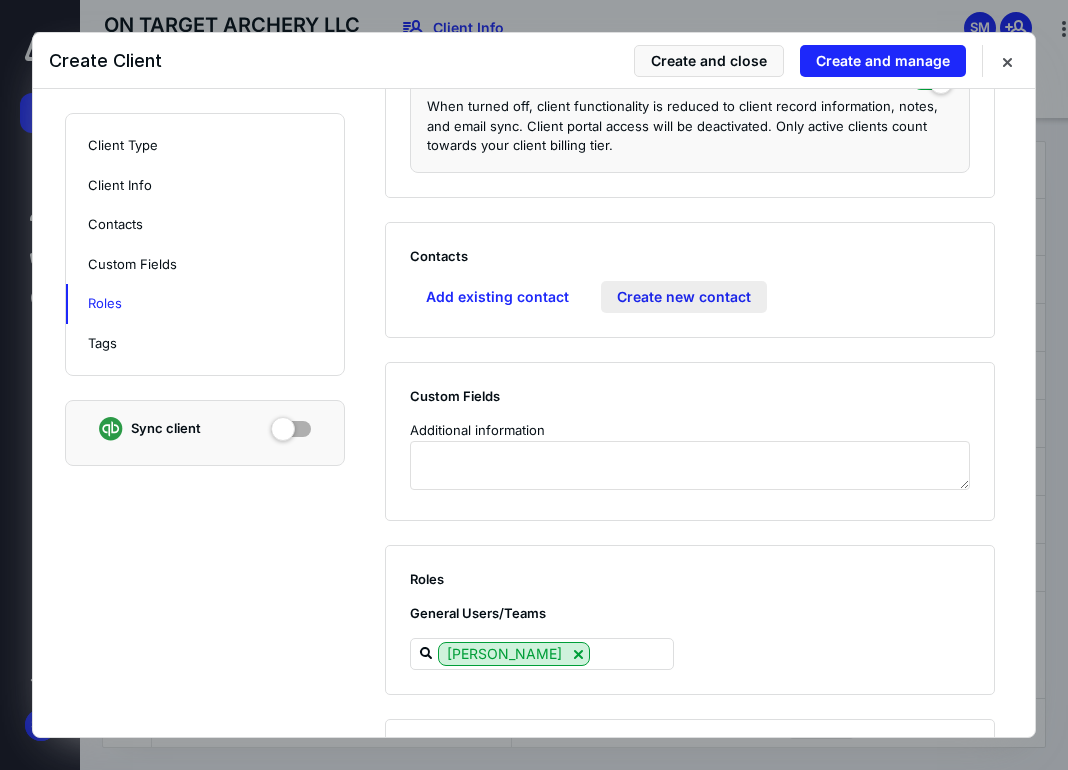 click on "Create new contact" at bounding box center (684, 297) 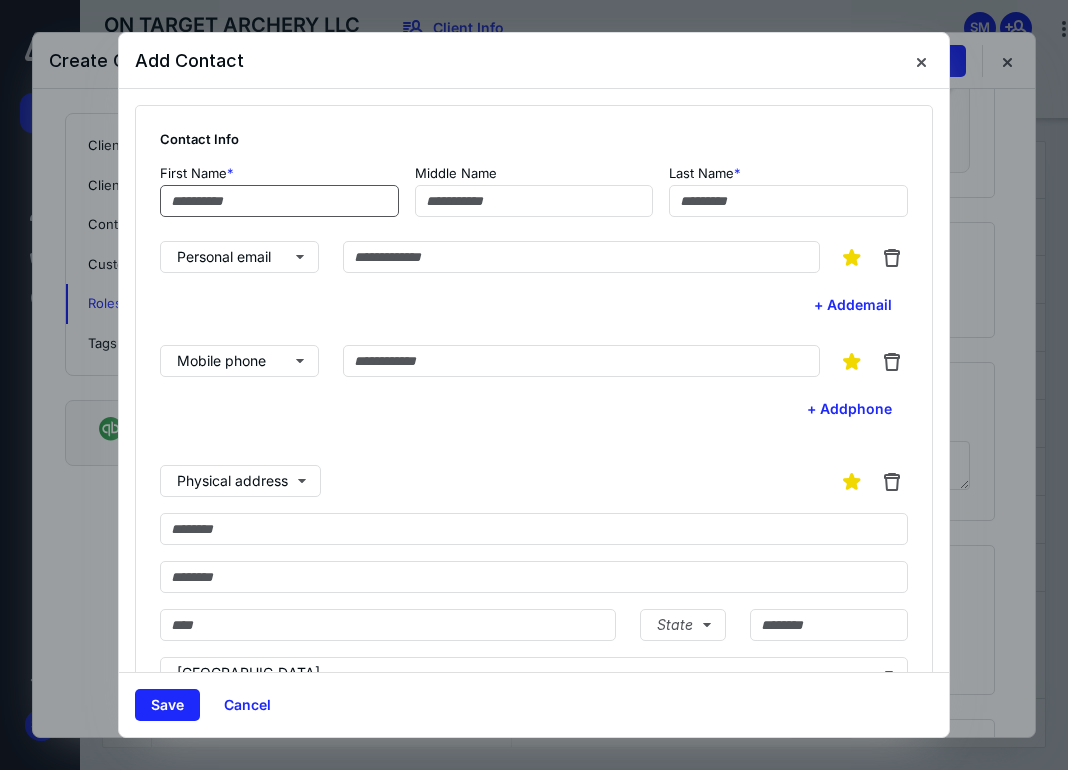 click at bounding box center (279, 201) 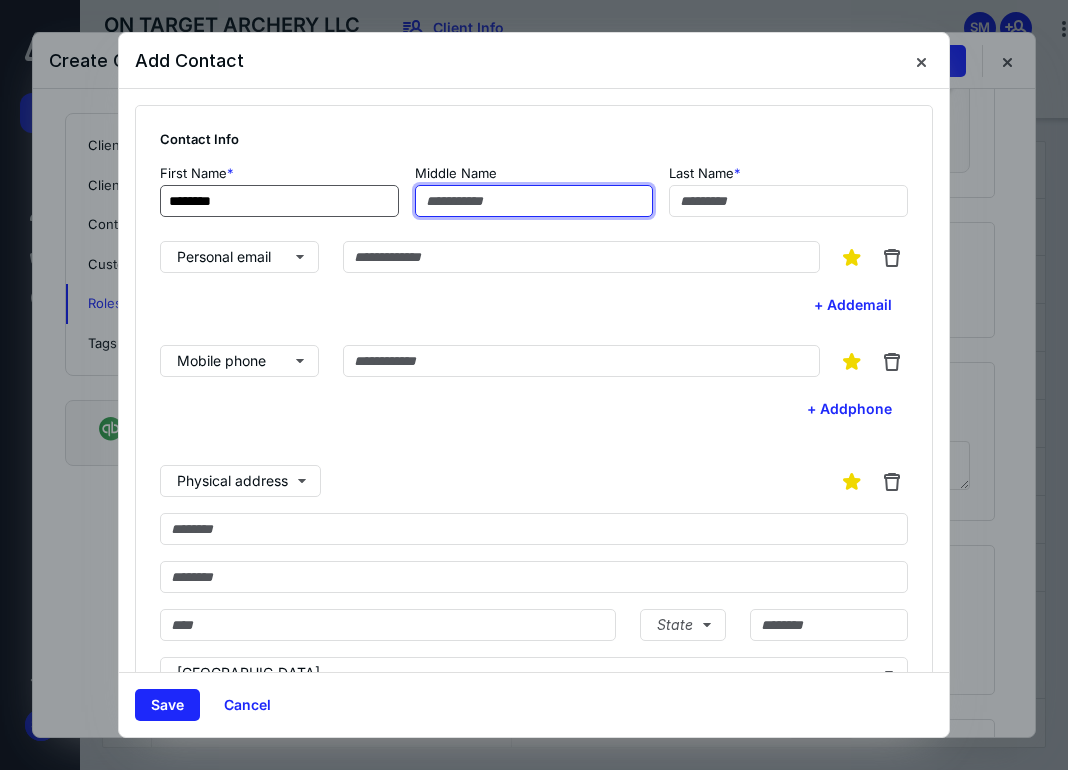 type on "*******" 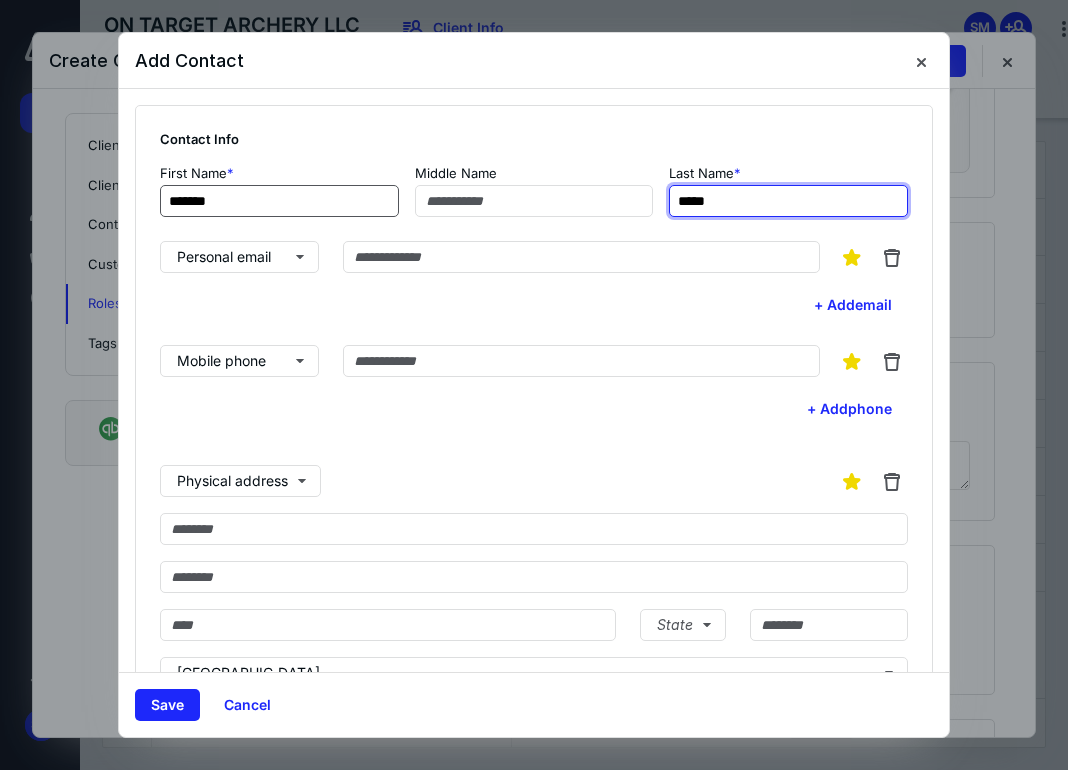 type on "*****" 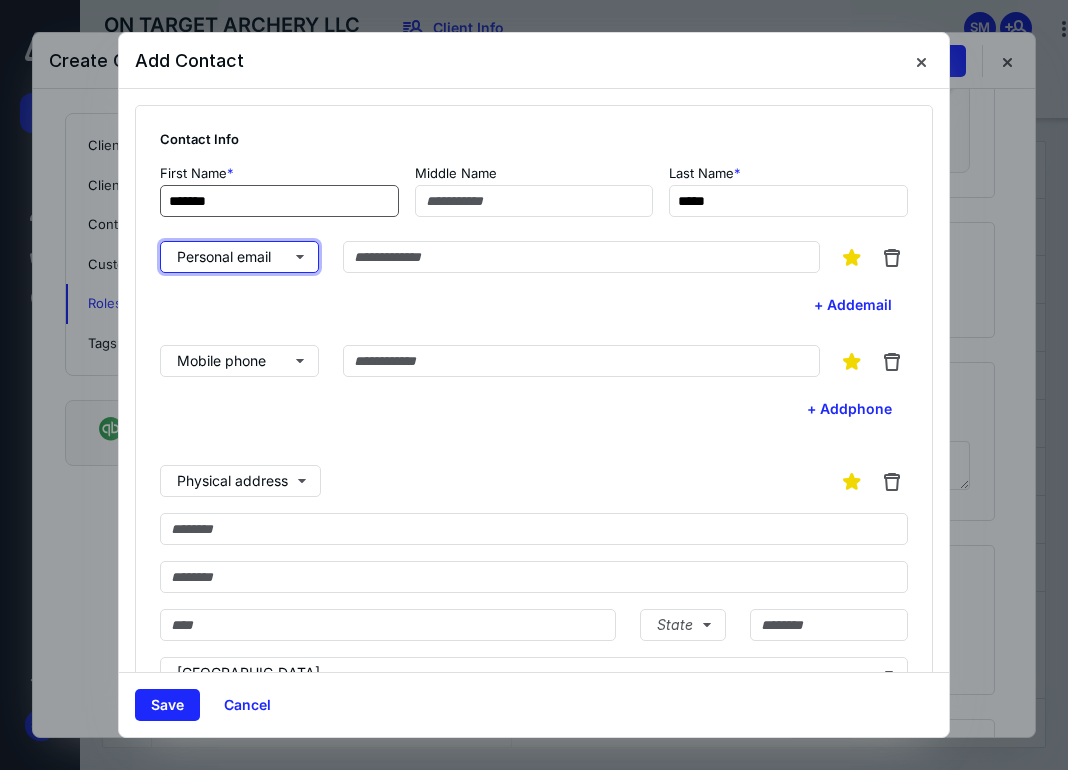 type 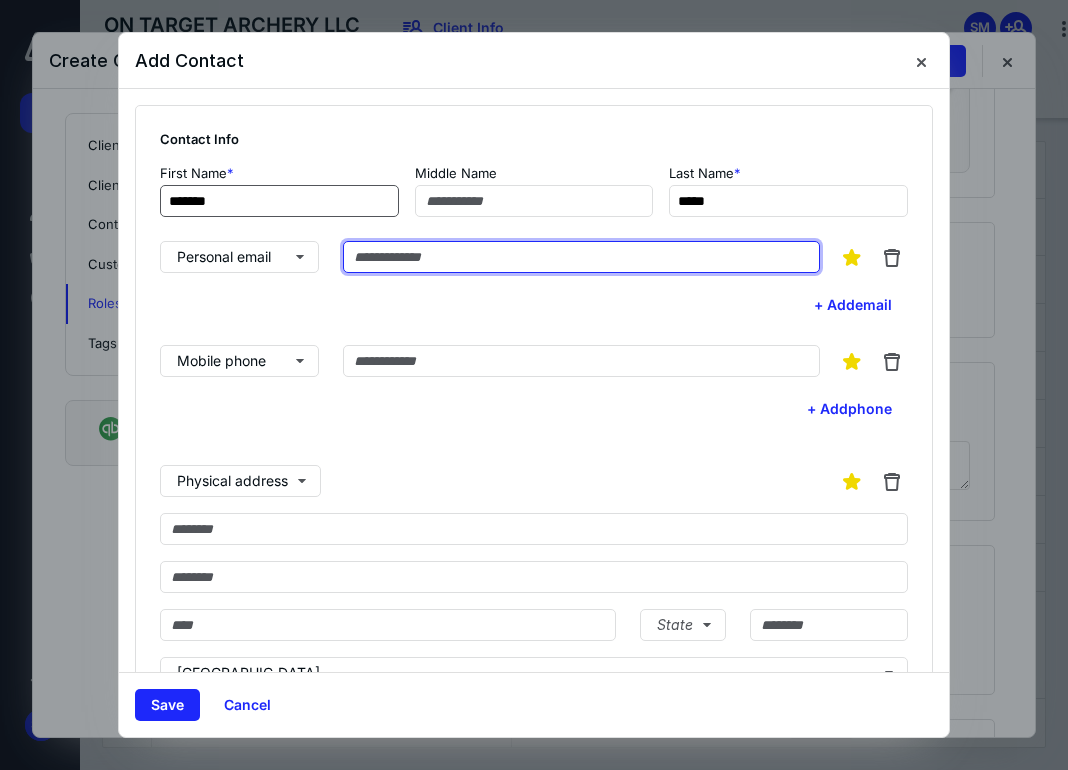 type on "*" 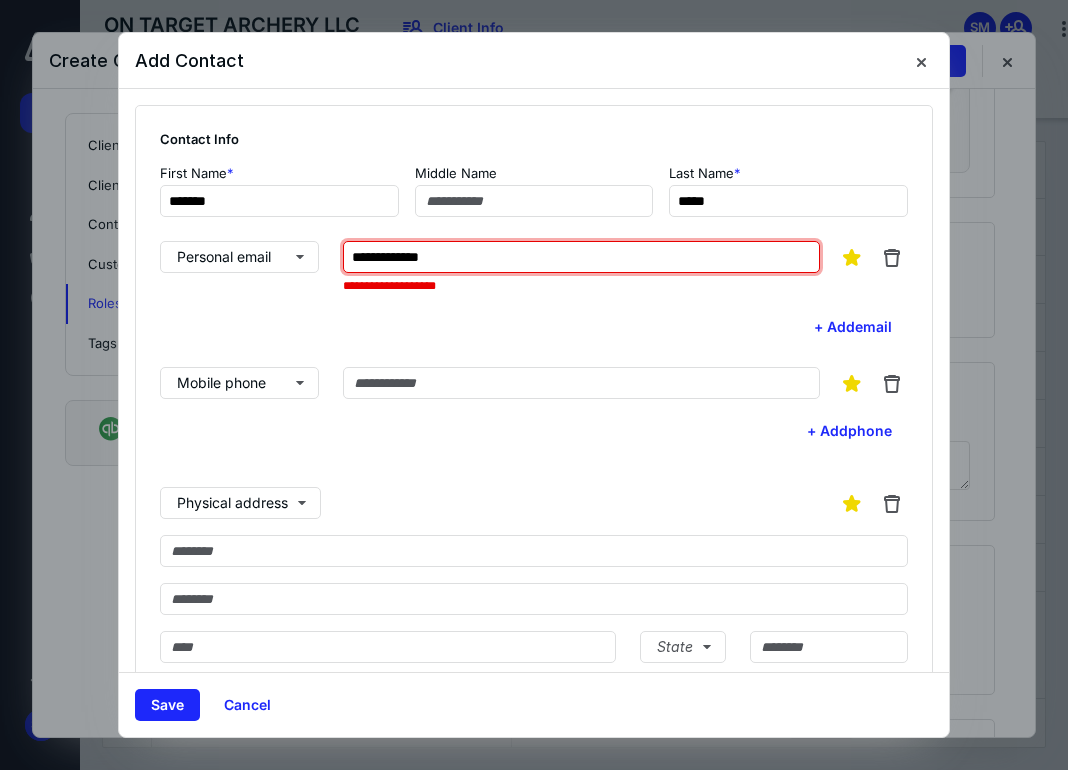 click on "**********" at bounding box center (581, 257) 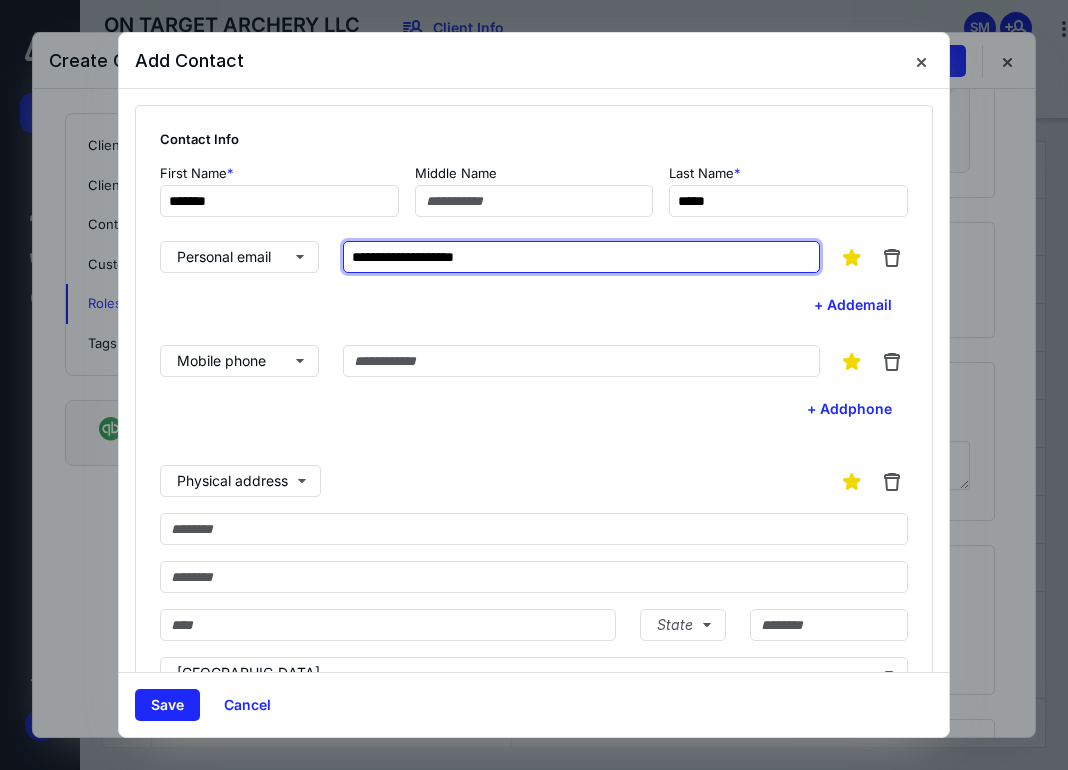 type on "**********" 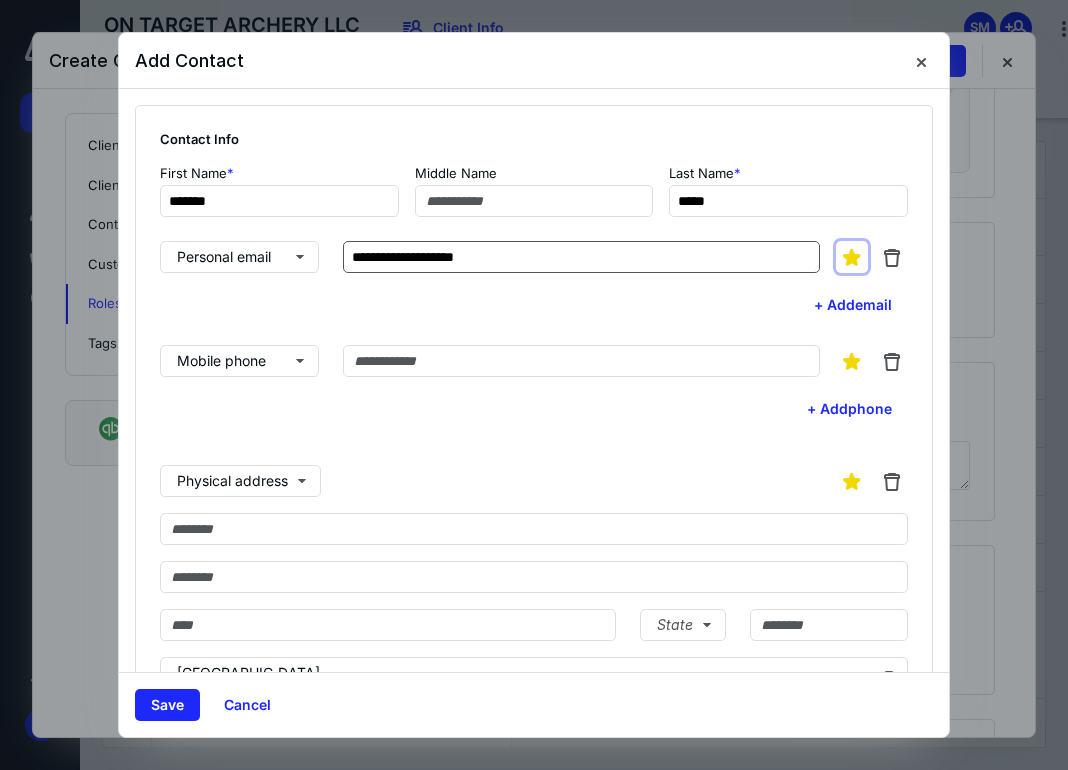 type 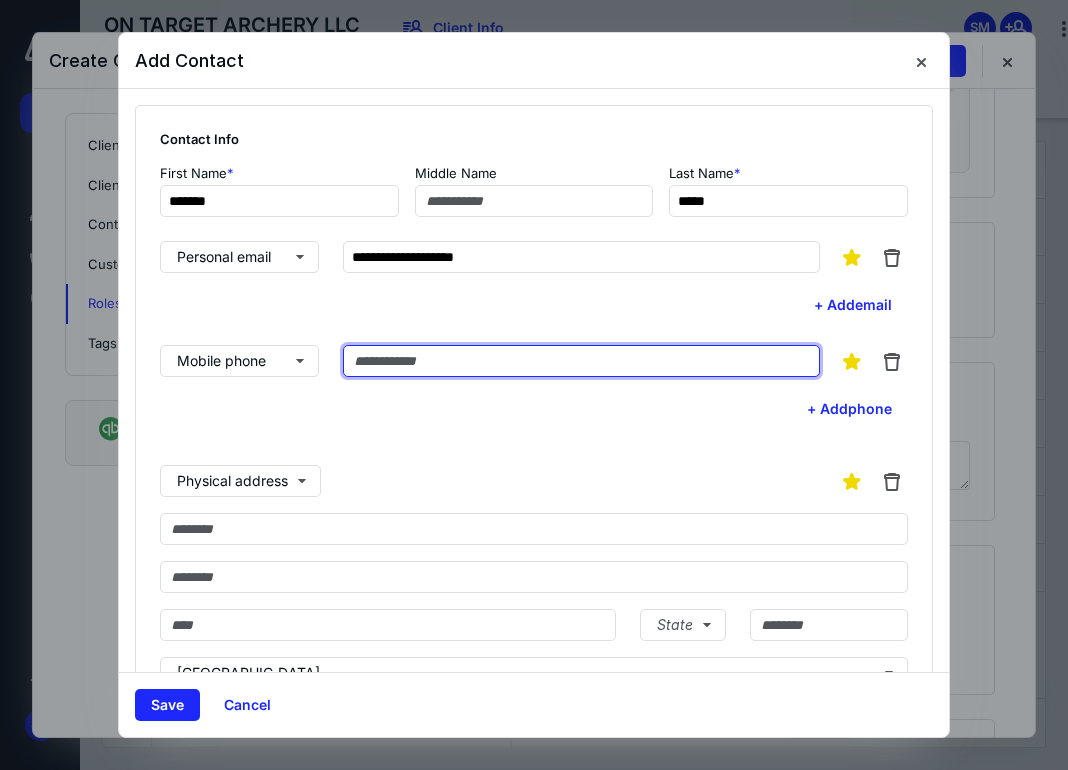 click at bounding box center [581, 361] 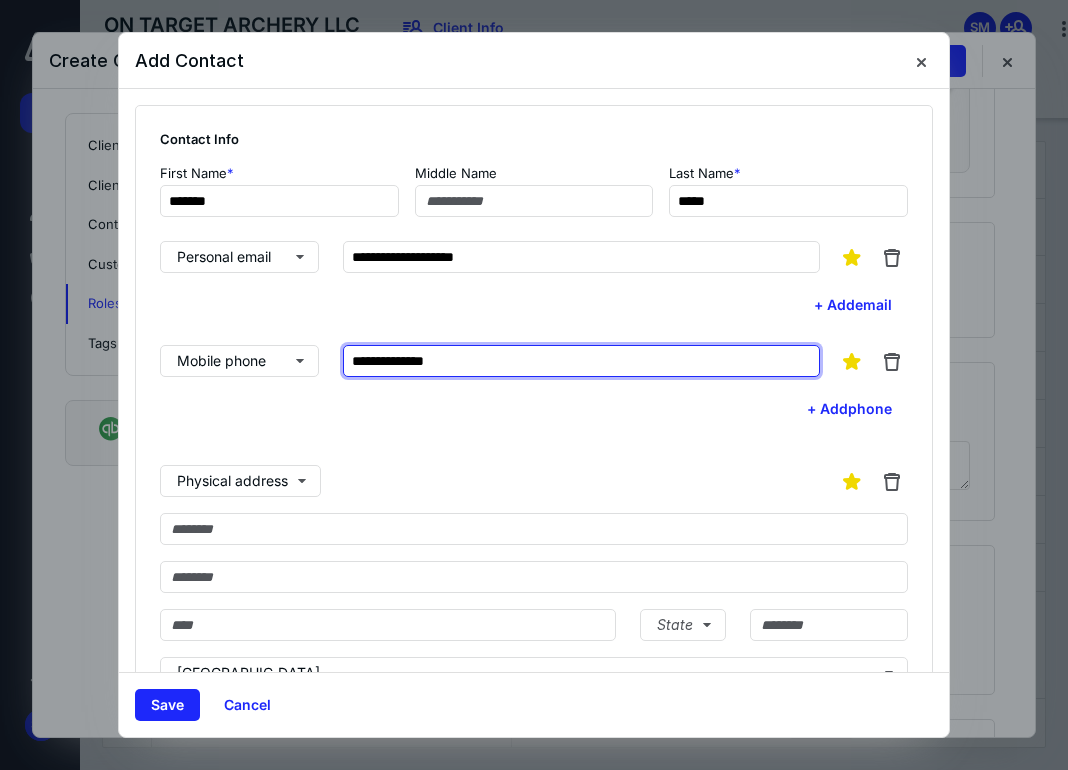 scroll, scrollTop: 256, scrollLeft: 0, axis: vertical 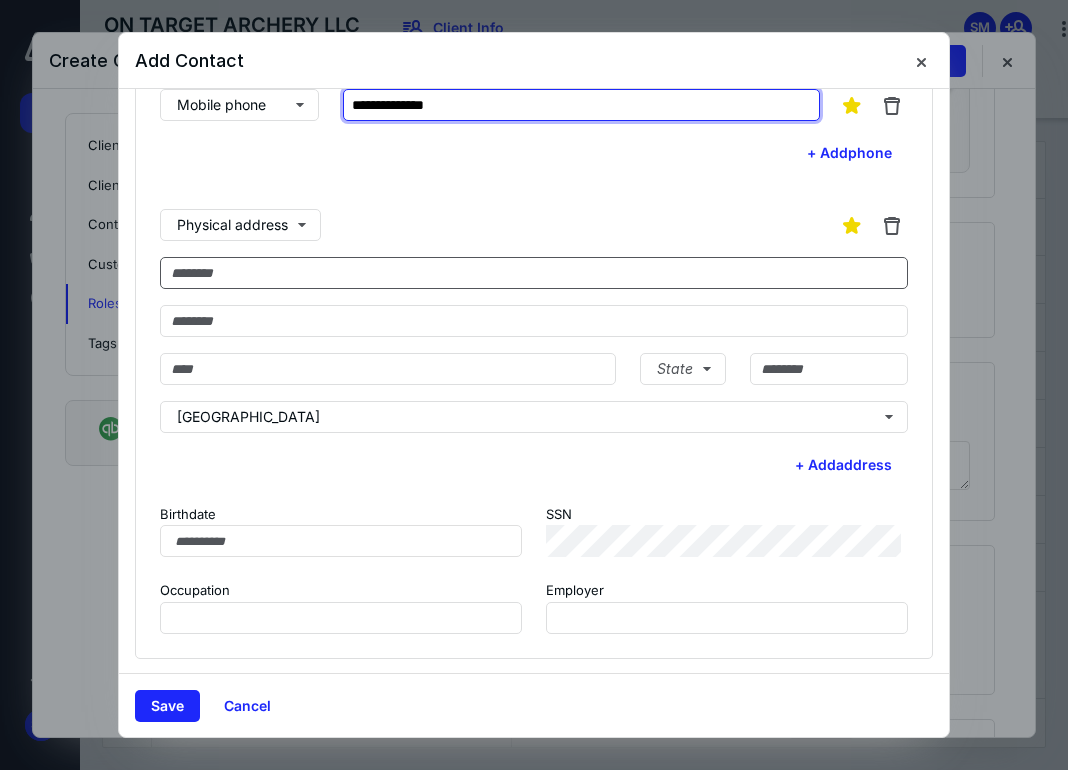 type on "**********" 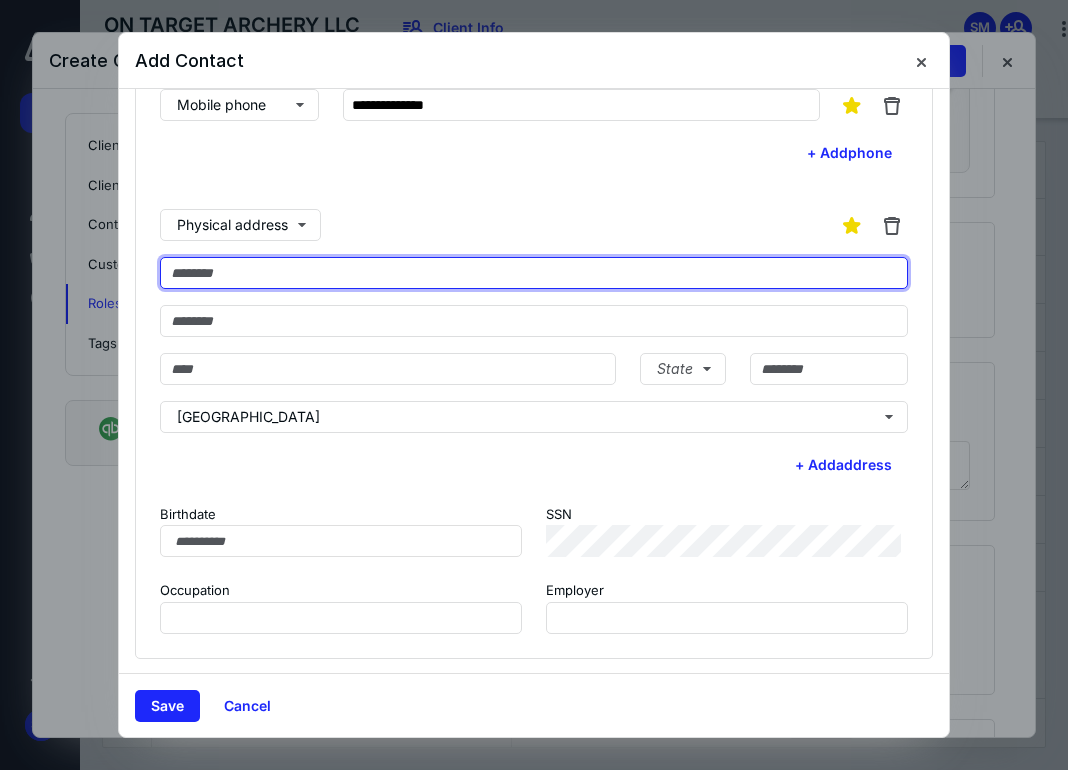 click at bounding box center (534, 273) 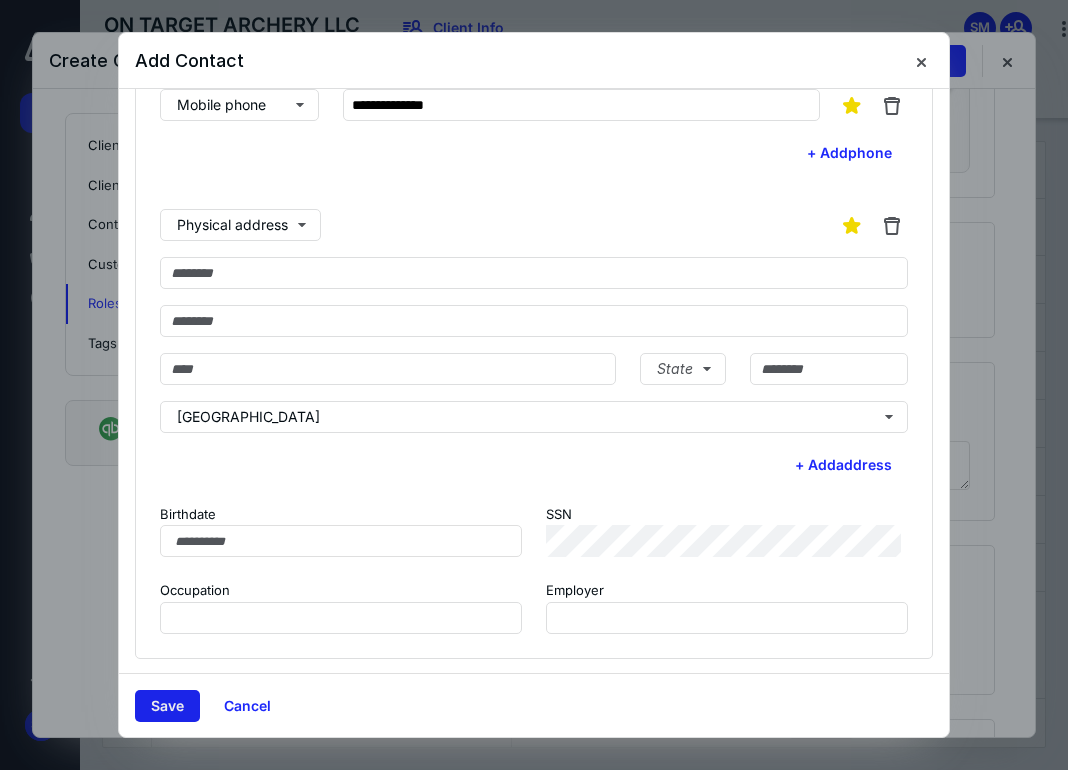 click on "Save" at bounding box center (167, 706) 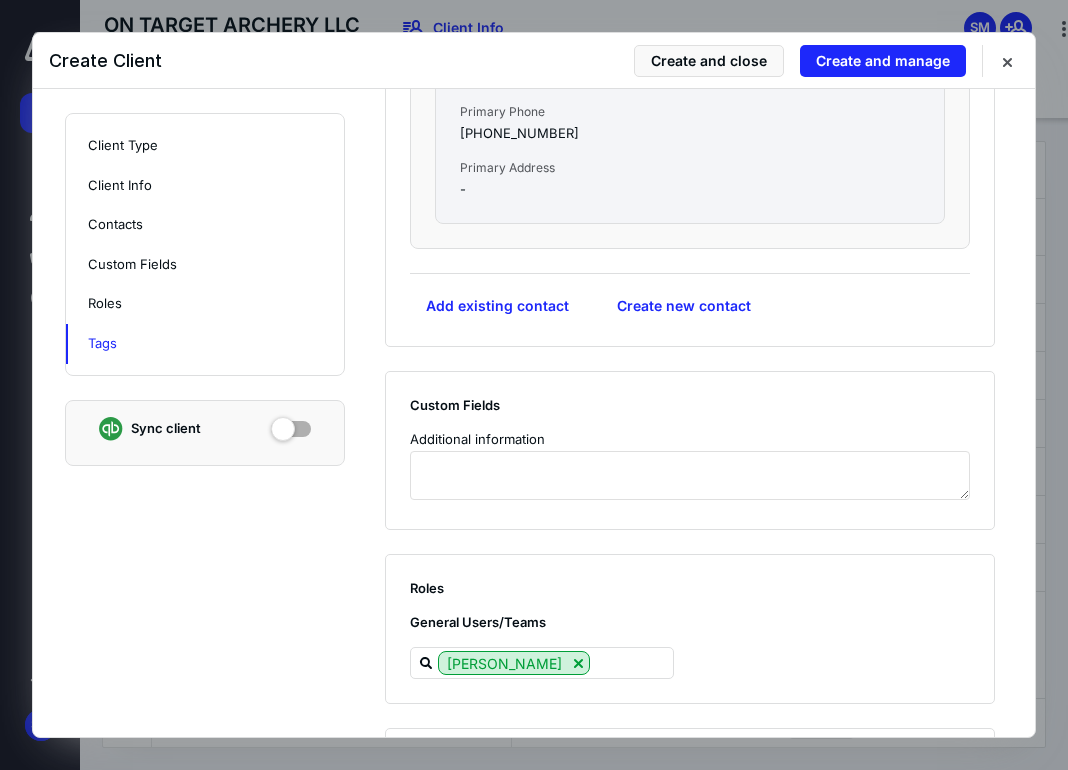 scroll, scrollTop: 1316, scrollLeft: 0, axis: vertical 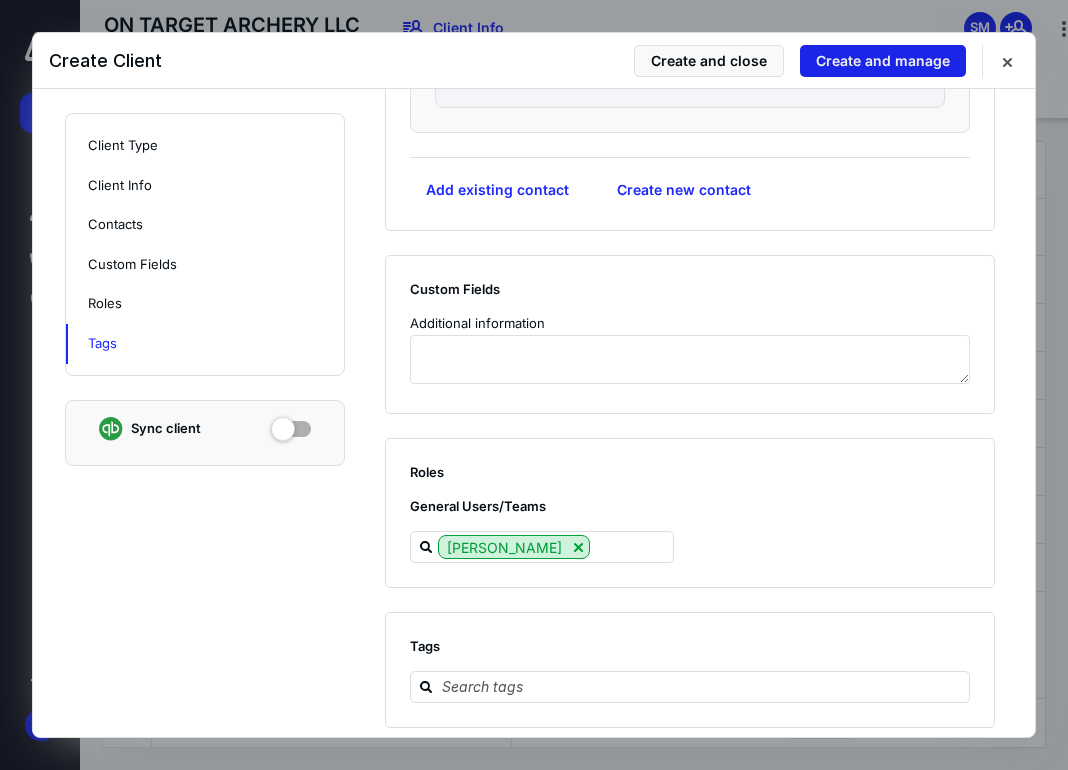 click on "Create and manage" at bounding box center (883, 61) 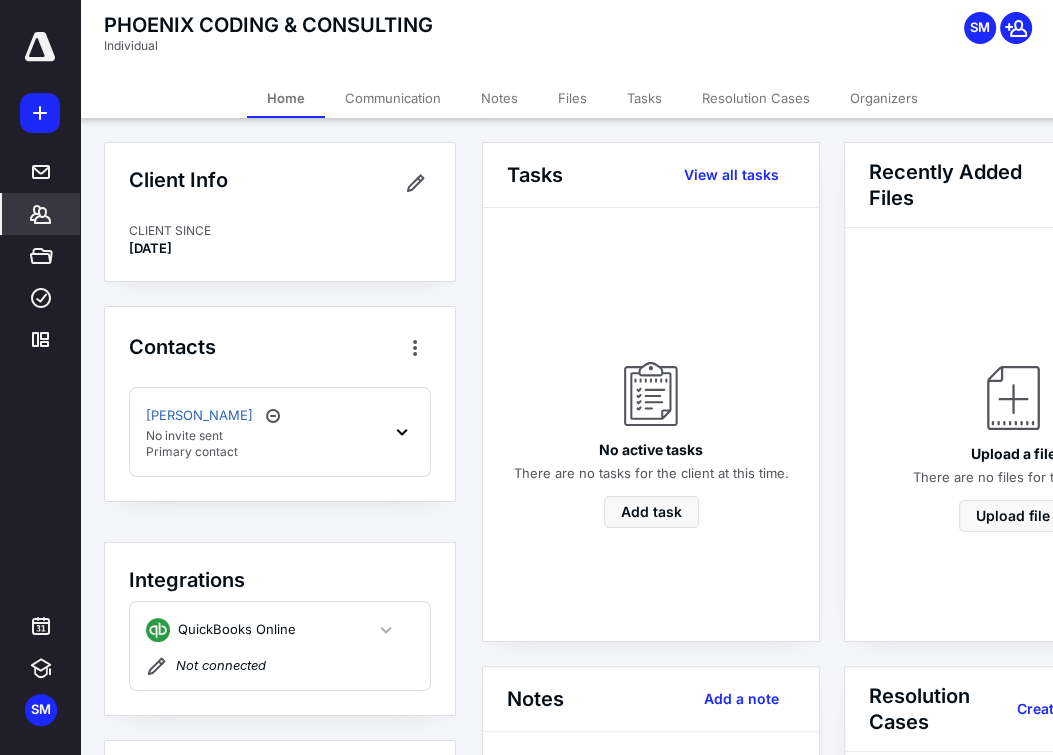 click on "Files" at bounding box center (572, 98) 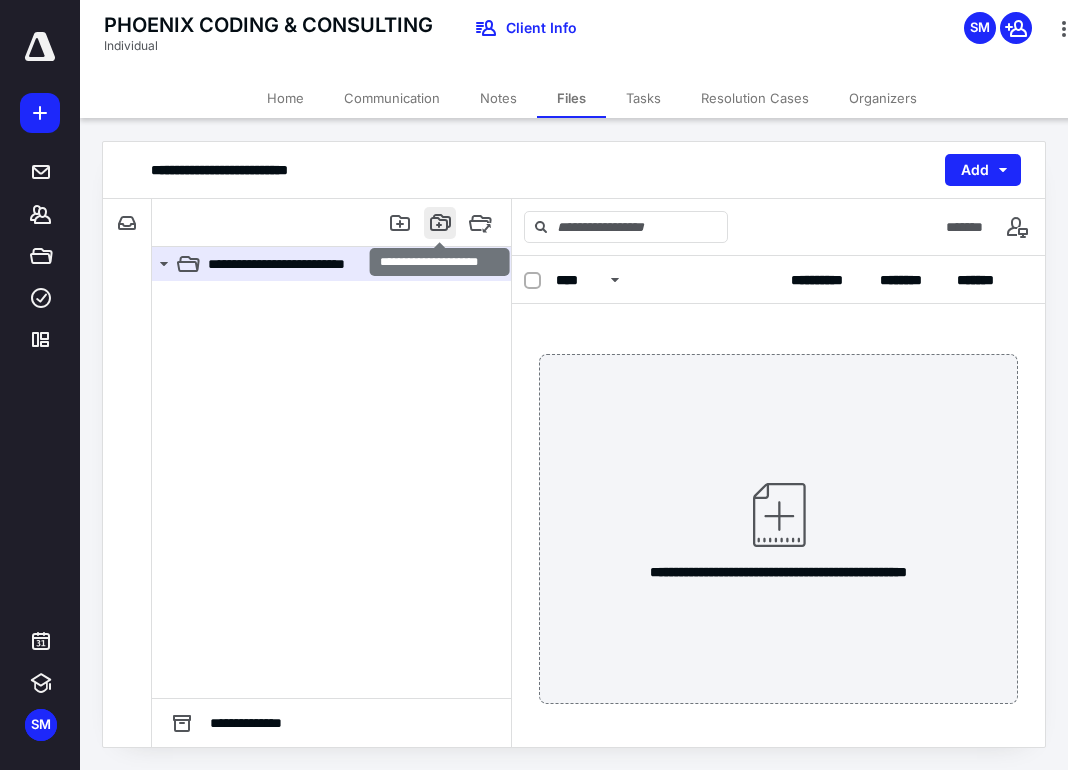 click at bounding box center (440, 223) 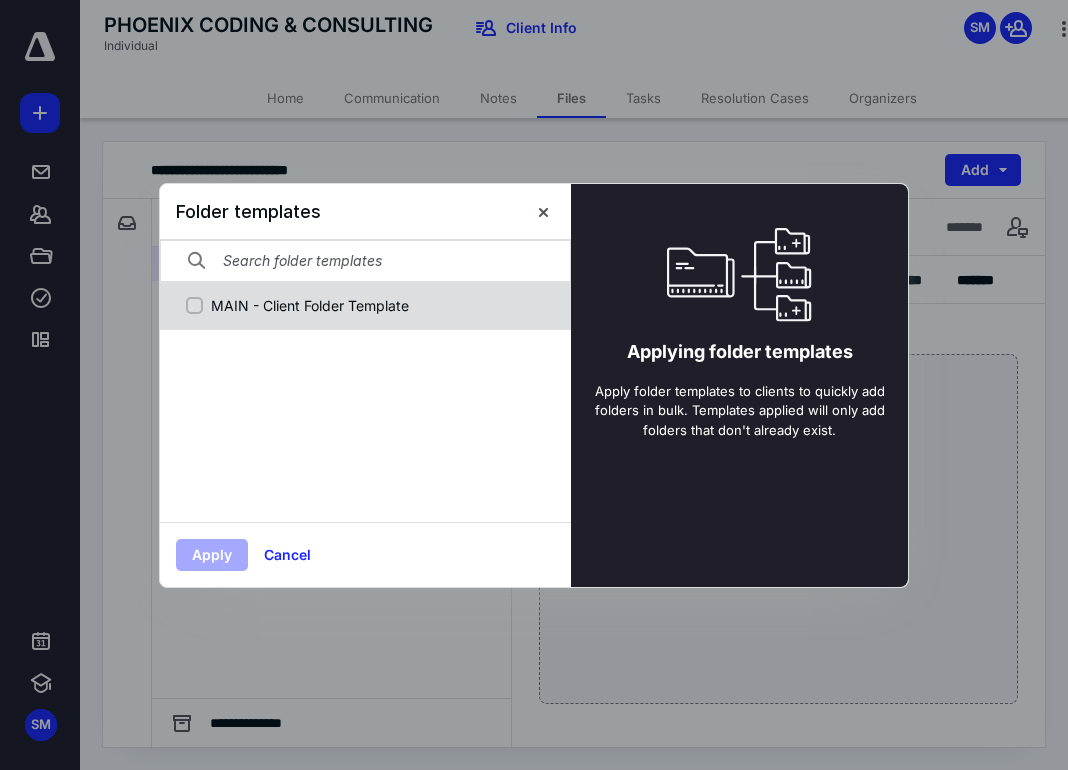 click on "MAIN - Client Folder Template" at bounding box center (363, 305) 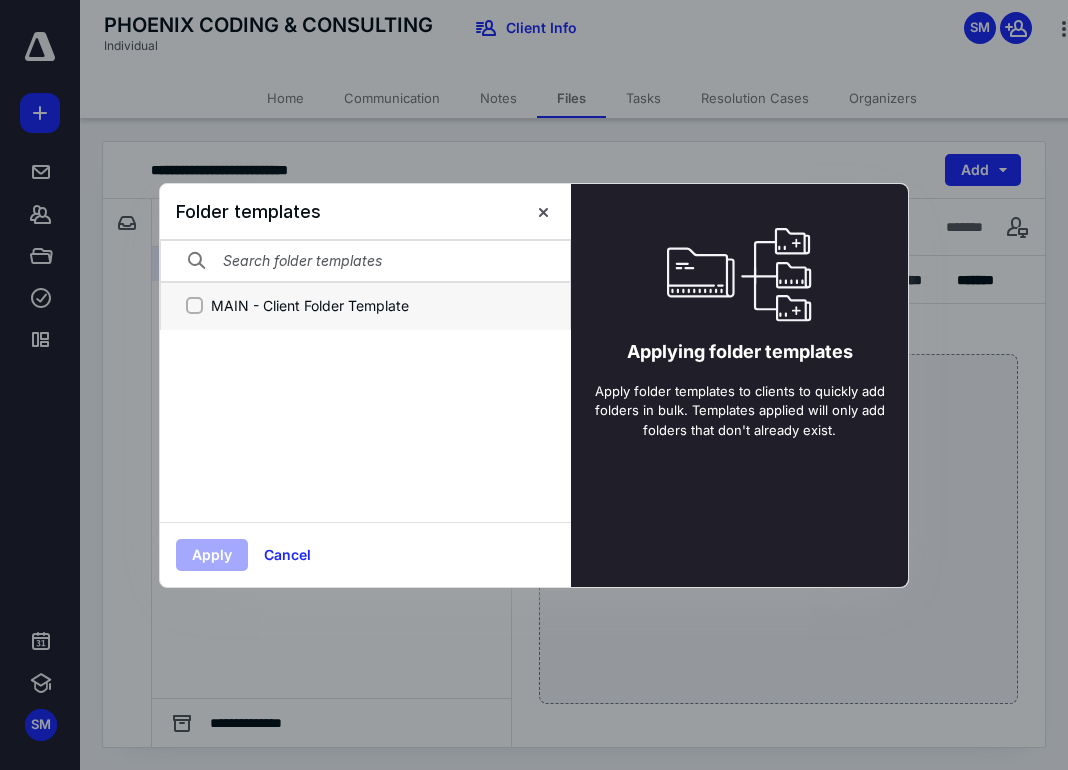 click on "MAIN - Client Folder Template" at bounding box center (194, 305) 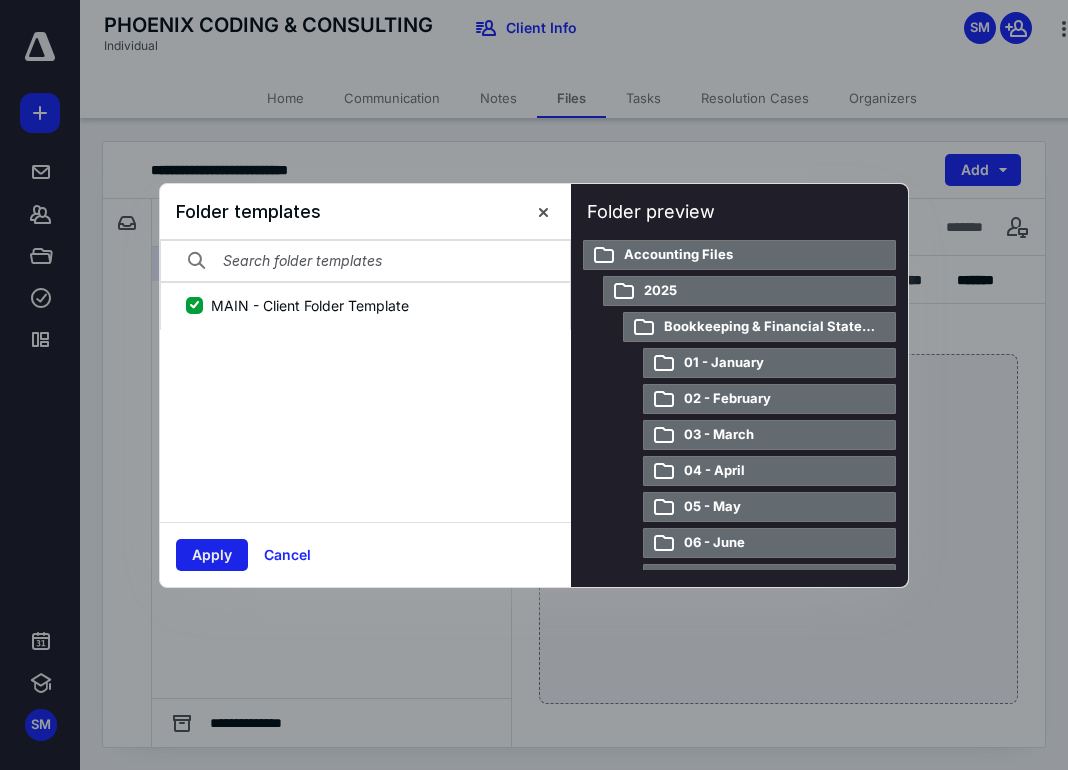 click on "Apply" at bounding box center [212, 555] 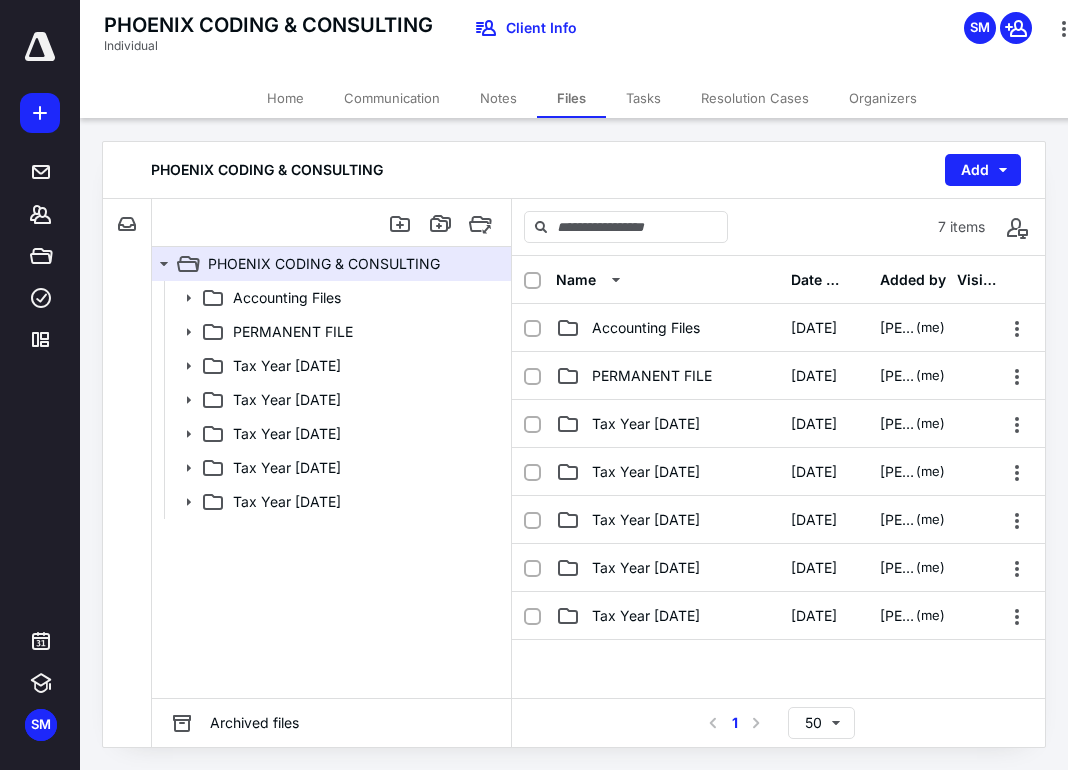 click on "PHOENIX CODING & CONSULTING  Individual Client Info SM" at bounding box center [592, 39] 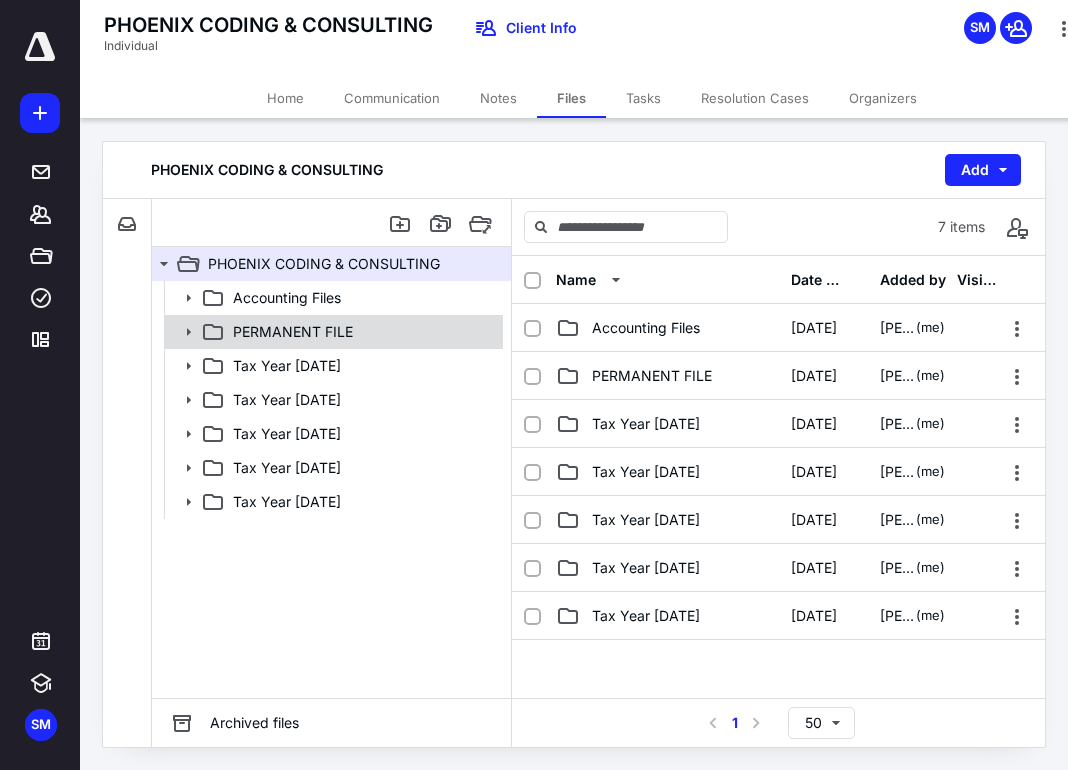 click on "PERMANENT FILE" at bounding box center (362, 332) 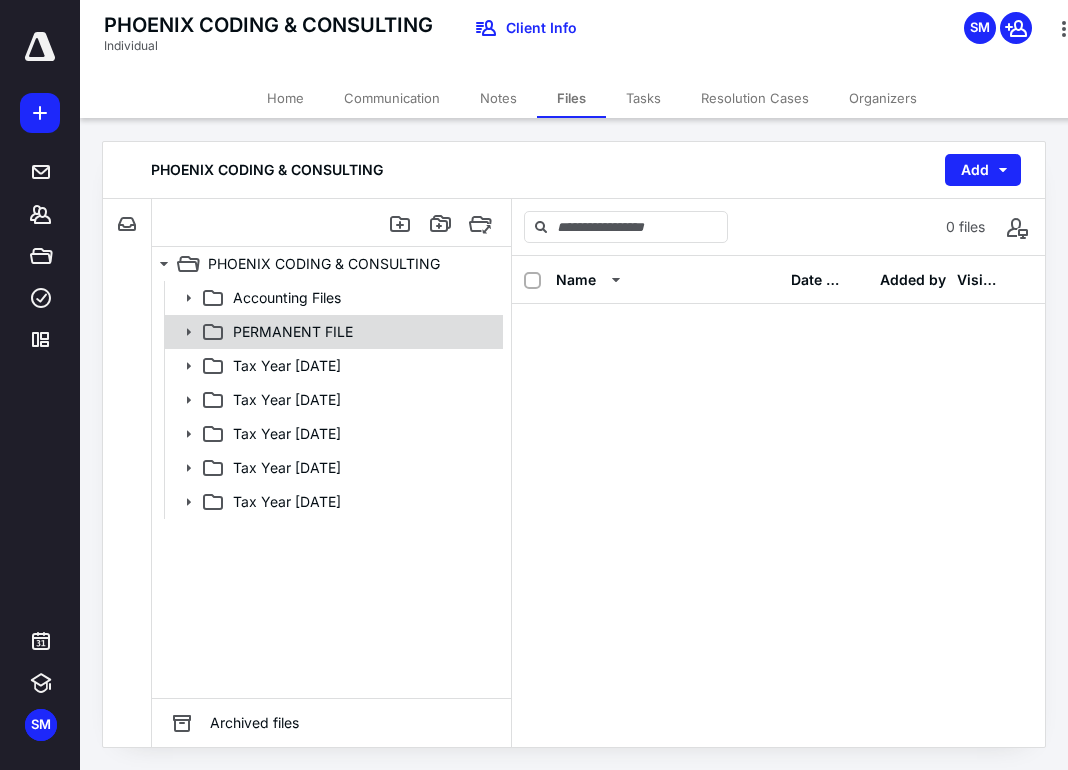 click on "PERMANENT FILE" at bounding box center [362, 332] 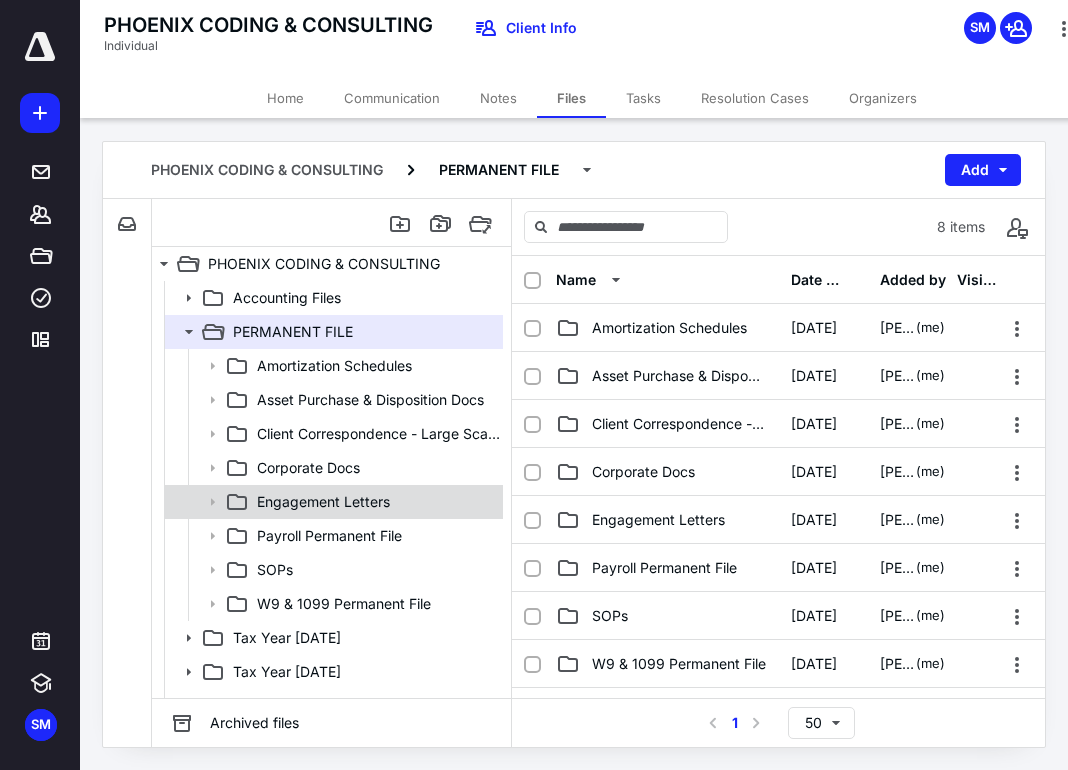 click on "Engagement Letters" at bounding box center (323, 502) 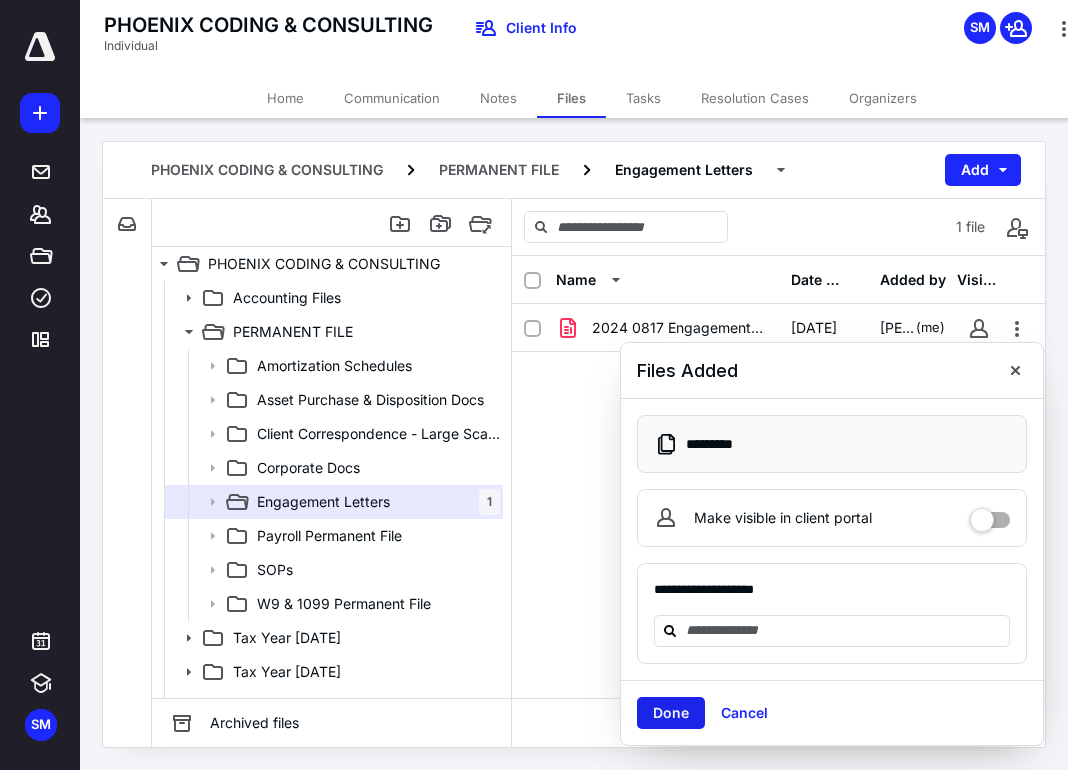 click on "Done" at bounding box center [671, 713] 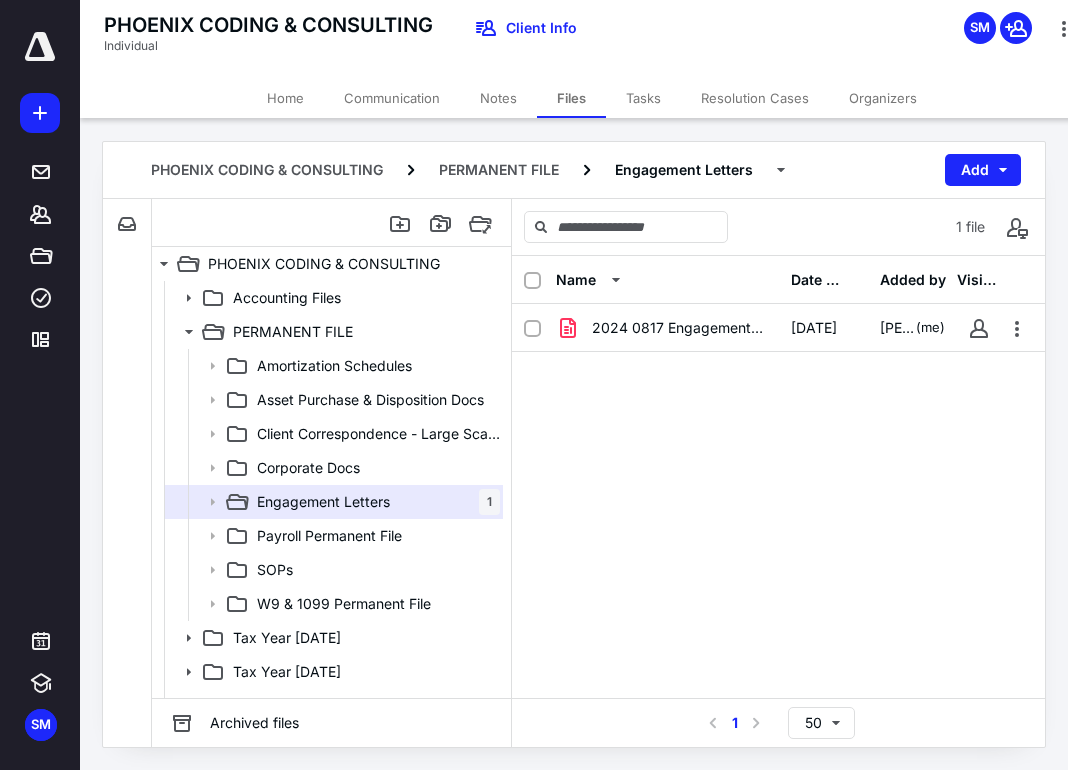 click on "2024 0817 Engagement Letter - PHOENIX CODING & CONSULTING .pdf 7/11/2025 Samantha Mendoza  (me)" at bounding box center (778, 454) 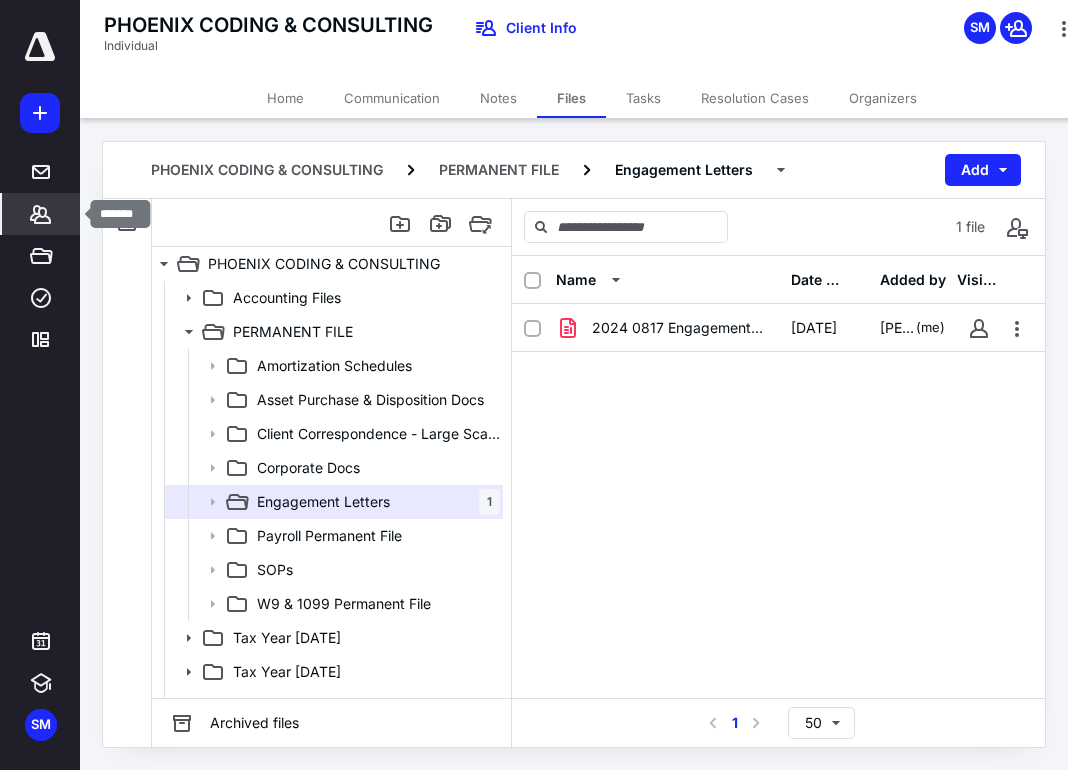 click 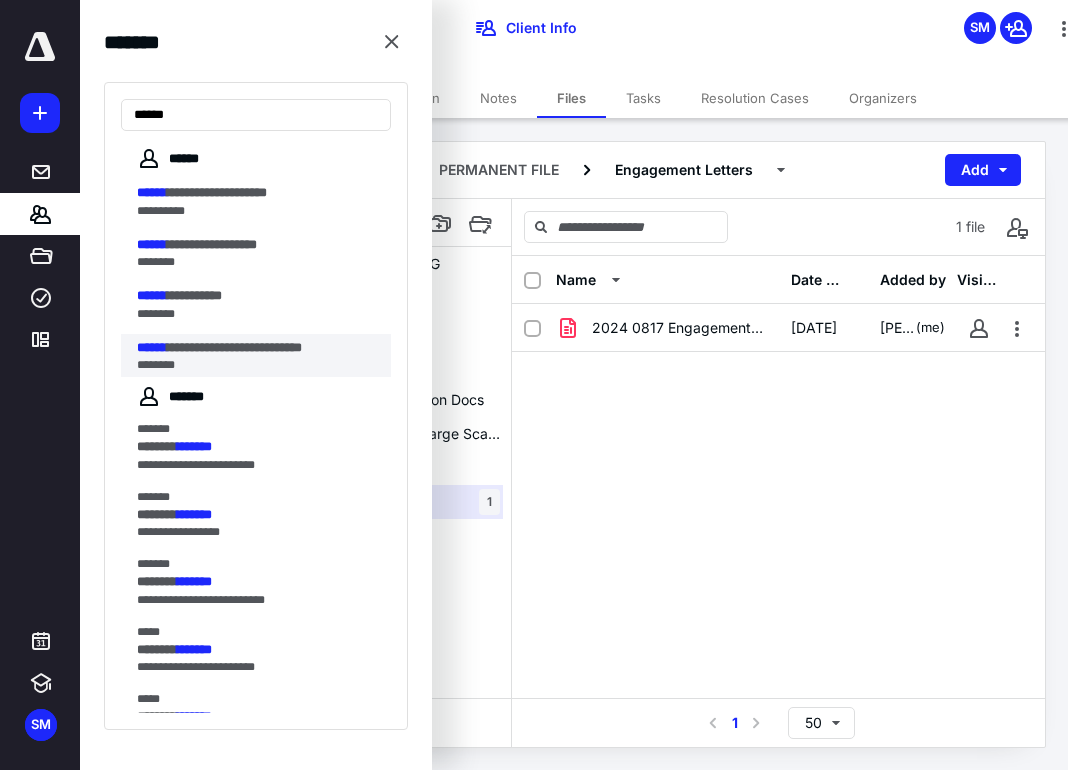 type on "******" 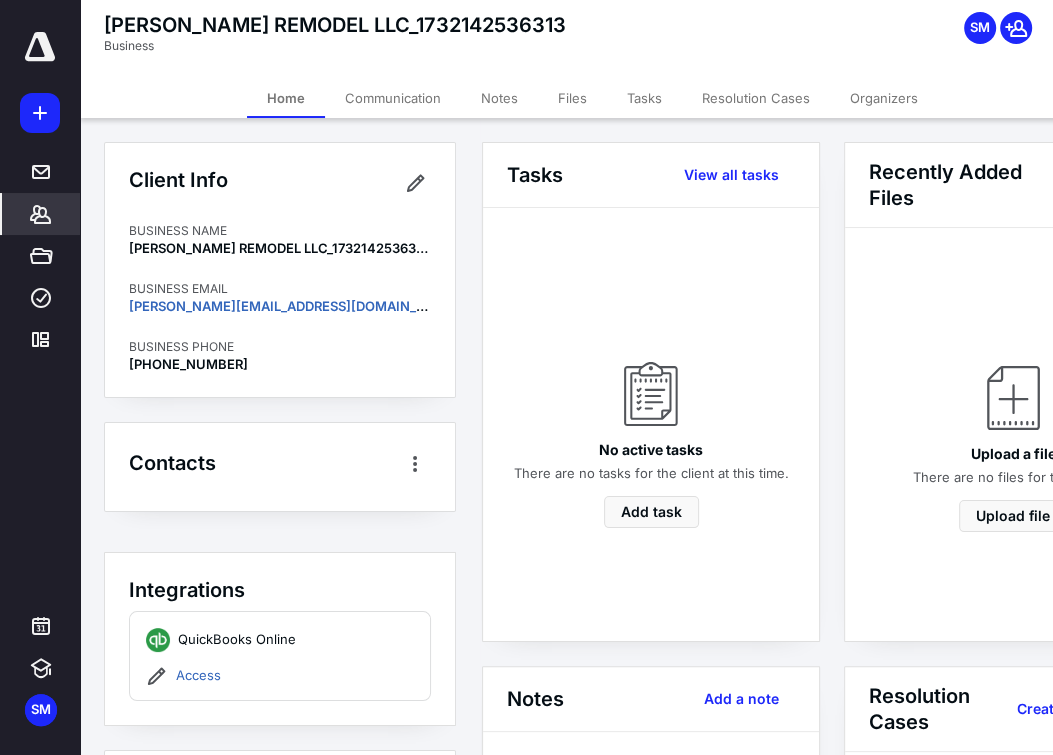click 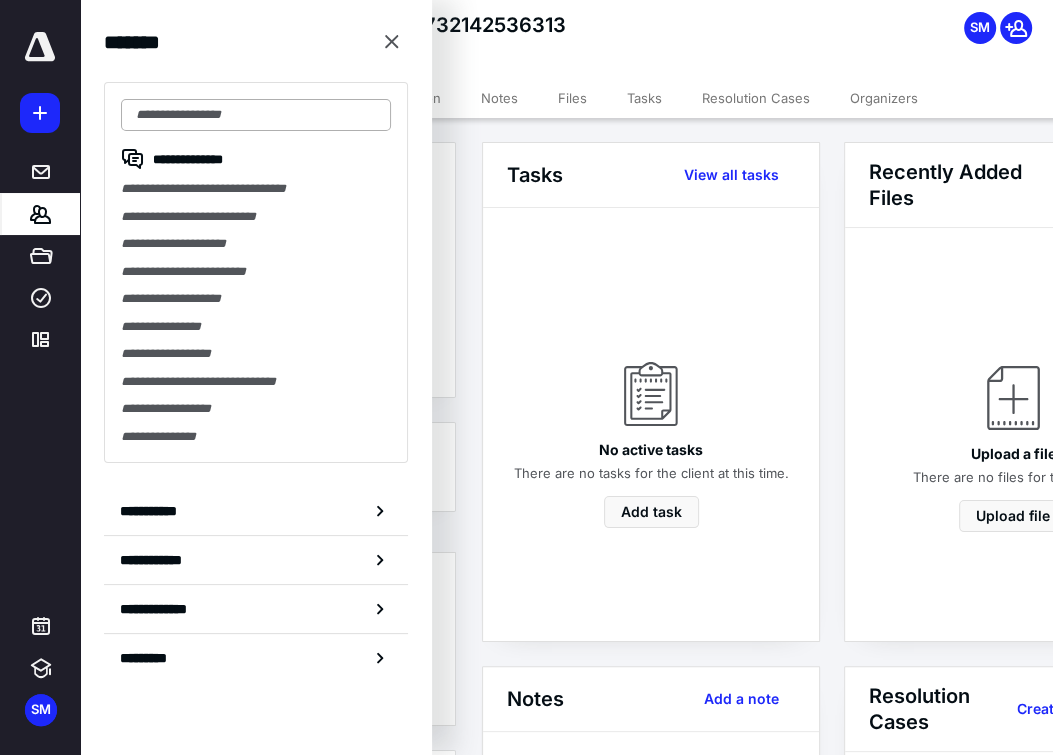 click at bounding box center [256, 115] 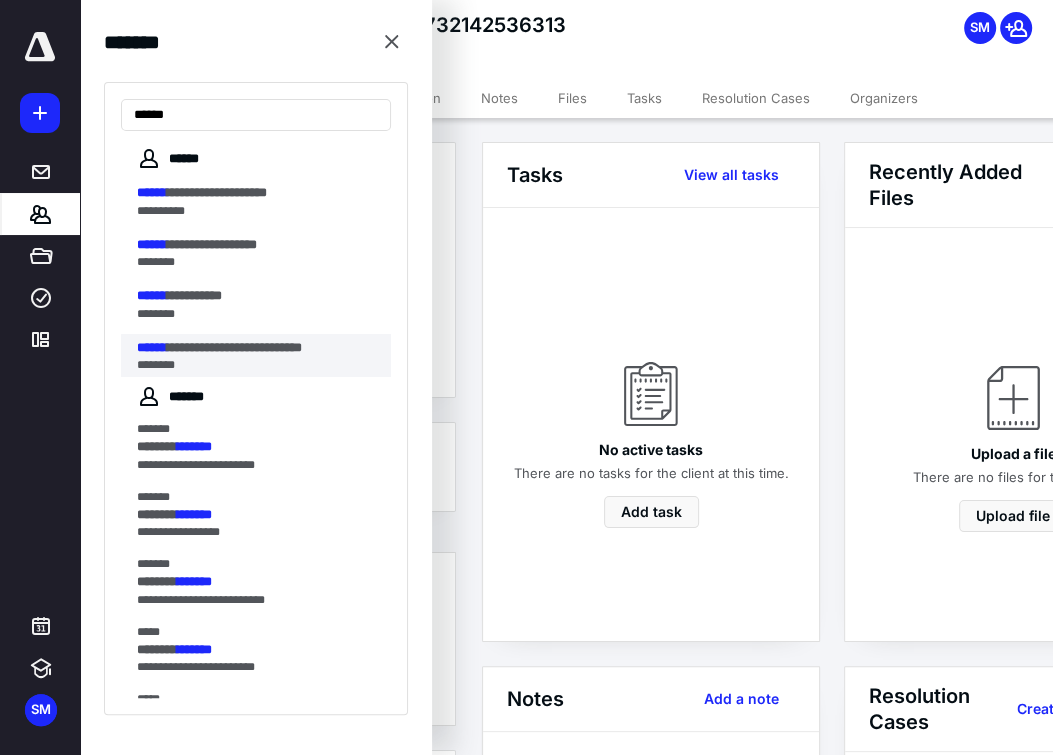 type on "******" 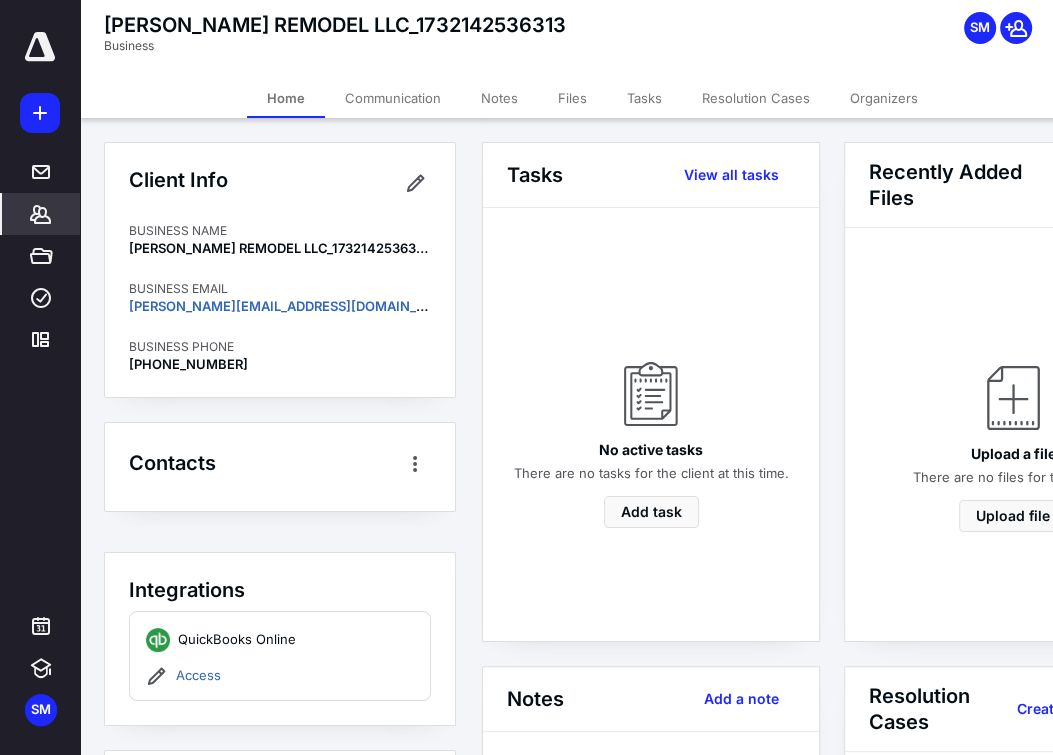 click on "No active tasks There are no tasks for the client at this time. Add task" at bounding box center [651, 424] 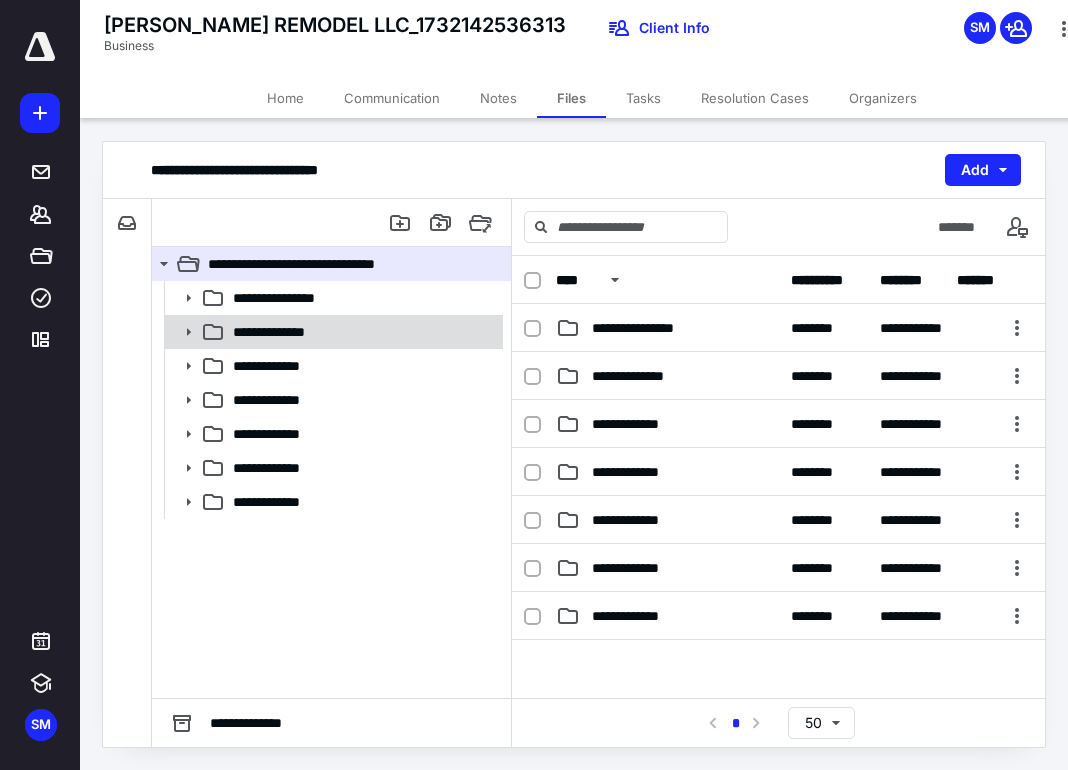 click on "**********" at bounding box center (332, 332) 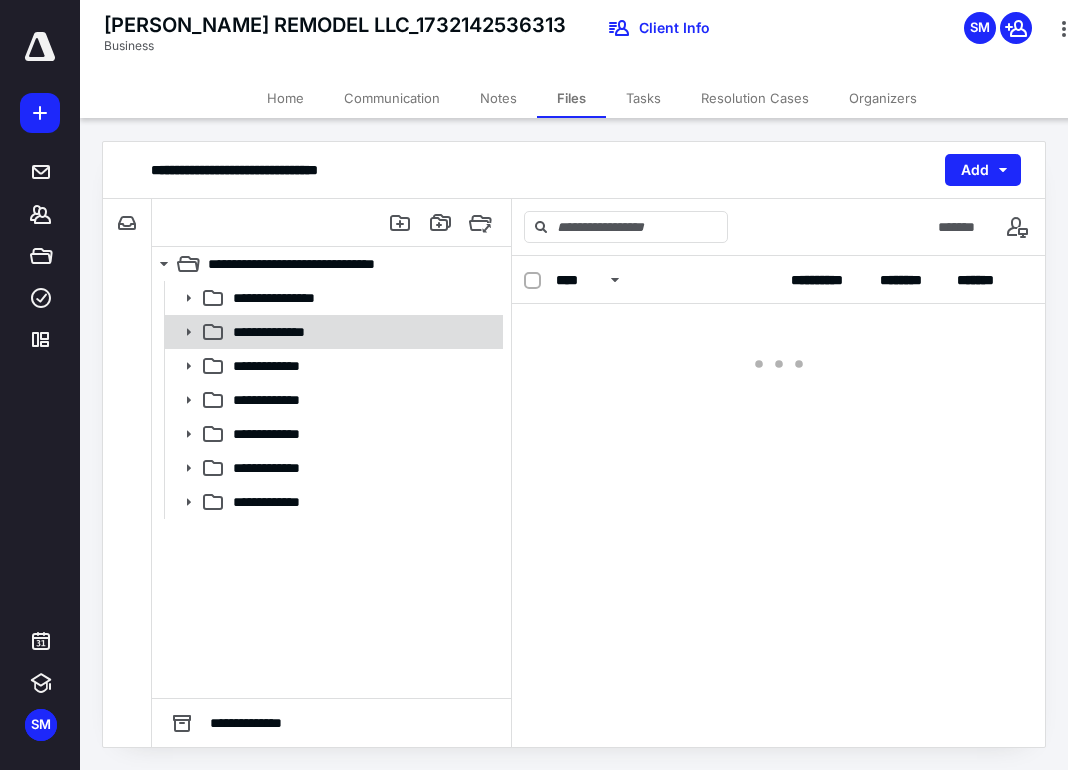 click on "**********" at bounding box center (332, 332) 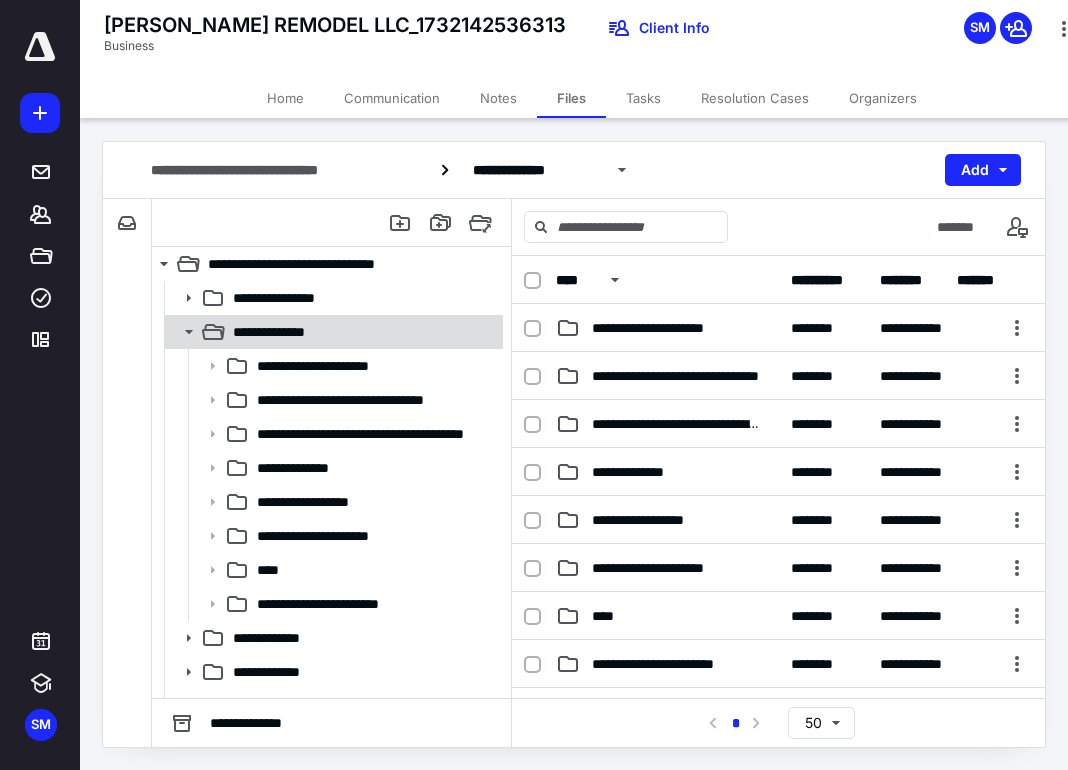 click on "**********" at bounding box center (332, 332) 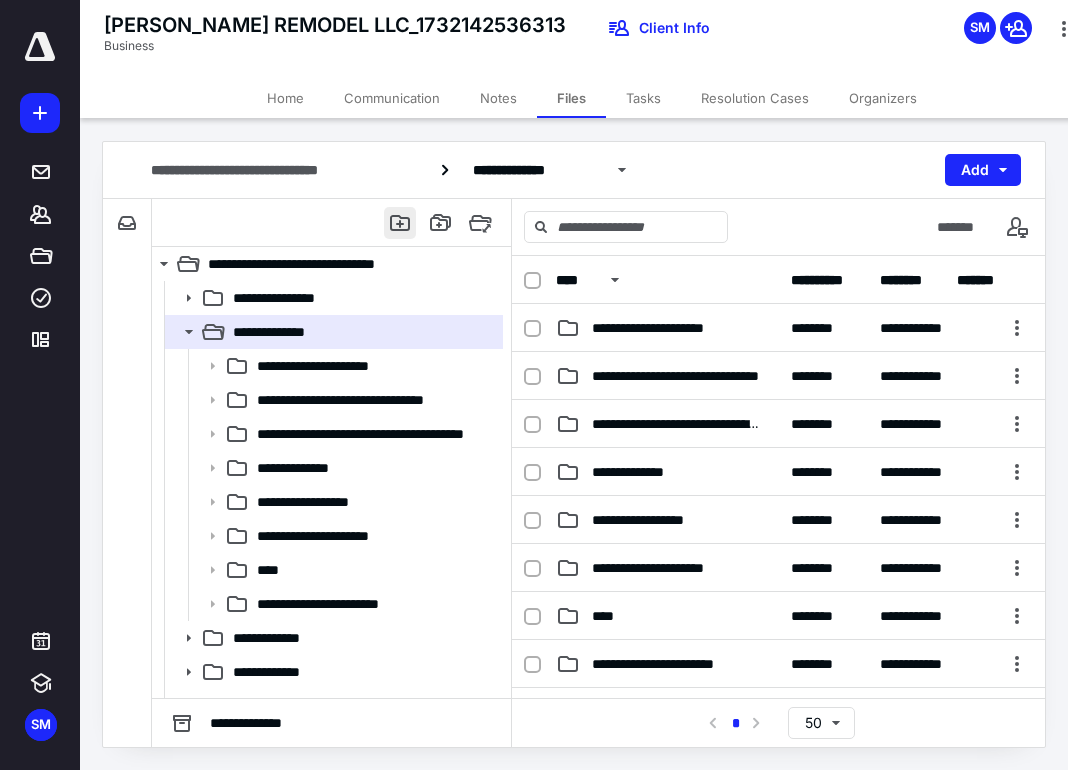 click at bounding box center [400, 223] 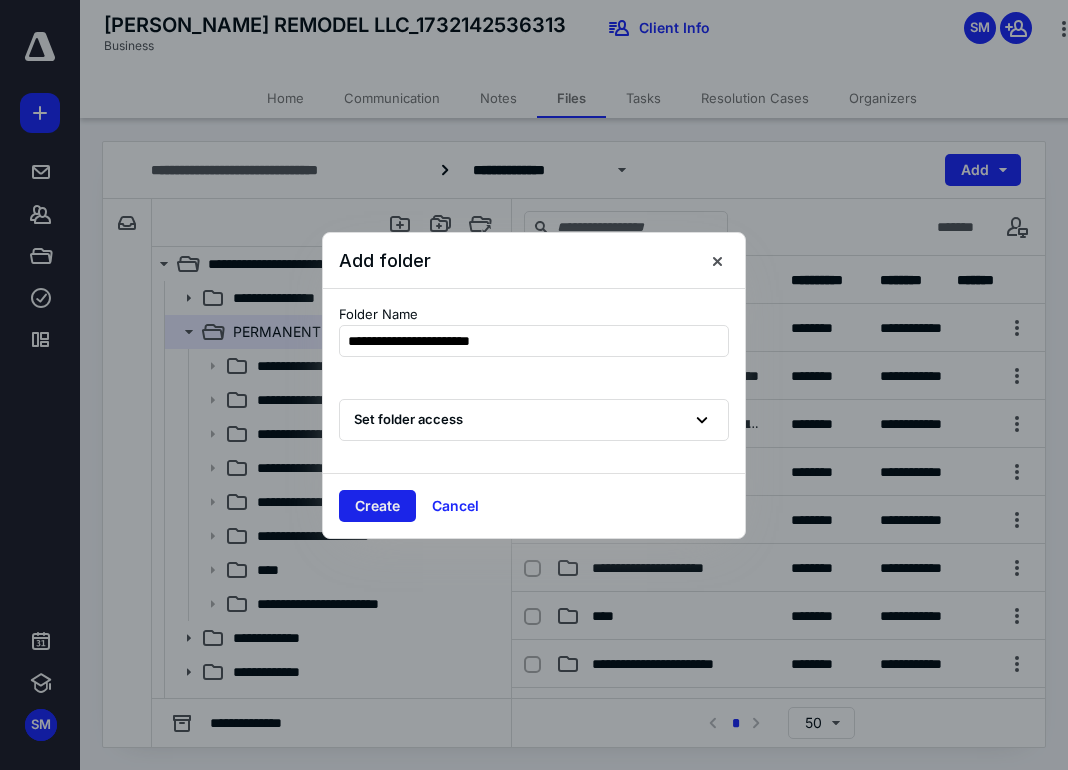 type on "**********" 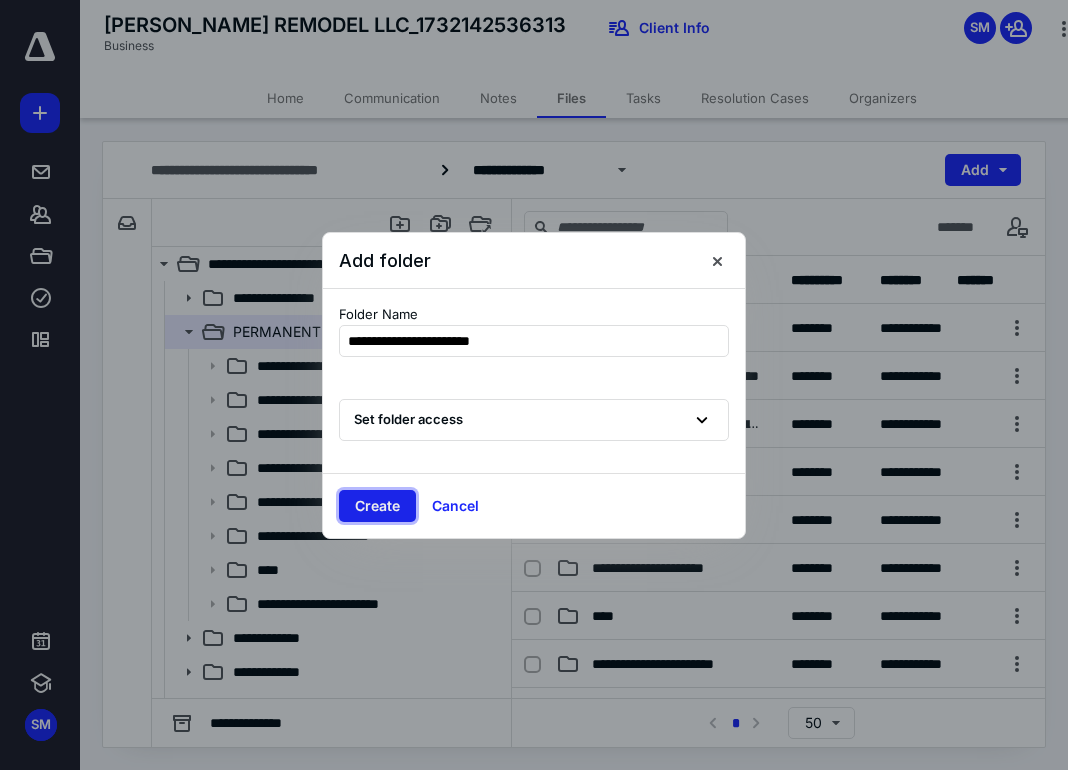 click on "Create" at bounding box center (377, 506) 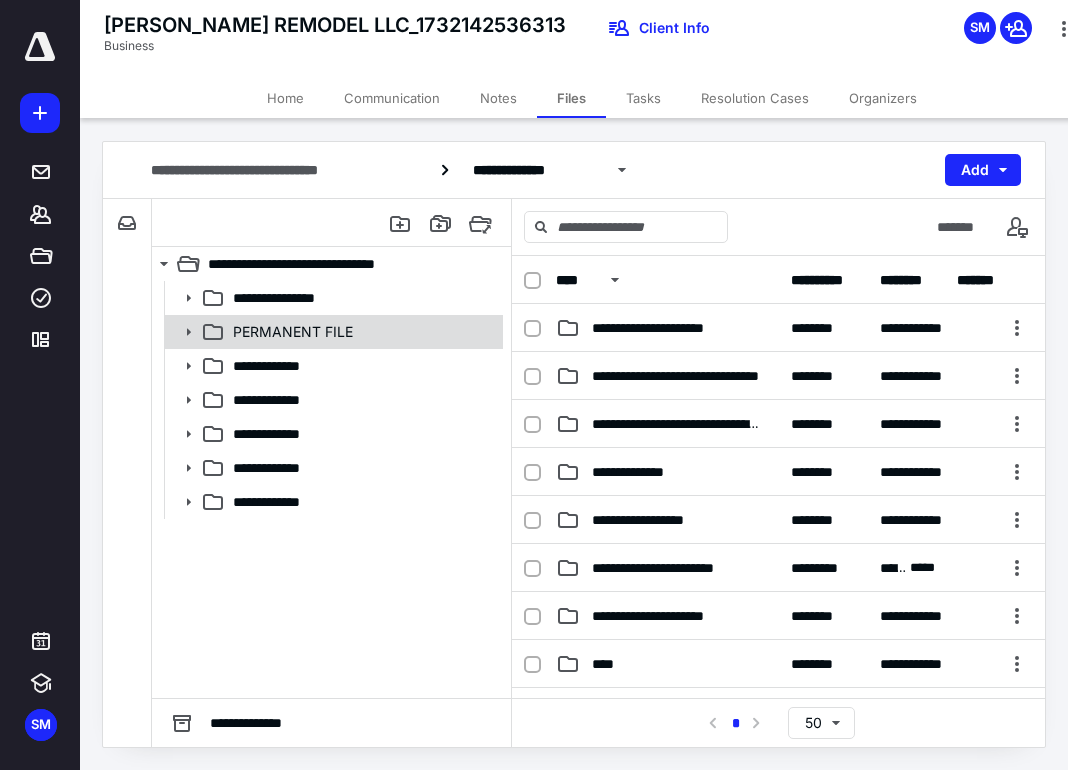click on "PERMANENT FILE" at bounding box center [332, 332] 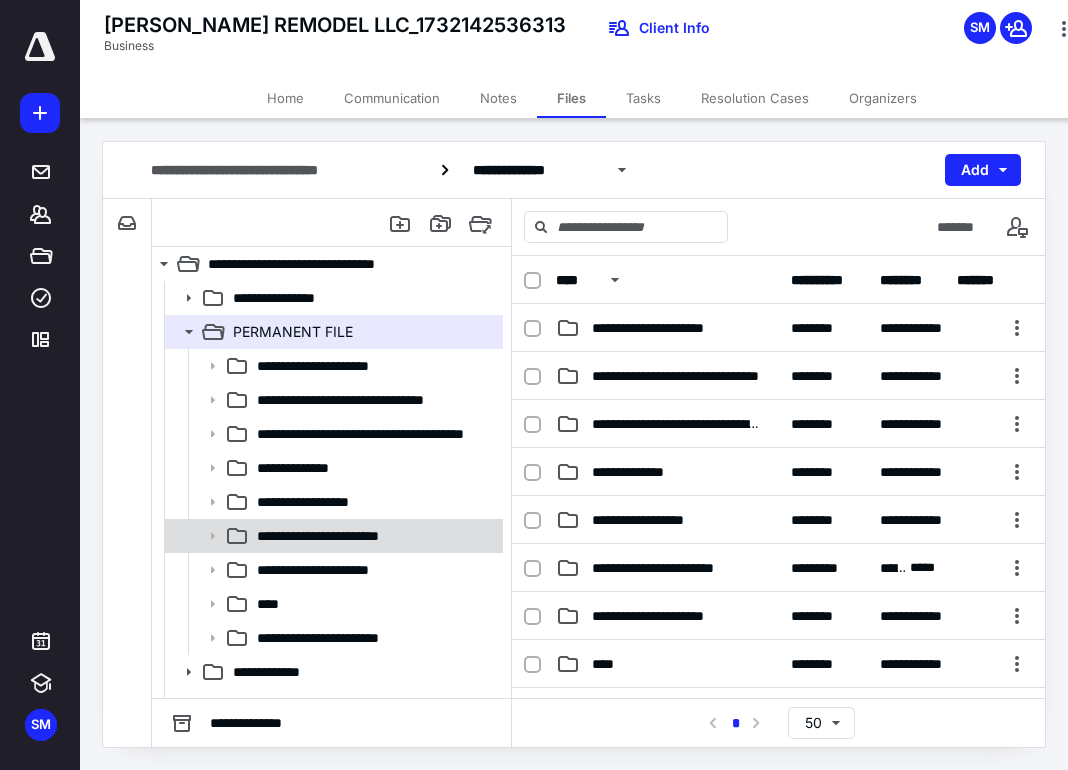 click on "**********" at bounding box center [332, 536] 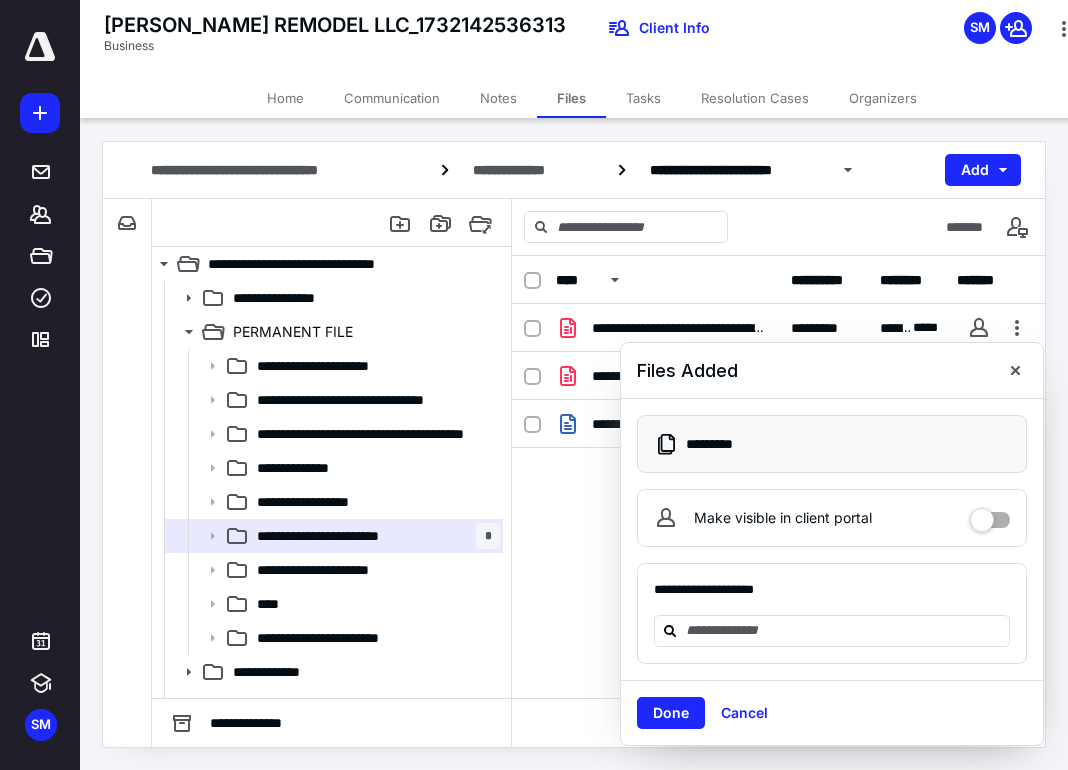 click at bounding box center (332, 223) 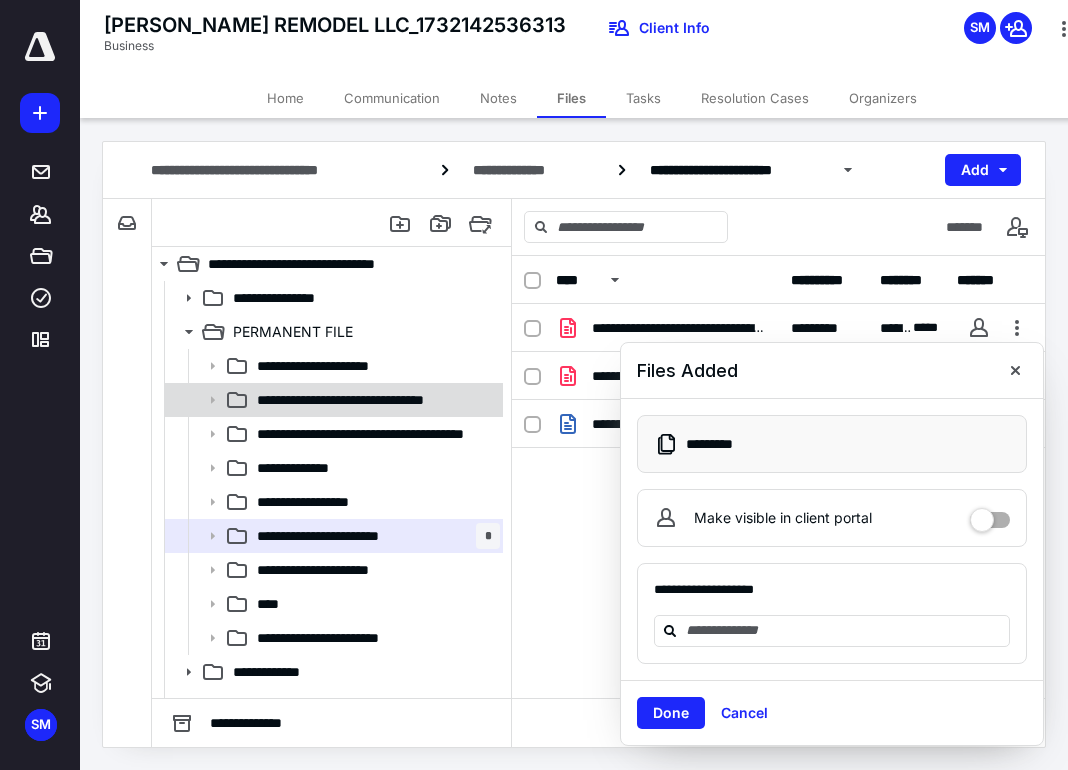click on "**********" at bounding box center [372, 400] 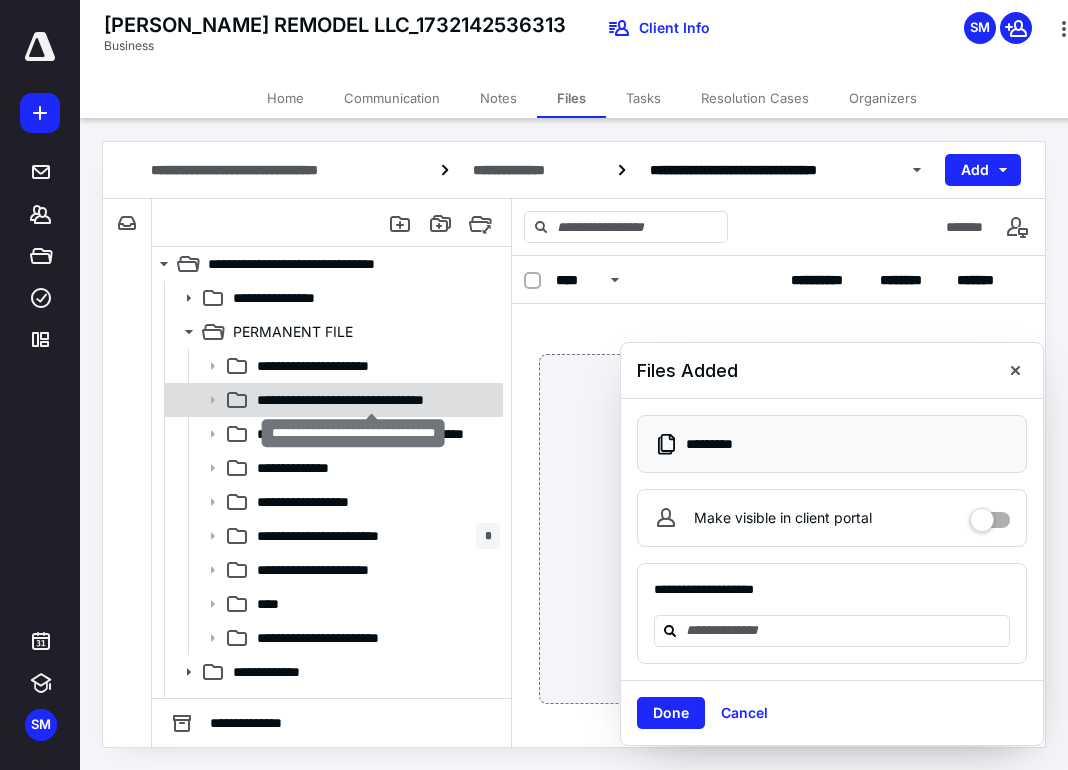 click on "**********" at bounding box center [372, 400] 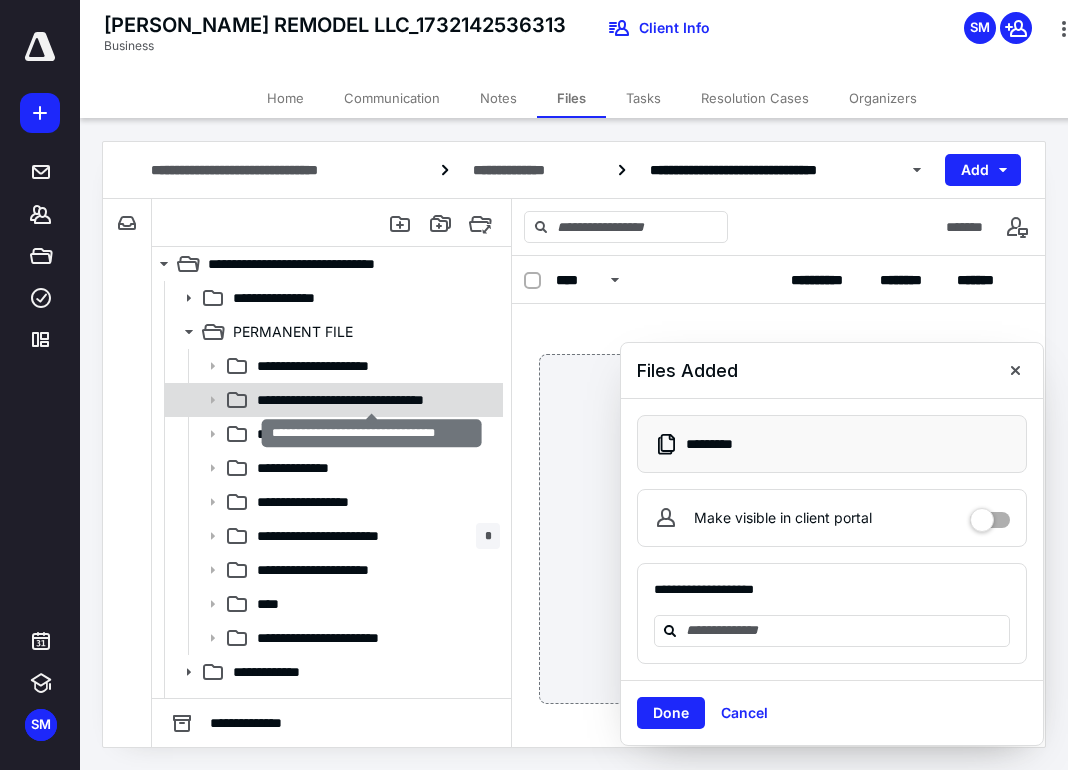 click on "**********" at bounding box center [372, 400] 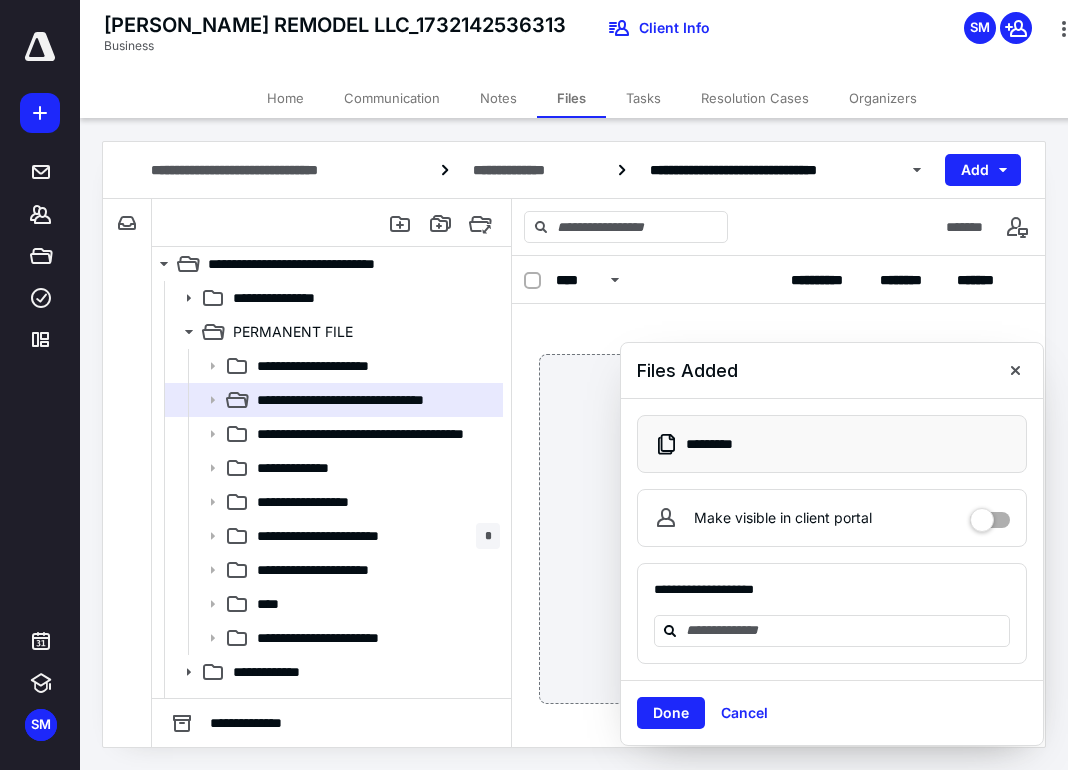 click on "Done" at bounding box center (671, 713) 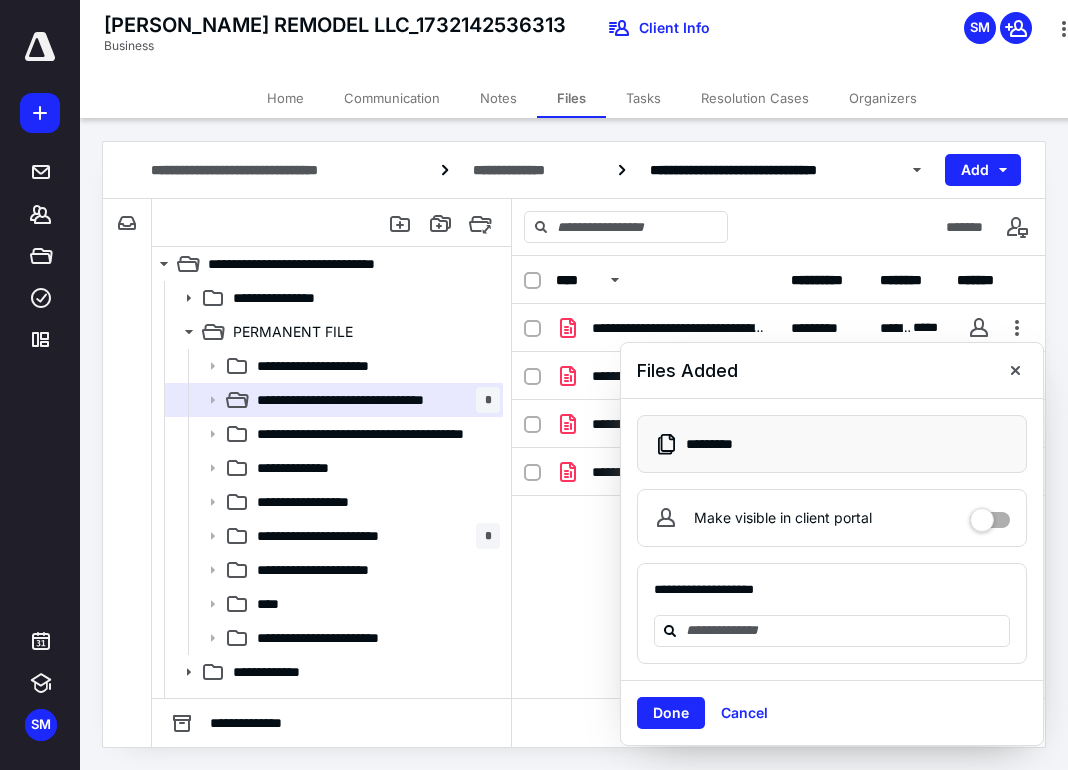 click at bounding box center [332, 223] 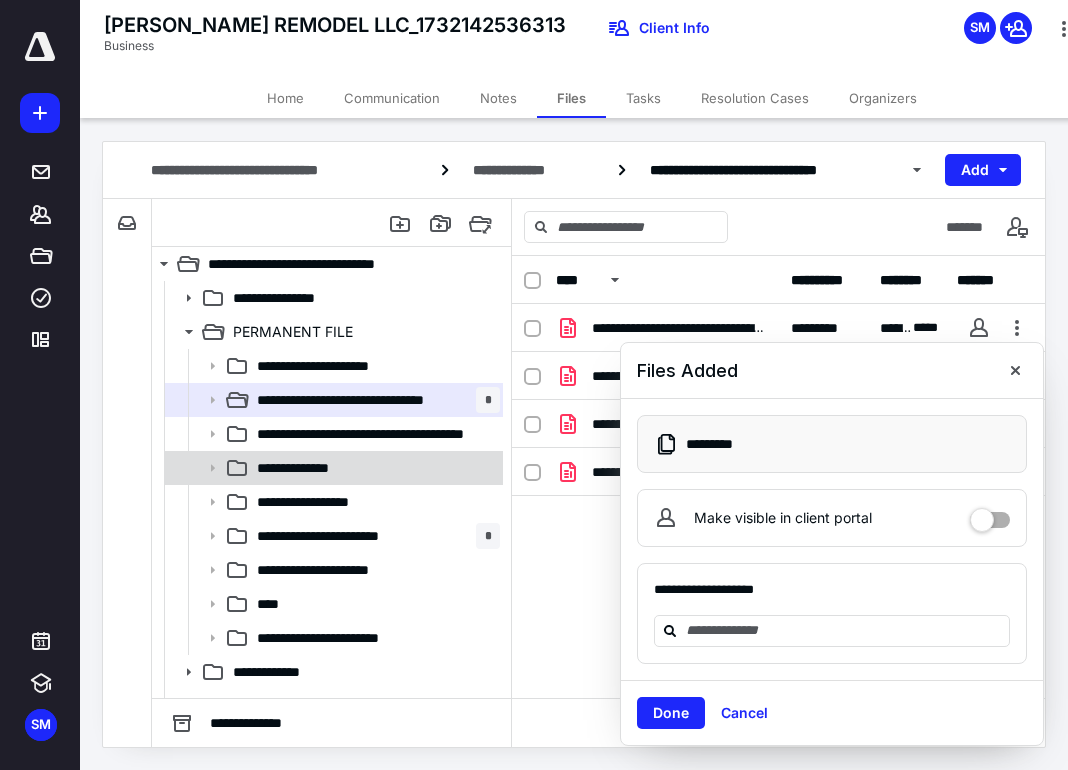 click on "**********" at bounding box center (310, 468) 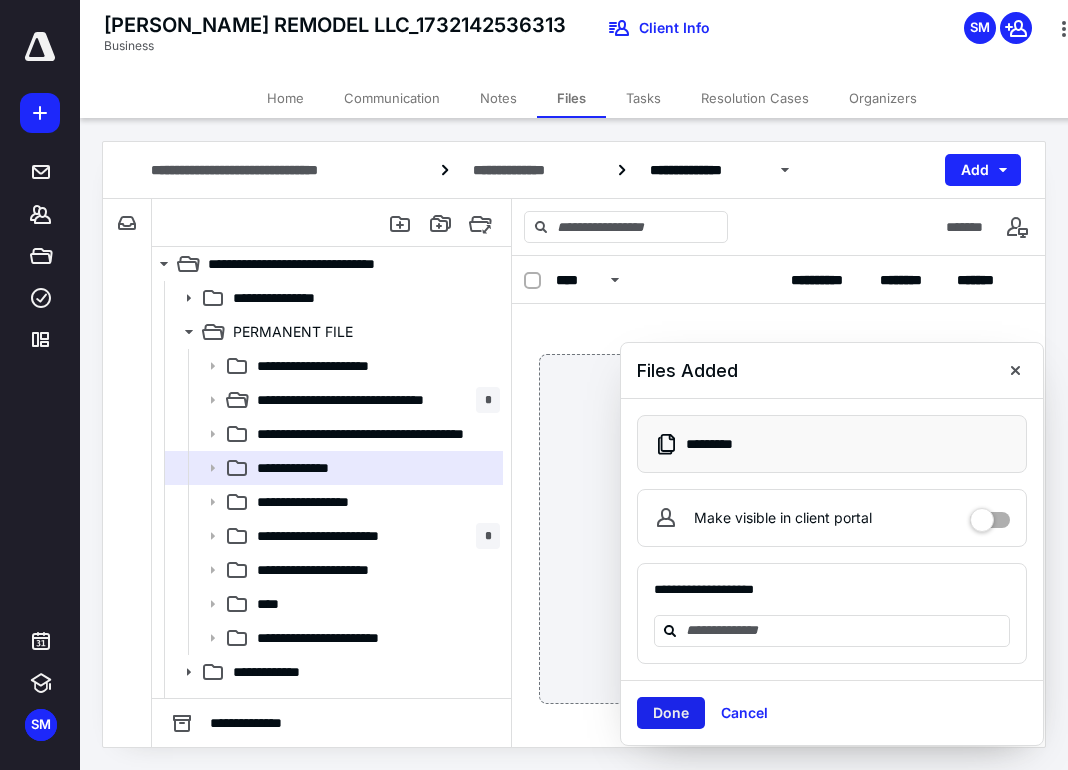 click on "Done" at bounding box center [671, 713] 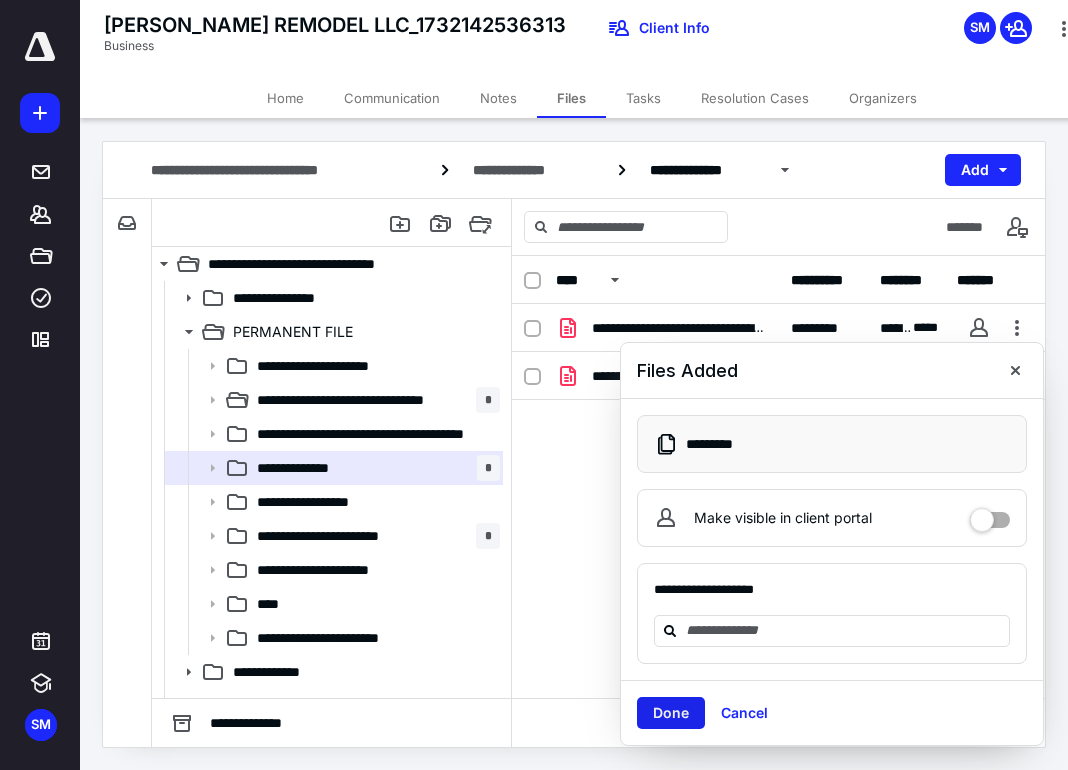 click on "Done" at bounding box center [671, 713] 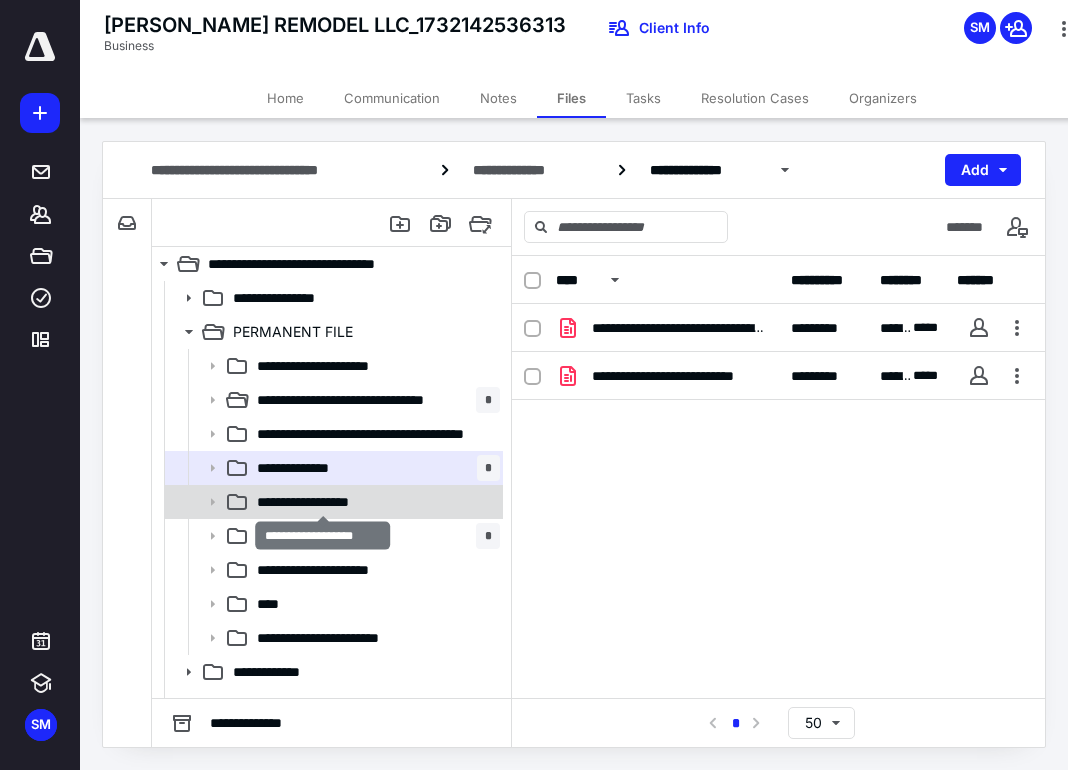click on "**********" at bounding box center (323, 502) 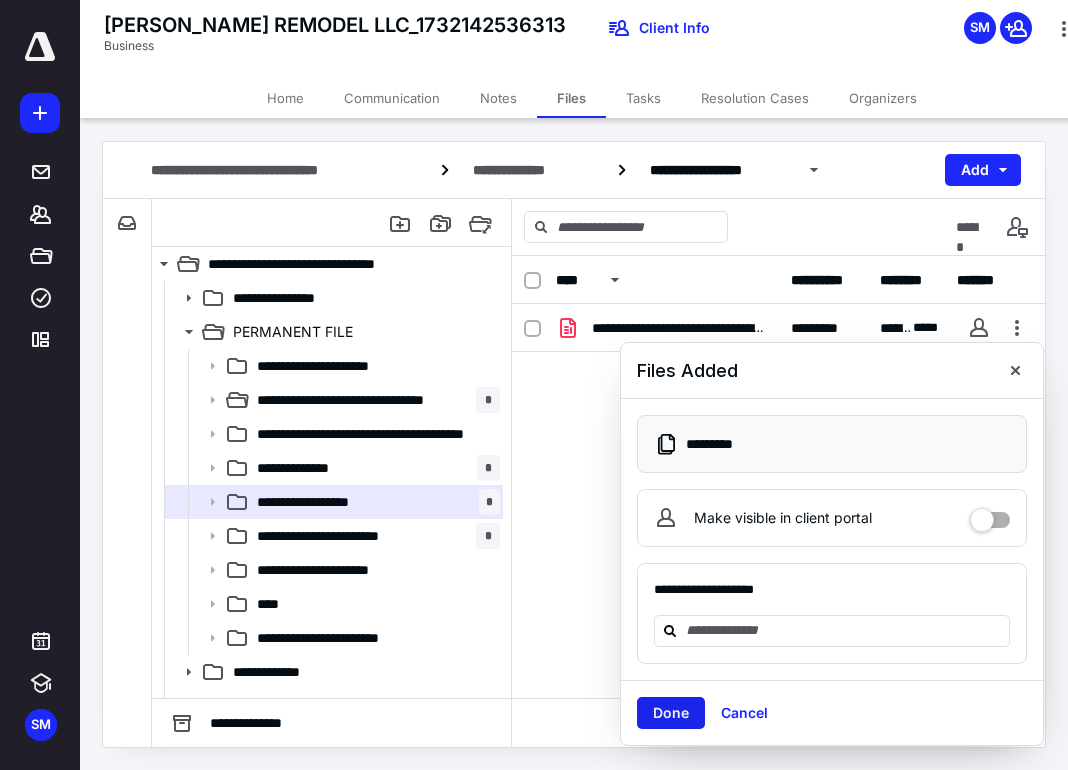 click on "Done" at bounding box center (671, 713) 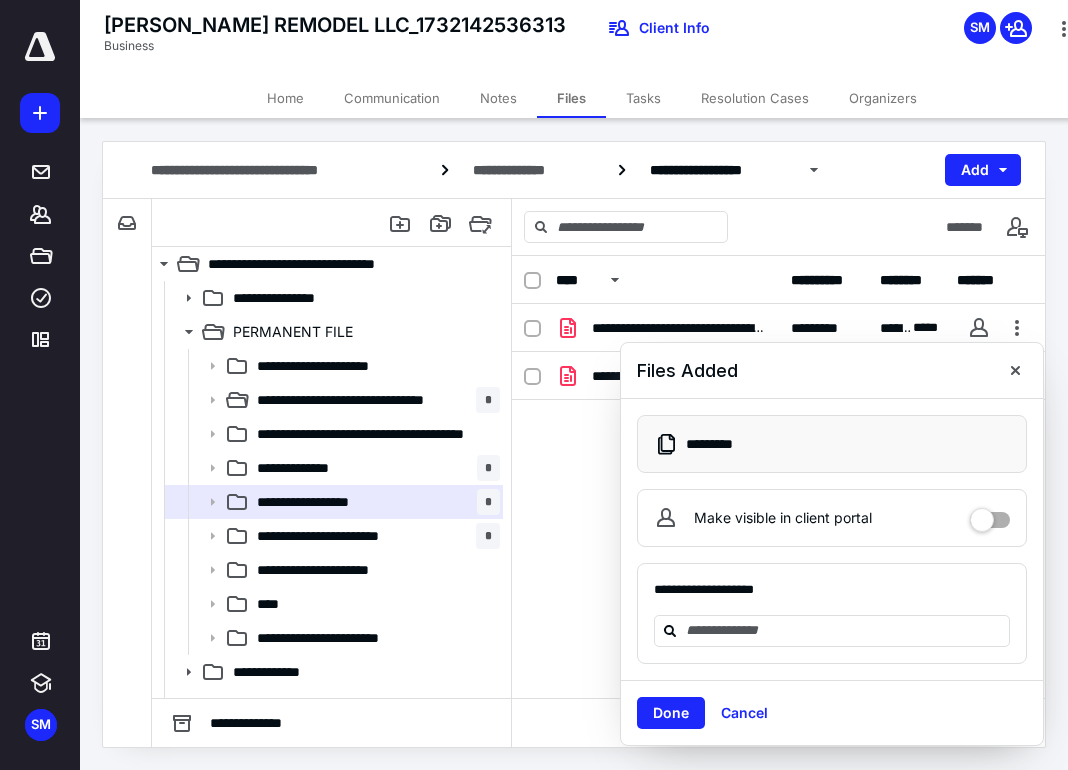 click on "Done" at bounding box center [671, 713] 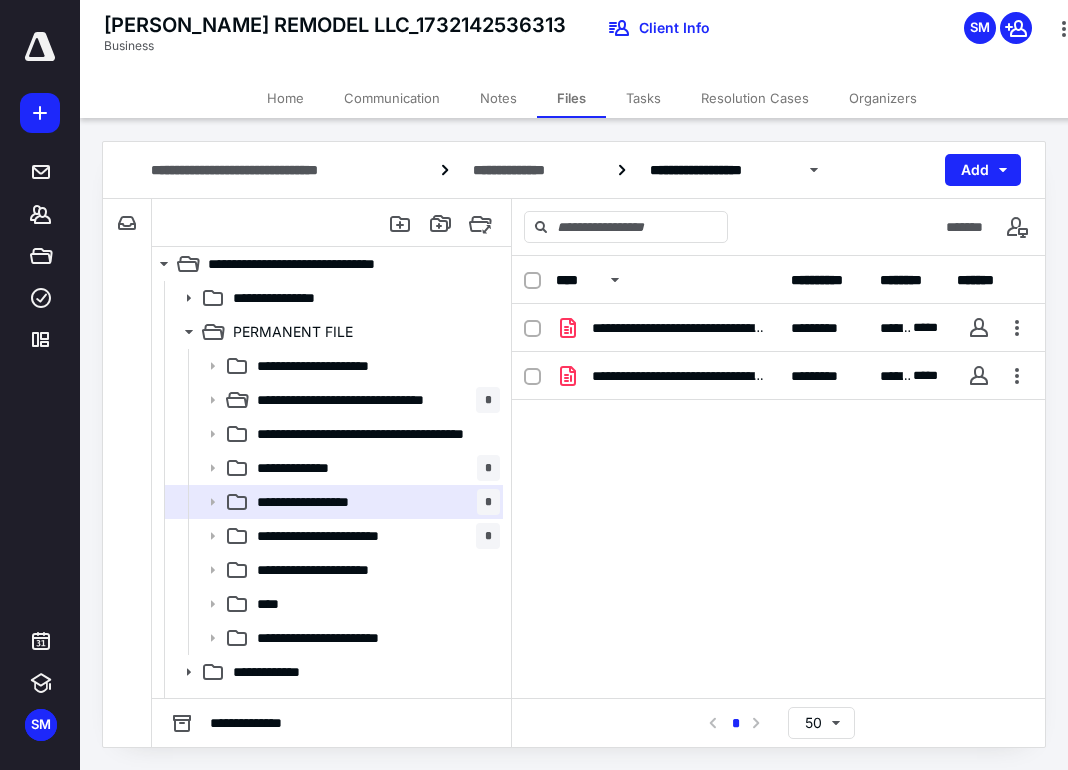 click on "**********" at bounding box center [778, 454] 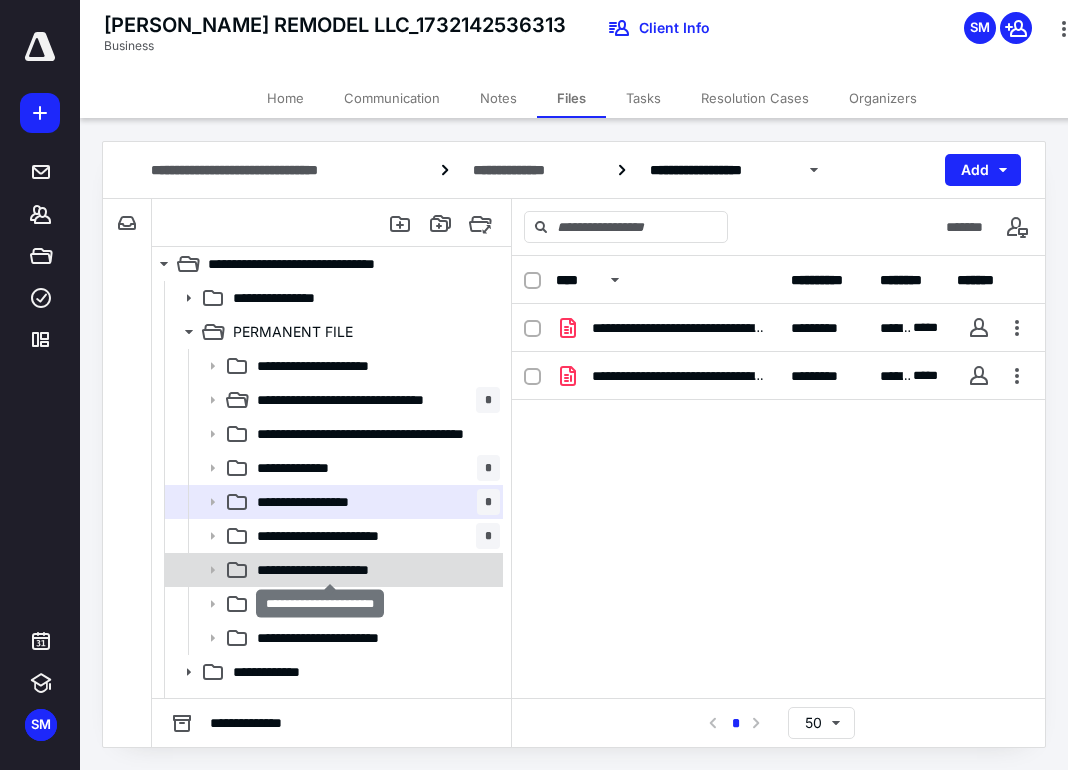 click on "**********" at bounding box center (330, 570) 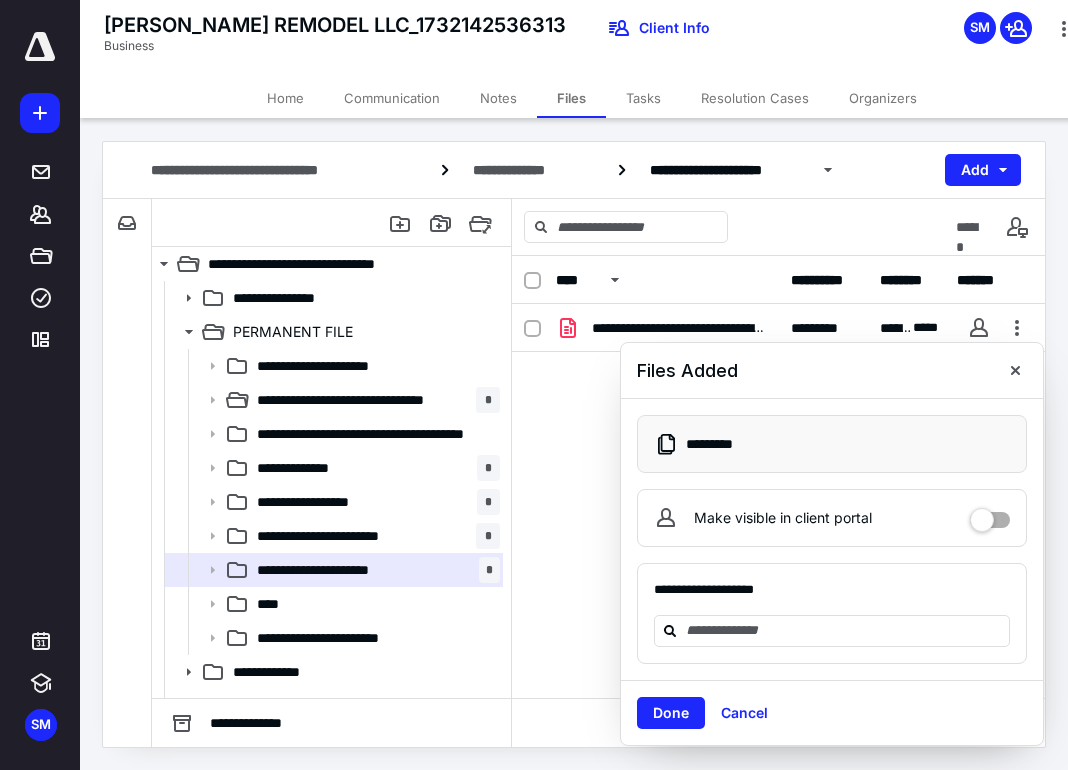 click on "**********" at bounding box center [778, 454] 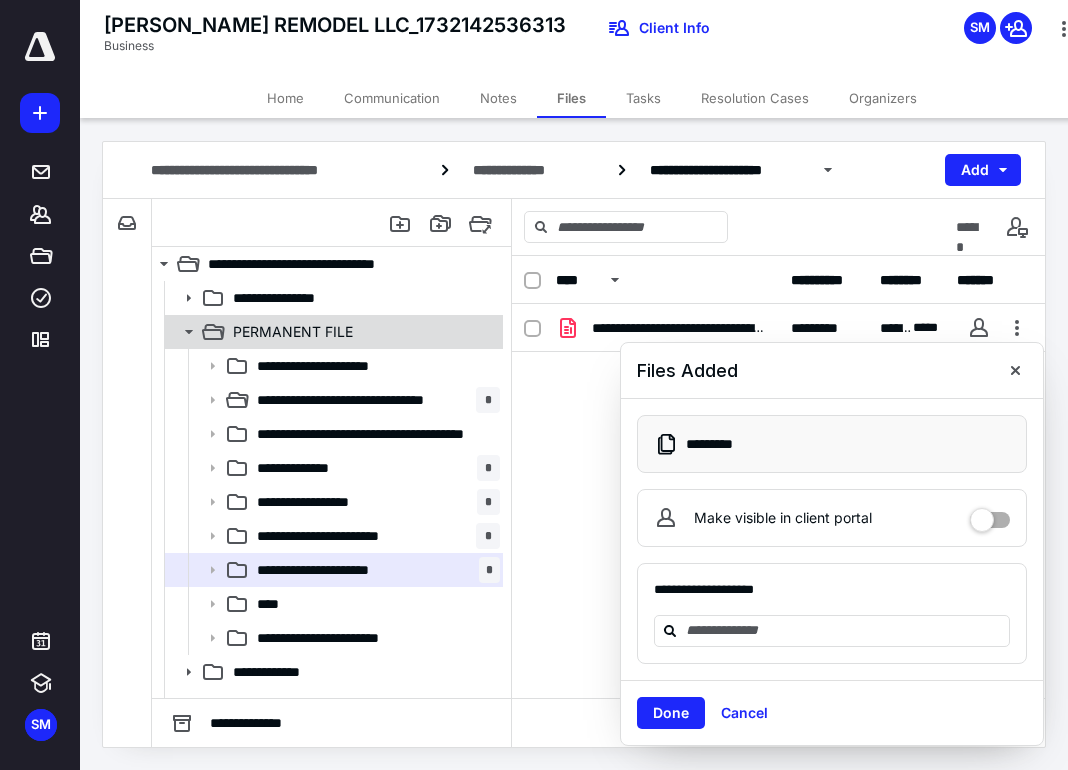 click on "PERMANENT FILE" at bounding box center (293, 332) 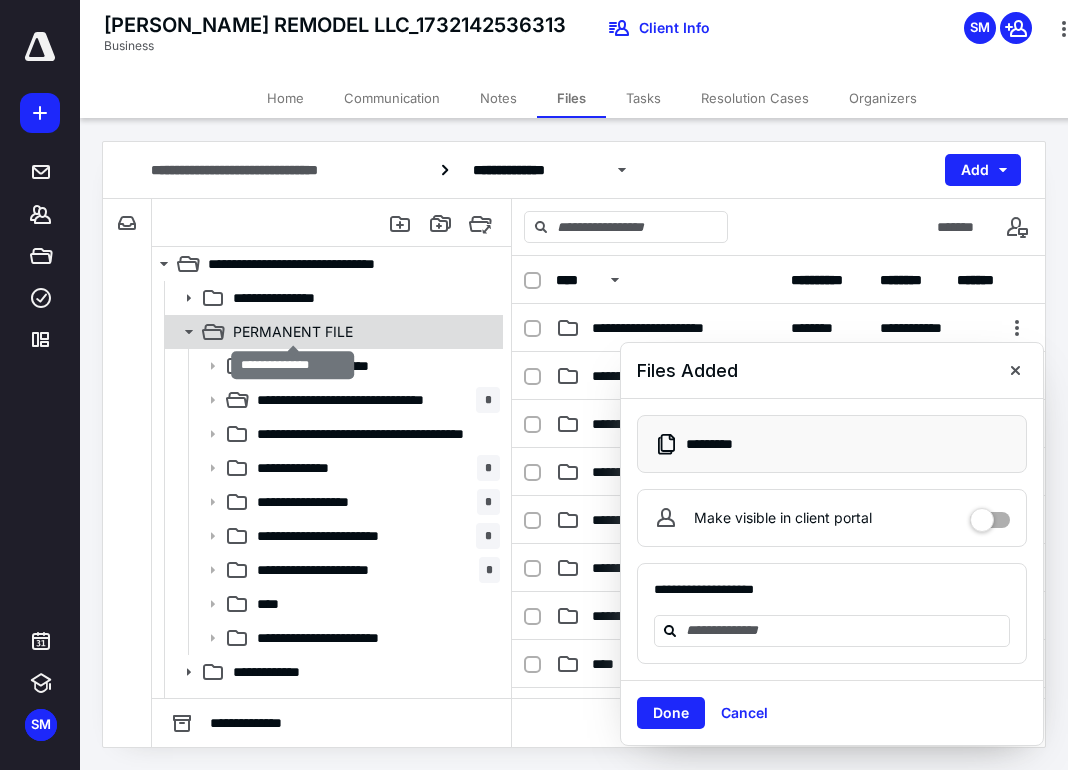 click on "PERMANENT FILE" at bounding box center [293, 332] 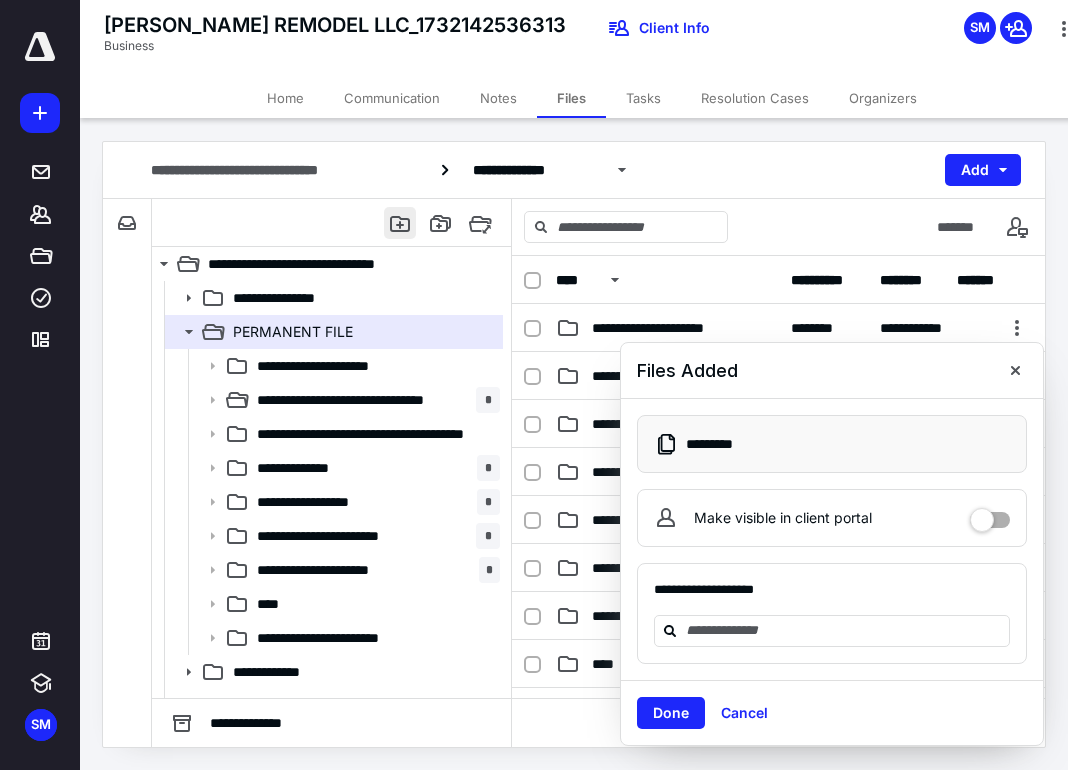 click at bounding box center [400, 223] 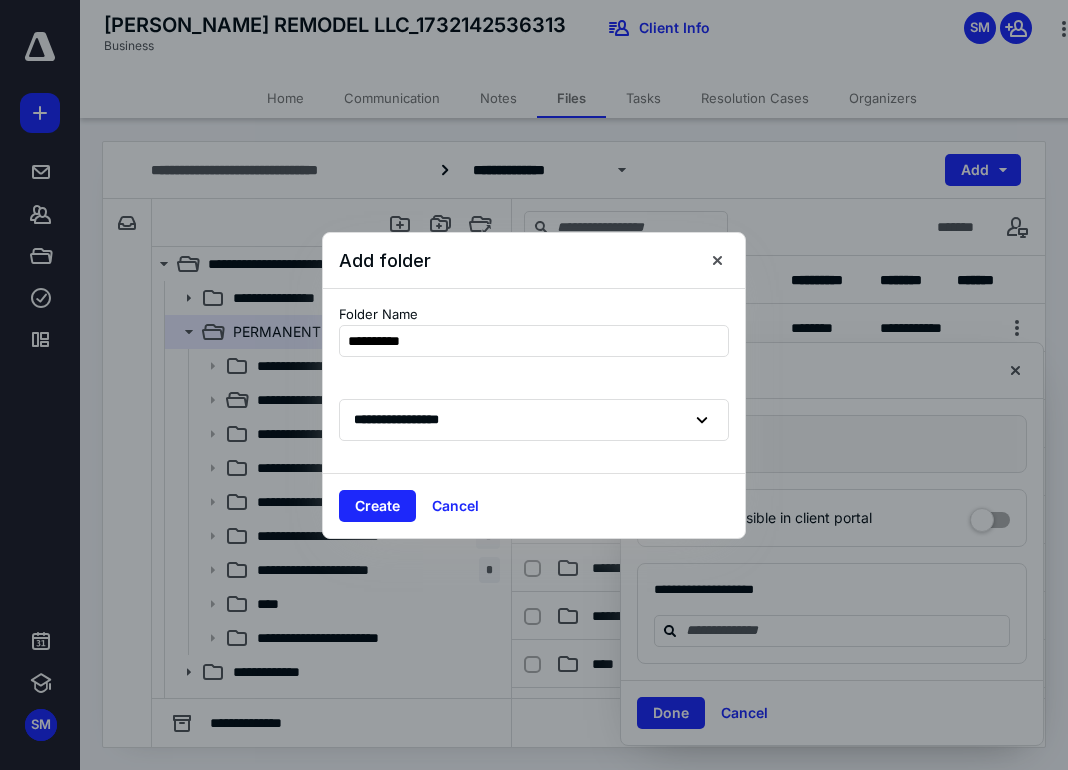 type on "**********" 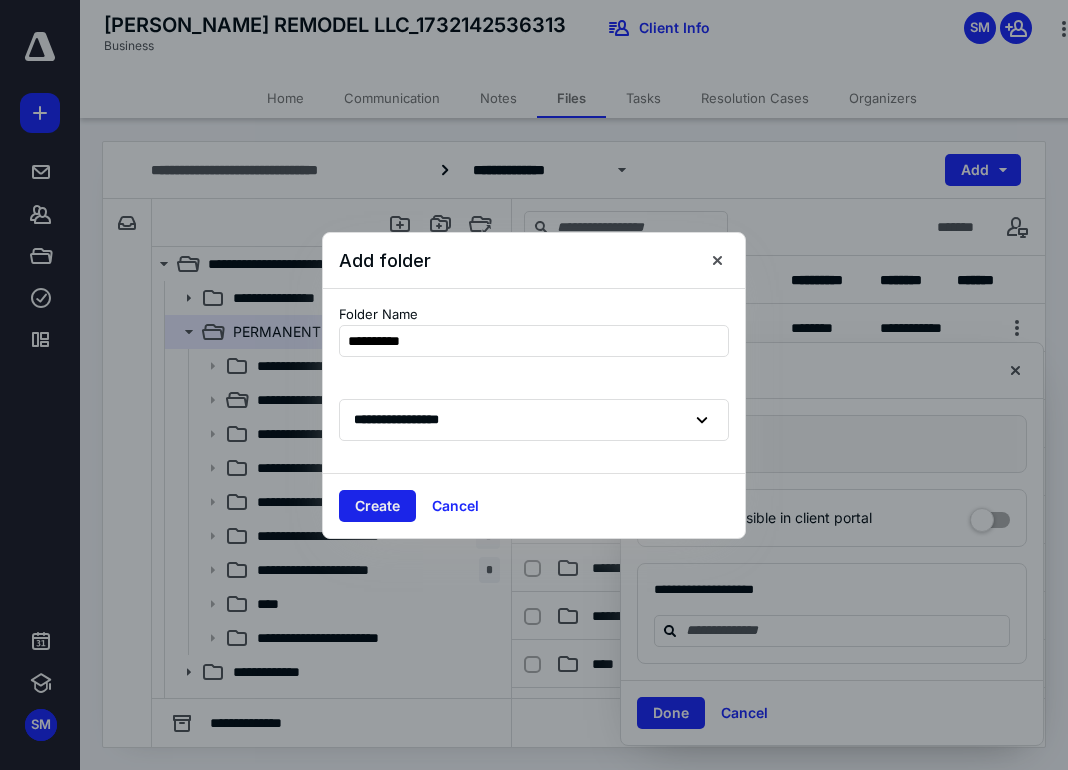 click on "Create" at bounding box center [377, 506] 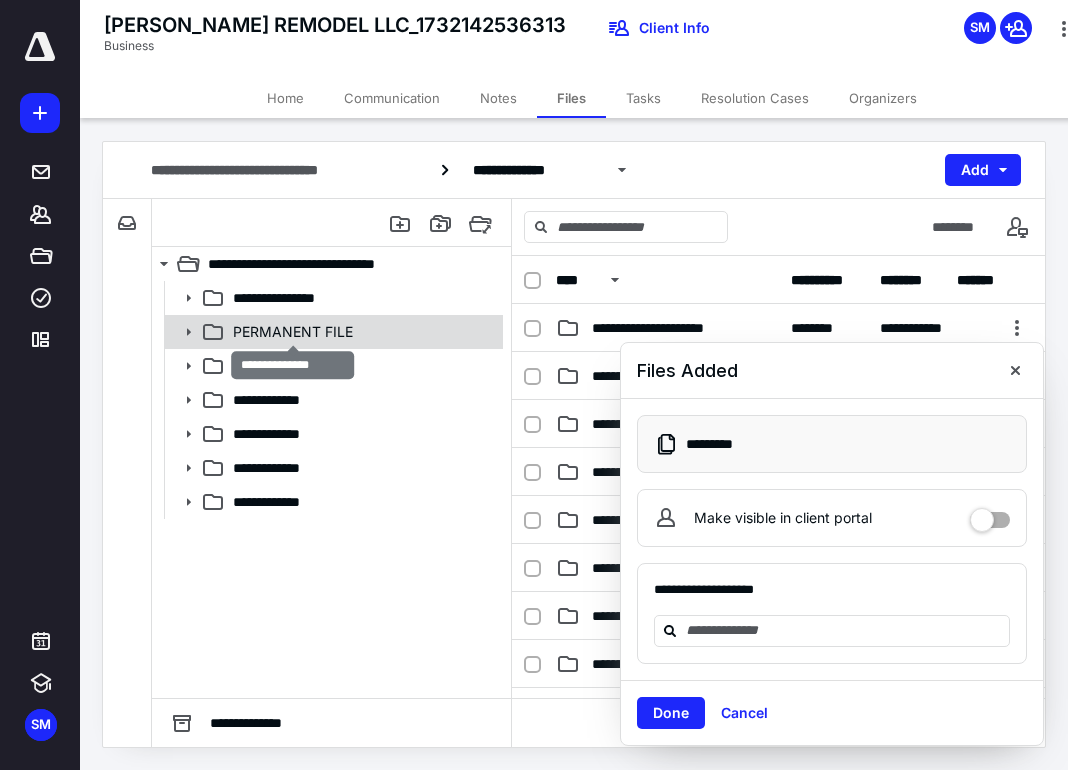 click on "PERMANENT FILE" at bounding box center (293, 332) 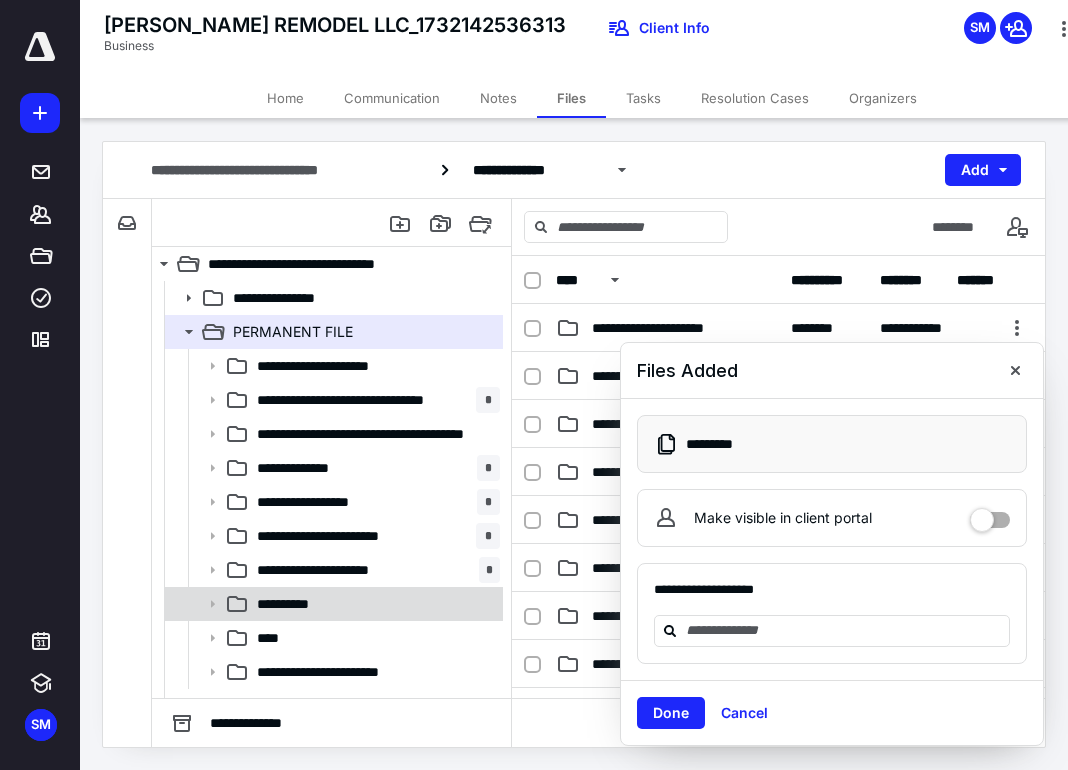 click on "**********" at bounding box center (291, 604) 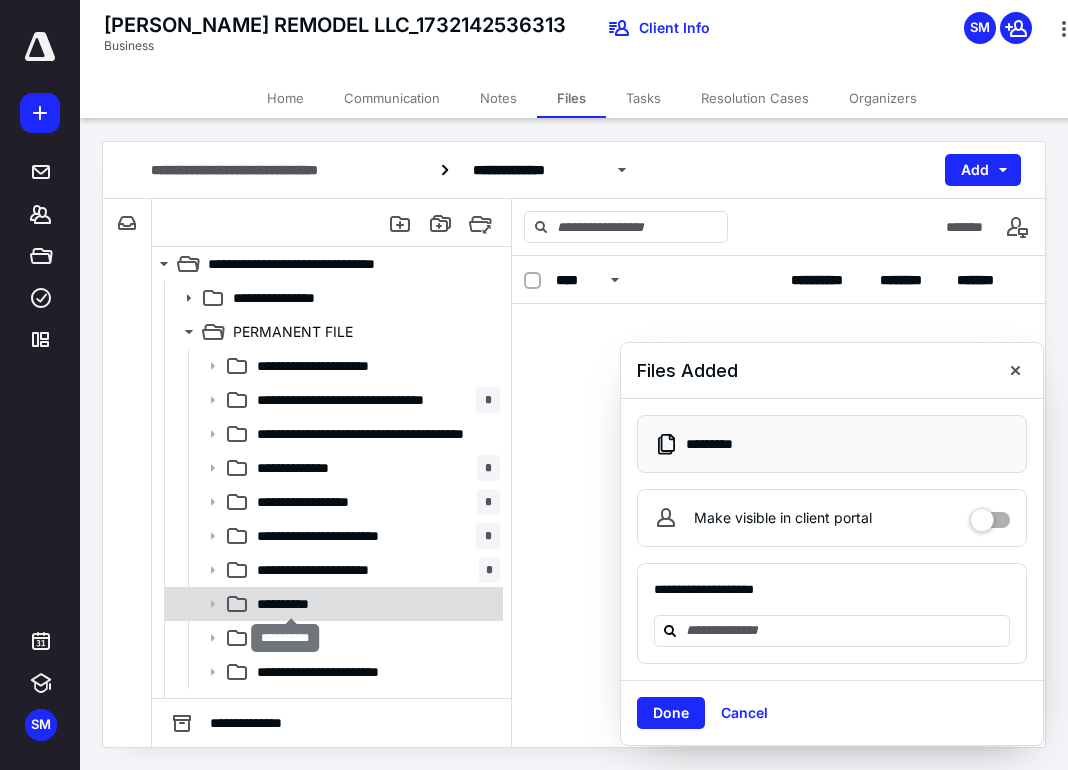 click on "**********" at bounding box center [291, 604] 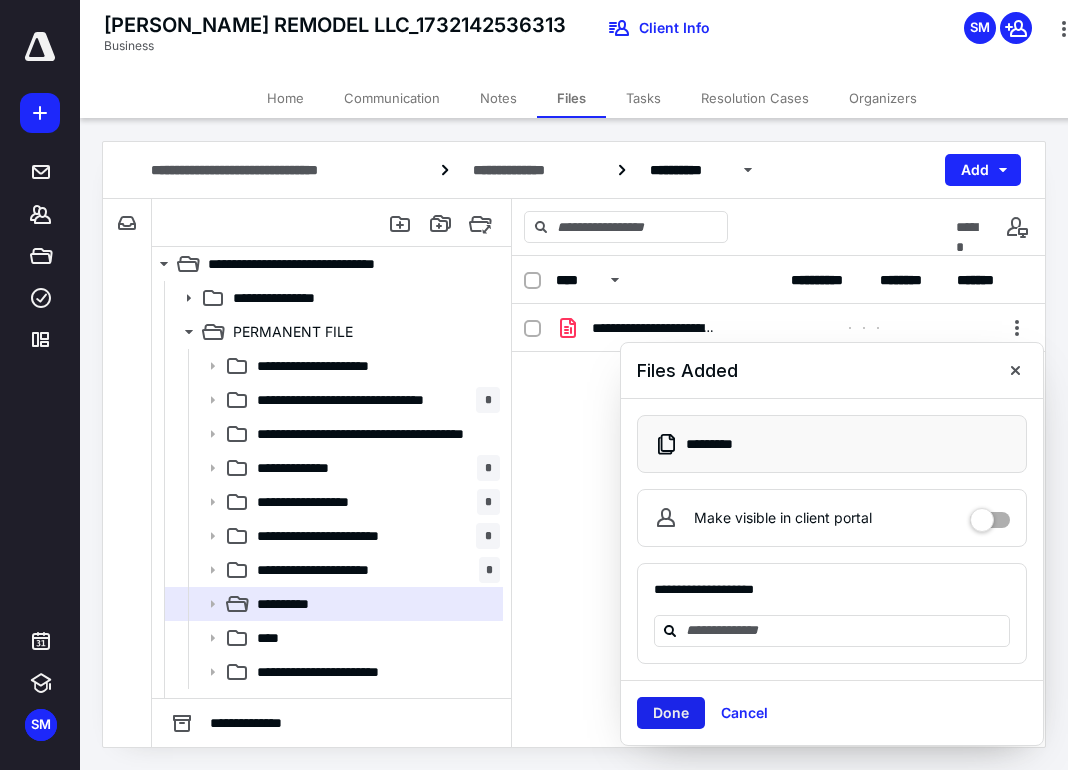 click on "Done" at bounding box center [671, 713] 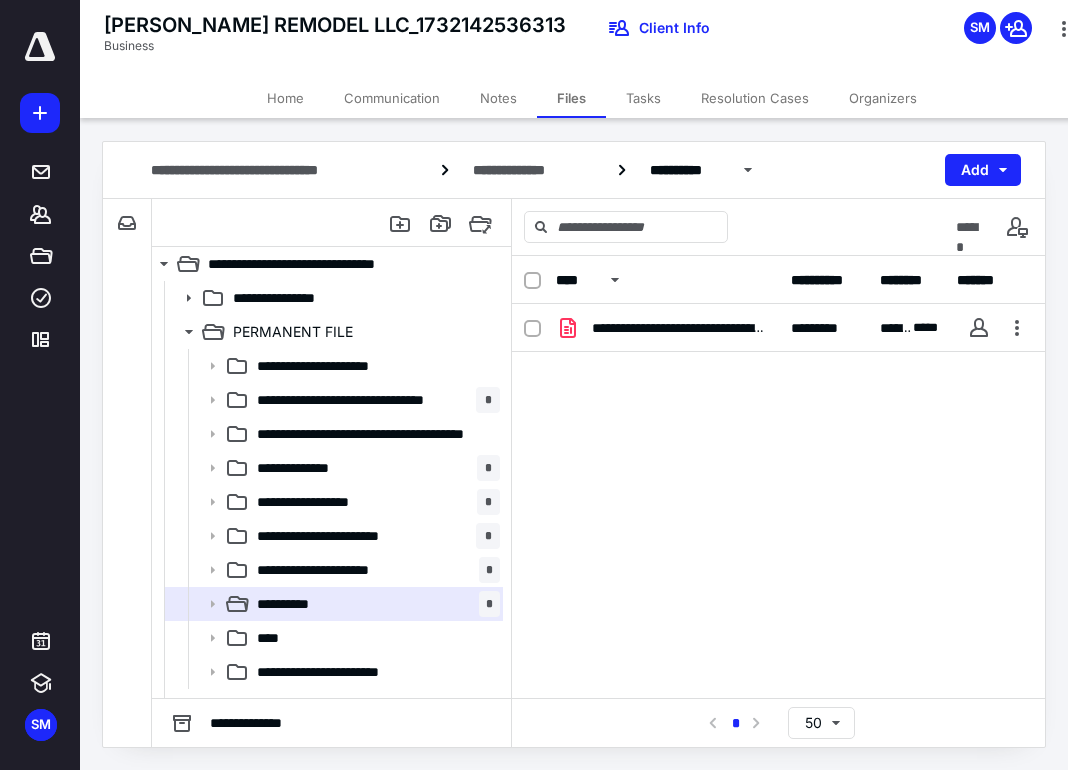 click on "**********" at bounding box center (778, 454) 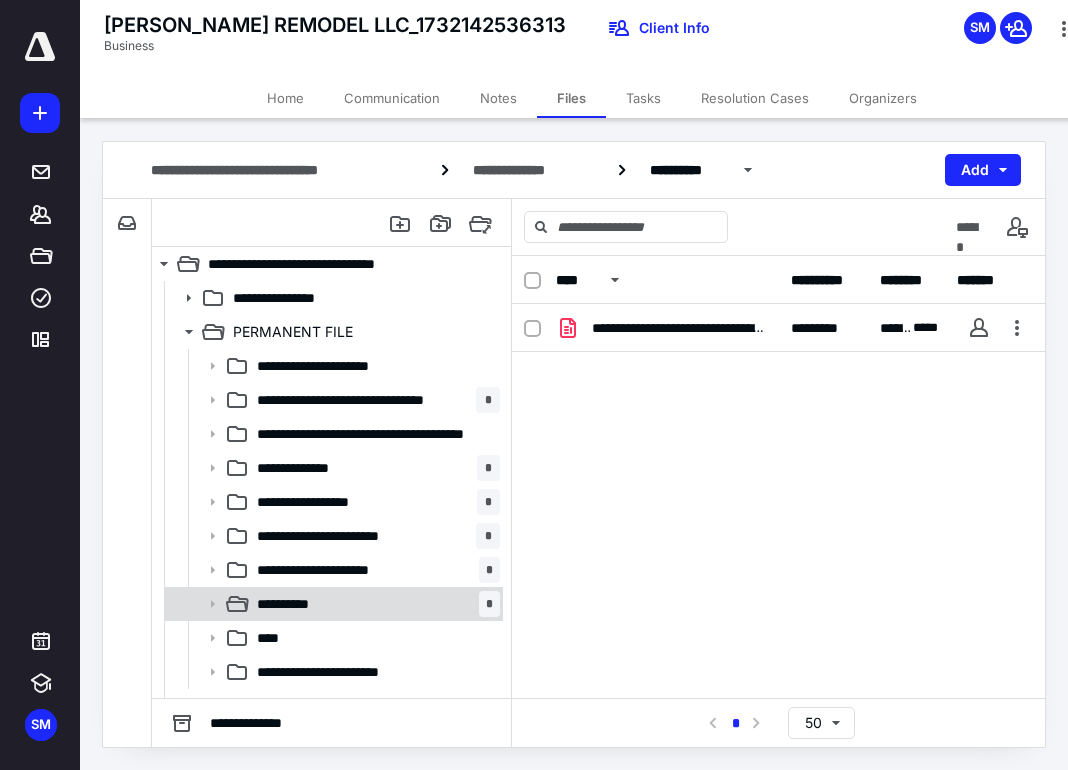 click on "**********" at bounding box center (374, 604) 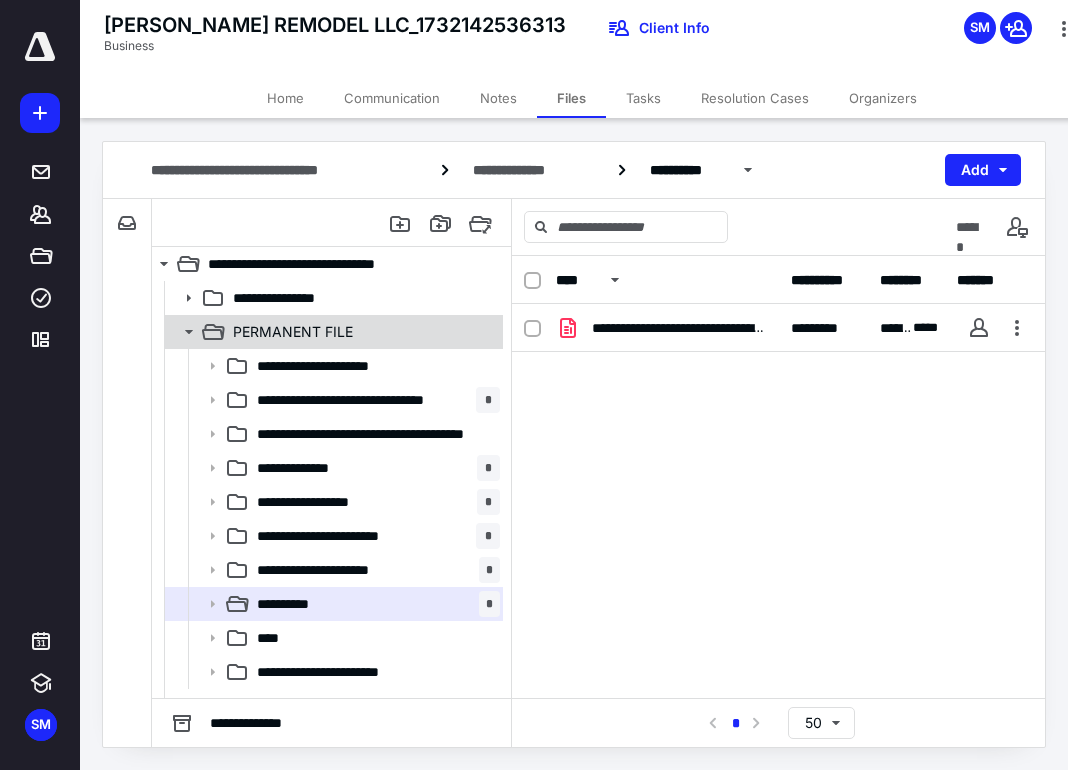 click on "PERMANENT FILE" at bounding box center (293, 332) 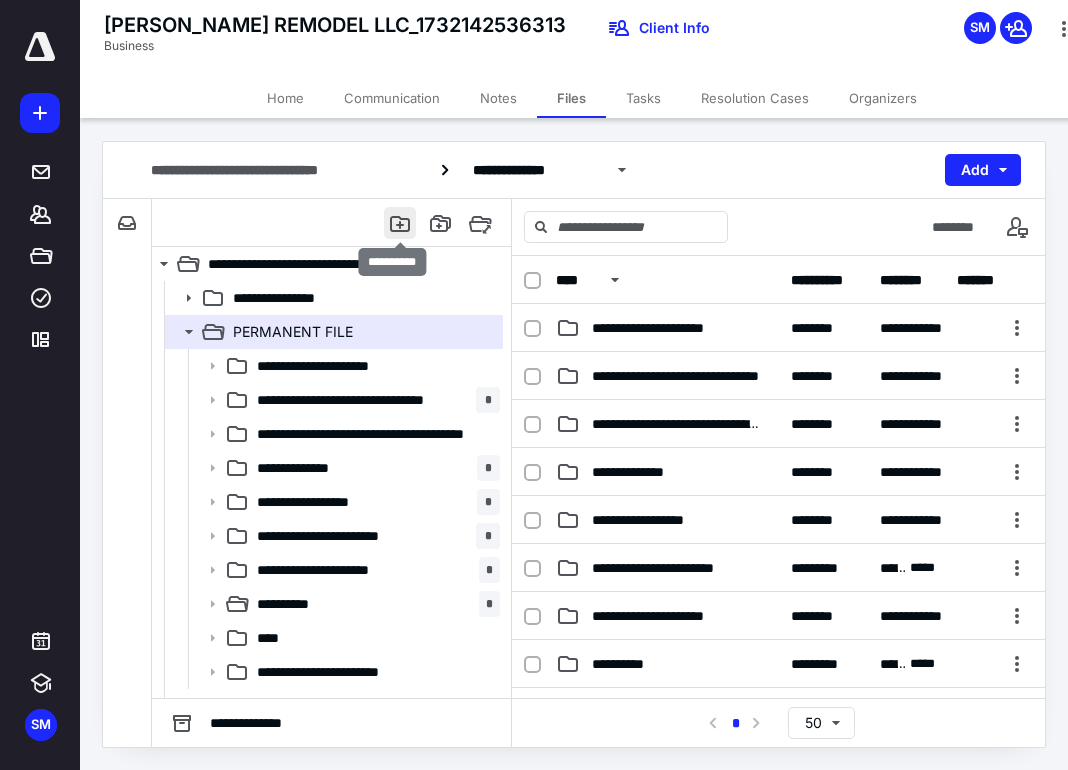 click at bounding box center [400, 223] 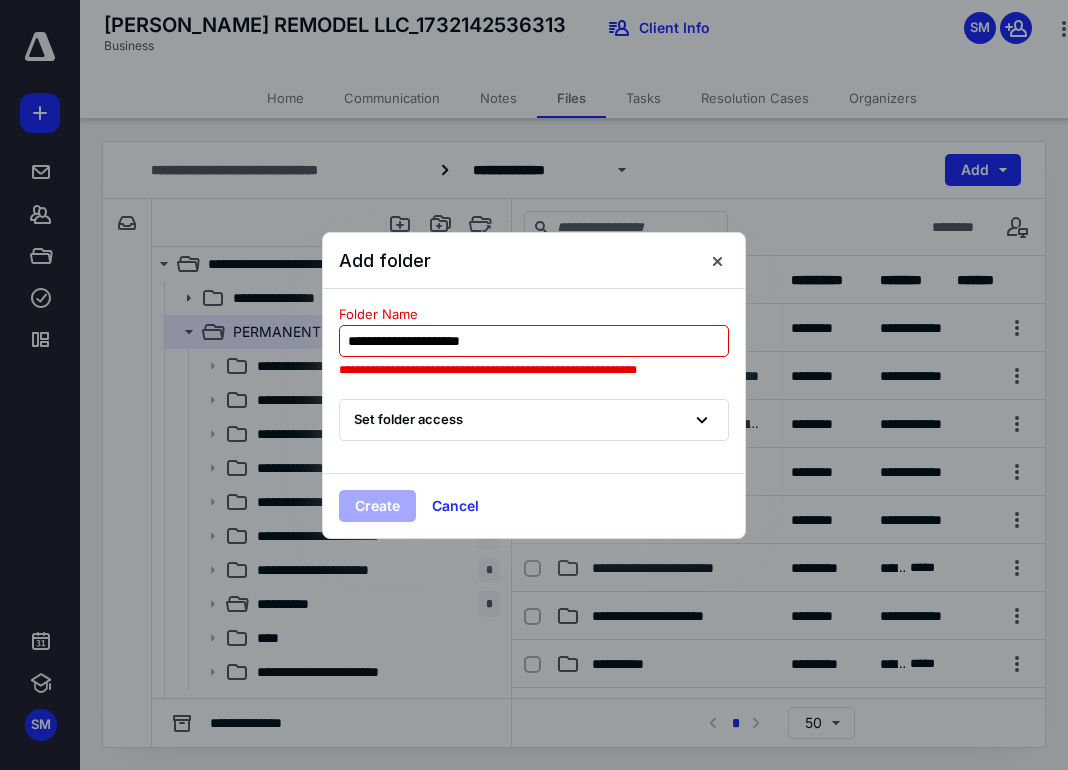 drag, startPoint x: 361, startPoint y: 529, endPoint x: 368, endPoint y: 519, distance: 12.206555 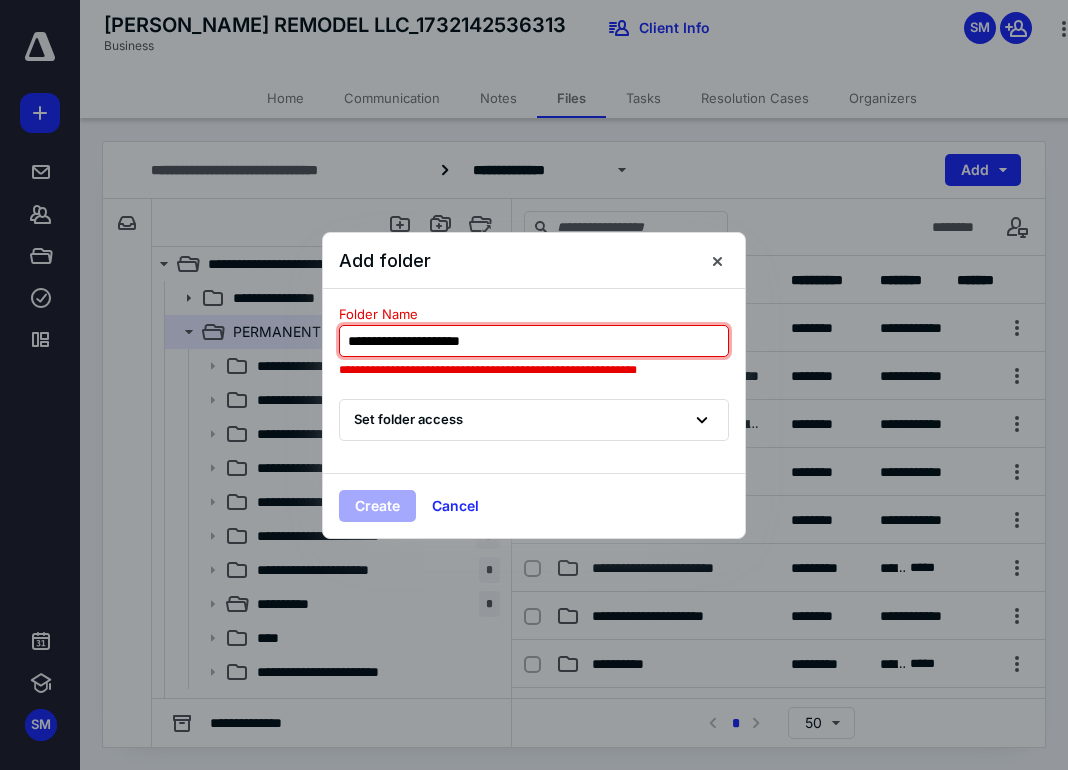 click on "**********" at bounding box center (534, 341) 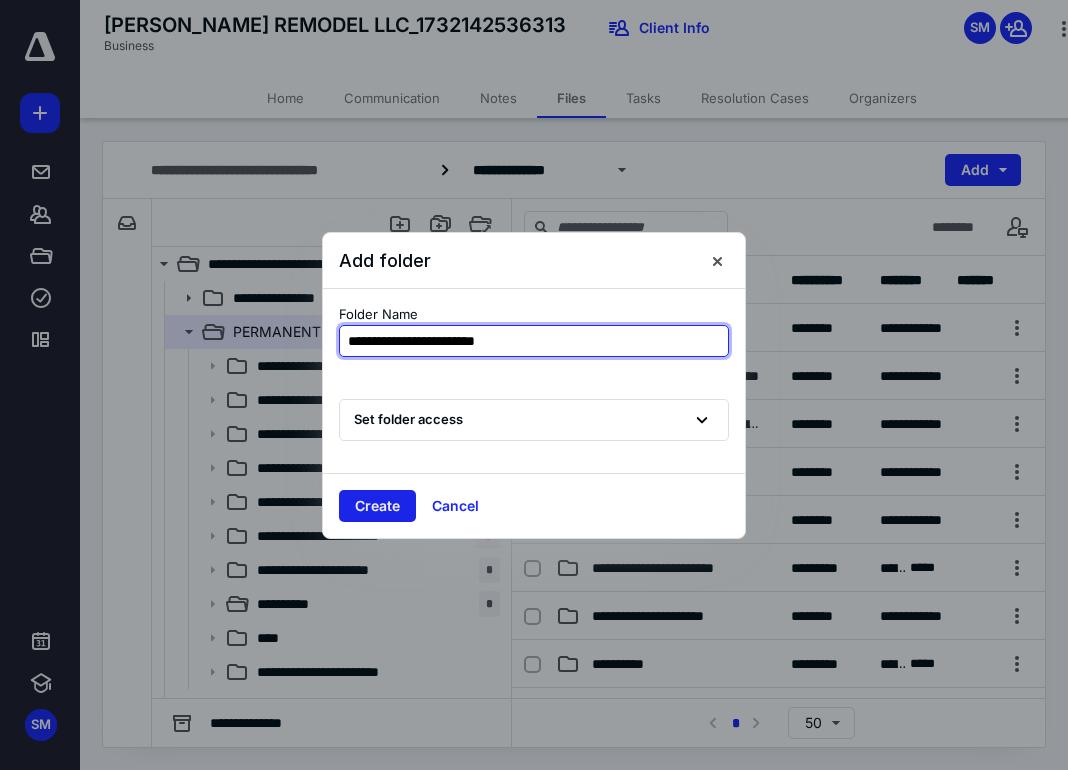 type on "**********" 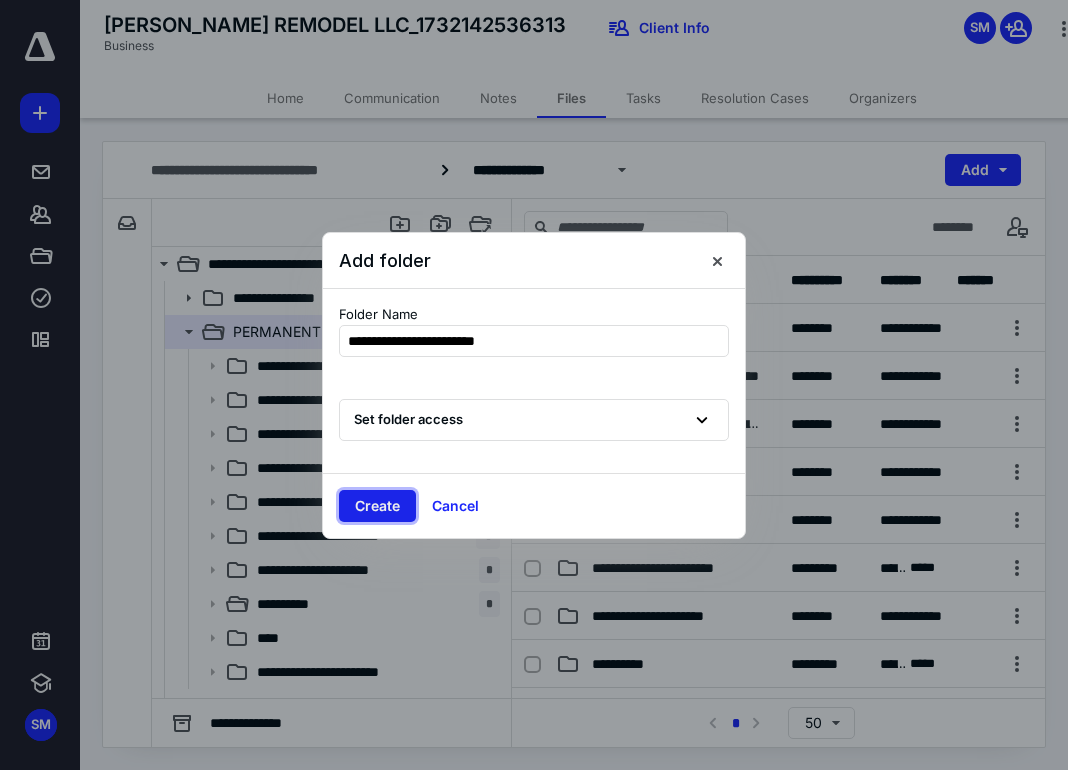 click on "Create" at bounding box center (377, 506) 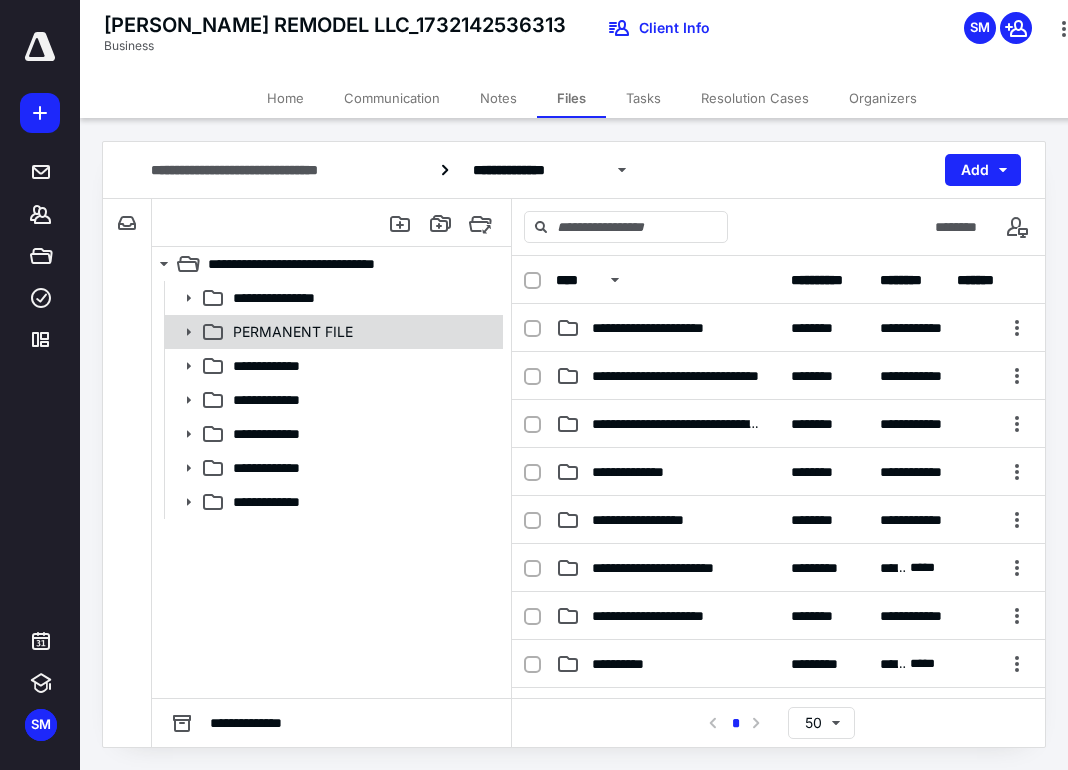 click on "PERMANENT FILE" at bounding box center (293, 332) 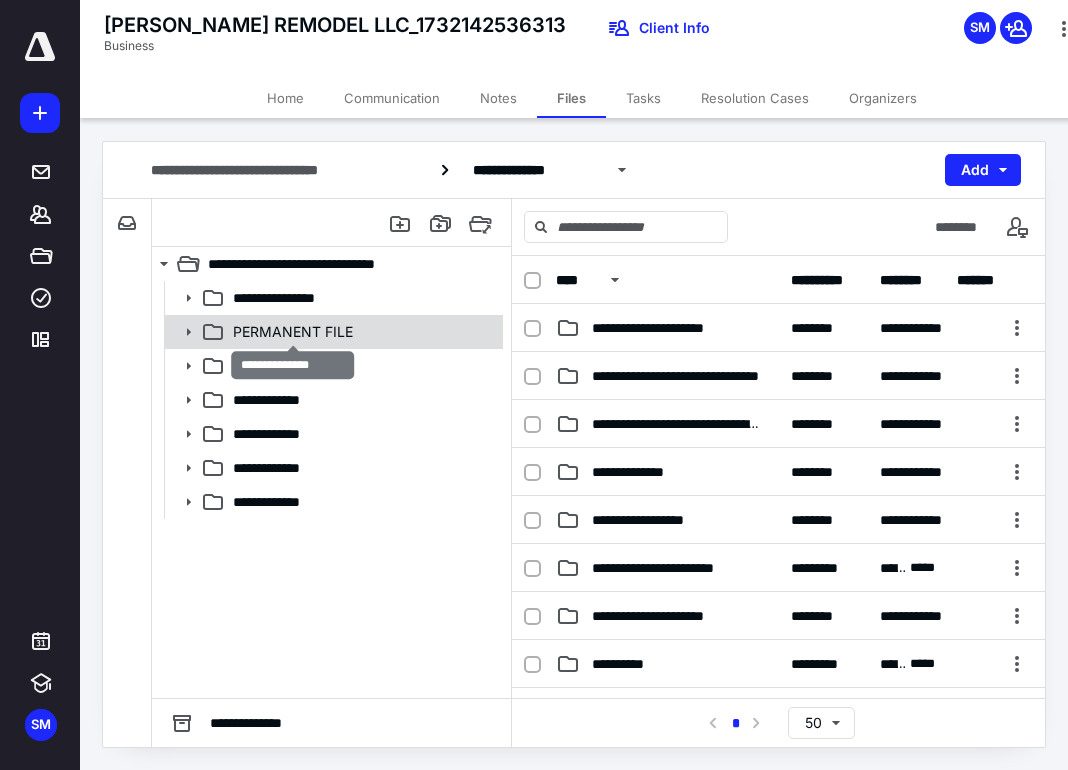 click on "PERMANENT FILE" at bounding box center [293, 332] 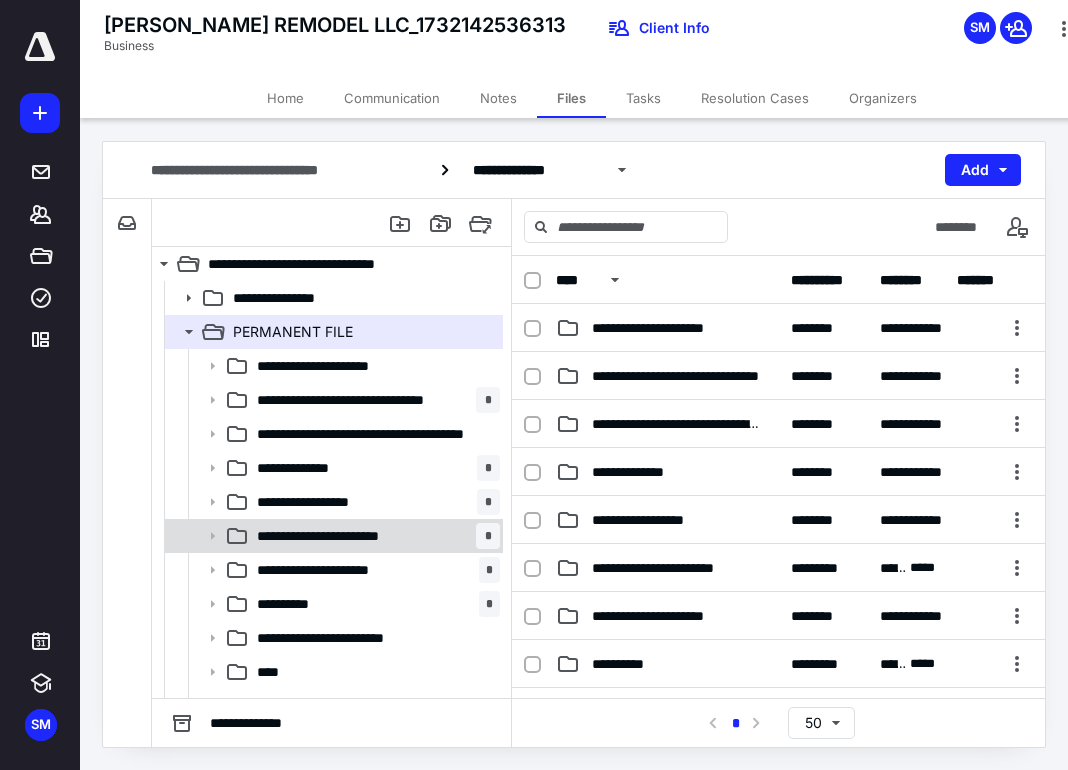 click on "**********" at bounding box center (374, 536) 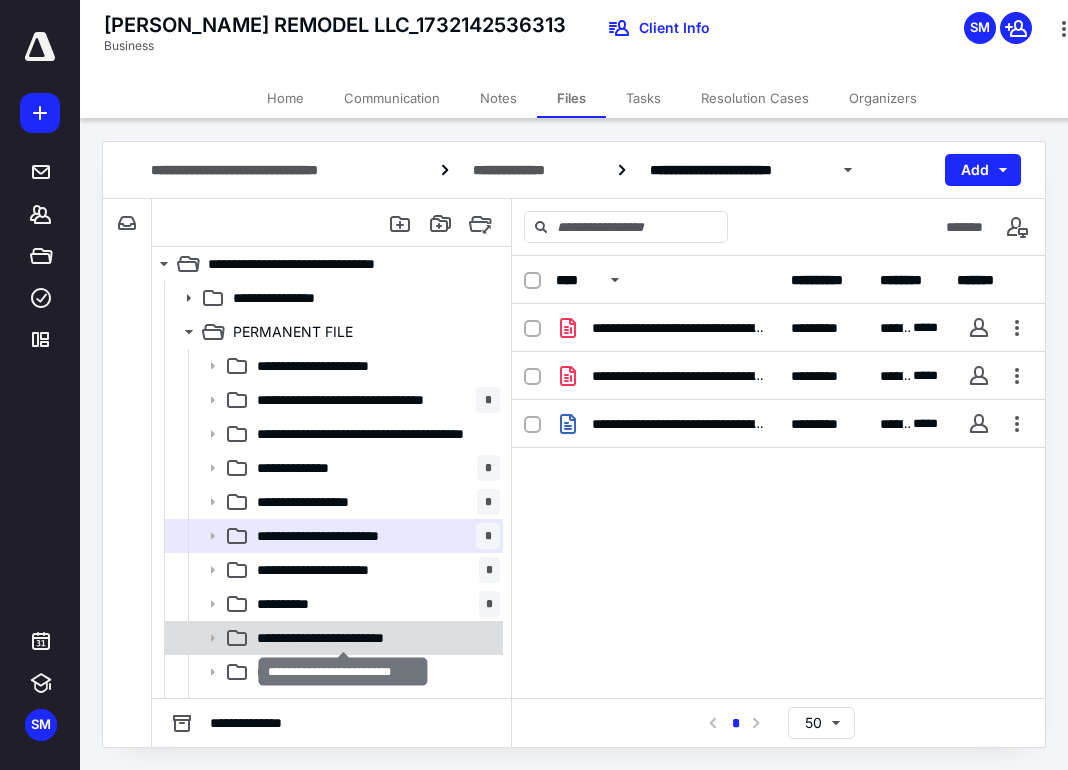 click on "**********" at bounding box center [343, 638] 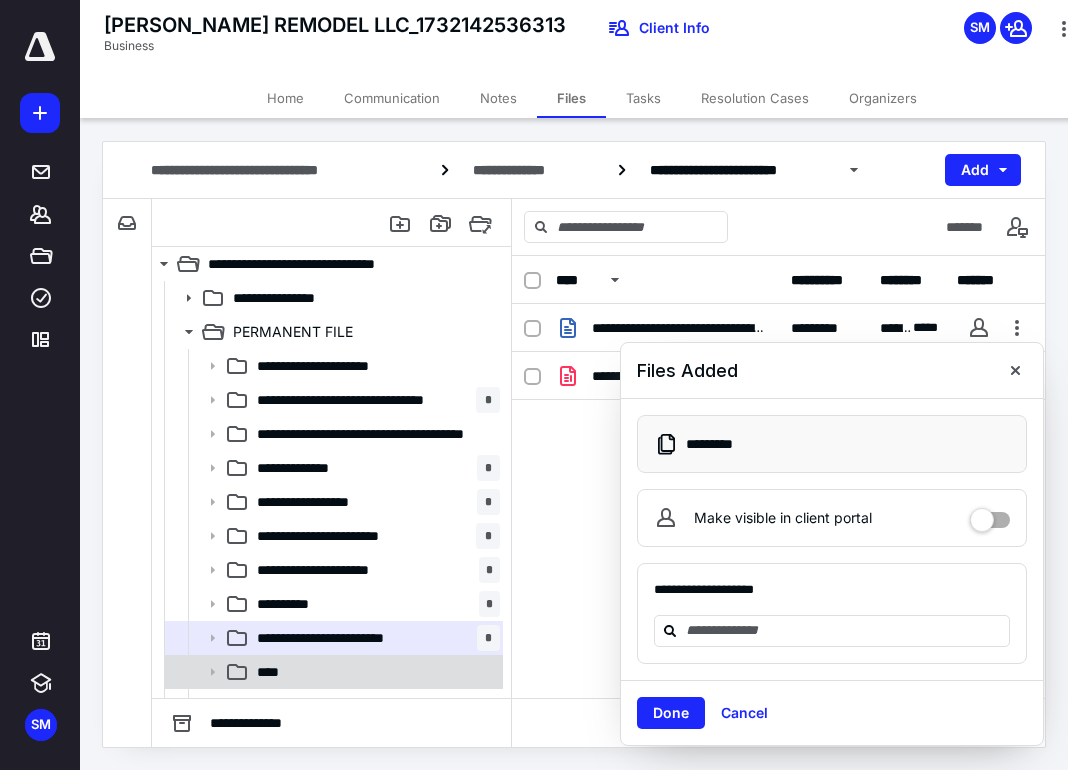 click on "****" at bounding box center (374, 672) 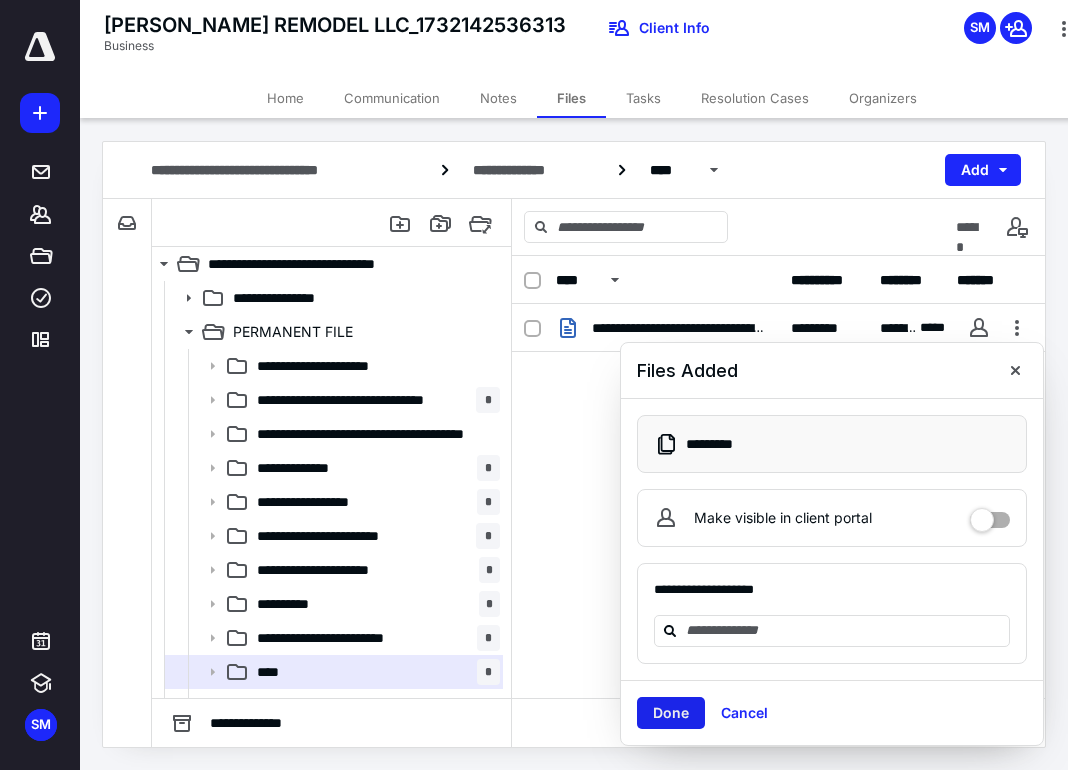 click on "Done" at bounding box center (671, 713) 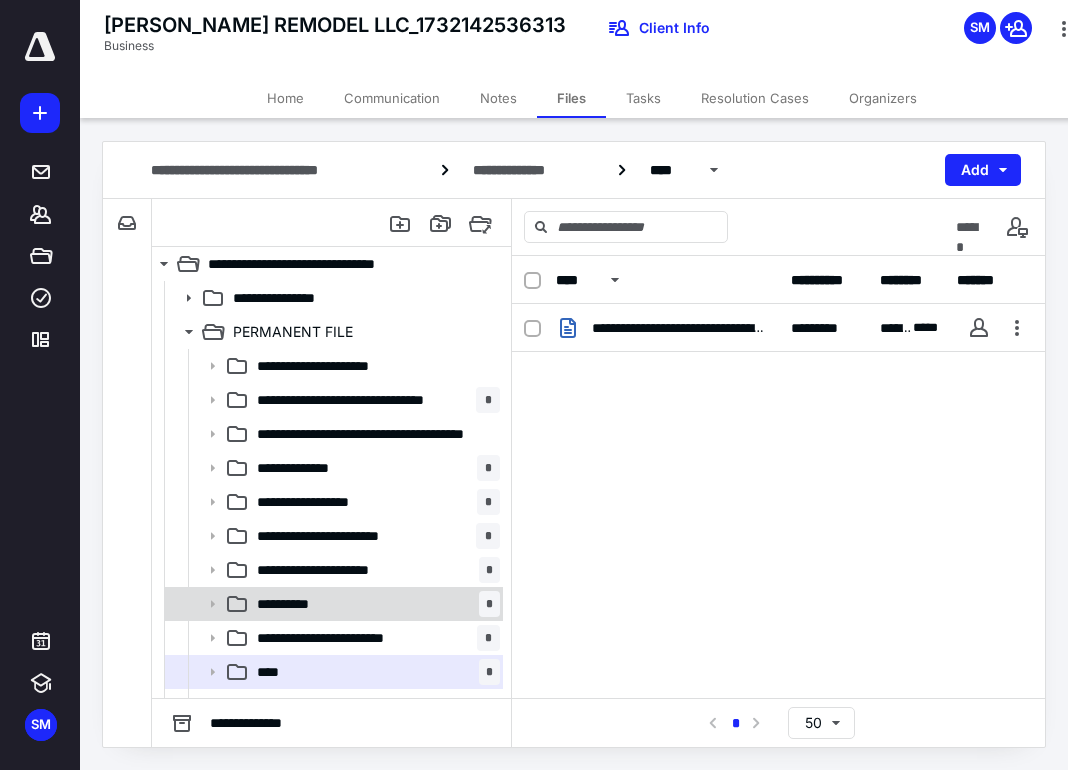 scroll, scrollTop: 193, scrollLeft: 0, axis: vertical 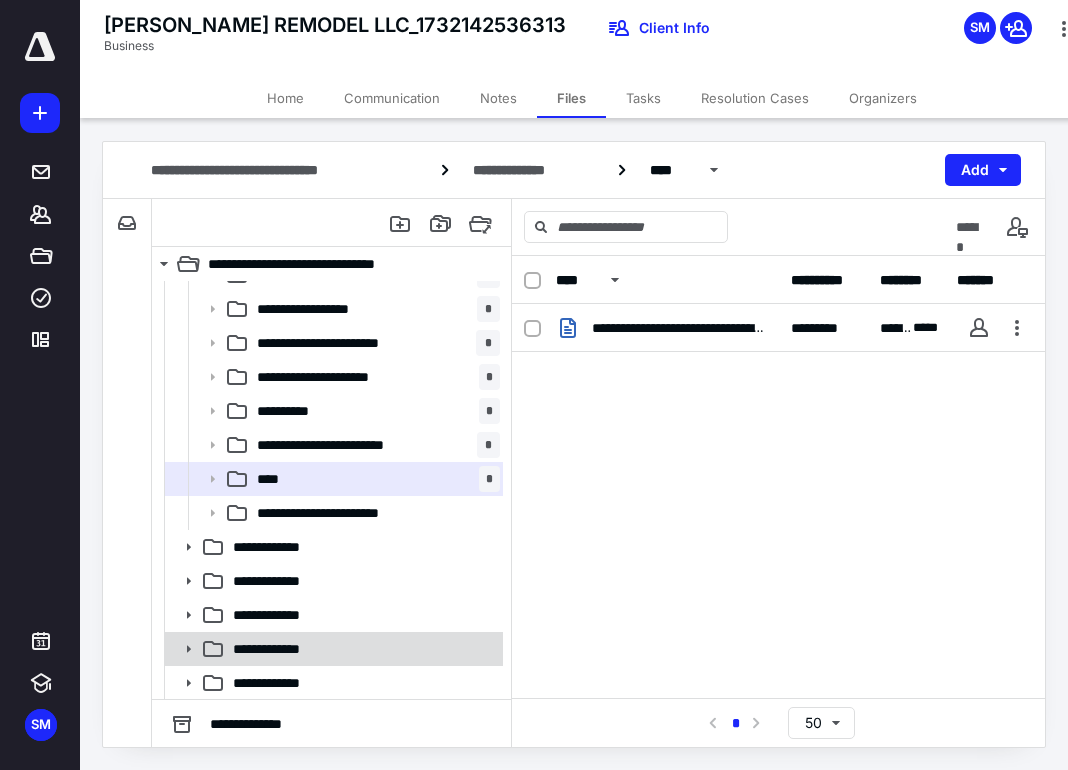 click on "**********" at bounding box center (281, 649) 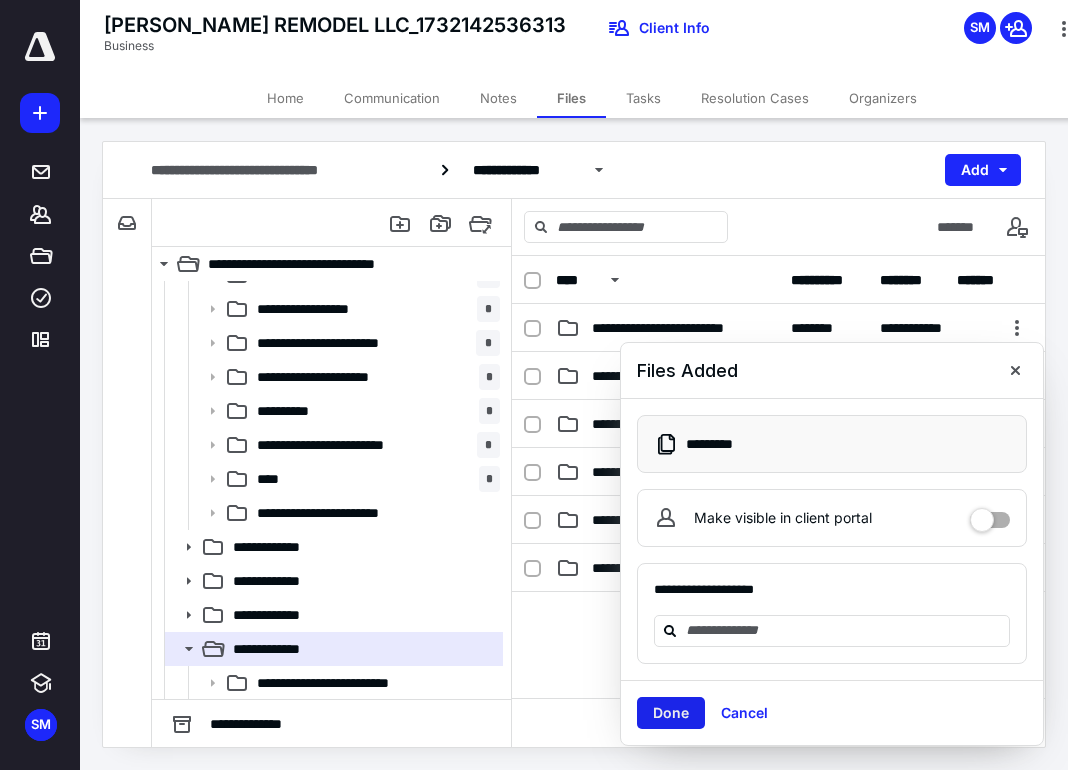 click on "Done" at bounding box center (671, 713) 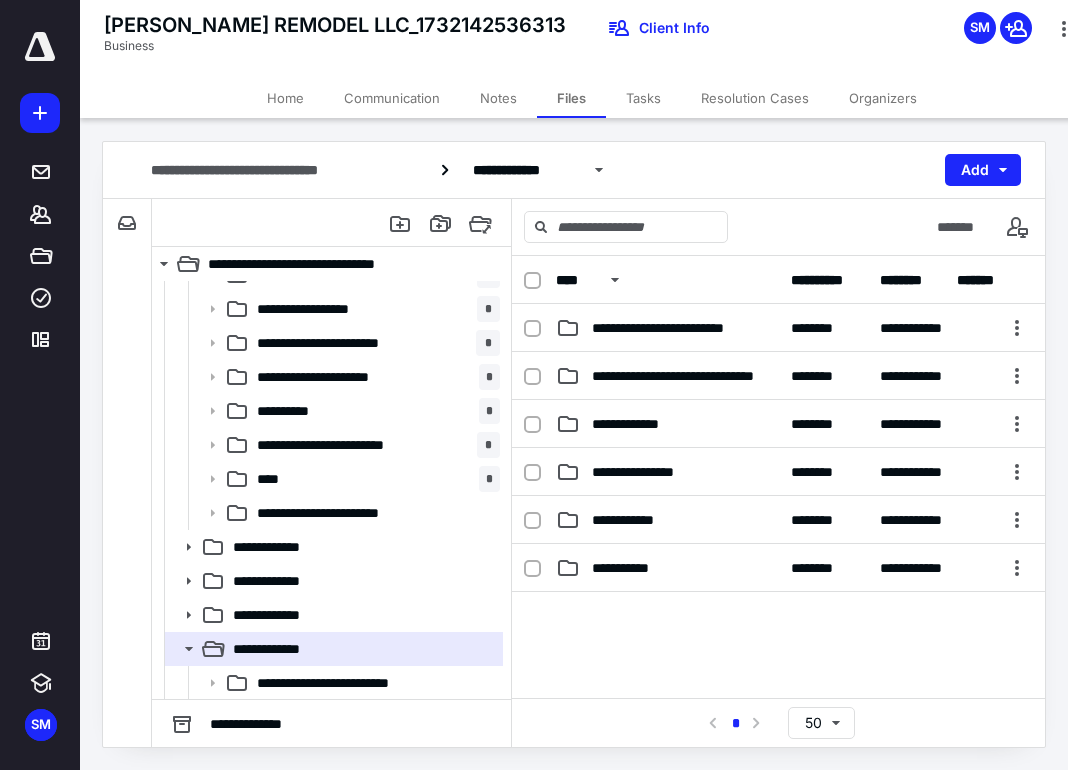 click on "SPRUILL REMODEL LLC_1732142536313 Business Client Info SM" at bounding box center [592, 39] 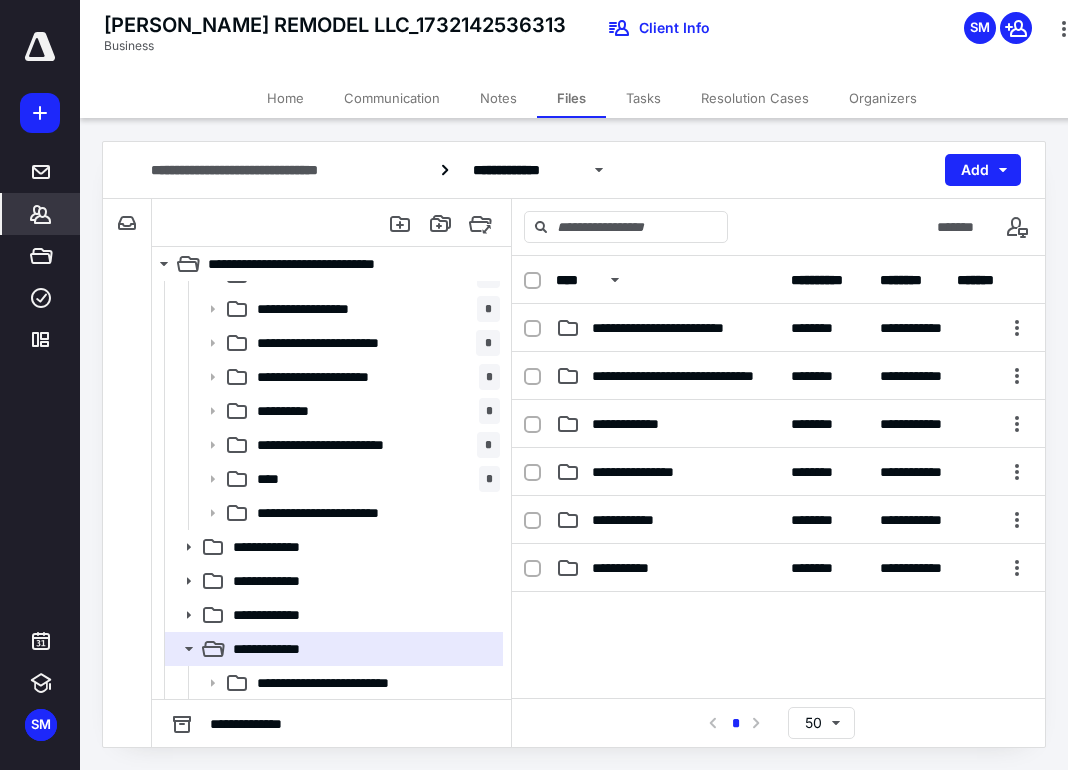 click on "*******" at bounding box center (41, 214) 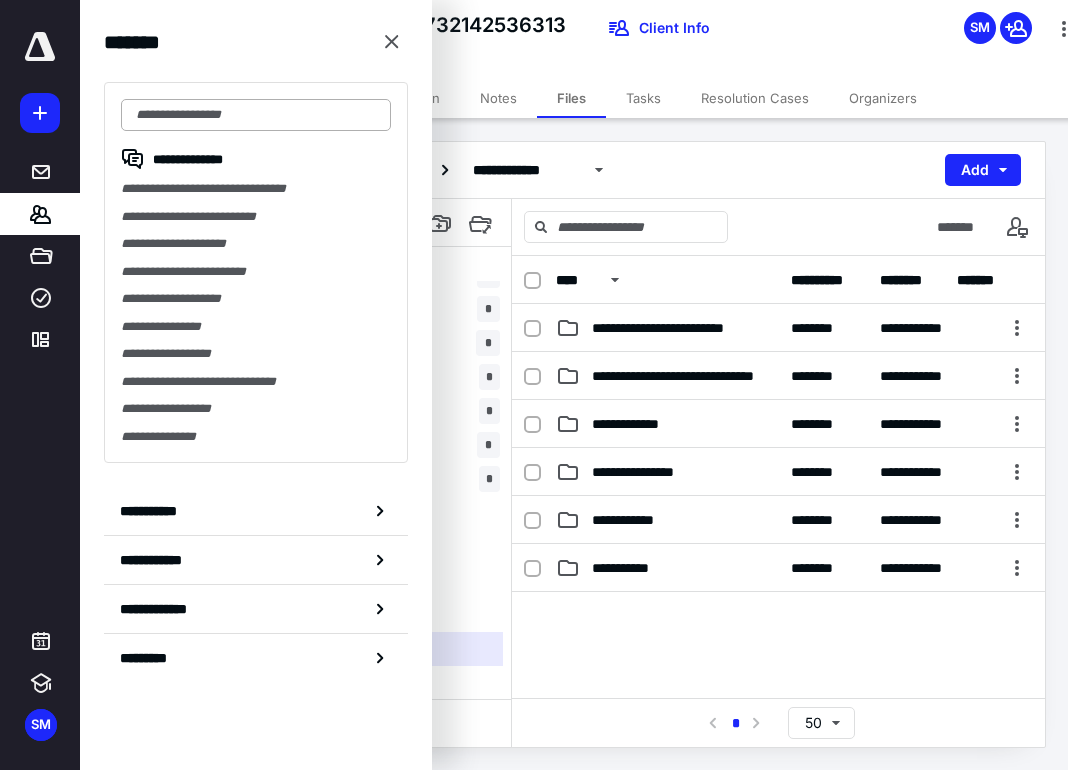 click at bounding box center [256, 115] 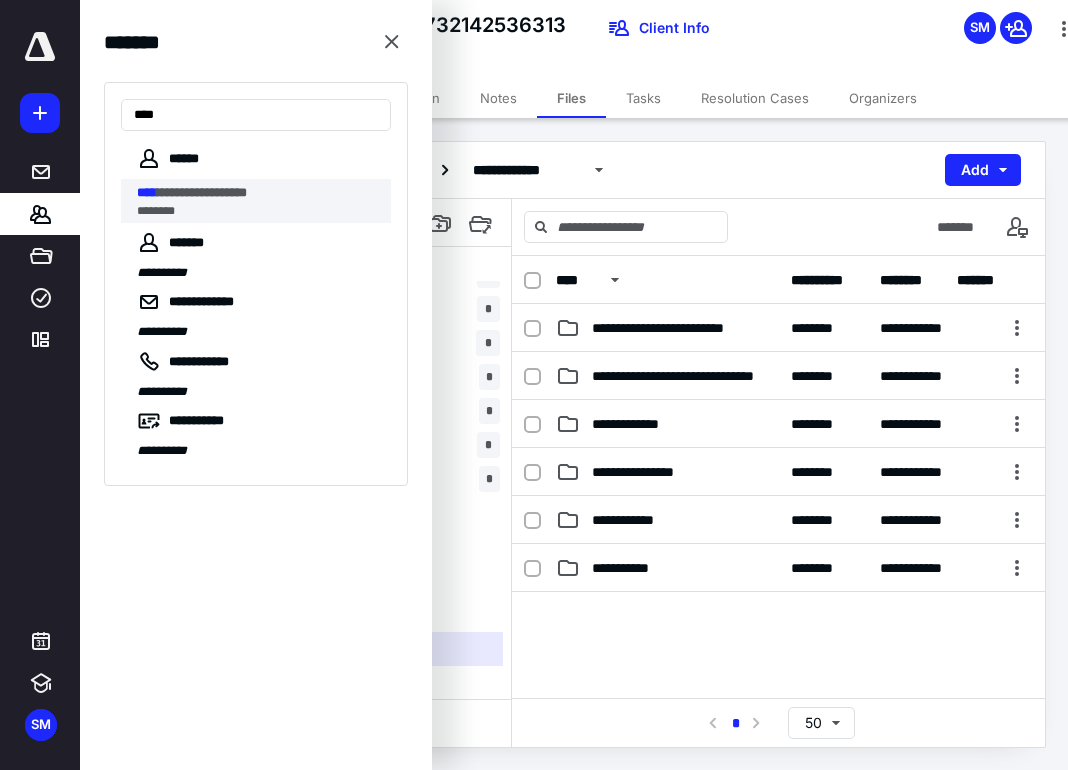 type on "****" 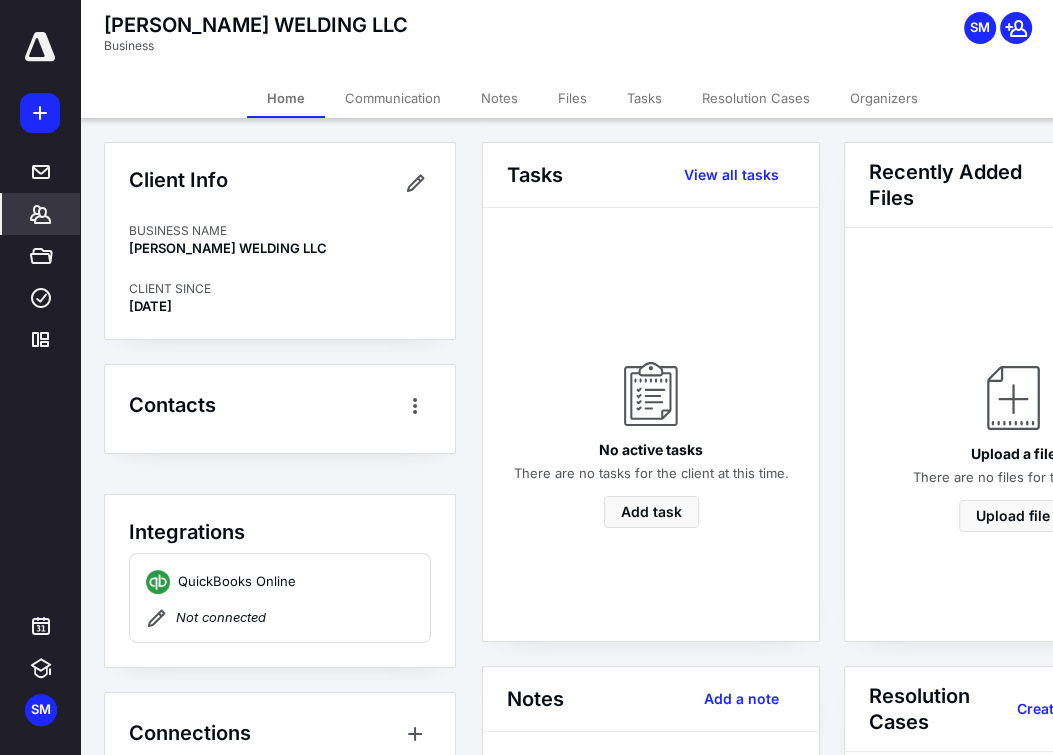 click on "Files" at bounding box center [572, 98] 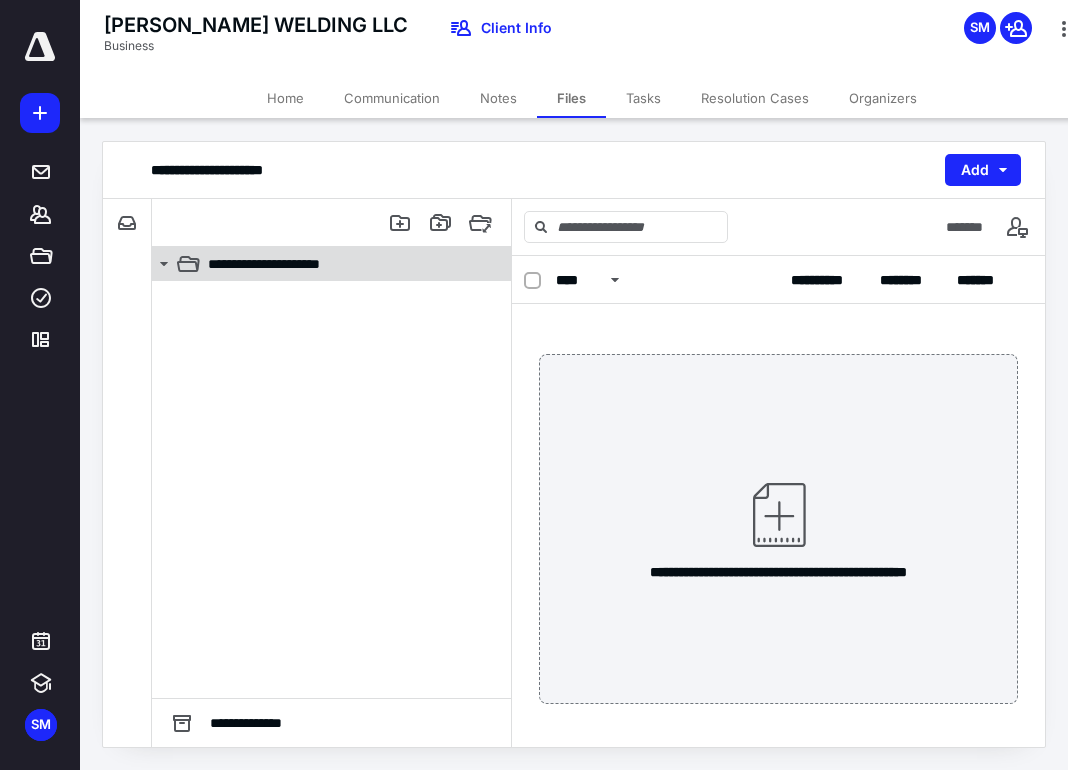 click on "**********" at bounding box center (320, 264) 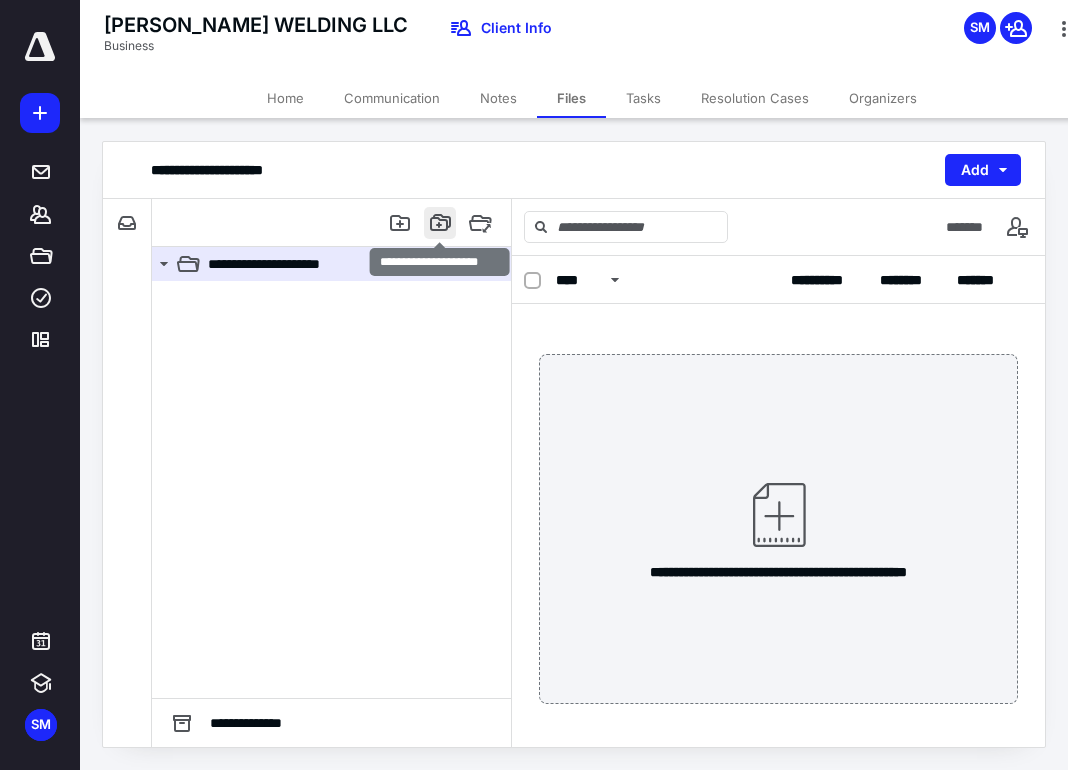 click at bounding box center (440, 223) 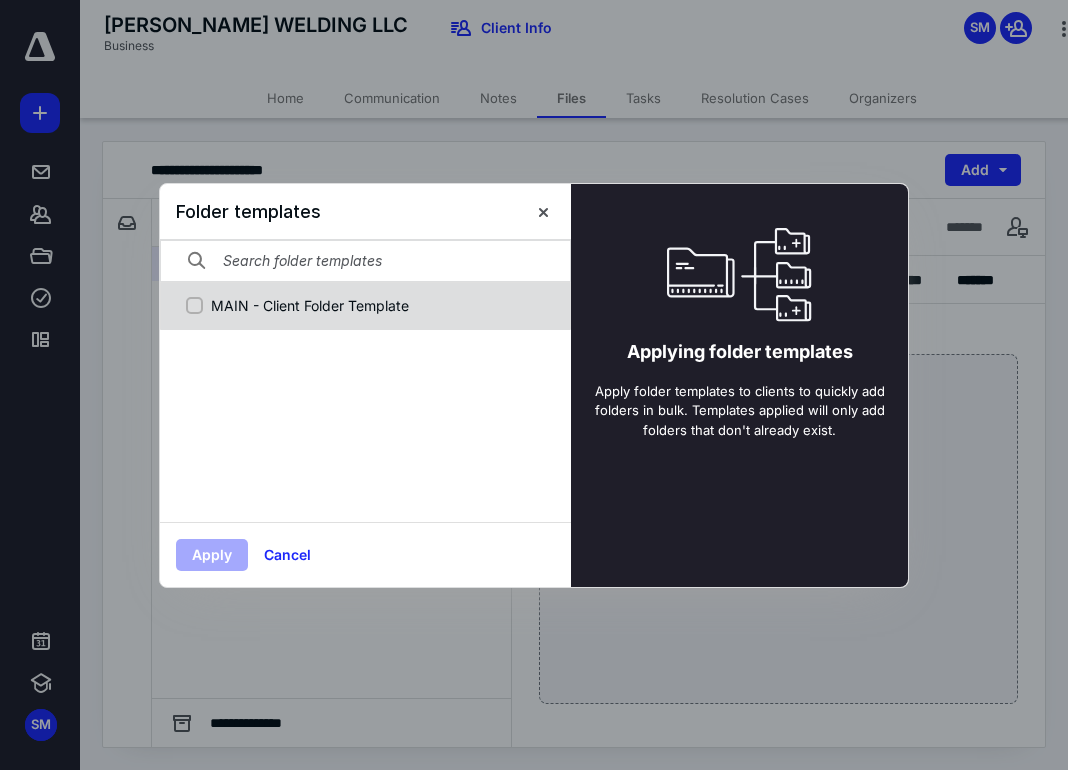 click on "MAIN - Client Folder Template" at bounding box center (376, 305) 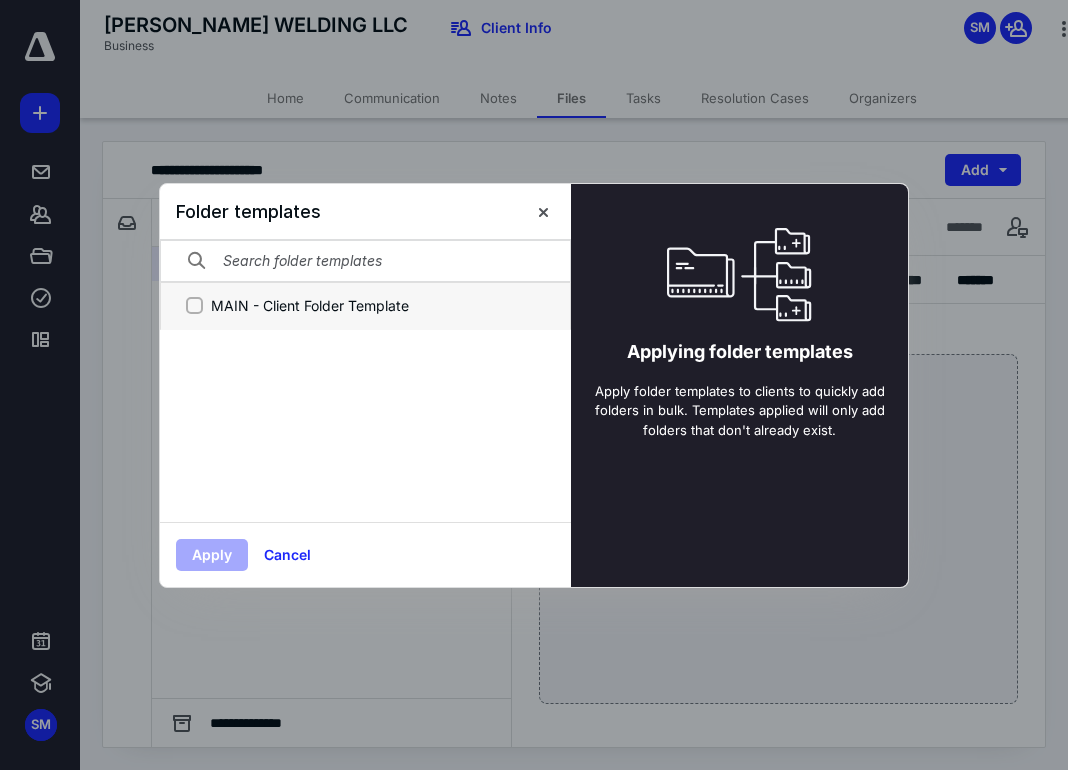 click on "MAIN - Client Folder Template" at bounding box center [194, 305] 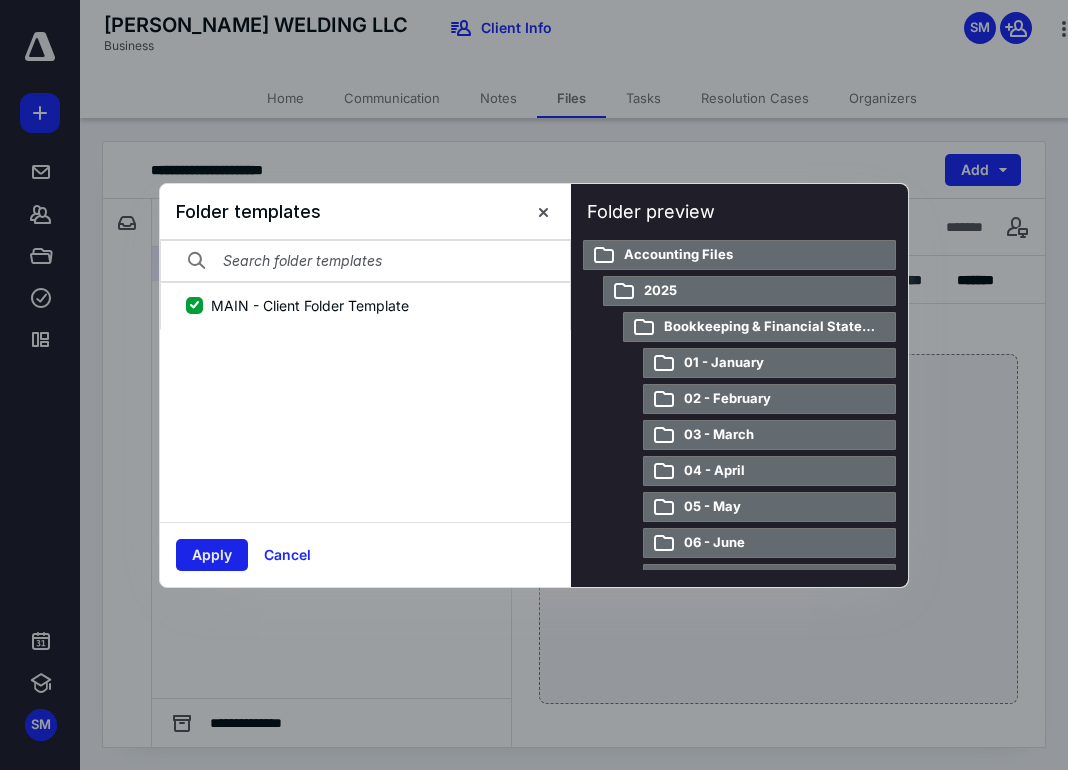 click on "Apply" at bounding box center (212, 555) 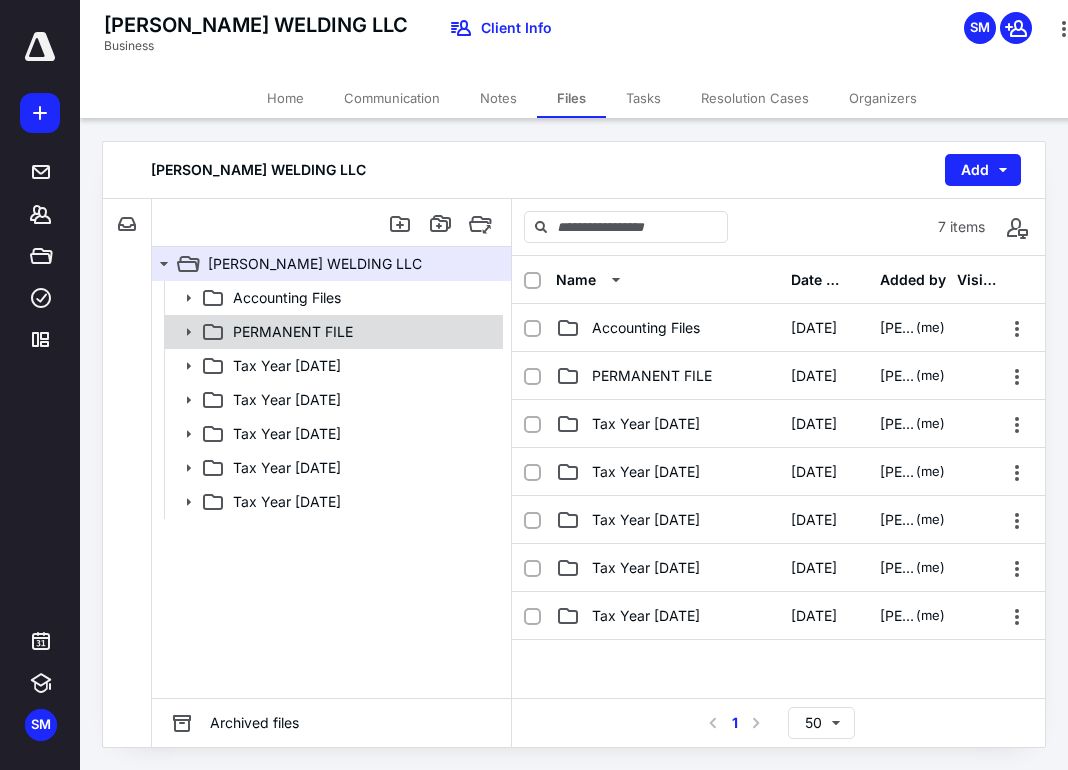 click 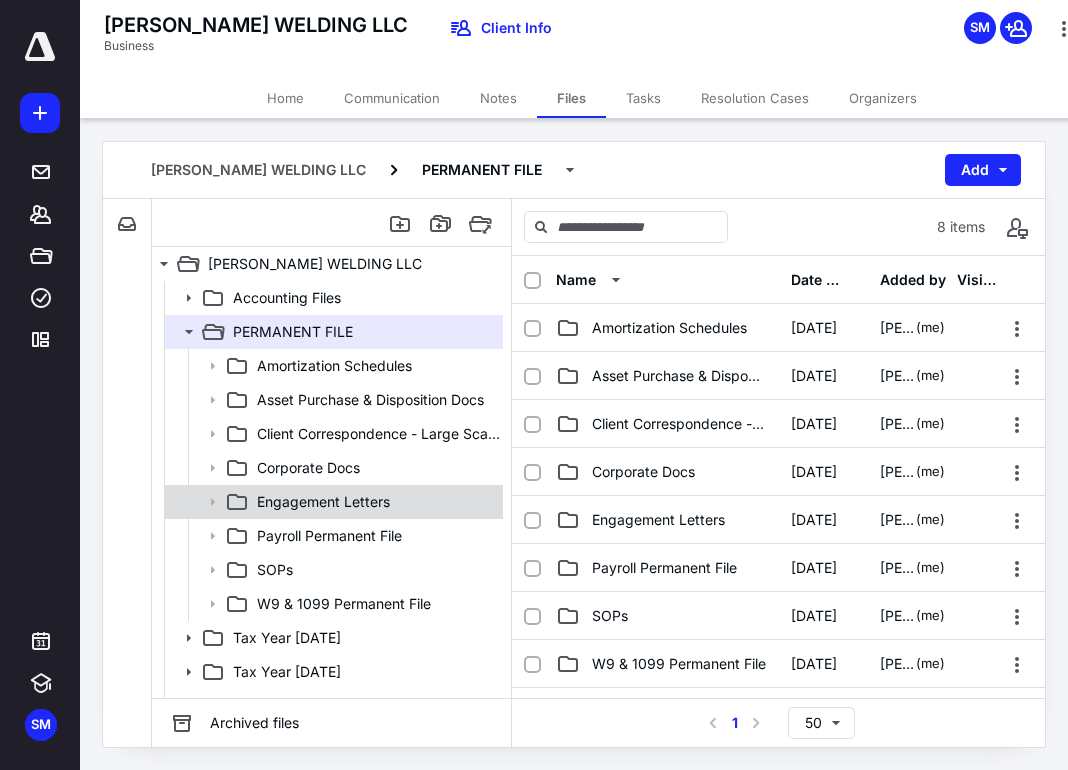 click on "Engagement Letters" at bounding box center (332, 502) 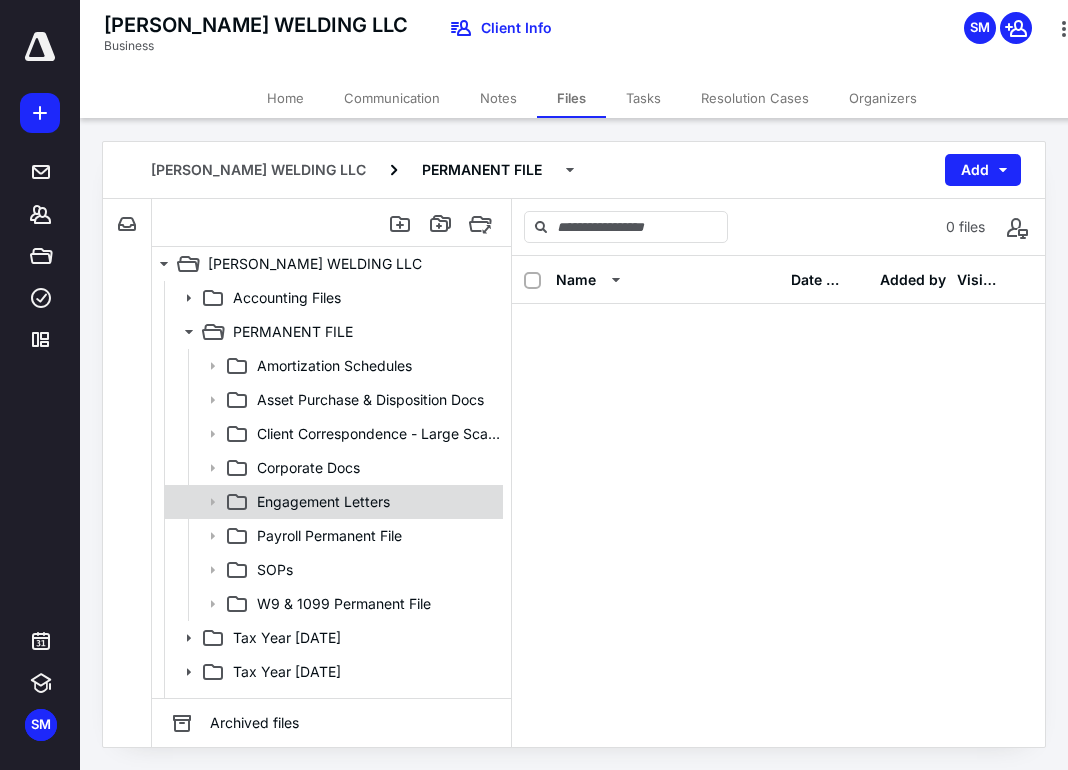 click on "Engagement Letters" at bounding box center (332, 502) 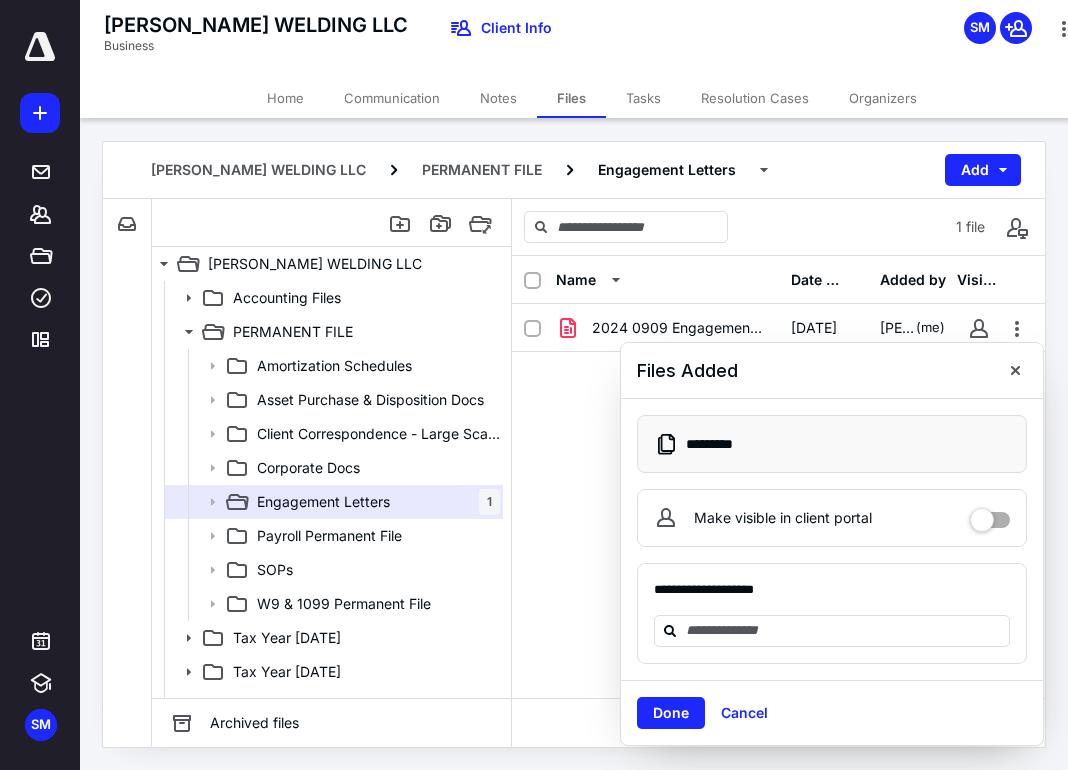 drag, startPoint x: 654, startPoint y: 719, endPoint x: 627, endPoint y: 712, distance: 27.89265 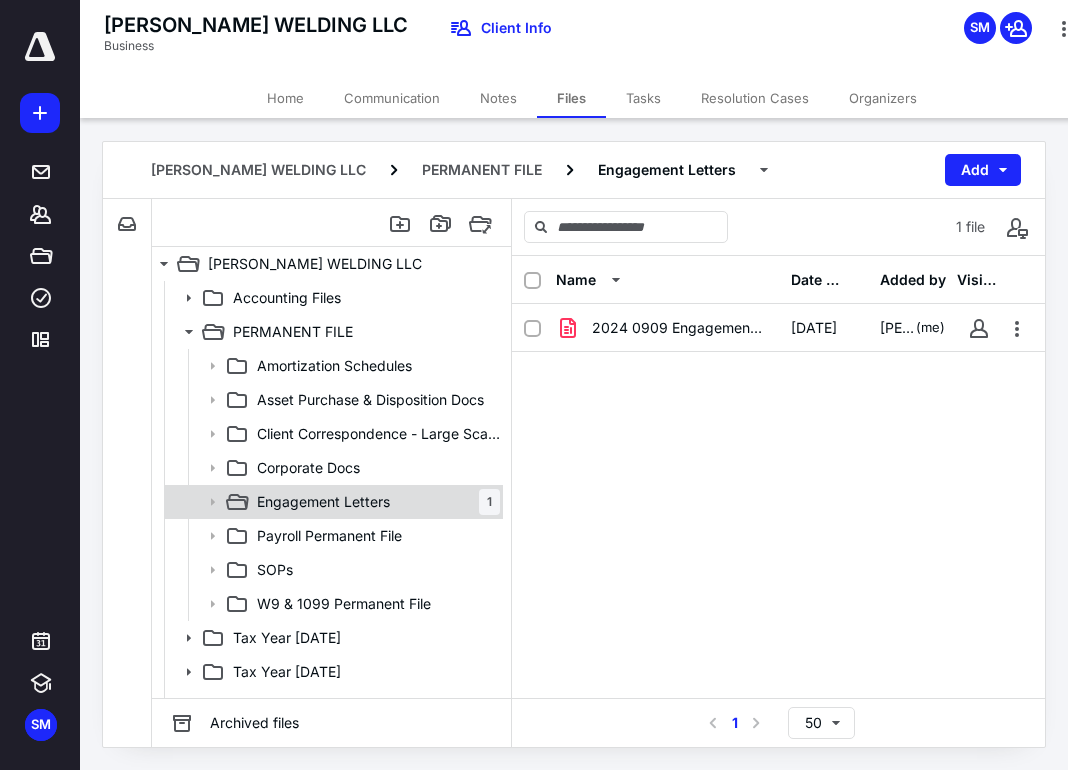click on "Engagement Letters 1" at bounding box center [374, 502] 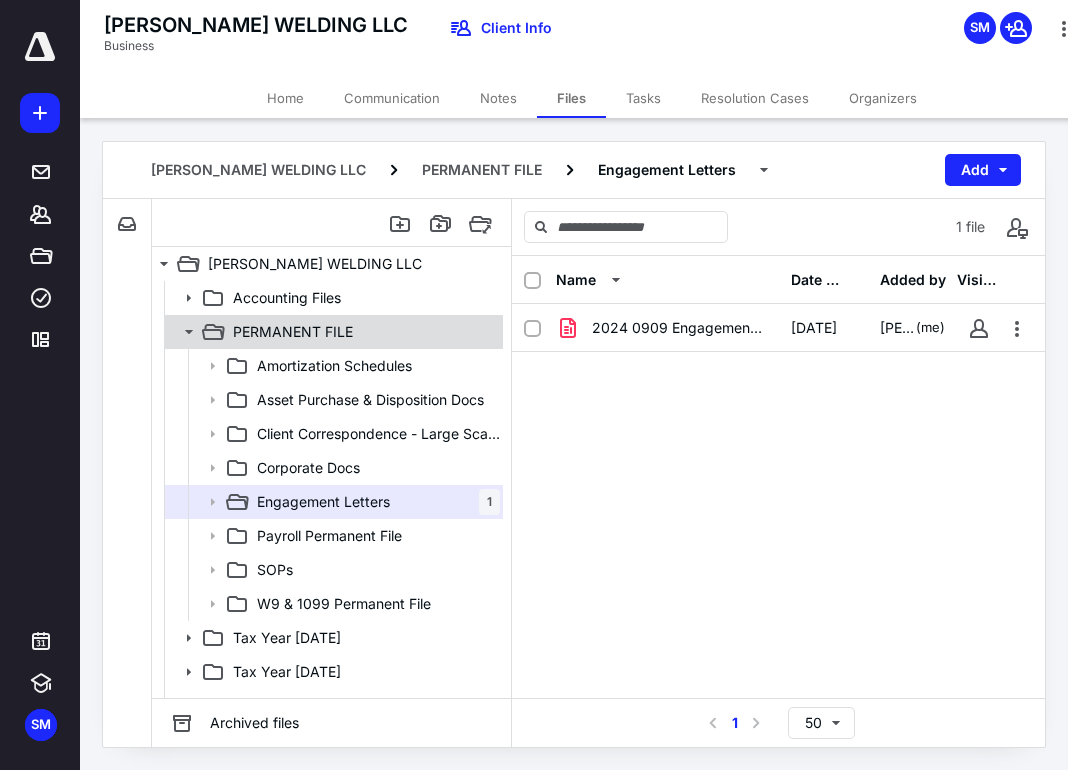 click on "PERMANENT FILE" at bounding box center [293, 332] 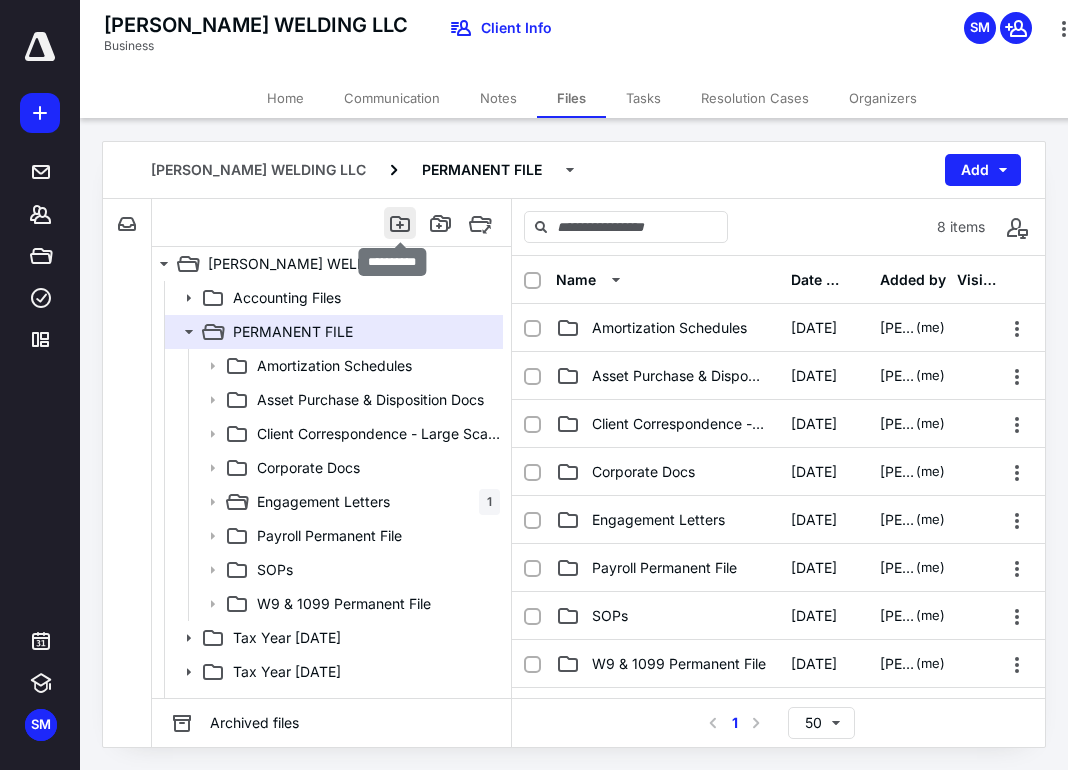 click at bounding box center [400, 223] 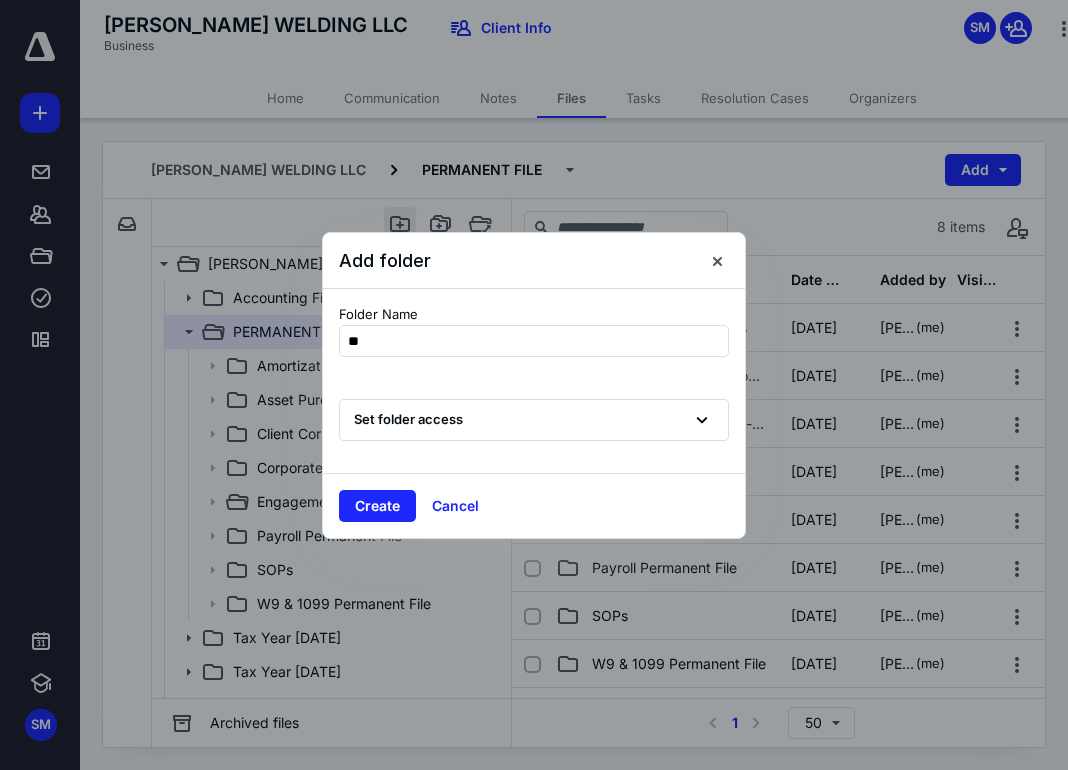 type on "*" 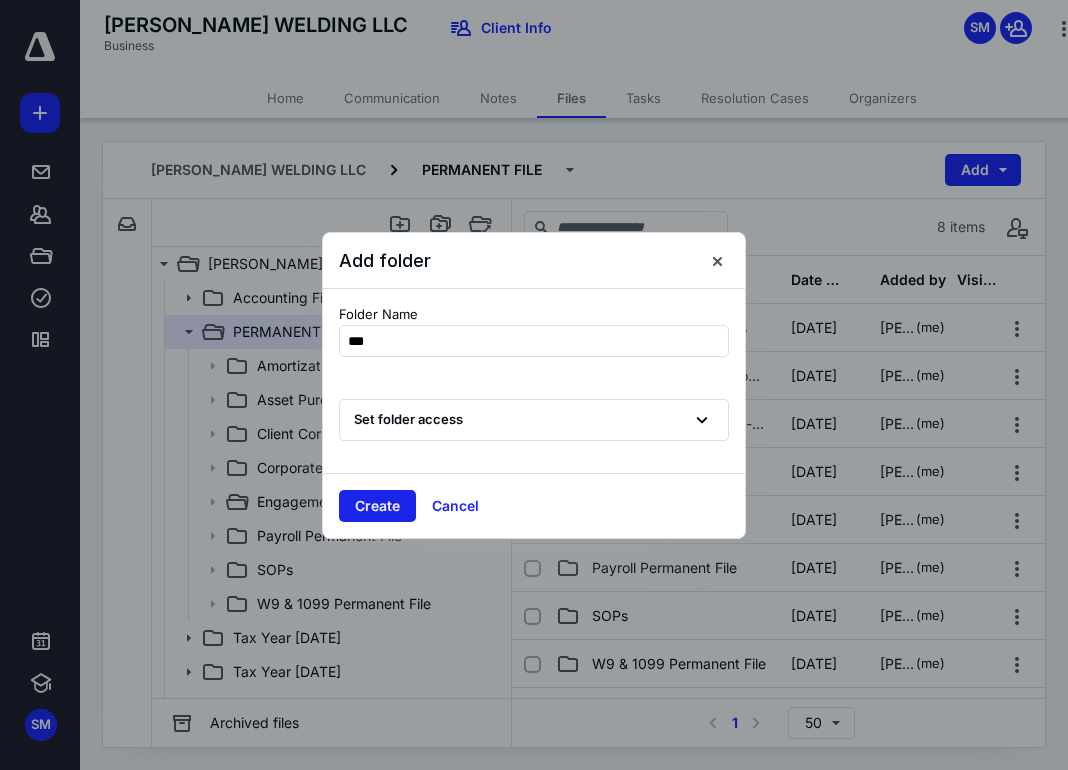 type on "***" 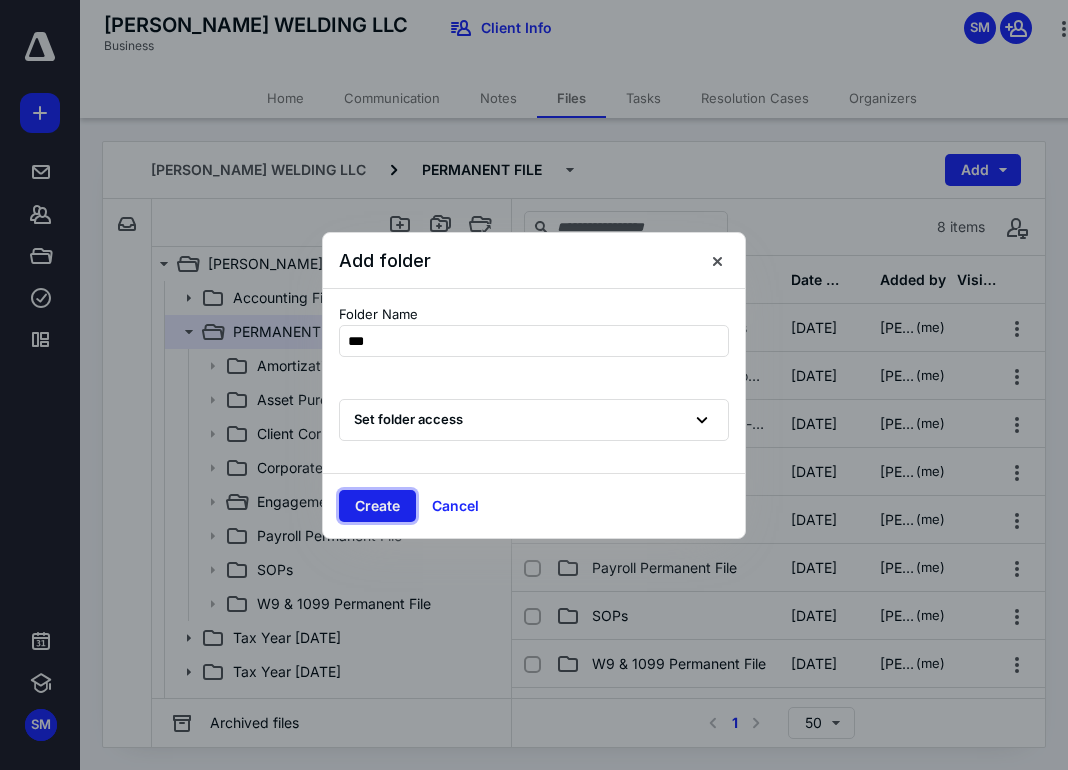 click on "Create" at bounding box center (377, 506) 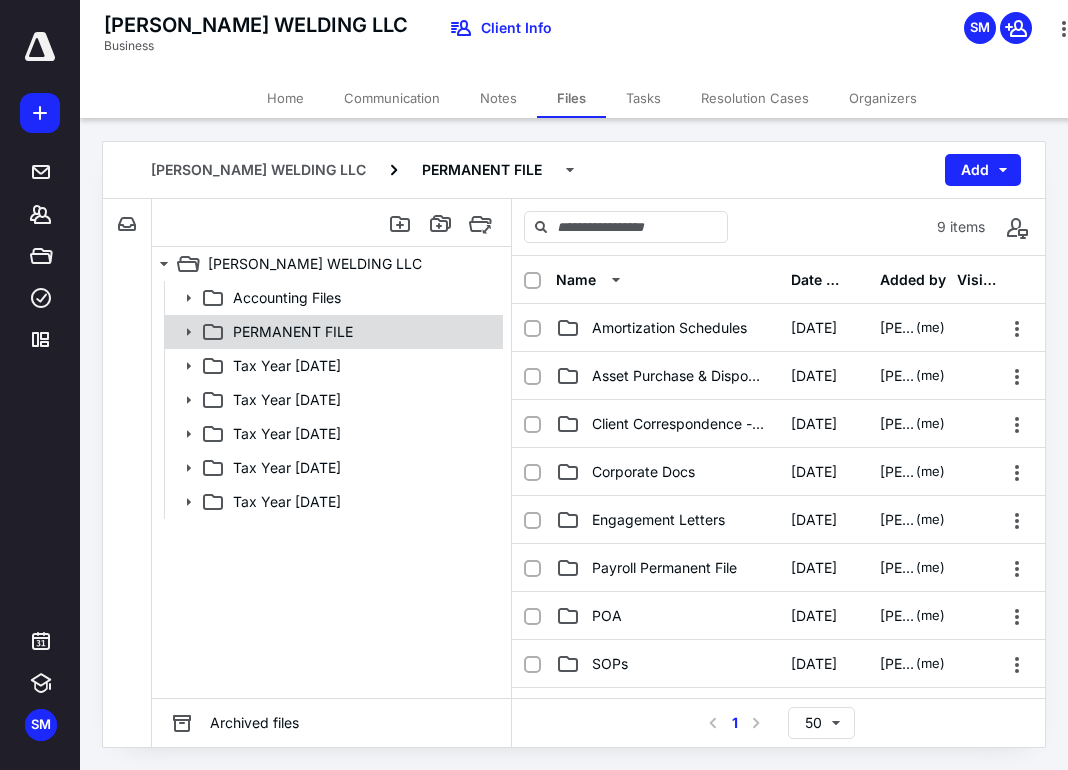 click on "PERMANENT FILE" at bounding box center (293, 332) 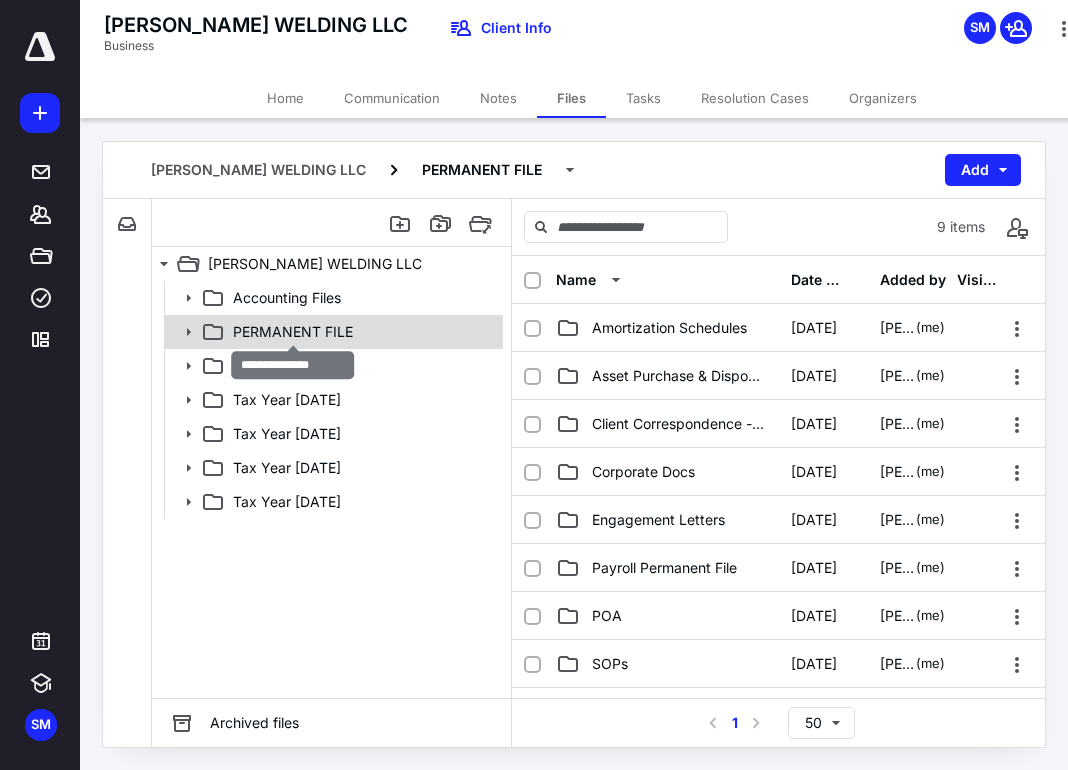 click on "PERMANENT FILE" at bounding box center [293, 332] 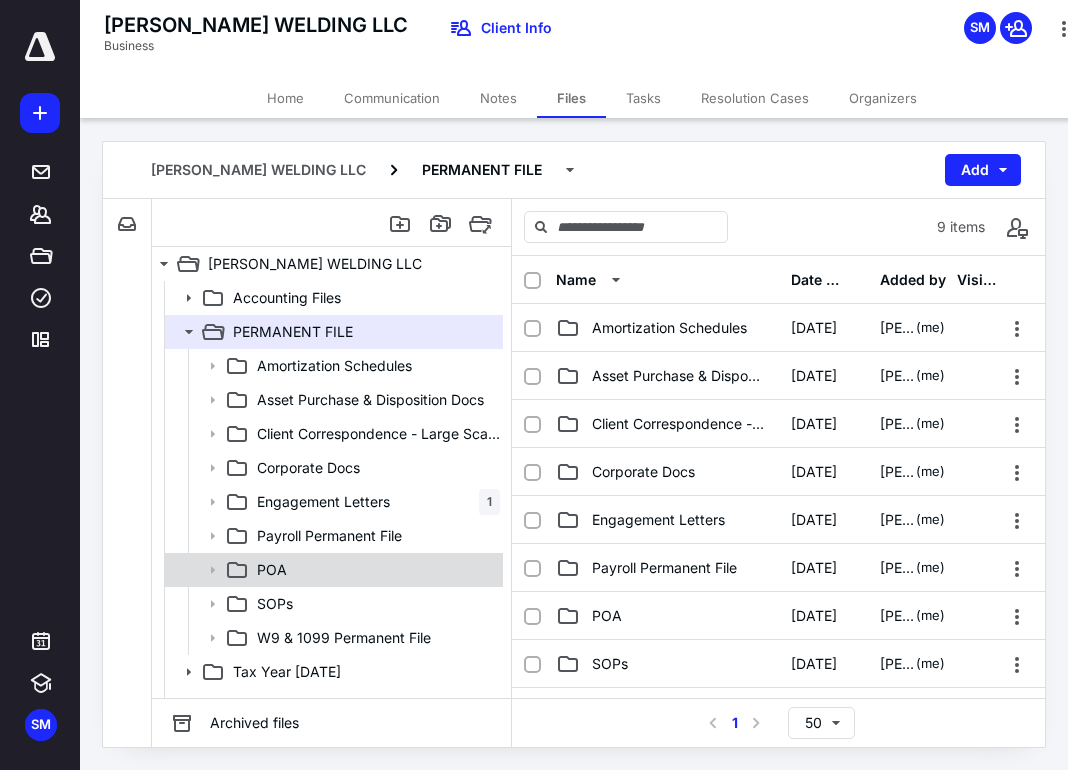 click on "POA" at bounding box center [374, 570] 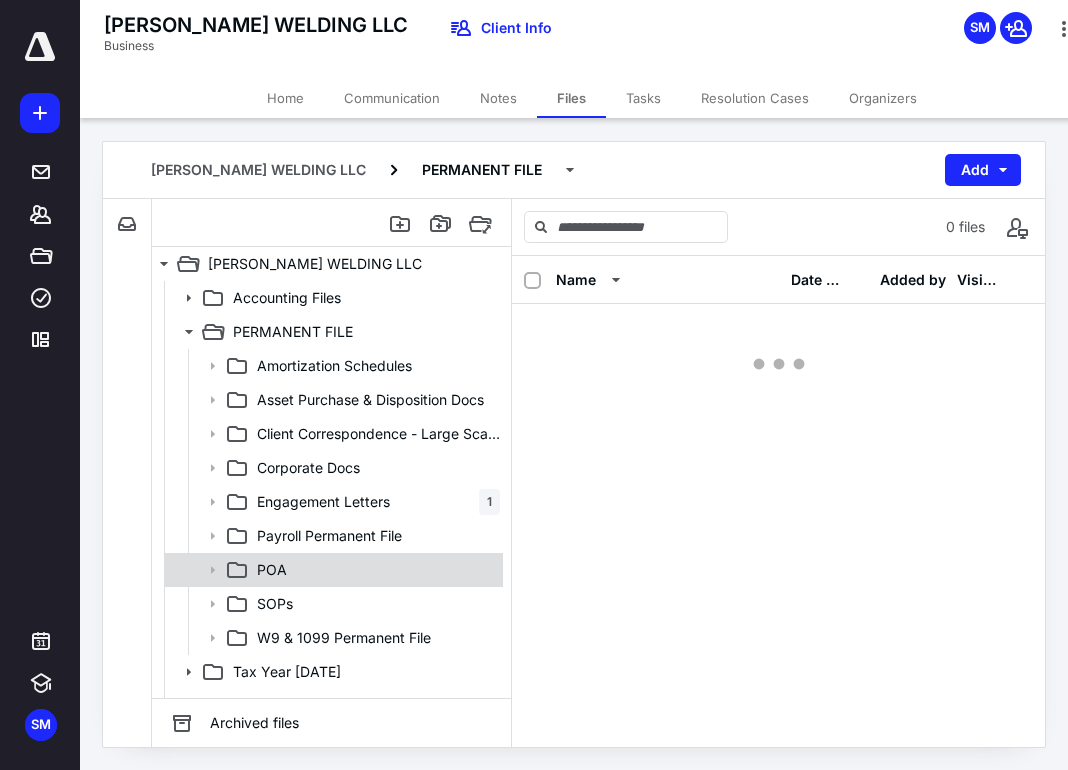 click on "POA" at bounding box center [374, 570] 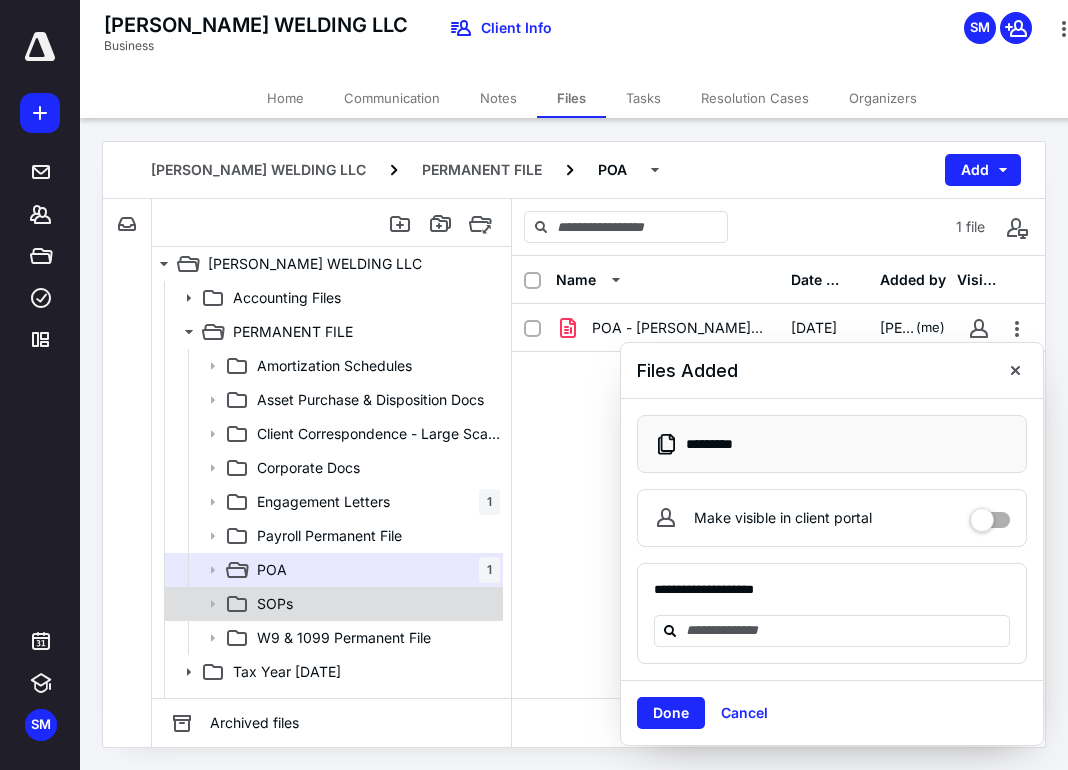 click on "SOPs" at bounding box center (374, 604) 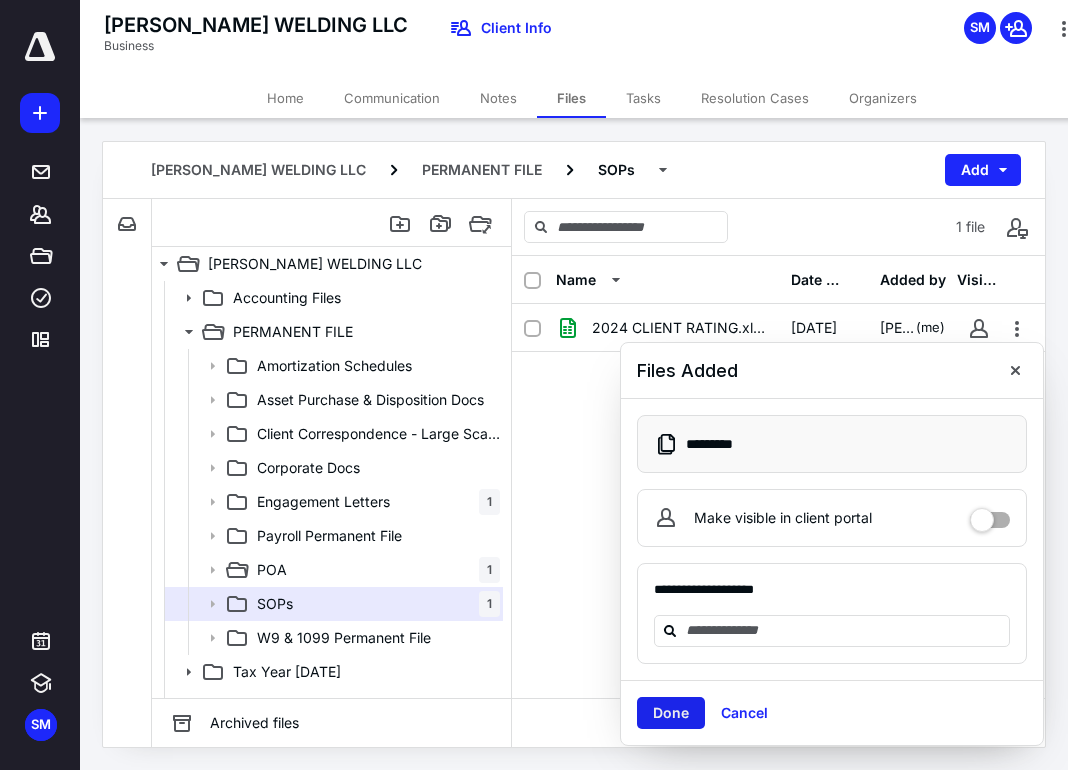 click on "Cancel" at bounding box center (744, 713) 